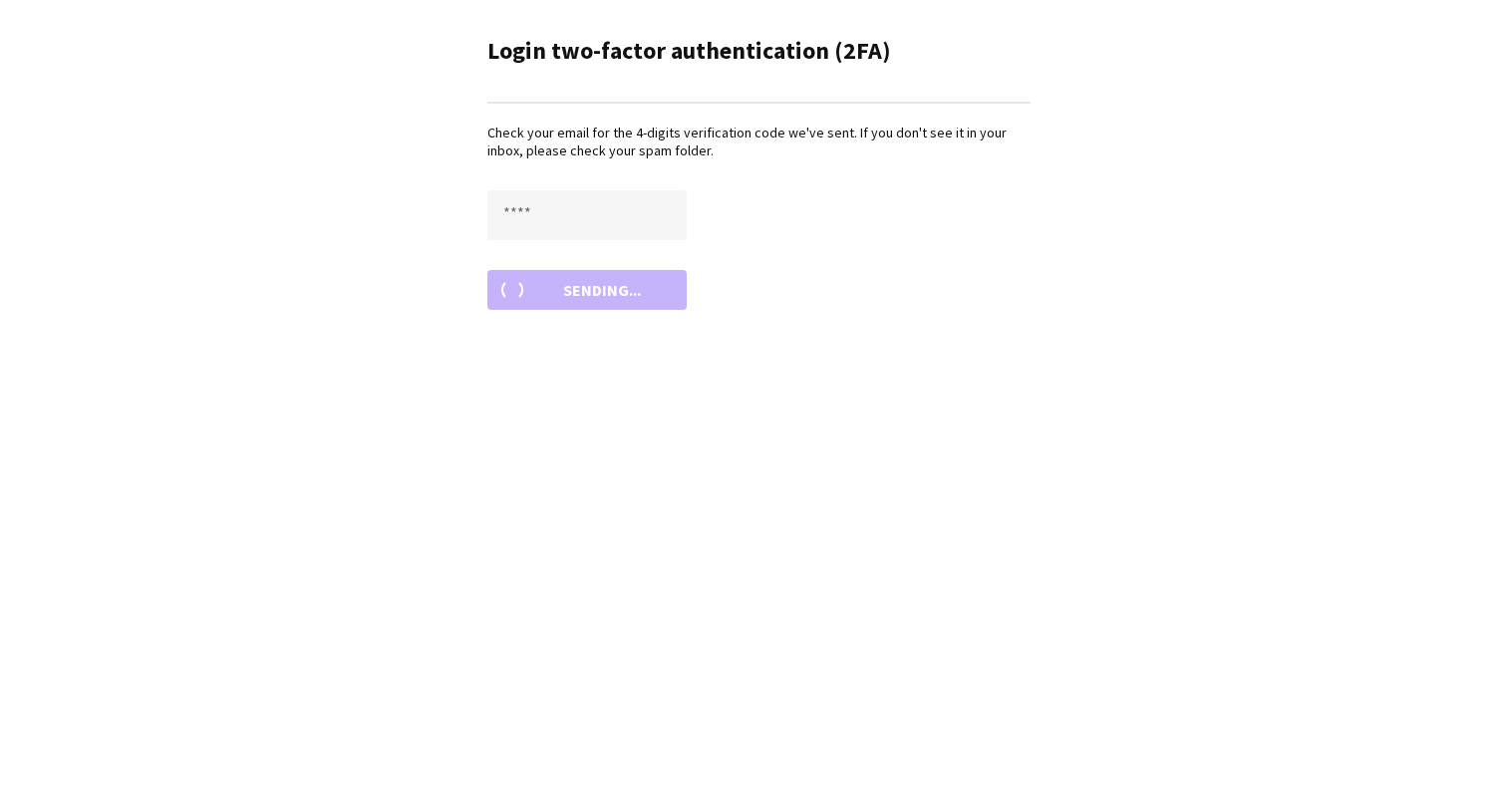 scroll, scrollTop: 0, scrollLeft: 0, axis: both 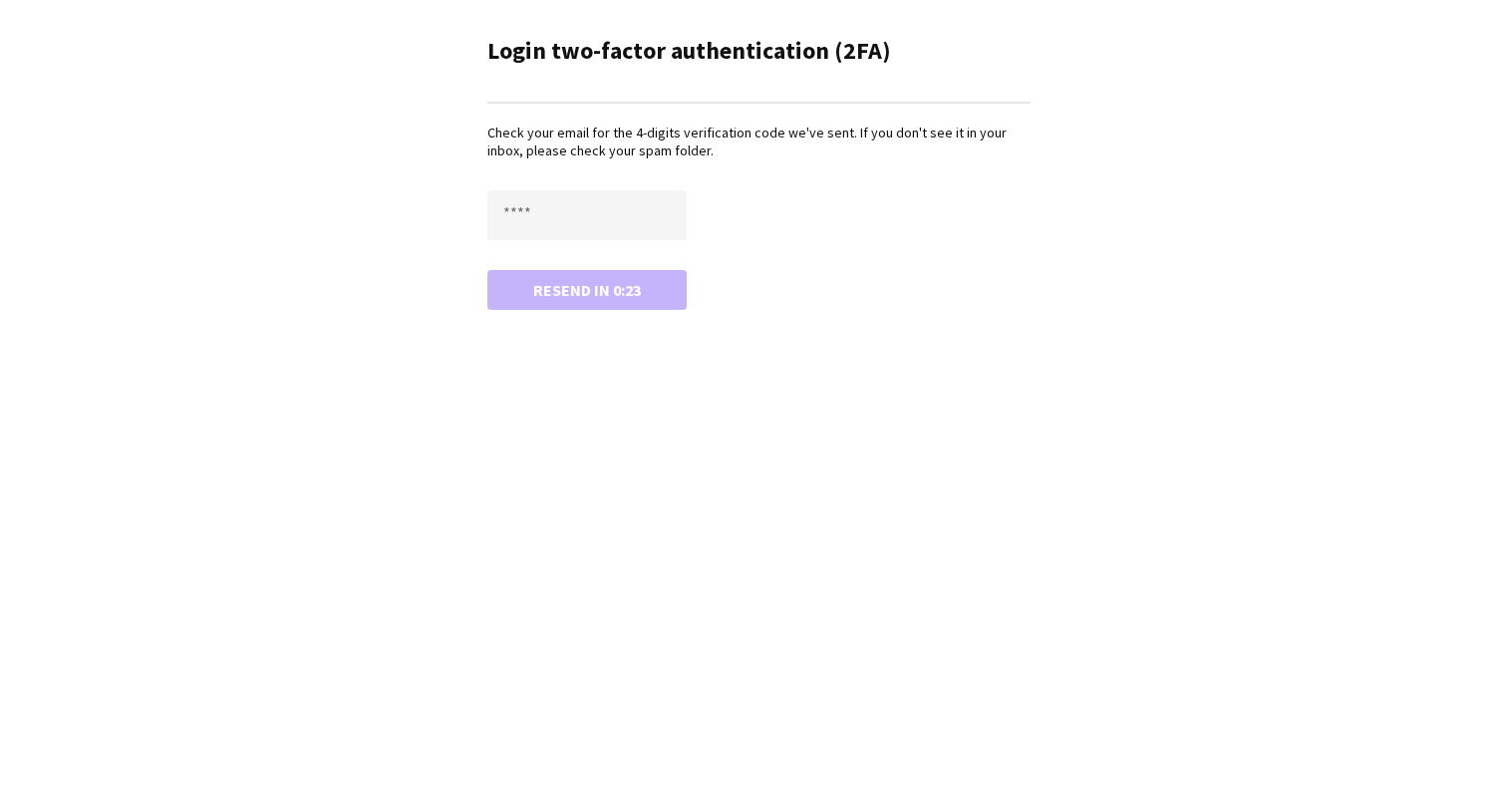 click on "Login two-factor authentication (2FA)   Check your email for the 4-digits verification code we've sent. If you don't see it in your inbox, please check your spam folder.   Resend in 0:23" 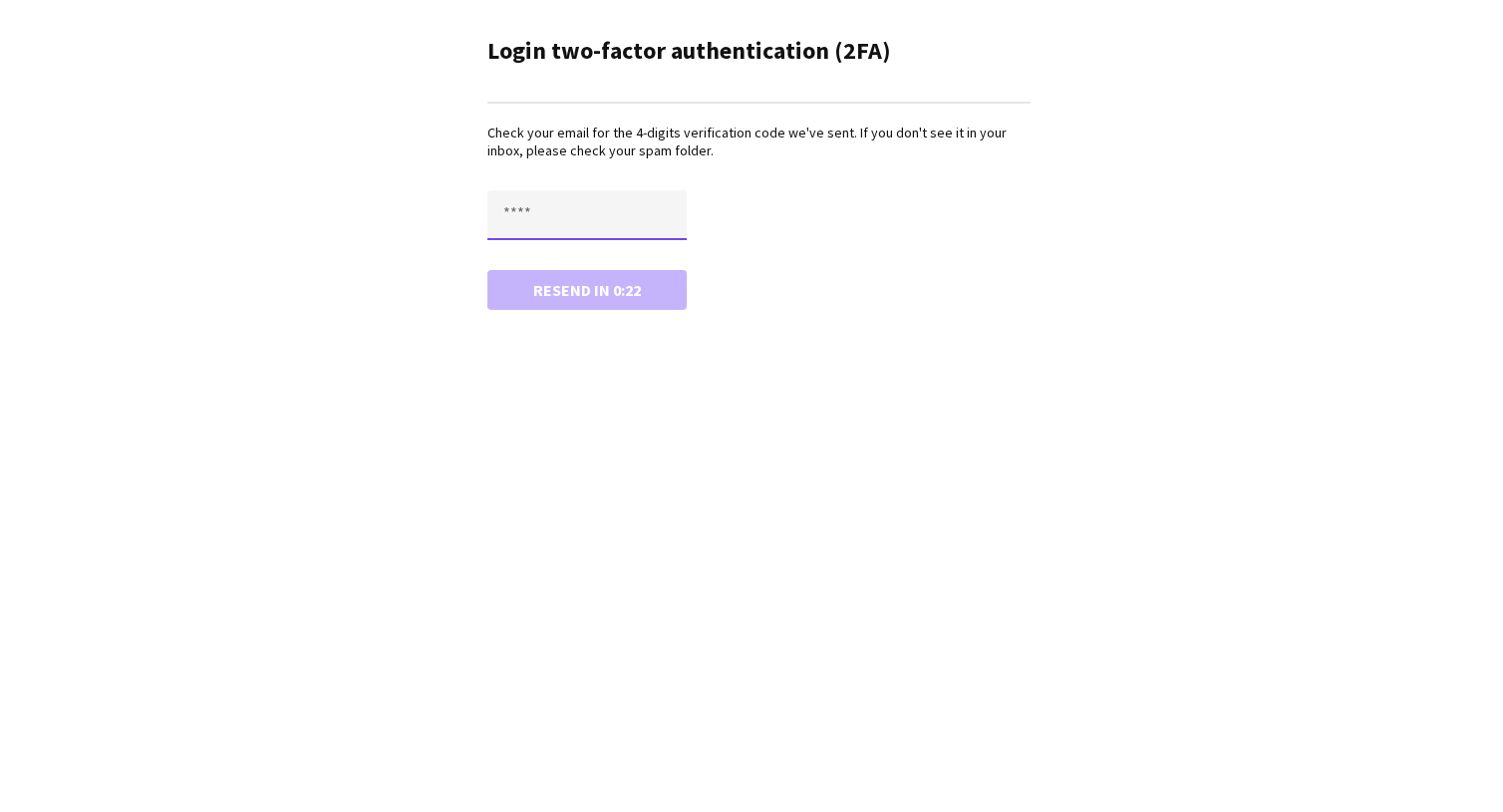 click at bounding box center (587, 215) 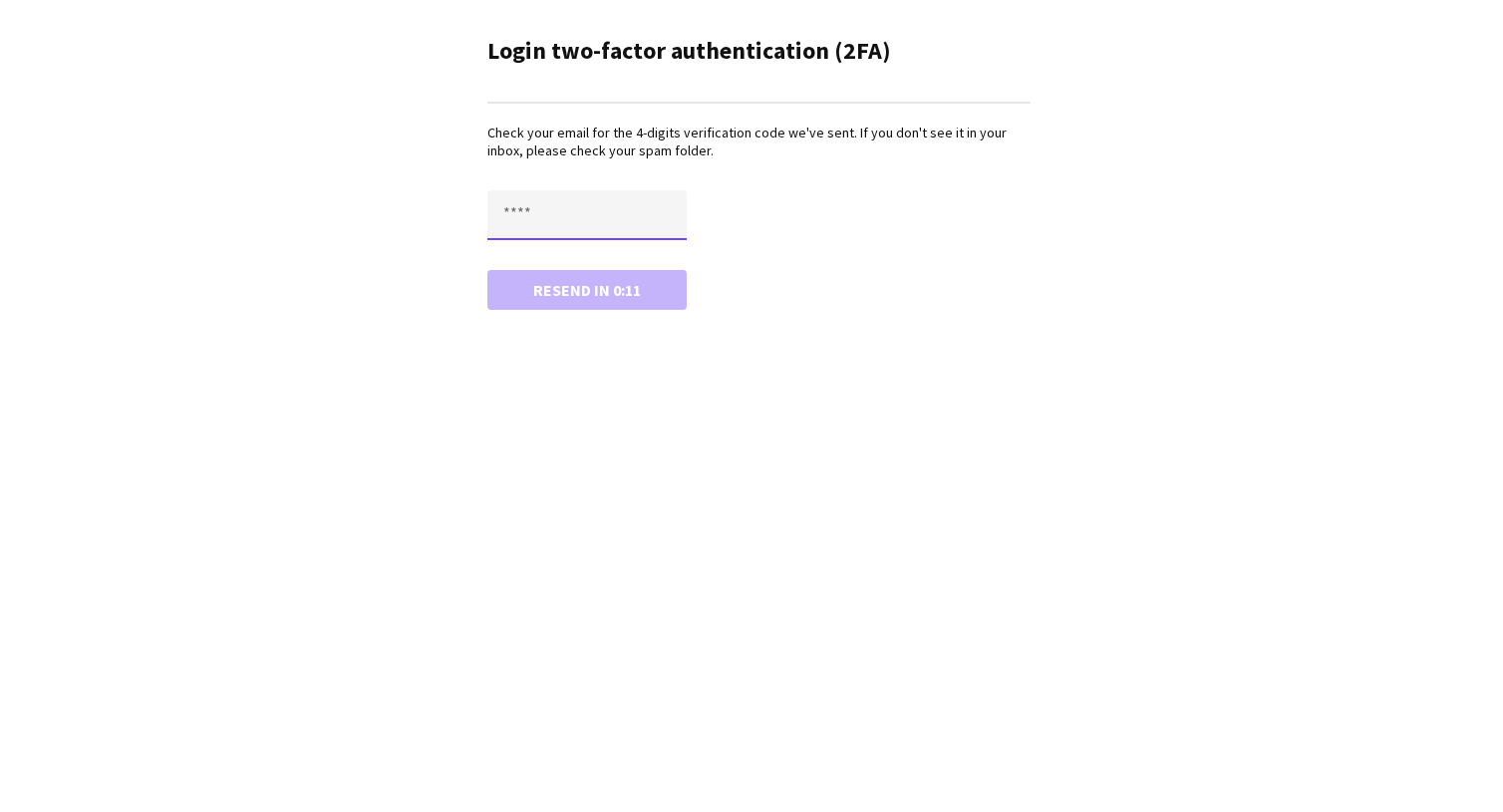 paste on "****" 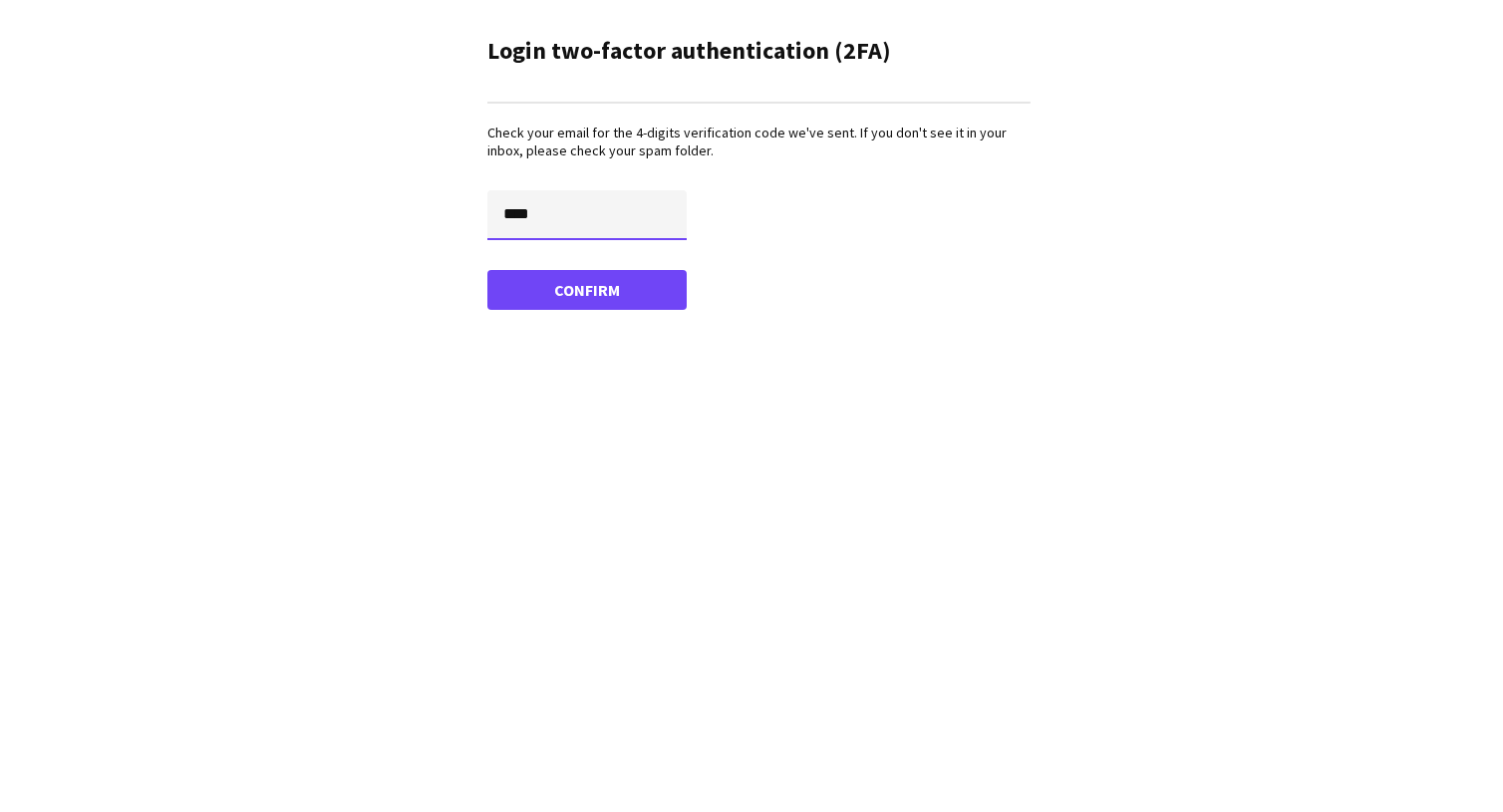 type on "****" 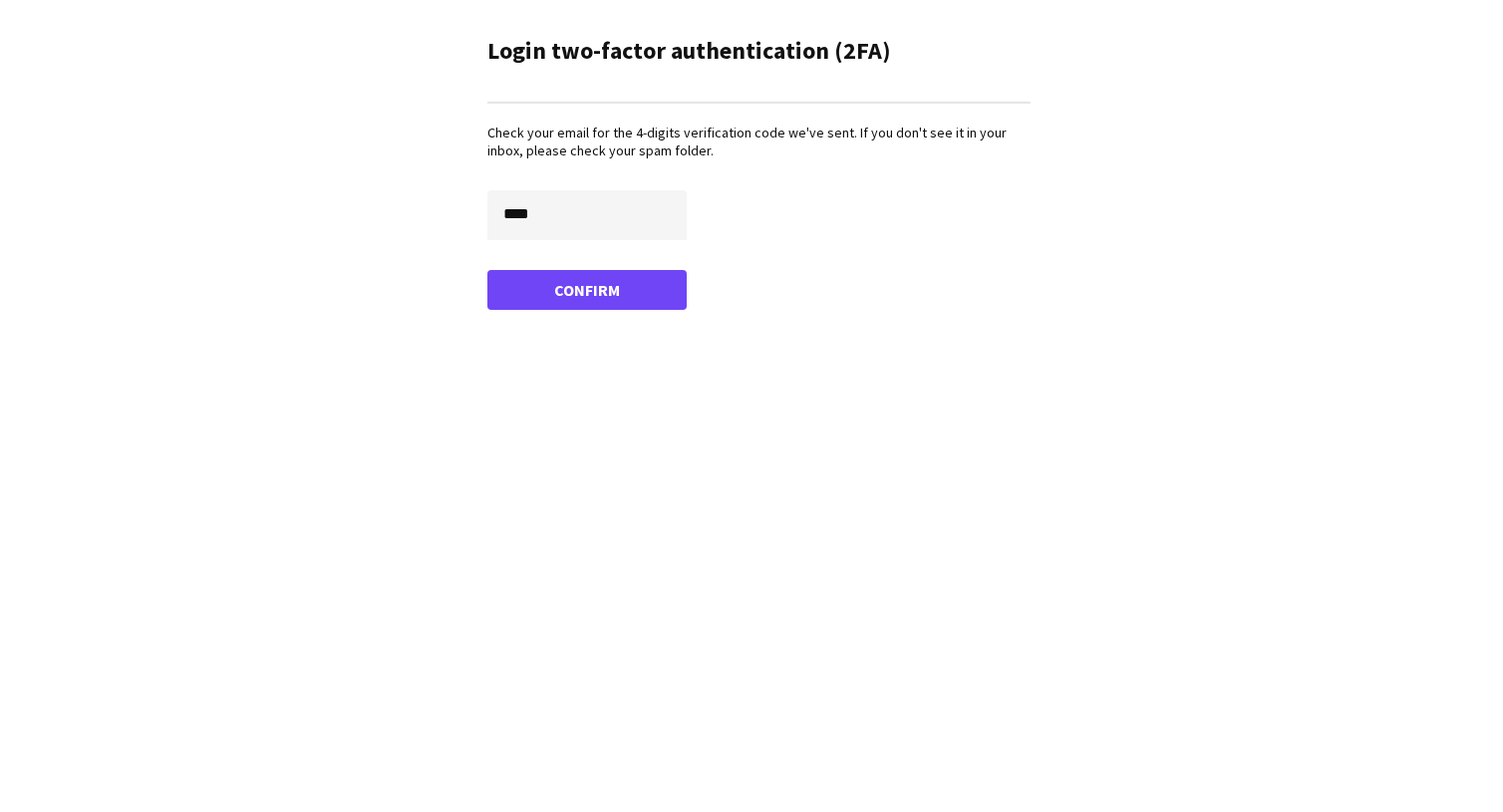 click on "Confirm" 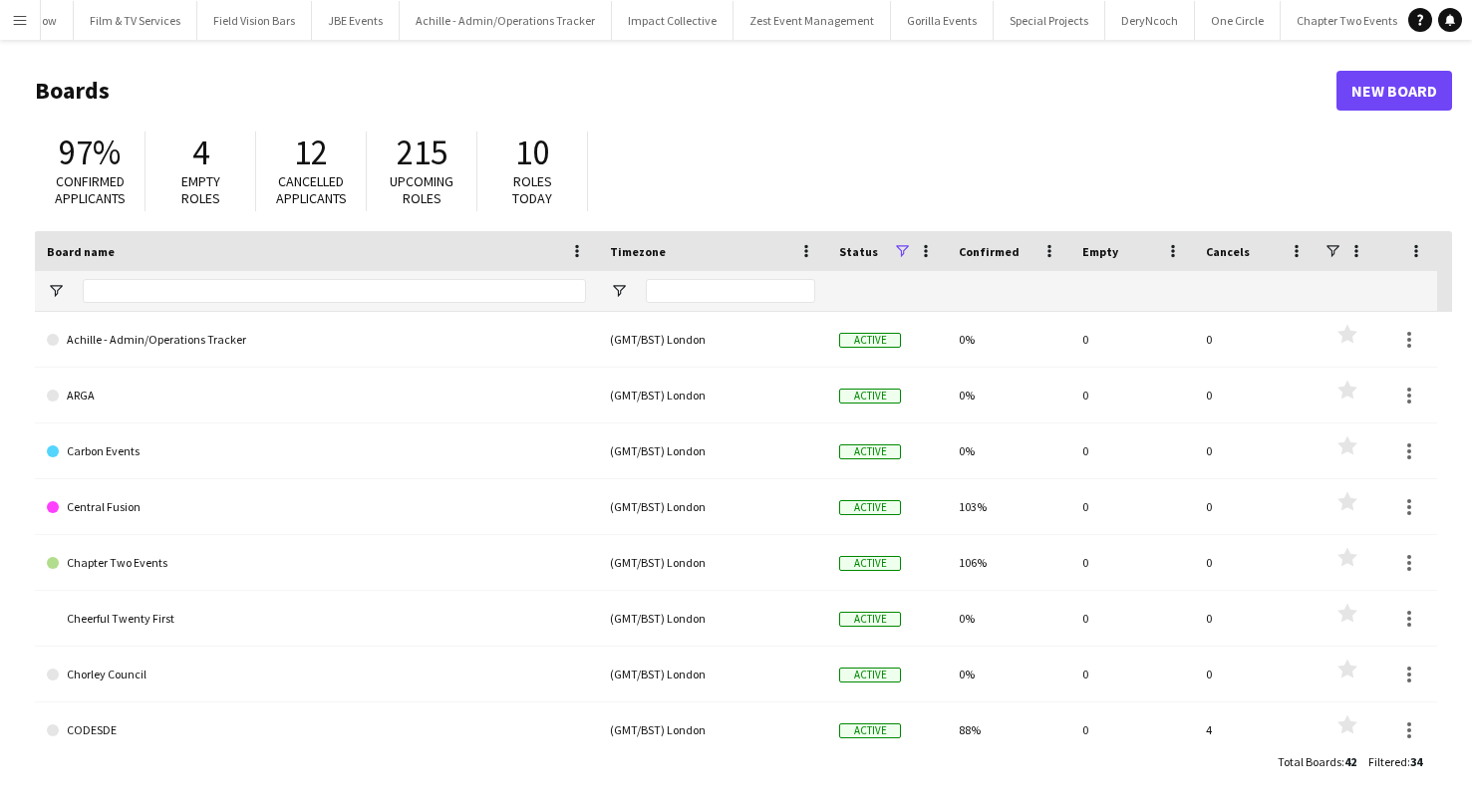 scroll, scrollTop: 0, scrollLeft: 1856, axis: horizontal 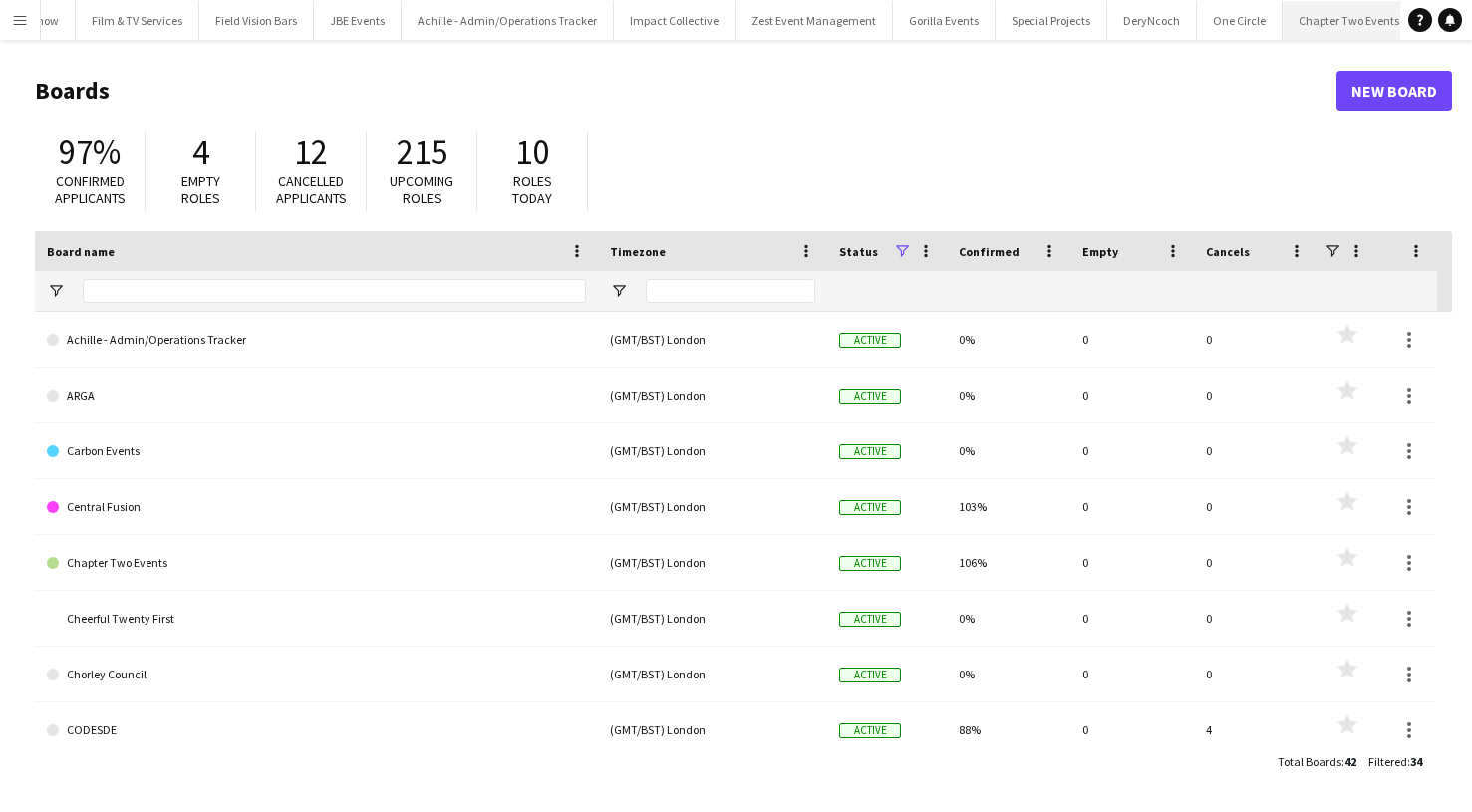 click on "Chapter Two Events
Close" at bounding box center (1349, 20) 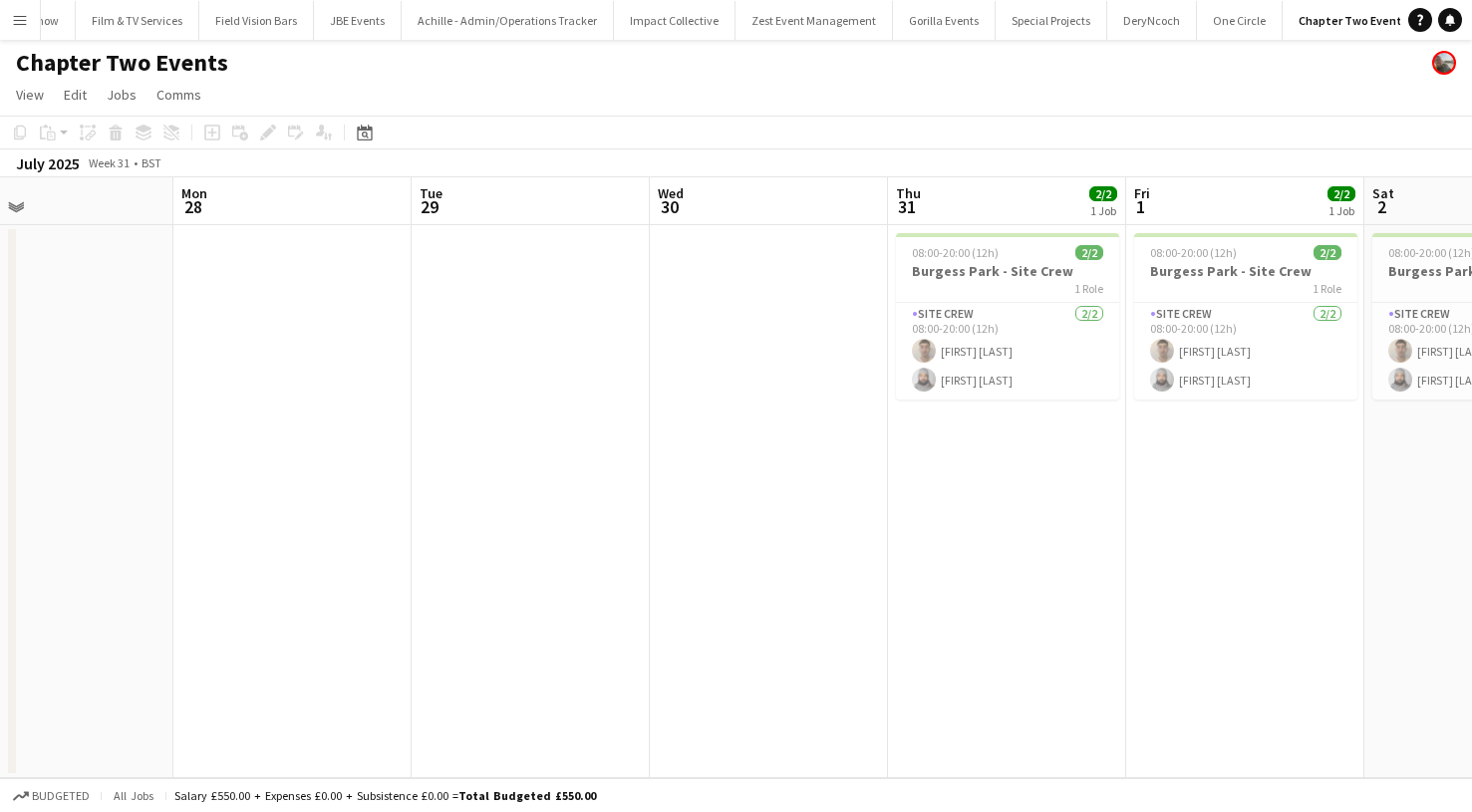 scroll, scrollTop: 0, scrollLeft: 604, axis: horizontal 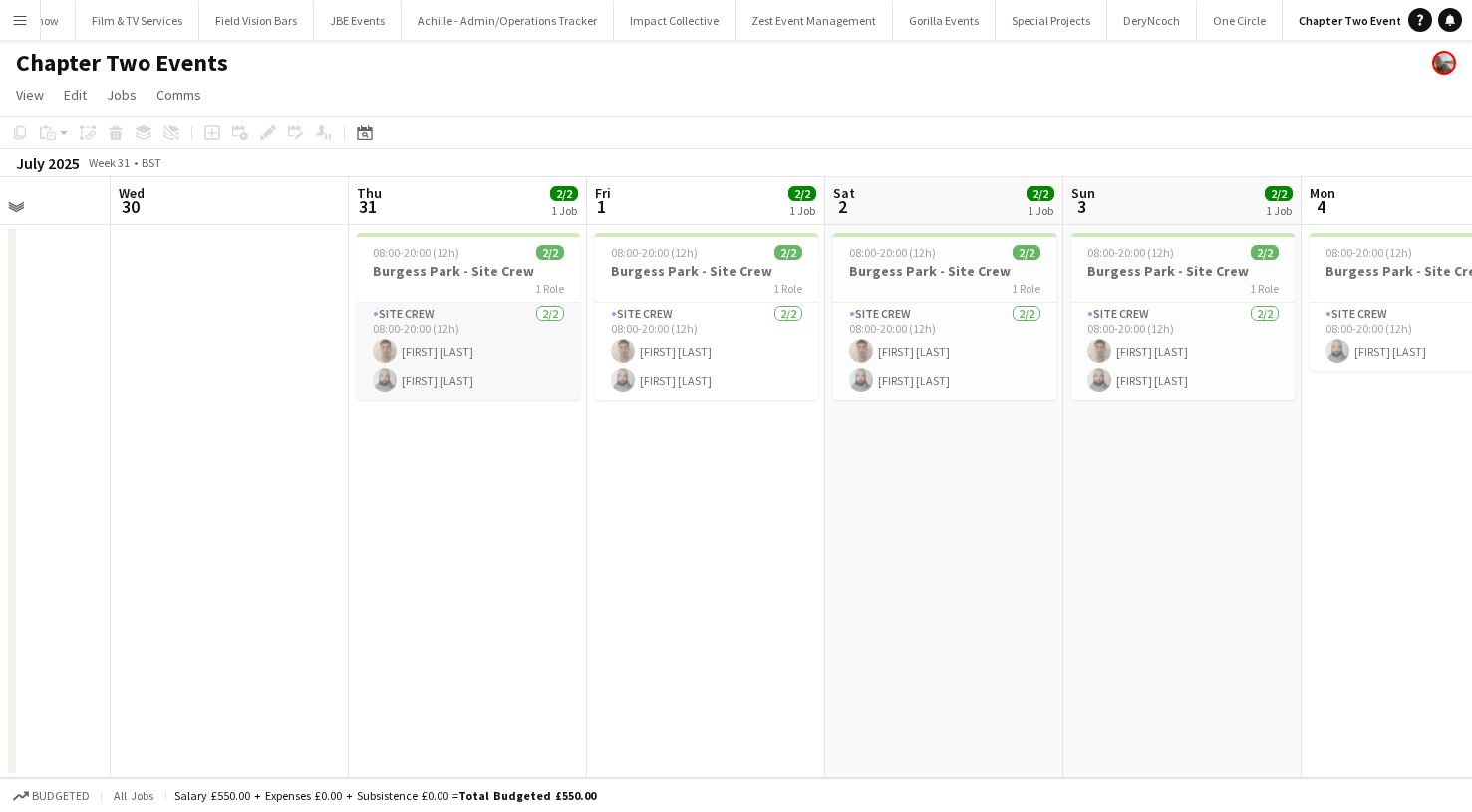 click on "Site Crew   2/2   08:00-20:00 (12h)
[FIRST] [LAST] [FIRST] [LAST]" at bounding box center (468, 351) 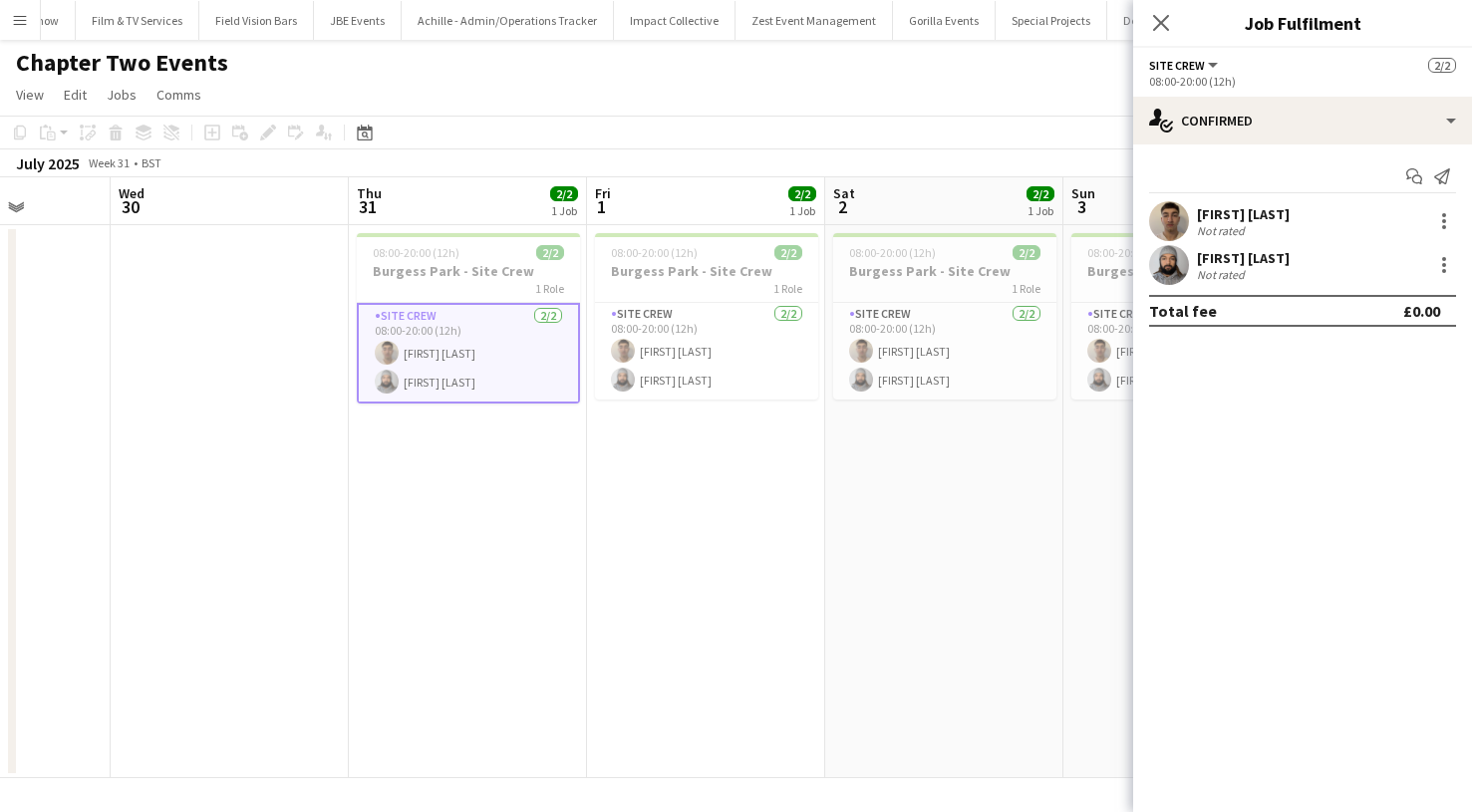 click on "Close pop-in" 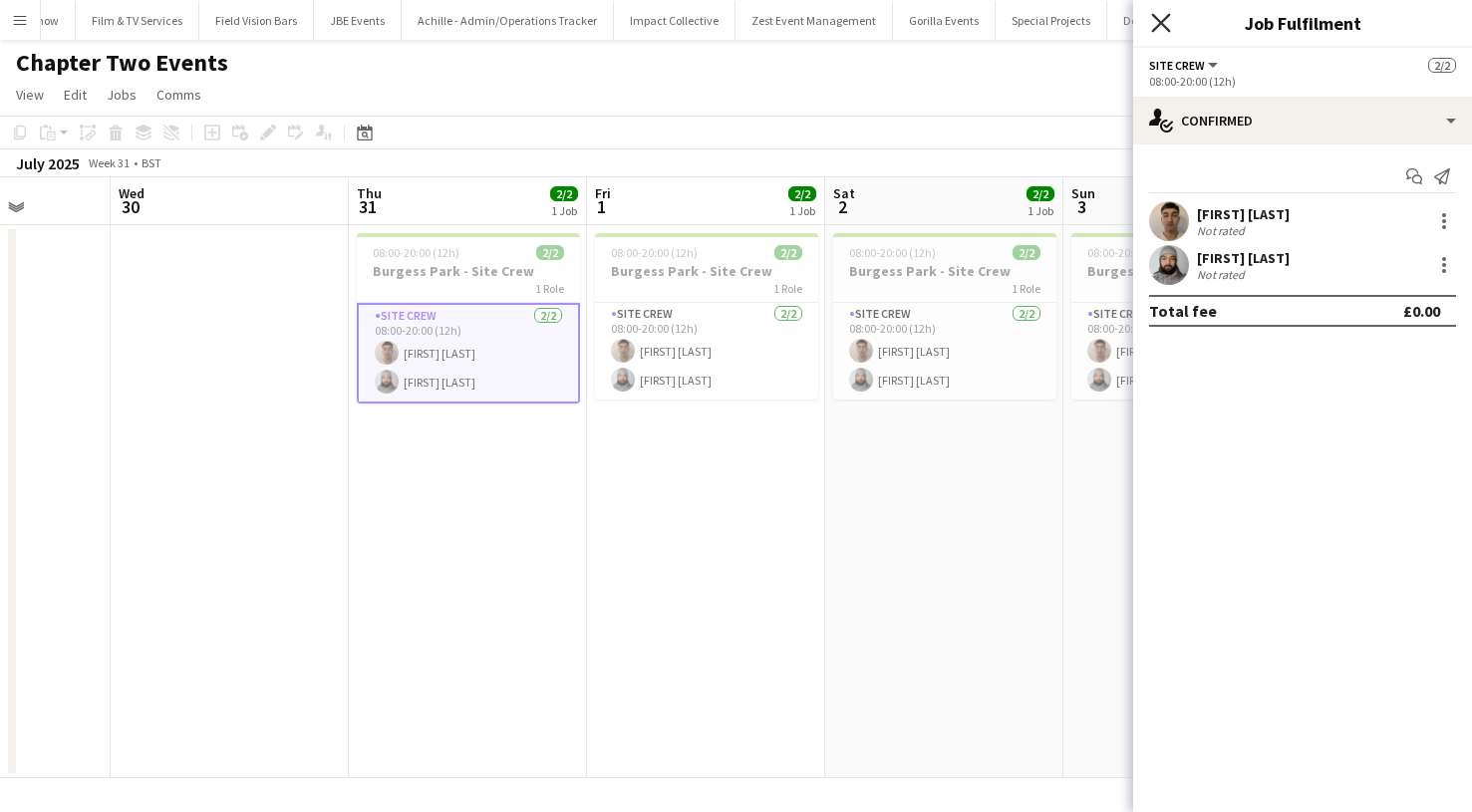 click 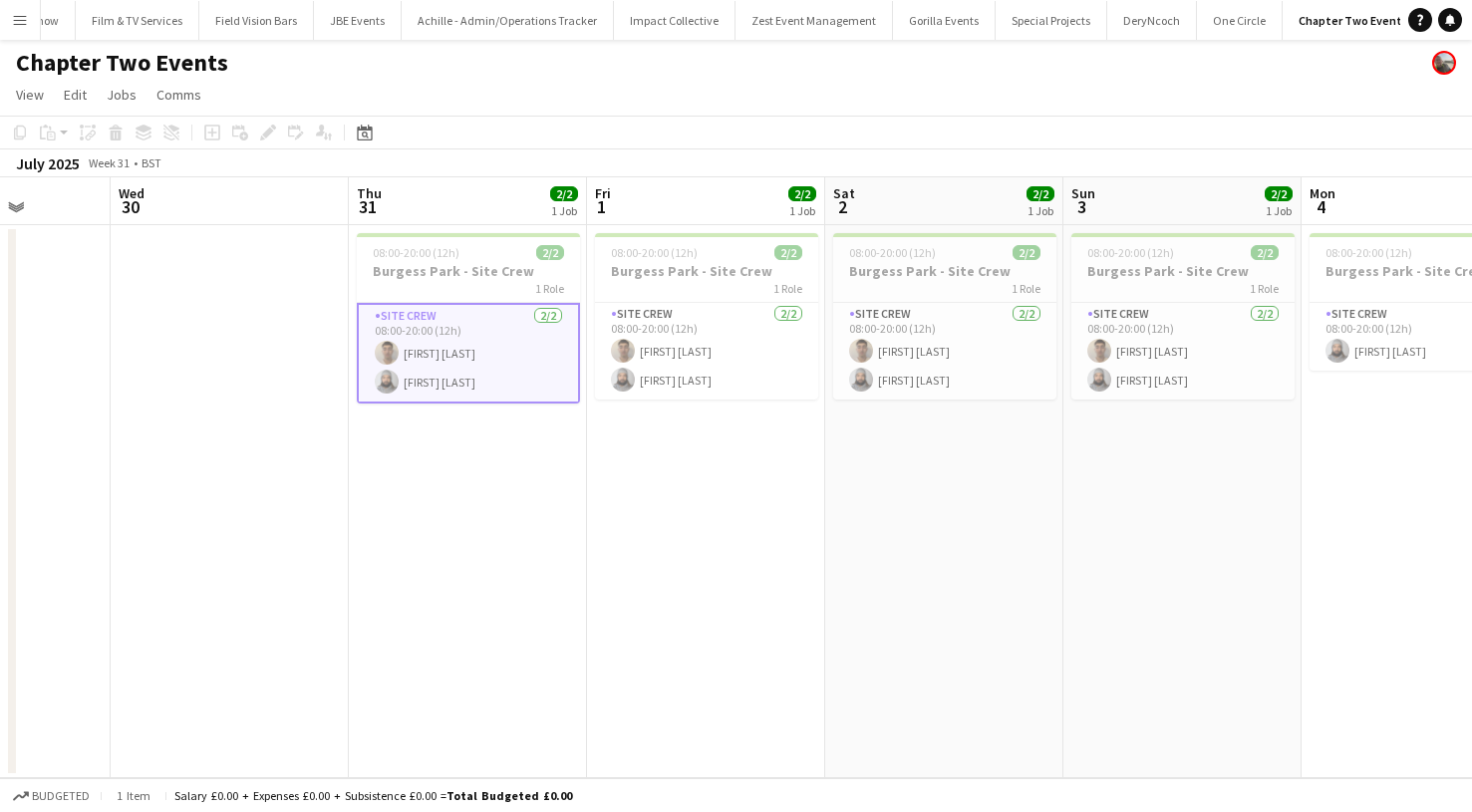 click on "Site Crew   2/2   08:00-20:00 (12h)
[FIRST] [LAST] [FIRST] [LAST]" at bounding box center [468, 353] 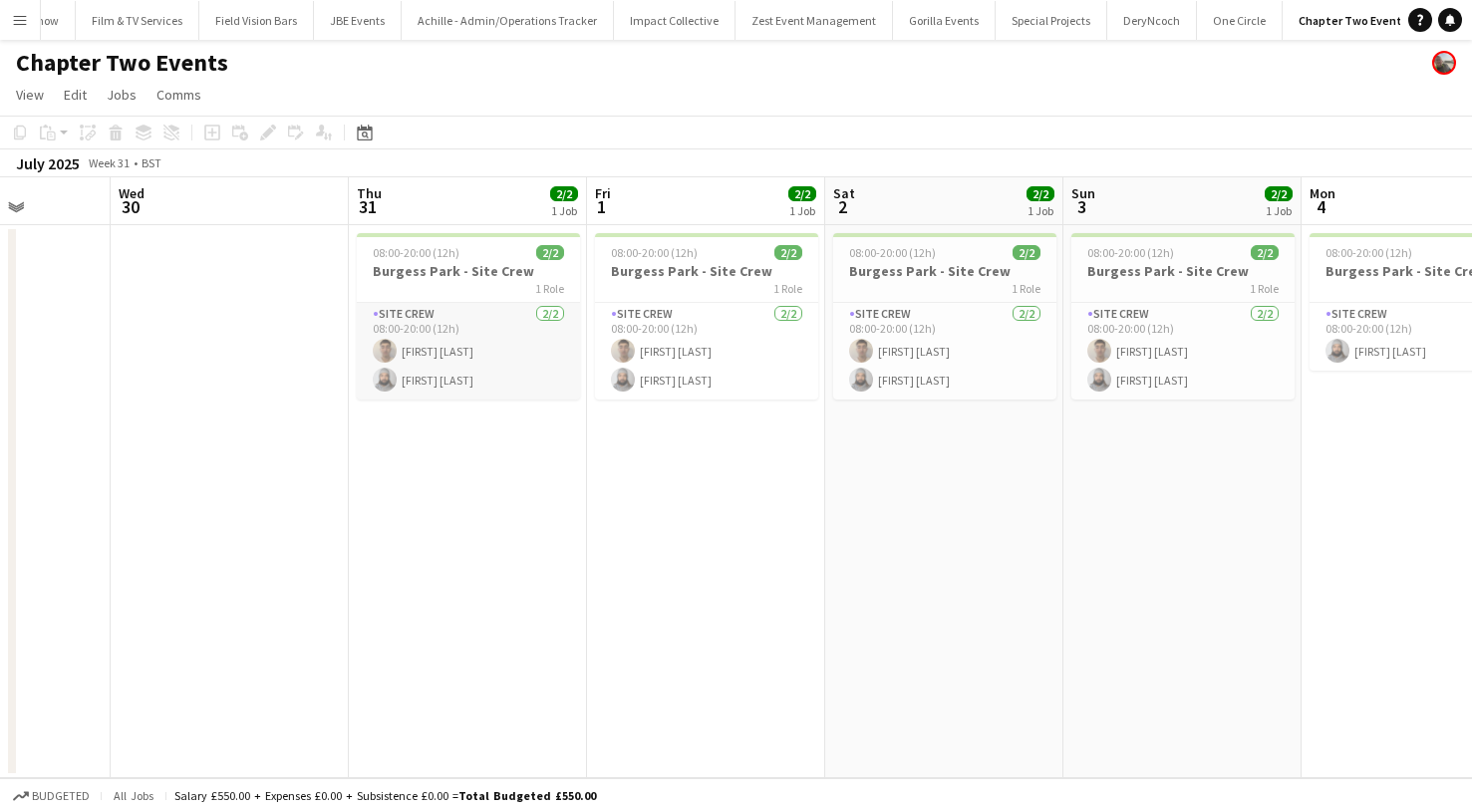 click on "Site Crew   2/2   08:00-20:00 (12h)
[FIRST] [LAST] [FIRST] [LAST]" at bounding box center (468, 351) 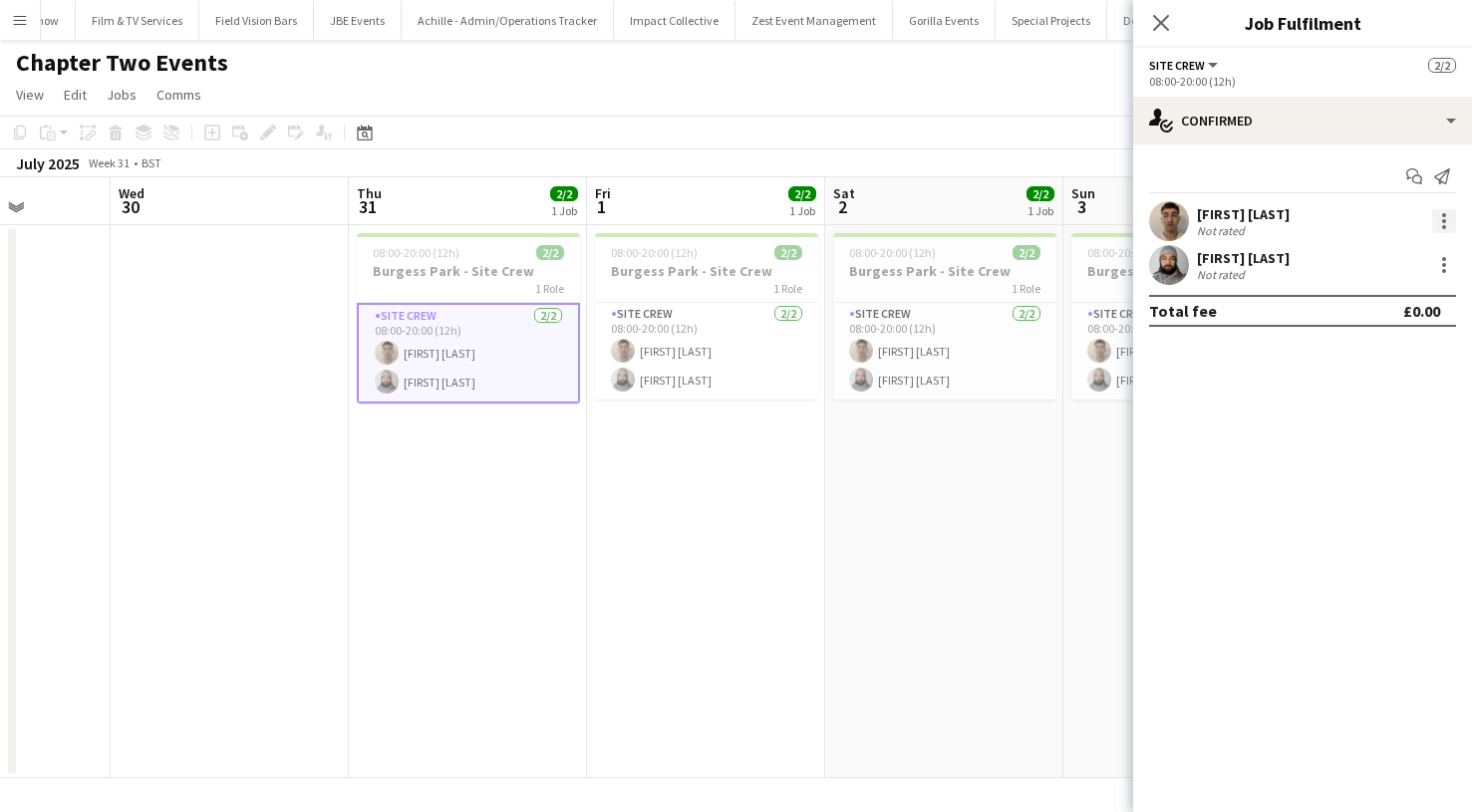 click at bounding box center (1444, 221) 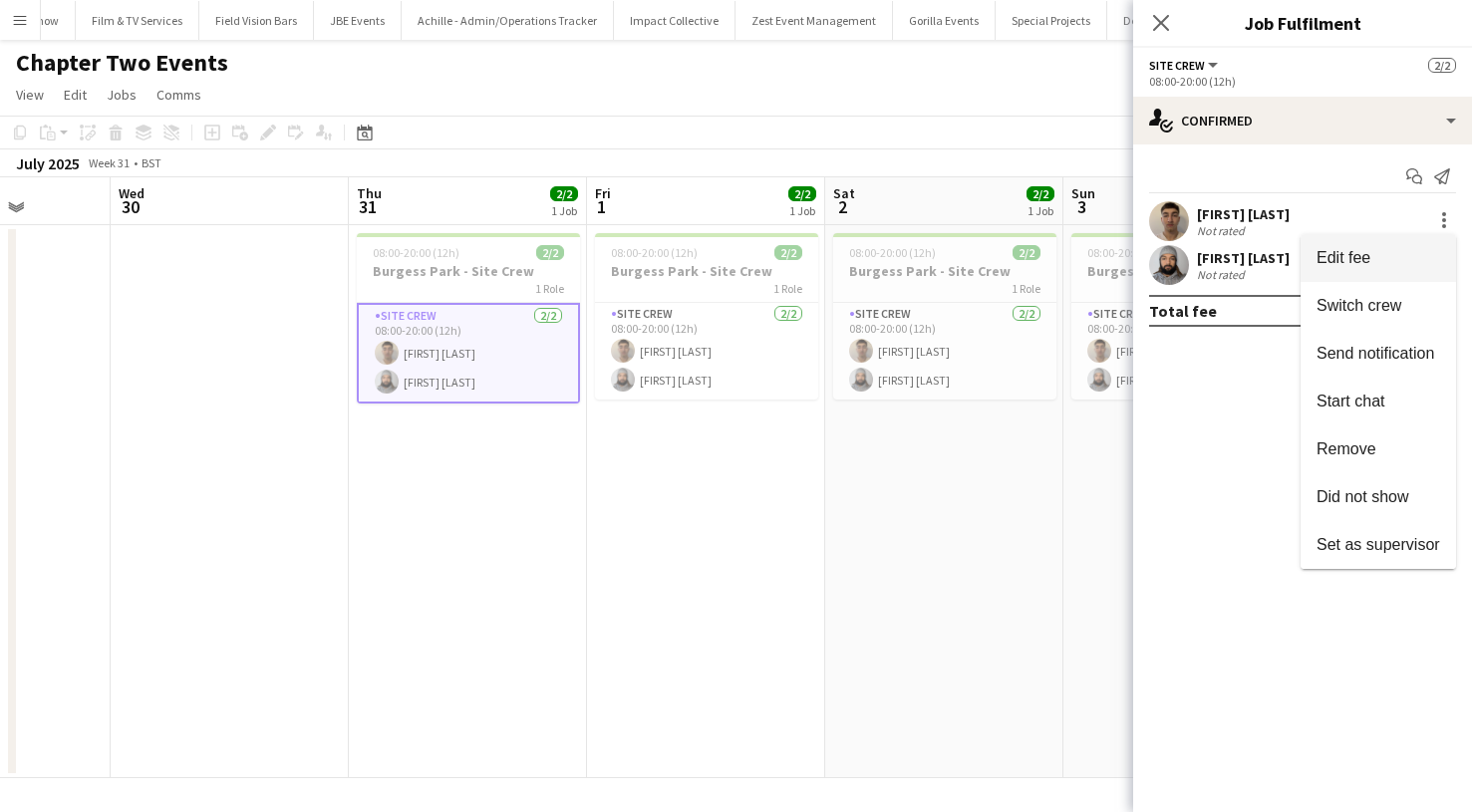 click on "Edit fee" at bounding box center [1378, 258] 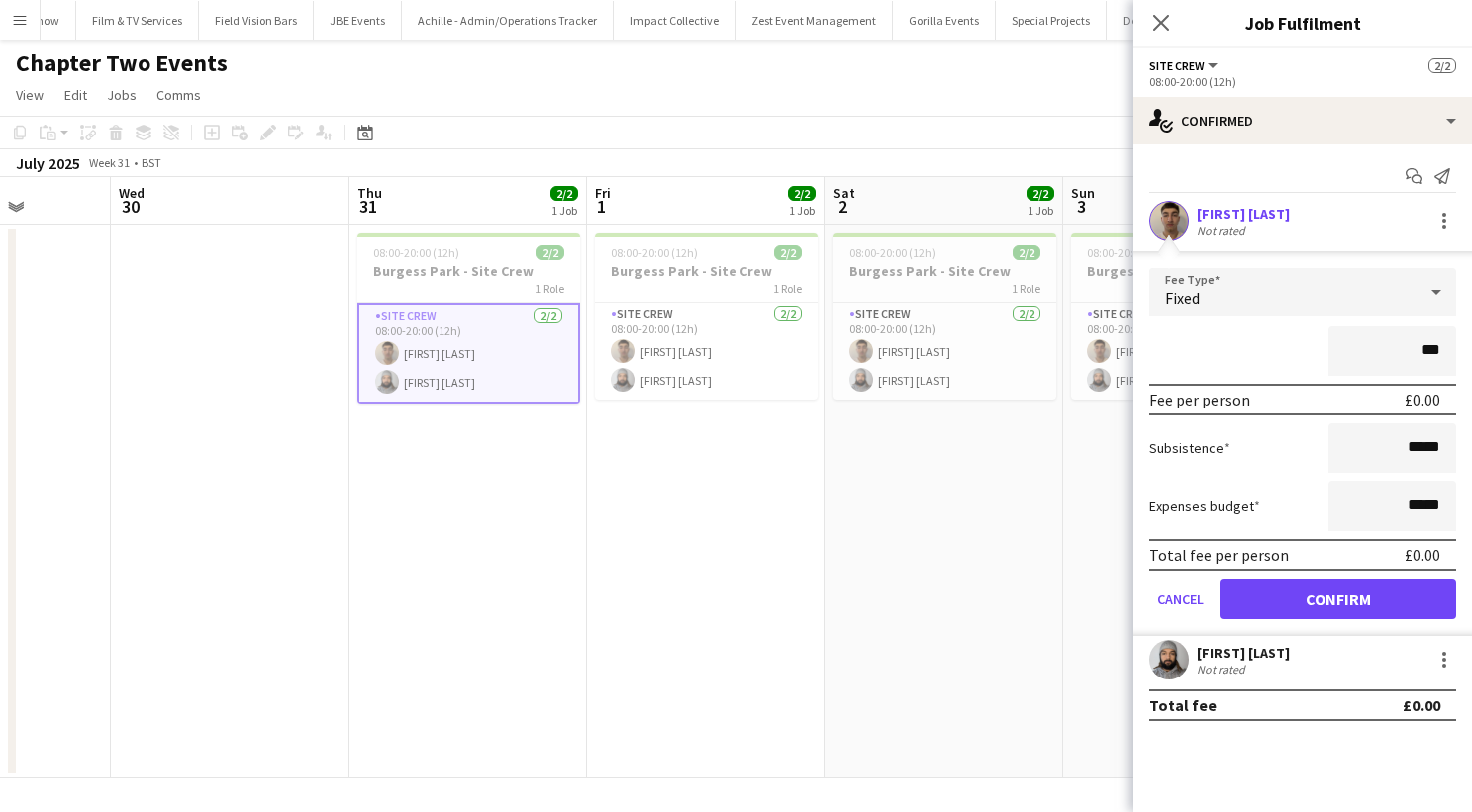 type on "**" 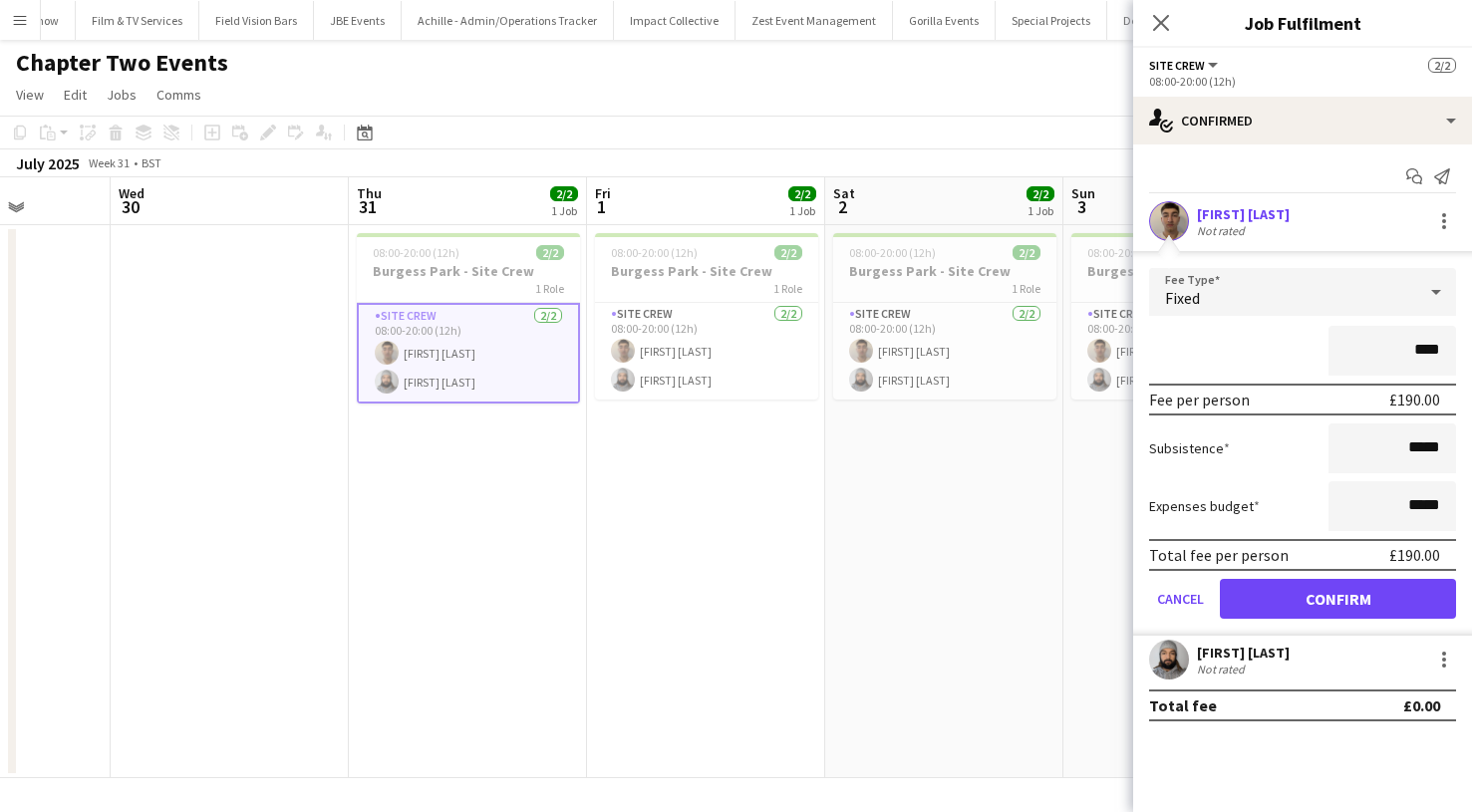 type on "****" 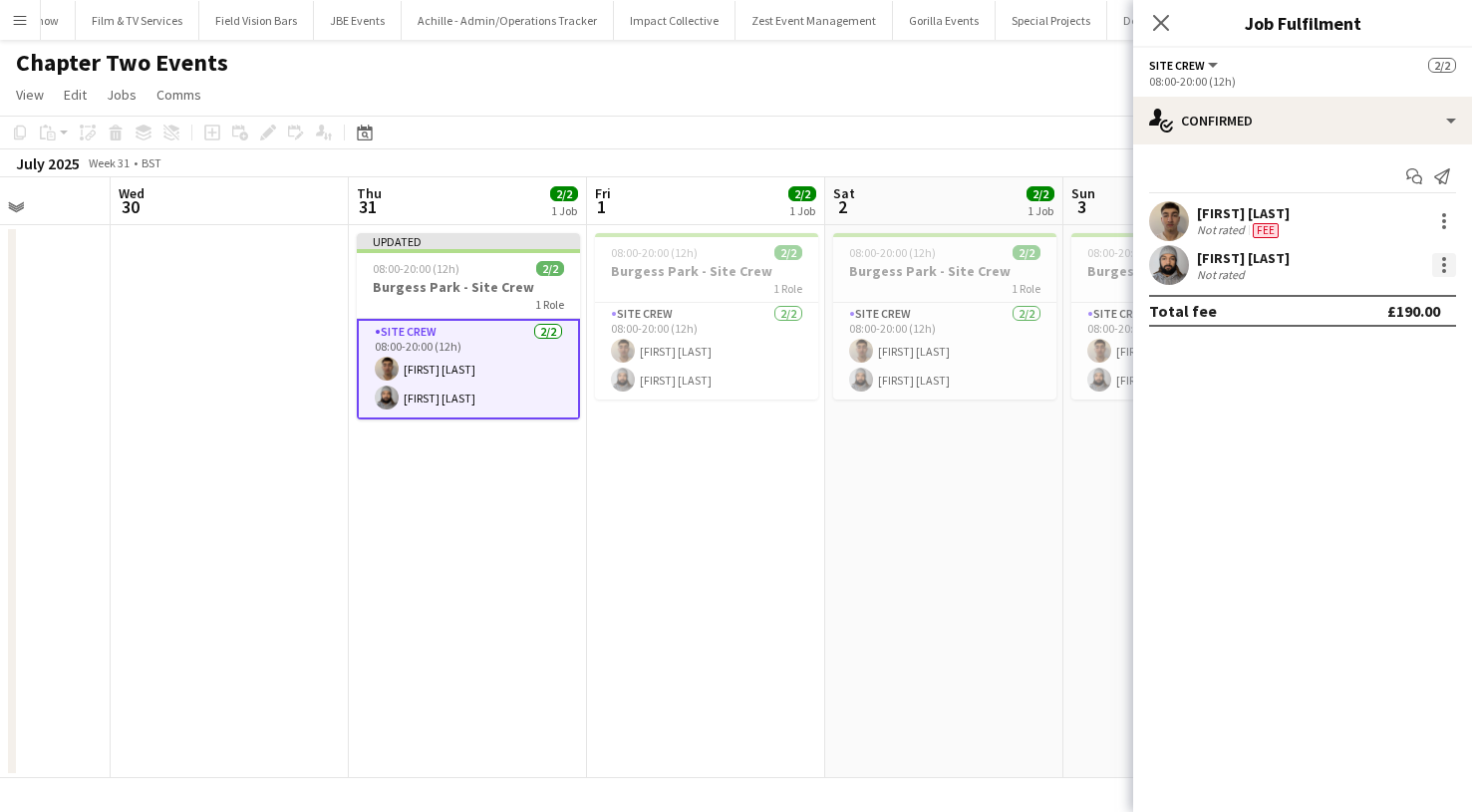 click at bounding box center [1444, 265] 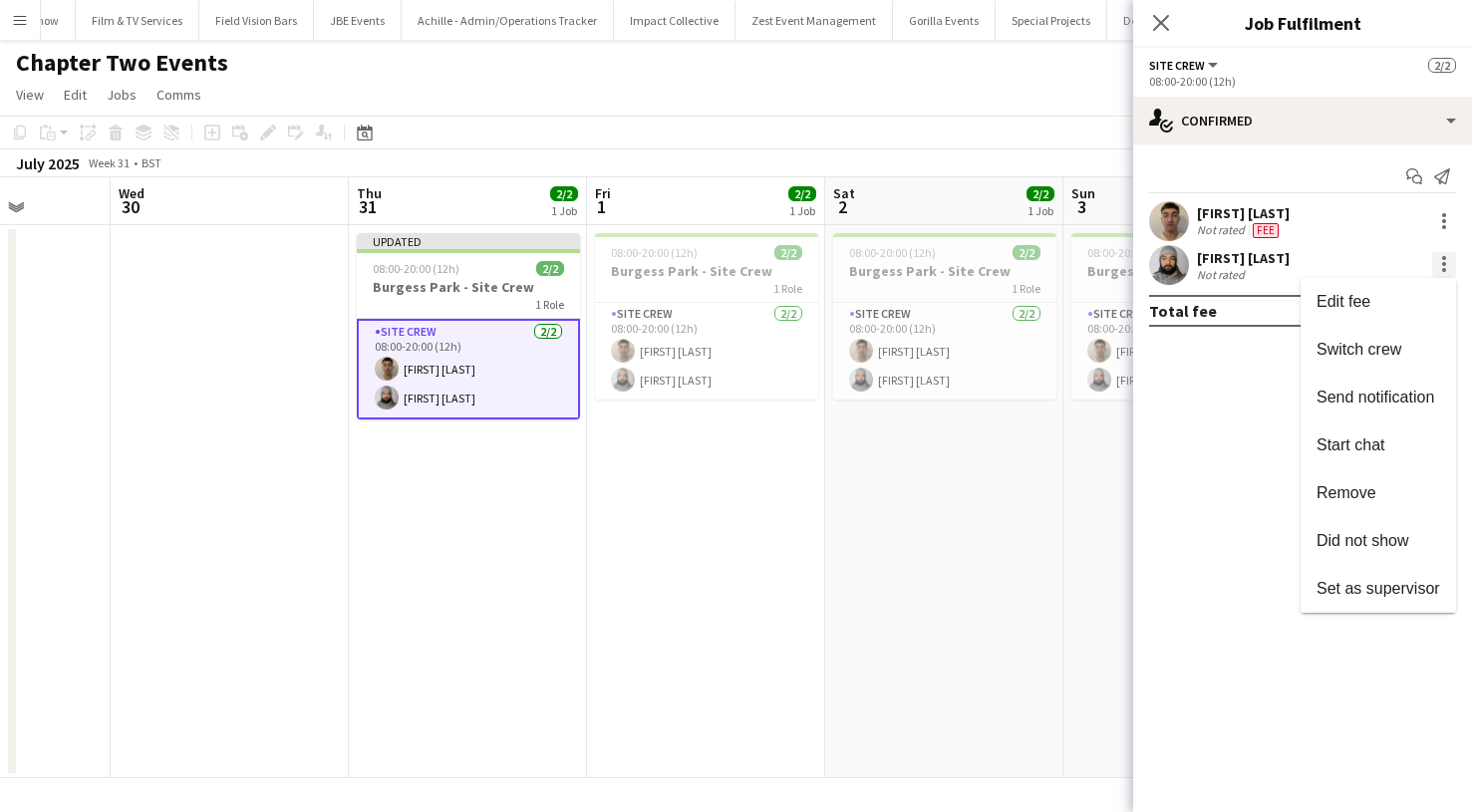 click on "Edit fee" at bounding box center (1378, 302) 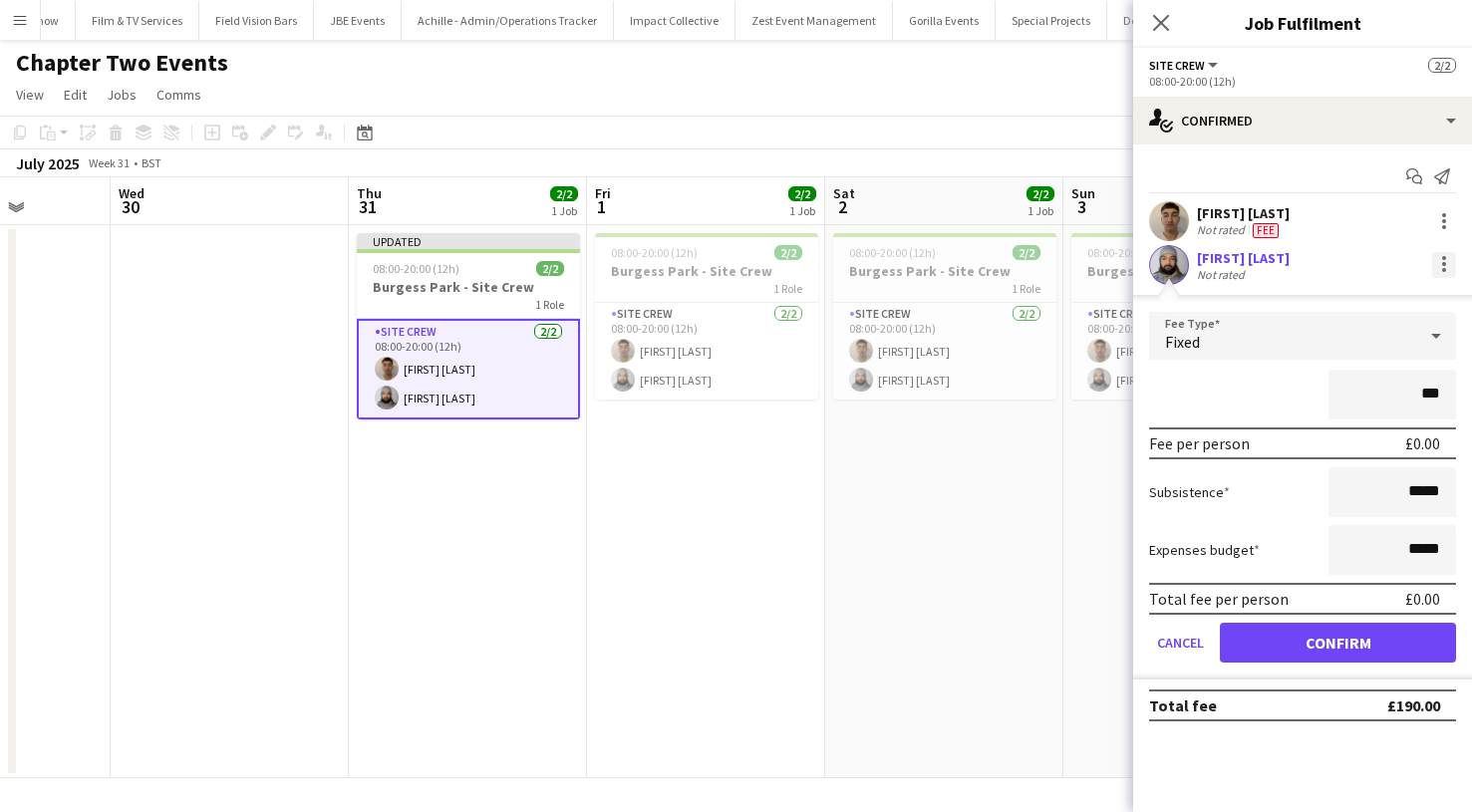 type on "**" 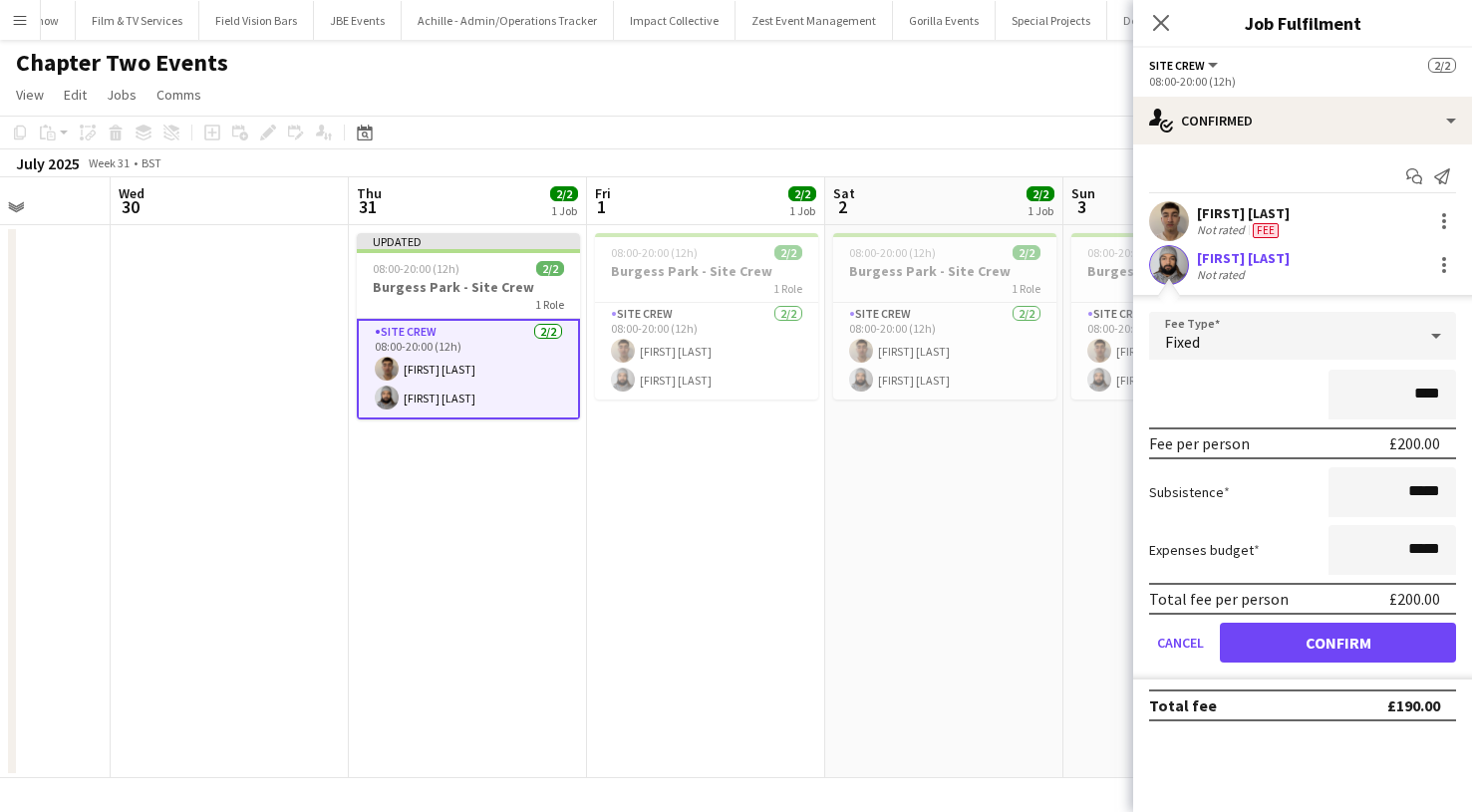 type on "****" 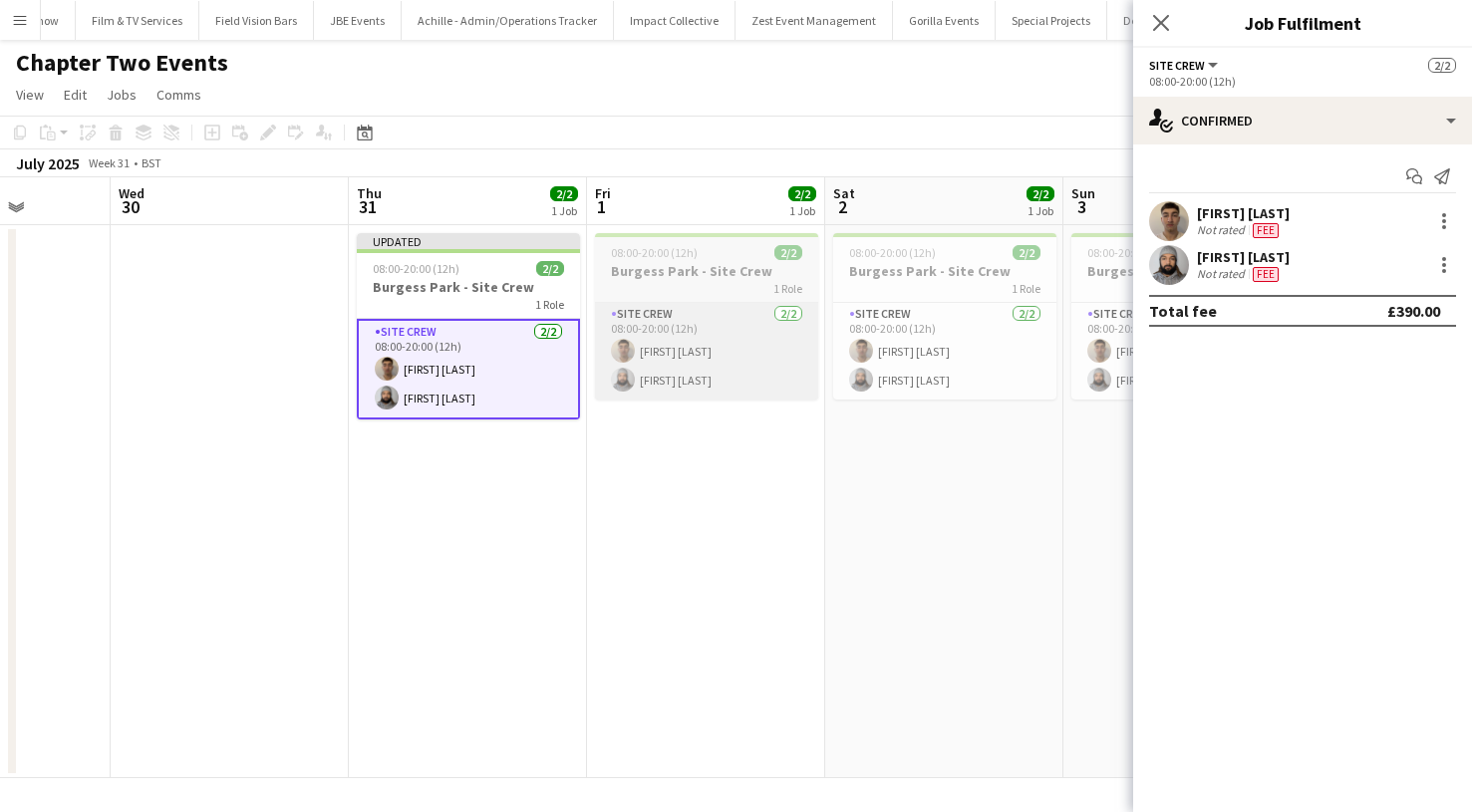 click on "Site Crew   2/2   08:00-20:00 (12h)
[FIRST] [LAST] [FIRST] [LAST]" at bounding box center (707, 351) 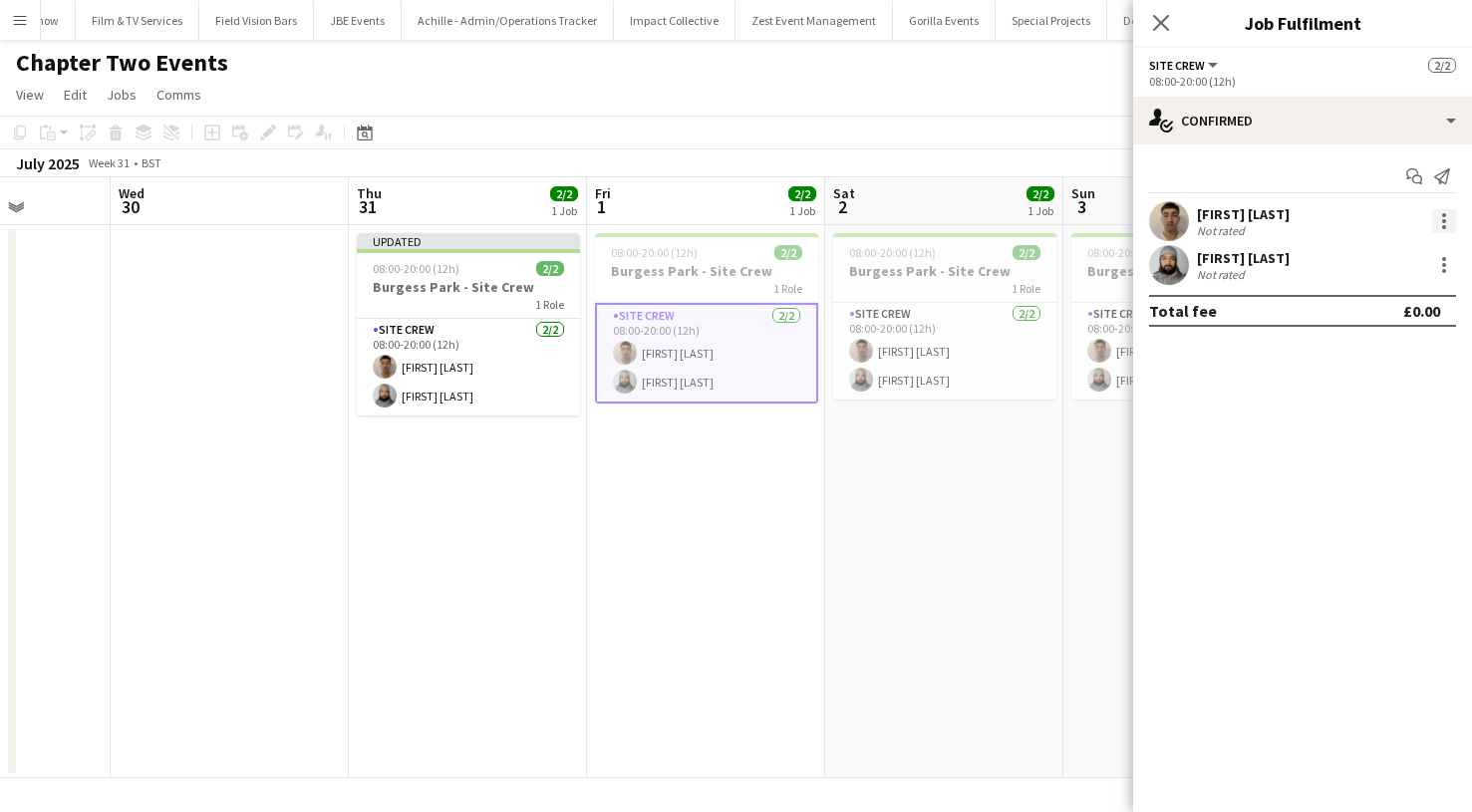 click at bounding box center (1444, 221) 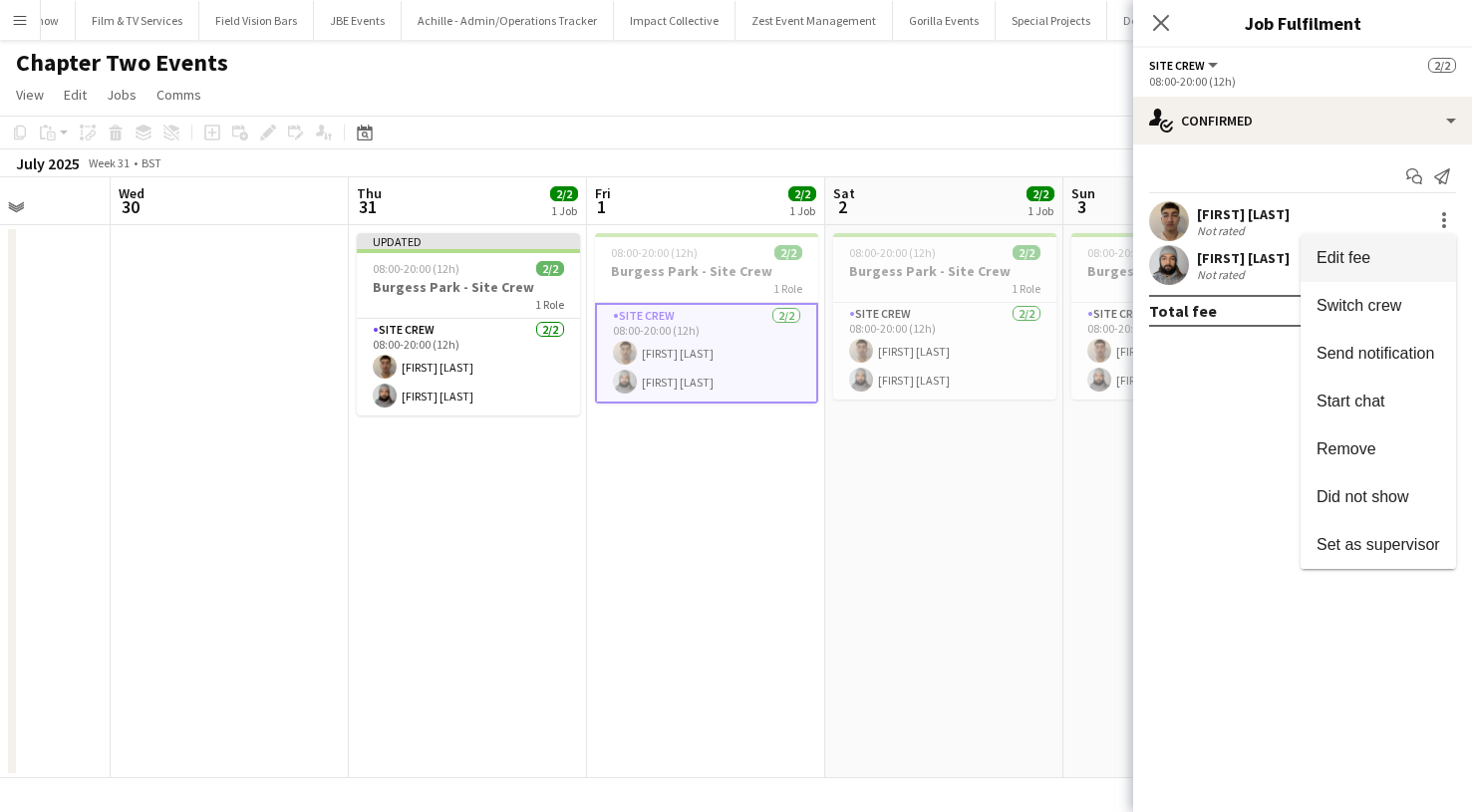 click on "Edit fee" at bounding box center (1378, 258) 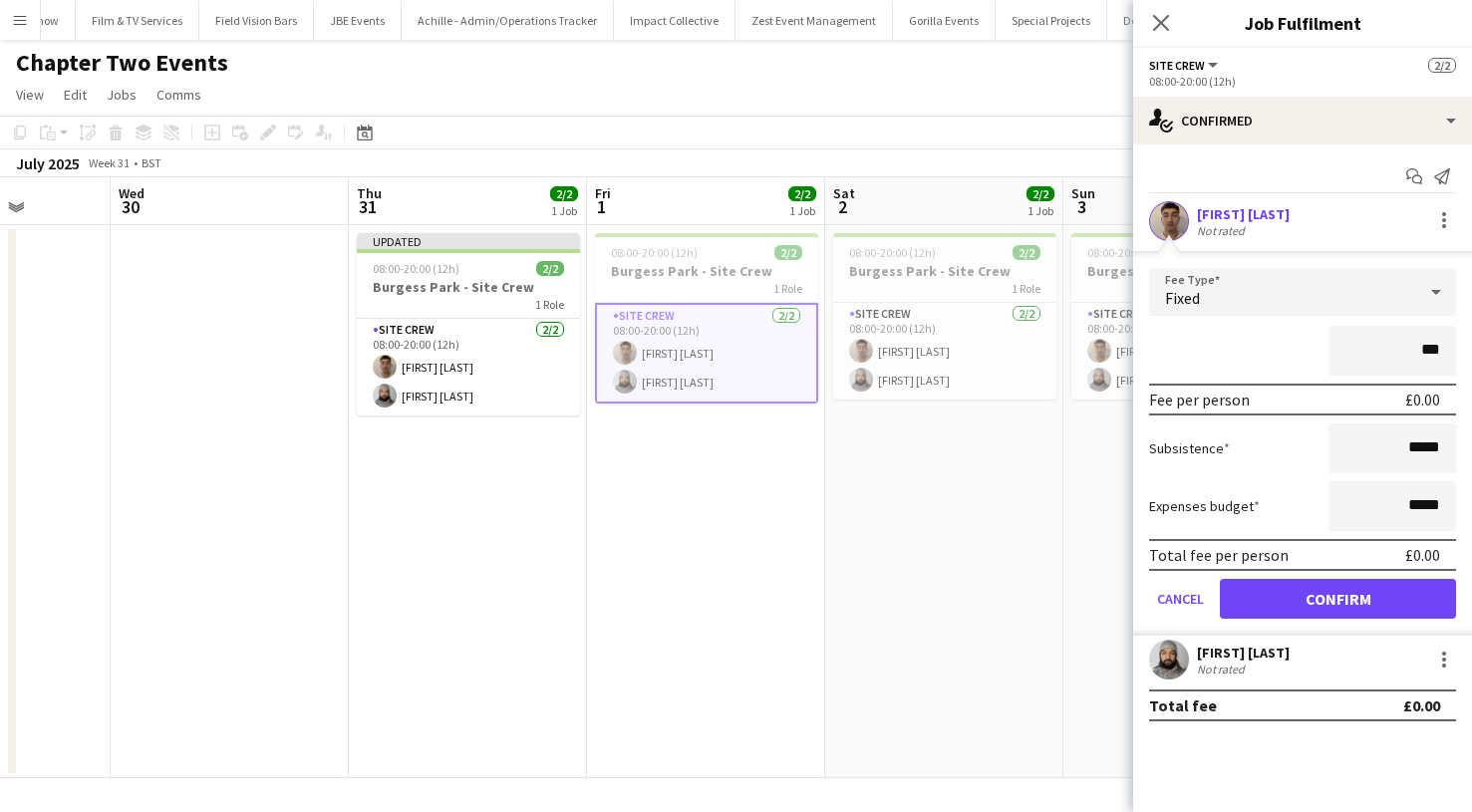 type on "**" 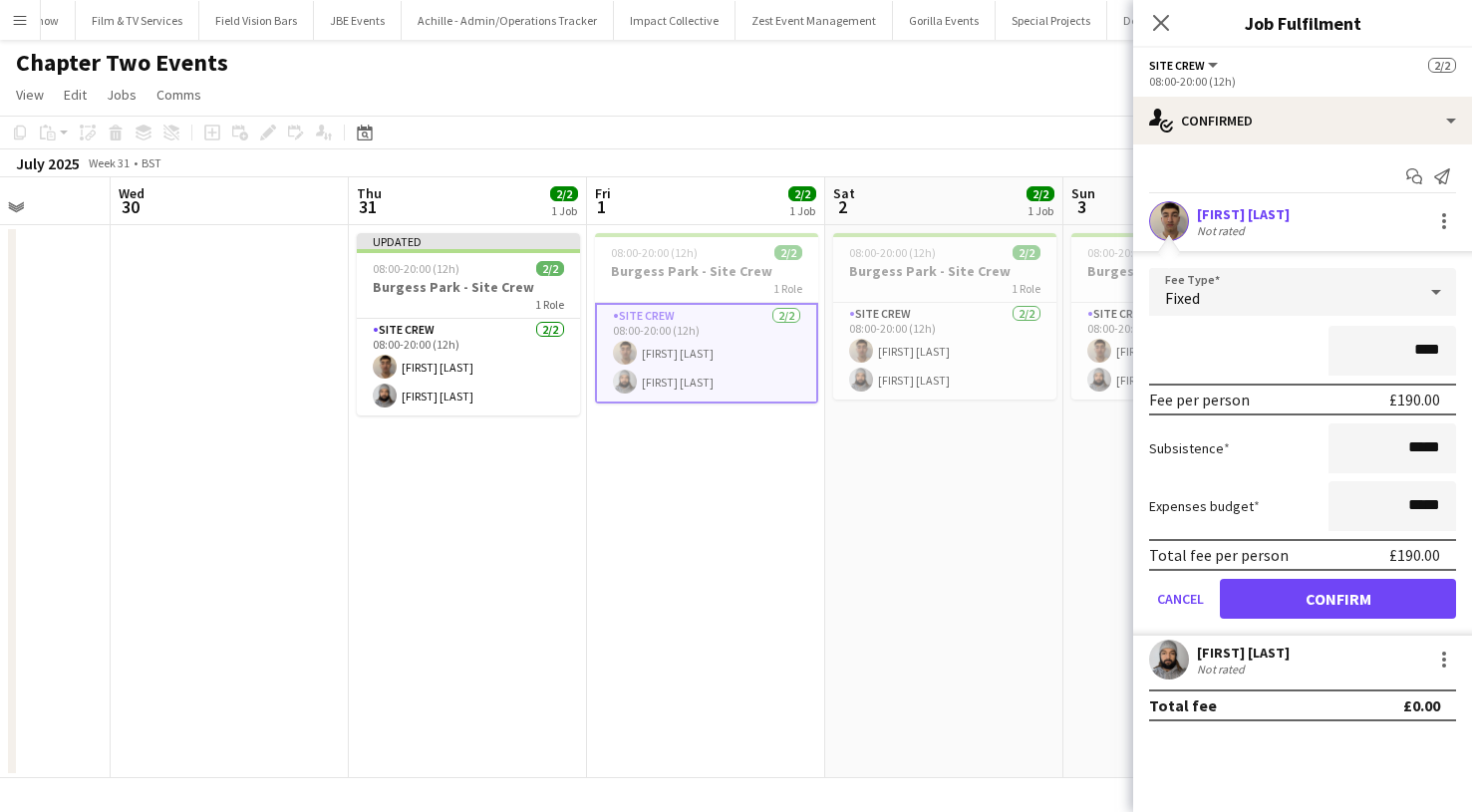 type on "****" 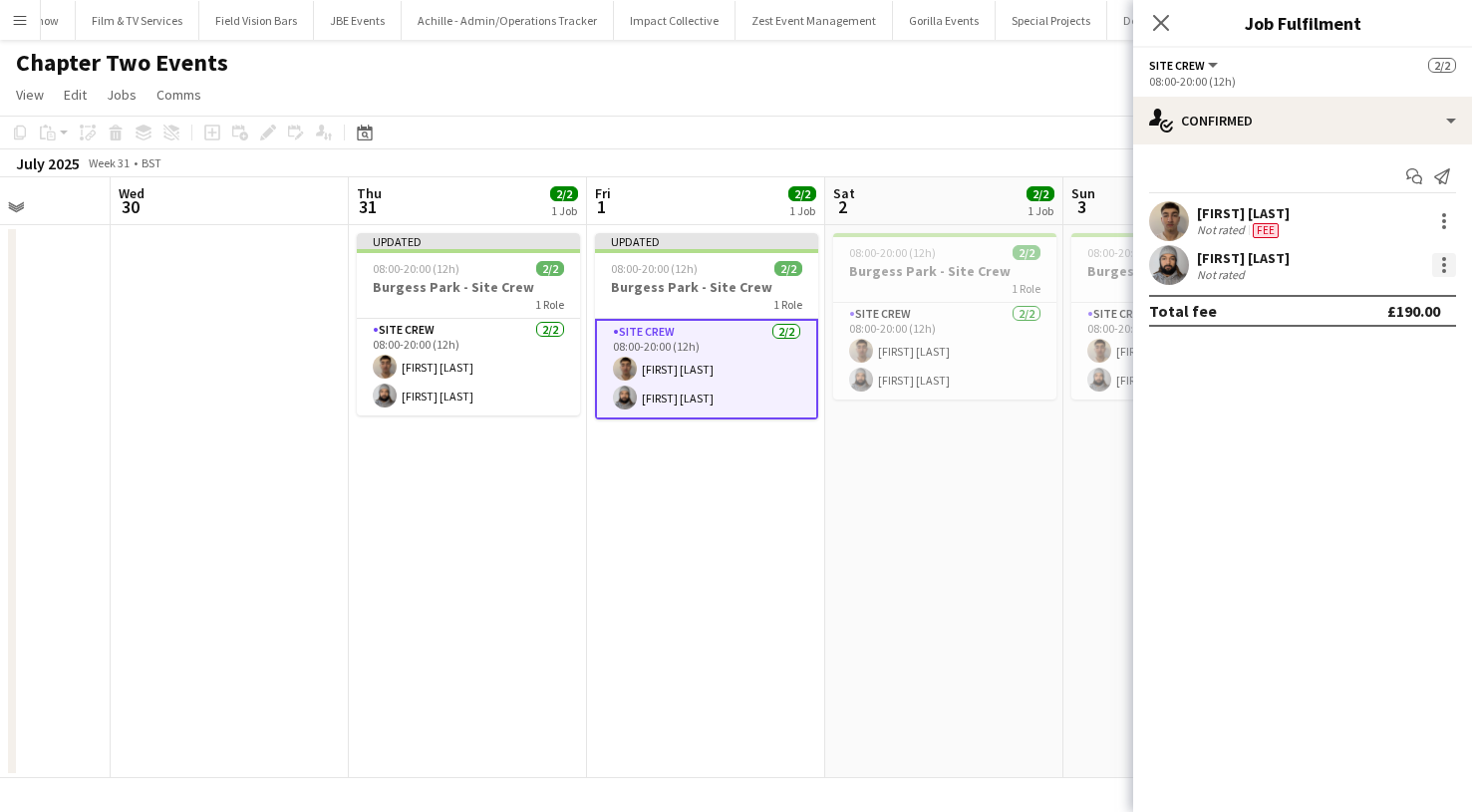 click at bounding box center [1444, 265] 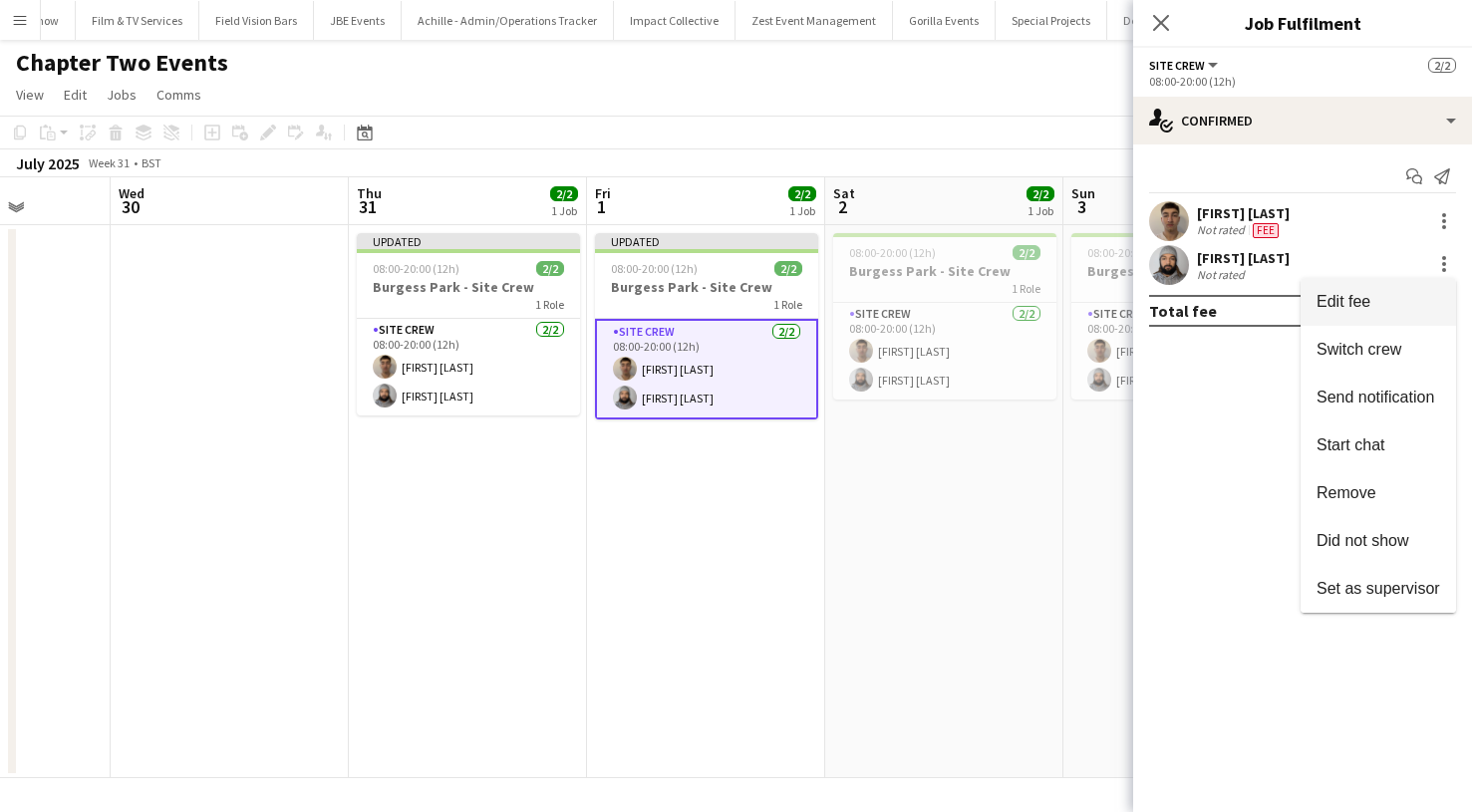 click on "Edit fee" at bounding box center (1378, 302) 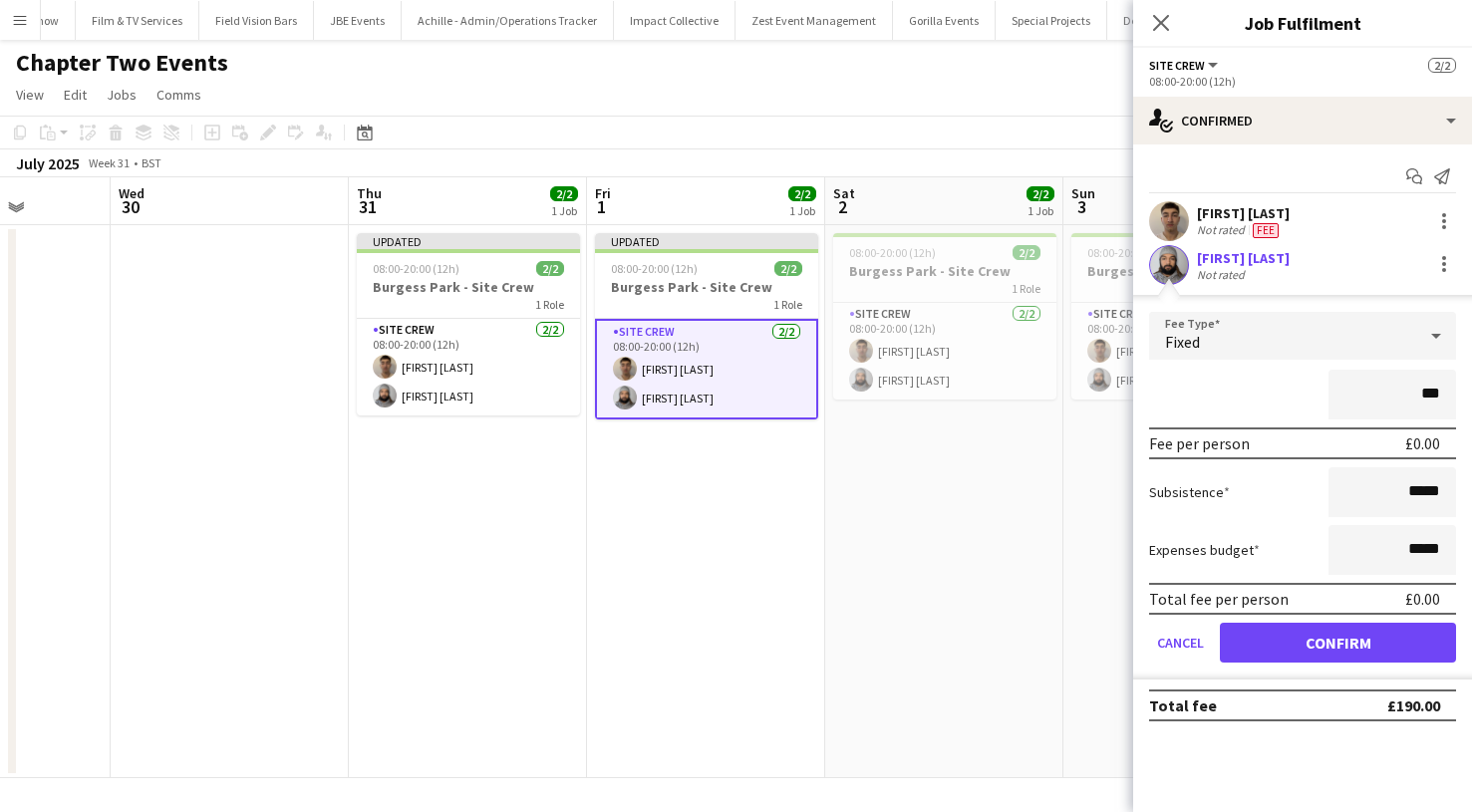 type on "**" 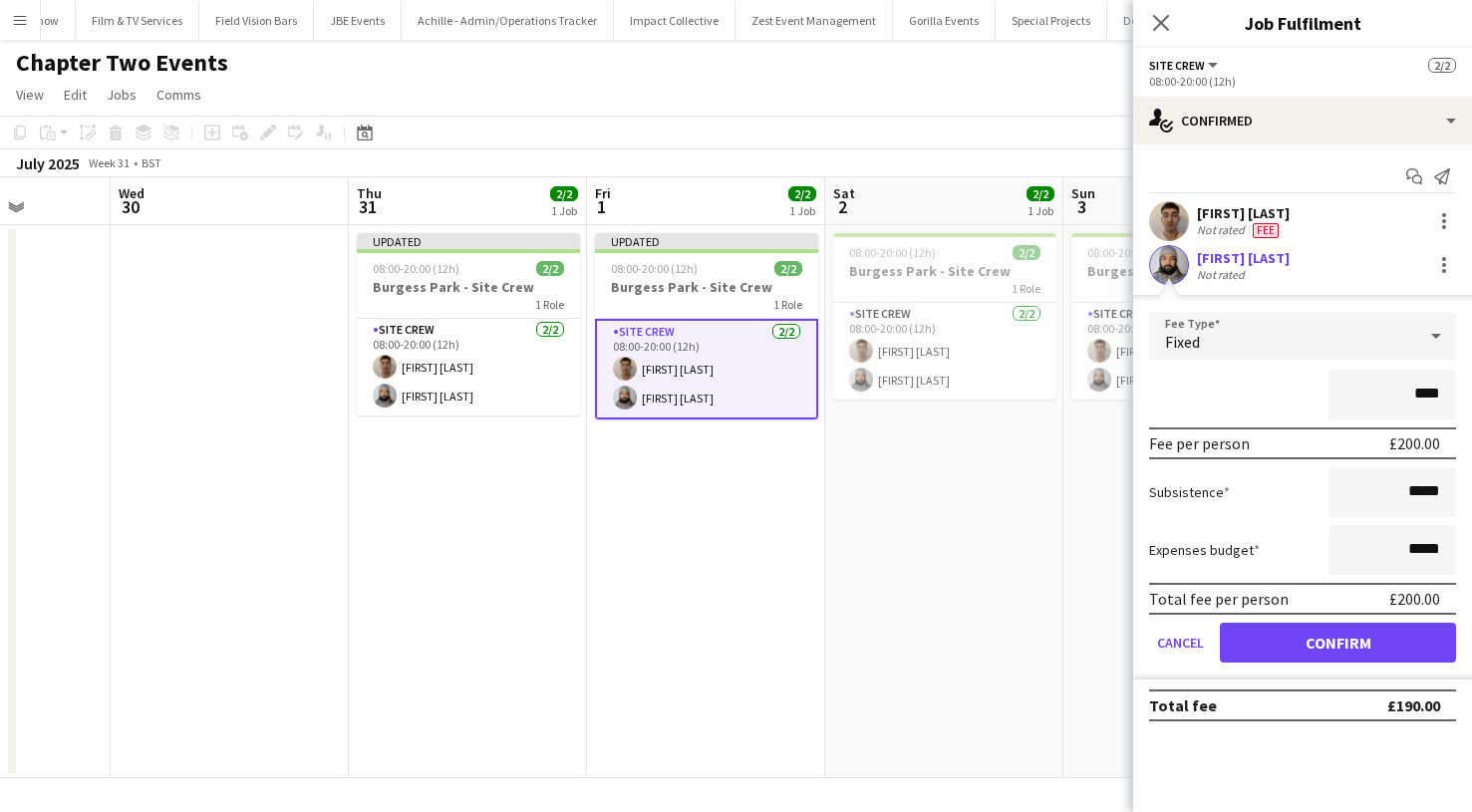 type on "****" 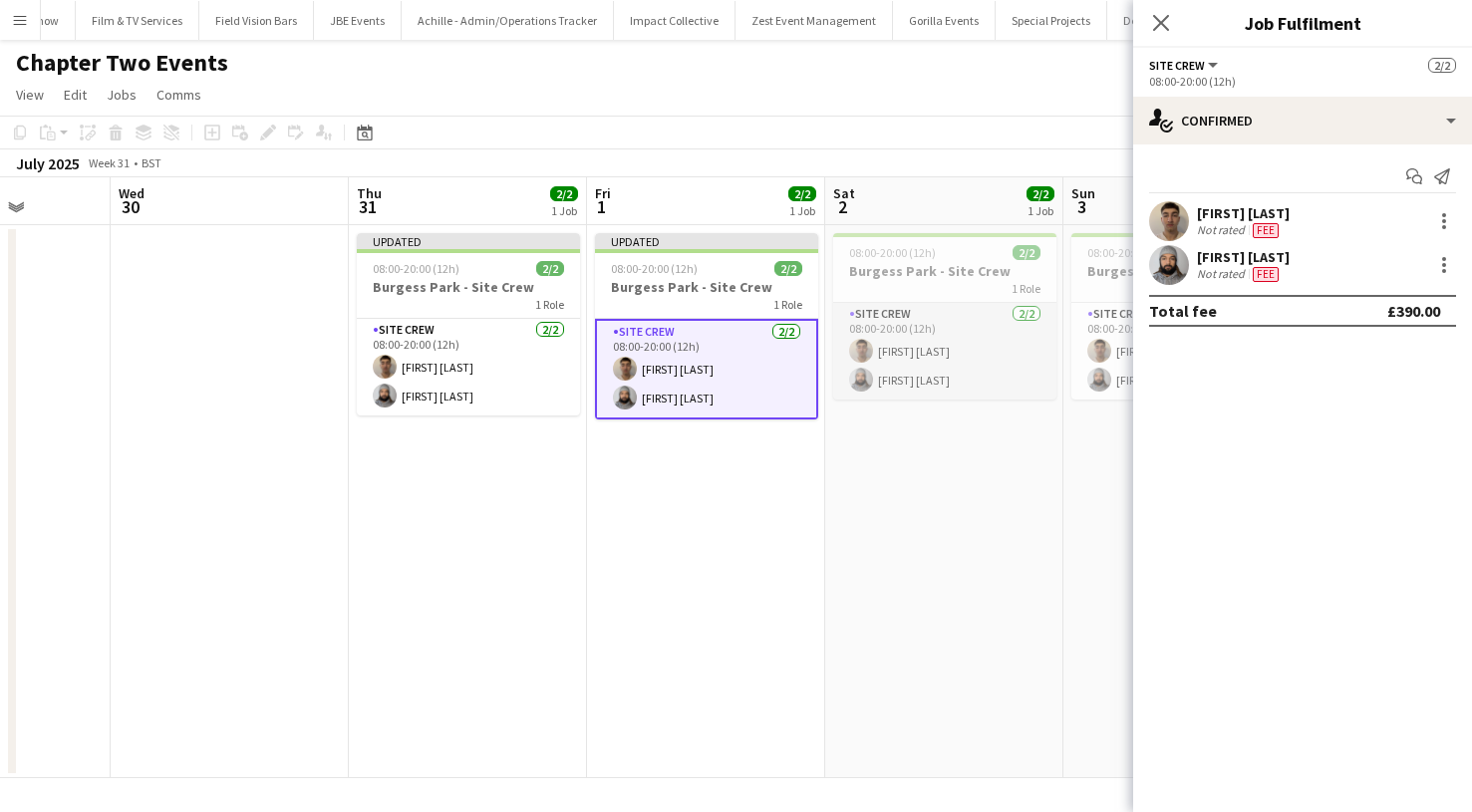 click on "Site Crew   2/2   08:00-20:00 (12h)
[FIRST] [LAST] [FIRST] [LAST]" at bounding box center (945, 351) 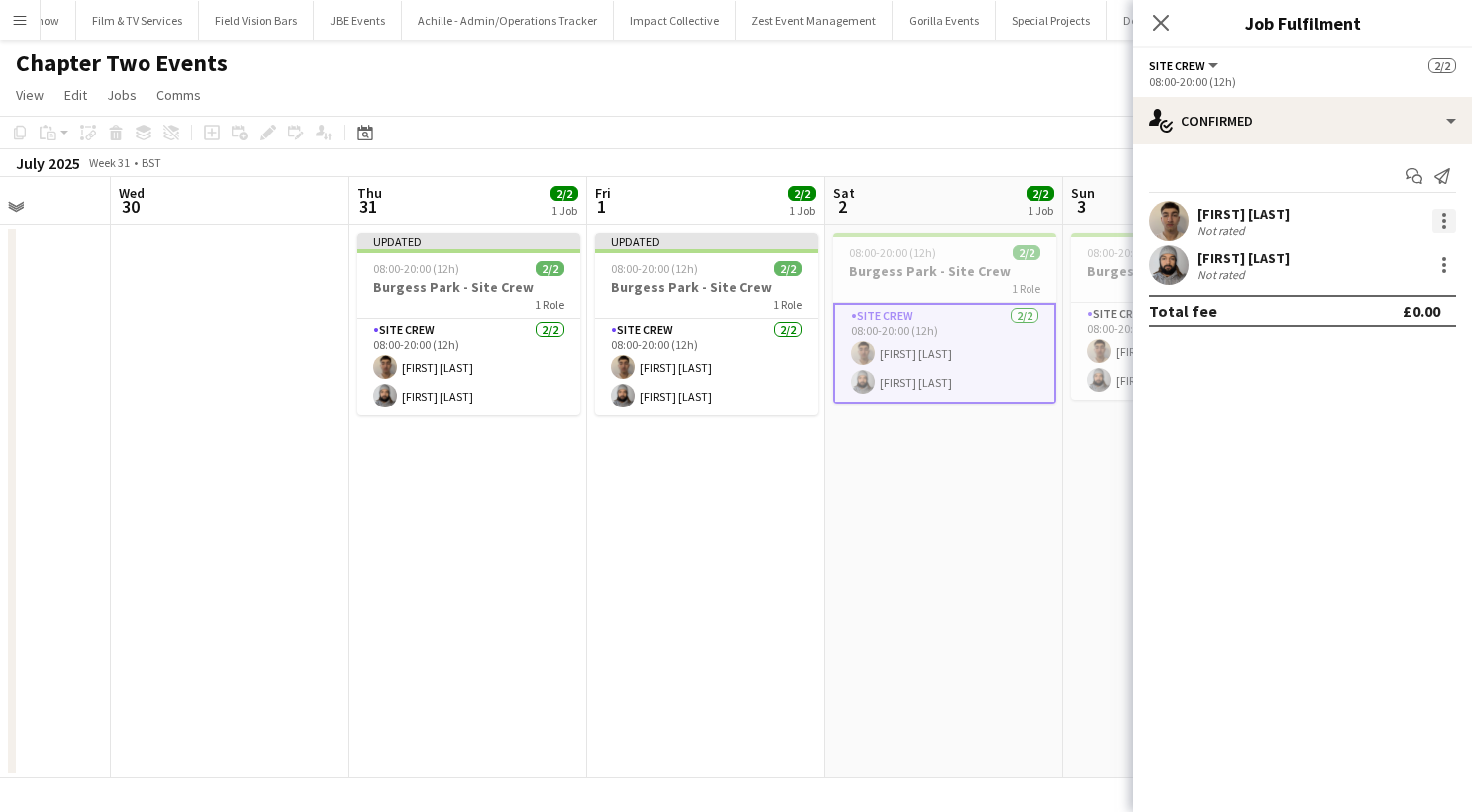 click at bounding box center (1444, 221) 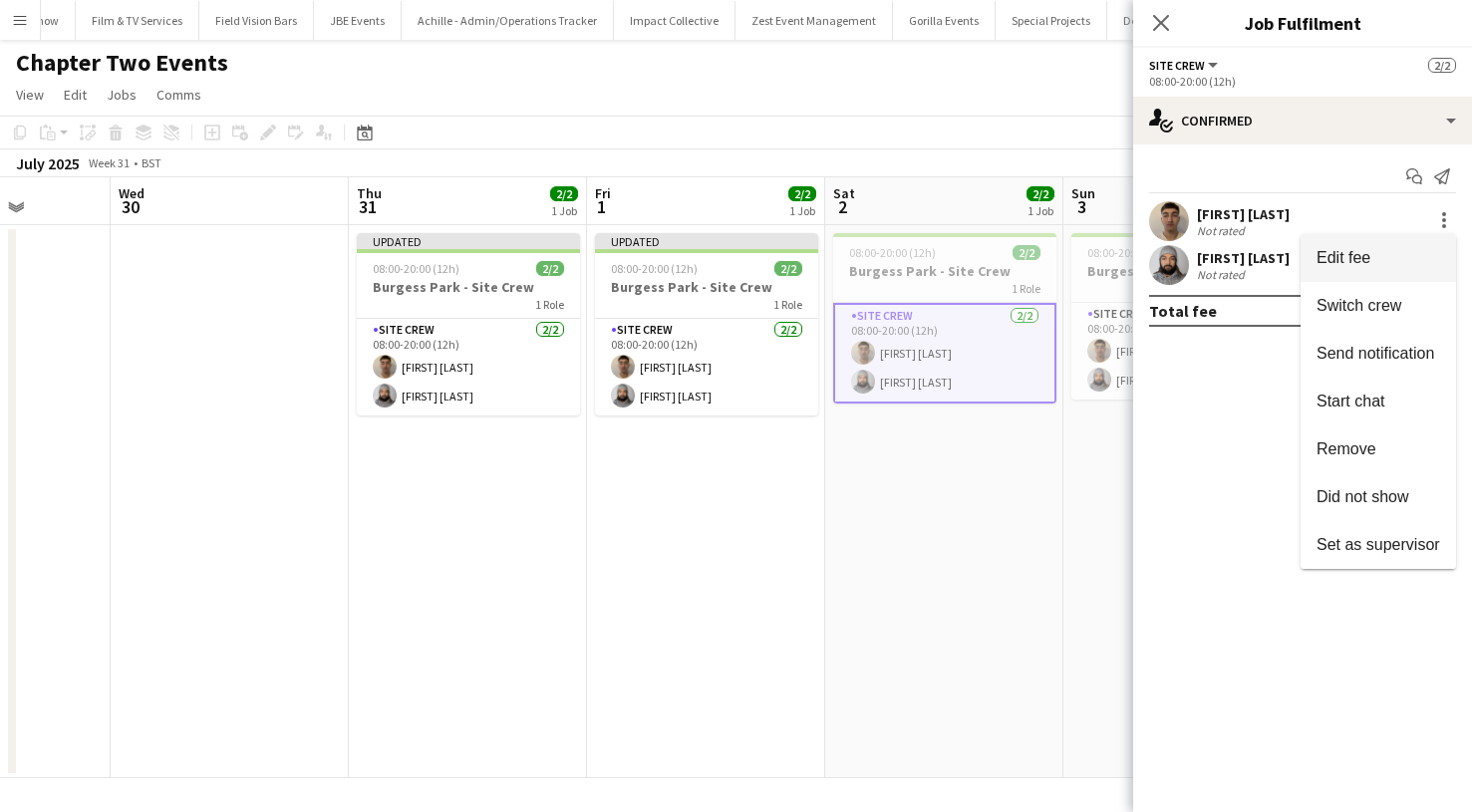 click on "Edit fee" at bounding box center [1378, 258] 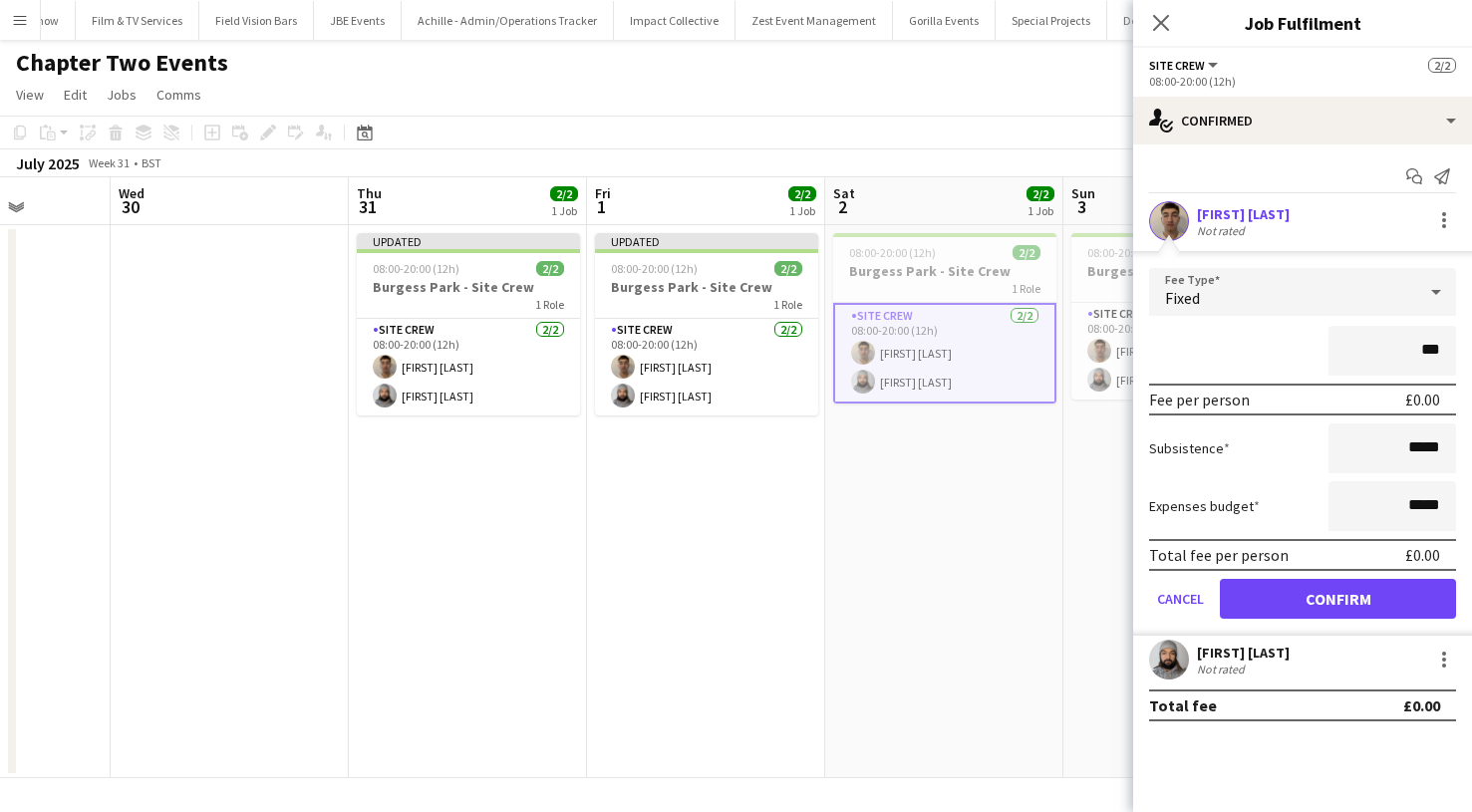 type on "**" 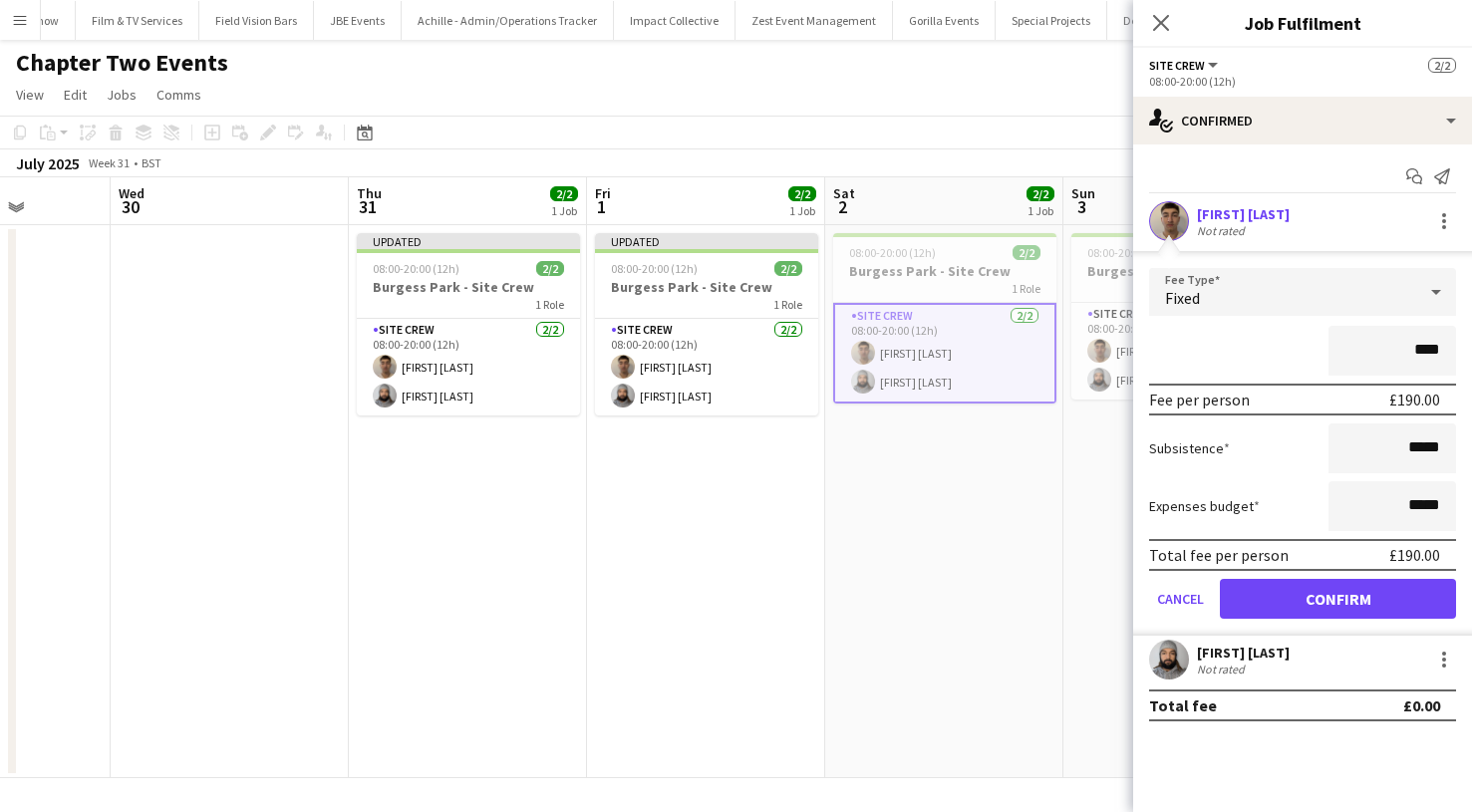 type on "****" 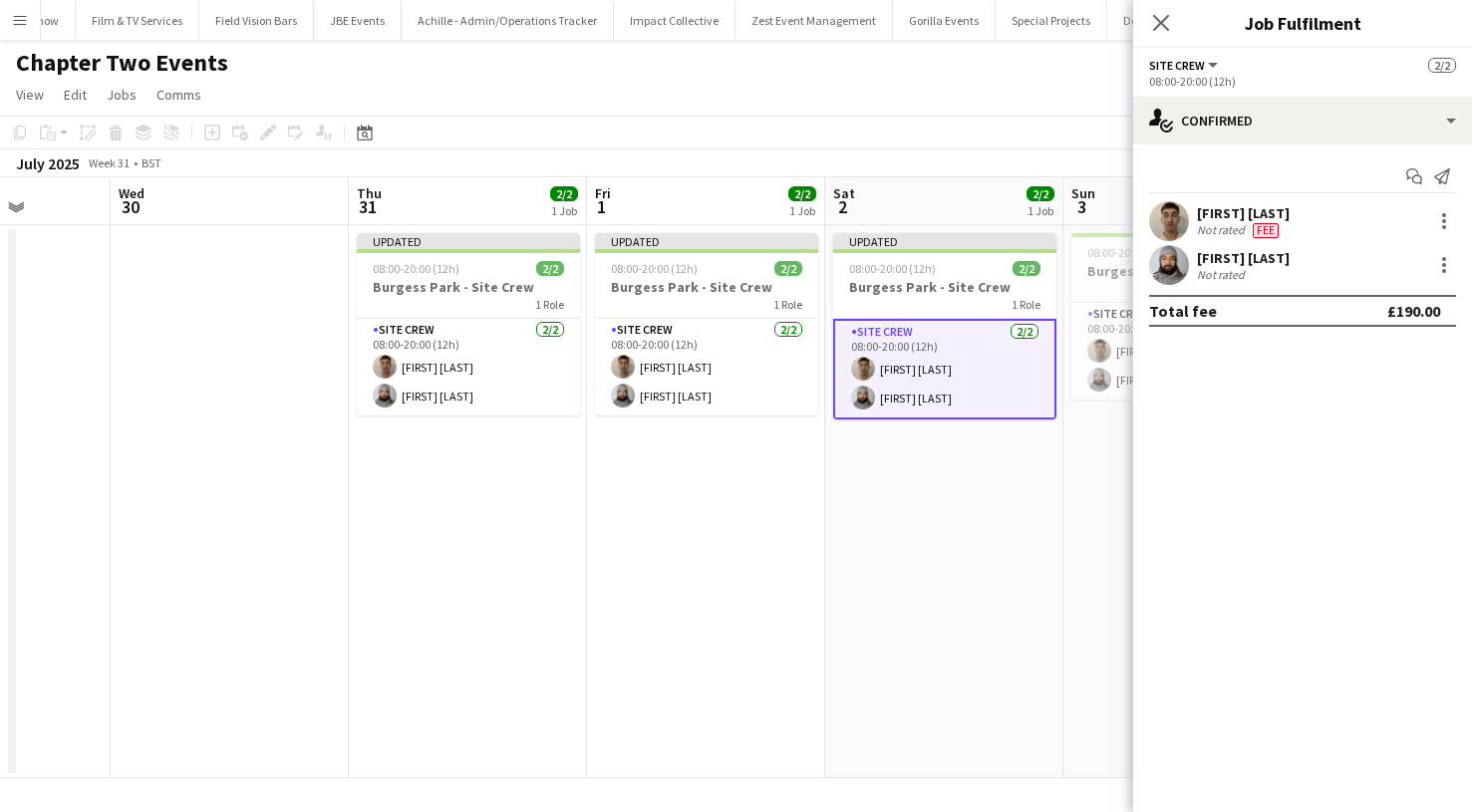 click on "[FIRST] [LAST]   Not rated" at bounding box center [1303, 265] 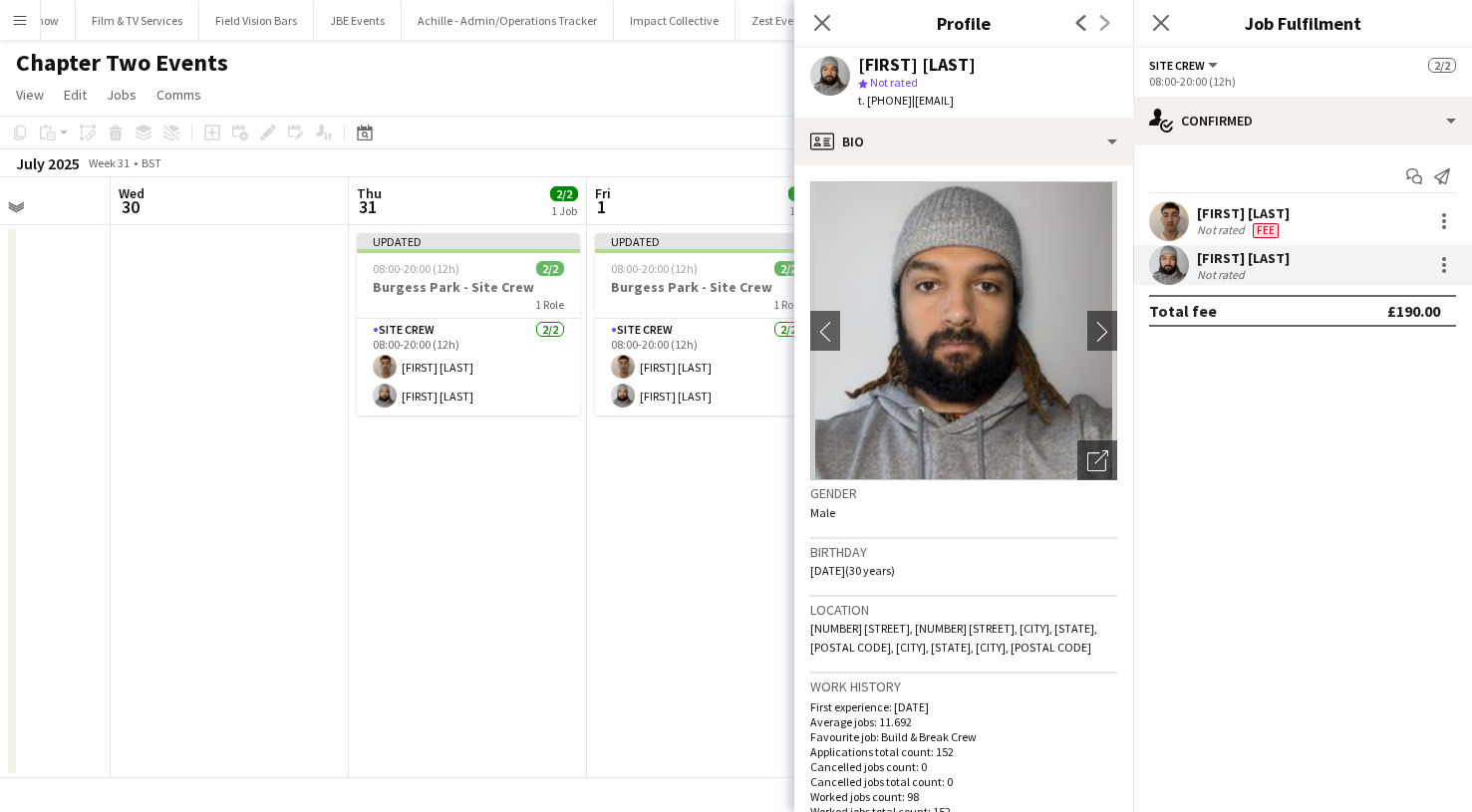click on "[FIRST] [LAST]   Not rated" at bounding box center (1303, 265) 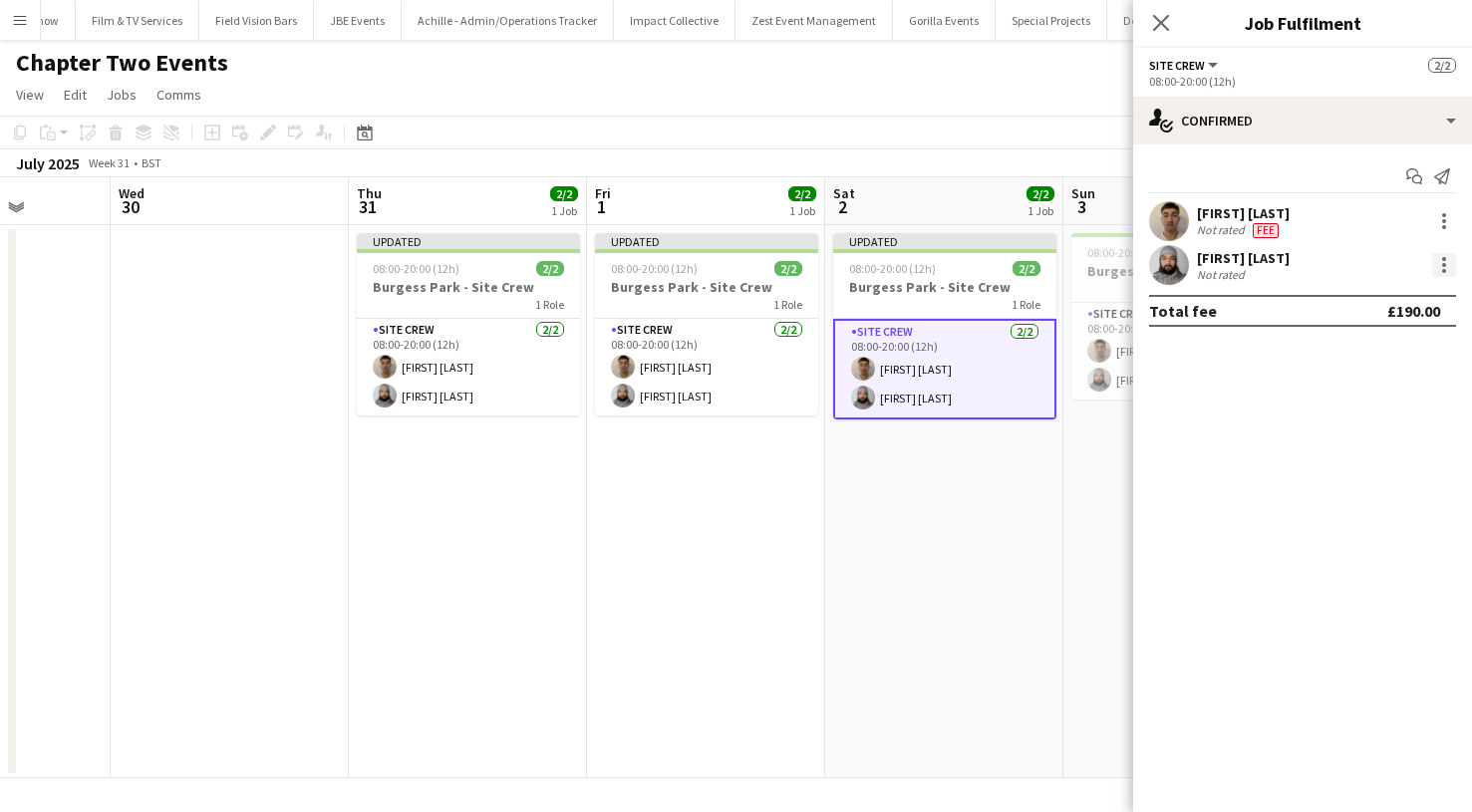 click at bounding box center [1444, 265] 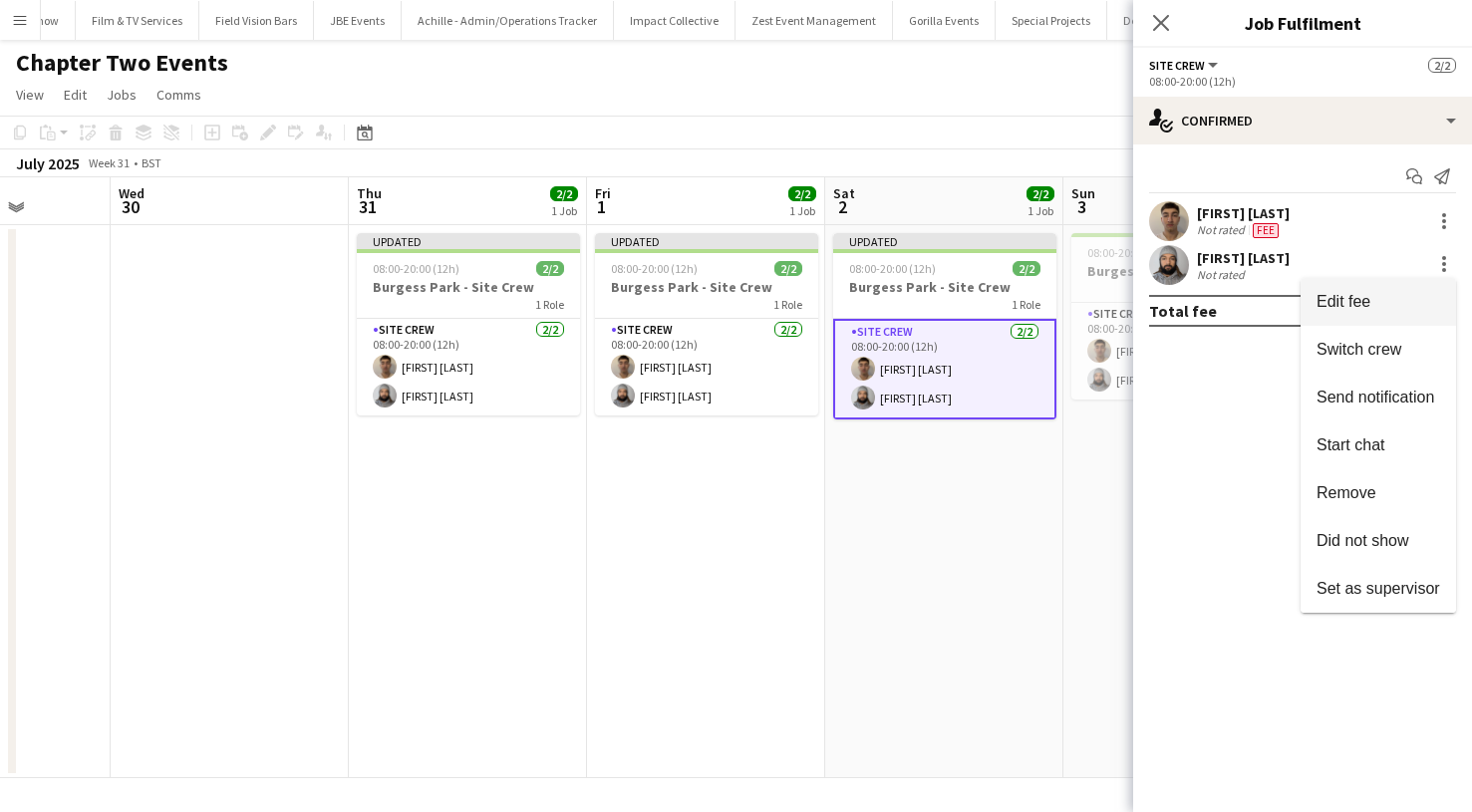 click on "Edit fee" at bounding box center (1378, 302) 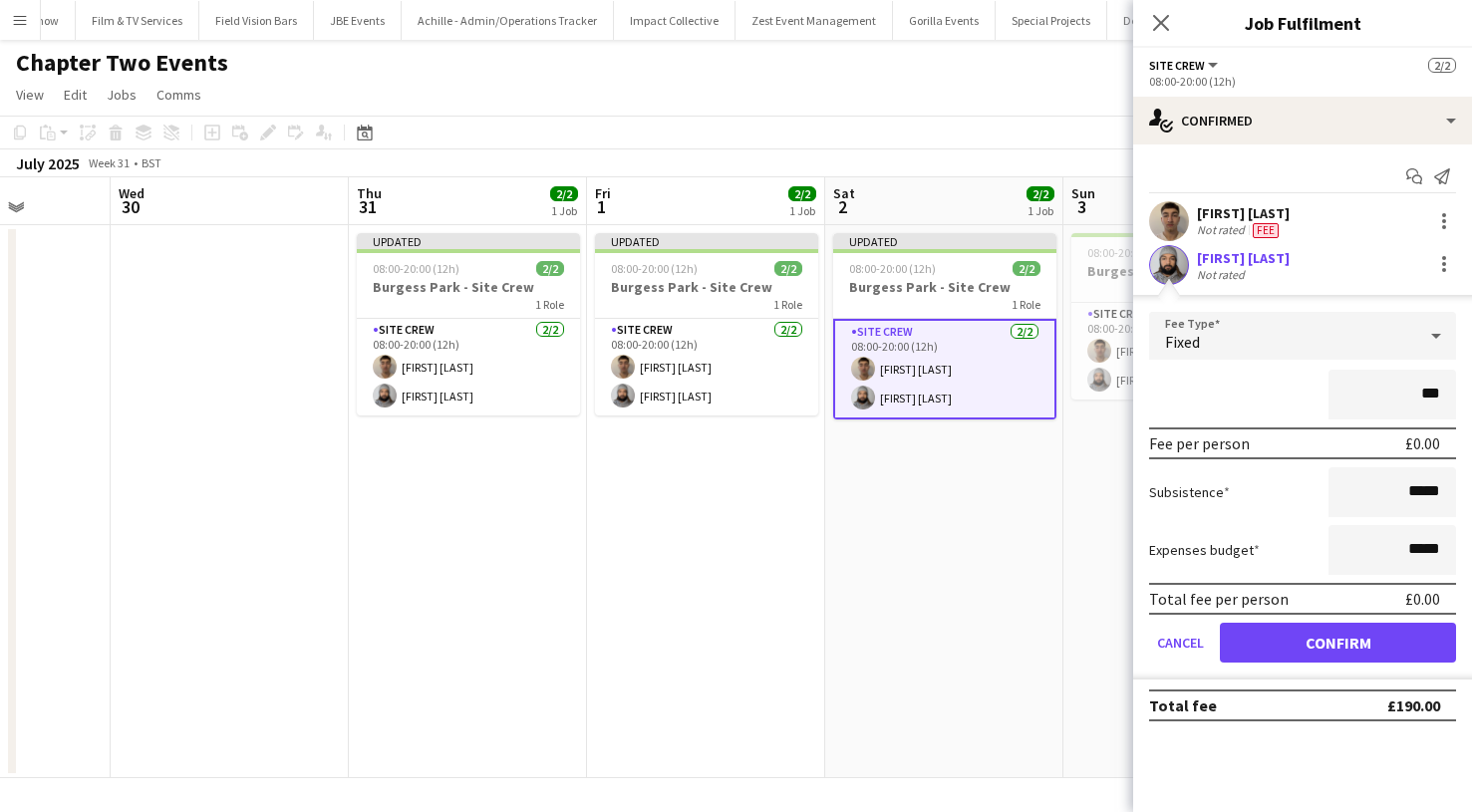 type on "**" 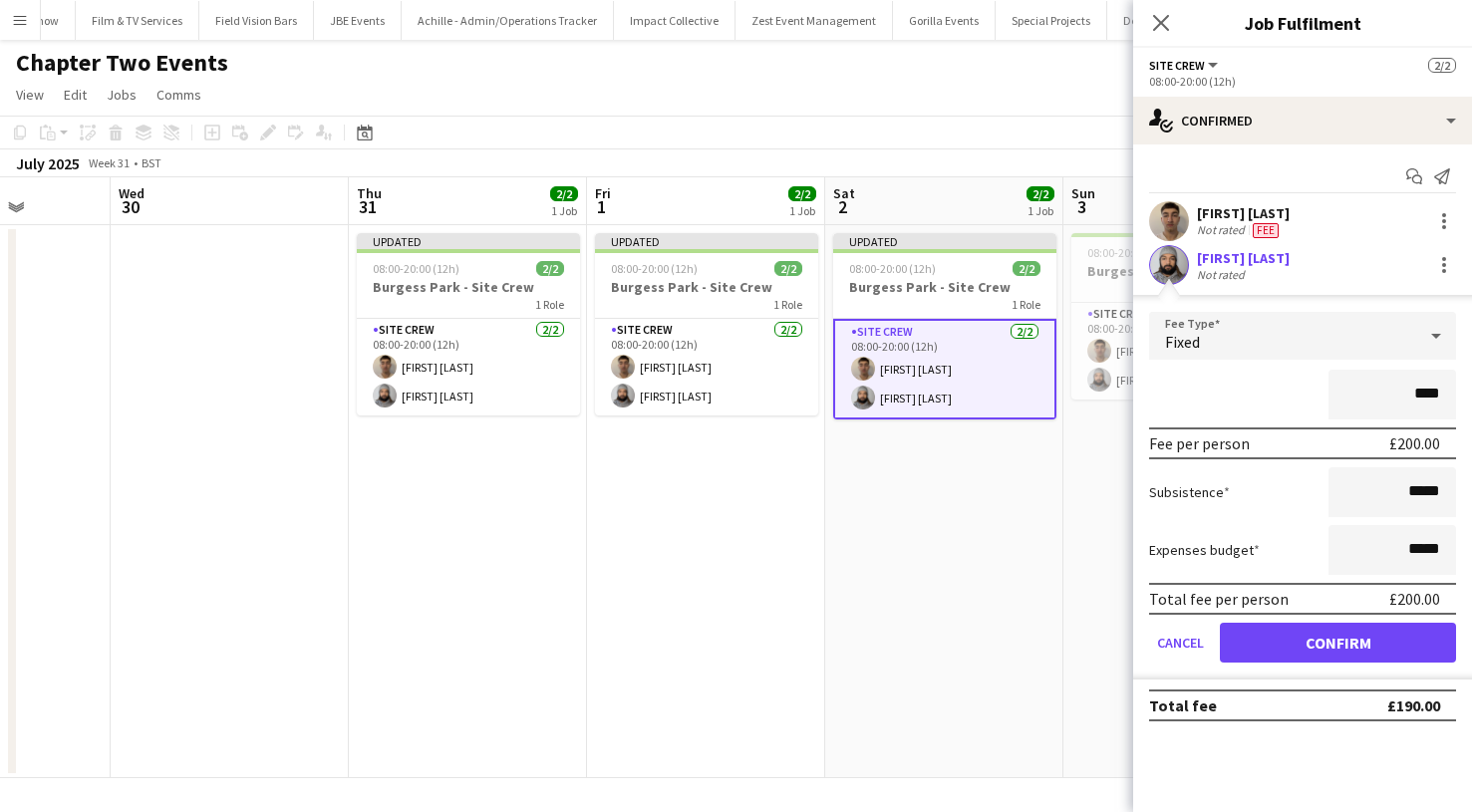 type on "****" 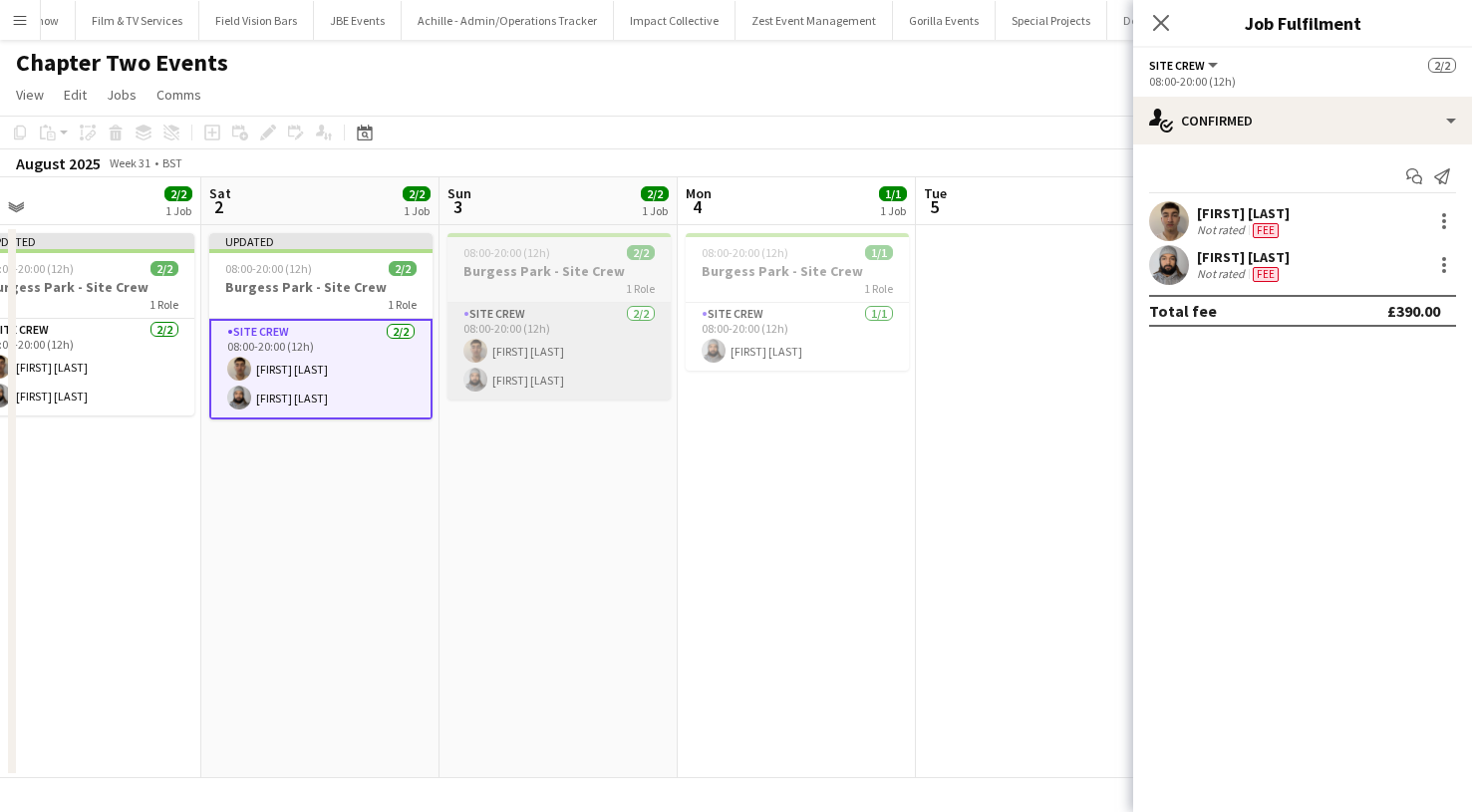scroll, scrollTop: 0, scrollLeft: 769, axis: horizontal 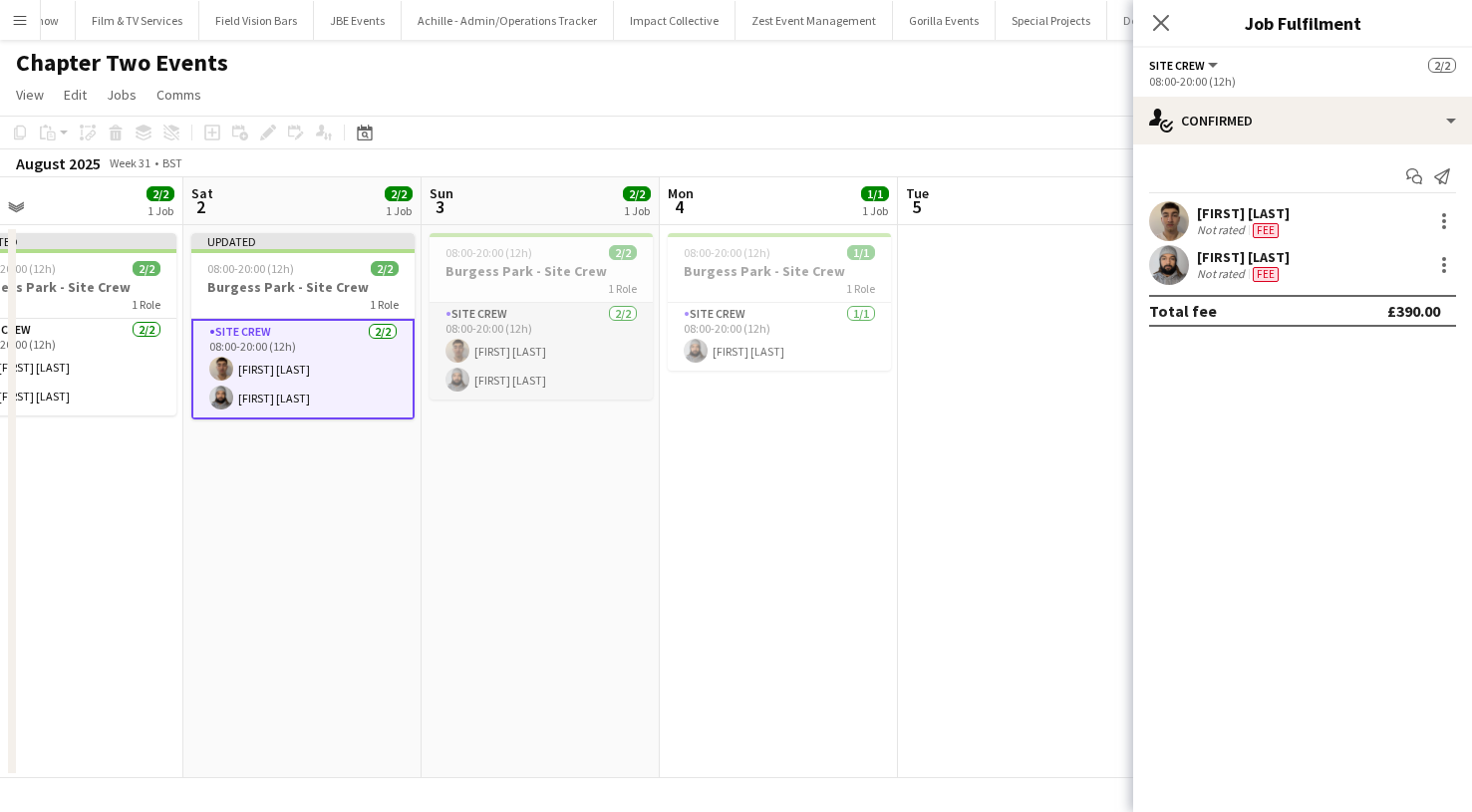 click on "Site Crew   2/2   08:00-20:00 (12h)
[FIRST] [LAST] [FIRST] [LAST]" at bounding box center (541, 351) 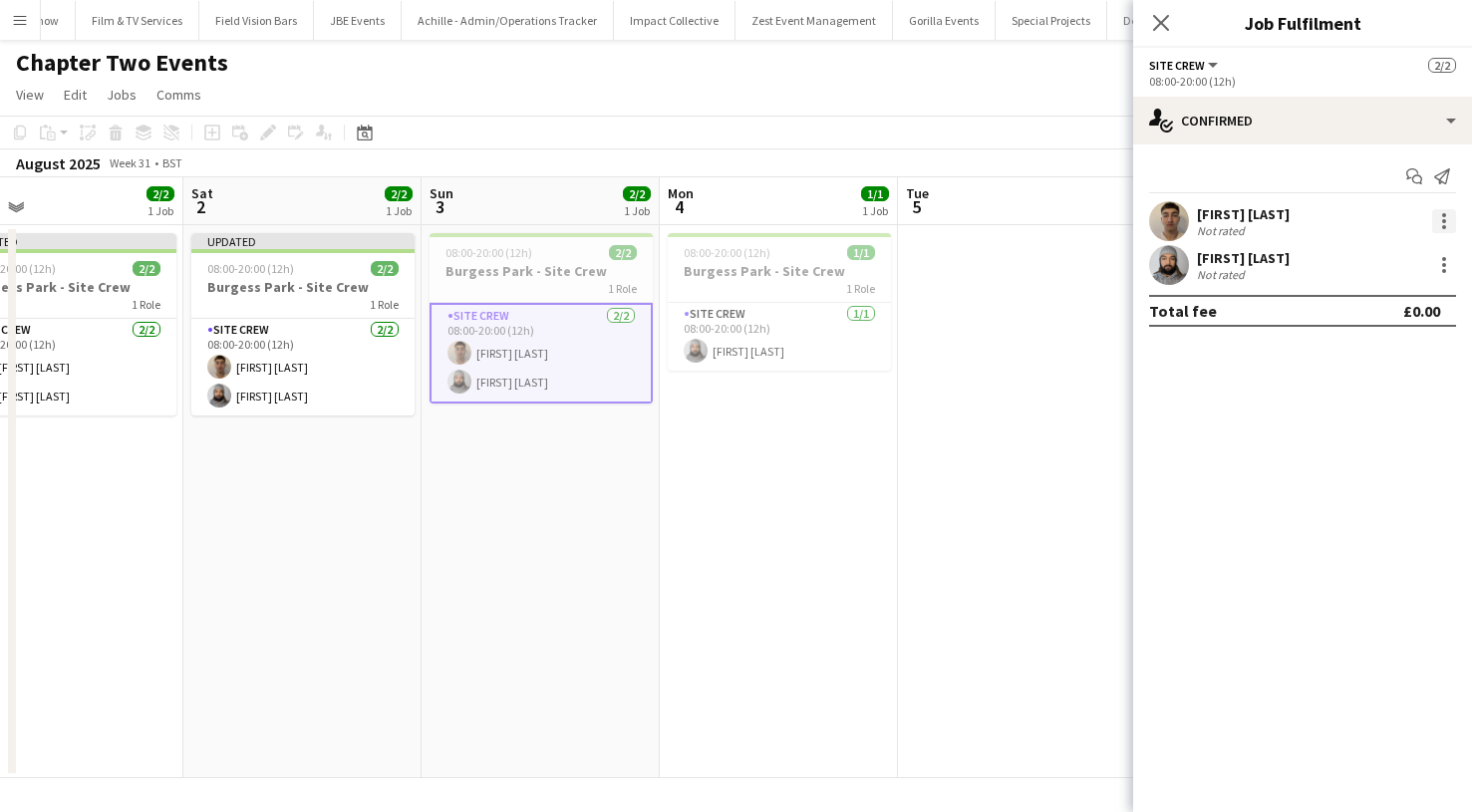 click at bounding box center [1444, 221] 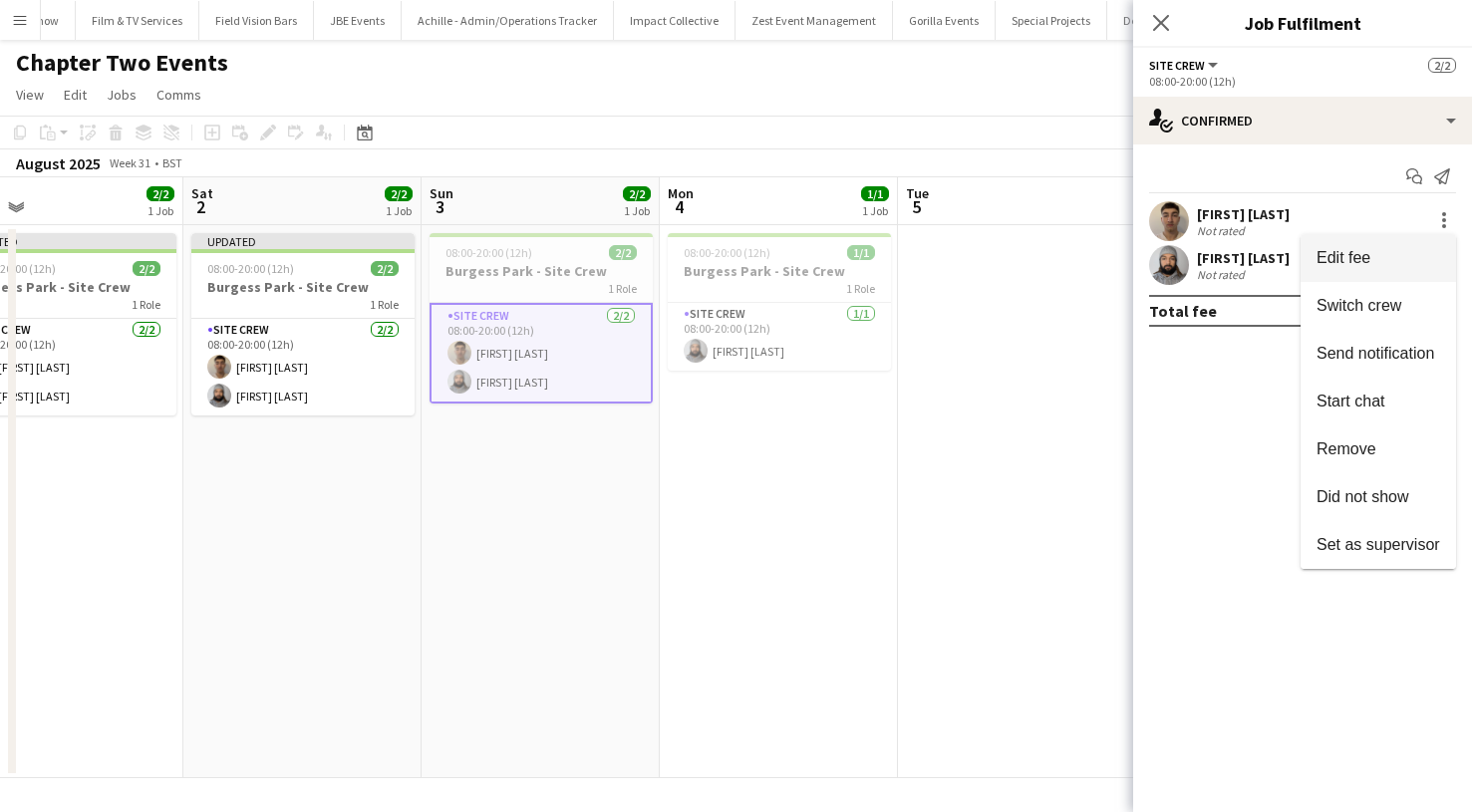 click on "Edit fee" at bounding box center [1378, 258] 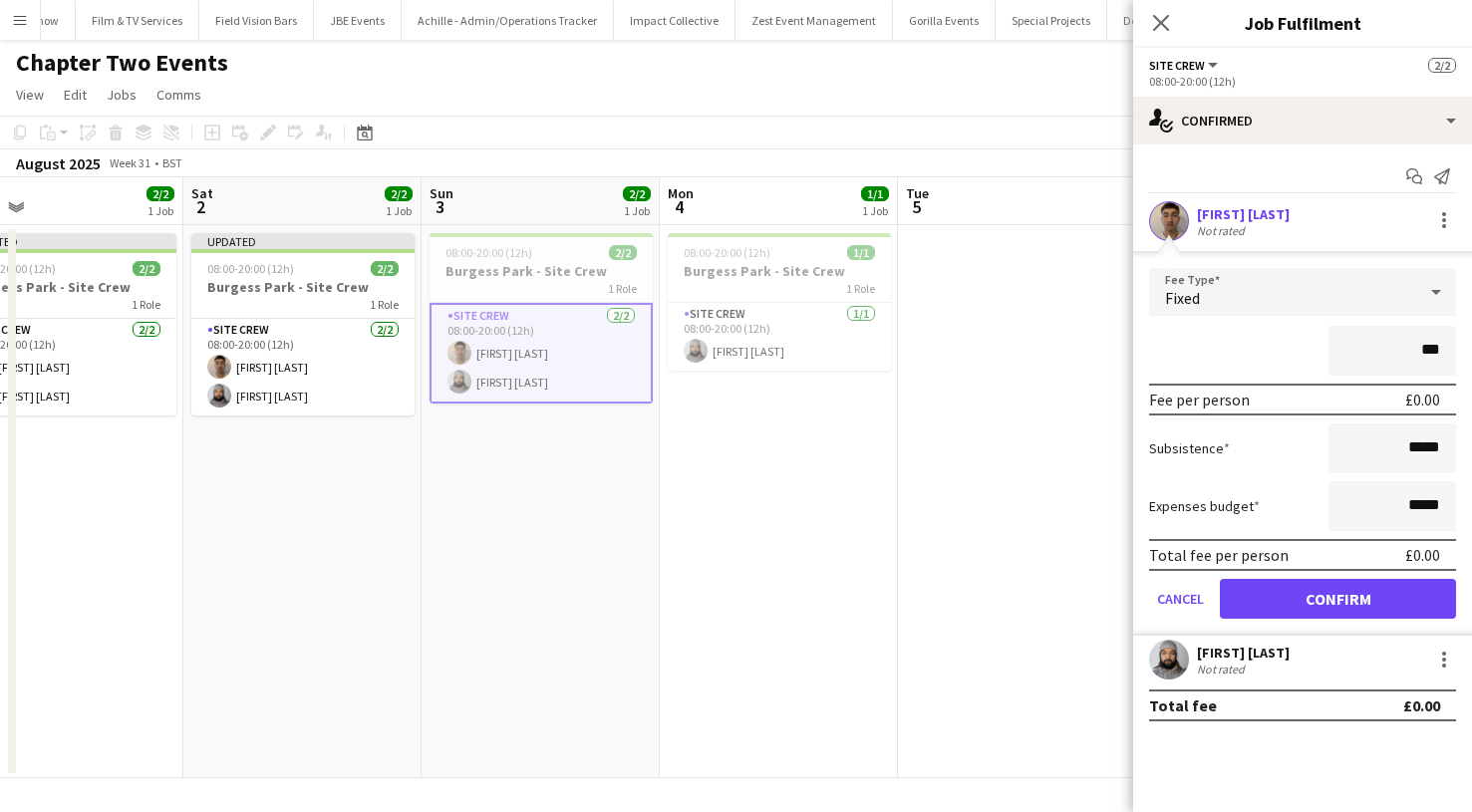 type on "**" 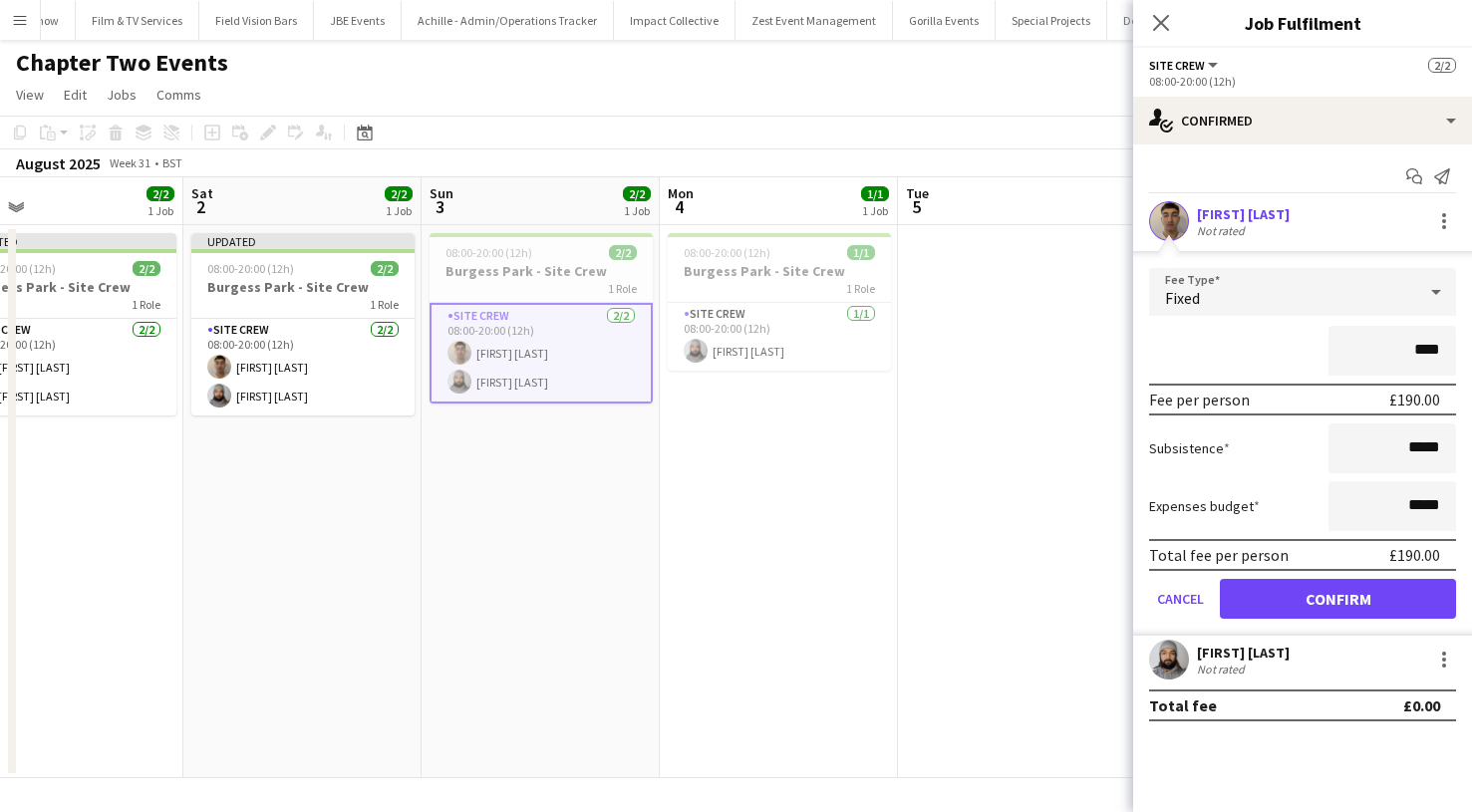 type on "****" 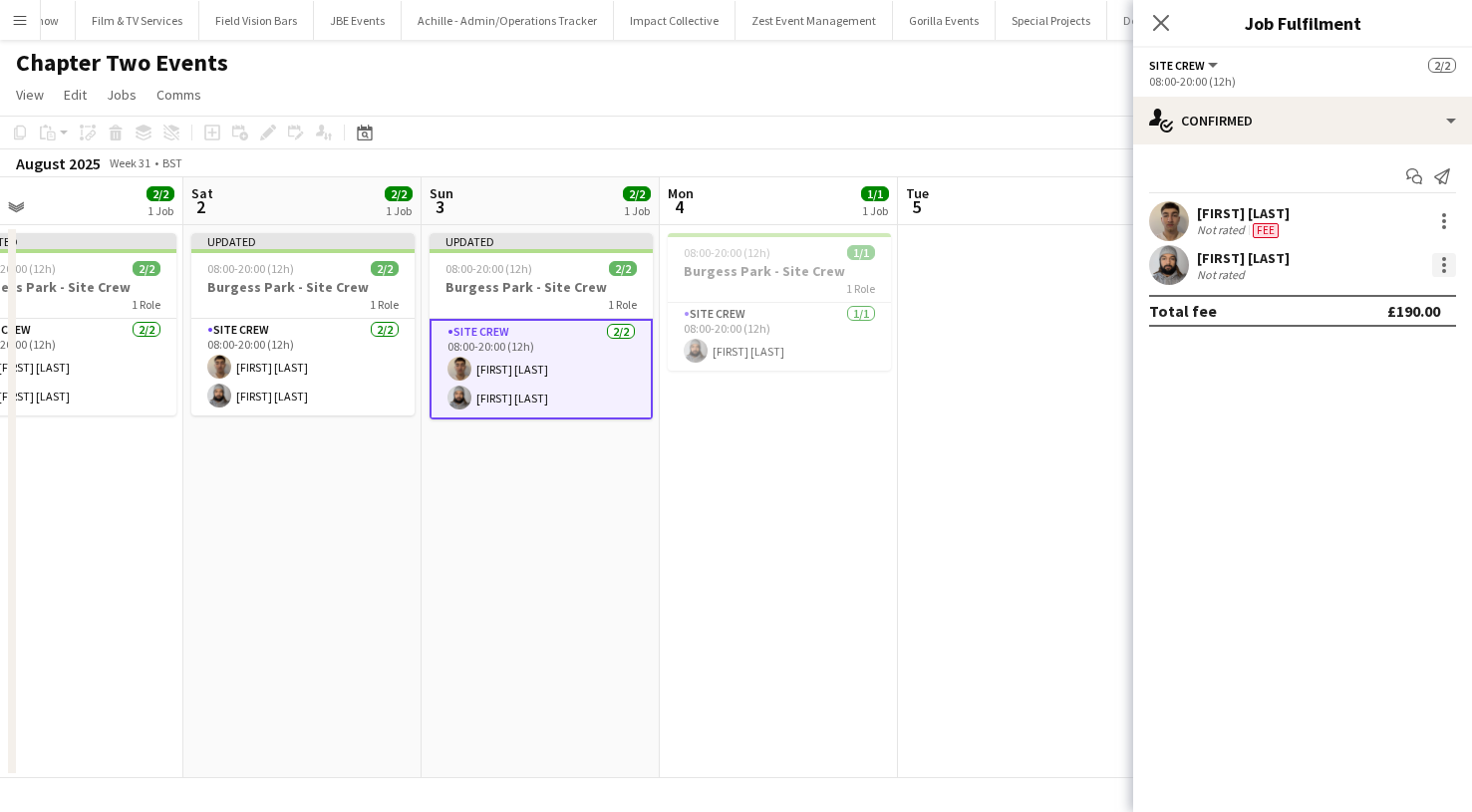 click at bounding box center (1444, 265) 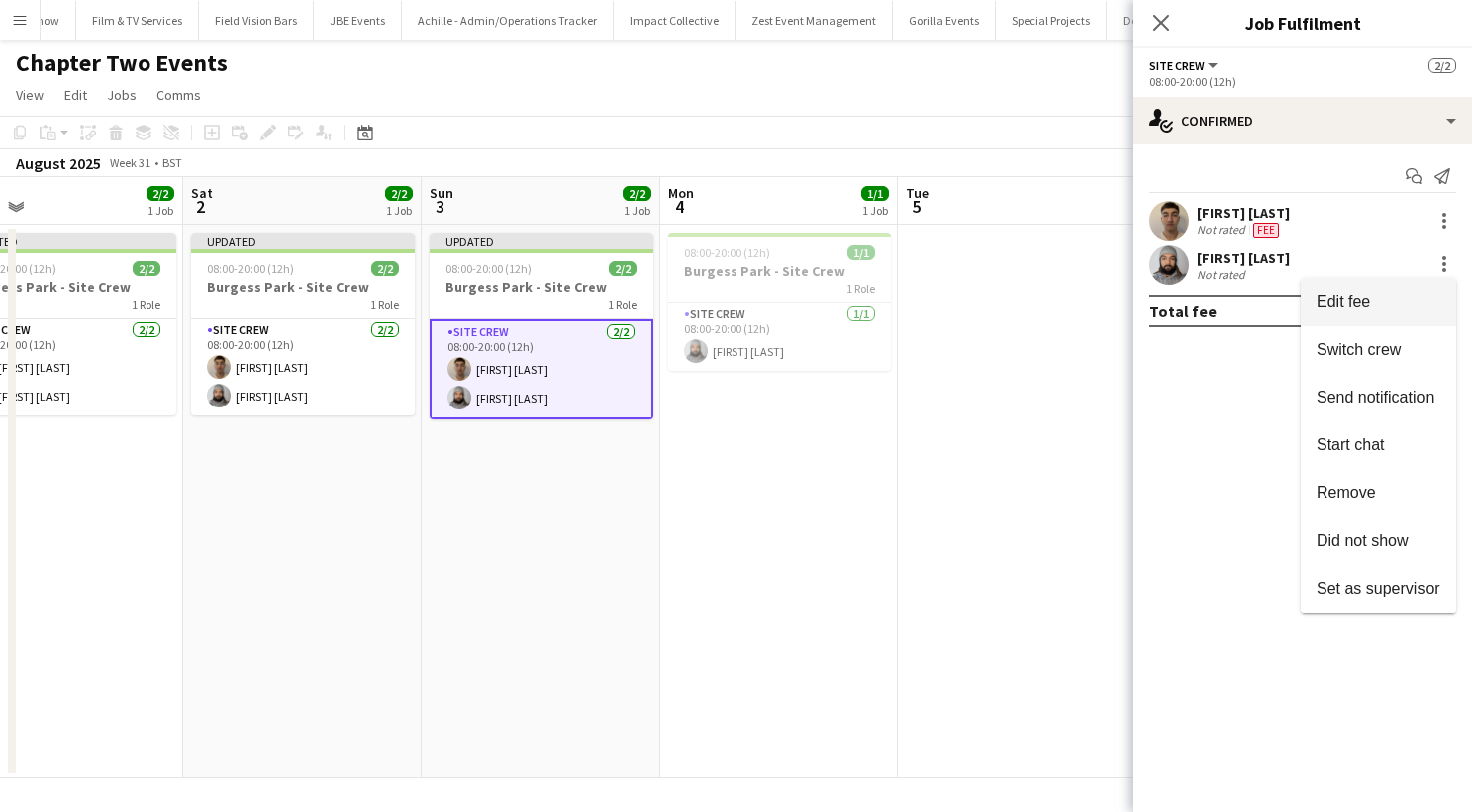click on "Edit fee" at bounding box center [1378, 302] 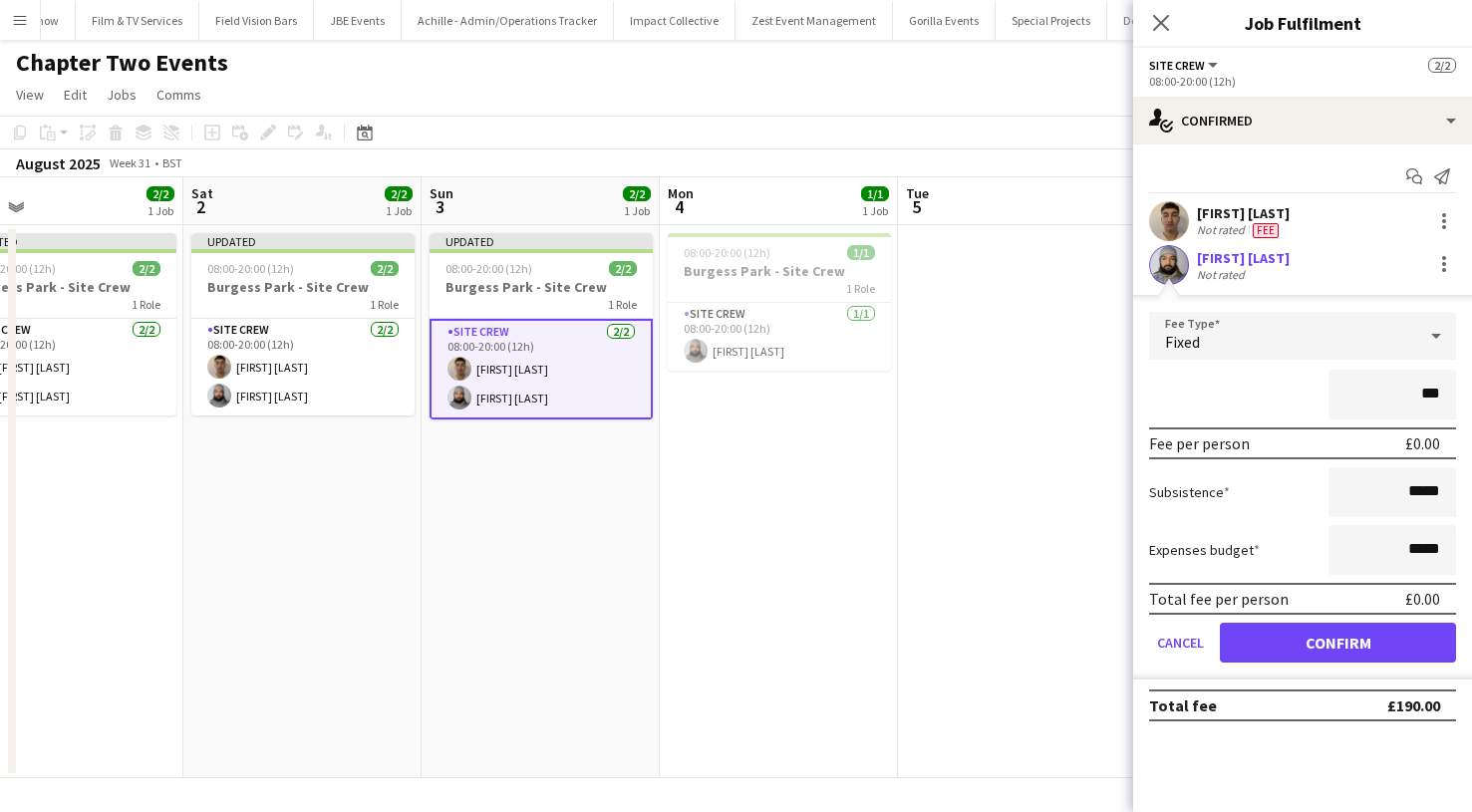 type on "**" 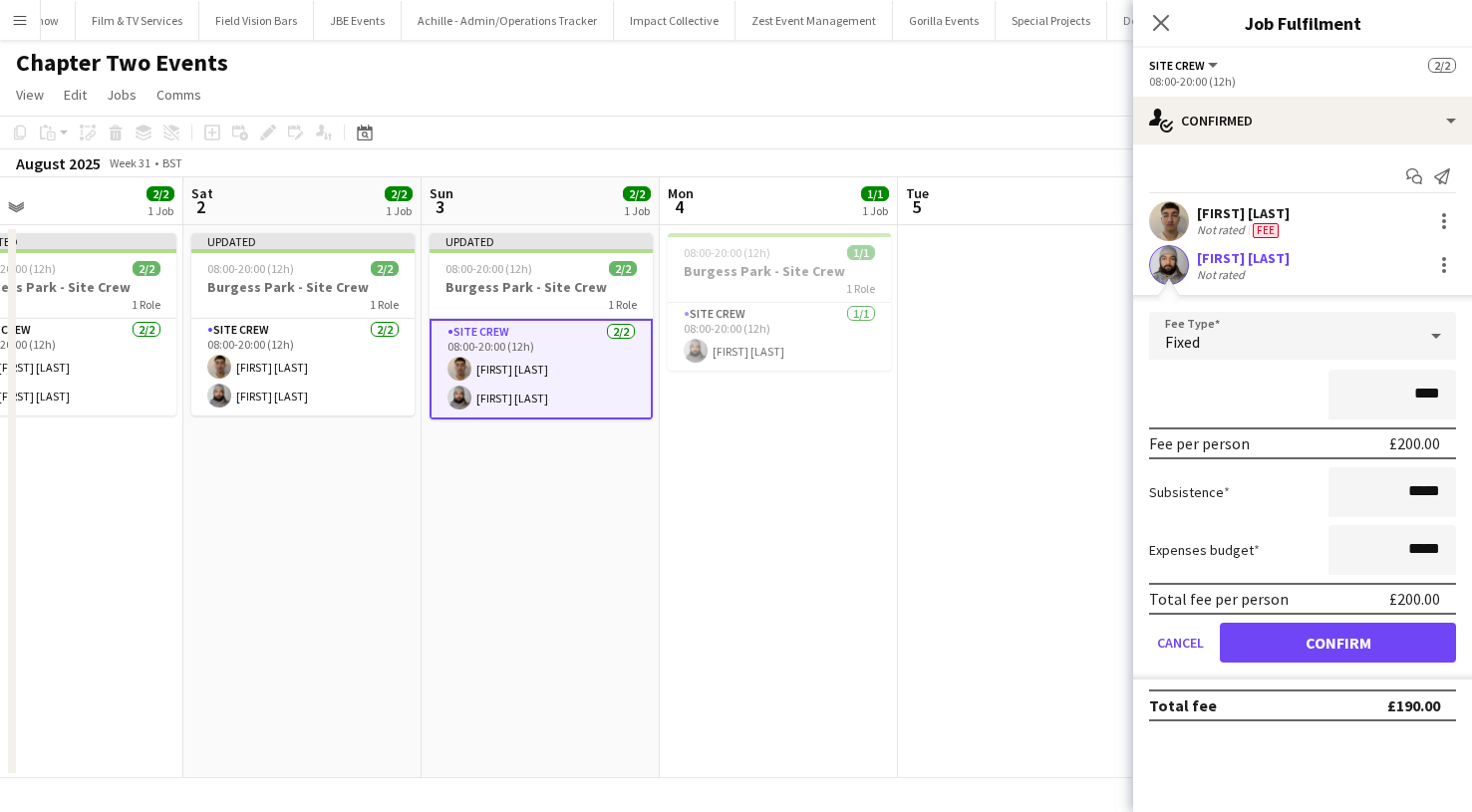 type on "****" 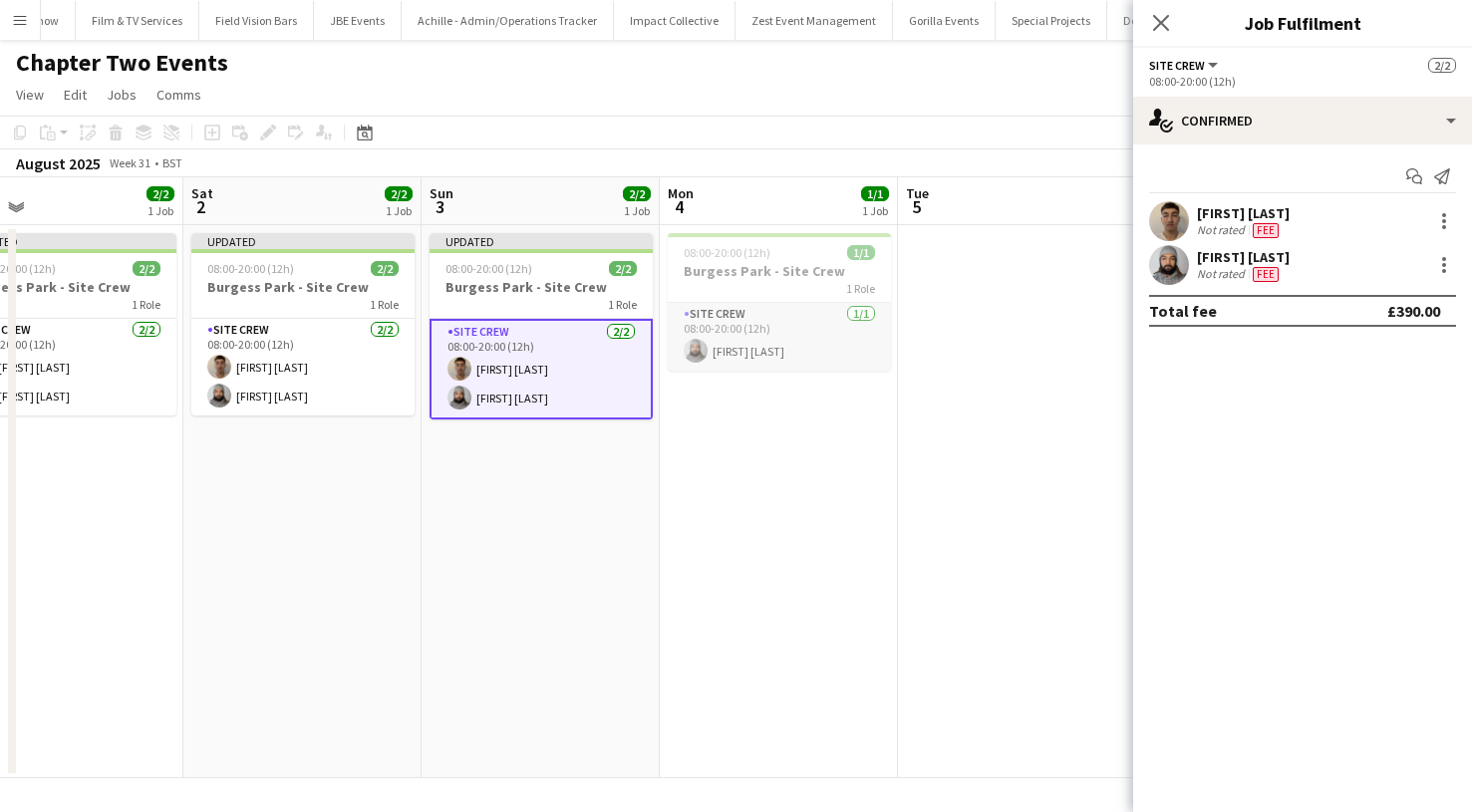 click on "Site Crew   1/1   08:00-20:00 (12h)
[FIRST] [LAST]" at bounding box center [779, 337] 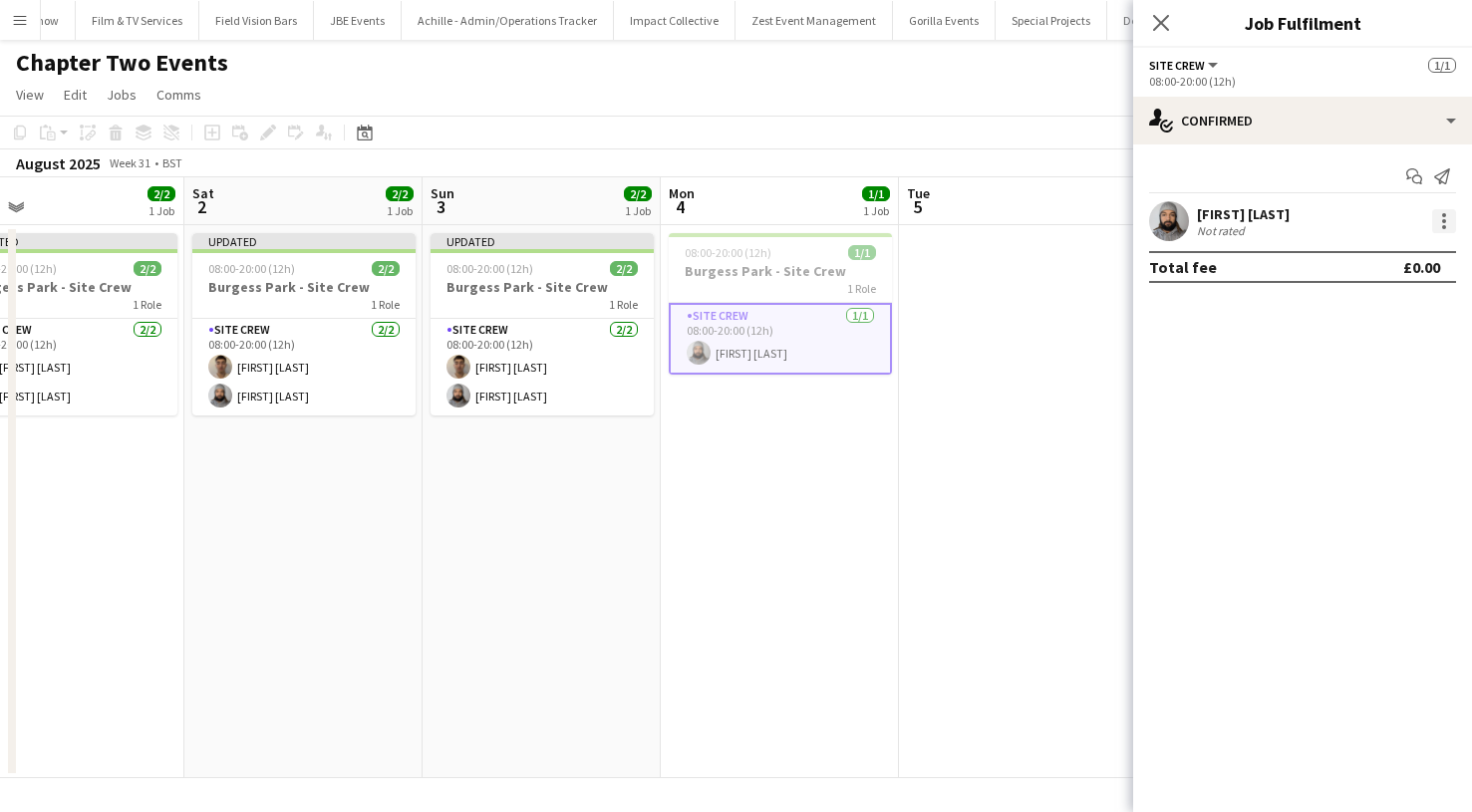 click at bounding box center [1444, 221] 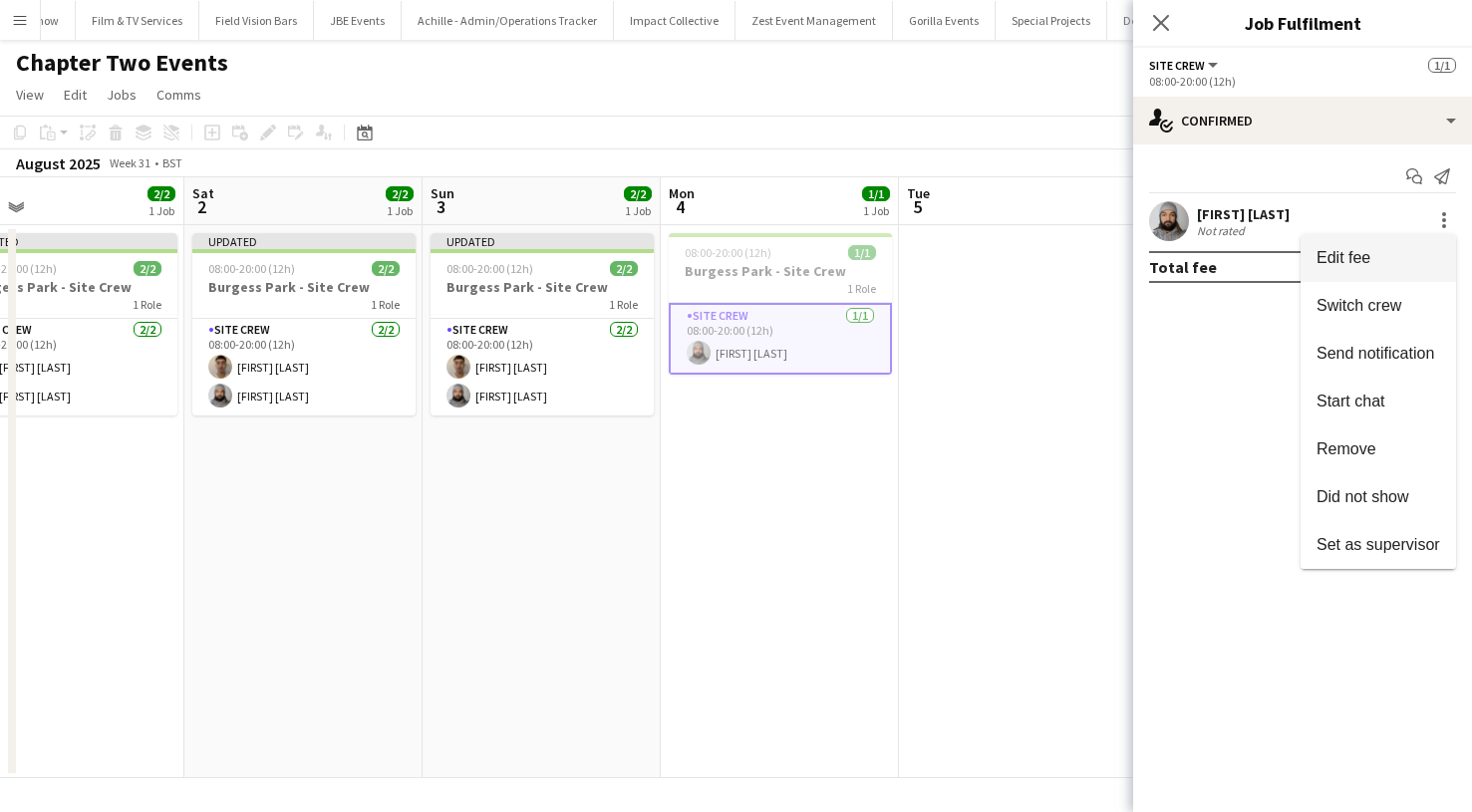 click on "Edit fee" at bounding box center (1378, 258) 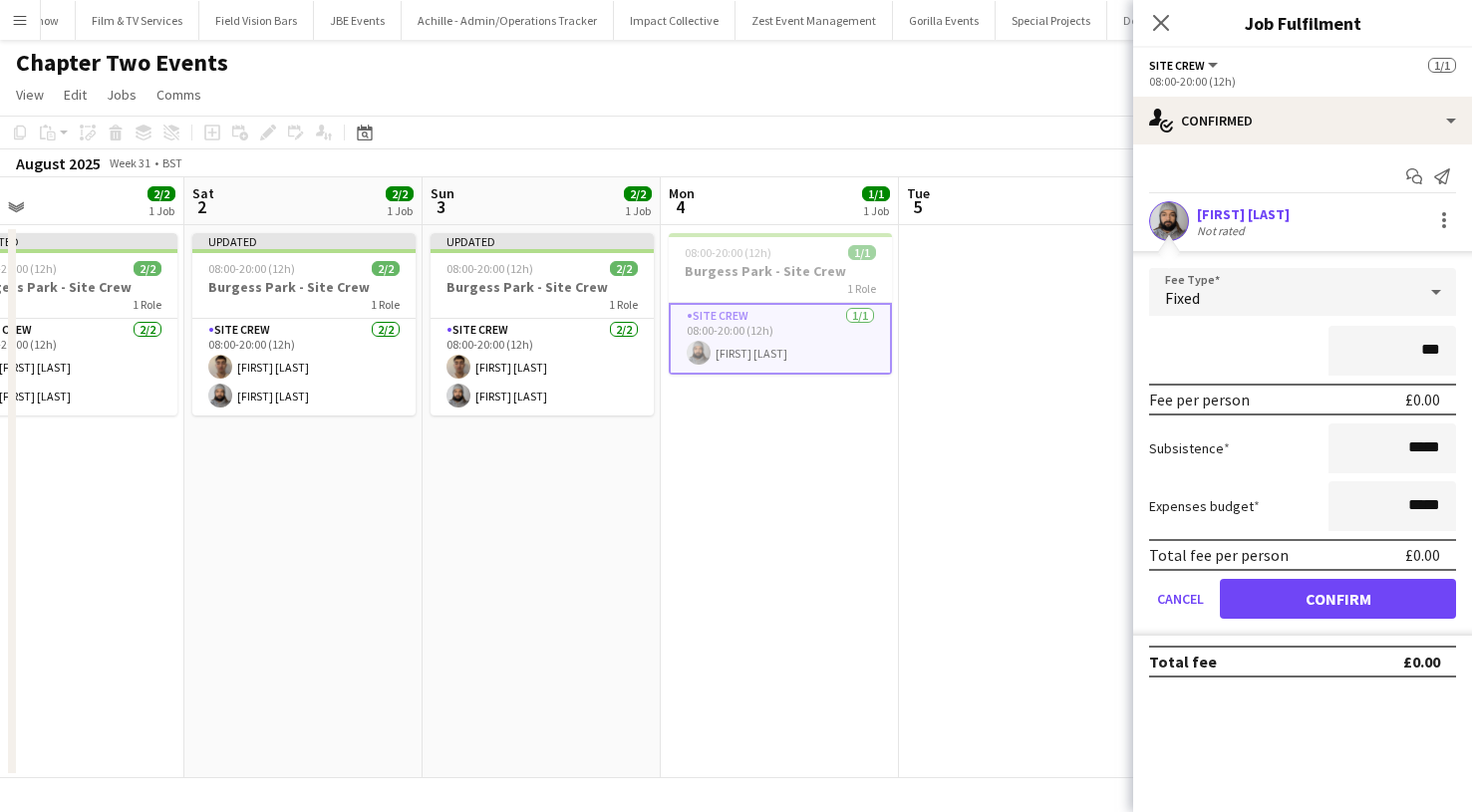 type on "**" 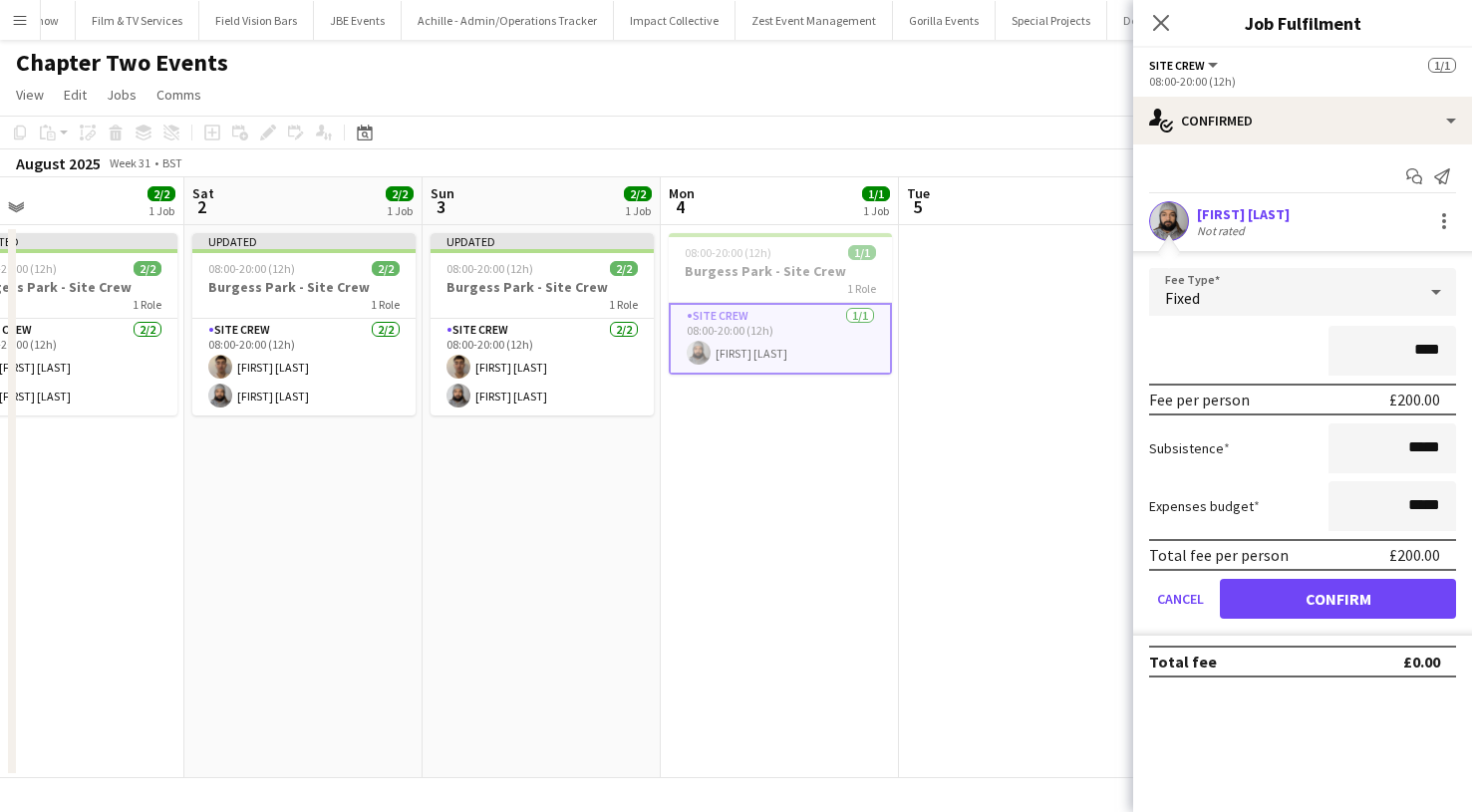 type on "****" 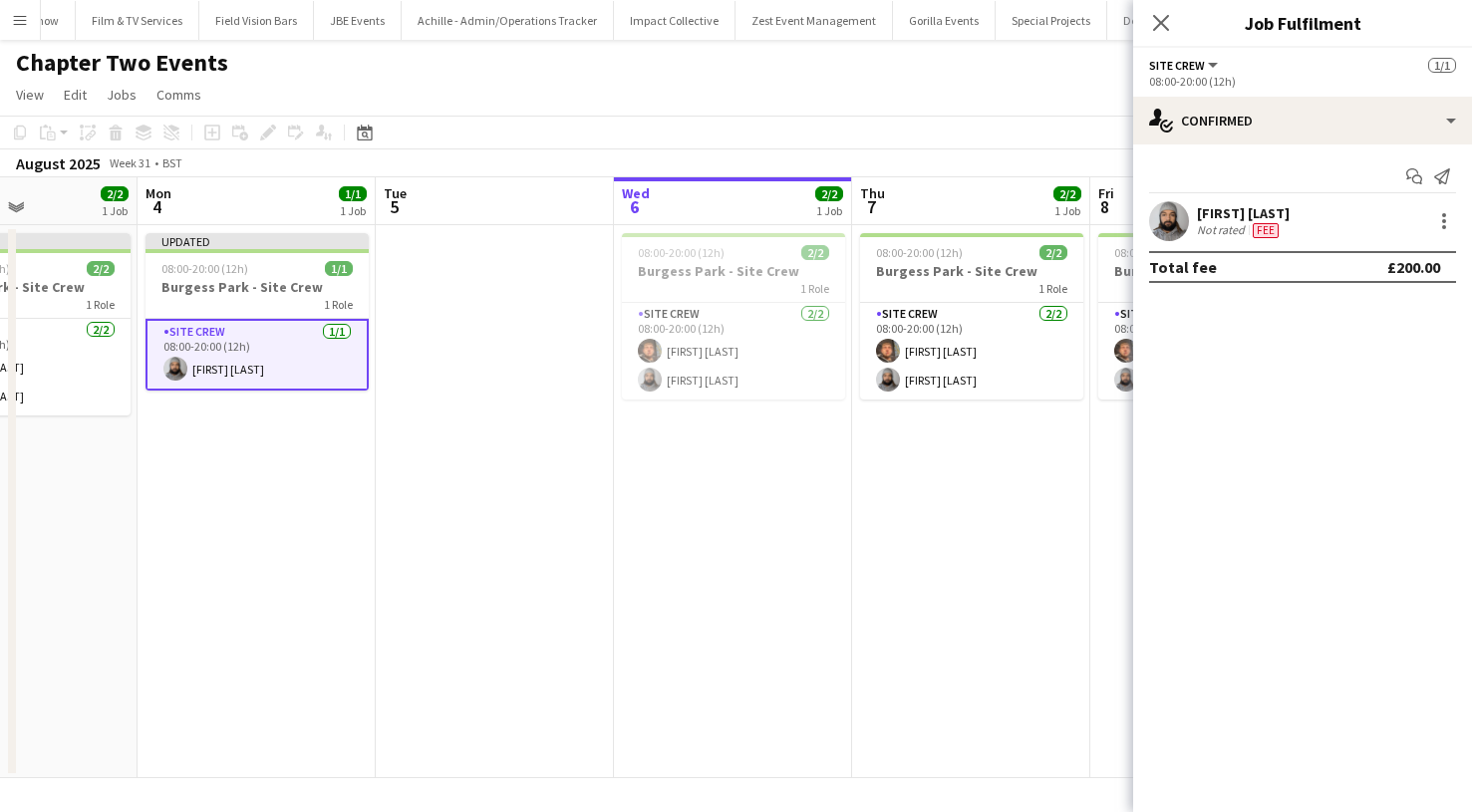scroll, scrollTop: 0, scrollLeft: 864, axis: horizontal 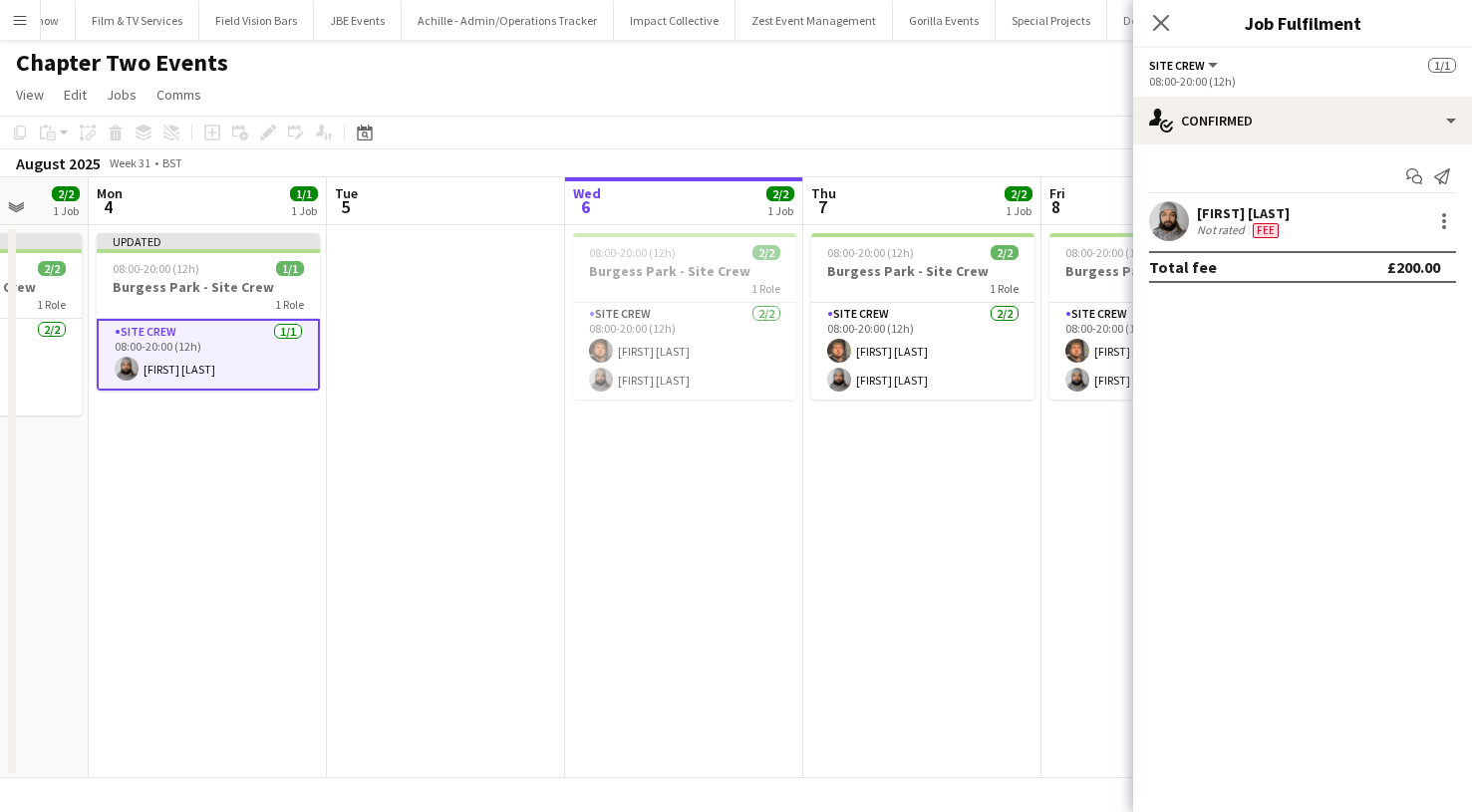 click on "08:00-20:00 (12h) 2/2 Burgess Park - Site Crew 1 Role Site Crew 2/2 08:00-20:00 (12h)
[FIRST] [LAST] [FIRST] [LAST]" at bounding box center (684, 501) 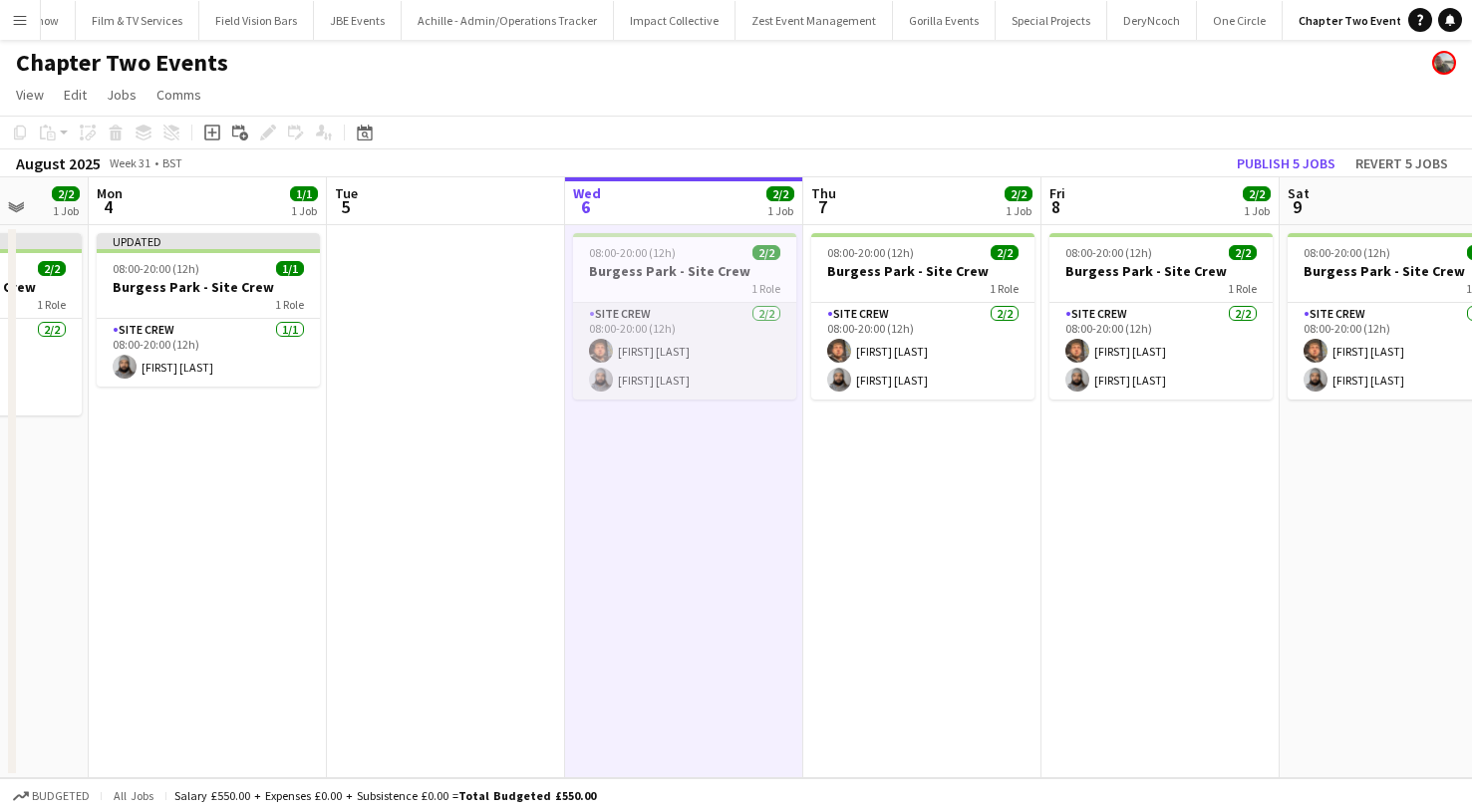 click on "Site Crew   2/2   08:00-20:00 (12h)
[FIRST] [LAST] [FIRST] [LAST]" at bounding box center (685, 351) 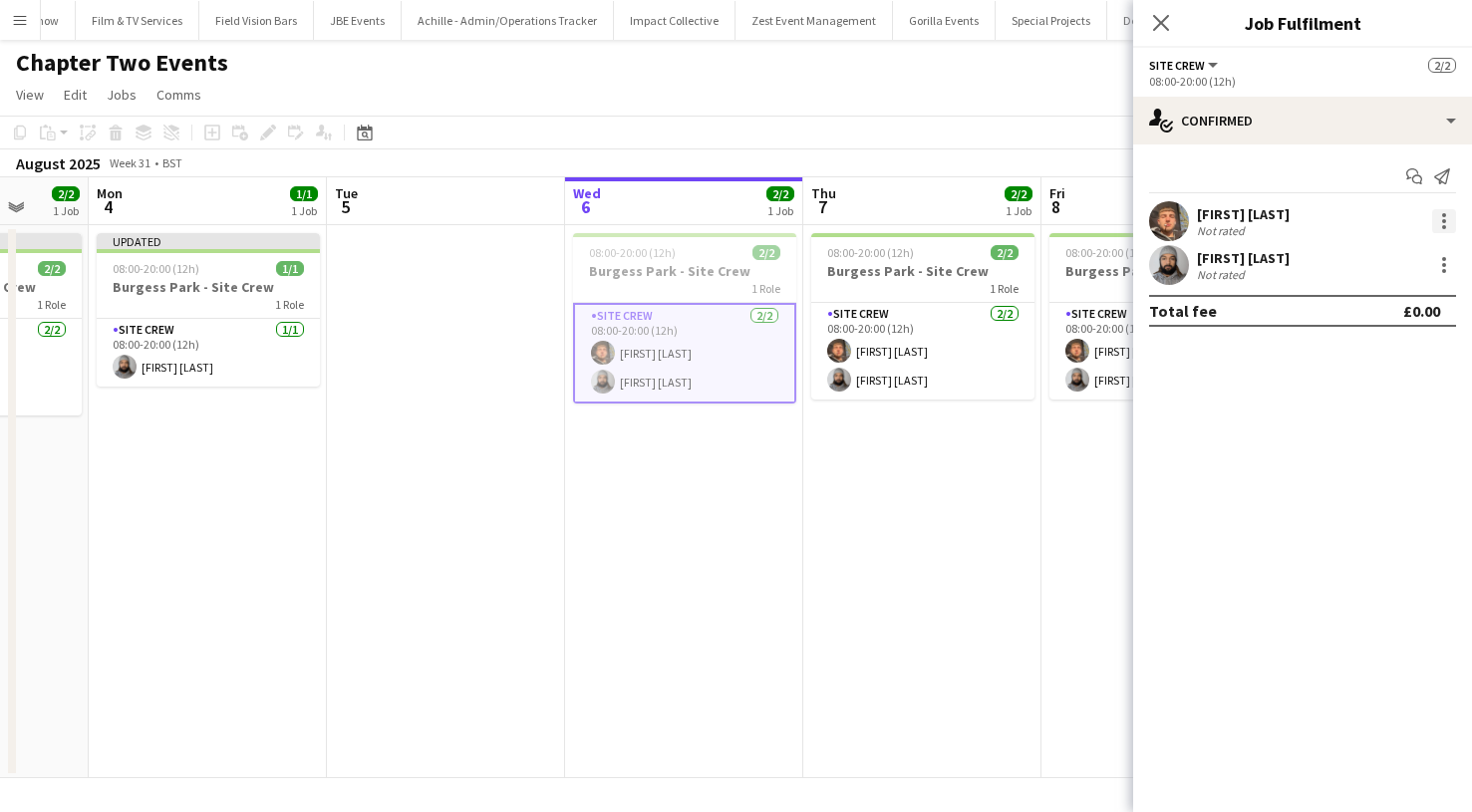 click at bounding box center [1444, 221] 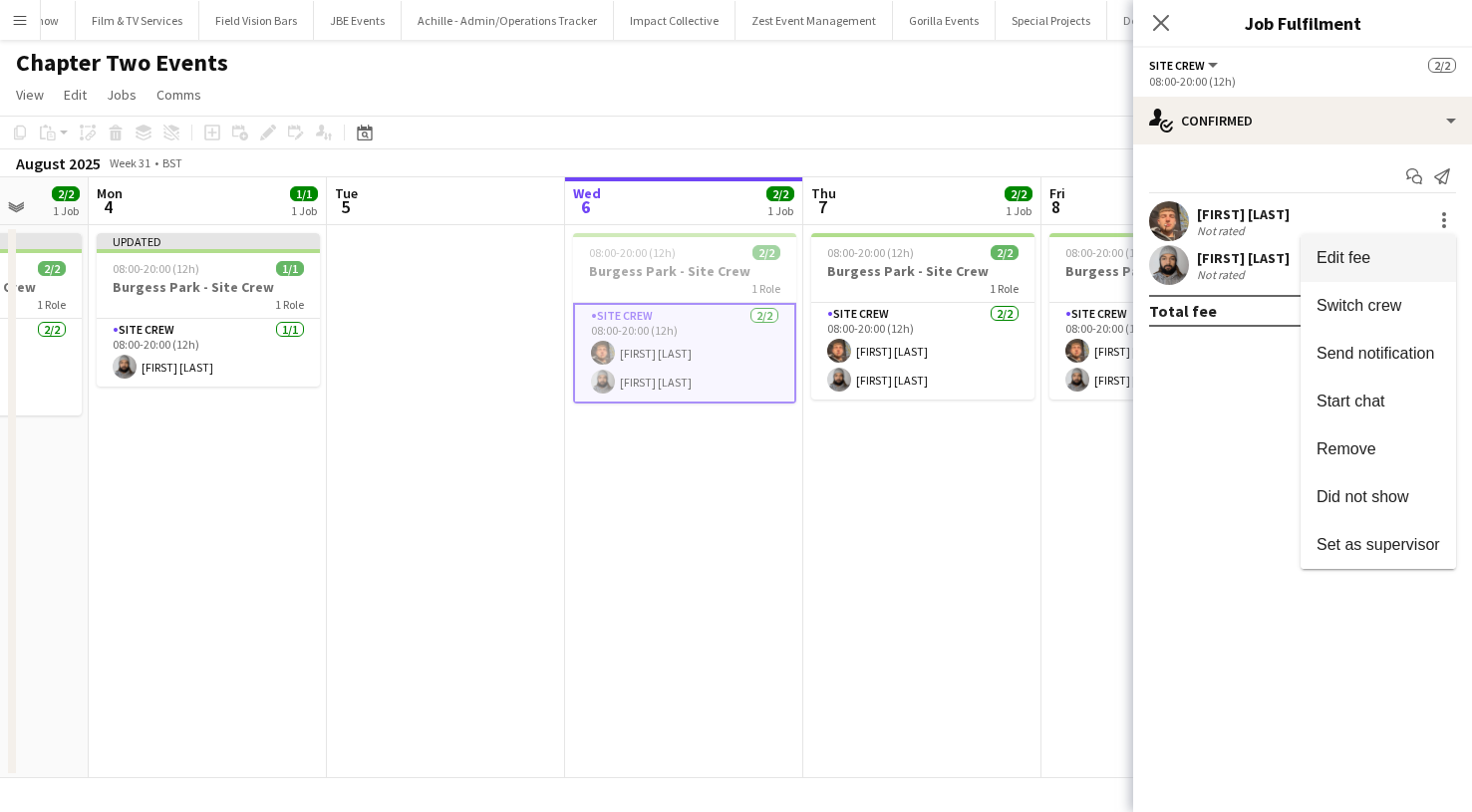 click on "Edit fee" at bounding box center (1378, 258) 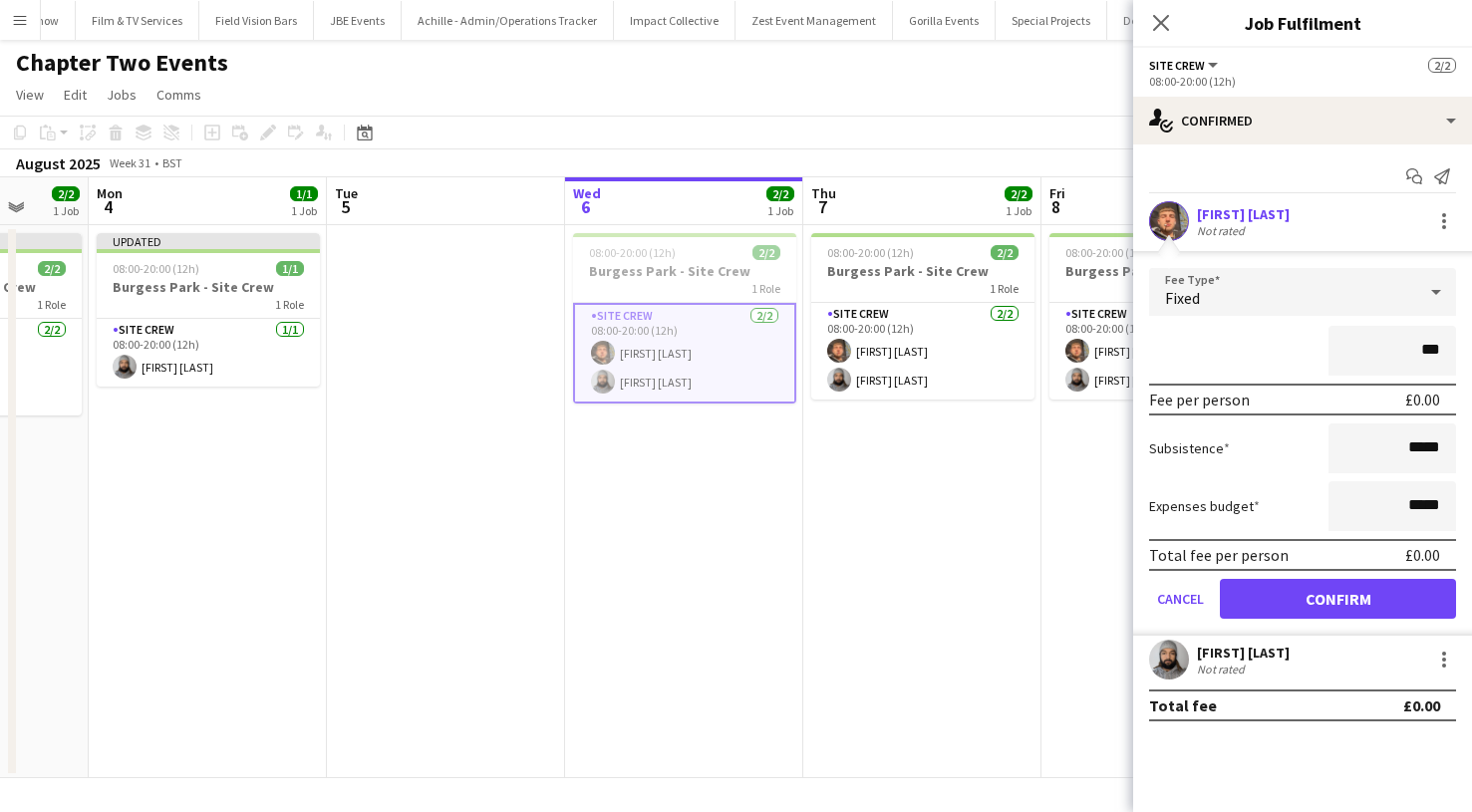 type on "**" 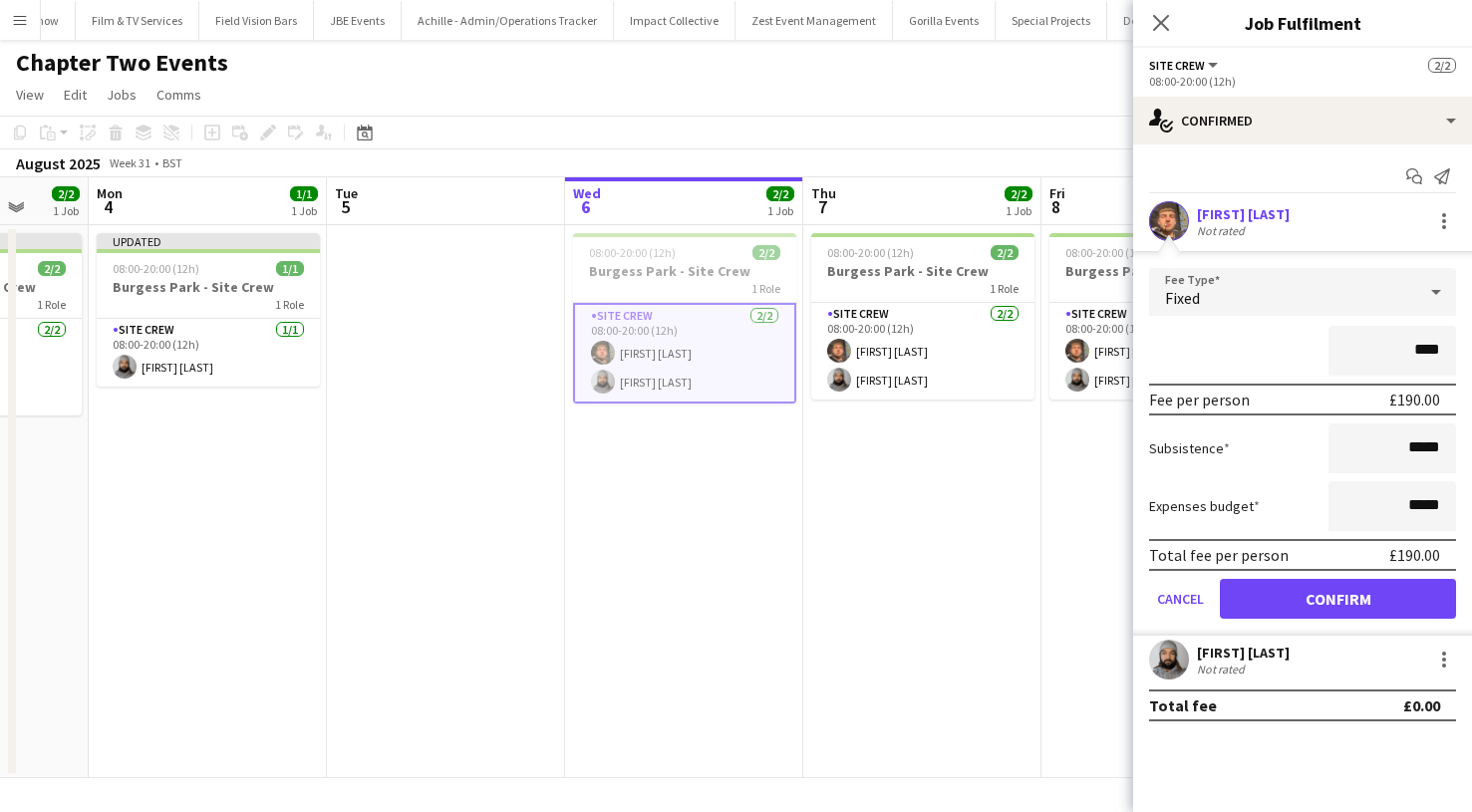 type on "****" 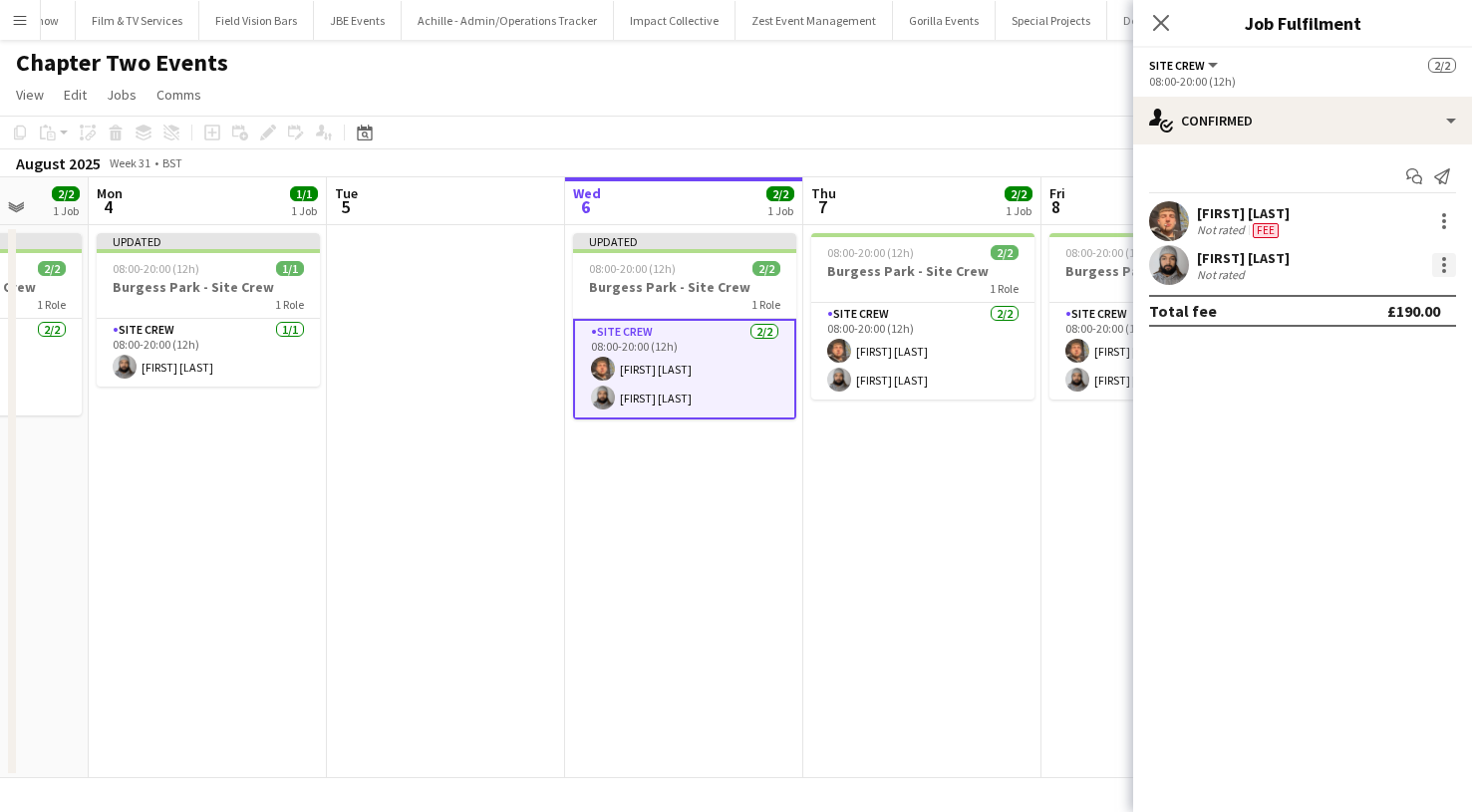 click at bounding box center [1444, 265] 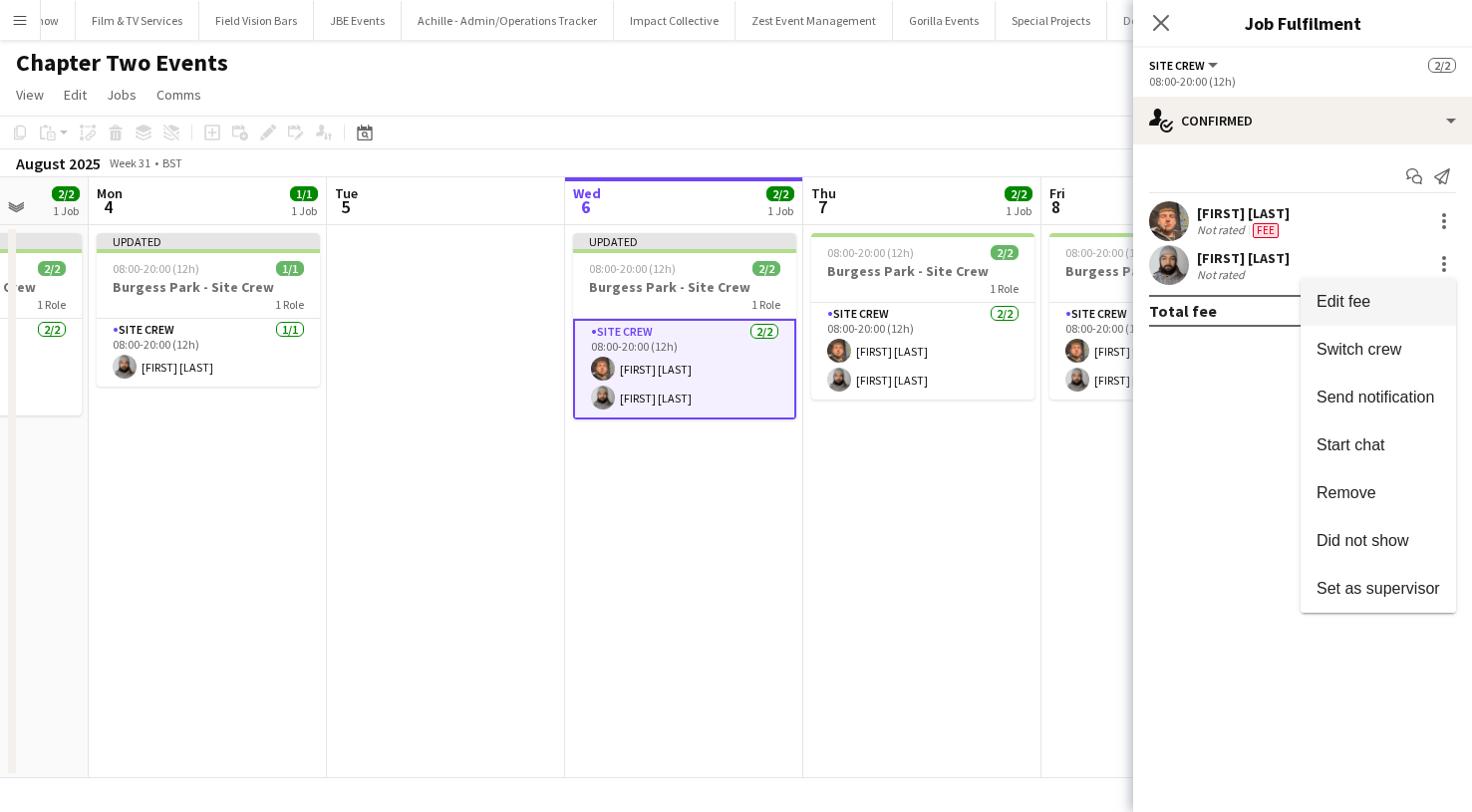 click on "Edit fee" at bounding box center [1378, 302] 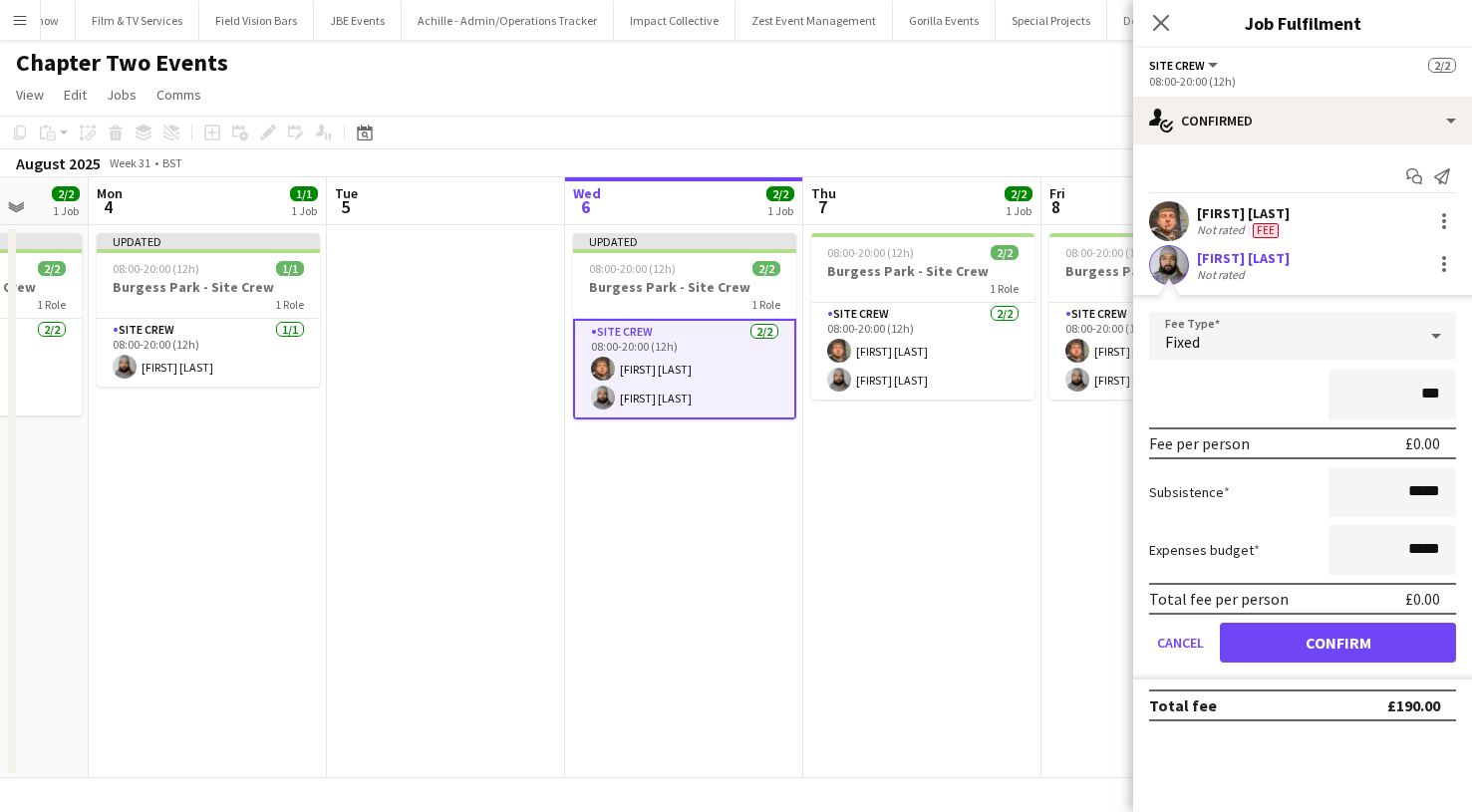 type on "**" 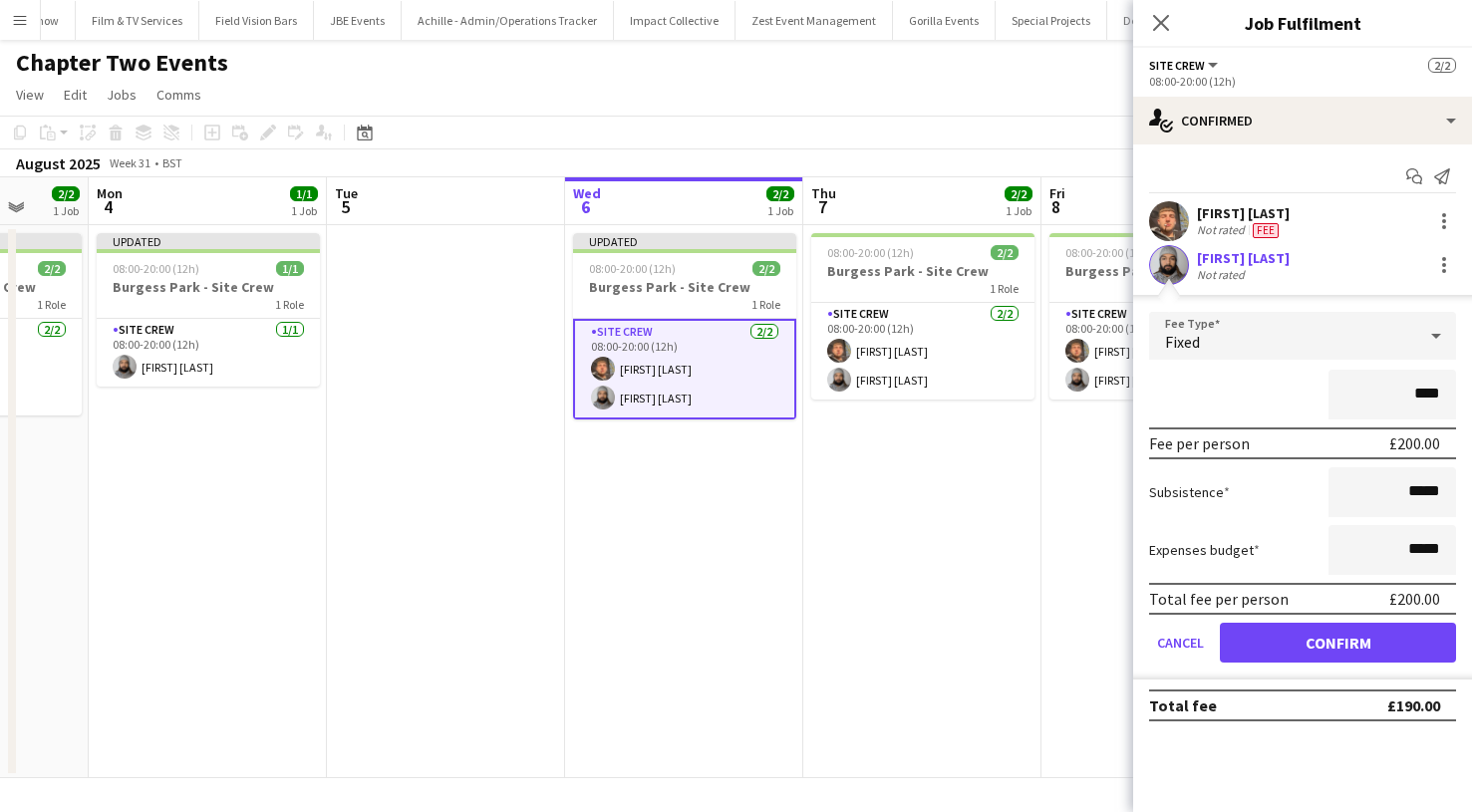 type on "****" 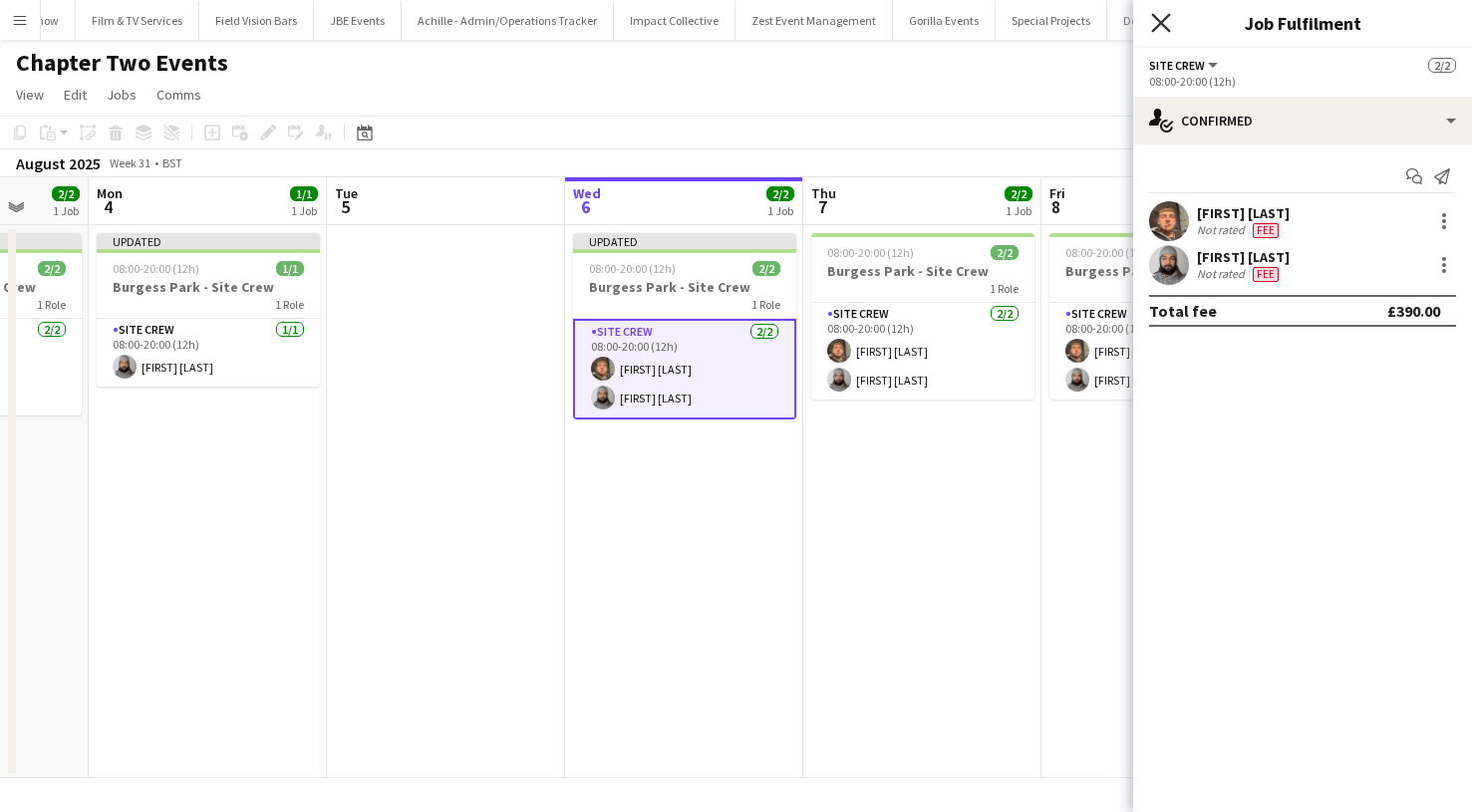click on "Close pop-in" 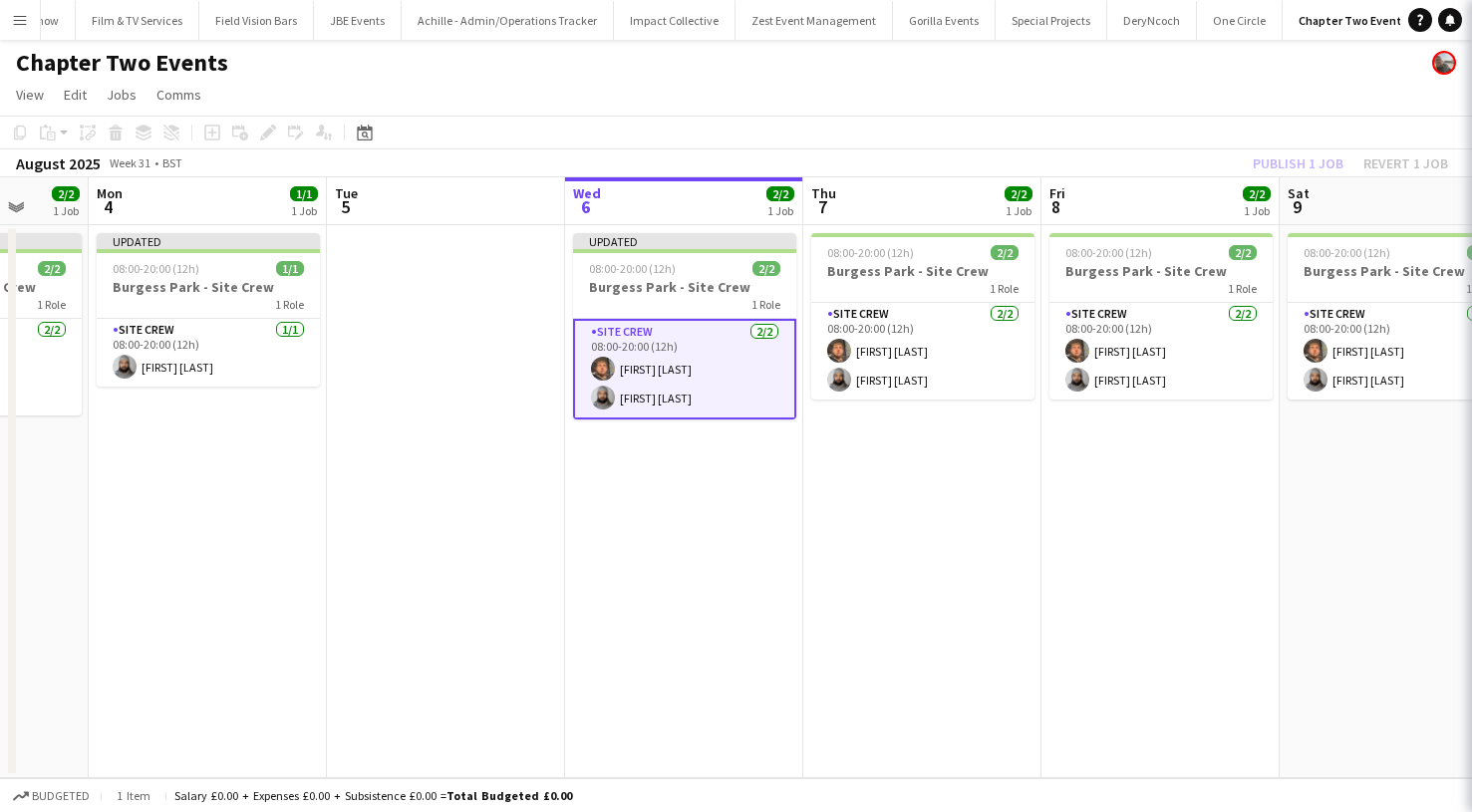 click on "Copy
Paste
Paste
Command
V Paste with crew
Command
Shift
V
Paste linked Job
Delete
Group
Ungroup
Add job
Add linked Job
Edit
Edit linked Job
Applicants
Date picker
AUG 2025 AUG 2025 Monday M Tuesday T Wednesday W Thursday T Friday F Saturday S Sunday S  AUG   1   2   3   4   5   6   7   8   9   10   11   12   13   14   15   16   17   18   19   20   21   22   23   24   25" 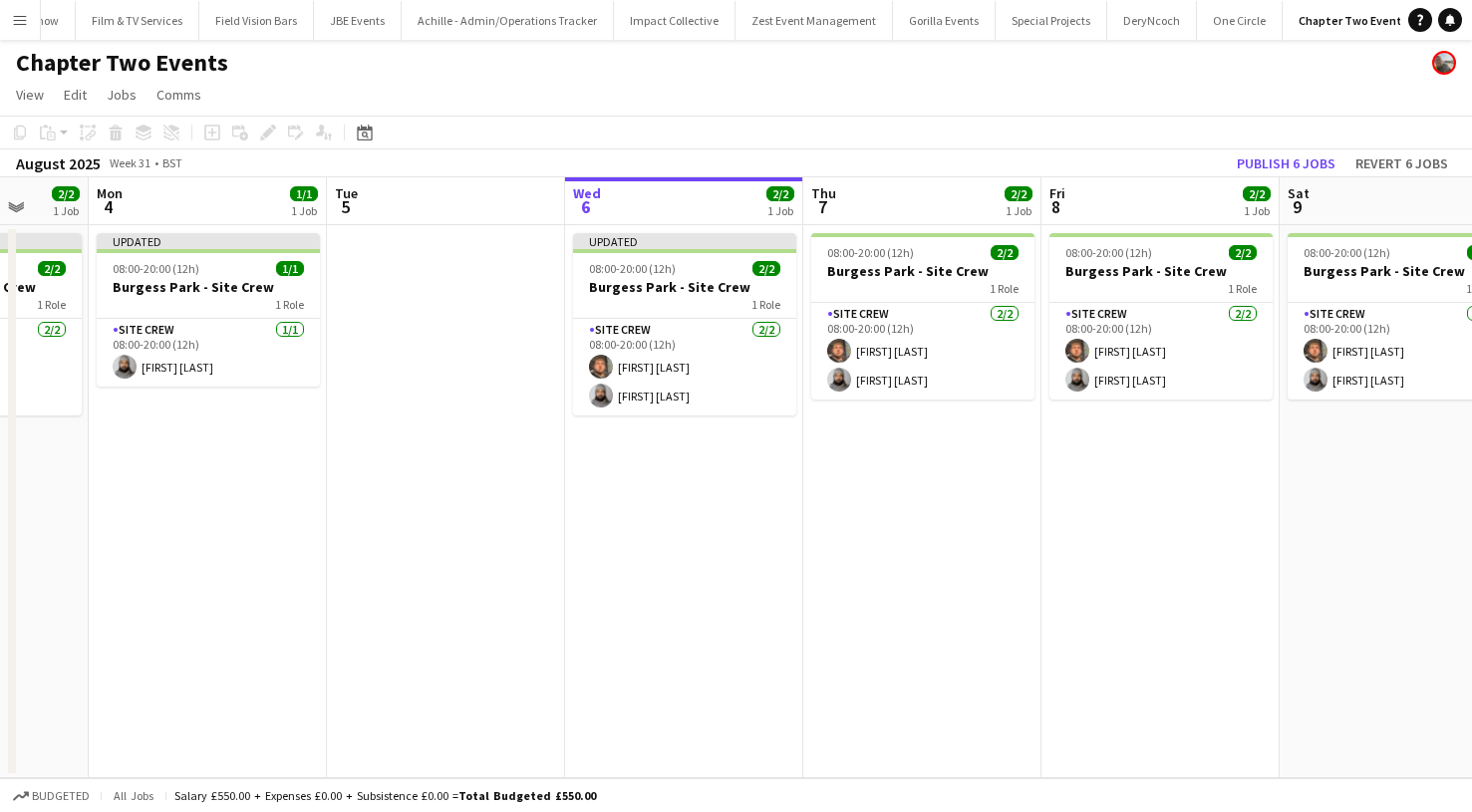 click on "Publish 6 jobs" 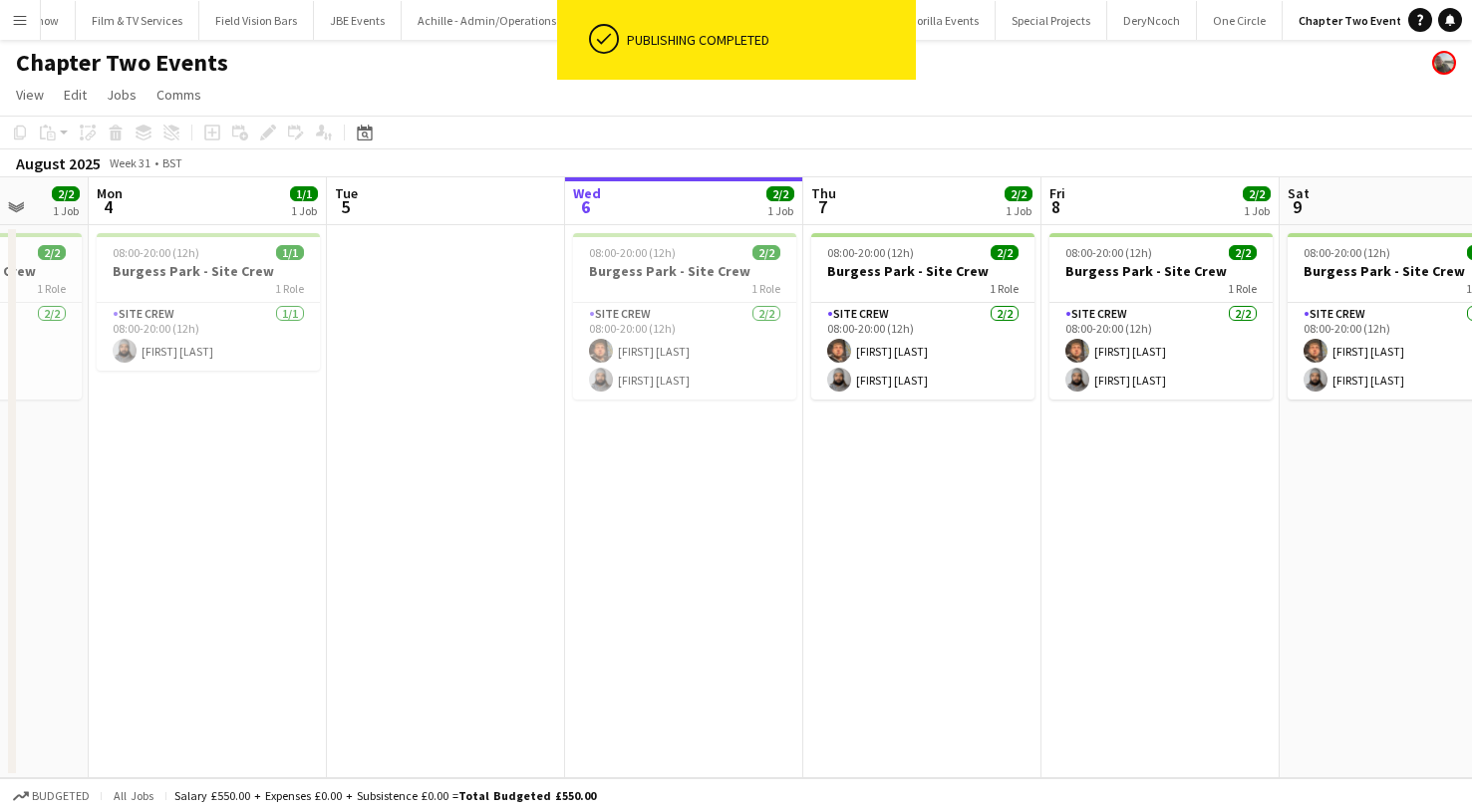 click on "Rat Race
Close
CODESDE
Close
Cruck Tent
Close
WePop
Close
UnderBelly Limited
Close
London Marathon Events
Close
Evolve Creative
Close
Hide& Seek
Close
SRMG x
Close
Collucci - CFS
Close
Project Power
Close
Human Race
Close
Trucru (Tru Stage)
Close
Central Fusion
Close
ARGA
Close
Carbon Events
Close
X-IV Events
Close
NewSubstance
Close
Mowgli Dog Show
Close
Film & TV Services
Close
Field Vision Bars
Close
JBE Events
Close
Achille - Admin/Operations Tracker
Close
Impact Collective
Close
Zest Event Management
Close
Gorilla Events
Close
Special Projects
Close
DeryNcoch
Close
One Circle
Close
Chapter Two Events
Close
Add" at bounding box center [720, 20] 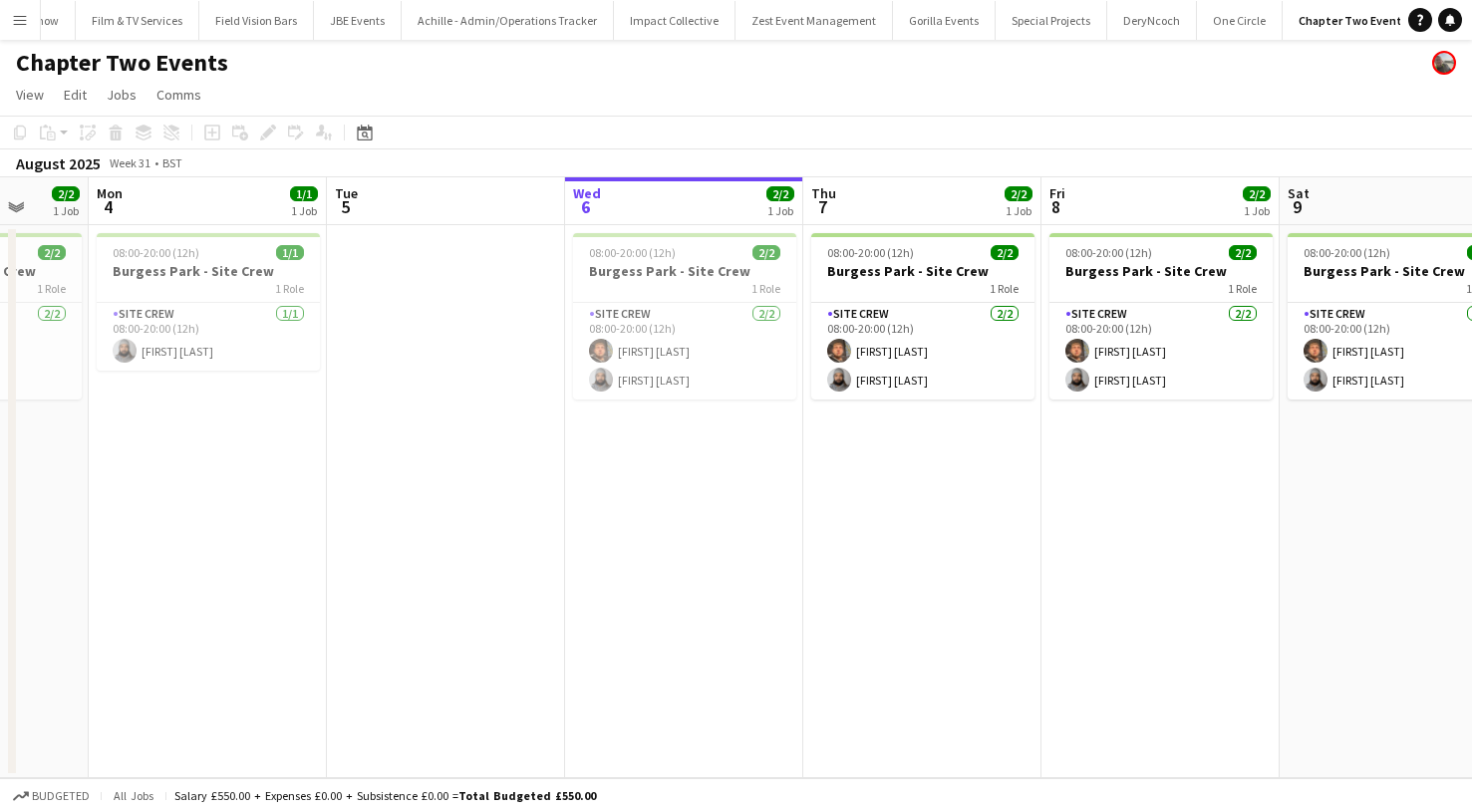click on "Menu" at bounding box center (20, 20) 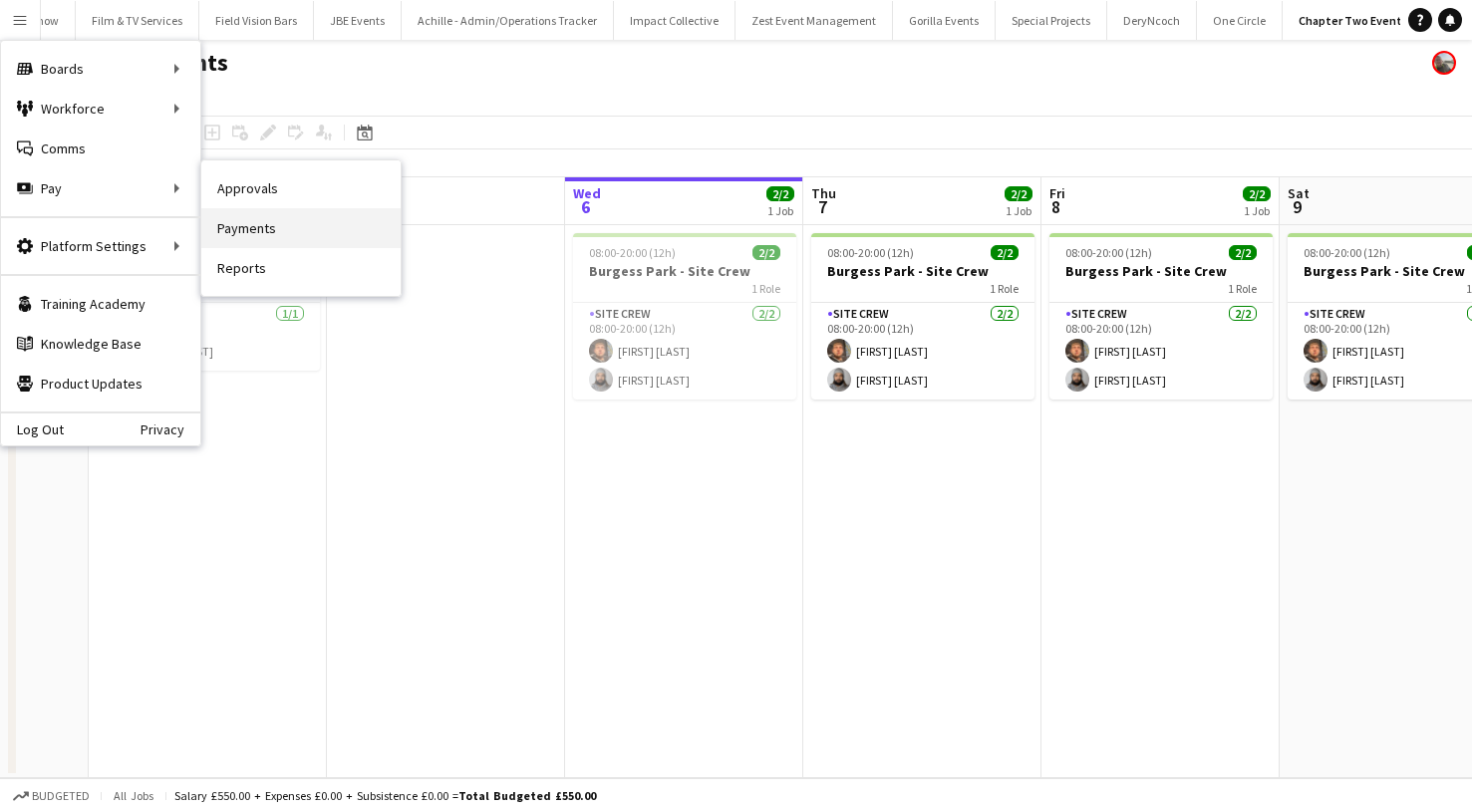 click on "Payments" at bounding box center [301, 228] 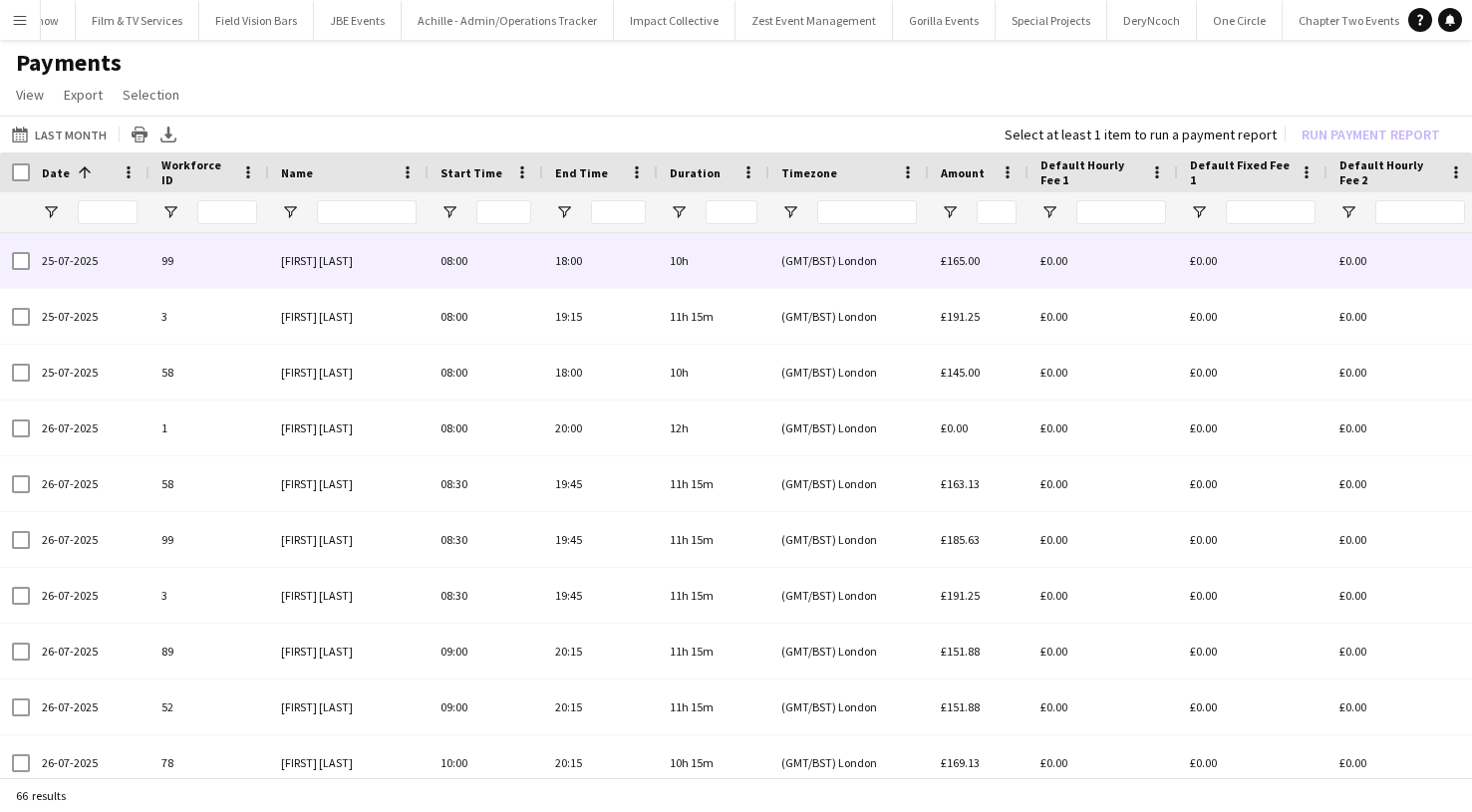 scroll, scrollTop: 0, scrollLeft: 557, axis: horizontal 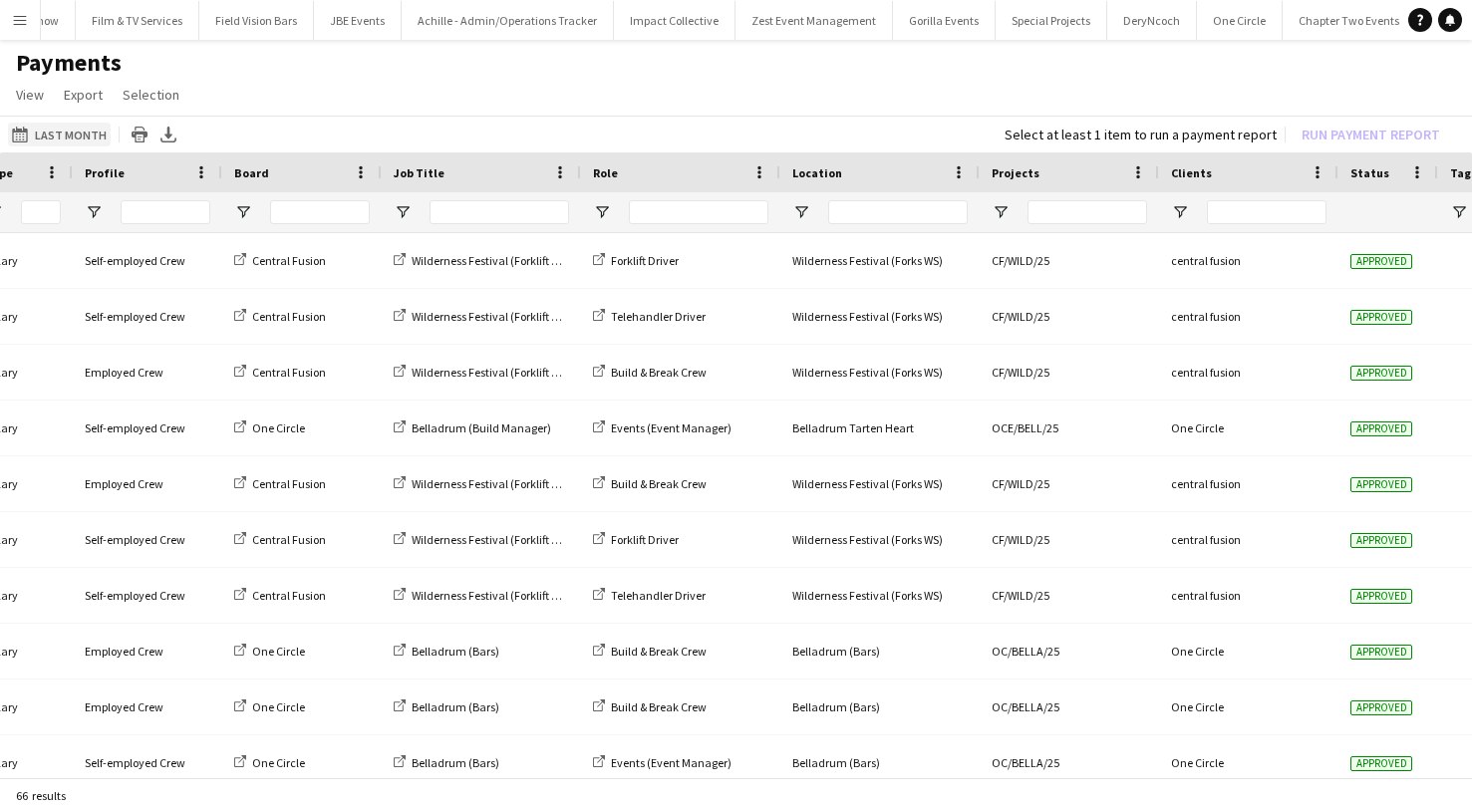 click on "Last Month
Last Month" 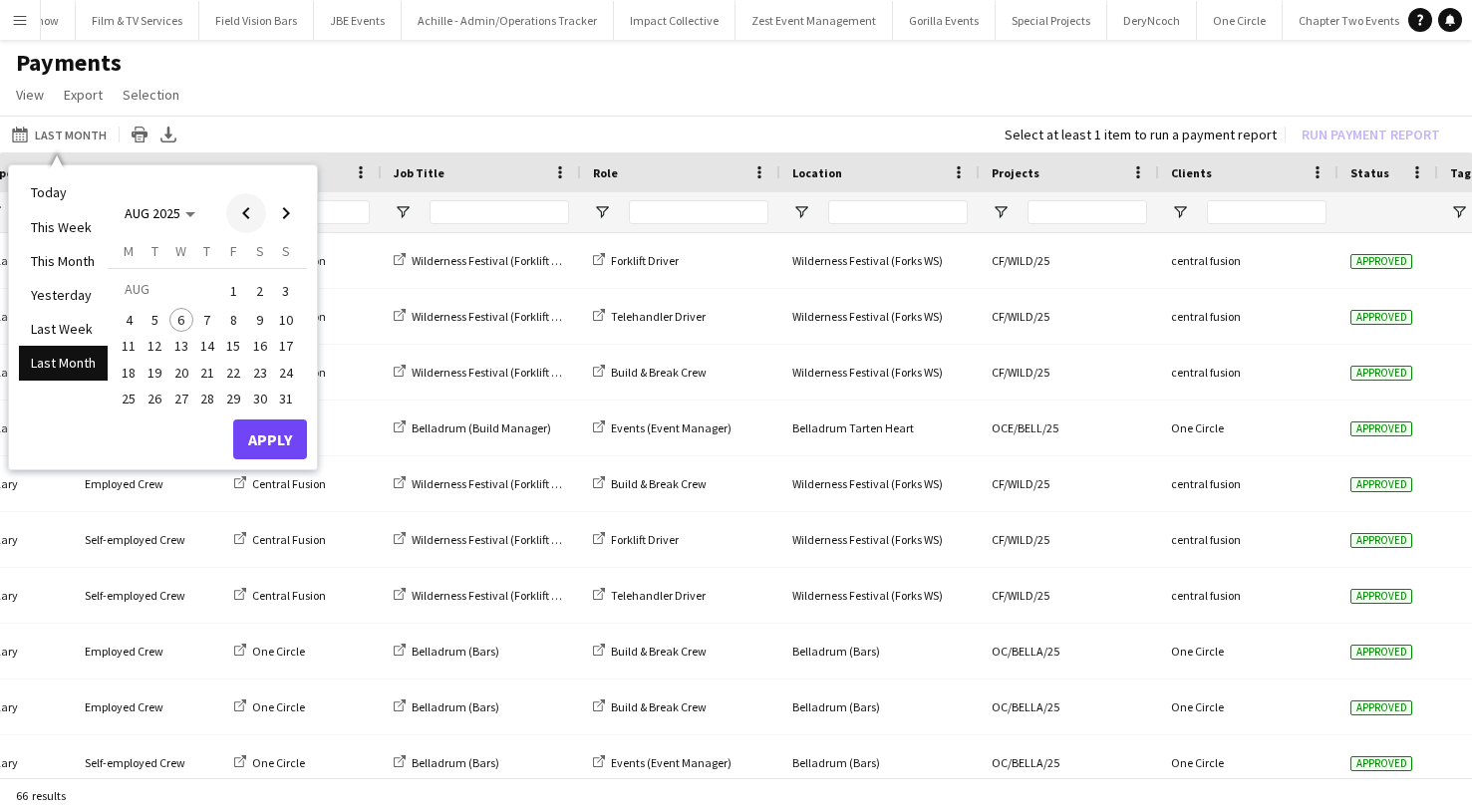 click at bounding box center [246, 213] 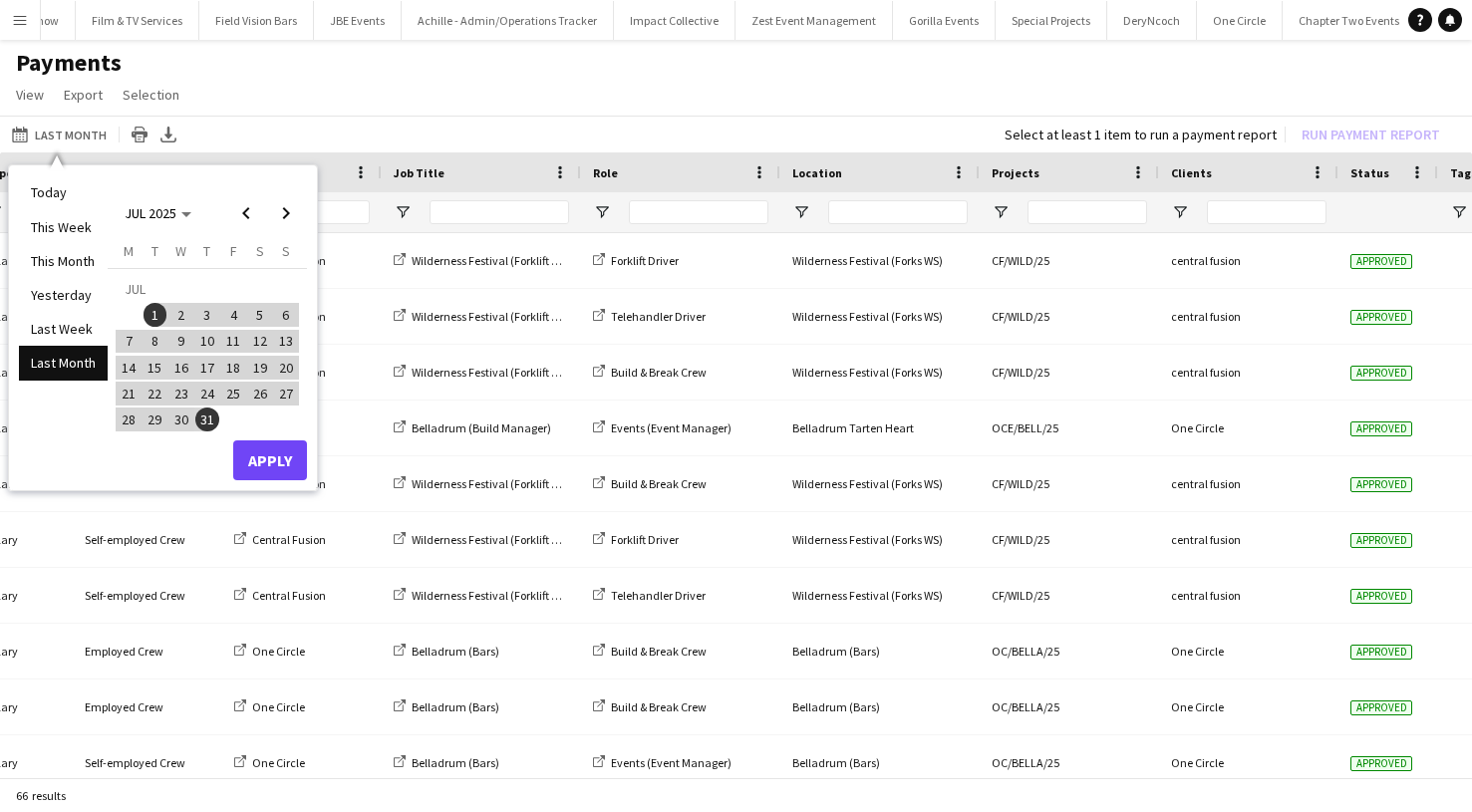 click on "31" at bounding box center [207, 419] 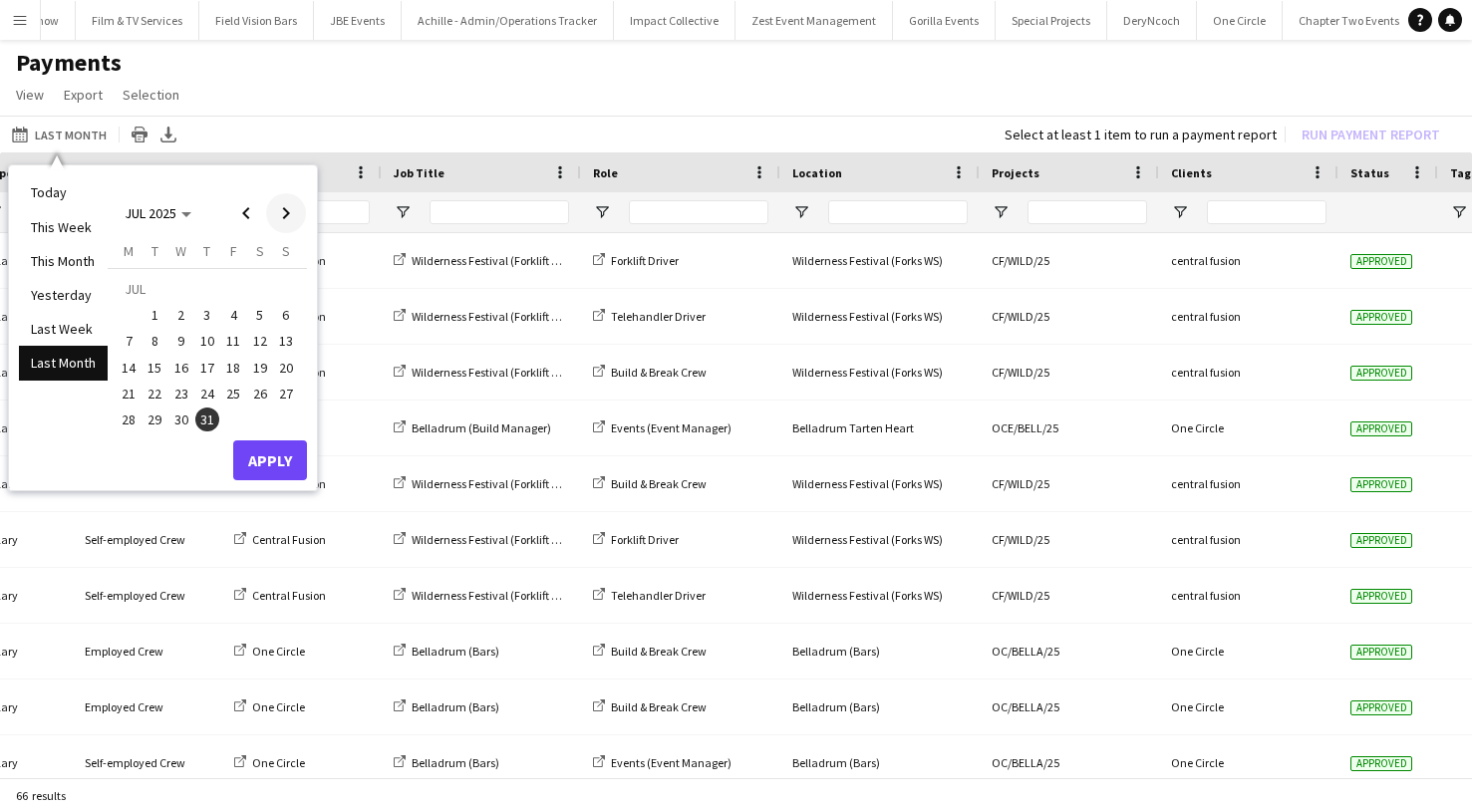 click at bounding box center (286, 213) 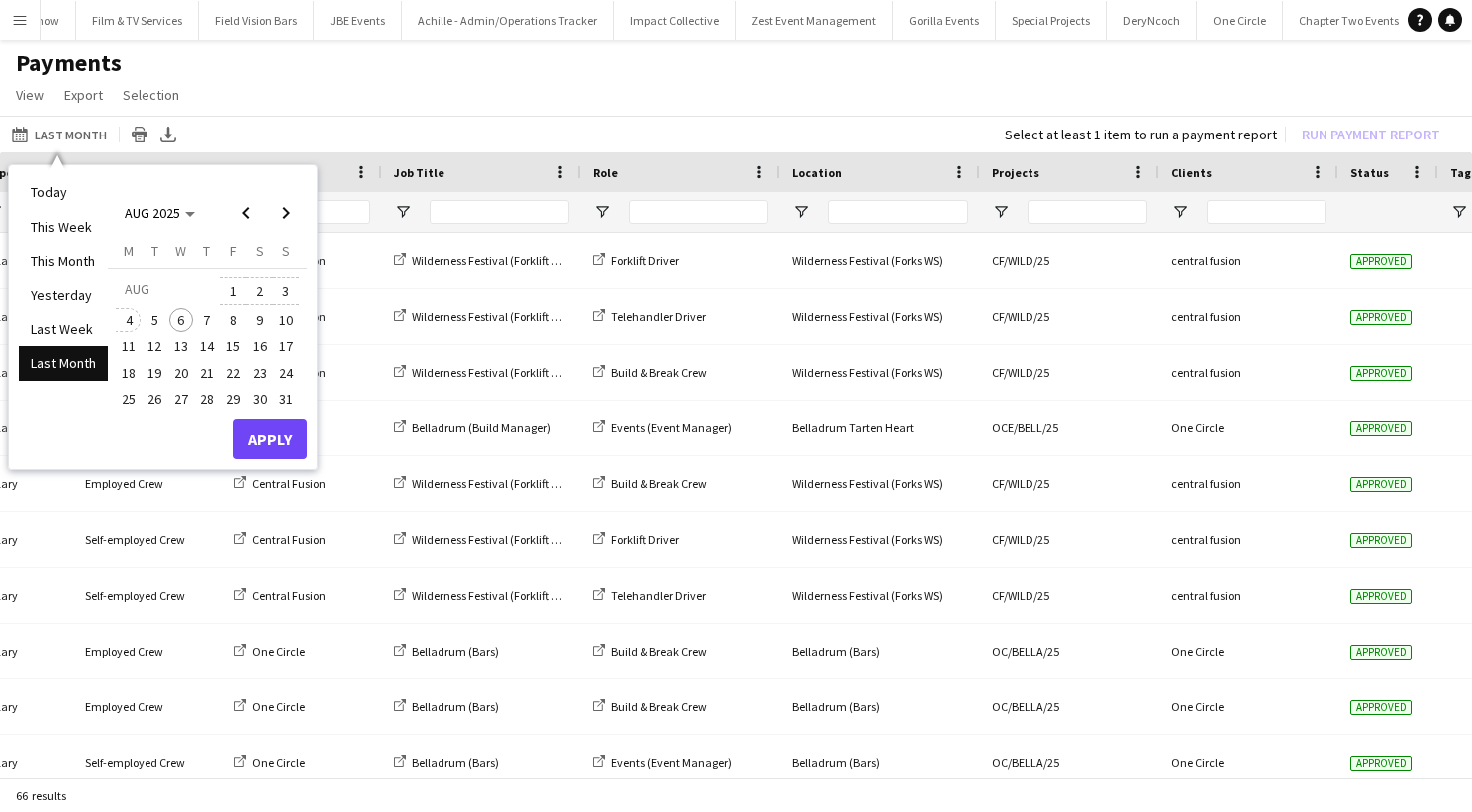 click on "4" at bounding box center (129, 320) 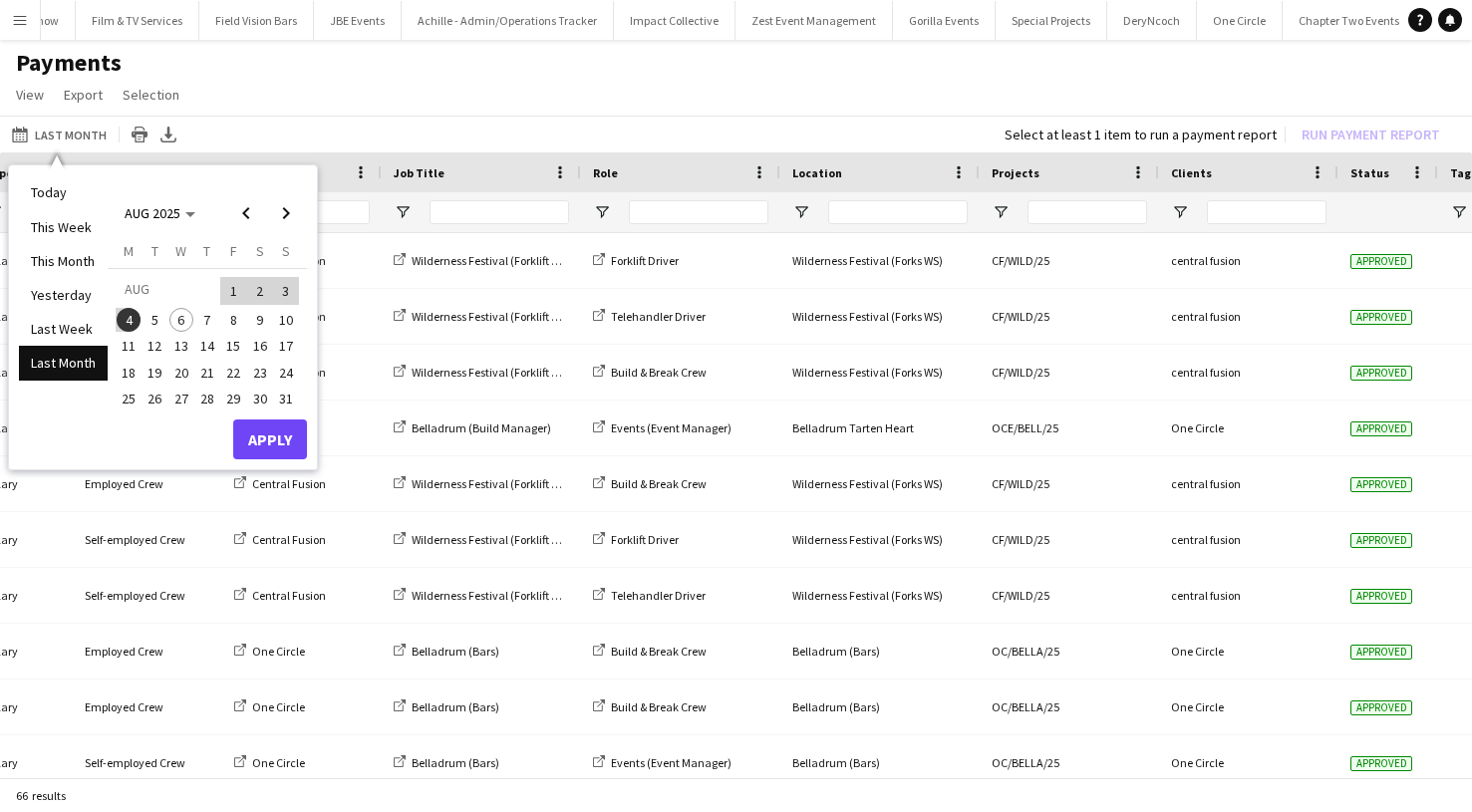 click on "Apply" at bounding box center [270, 439] 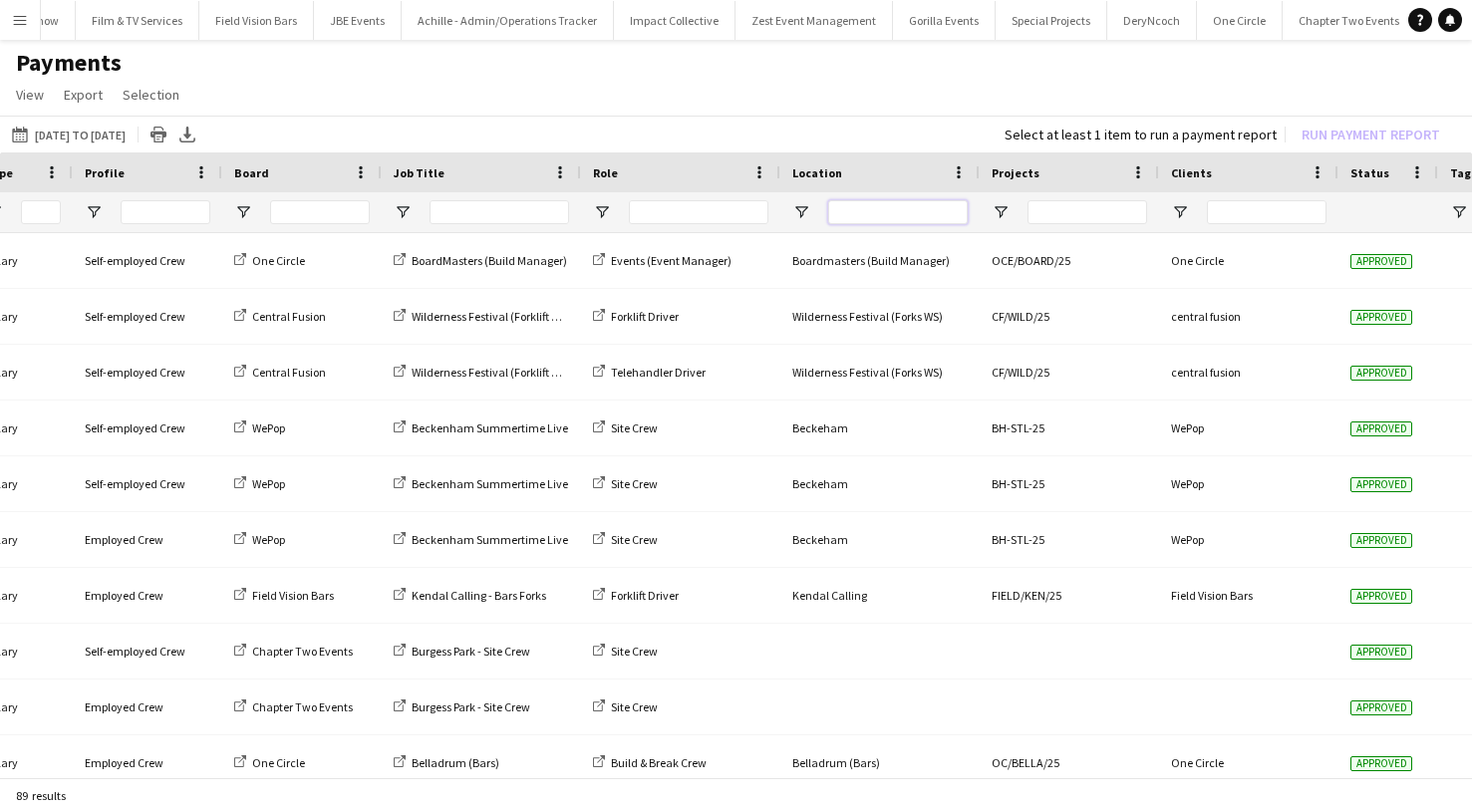 click at bounding box center [898, 212] 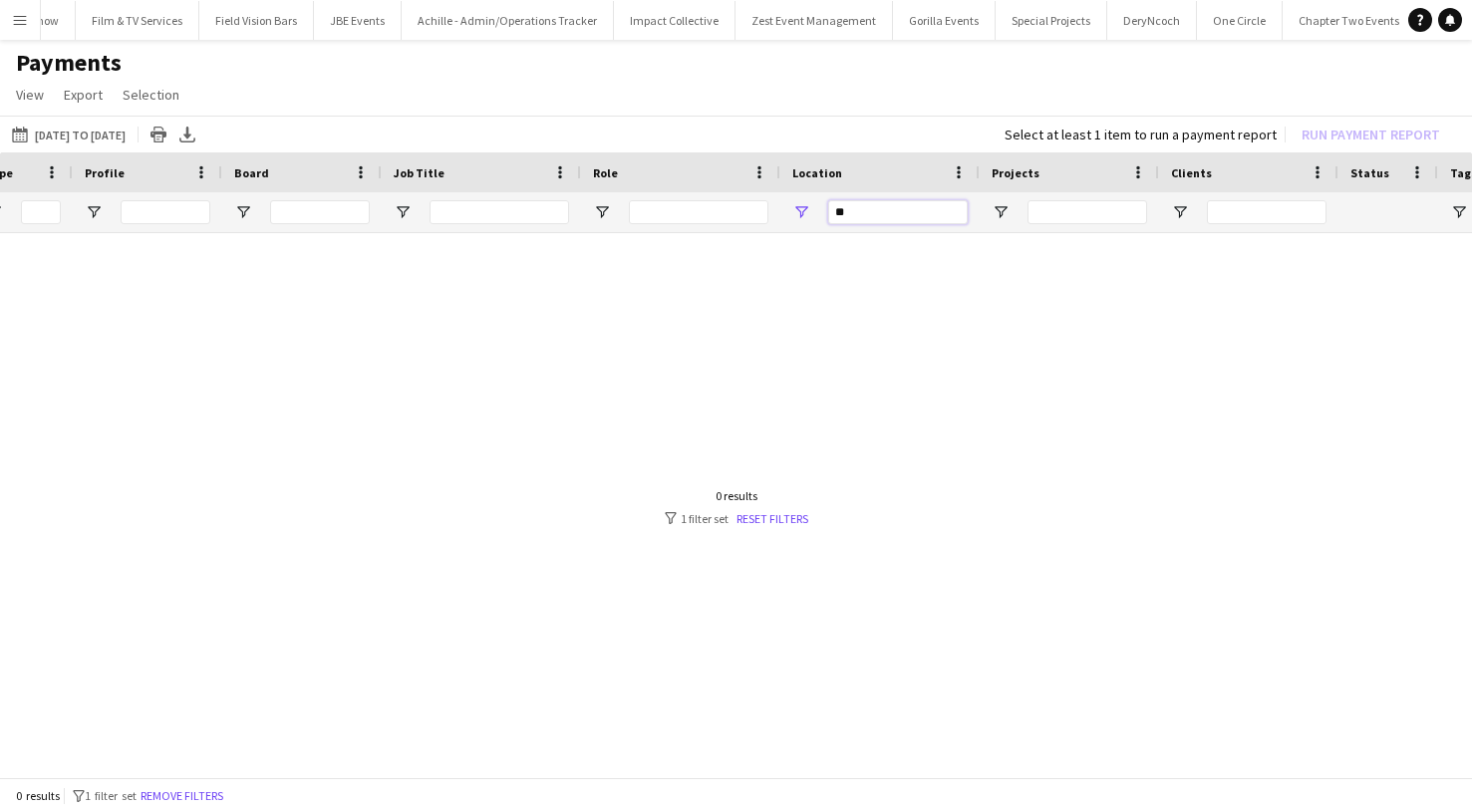 type on "*" 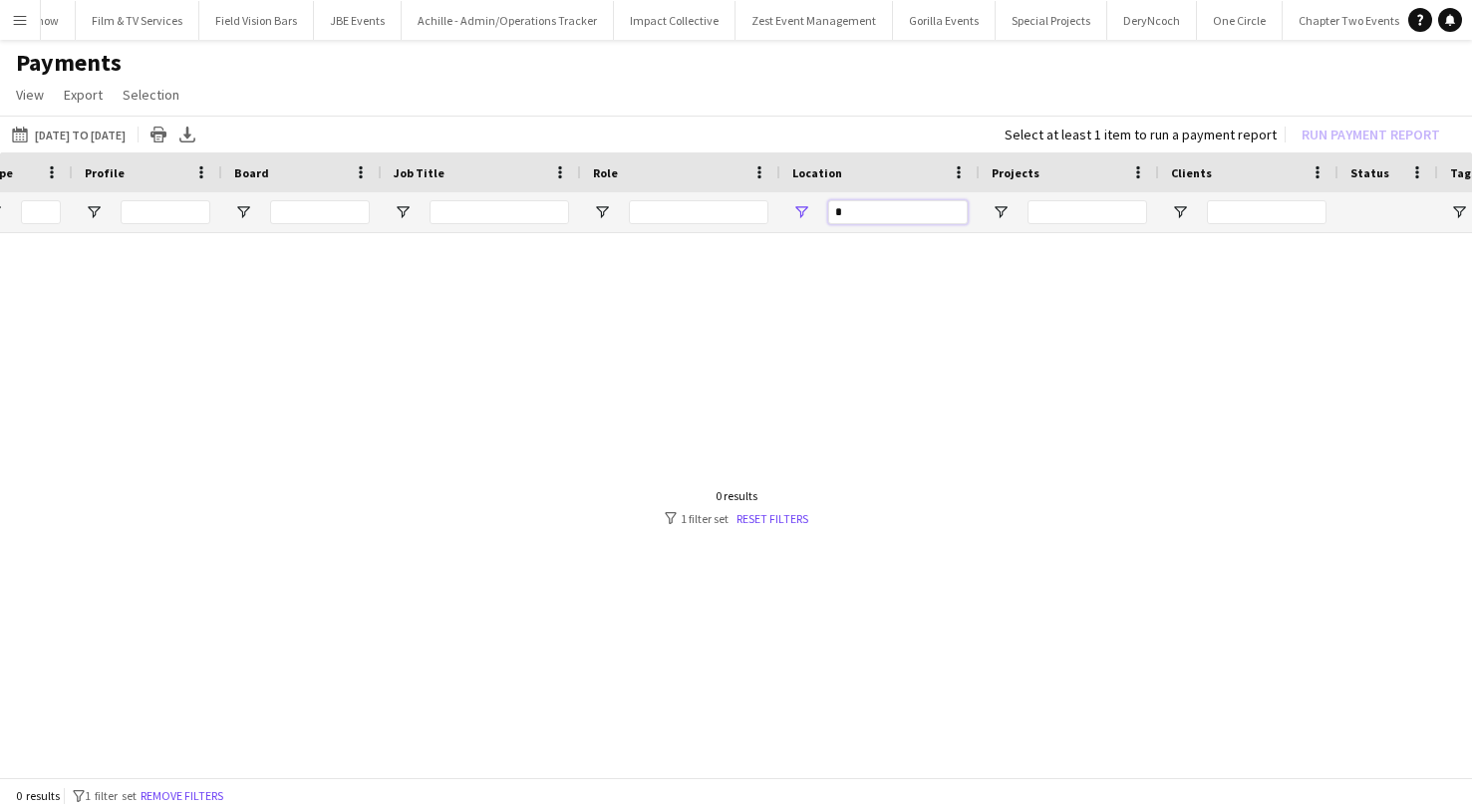 type 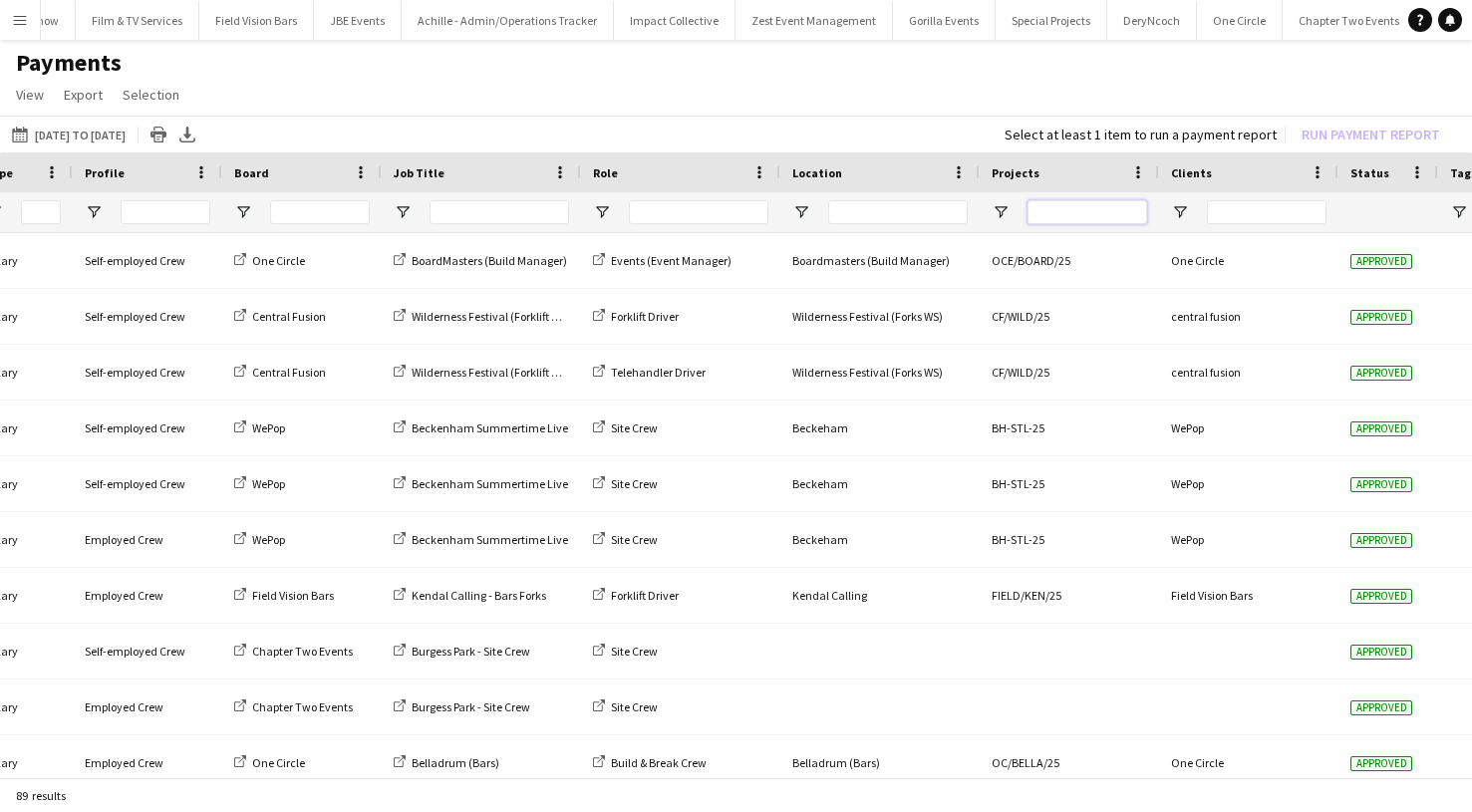click at bounding box center [1087, 212] 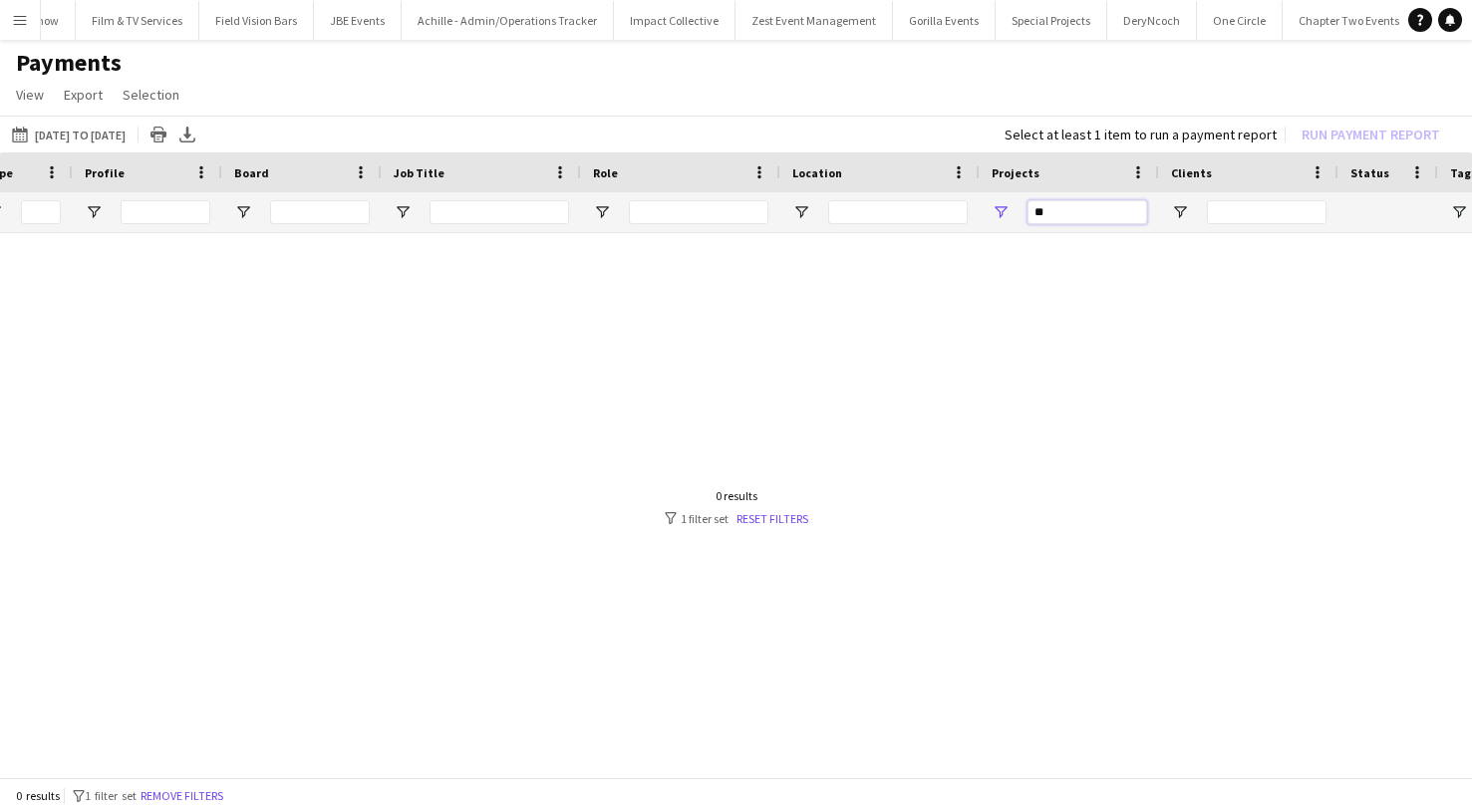 type on "*" 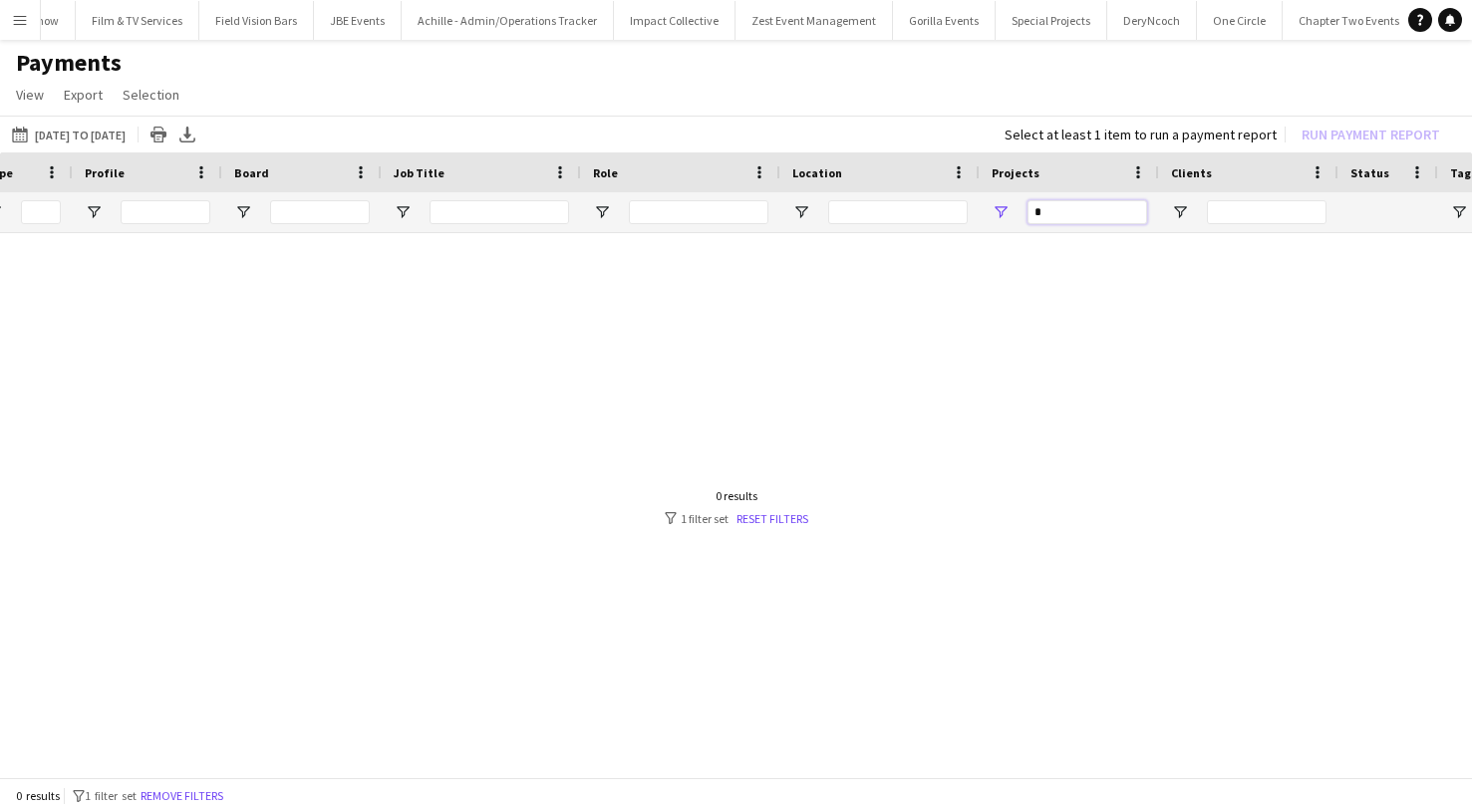 type 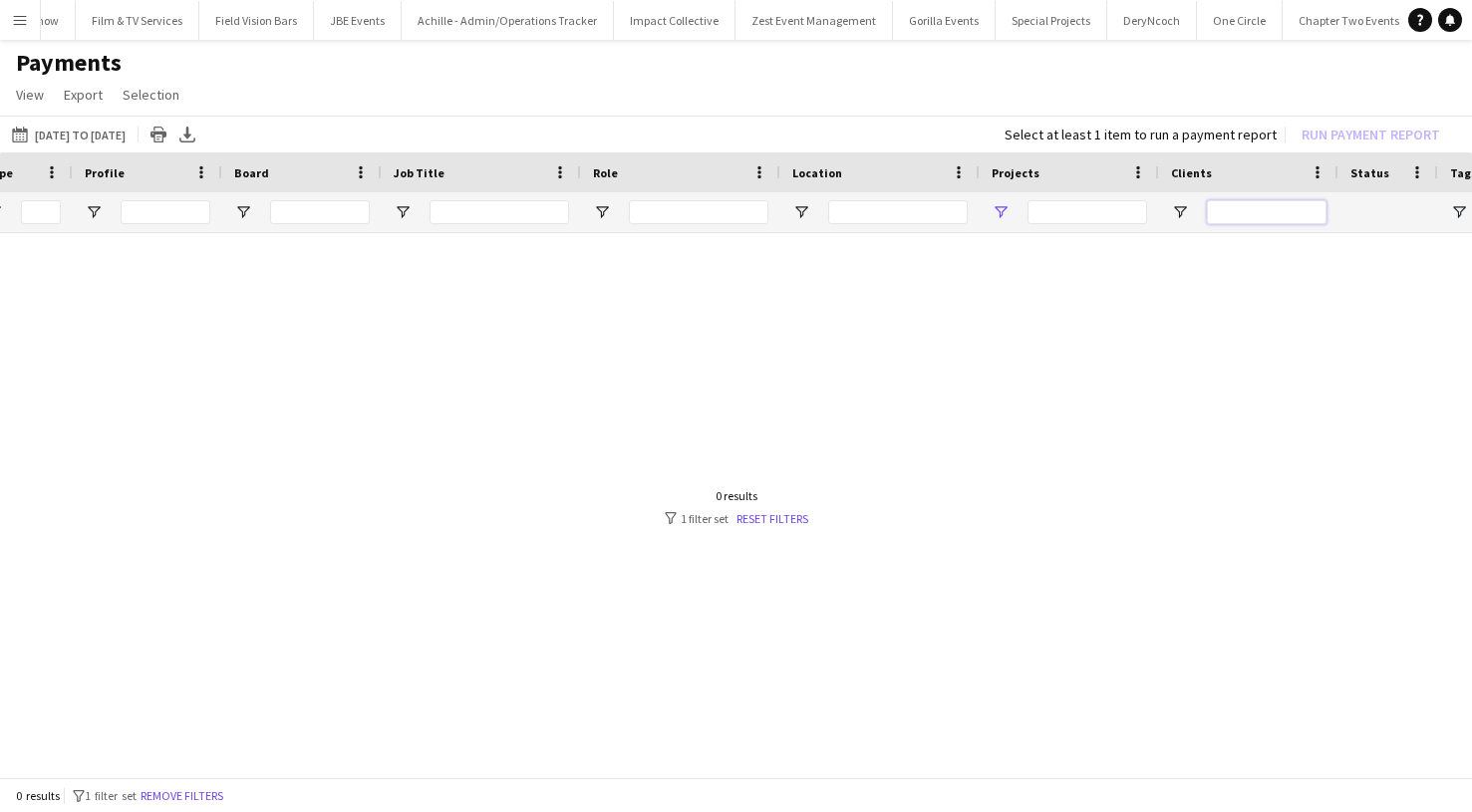click at bounding box center [1267, 212] 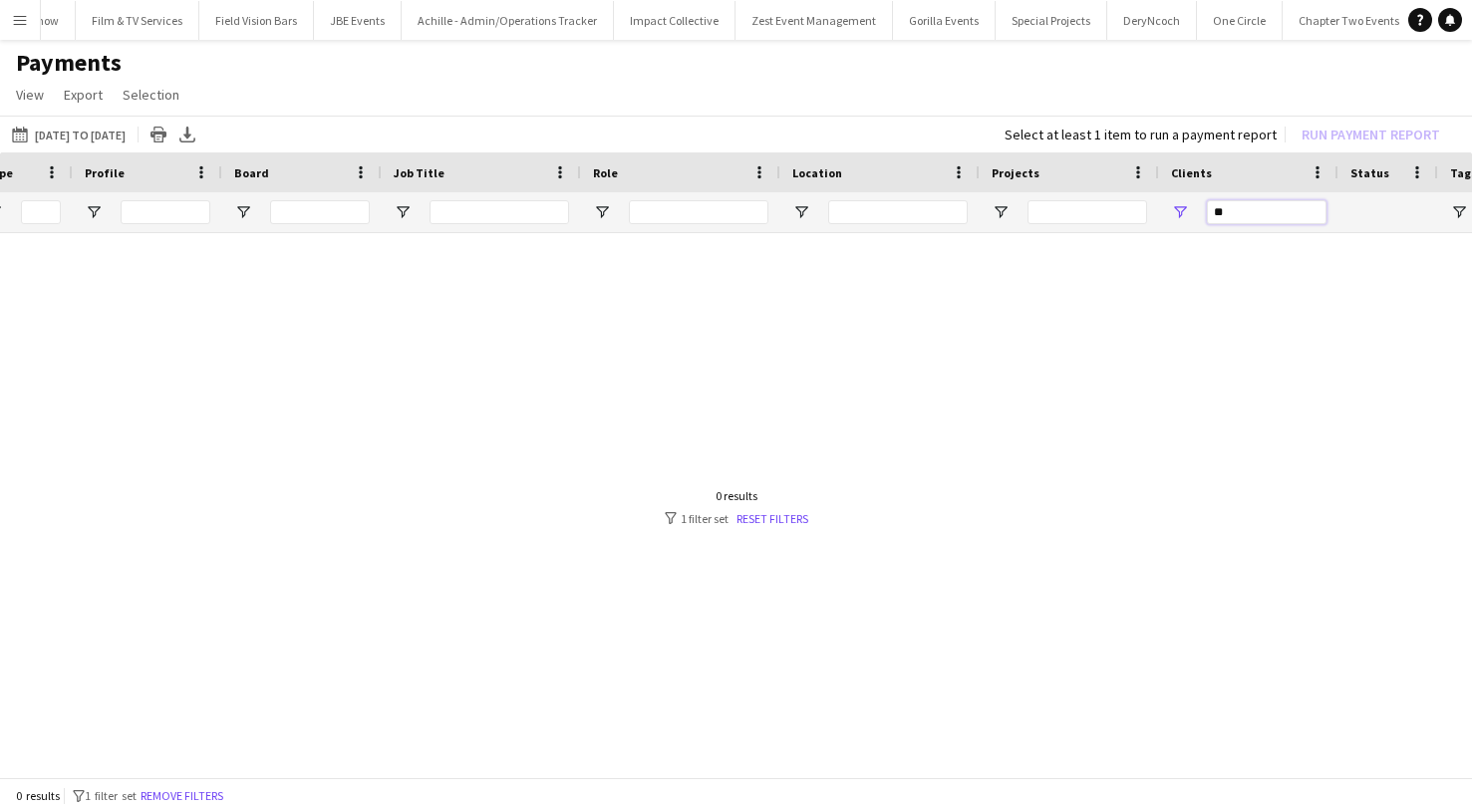 type on "*" 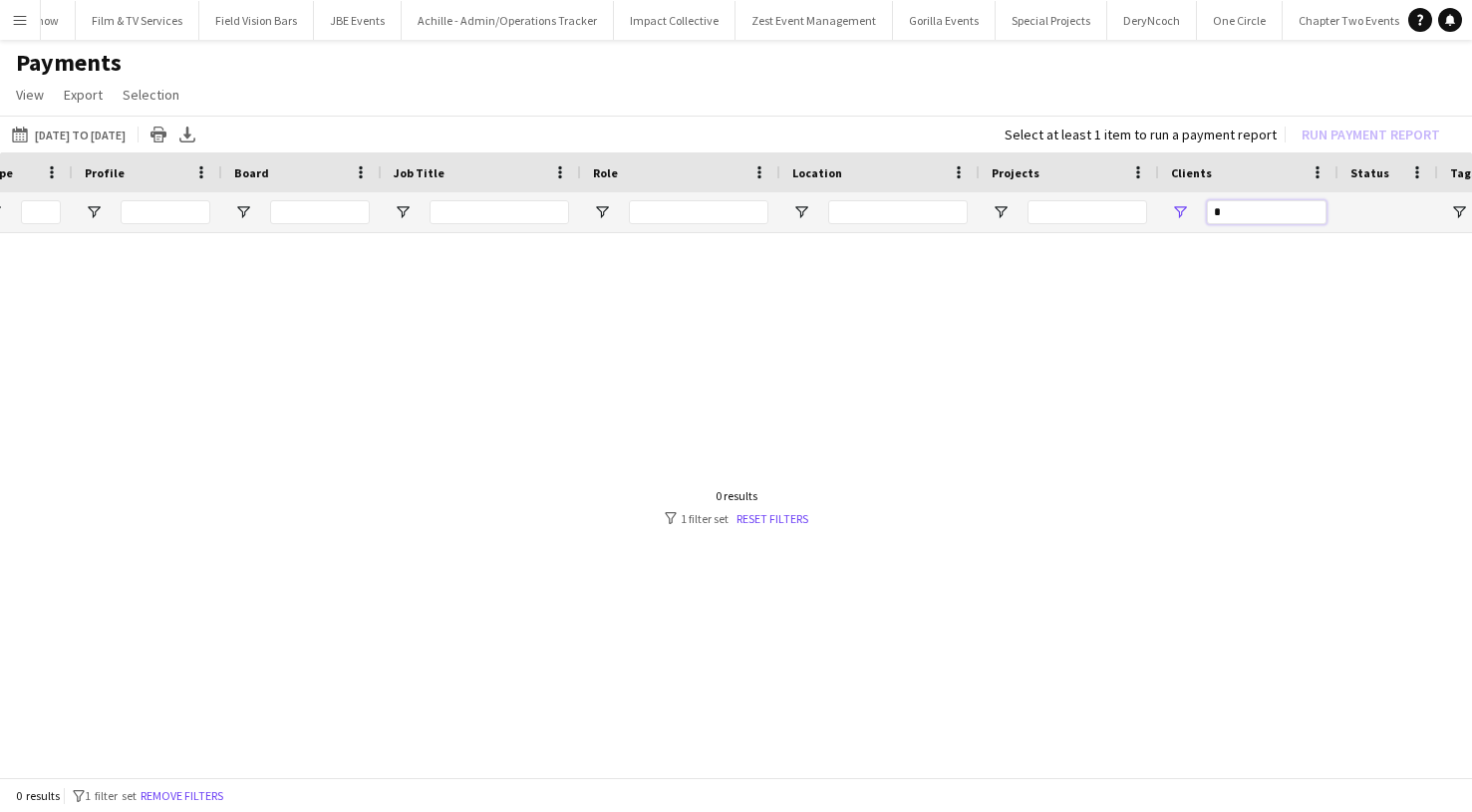 type 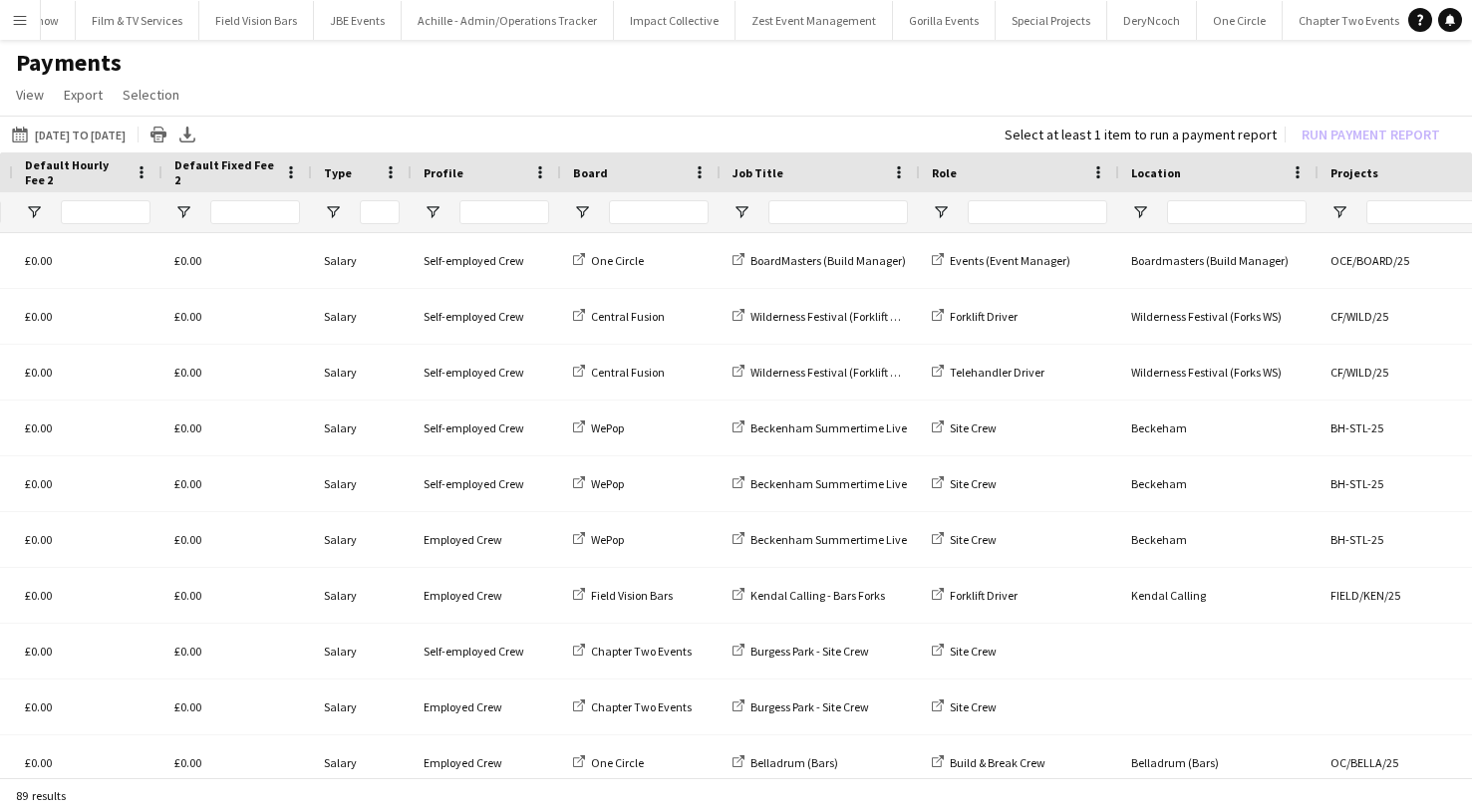 click at bounding box center [838, 212] 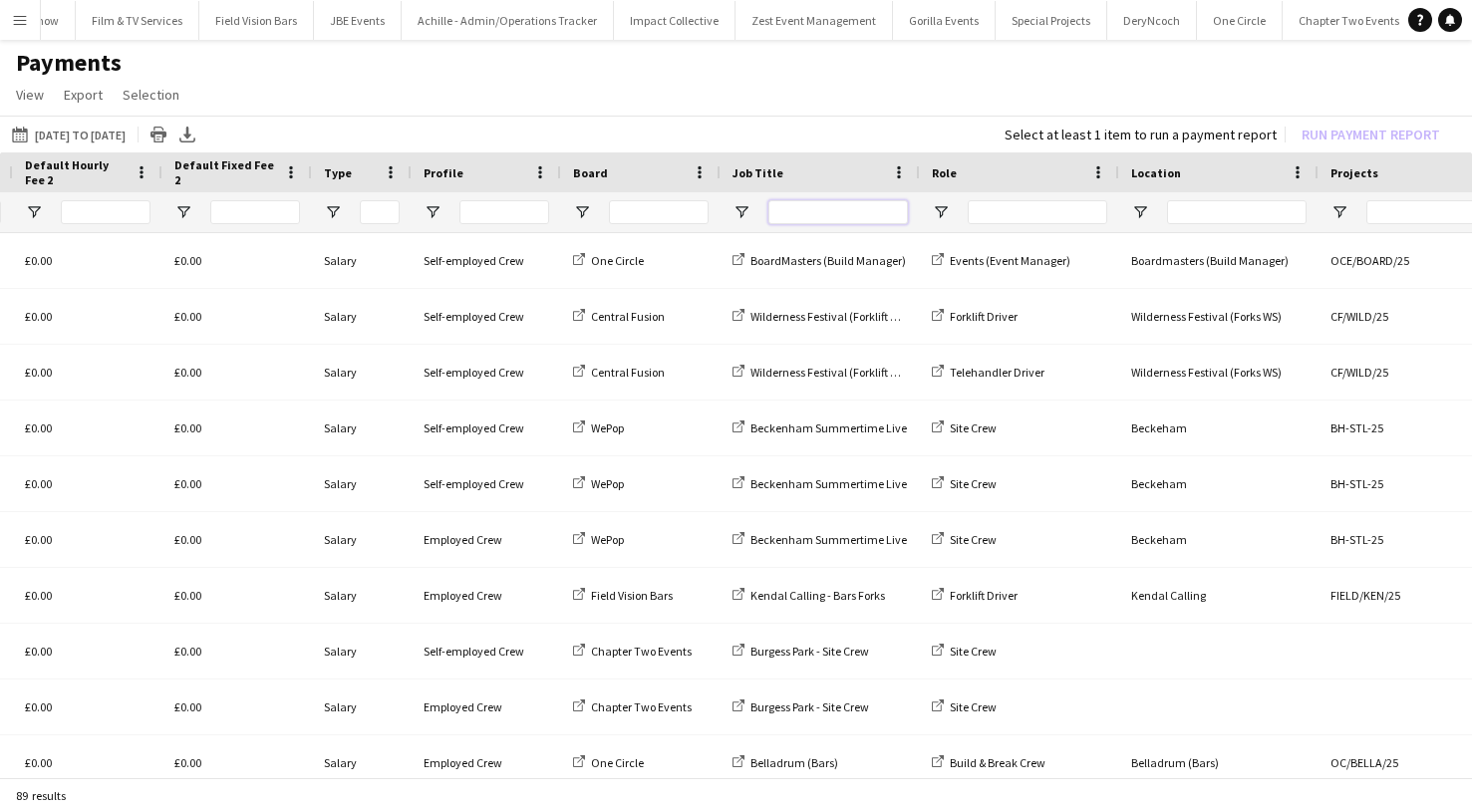 click at bounding box center [838, 212] 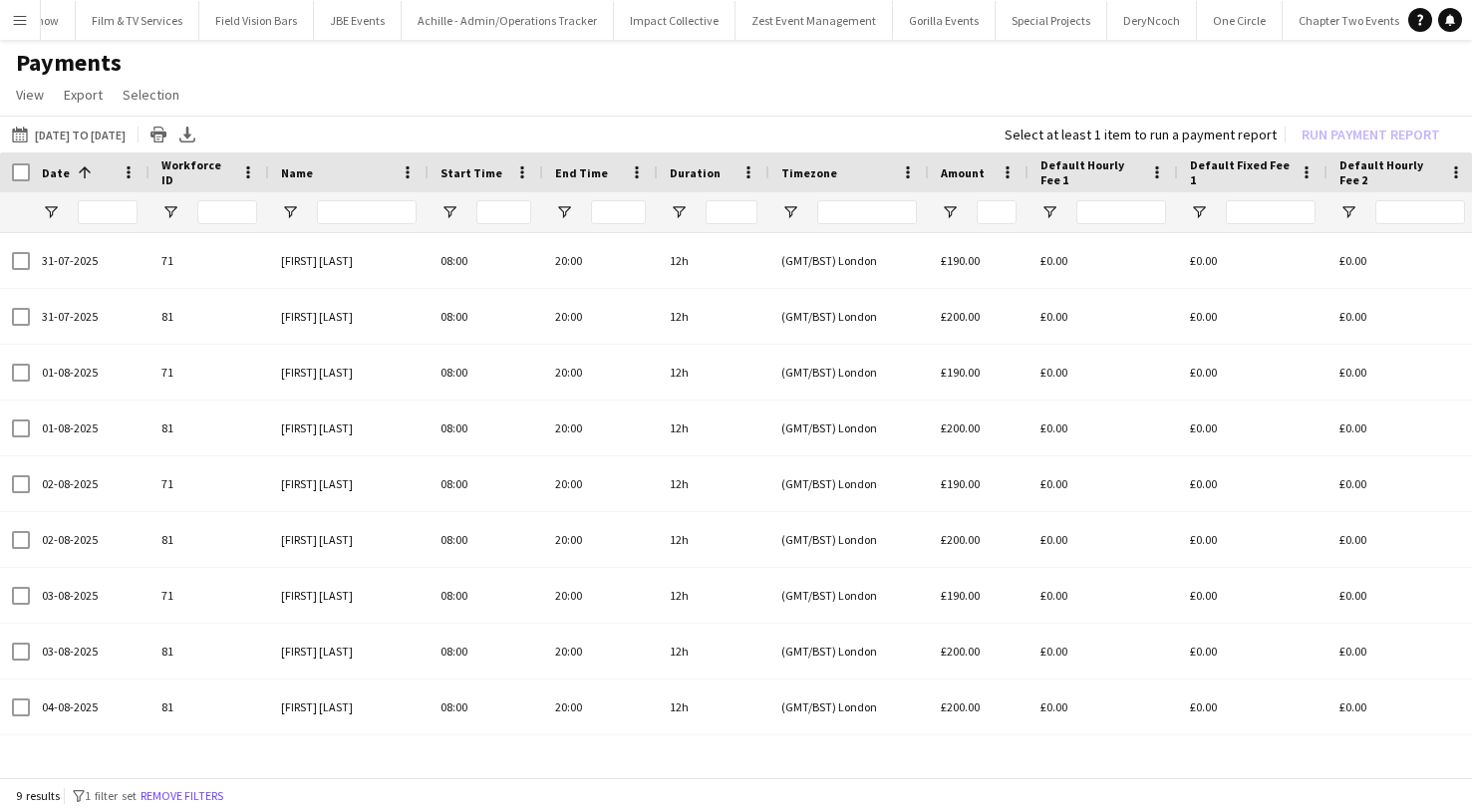 type on "****" 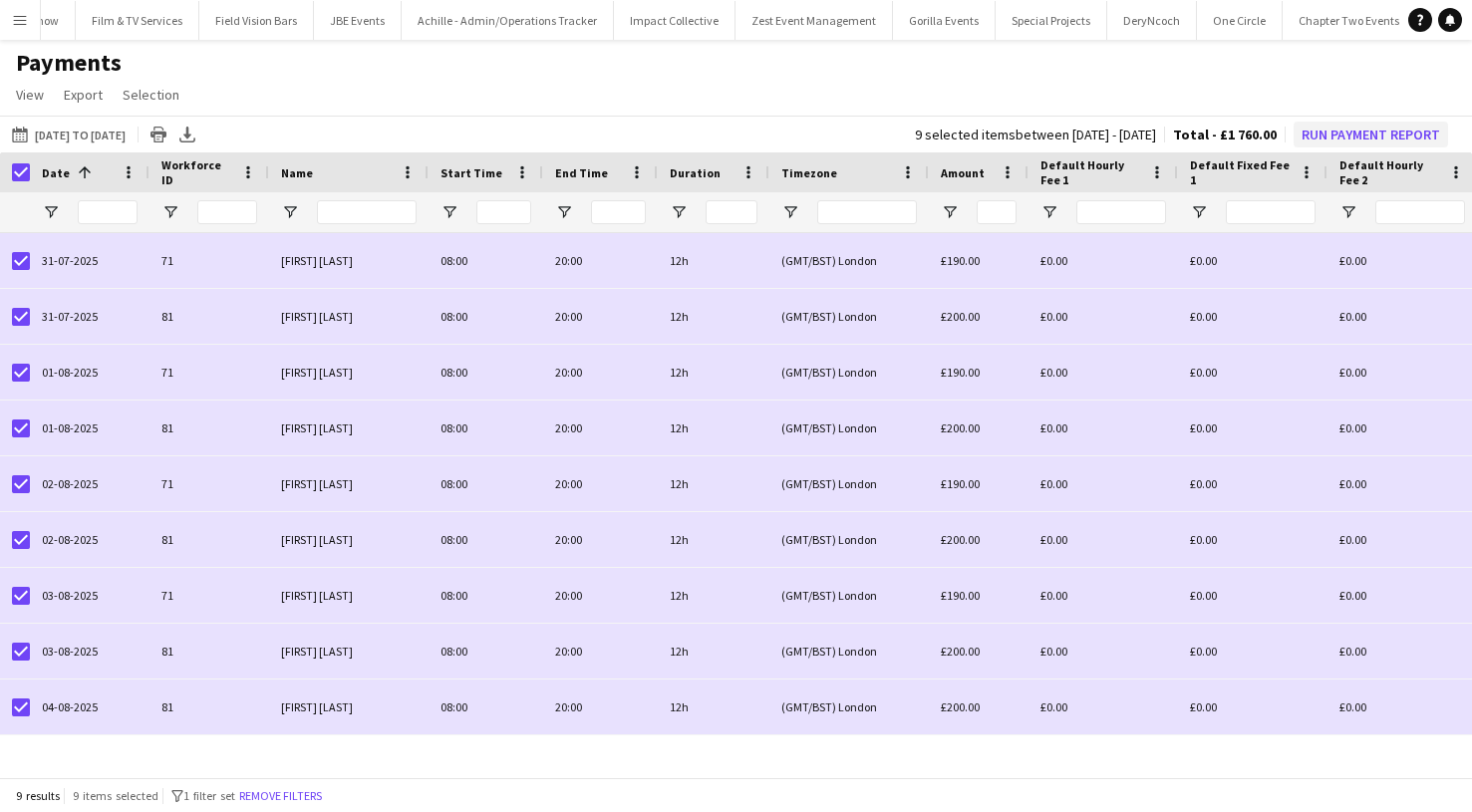 click on "Run Payment Report" 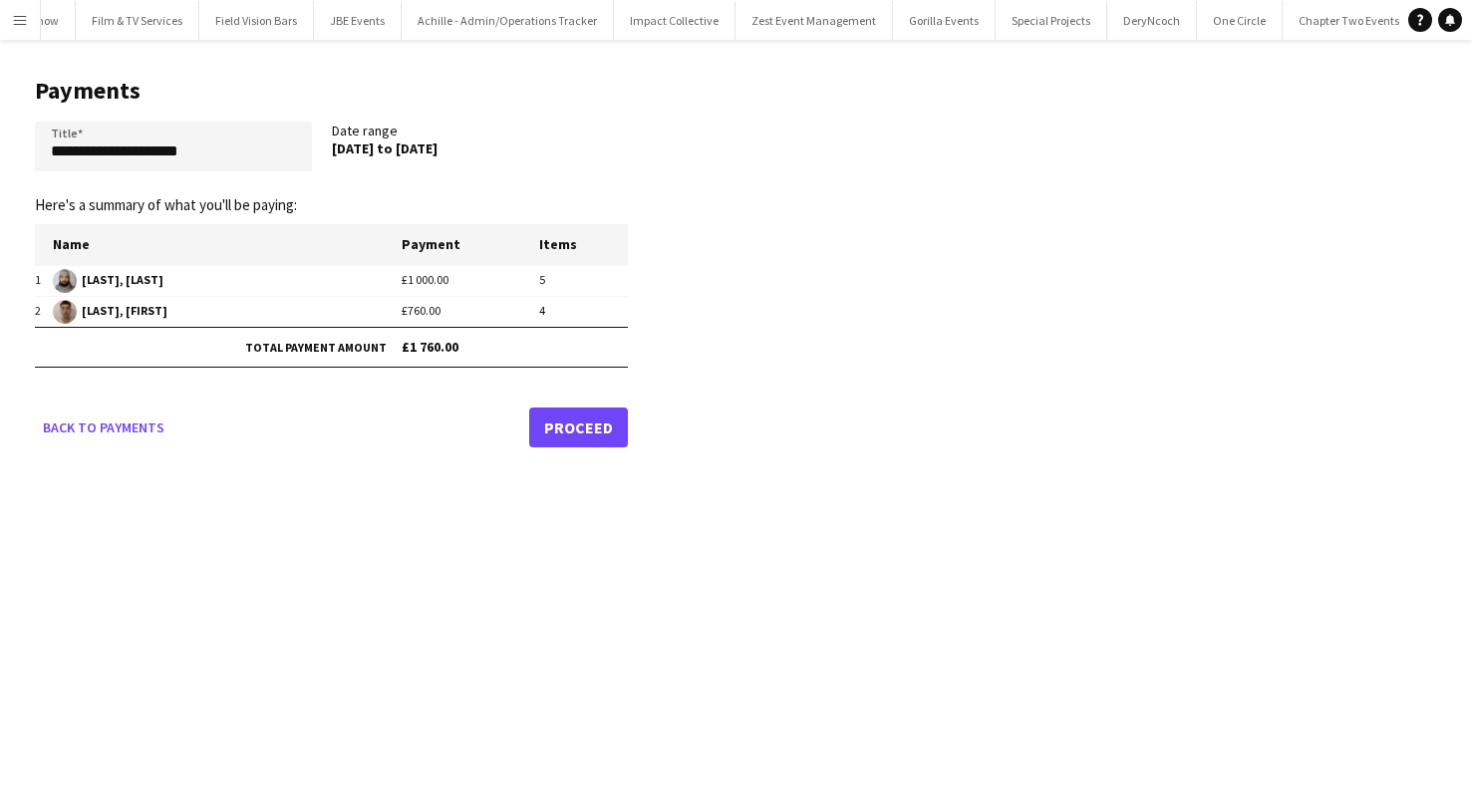 click on "Proceed" 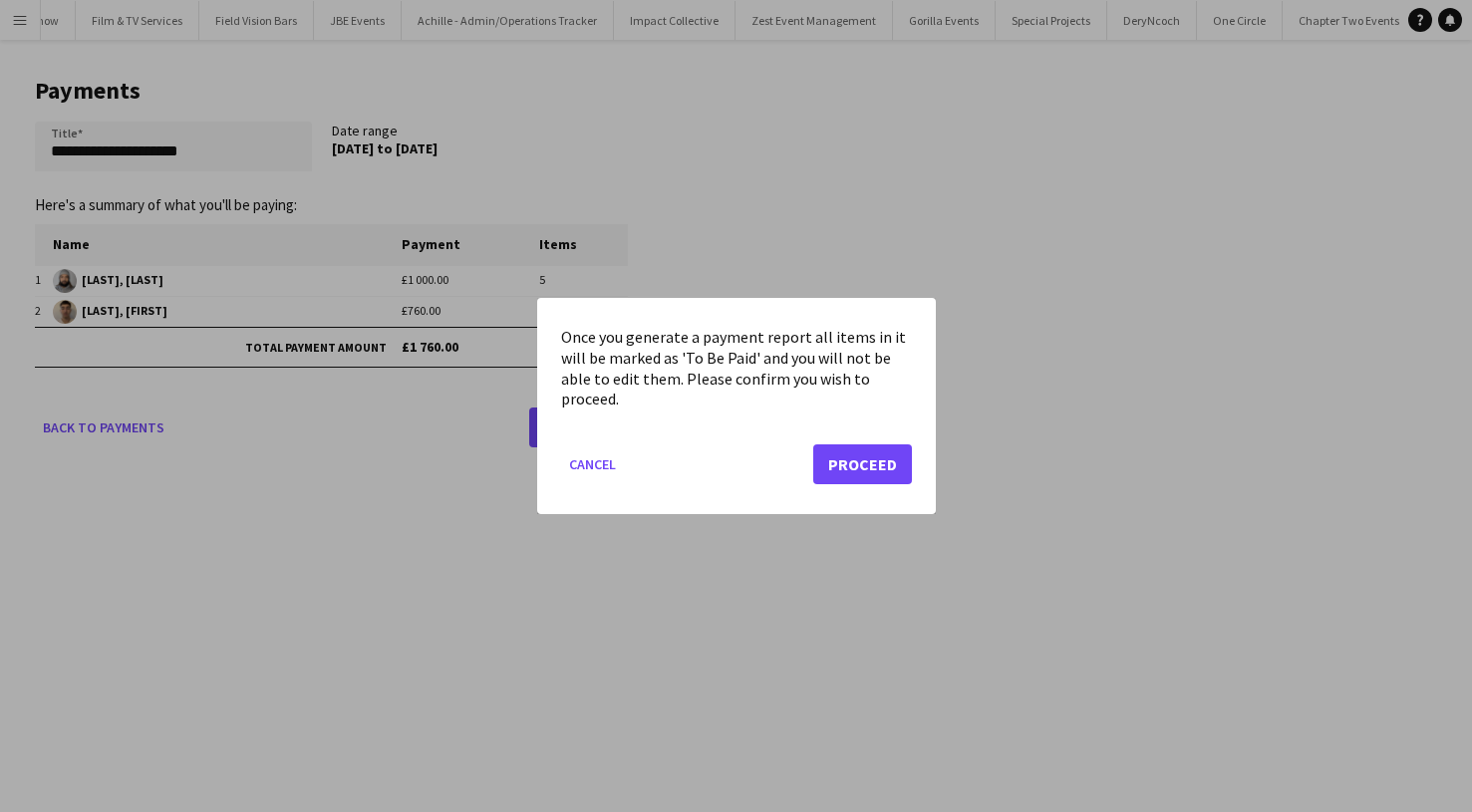 click on "Cancel   Proceed" 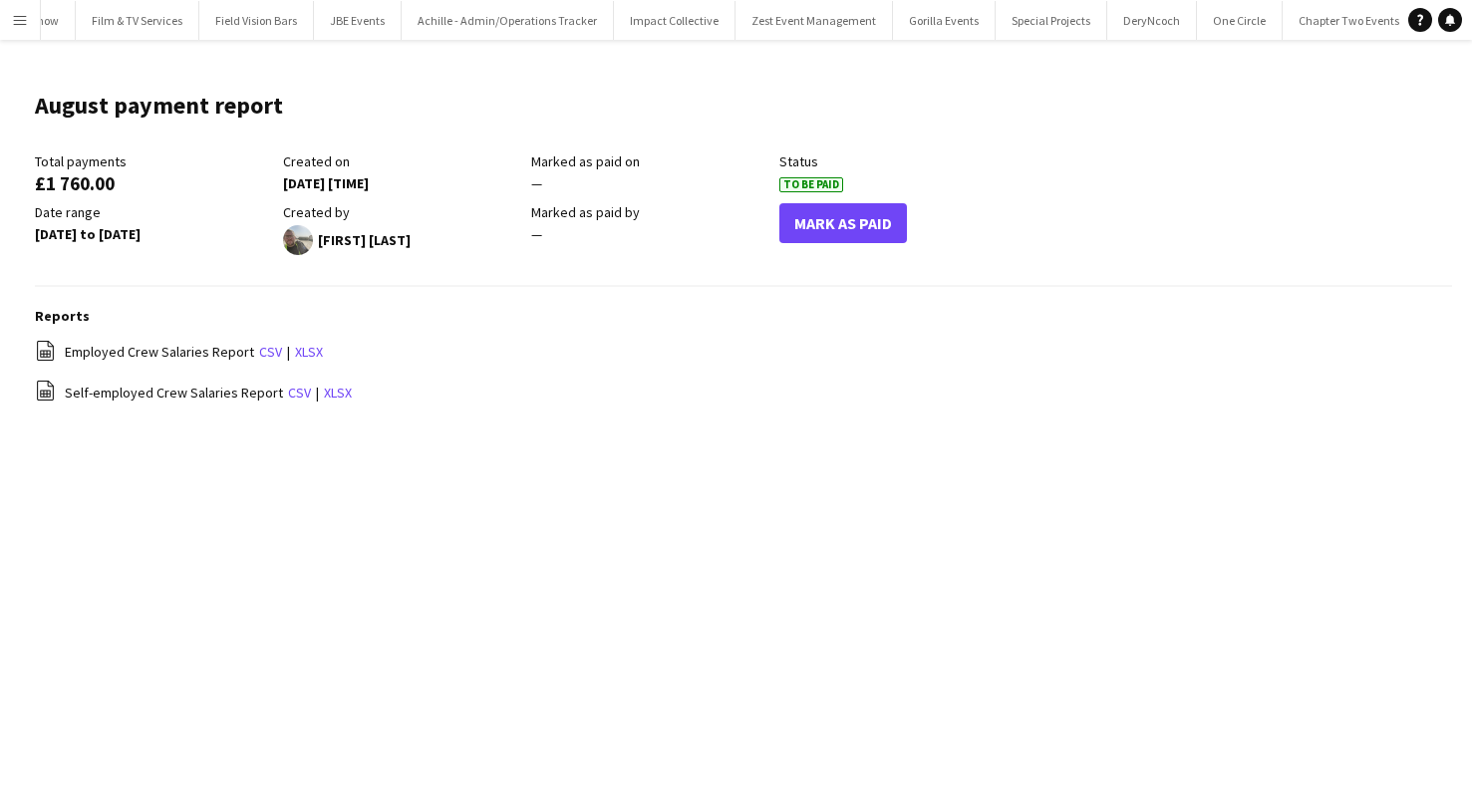 click on "file-spreadsheet
Employed Crew Salaries Report   csv   |   xlsx" 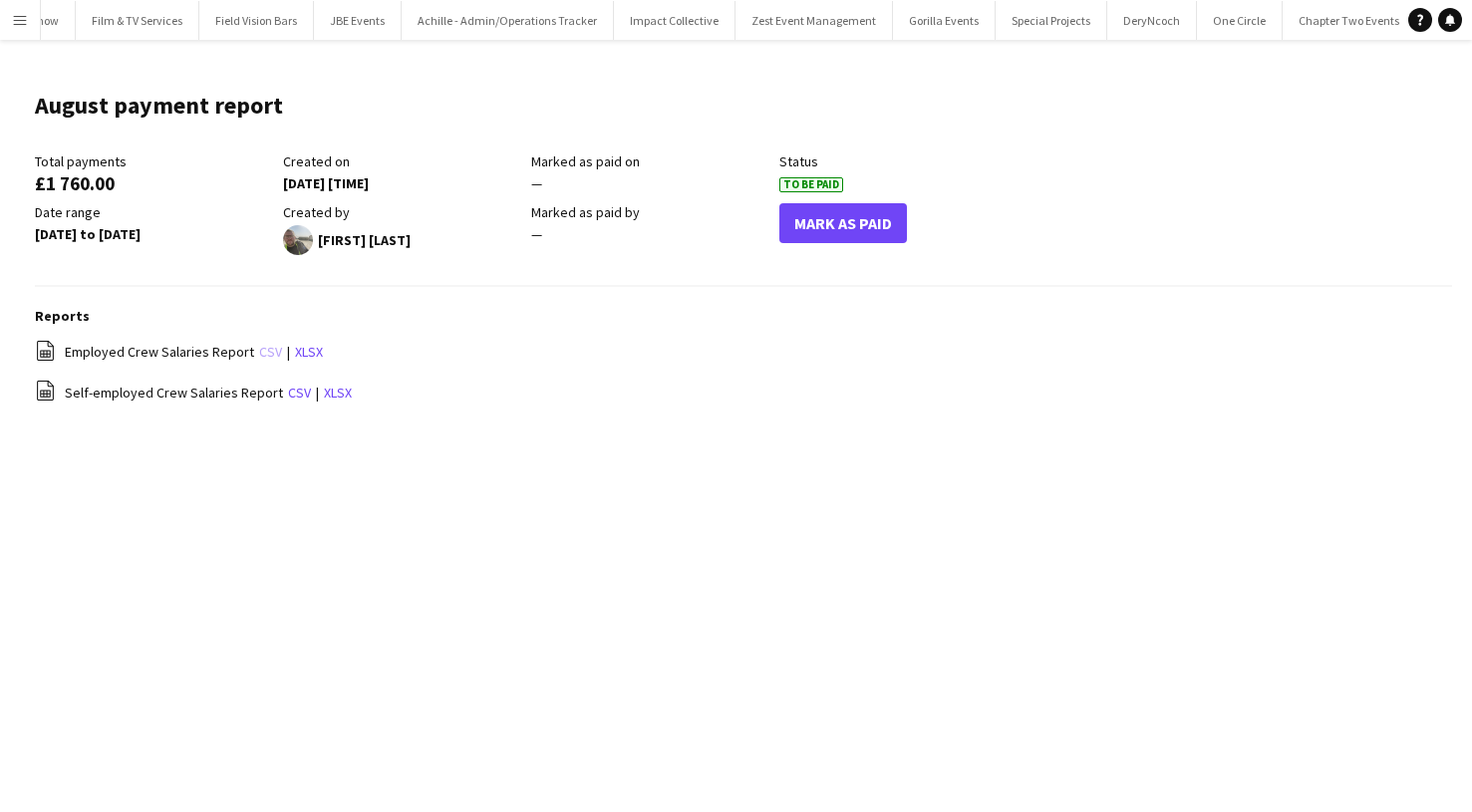 click on "csv" 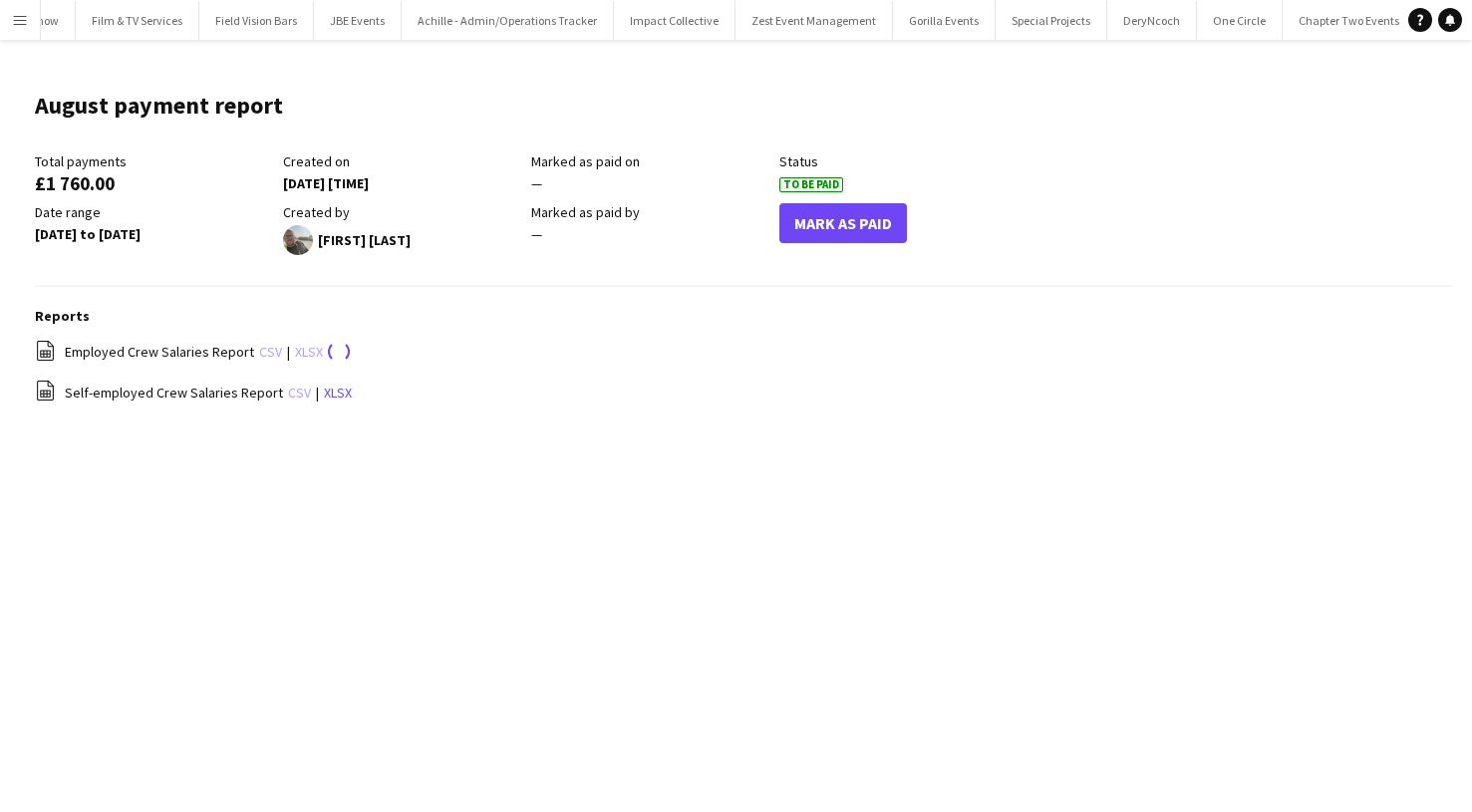 click on "csv" 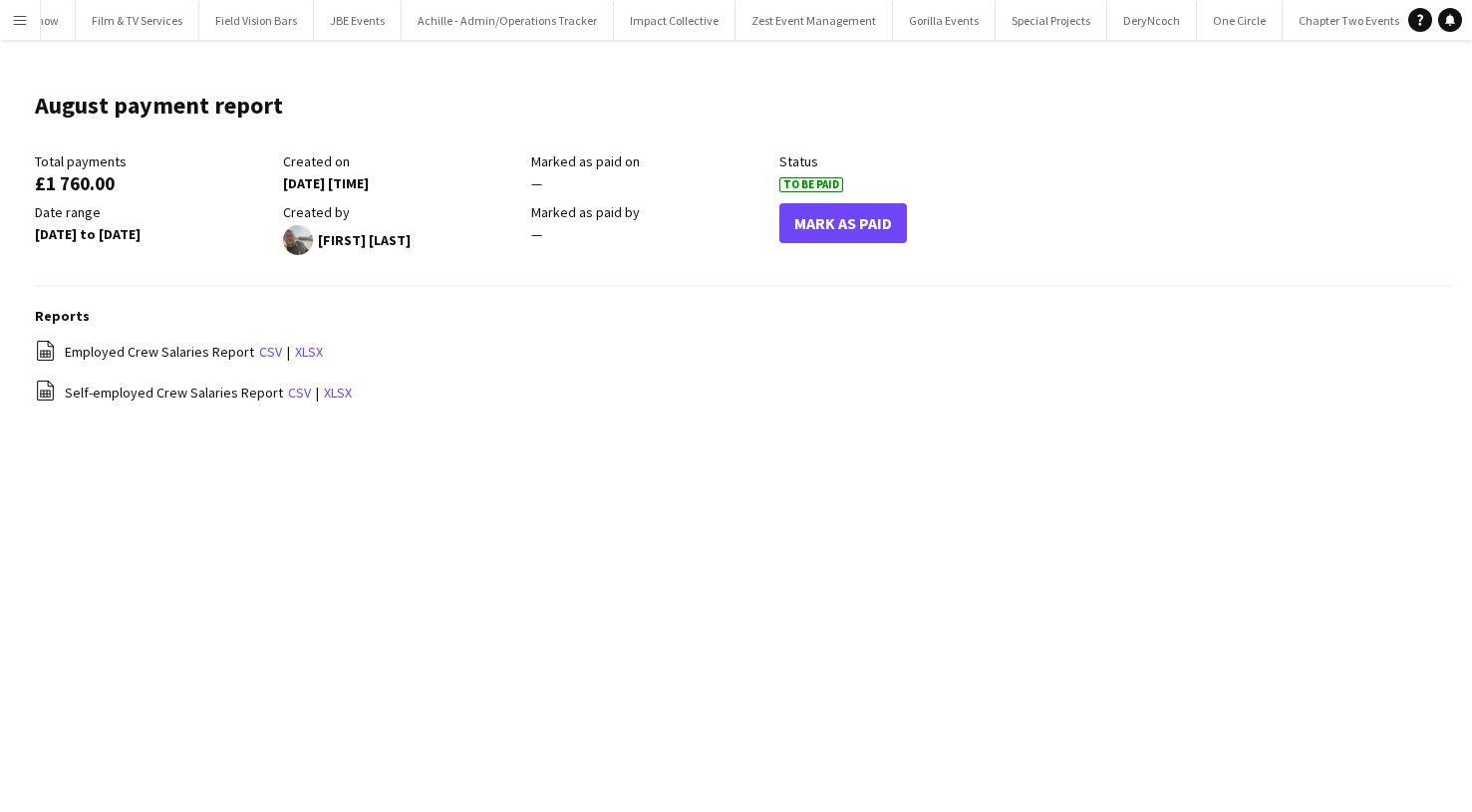 click on "Menu" at bounding box center [20, 20] 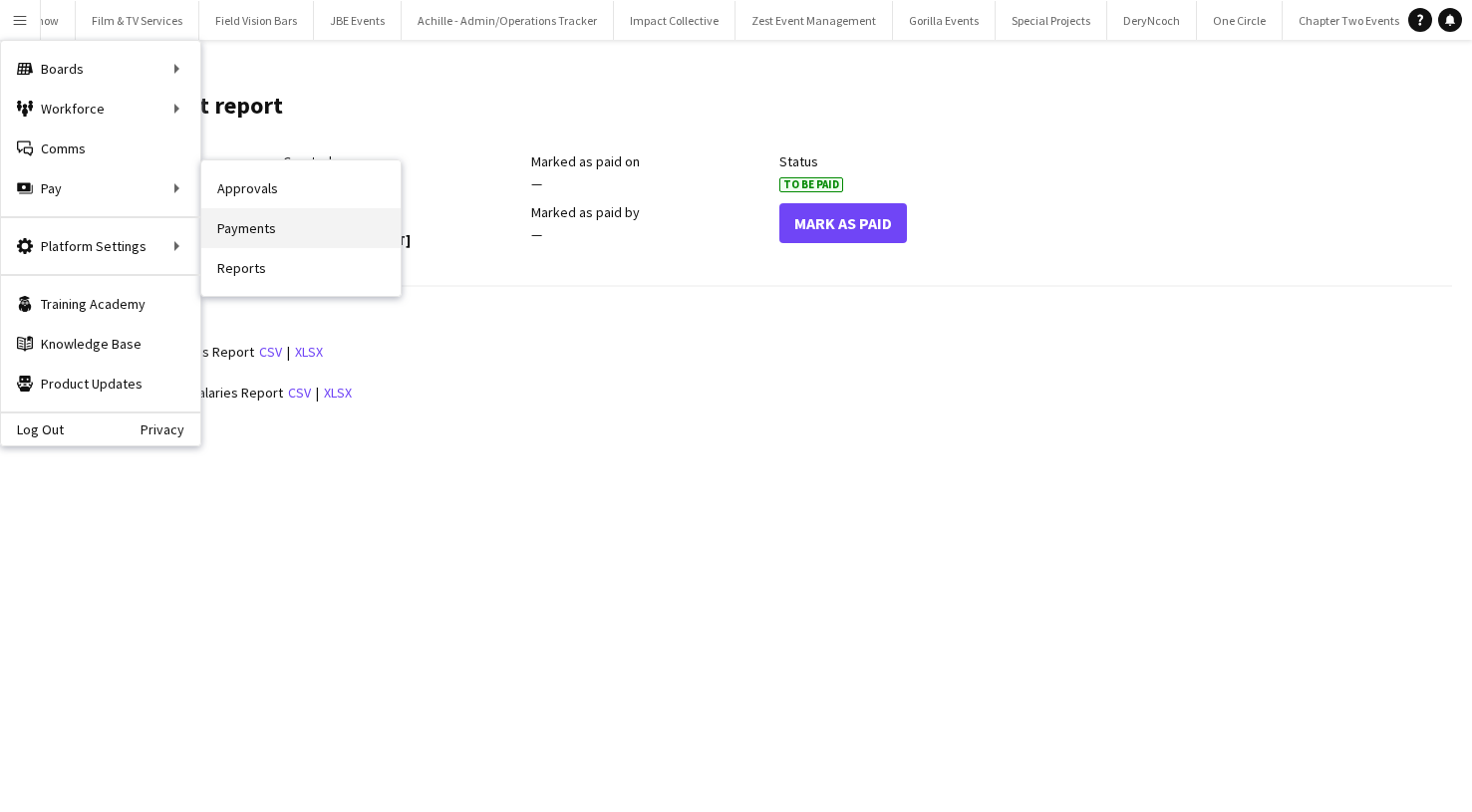 click on "Payments" at bounding box center [301, 228] 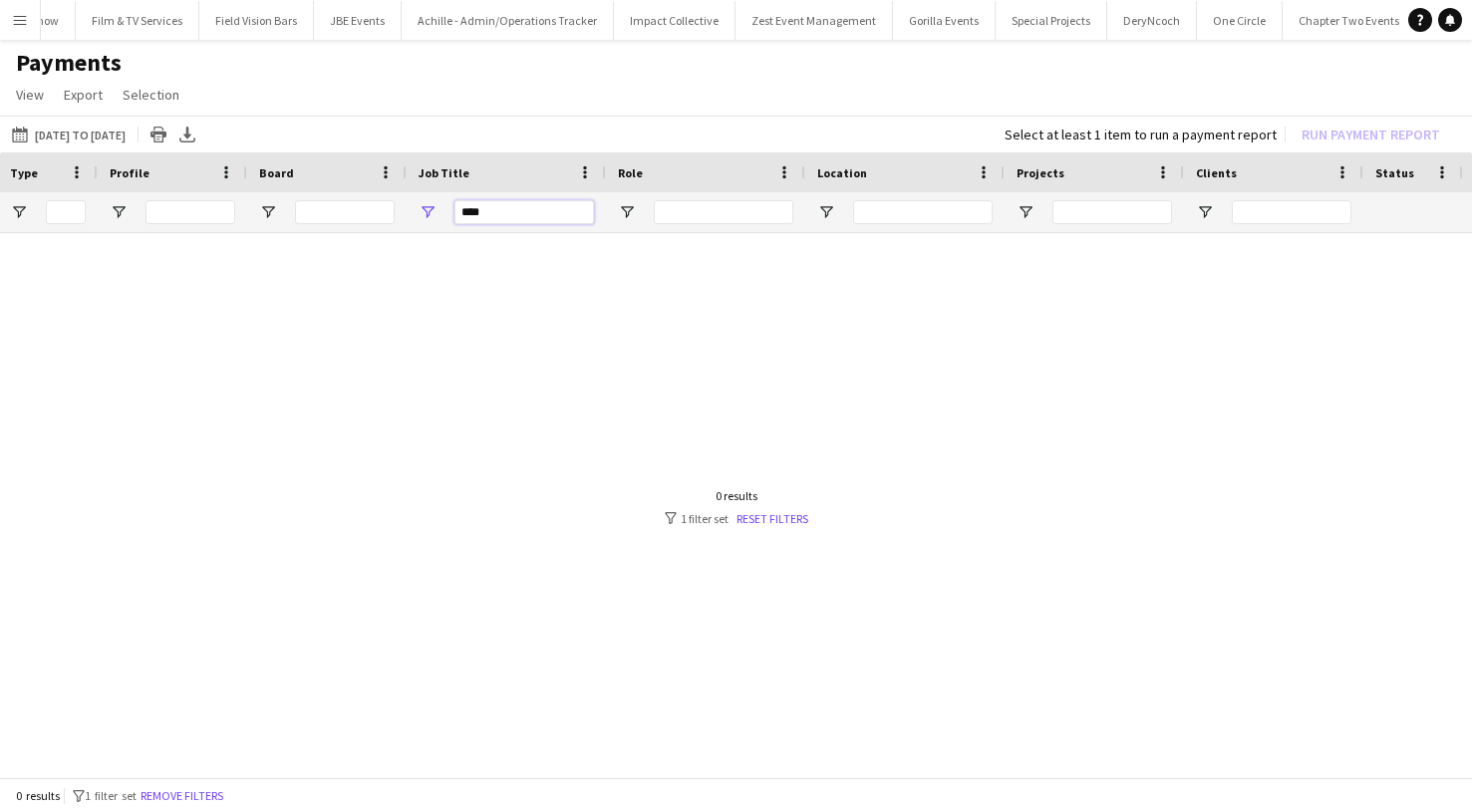 drag, startPoint x: 493, startPoint y: 213, endPoint x: 413, endPoint y: 213, distance: 80 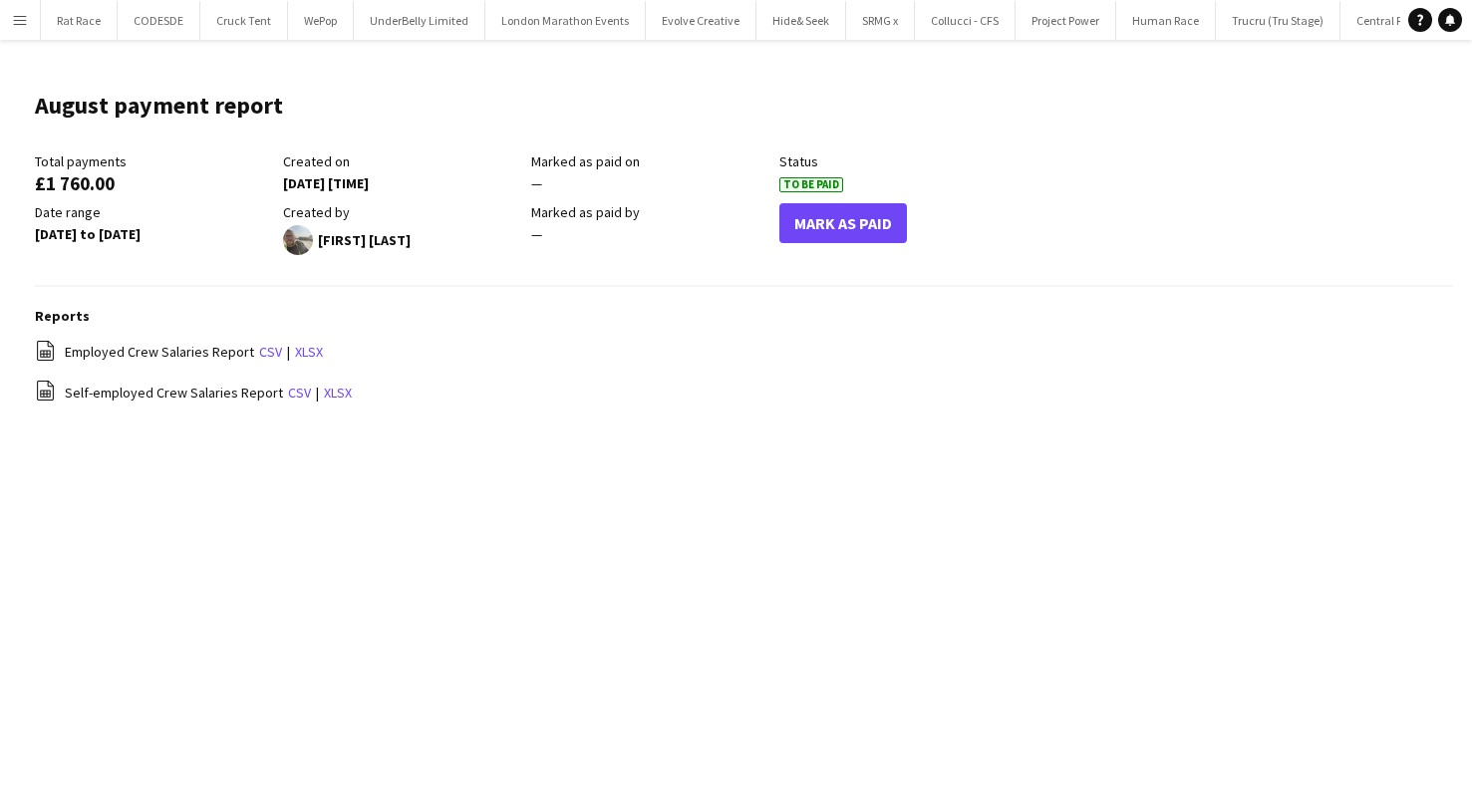 click on "Menu" at bounding box center (20, 20) 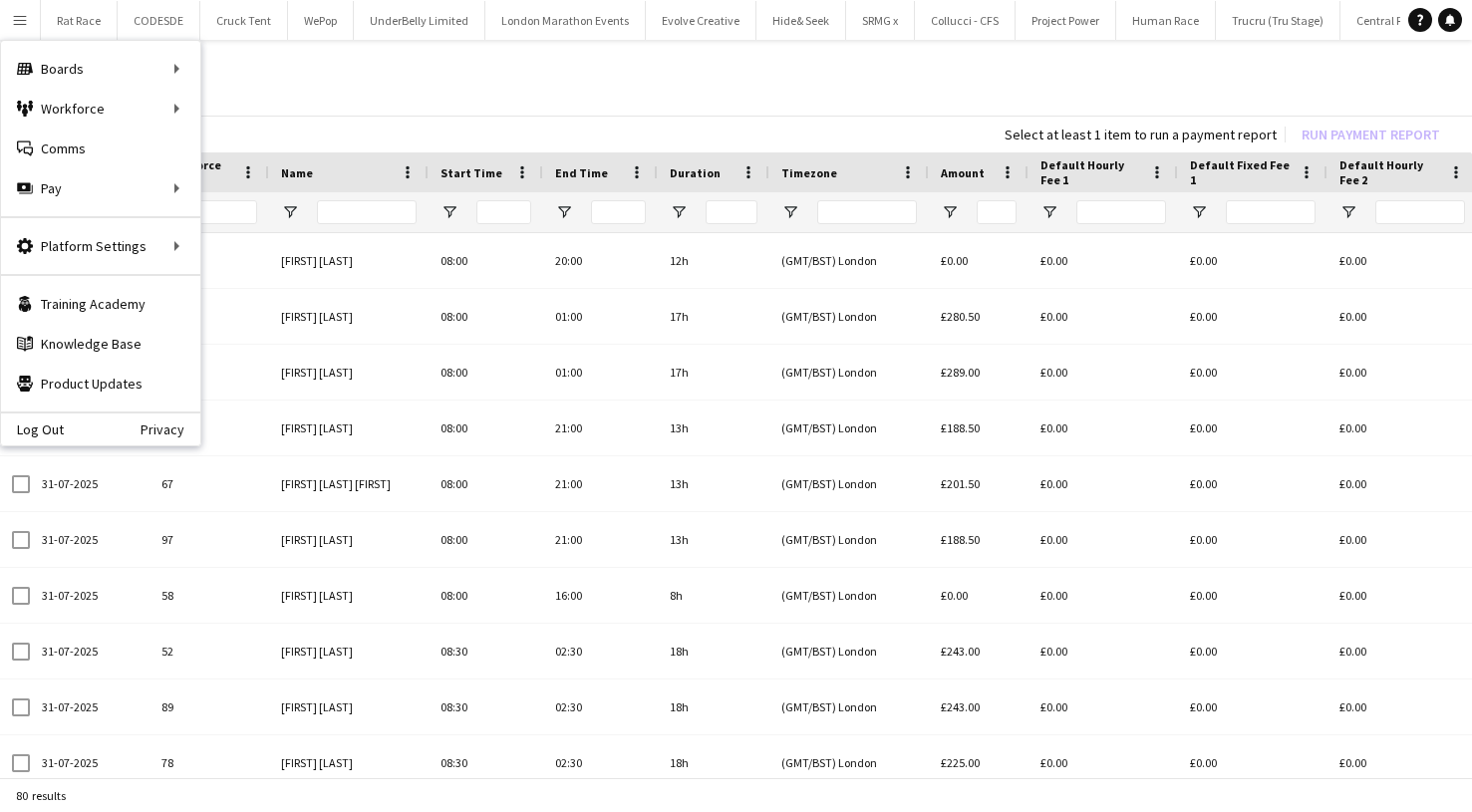 click on "Menu" at bounding box center [20, 20] 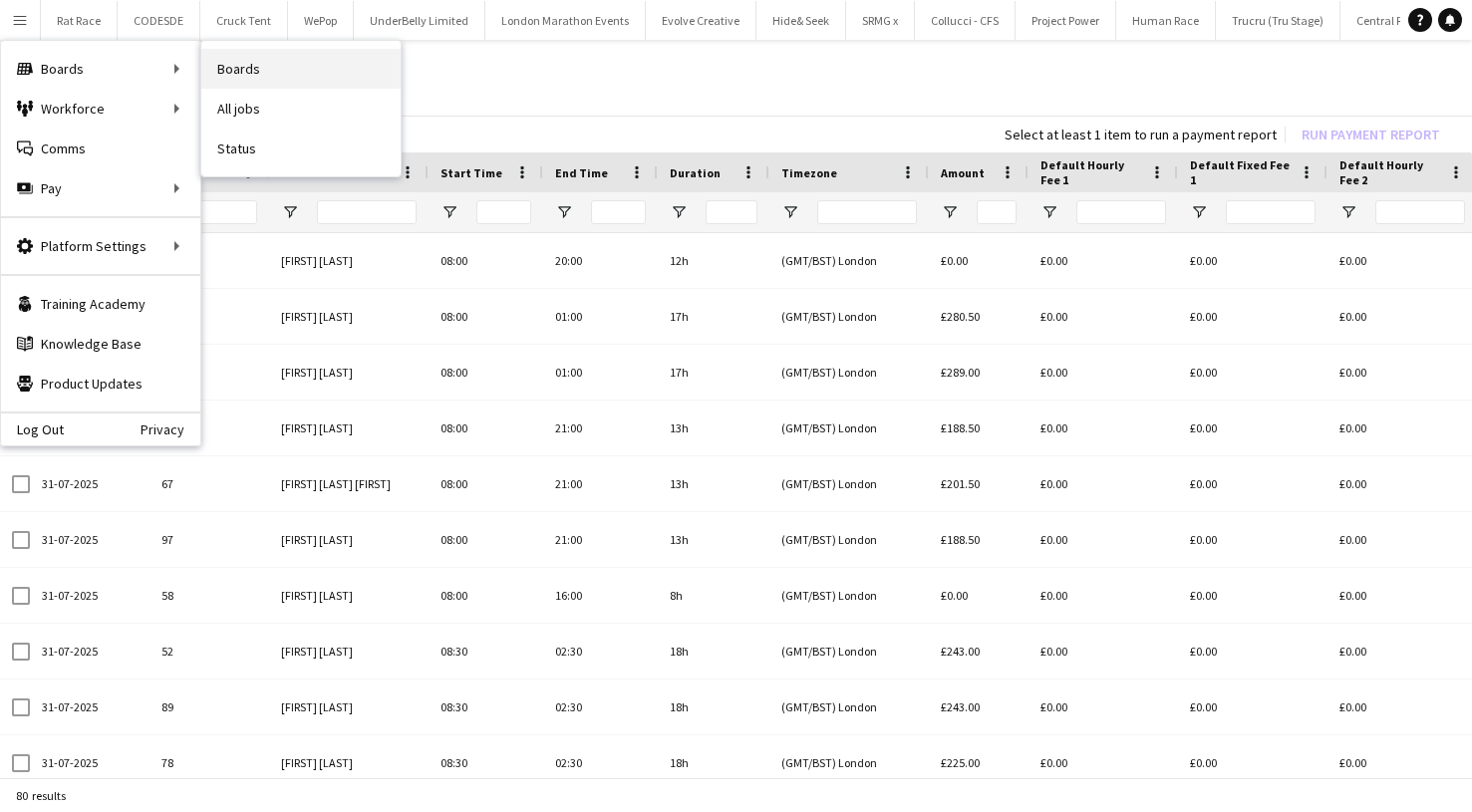 click on "Boards" at bounding box center (301, 69) 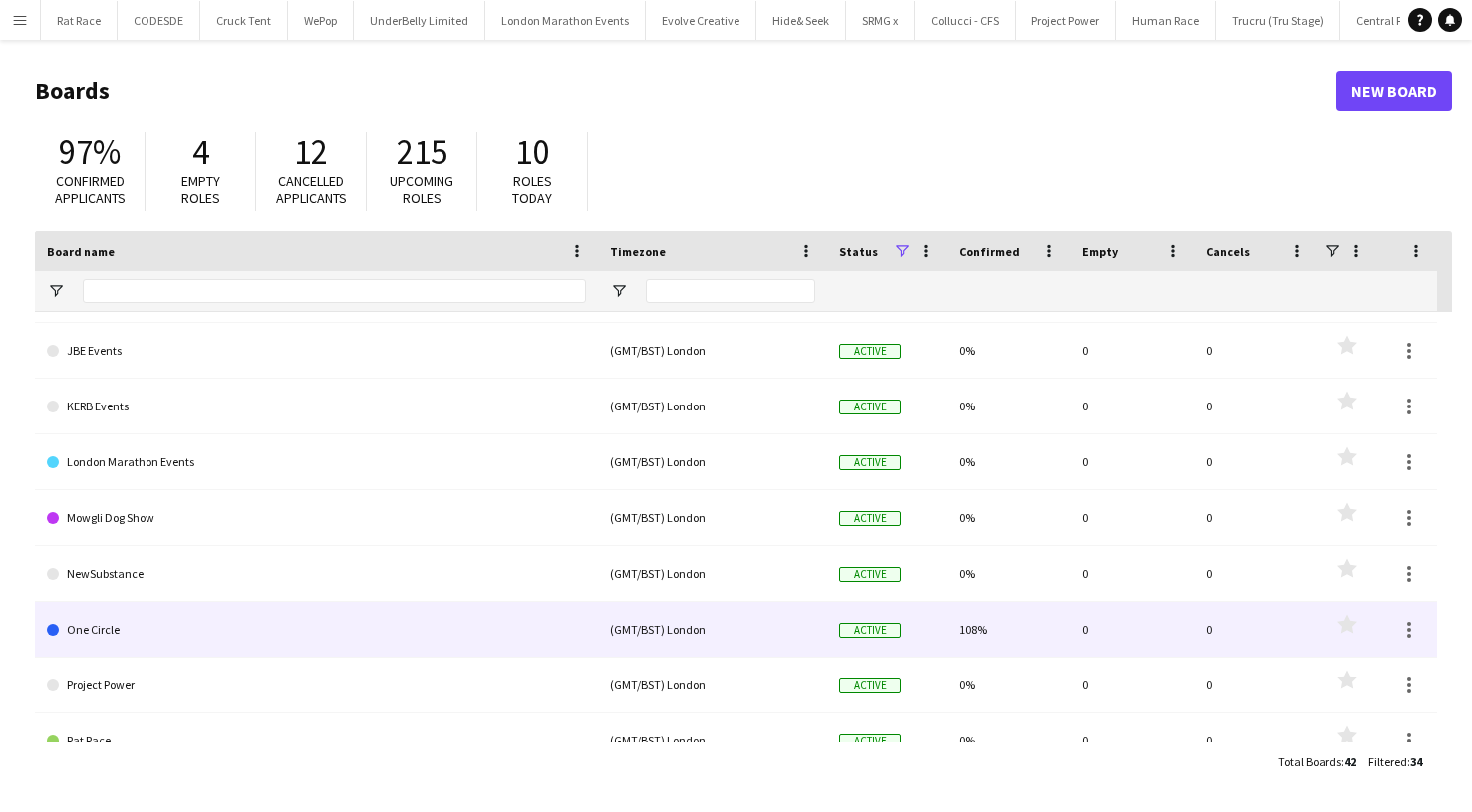 click on "One Circle" 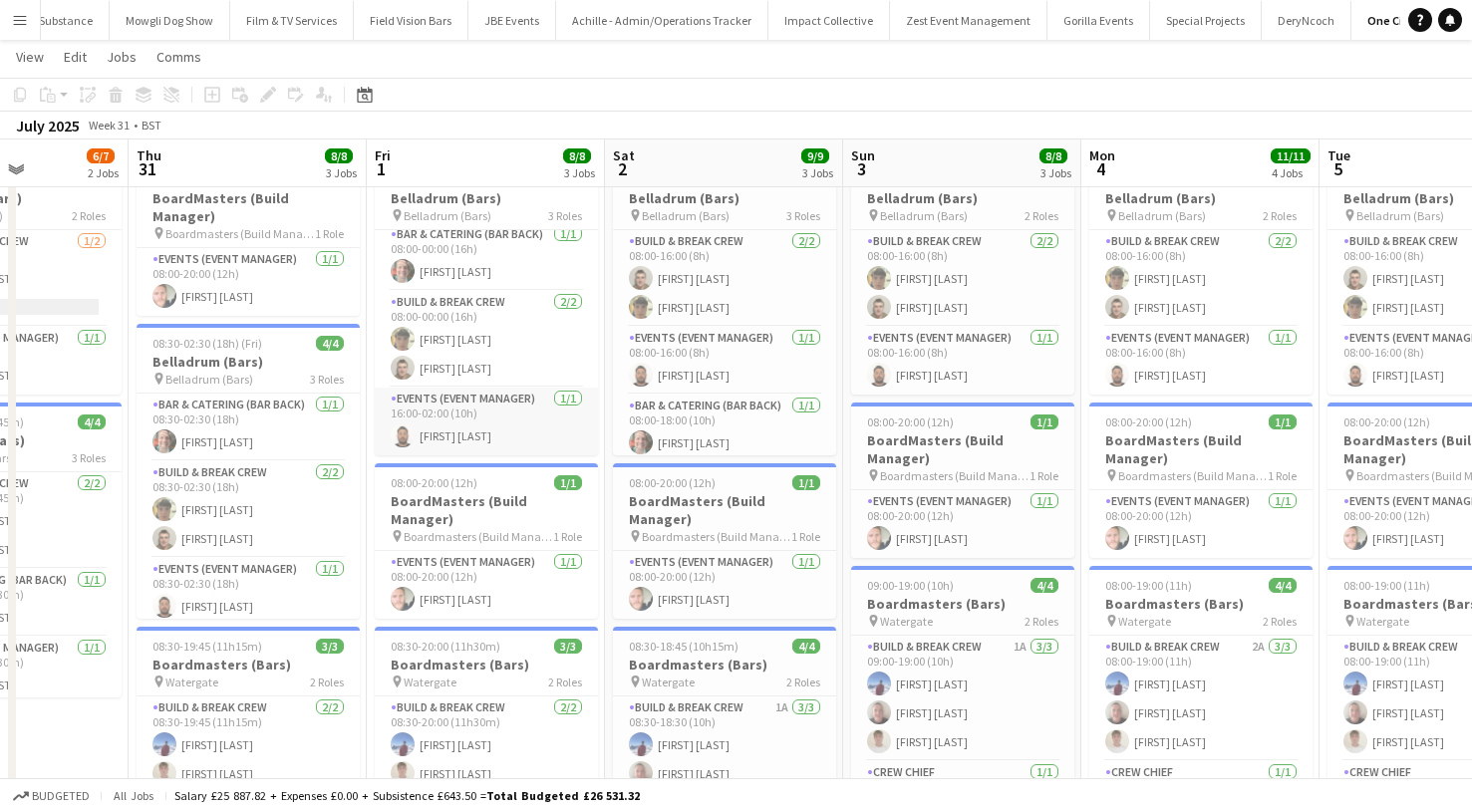 scroll, scrollTop: 71, scrollLeft: 0, axis: vertical 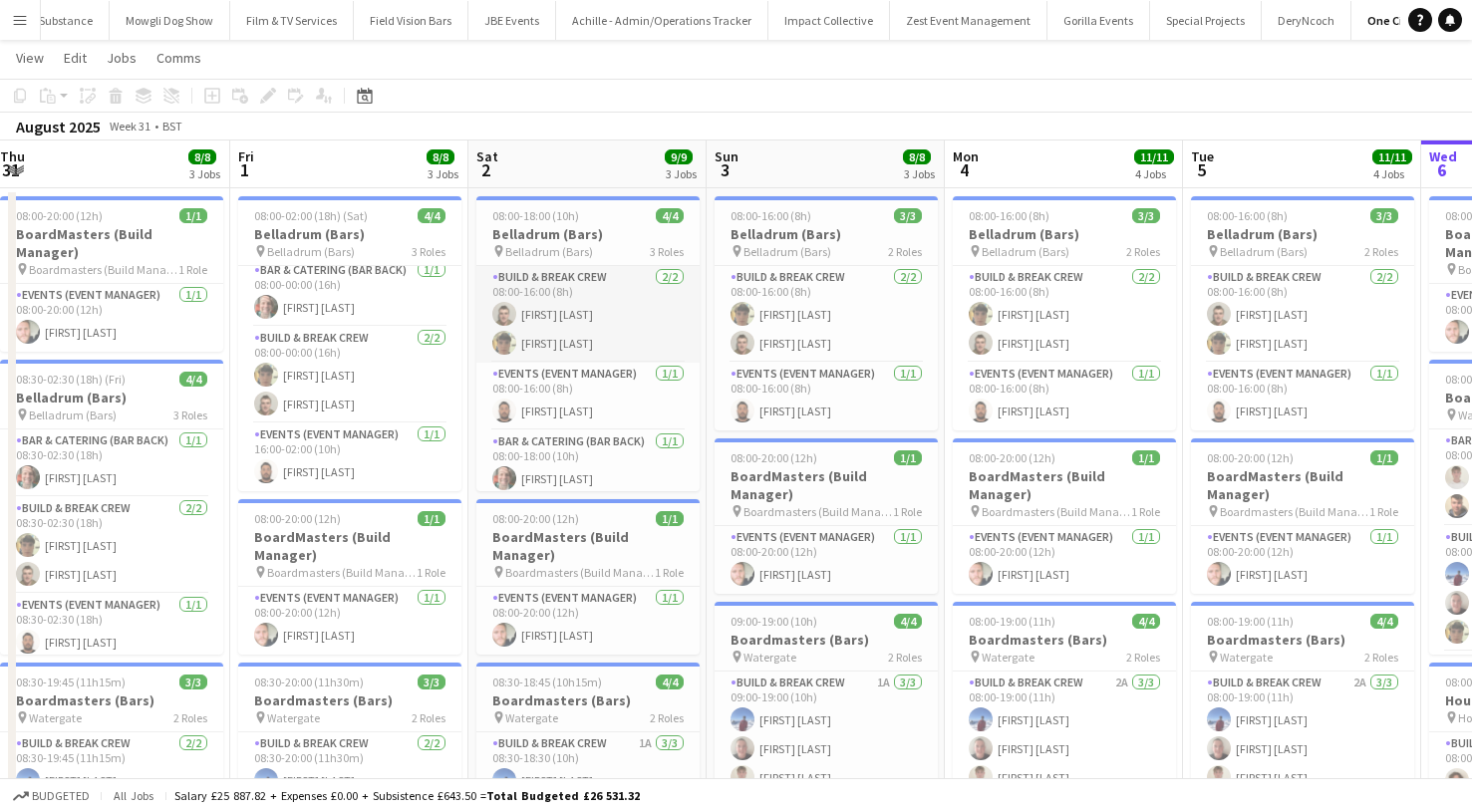 click on "Build & Break Crew   2/2   08:00-16:00 (8h)
[FIRST] [LAST] [FIRST] [LAST]" at bounding box center [588, 314] 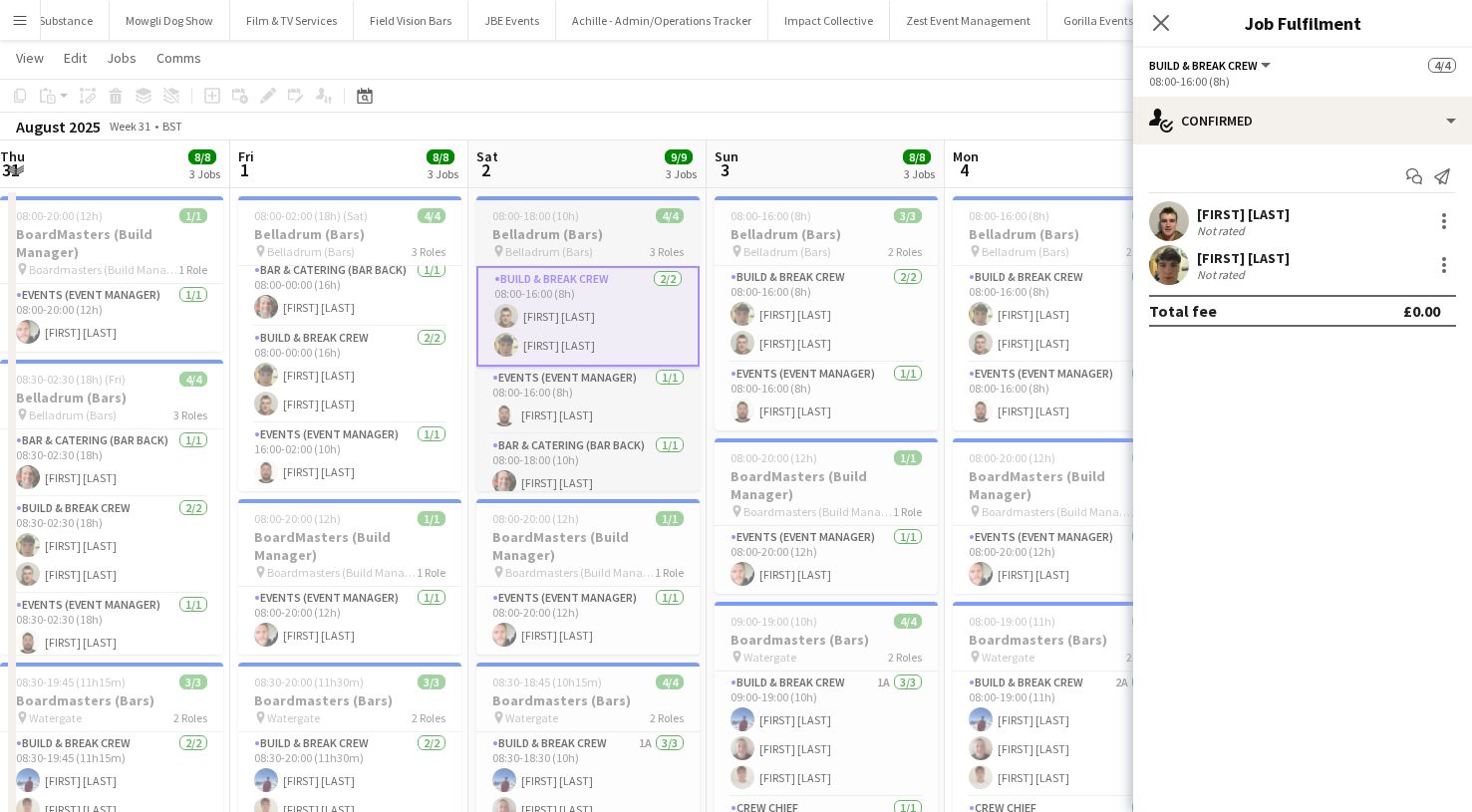 click on "Belladrum (Bars)" at bounding box center [588, 234] 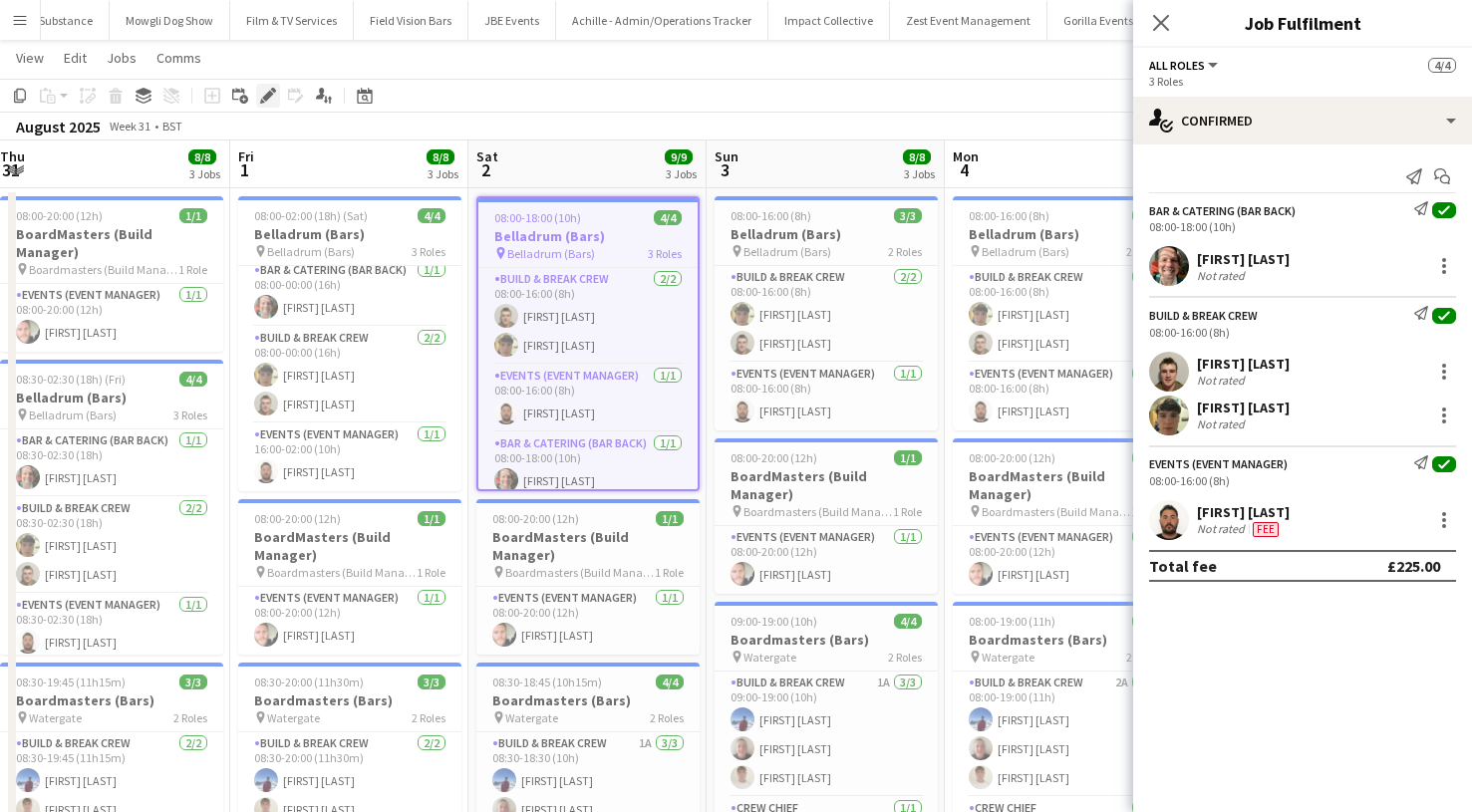 click on "Edit" at bounding box center (268, 96) 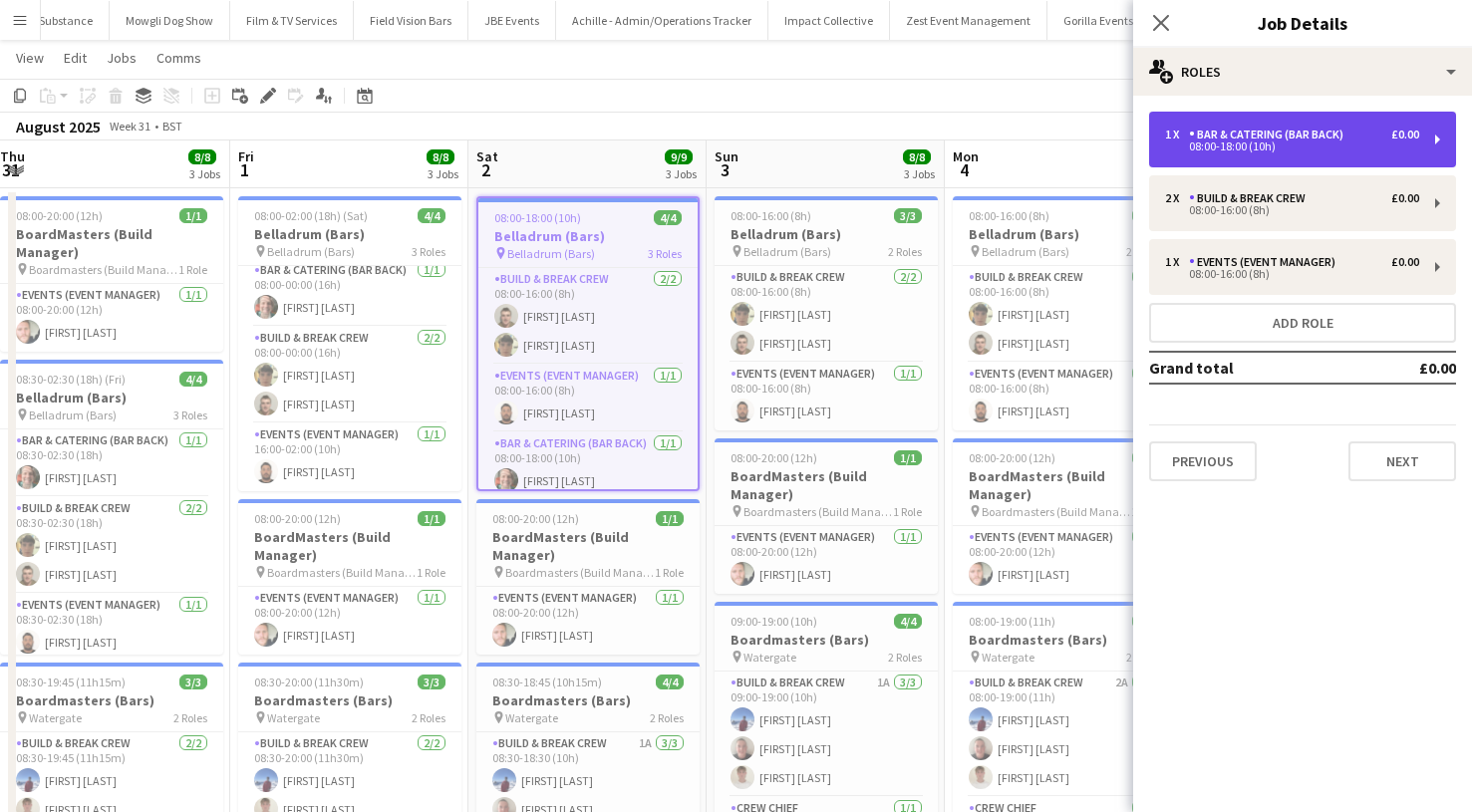 click on "1 x   Bar & Catering (Bar Back)   £0.00   08:00-18:00 (10h)" at bounding box center (1303, 139) 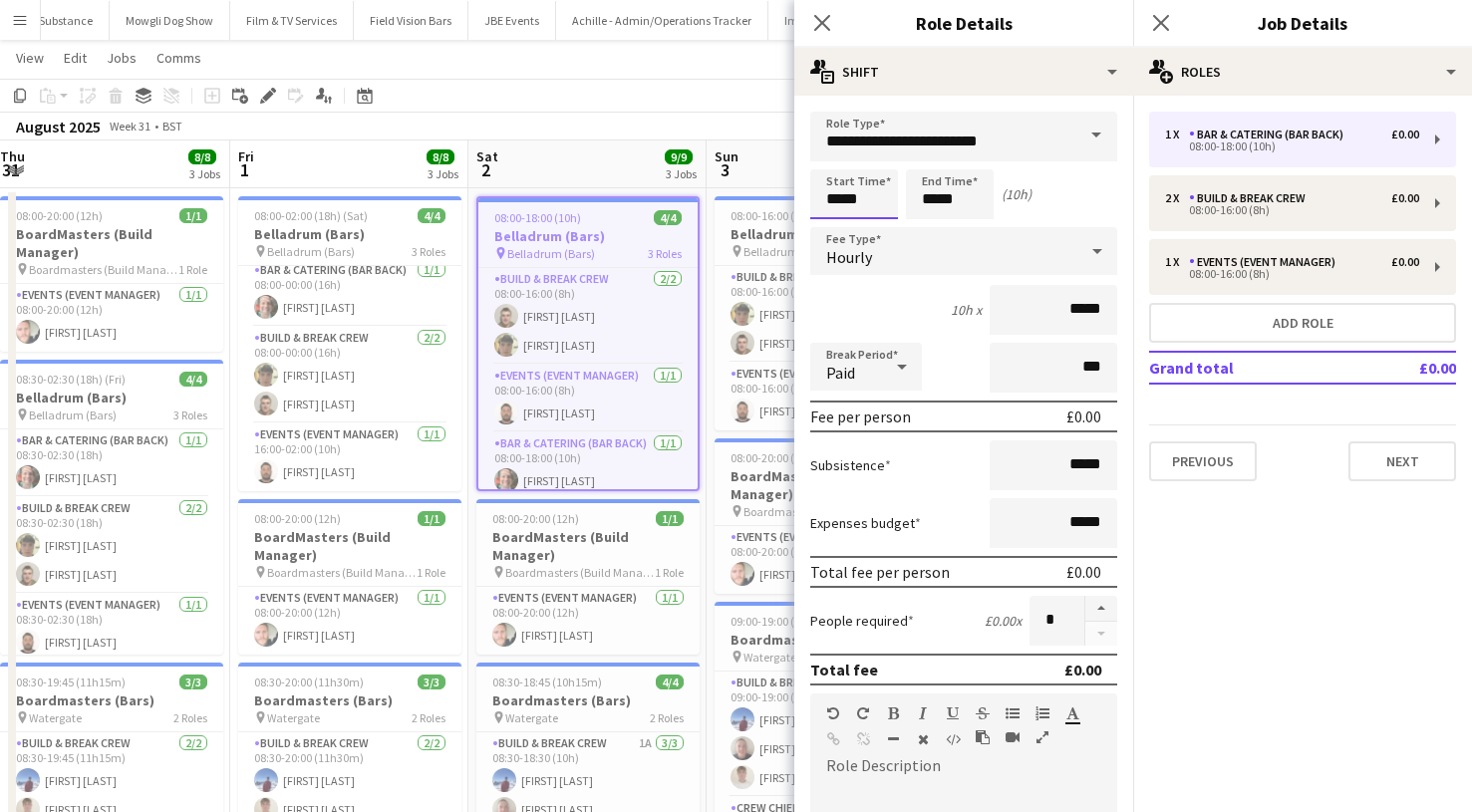 click on "Menu
Boards
Boards Boards All jobs Status
Workforce
Workforce My Workforce Recruiting
Comms
Comms
Pay
Approvals Payments Reports
Platform Settings
App settings Your settings Profiles
Training Academy
Knowledge Base
Knowledge Base
Product Updates
Product Updates Log Out Privacy Rat Race Close
CODESDE
Close
Cruck Tent
Close
WePop
Close
UnderBelly Limited
Close
London Marathon Events
Close
Evolve Creative
Close
Hide& Seek
Close
SRMG x
Close" at bounding box center [736, 676] 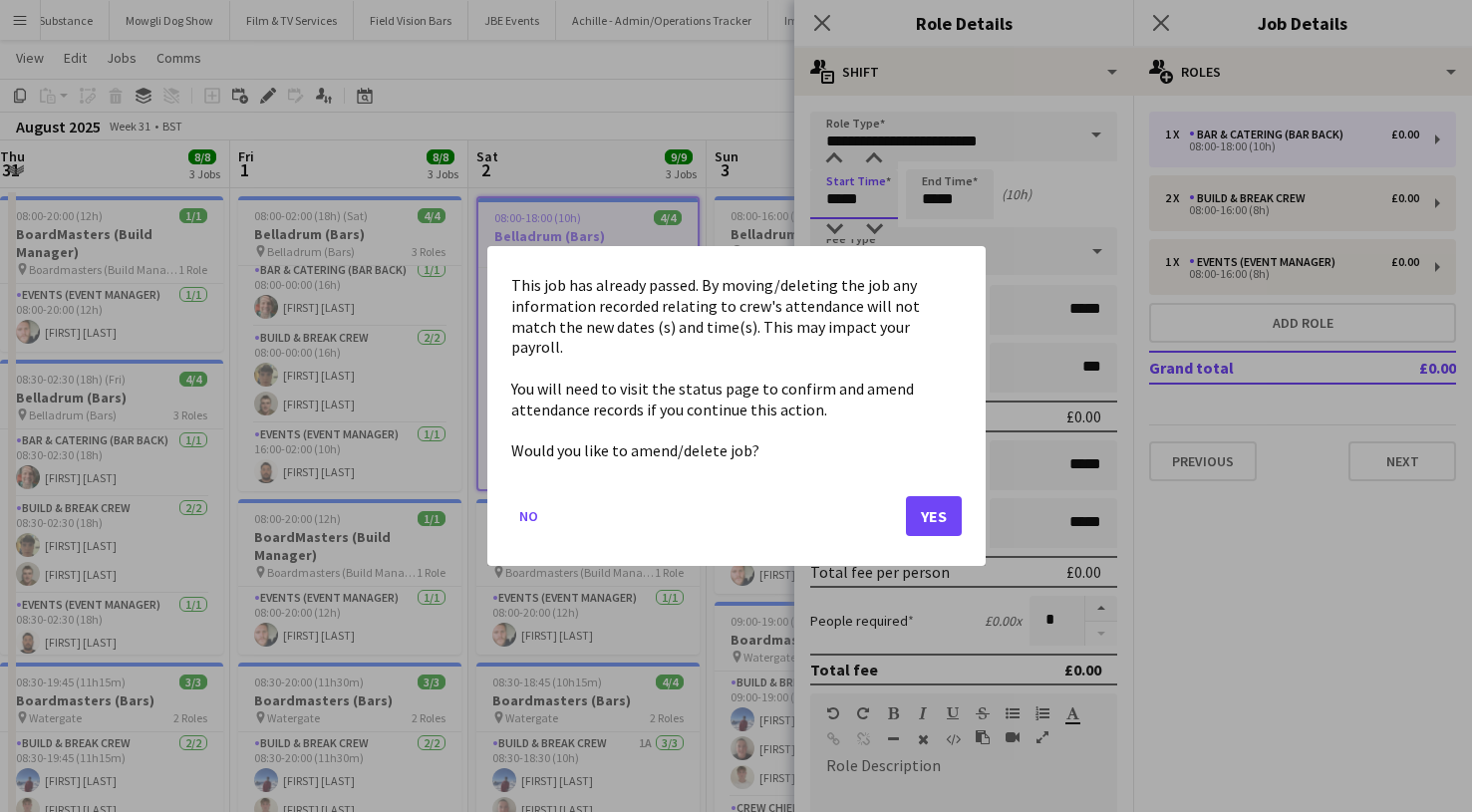 scroll, scrollTop: 0, scrollLeft: 0, axis: both 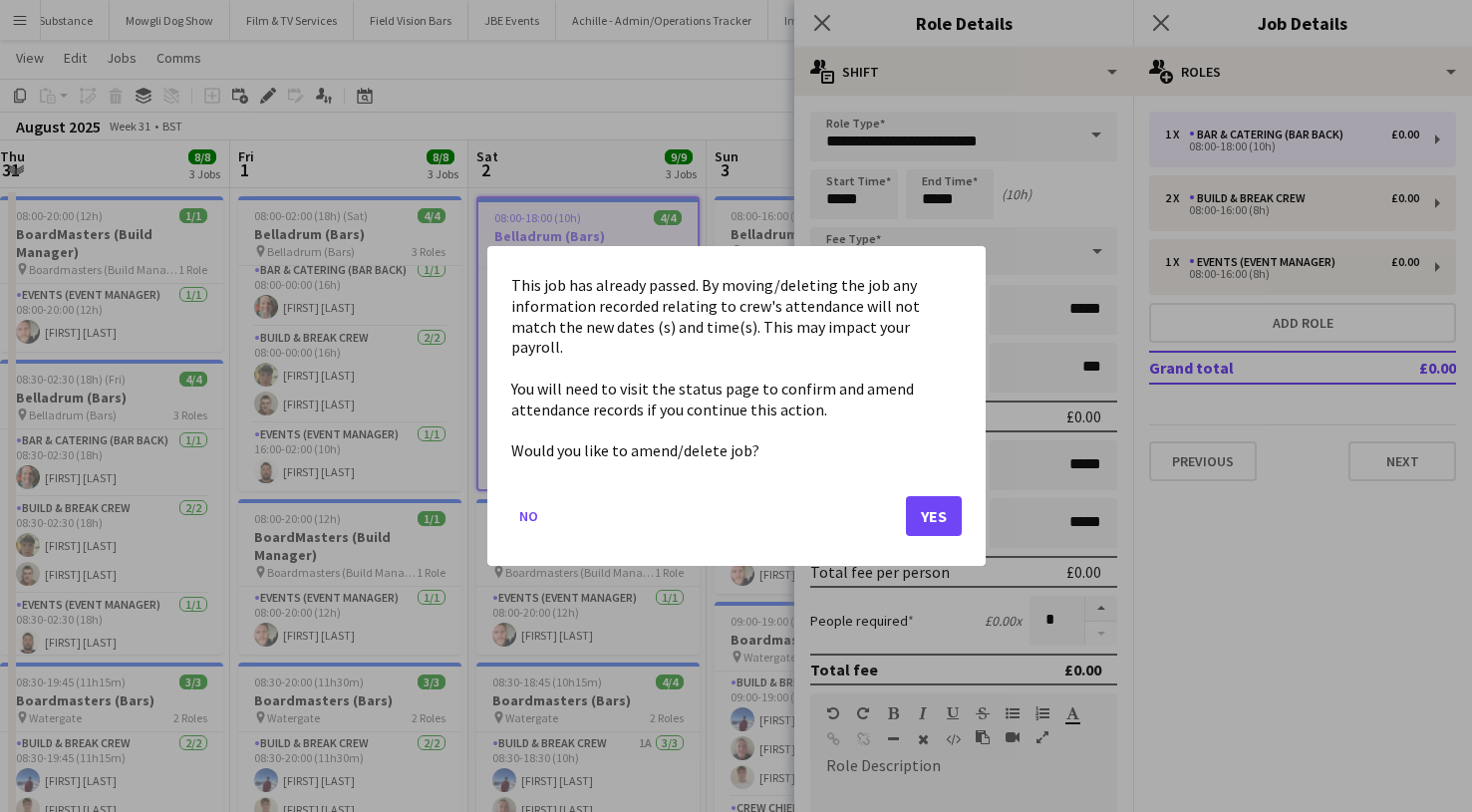 click on "Yes" 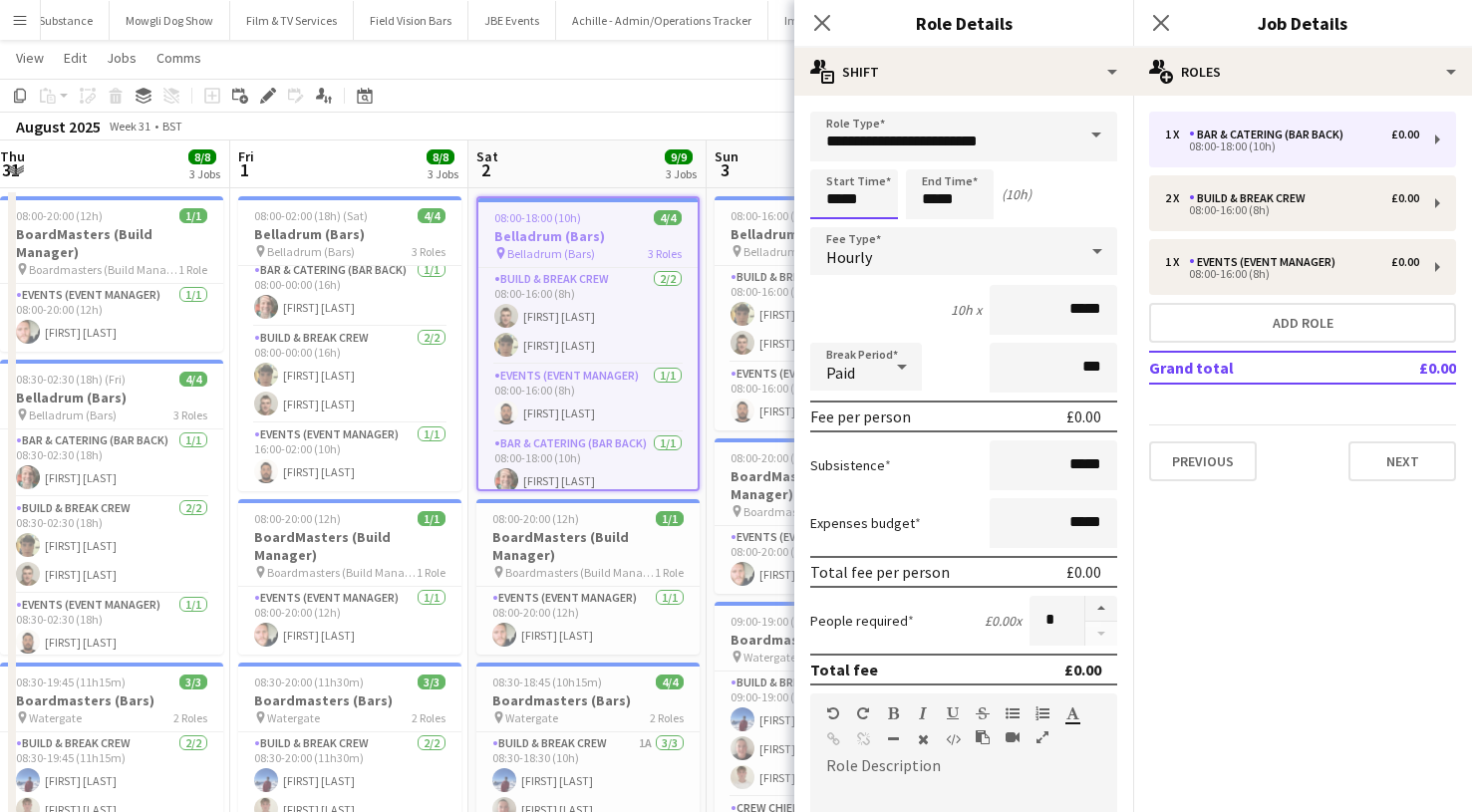 scroll, scrollTop: 37, scrollLeft: 0, axis: vertical 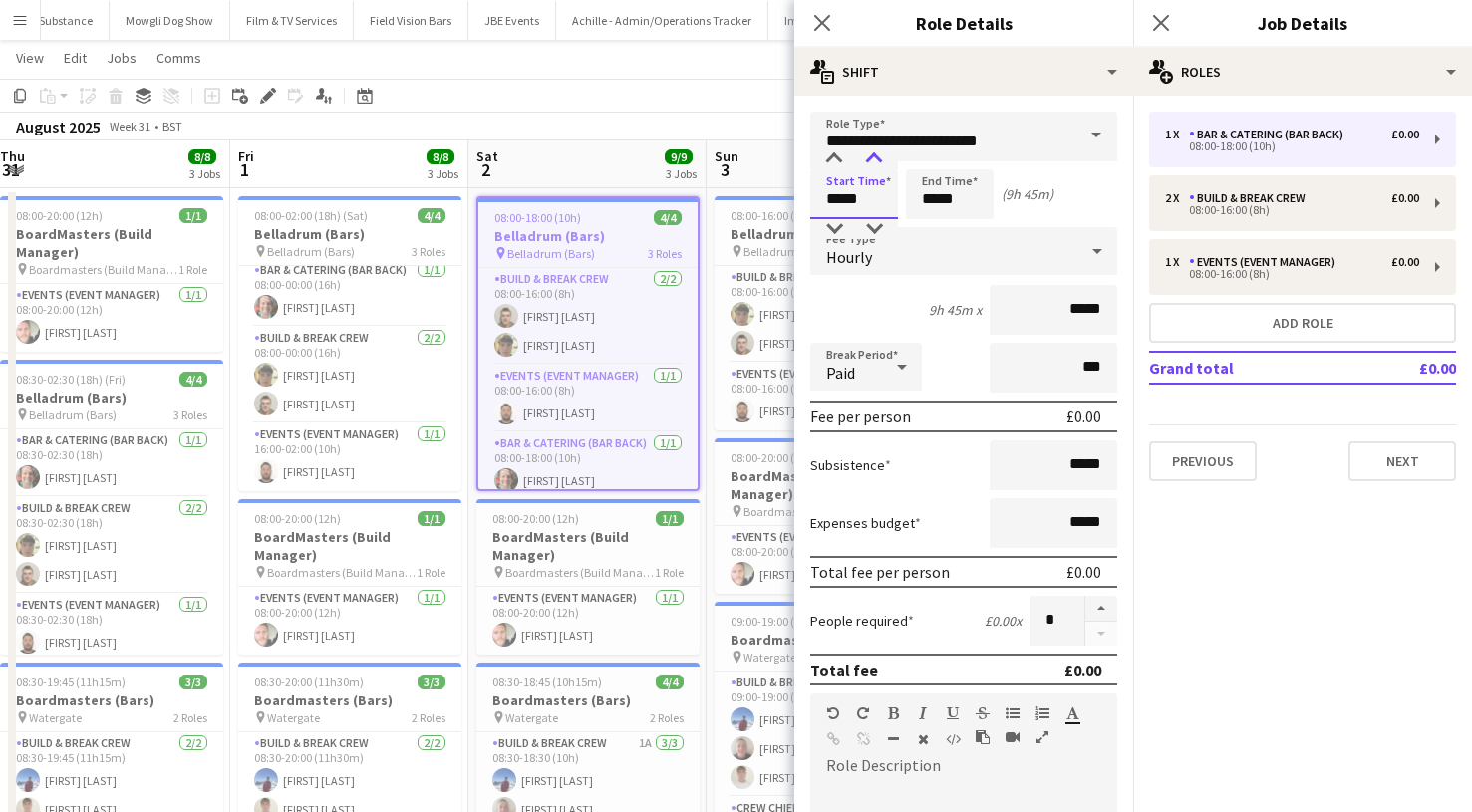 click at bounding box center (874, 159) 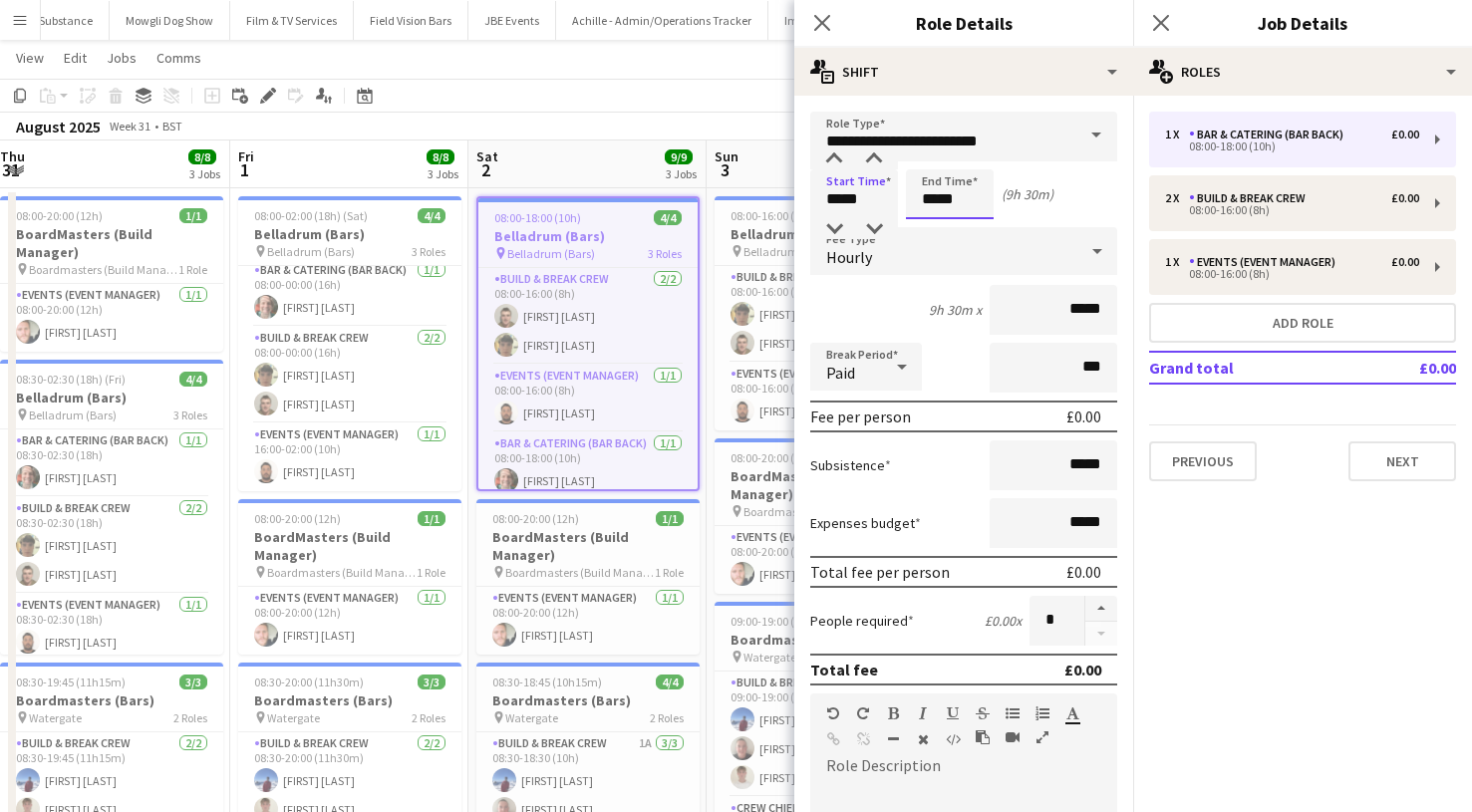 click on "*****" at bounding box center (950, 194) 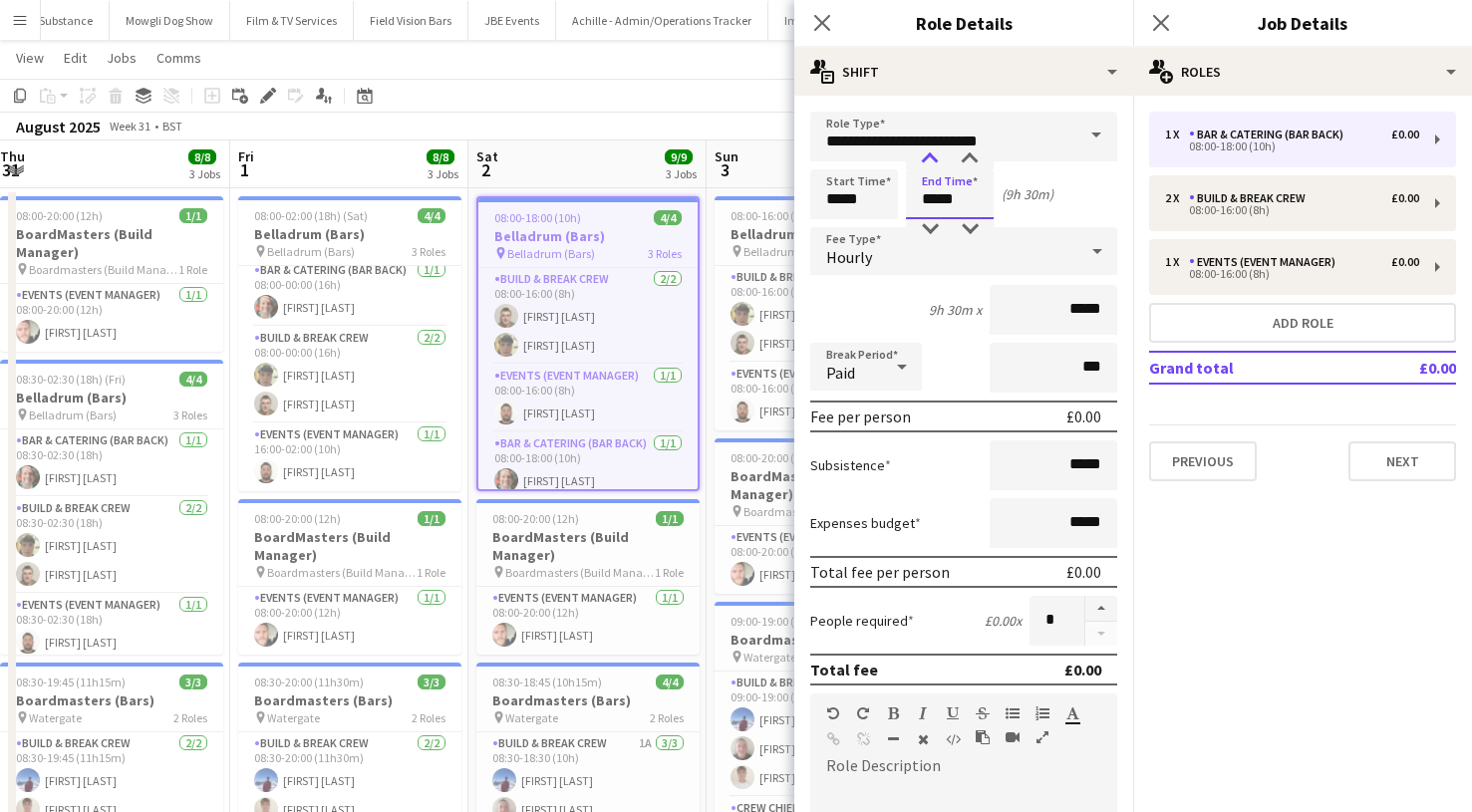 click at bounding box center [930, 159] 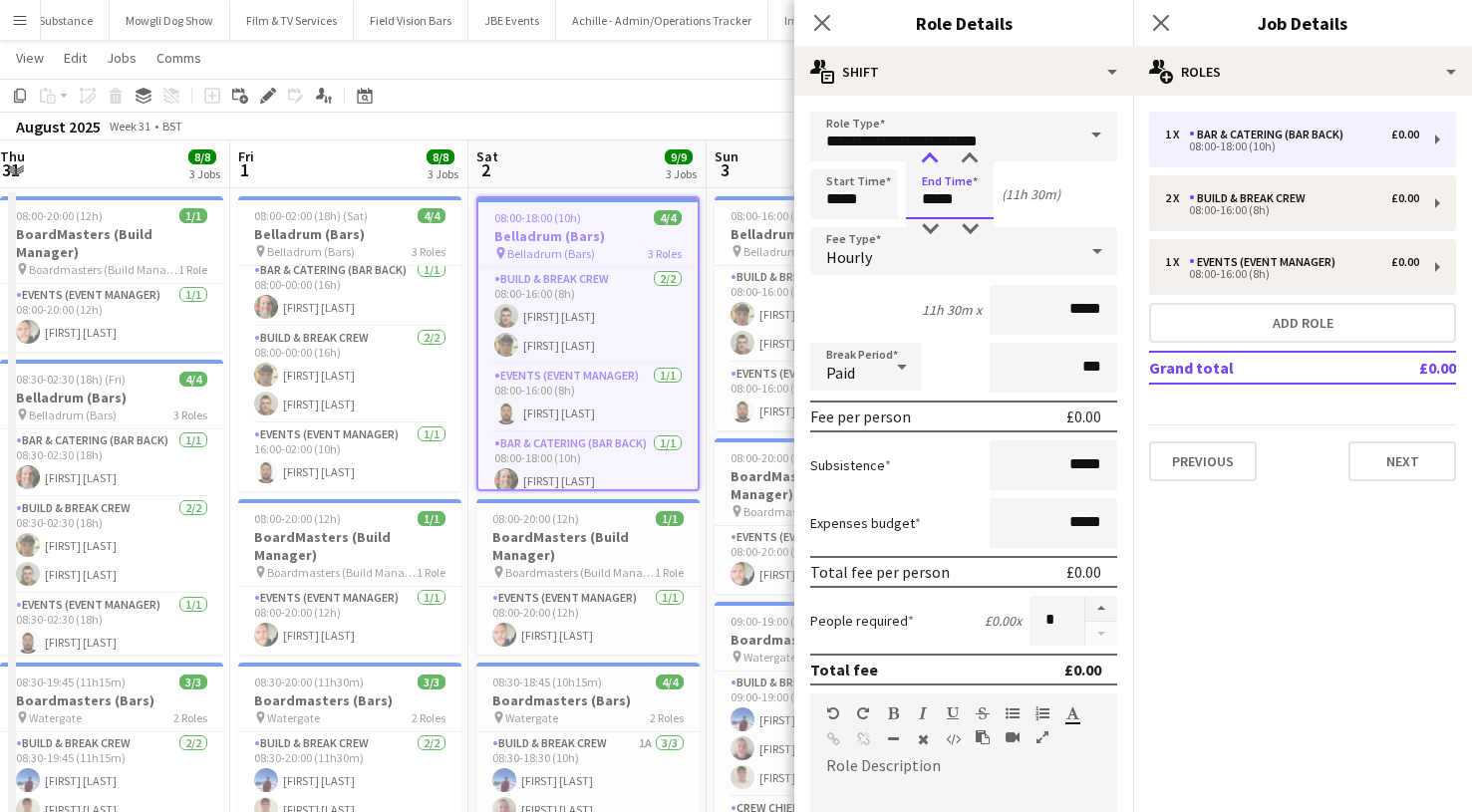 click at bounding box center (930, 159) 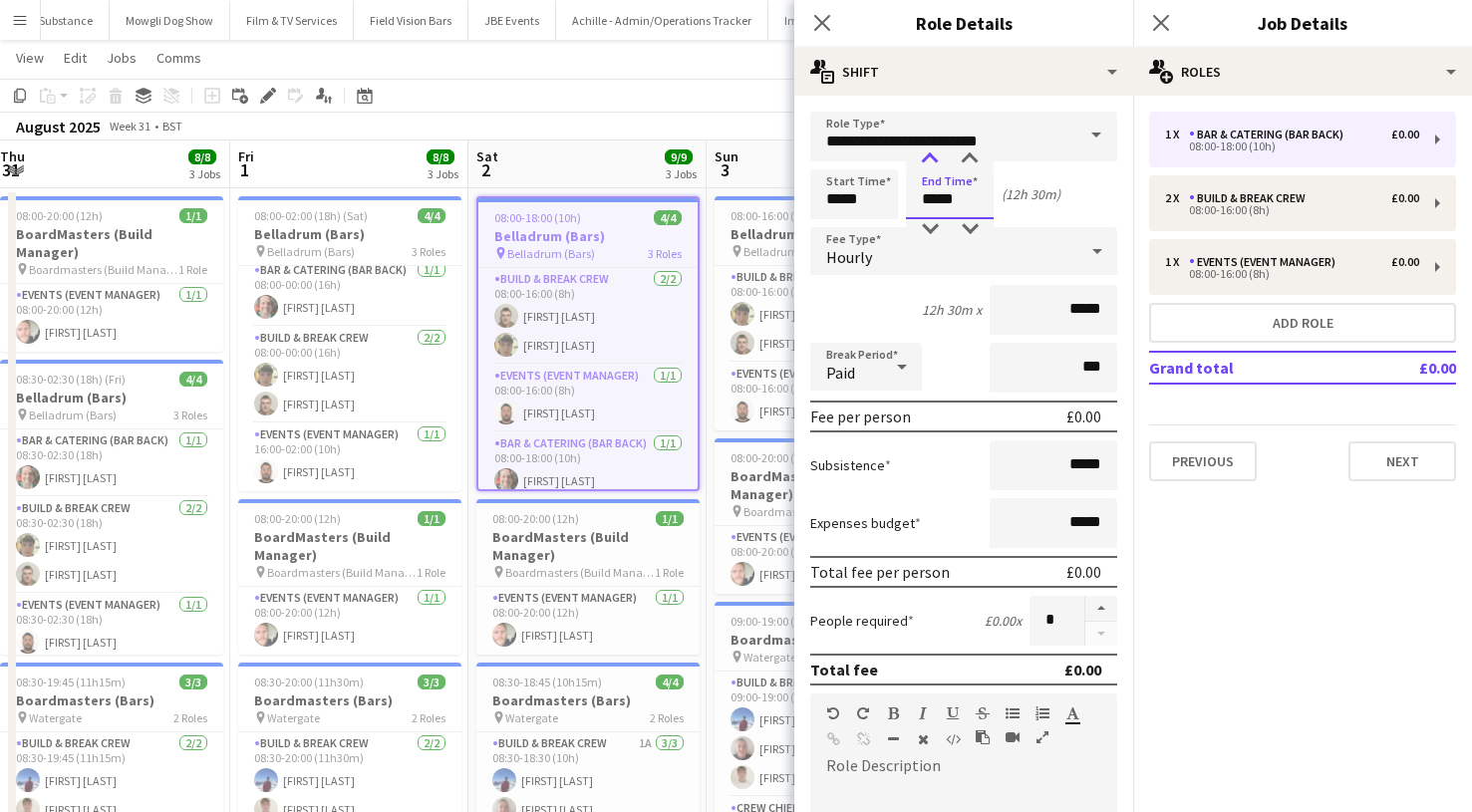 click at bounding box center [930, 159] 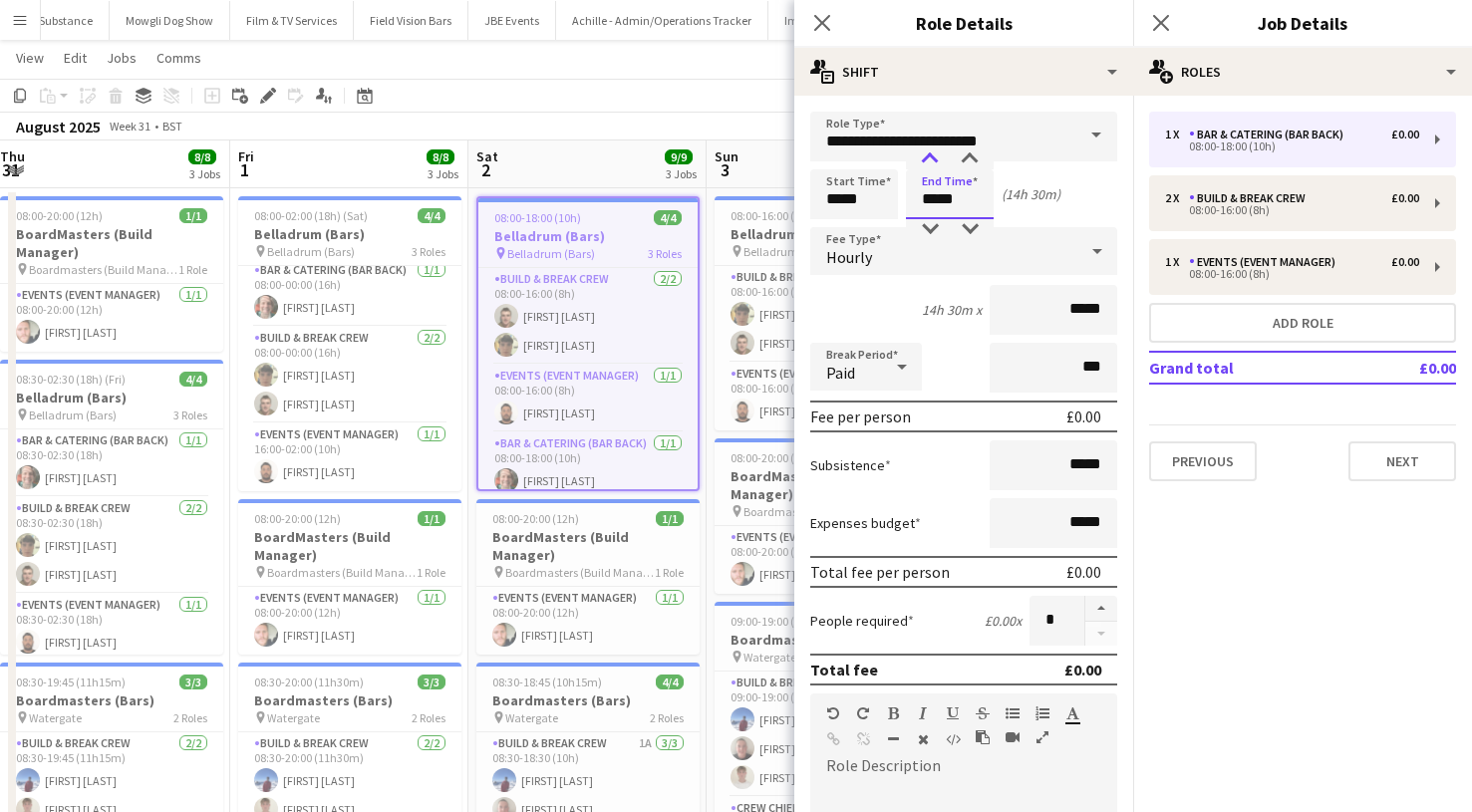 click at bounding box center (930, 159) 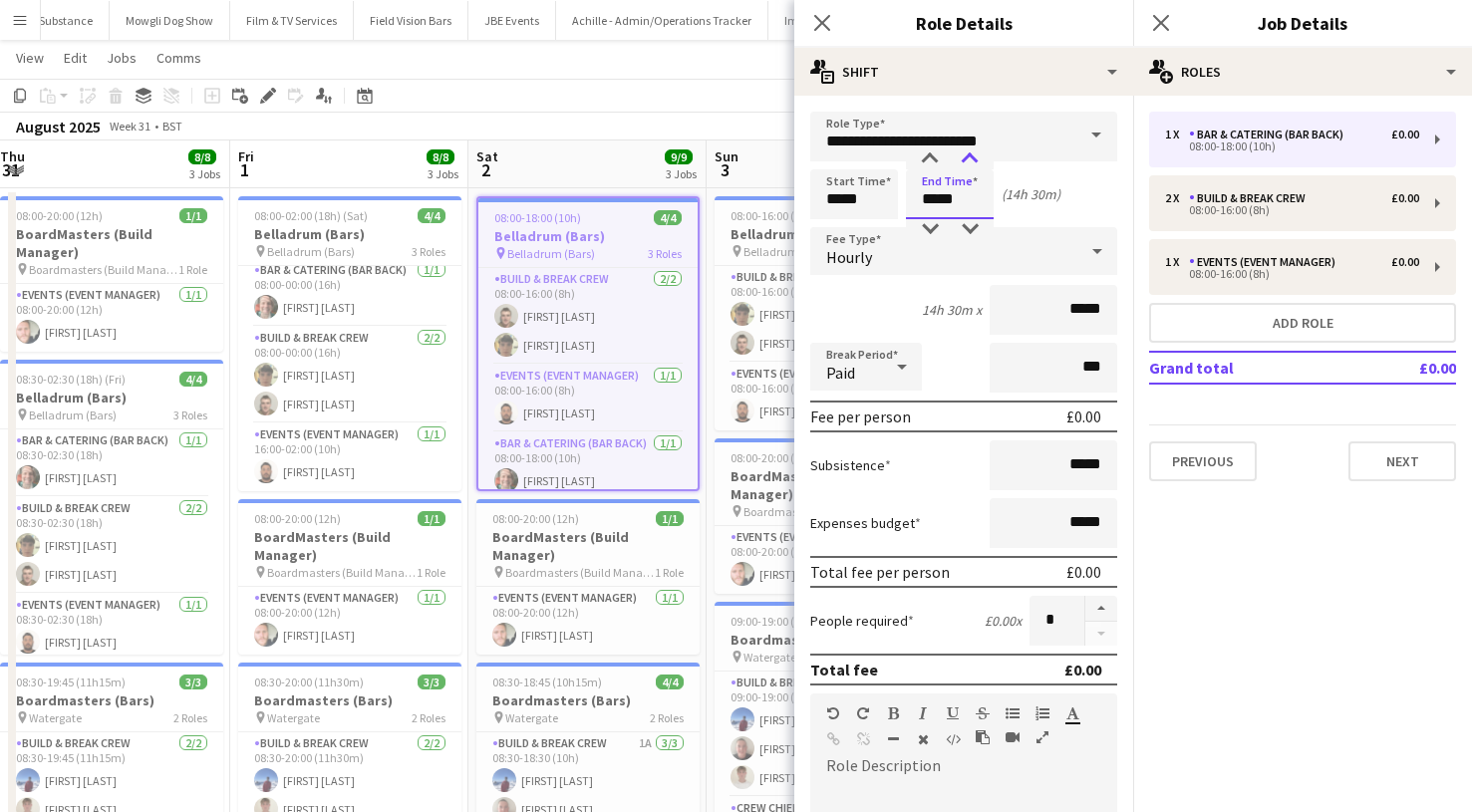 click at bounding box center [970, 159] 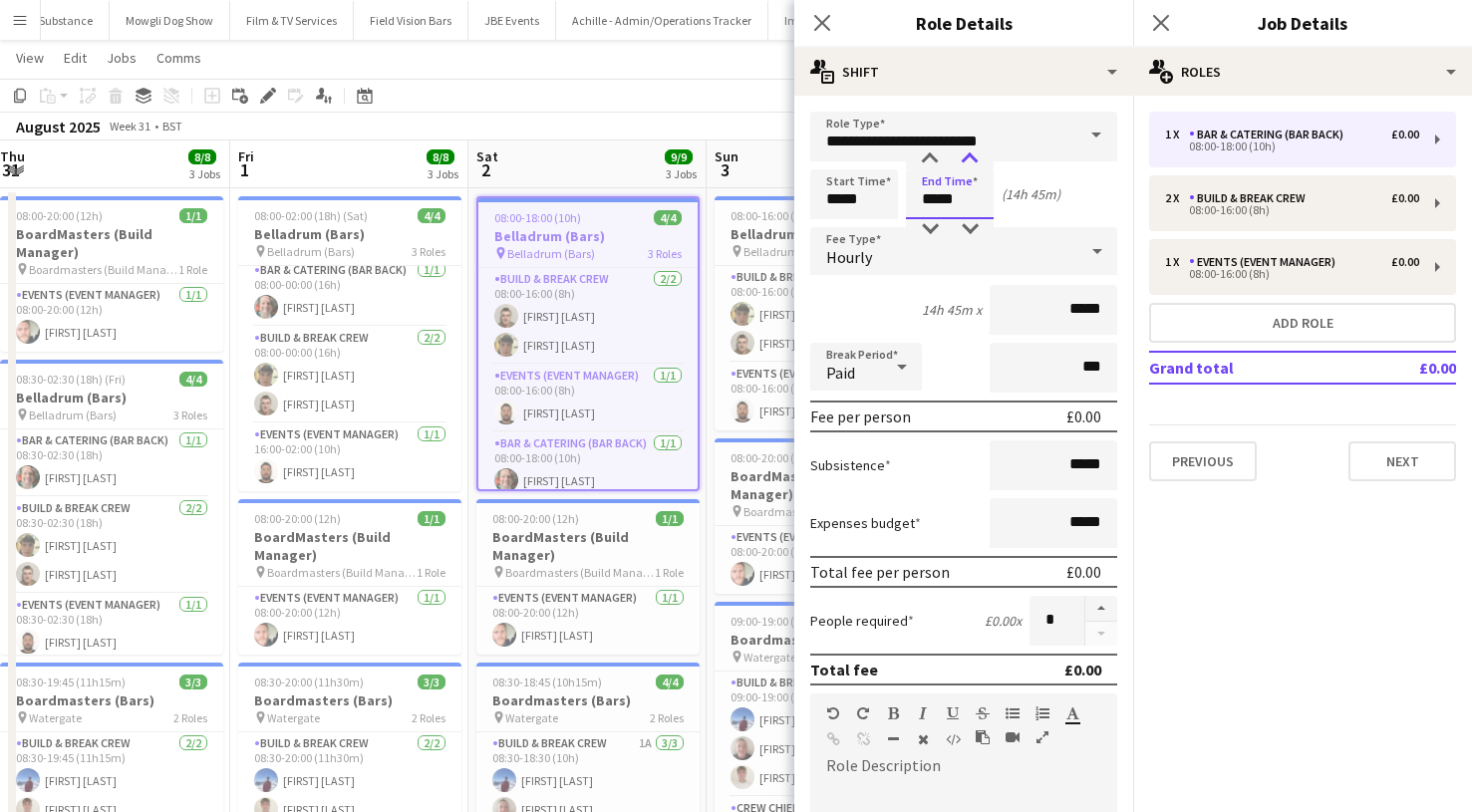 type on "*****" 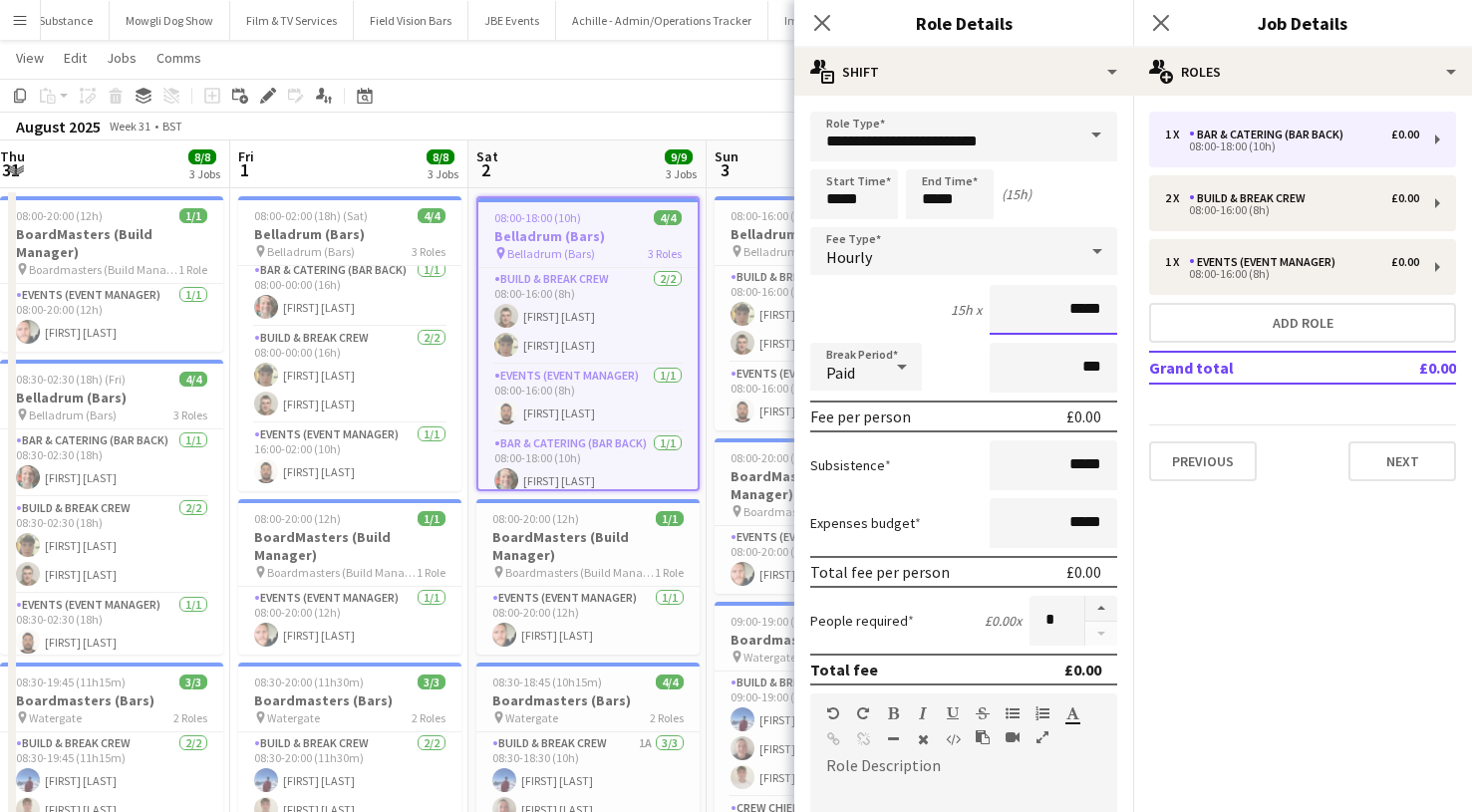 drag, startPoint x: 1112, startPoint y: 302, endPoint x: 951, endPoint y: 284, distance: 162.00309 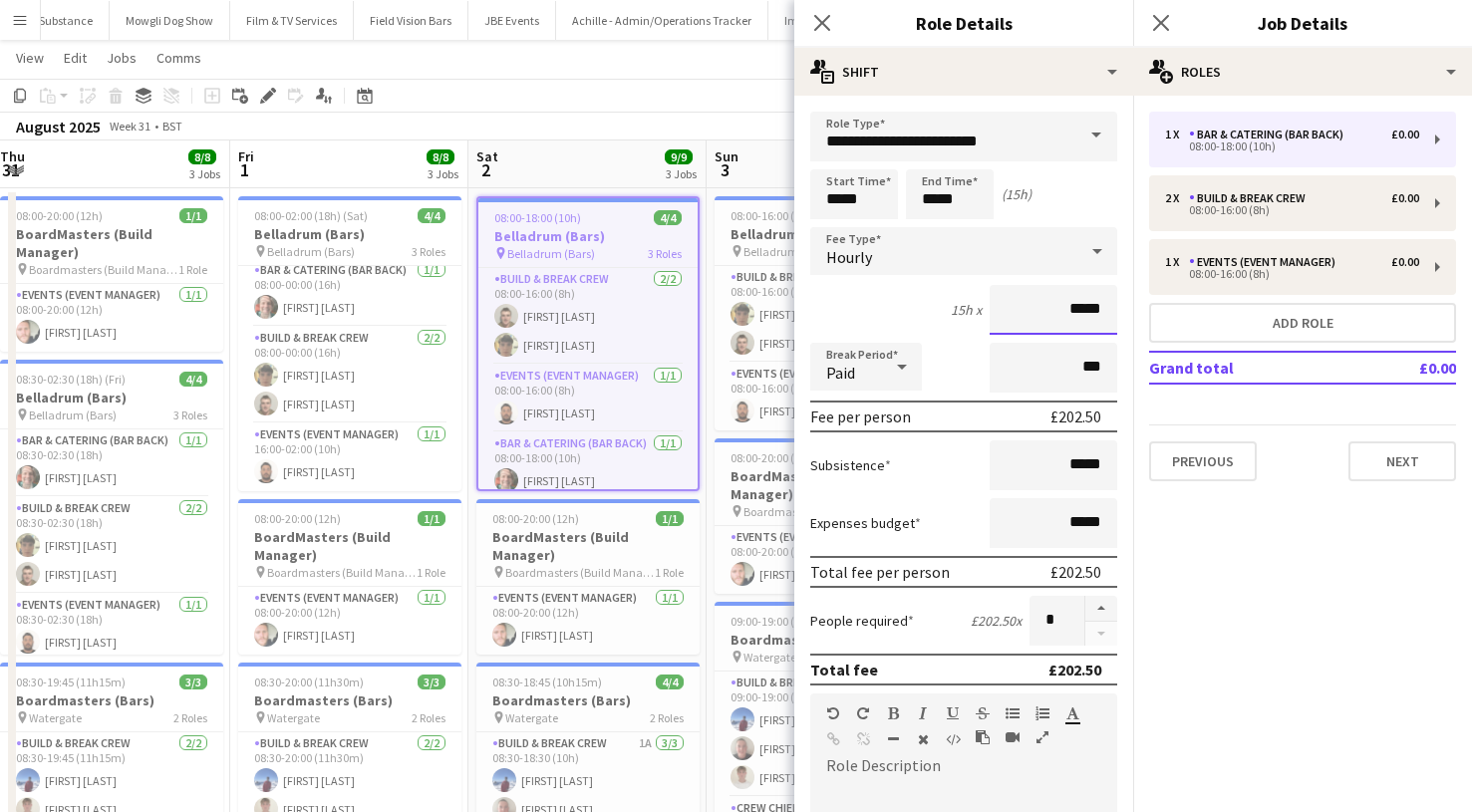 drag, startPoint x: 1104, startPoint y: 305, endPoint x: 1077, endPoint y: 305, distance: 27 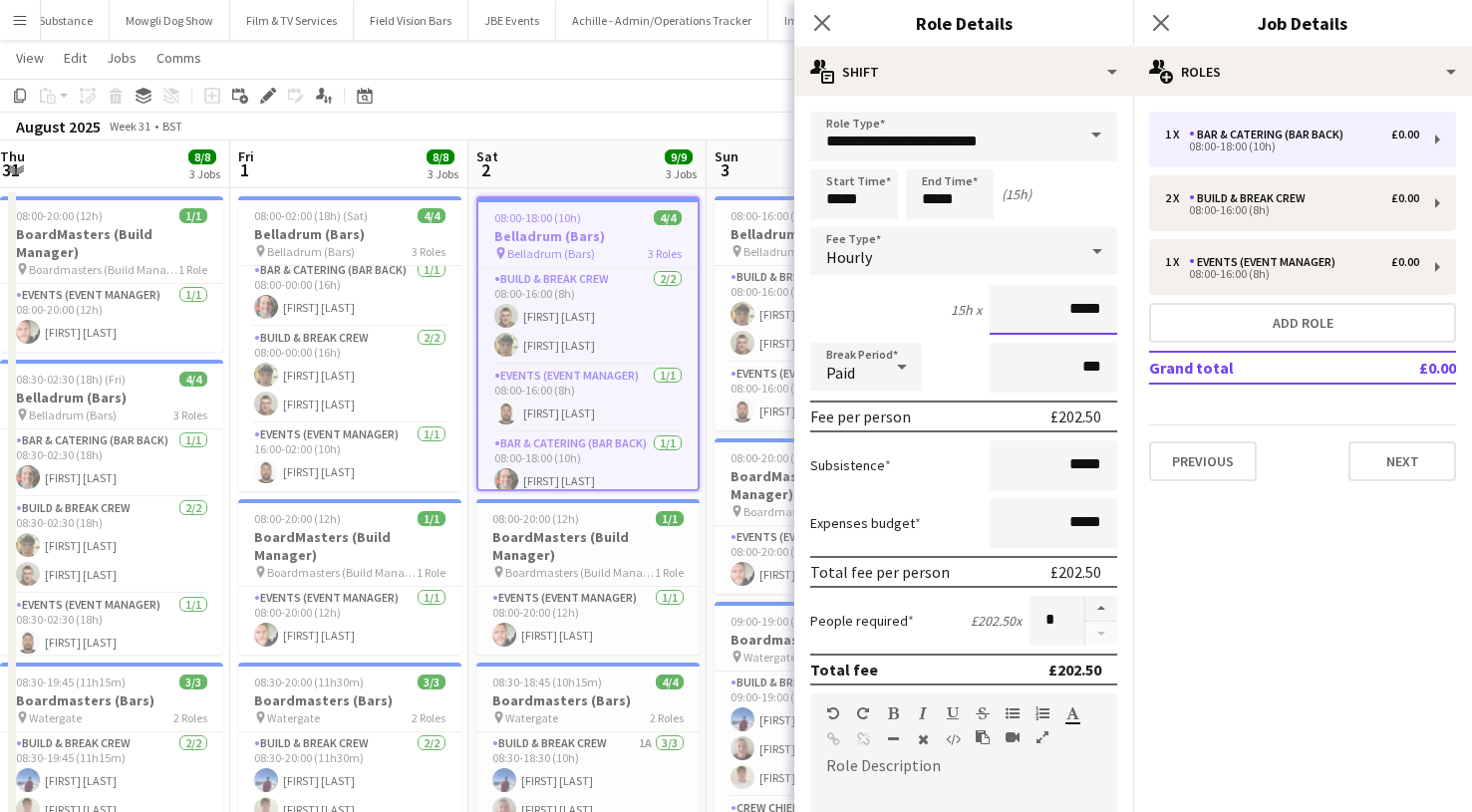 click on "*****" at bounding box center (1053, 310) 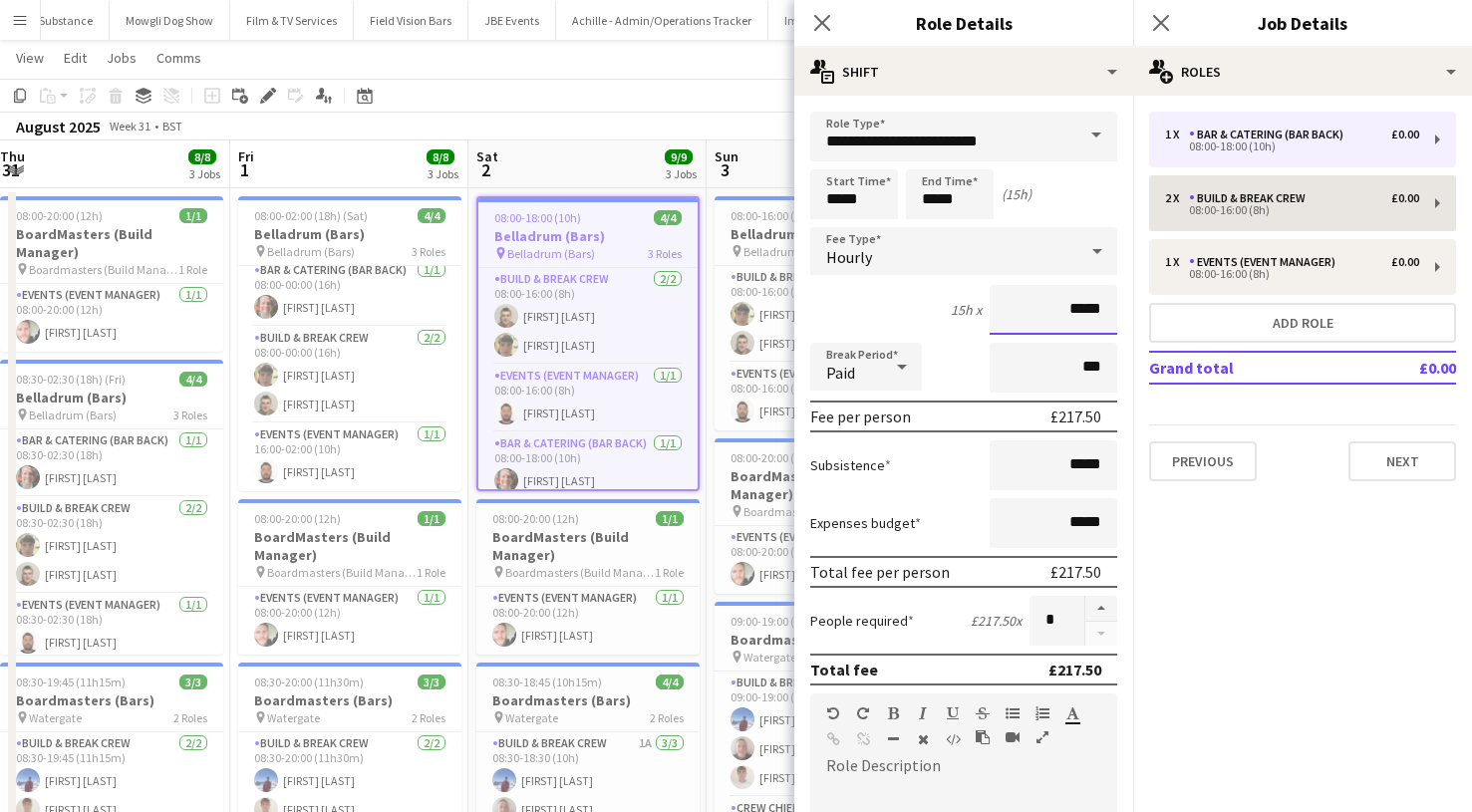 type on "*****" 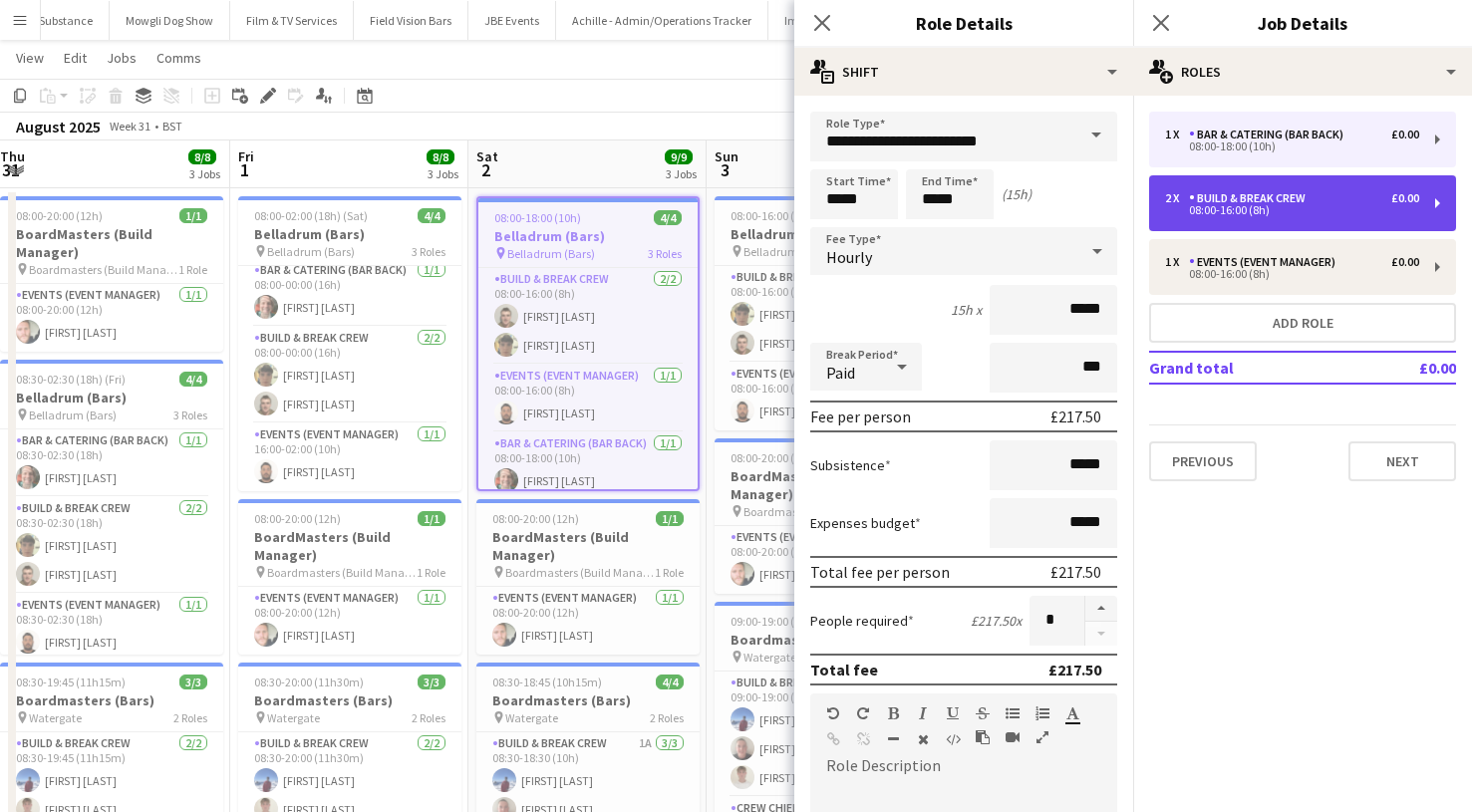 click on "2 x   Build & Break Crew   £0.00   08:00-16:00 (8h)" at bounding box center [1303, 203] 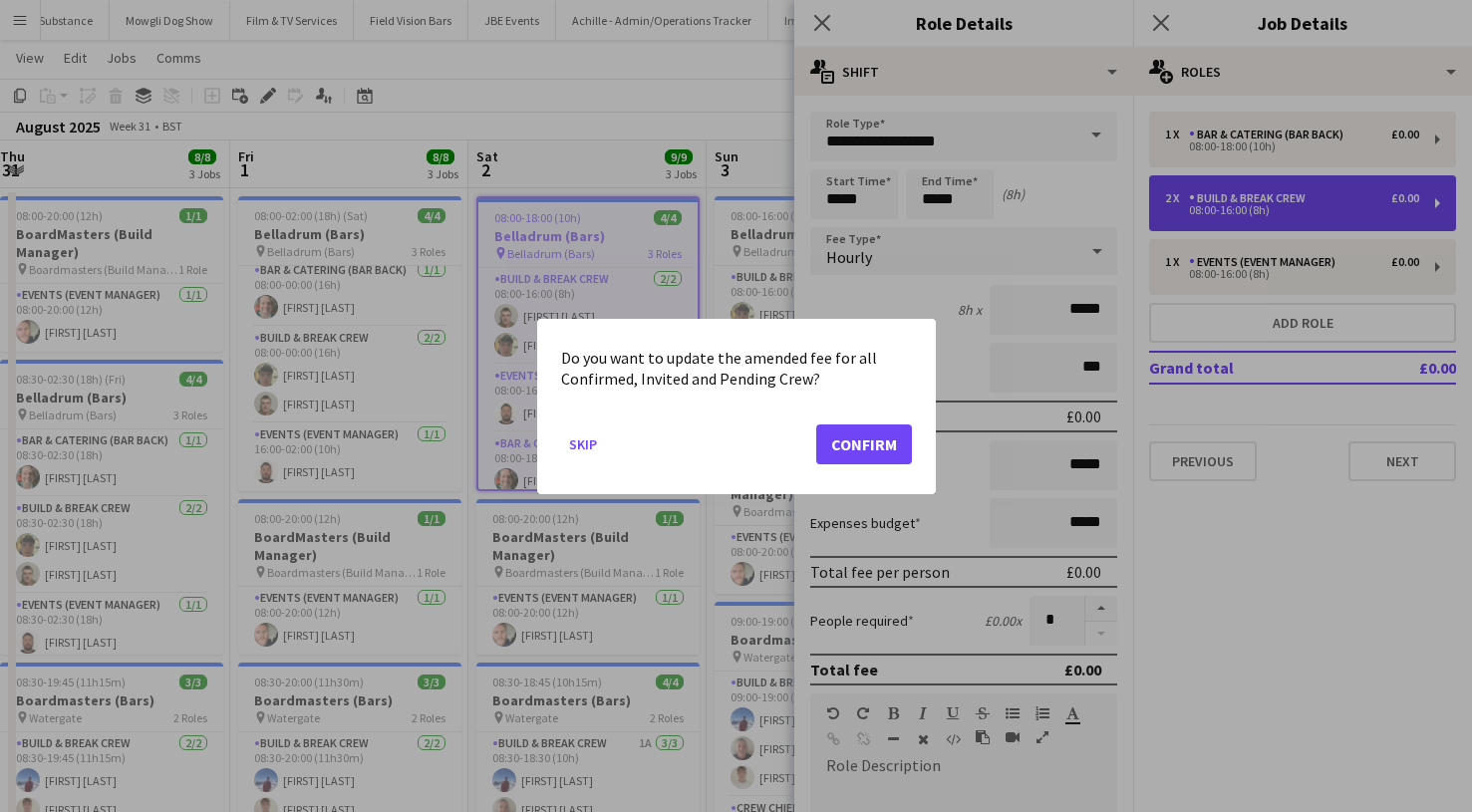 scroll, scrollTop: 0, scrollLeft: 0, axis: both 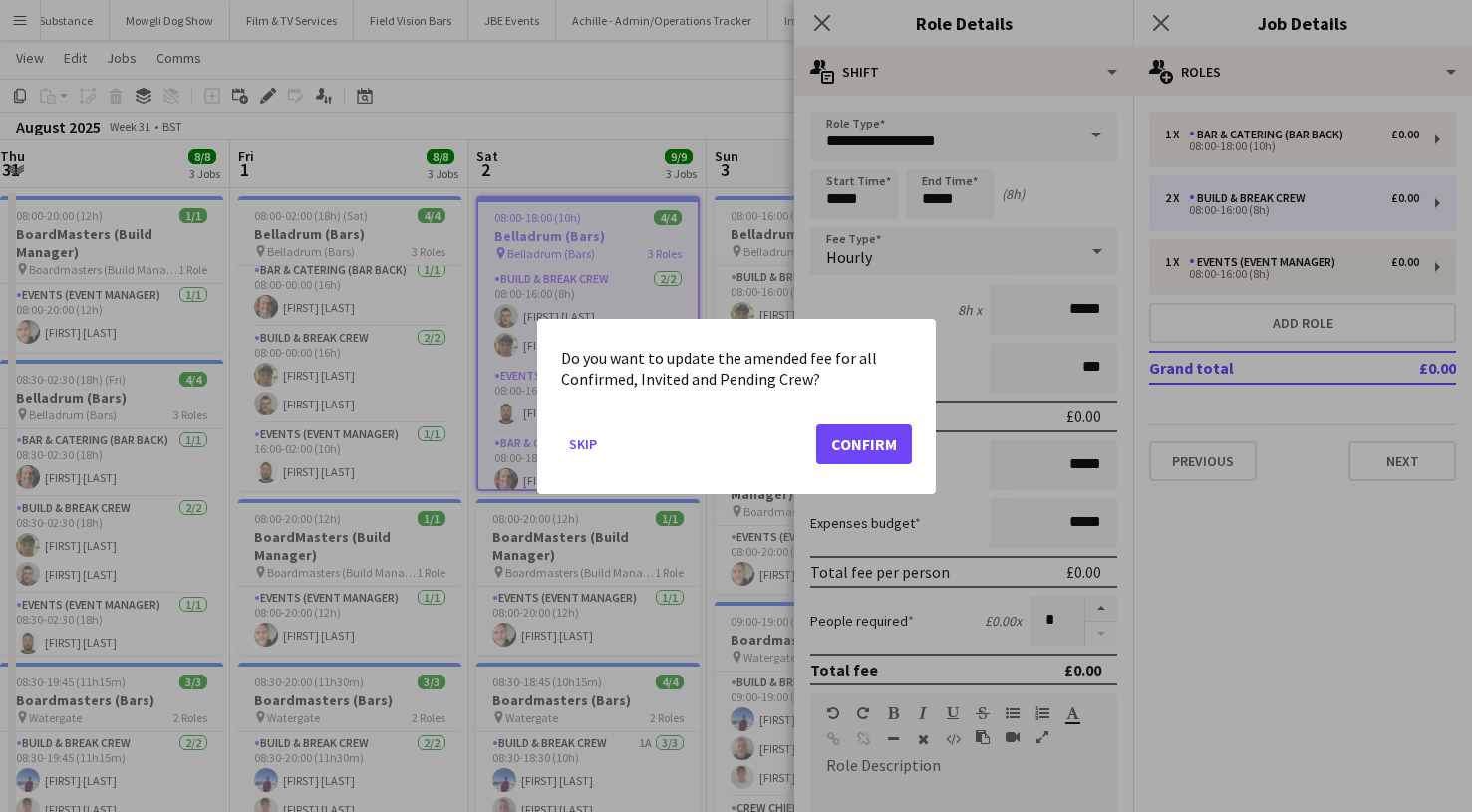 click on "Confirm" 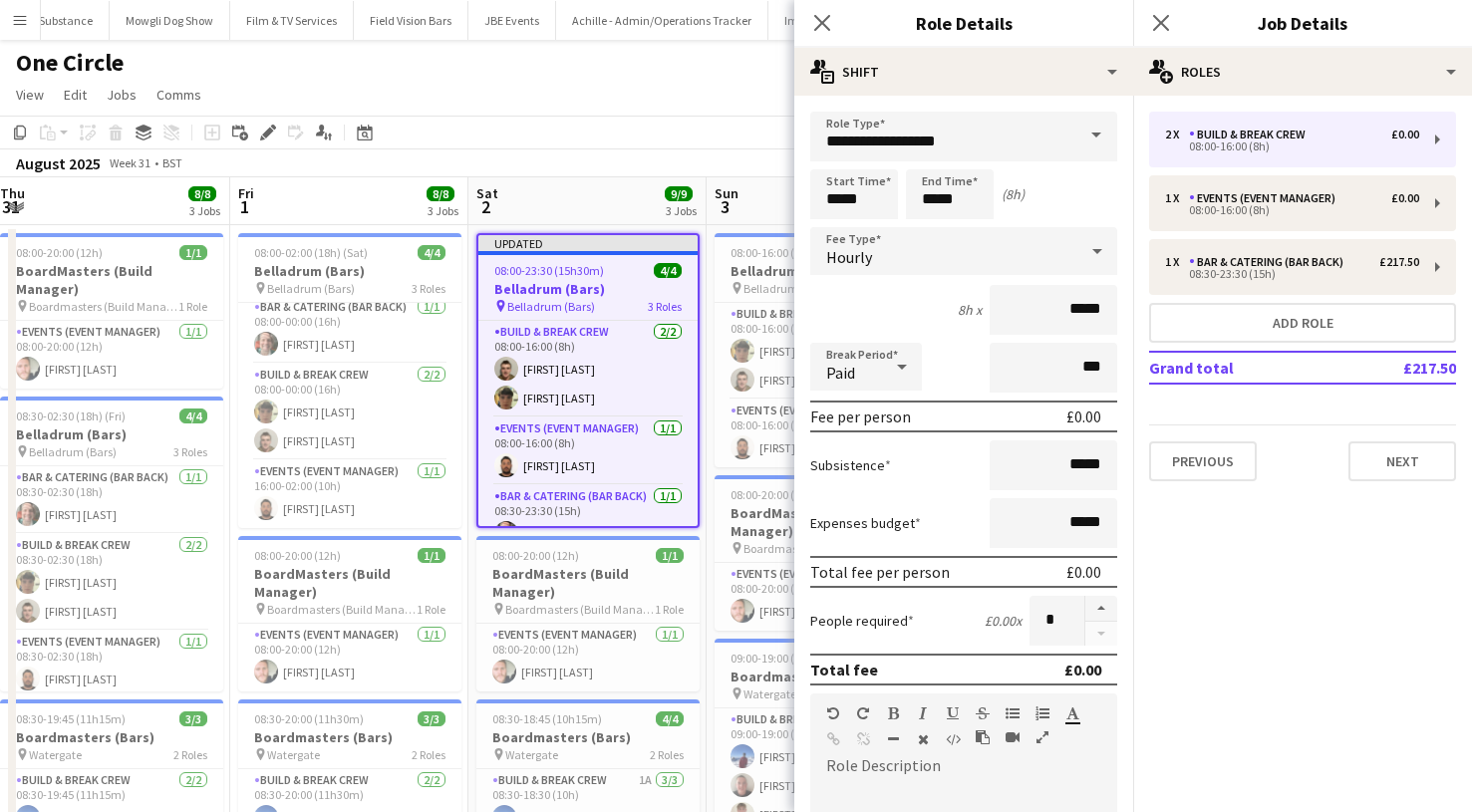 scroll, scrollTop: 37, scrollLeft: 0, axis: vertical 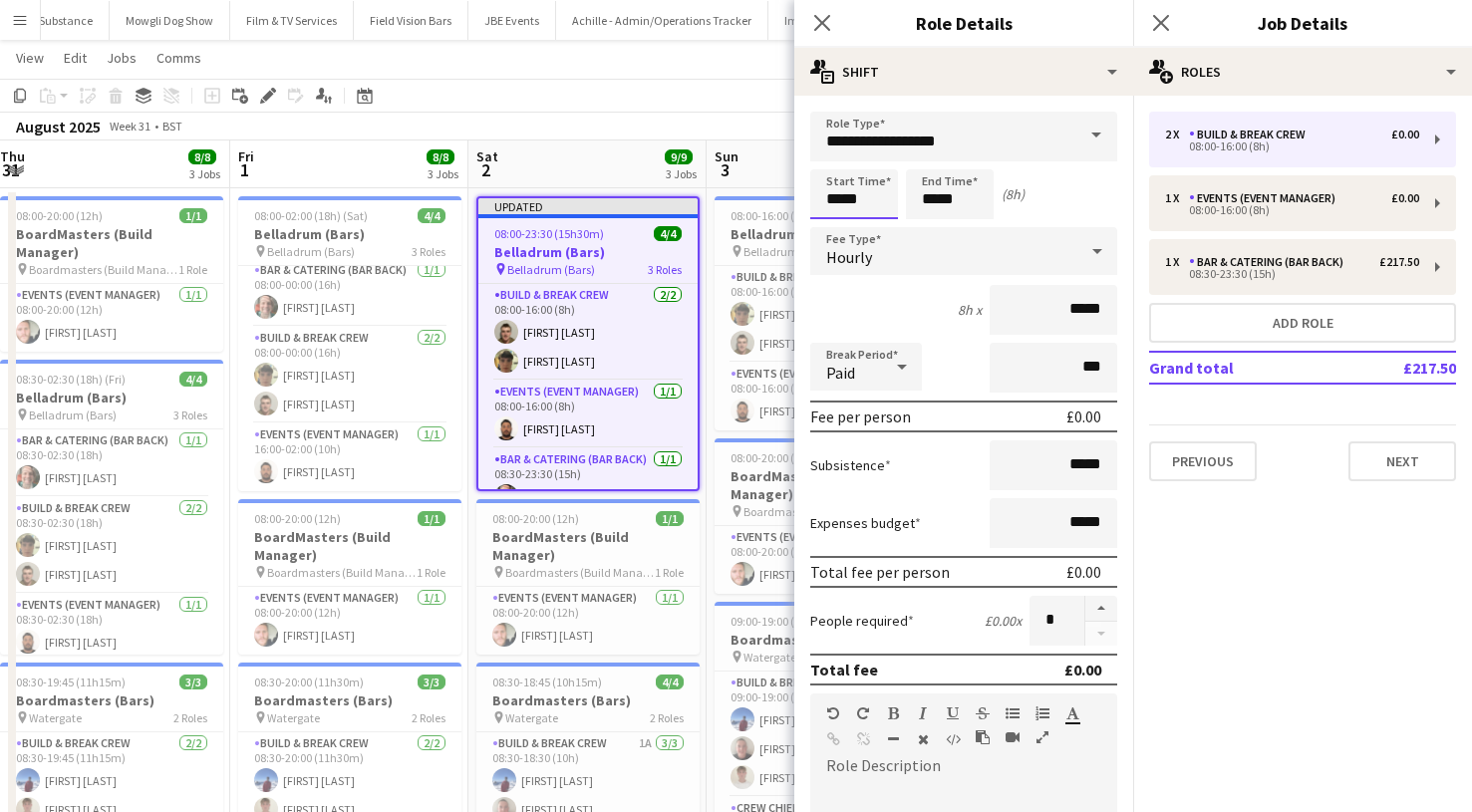 click on "*****" at bounding box center [854, 194] 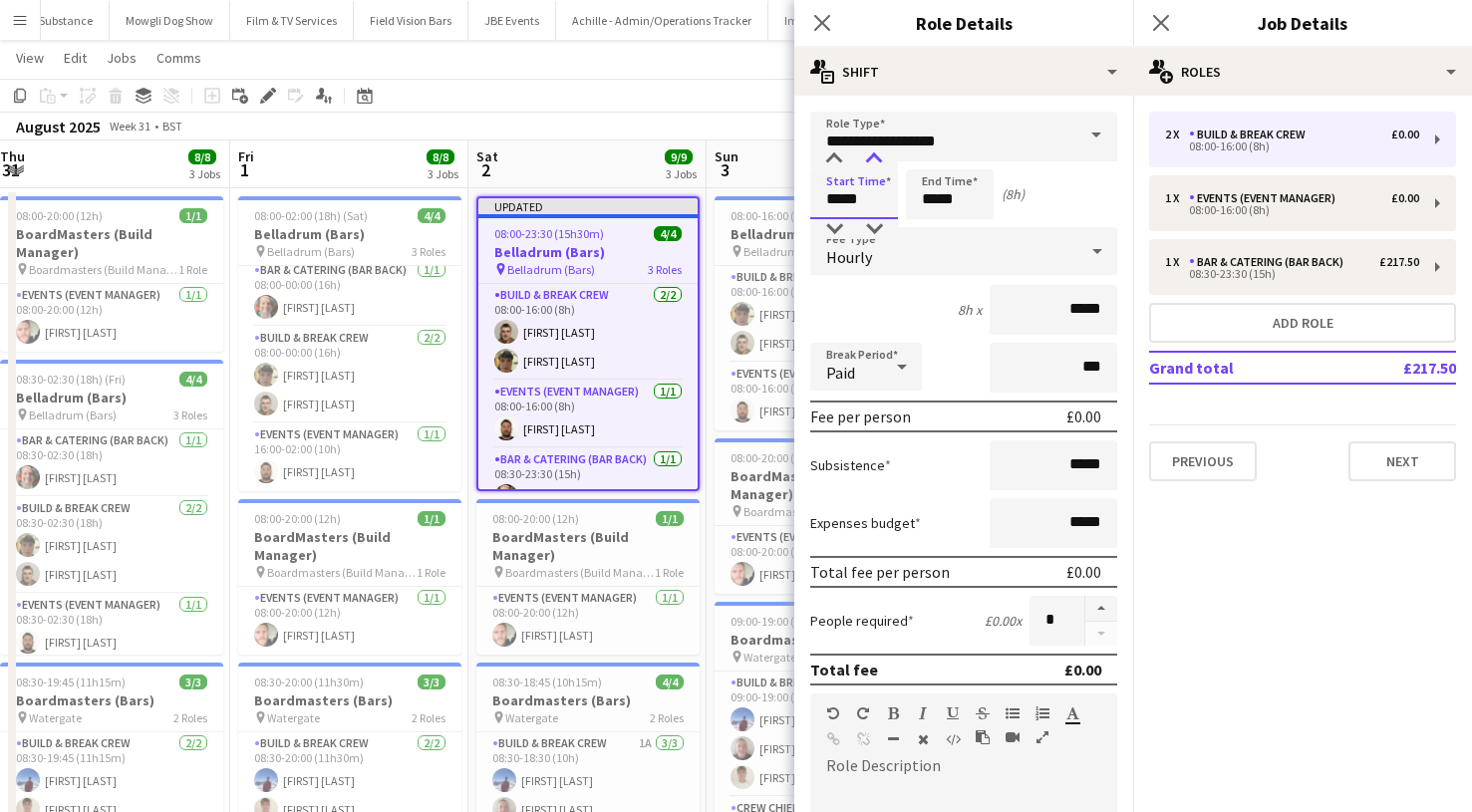 click at bounding box center [874, 159] 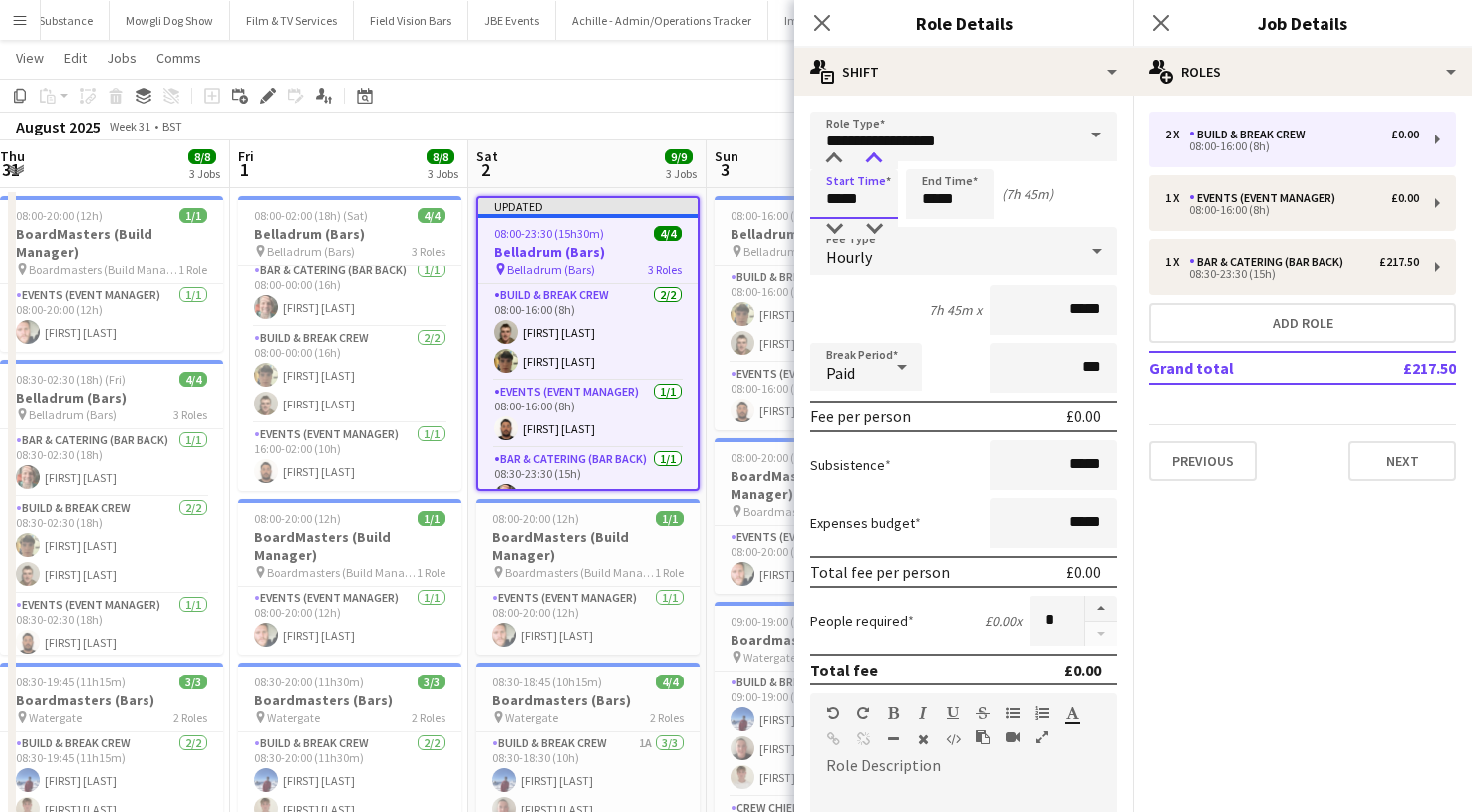 type on "*****" 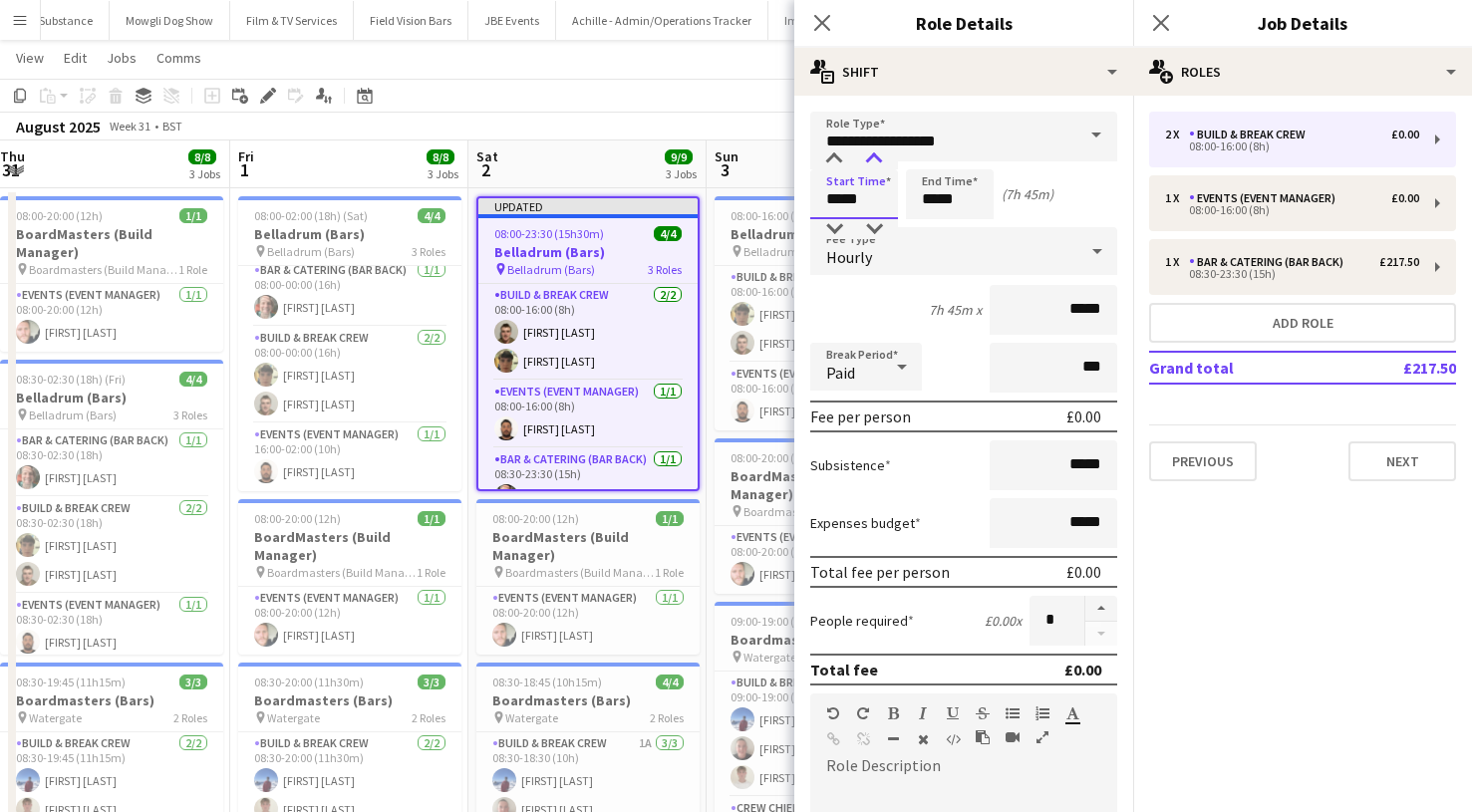 click at bounding box center (874, 159) 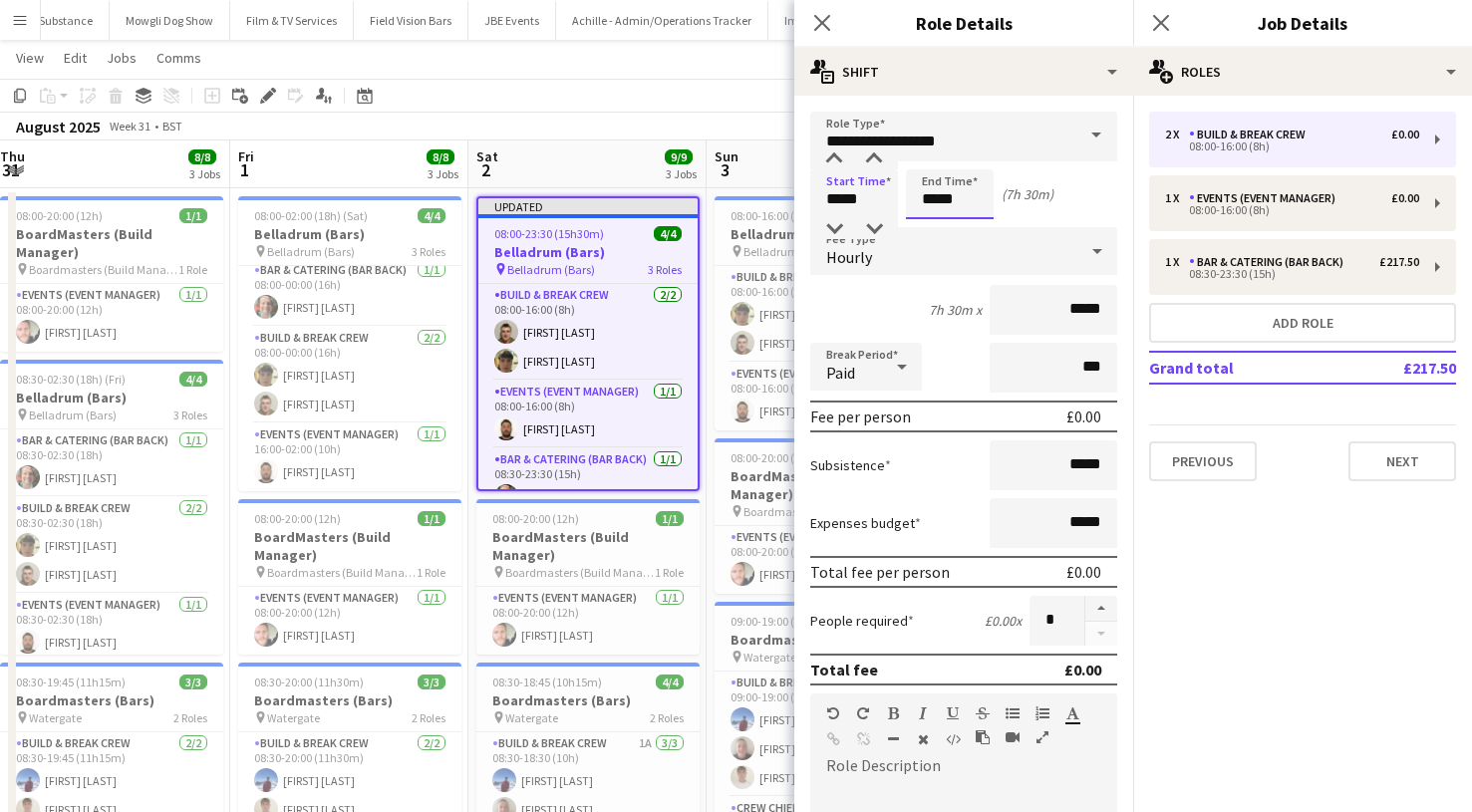 click on "*****" at bounding box center (950, 194) 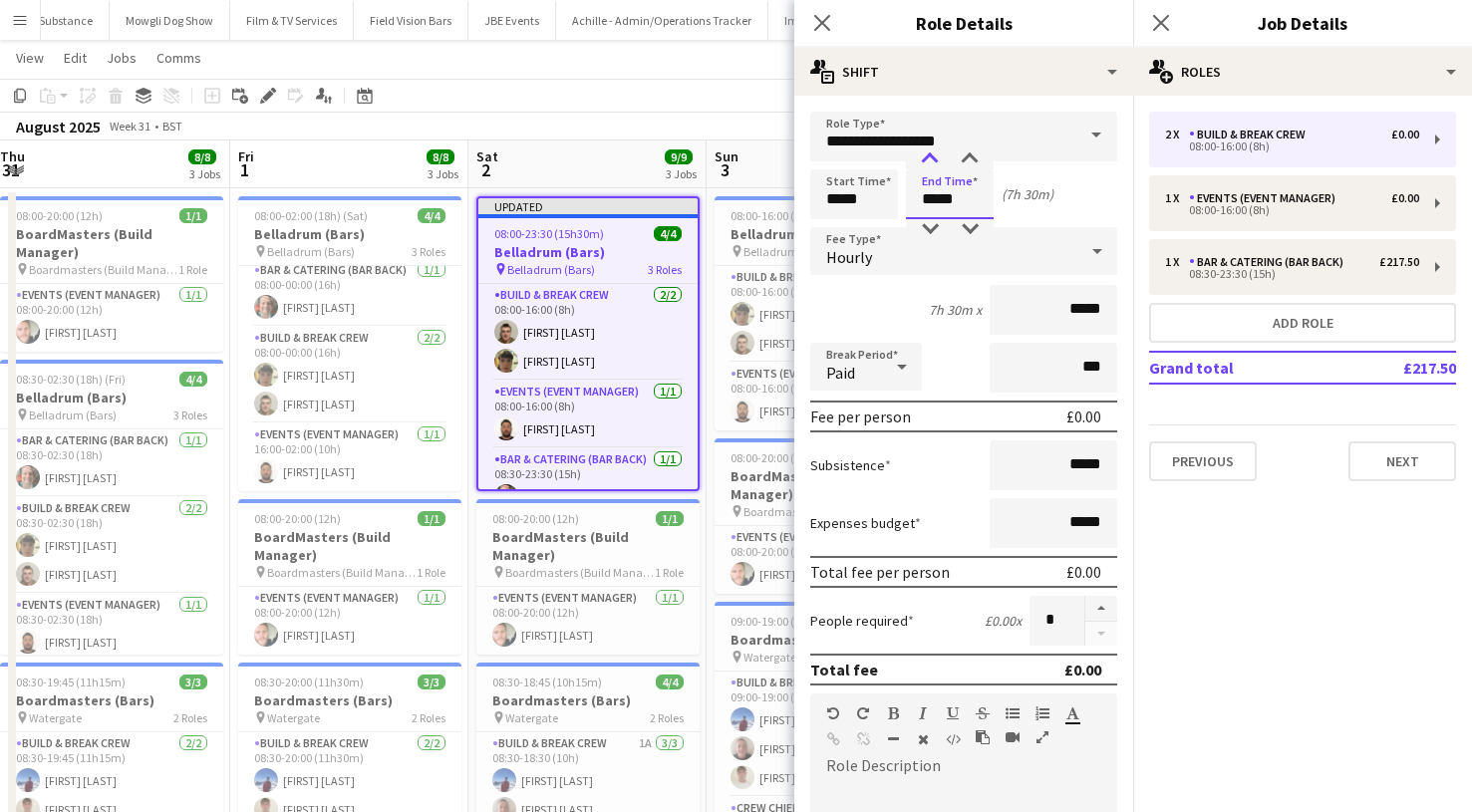 click at bounding box center [930, 159] 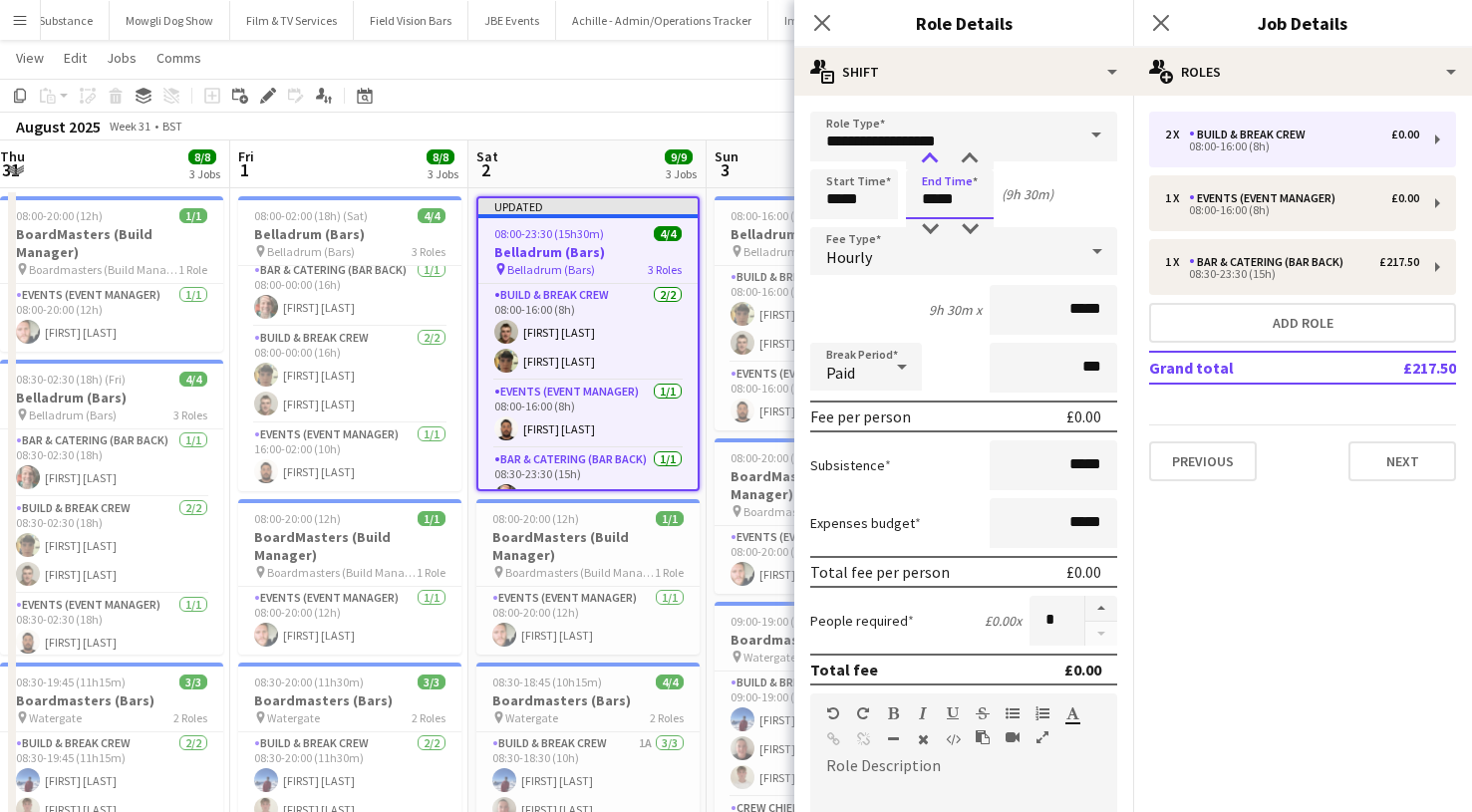 click at bounding box center [930, 159] 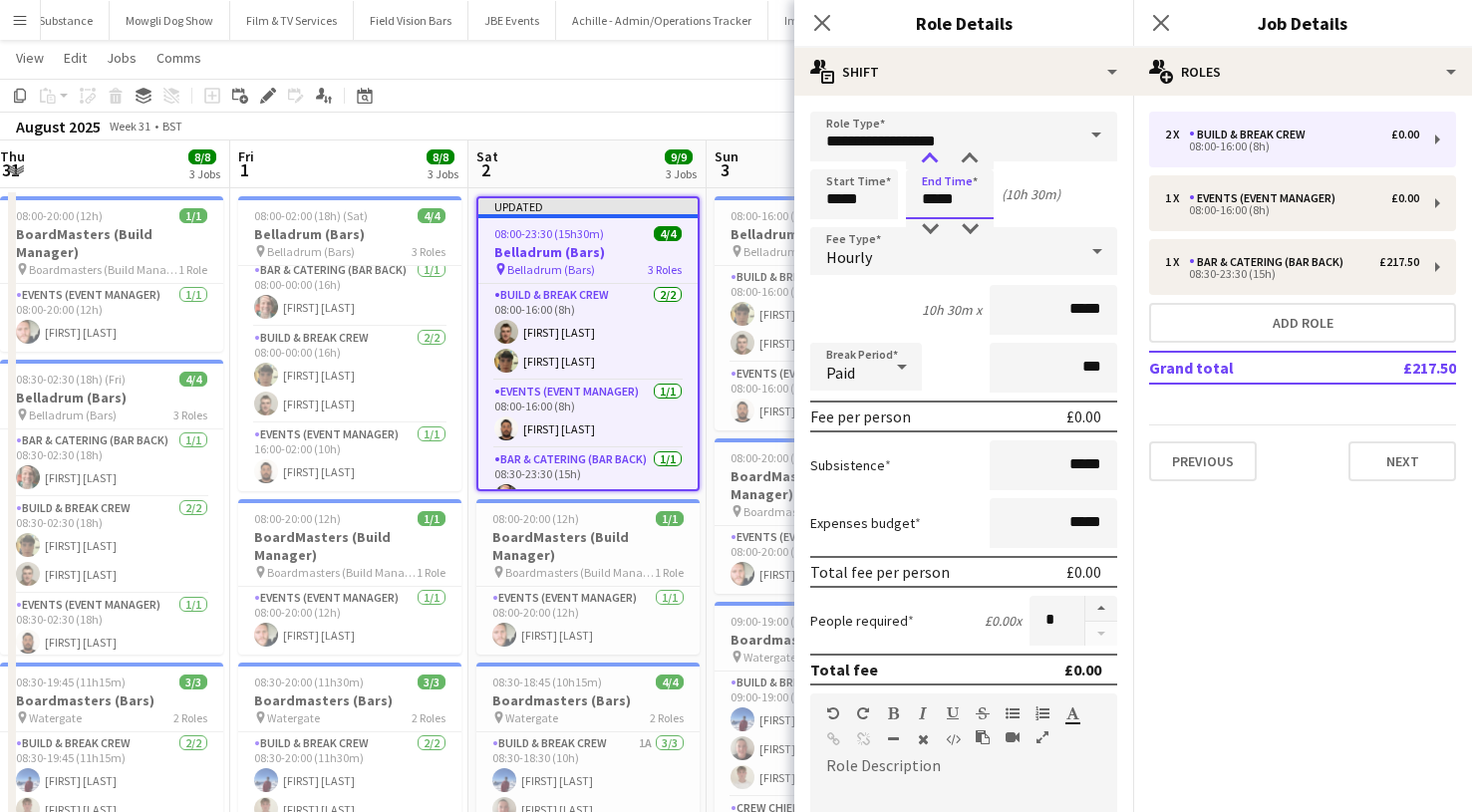 click at bounding box center (930, 159) 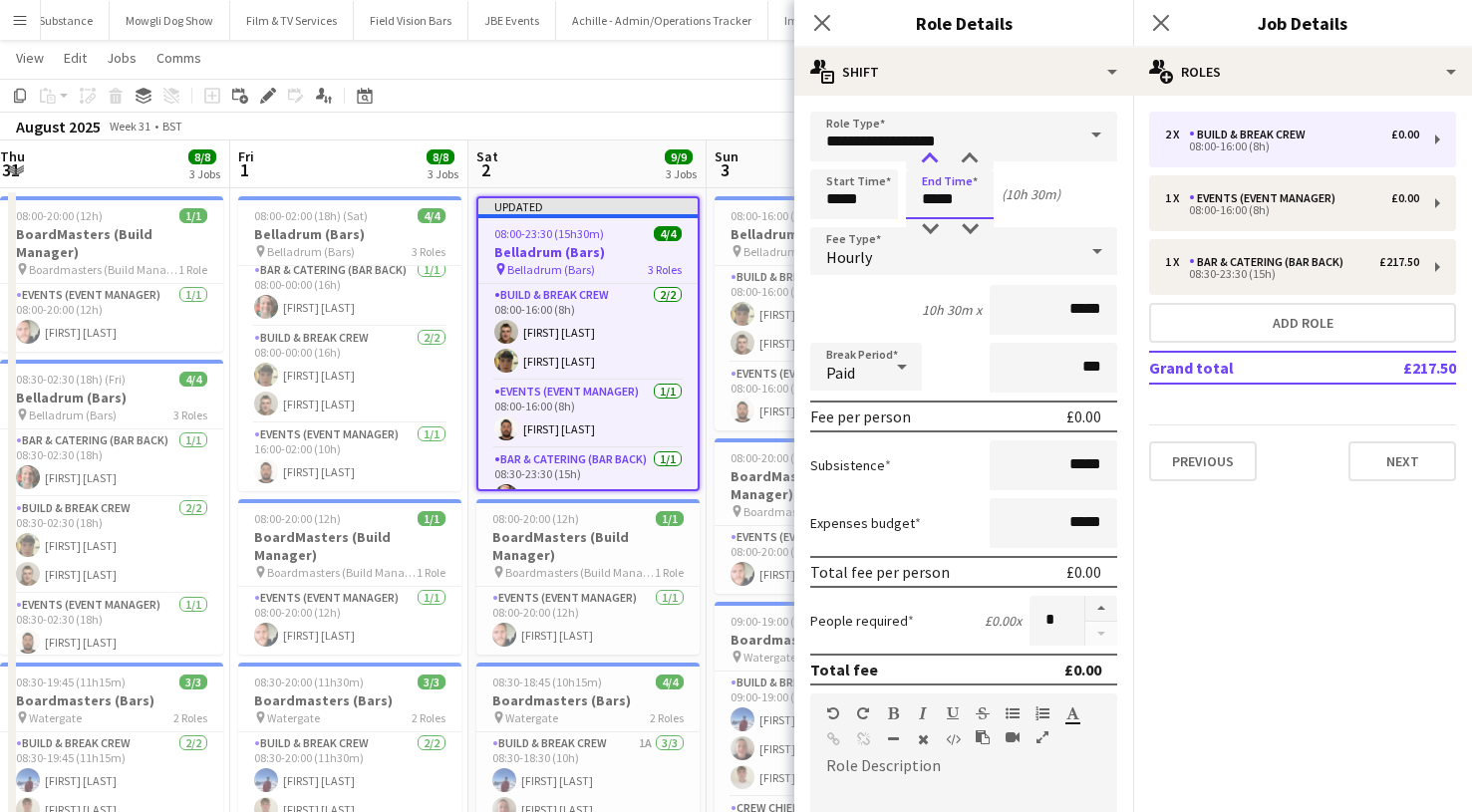 click at bounding box center [930, 159] 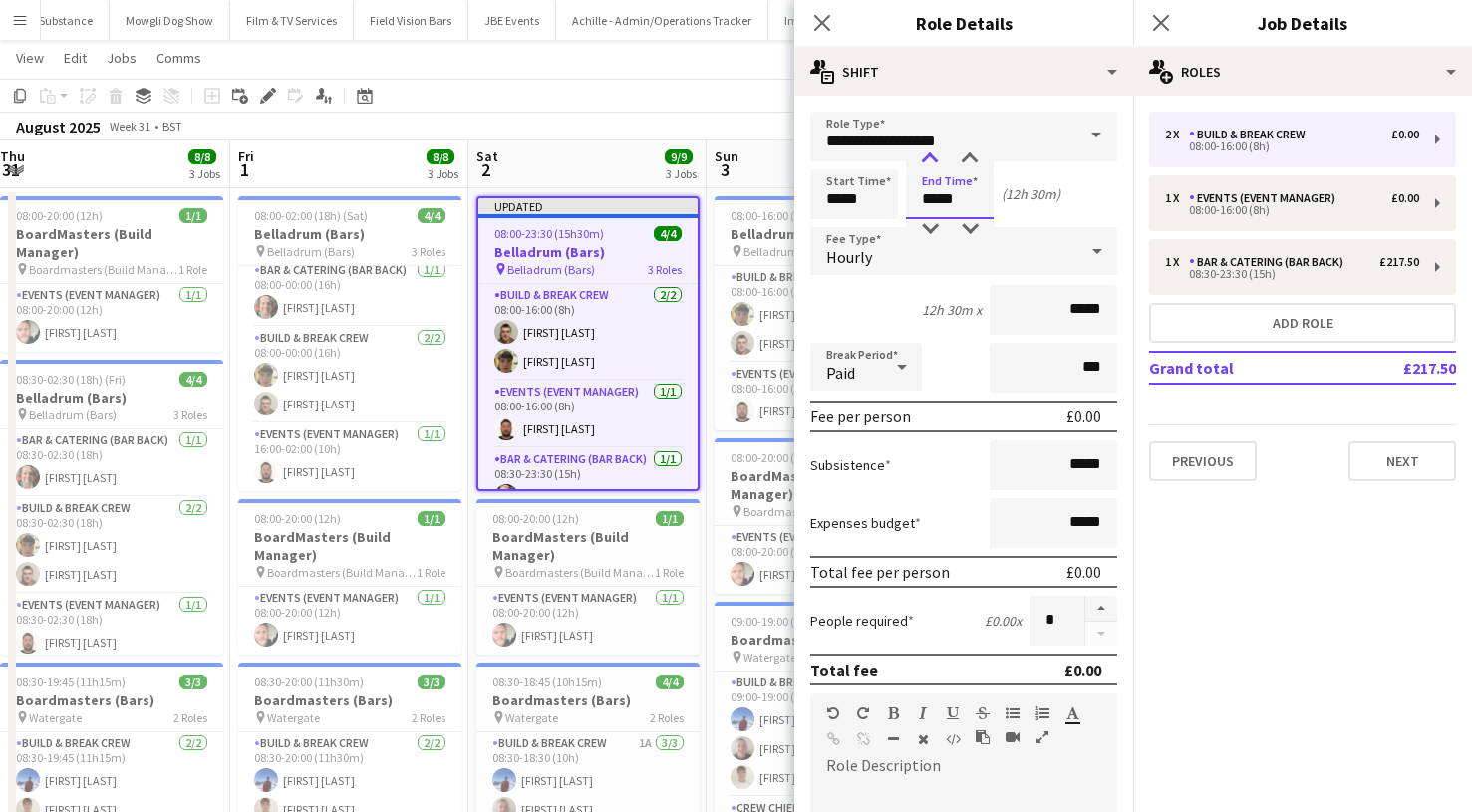 click at bounding box center (930, 159) 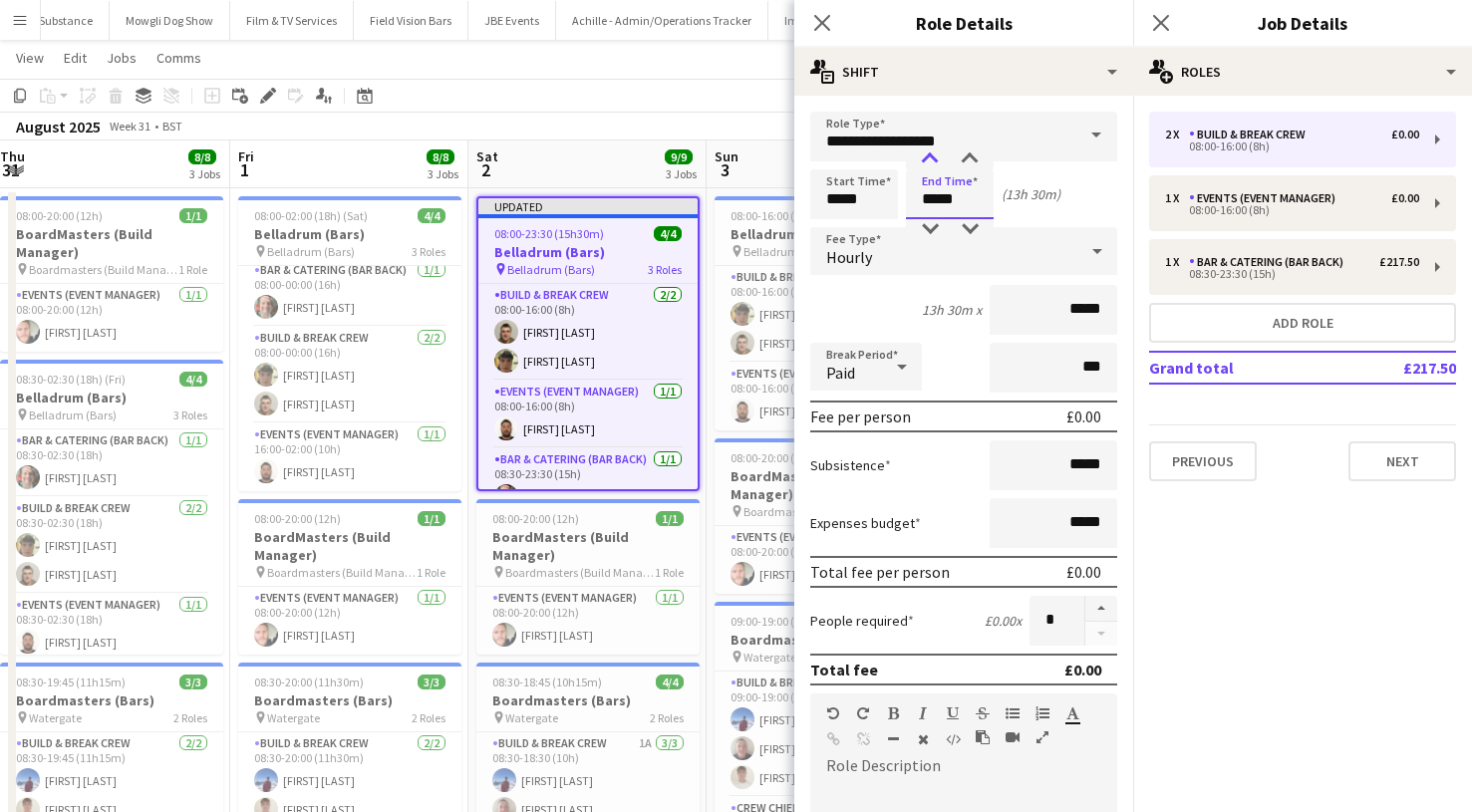 click at bounding box center [930, 159] 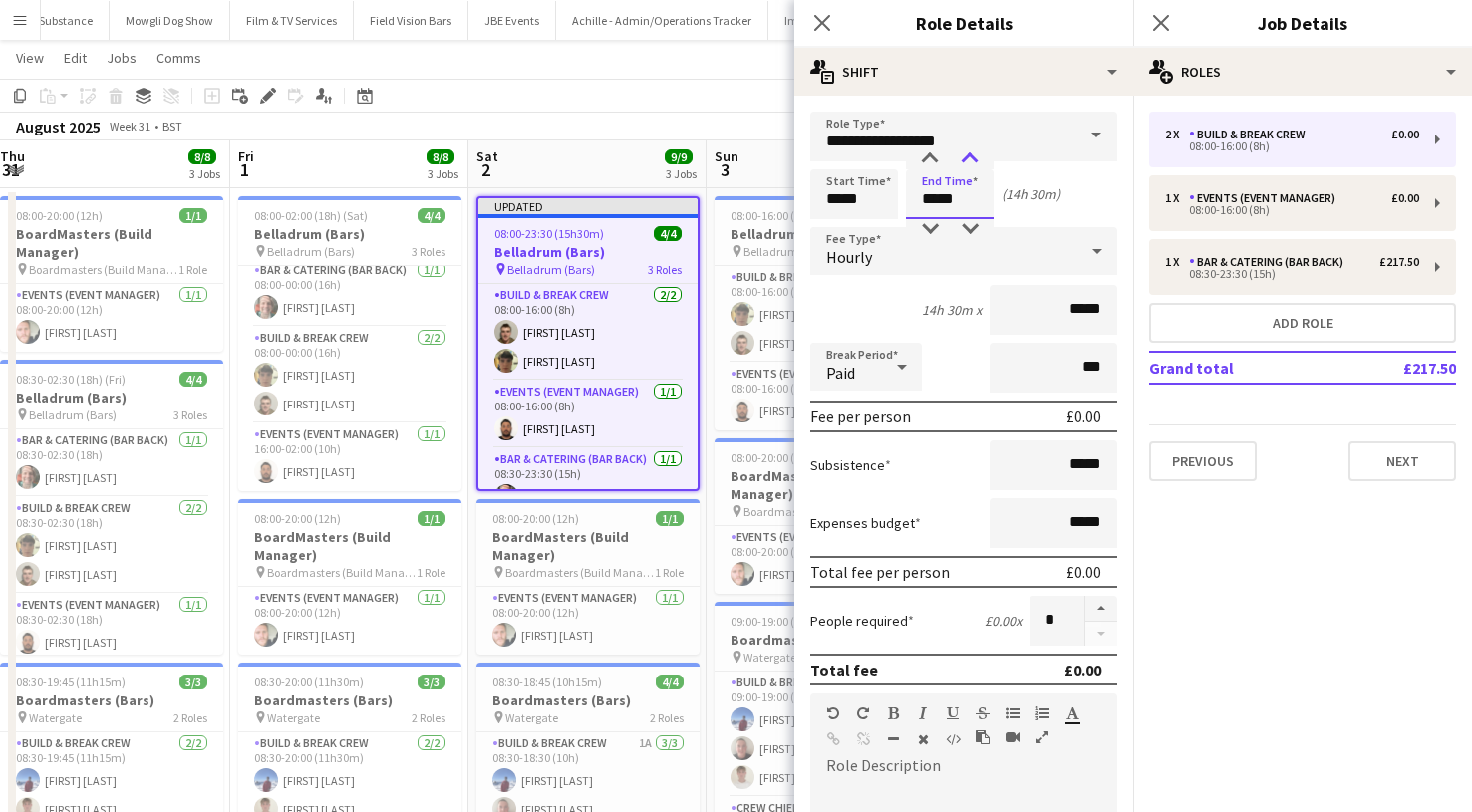 click at bounding box center [970, 159] 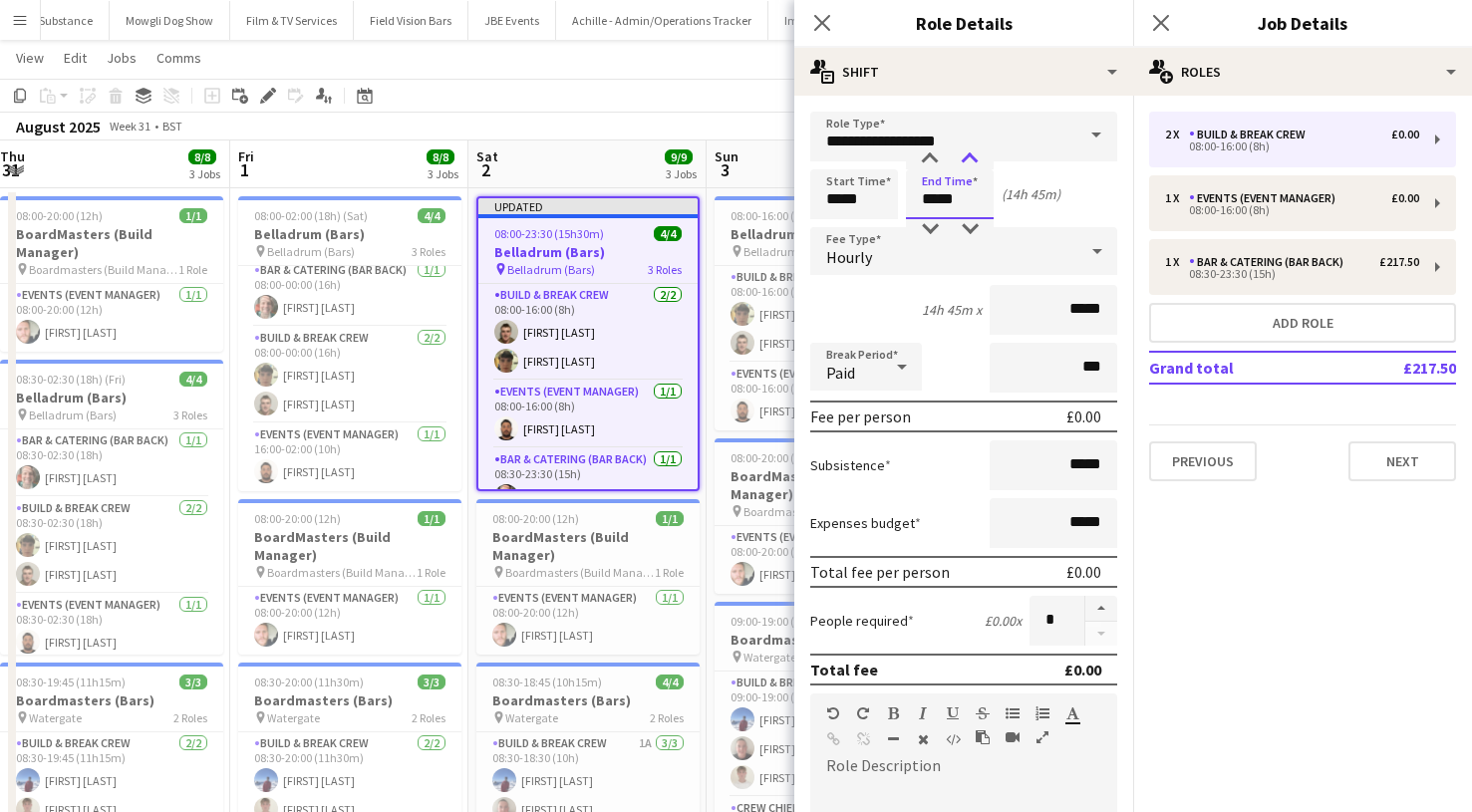 type on "*****" 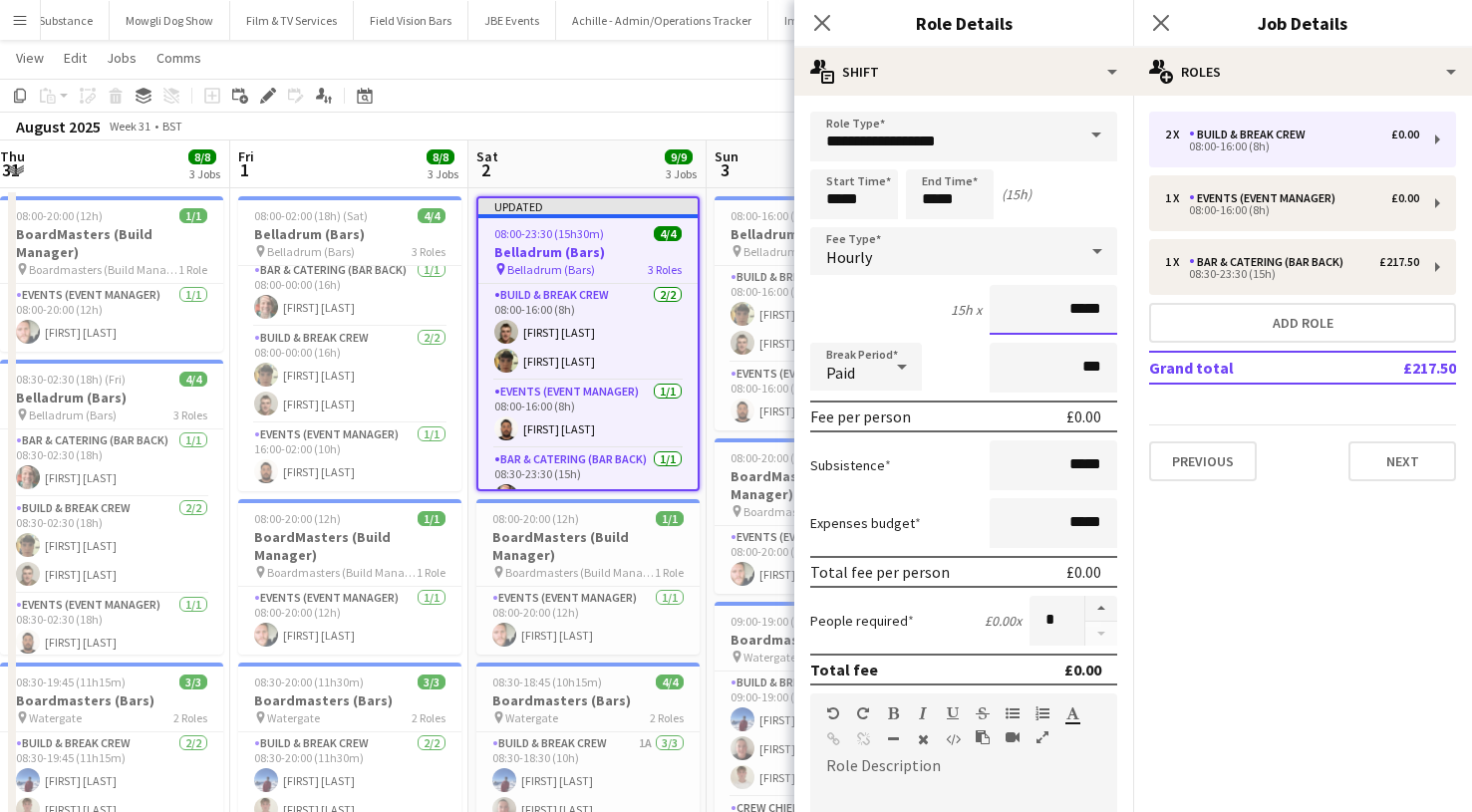drag, startPoint x: 1107, startPoint y: 314, endPoint x: 936, endPoint y: 285, distance: 173.44163 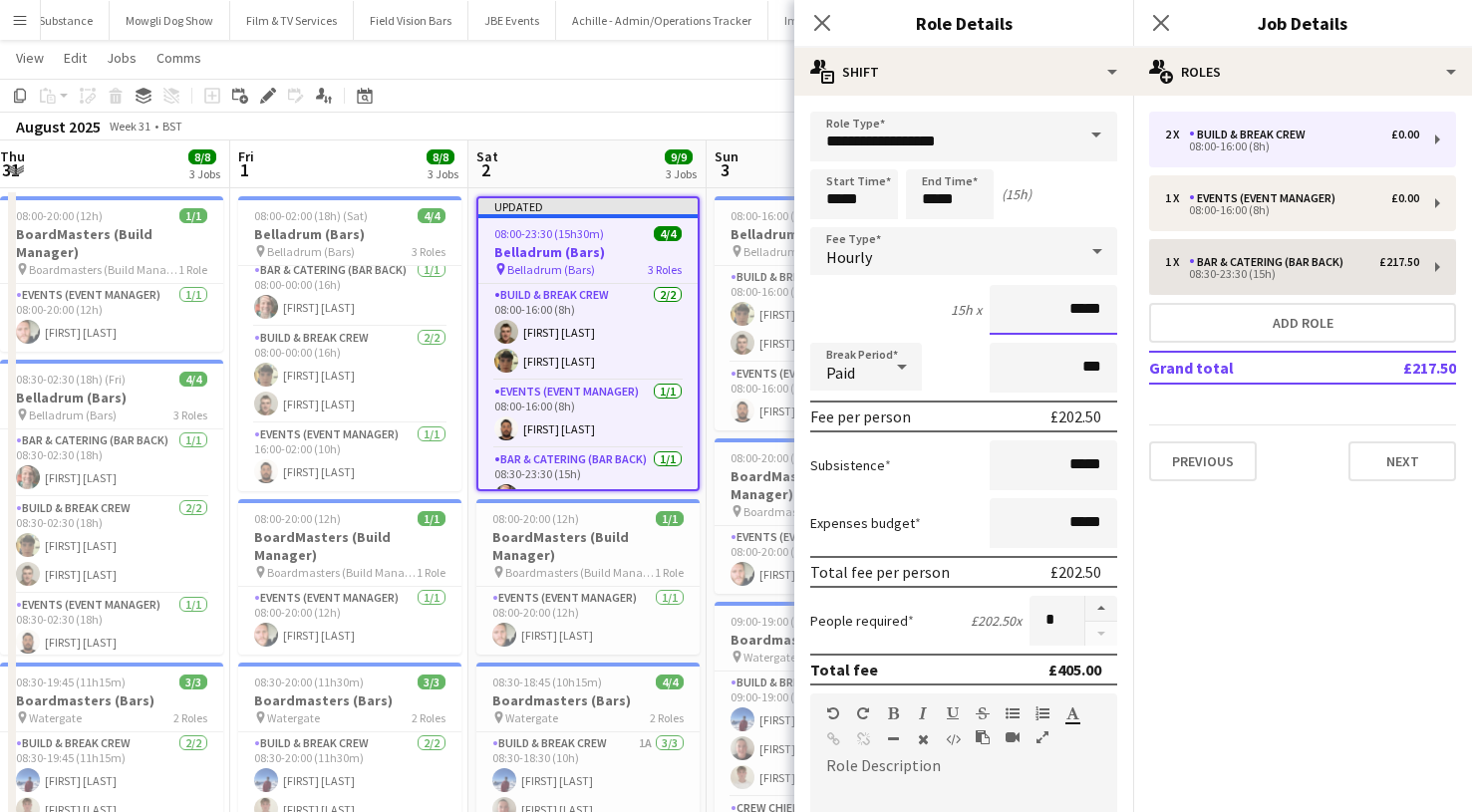 type on "*****" 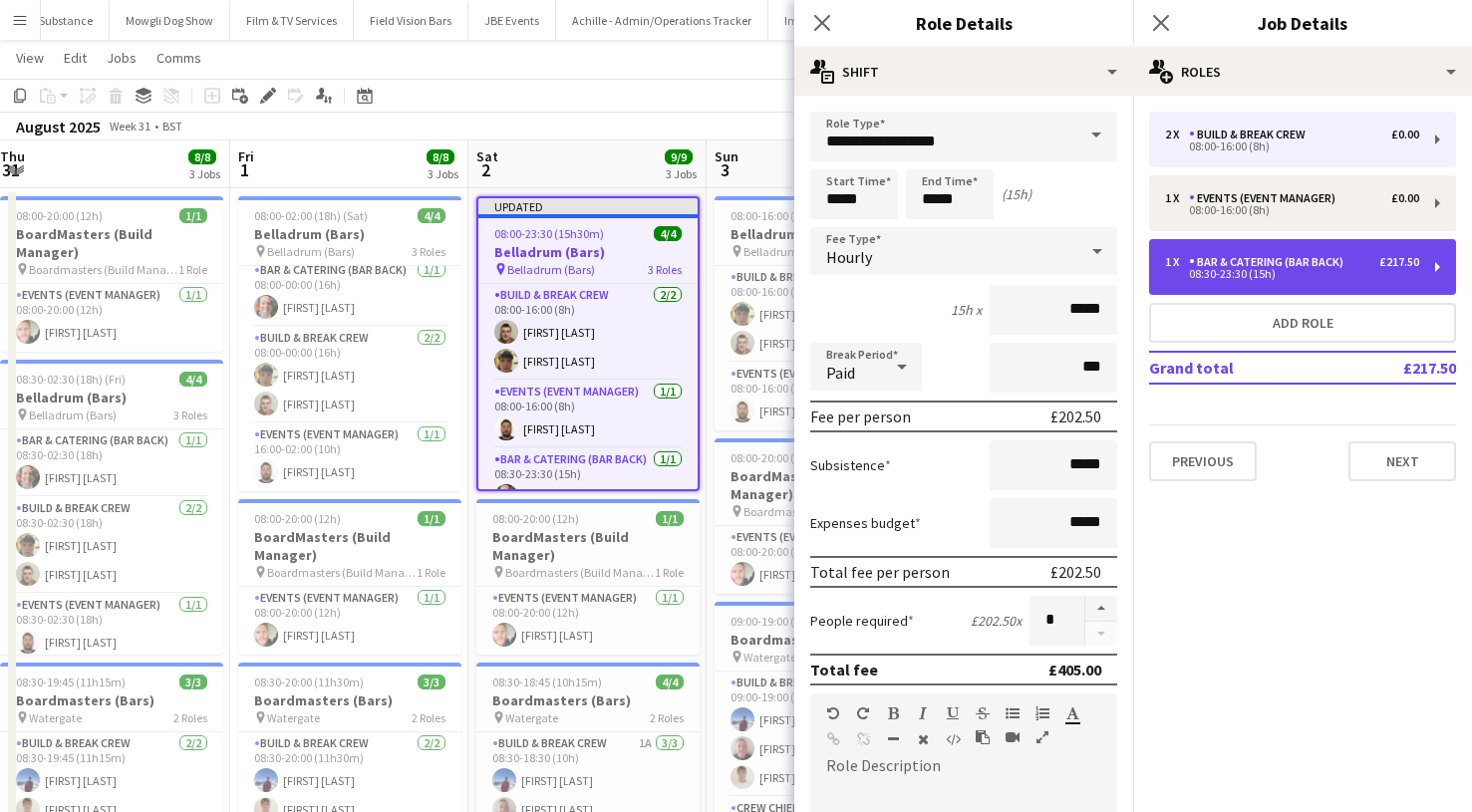 click on "1 x   Bar & Catering (Bar Back)   £217.50   08:30-23:30 (15h)" at bounding box center (1303, 267) 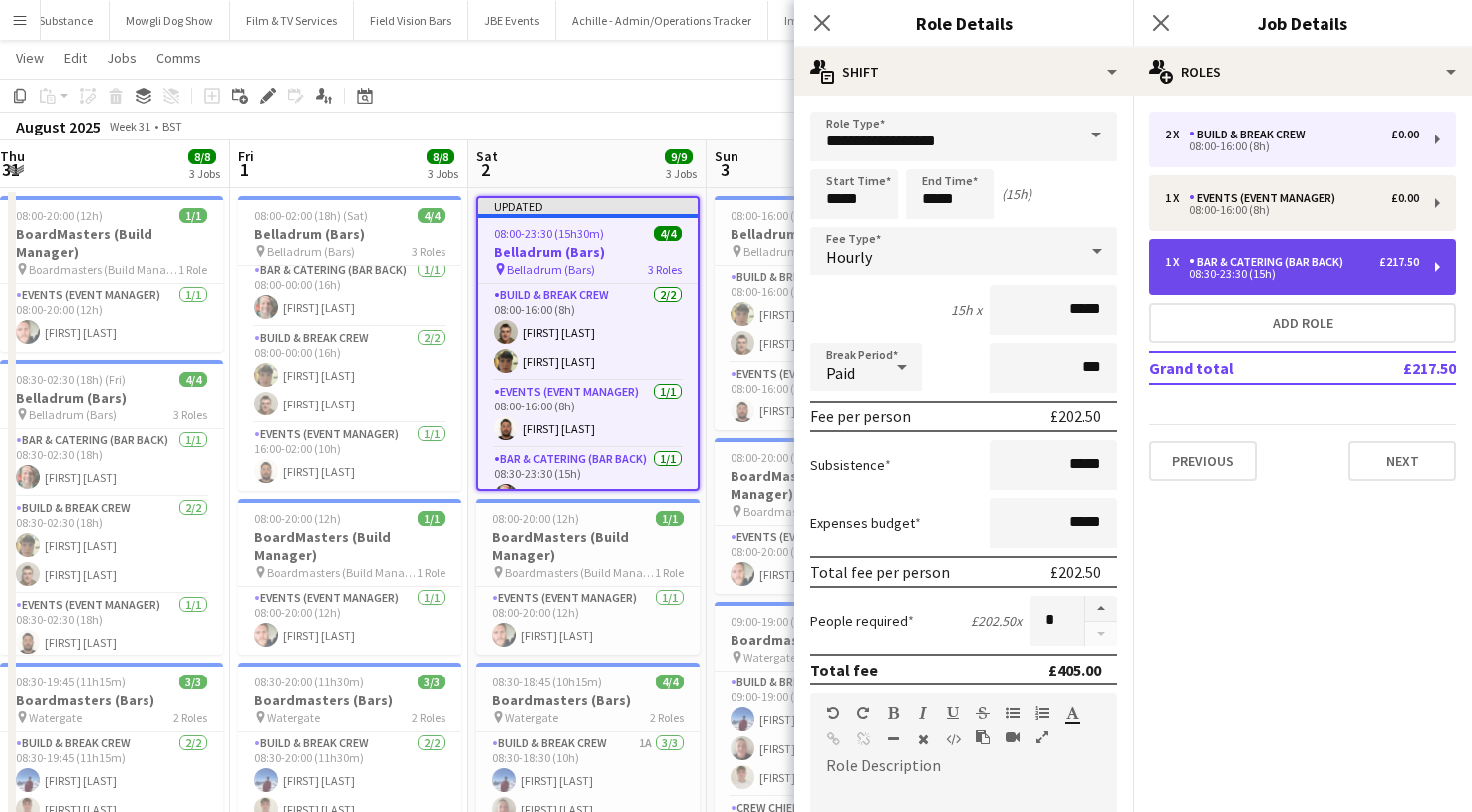 type on "******" 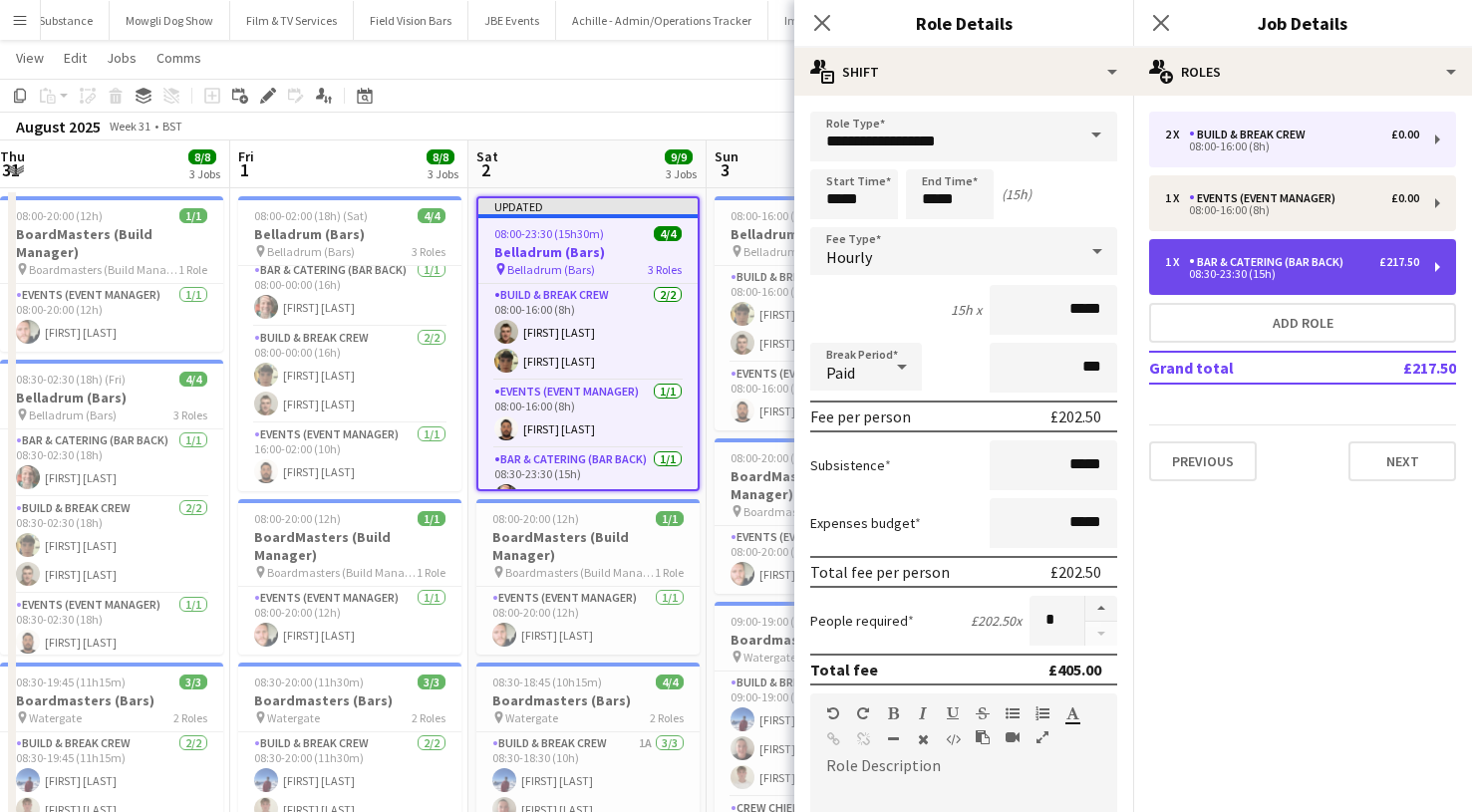 type on "*" 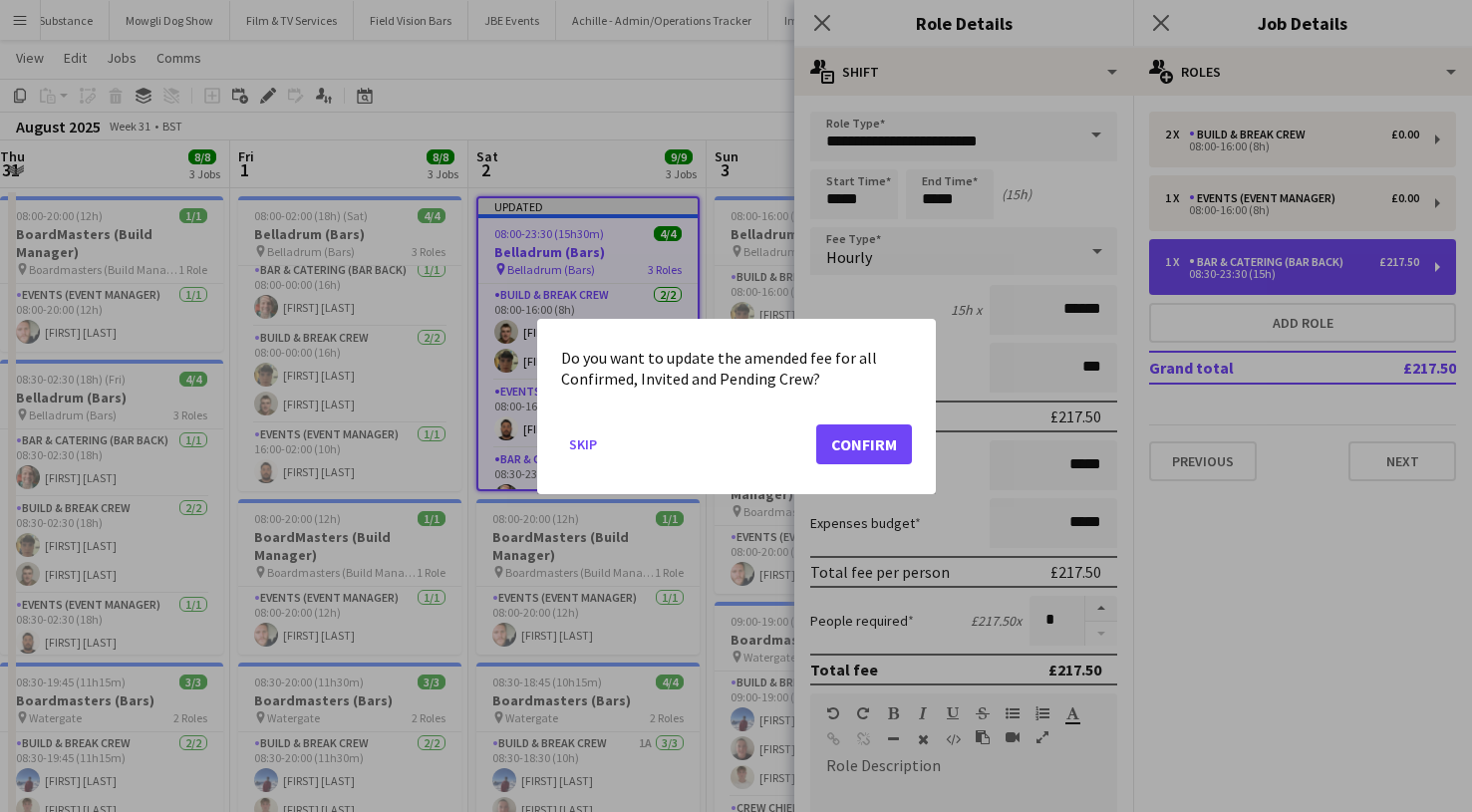 scroll, scrollTop: 0, scrollLeft: 0, axis: both 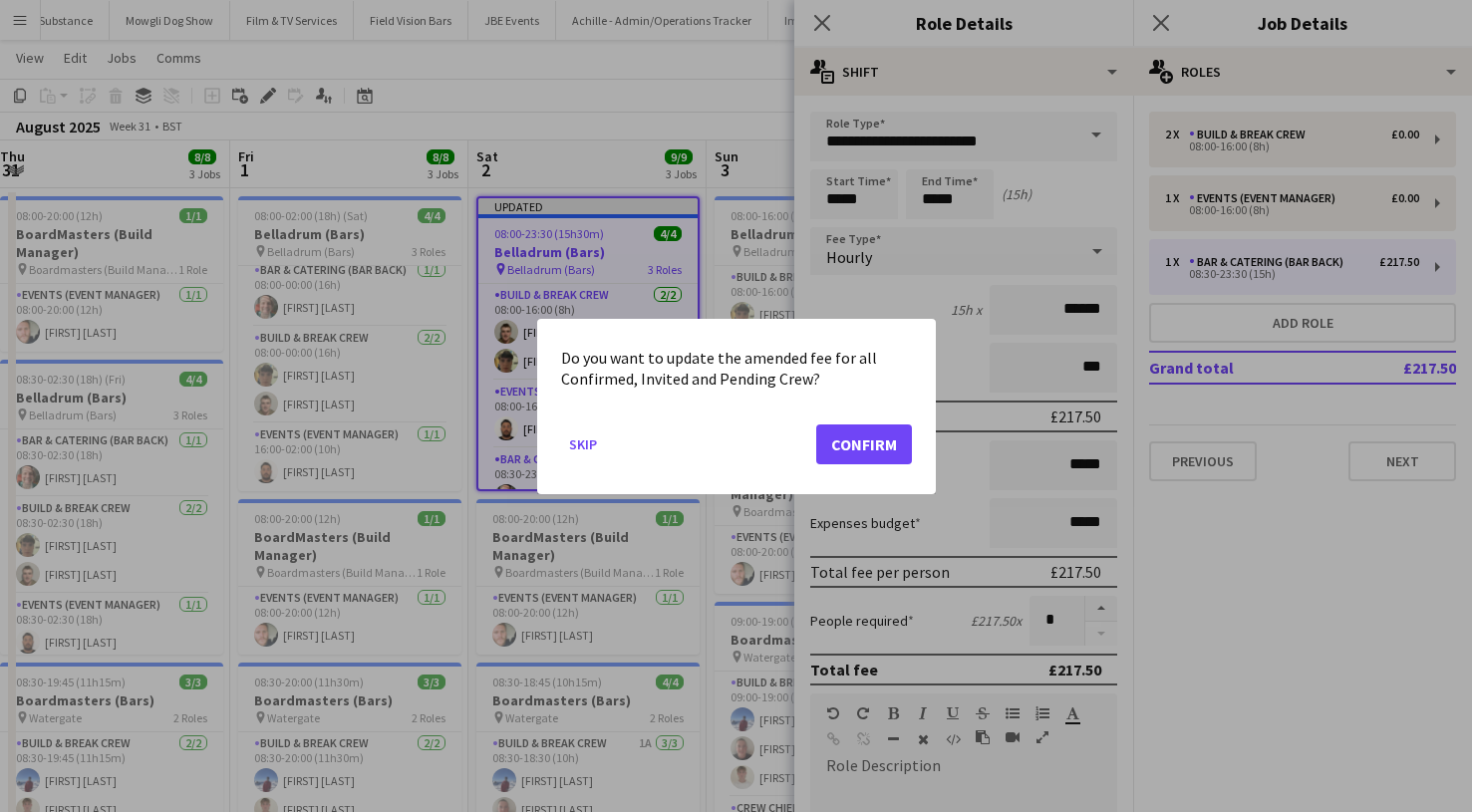 click on "Confirm" 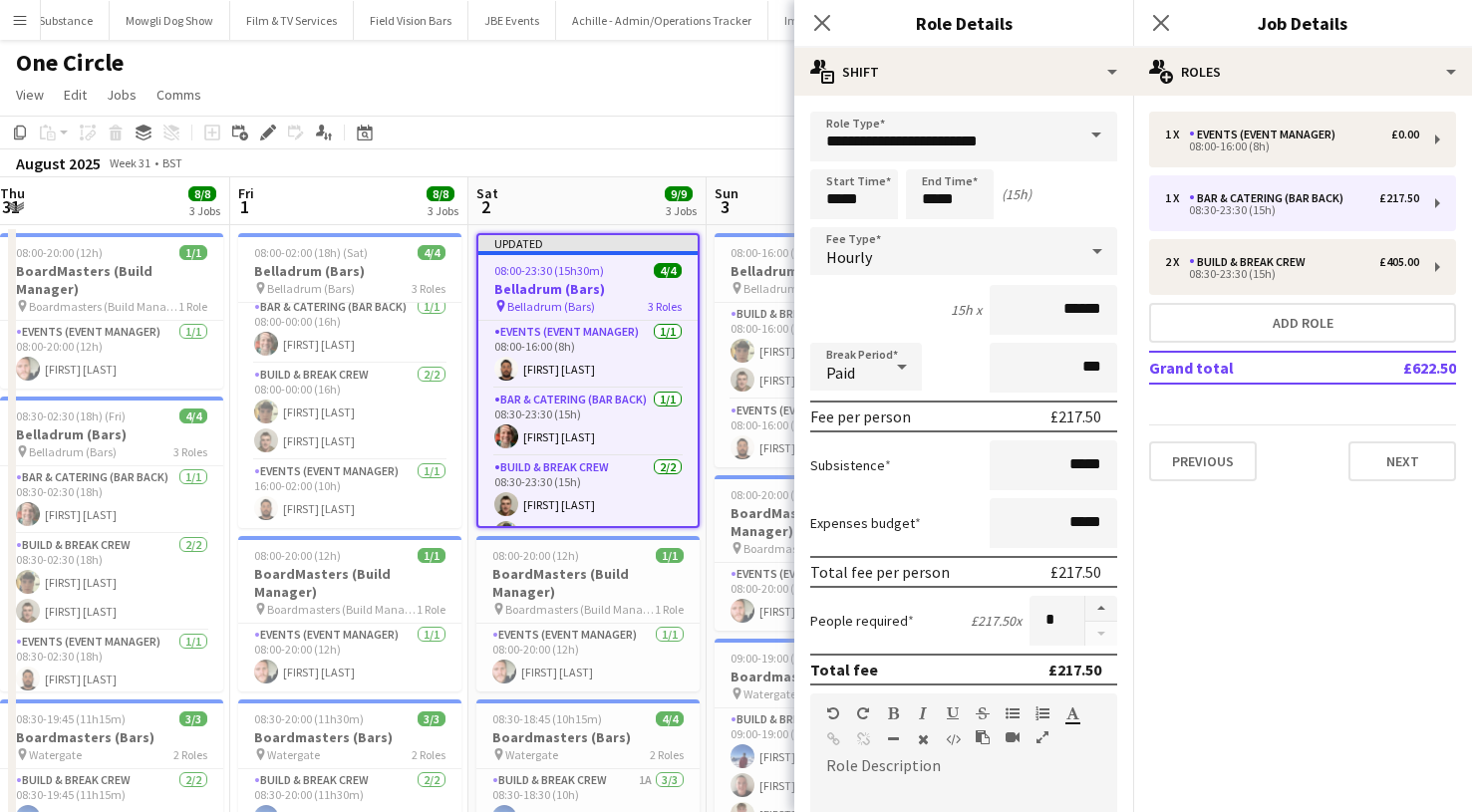scroll, scrollTop: 37, scrollLeft: 0, axis: vertical 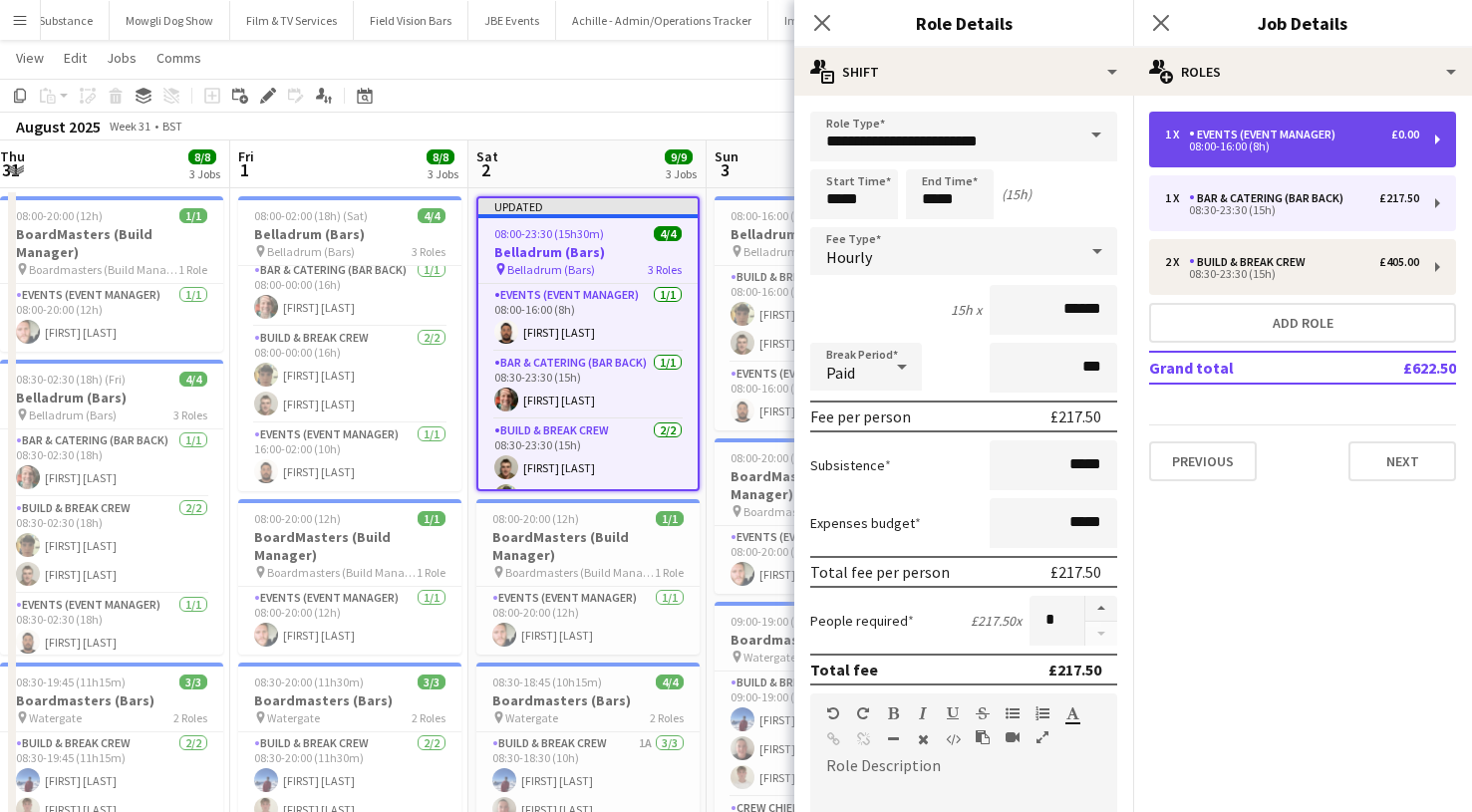 click on "Events (Event Manager)" at bounding box center [1266, 135] 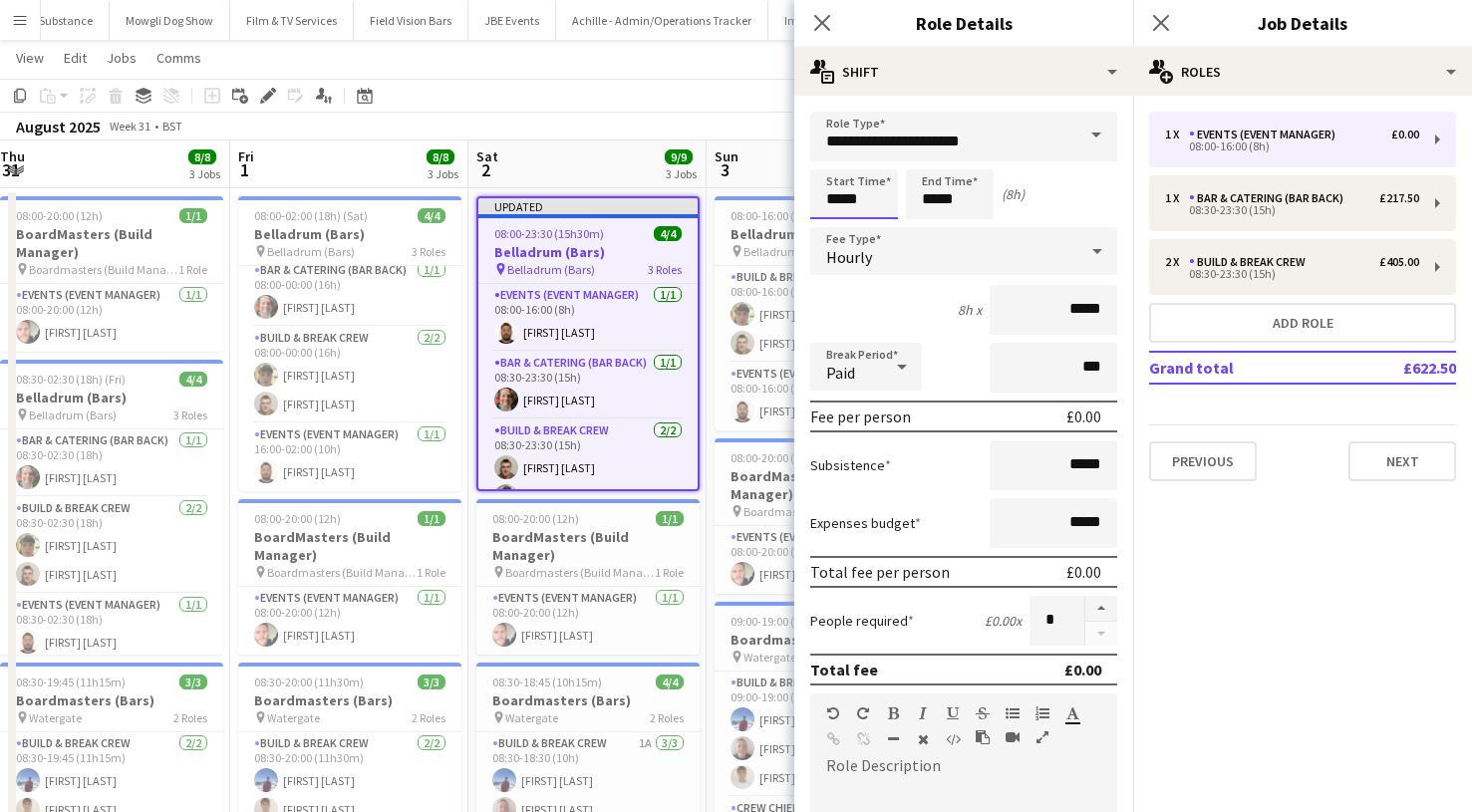 click on "*****" at bounding box center (854, 194) 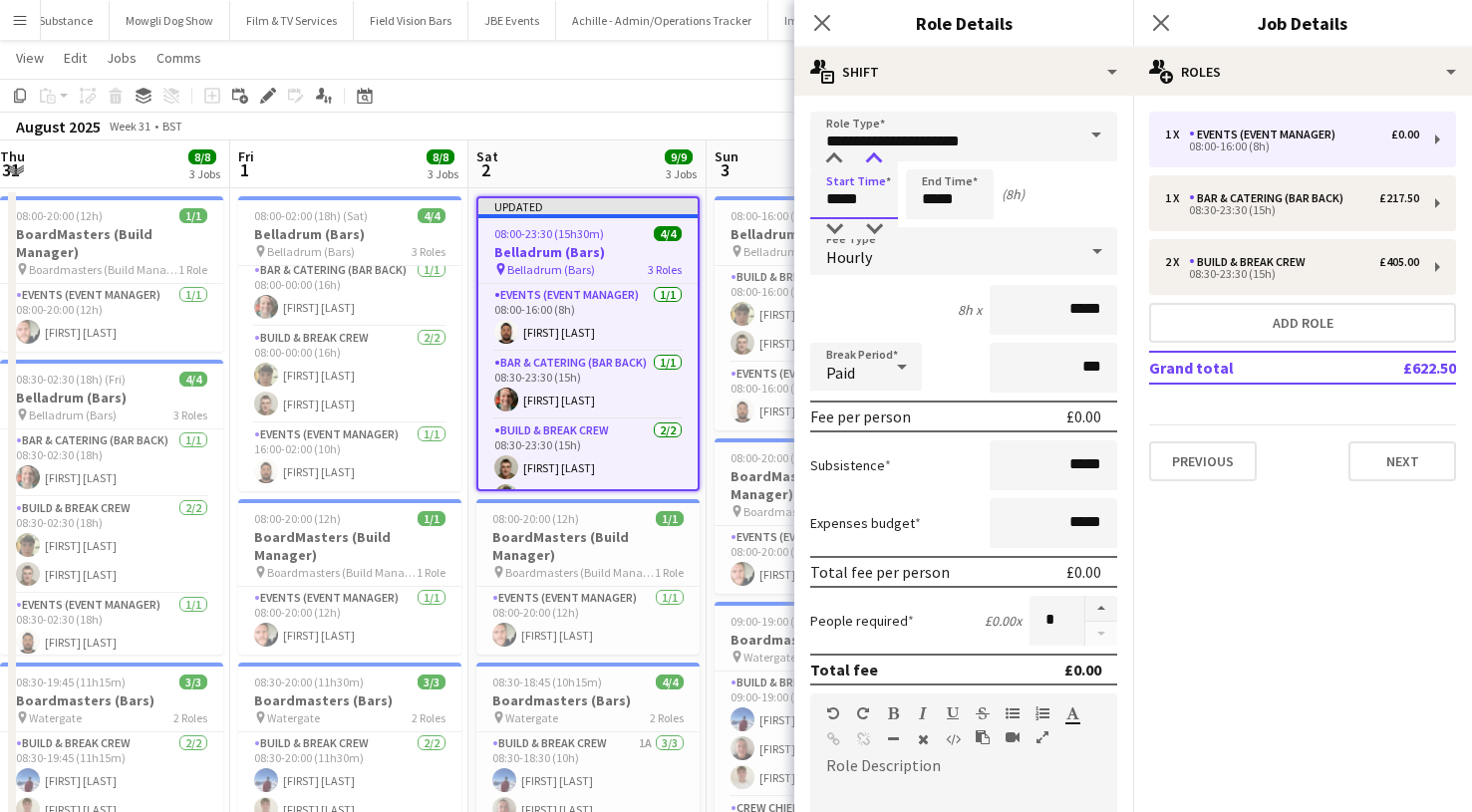 click at bounding box center (874, 159) 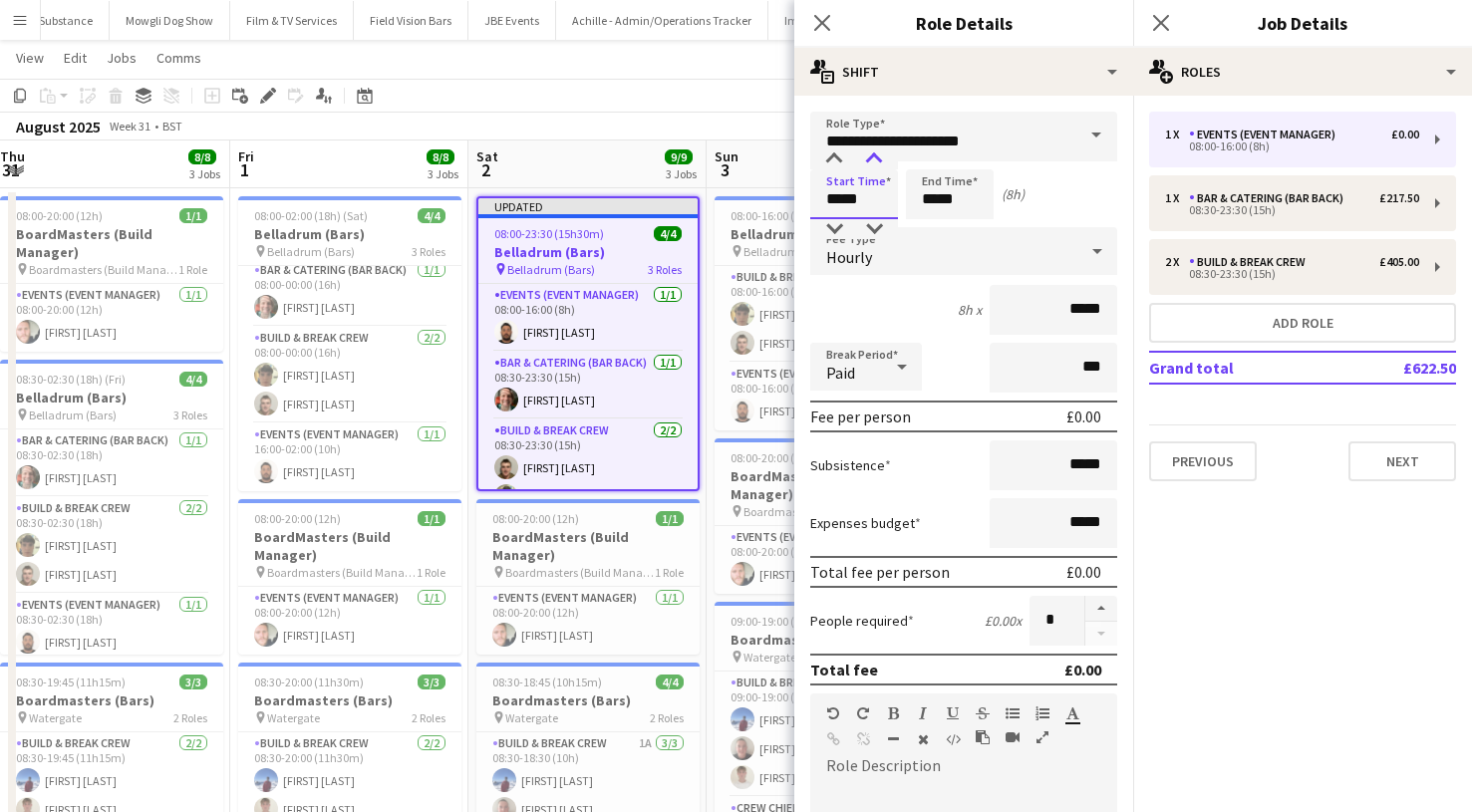 type on "*****" 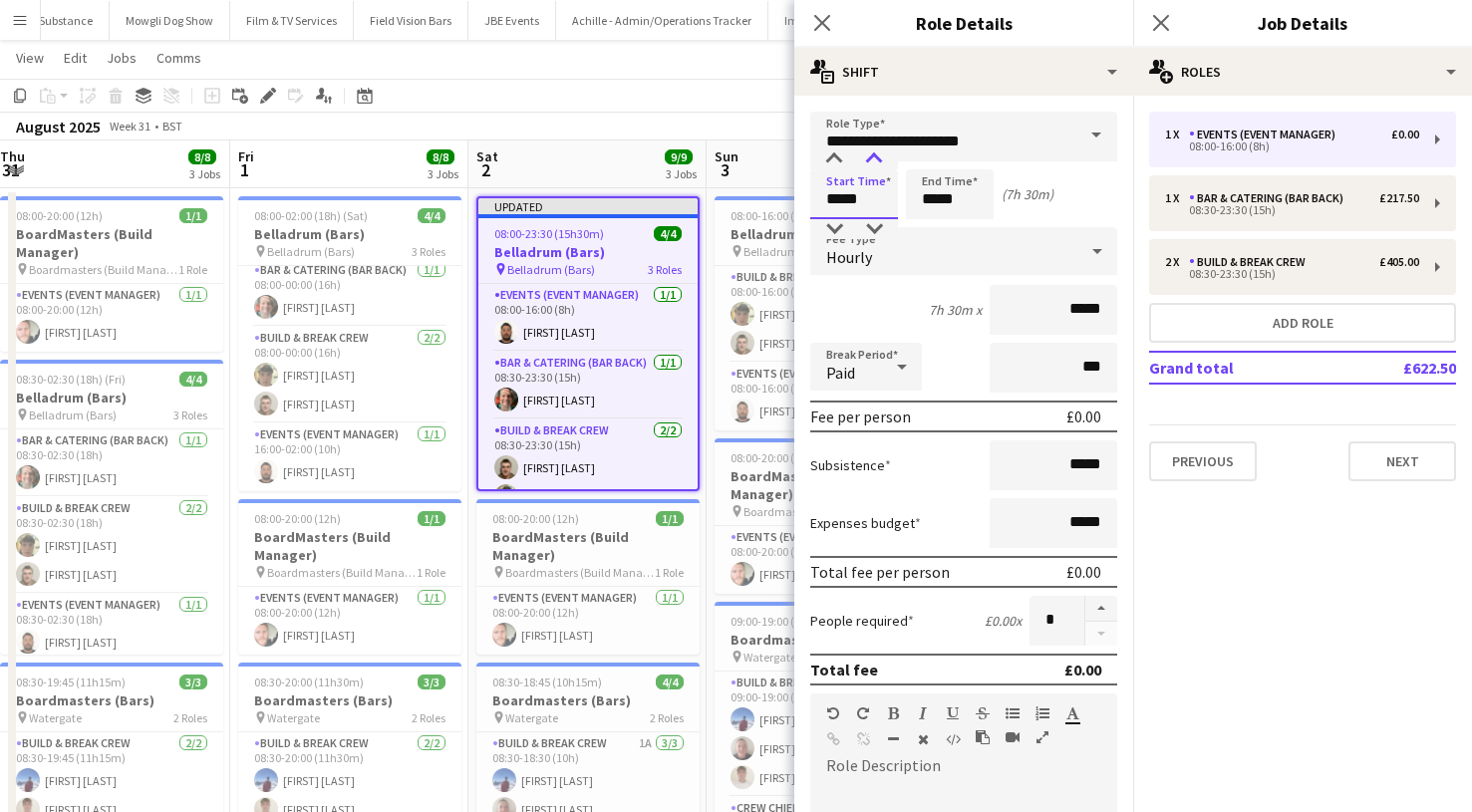 click at bounding box center [874, 159] 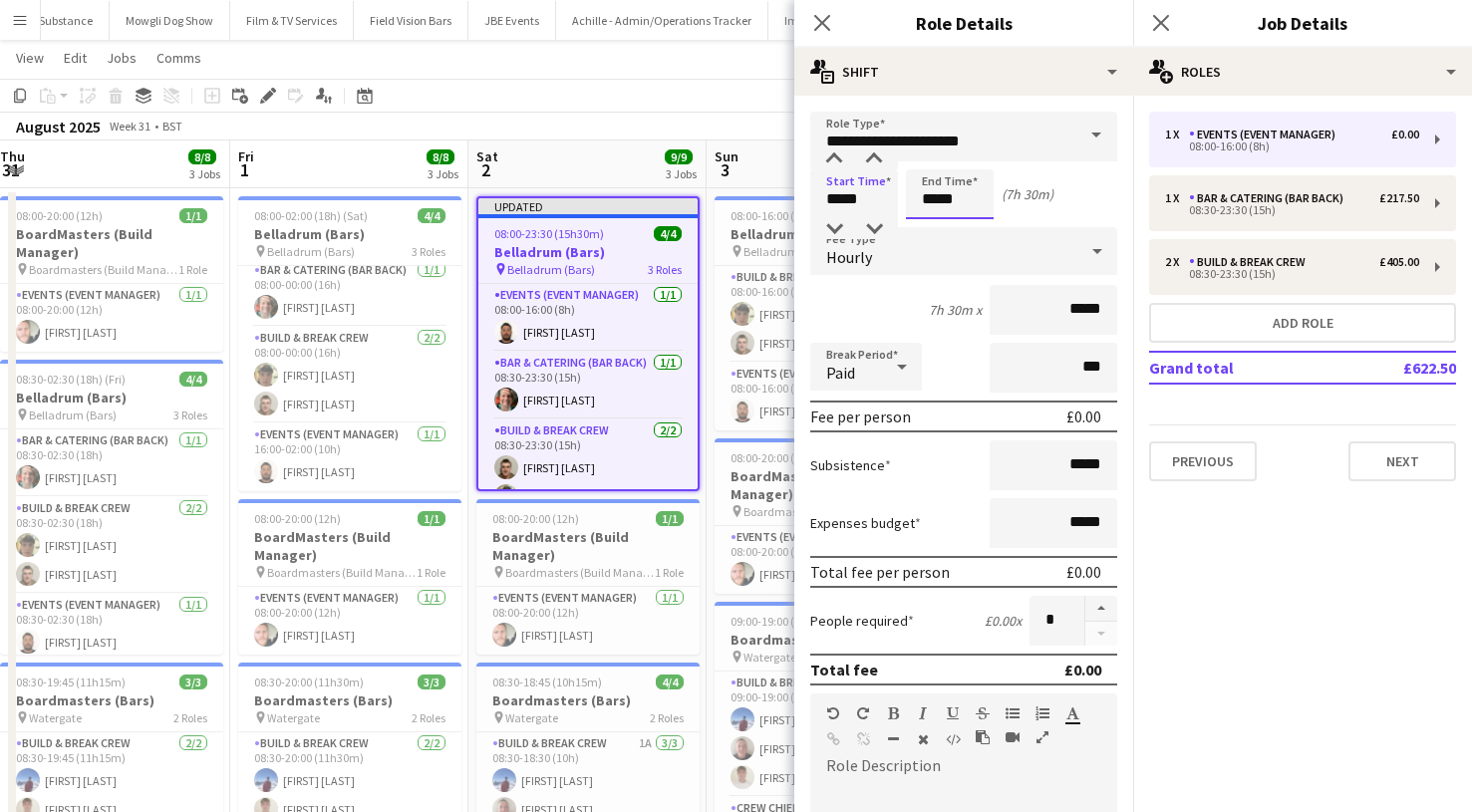 click on "*****" at bounding box center (950, 194) 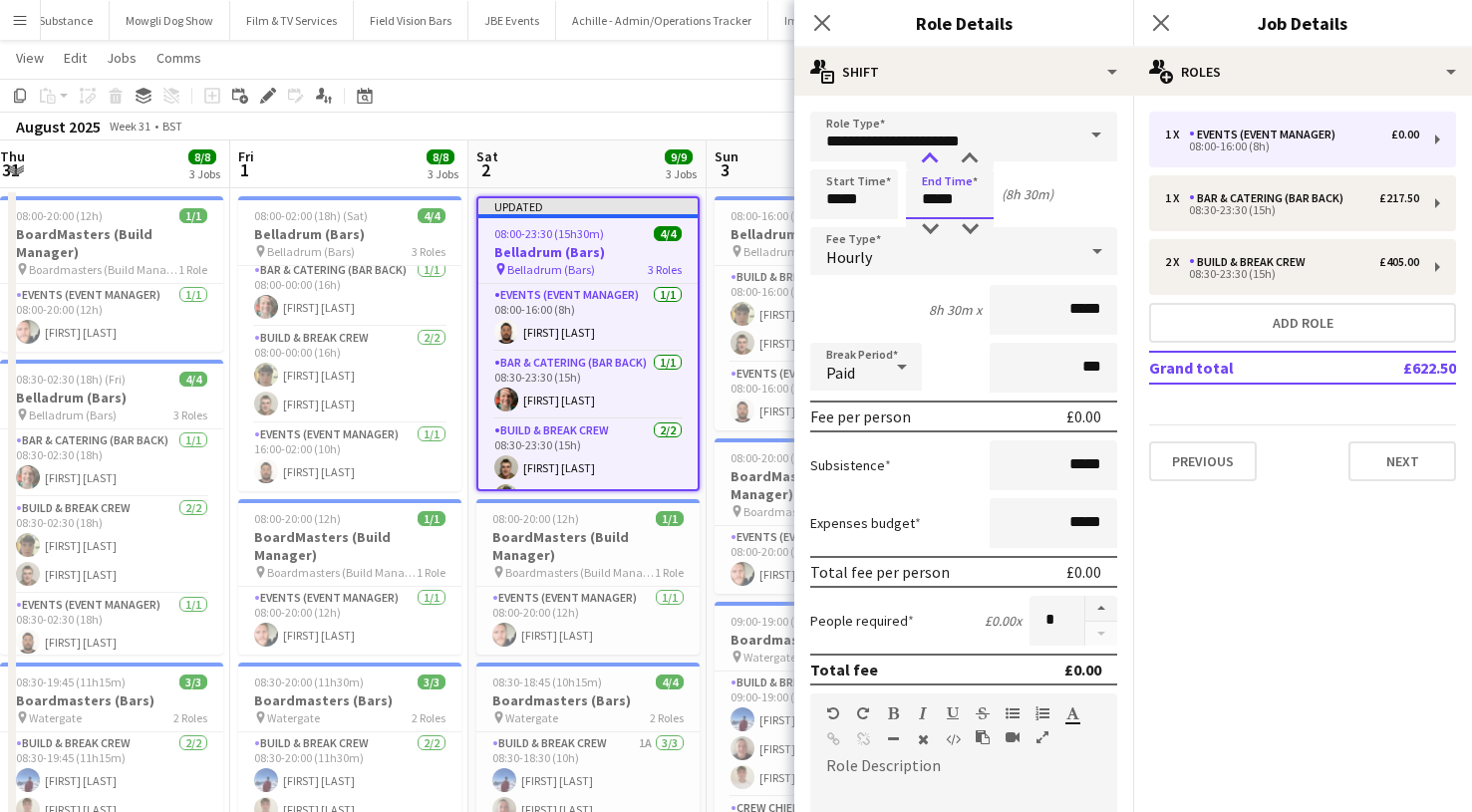 click at bounding box center [930, 159] 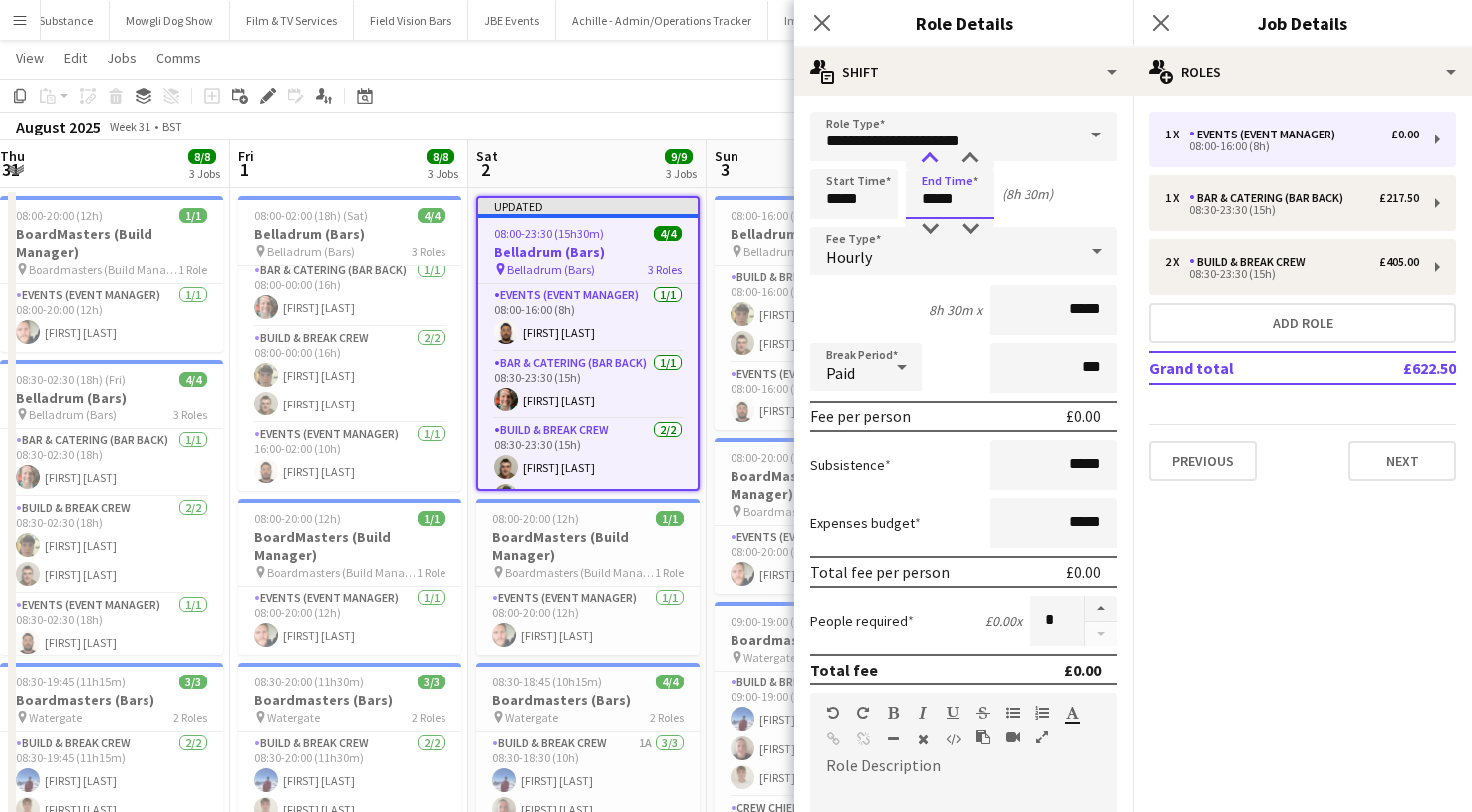 click at bounding box center [930, 159] 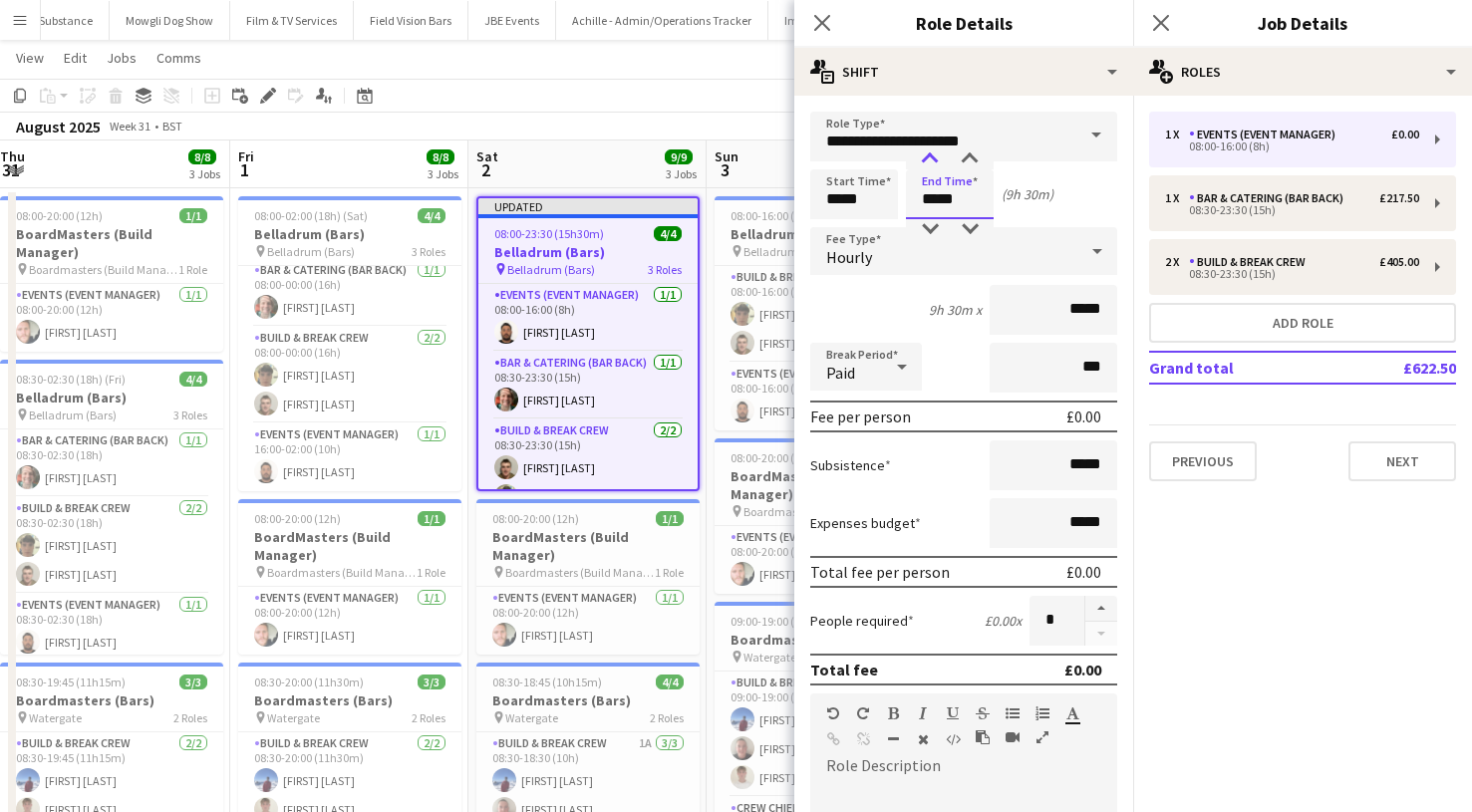 click at bounding box center (930, 159) 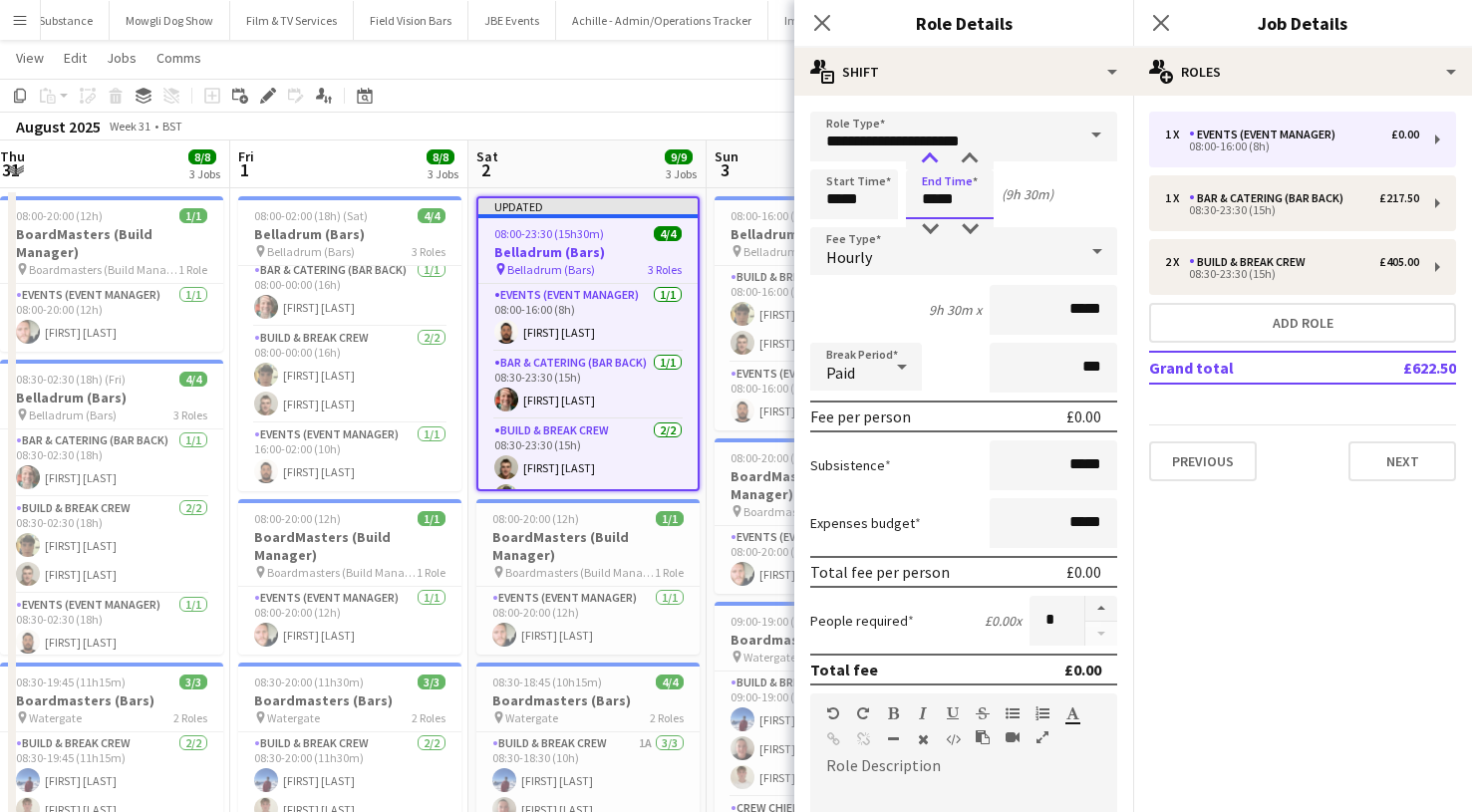 click at bounding box center [930, 159] 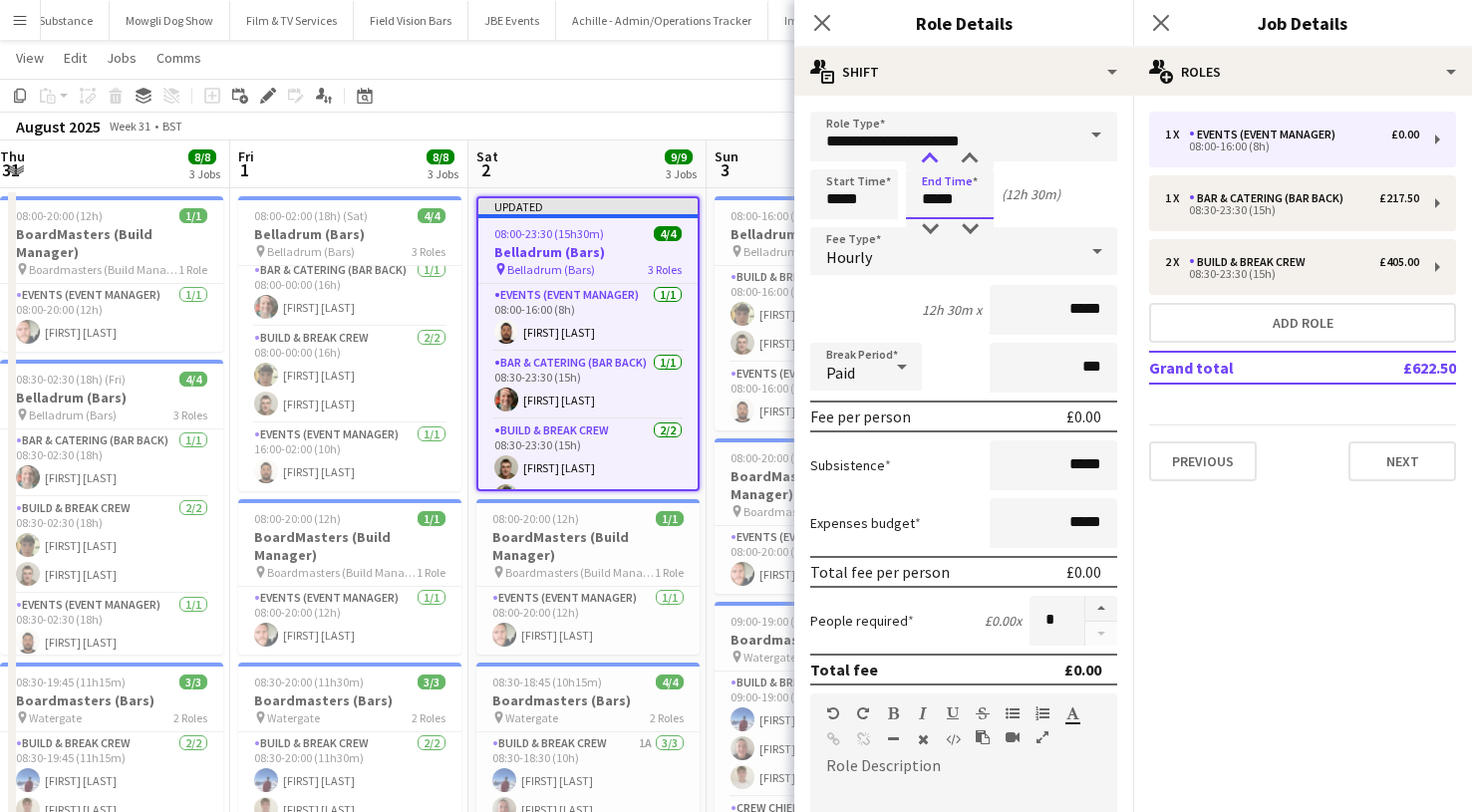 click at bounding box center [930, 159] 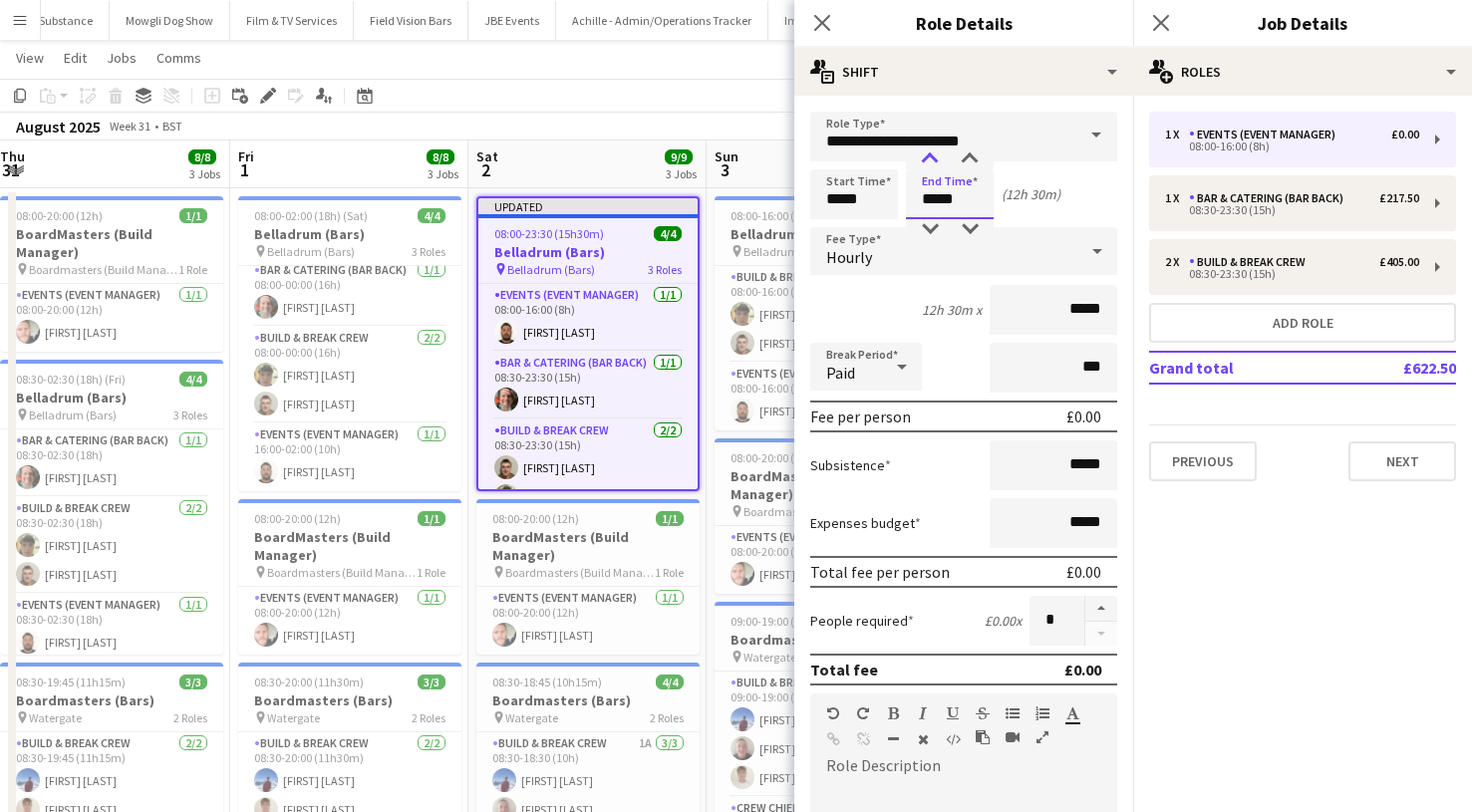 click at bounding box center (930, 159) 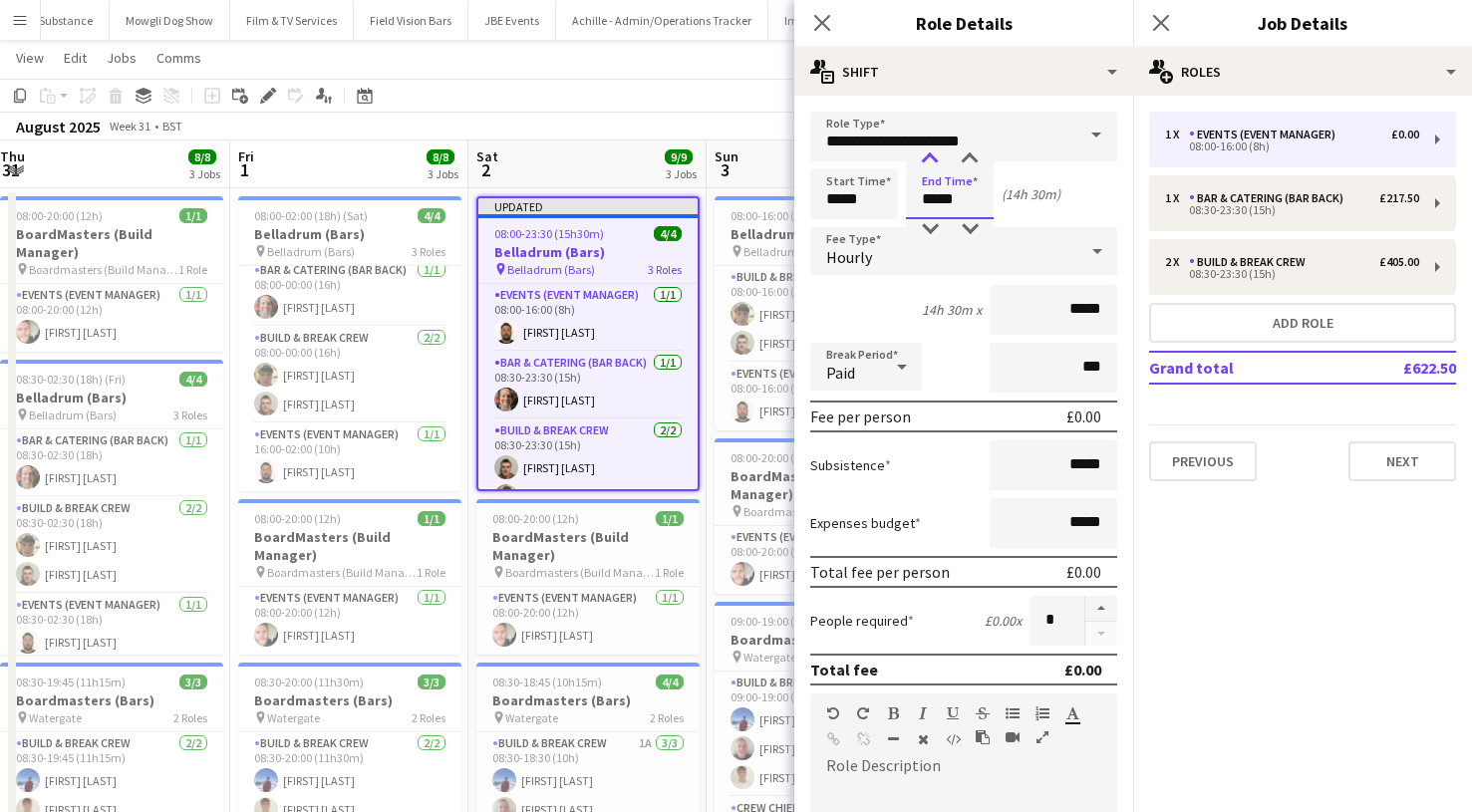 click at bounding box center [930, 159] 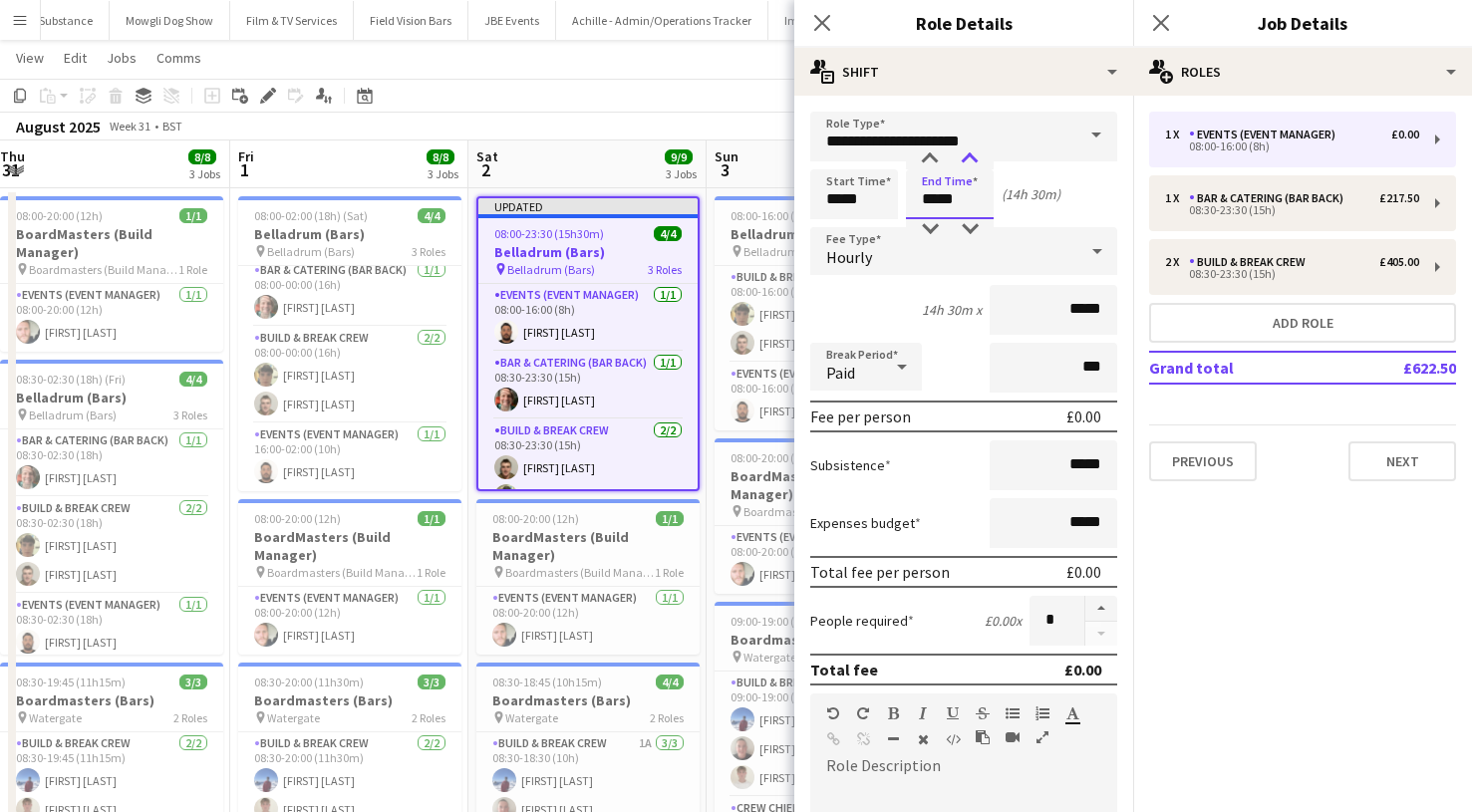 click at bounding box center (970, 159) 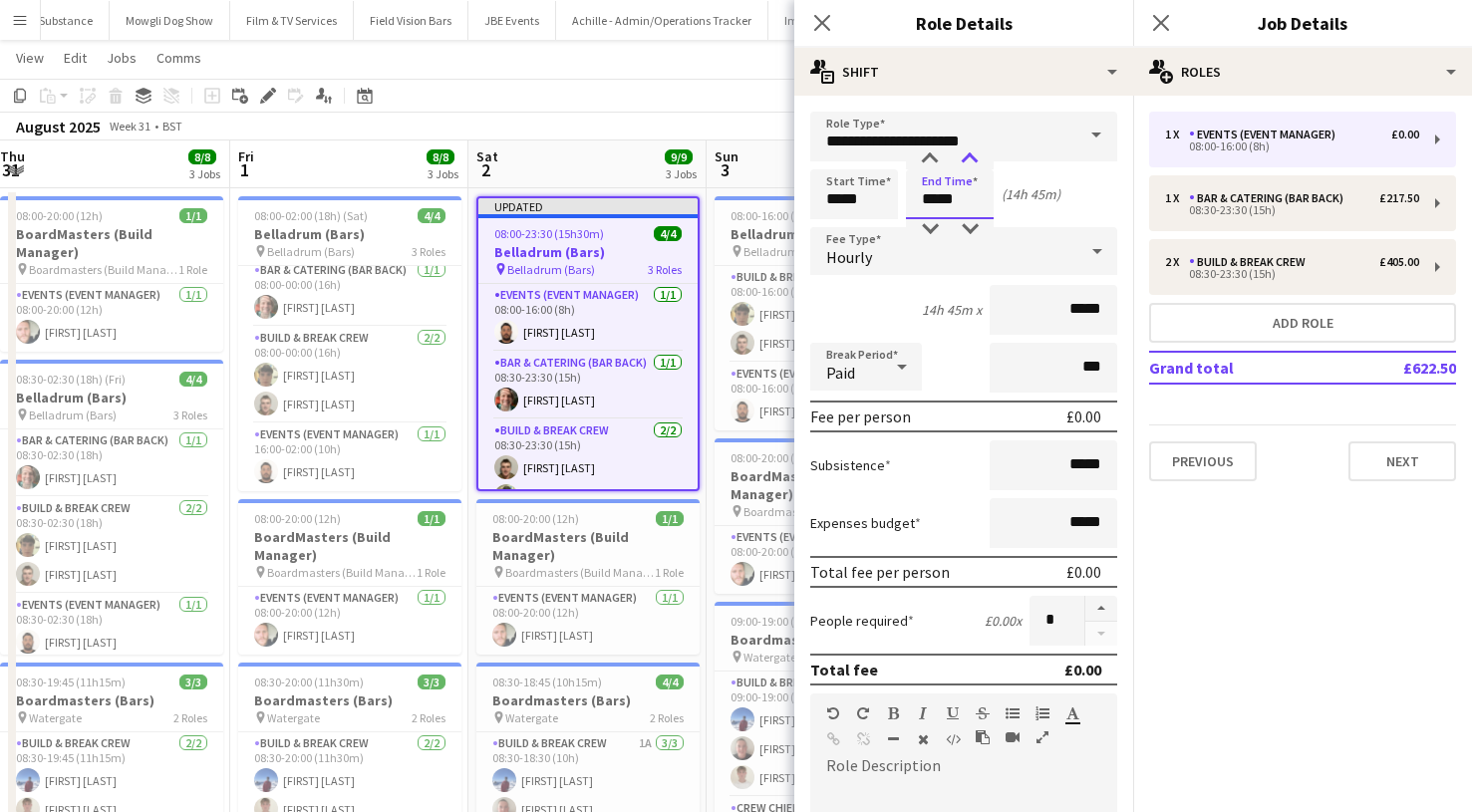 type on "*****" 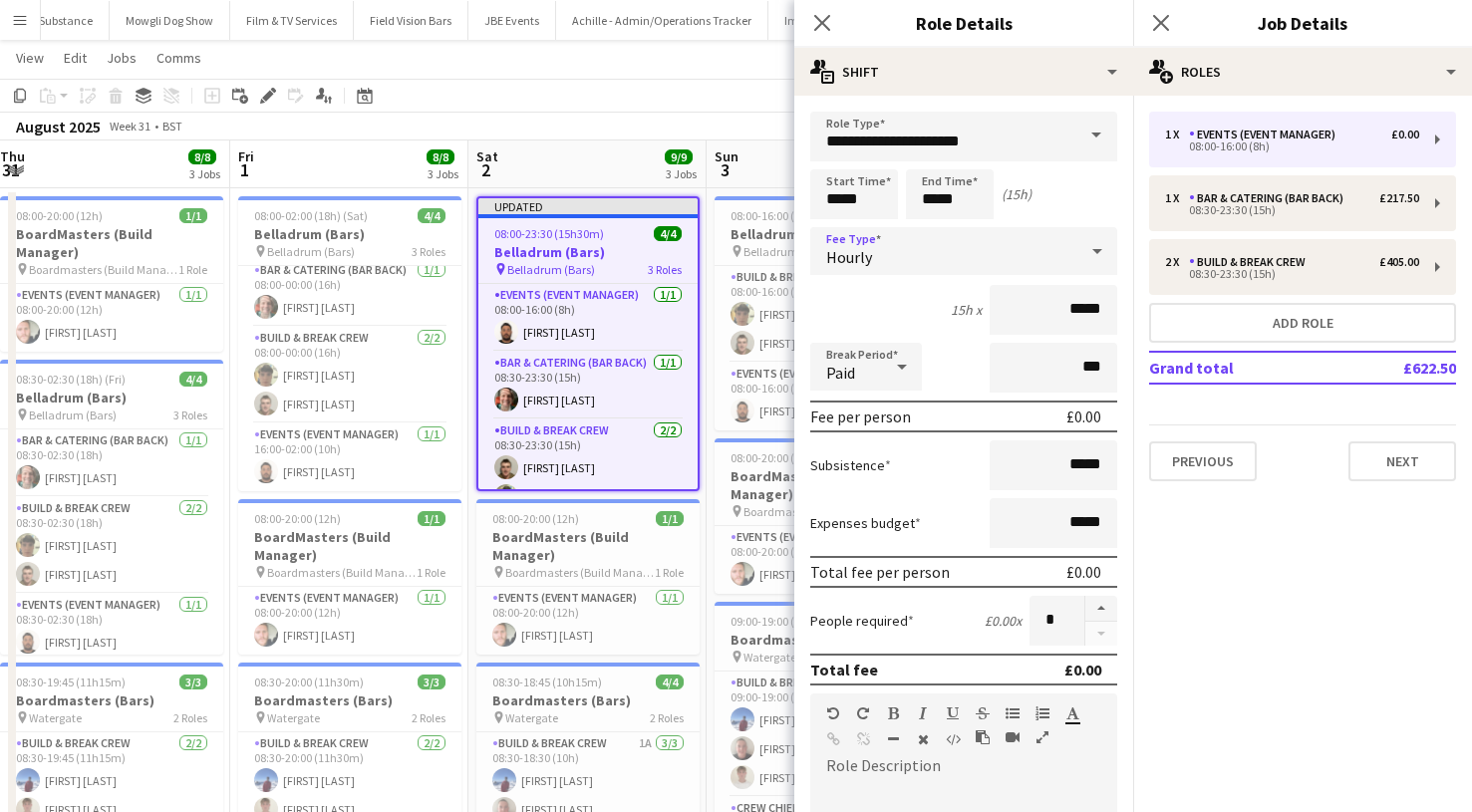 click on "Hourly" at bounding box center (944, 251) 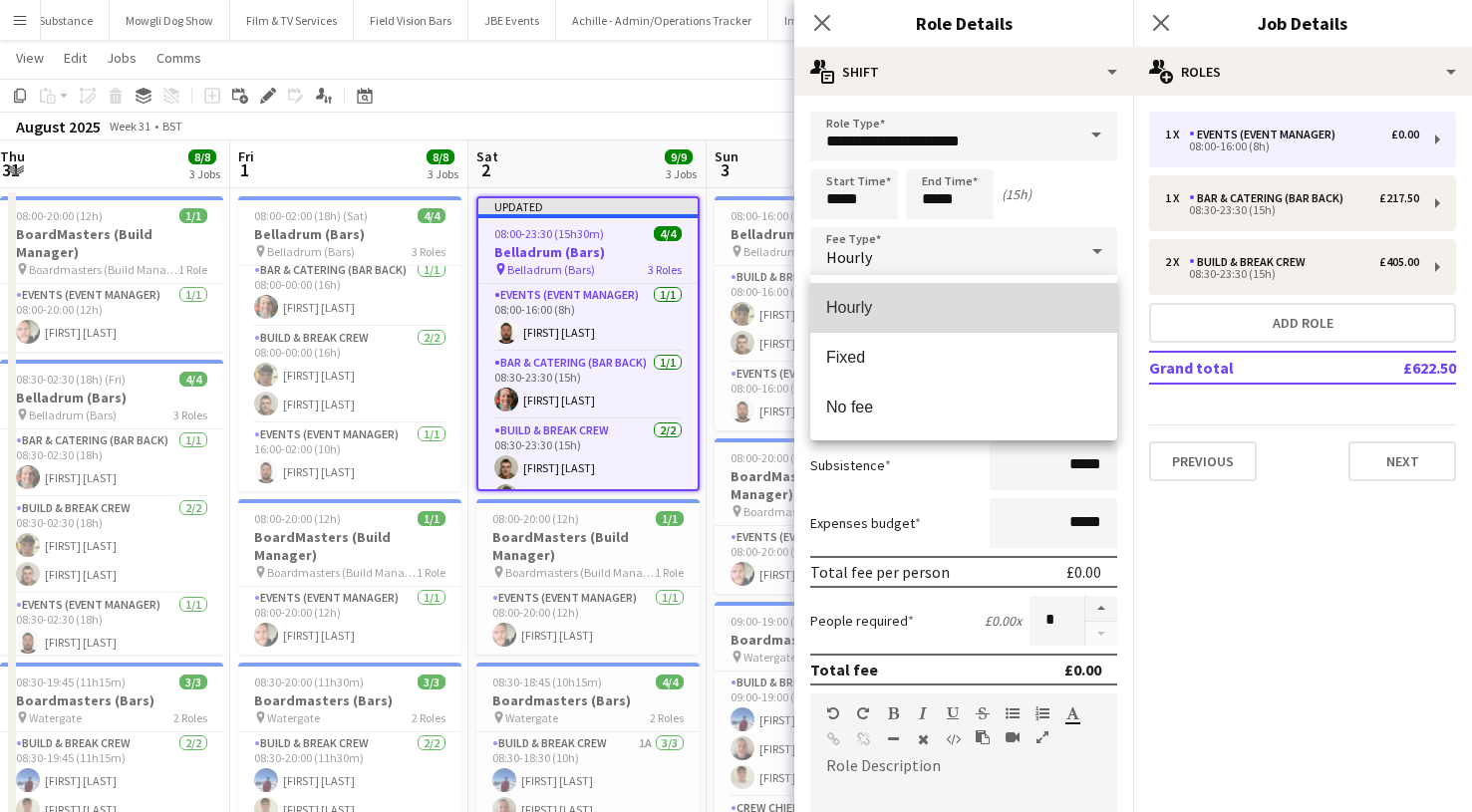 click on "Hourly" at bounding box center [964, 308] 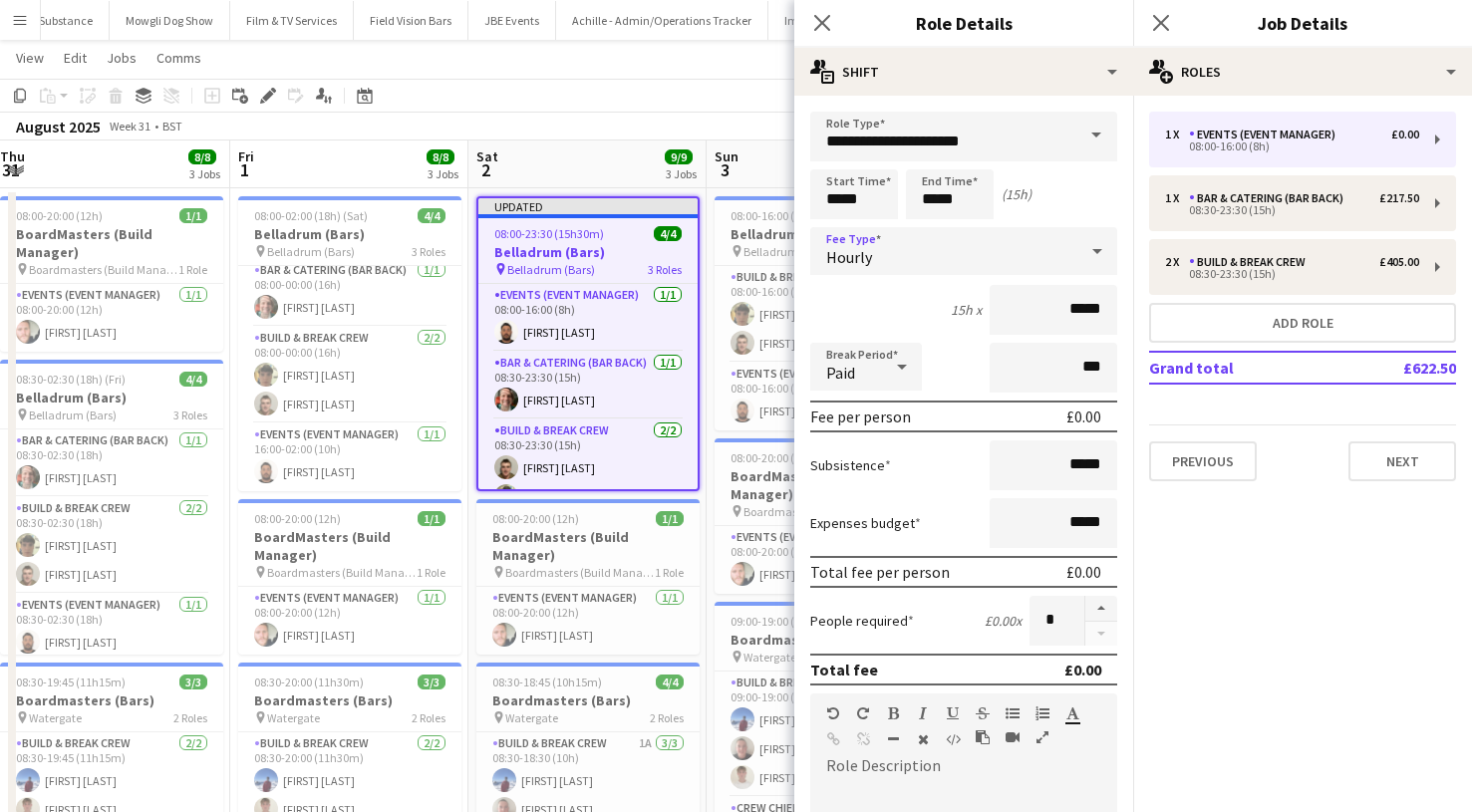 click on "Hourly" at bounding box center (944, 251) 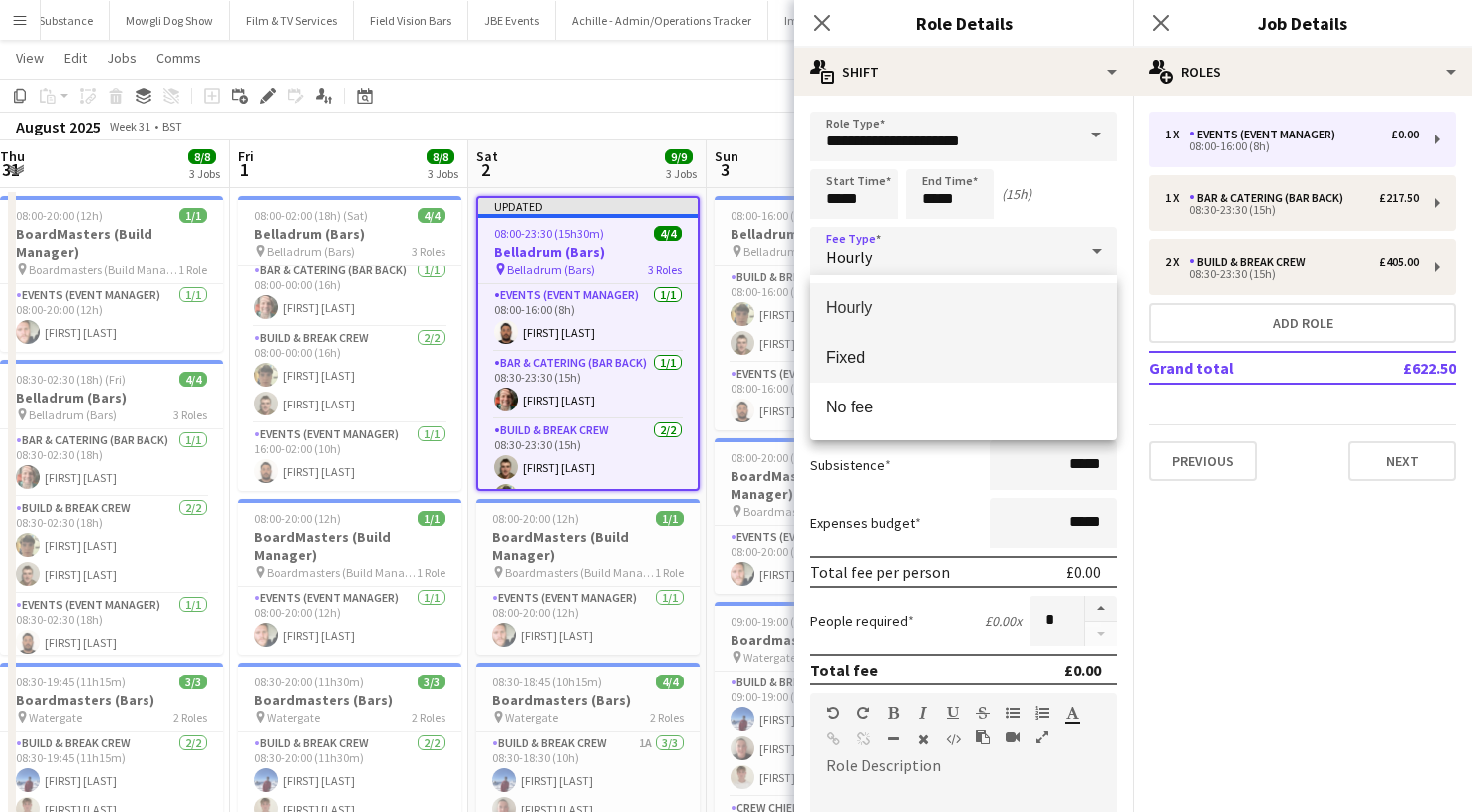 drag, startPoint x: 879, startPoint y: 344, endPoint x: 891, endPoint y: 345, distance: 12.0415946 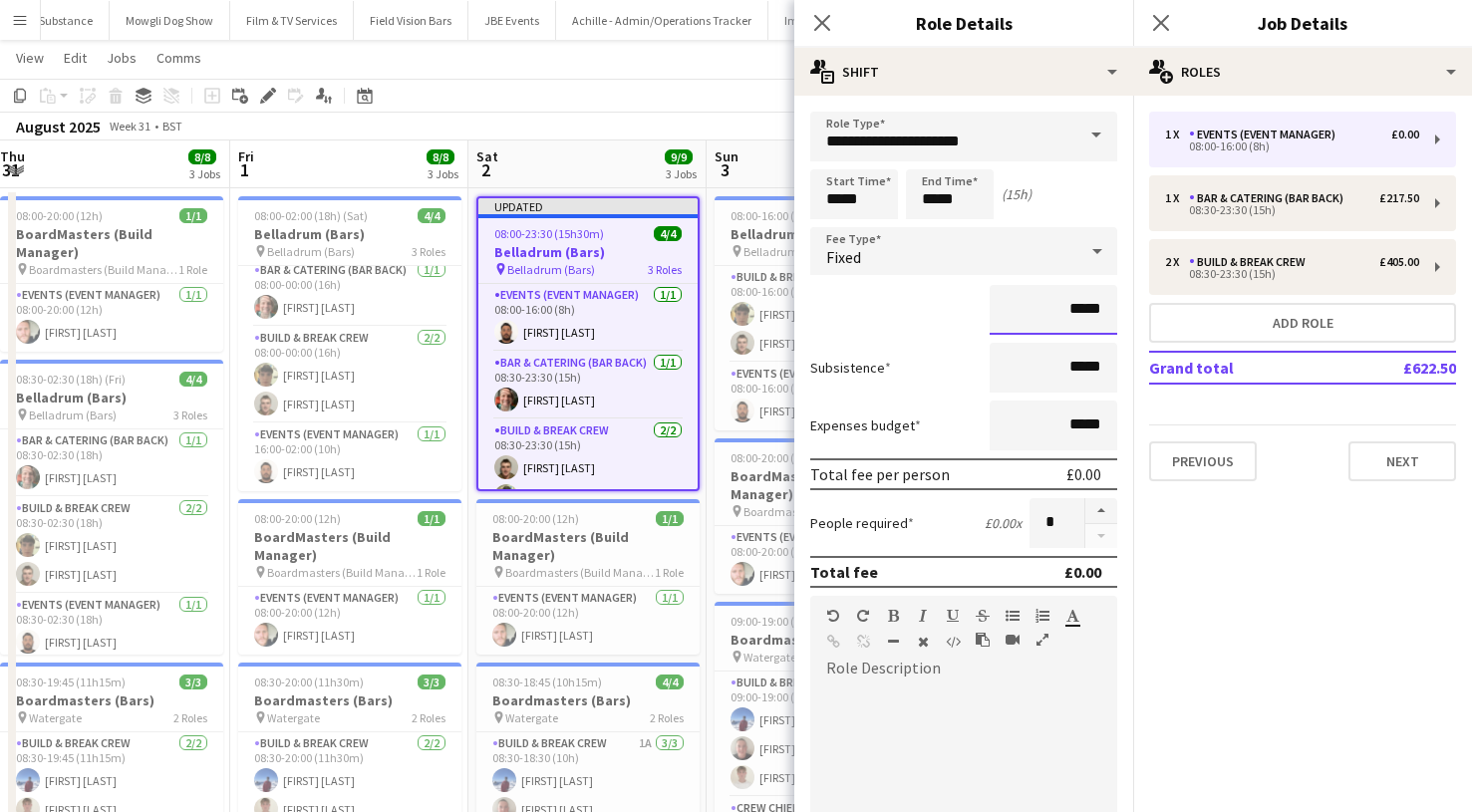 drag, startPoint x: 1096, startPoint y: 321, endPoint x: 961, endPoint y: 292, distance: 138.07969 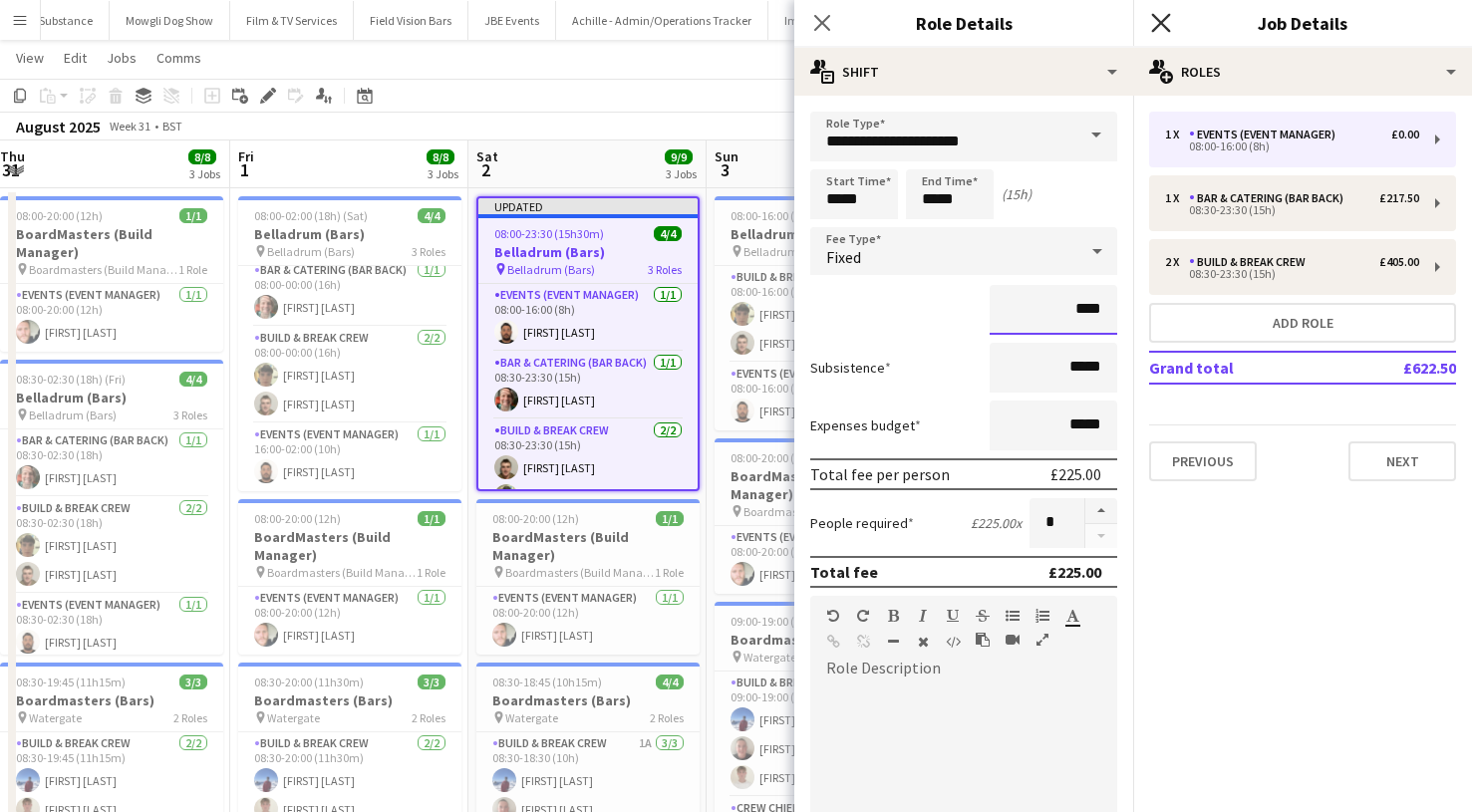 type on "****" 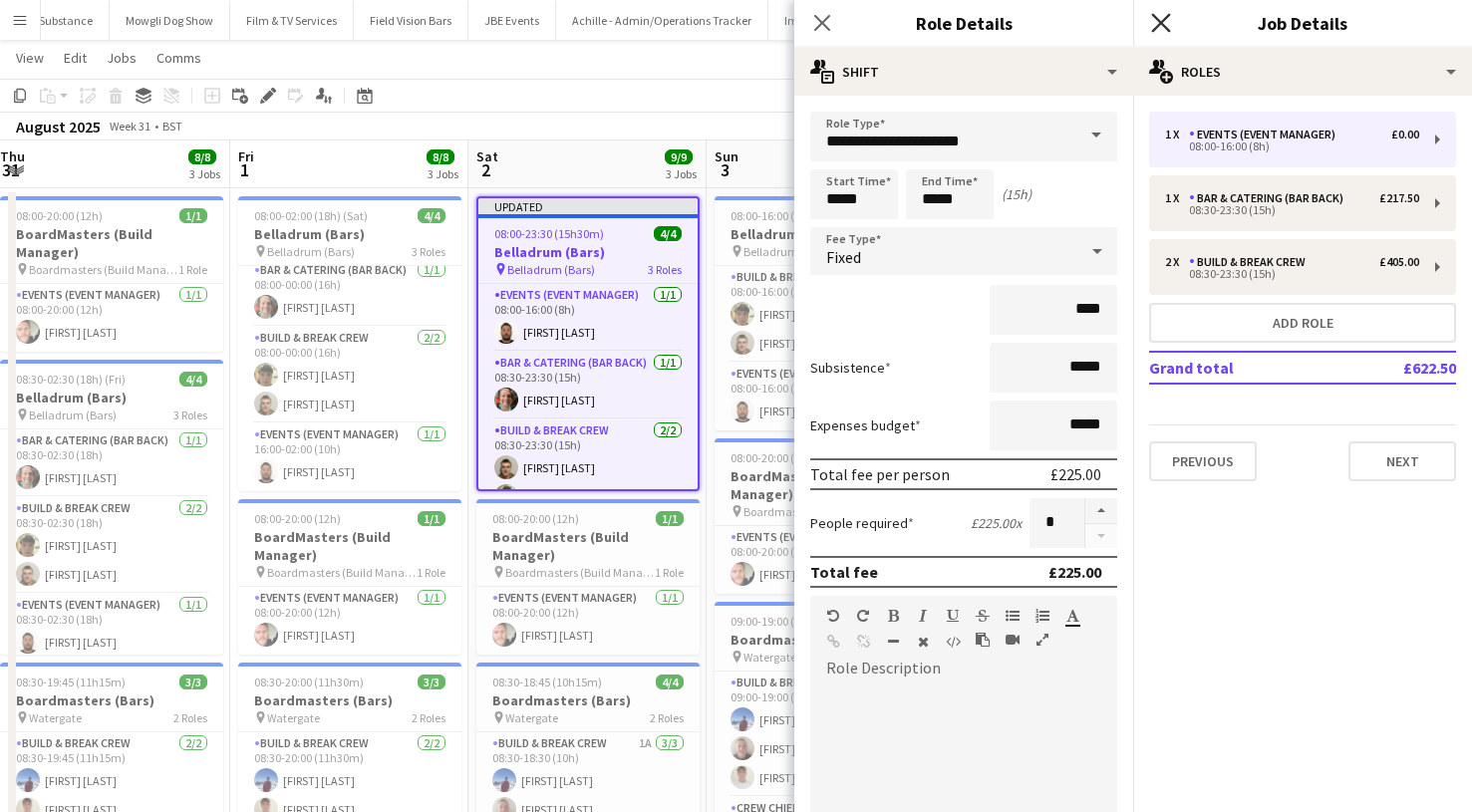 click on "Close pop-in" 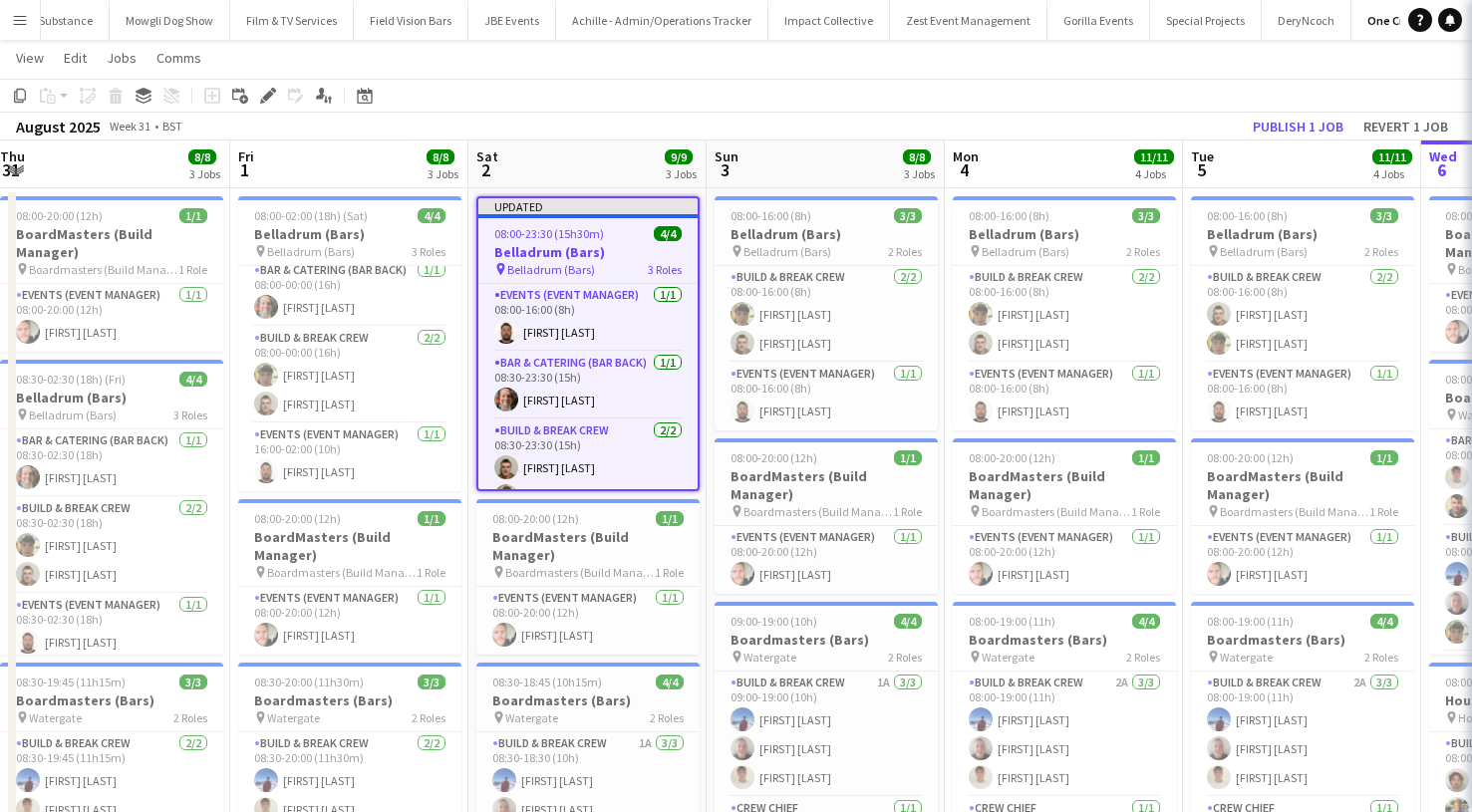 scroll, scrollTop: 0, scrollLeft: 0, axis: both 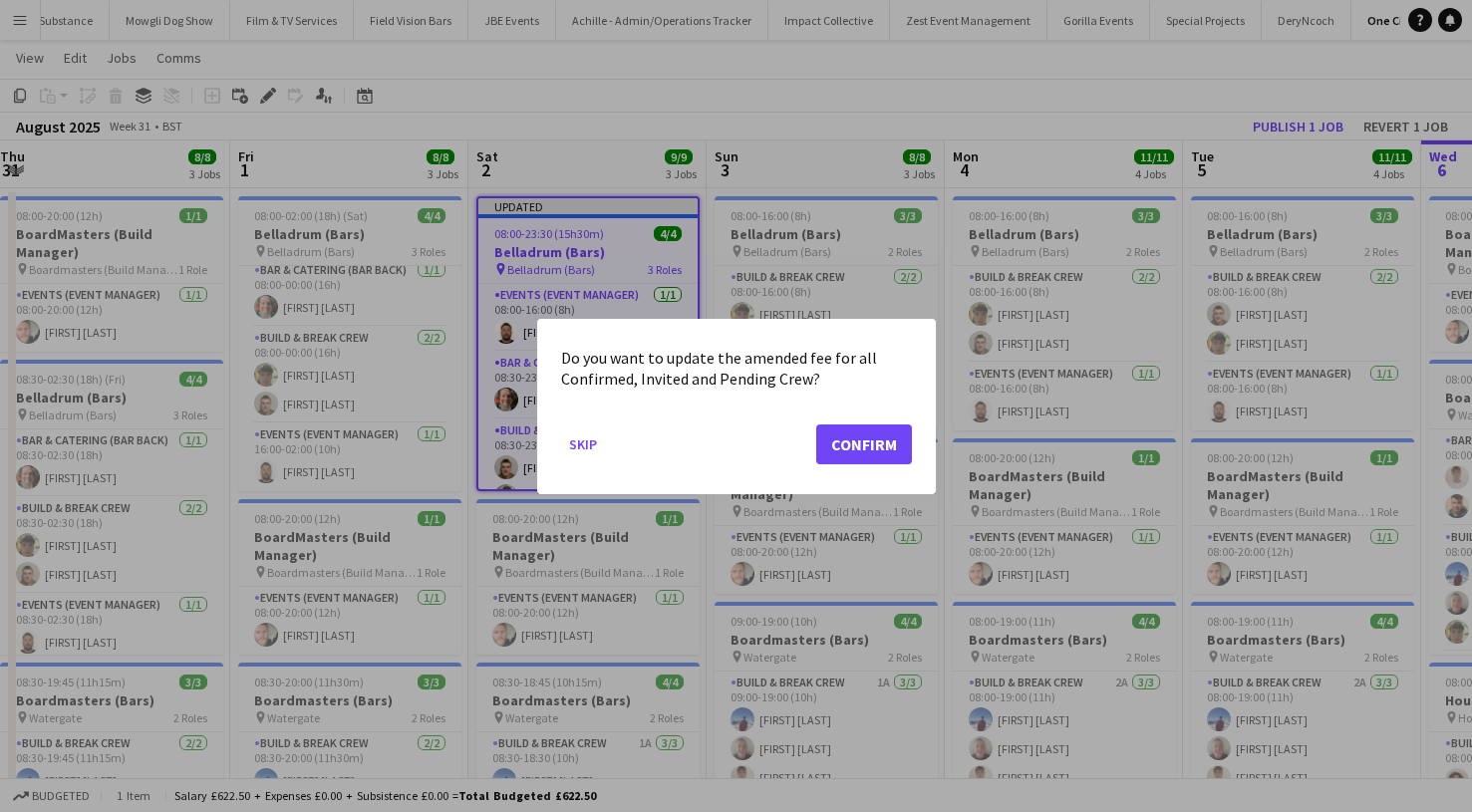 click on "Confirm" 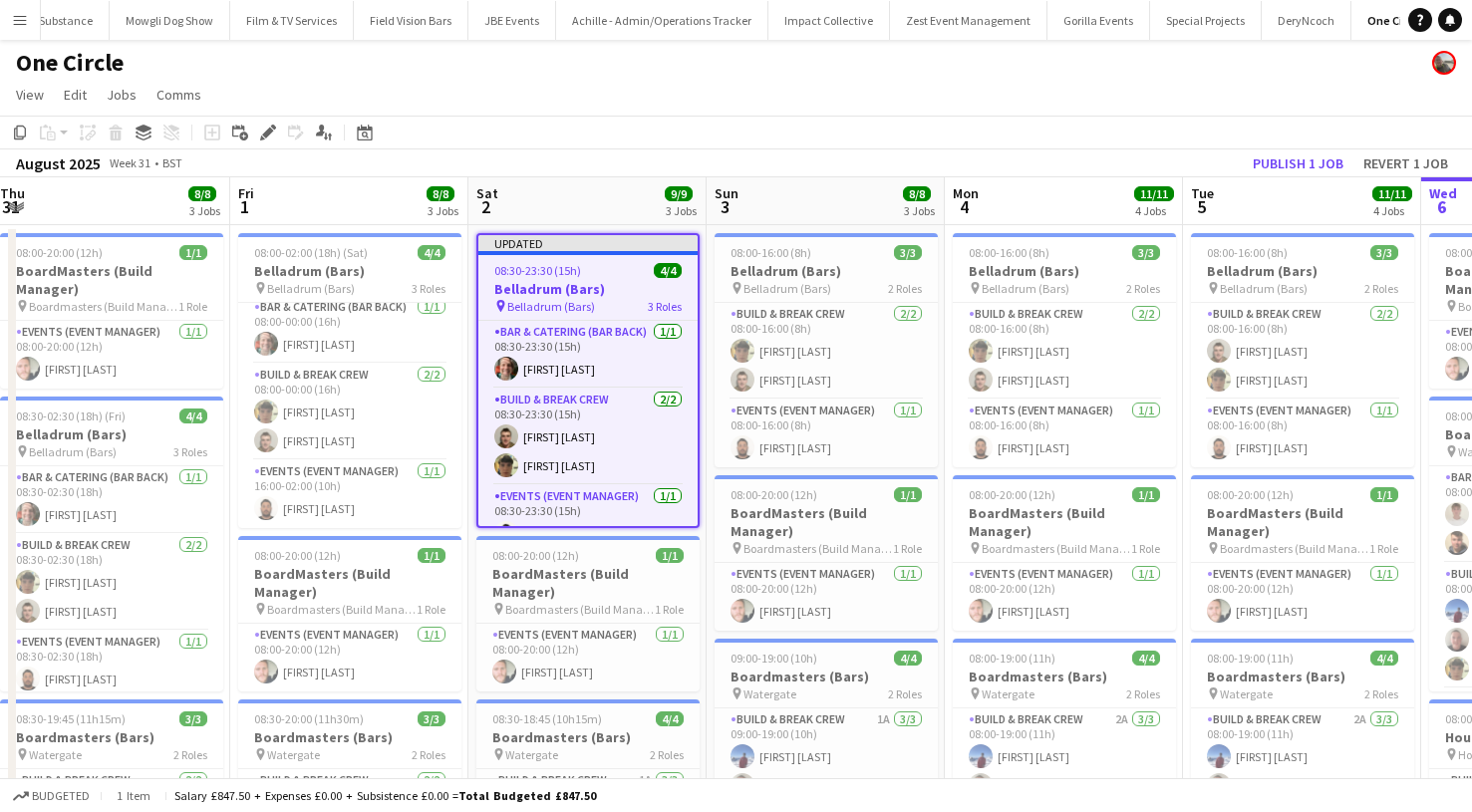scroll, scrollTop: 37, scrollLeft: 0, axis: vertical 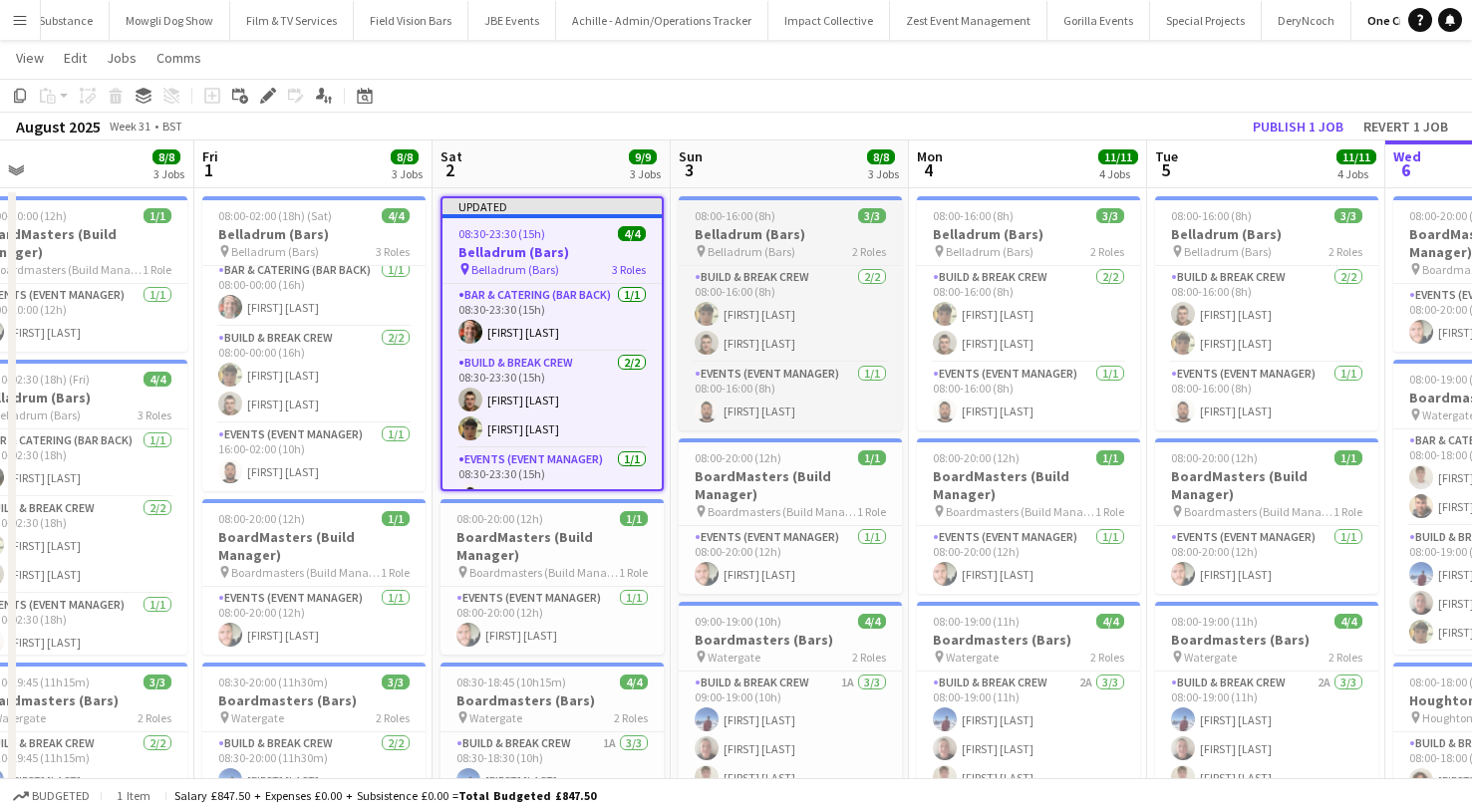 click on "08:00-16:00 (8h)" at bounding box center (735, 215) 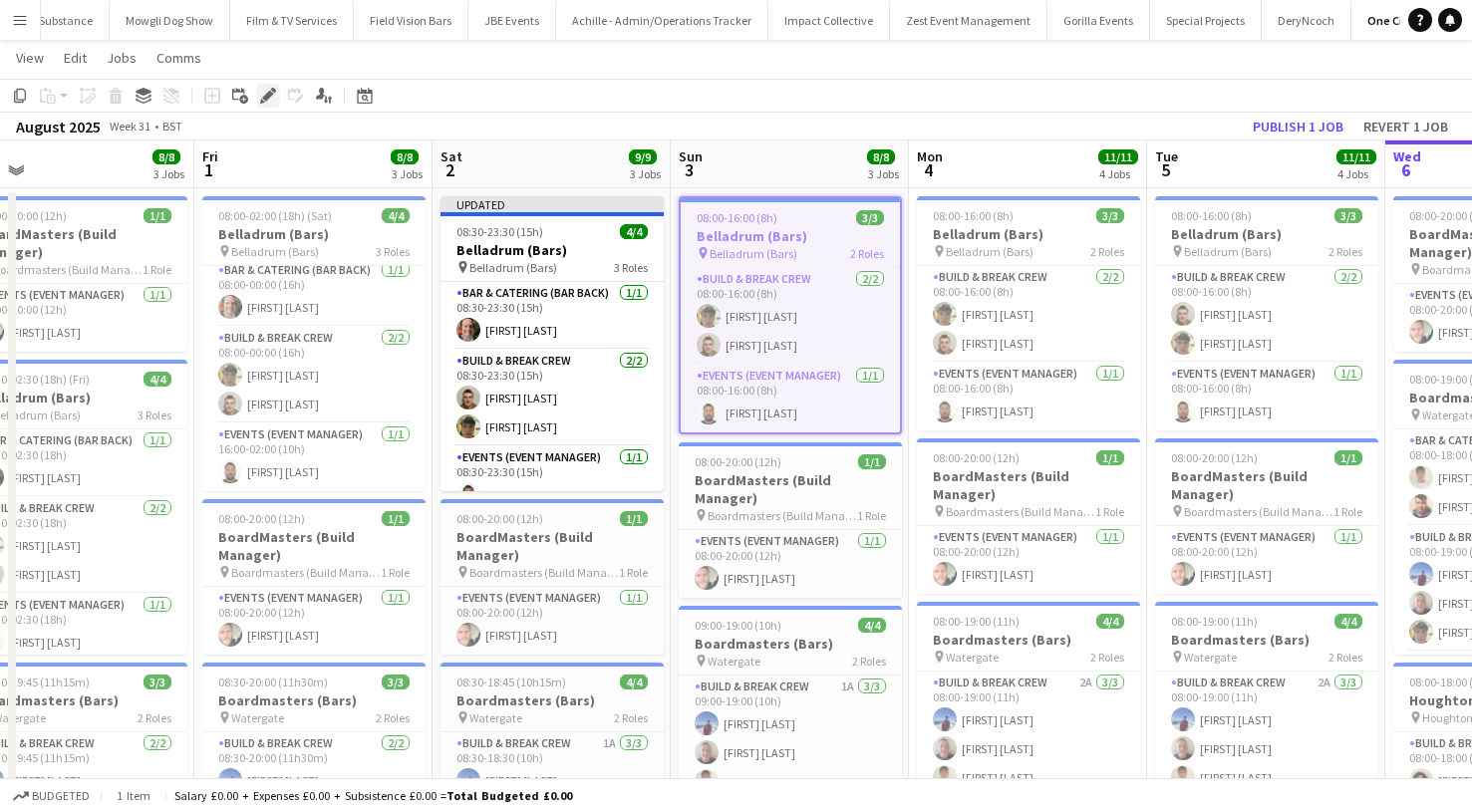 click 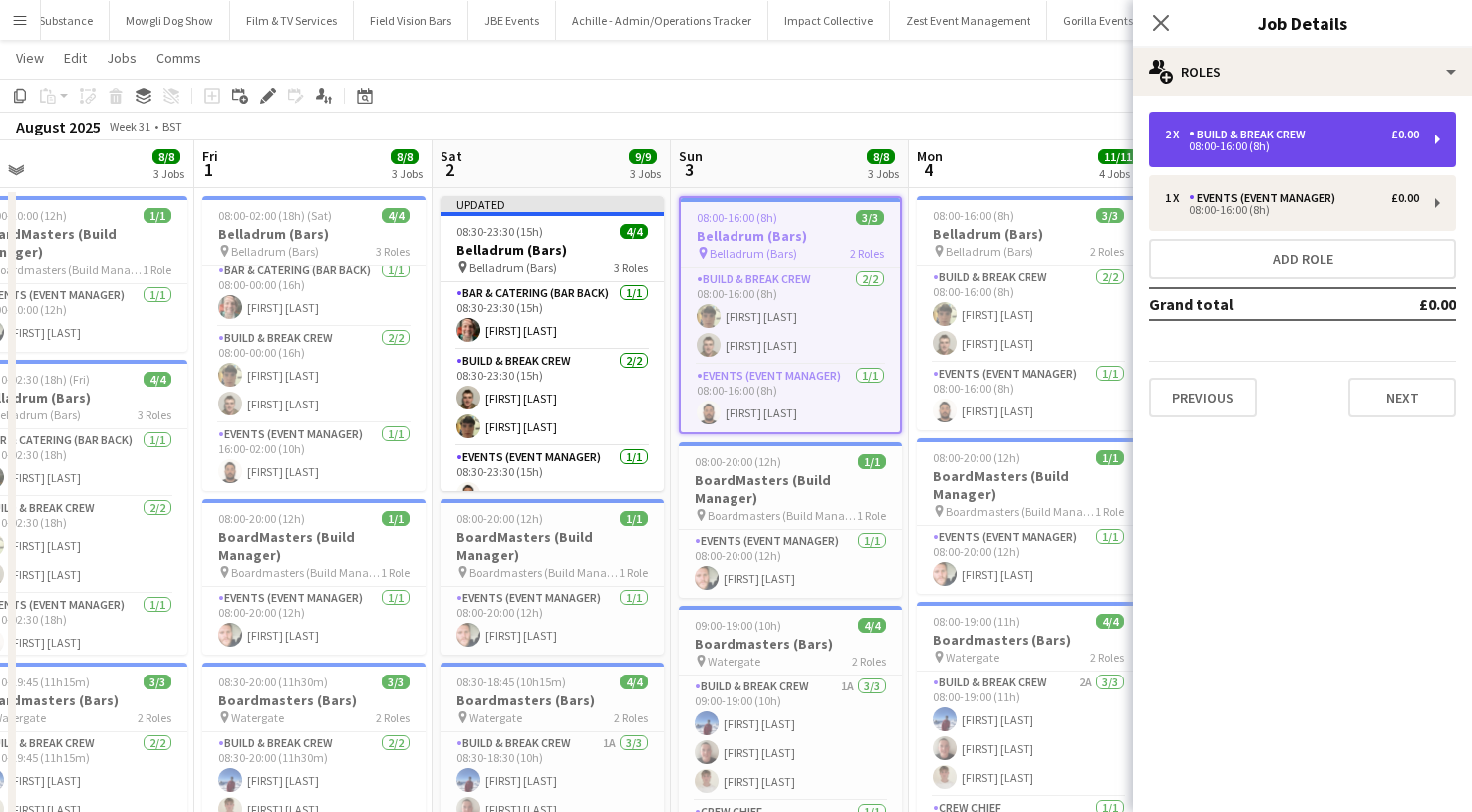click on "08:00-16:00 (8h)" at bounding box center [1292, 146] 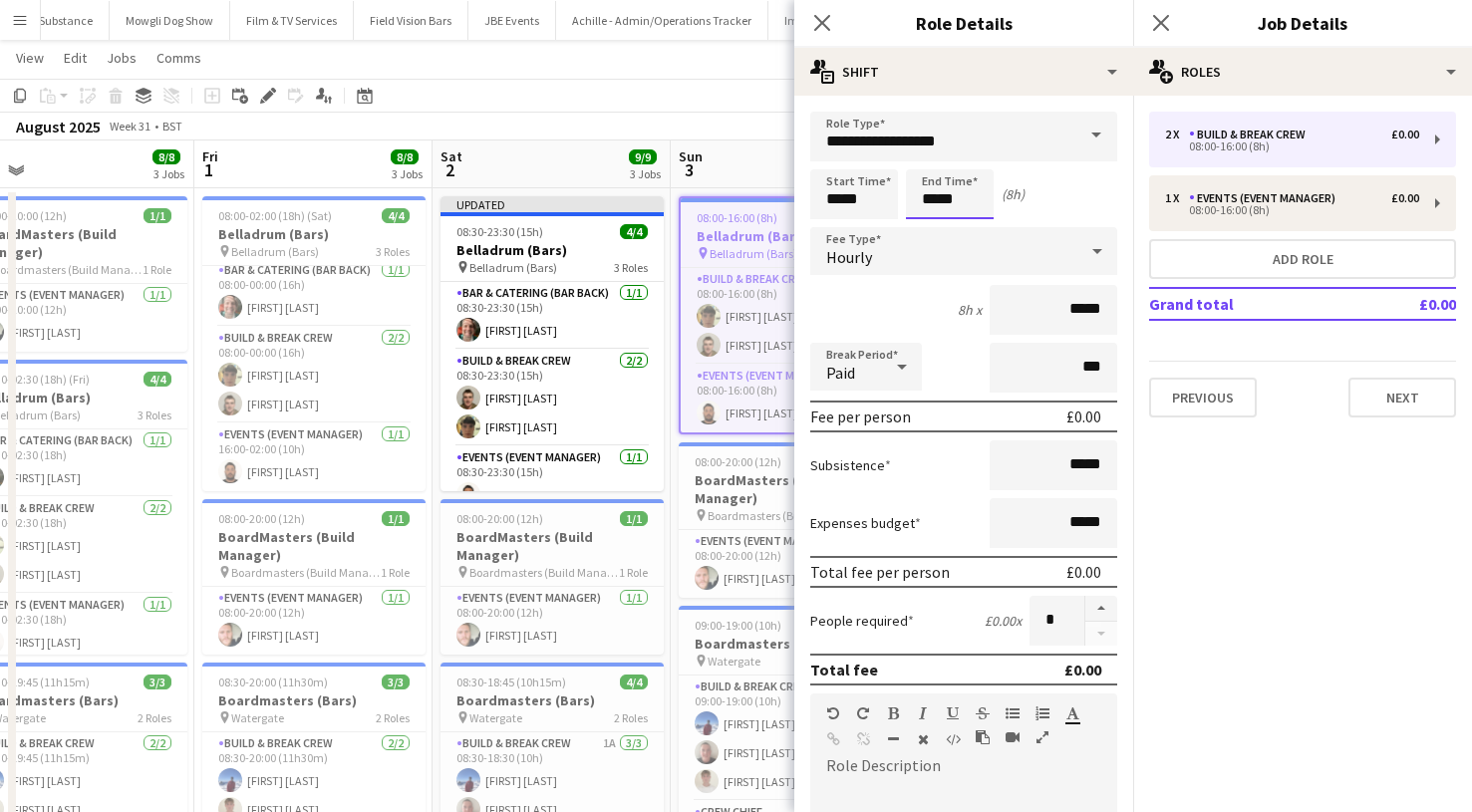 scroll, scrollTop: 0, scrollLeft: 0, axis: both 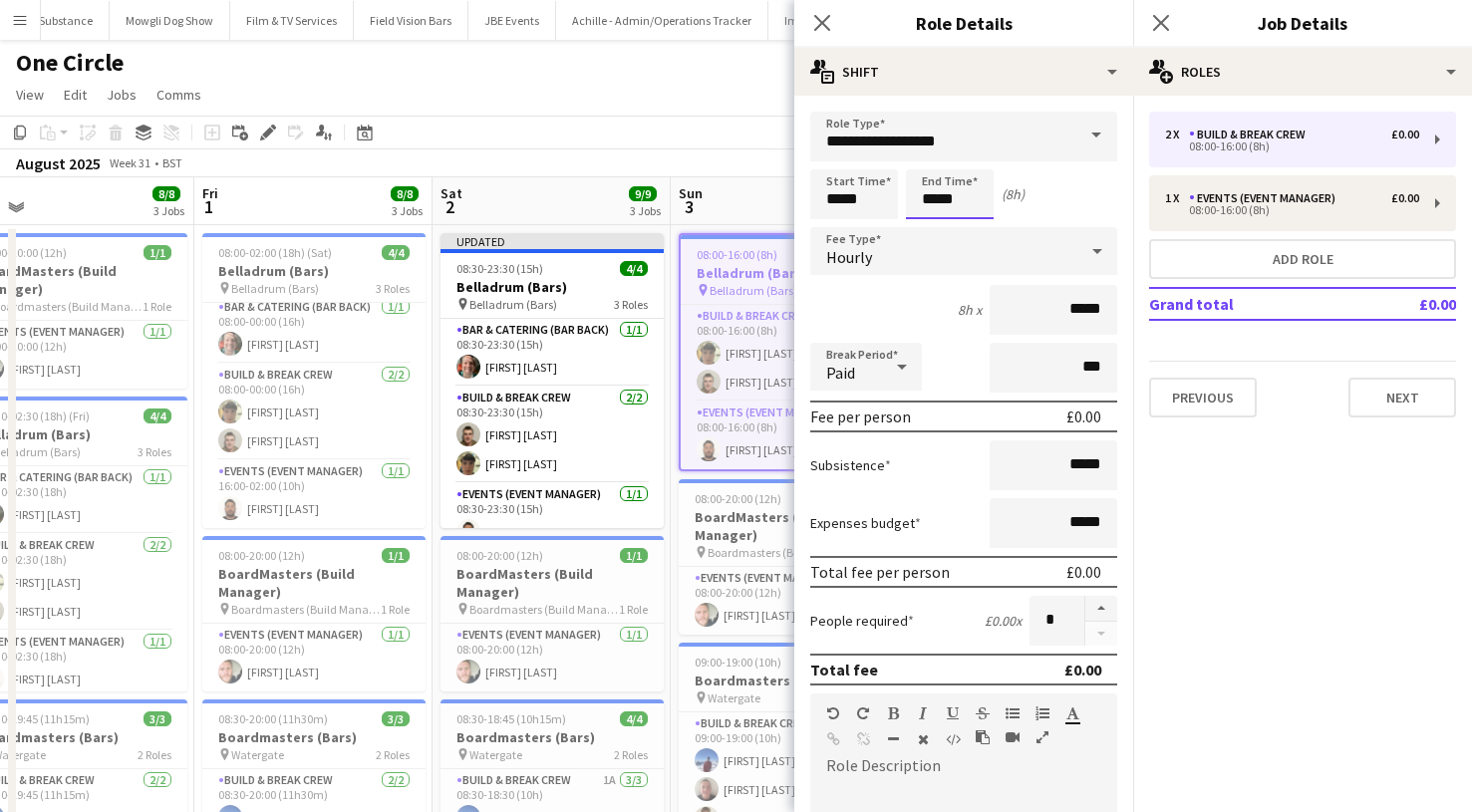 click on "Menu
Boards
Boards Boards All jobs Status
Workforce
Workforce My Workforce Recruiting
Comms
Comms
Pay
Approvals Payments Reports
Platform Settings
App settings Your settings Profiles
Training Academy
Knowledge Base
Knowledge Base
Product Updates
Product Updates Log Out Privacy Rat Race Close
CODESDE
Close
Cruck Tent
Close
WePop
Close
UnderBelly Limited
Close
London Marathon Events
Close
Evolve Creative
Close
Hide& Seek
Close
SRMG x
Close" at bounding box center [736, 712] 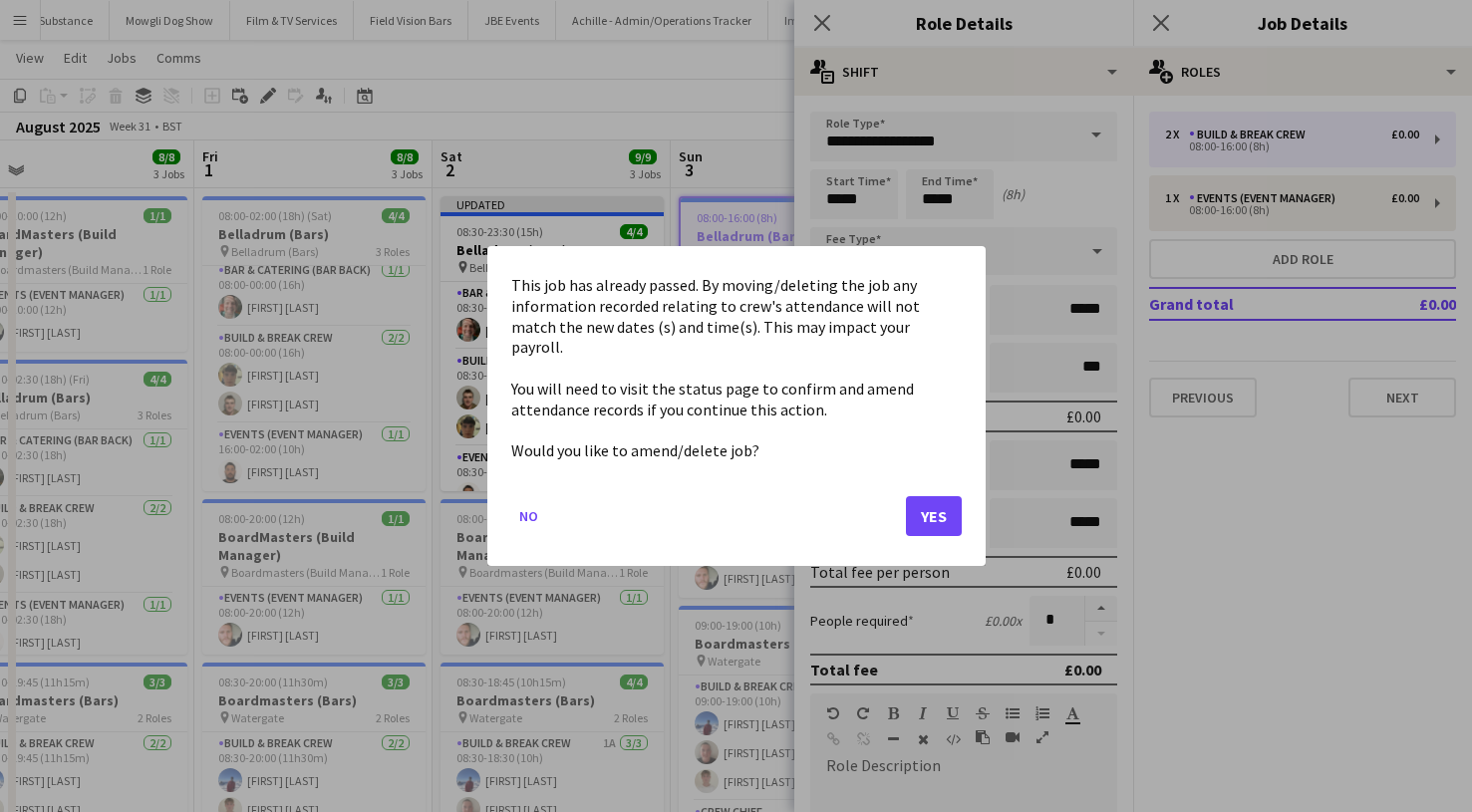click at bounding box center (736, 406) 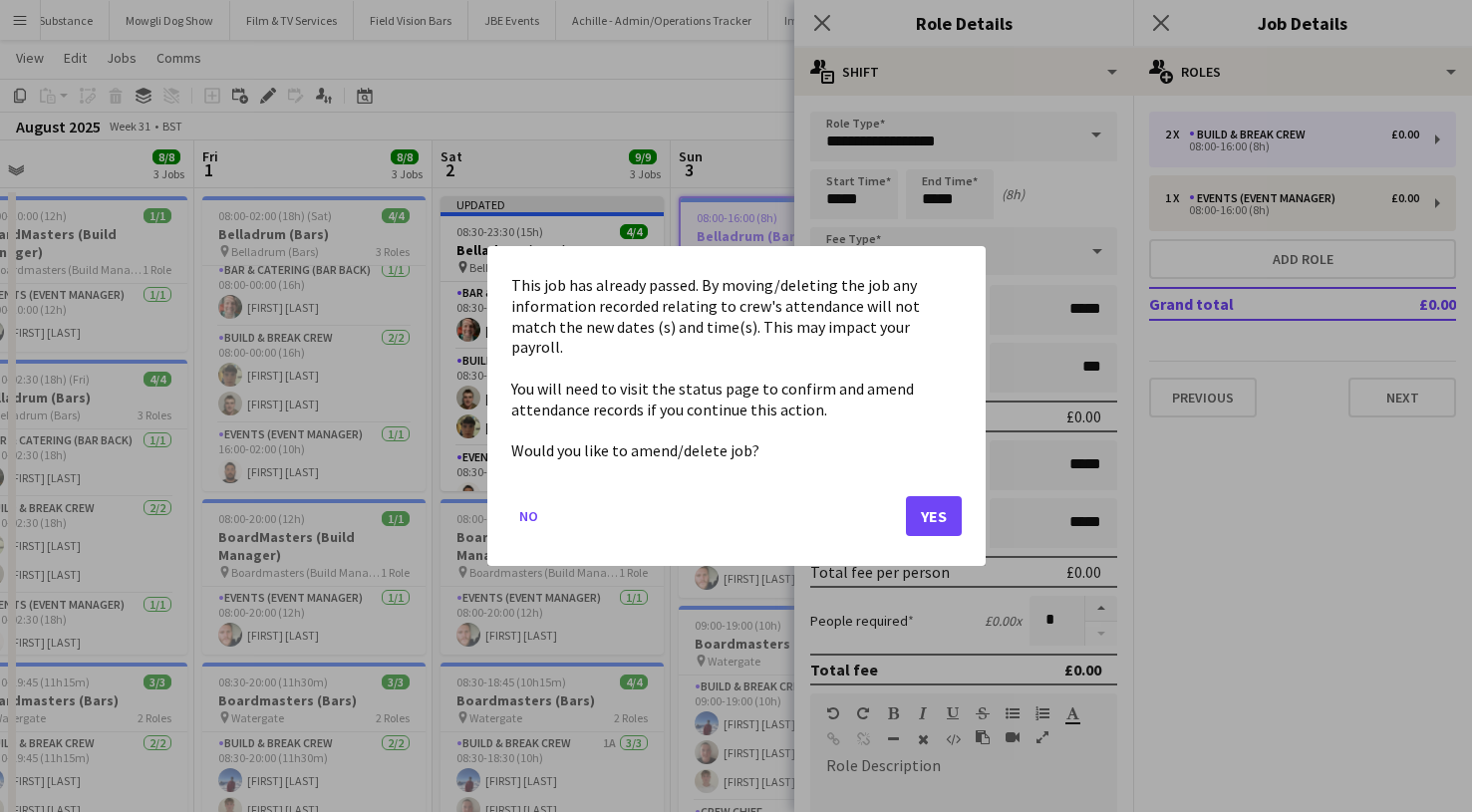 click on "Yes" 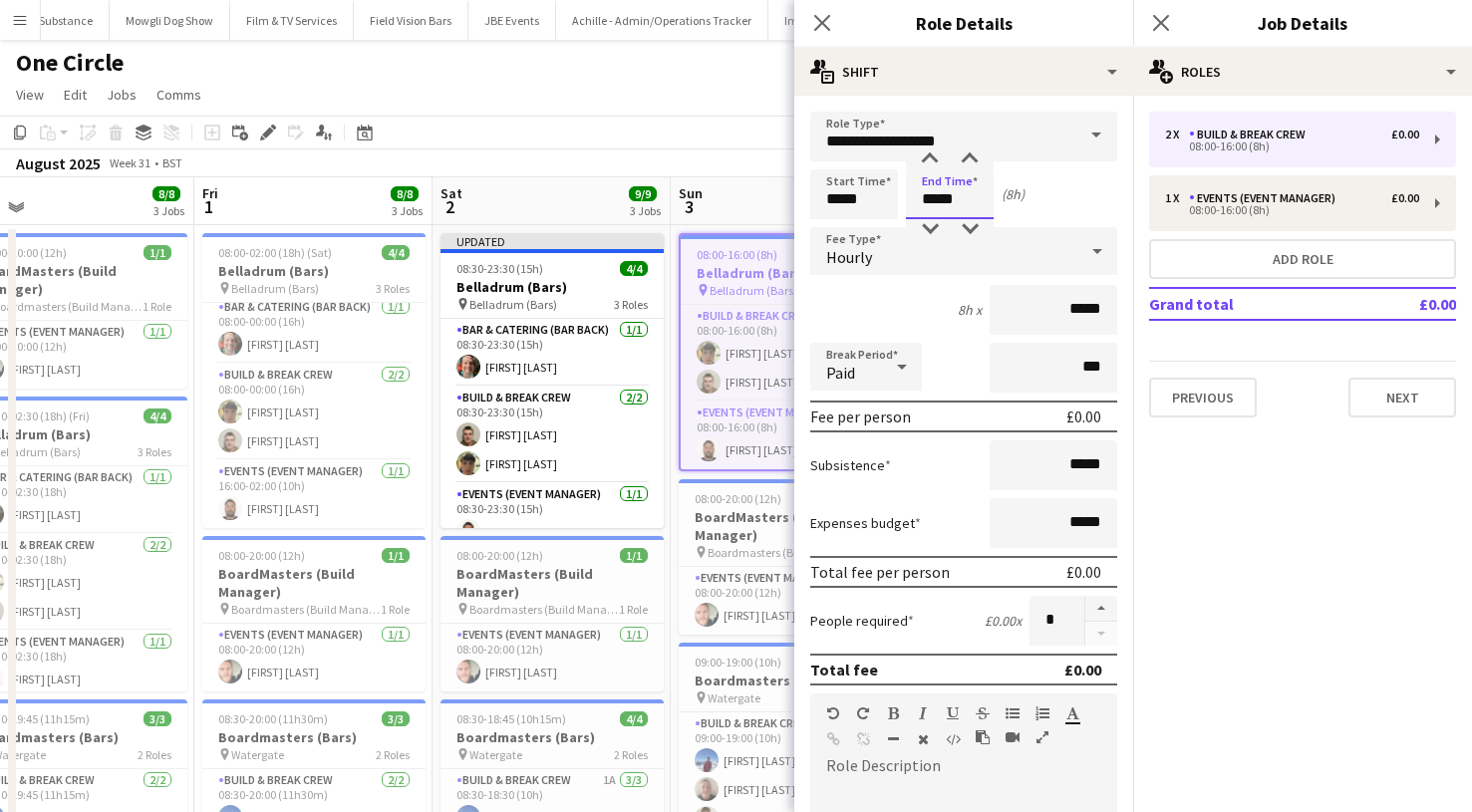 scroll, scrollTop: 37, scrollLeft: 0, axis: vertical 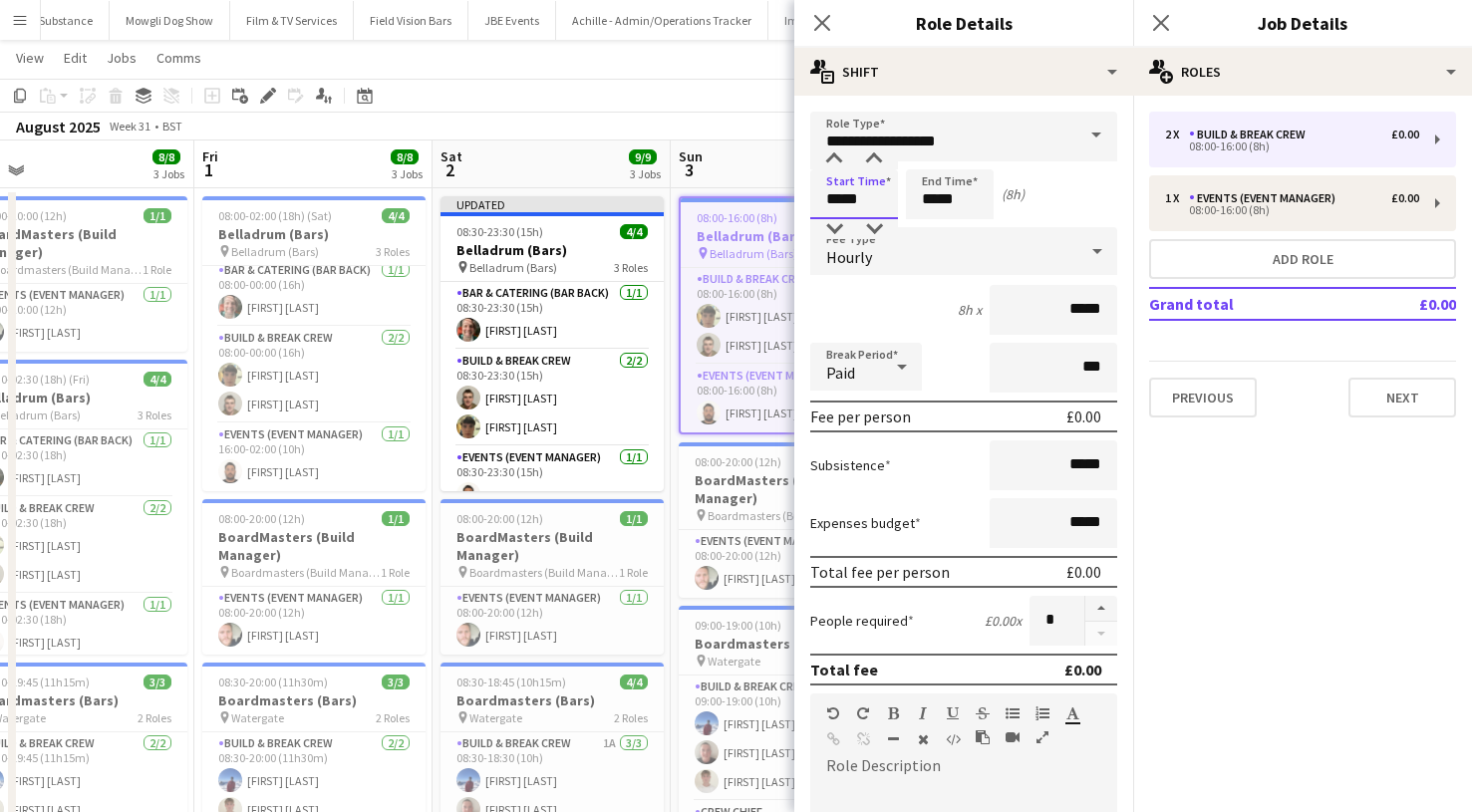 click on "*****" at bounding box center (854, 194) 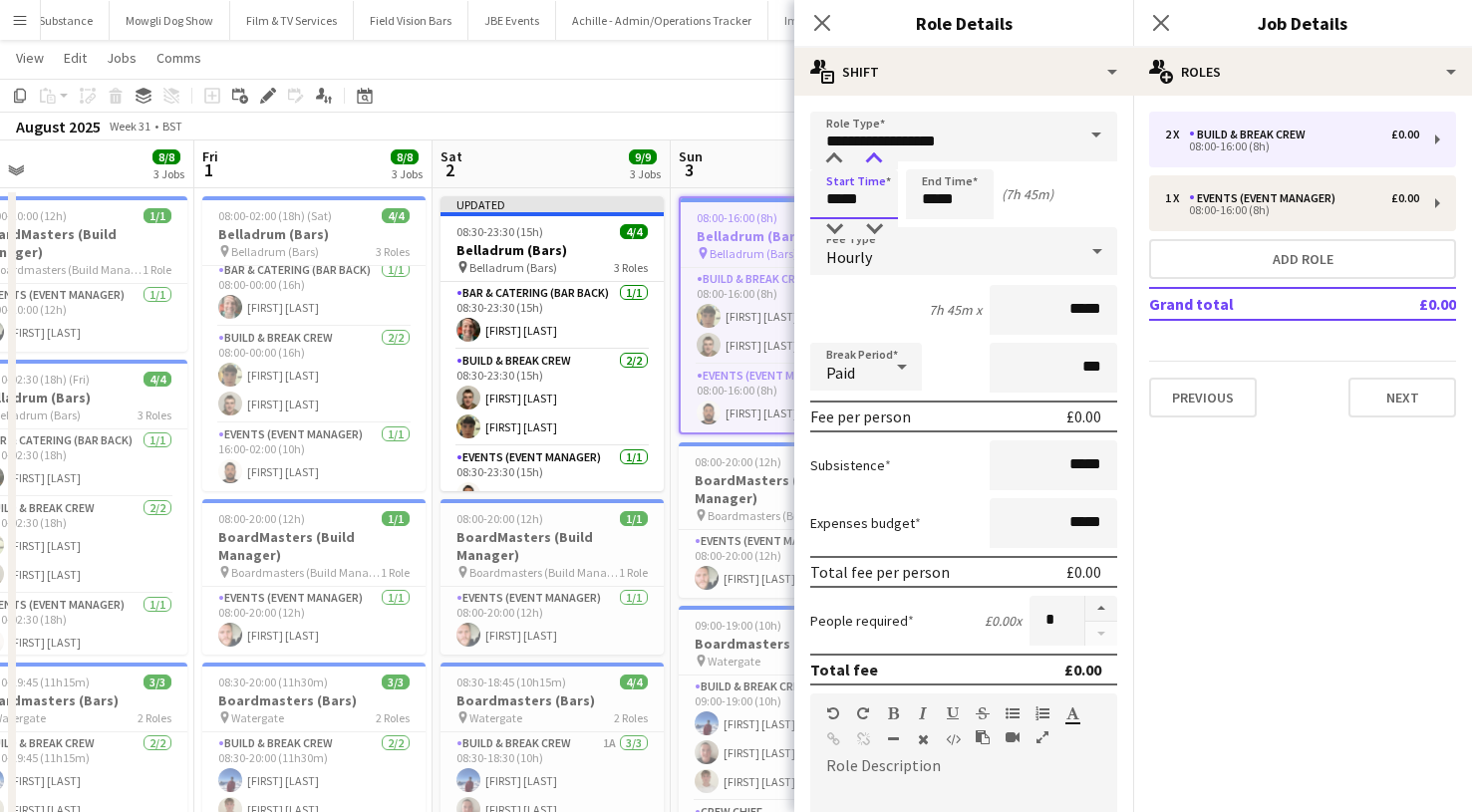 click at bounding box center [874, 159] 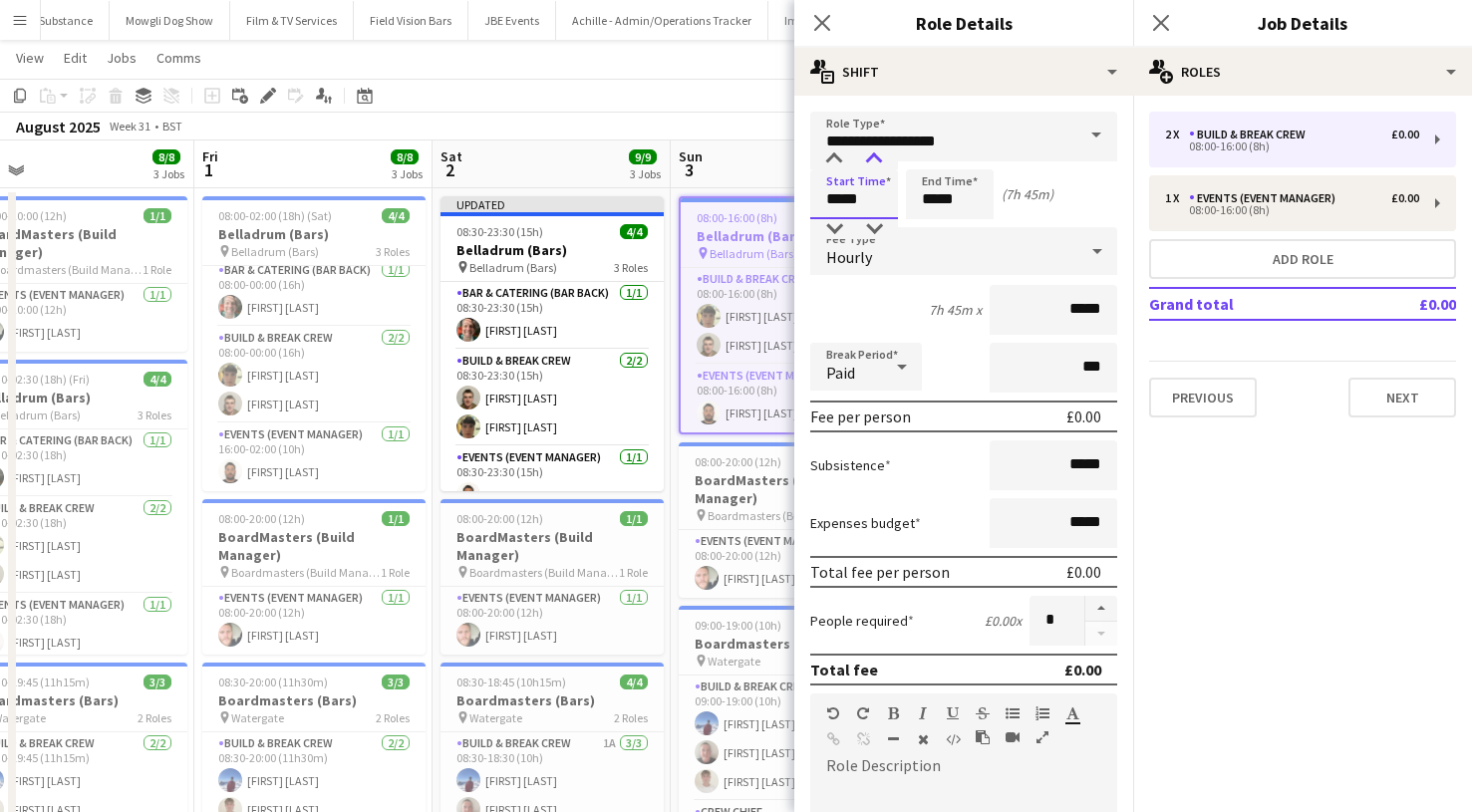 type on "*****" 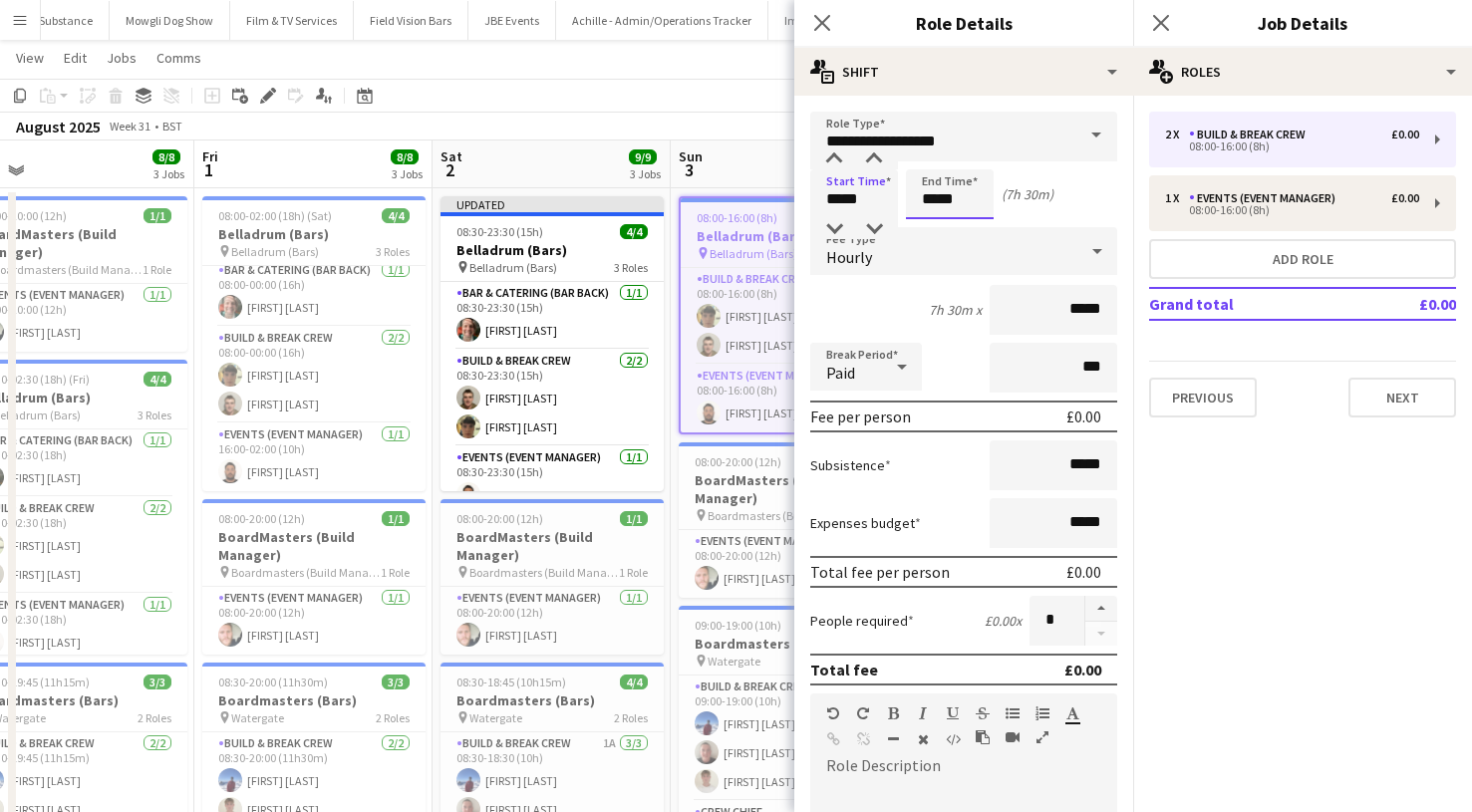 click on "*****" at bounding box center (950, 194) 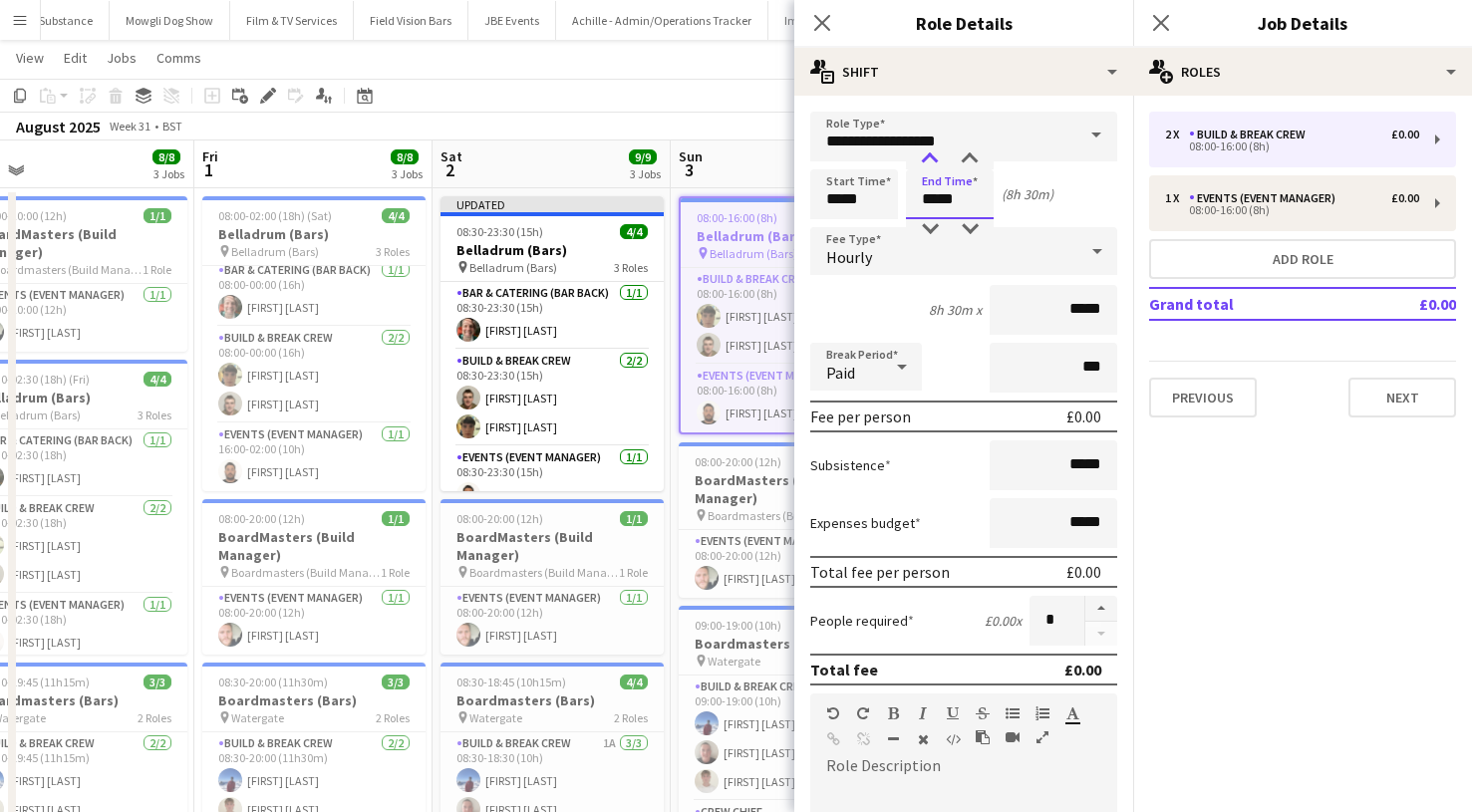 click at bounding box center (930, 159) 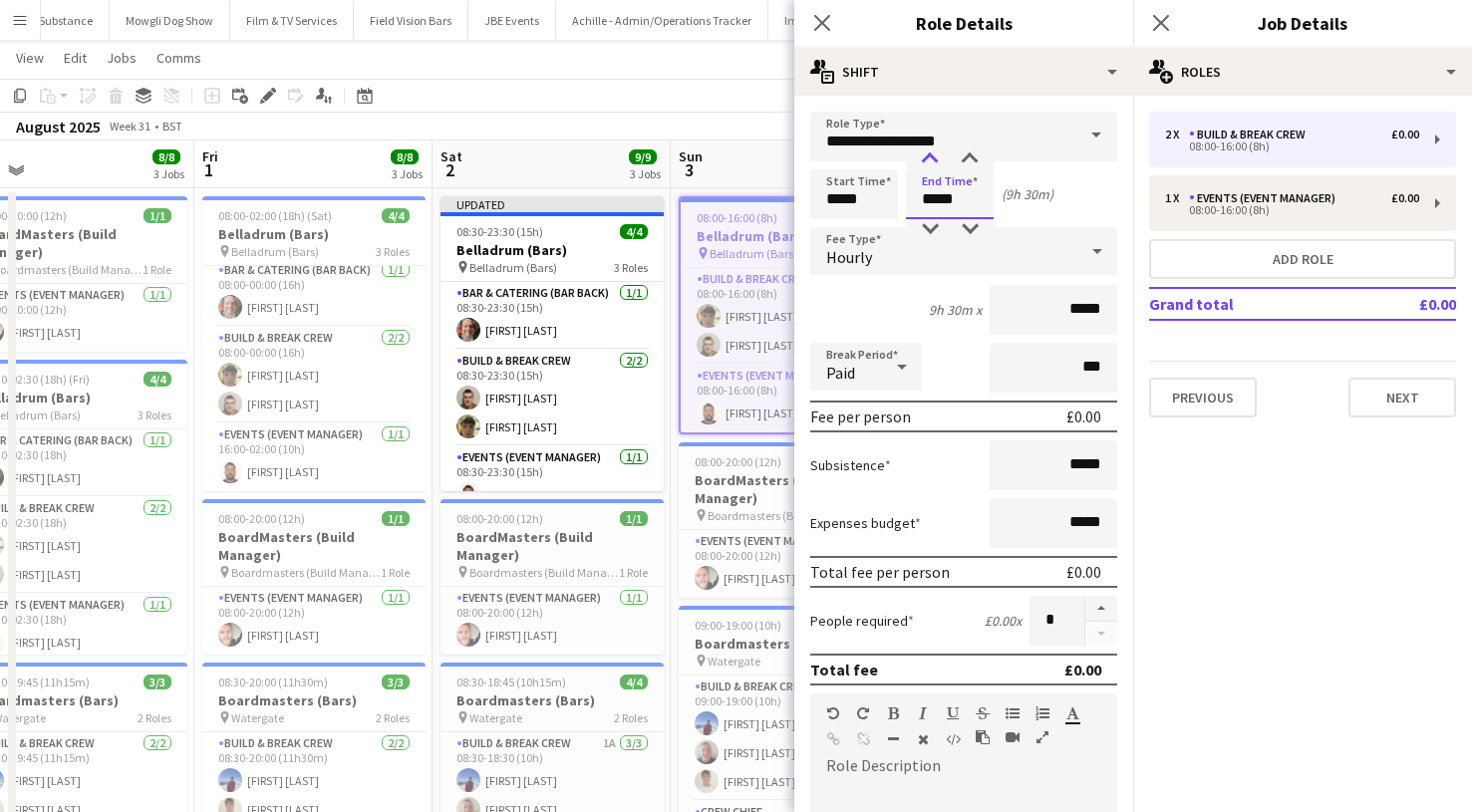 click at bounding box center [930, 159] 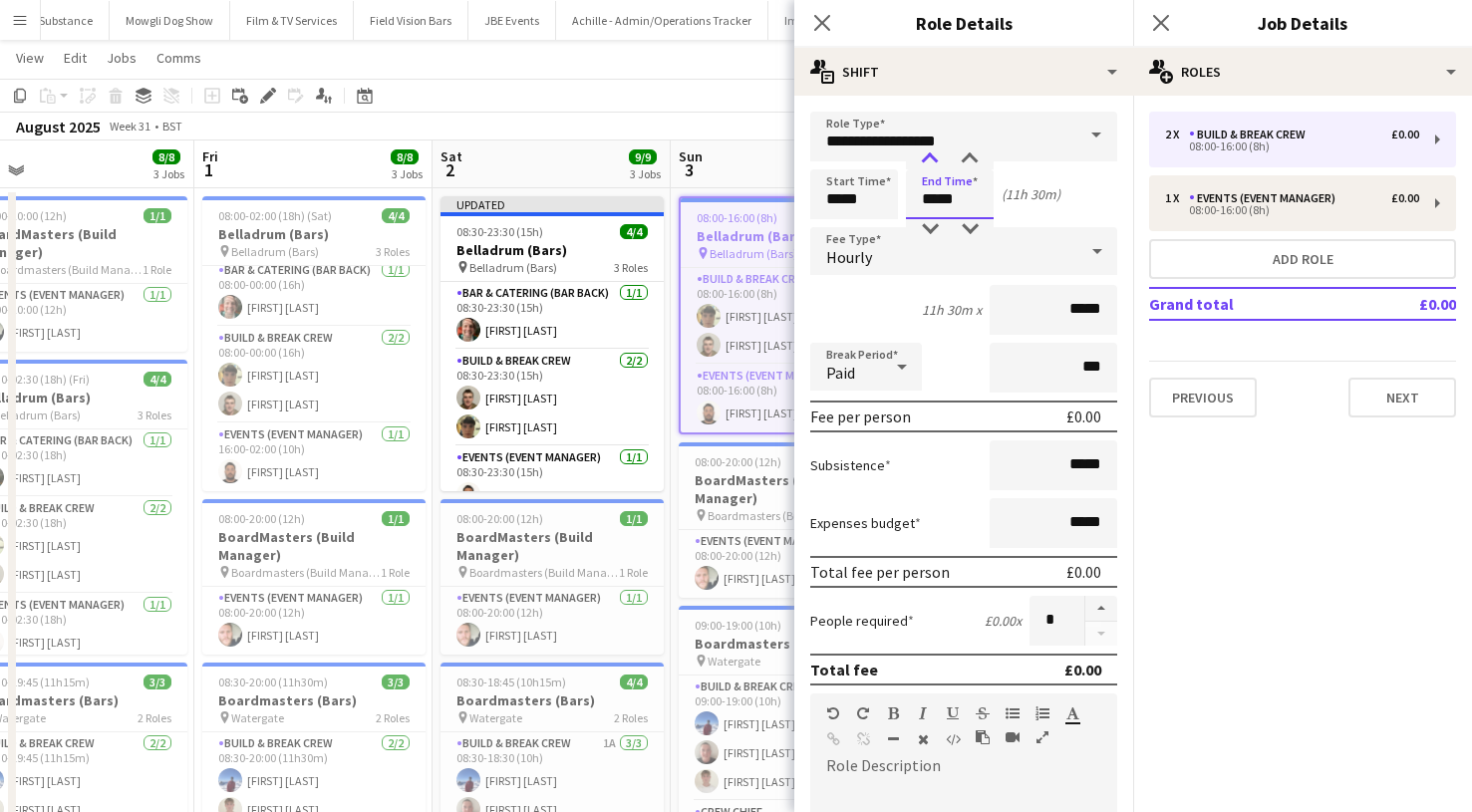 click at bounding box center [930, 159] 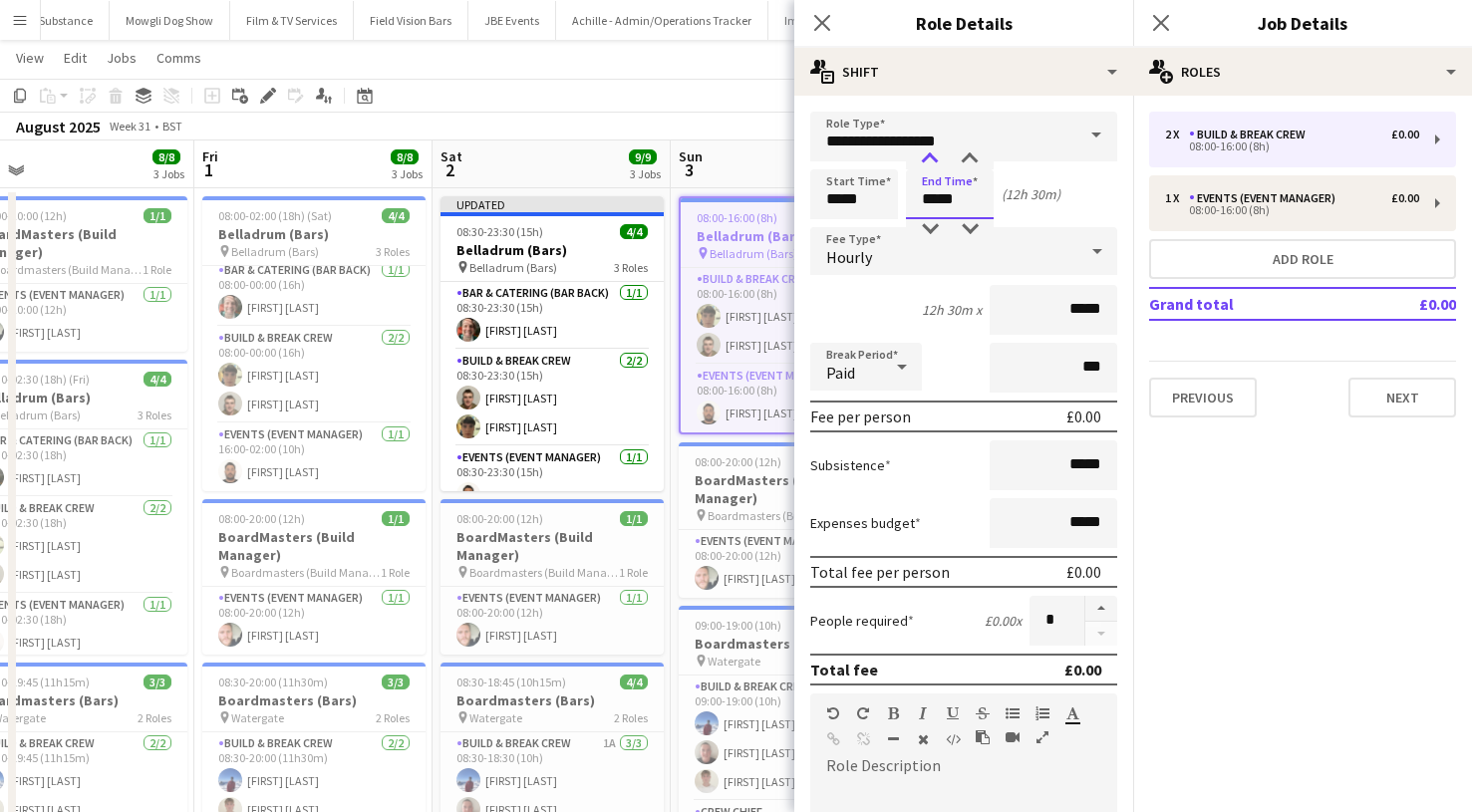 click at bounding box center [930, 159] 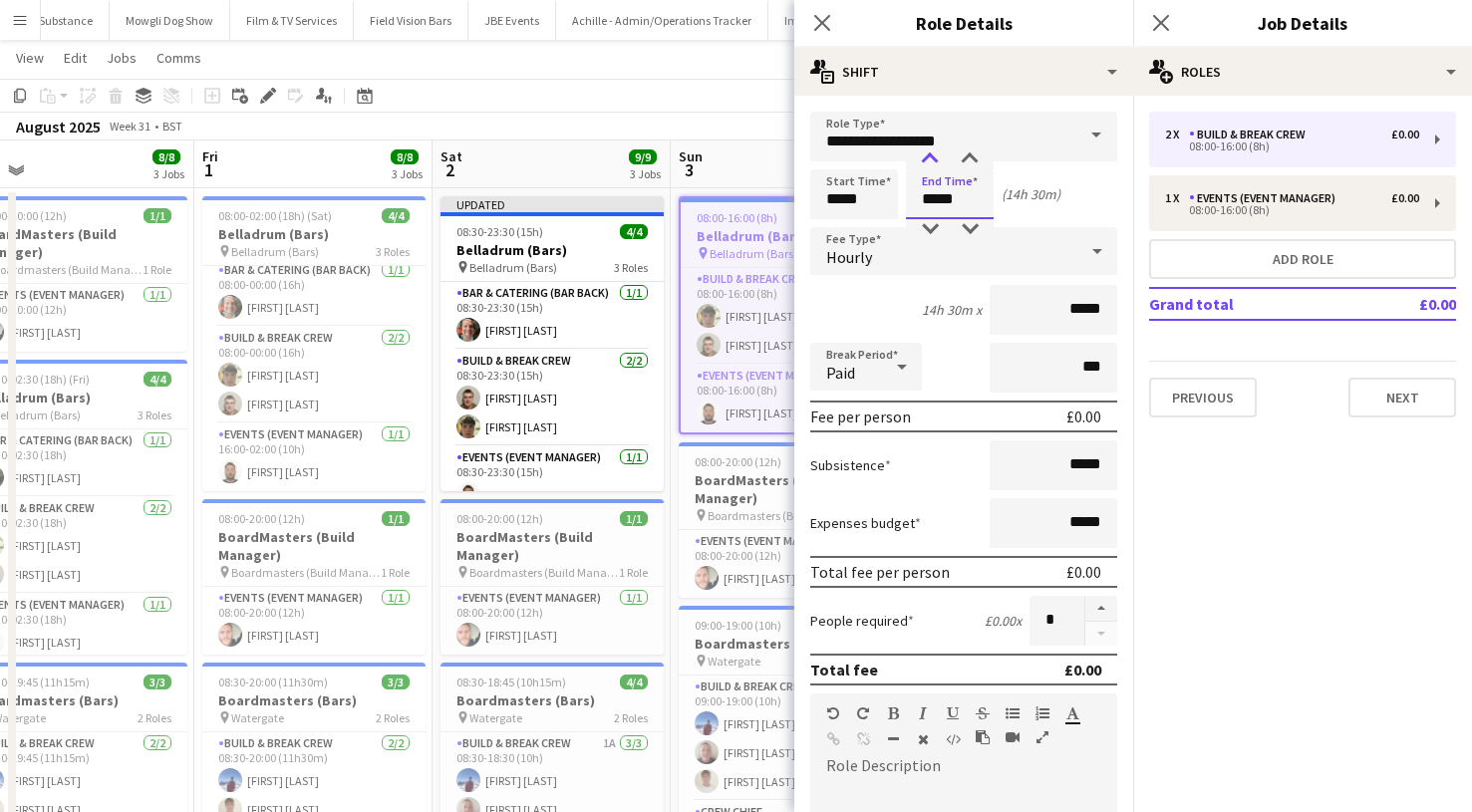 click at bounding box center (930, 159) 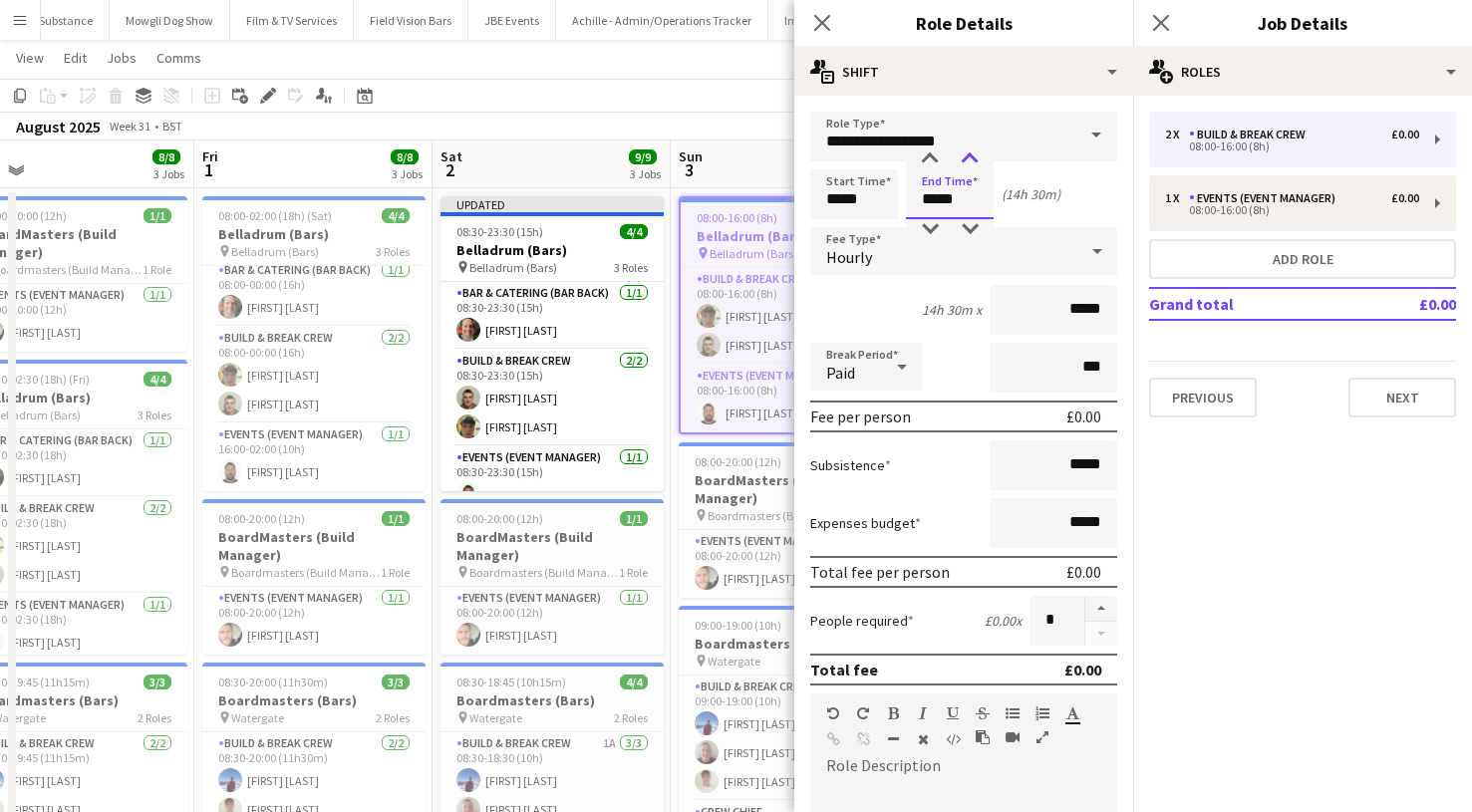 click at bounding box center [970, 159] 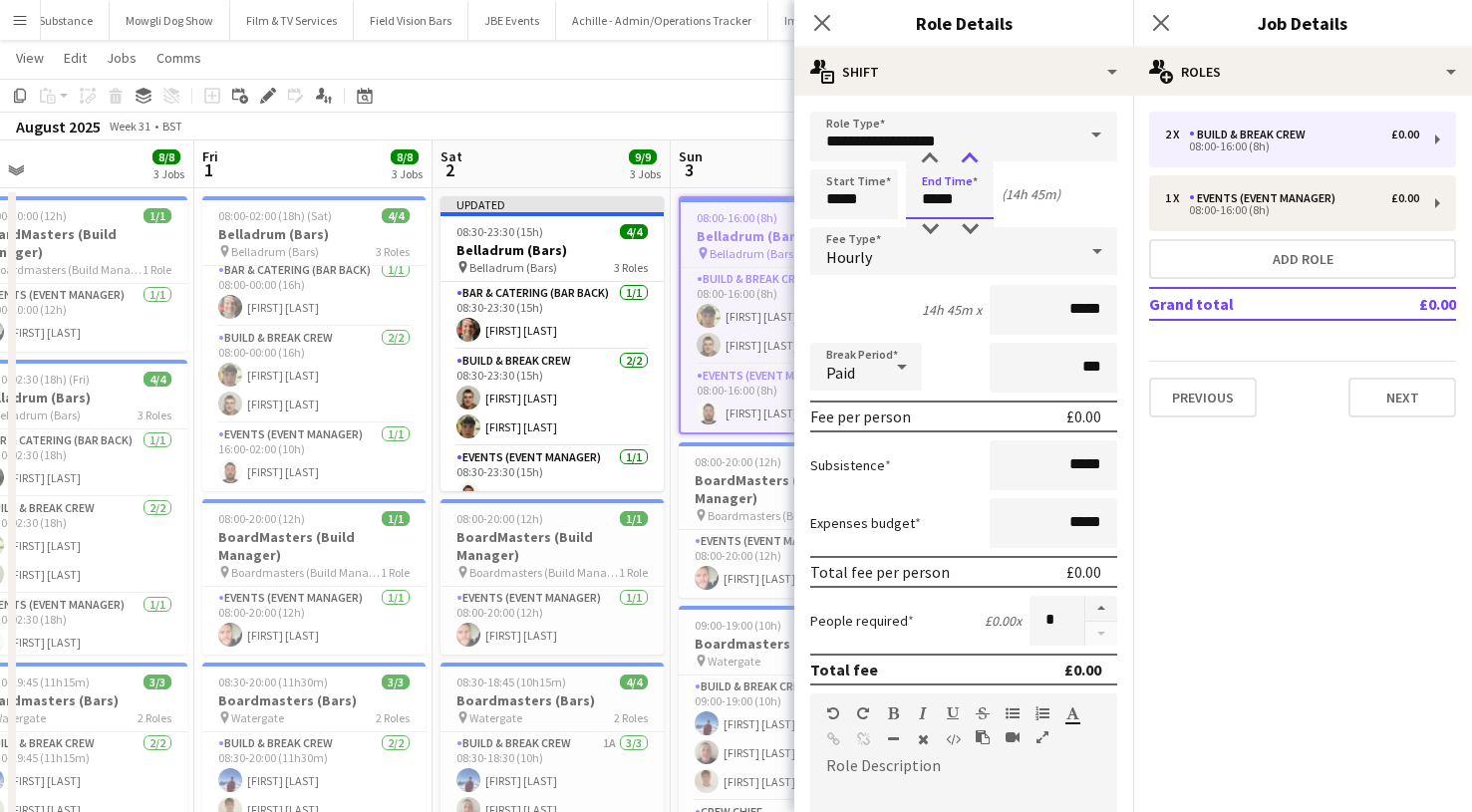 click at bounding box center (970, 159) 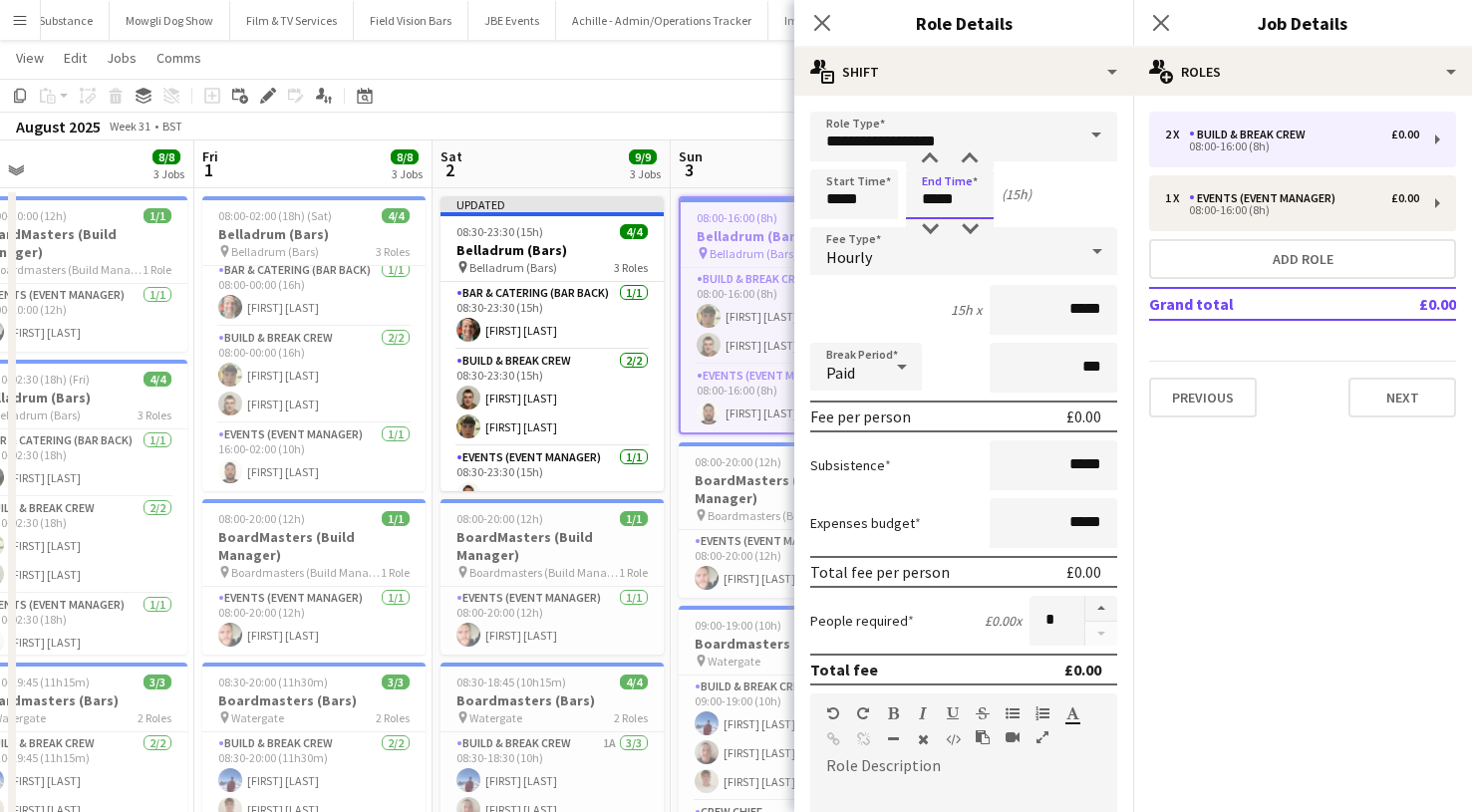 click on "*****" at bounding box center [950, 194] 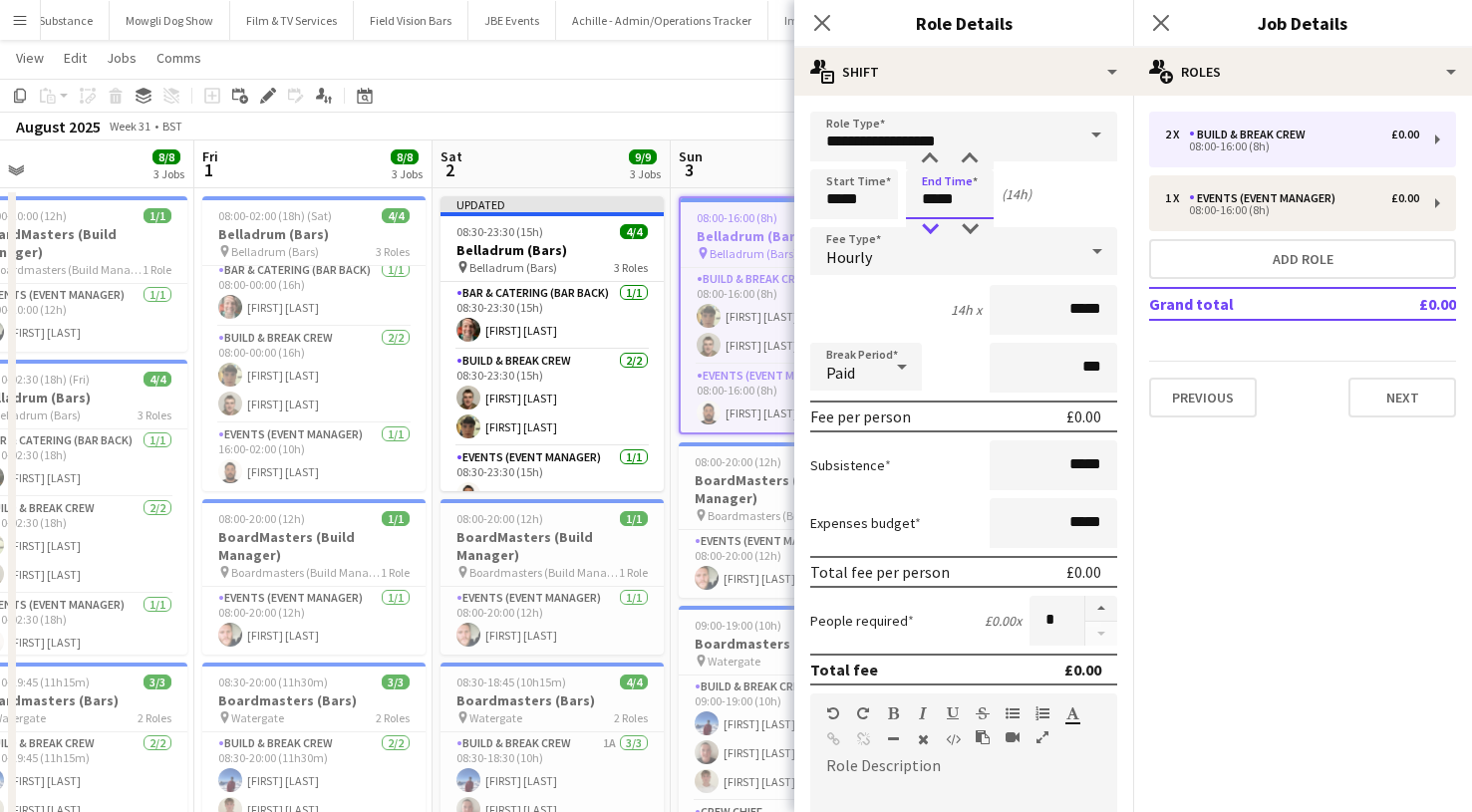 click at bounding box center (930, 229) 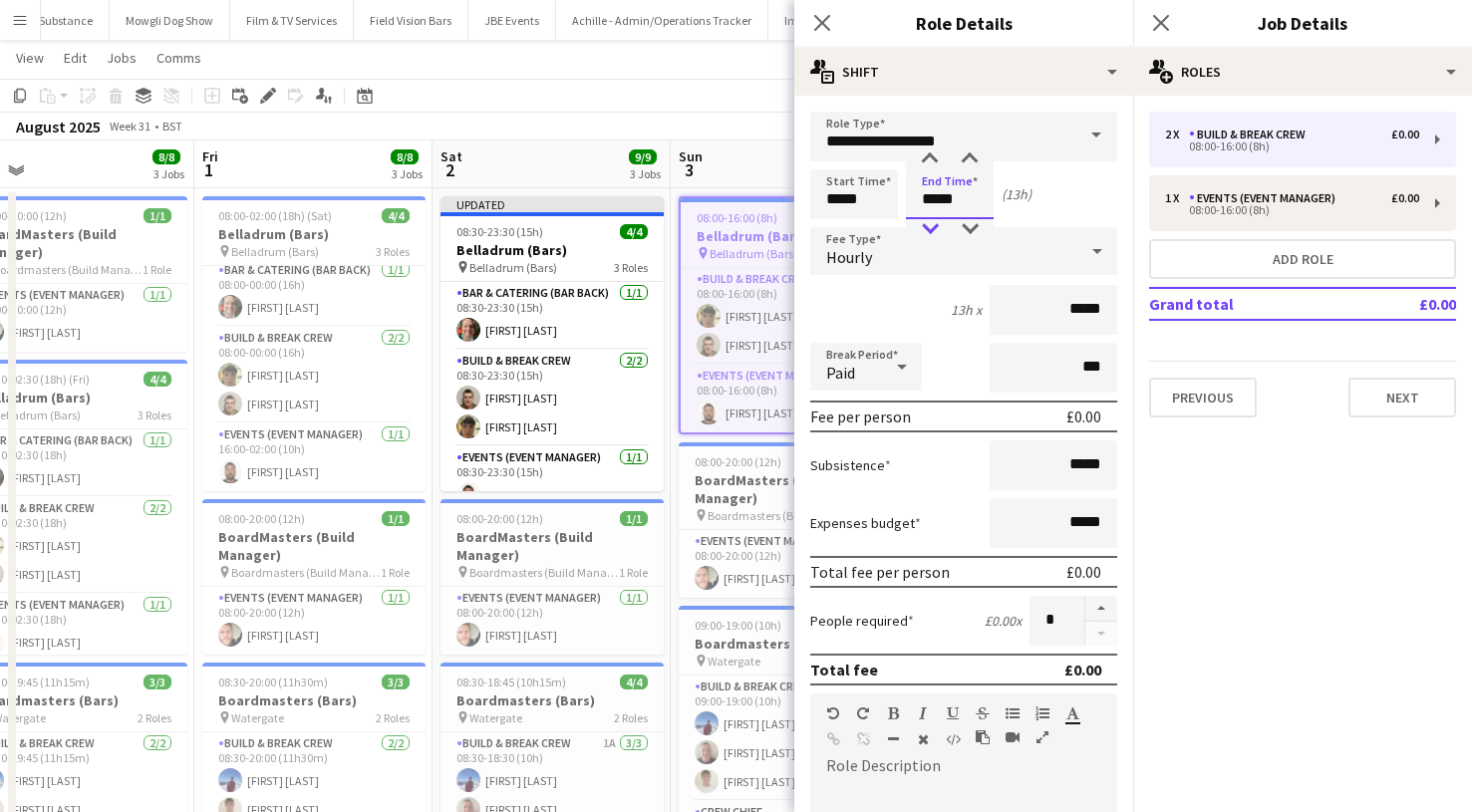 click at bounding box center [930, 229] 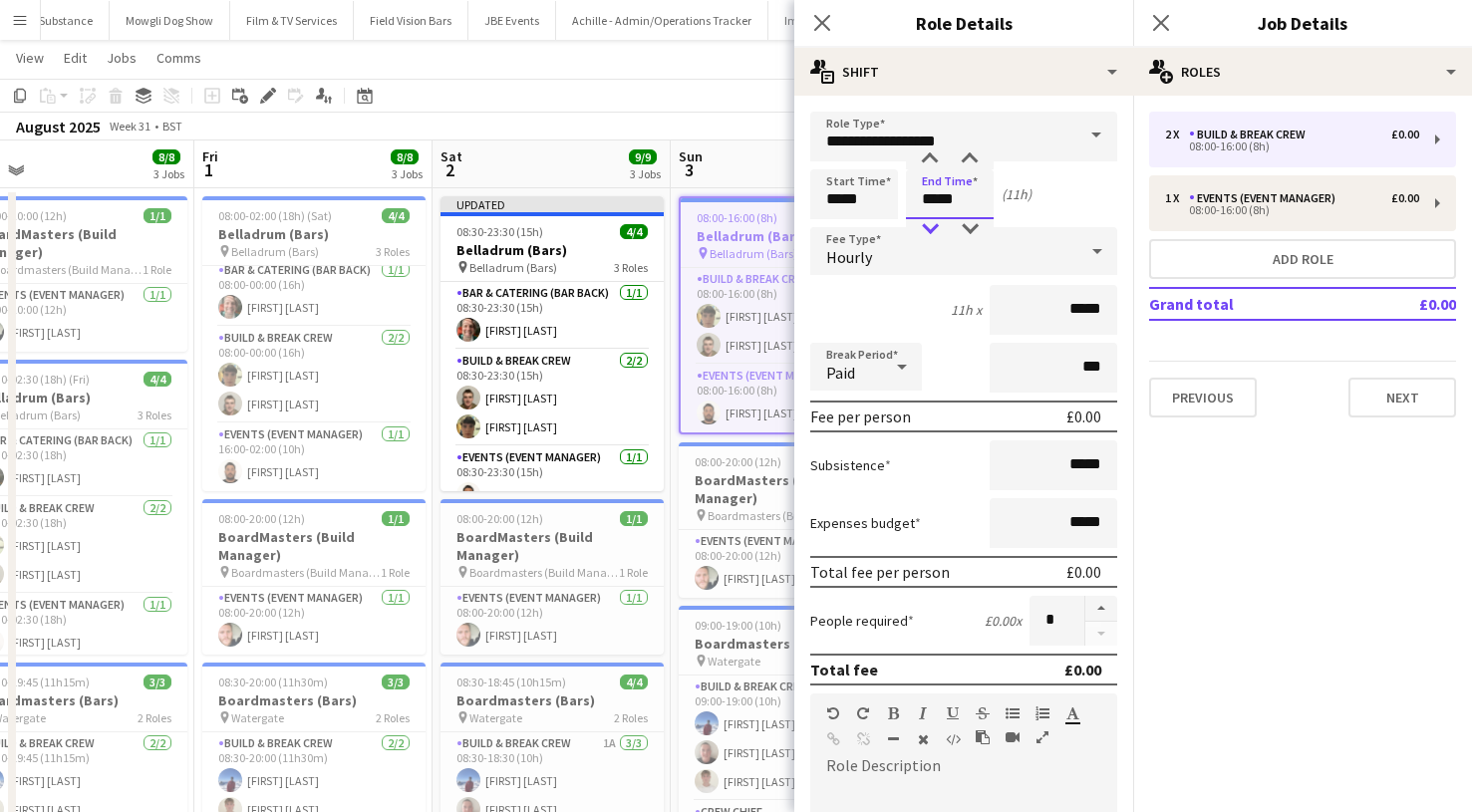 click at bounding box center (930, 229) 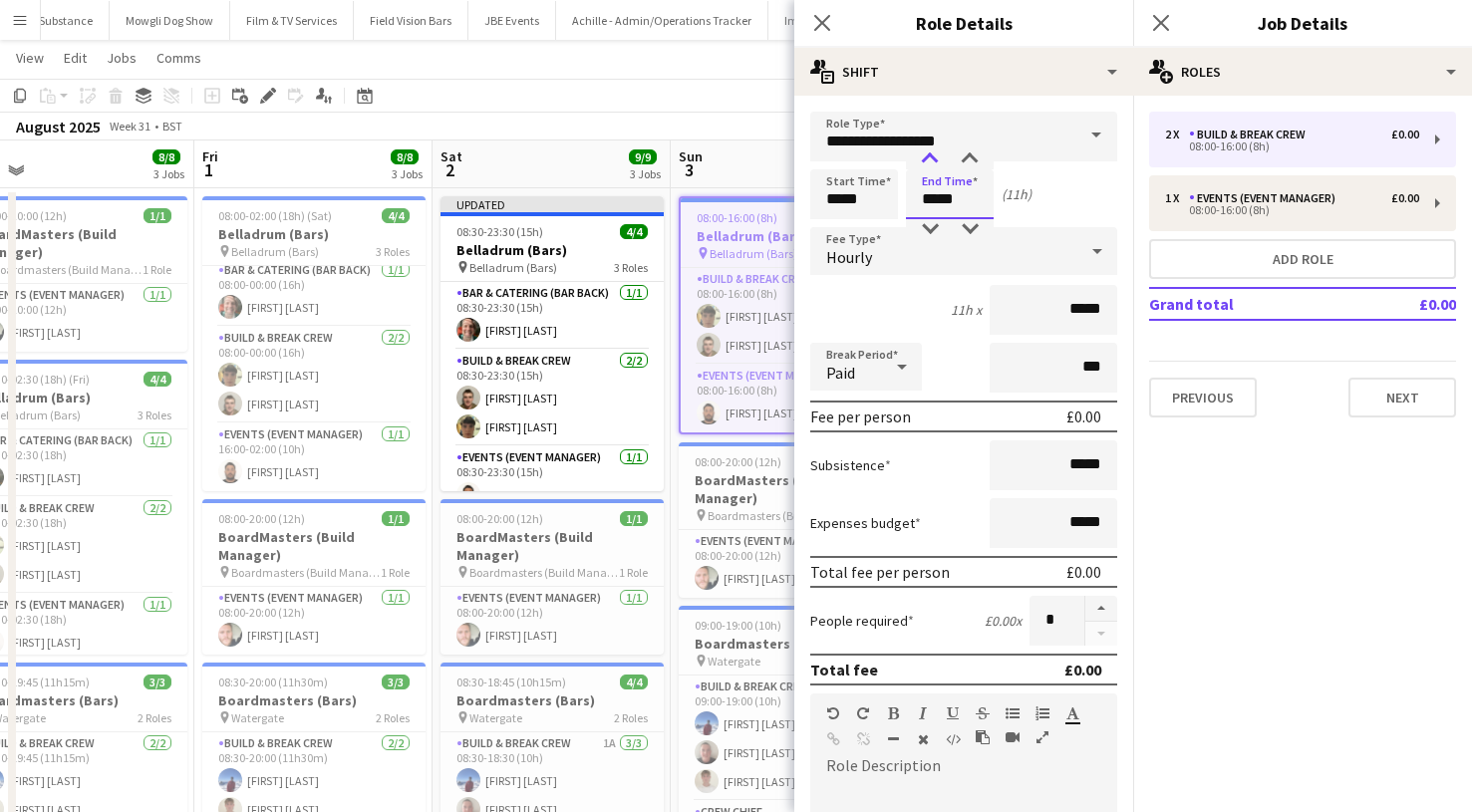 click at bounding box center (930, 159) 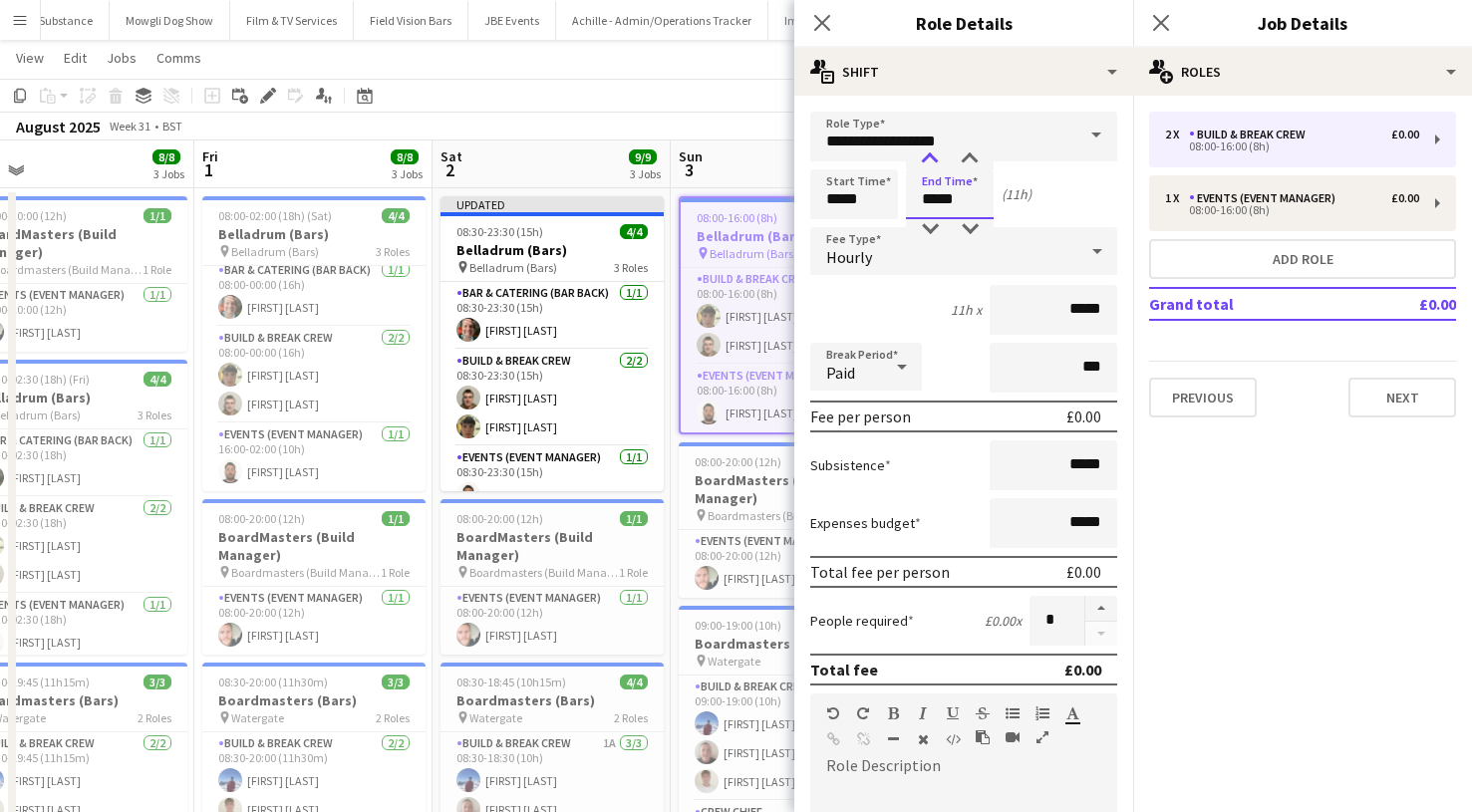 click at bounding box center [930, 159] 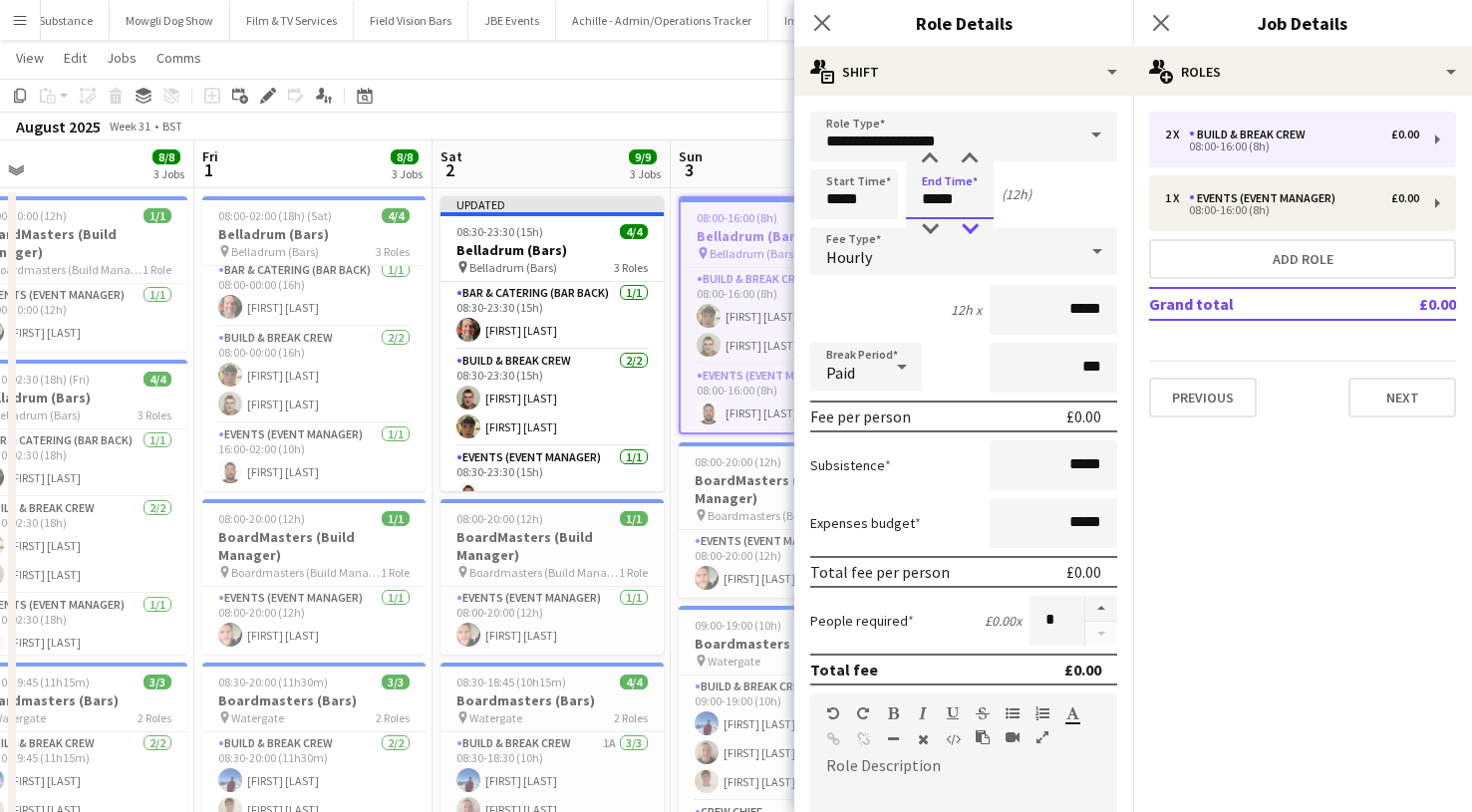 type on "*****" 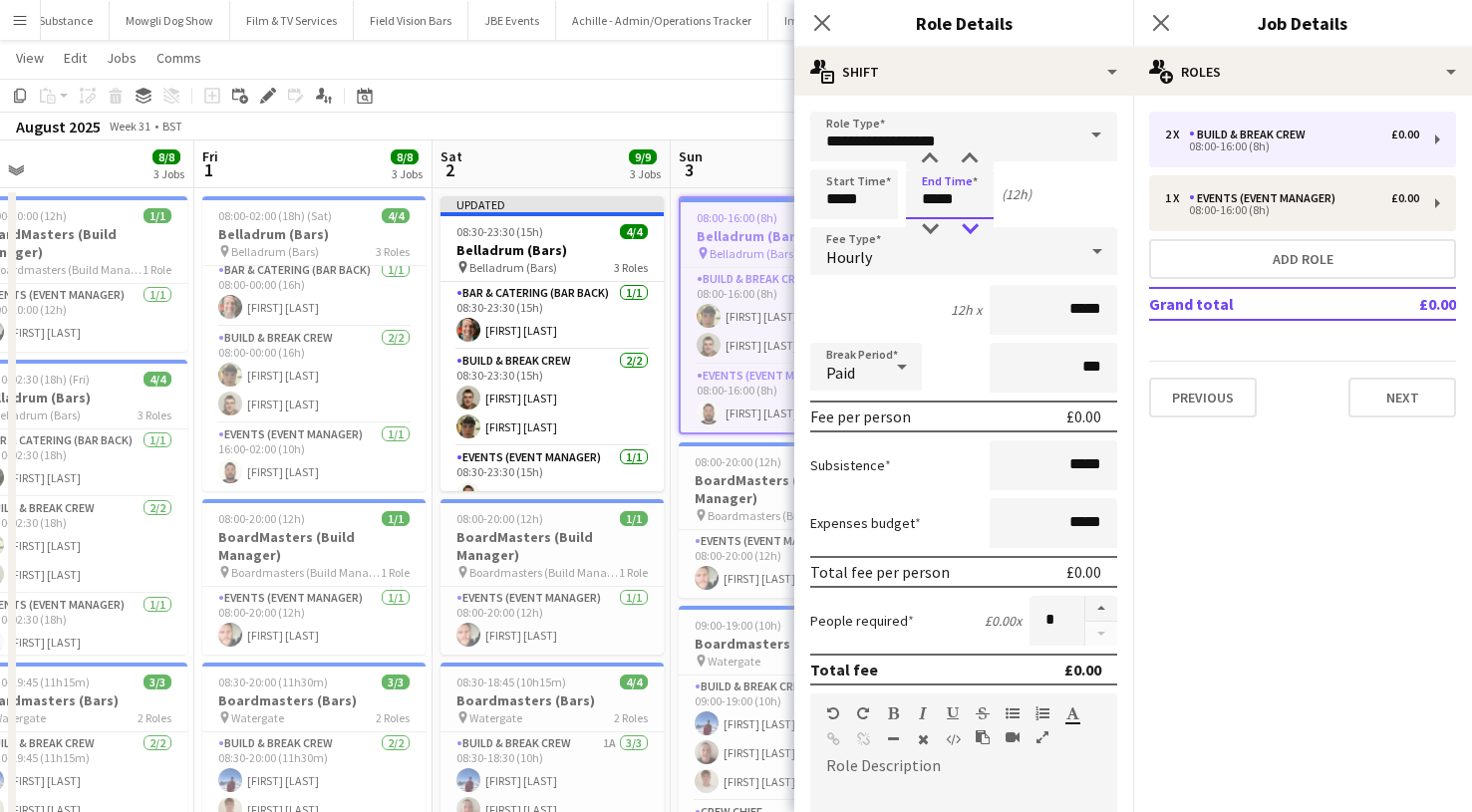 click at bounding box center (970, 229) 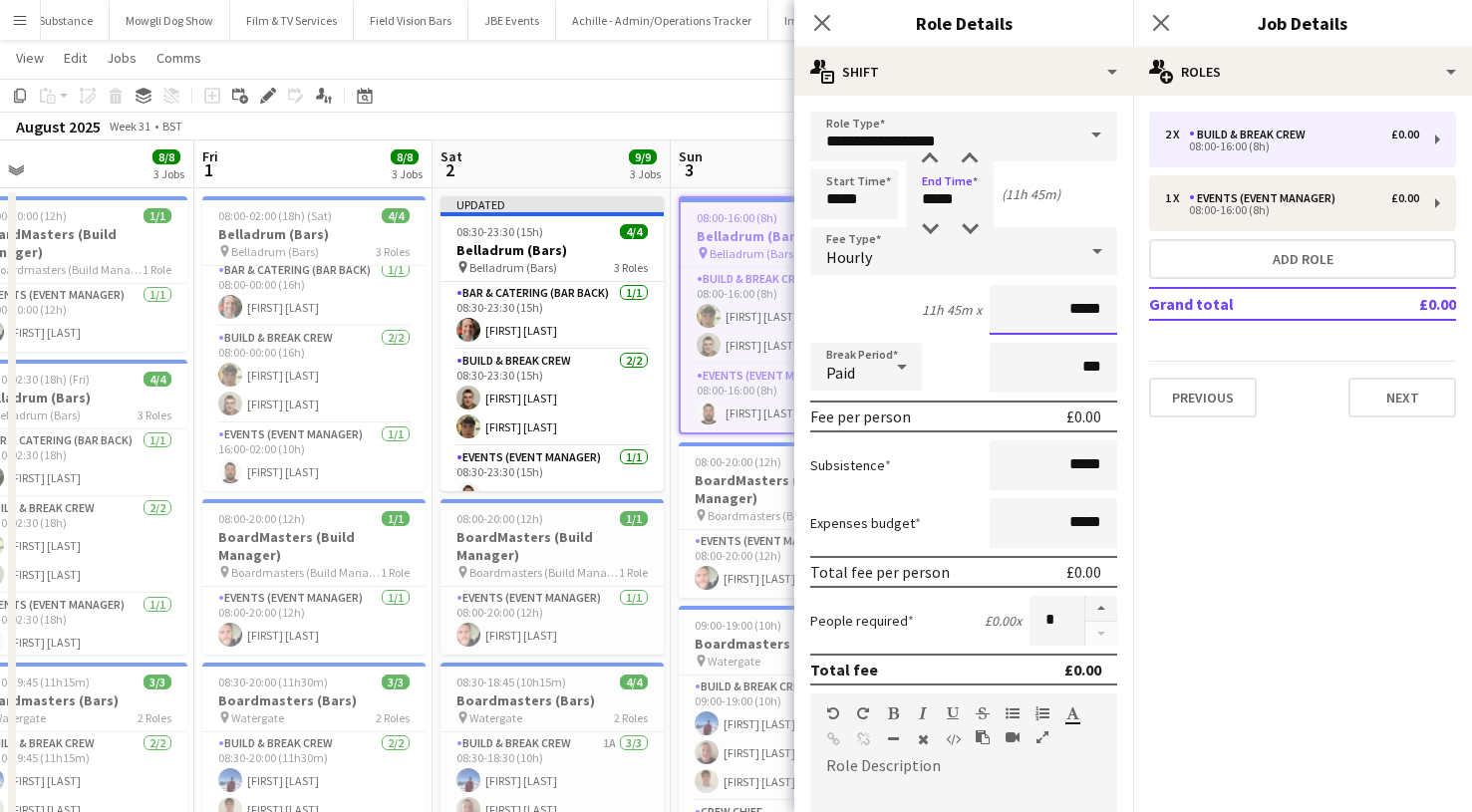drag, startPoint x: 1103, startPoint y: 302, endPoint x: 994, endPoint y: 286, distance: 110.16805 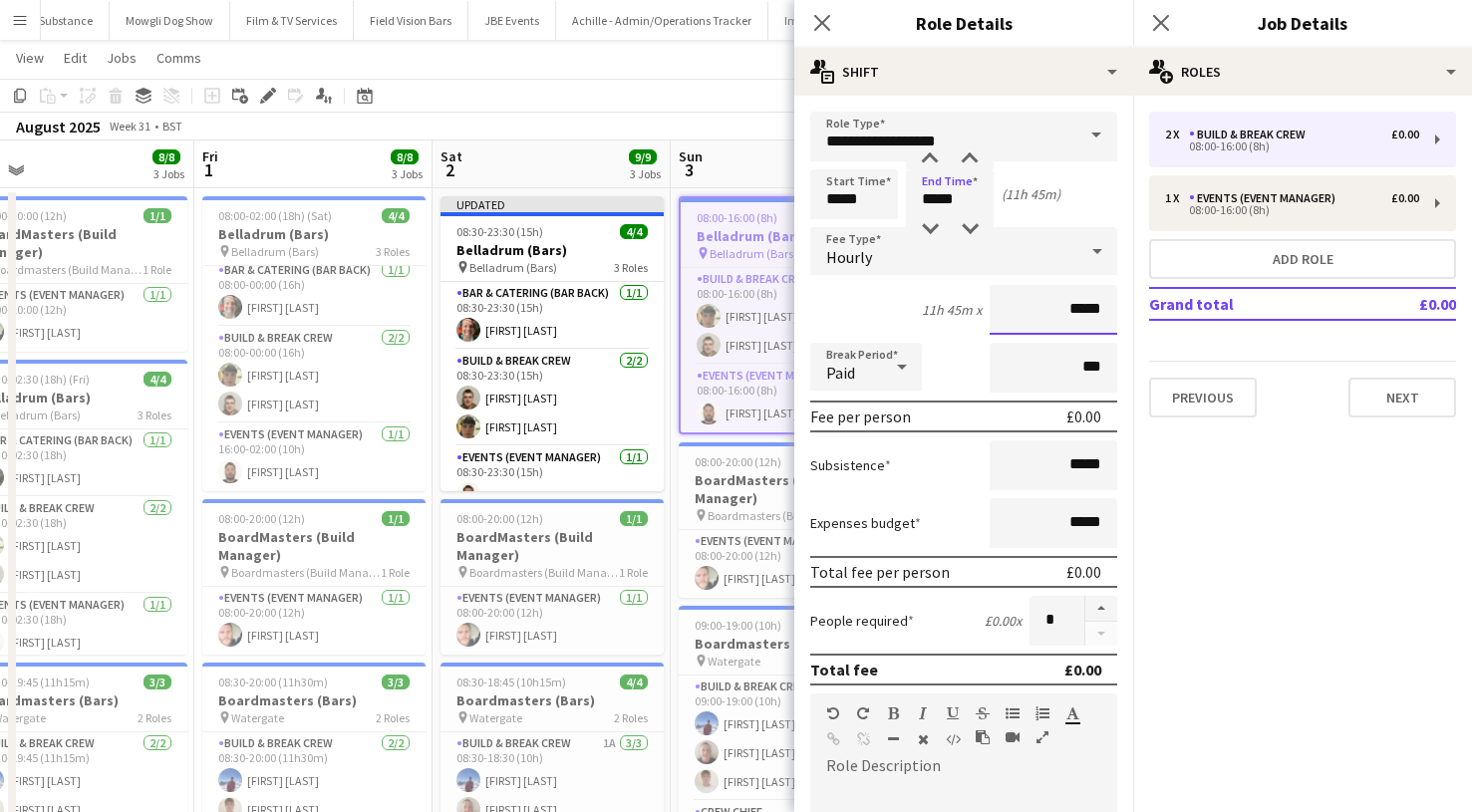 click on "*****" at bounding box center (1053, 310) 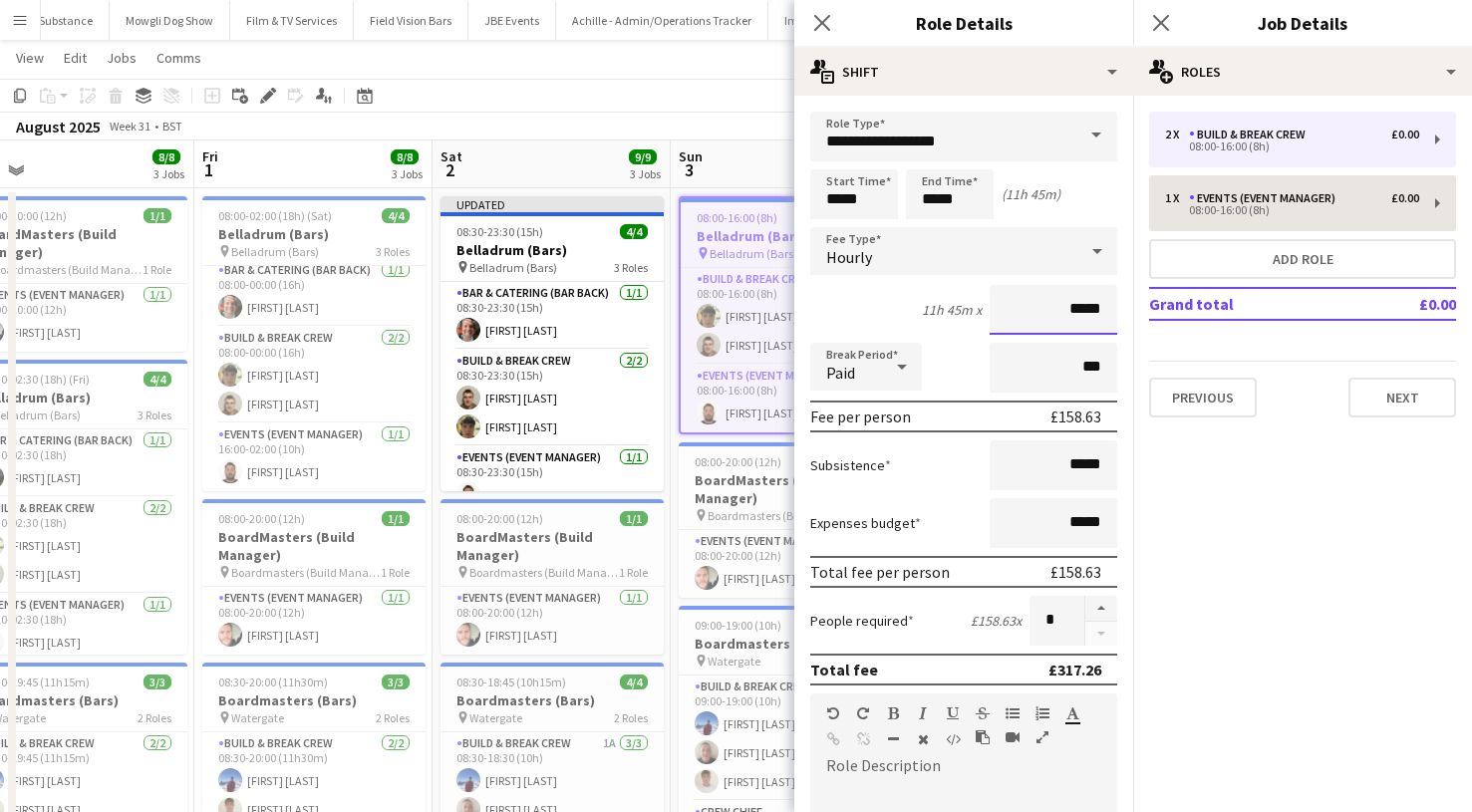 type on "*****" 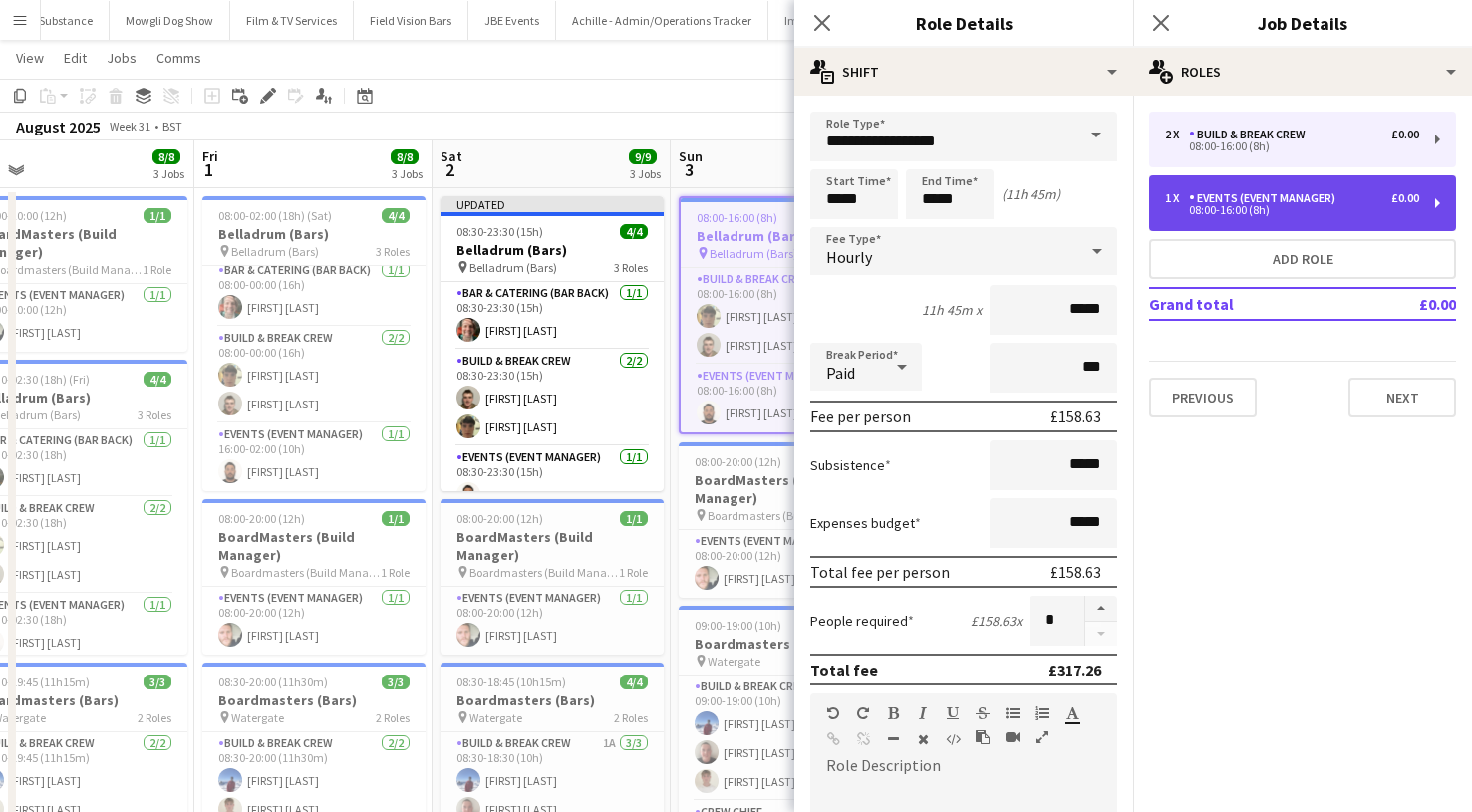 click on "1 x" at bounding box center [1177, 198] 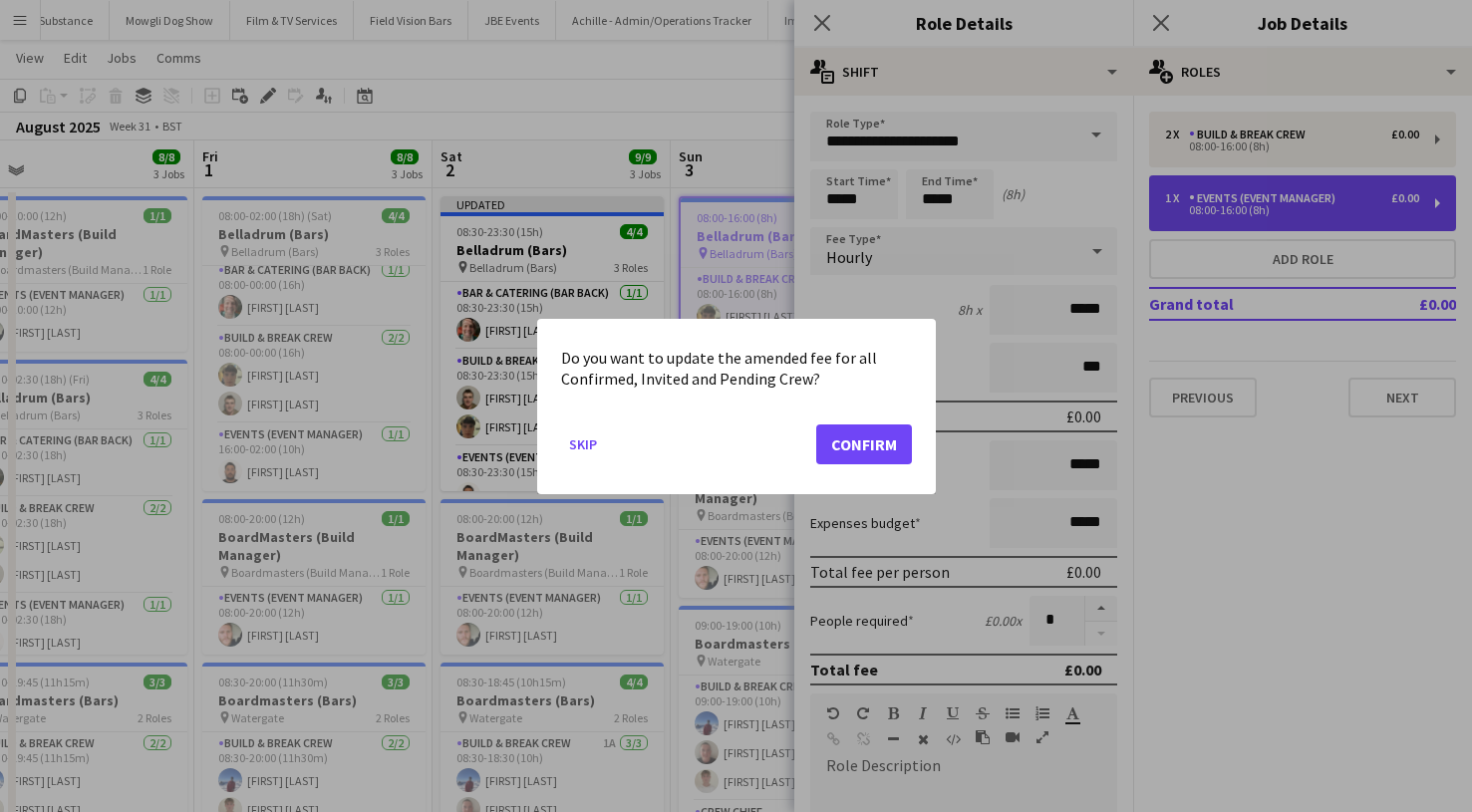 scroll, scrollTop: 0, scrollLeft: 0, axis: both 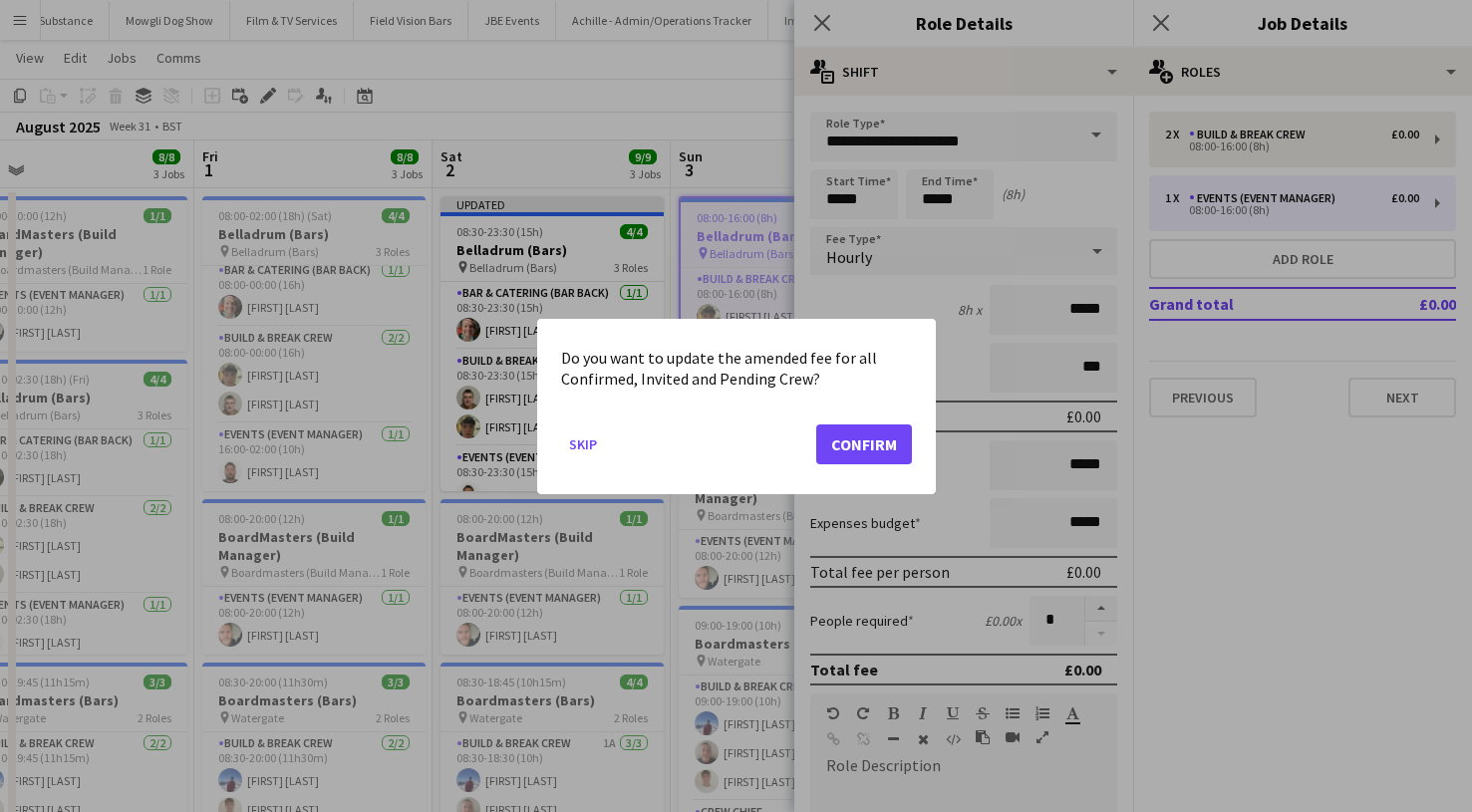 click on "Confirm" 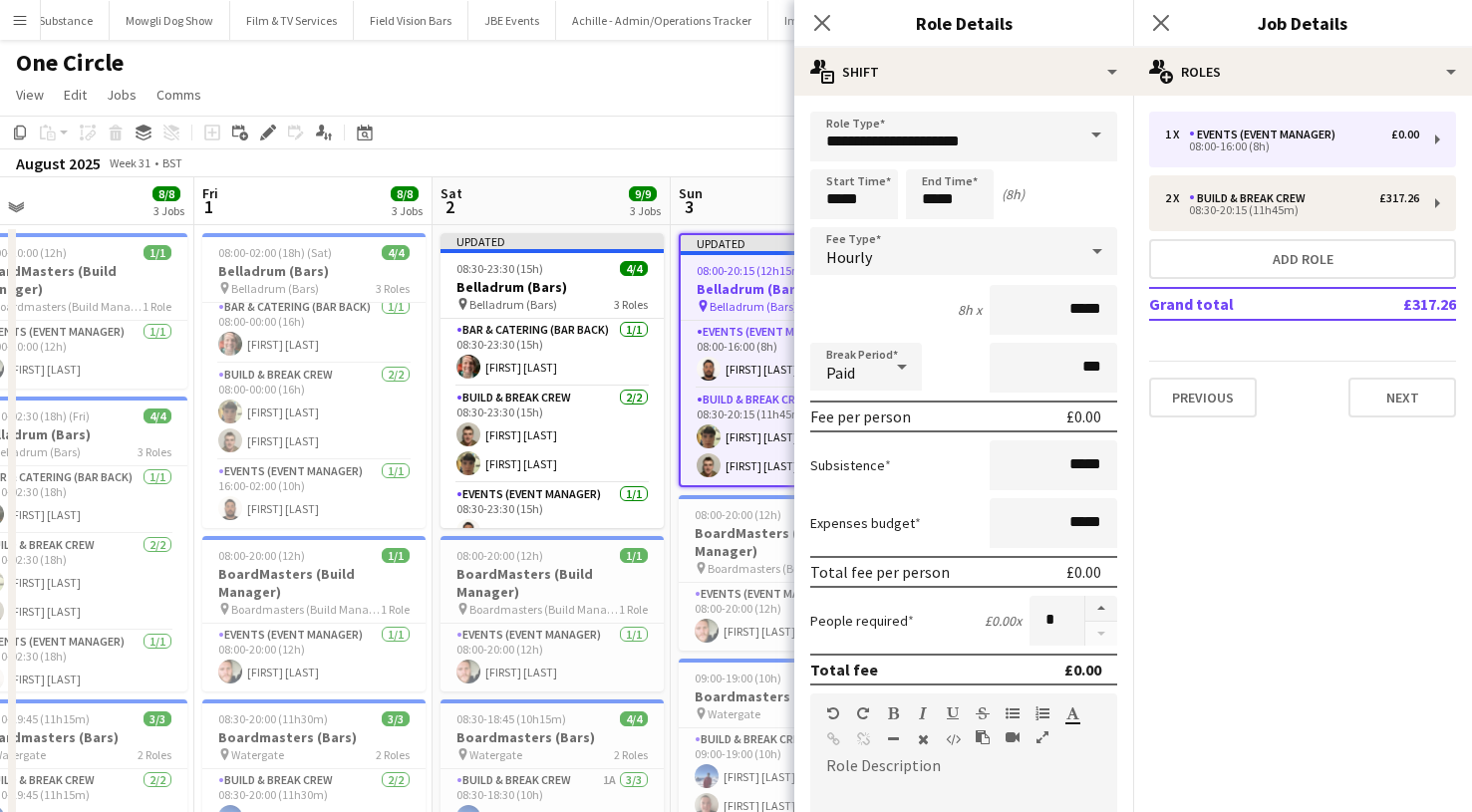 scroll, scrollTop: 37, scrollLeft: 0, axis: vertical 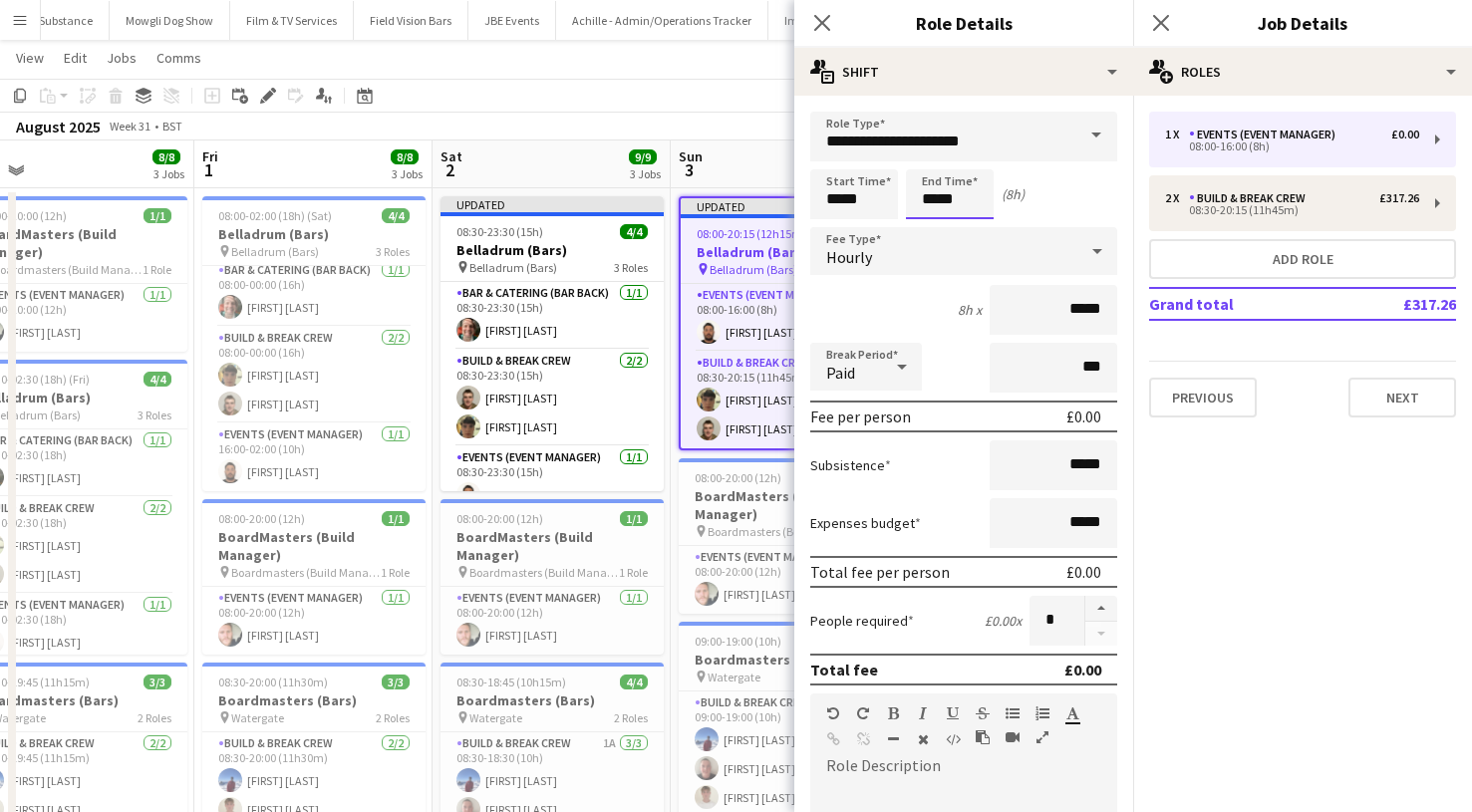 click on "*****" at bounding box center [950, 194] 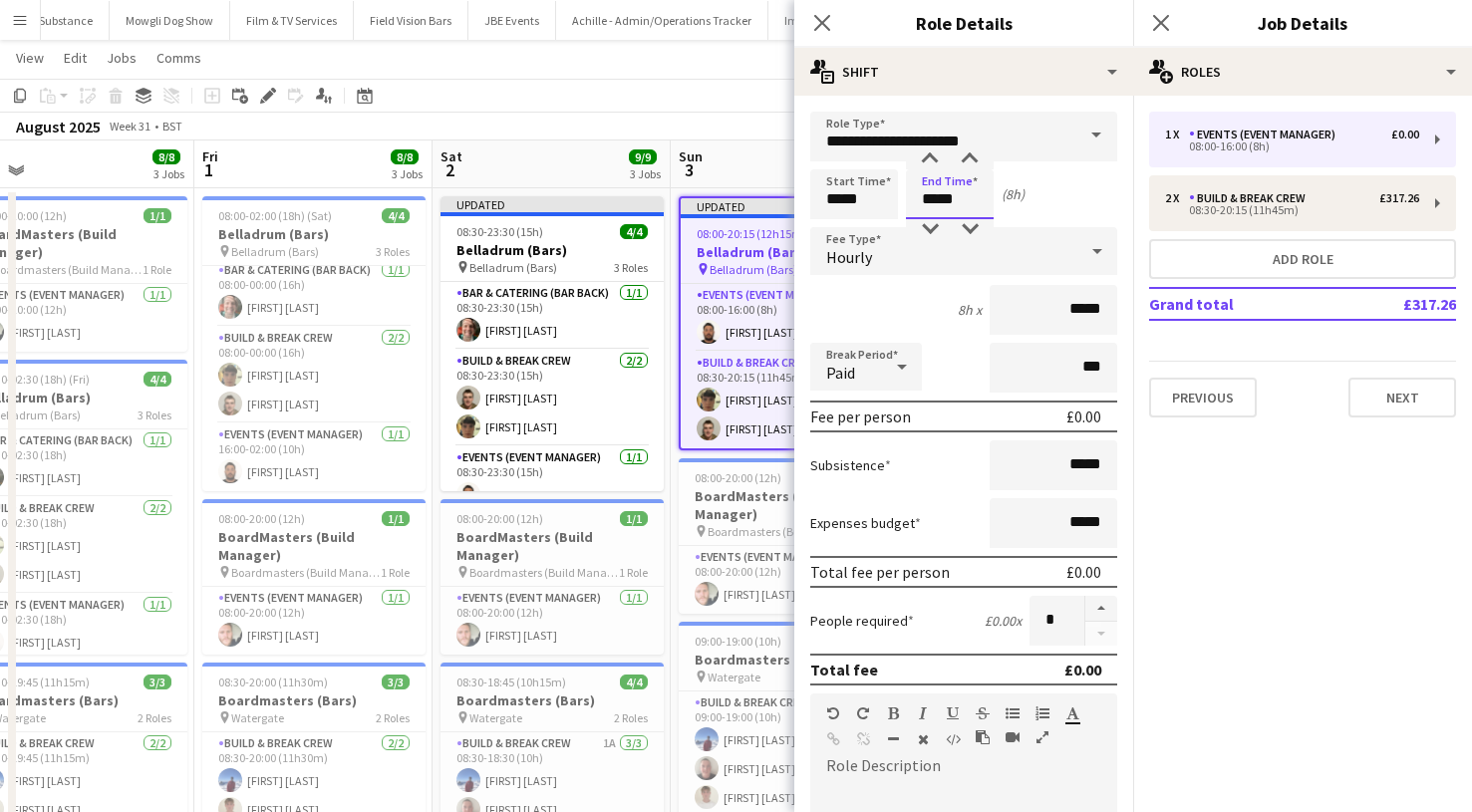 click on "*****" at bounding box center [950, 194] 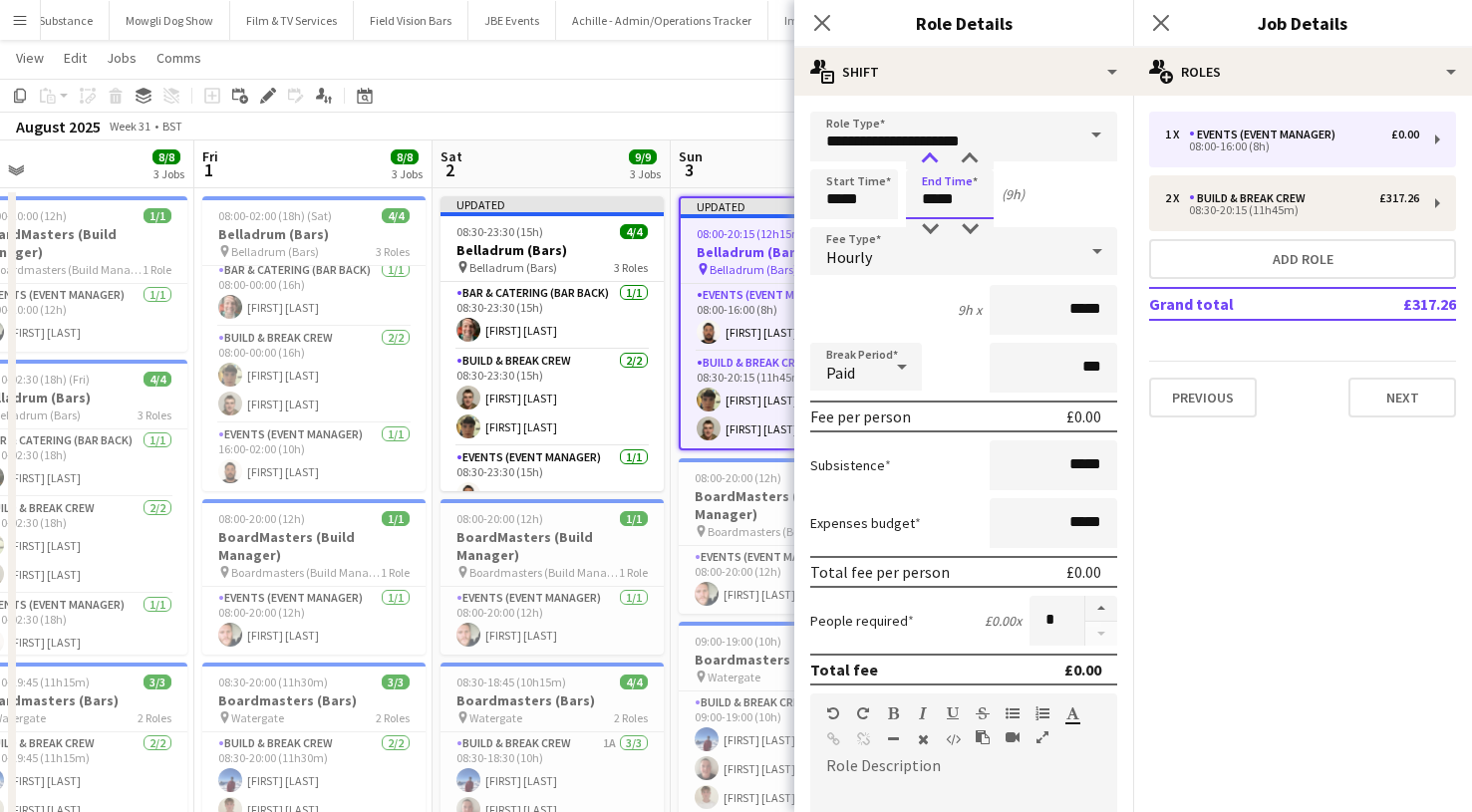 click at bounding box center [930, 159] 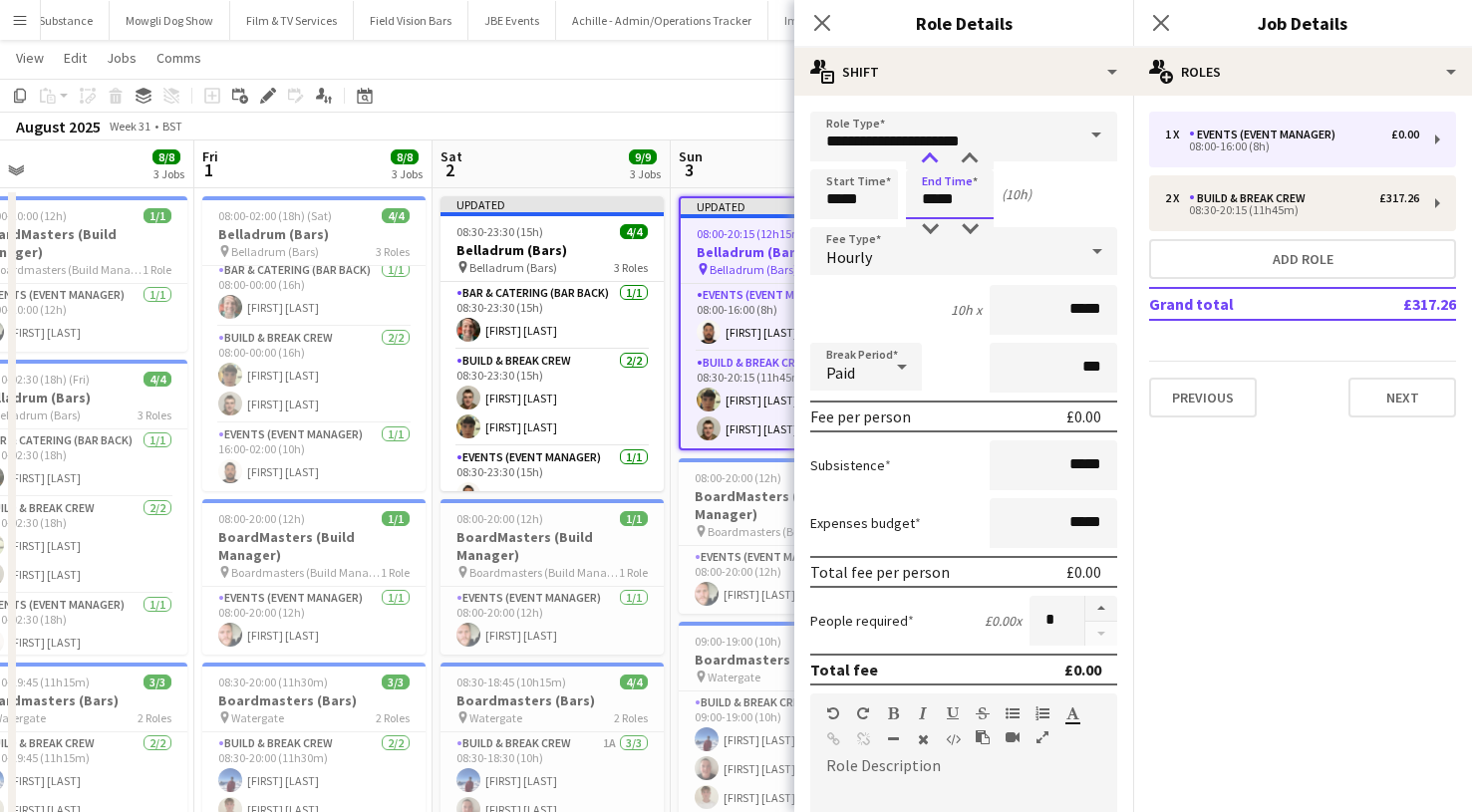 click at bounding box center [930, 159] 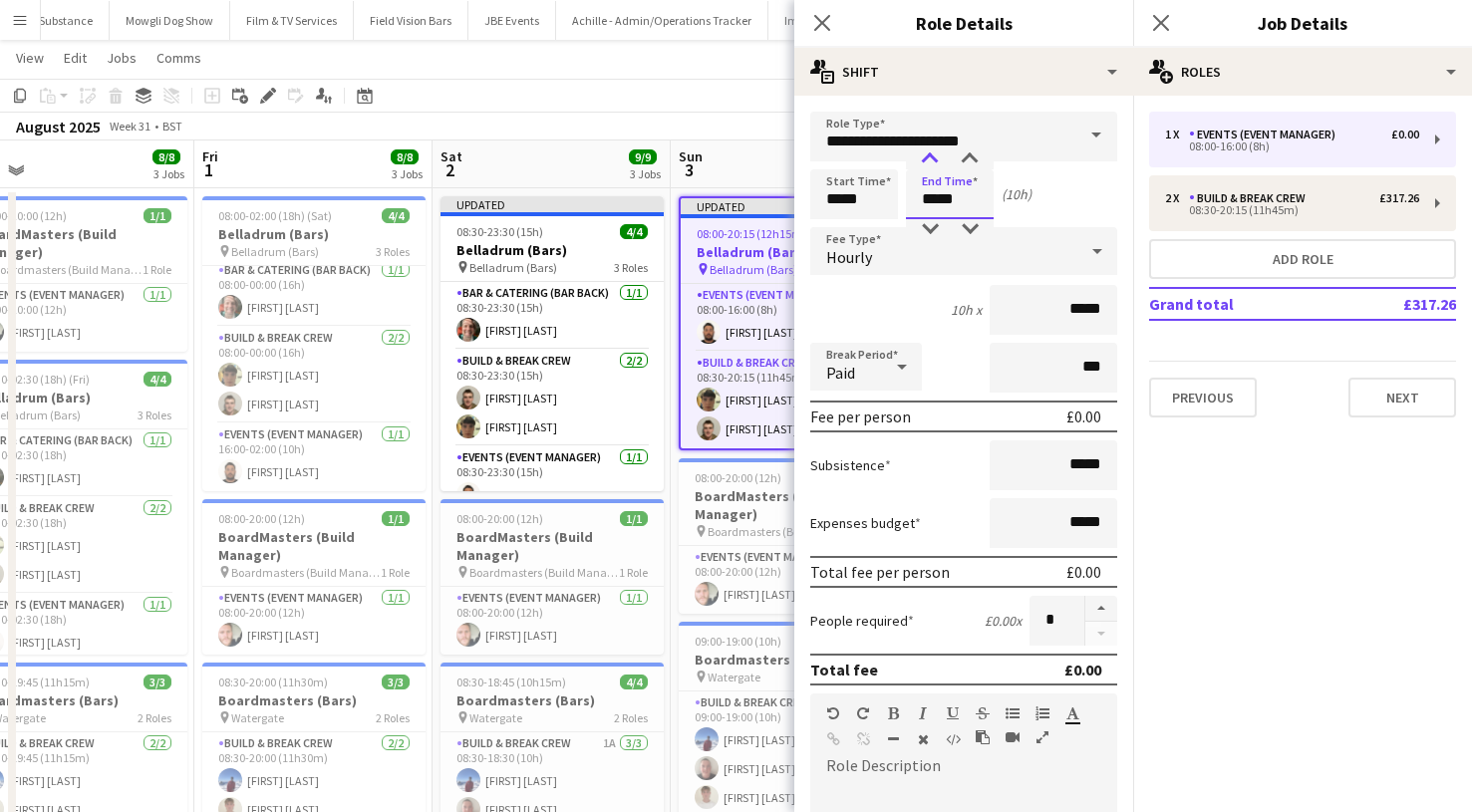 type on "*****" 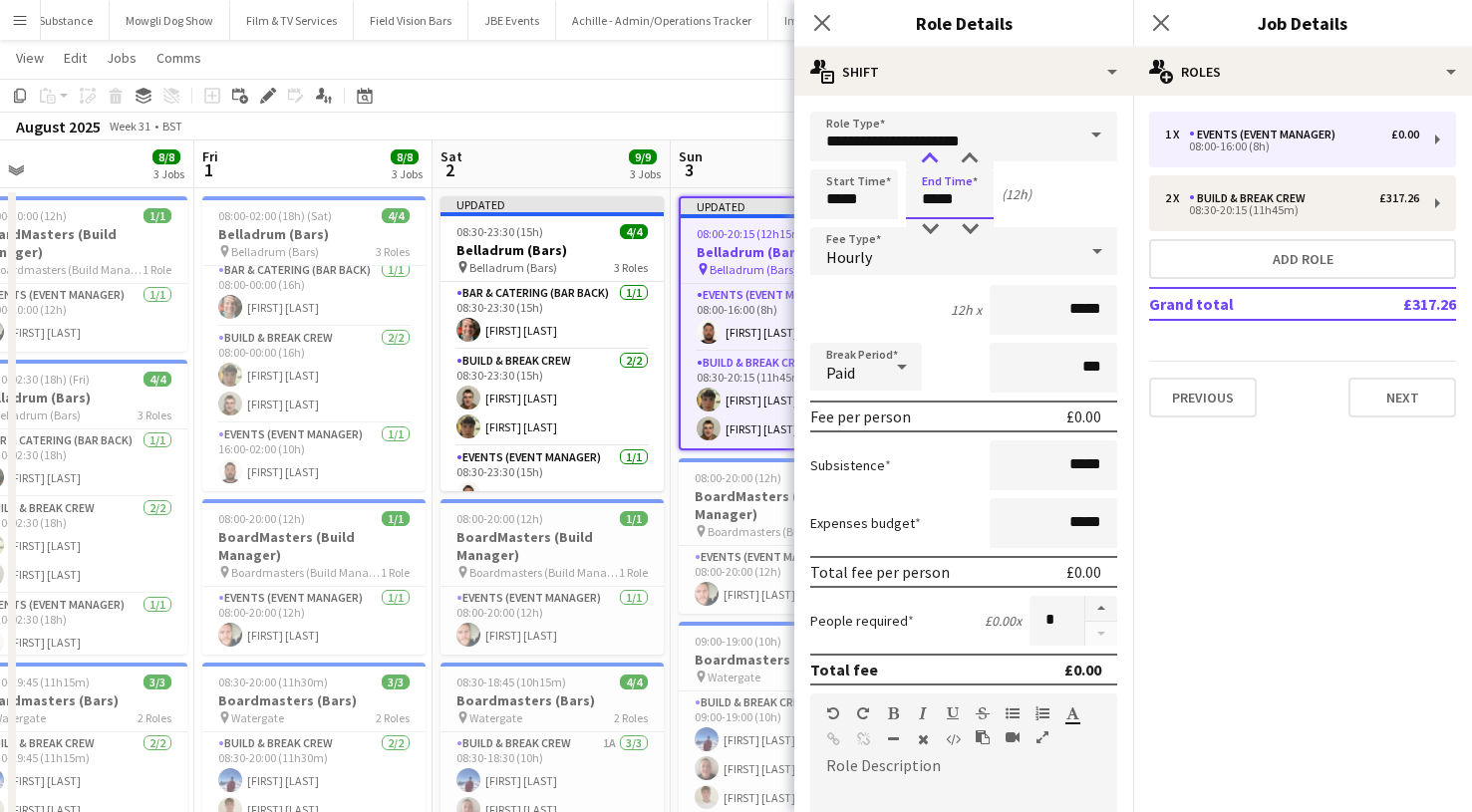 click at bounding box center (930, 159) 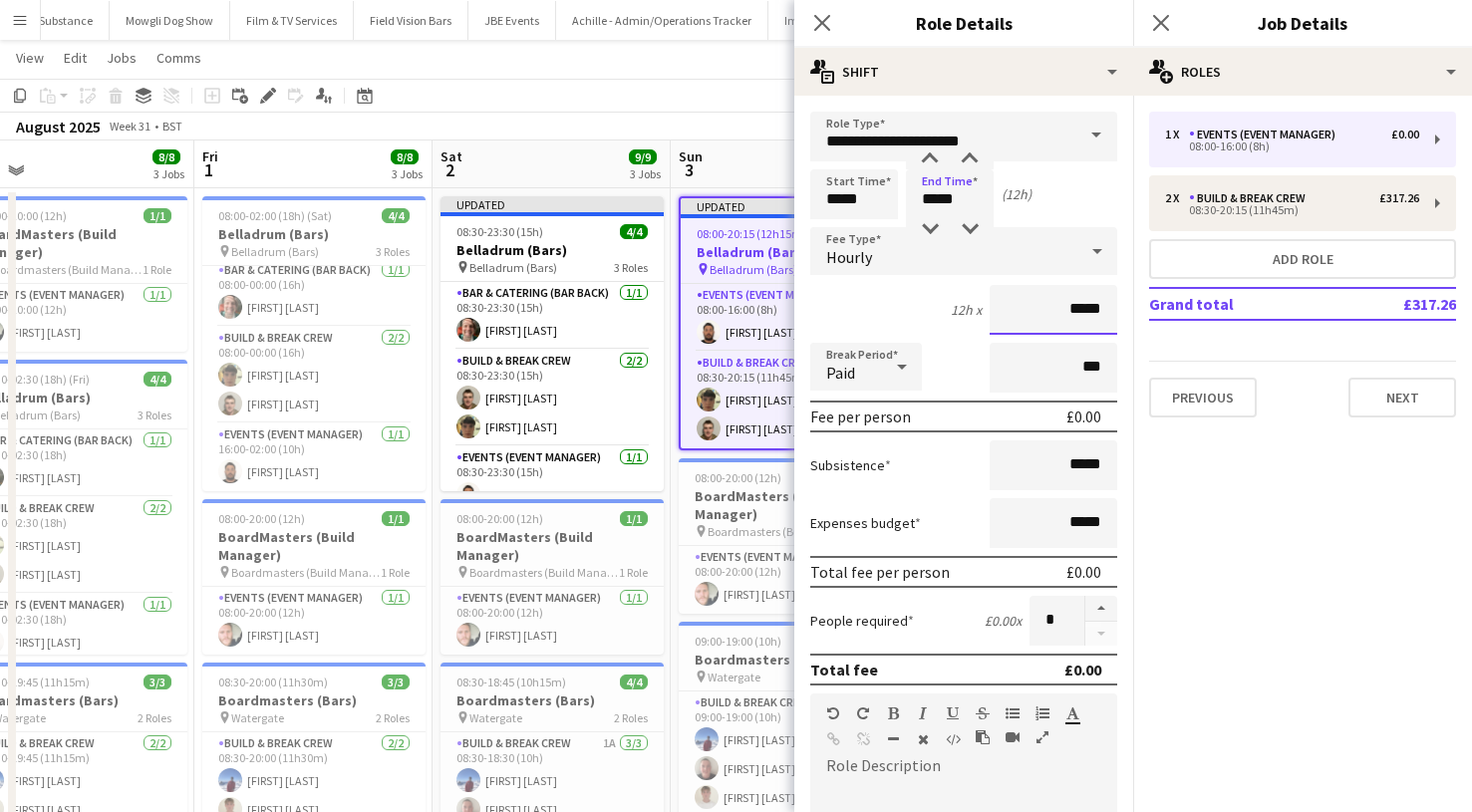 click on "*****" at bounding box center [1053, 310] 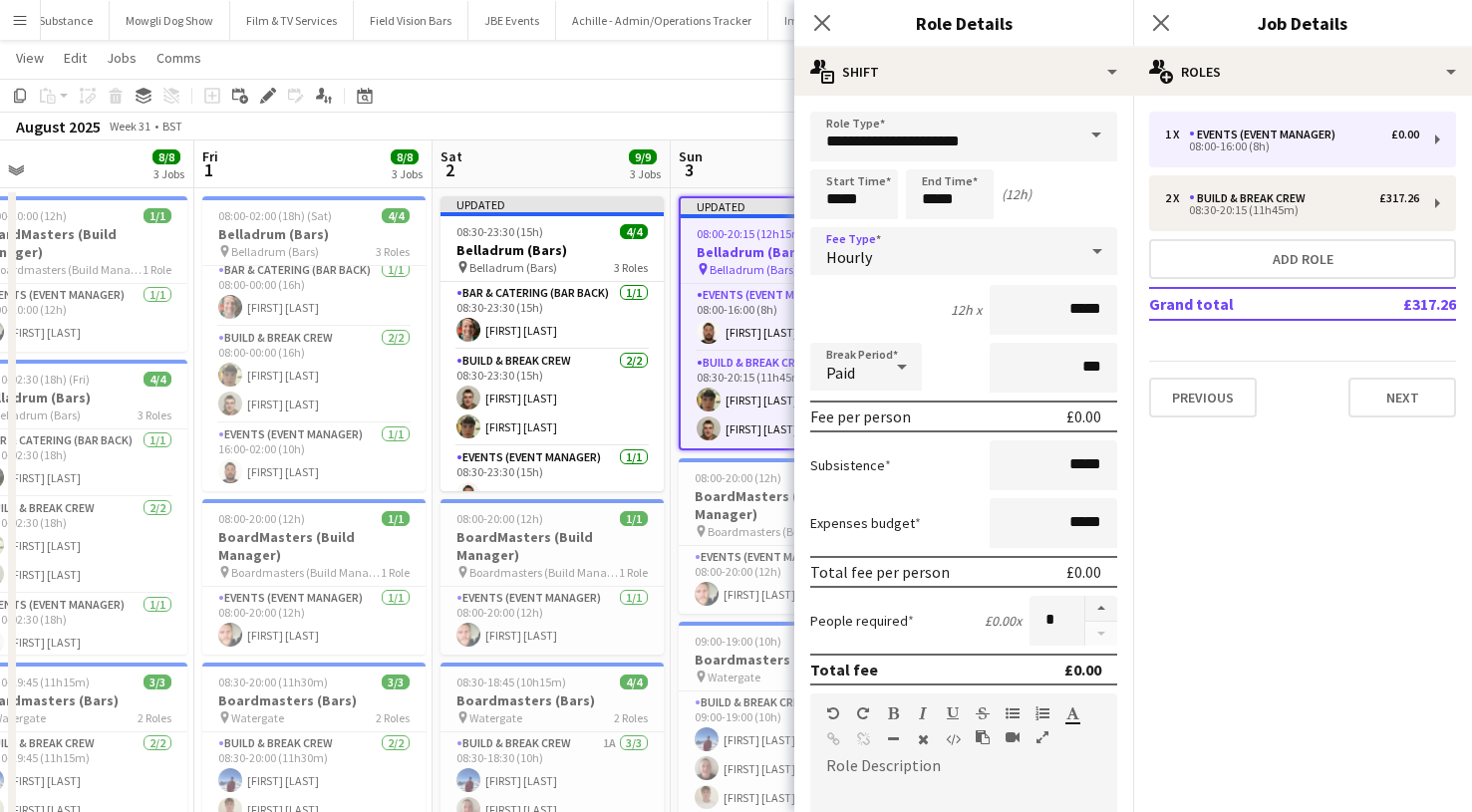 click 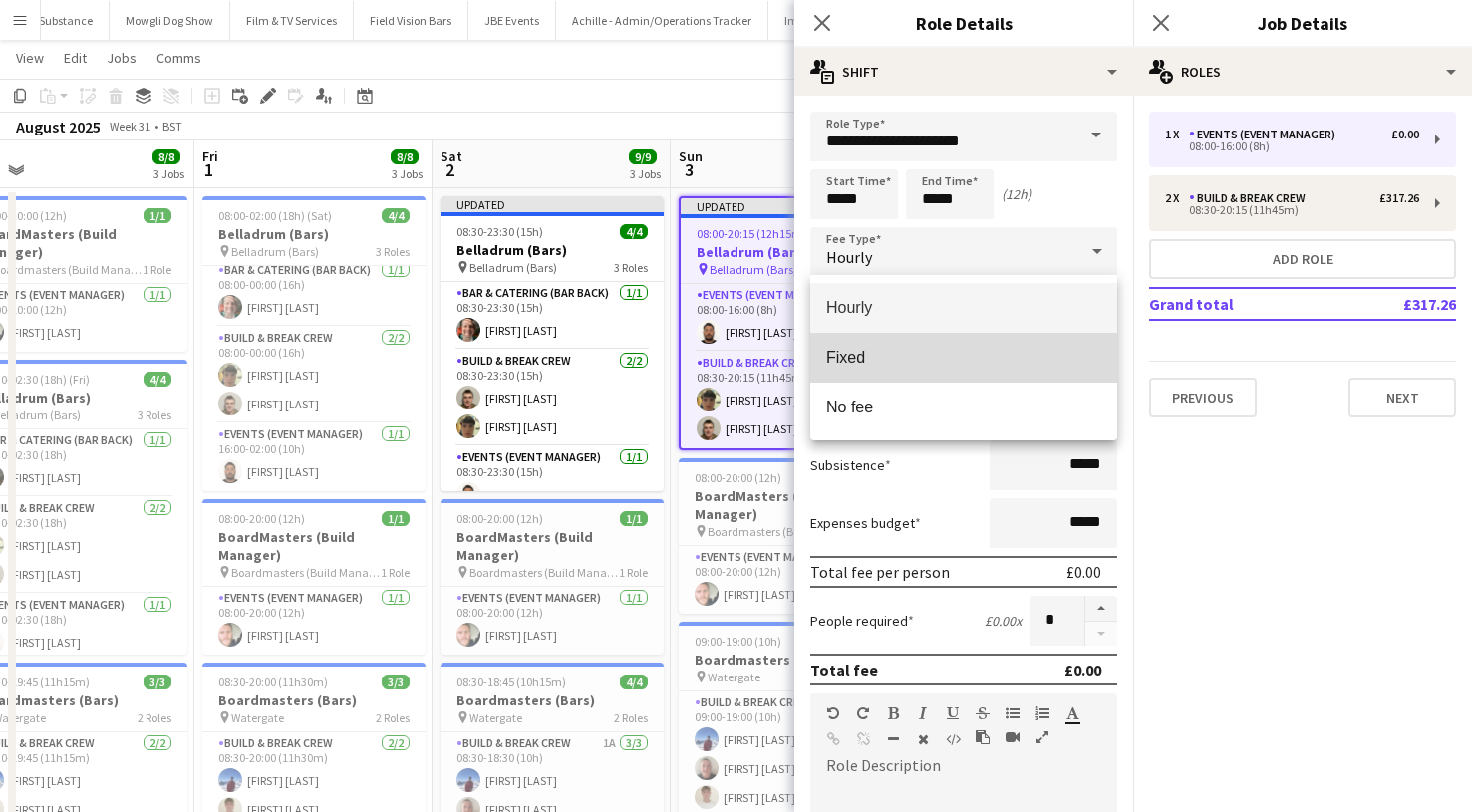 click on "Fixed" at bounding box center (964, 357) 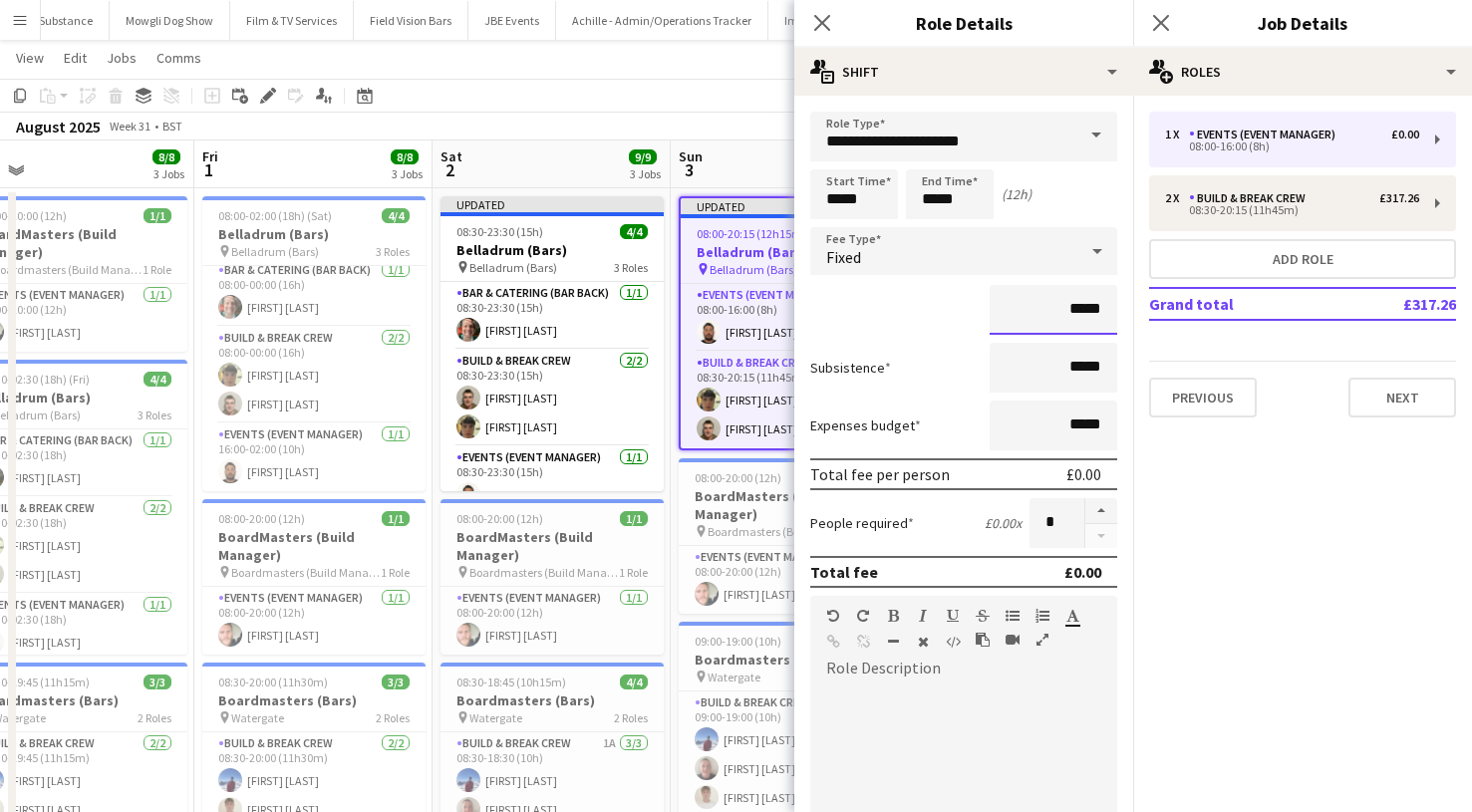 drag, startPoint x: 1102, startPoint y: 319, endPoint x: 989, endPoint y: 311, distance: 113.28283 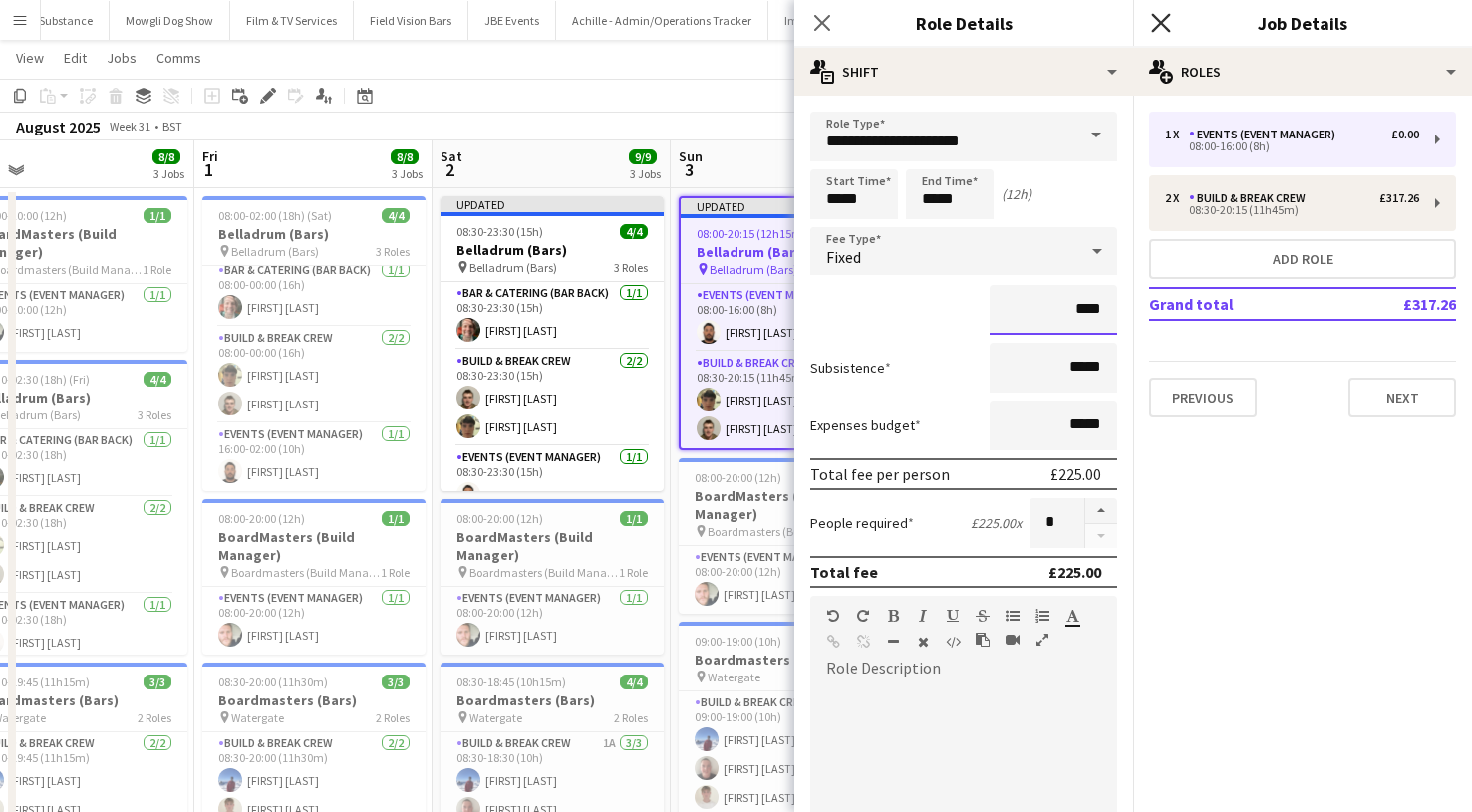 type on "****" 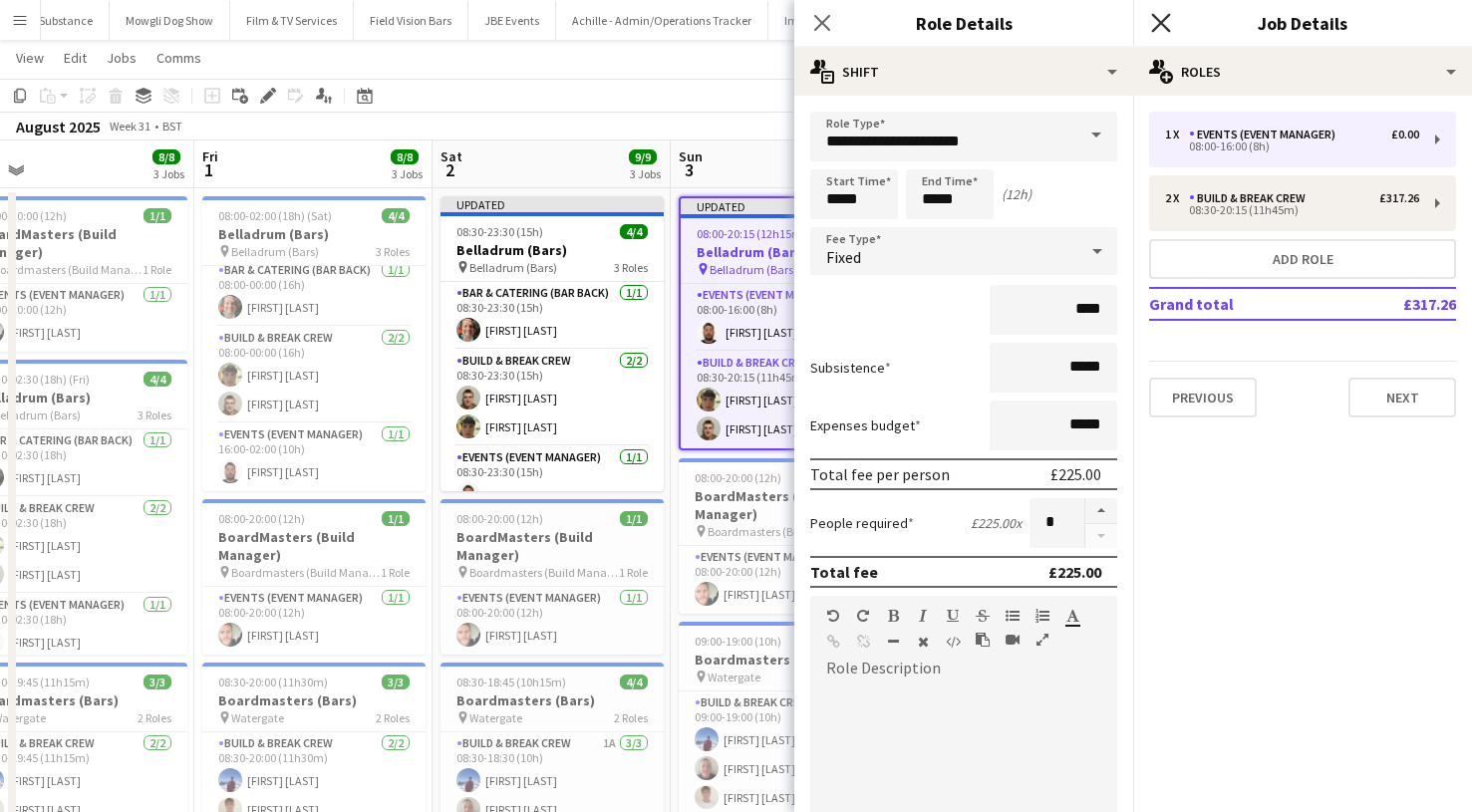 click 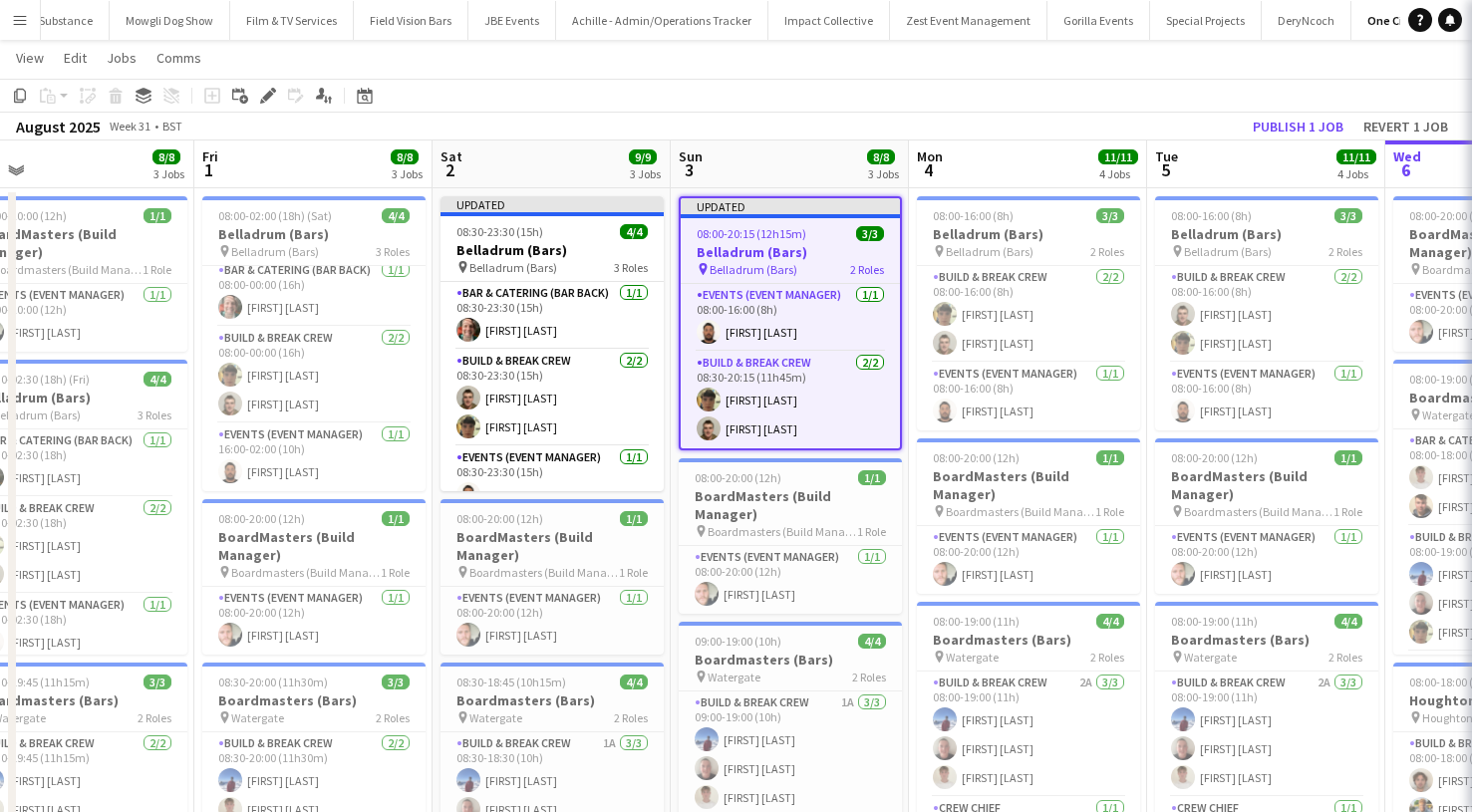 scroll, scrollTop: 0, scrollLeft: 0, axis: both 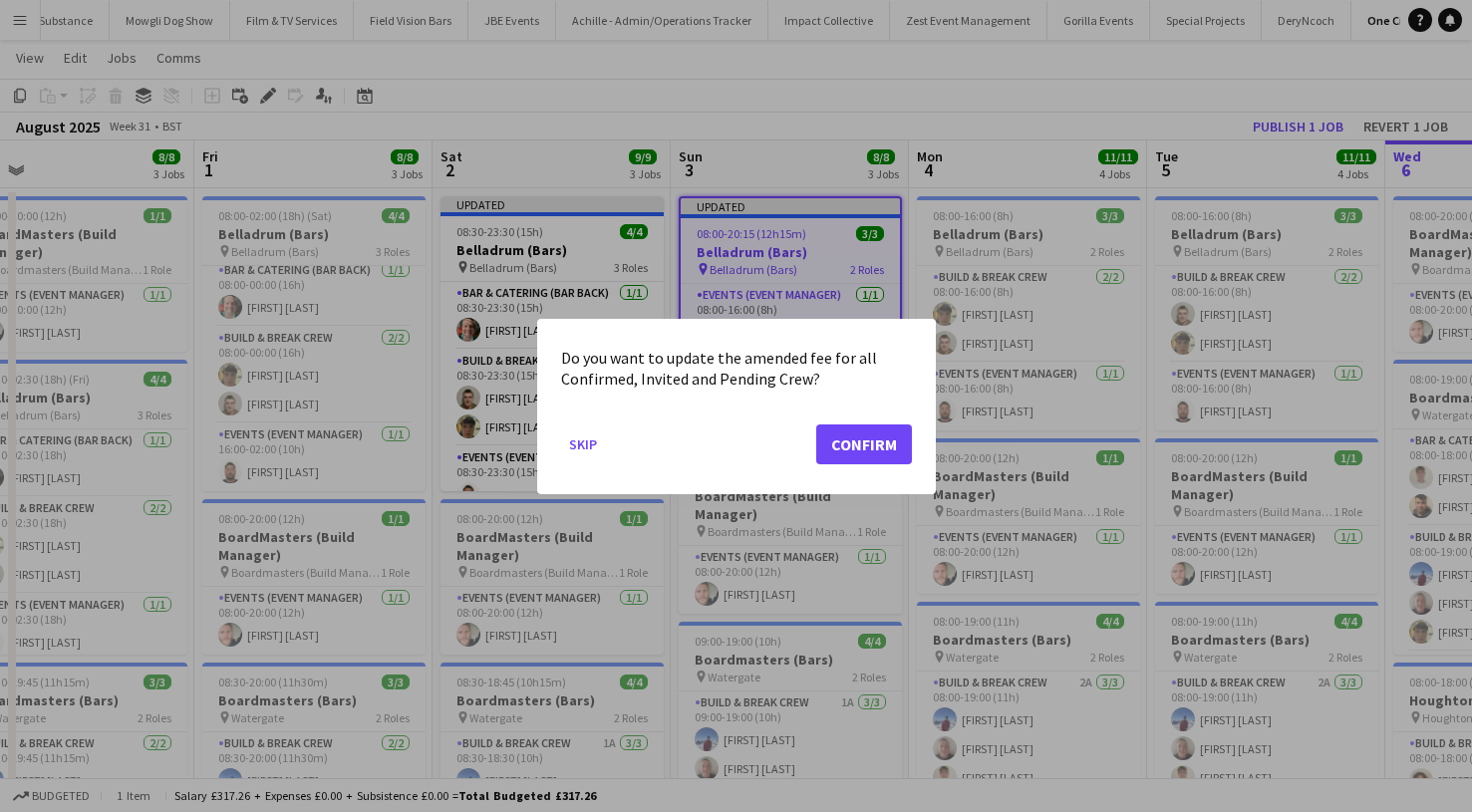 click on "Confirm" 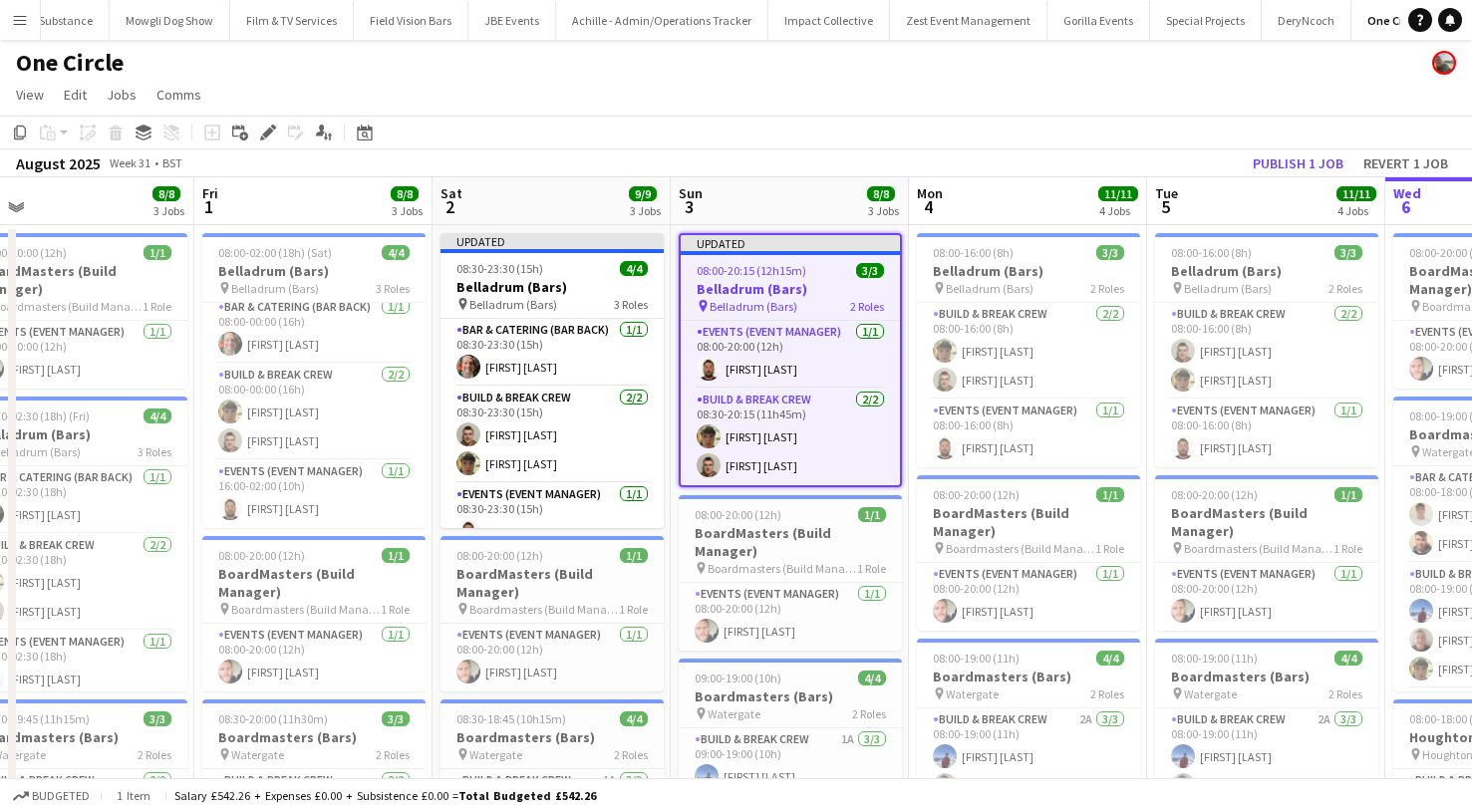 scroll, scrollTop: 37, scrollLeft: 0, axis: vertical 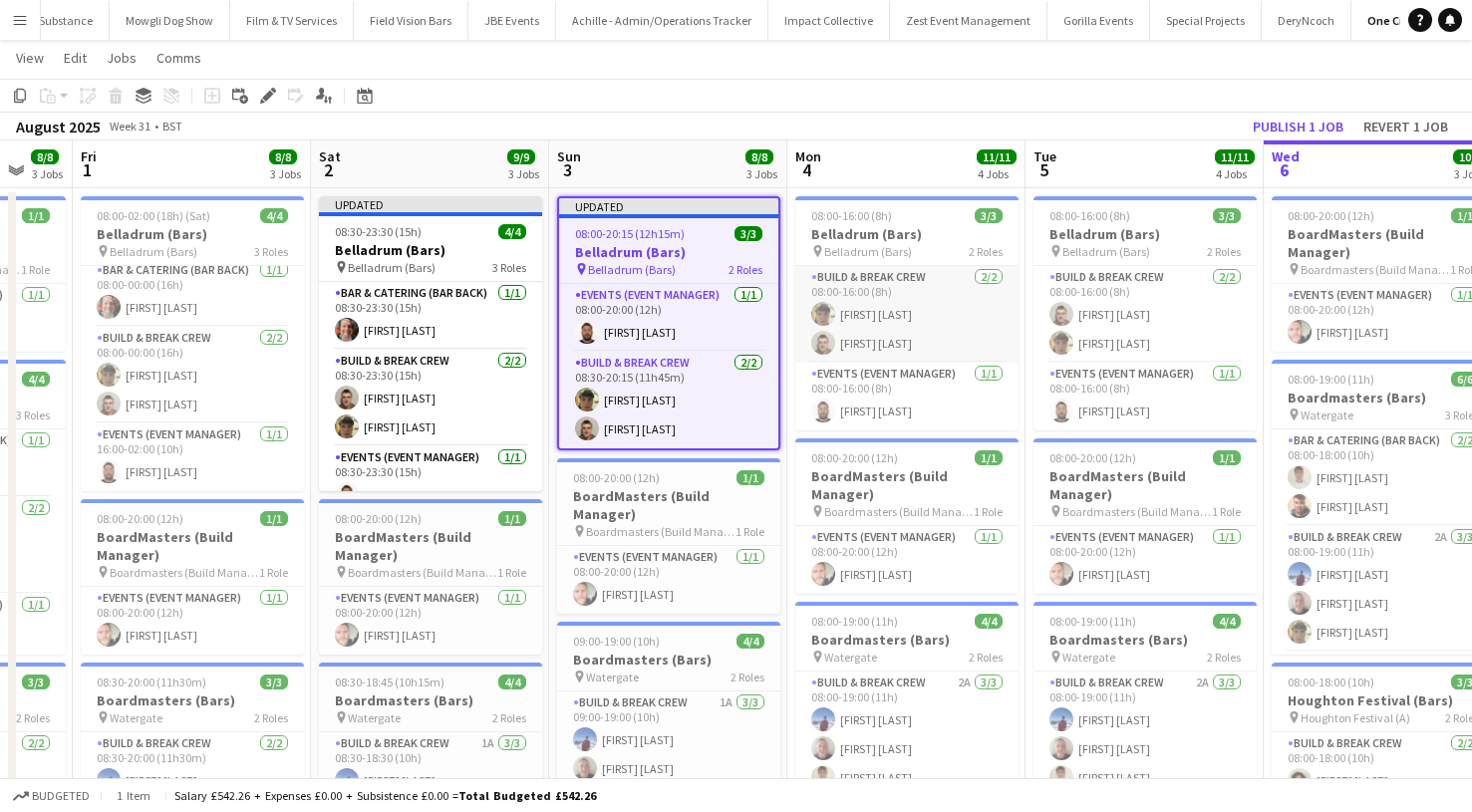 click on "Build & Break Crew 2/2 08:00-16:00 (8h)
[FIRST] [LAST] [FIRST] [LAST]" at bounding box center [907, 314] 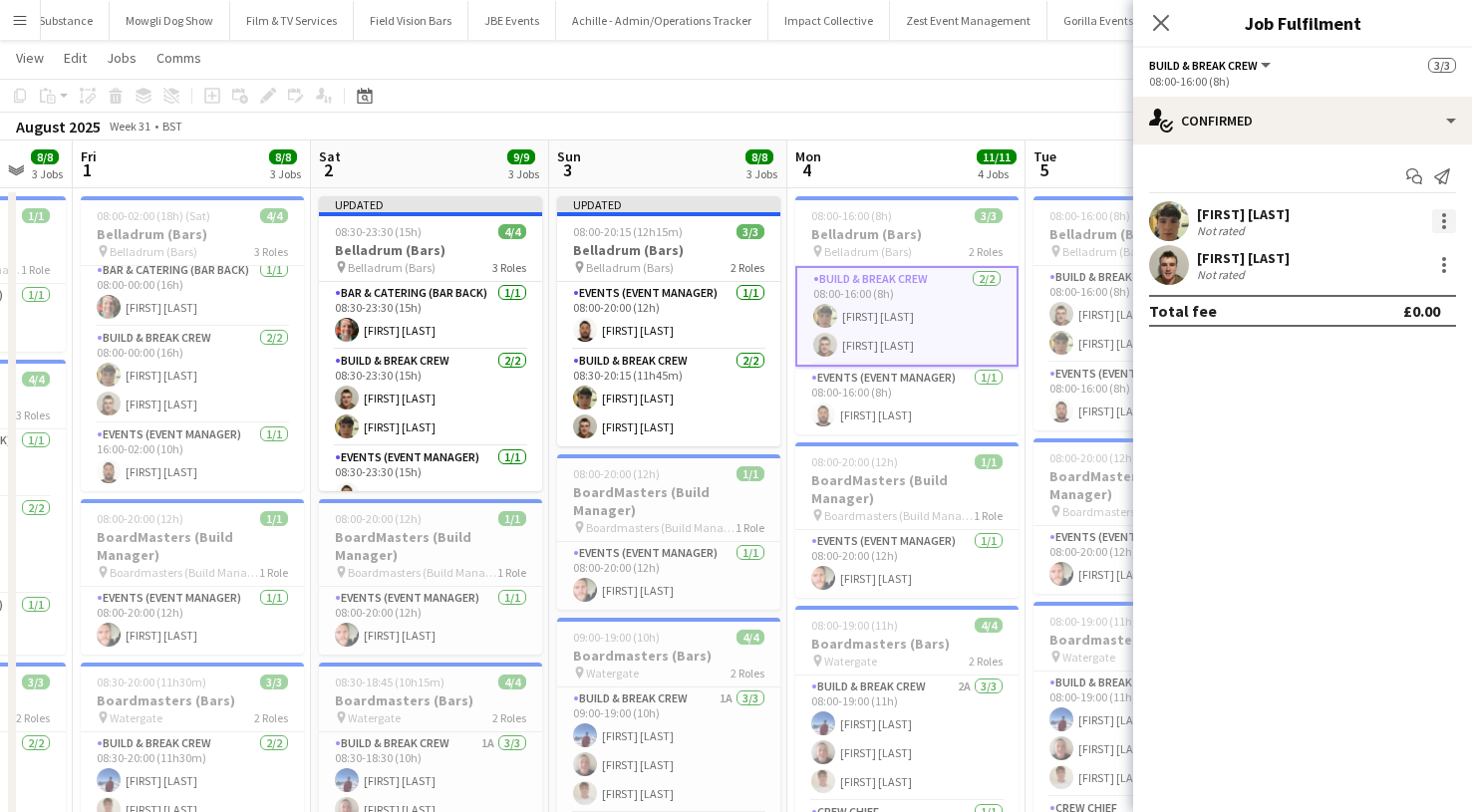 click at bounding box center [1444, 221] 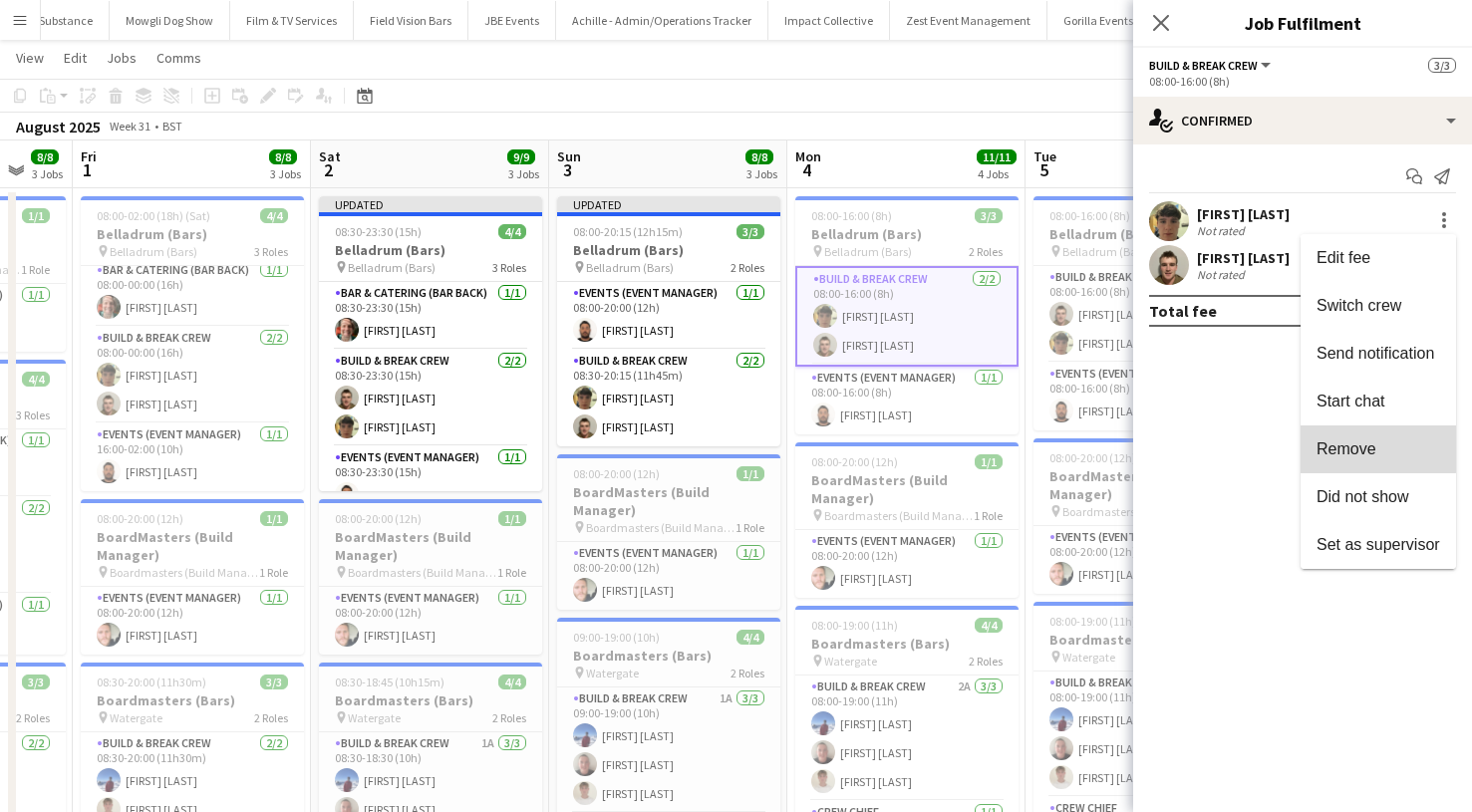 click on "Remove" at bounding box center [1346, 448] 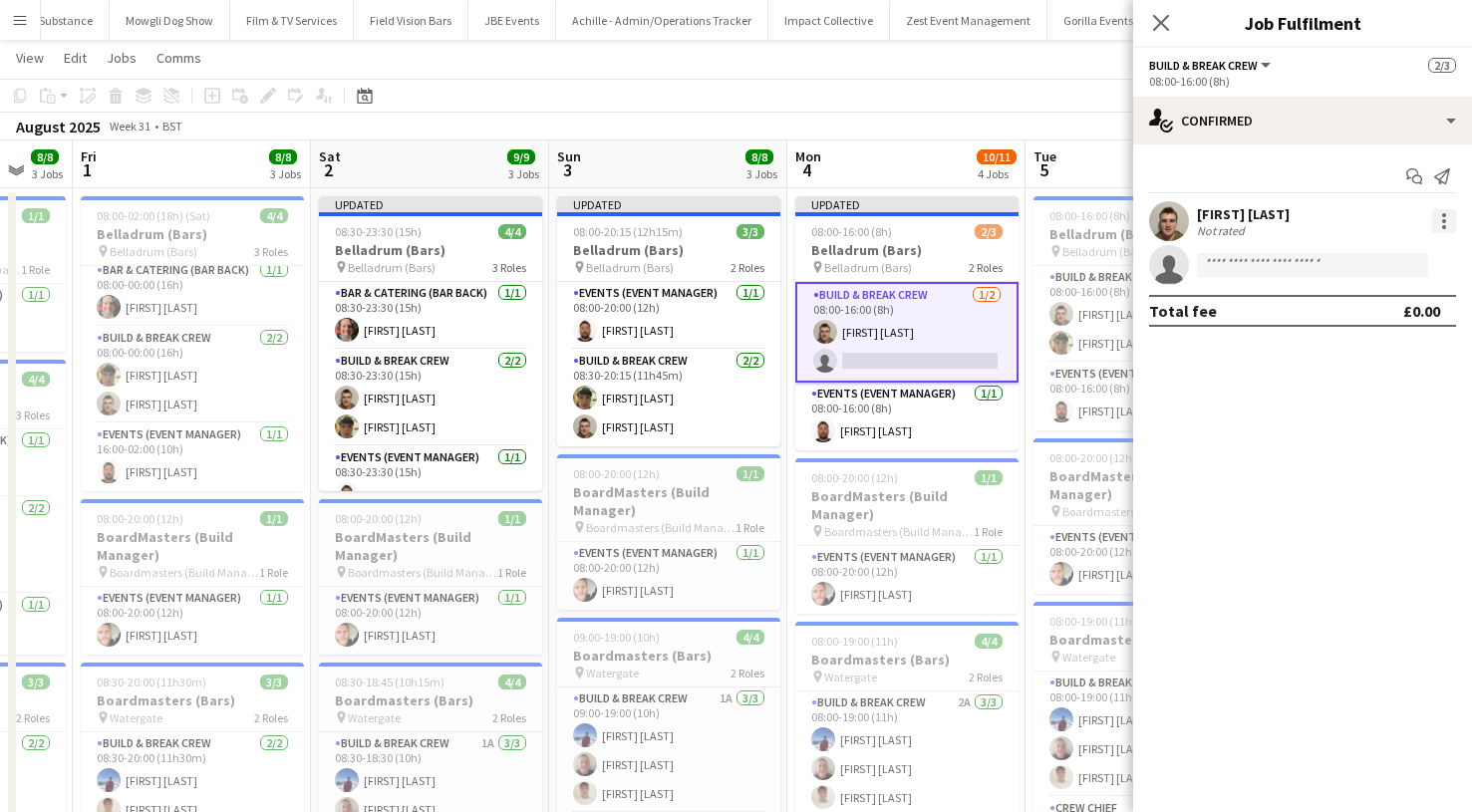 click at bounding box center (1444, 221) 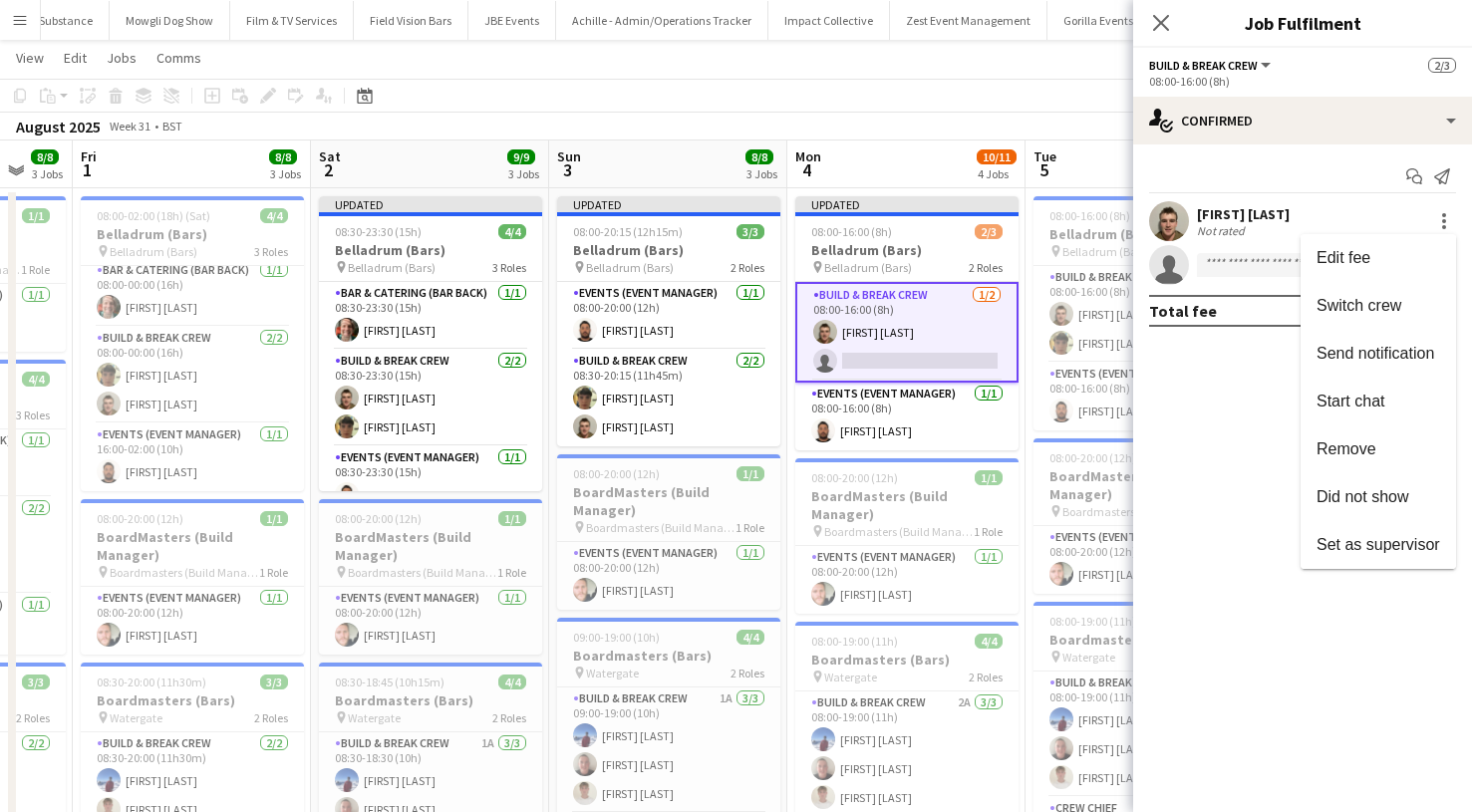 click at bounding box center (736, 406) 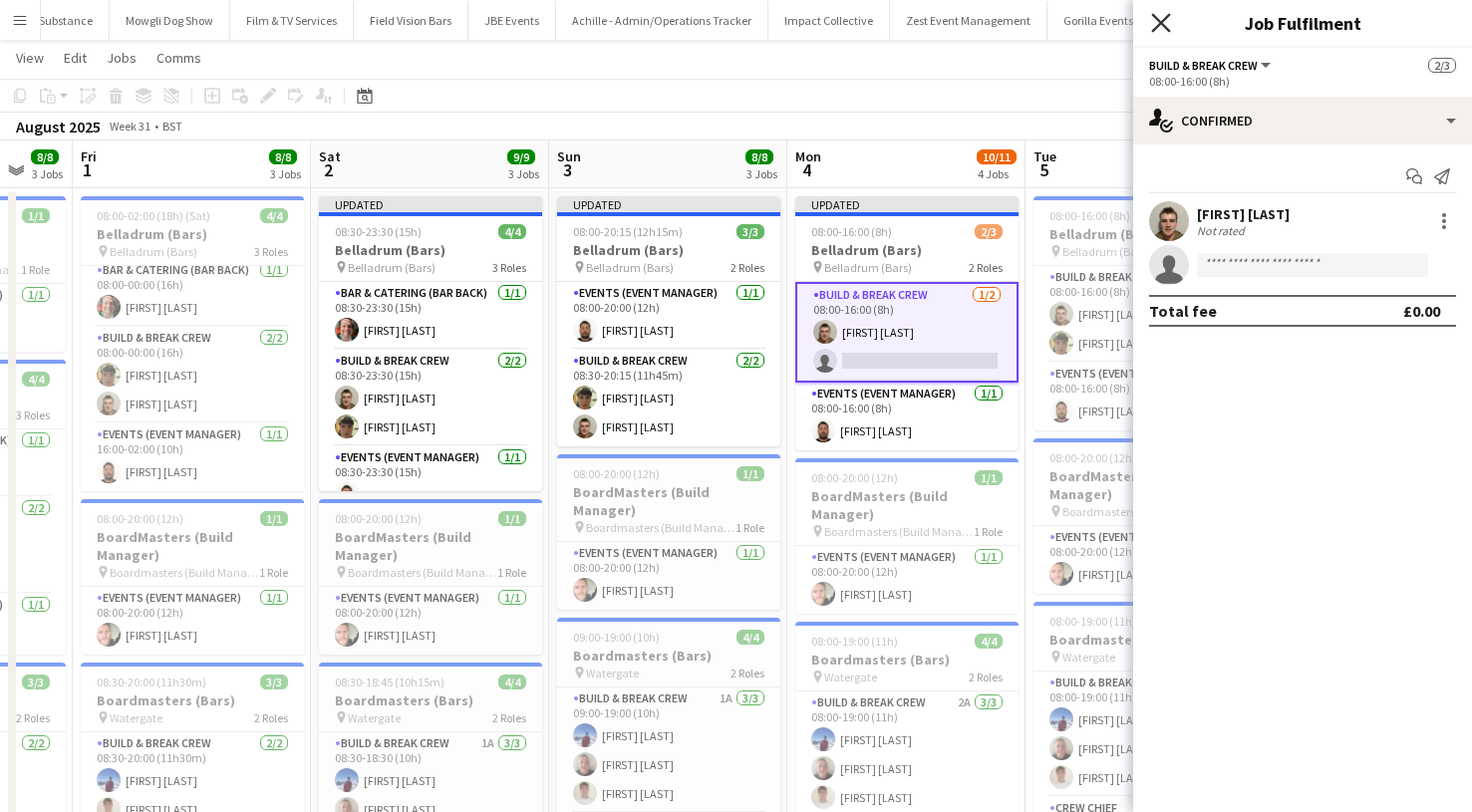 click 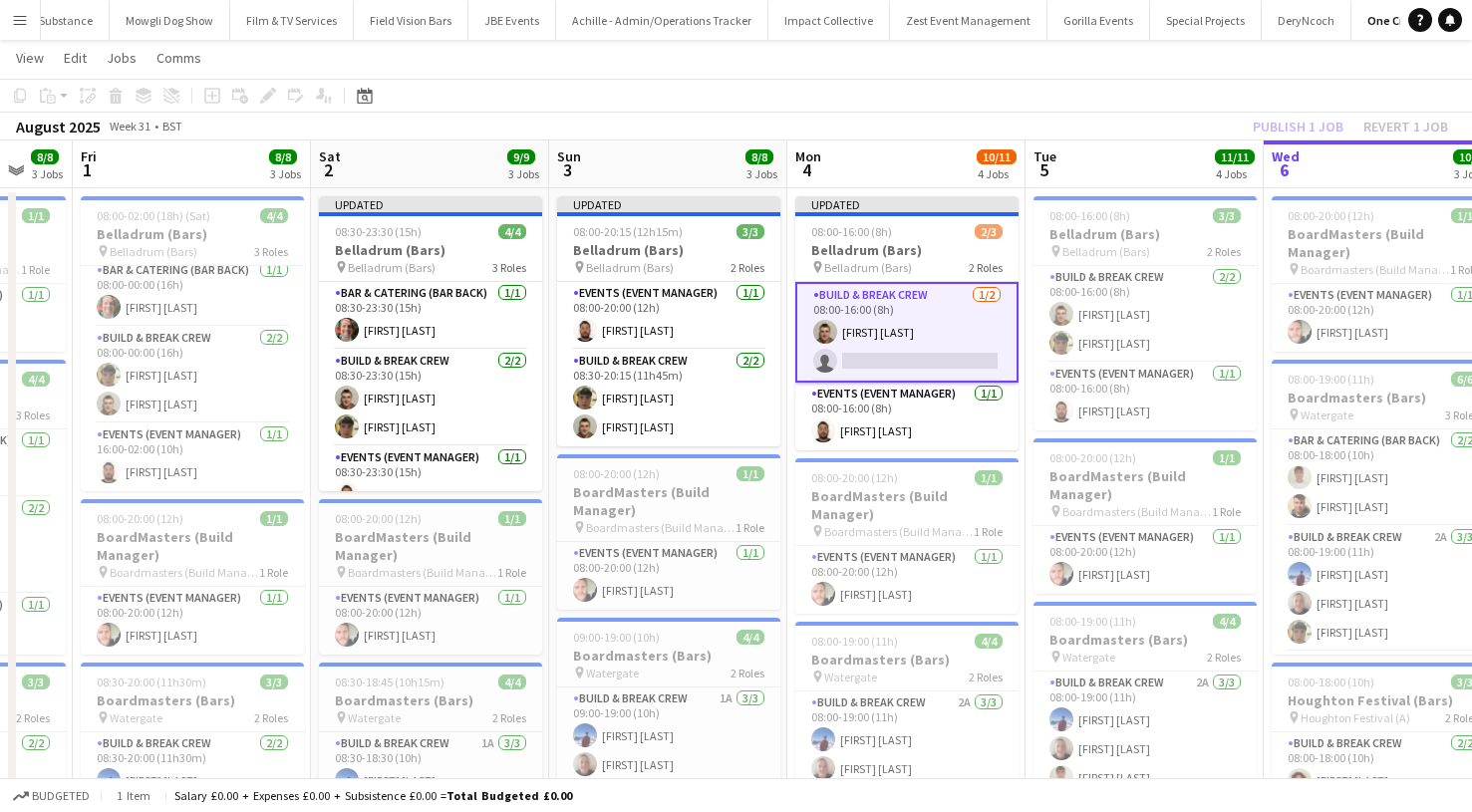 click on "Wed 6 10/10 3 Jobs" at bounding box center (1382, 164) 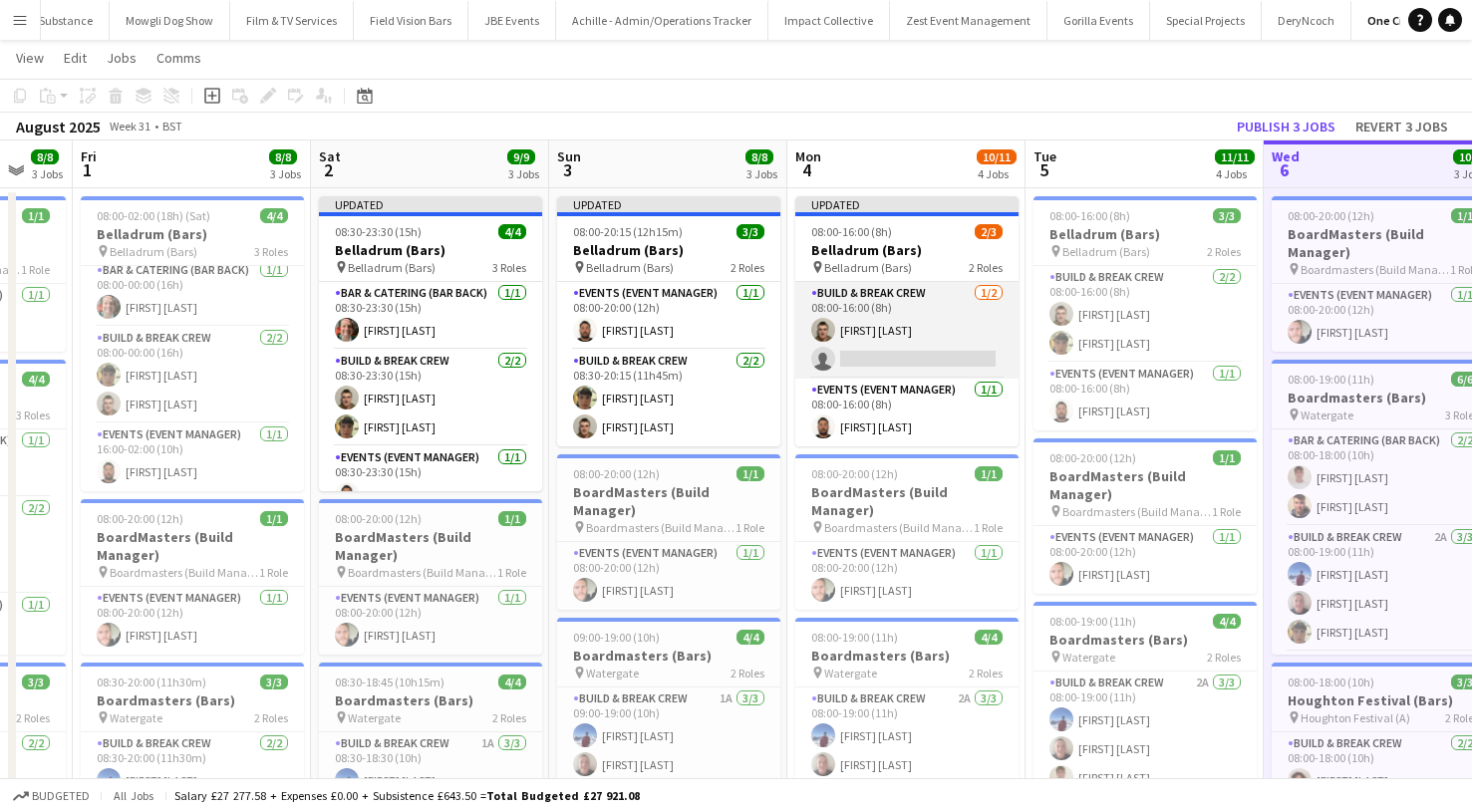 click on "Build & Break Crew 1/2 08:00-16:00 (8h)
[FIRST] [LAST]
single-neutral-actions" at bounding box center [907, 330] 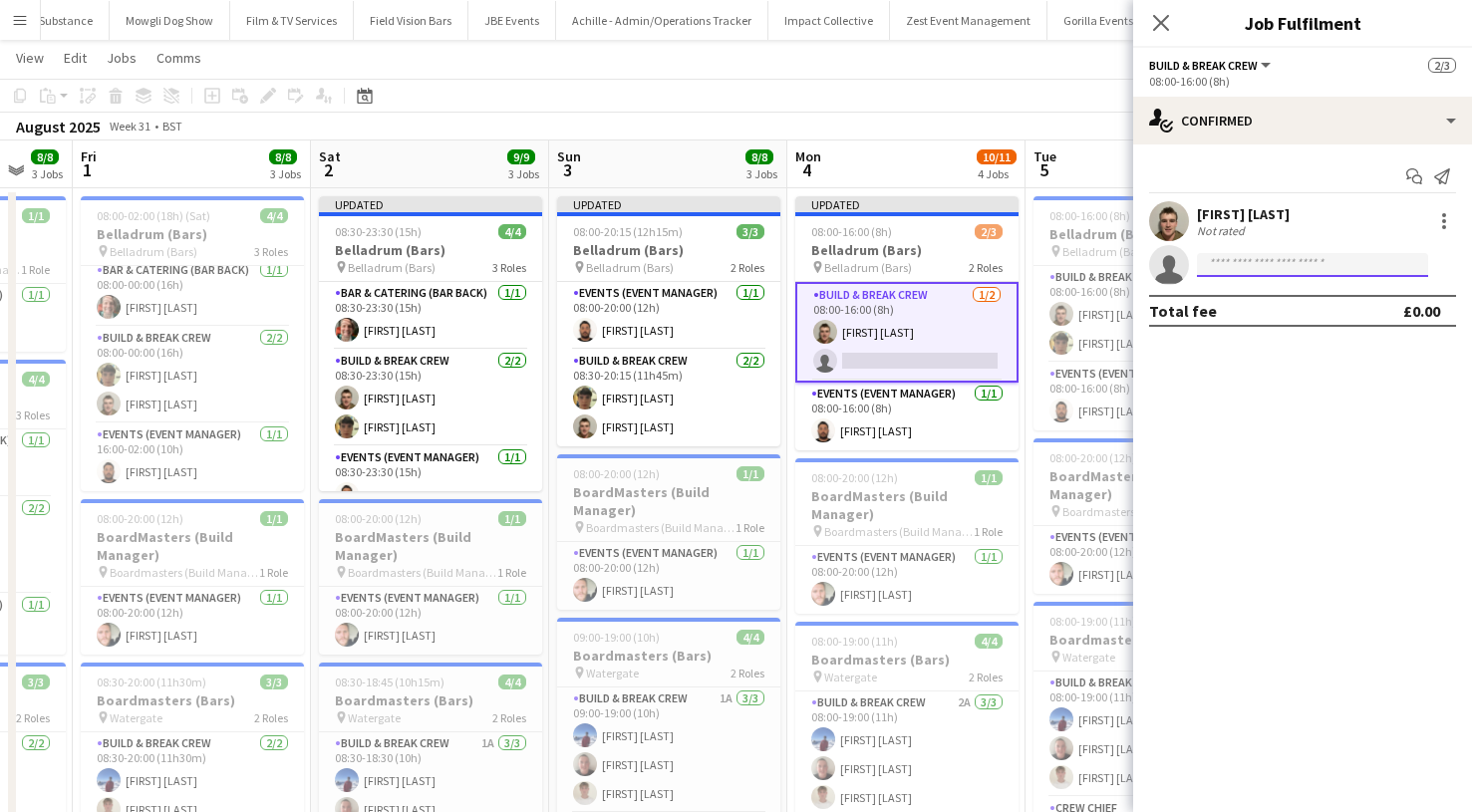 click 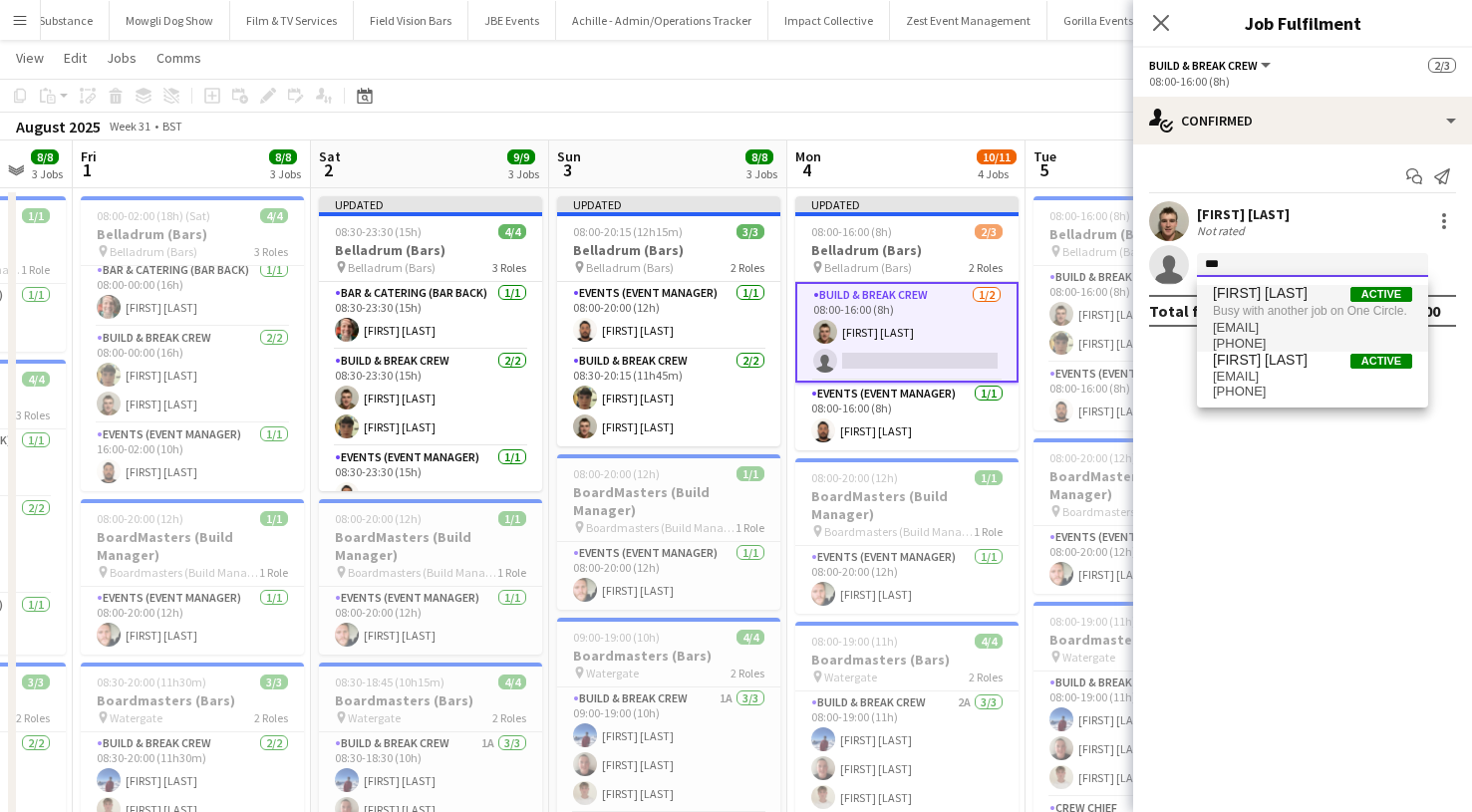 type on "***" 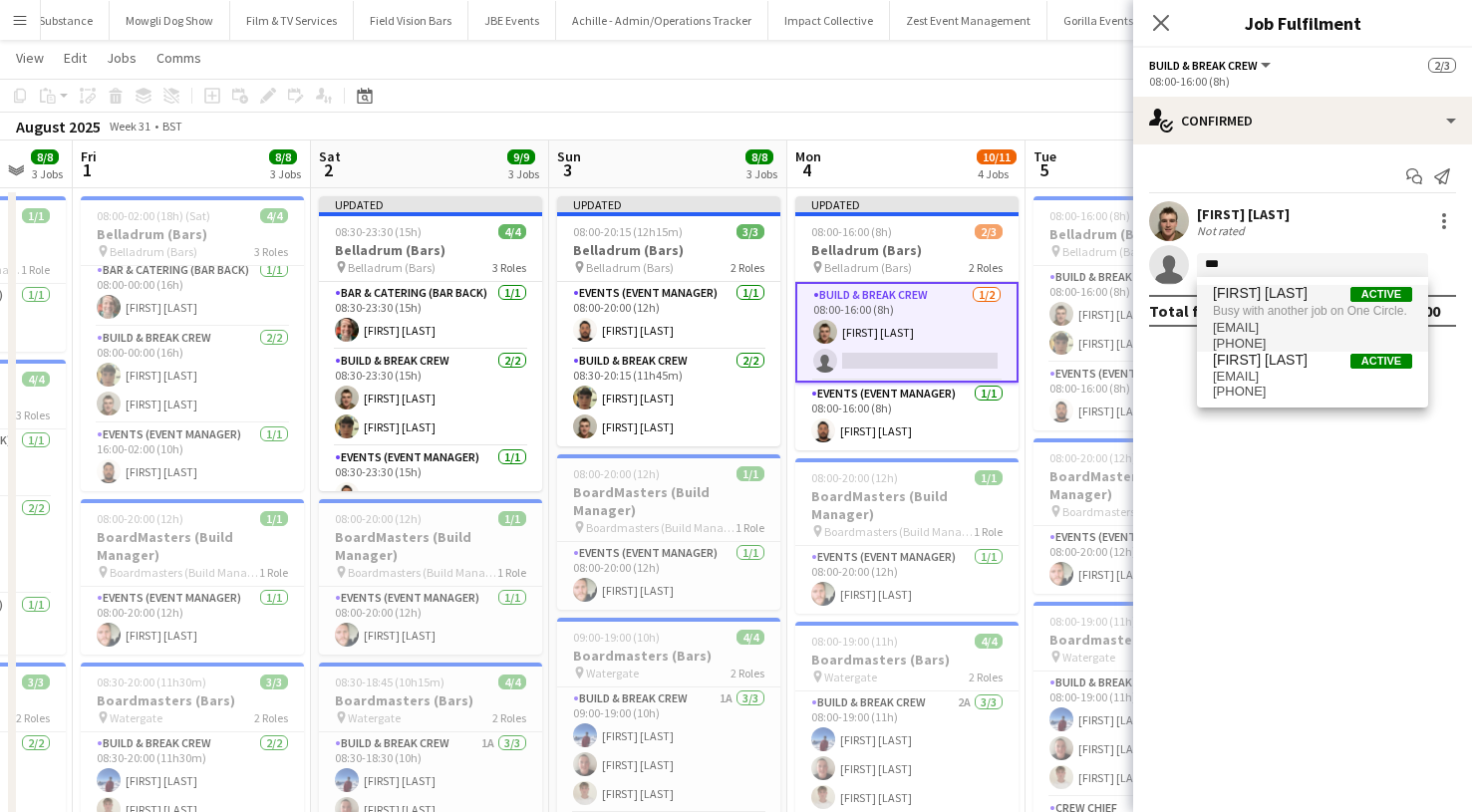 click on "[FIRST] [LAST]  Active  Busy with another job on One Circle.  [EMAIL]   [PHONE]" at bounding box center [1313, 318] 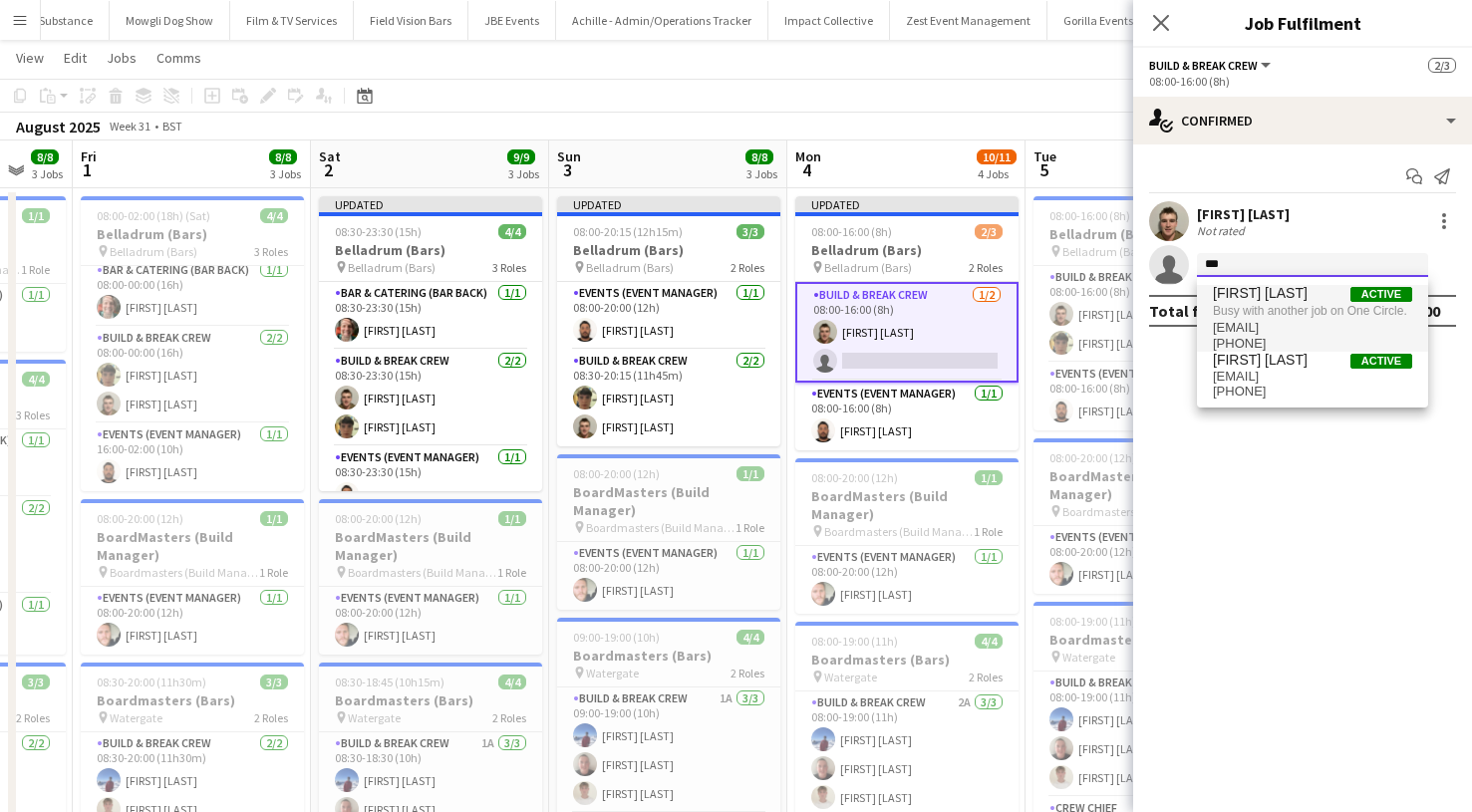 type 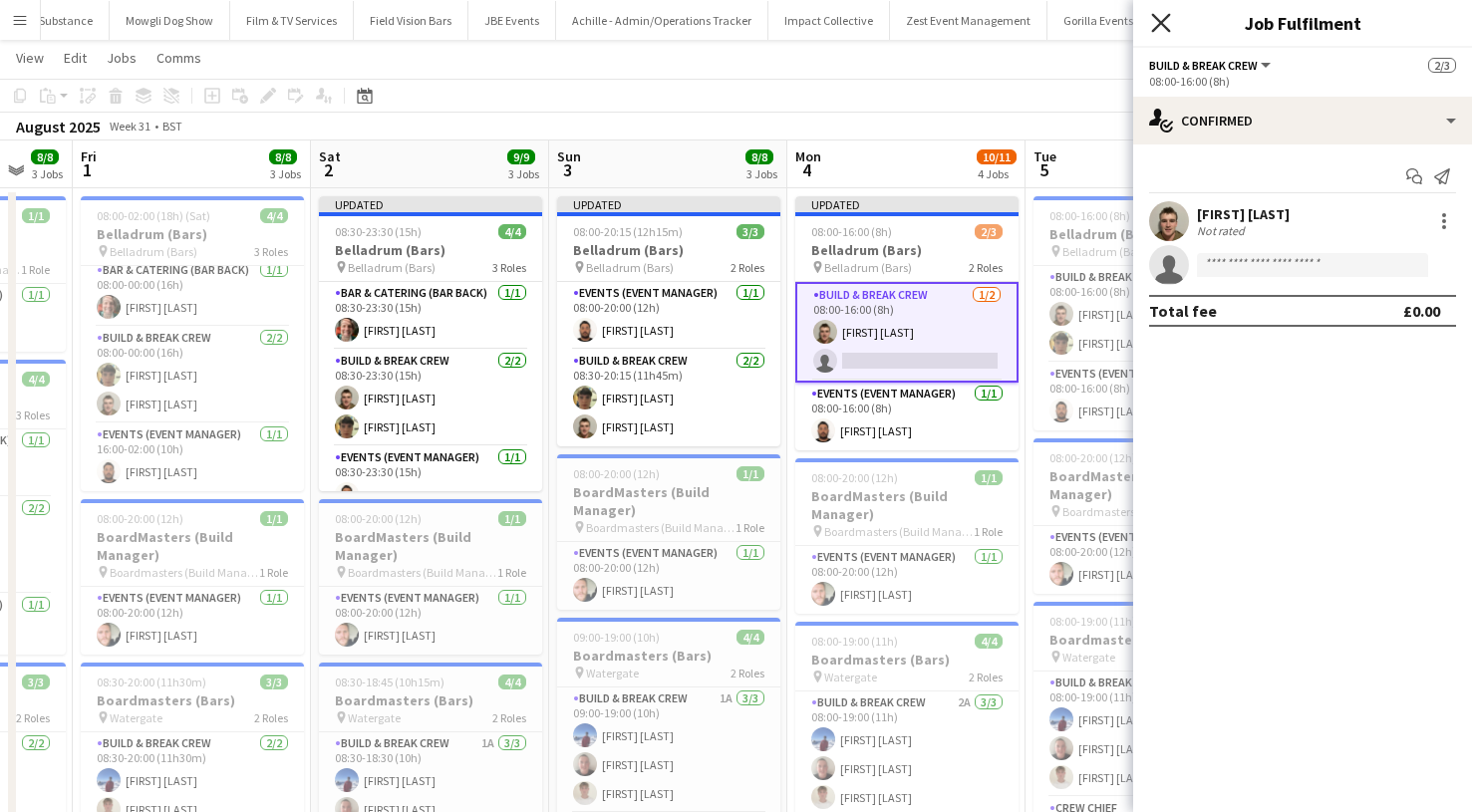 click on "Close pop-in" 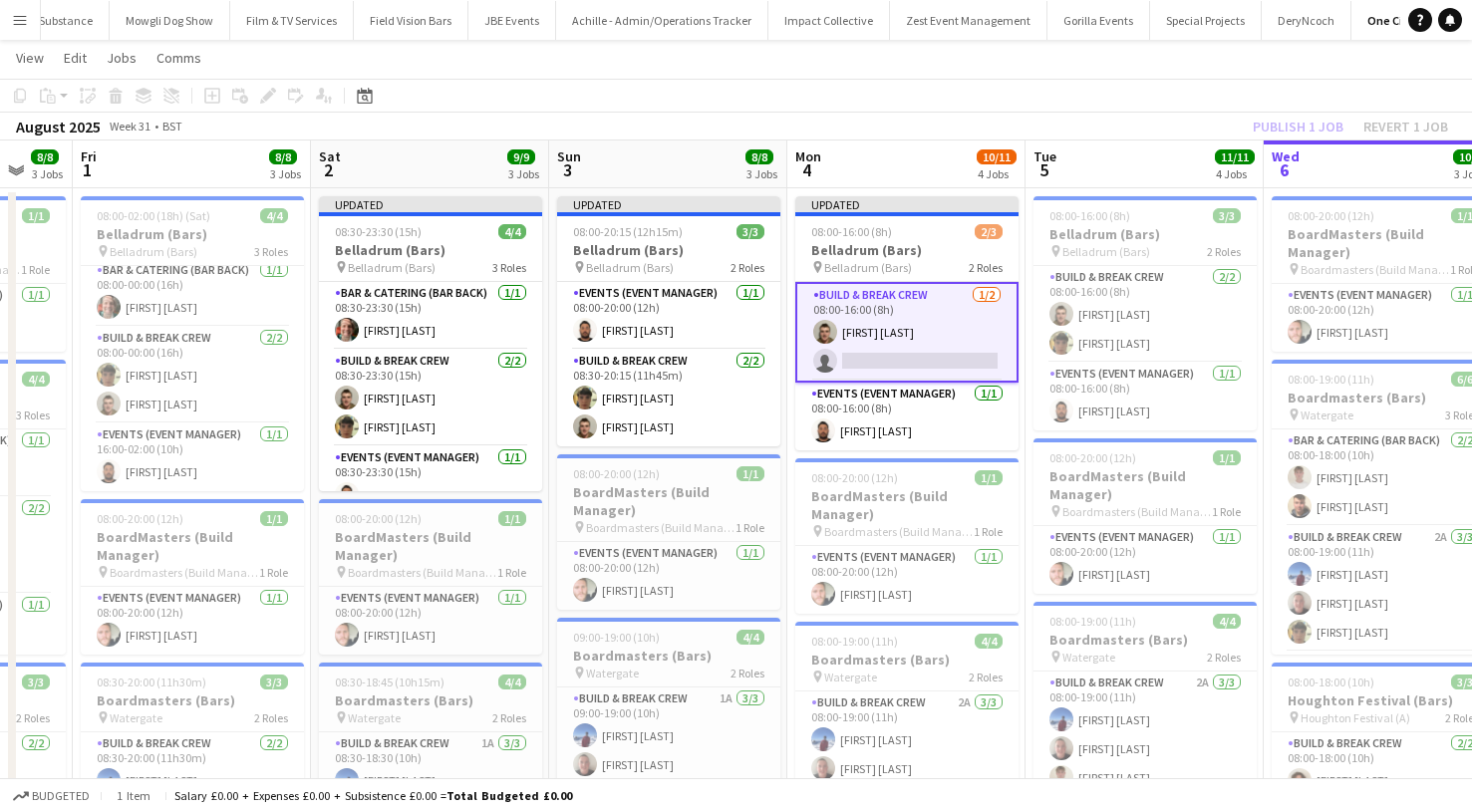 click on "Publish 1 job   Revert 1 job" 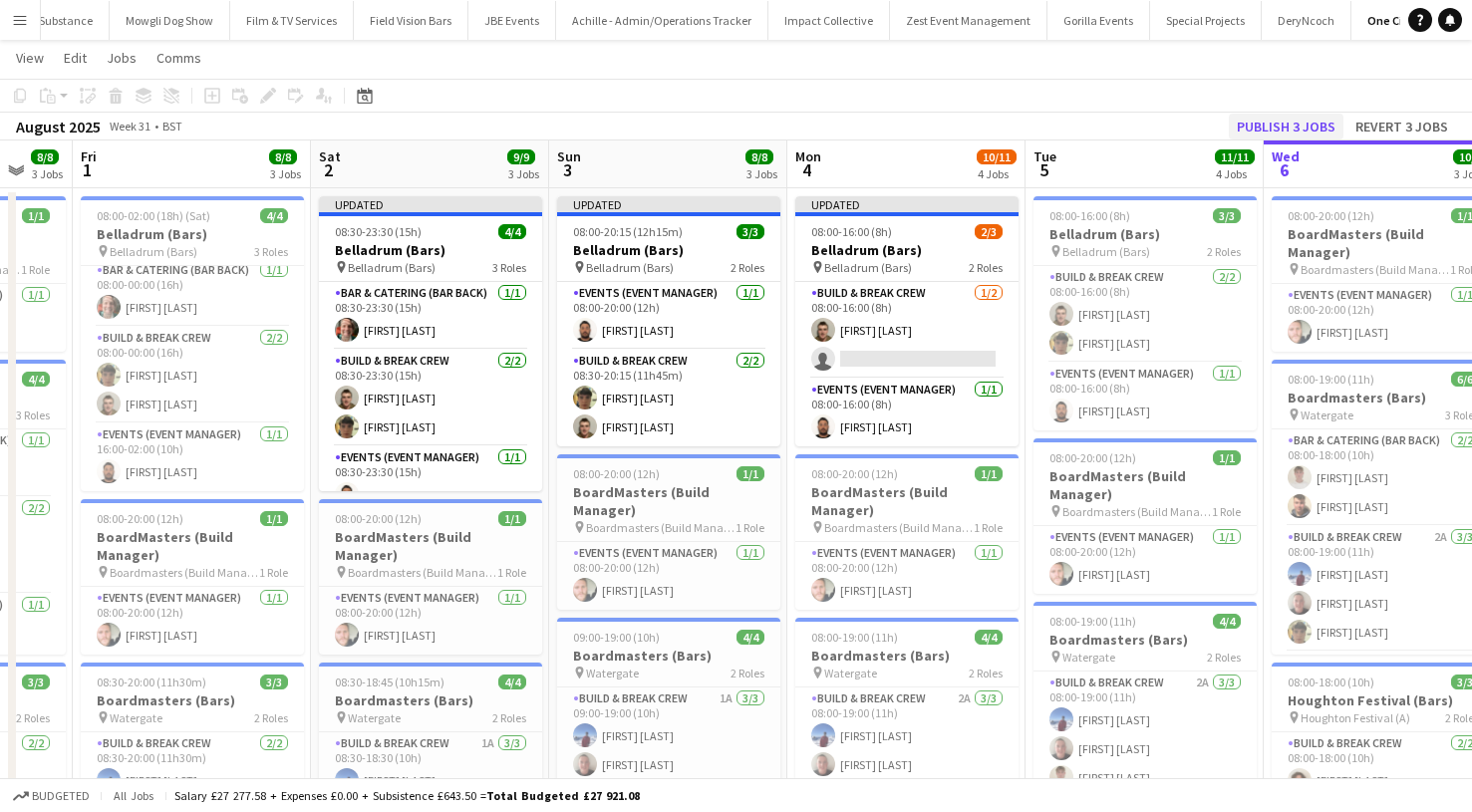 click on "Publish 3 jobs" 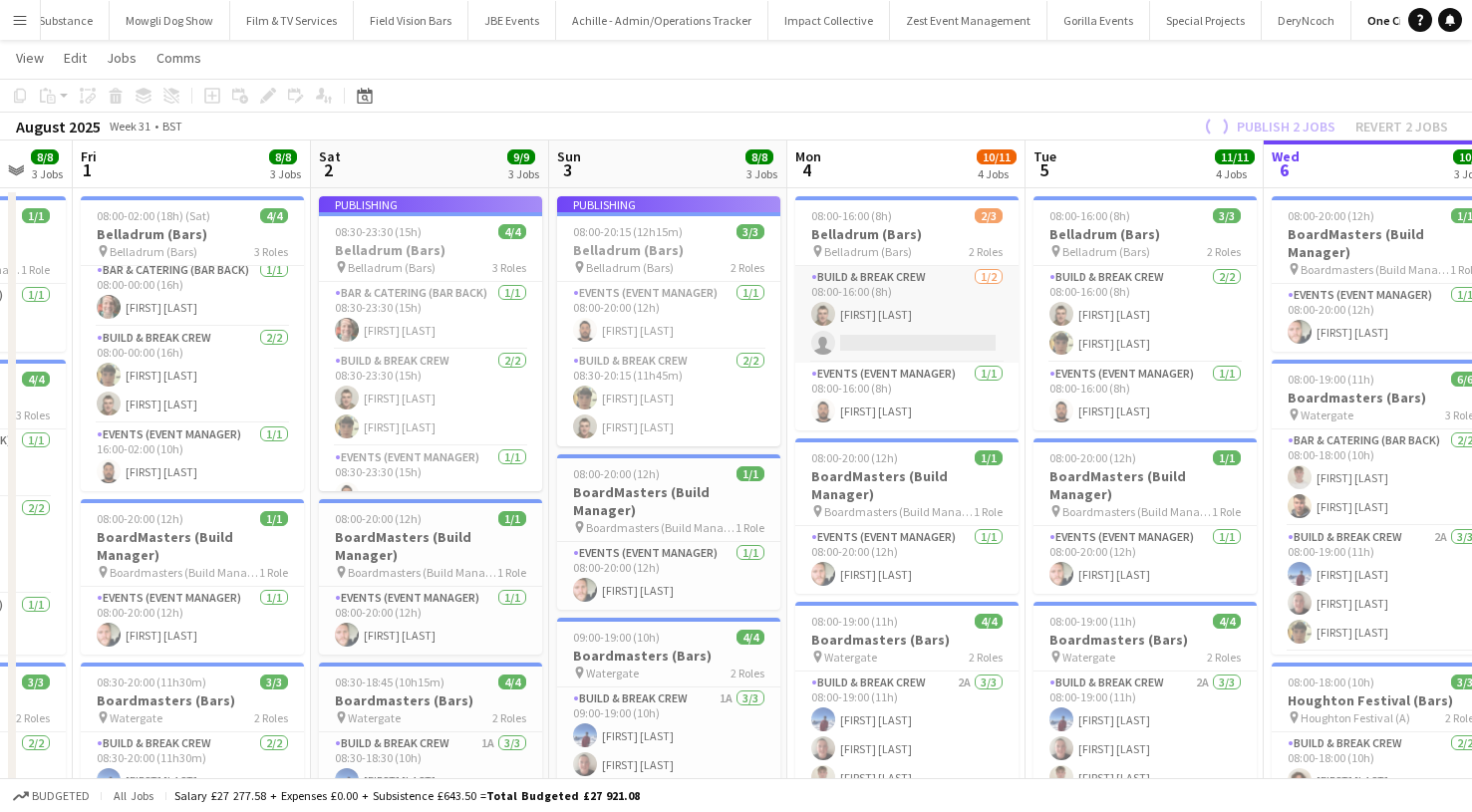 click on "Build & Break Crew 1/2 08:00-16:00 (8h)
[FIRST] [LAST]
single-neutral-actions" at bounding box center (907, 314) 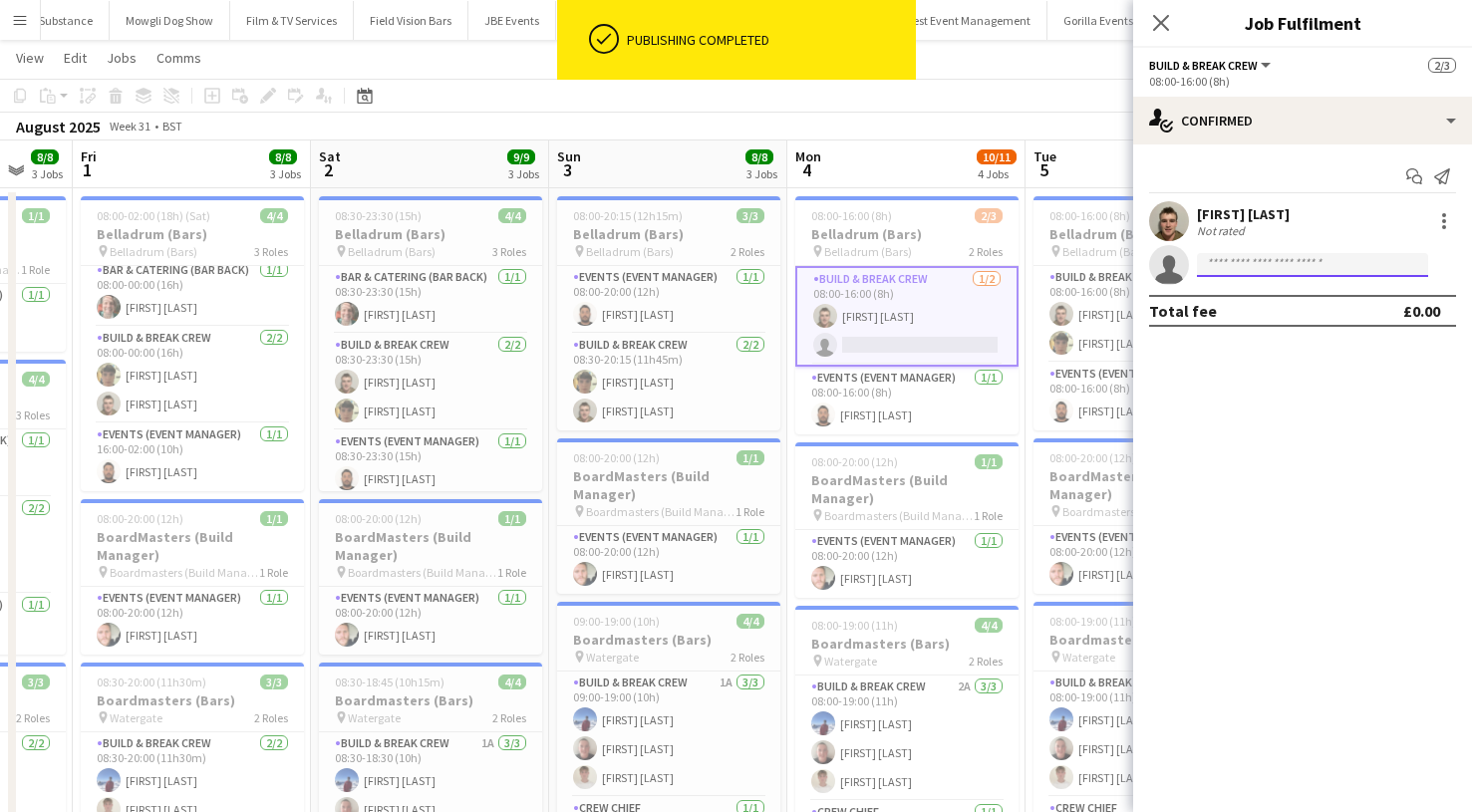 click 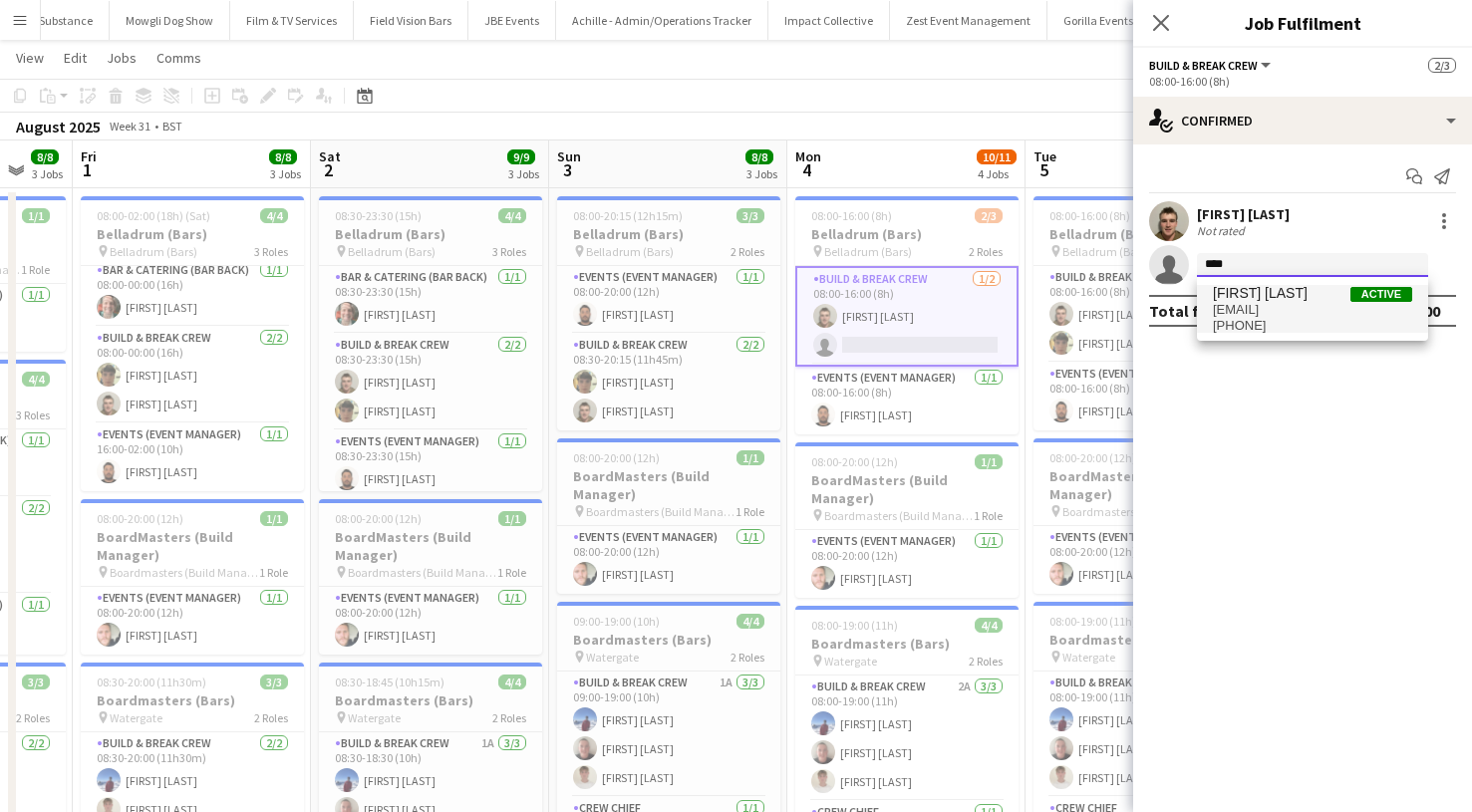 type on "****" 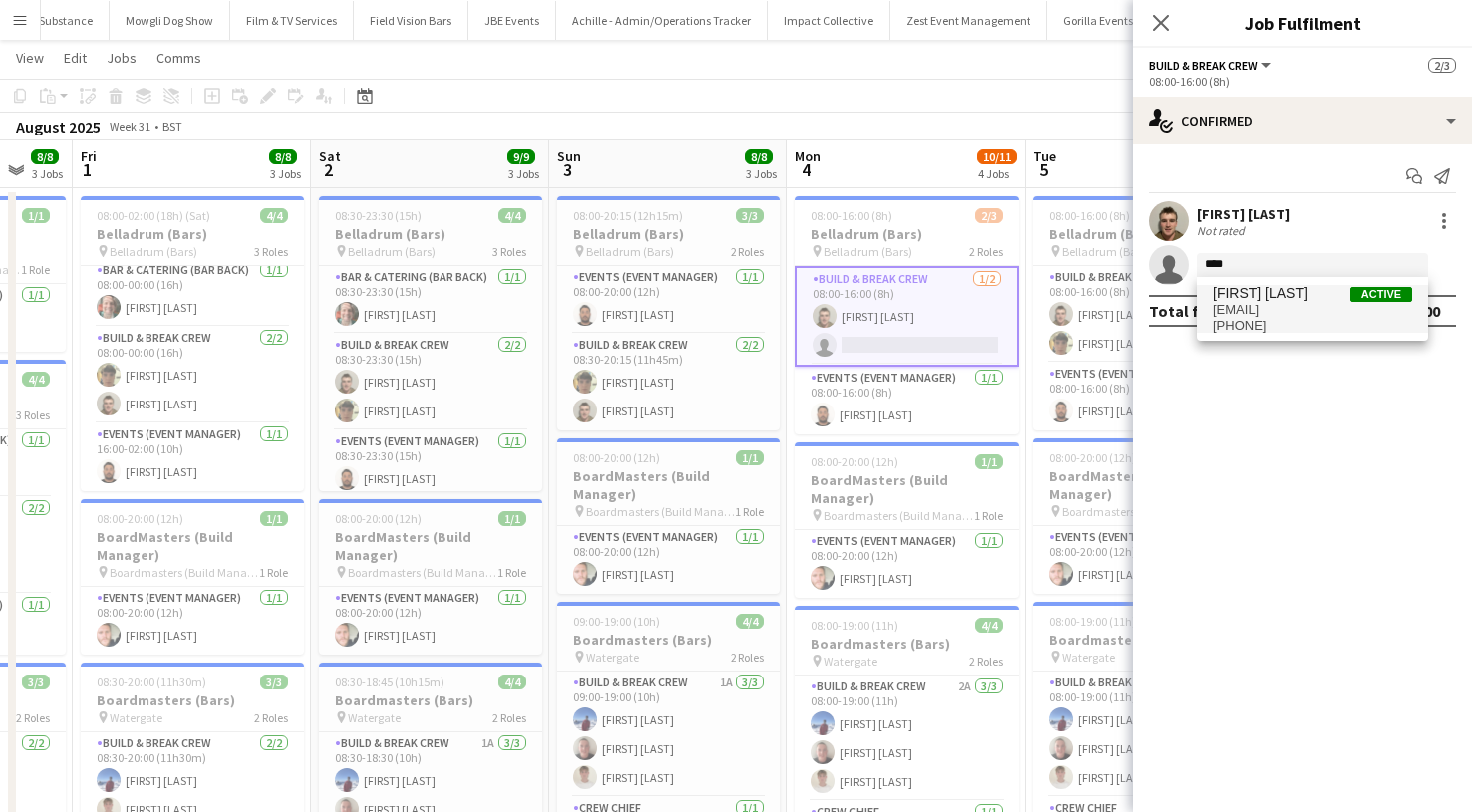 click on "[FIRST] [LAST]" at bounding box center [1260, 293] 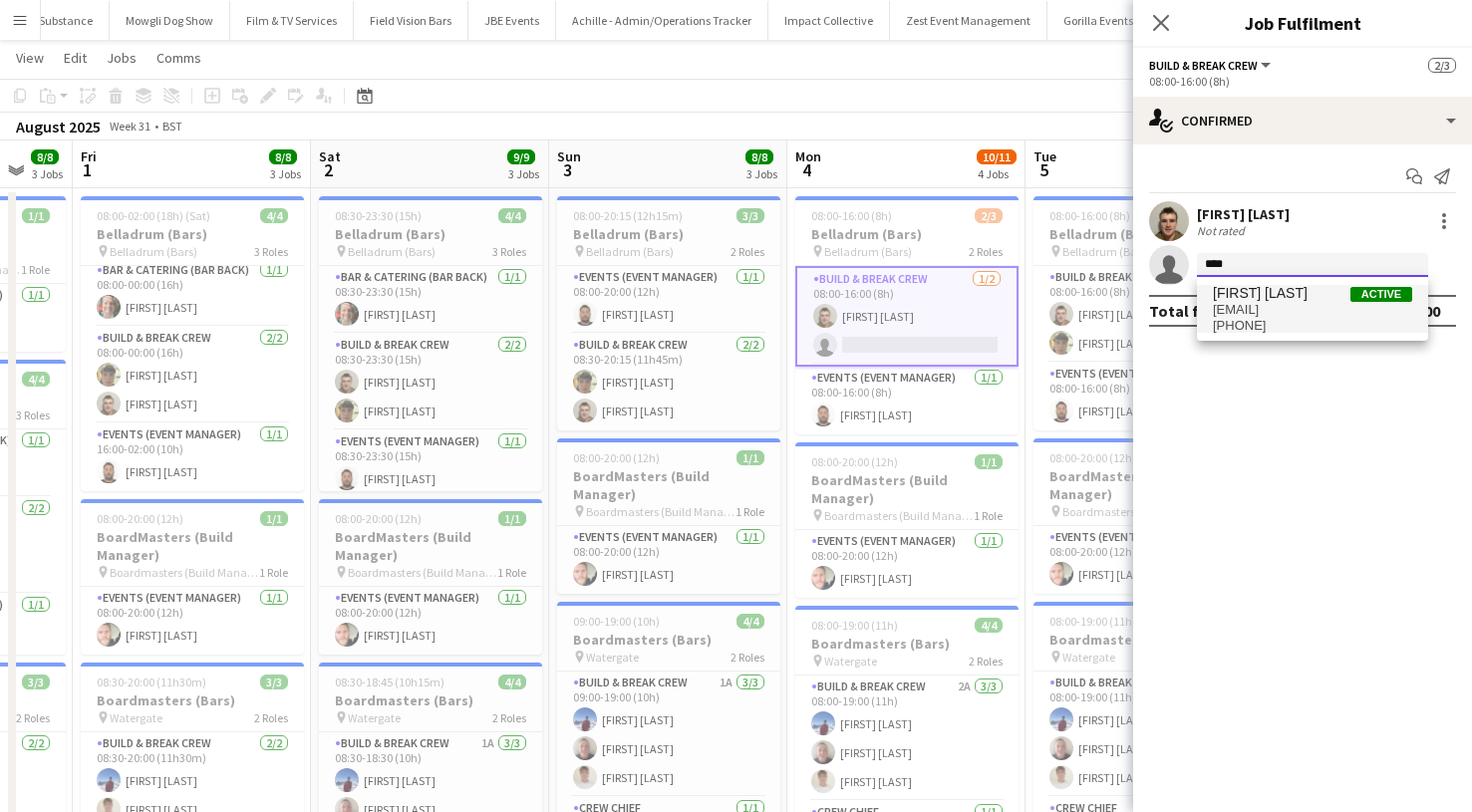 type 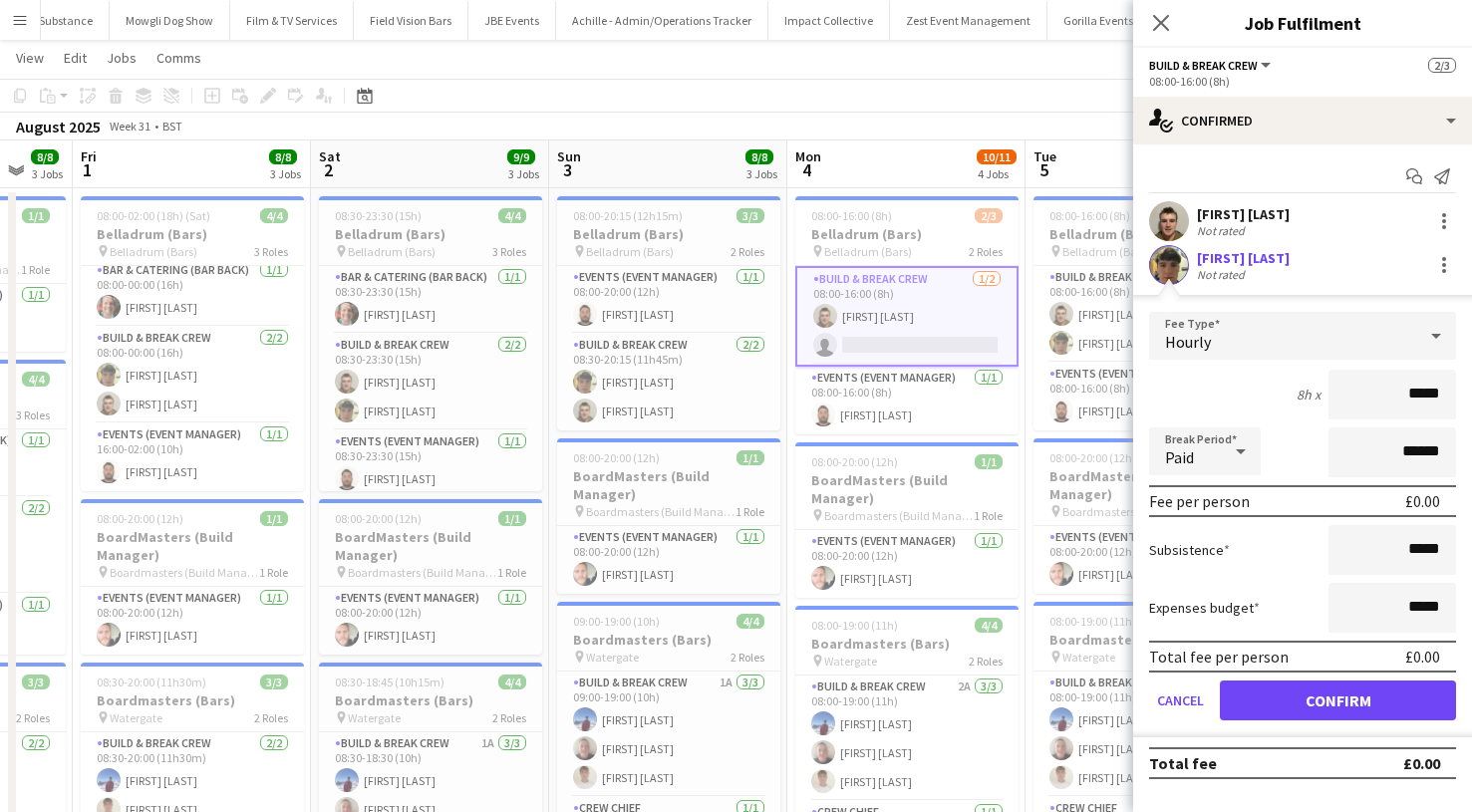 click on "Confirm" at bounding box center [1337, 700] 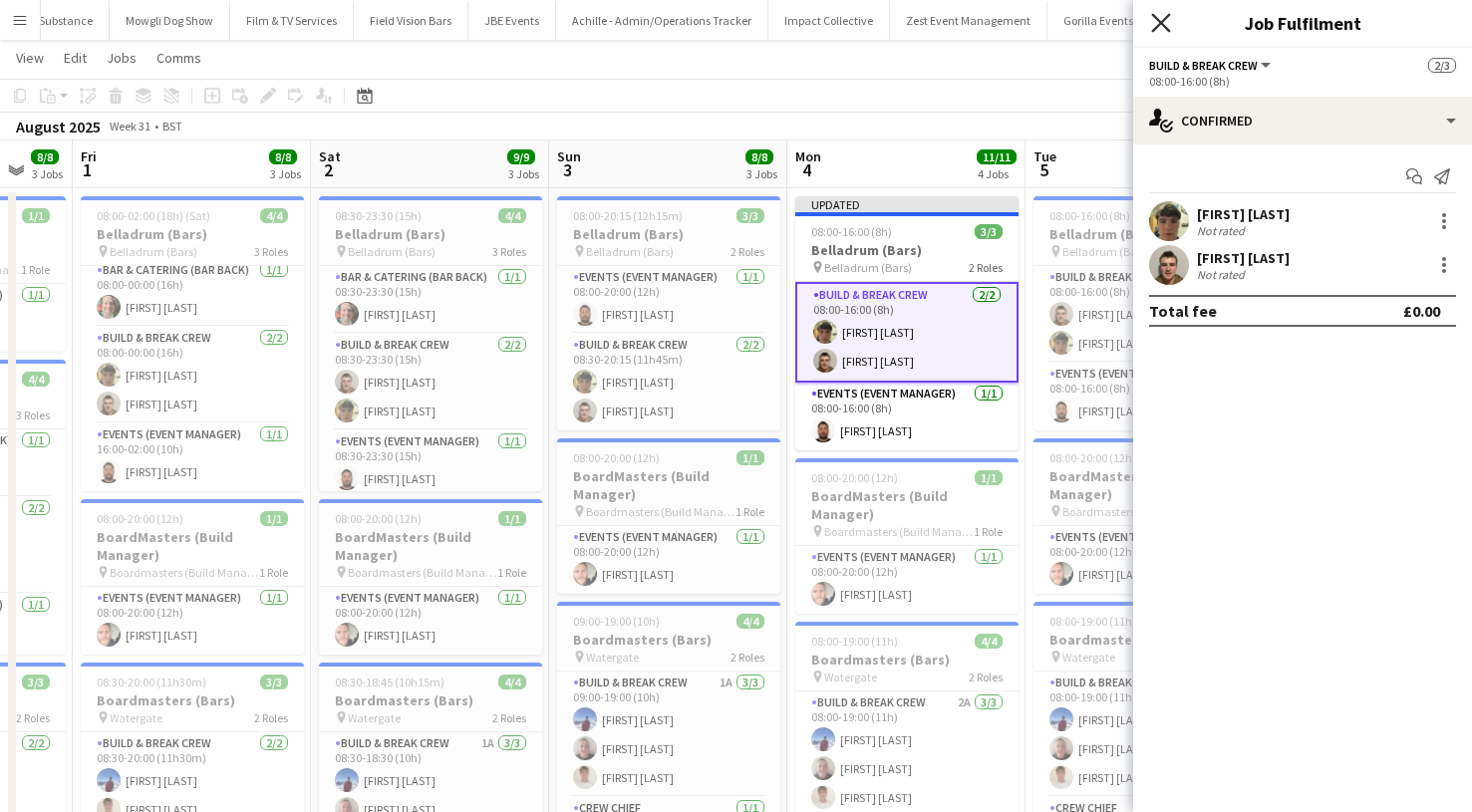 click on "Close pop-in" 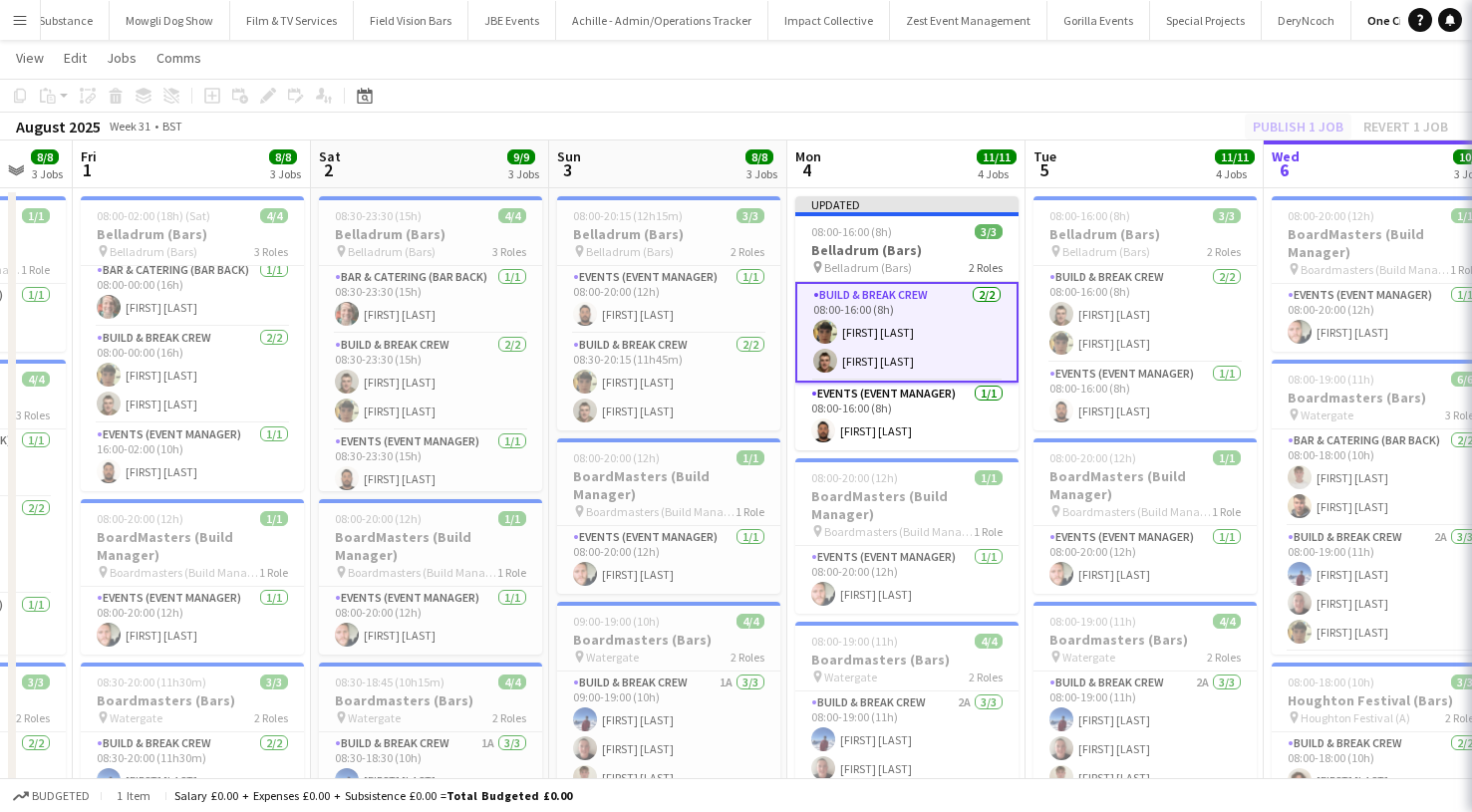 click on "Publish 1 job   Revert 1 job" 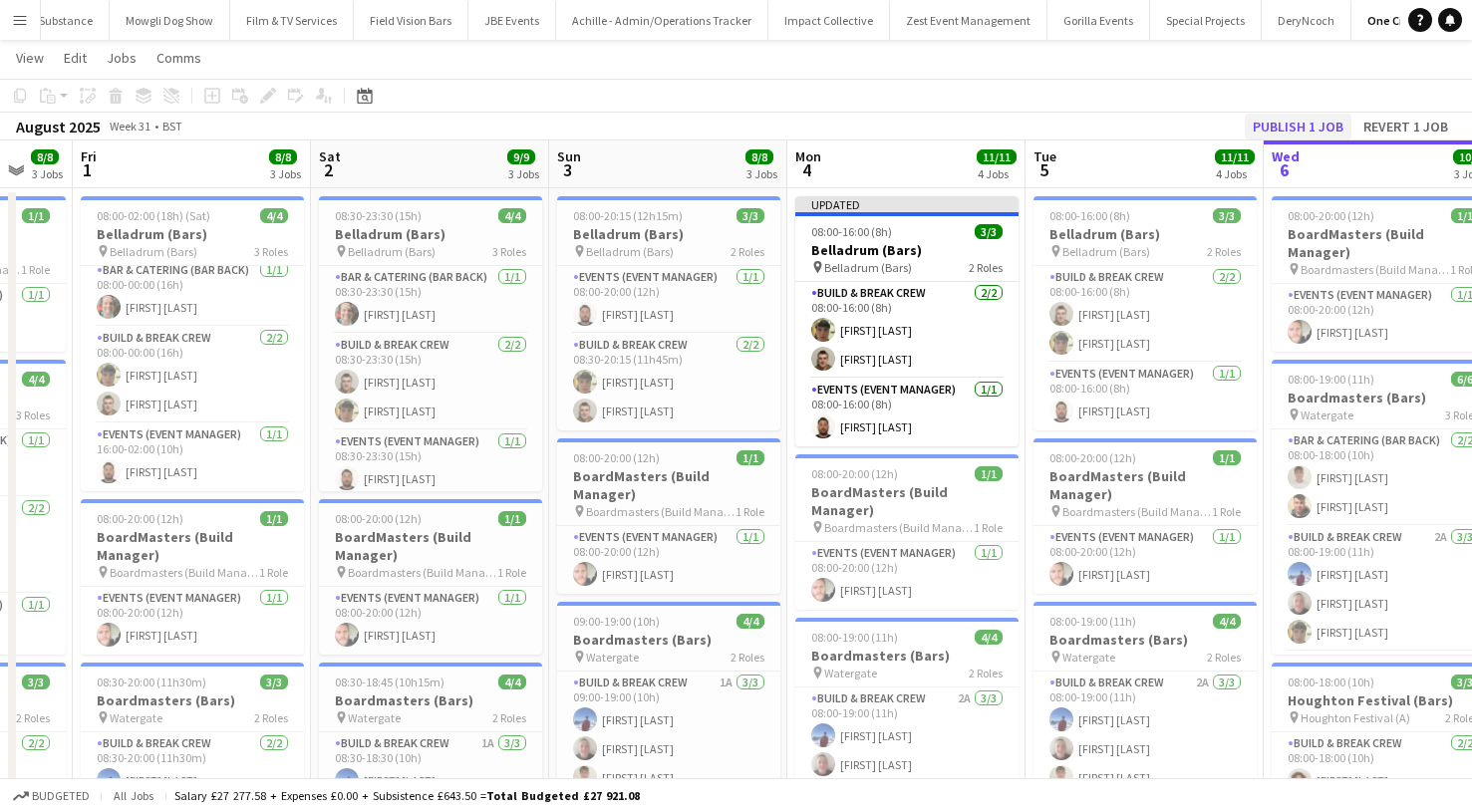 click on "Publish 1 job" 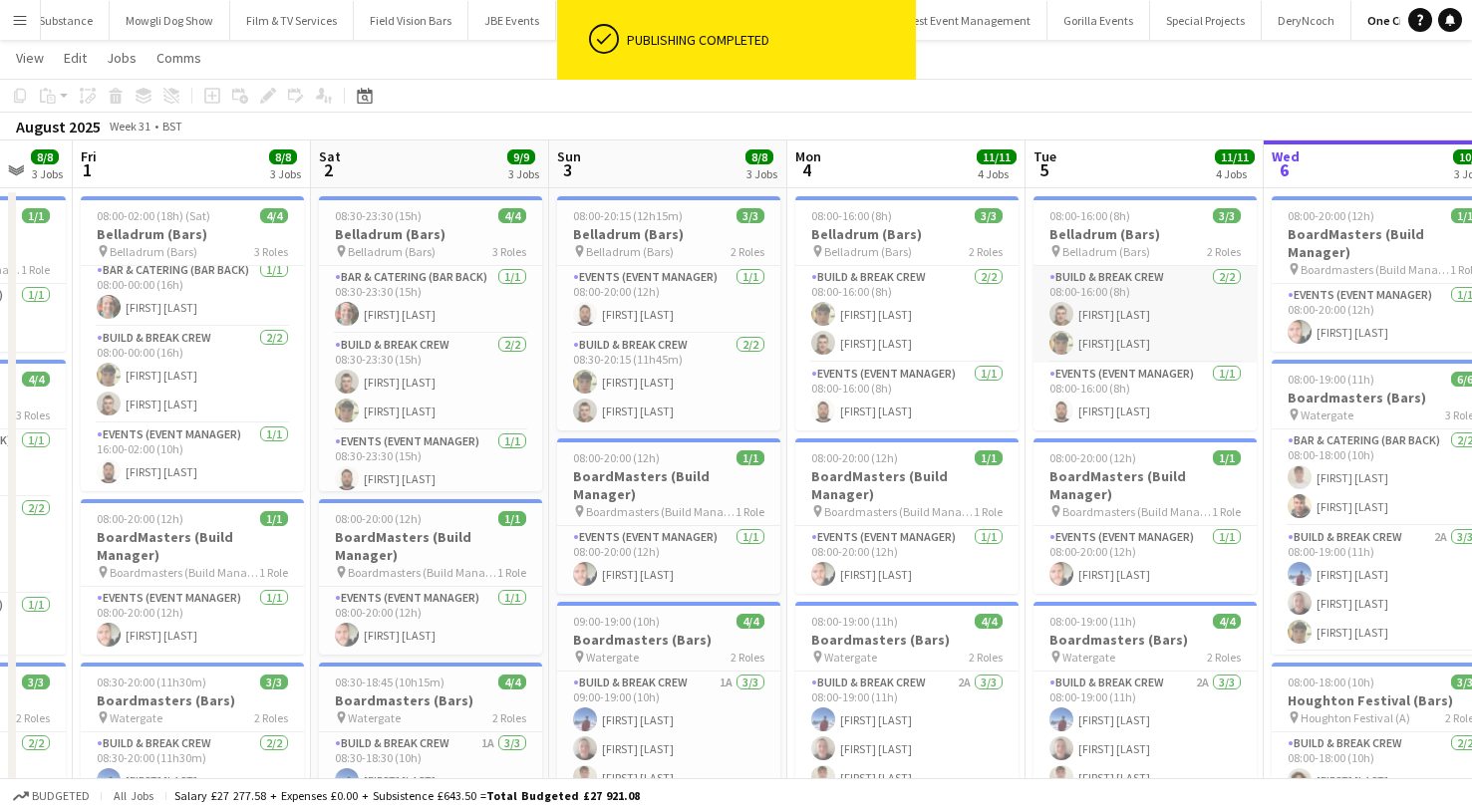click on "Build & Break Crew   2/2   08:00-16:00 (8h)
[FIRST] [LAST] [FIRST] [LAST]" at bounding box center (1145, 314) 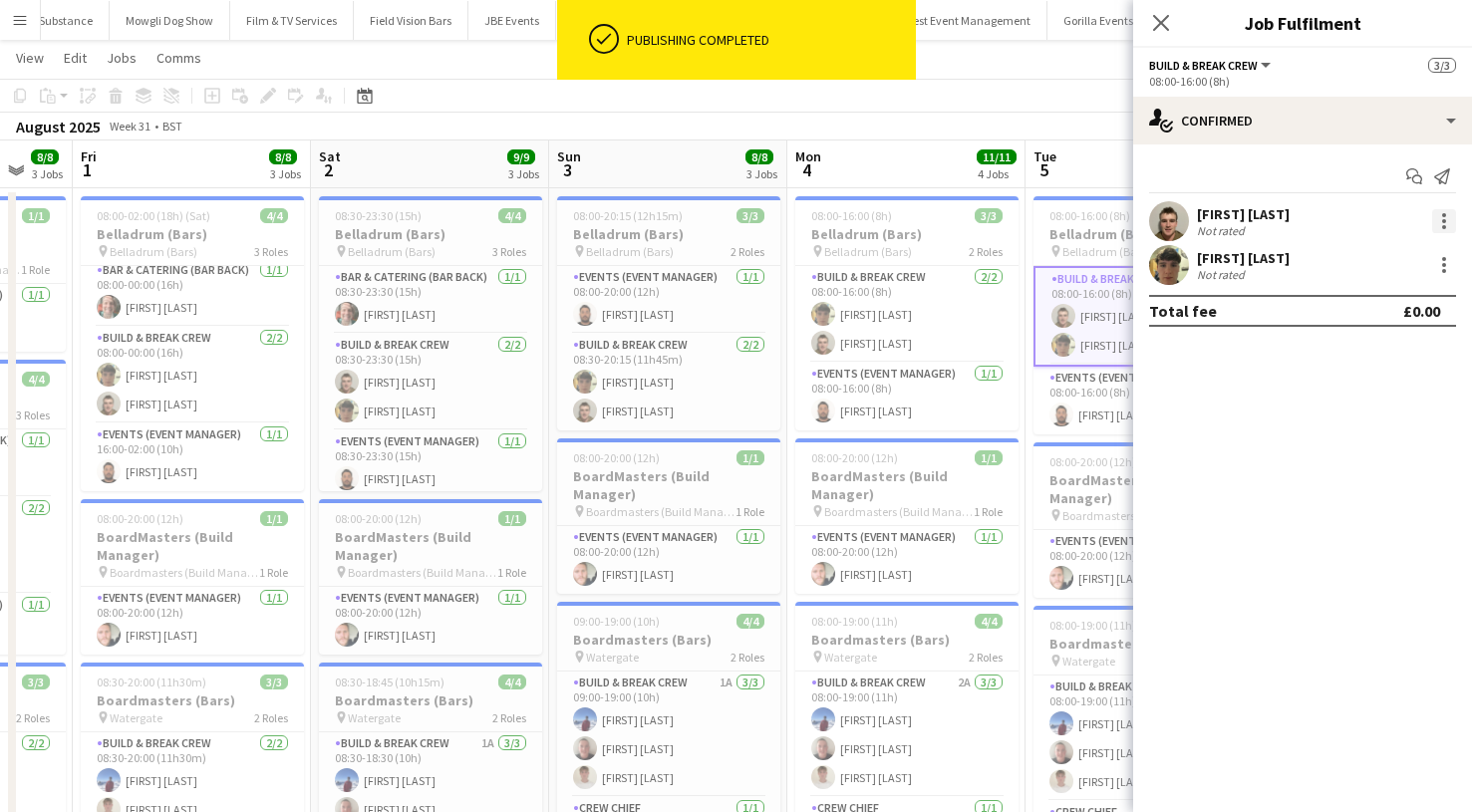 click at bounding box center [1444, 221] 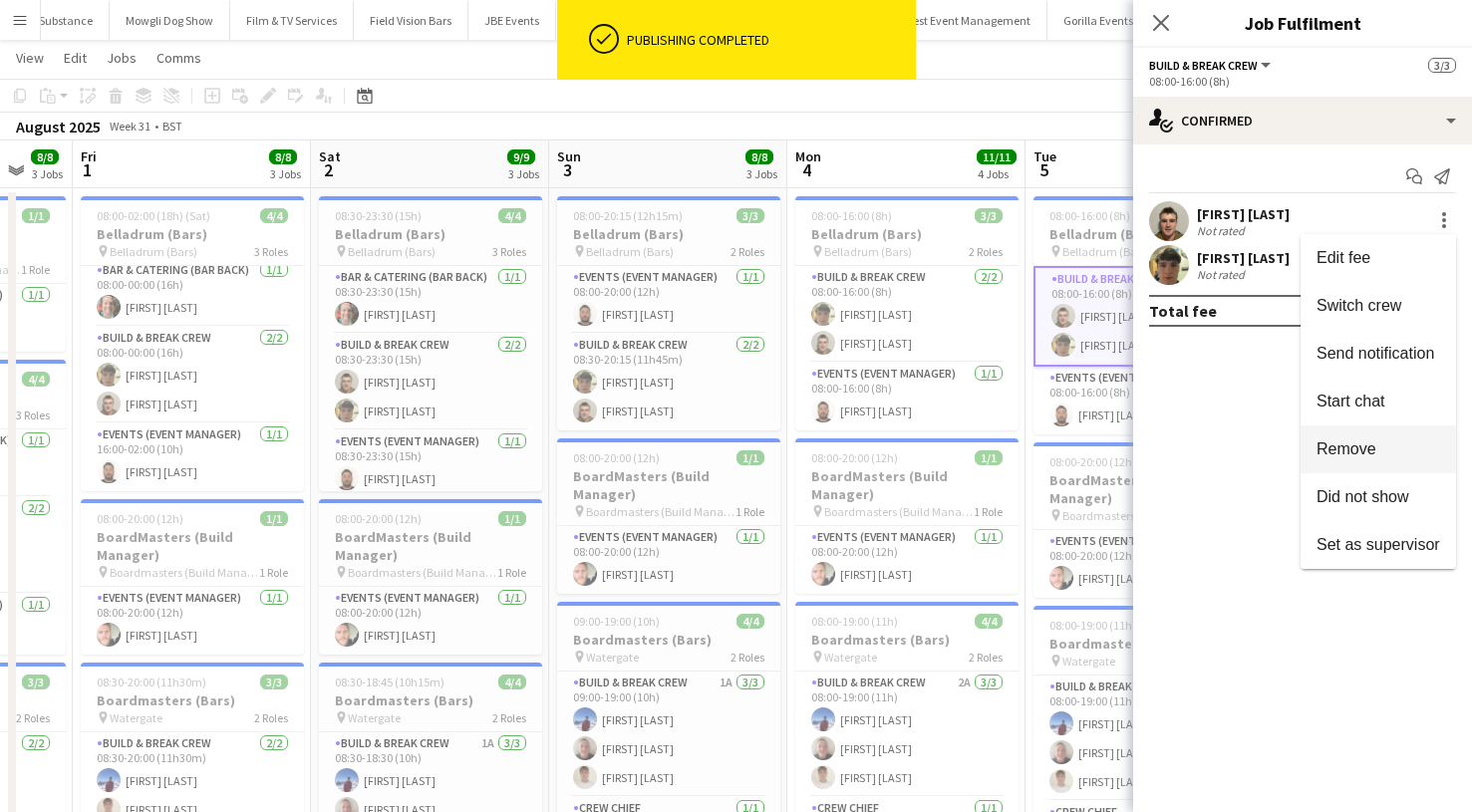 click on "Remove" at bounding box center (1378, 449) 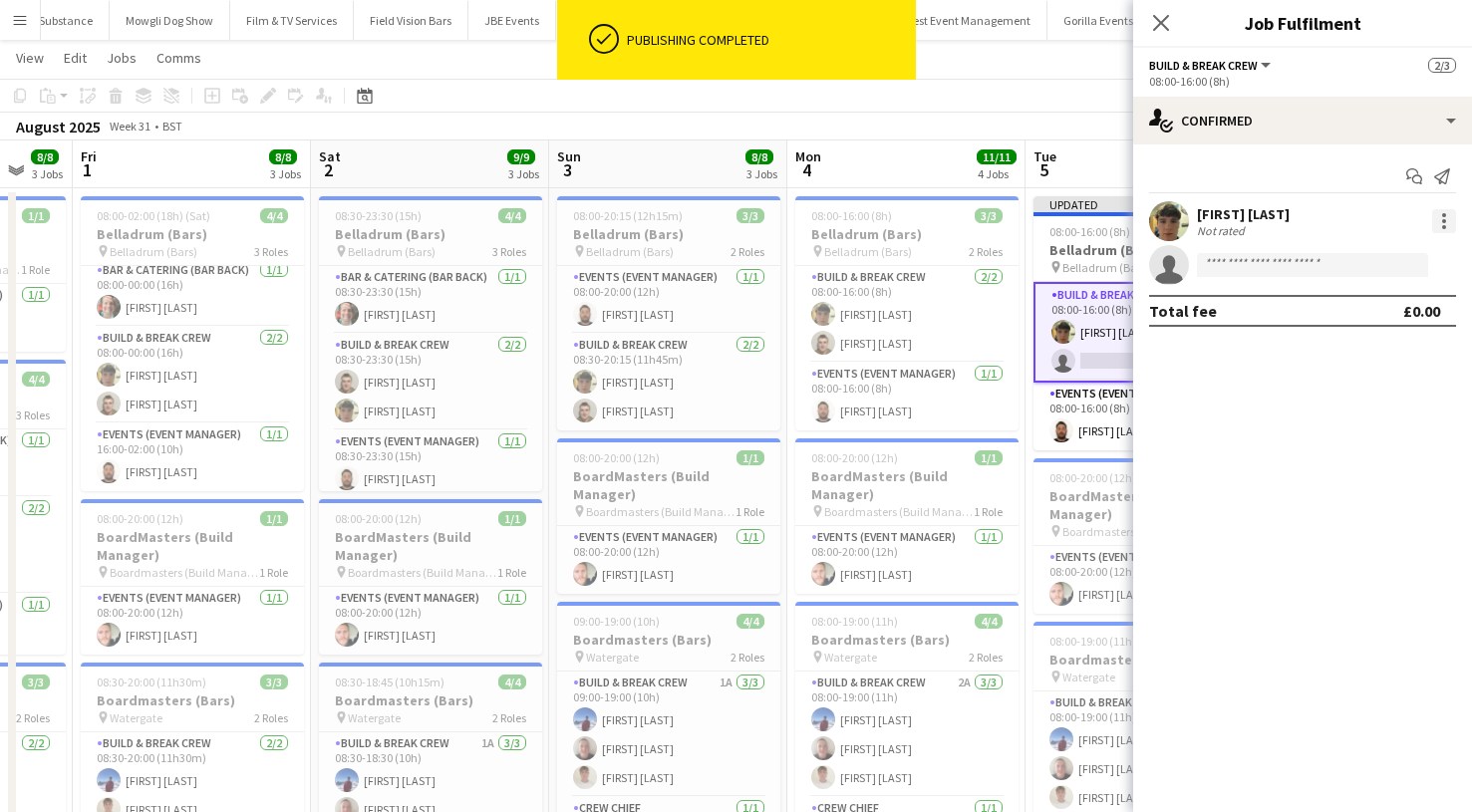 click at bounding box center [1444, 221] 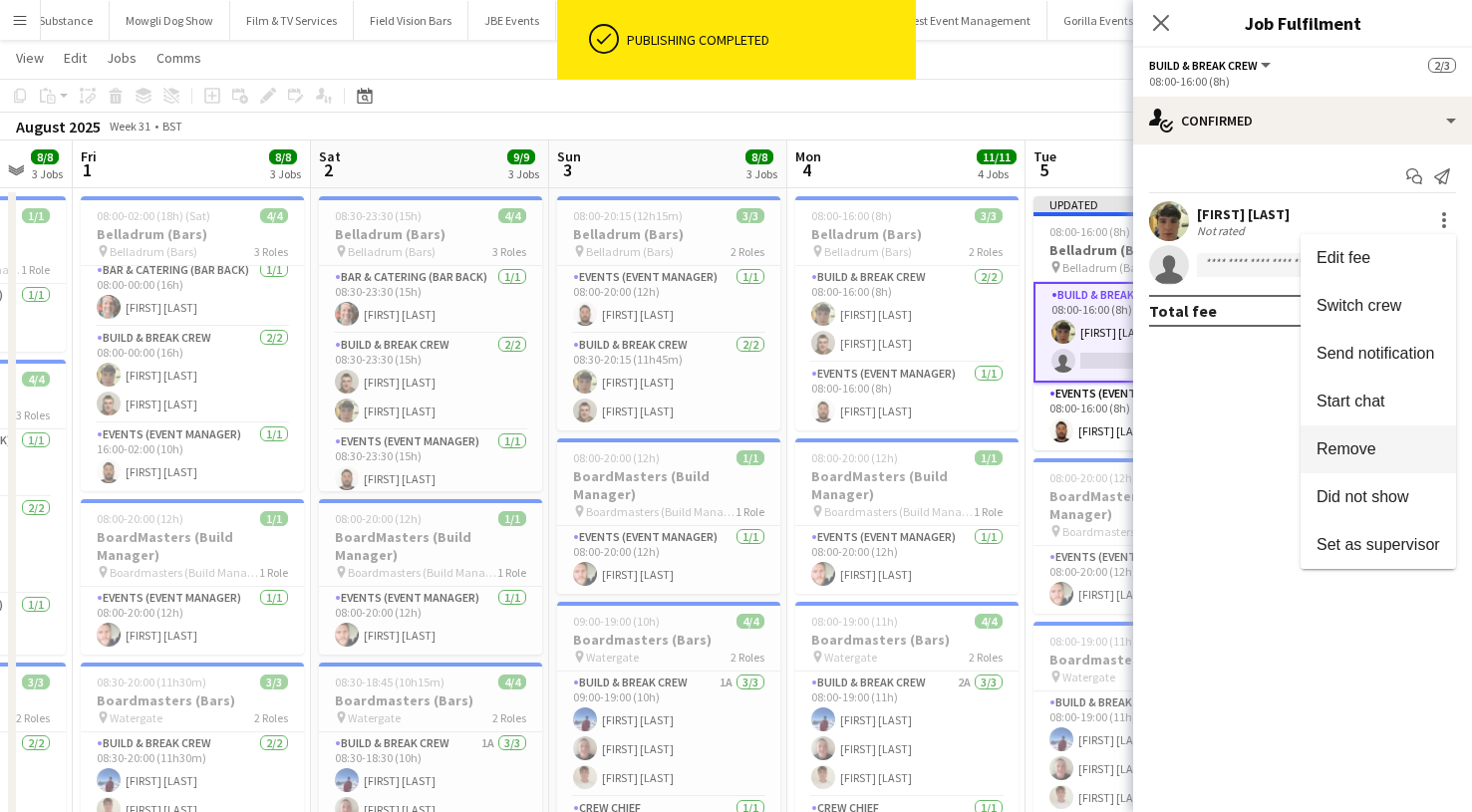 click on "Remove" at bounding box center [1378, 449] 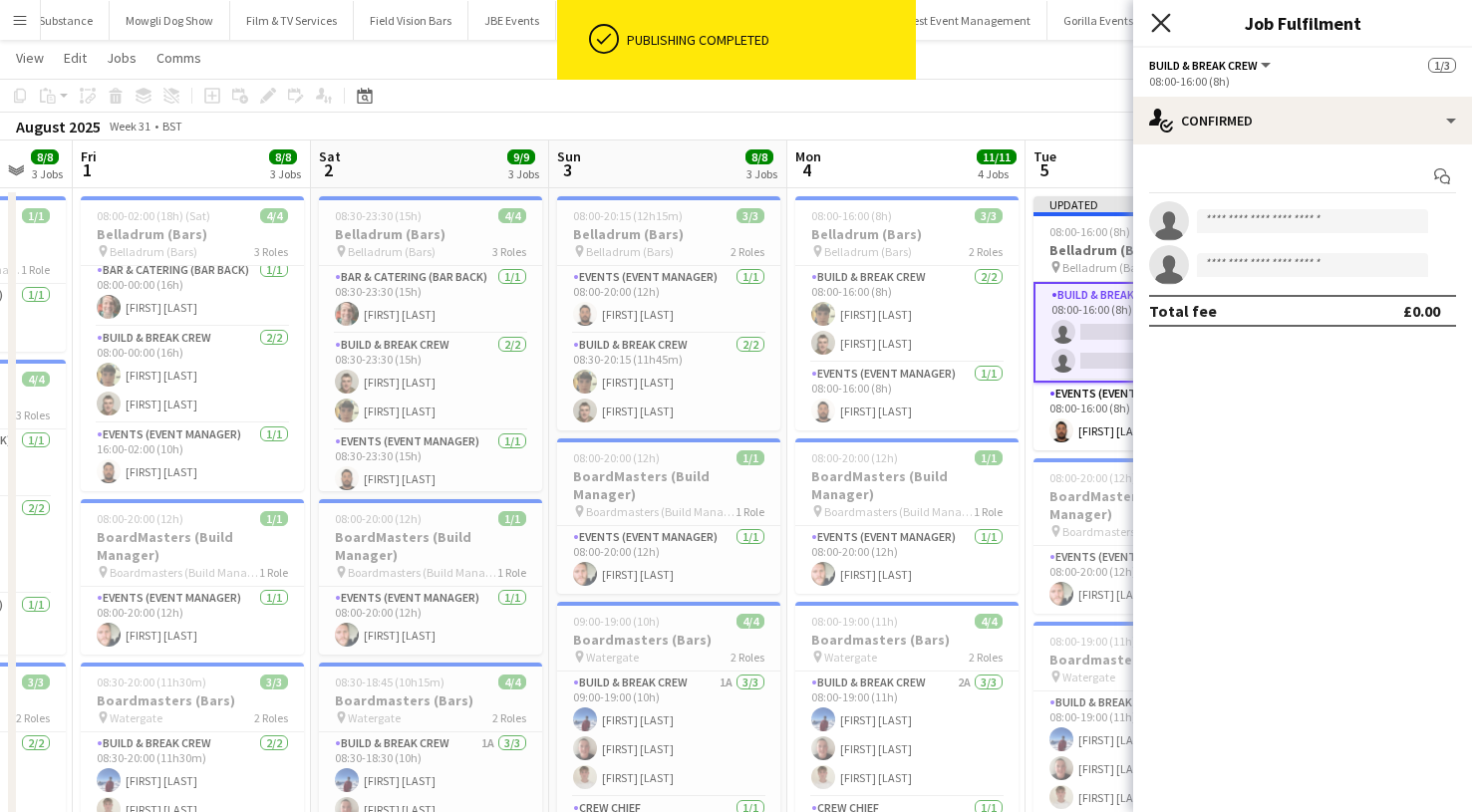 click on "Close pop-in" 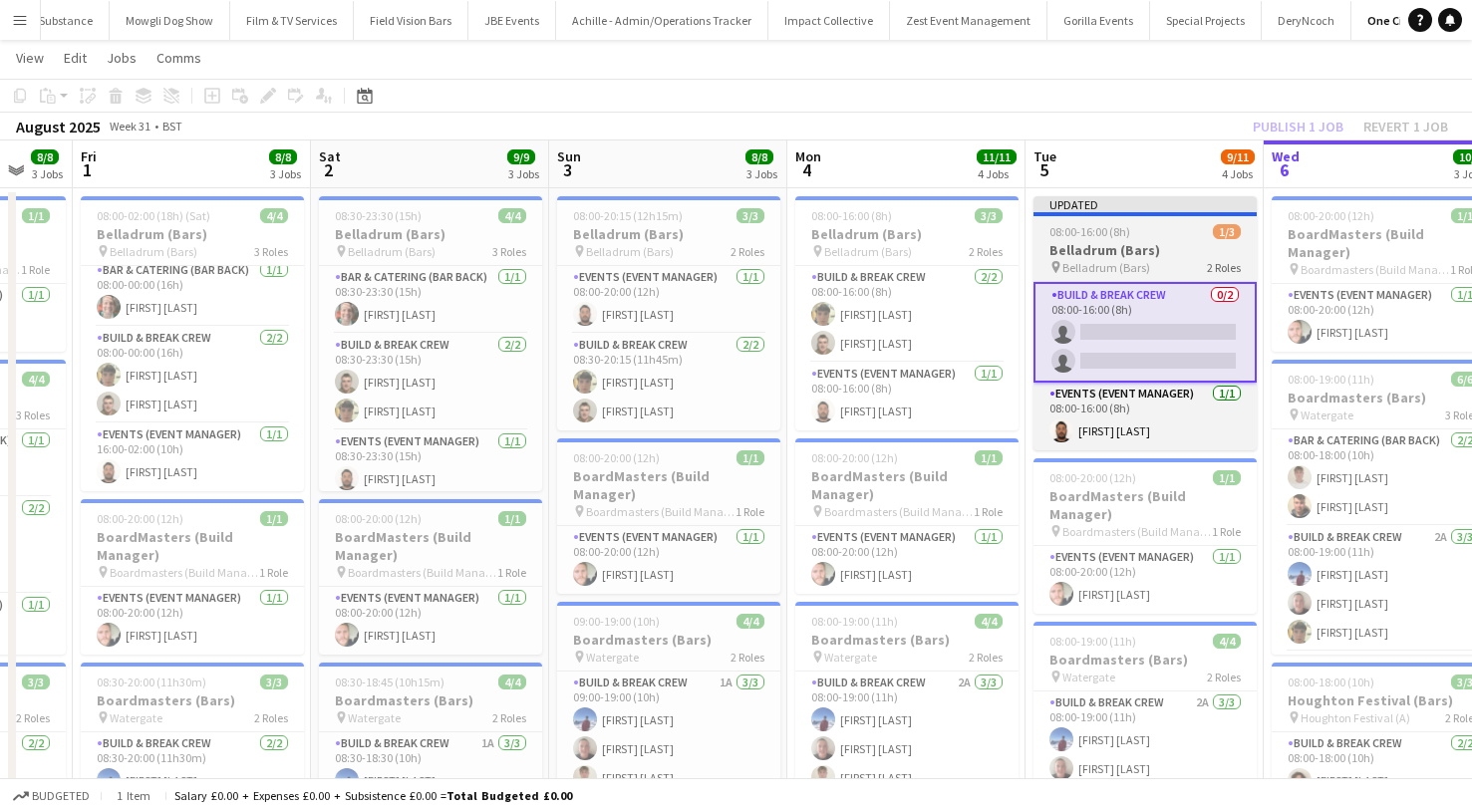 click on "Belladrum (Bars)" at bounding box center [1145, 250] 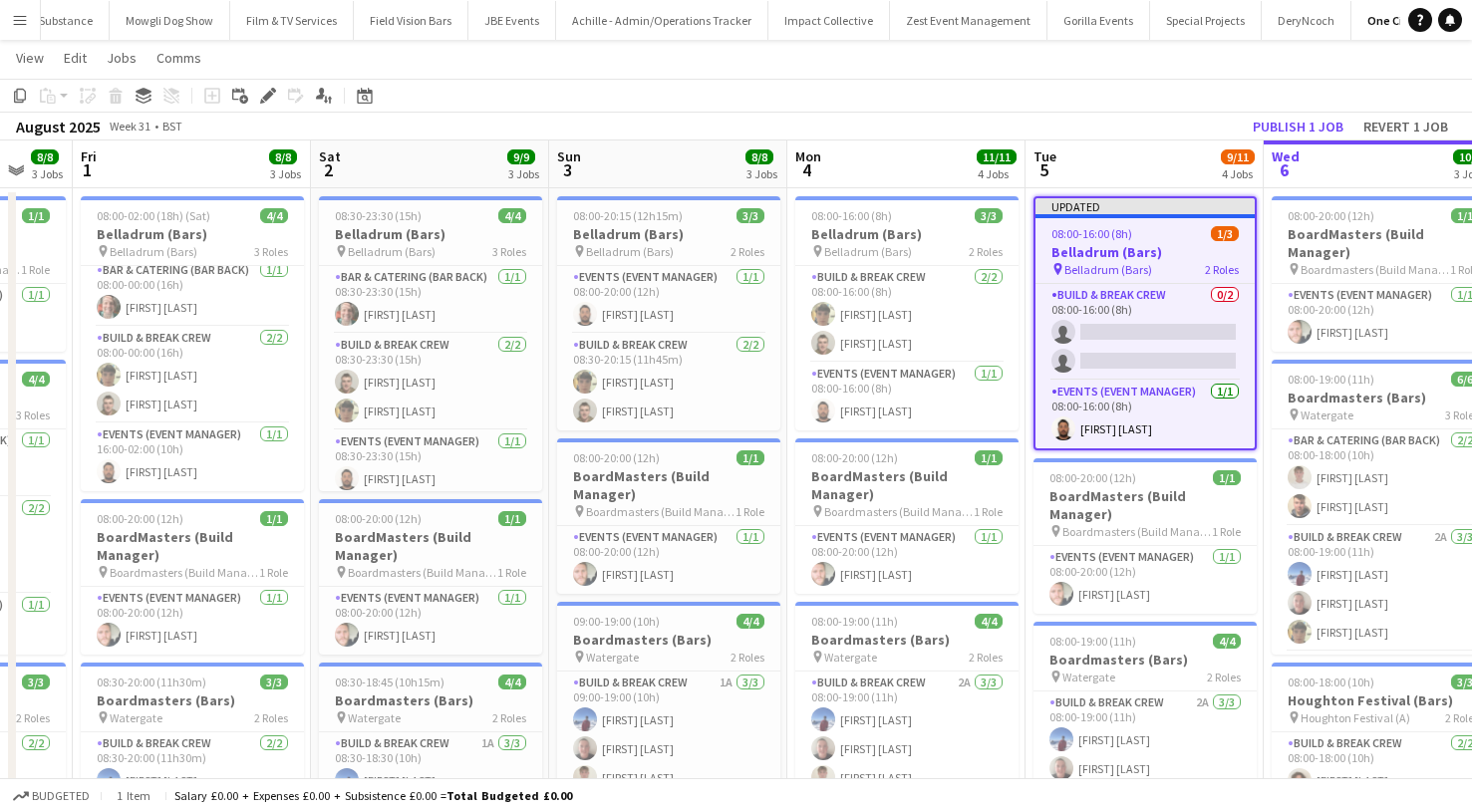 click on "Add job
Add linked Job
Edit
Edit linked Job
Applicants" 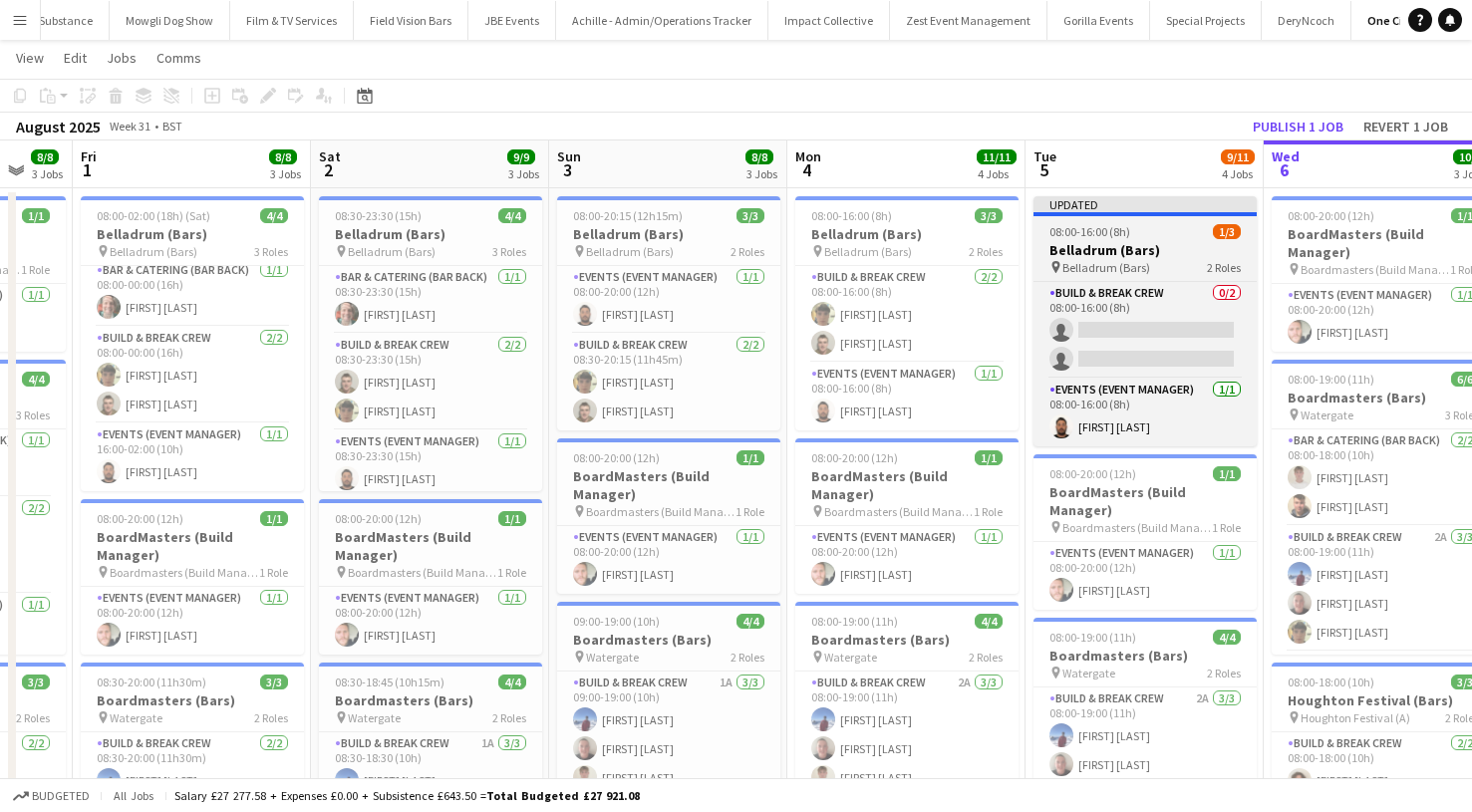 click on "08:00-16:00 (8h)    1/3" at bounding box center (1145, 231) 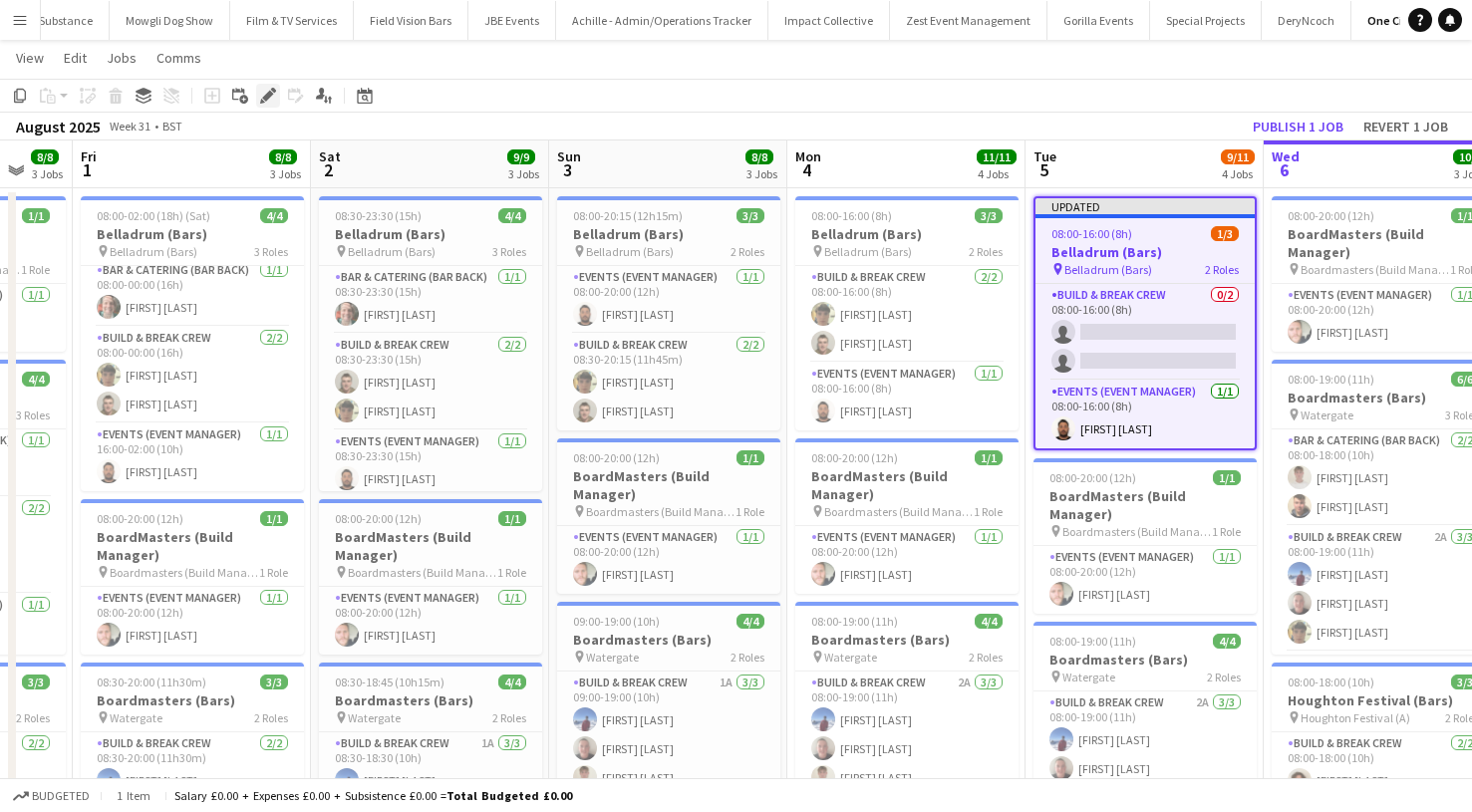click 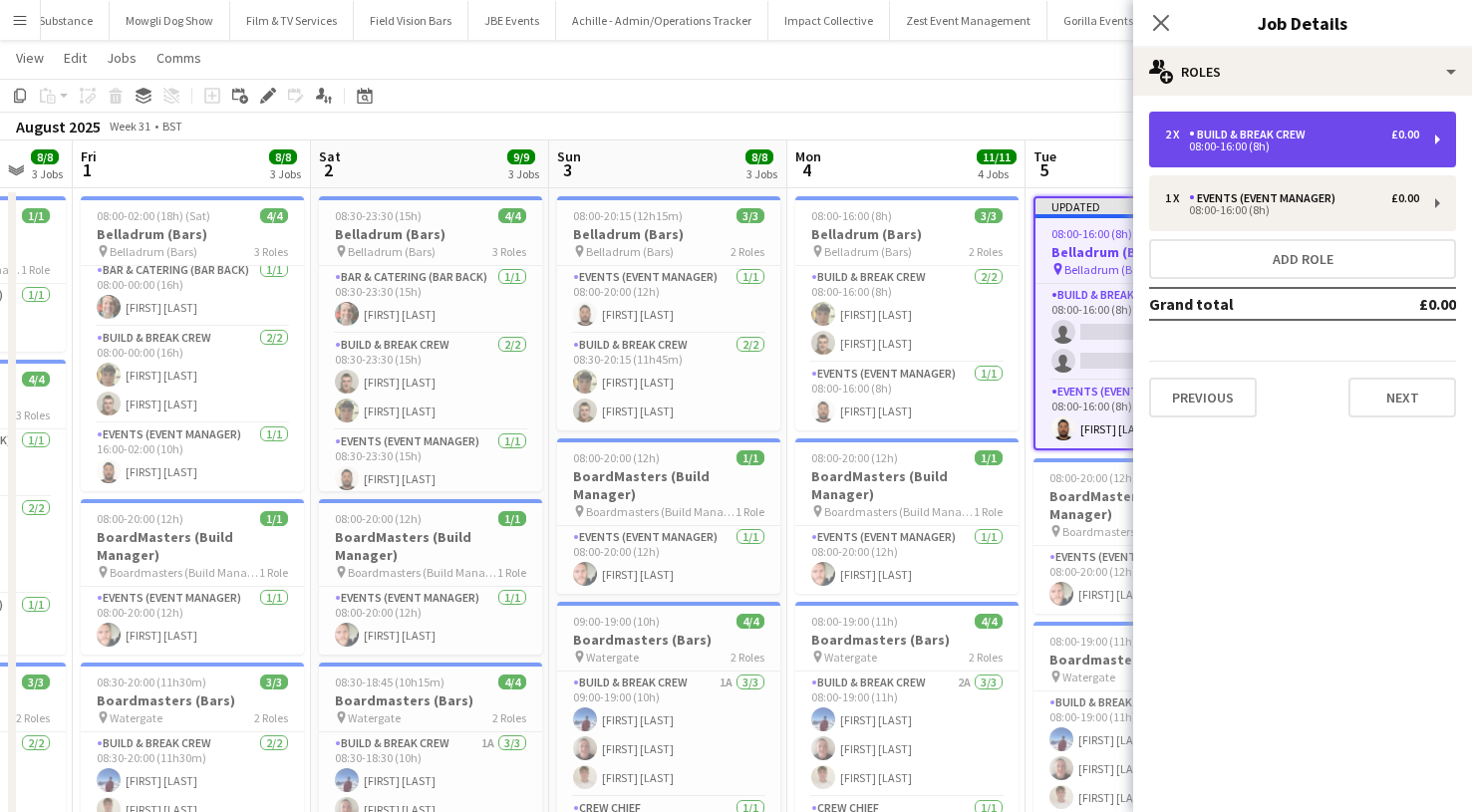 click on "2 x   Build & Break Crew   £0.00   08:00-16:00 (8h)" at bounding box center (1303, 139) 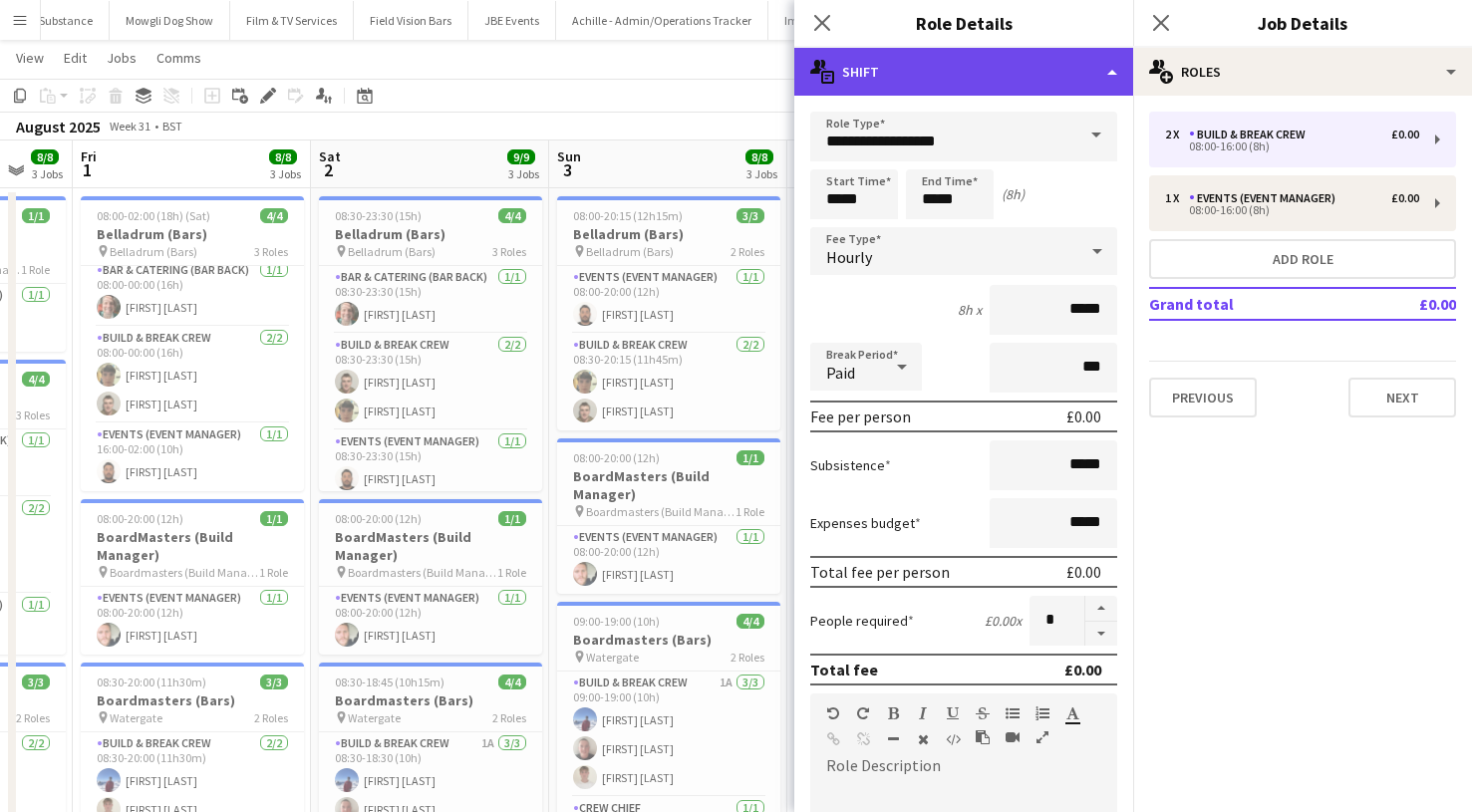 click on "multiple-actions-text
Shift" 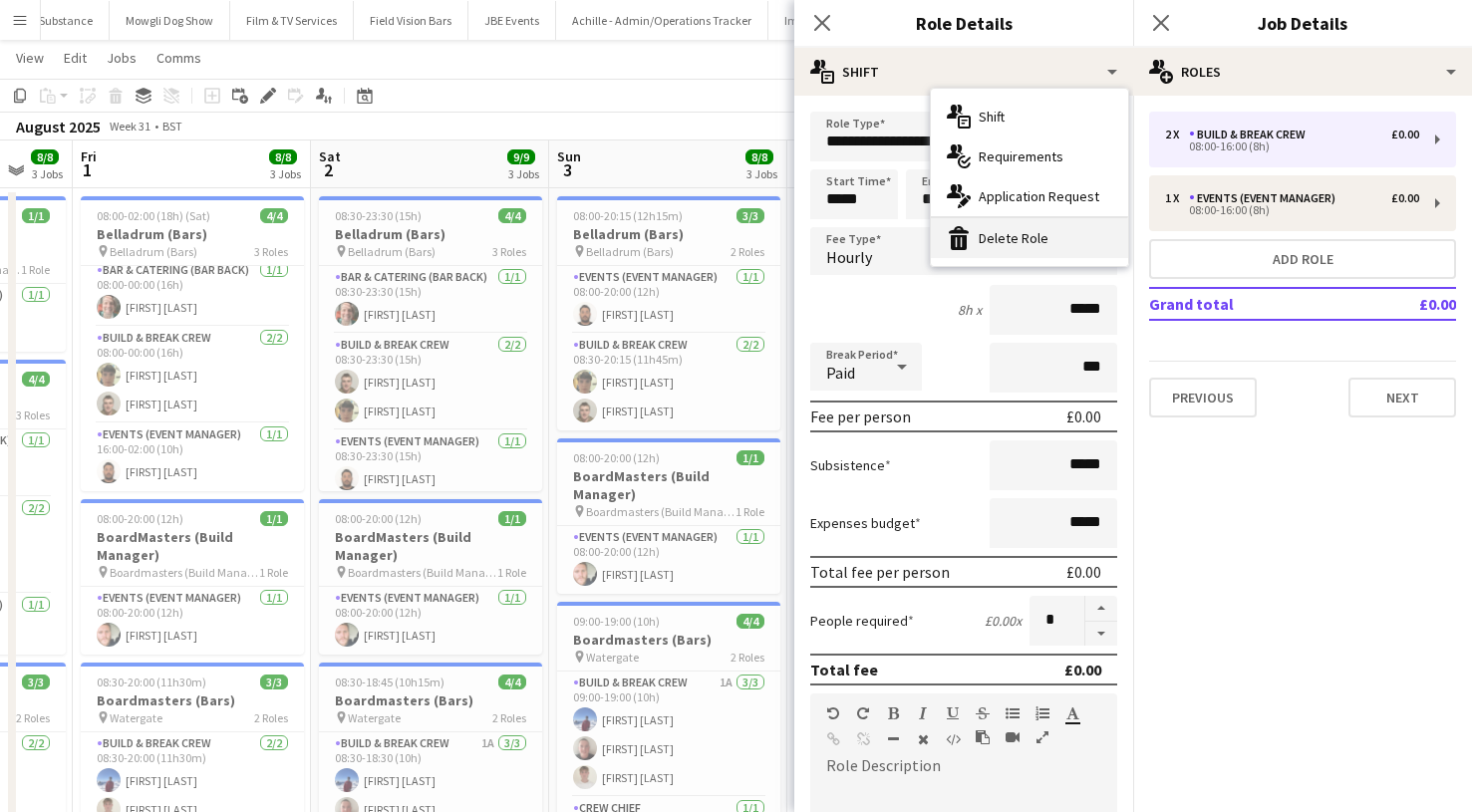 click on "bin-2
Delete Role" at bounding box center (1030, 238) 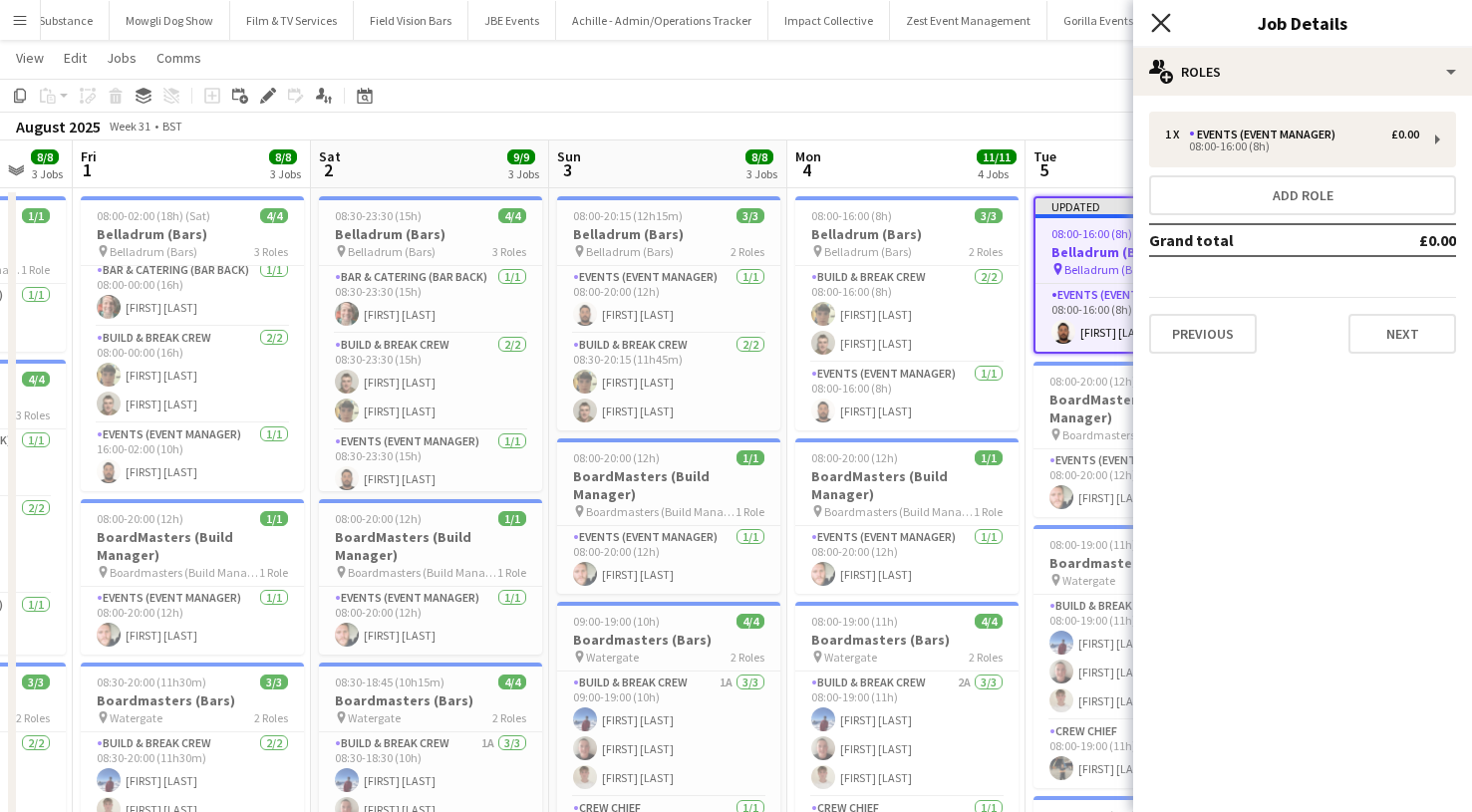 click on "Close pop-in" 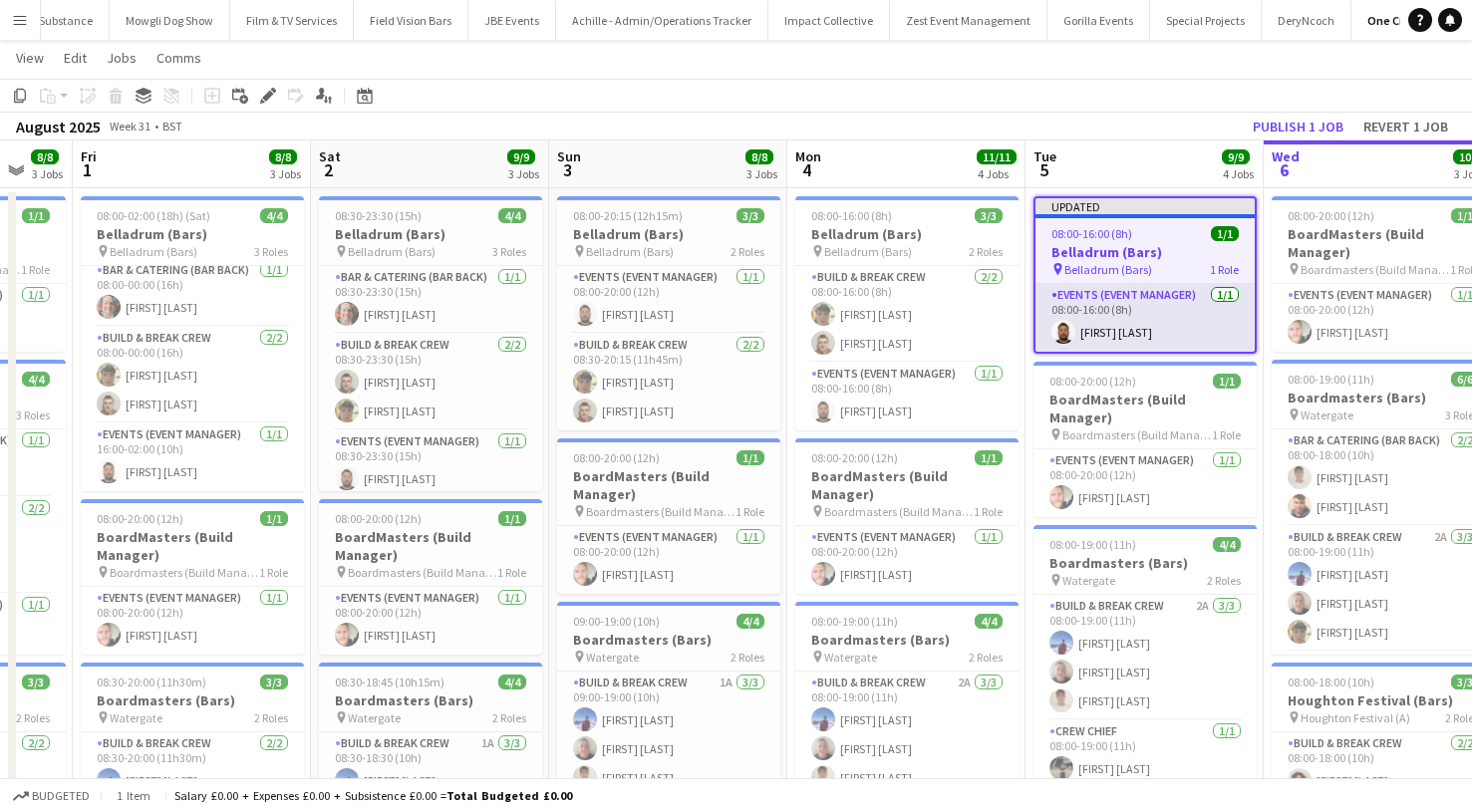 click on "Events (Event Manager) 1/1 08:00-16:00 (8h)
[FIRST] [LAST]" at bounding box center (1145, 318) 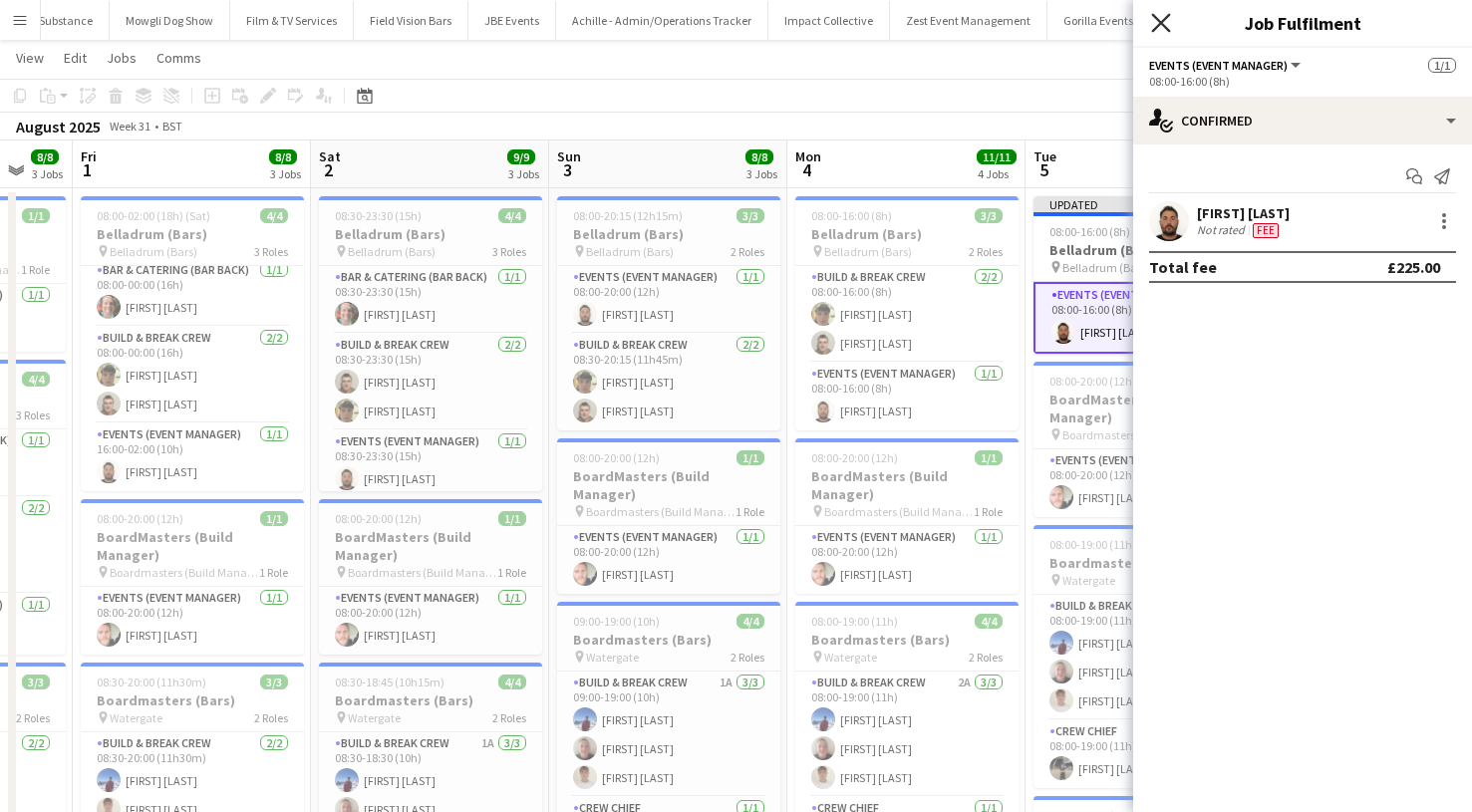 click on "Close pop-in" 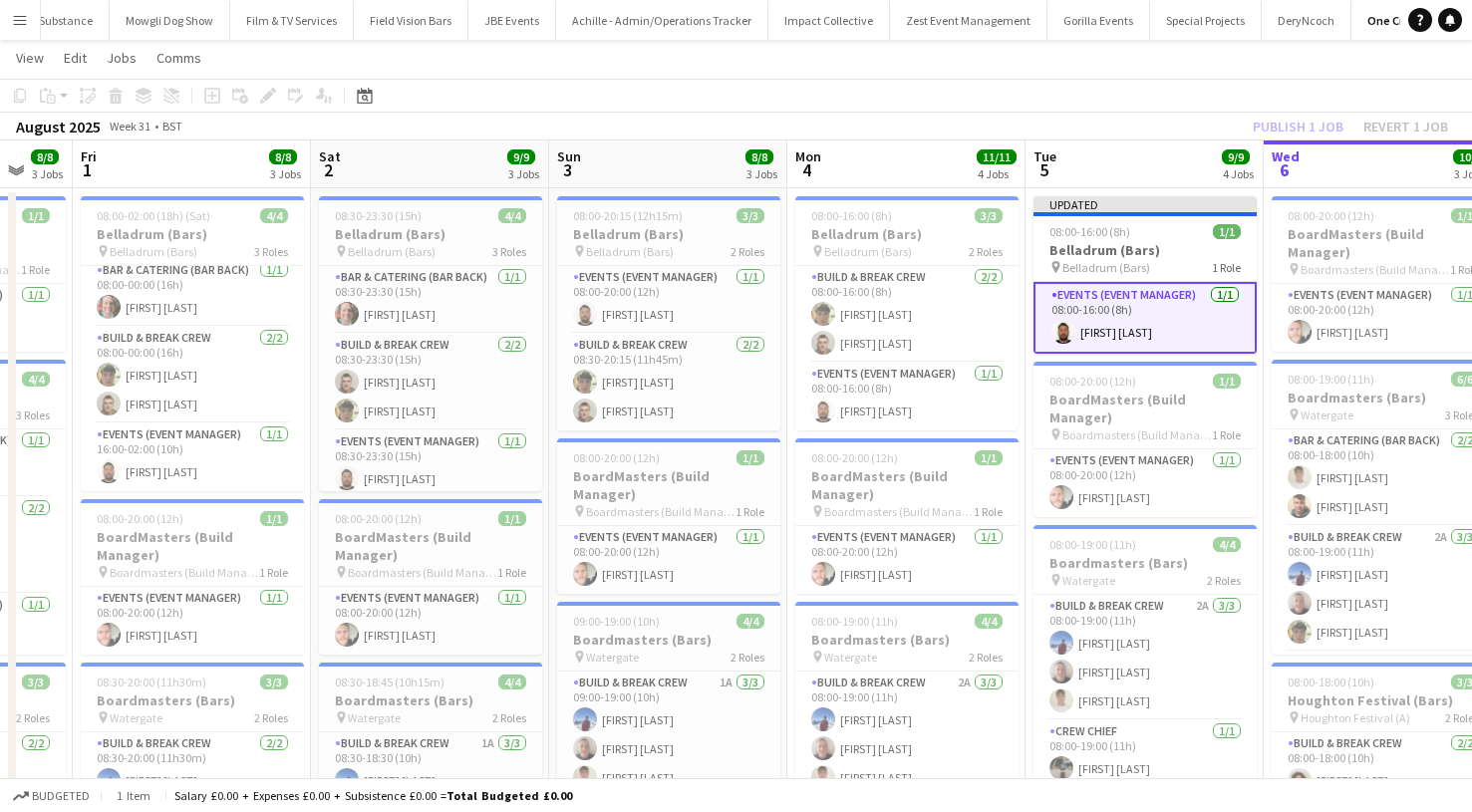 click on "Copy
Paste
Paste
Command
V Paste with crew
Command
Shift
V
Paste linked Job
Delete
Group
Ungroup
Add job
Add linked Job
Edit
Edit linked Job
Applicants
Date picker
AUG 2025 AUG 2025 Monday M Tuesday T Wednesday W Thursday T Friday F Saturday S Sunday S  AUG   1   2   3   4   5   6   7   8   9   10   11   12   13   14   15   16   17   18   19   20   21   22   23   24   25" 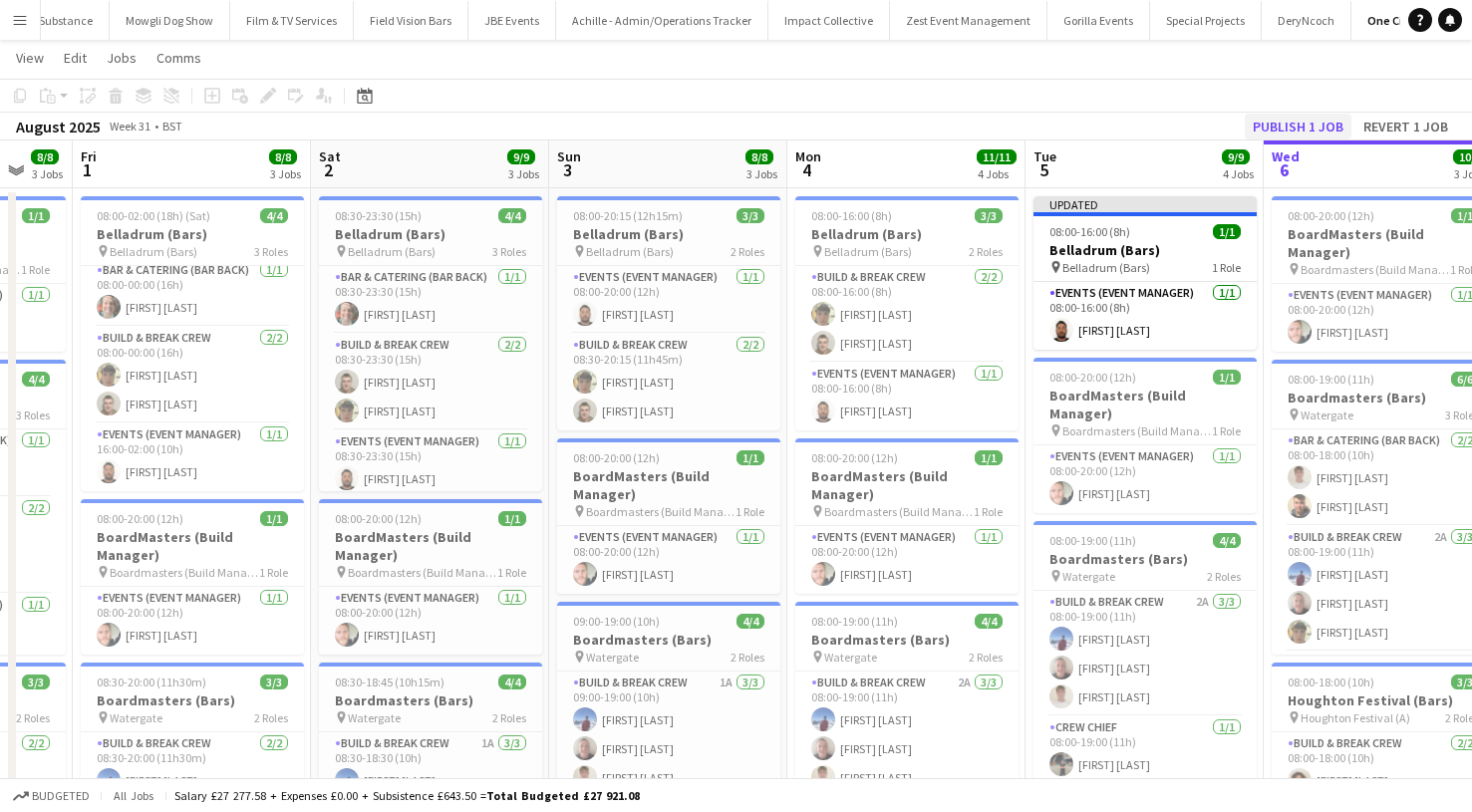 click on "Publish 1 job" 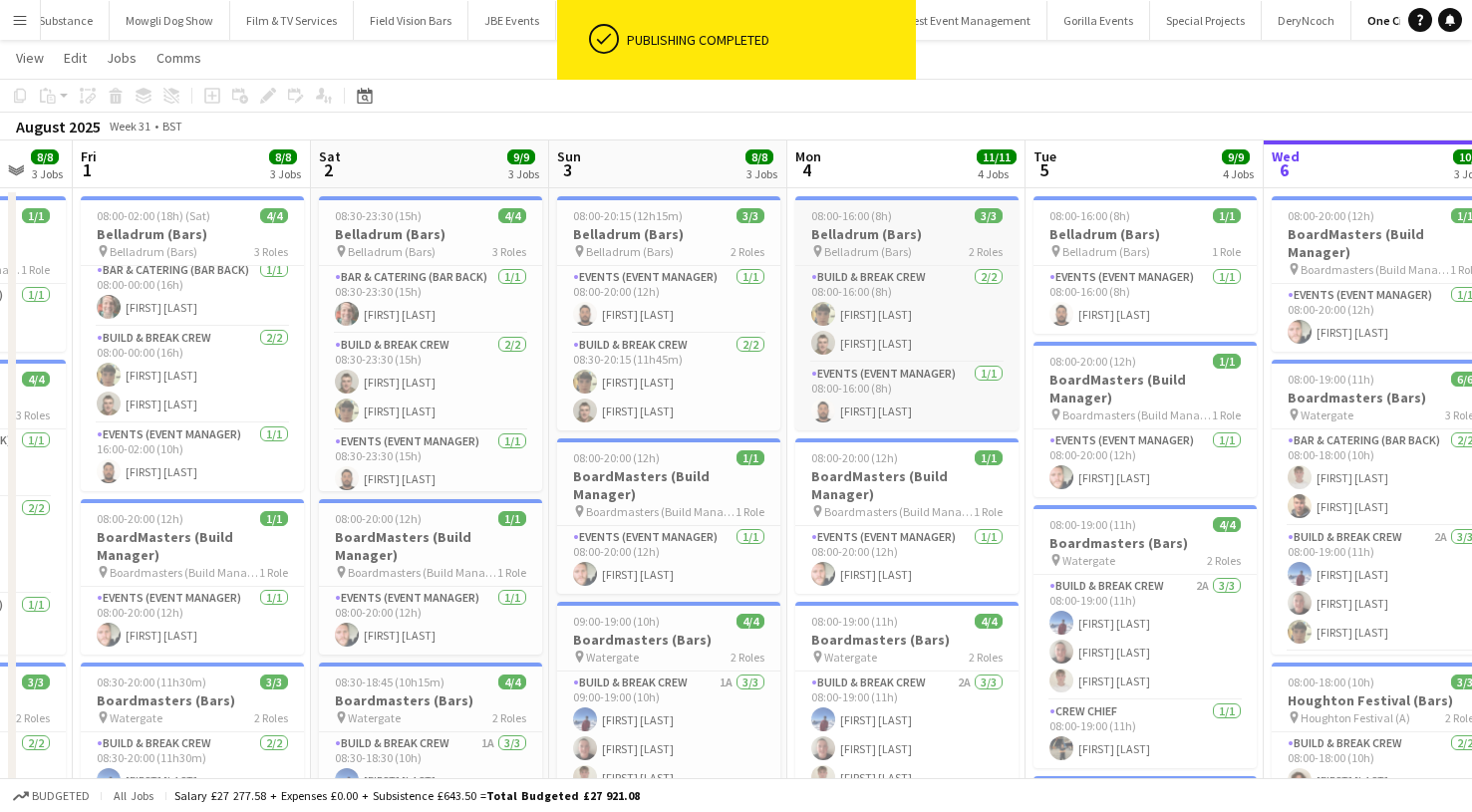 click on "Belladrum (Bars)" at bounding box center (907, 234) 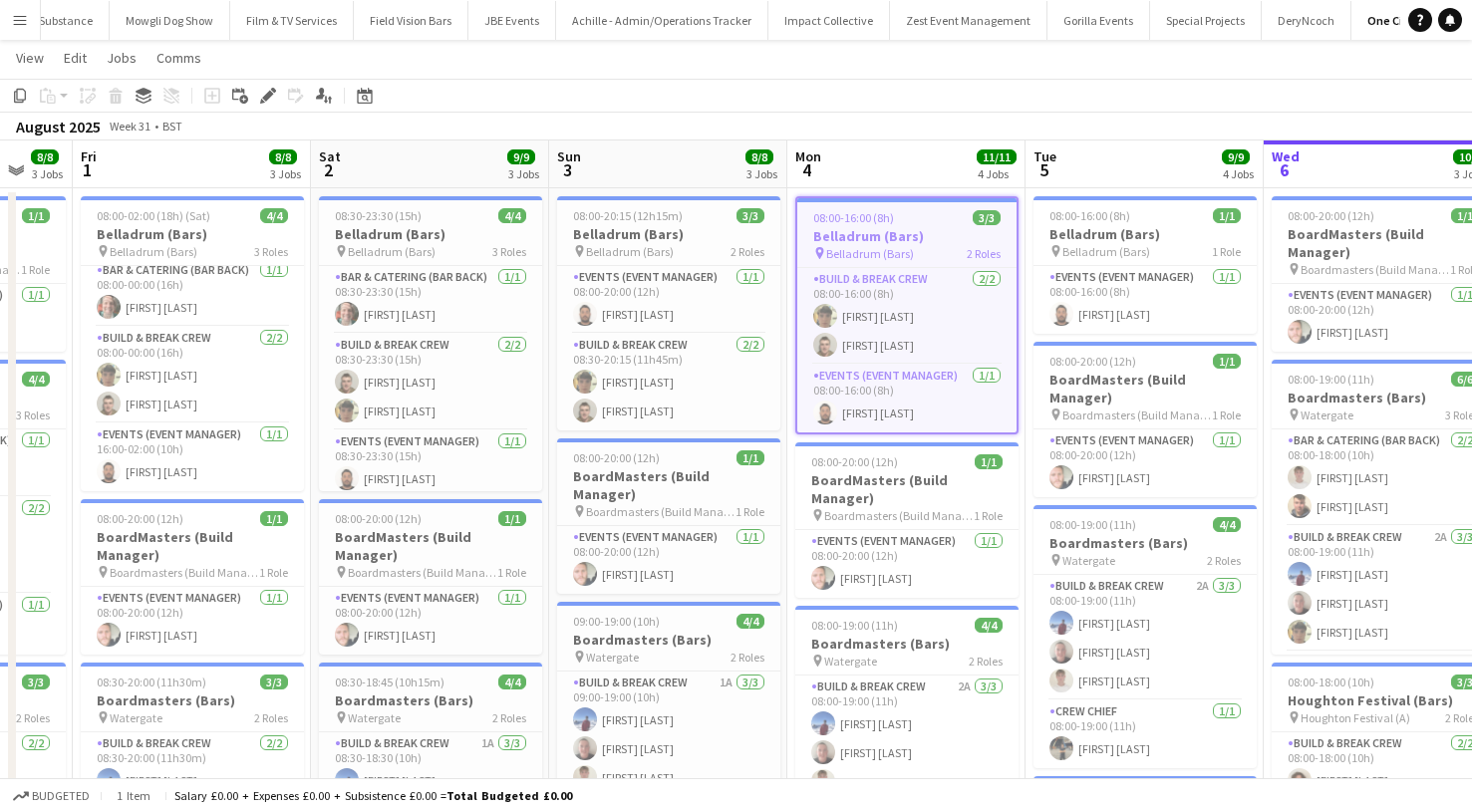click on "08:00-16:00 (8h)" at bounding box center [853, 217] 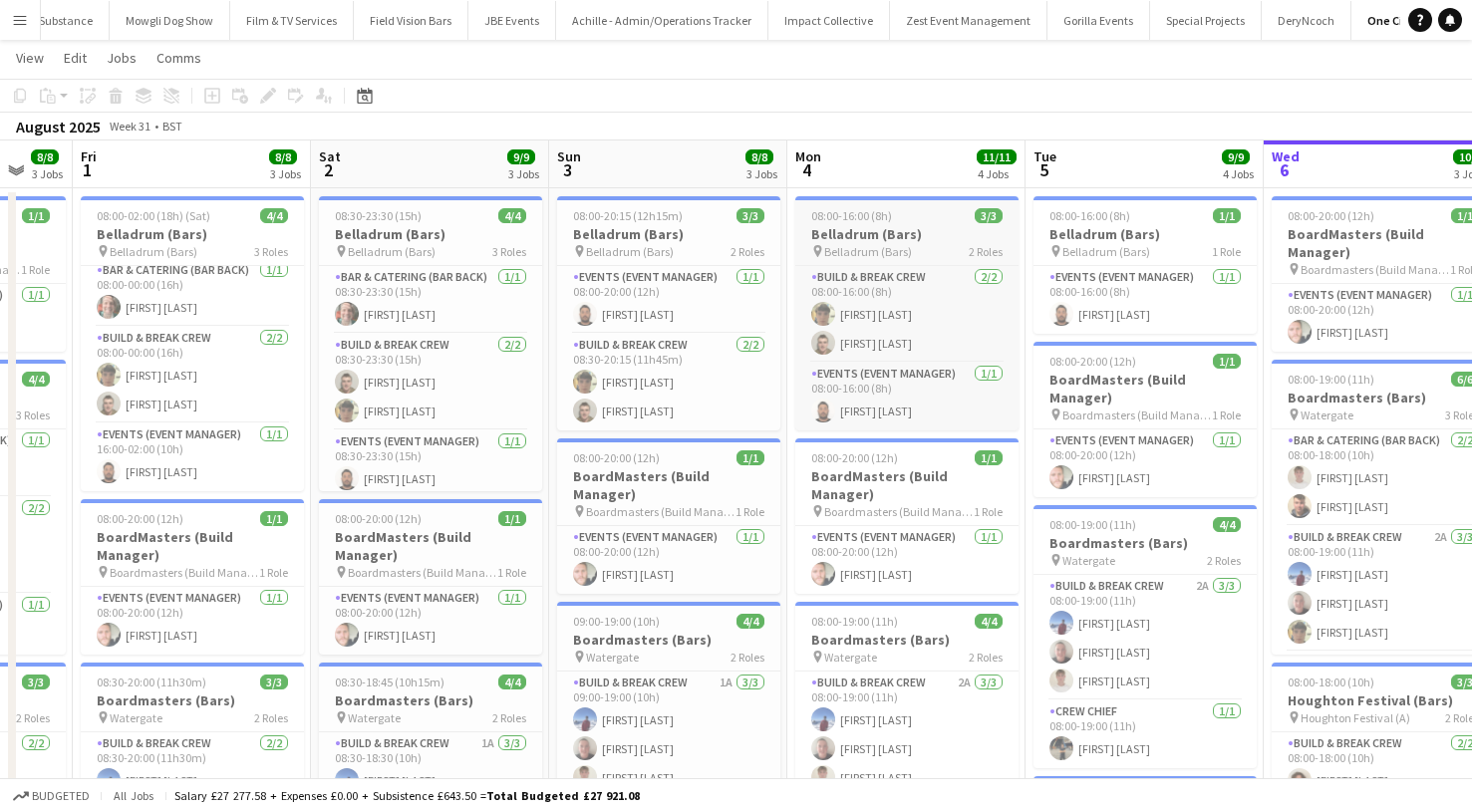 click on "08:00-16:00 (8h)" at bounding box center [851, 215] 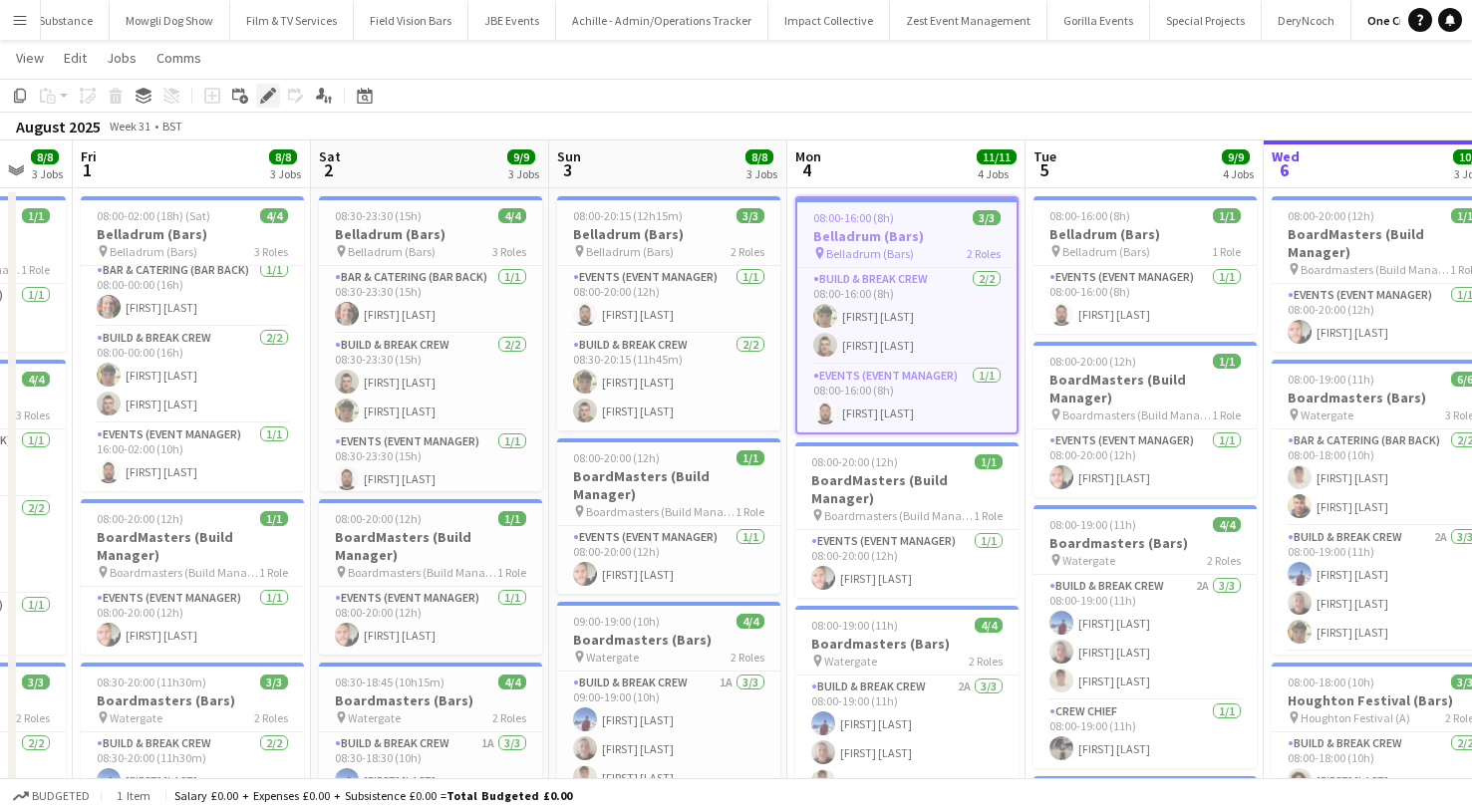 click on "Edit" 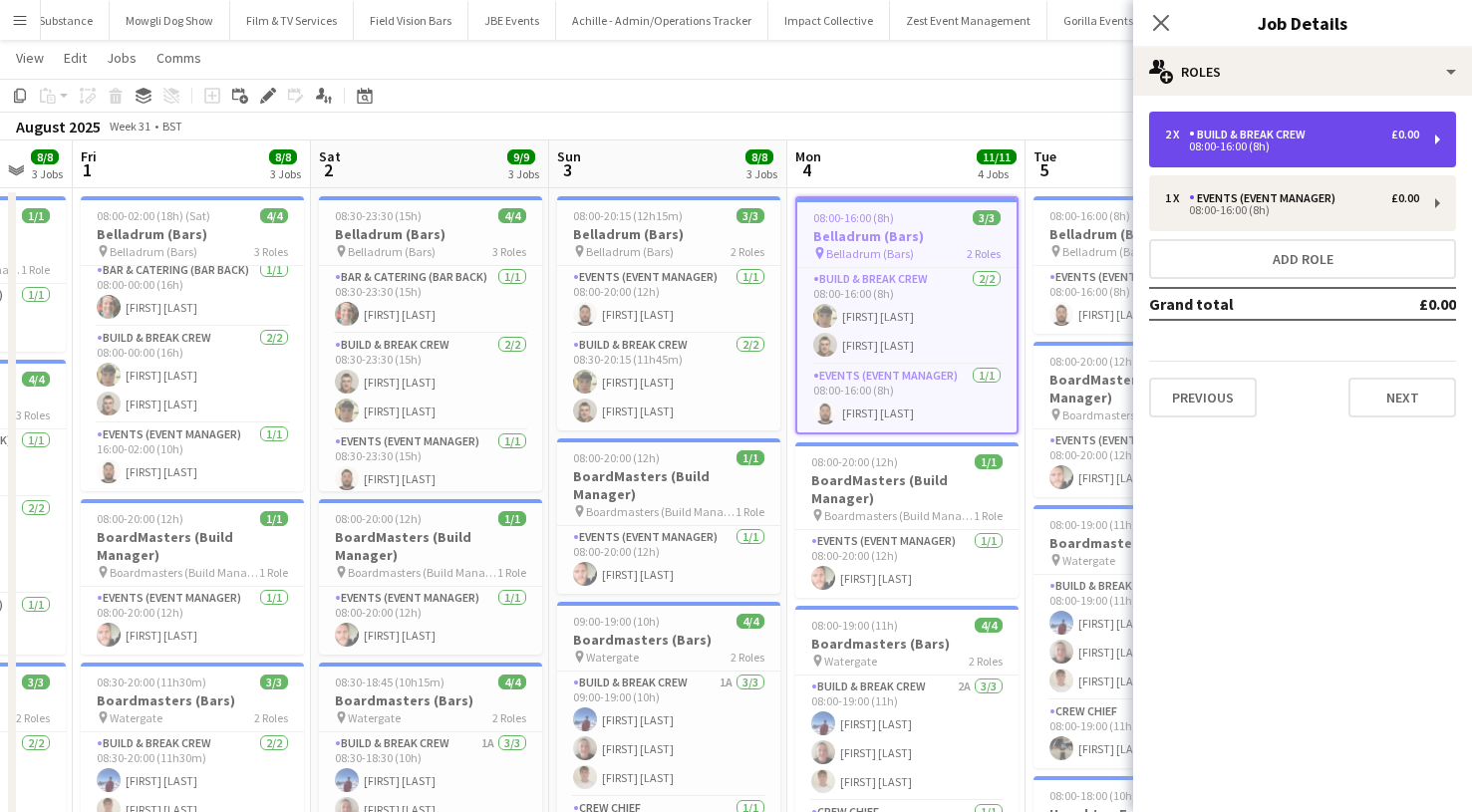 click on "2 x   Build & Break Crew   £0.00   08:00-16:00 (8h)" at bounding box center [1303, 139] 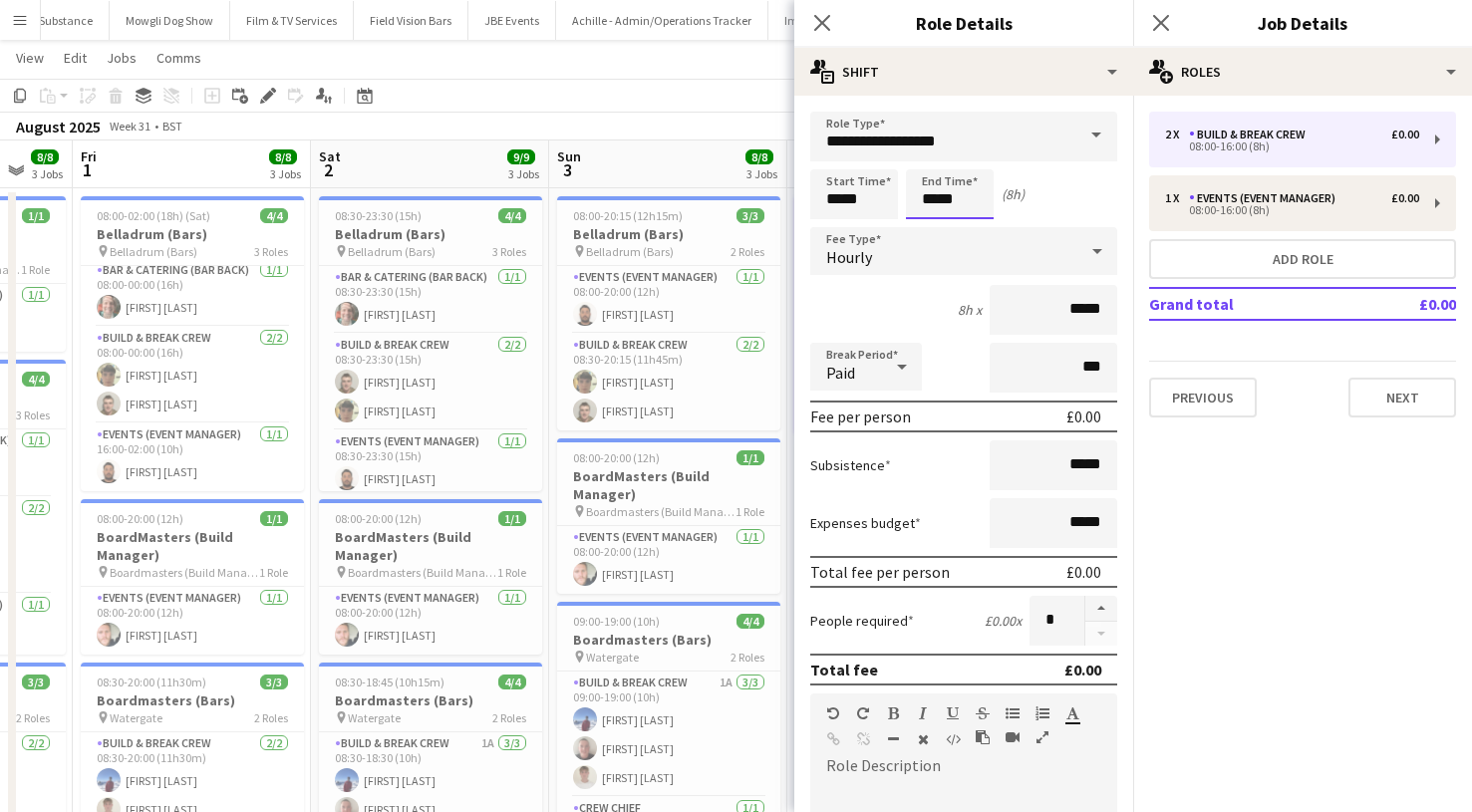 click on "Menu
Boards
Boards Boards All jobs Status
Workforce
Workforce My Workforce Recruiting
Comms
Comms
Pay
Approvals Payments Reports
Platform Settings
App settings Your settings Profiles
Training Academy
Knowledge Base
Knowledge Base
Product Updates
Product Updates Log Out Privacy Rat Race Close
CODESDE
Close
Cruck Tent
Close
WePop
Close
UnderBelly Limited
Close
London Marathon Events
Close
Evolve Creative
Close
Hide& Seek
Close
SRMG x
Close" at bounding box center (736, 676) 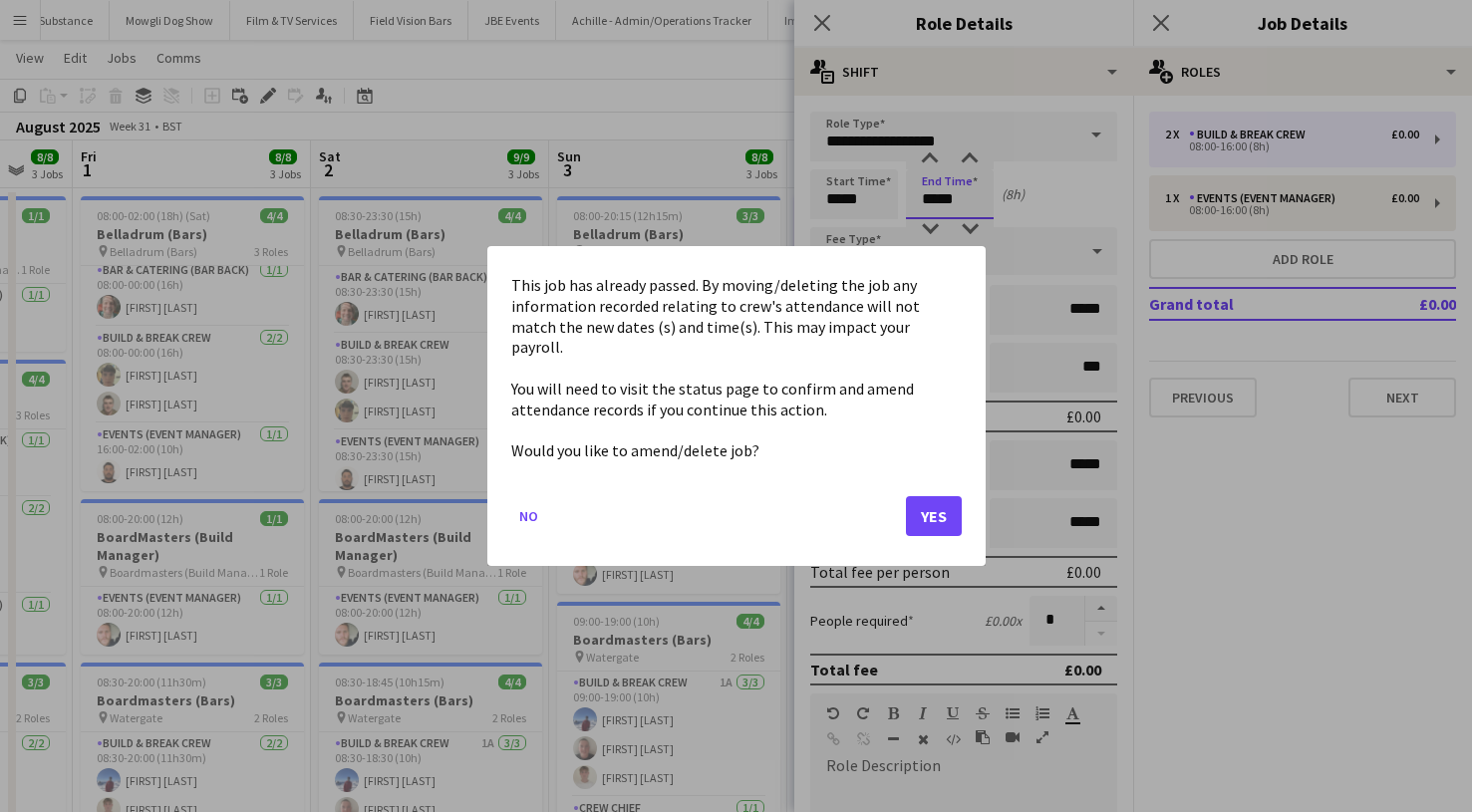 scroll, scrollTop: 0, scrollLeft: 0, axis: both 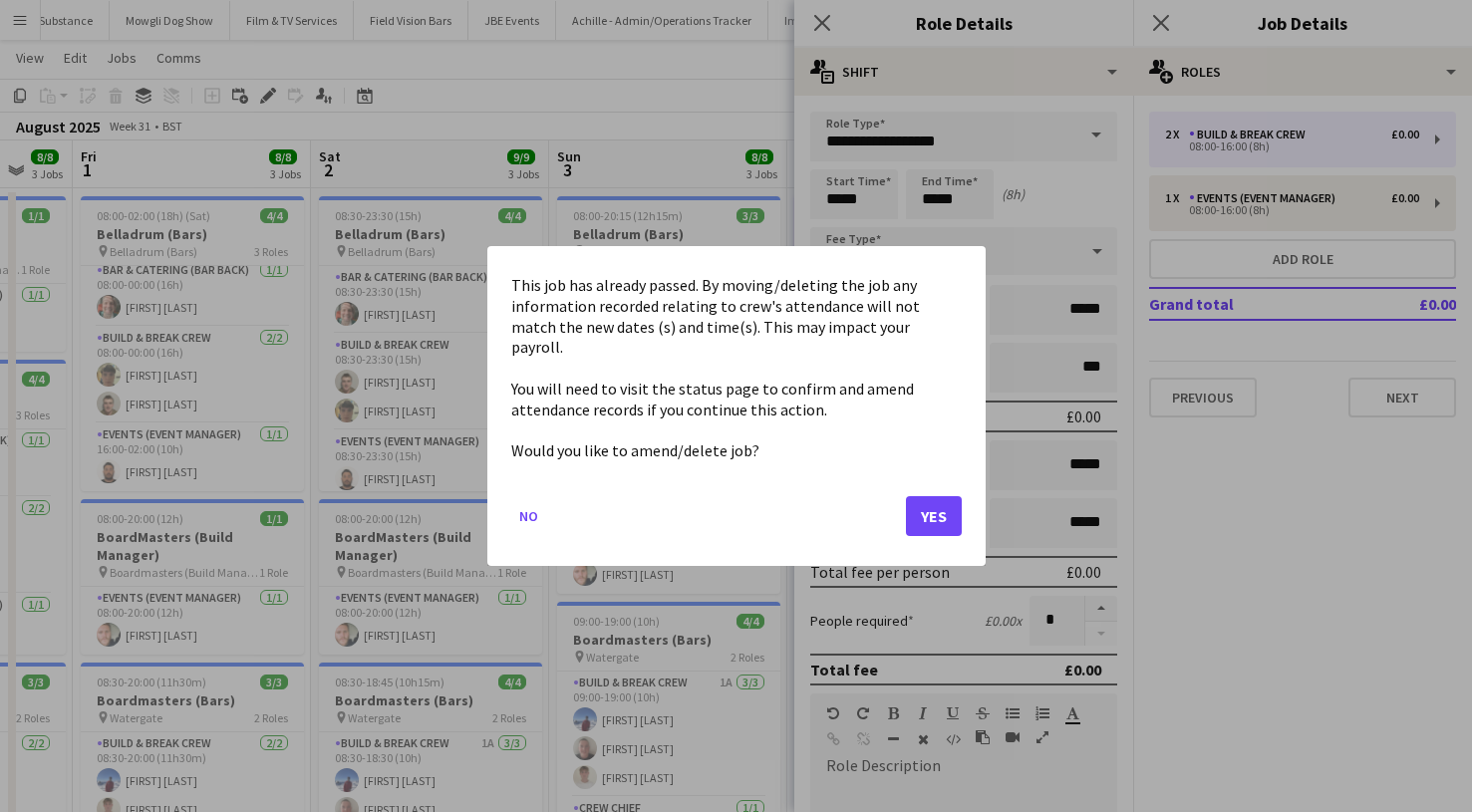 click on "Yes" 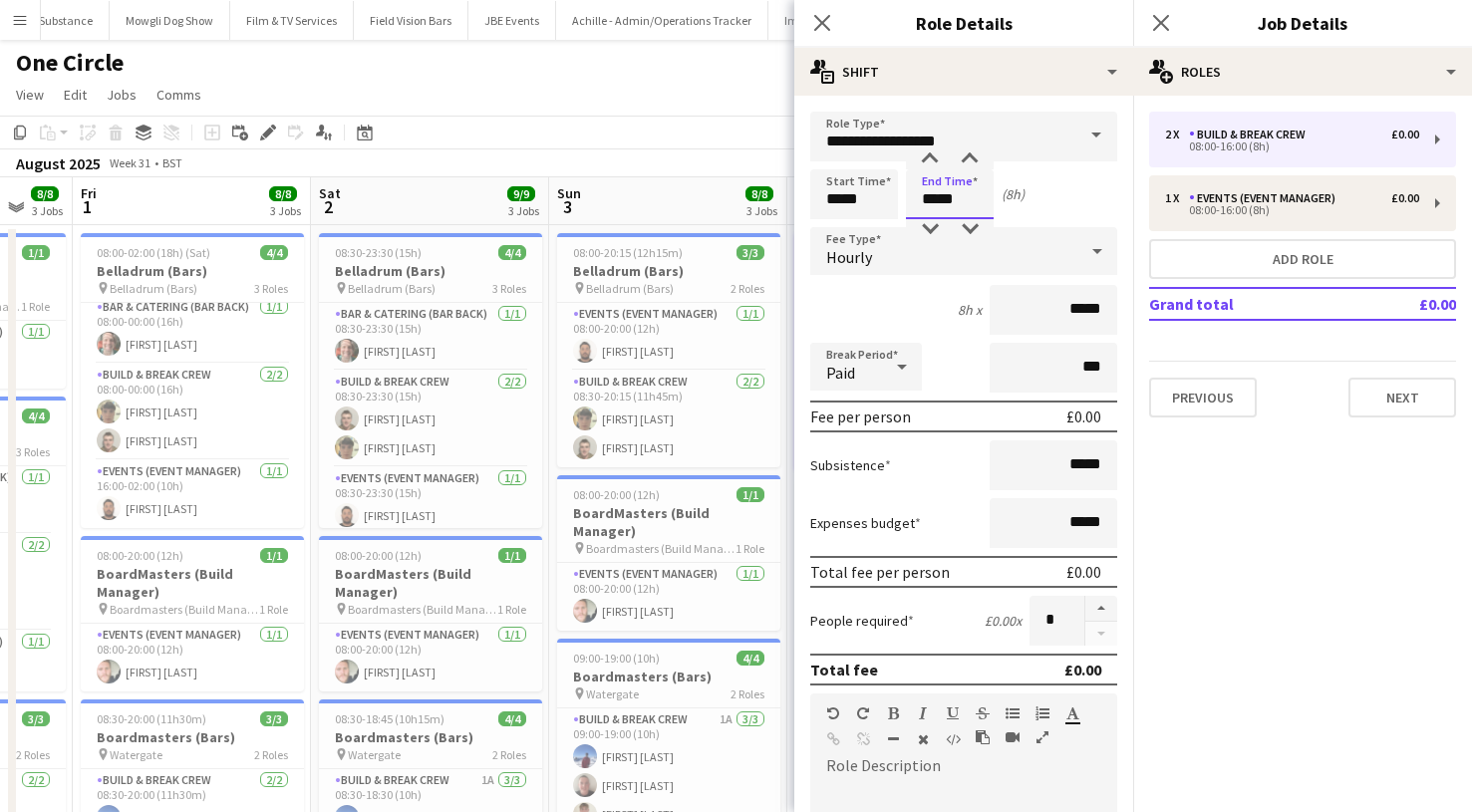 scroll, scrollTop: 37, scrollLeft: 0, axis: vertical 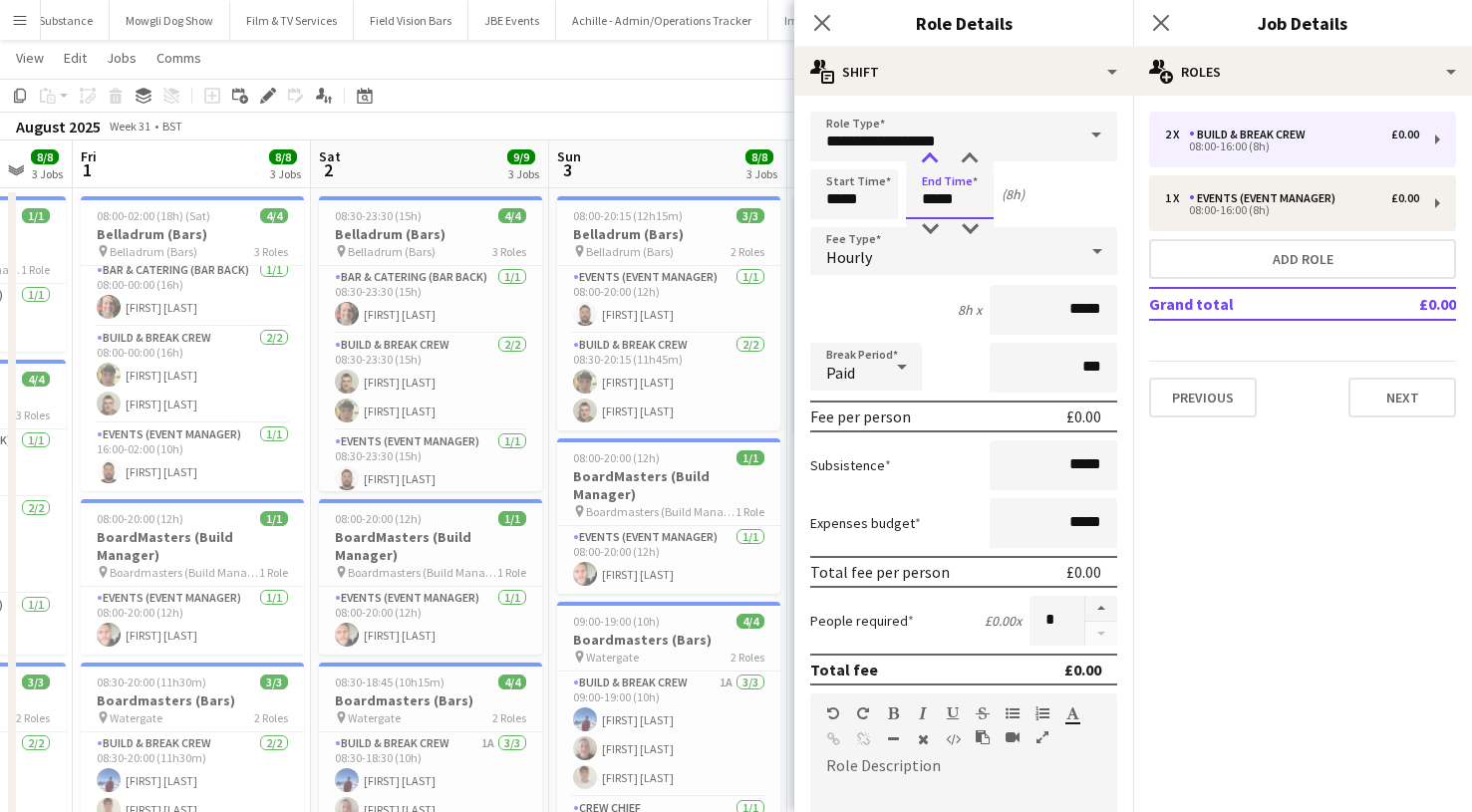 click at bounding box center [930, 159] 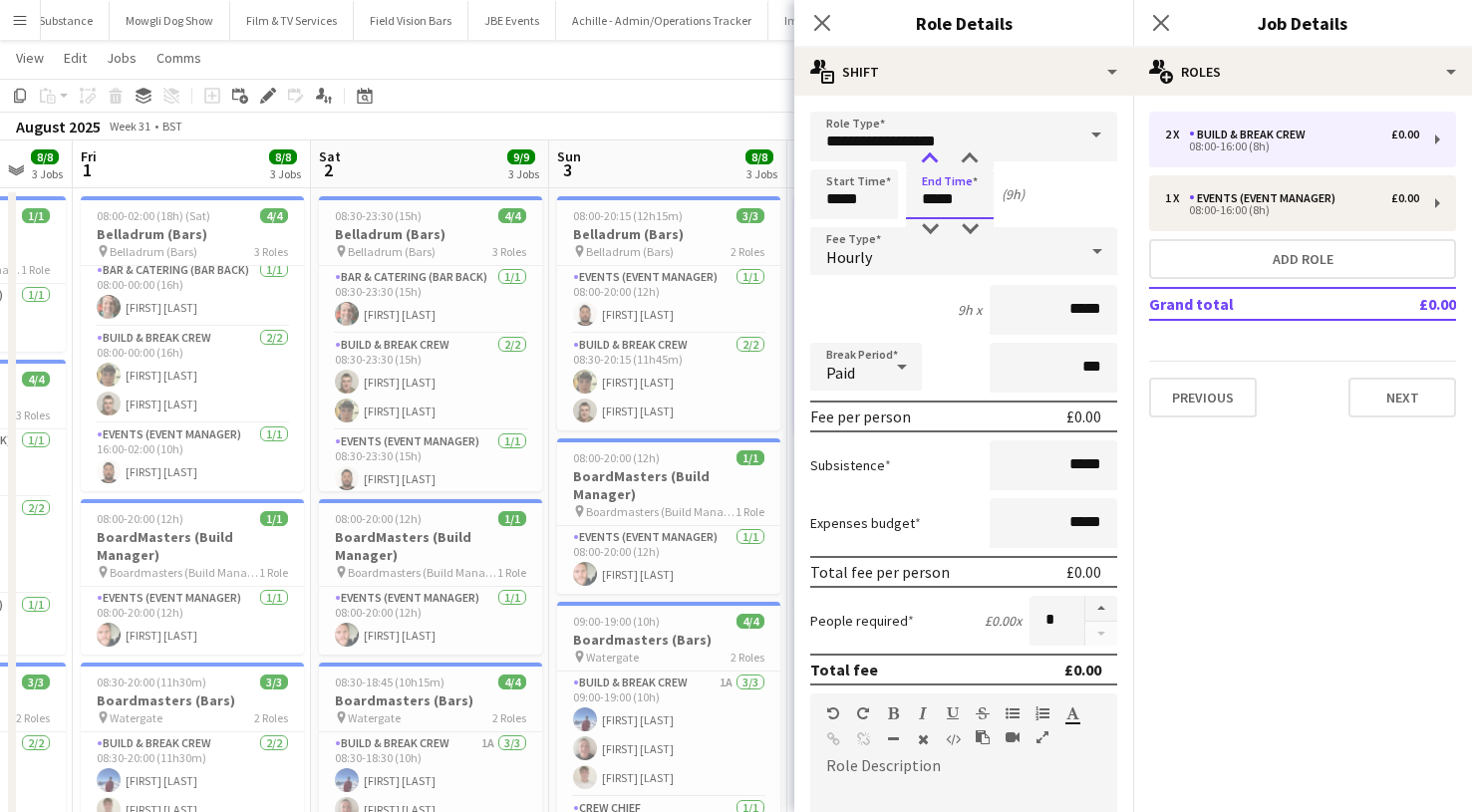 type on "*****" 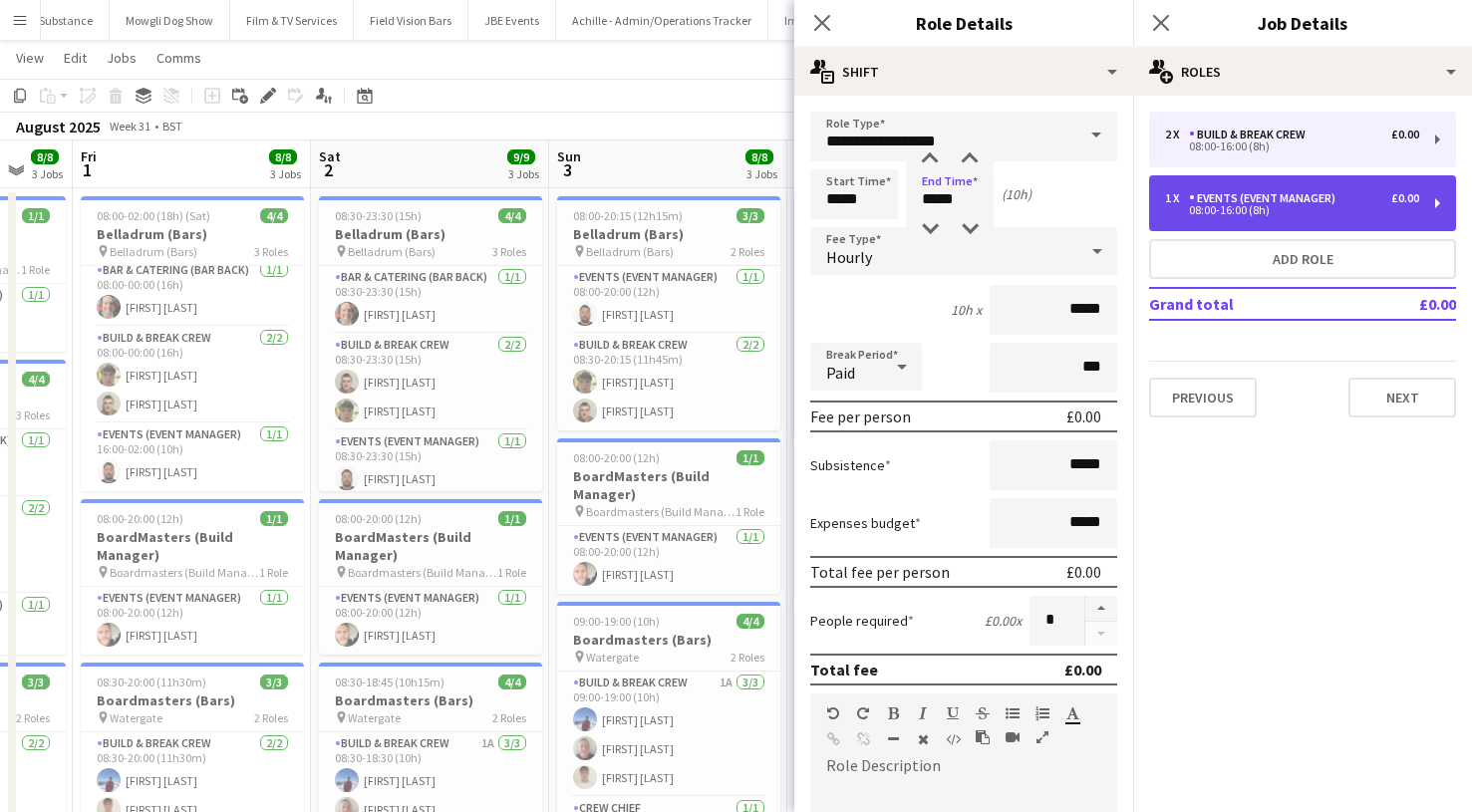 click on "08:00-16:00 (8h)" at bounding box center [1292, 210] 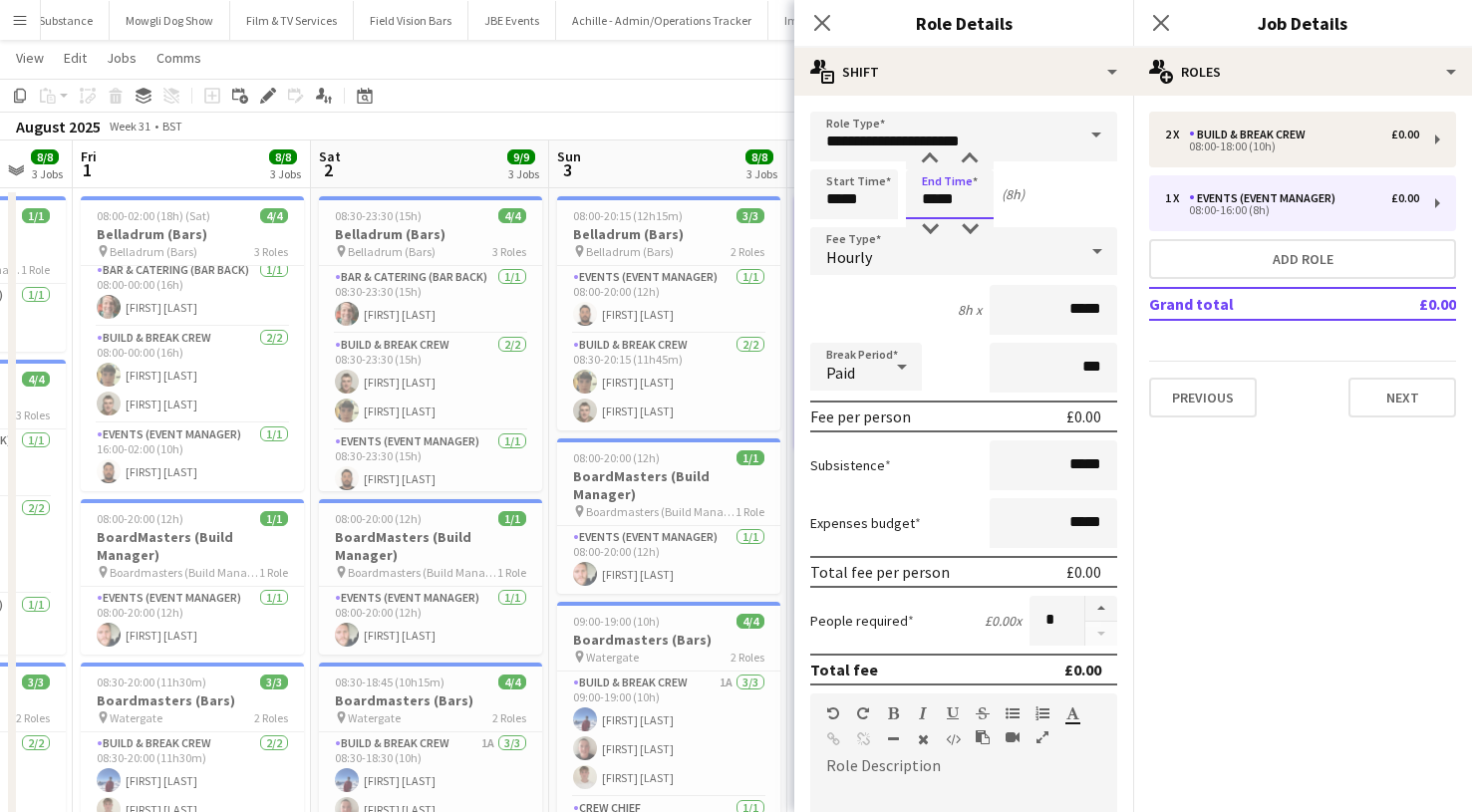 click on "*****" at bounding box center [950, 194] 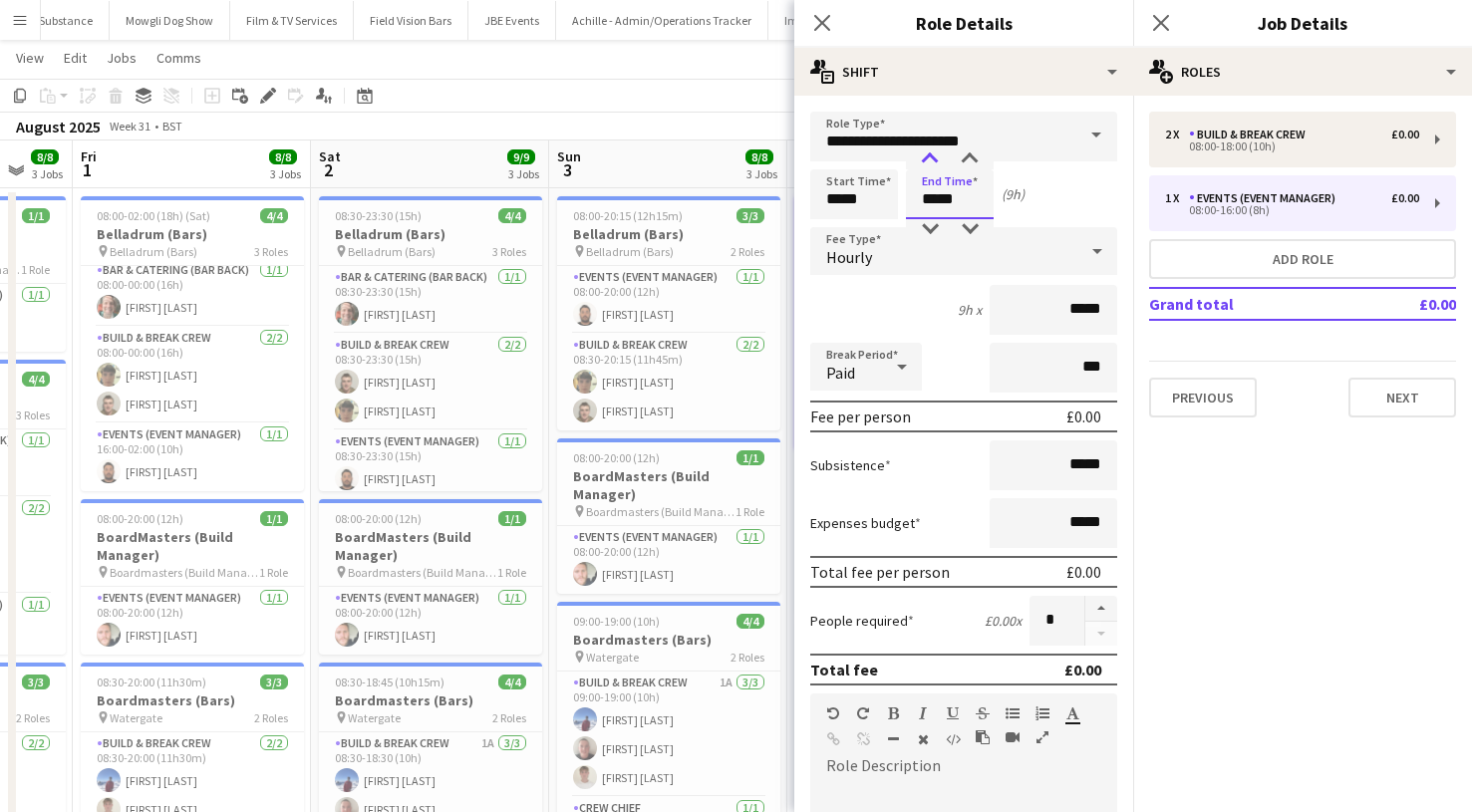 click at bounding box center [930, 159] 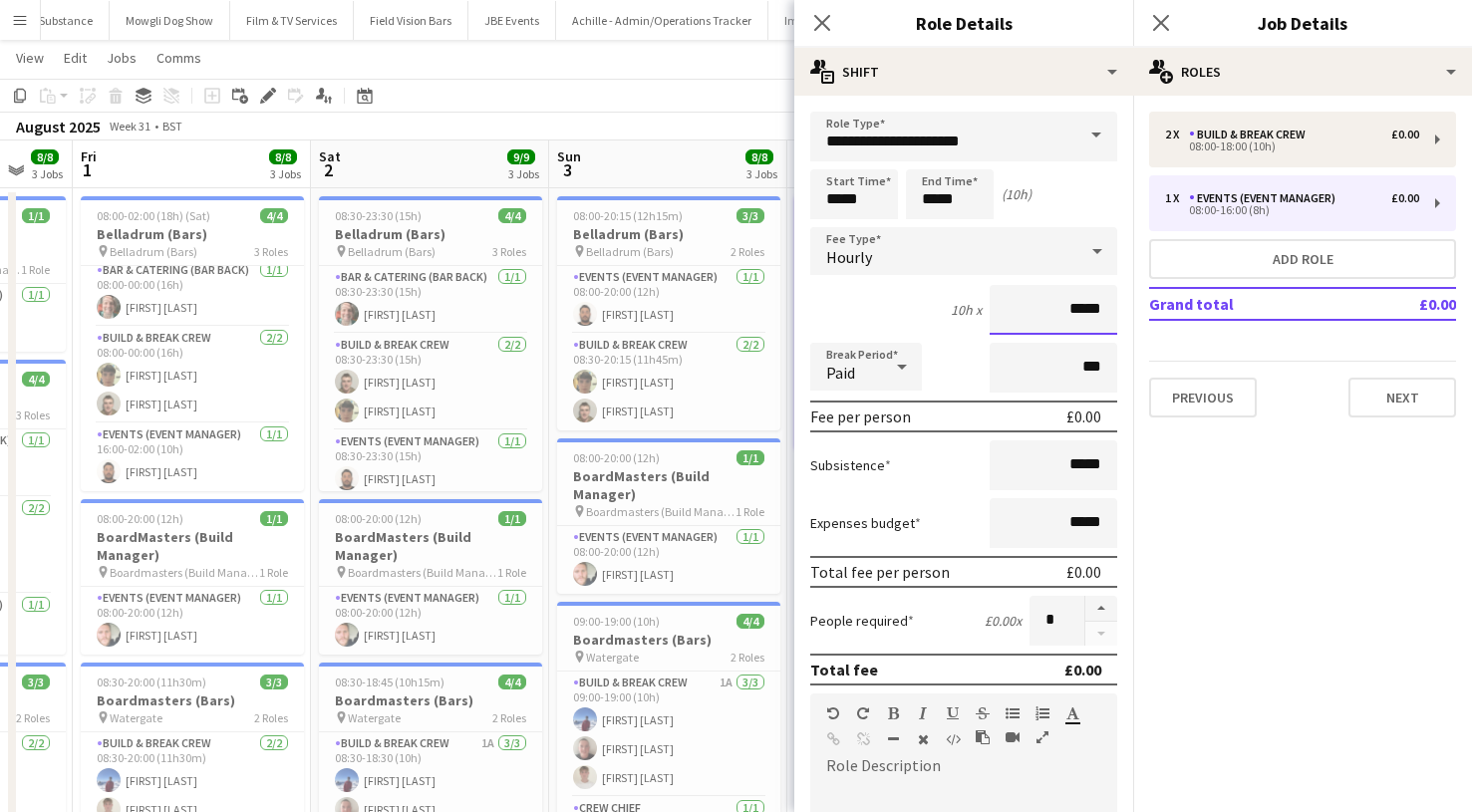 drag, startPoint x: 1106, startPoint y: 316, endPoint x: 1014, endPoint y: 312, distance: 92.08692 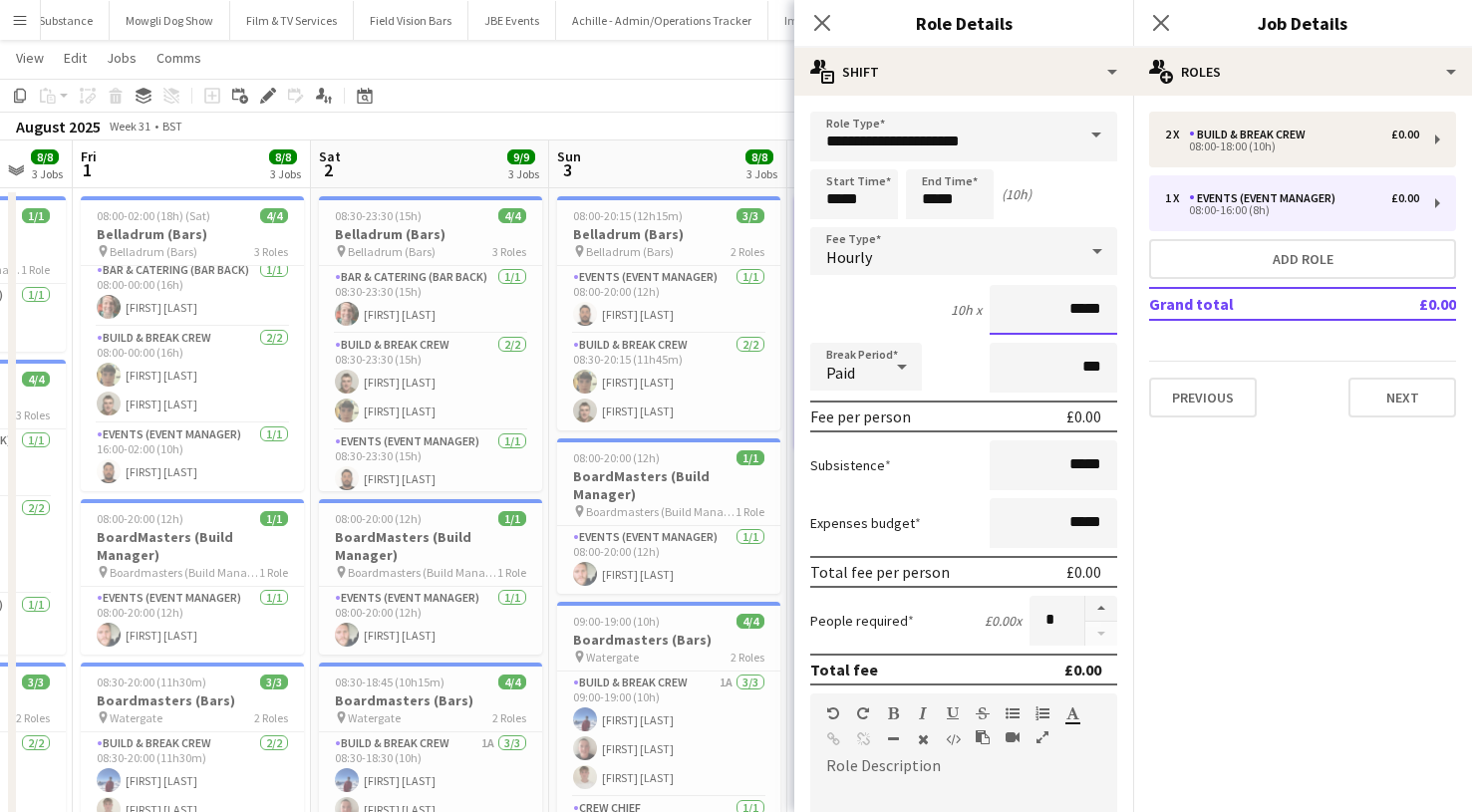 click on "*****" at bounding box center (1053, 310) 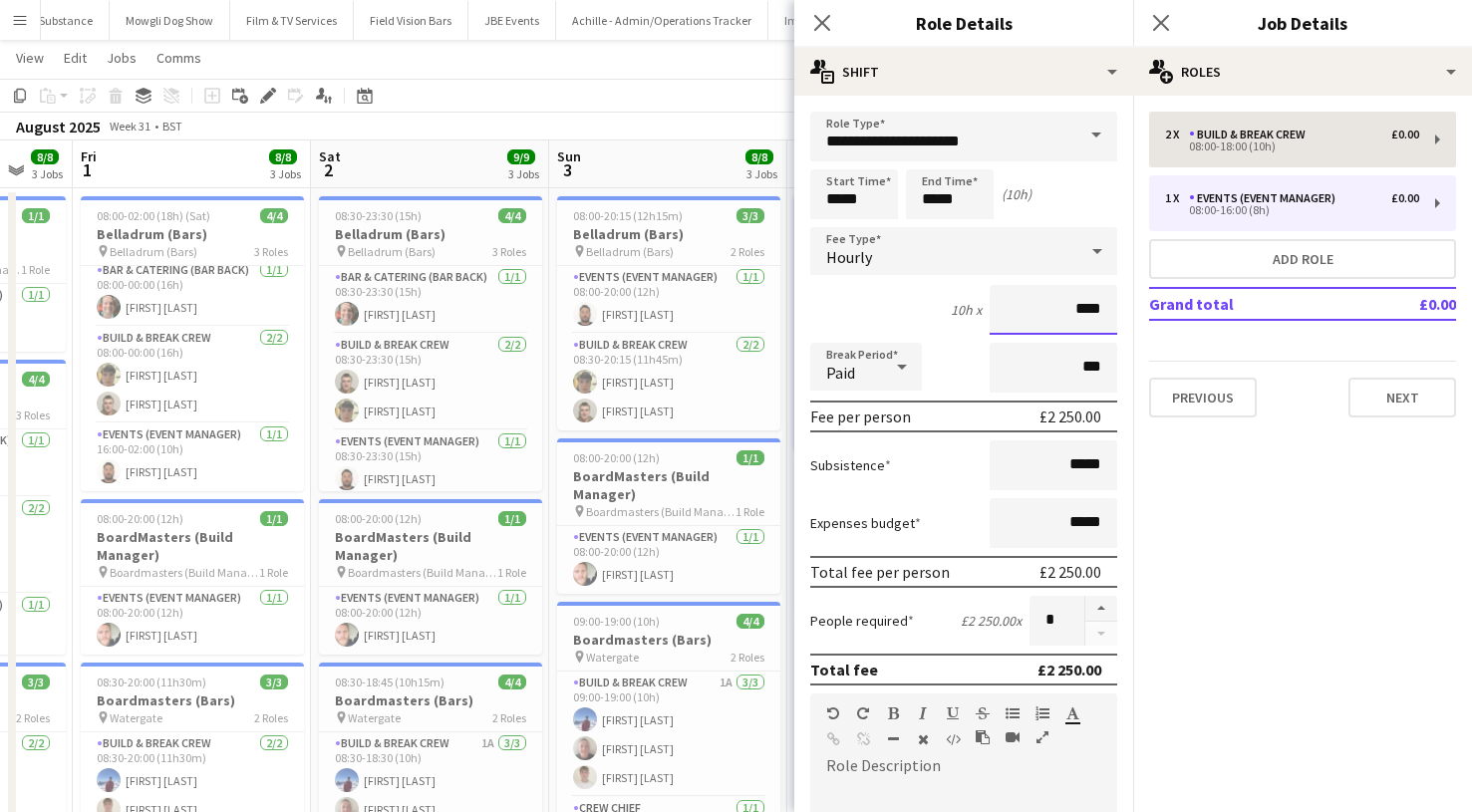 type on "****" 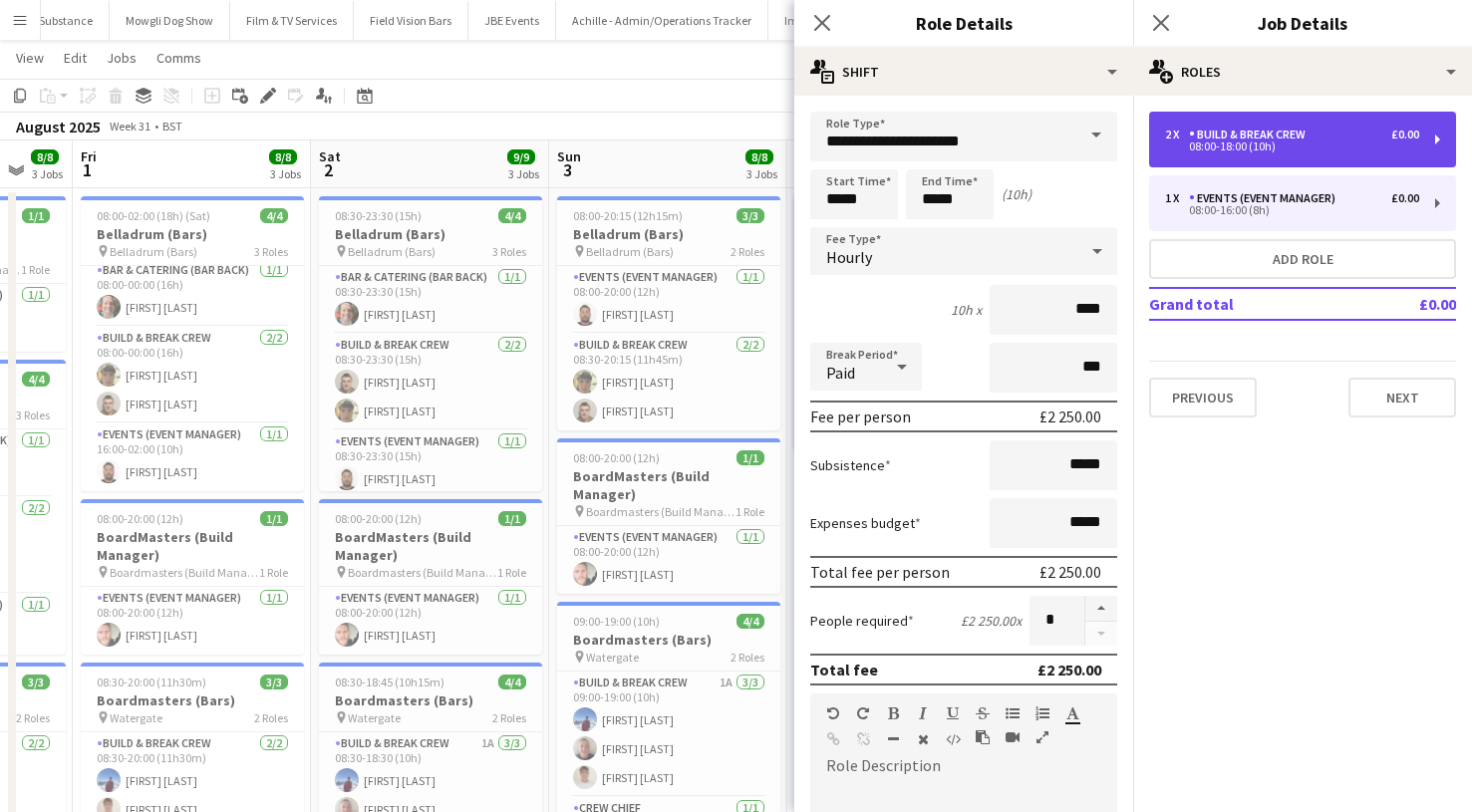 click on "Build & Break Crew" at bounding box center (1251, 135) 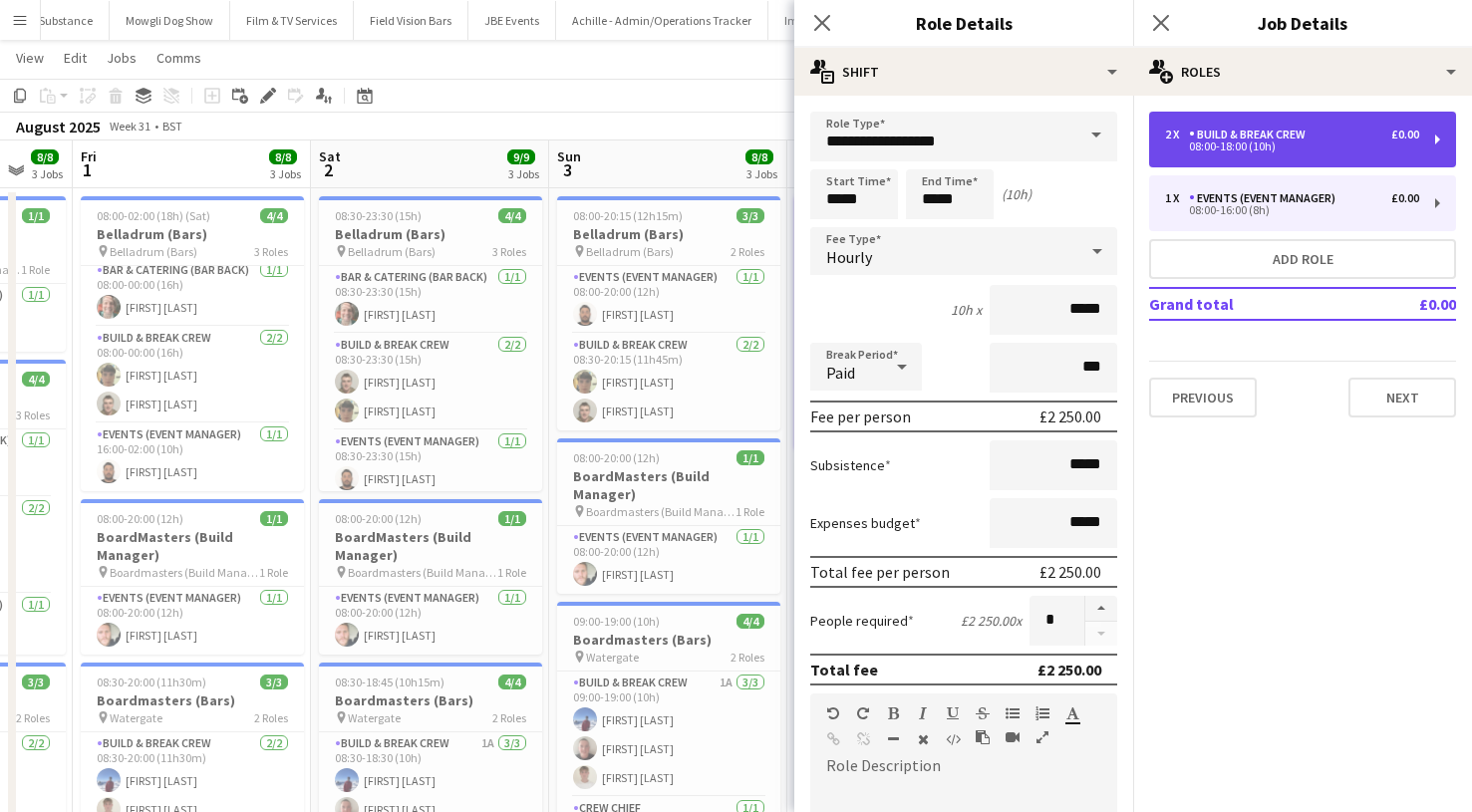 scroll, scrollTop: 0, scrollLeft: 0, axis: both 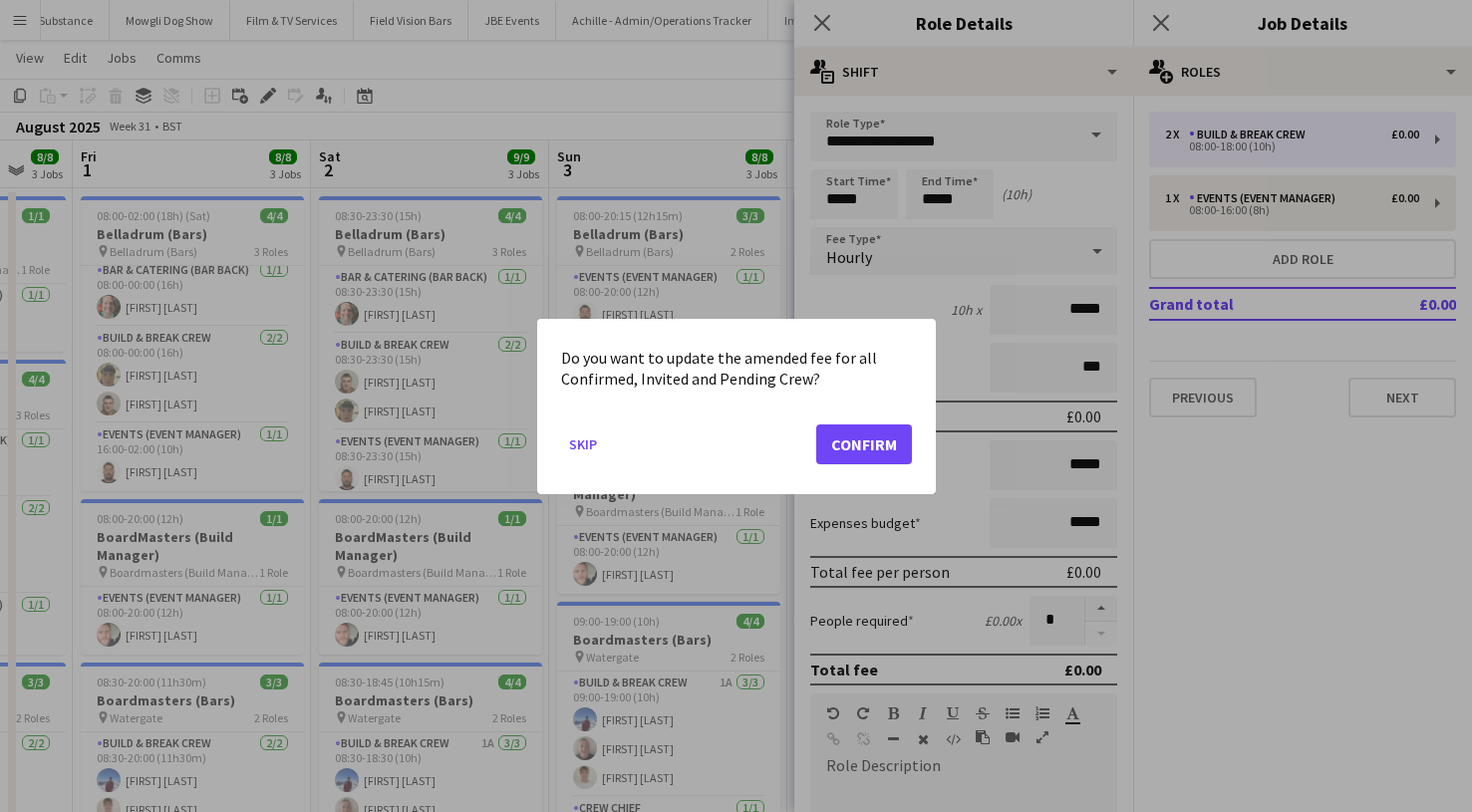click on "Confirm" 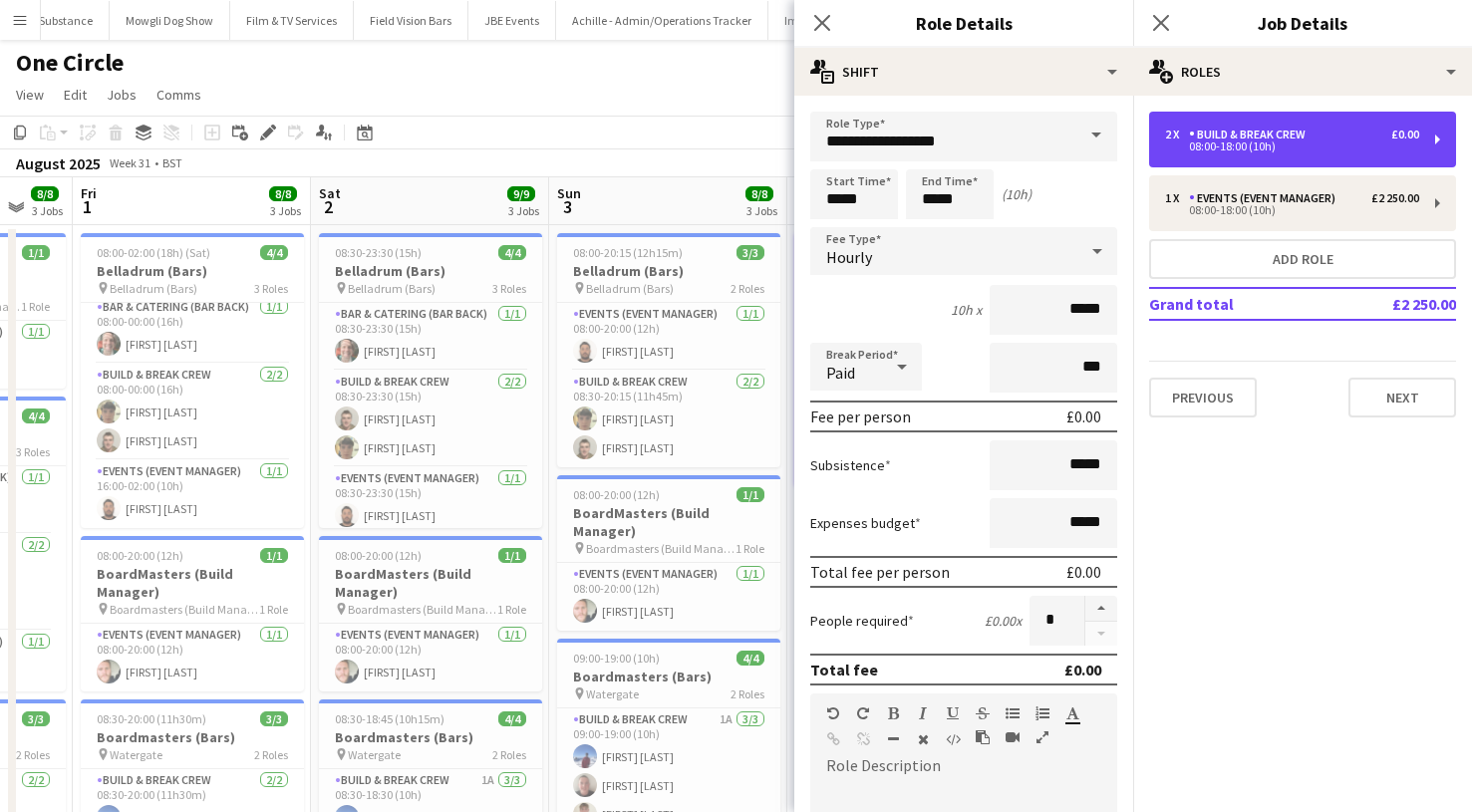 scroll, scrollTop: 37, scrollLeft: 0, axis: vertical 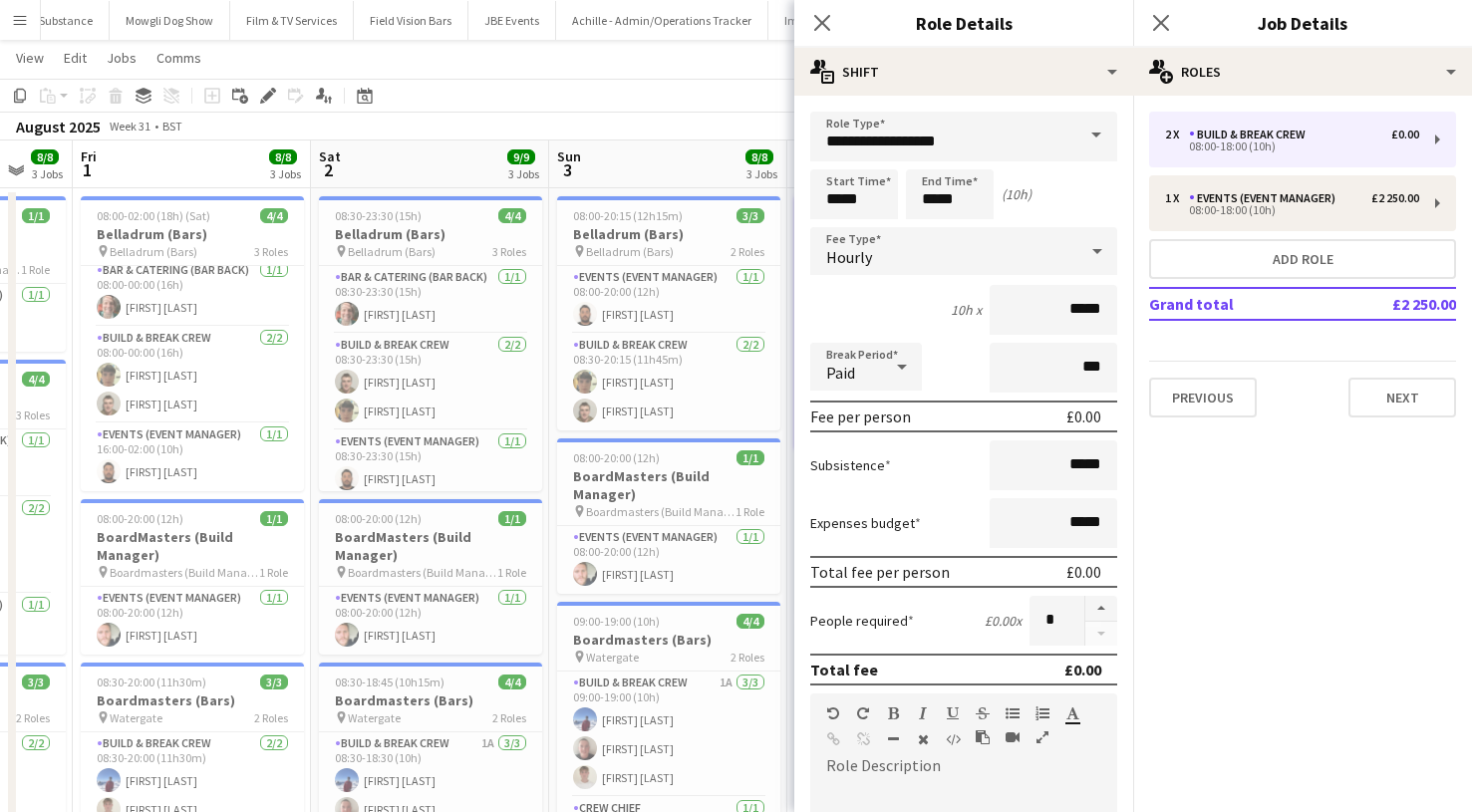 click on "Close pop-in" 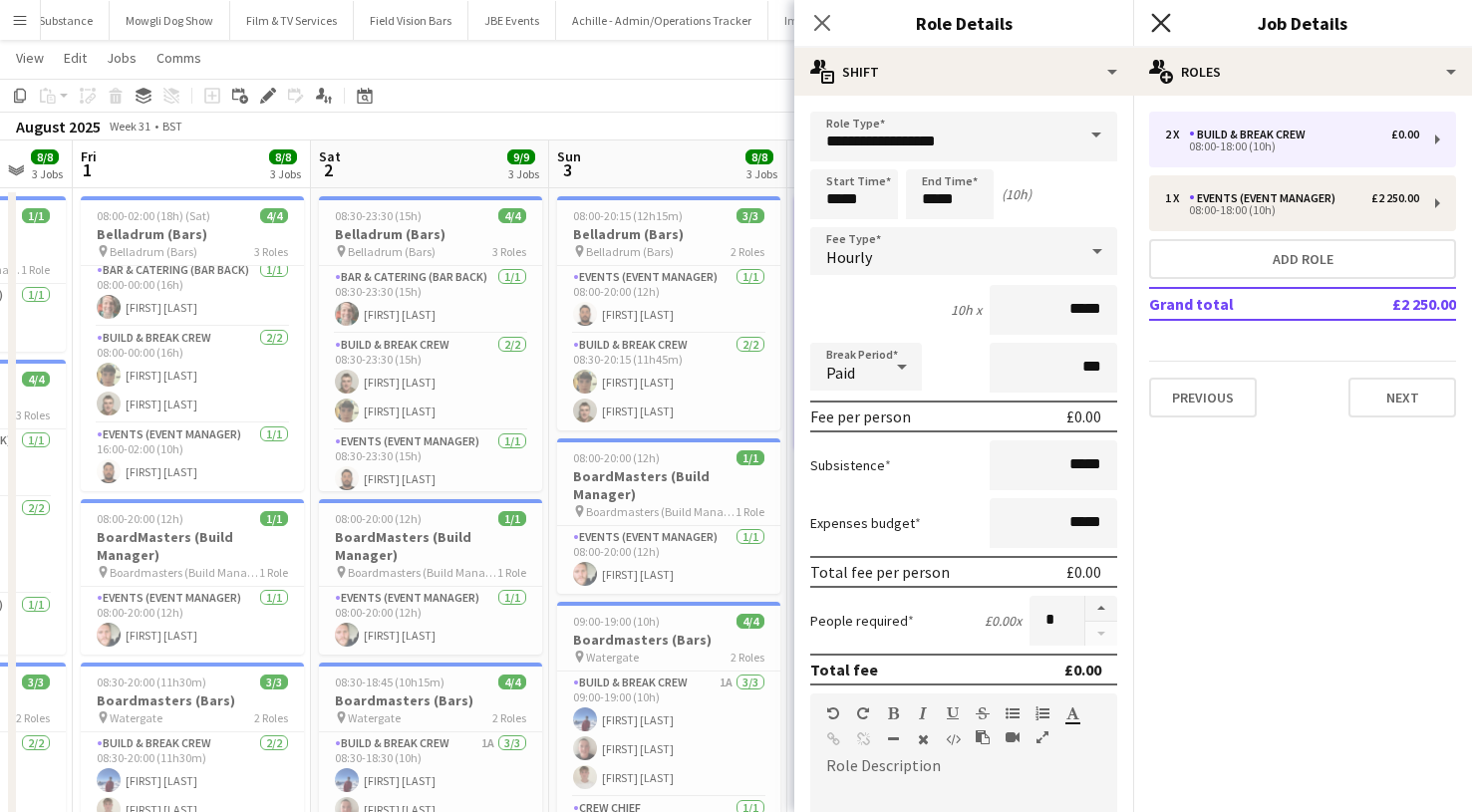 click on "Close pop-in" 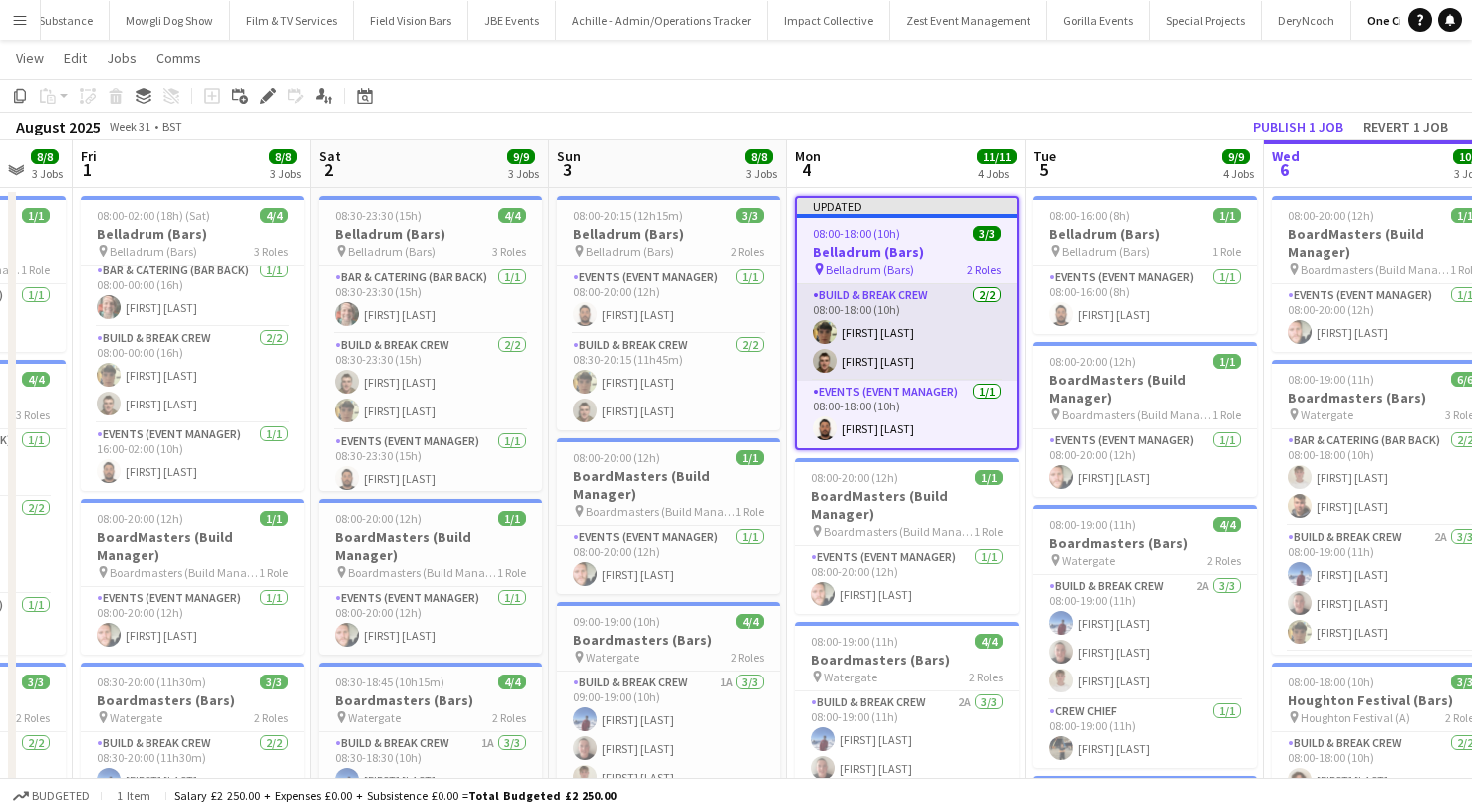 click on "Build & Break Crew   2/2   08:00-18:00 (10h)
[FIRST] [LAST] [FIRST] [LAST]" at bounding box center [907, 332] 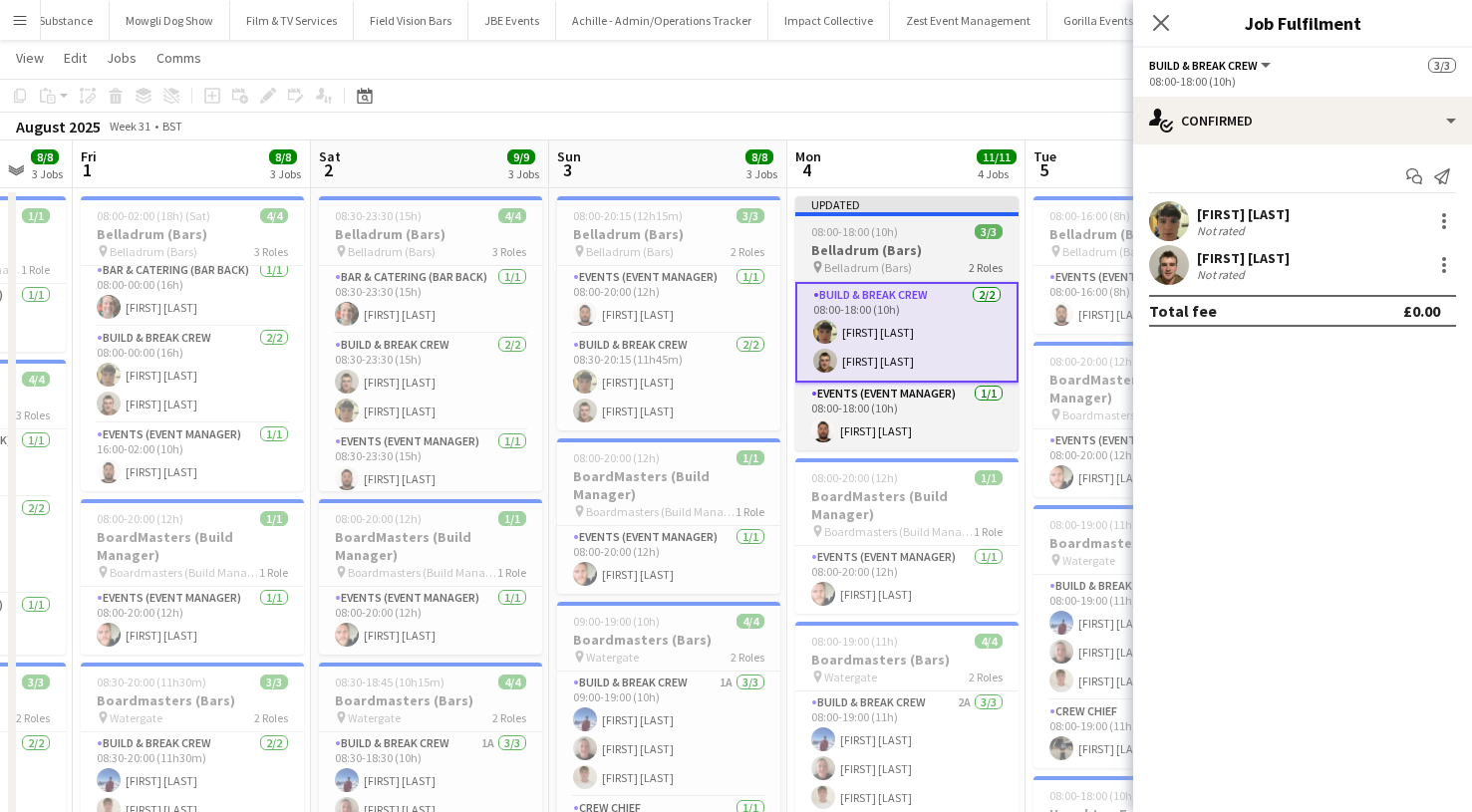 click on "Belladrum (Bars)" at bounding box center [907, 250] 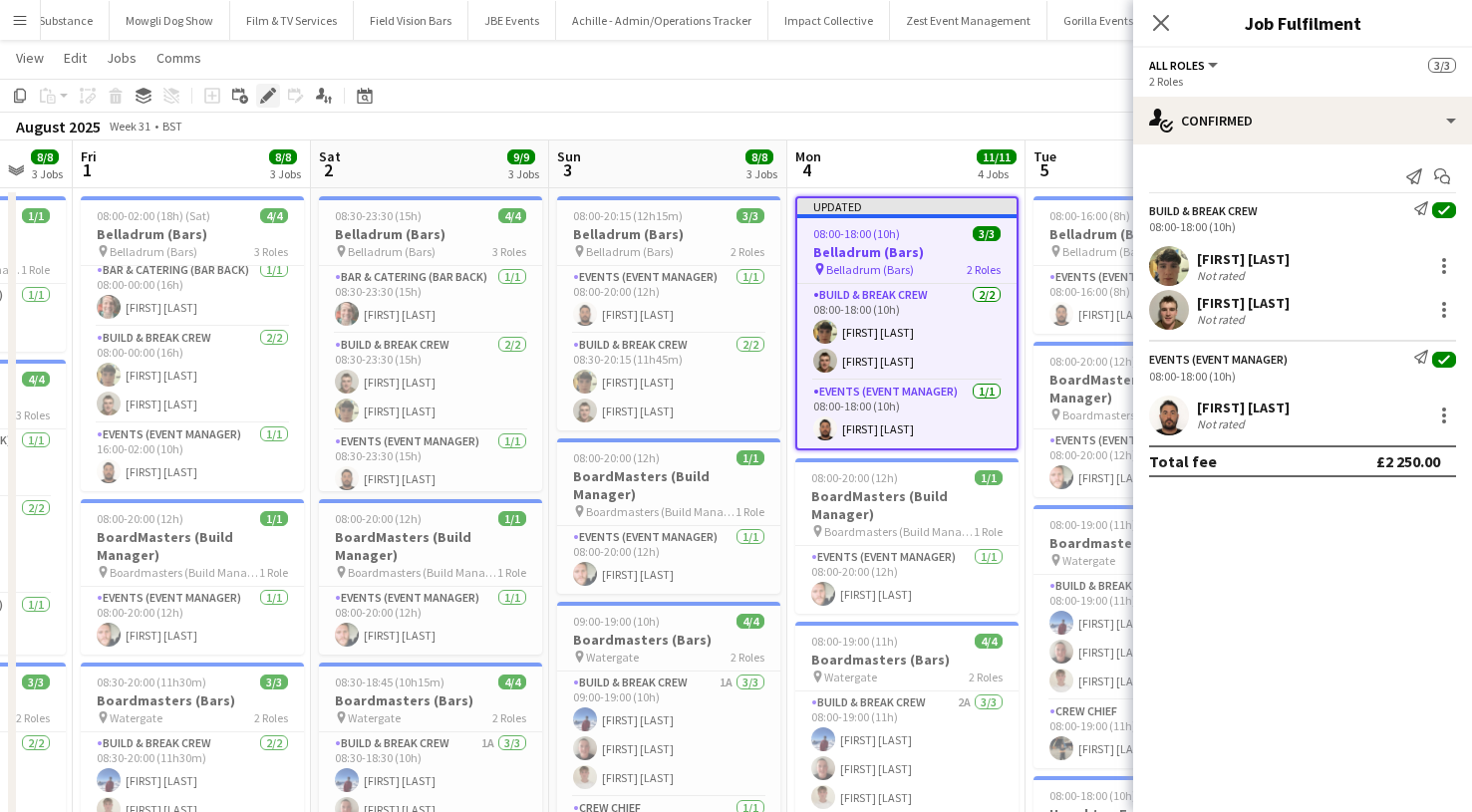 click on "Edit" 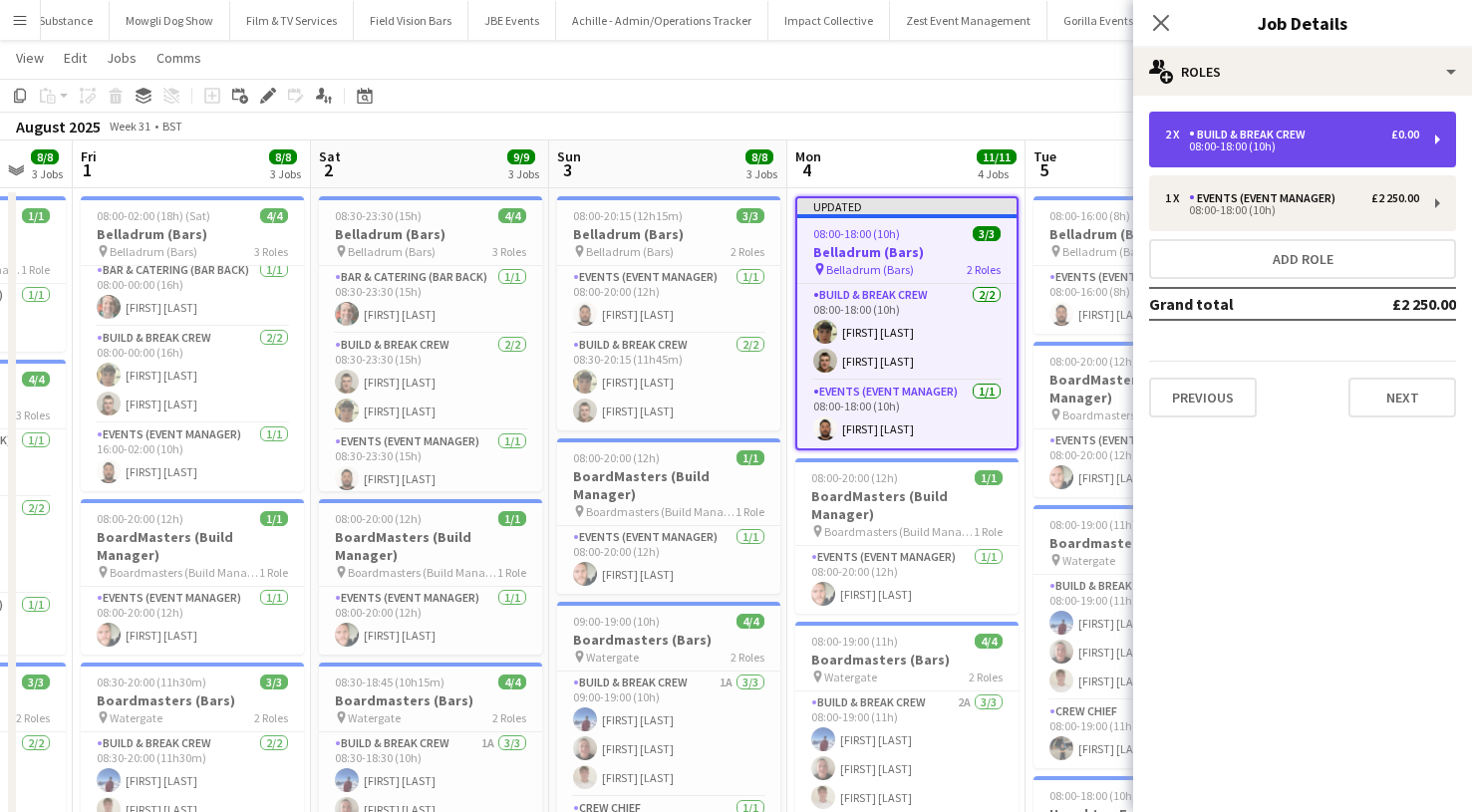 click on "Build & Break Crew" at bounding box center [1251, 135] 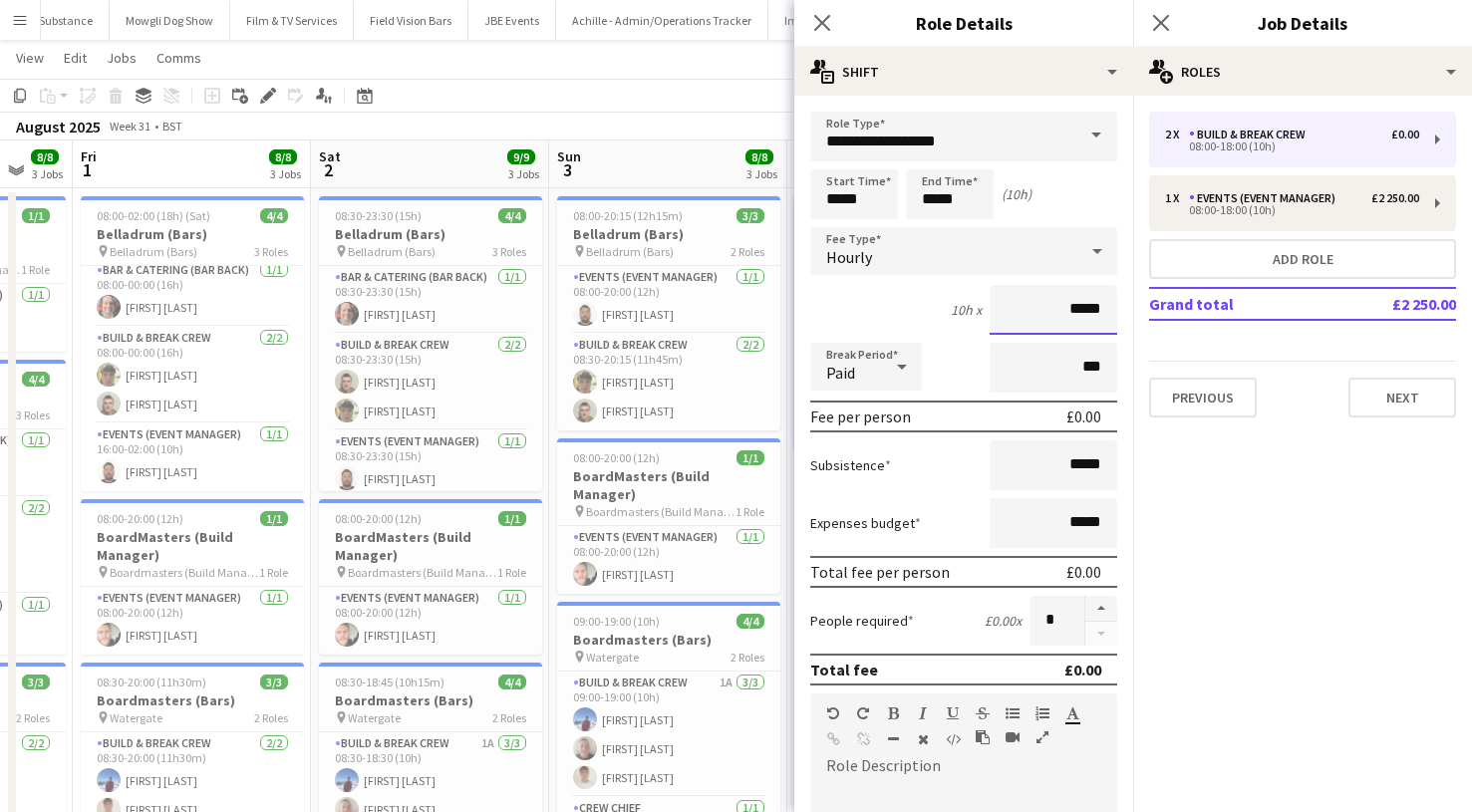 drag, startPoint x: 1110, startPoint y: 312, endPoint x: 969, endPoint y: 306, distance: 141.1276 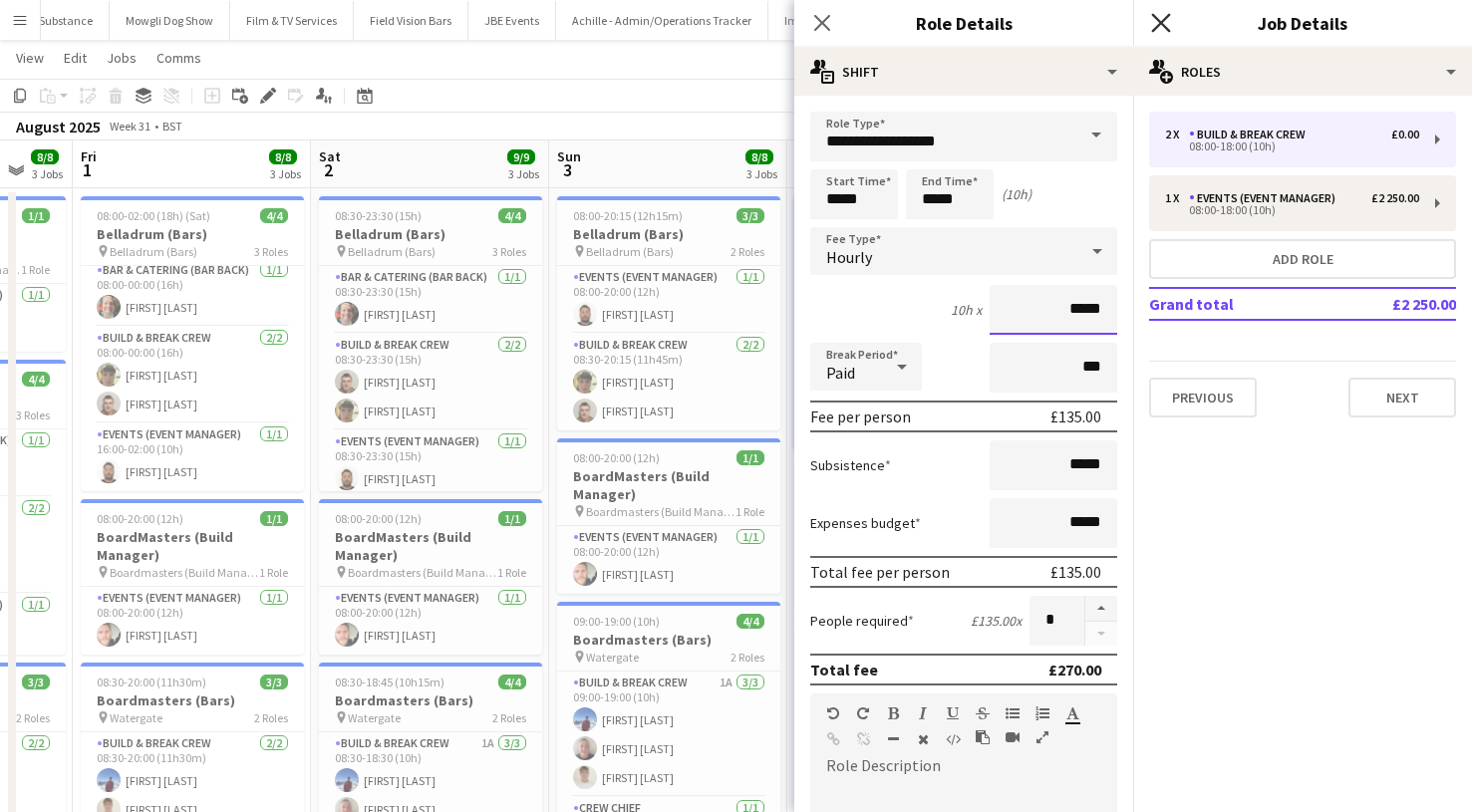 type on "*****" 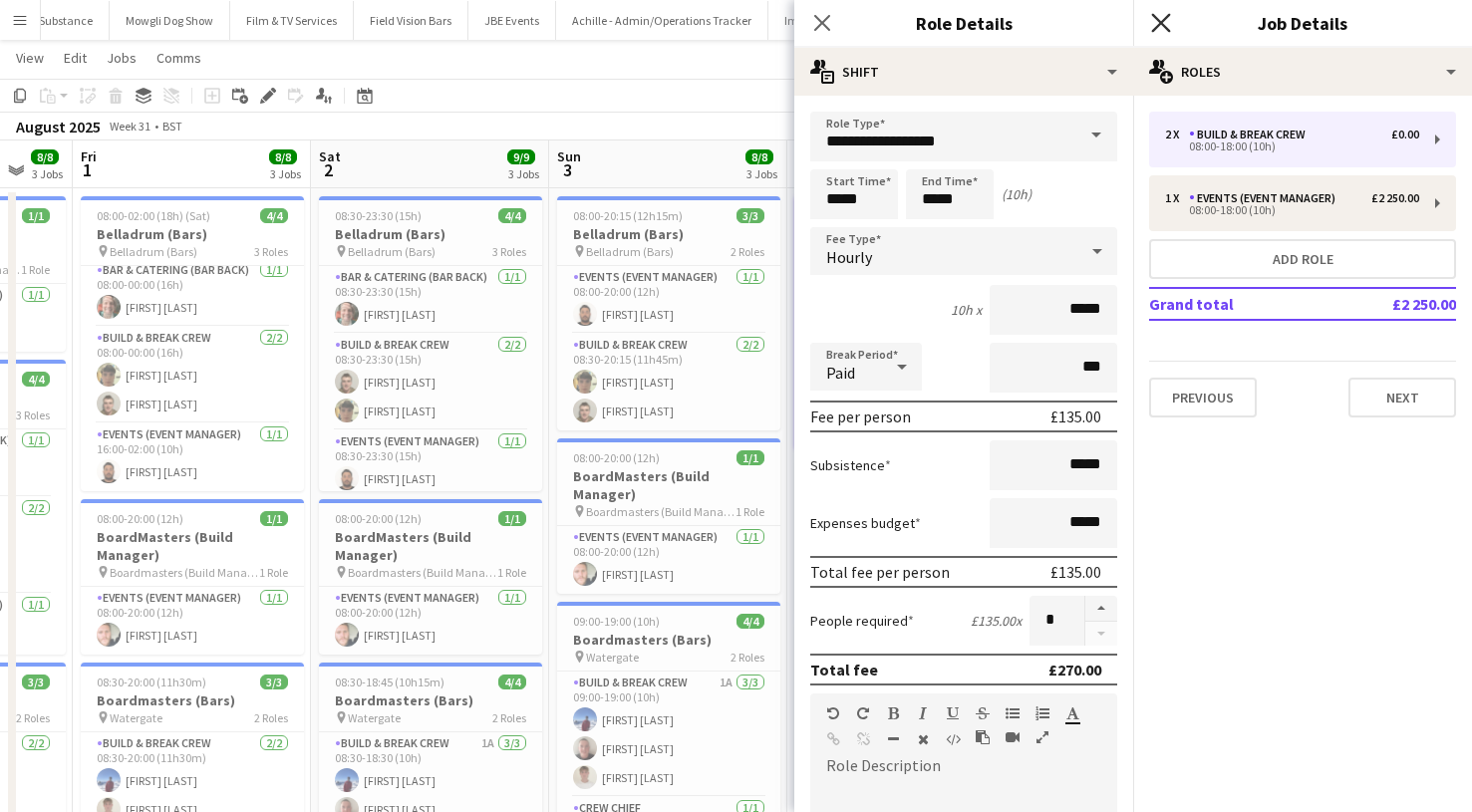 click on "Close pop-in" 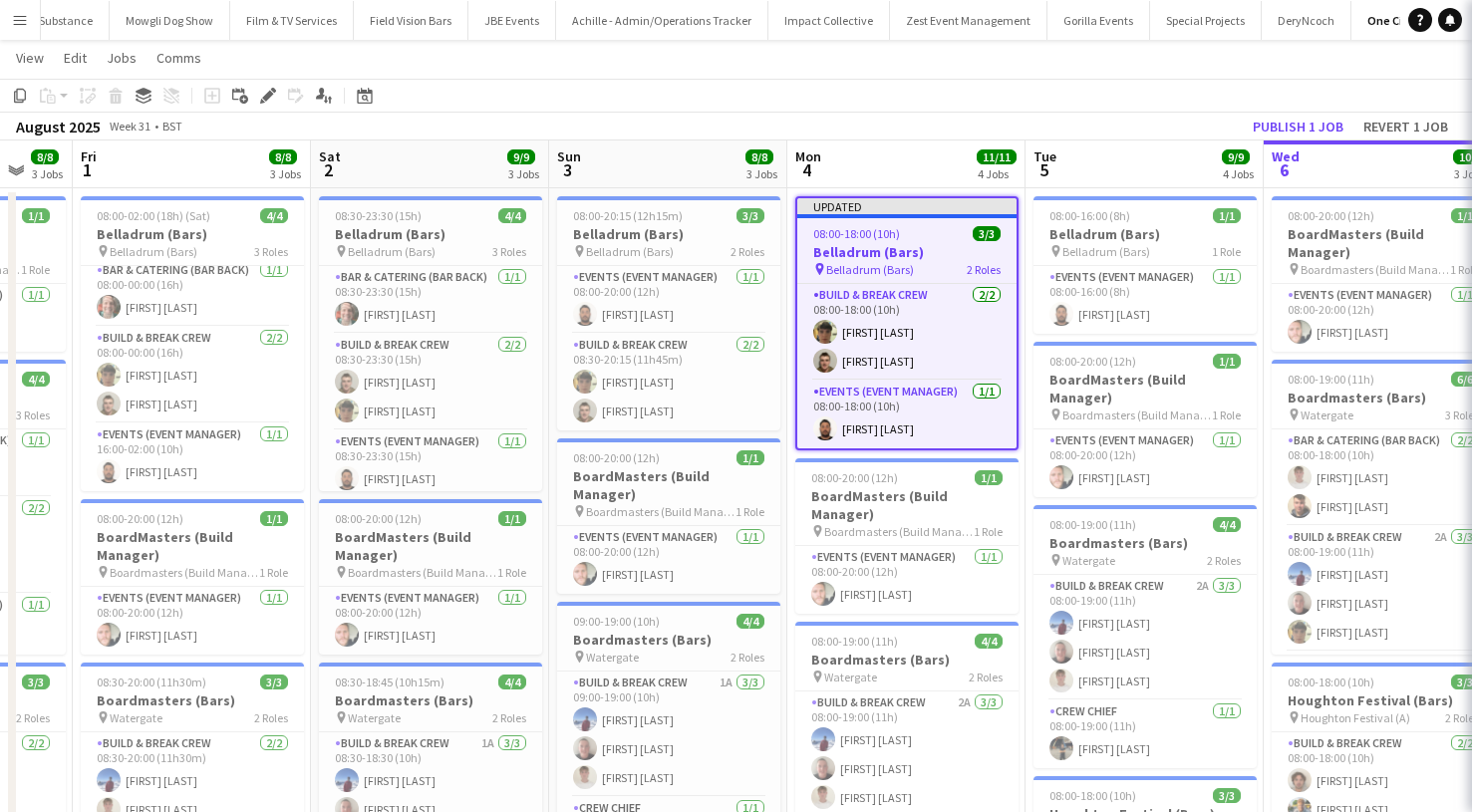 scroll, scrollTop: 0, scrollLeft: 0, axis: both 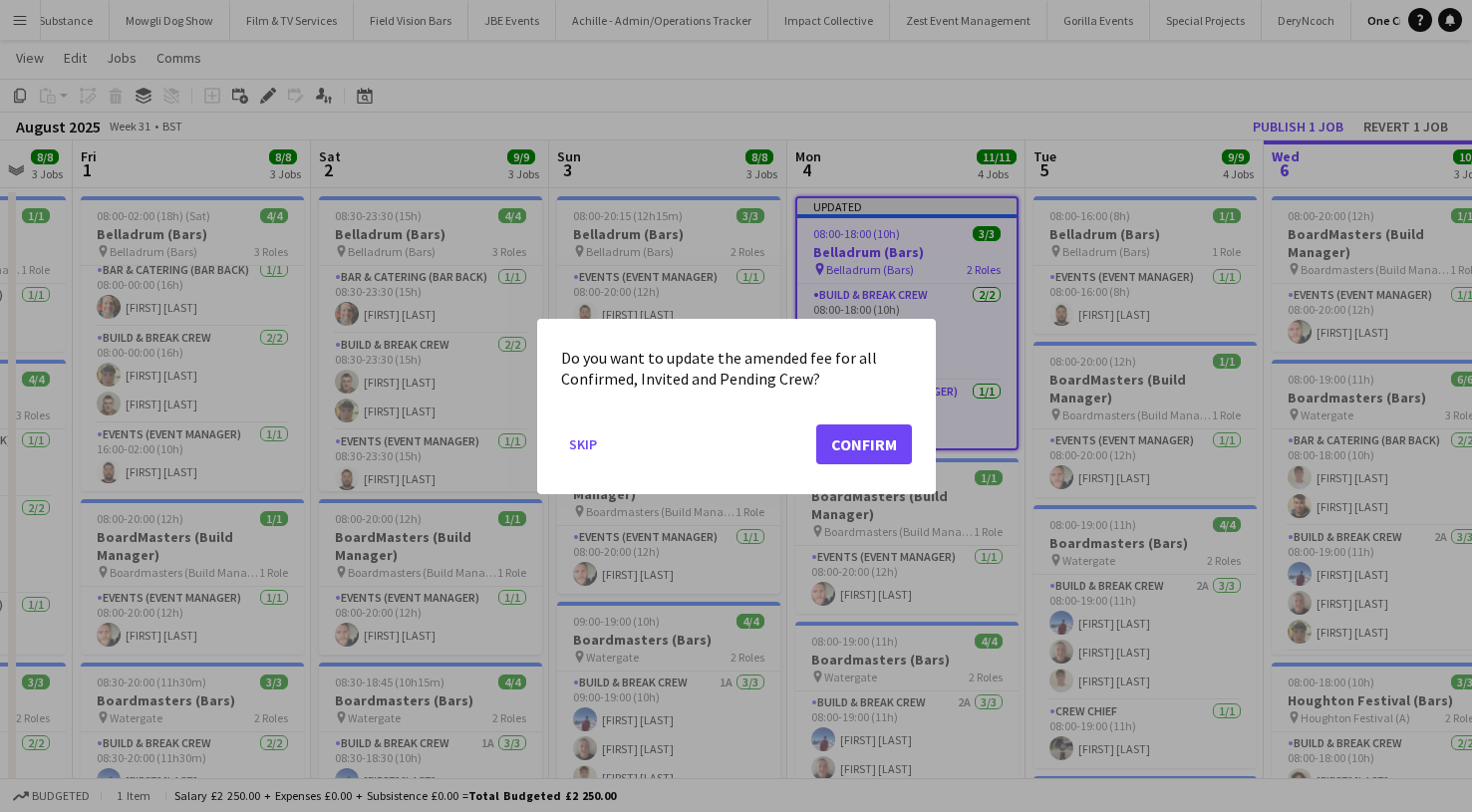 click on "Confirm" 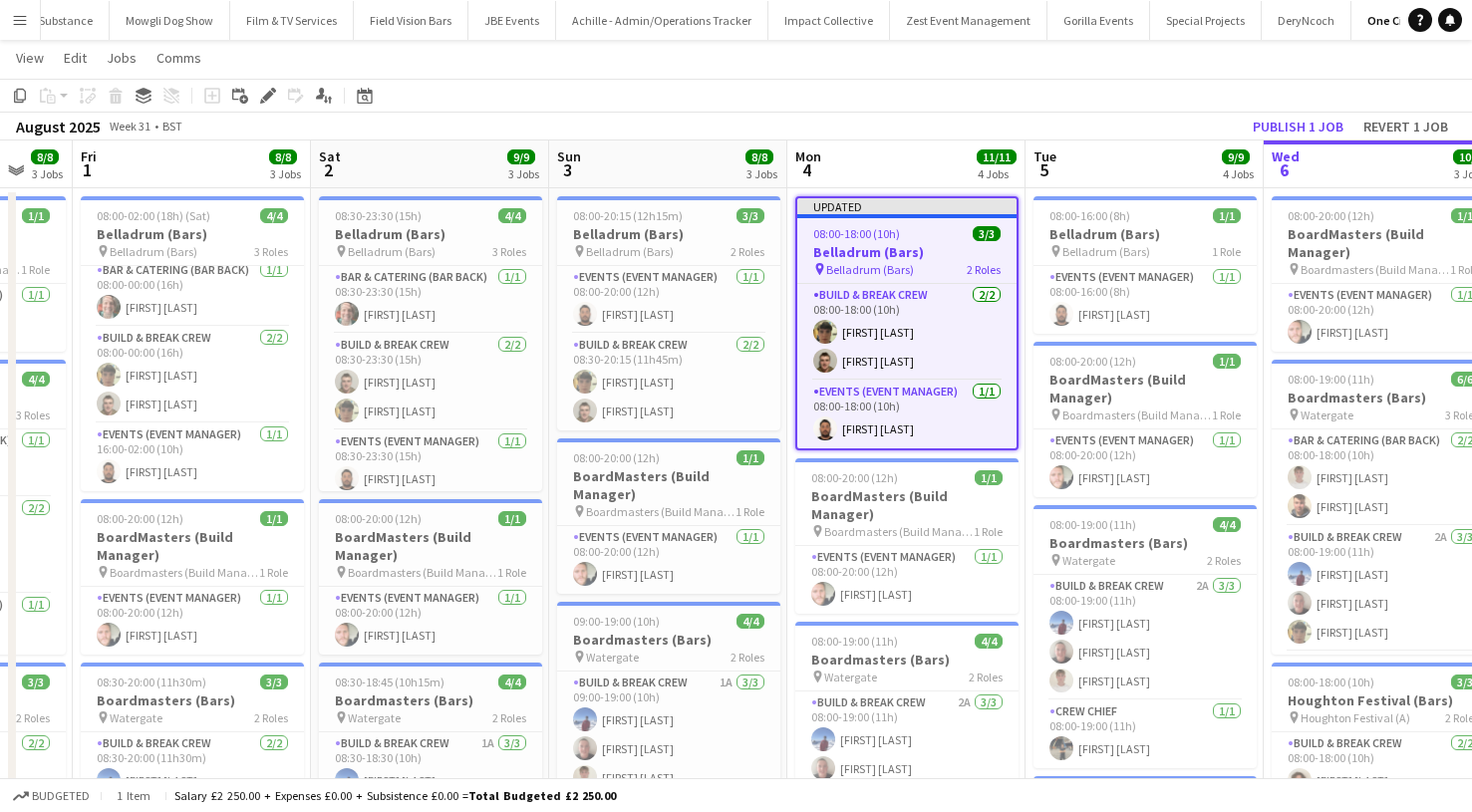 scroll, scrollTop: 37, scrollLeft: 0, axis: vertical 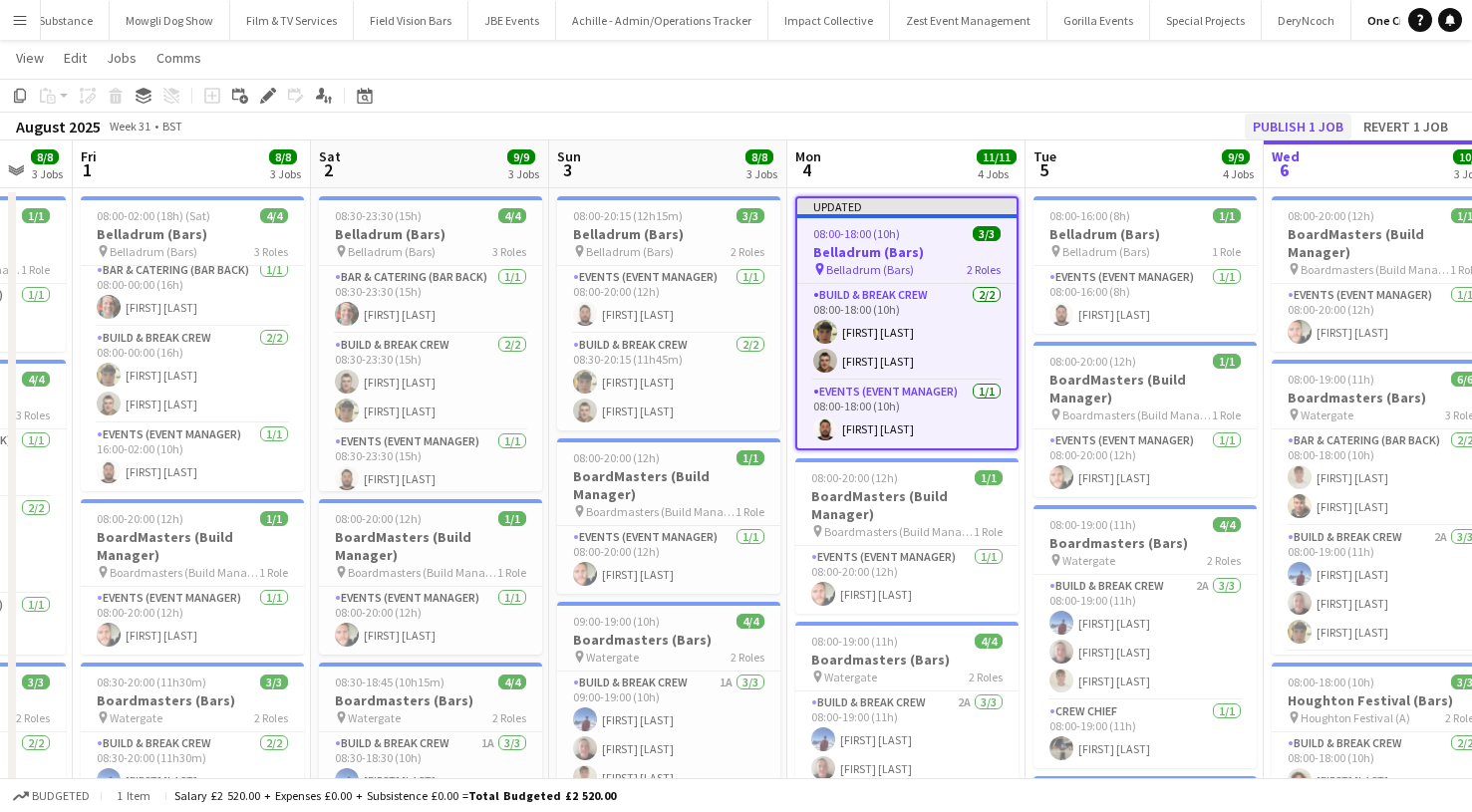 click on "Publish 1 job" 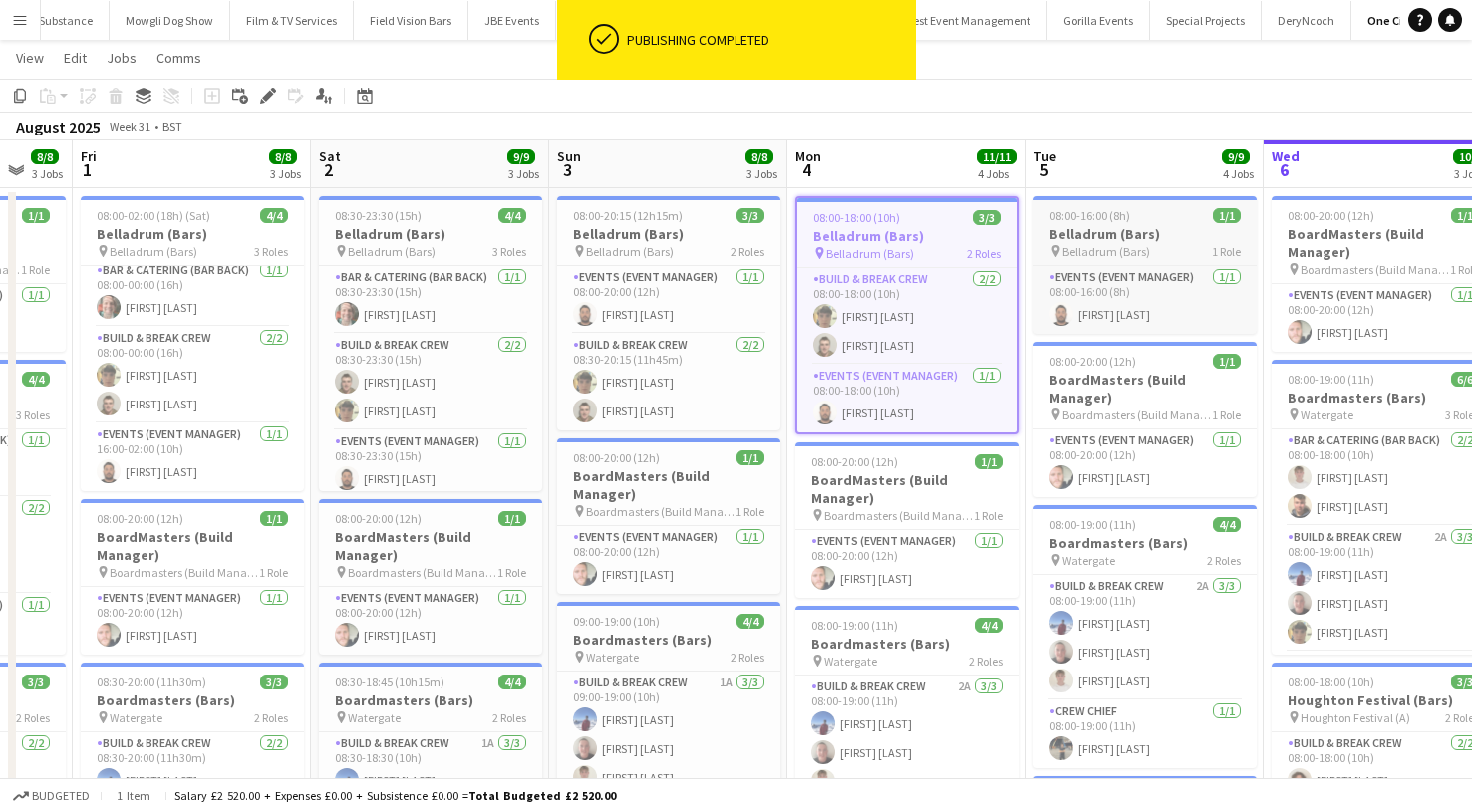 click on "Belladrum (Bars)" at bounding box center (1145, 234) 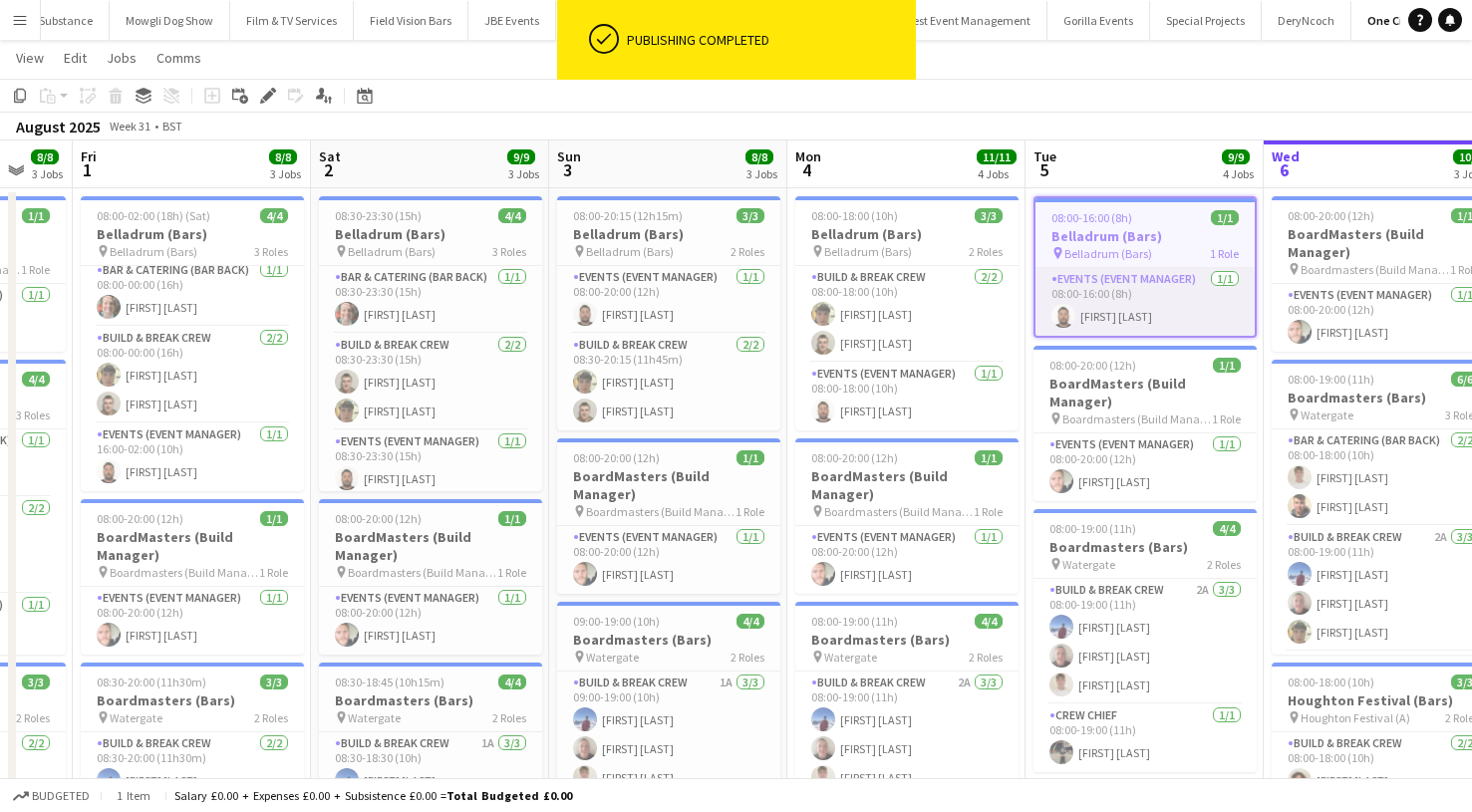 click on "Events (Event Manager) 1/1 08:00-16:00 (8h)
[FIRST] [LAST]" at bounding box center [1145, 302] 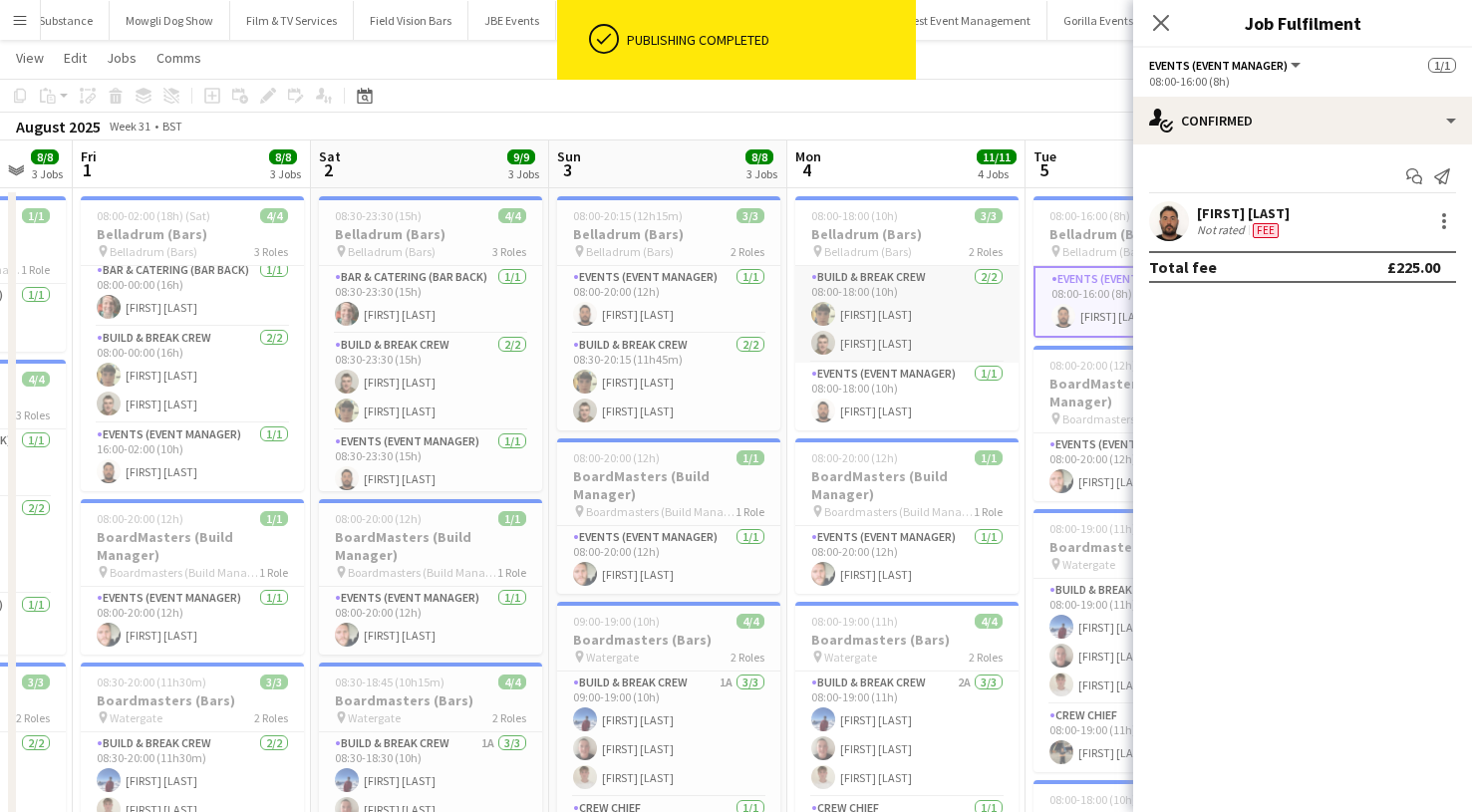 click on "Build & Break Crew   2/2   08:00-18:00 (10h)
[FIRST] [LAST] [FIRST] [LAST]" at bounding box center (907, 314) 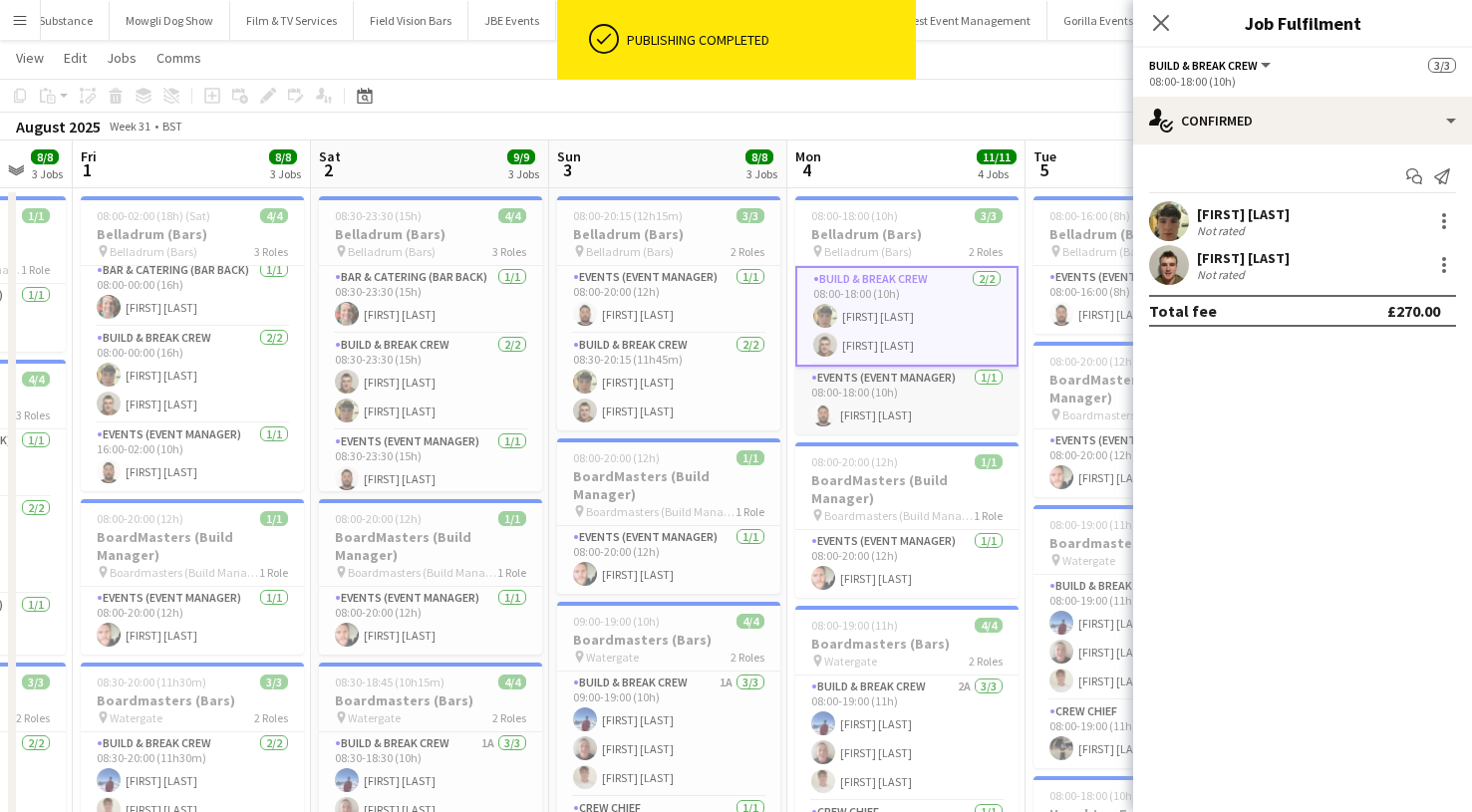 click on "Events (Event Manager)   1/1   08:00-18:00 (10h)
[FIRST] [LAST]" at bounding box center [907, 401] 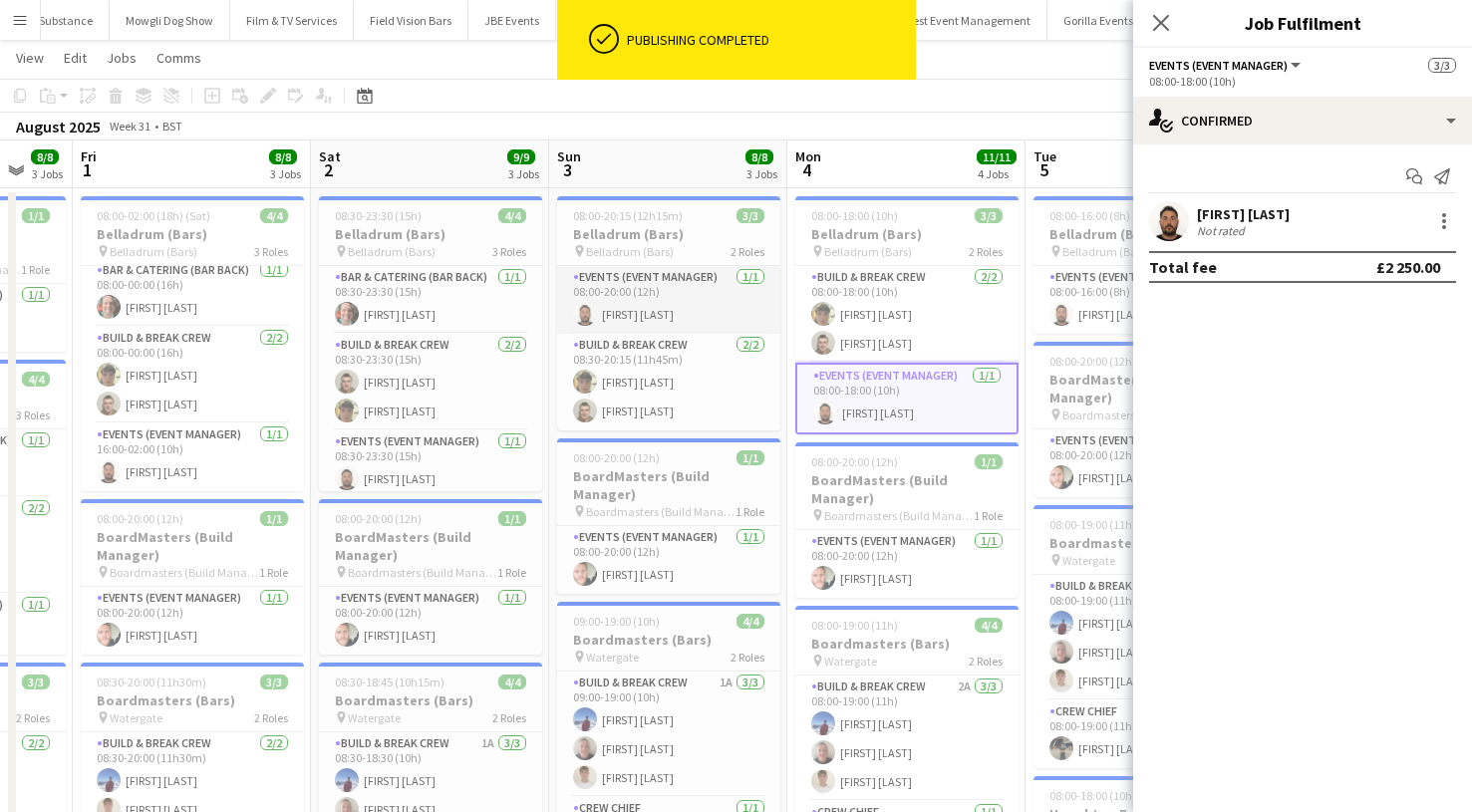 click on "Events (Event Manager)   1/1   08:00-20:00 (12h)
[FIRST] [LAST]" at bounding box center [669, 300] 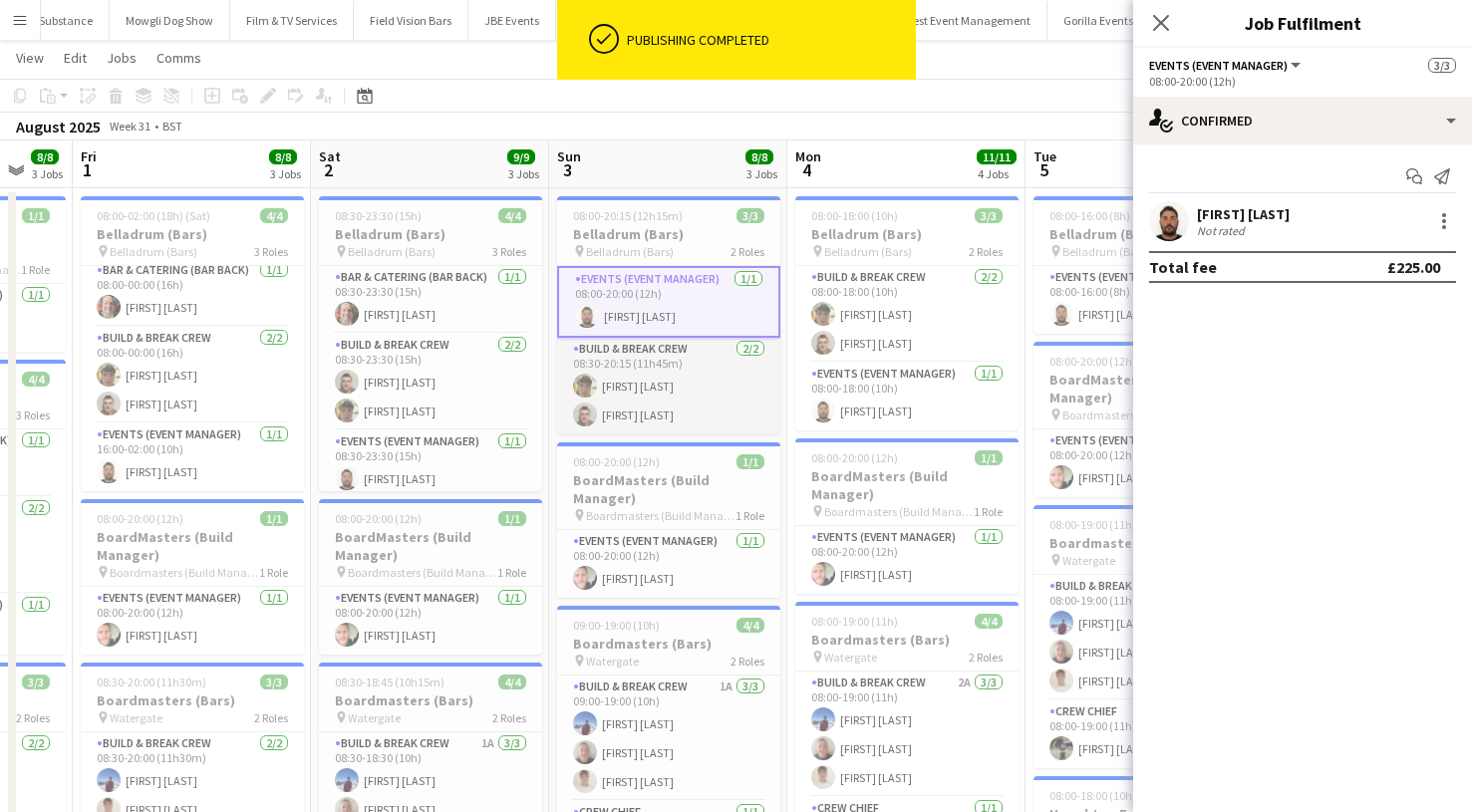 click on "Build & Break Crew 2/2 08:30-20:15 (11h45m)
[FIRST] [LAST] [FIRST] [LAST]" at bounding box center [669, 386] 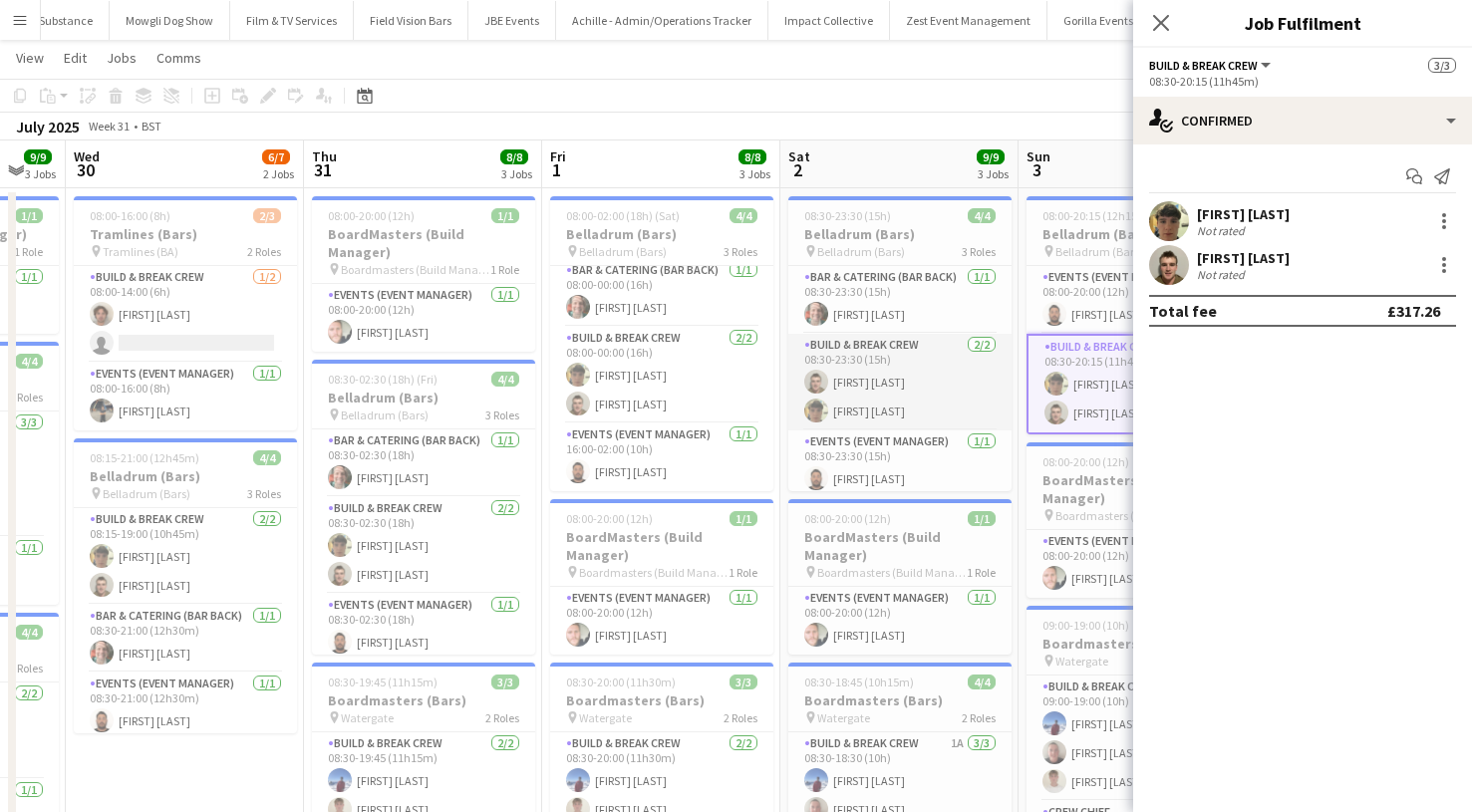 scroll, scrollTop: 0, scrollLeft: 588, axis: horizontal 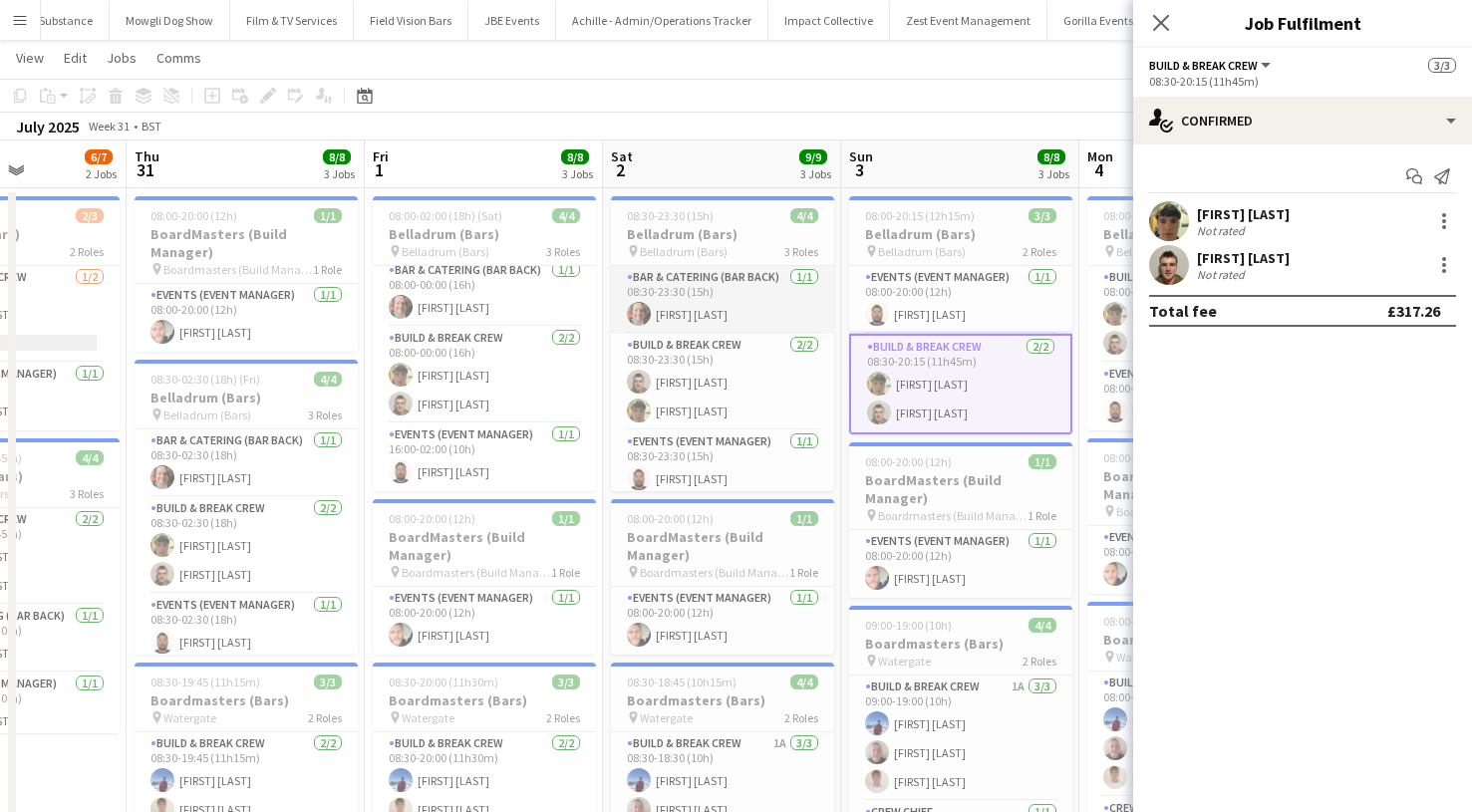 click on "Bar & Catering (Bar Back) 1/1 08:30-23:30 (15h)
[FIRST] [LAST]" at bounding box center [723, 300] 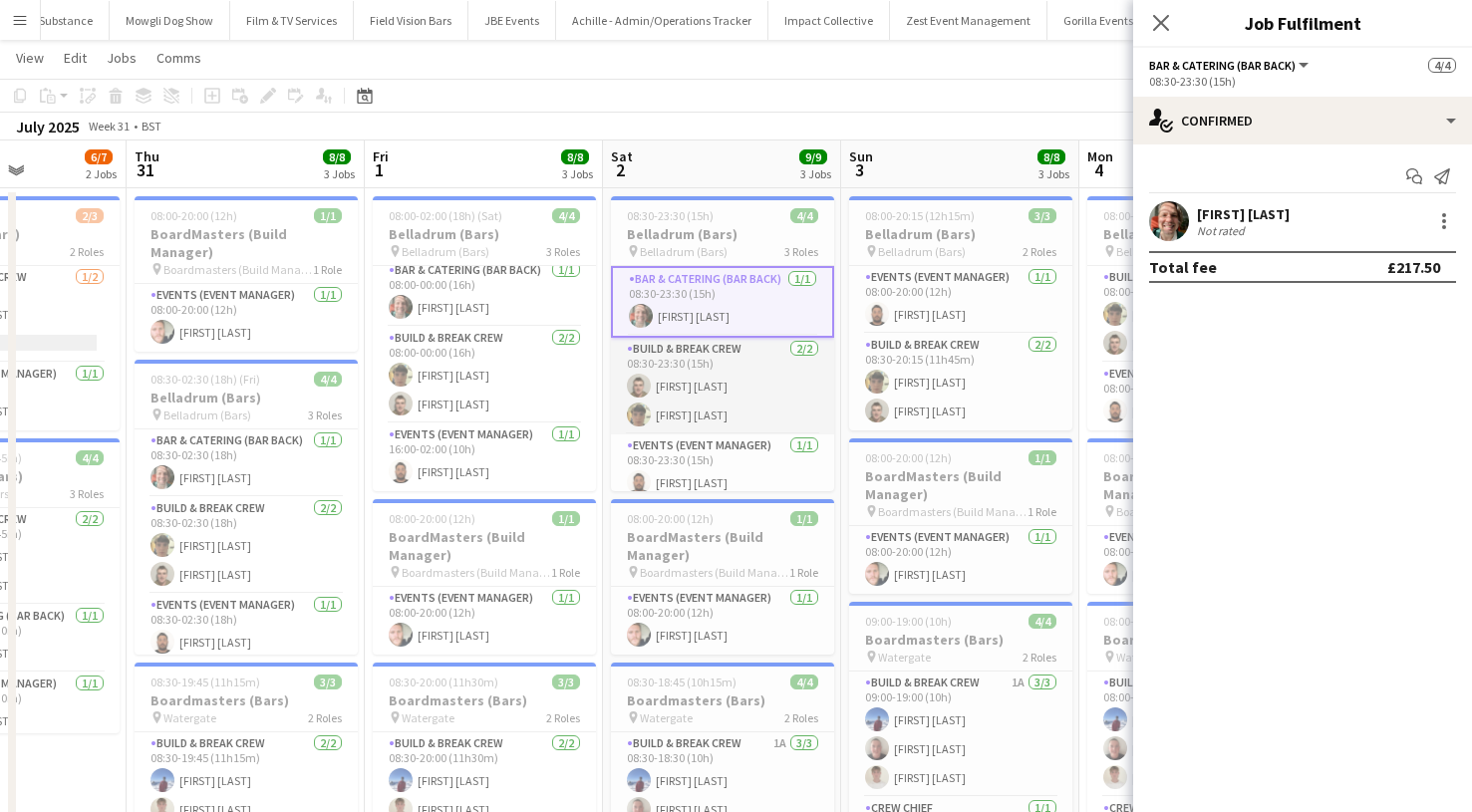 click on "Build & Break Crew   2/2   08:30-23:30 (15h)
[FIRST] [LAST] [FIRST] [LAST]" at bounding box center (723, 386) 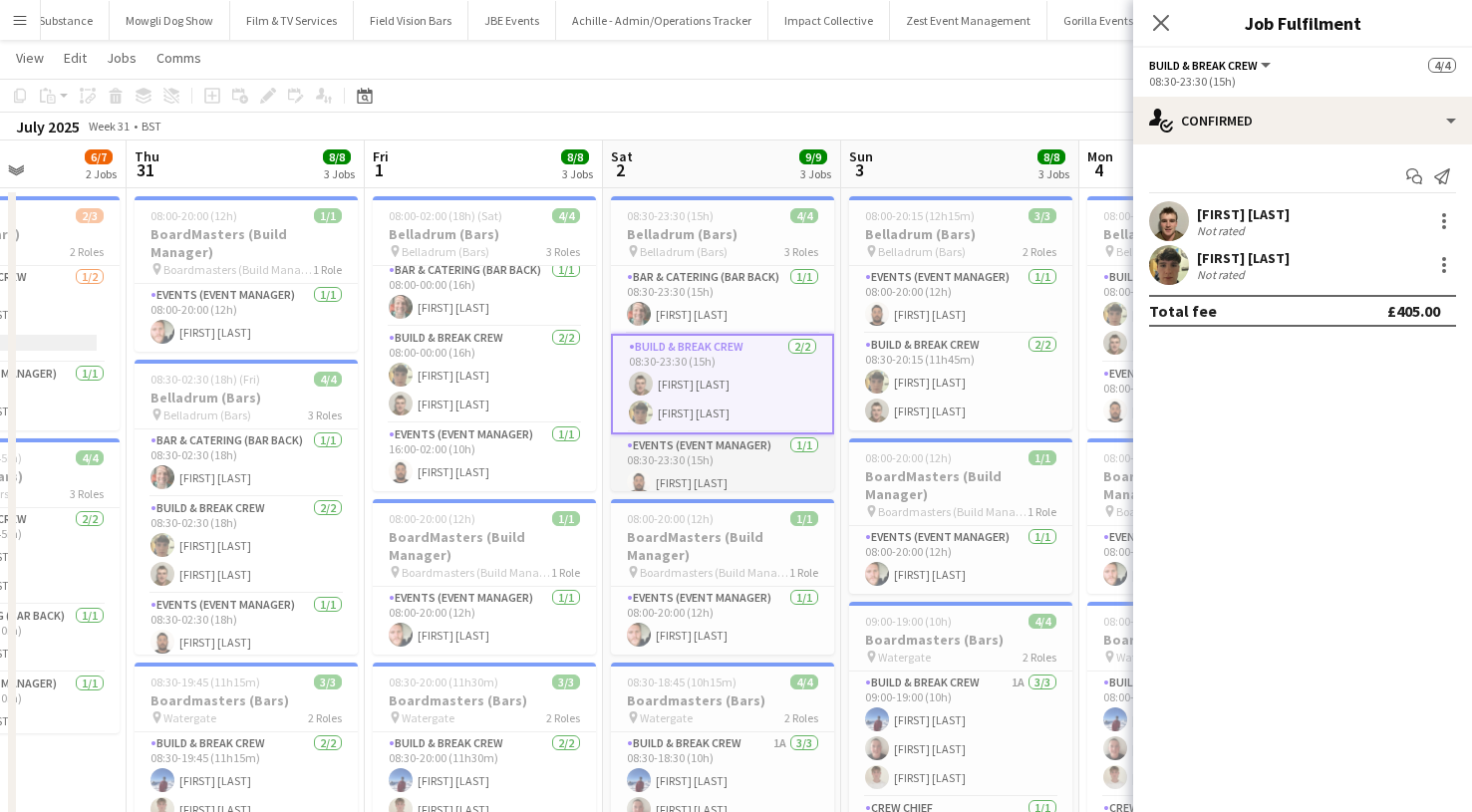 click on "Events (Event Manager)   1/1   08:30-23:30 (15h)
[FIRST] [LAST]" at bounding box center (723, 468) 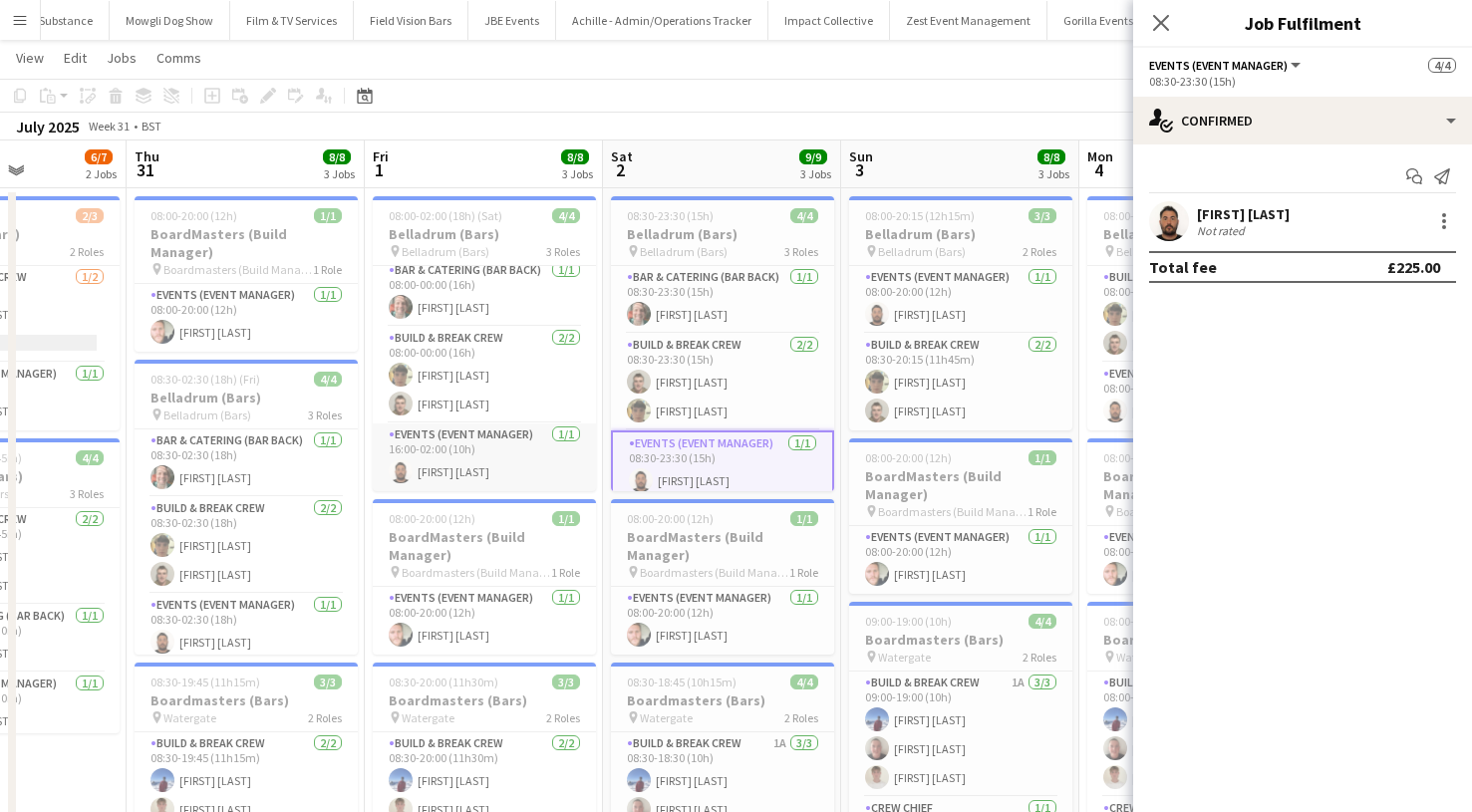 click on "Events (Event Manager)   1/1   16:00-02:00 (10h)
[FIRST] [LAST]" at bounding box center (484, 457) 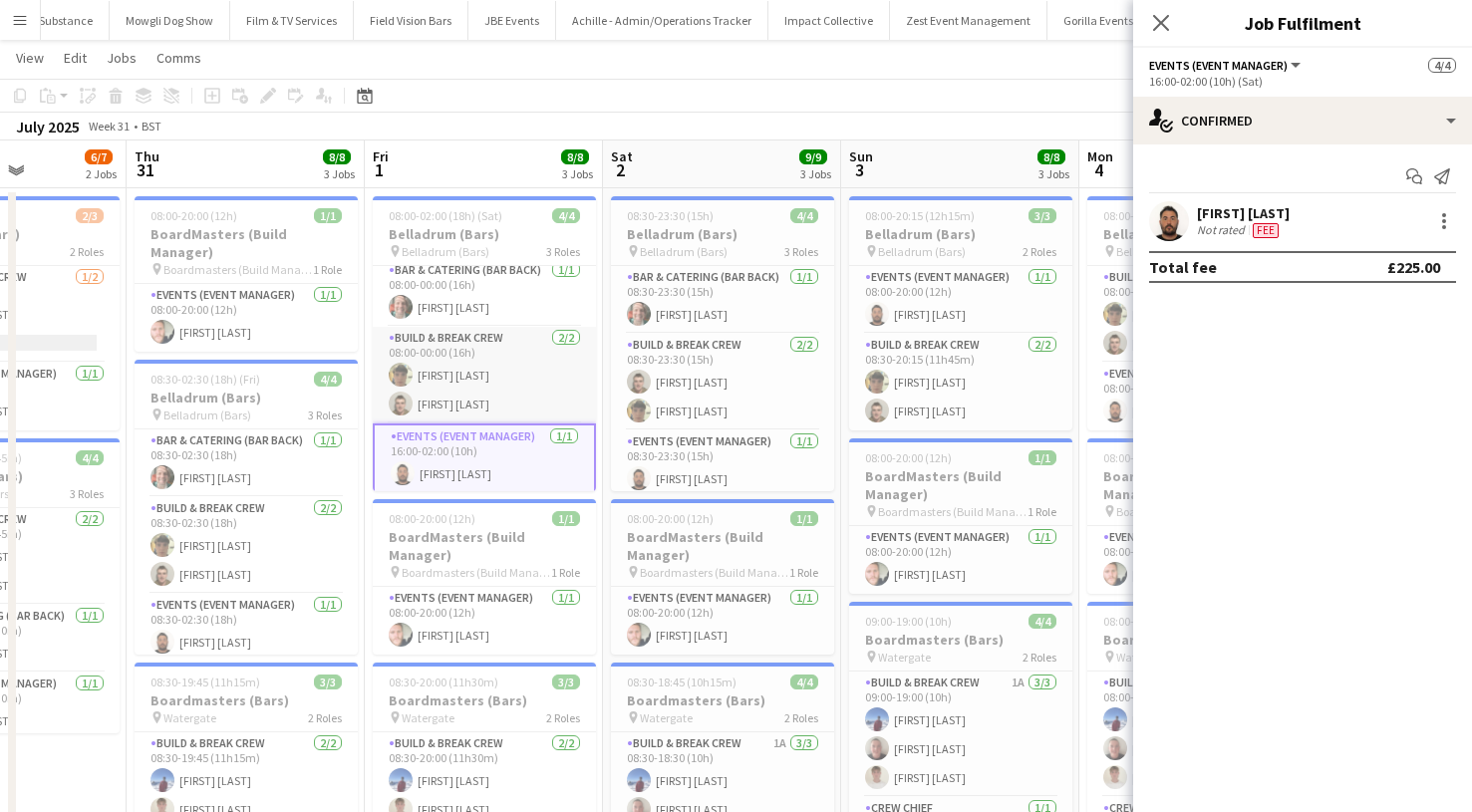 click on "Build & Break Crew   2/2   08:00-00:00 (16h)
[FIRST] [LAST] [FIRST] [LAST]" at bounding box center (484, 375) 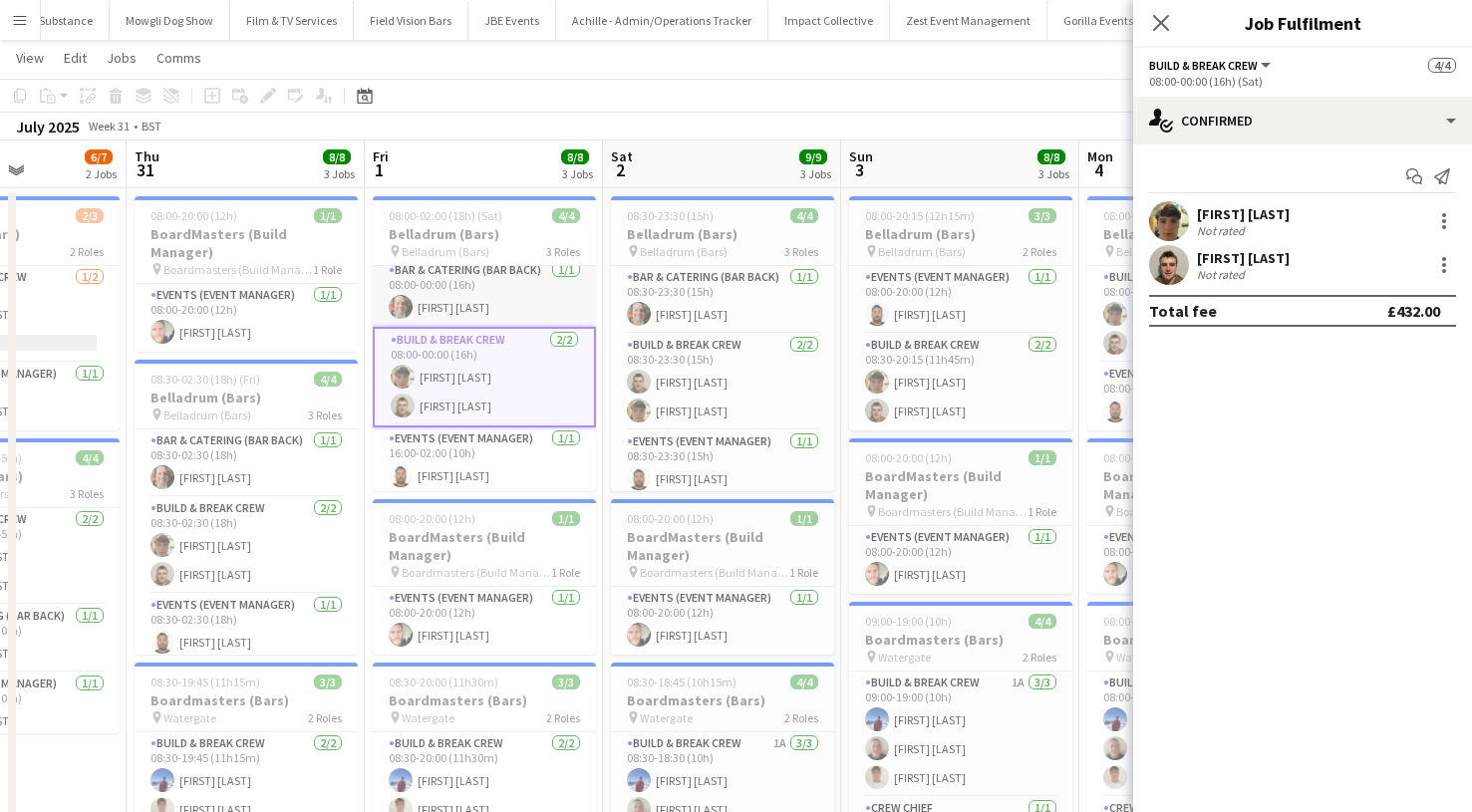click on "Bar & Catering (Bar Back) 1/1 08:00-00:00 (16h)
[FIRST] [LAST]" at bounding box center (484, 293) 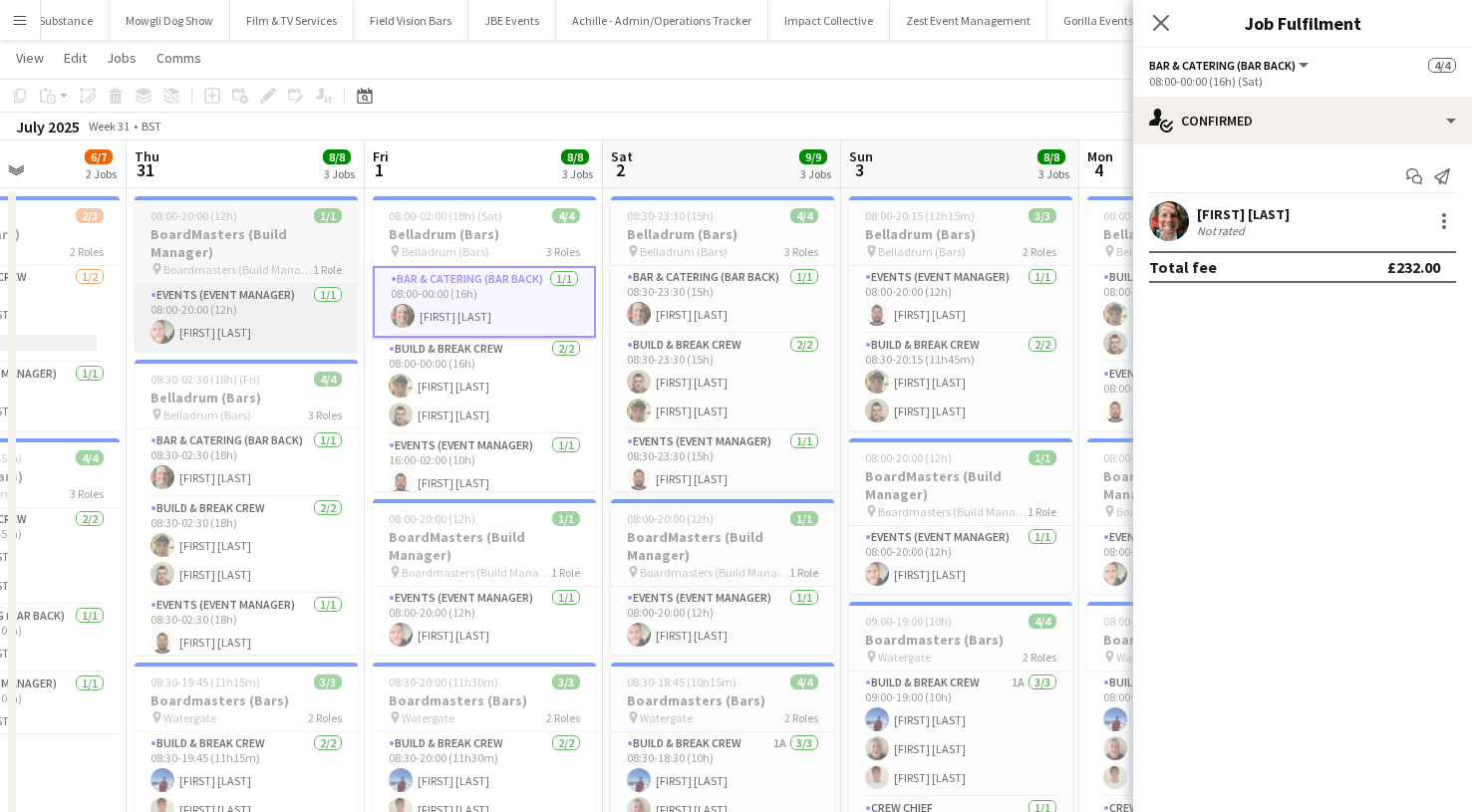 scroll, scrollTop: 0, scrollLeft: 0, axis: both 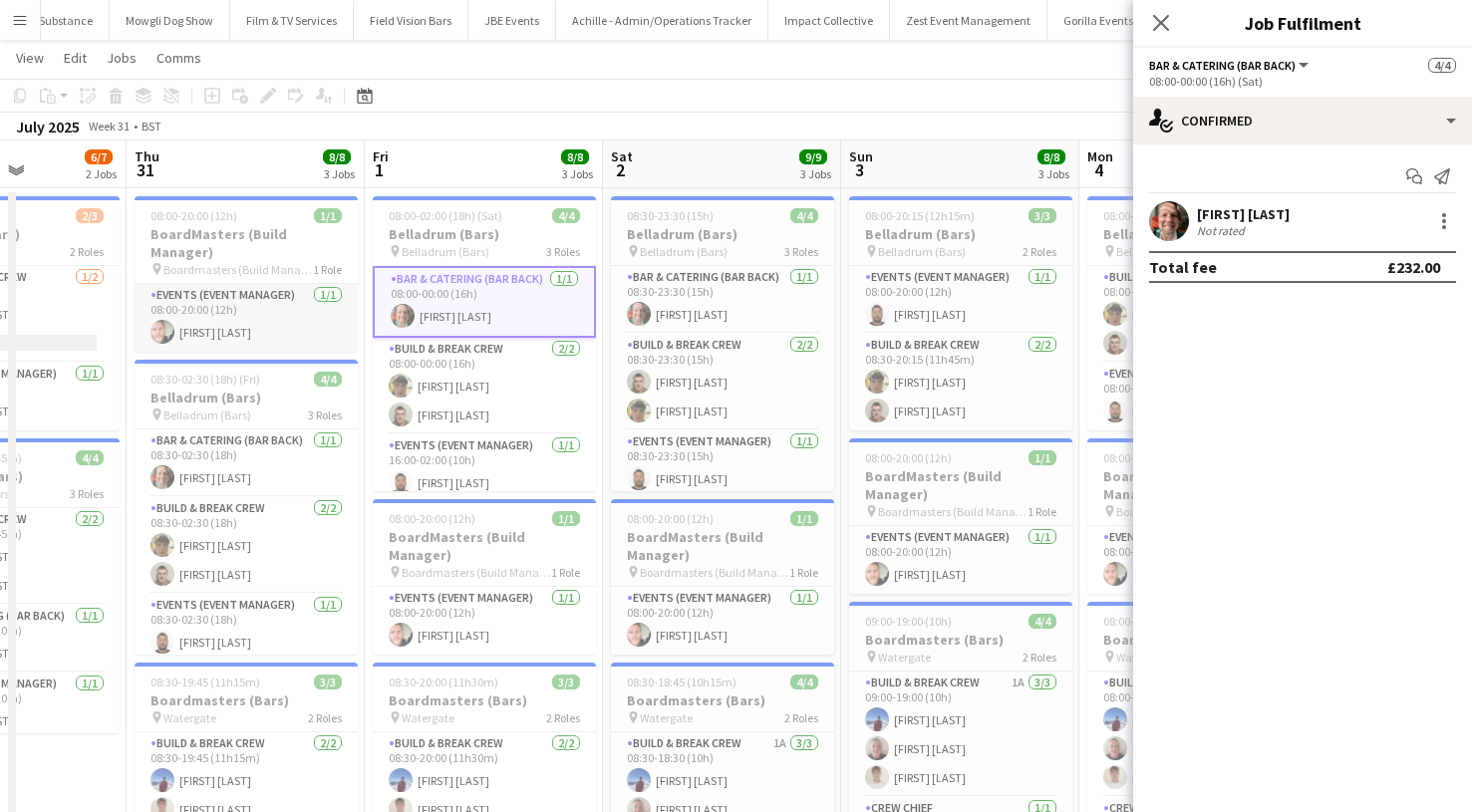 click on "Events (Event Manager) 1/1 08:00-20:00 (12h)
[FIRST] [LAST]" at bounding box center (246, 318) 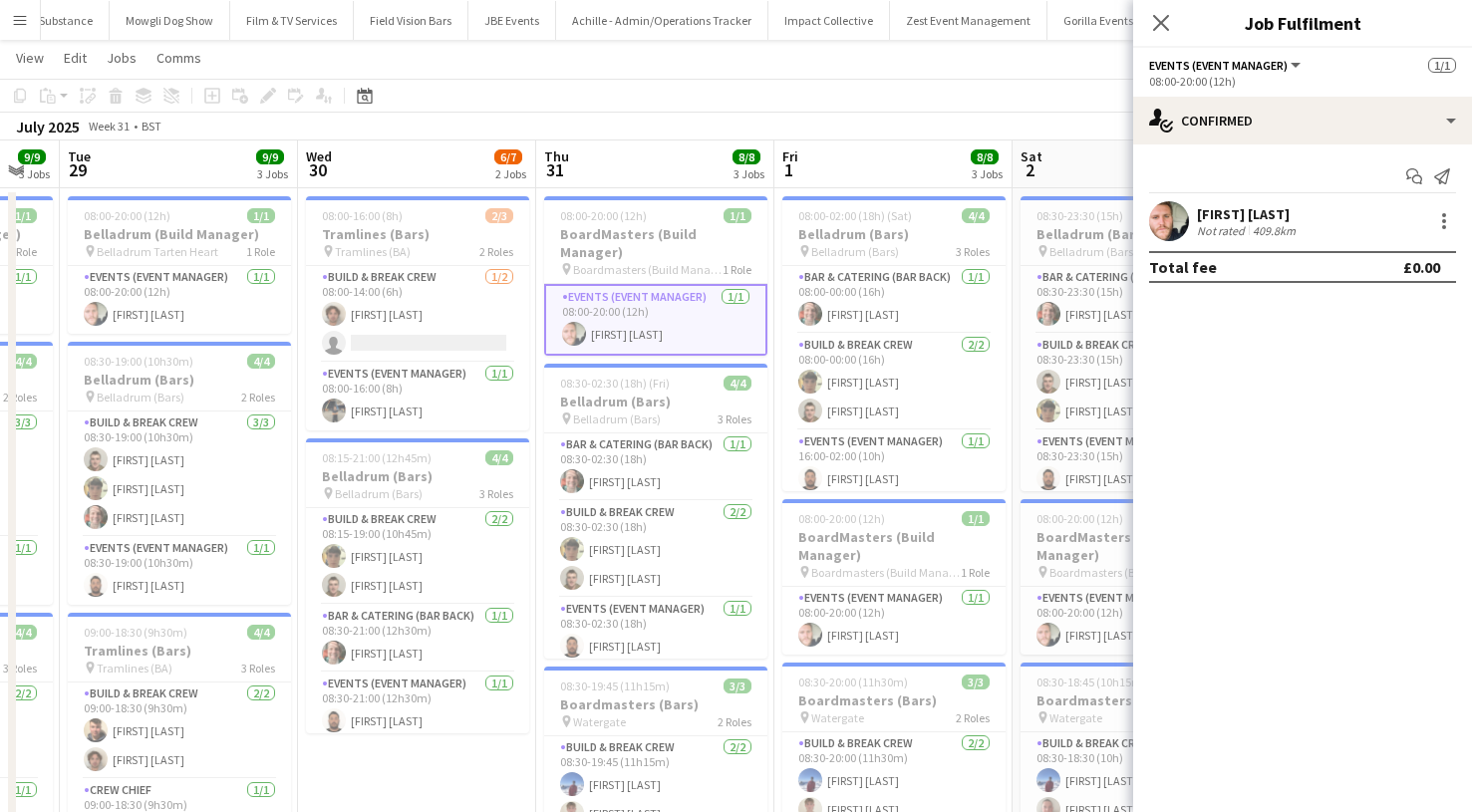 scroll, scrollTop: 0, scrollLeft: 608, axis: horizontal 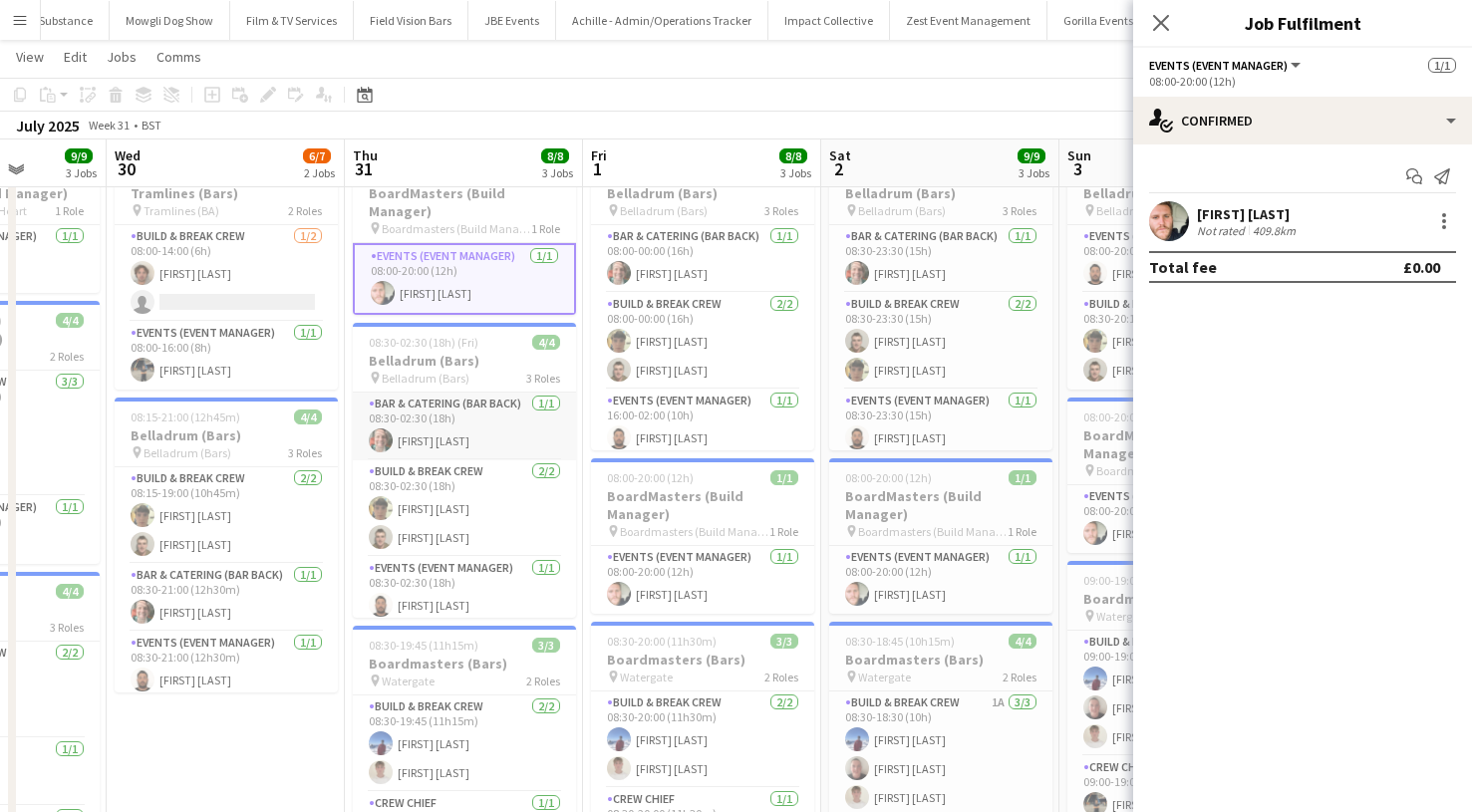 click on "Bar & Catering (Bar Back)   1/1   08:30-02:30 (18h)
[FIRST] [LAST]" at bounding box center (464, 426) 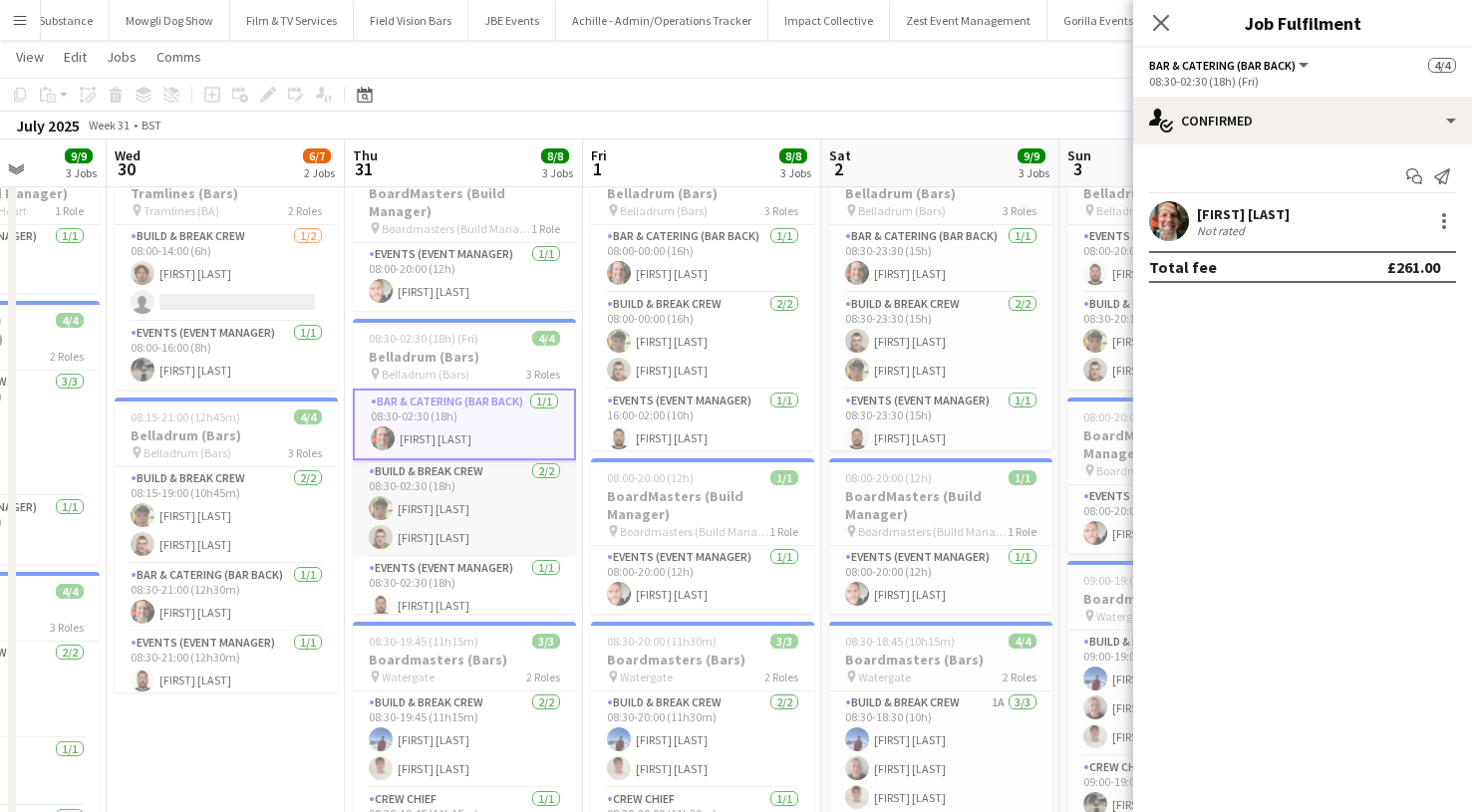 click on "Build & Break Crew   2/2   08:30-02:30 (18h)
[FIRST] [LAST] [FIRST] [LAST]" at bounding box center [464, 508] 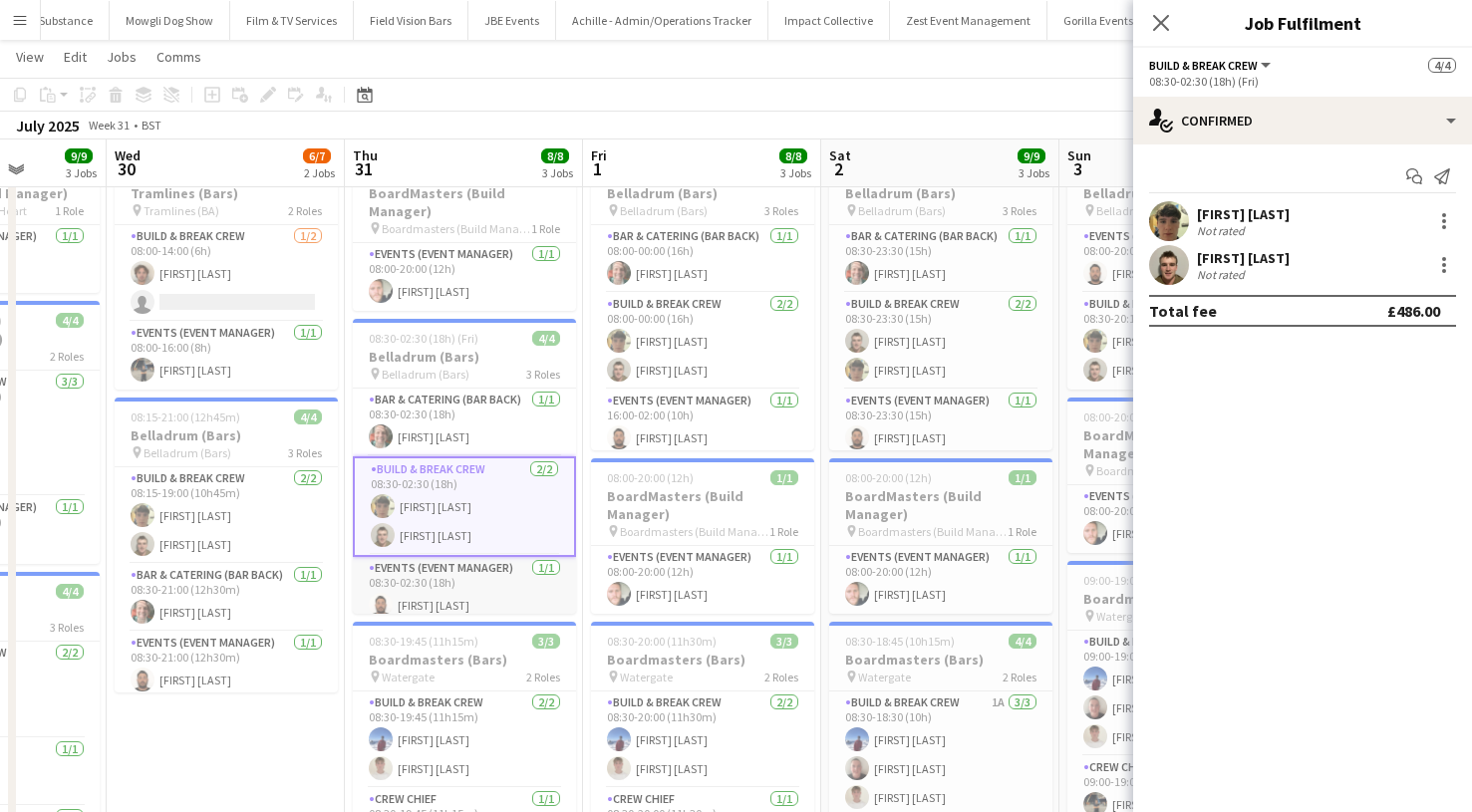 click on "Events (Event Manager) 1/1 08:30-02:30 (18h)
[FIRST] [LAST]" at bounding box center [464, 591] 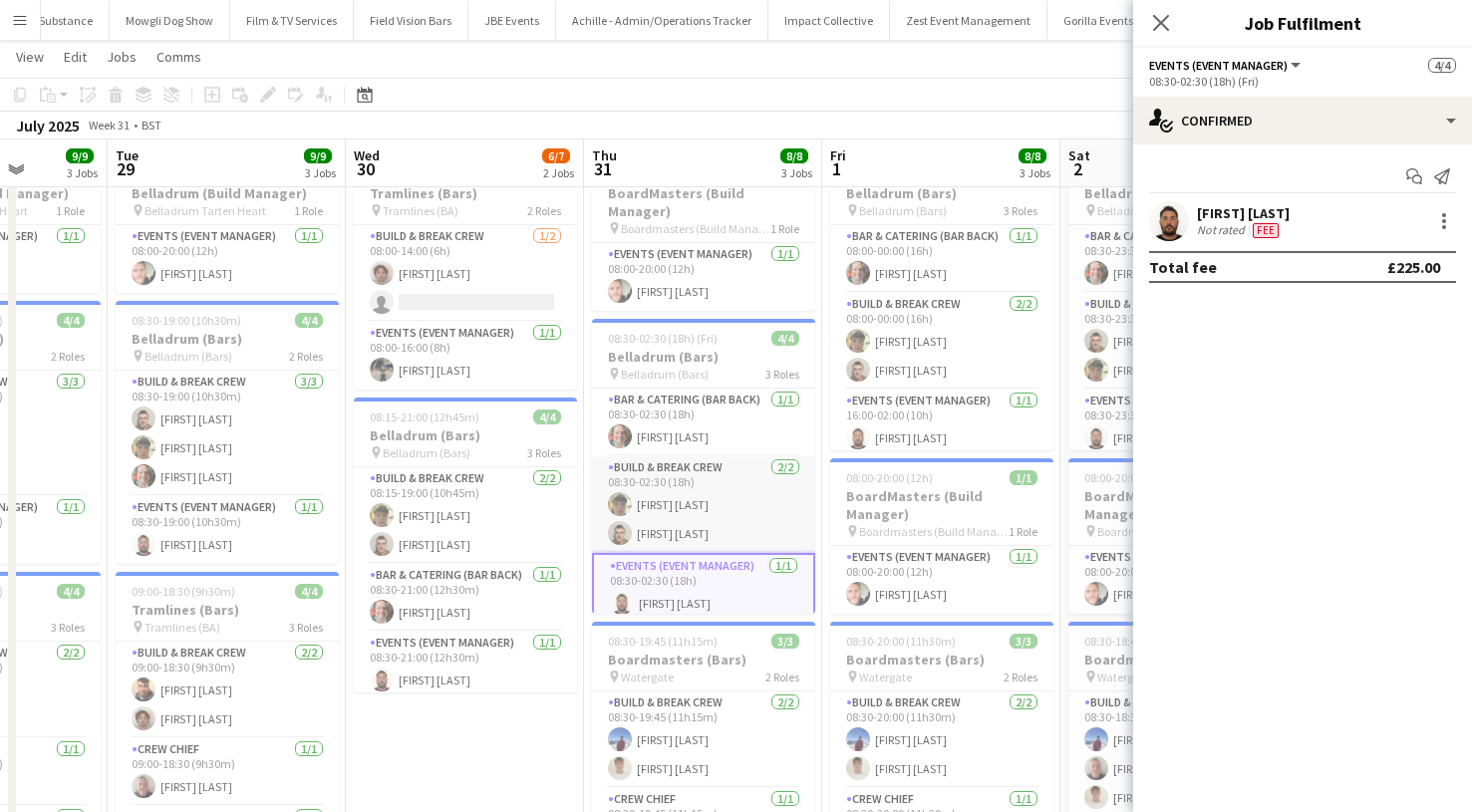 scroll, scrollTop: 0, scrollLeft: 606, axis: horizontal 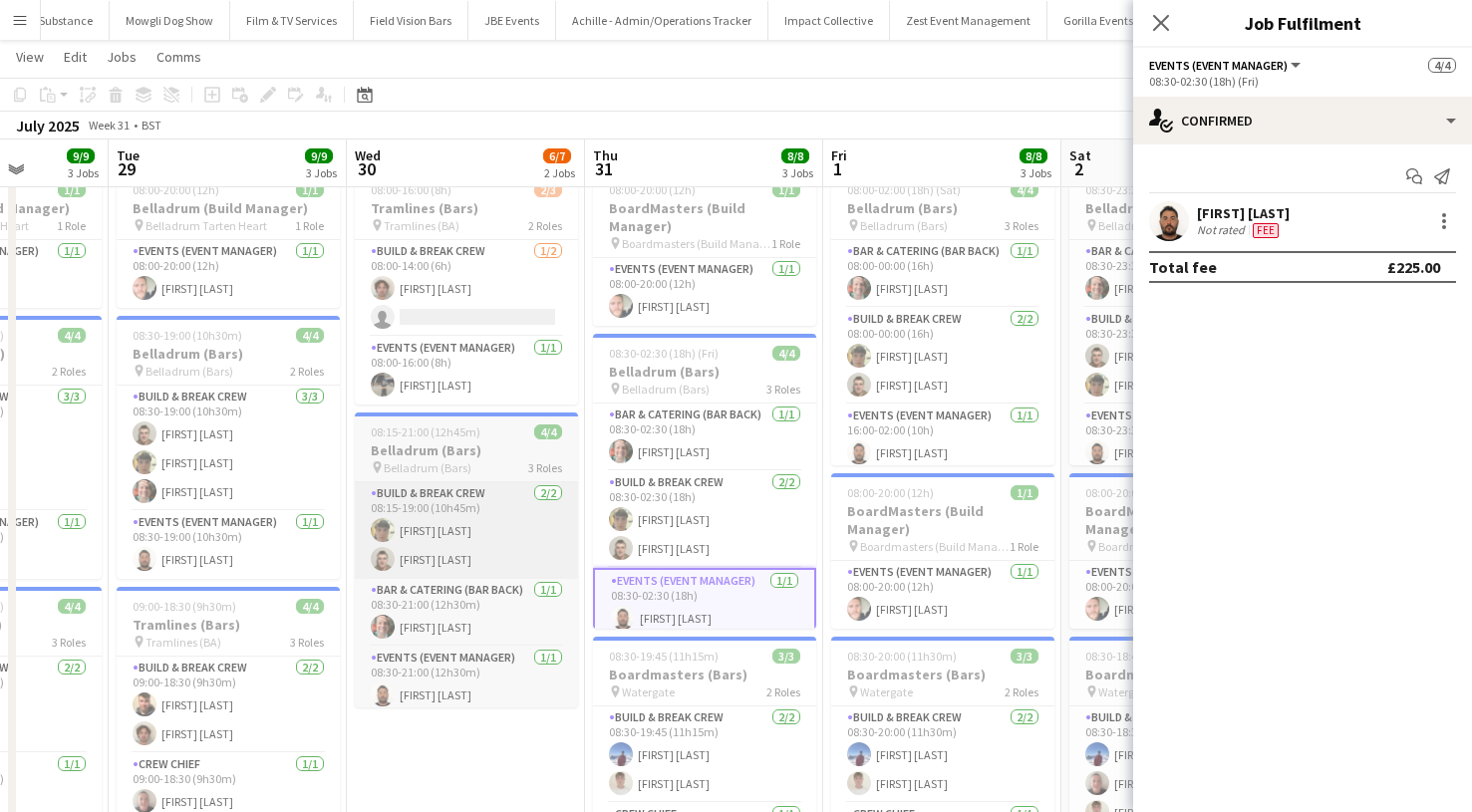 click on "Build & Break Crew   2/2   08:15-19:00 (10h45m)
[FIRST] [LAST] [FIRST] [LAST]" at bounding box center (466, 530) 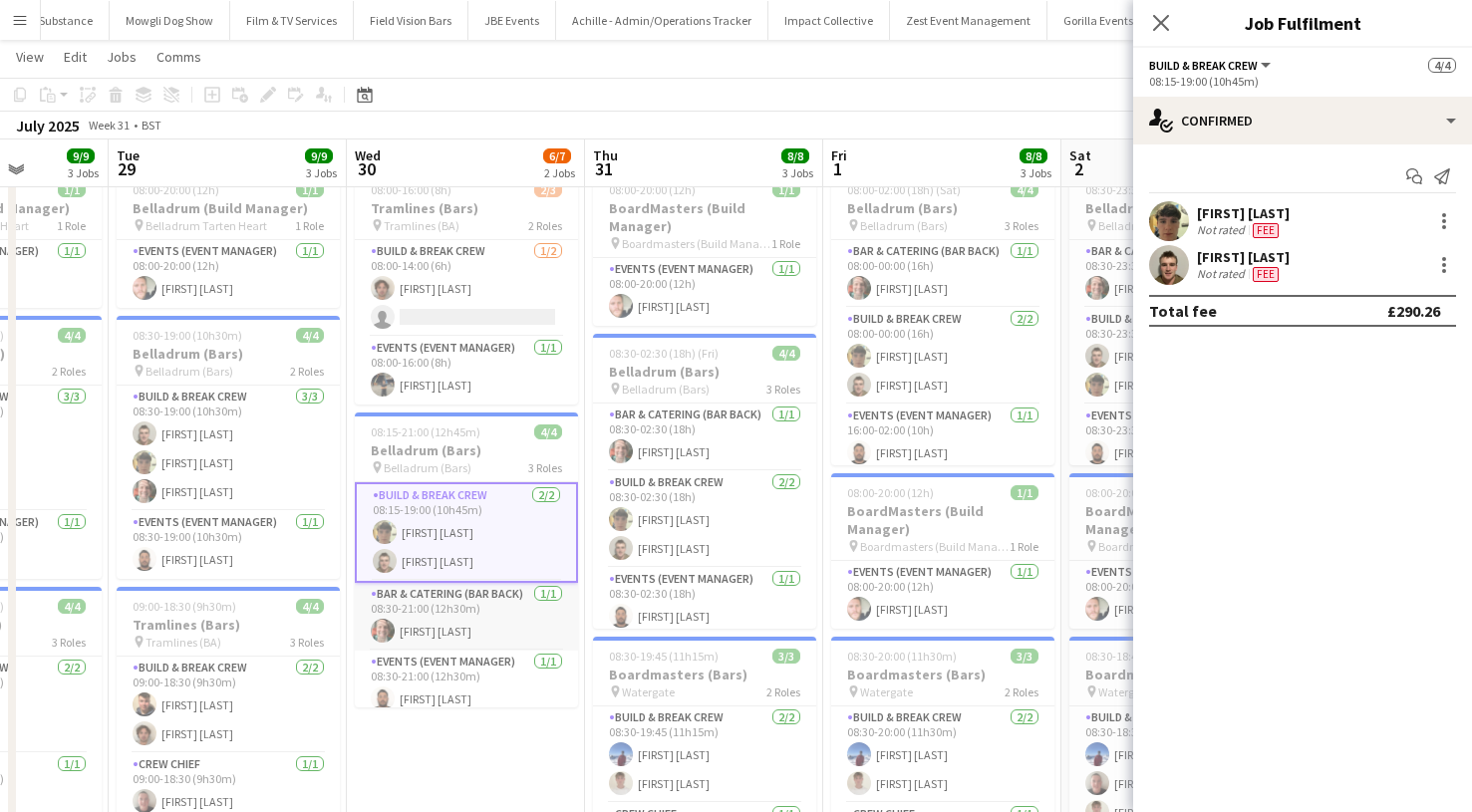 click on "Bar & Catering (Bar Back)   1/1   08:30-21:00 (12h30m)
[FIRST] [LAST]" at bounding box center (466, 617) 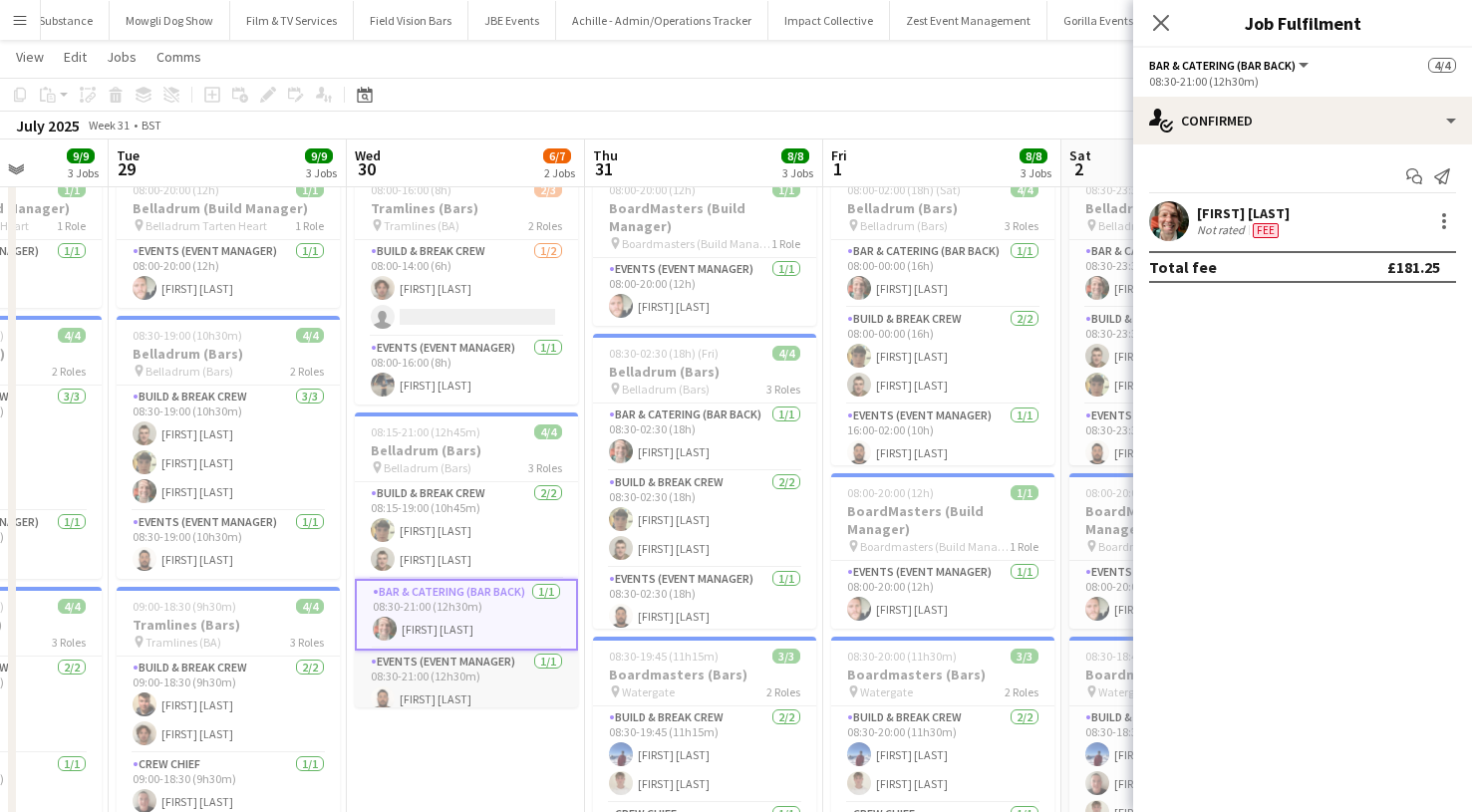 click on "Events (Event Manager)   1/1   08:30-21:00 (12h30m)
[FIRST] [LAST]" at bounding box center [466, 684] 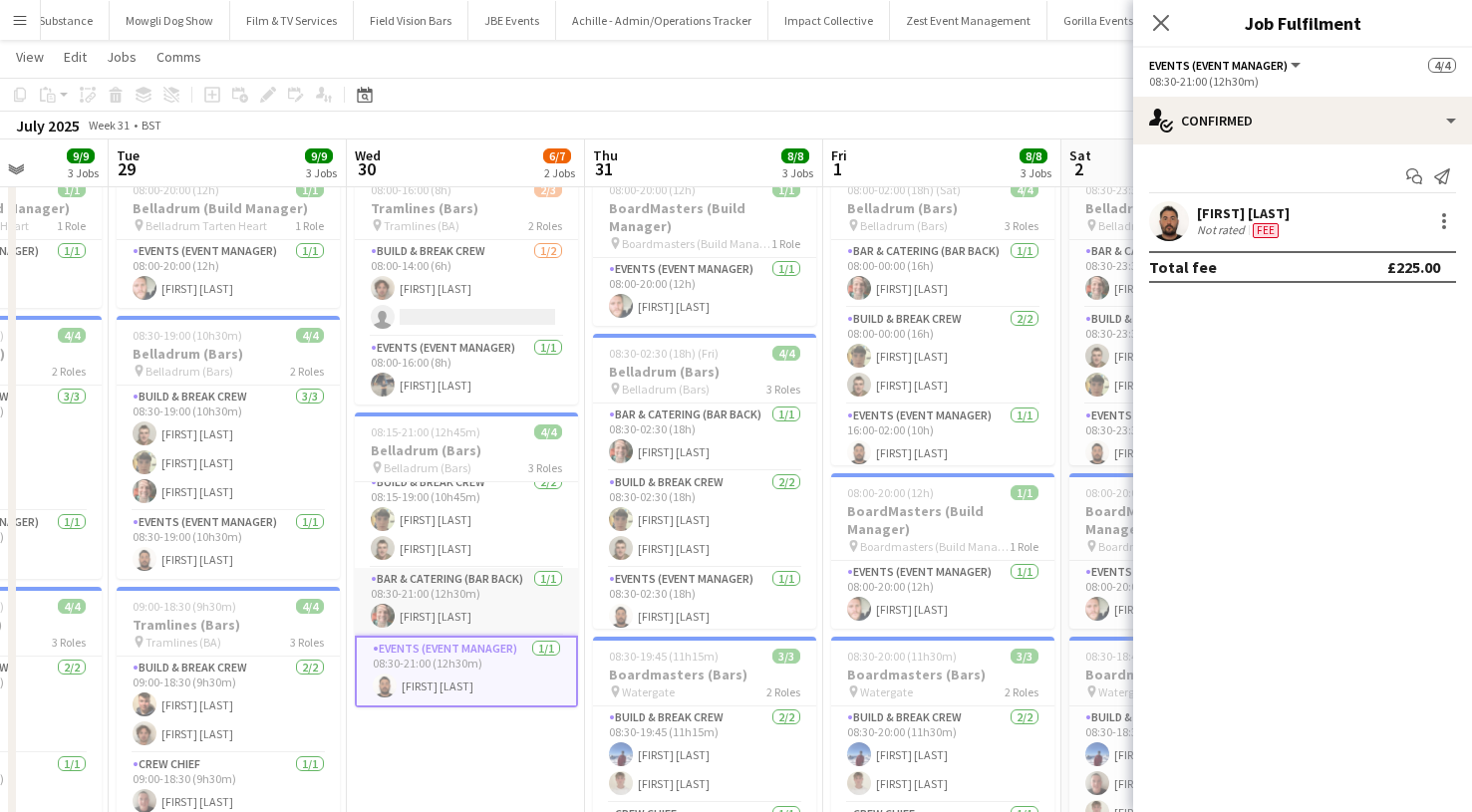 scroll, scrollTop: 11, scrollLeft: 0, axis: vertical 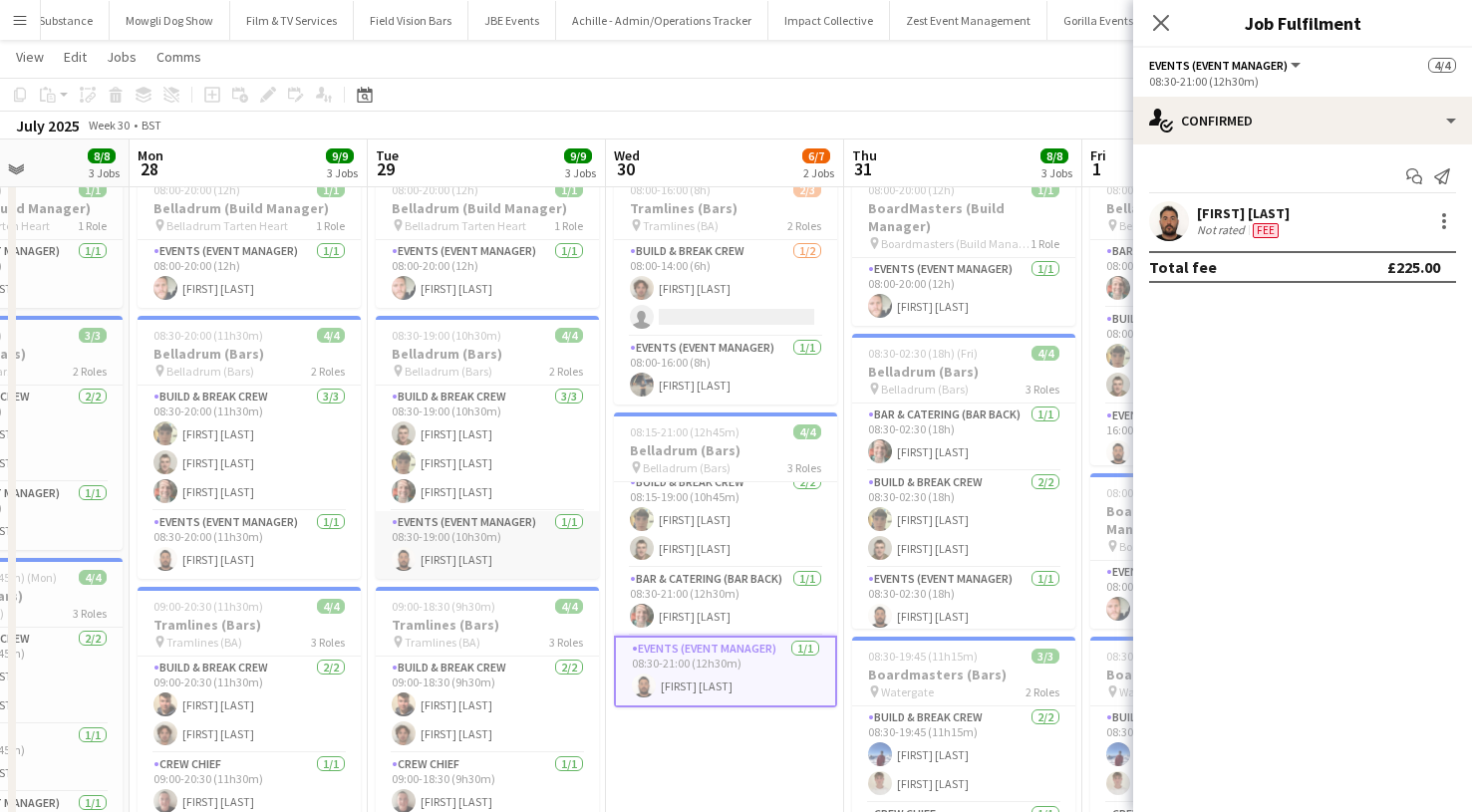 click on "Events (Event Manager)   1/1   08:30-19:00 (10h30m)
[FIRST] [LAST]" at bounding box center [487, 545] 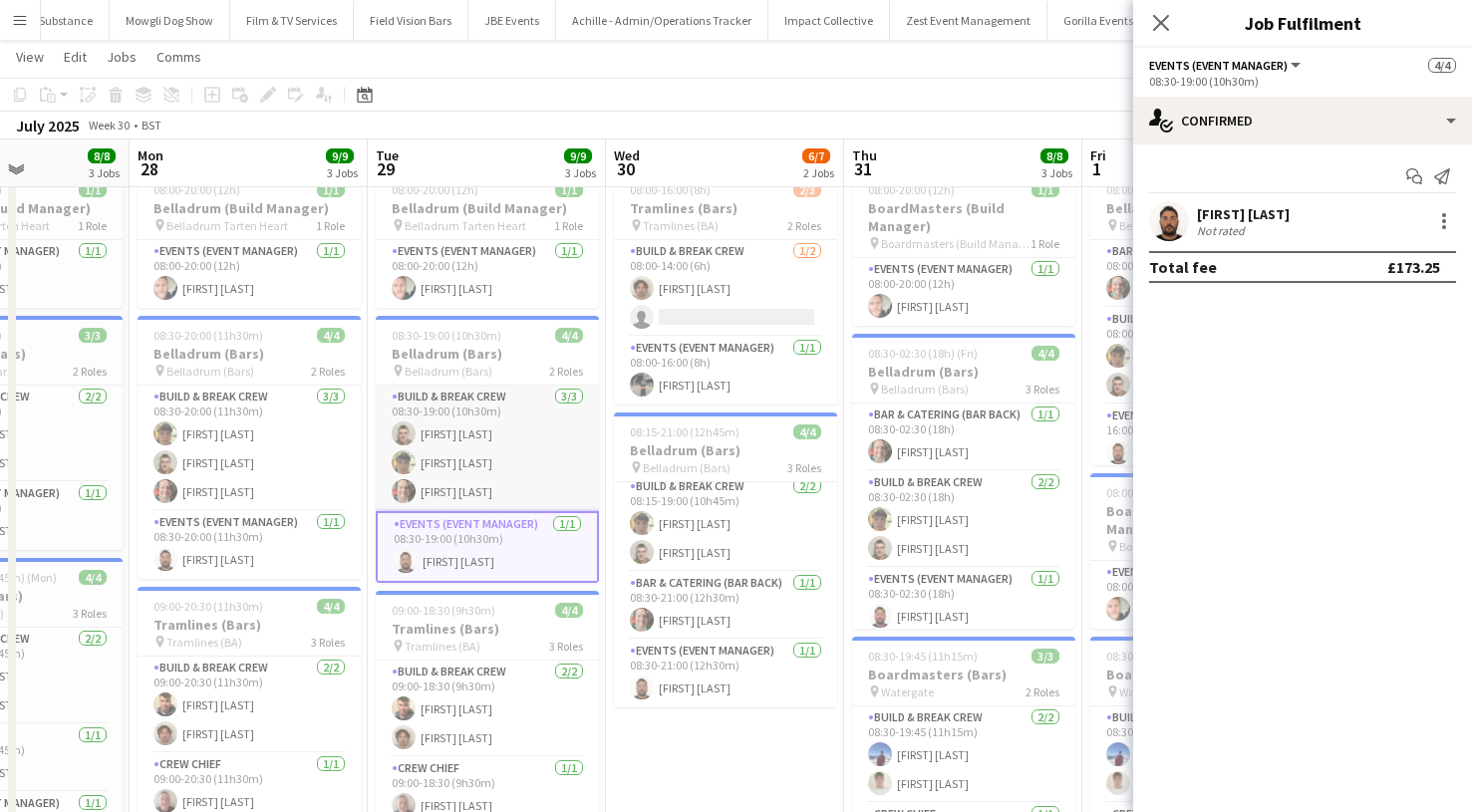 click on "Build & Break Crew 3/3 08:30-19:00 (10h30m)
[FIRST] [LAST] [FIRST] [LAST] [FIRST] [LAST]" at bounding box center (487, 448) 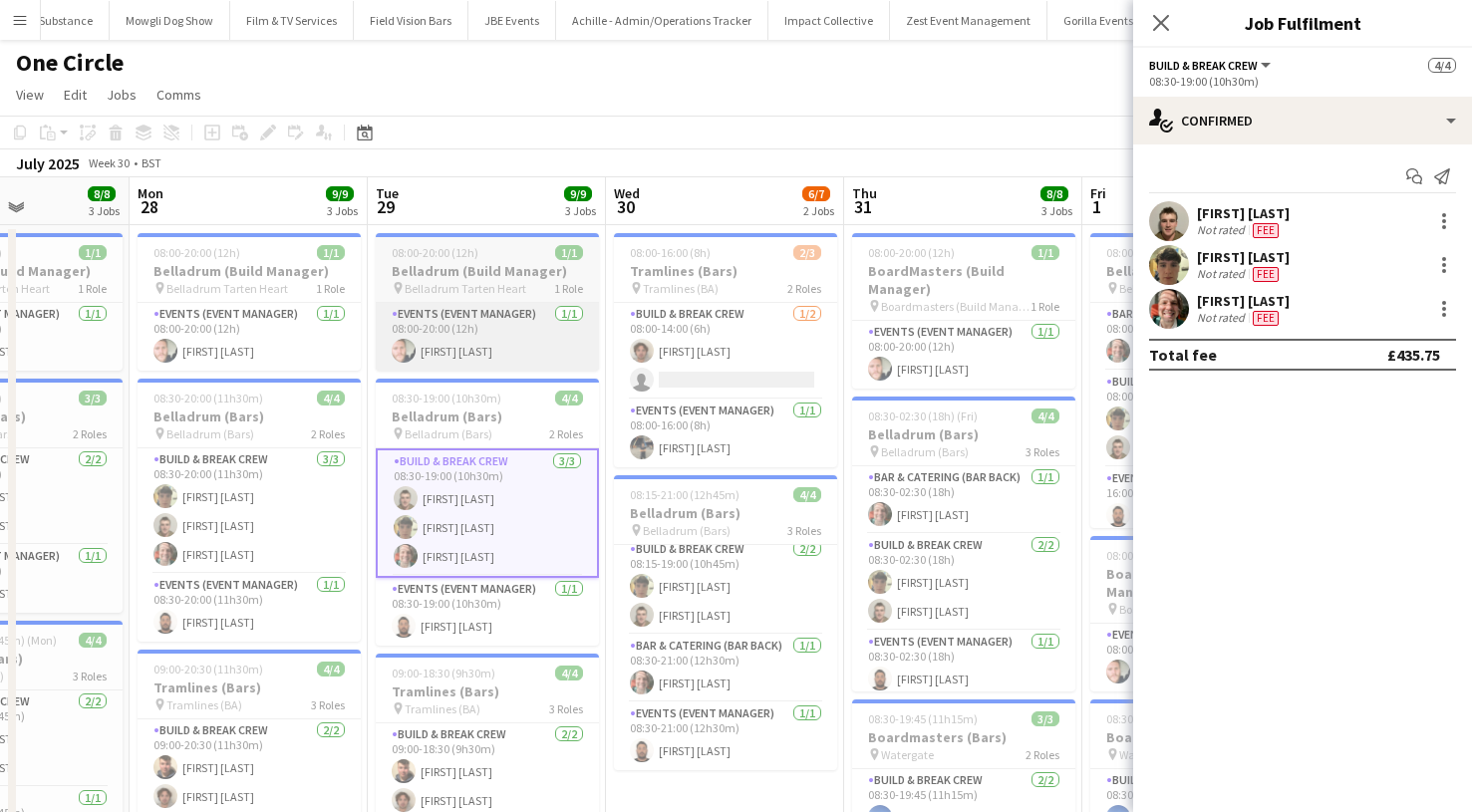 scroll, scrollTop: 0, scrollLeft: 0, axis: both 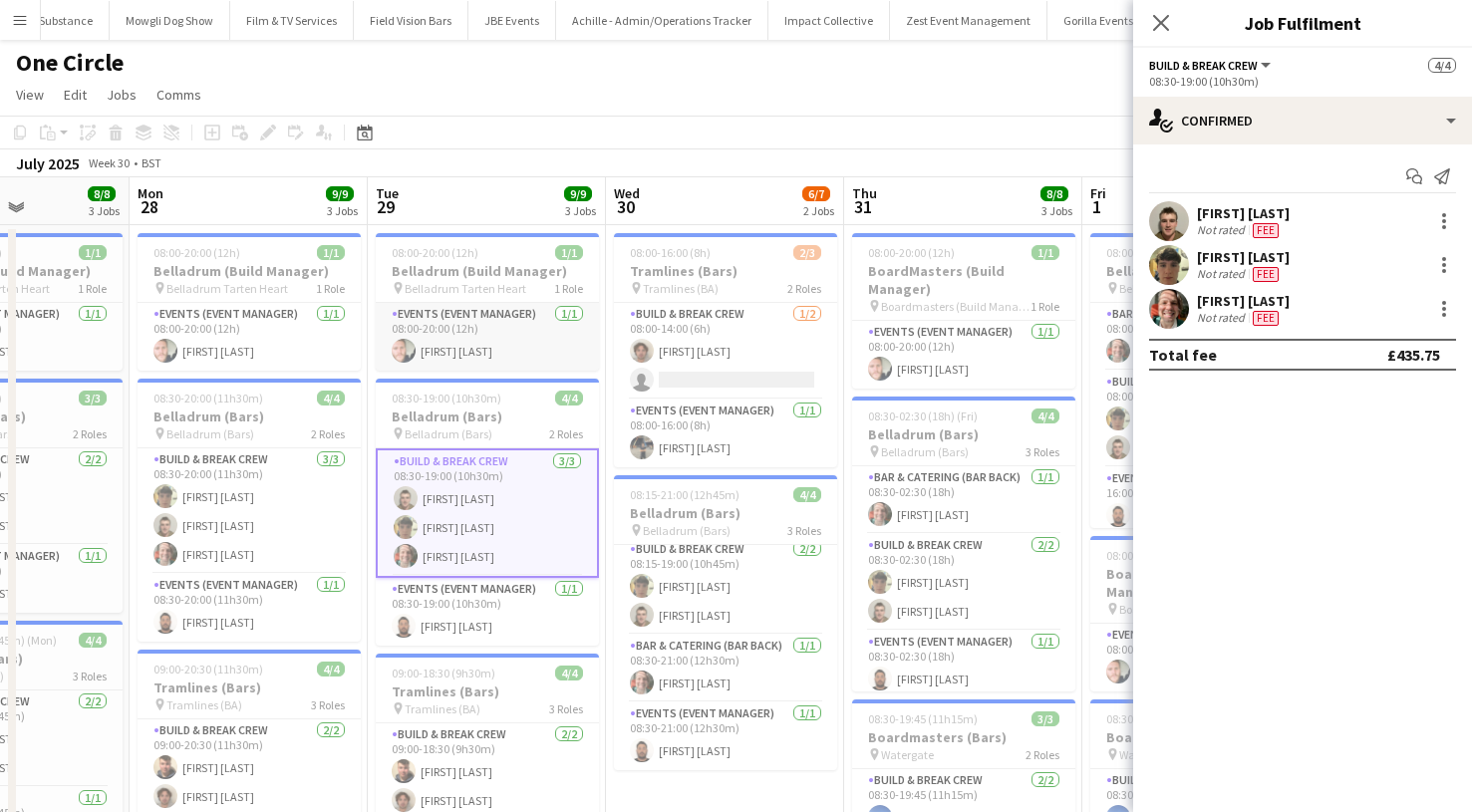 click on "Events (Event Manager) 1/1 08:00-20:00 (12h)
[FIRST] [LAST]" at bounding box center (487, 337) 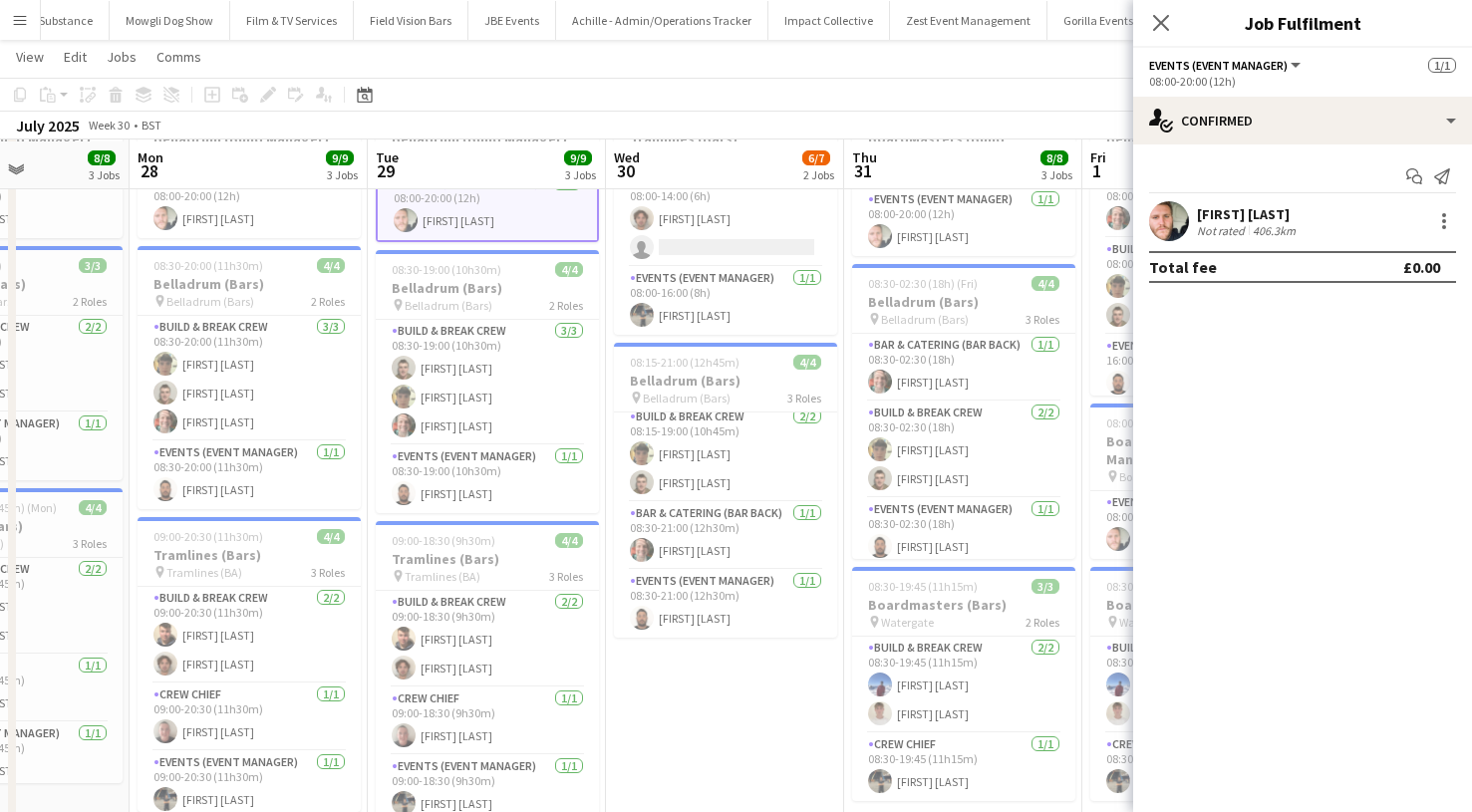 scroll, scrollTop: 133, scrollLeft: 0, axis: vertical 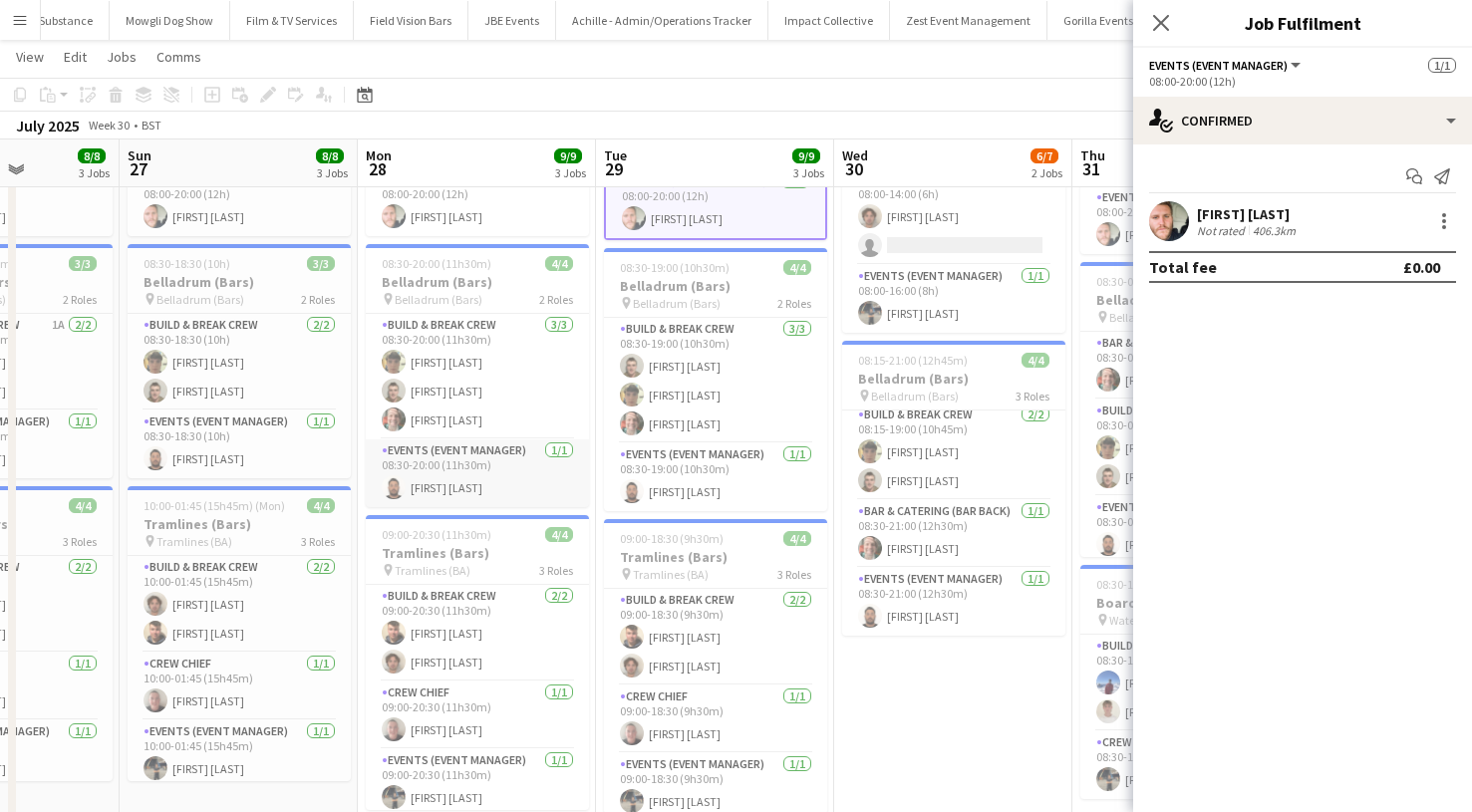 click on "Events (Event Manager)   1/1   08:30-20:00 (11h30m)
[FIRST] [LAST]" at bounding box center (477, 473) 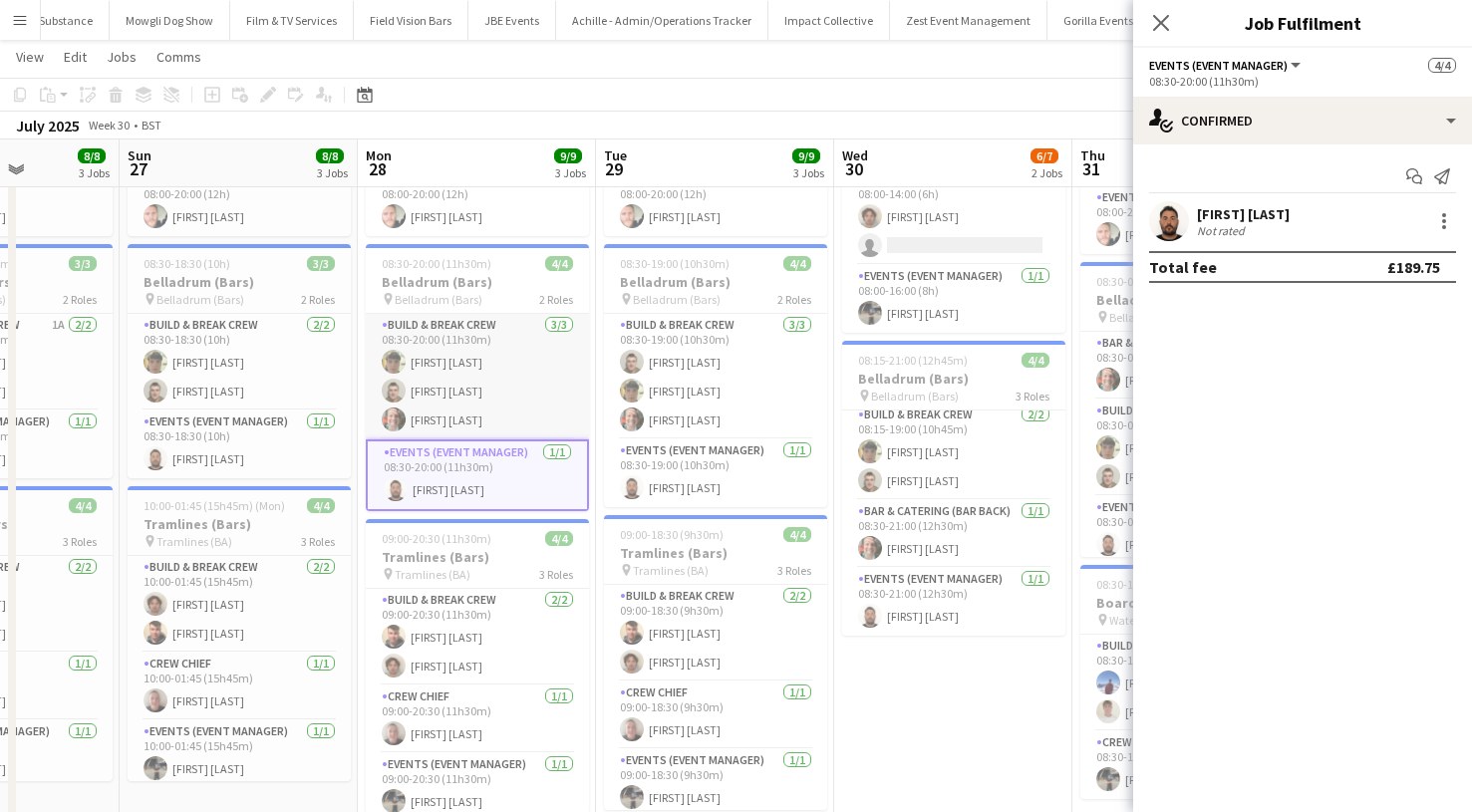 click on "Build & Break Crew   3/3   08:30-20:00 (11h30m)
[FIRST] [LAST] [FIRST] [LAST] [FIRST] [LAST]" at bounding box center [477, 377] 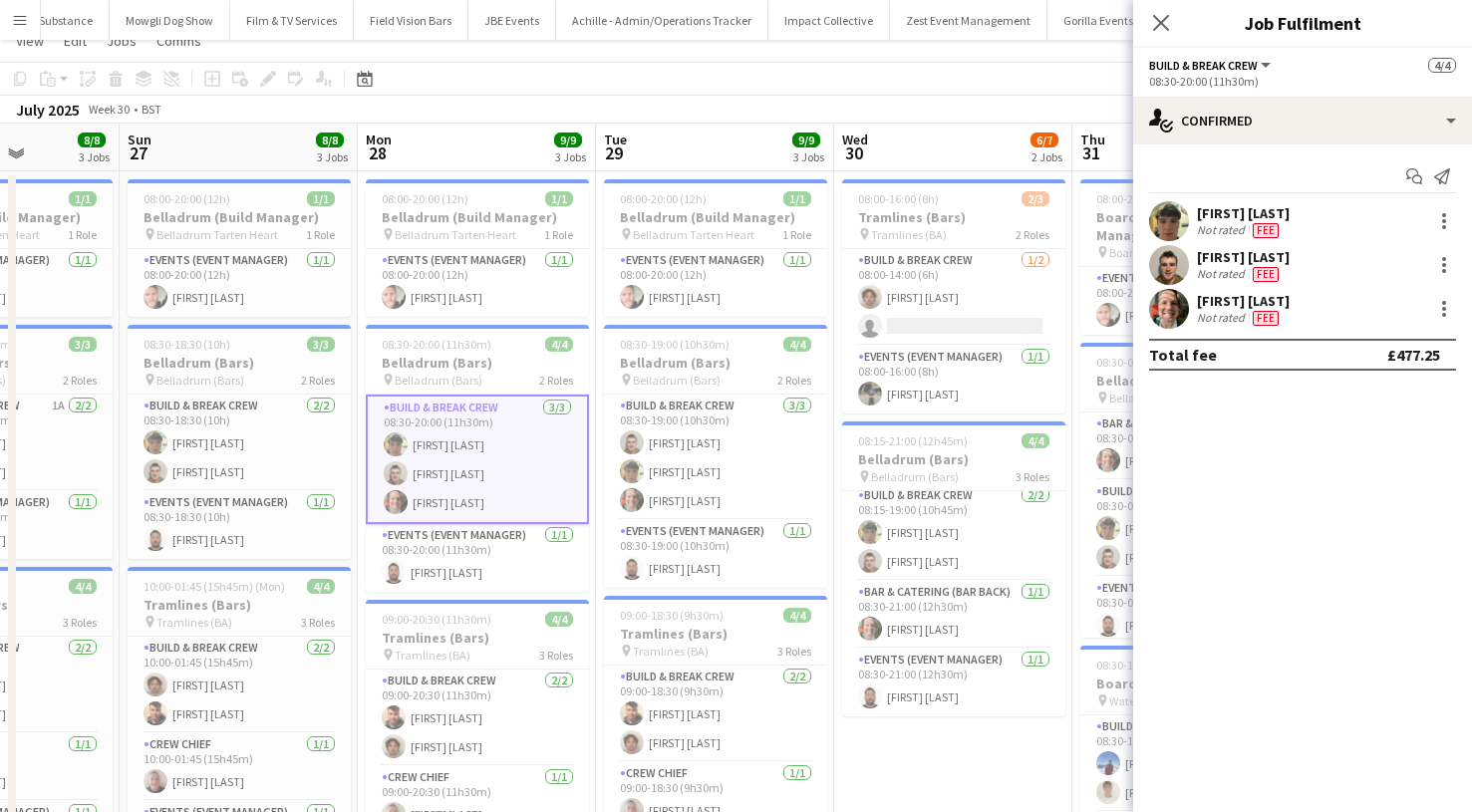 scroll, scrollTop: 17, scrollLeft: 0, axis: vertical 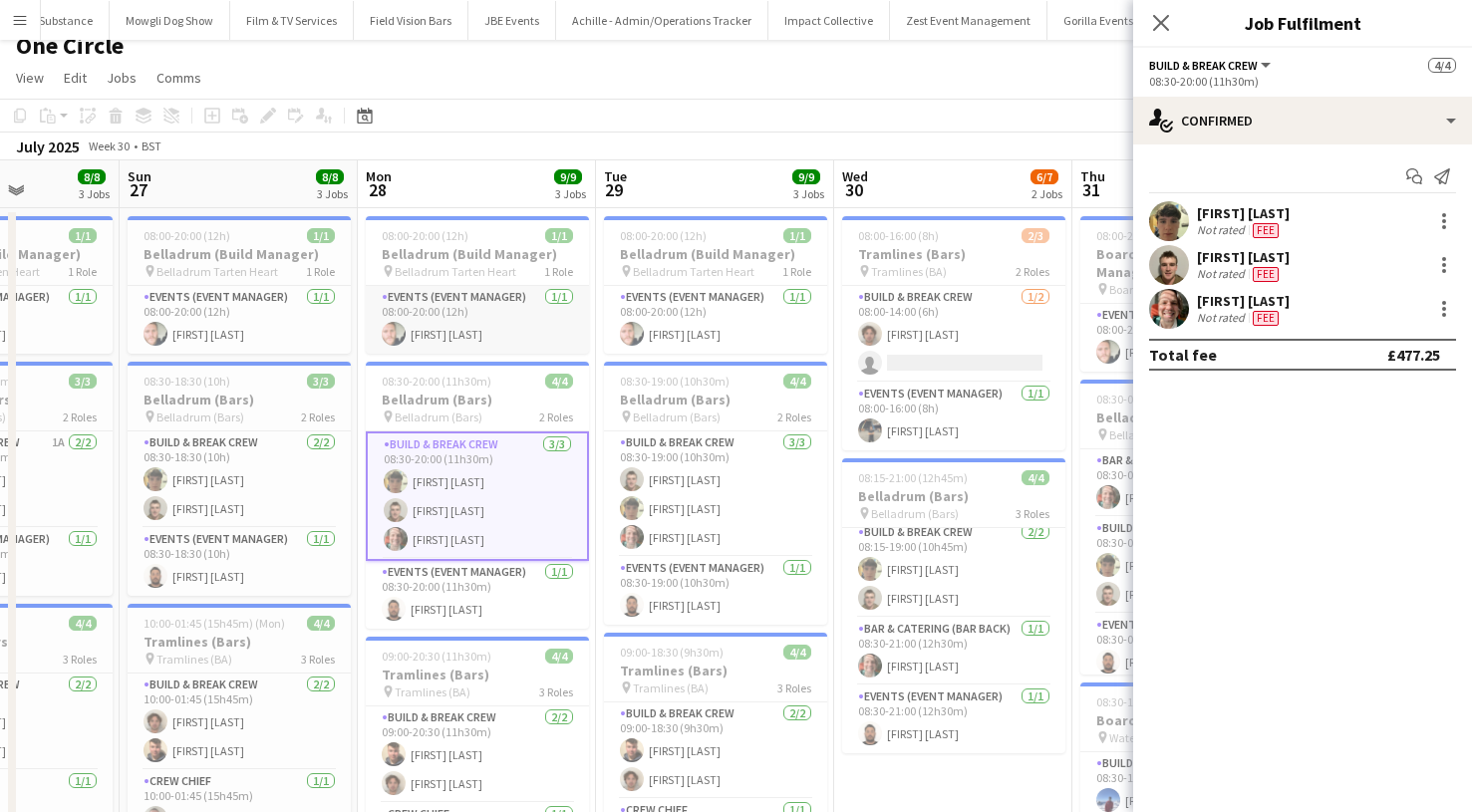 click on "Events (Event Manager) 1/1 08:00-20:00 (12h)
[FIRST] [LAST]" at bounding box center [477, 320] 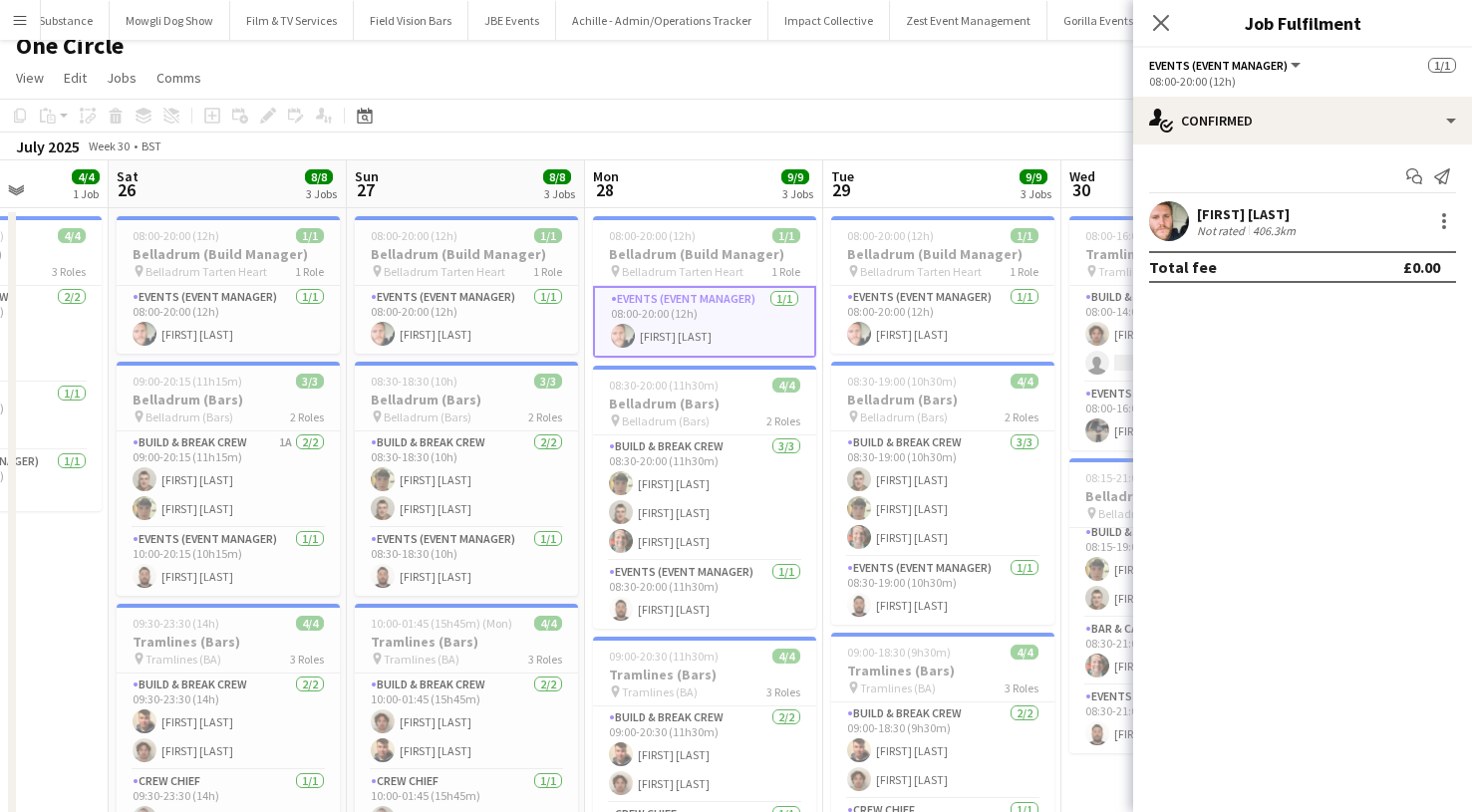 scroll, scrollTop: 0, scrollLeft: 530, axis: horizontal 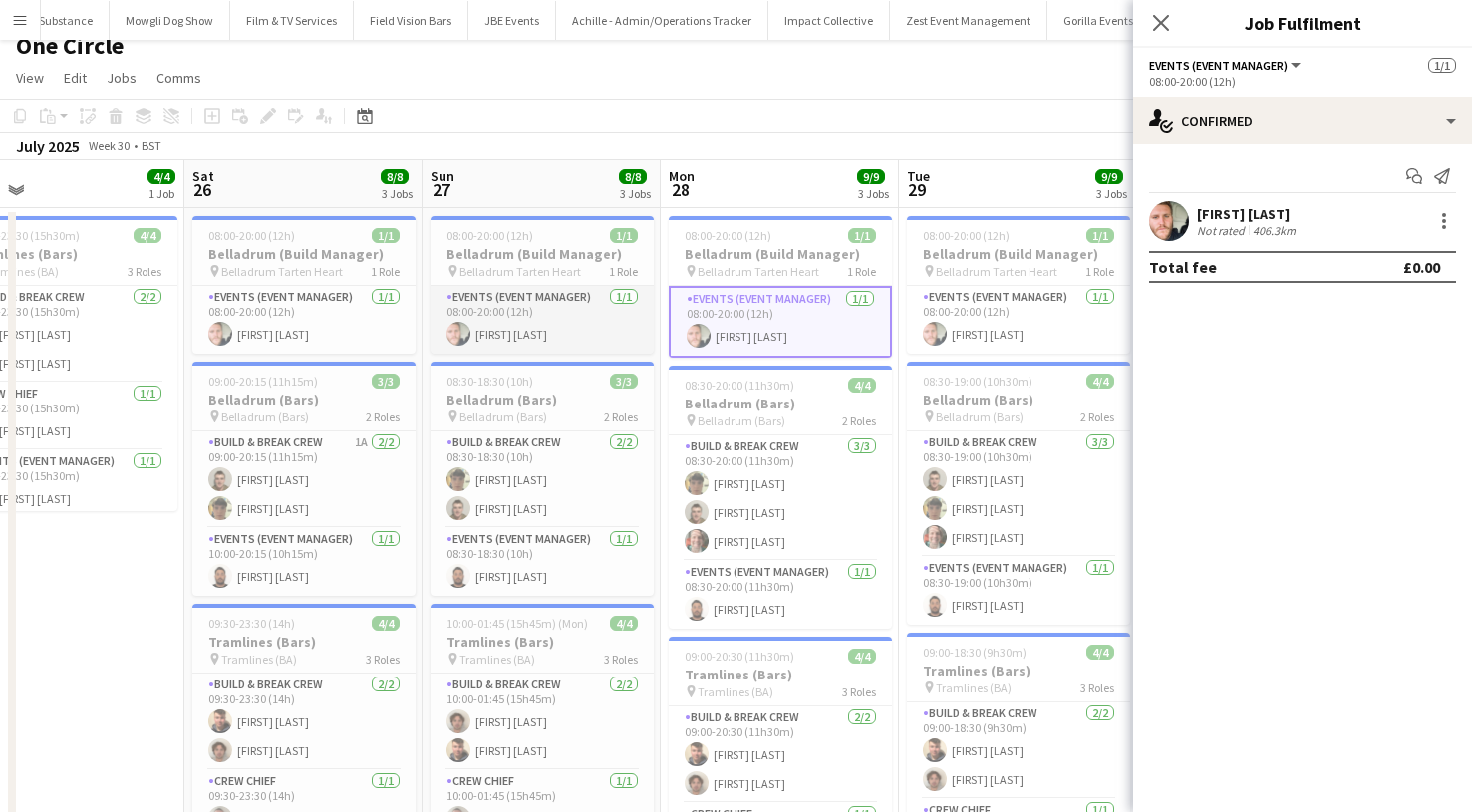 click at bounding box center [458, 334] 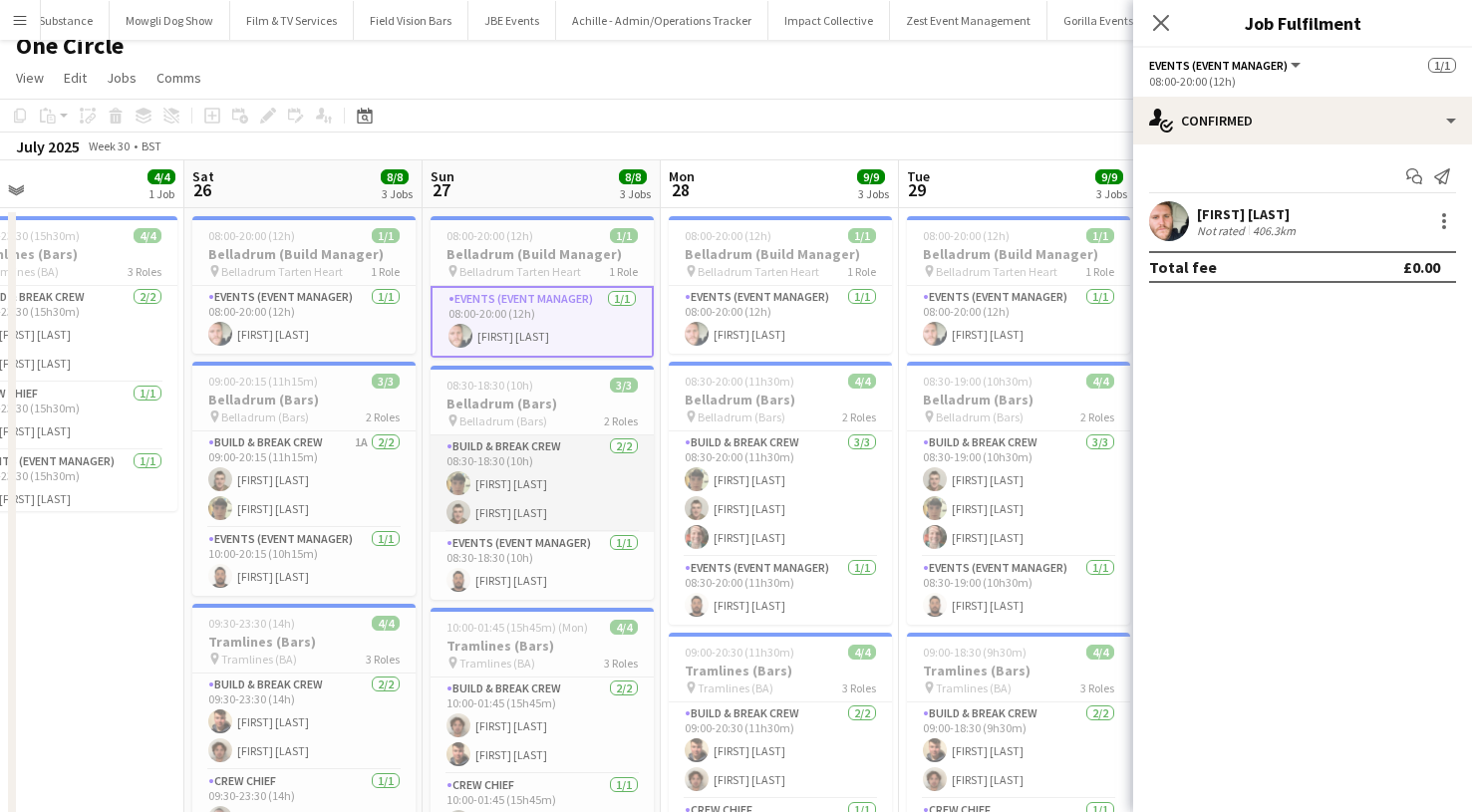 click on "Build & Break Crew   2/2   08:30-18:30 (10h)
[FIRST] [LAST] [FIRST] [LAST]" at bounding box center (542, 483) 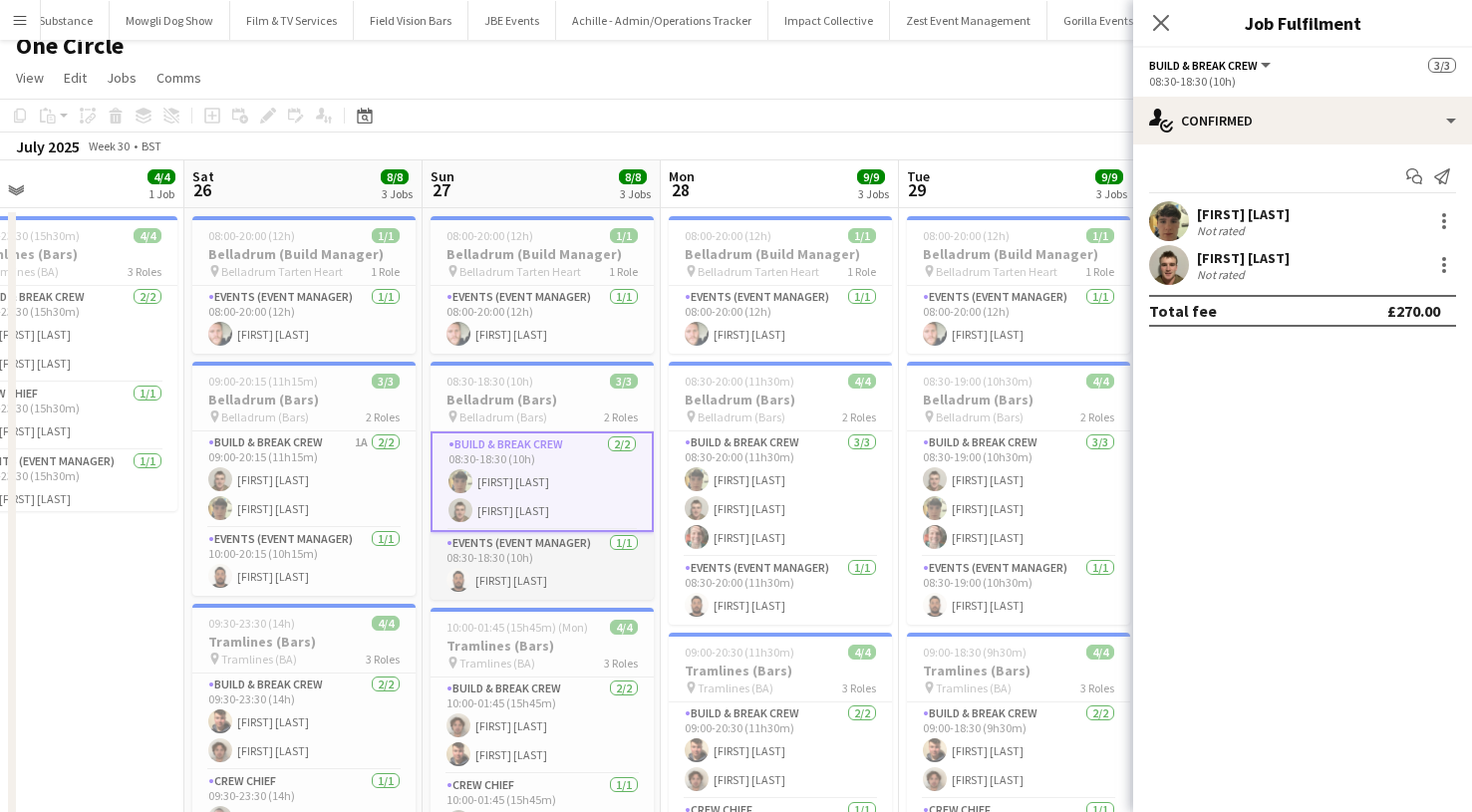 click on "Events (Event Manager)   1/1   08:30-18:30 (10h)
[FIRST] [LAST]" at bounding box center (542, 566) 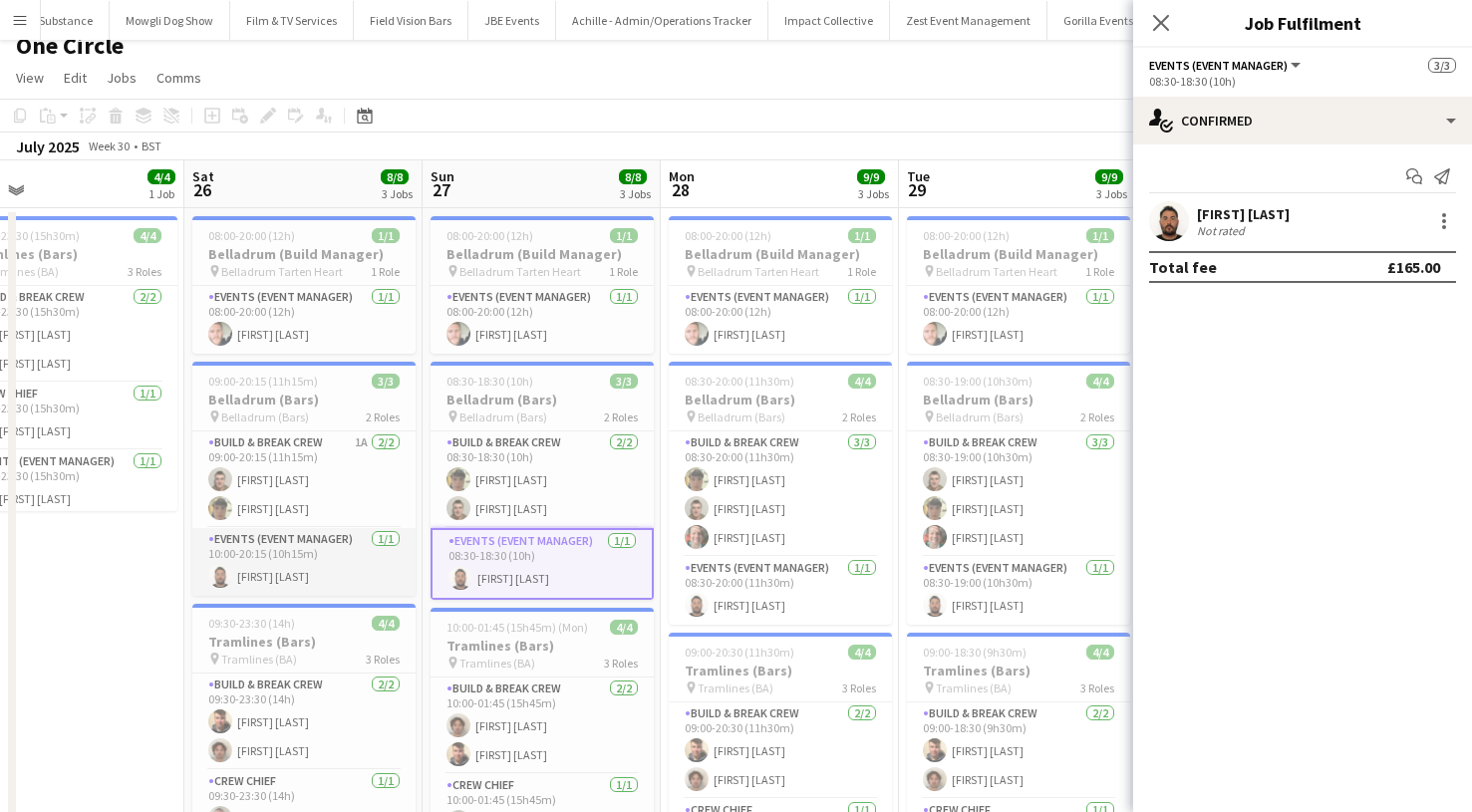 click on "Events (Event Manager)   1/1   10:00-20:15 (10h15m)
[FIRST] [LAST]" at bounding box center [304, 562] 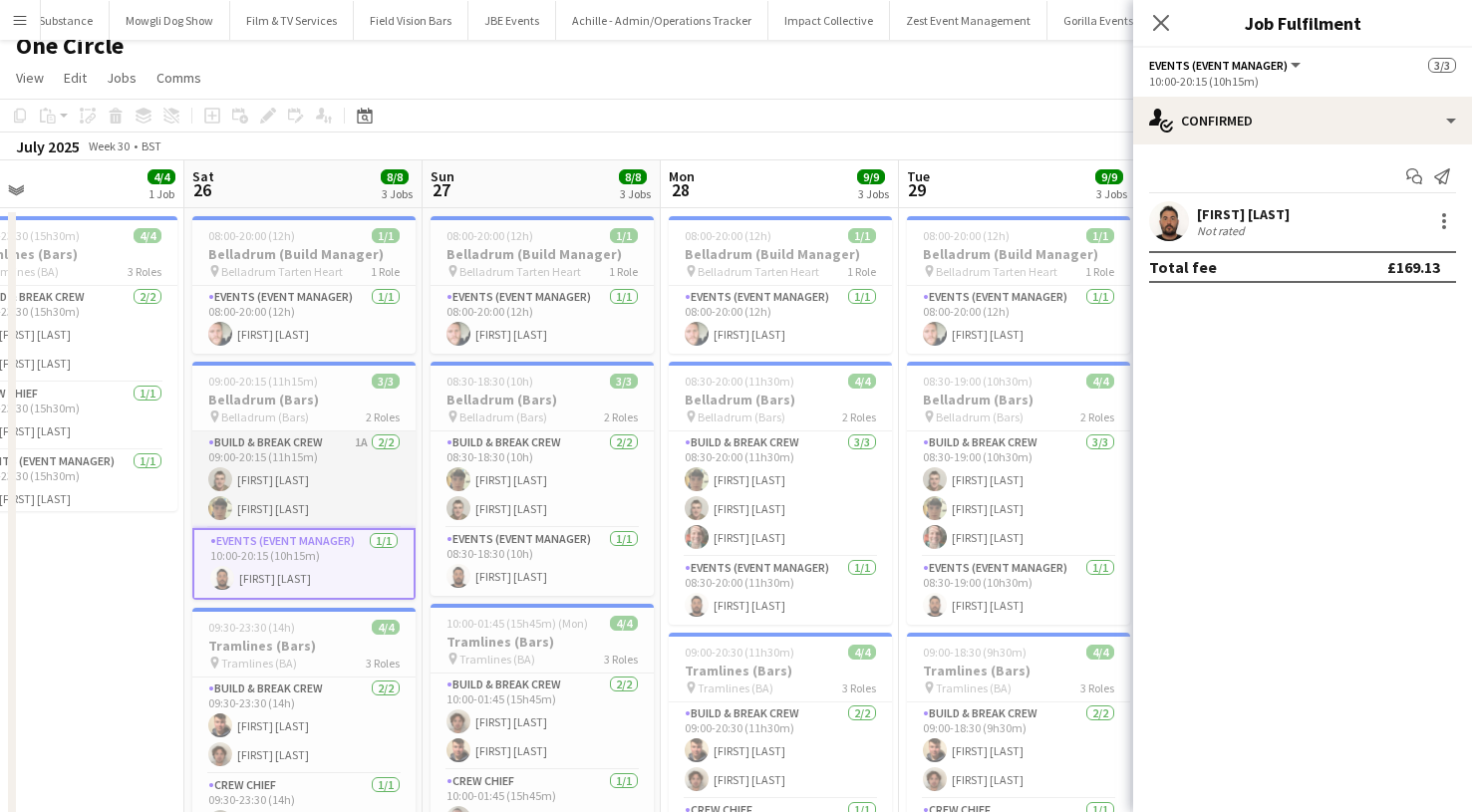 click on "Build & Break Crew   1A   2/2   09:00-20:15 (11h15m)
[FIRST] [LAST] [FIRST] [LAST]" at bounding box center [304, 479] 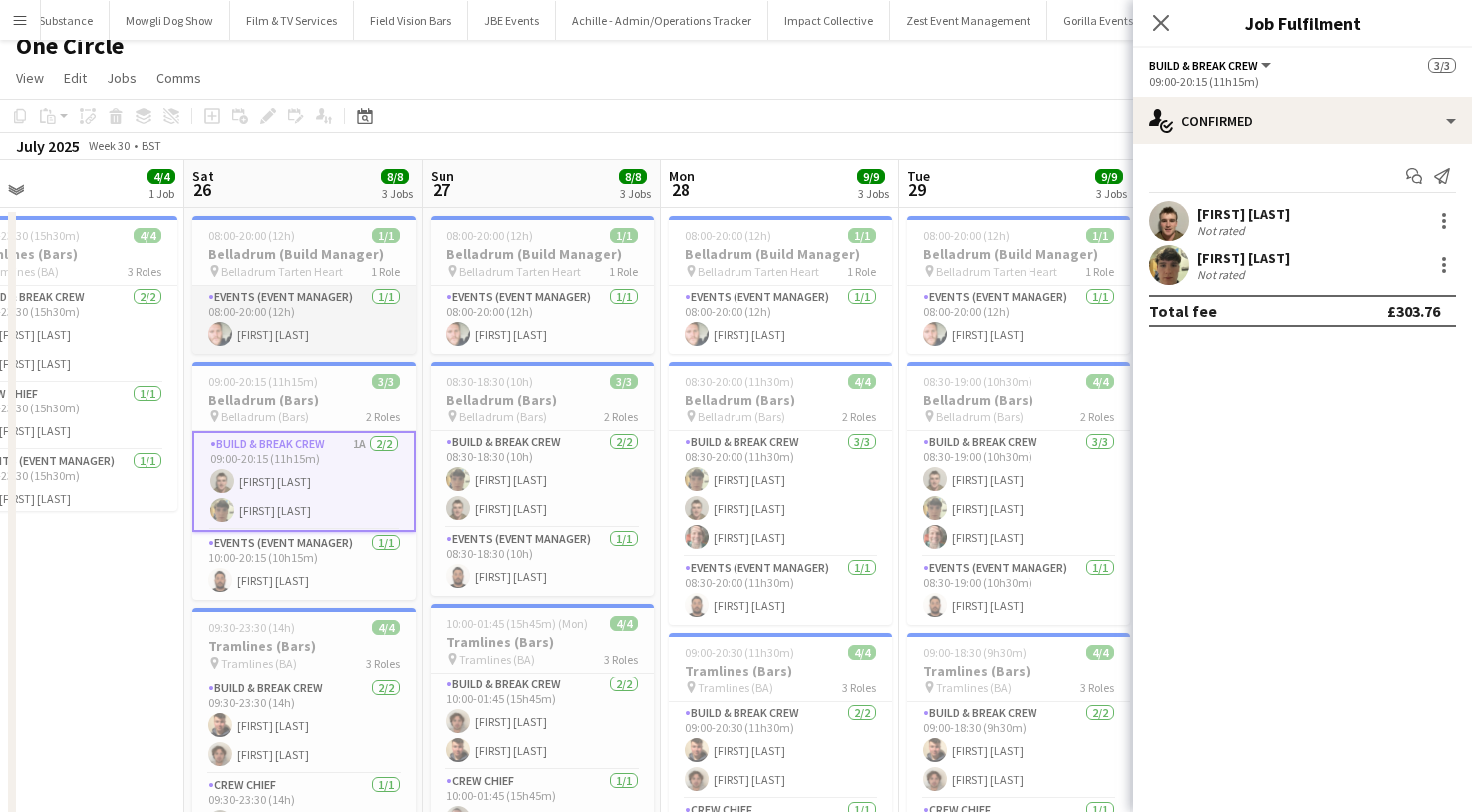 click on "Events (Event Manager) 1/1 08:00-20:00 (12h)
[FIRST] [LAST]" at bounding box center (304, 320) 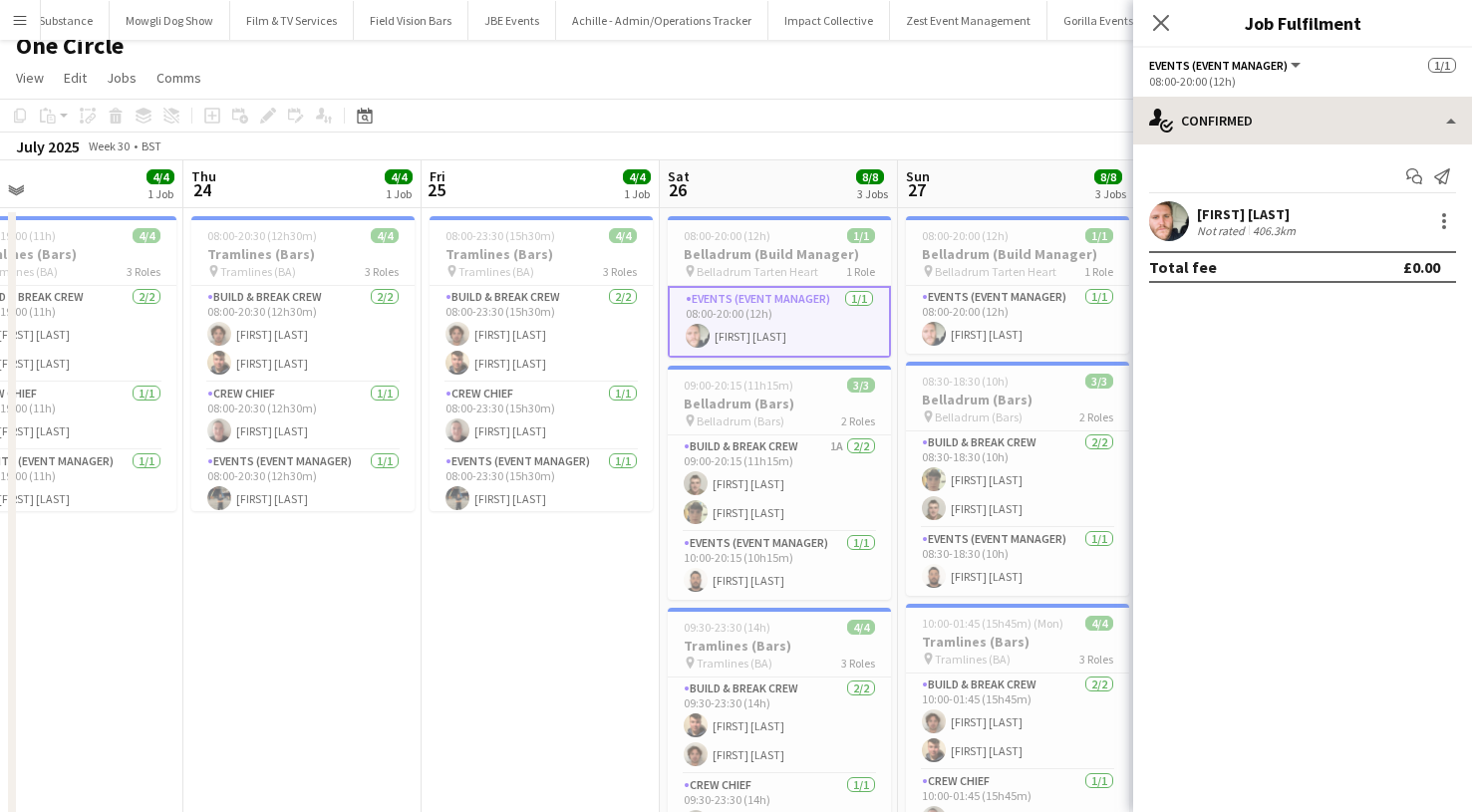 scroll, scrollTop: 0, scrollLeft: 783, axis: horizontal 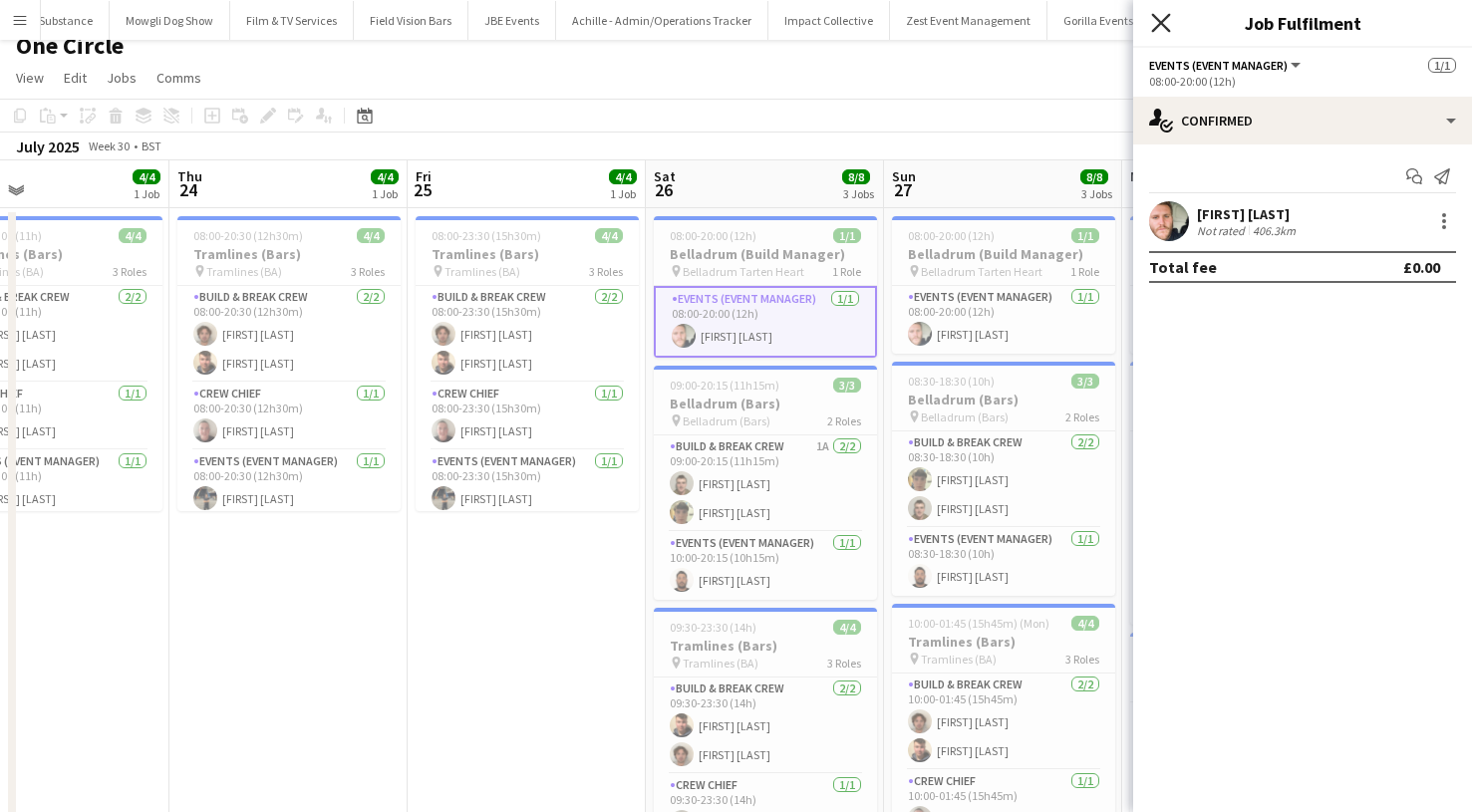 click on "Close pop-in" 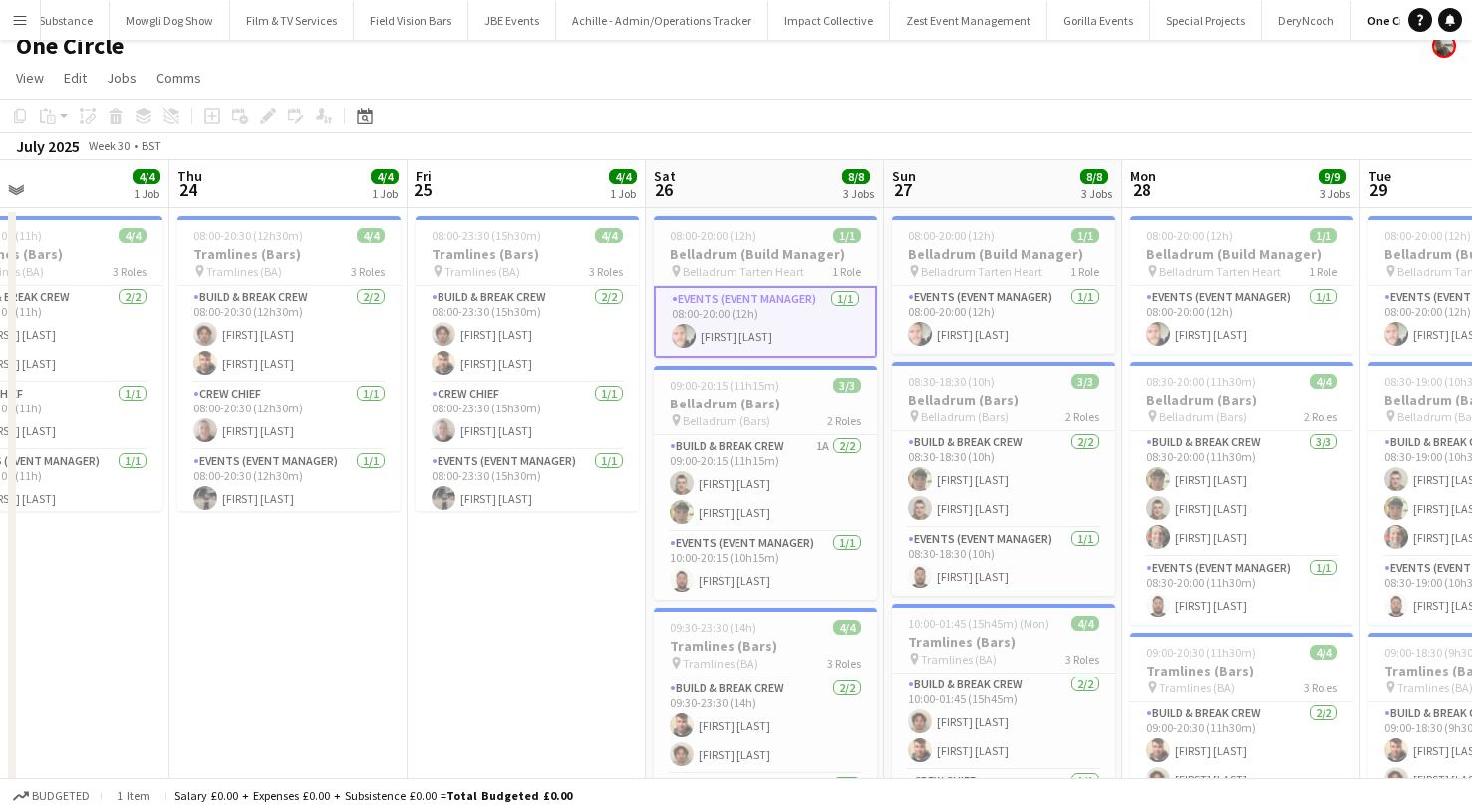 click on "Menu" at bounding box center [20, 20] 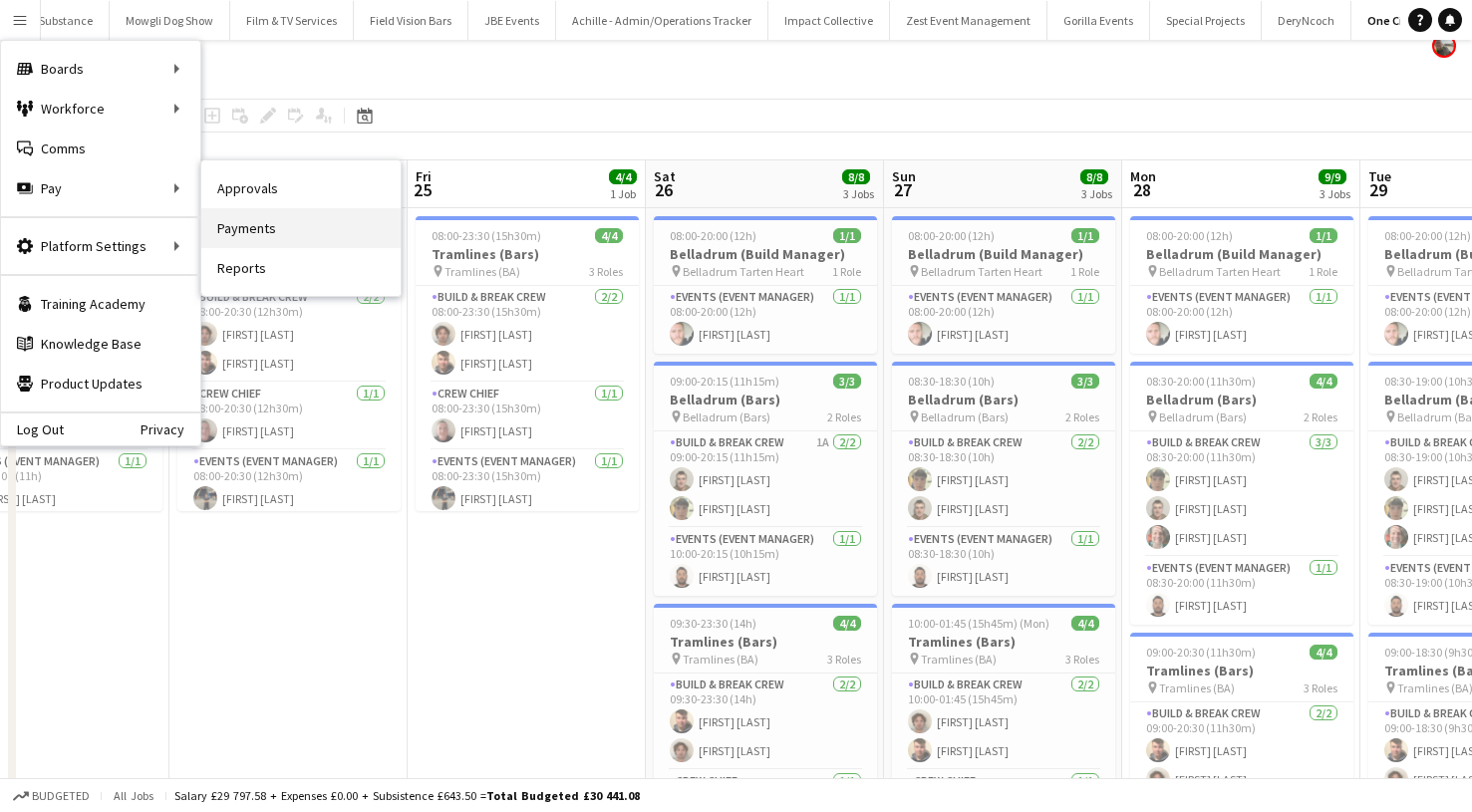 click on "Payments" at bounding box center [301, 228] 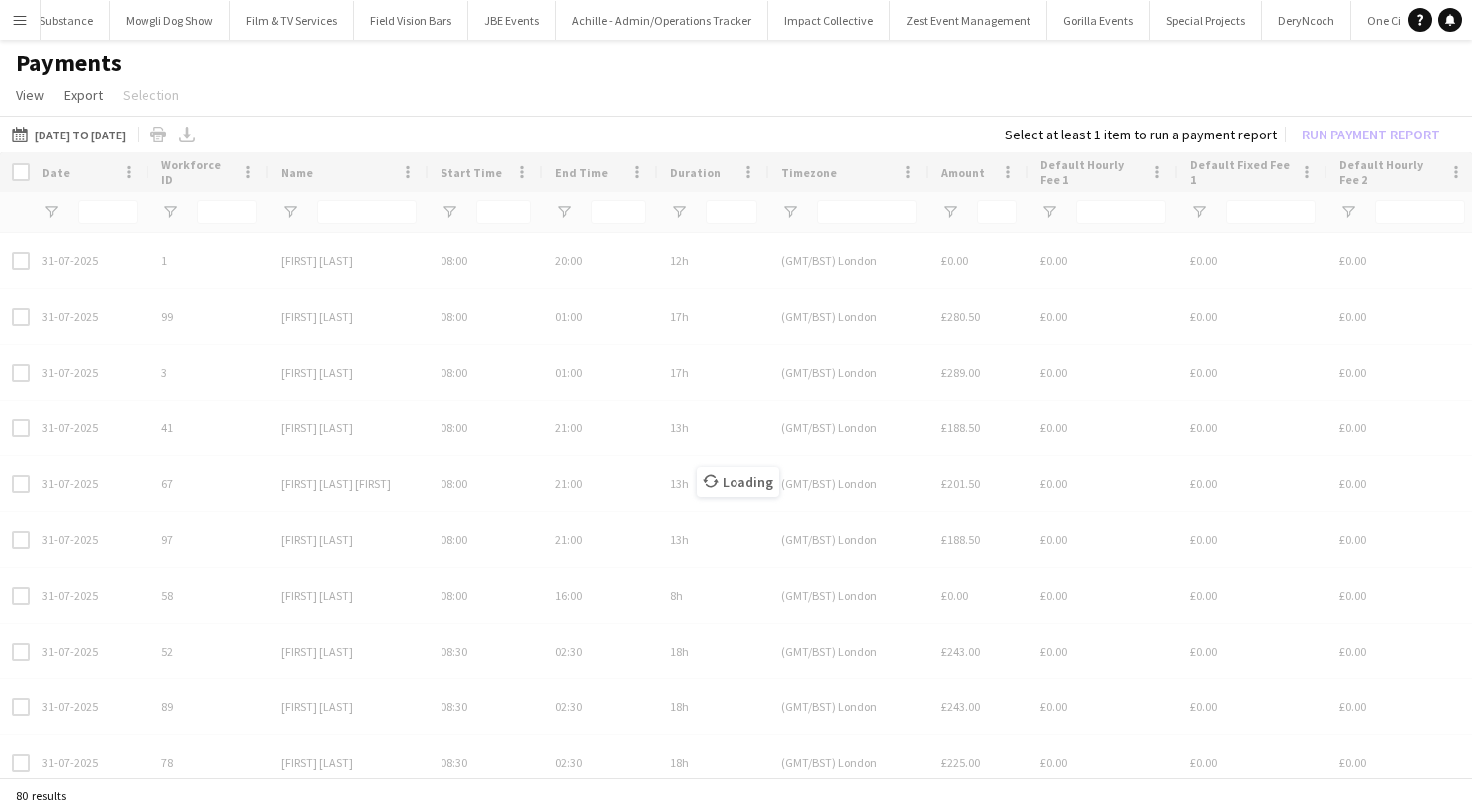 scroll, scrollTop: 0, scrollLeft: 0, axis: both 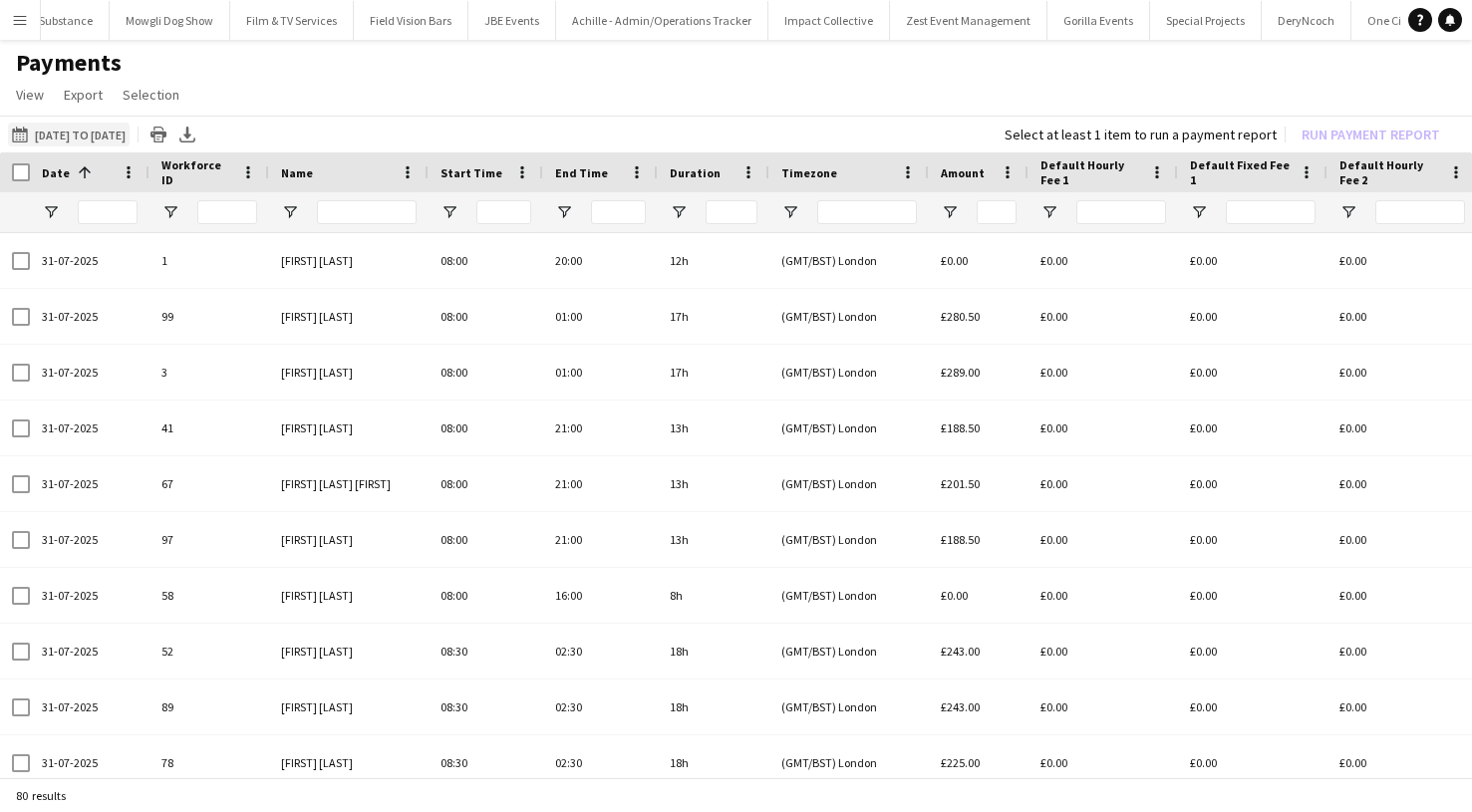 click on "[DATE] to [DATE]
[DATE] to [DATE]" 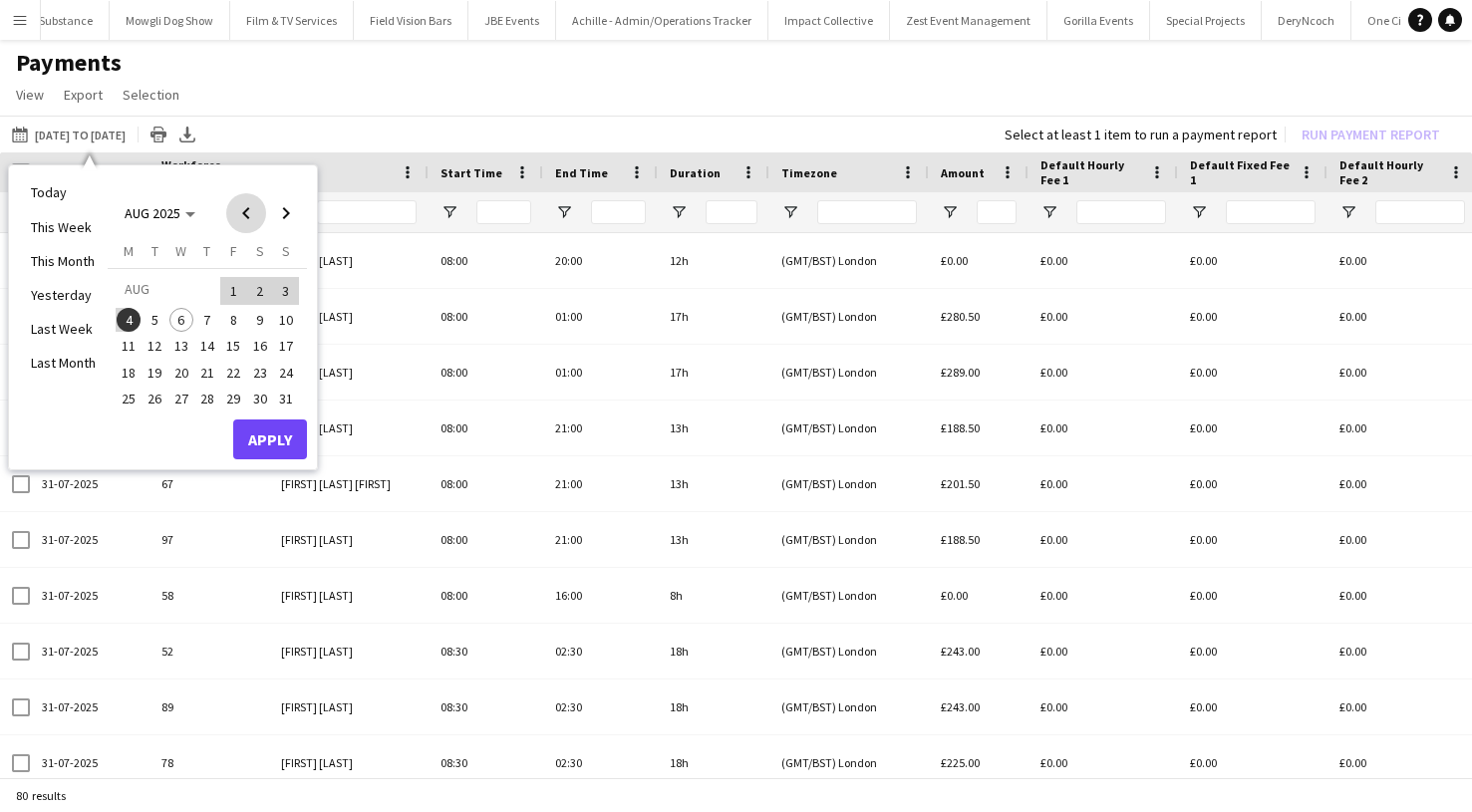 click at bounding box center (246, 213) 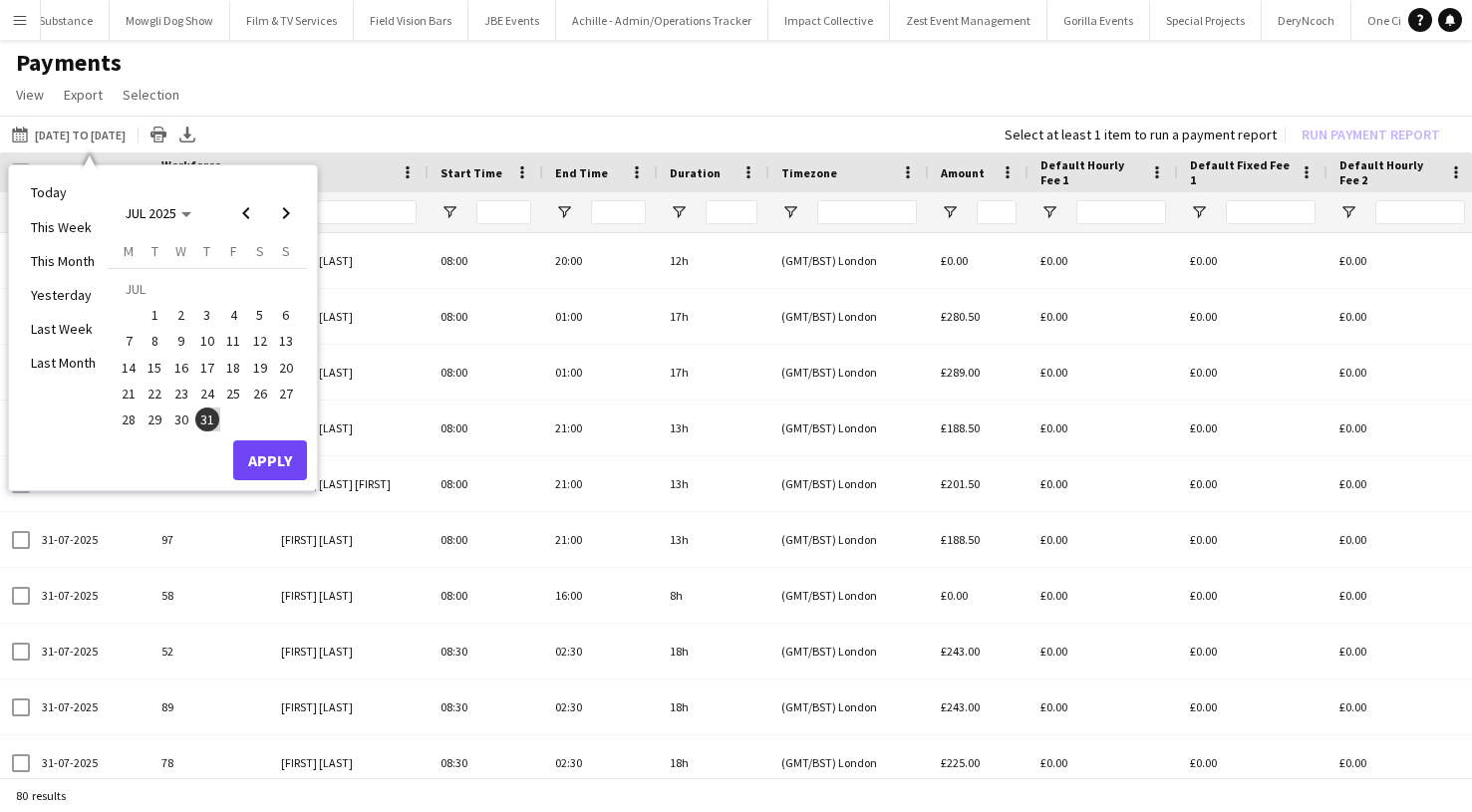 click on "1" at bounding box center [155, 315] 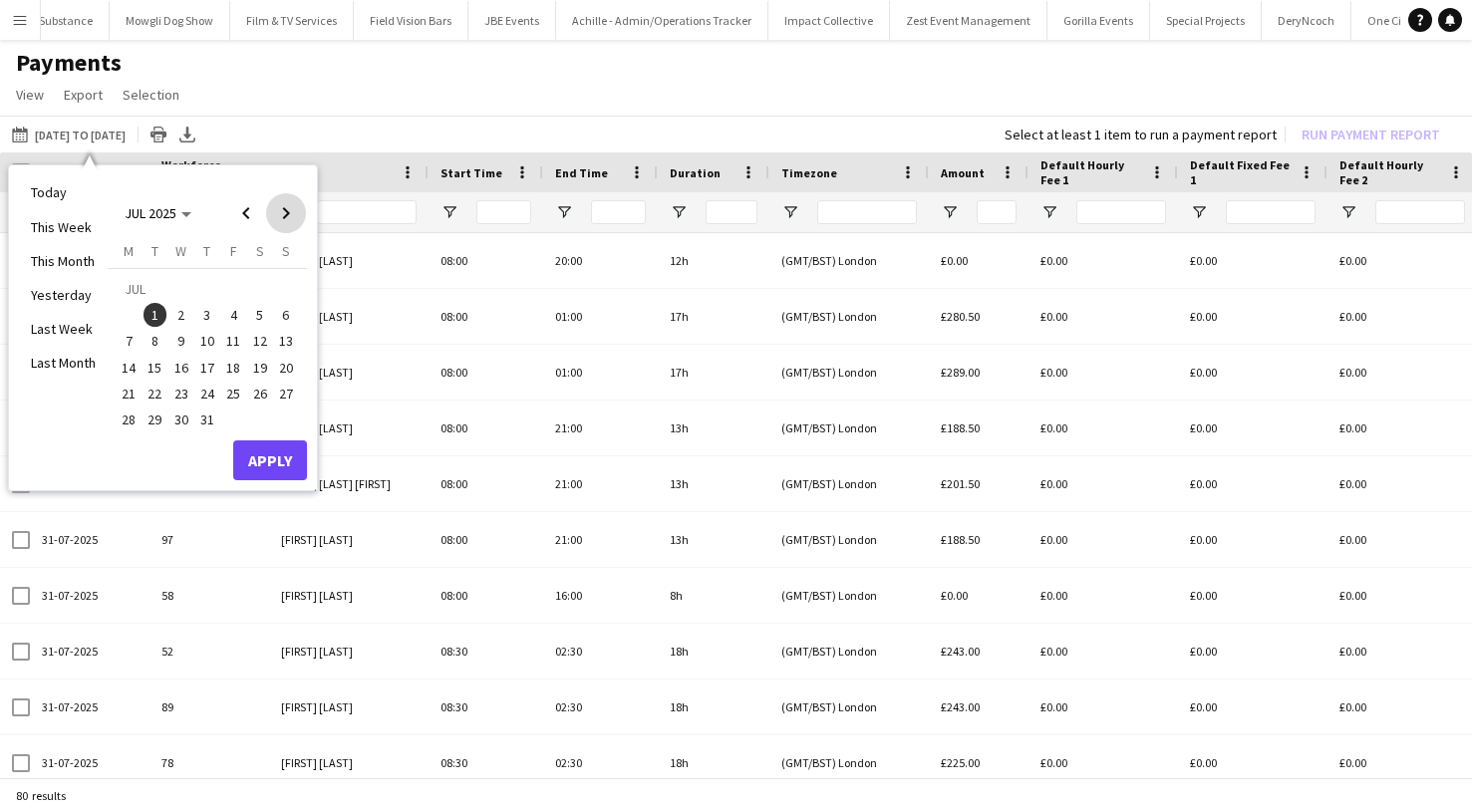 click at bounding box center (286, 213) 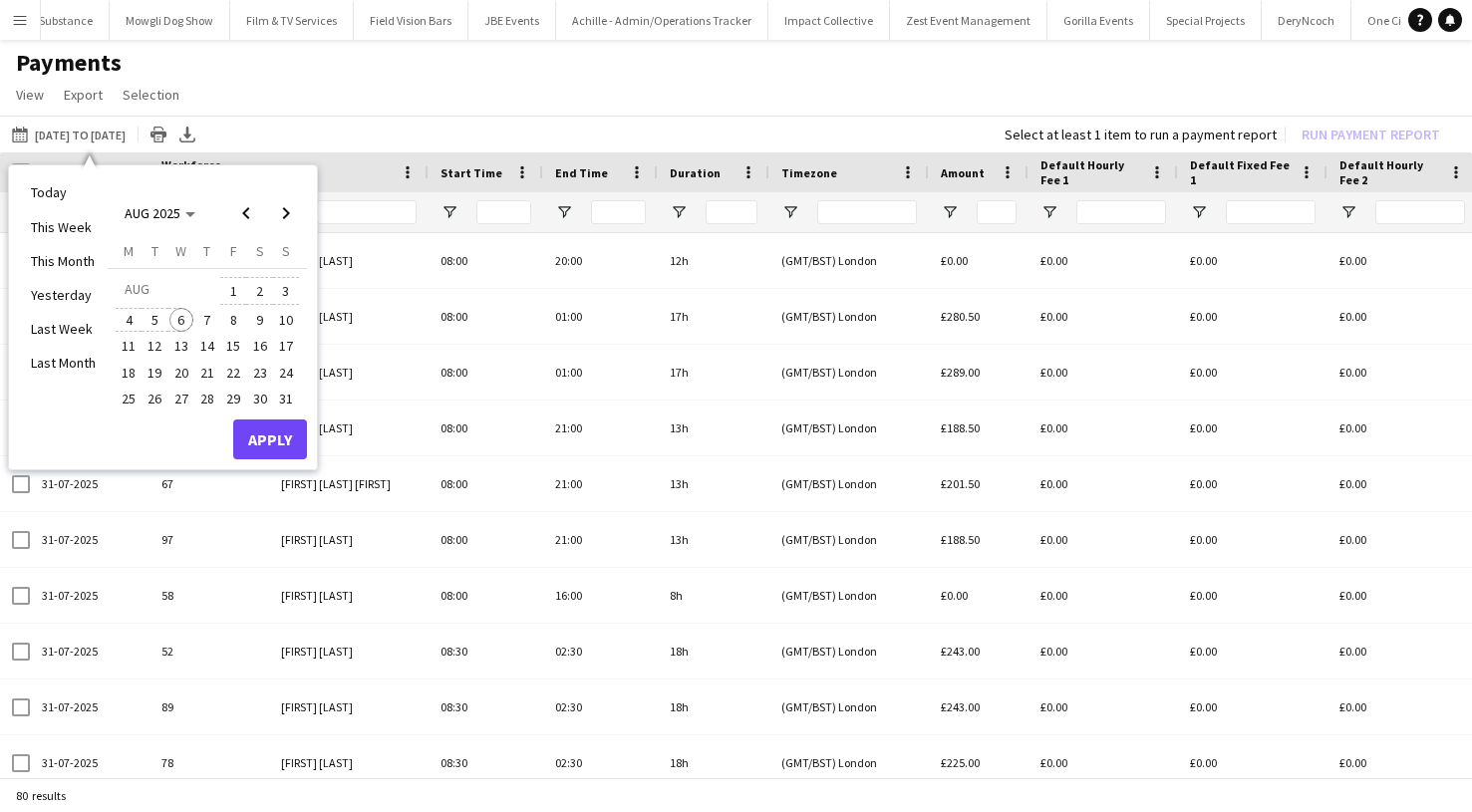click on "6" at bounding box center (181, 320) 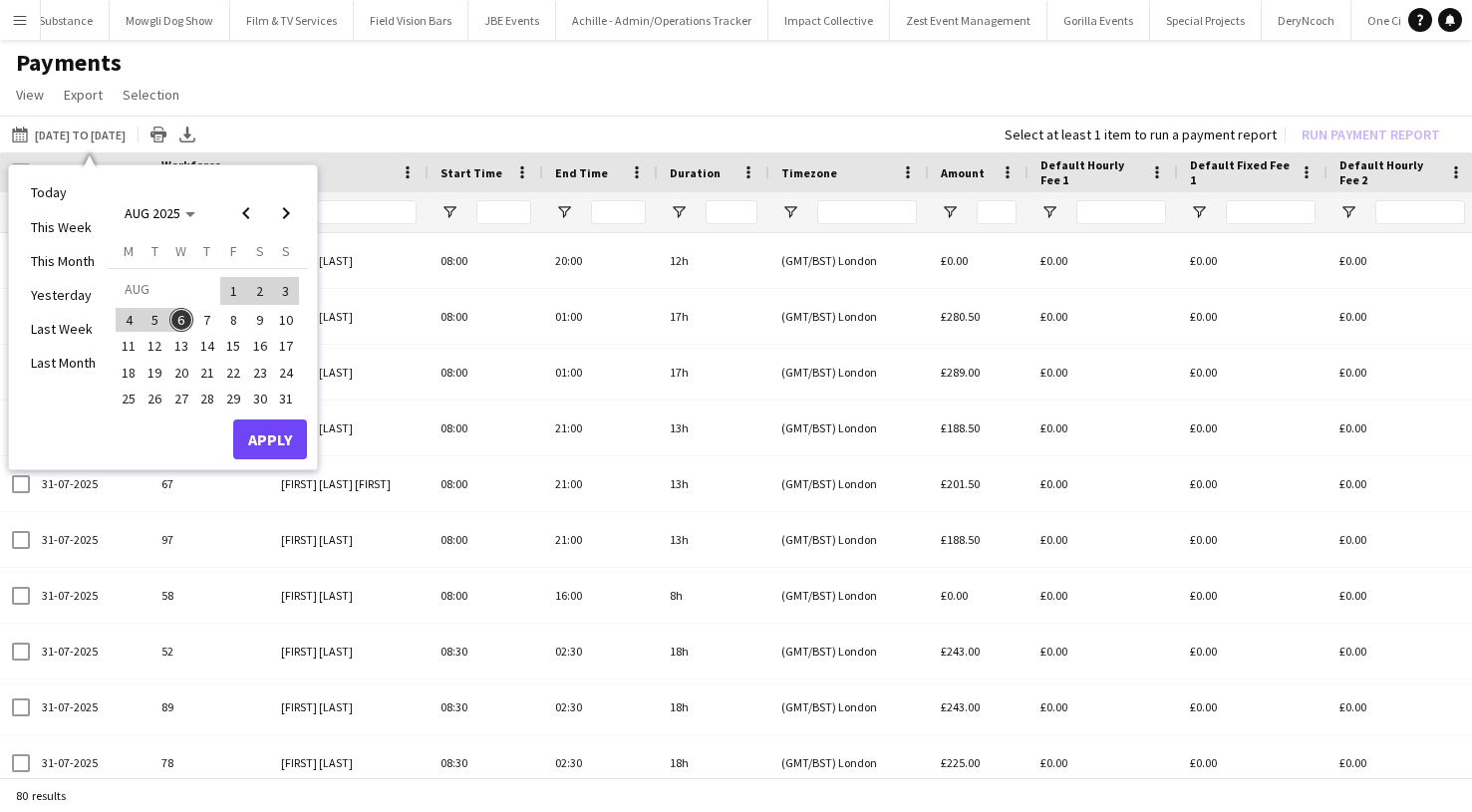 click on "Apply" at bounding box center [270, 439] 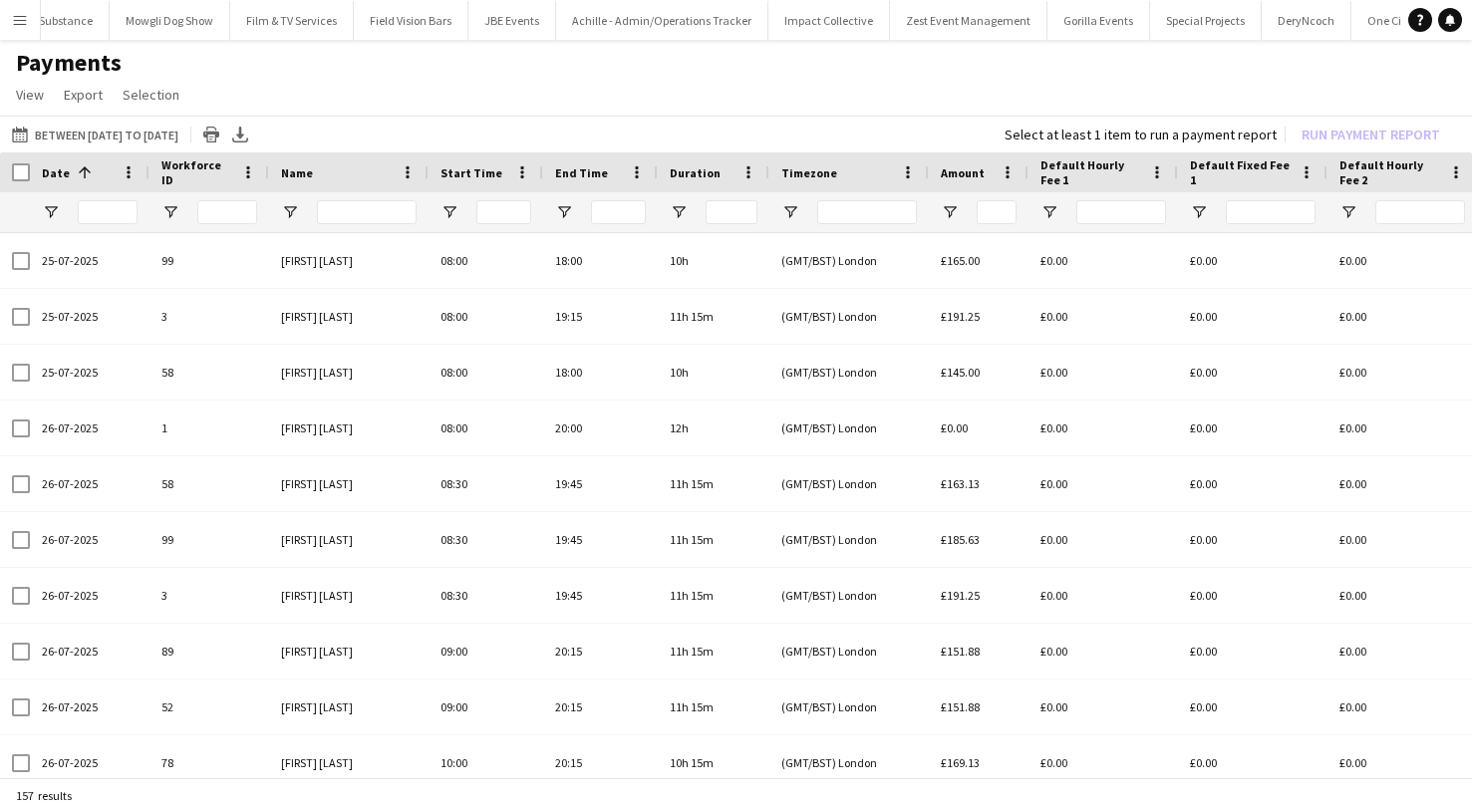 scroll, scrollTop: 0, scrollLeft: 488, axis: horizontal 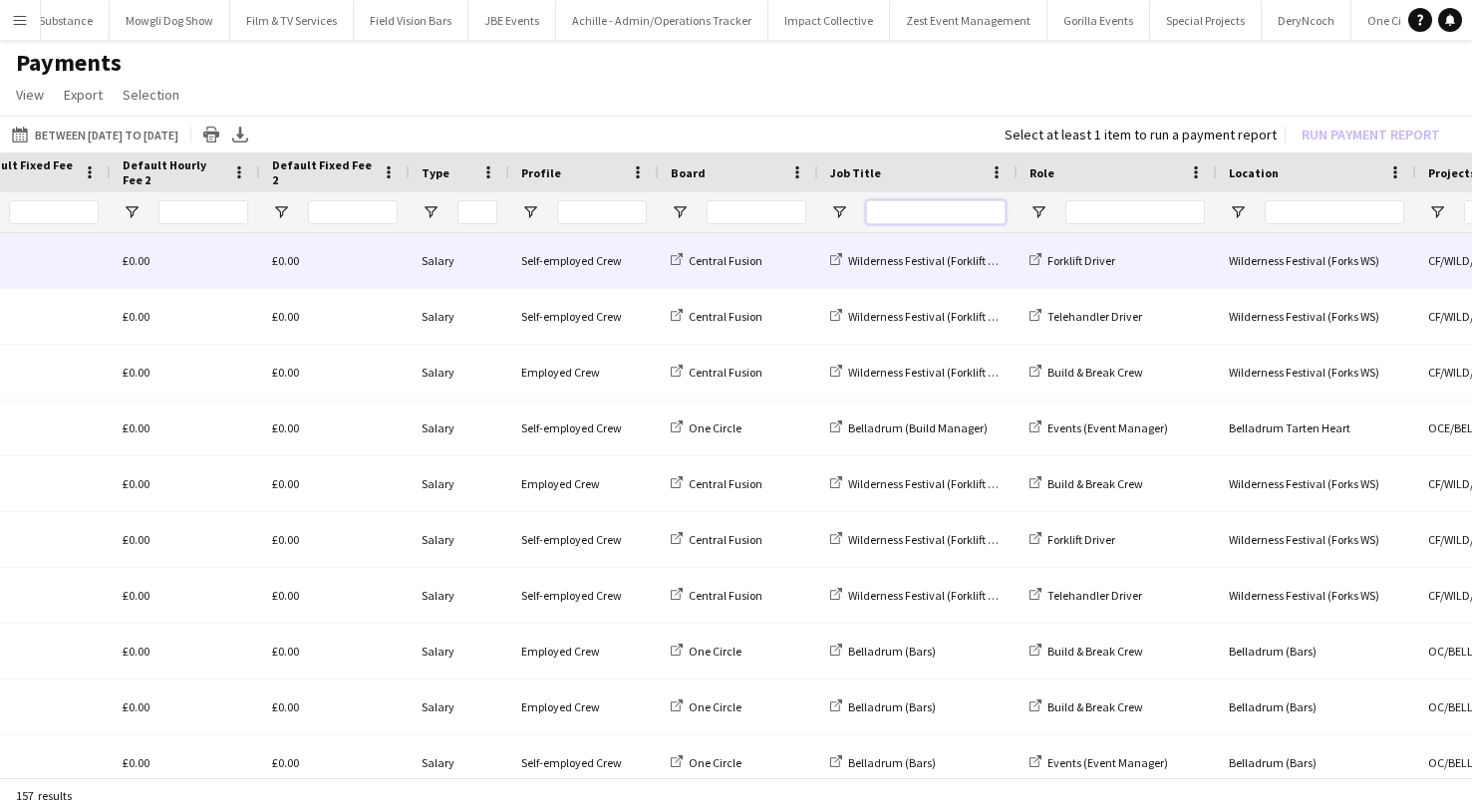 click at bounding box center [936, 212] 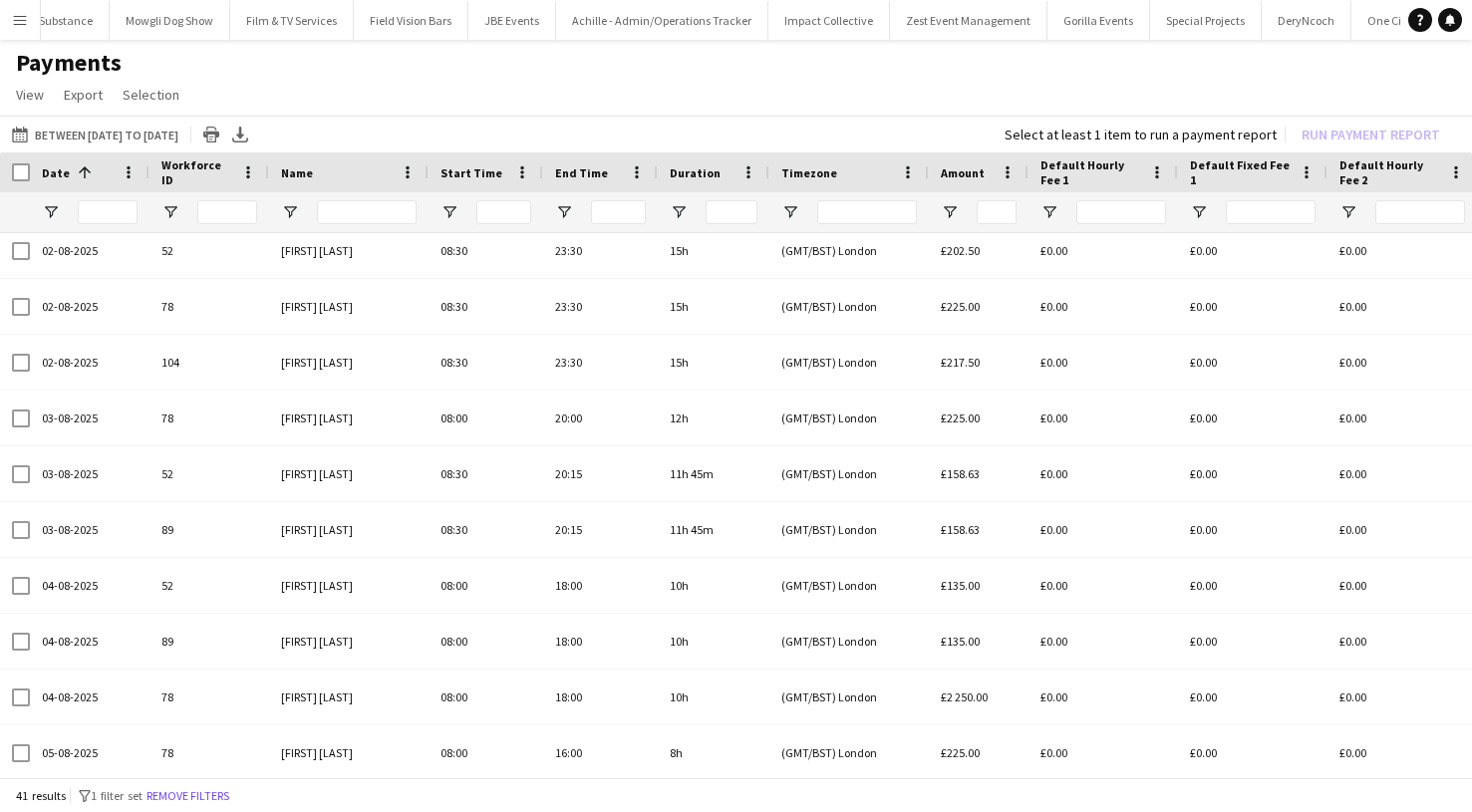 type on "*****" 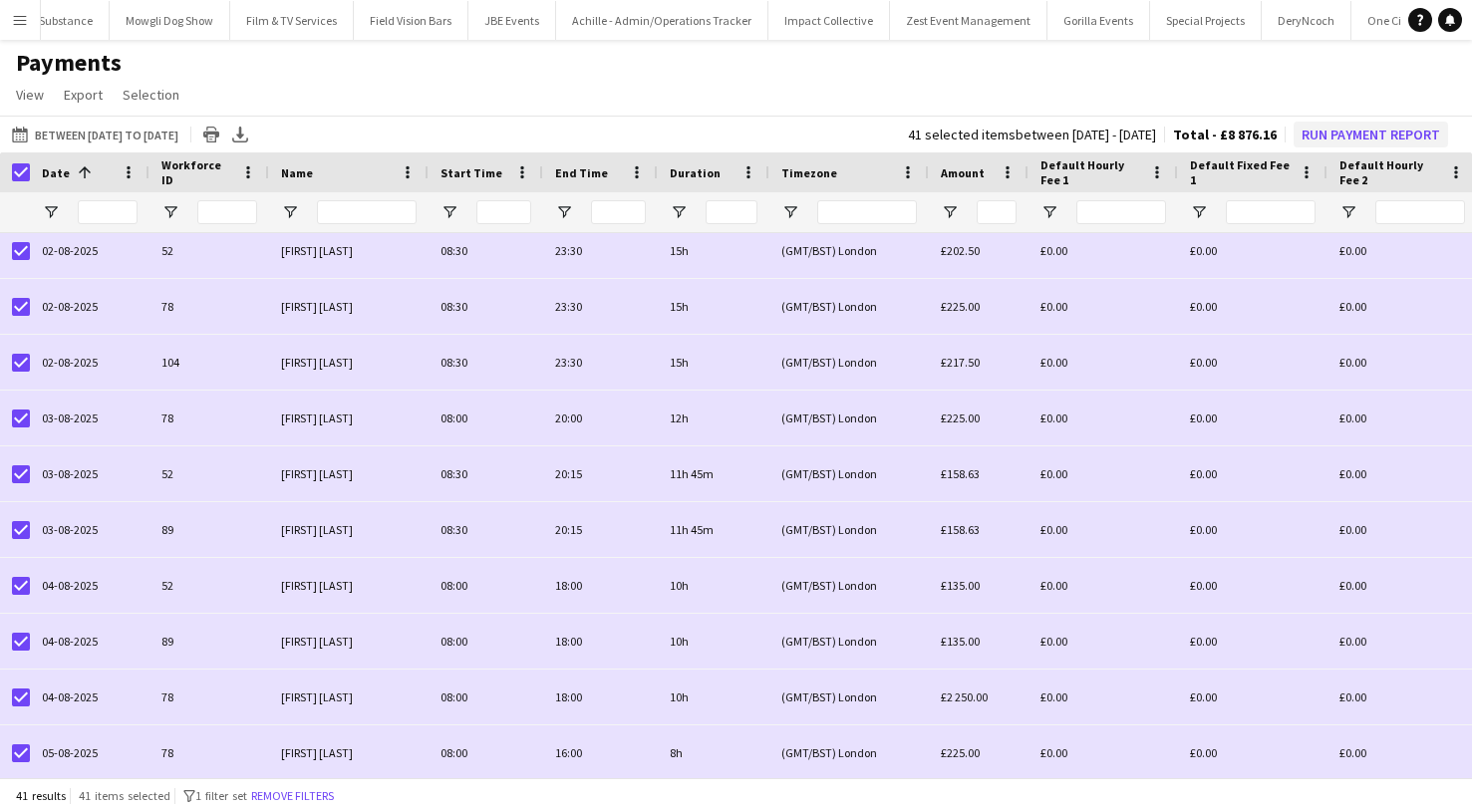 click on "Run Payment Report" 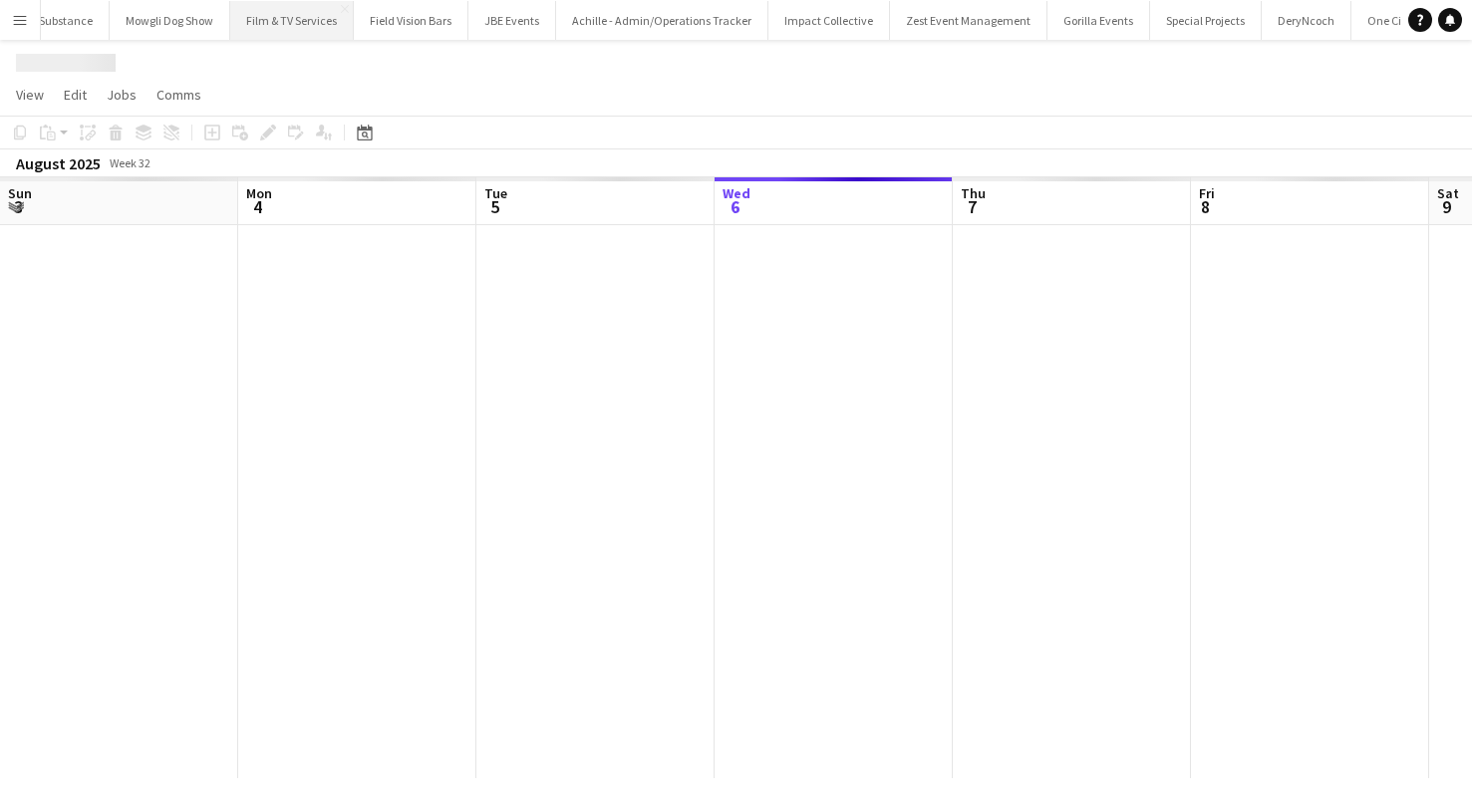 scroll, scrollTop: 0, scrollLeft: 476, axis: horizontal 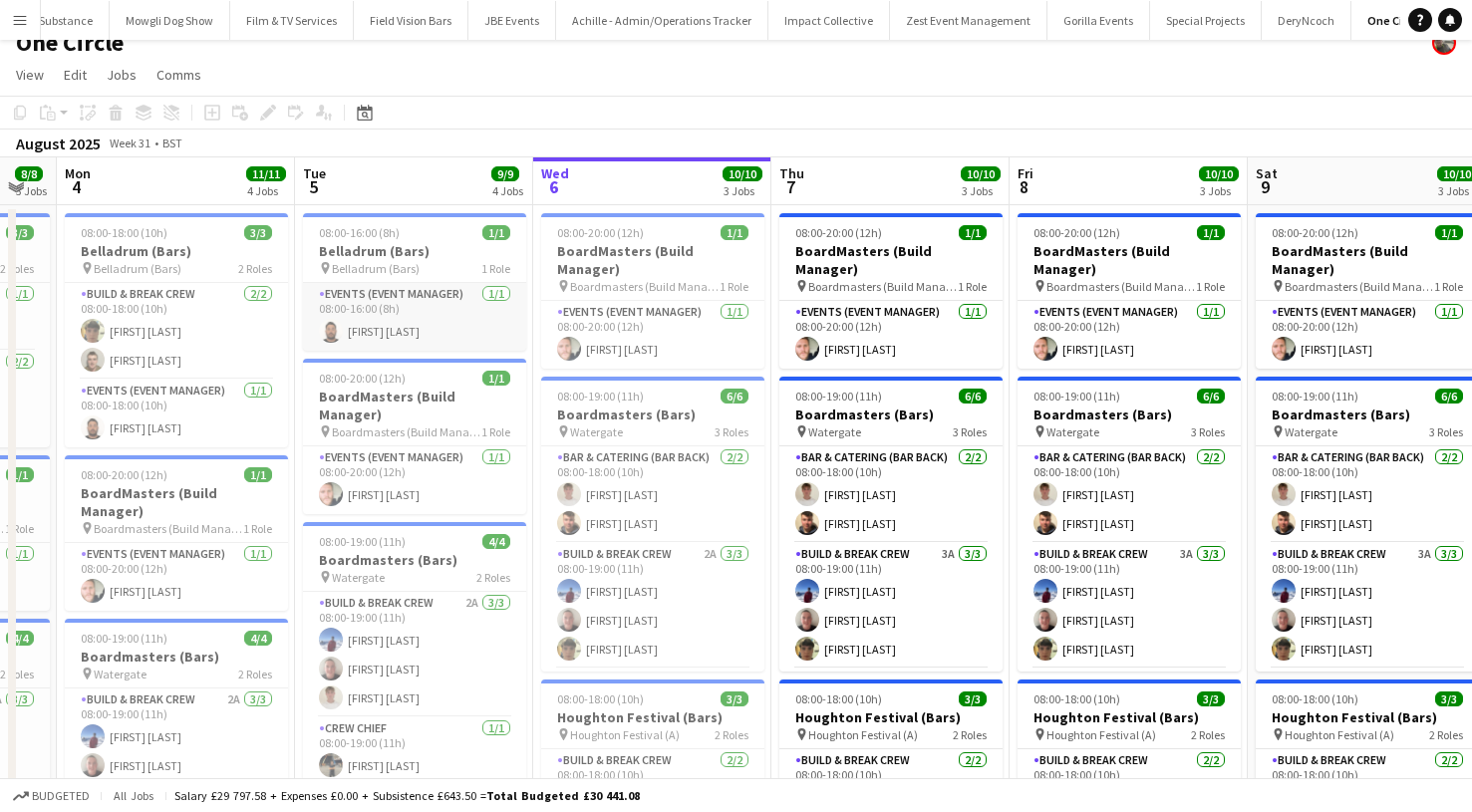click on "Events (Event Manager) 1/1 08:00-16:00 (8h)
[FIRST] [LAST]" at bounding box center [415, 317] 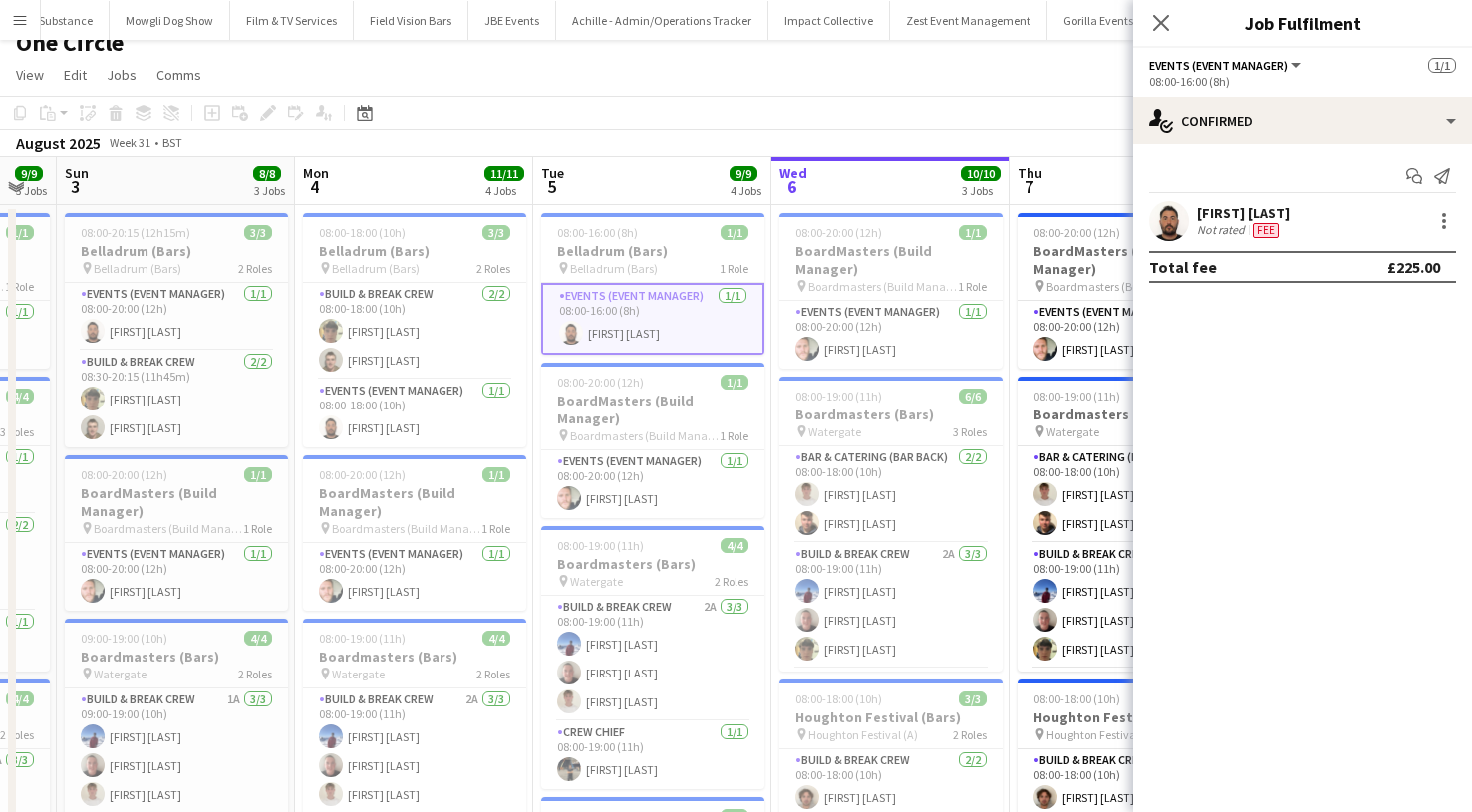 scroll, scrollTop: 0, scrollLeft: 487, axis: horizontal 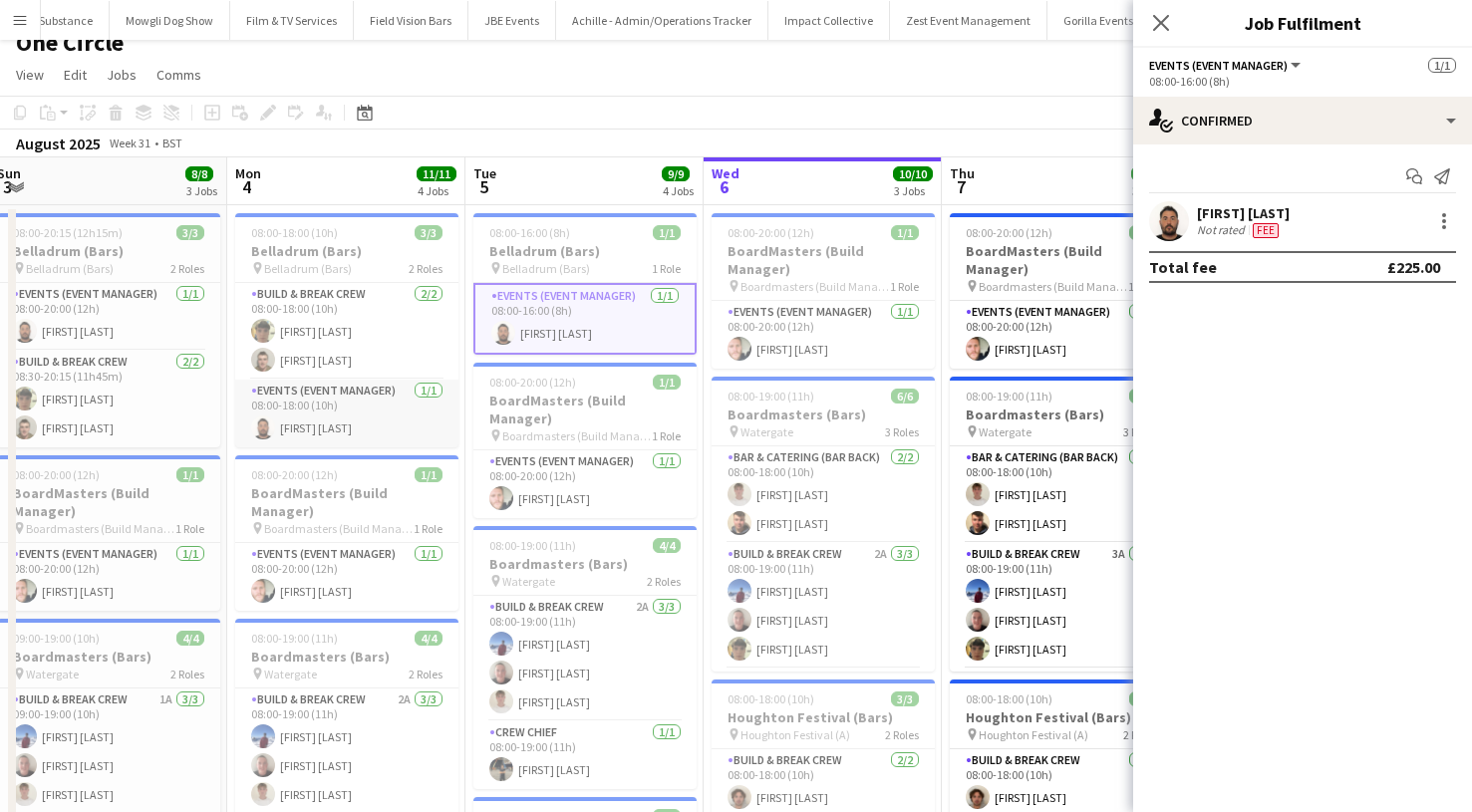 click on "Events (Event Manager)   1/1   08:00-18:00 (10h)
[FIRST] [LAST]" at bounding box center [347, 413] 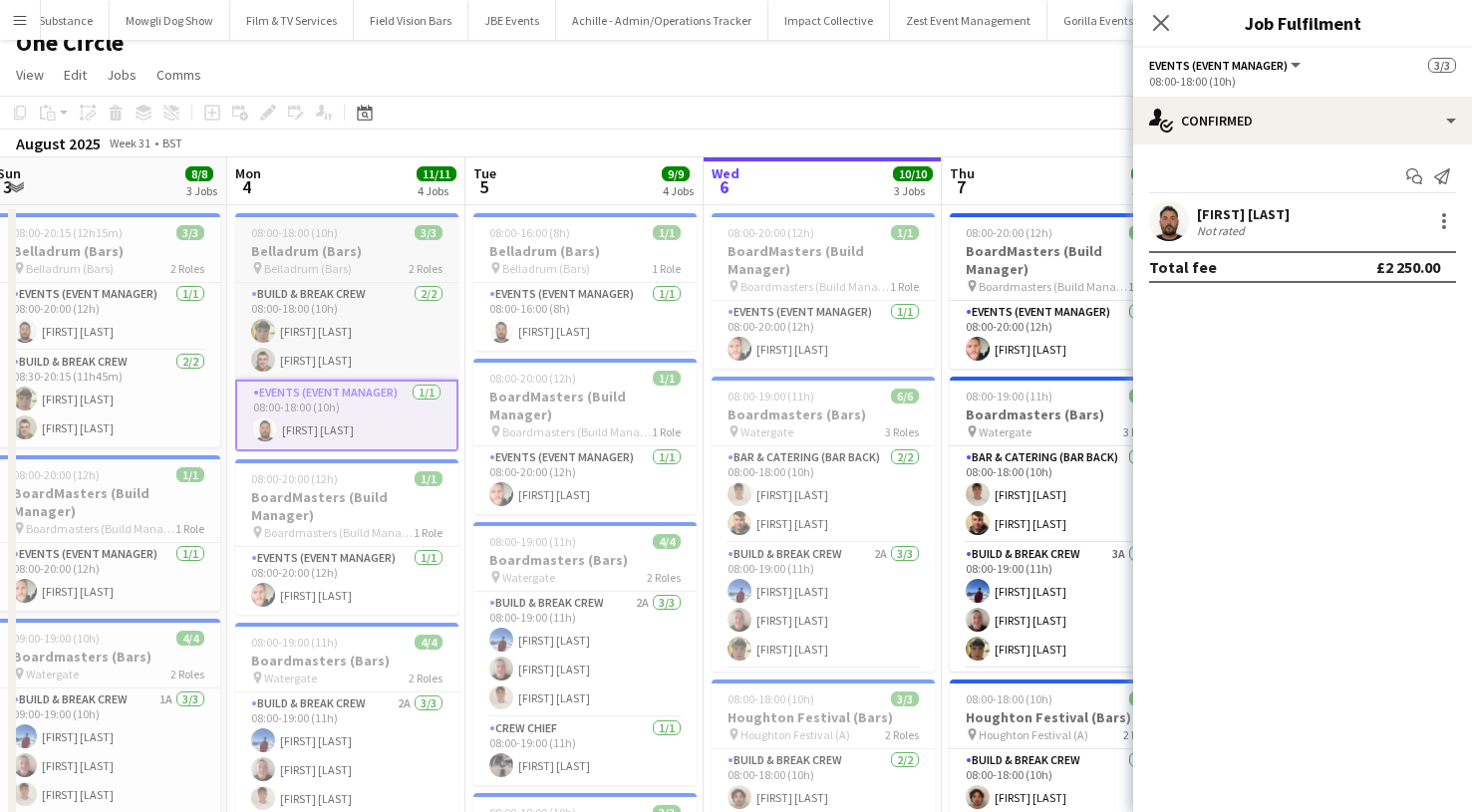click on "Belladrum (Bars)" at bounding box center [347, 251] 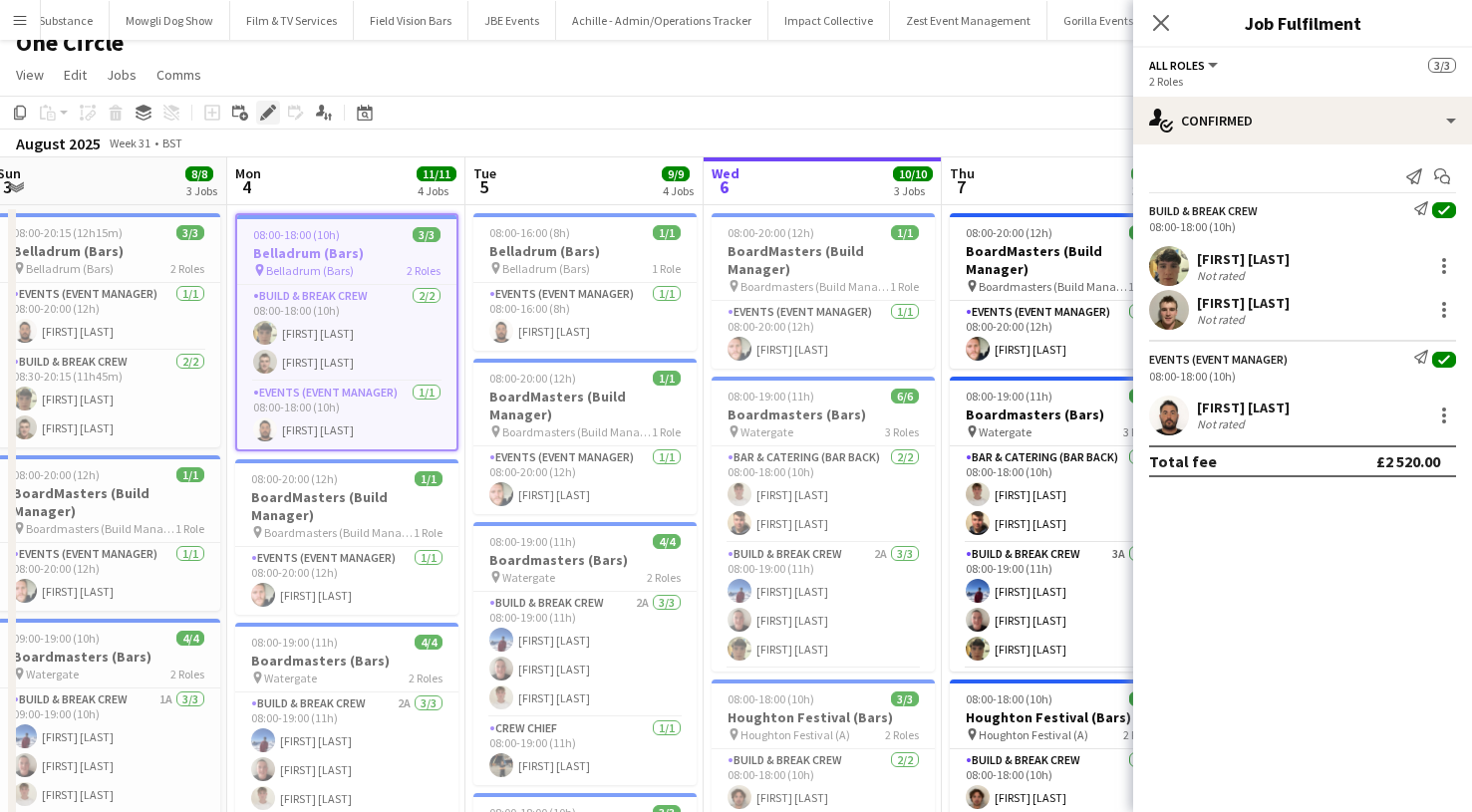 click on "Edit" at bounding box center [268, 113] 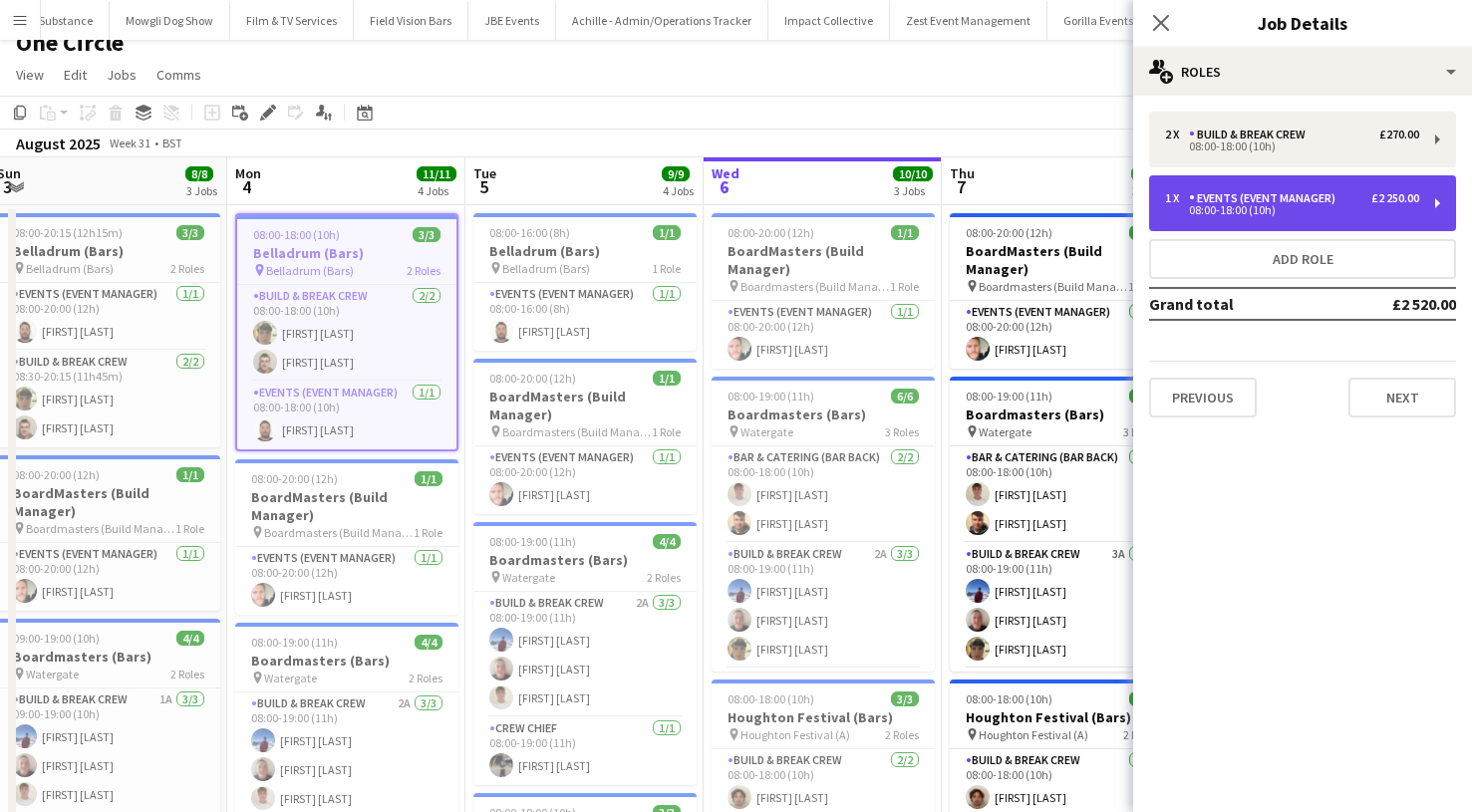 click on "08:00-18:00 (10h)" at bounding box center [1292, 210] 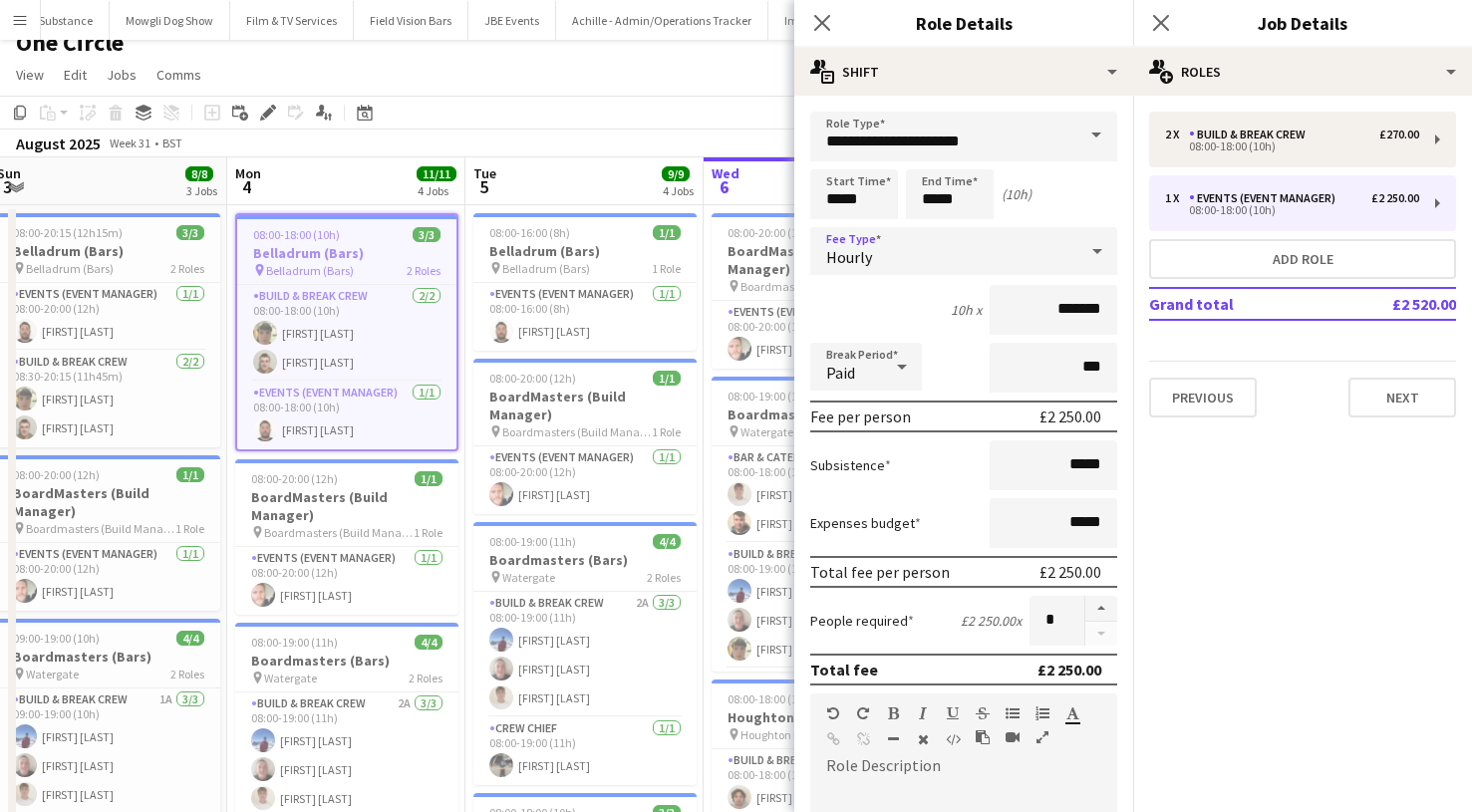 click on "Hourly" at bounding box center [944, 251] 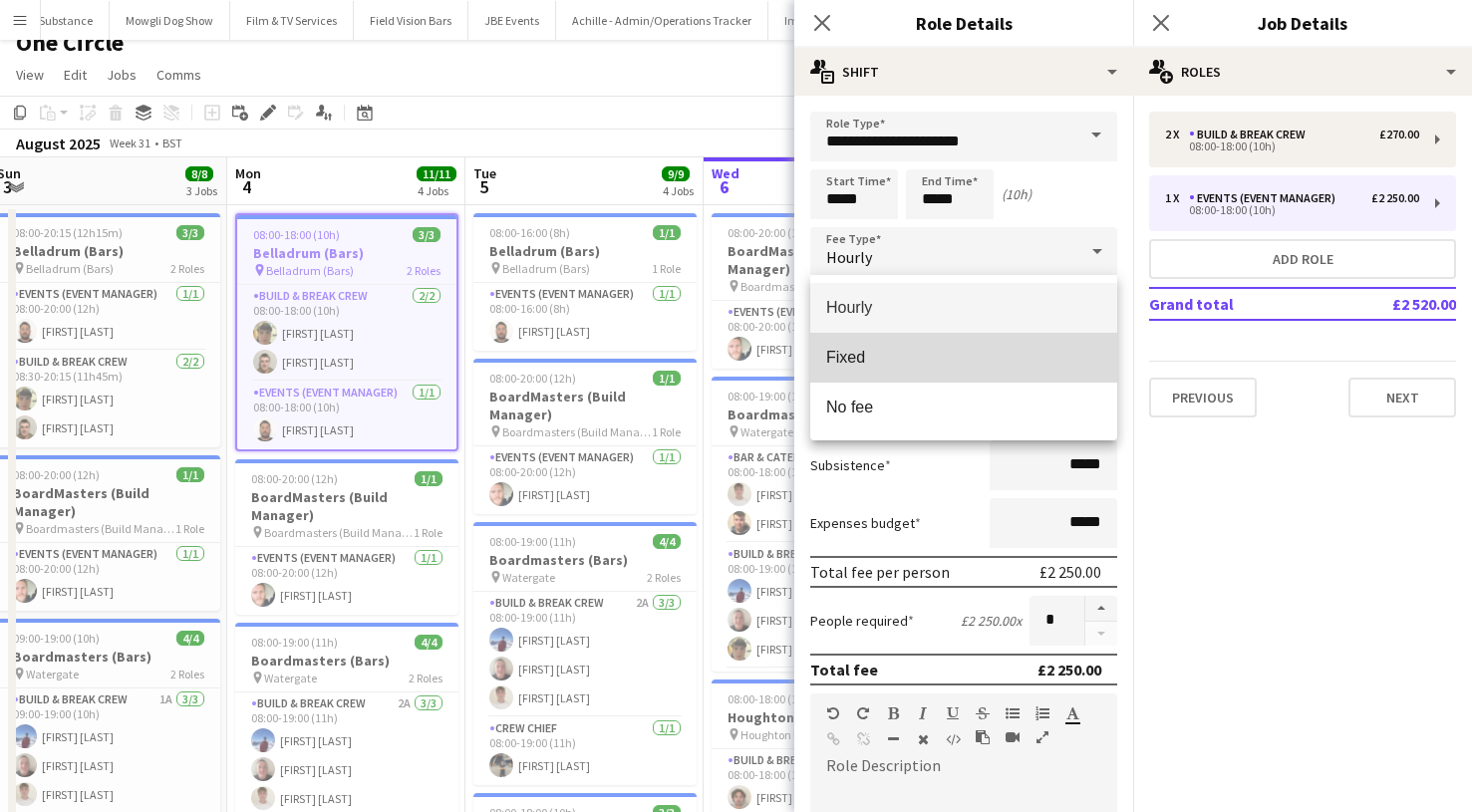 click on "Fixed" at bounding box center [964, 357] 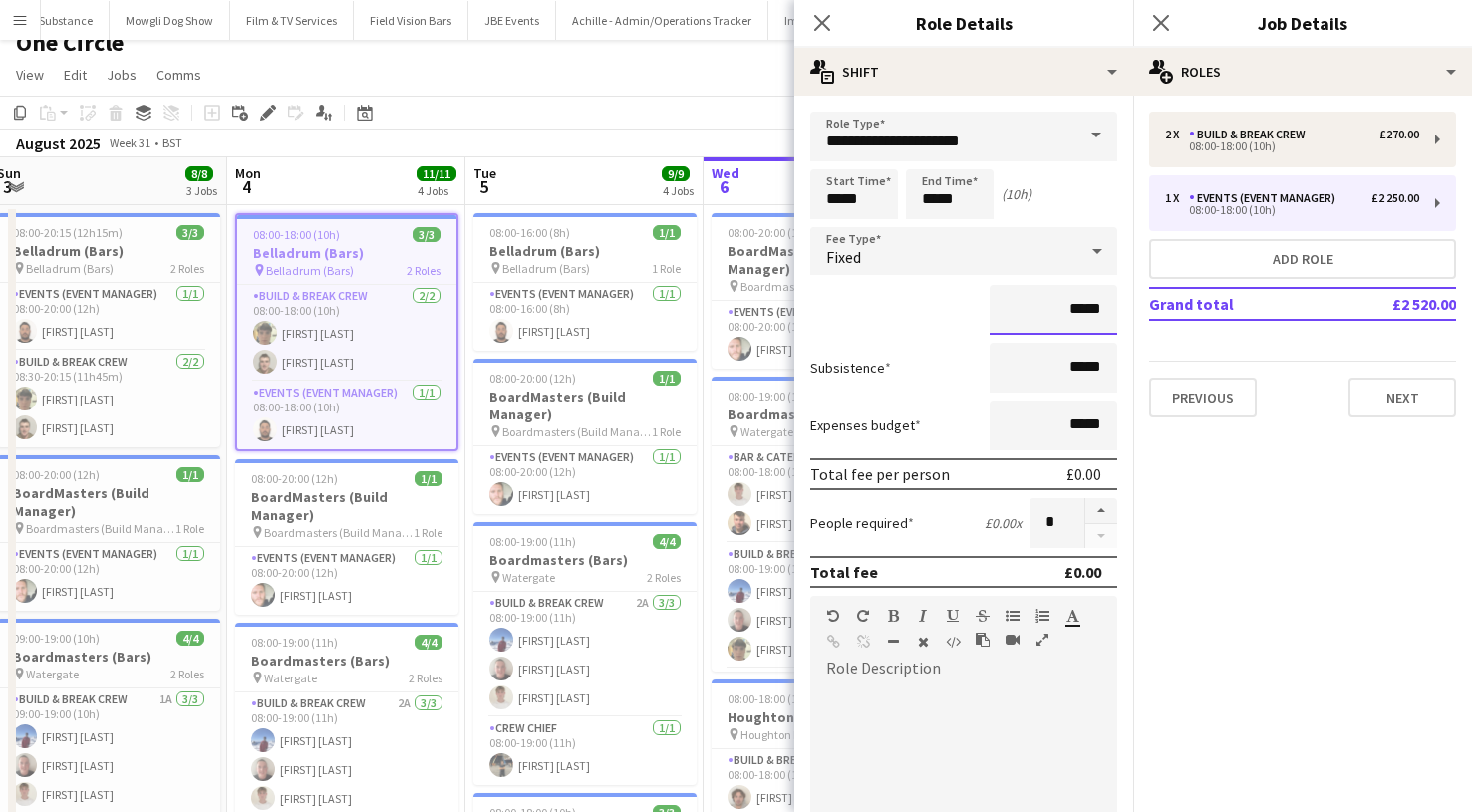 click on "*****" at bounding box center [1053, 310] 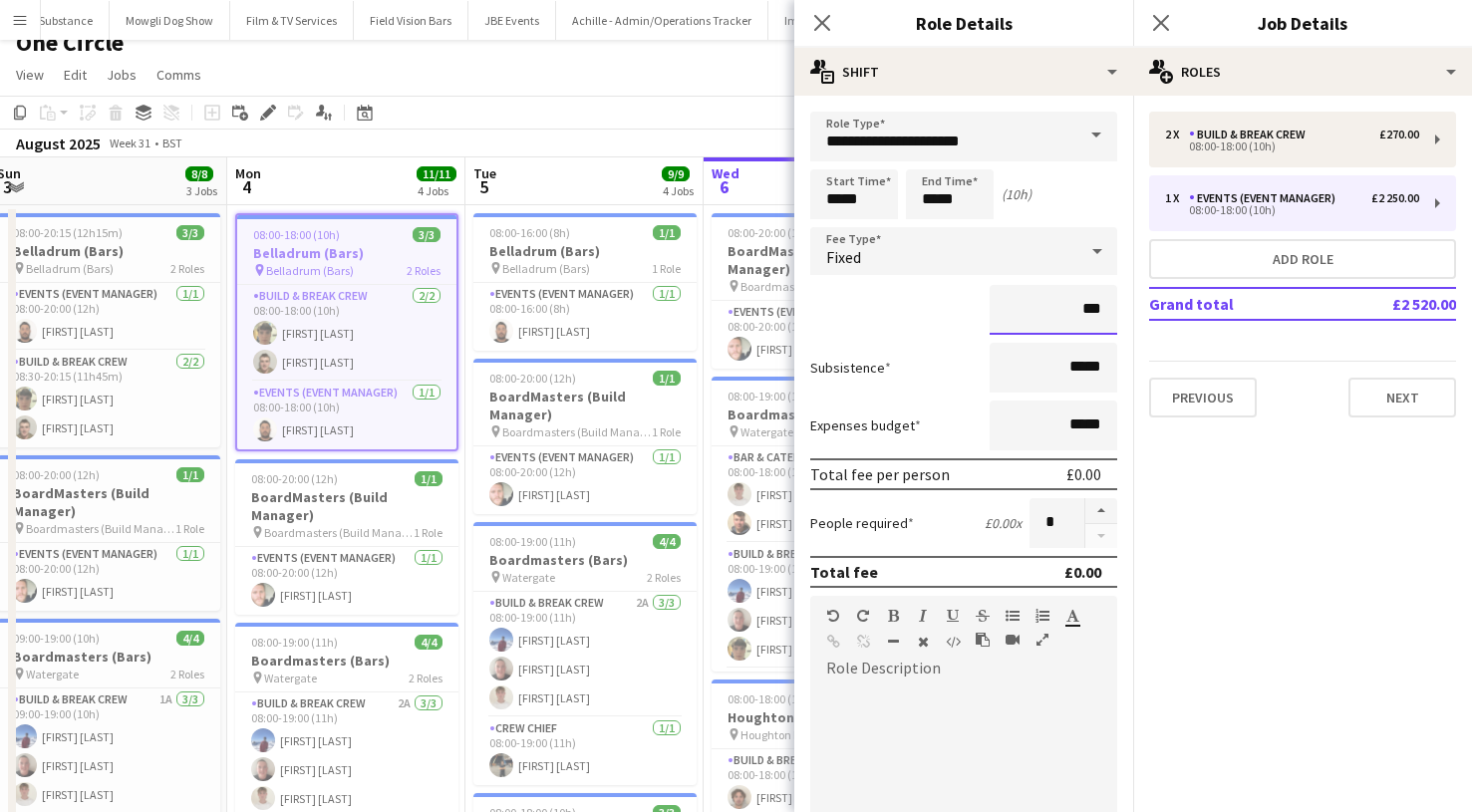 type on "**" 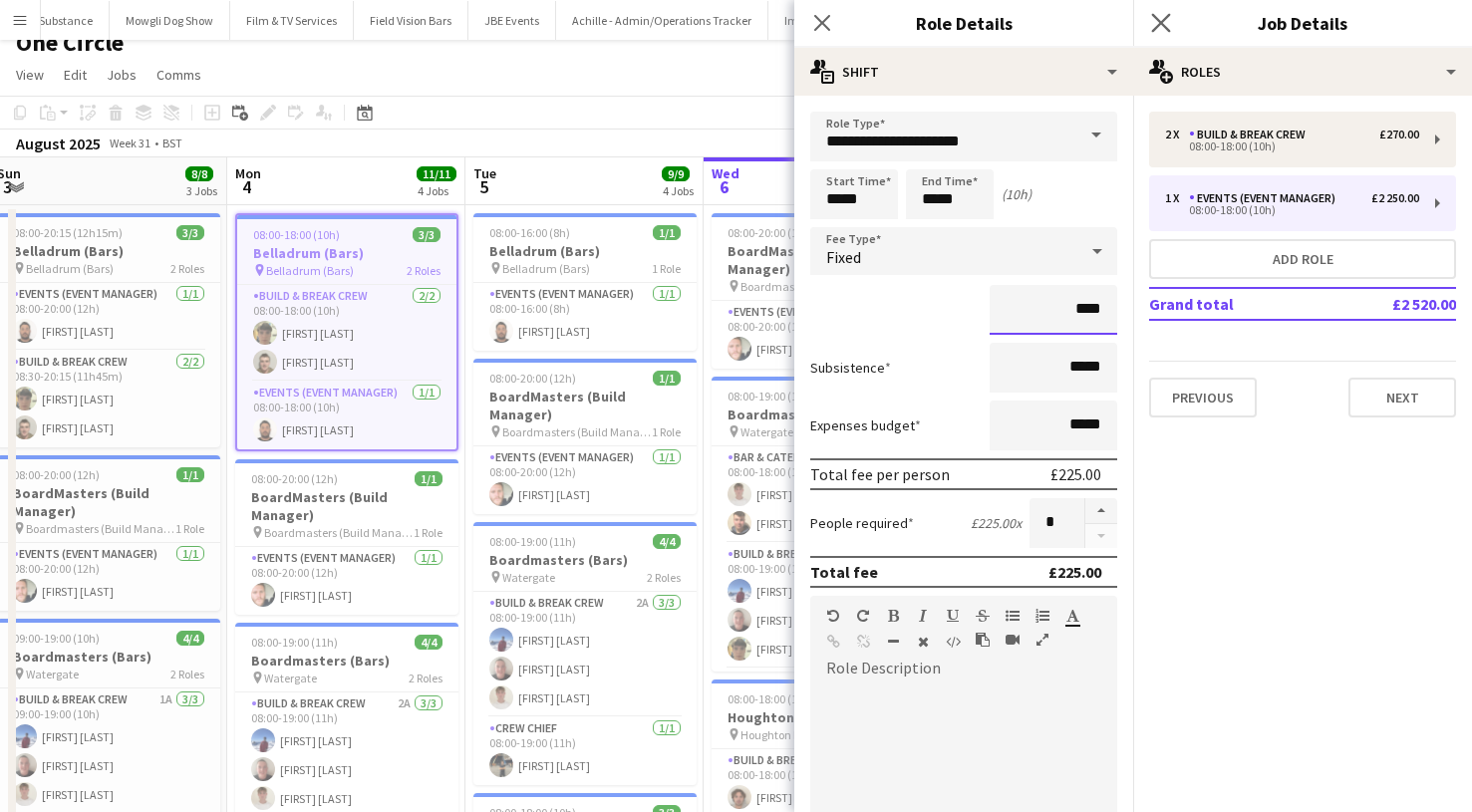 type on "****" 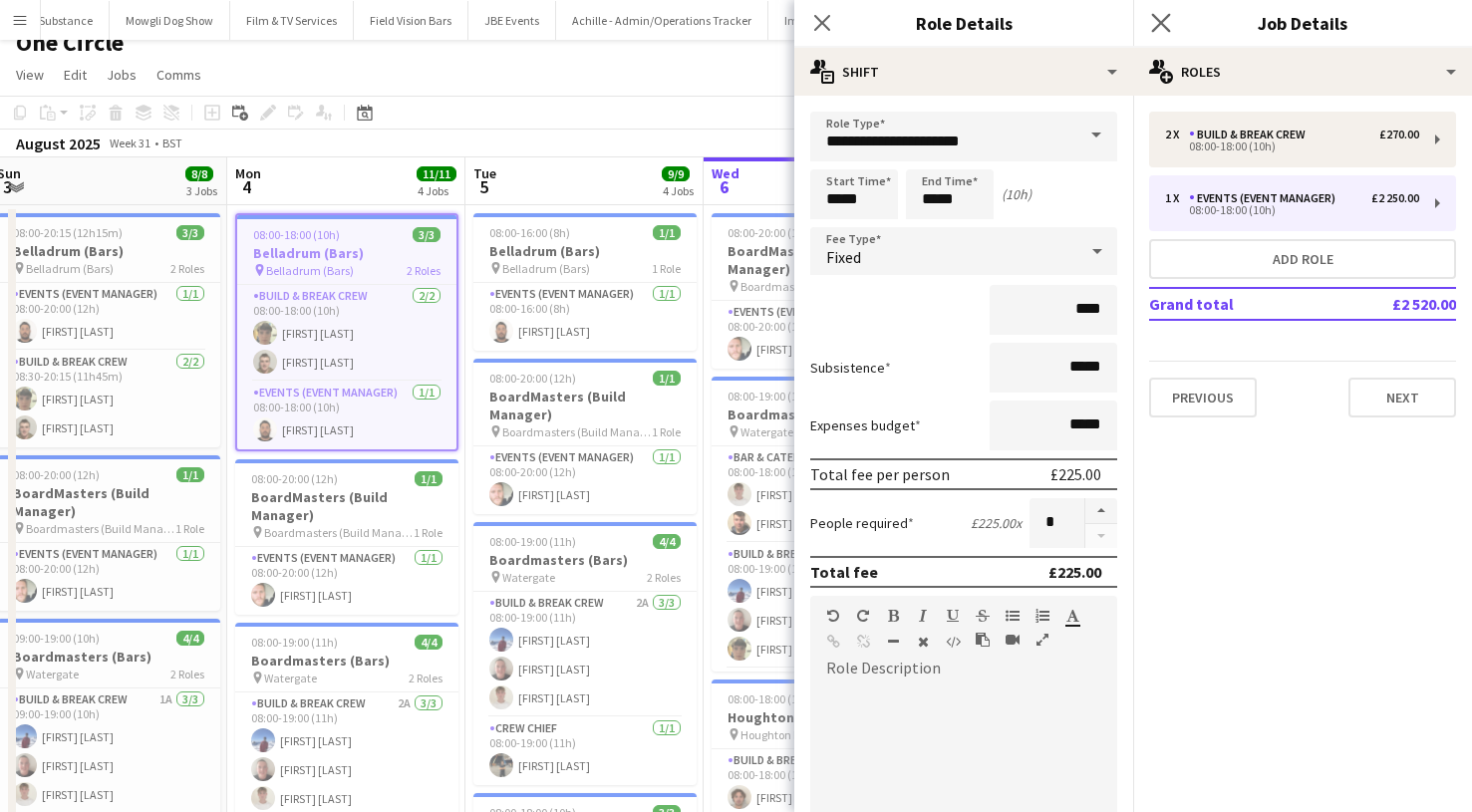 click on "Close pop-in" 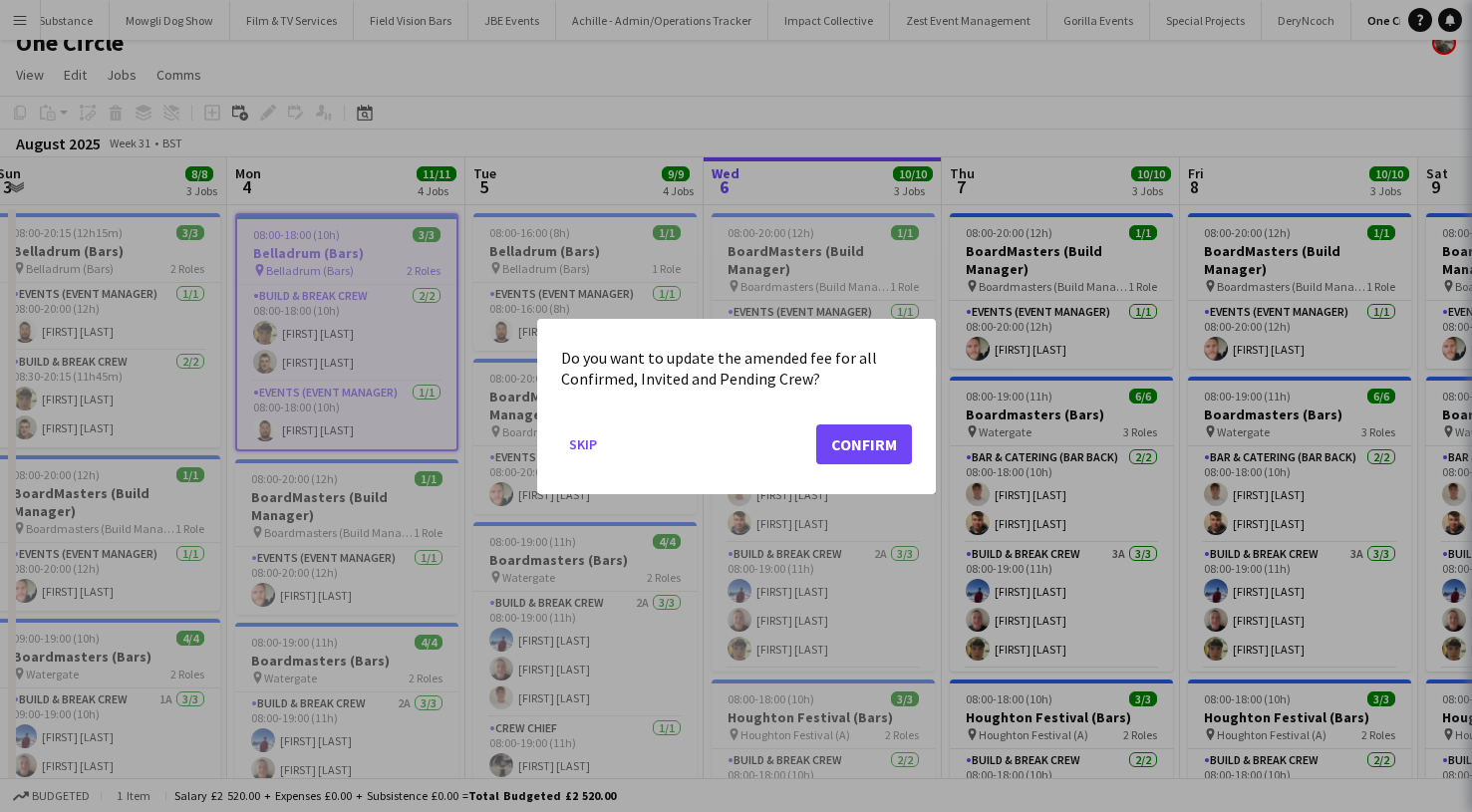 scroll, scrollTop: 0, scrollLeft: 0, axis: both 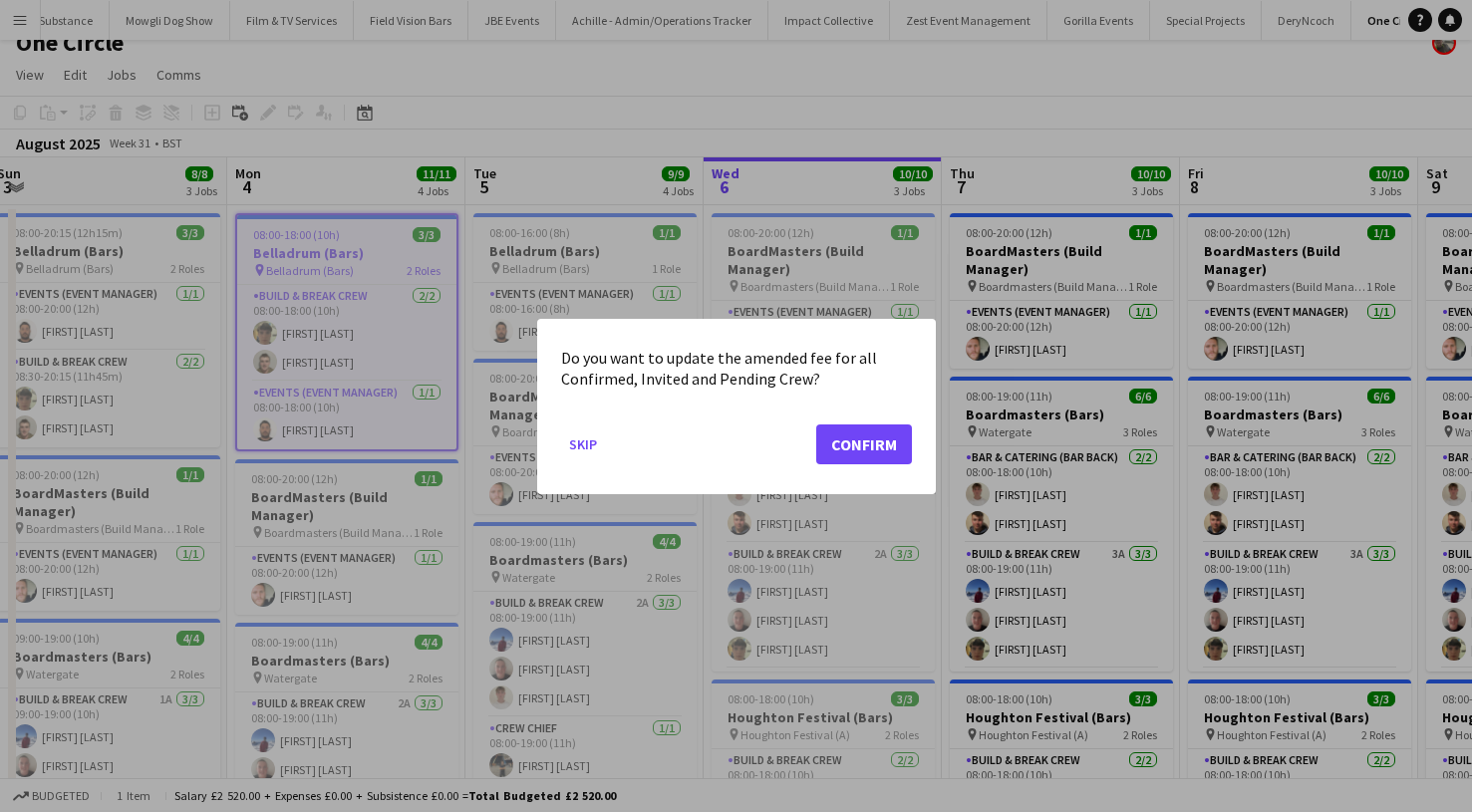 click on "Confirm" 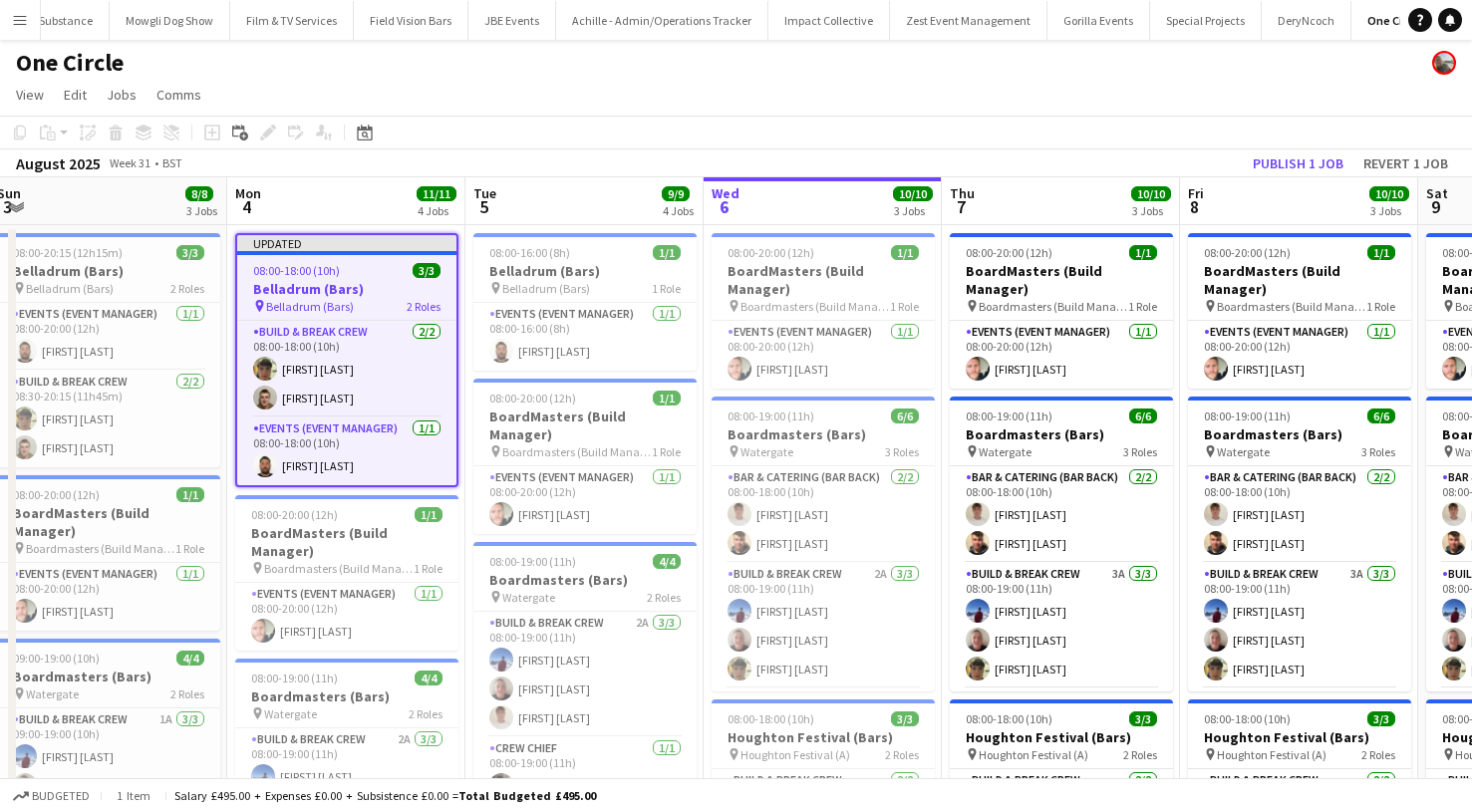 scroll, scrollTop: 20, scrollLeft: 0, axis: vertical 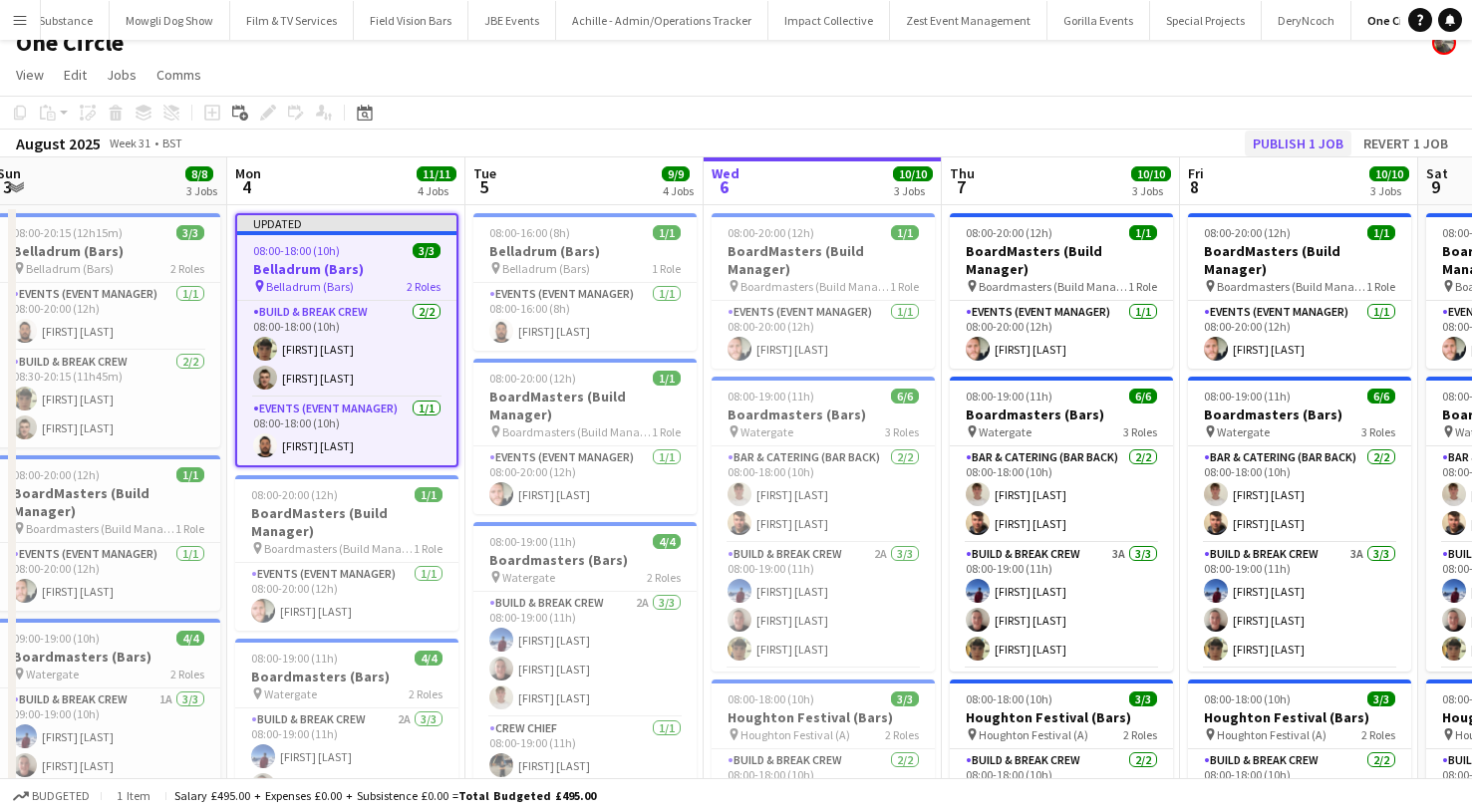 click on "Publish 1 job" 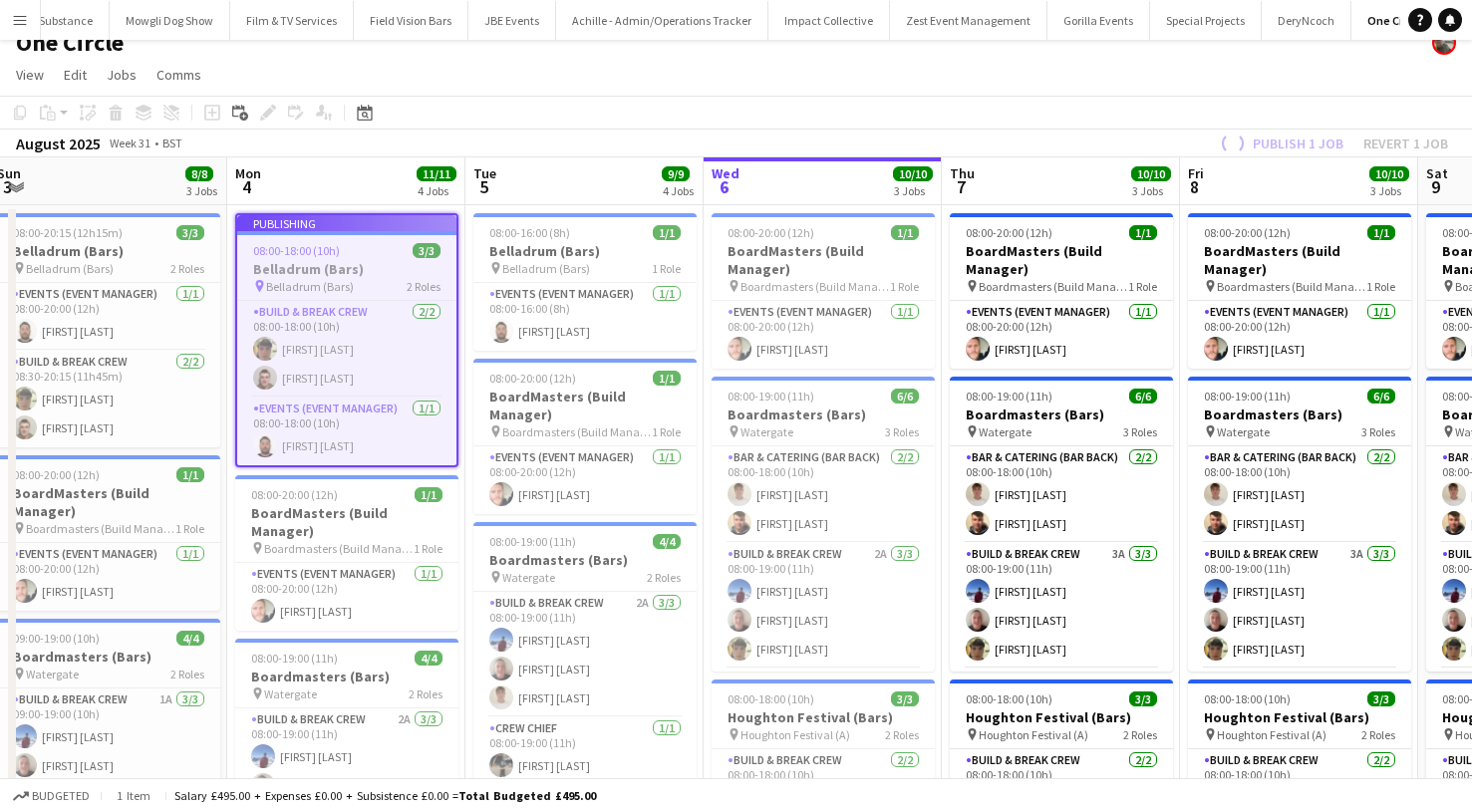 click on "Menu" at bounding box center [20, 20] 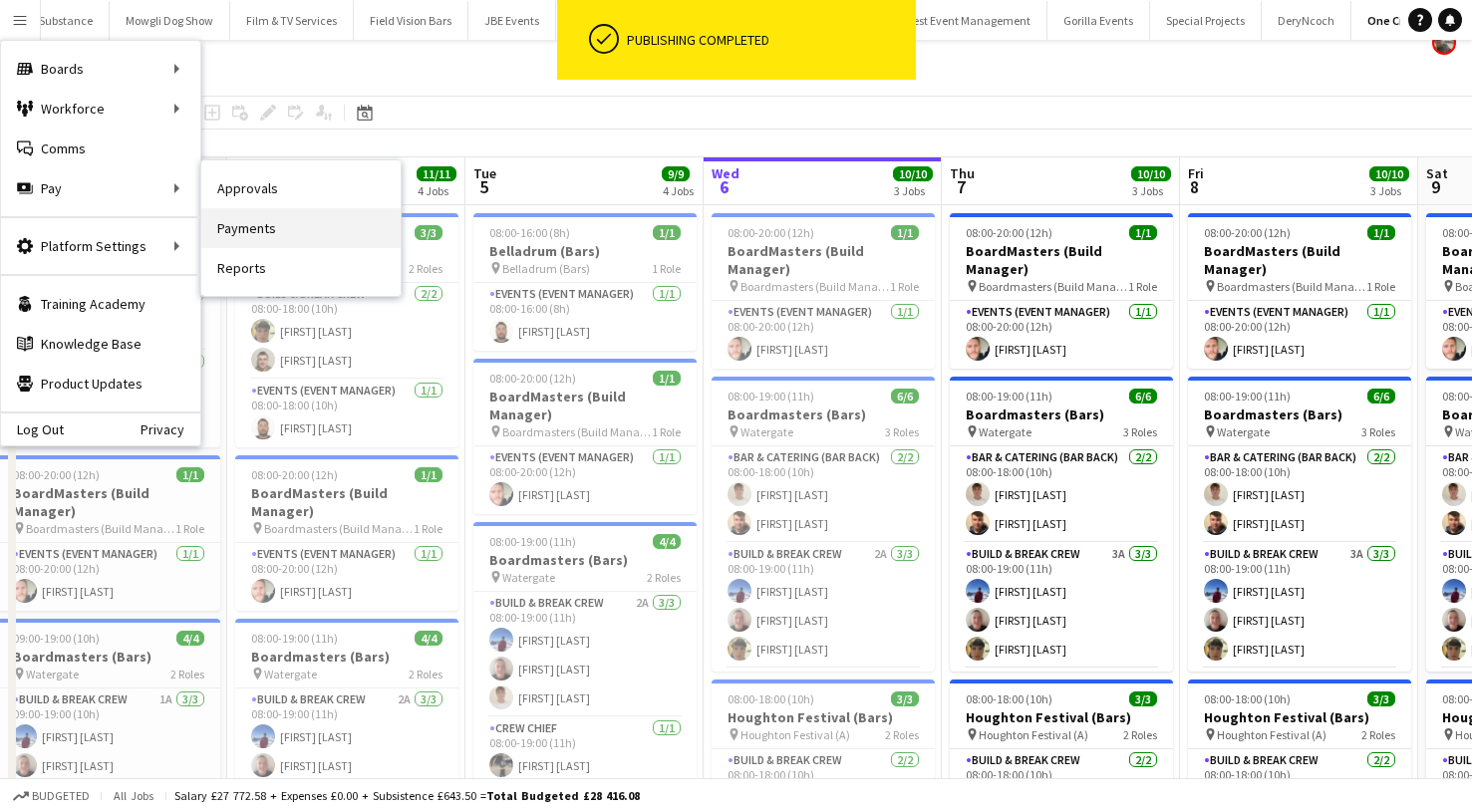 click on "Payments" at bounding box center [301, 228] 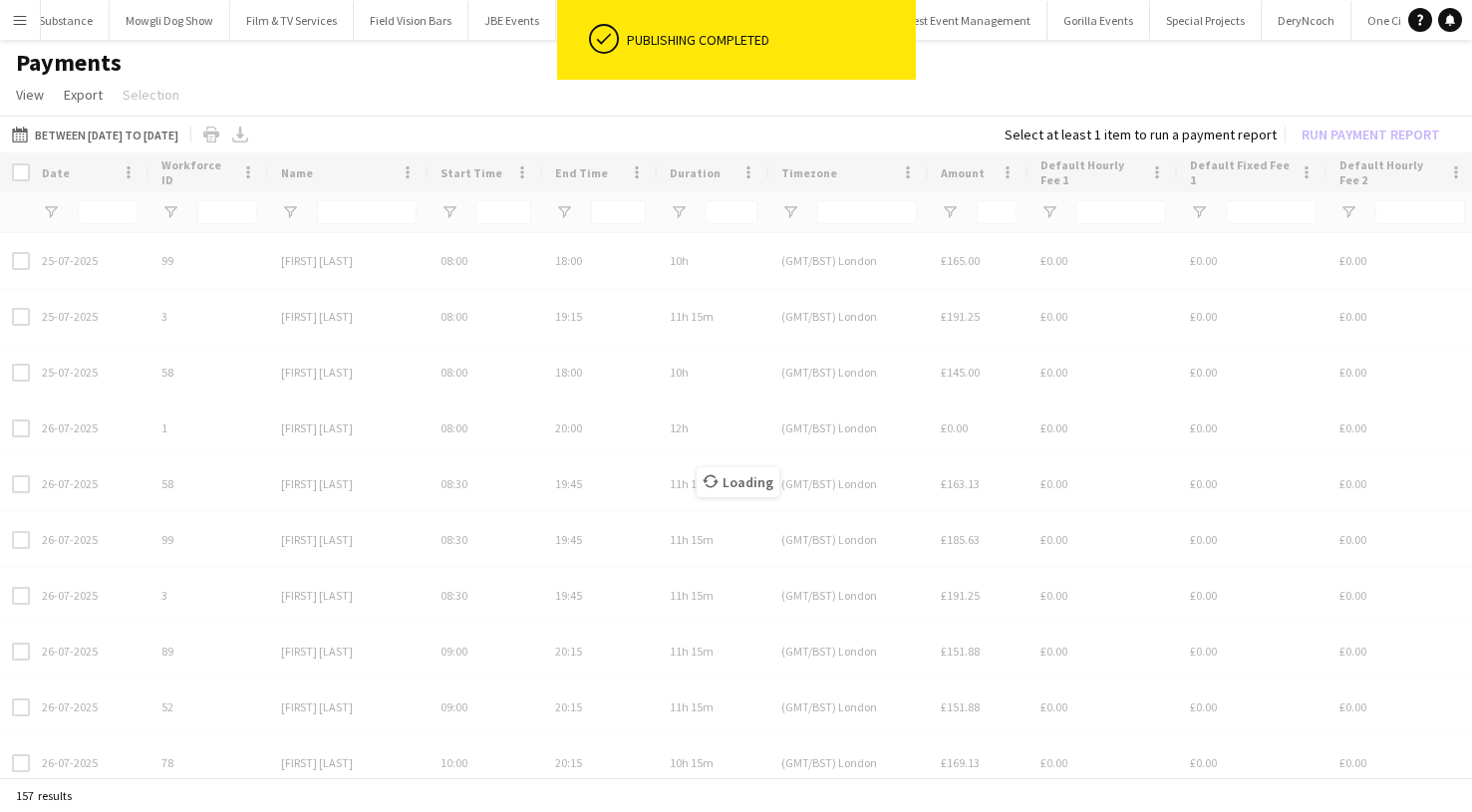 scroll, scrollTop: 0, scrollLeft: 0, axis: both 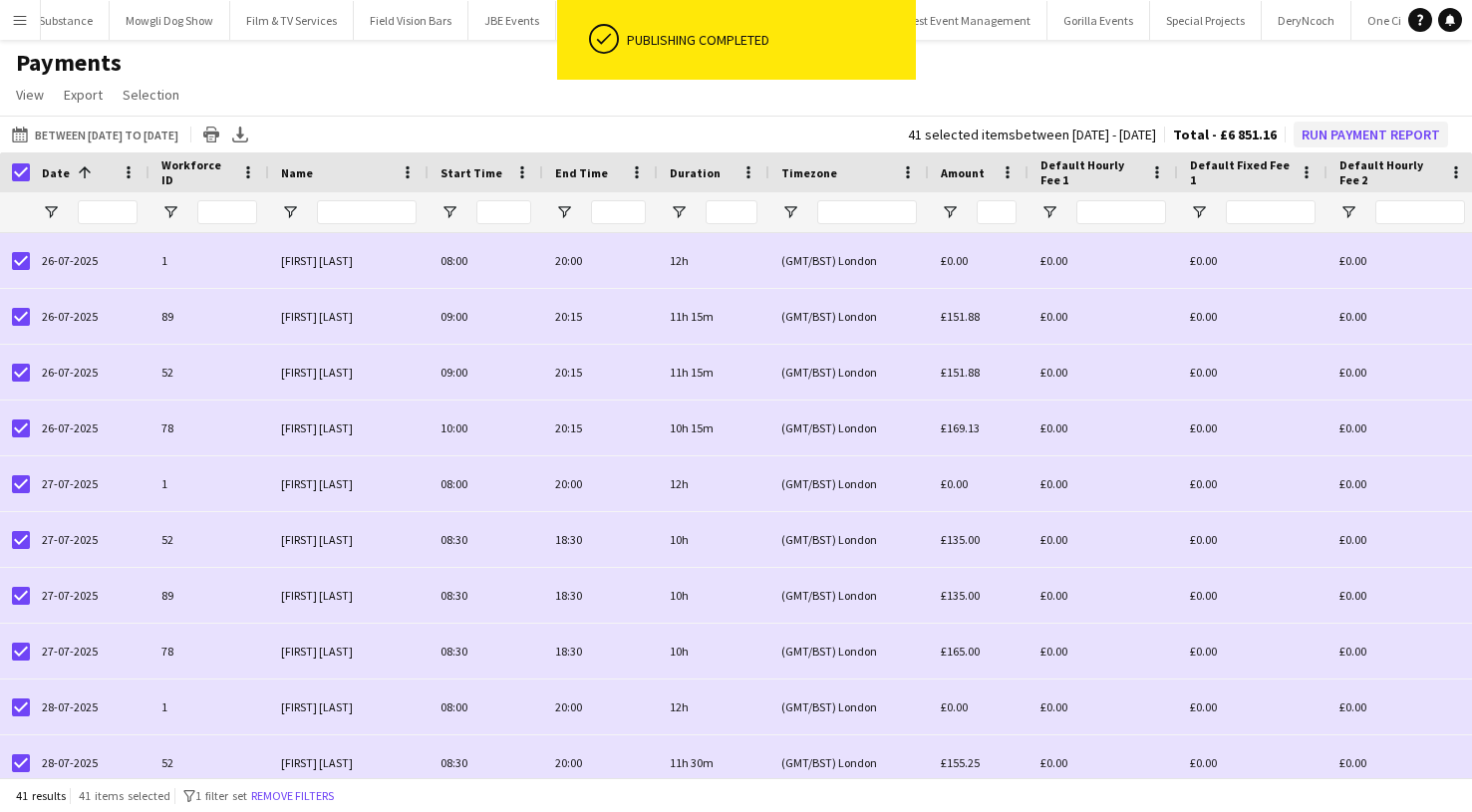 click on "Run Payment Report" 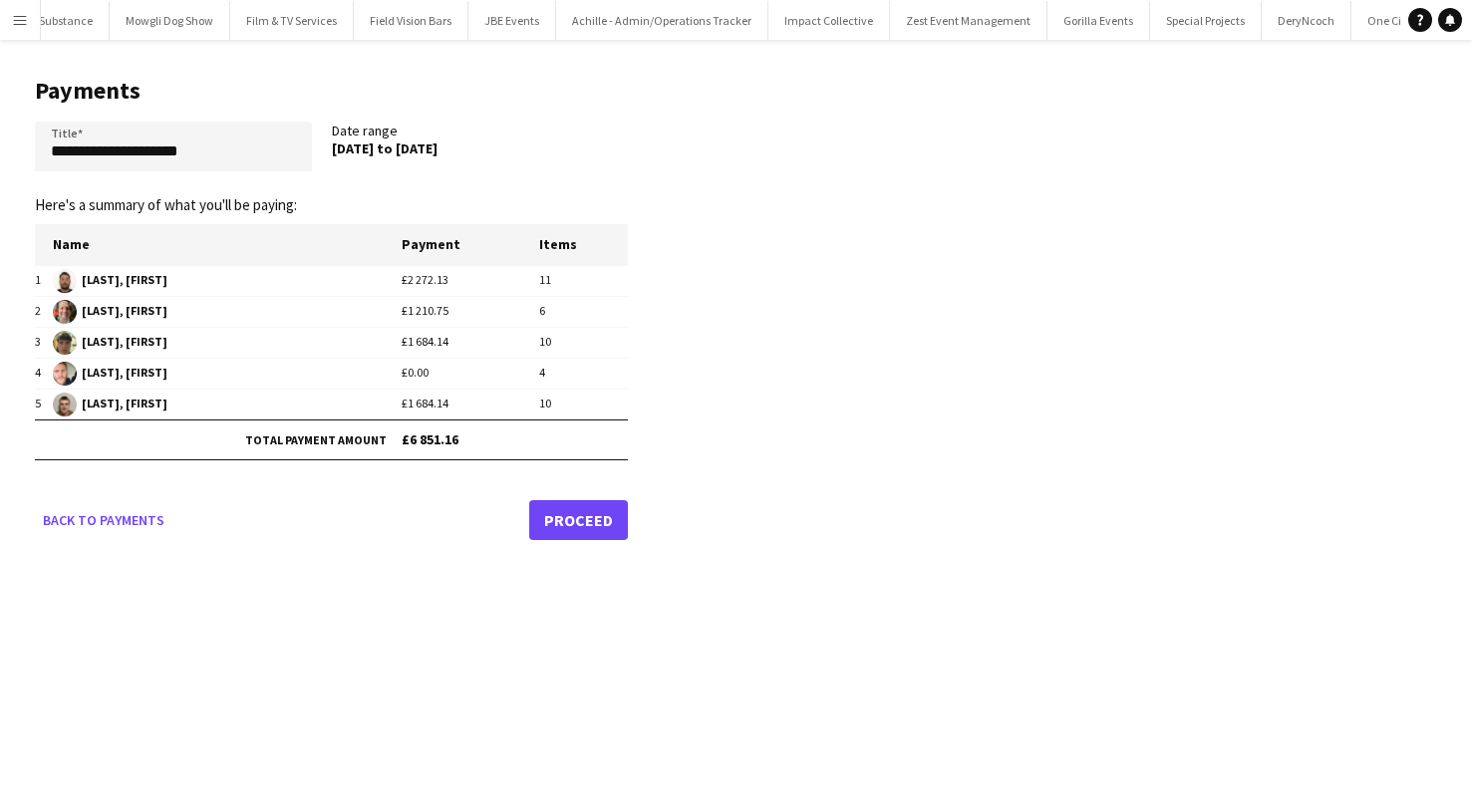 click on "Menu" at bounding box center [20, 20] 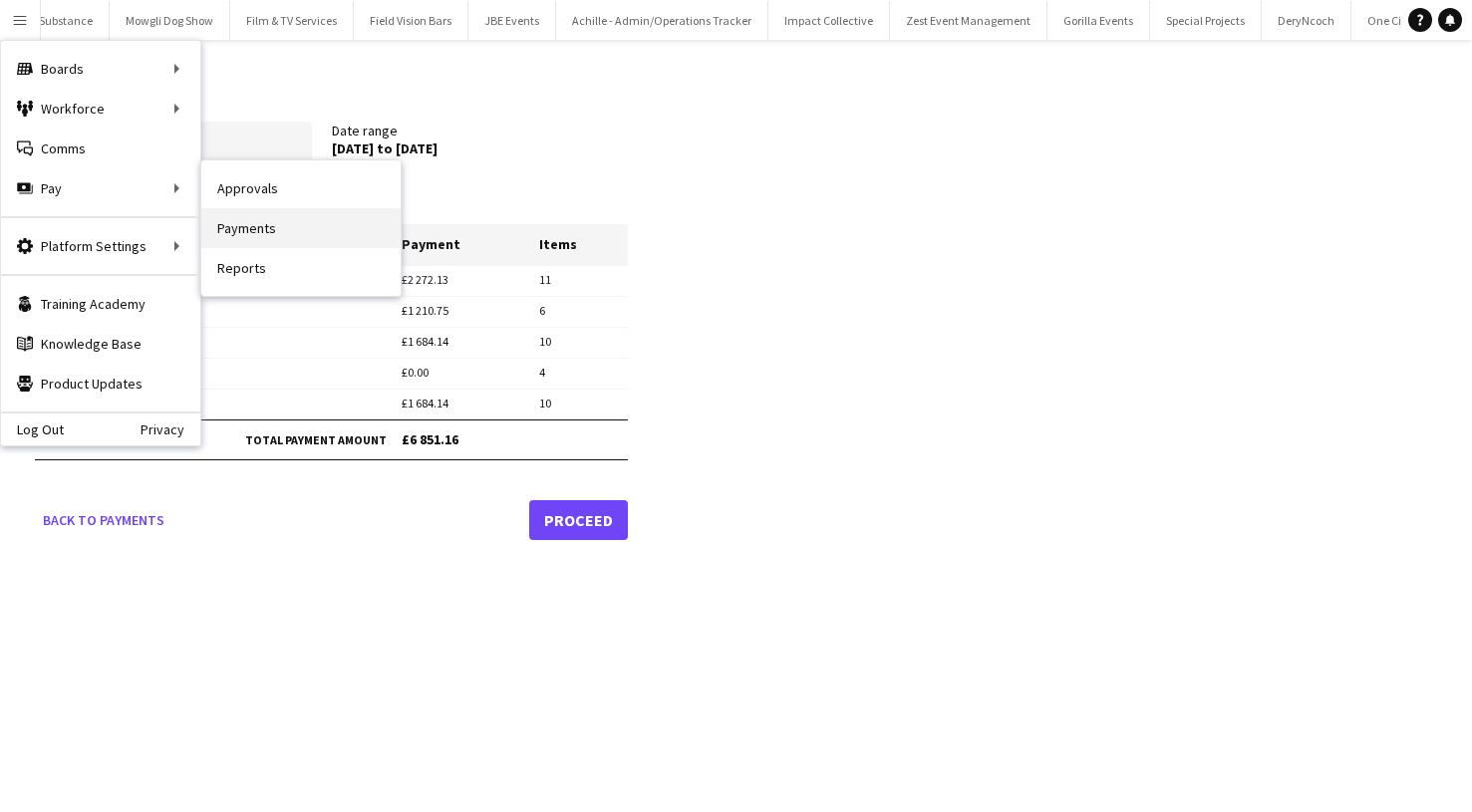 click on "Payments" at bounding box center (301, 228) 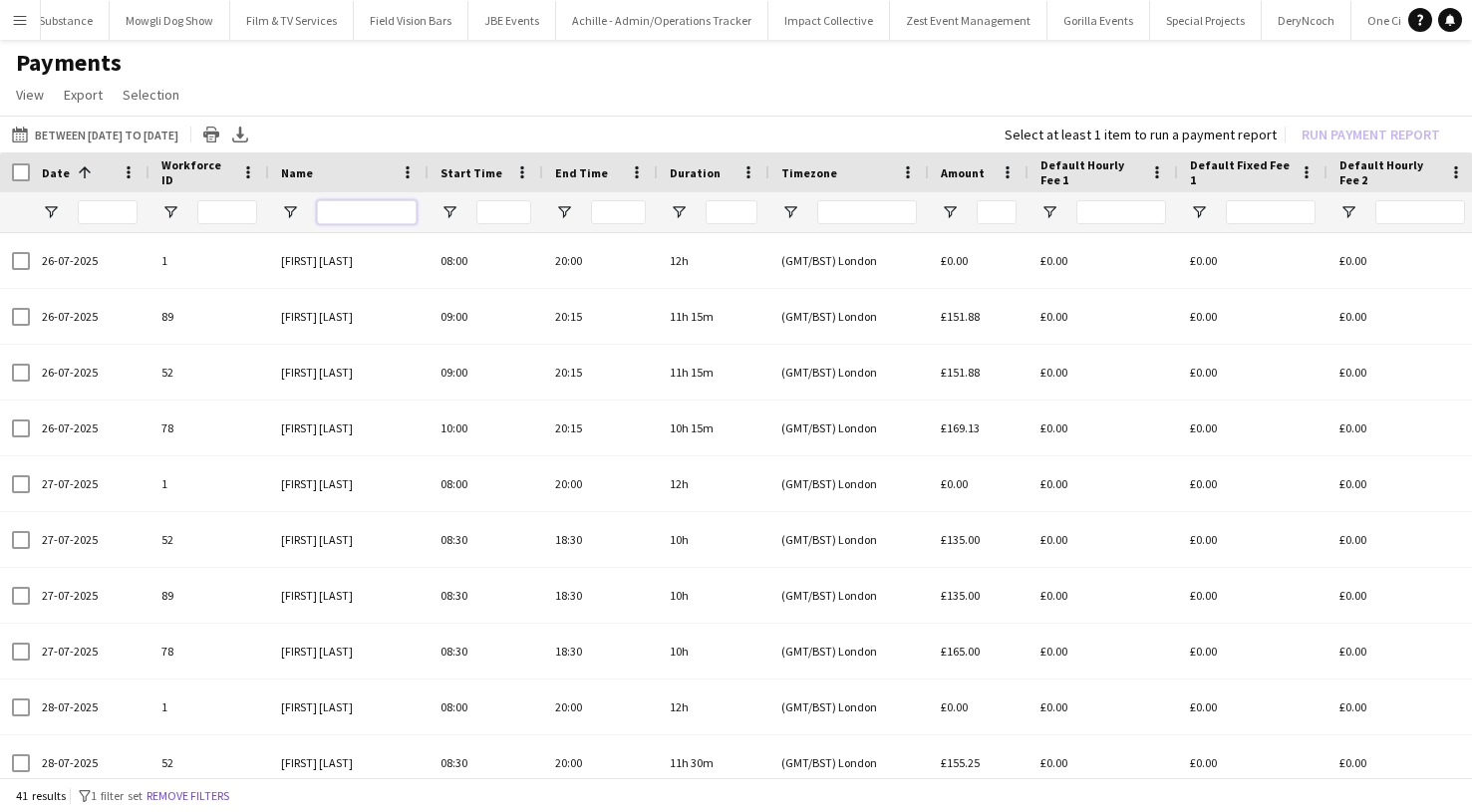 click at bounding box center [367, 212] 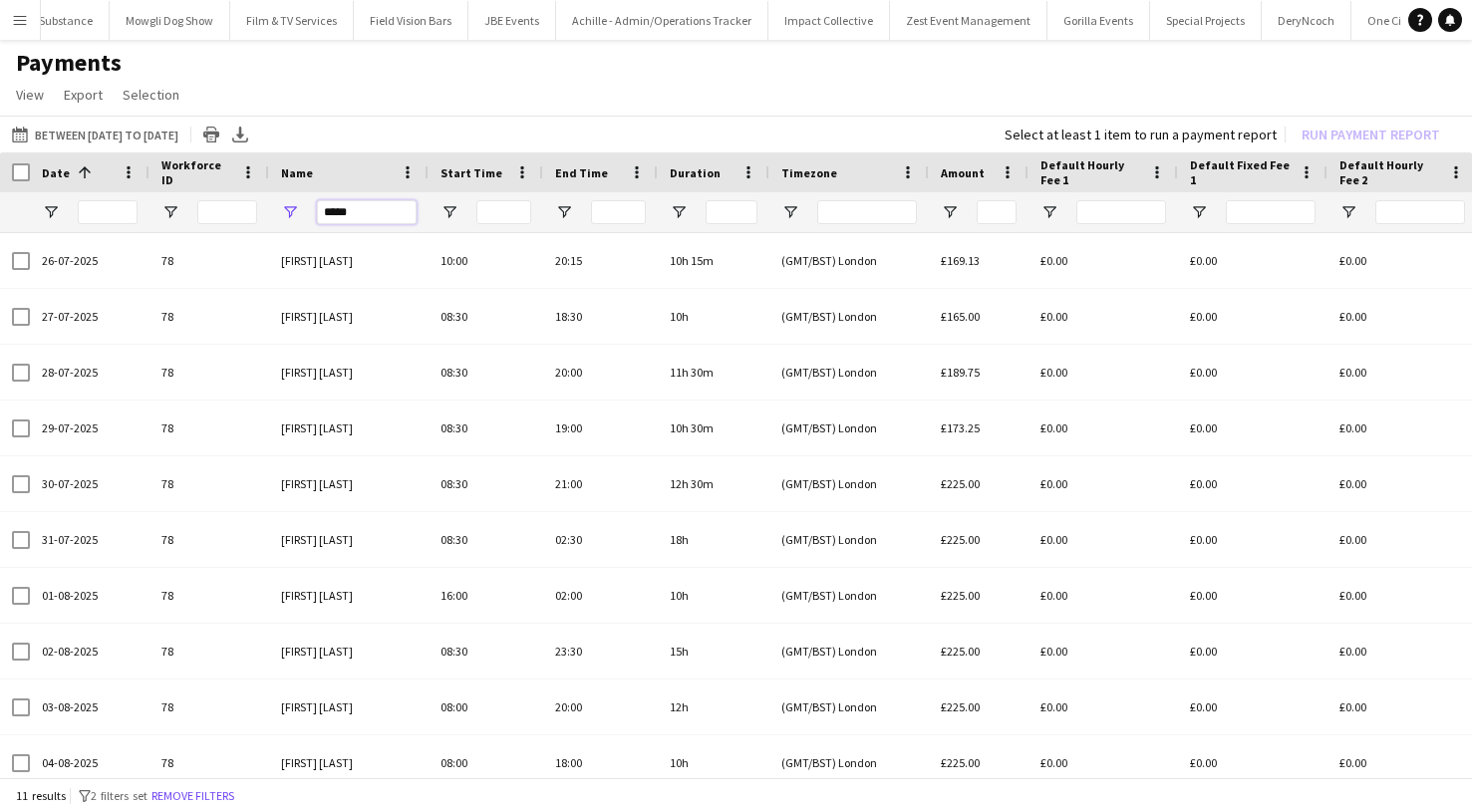 type on "*****" 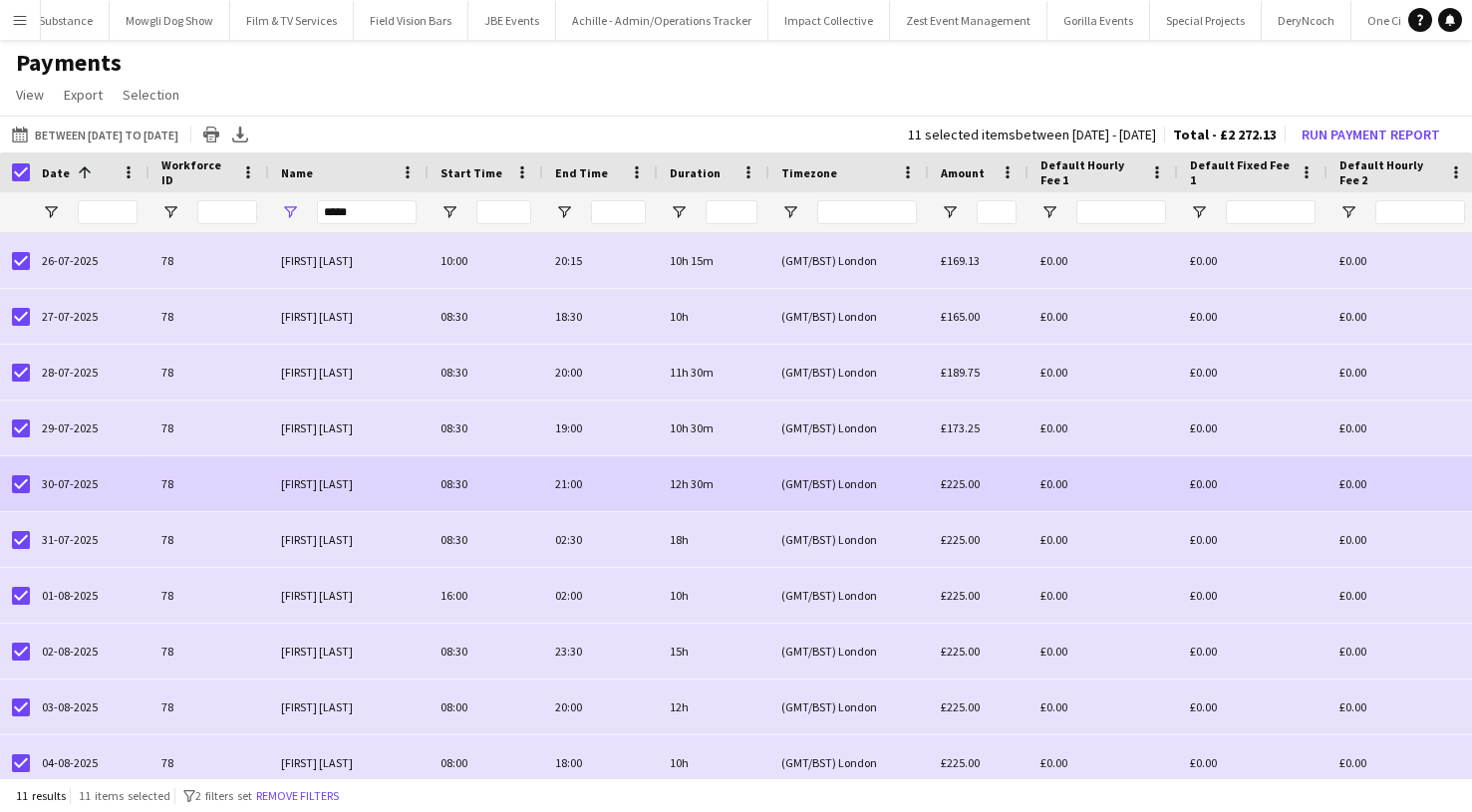 scroll, scrollTop: 17, scrollLeft: 0, axis: vertical 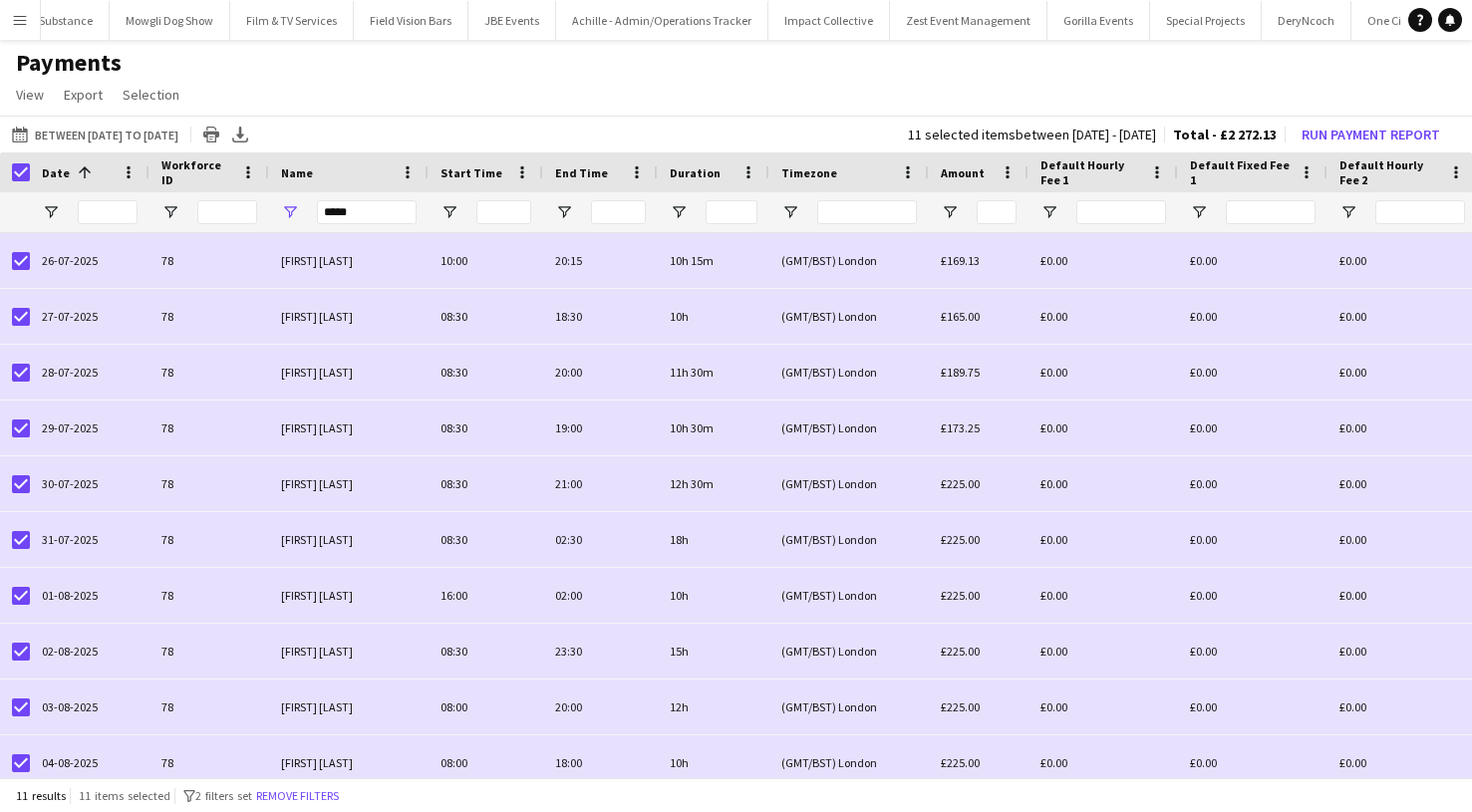 click on "[DATE] to [DATE]
[DATE] to [DATE]
Today   This Week   This Month   Yesterday   Last Week   Last Month  AUG 2025 AUG 2025 Monday M Tuesday T Wednesday W Thursday T Friday F Saturday S Sunday S  AUG   1   2   3   4   5   6   7   8   9   10   11   12   13   14   15   16   17   18   19   20   21   22   23   24   25   26   27   28   29   30   31
Comparison range
Comparison range
Apply
Print table
Export XLSX
11 selected items   between [DATE] - [DATE]  Total - £2 272.13  Run Payment Report" 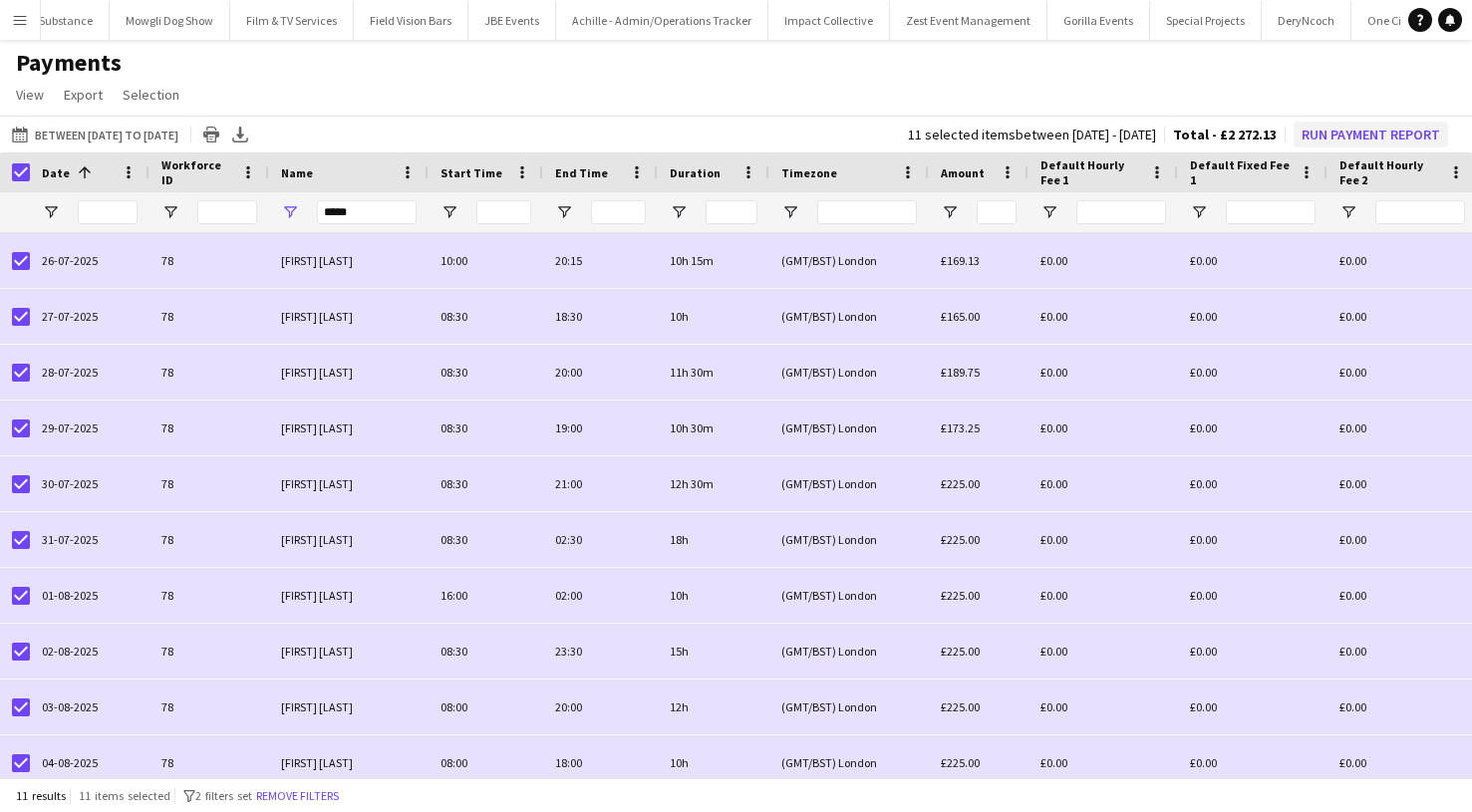 click on "Run Payment Report" 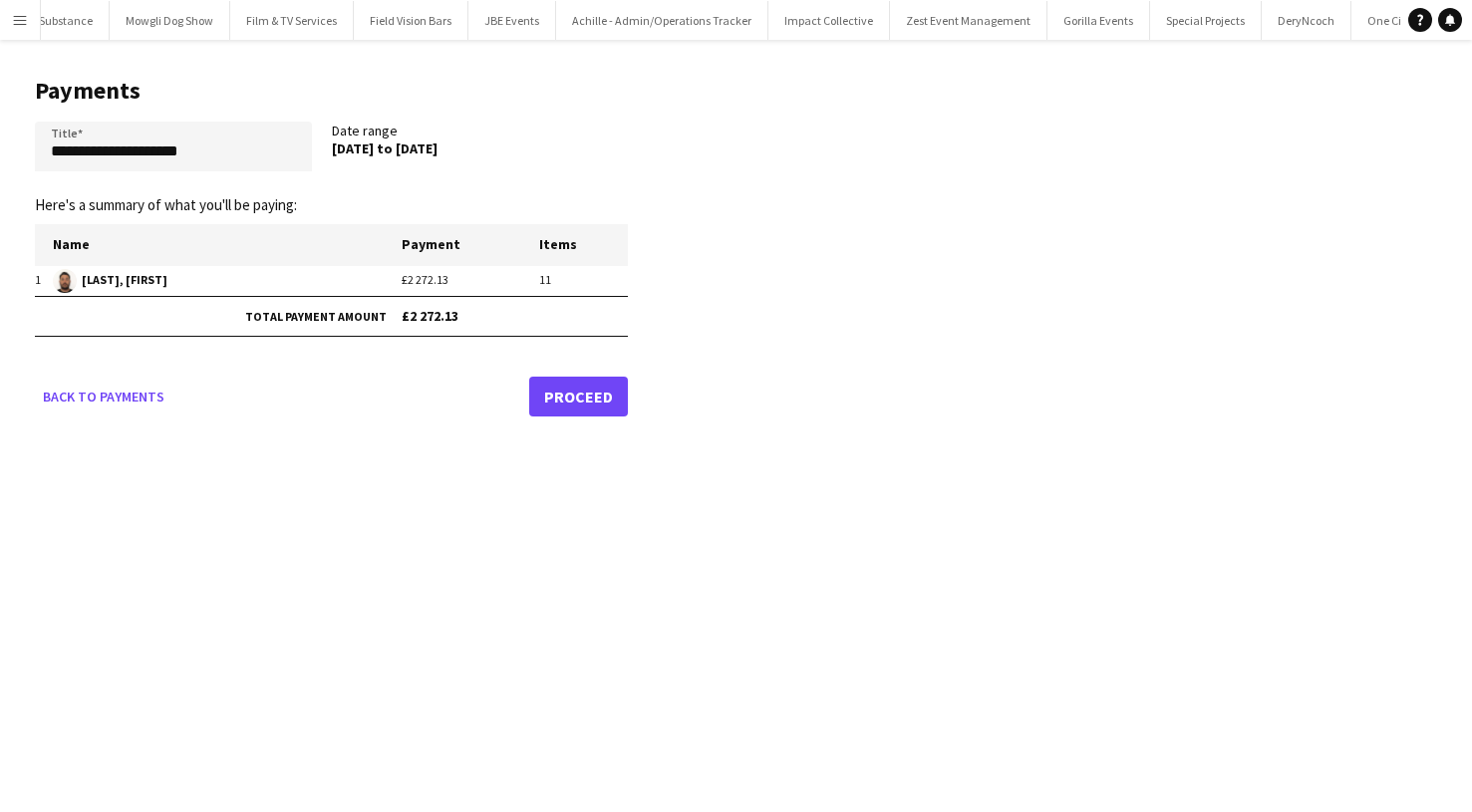 click on "Menu" at bounding box center (20, 20) 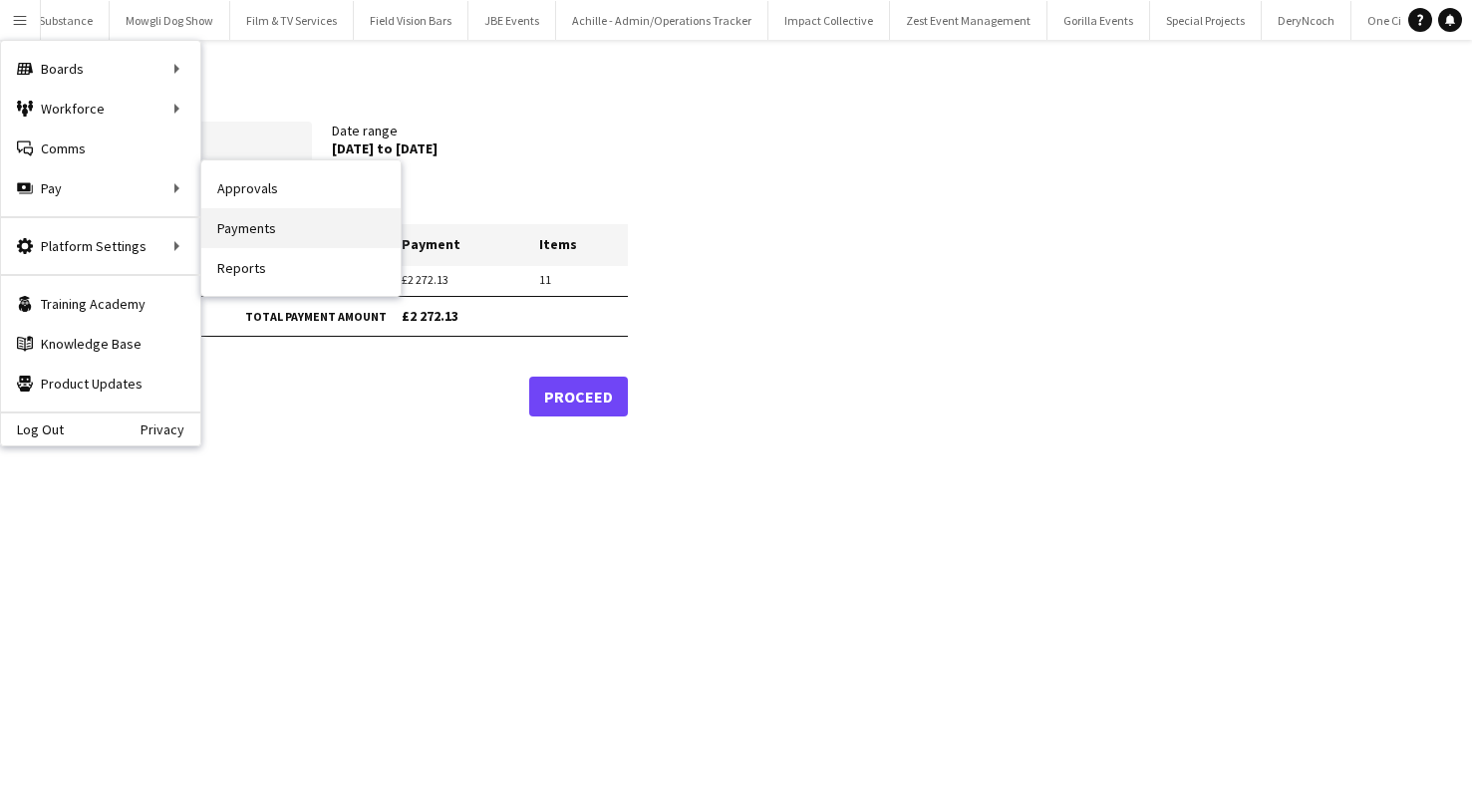 click on "Payments" at bounding box center (301, 228) 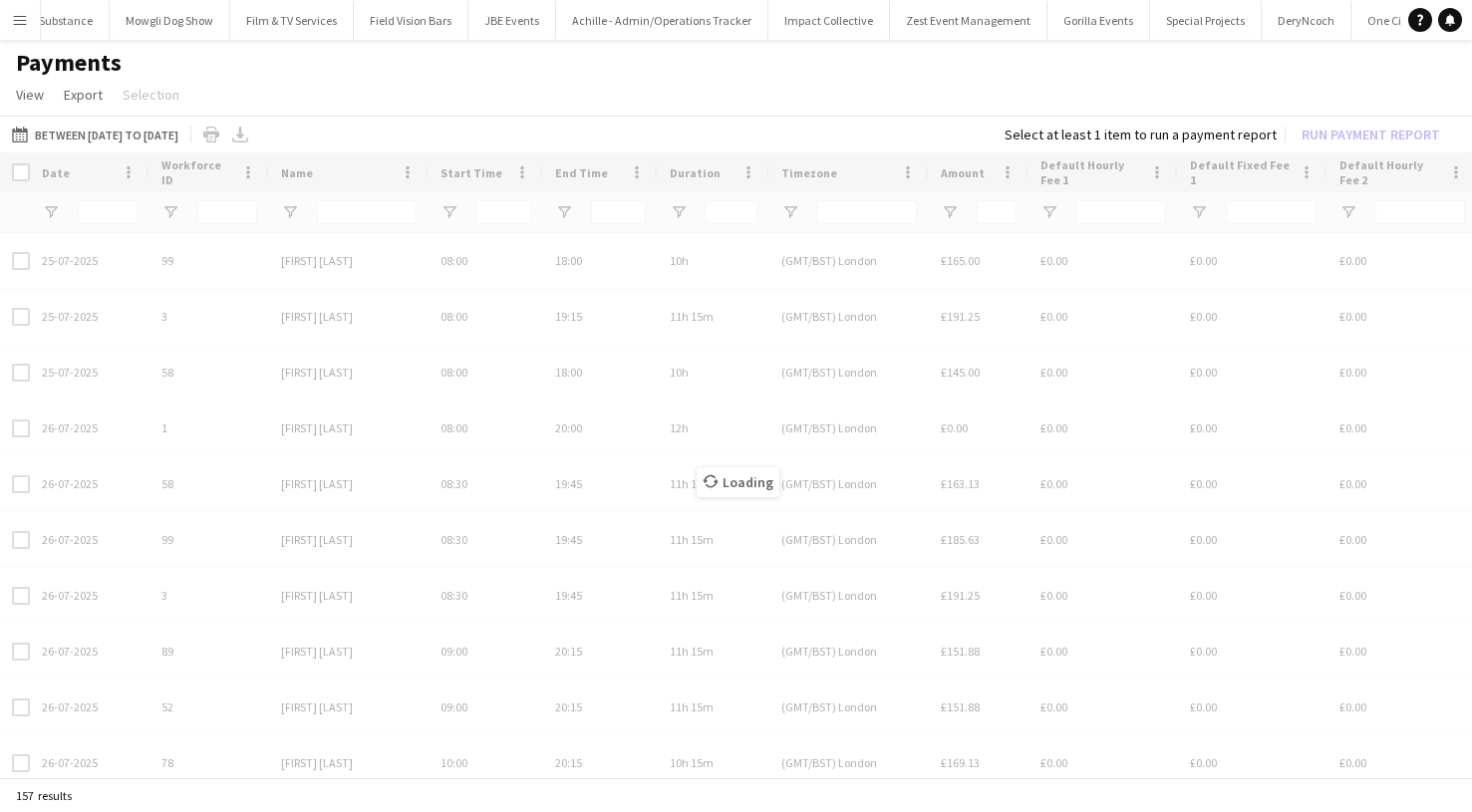 type on "*****" 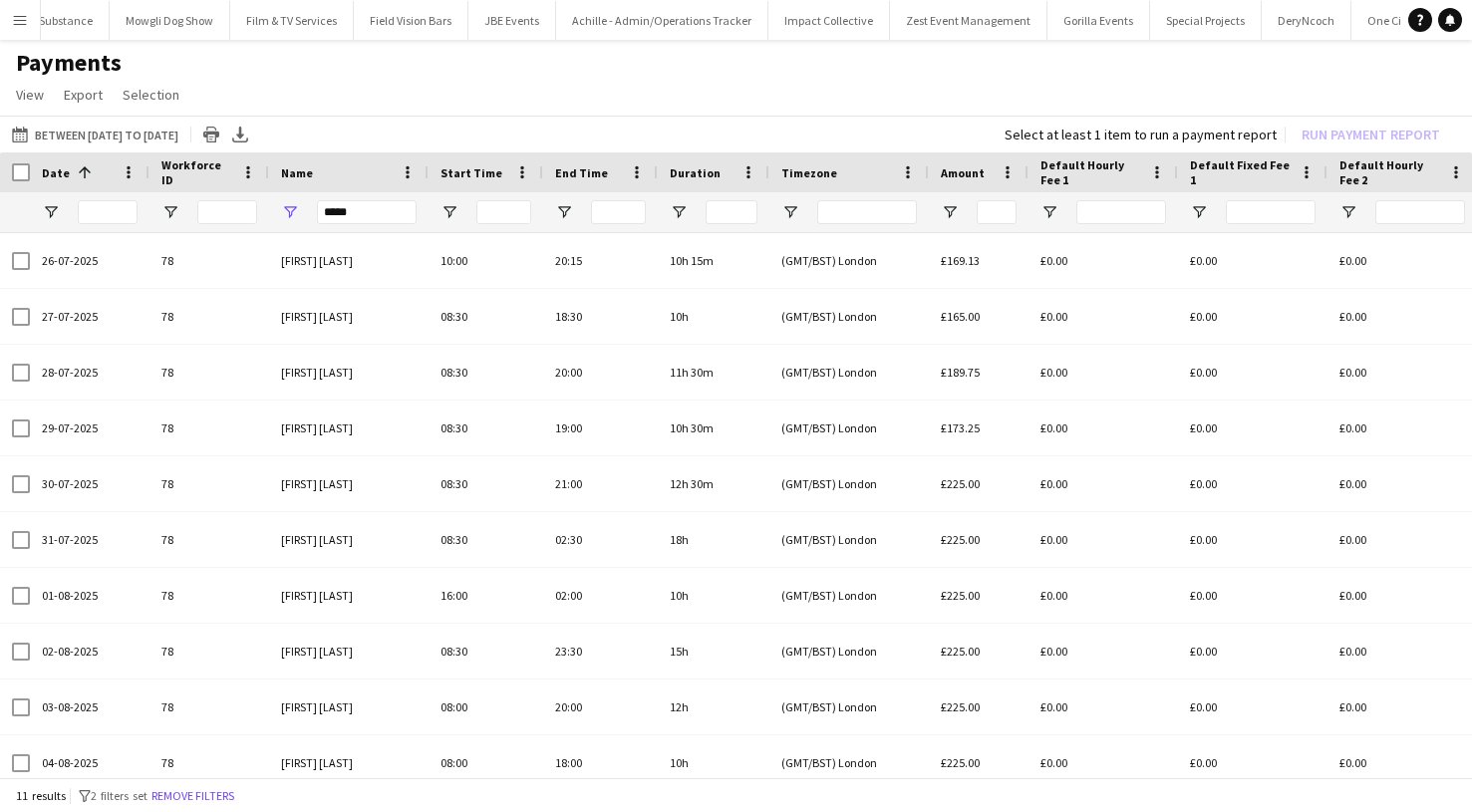 drag, startPoint x: 430, startPoint y: 217, endPoint x: 270, endPoint y: 217, distance: 160 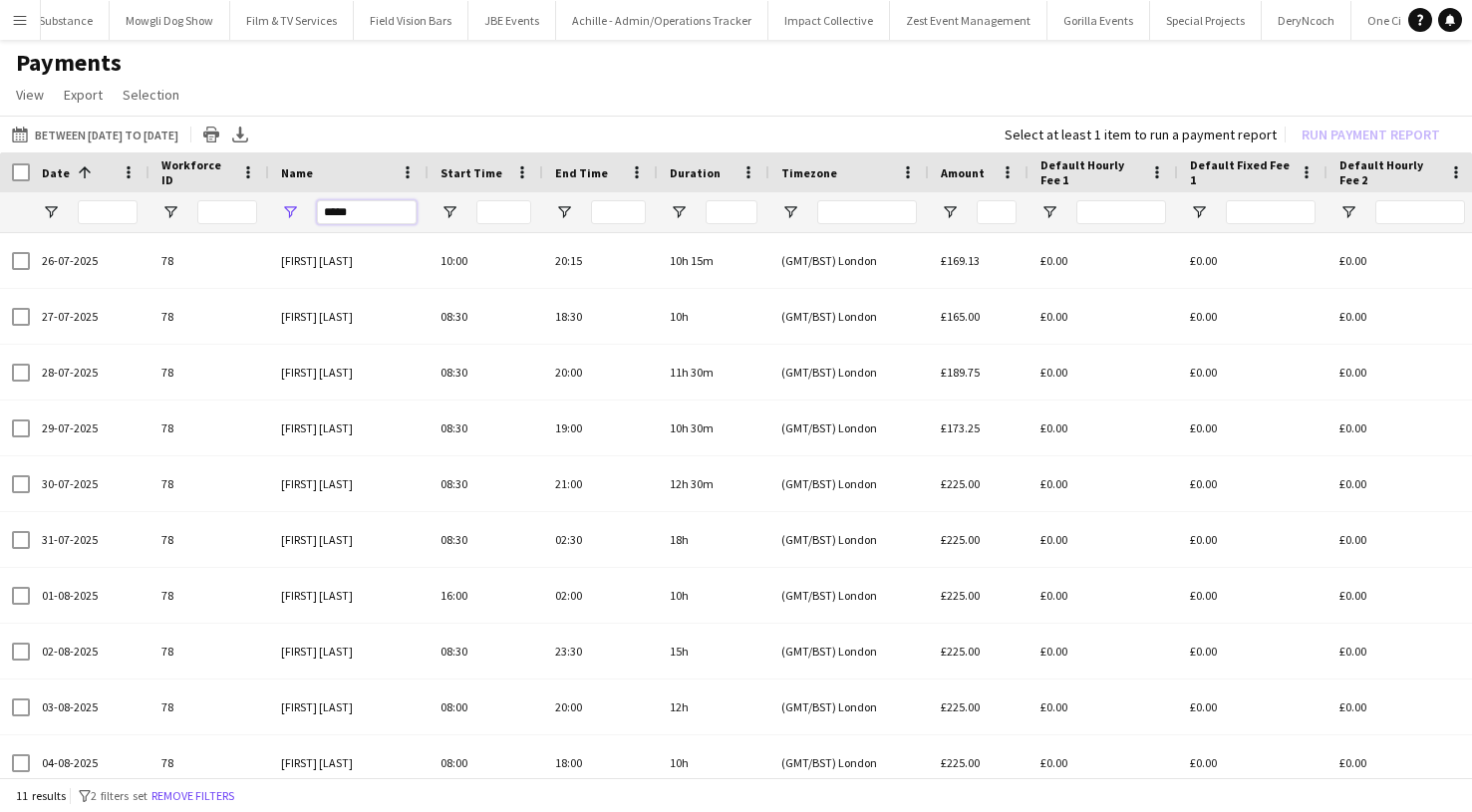 drag, startPoint x: 357, startPoint y: 214, endPoint x: 216, endPoint y: 207, distance: 141.17365 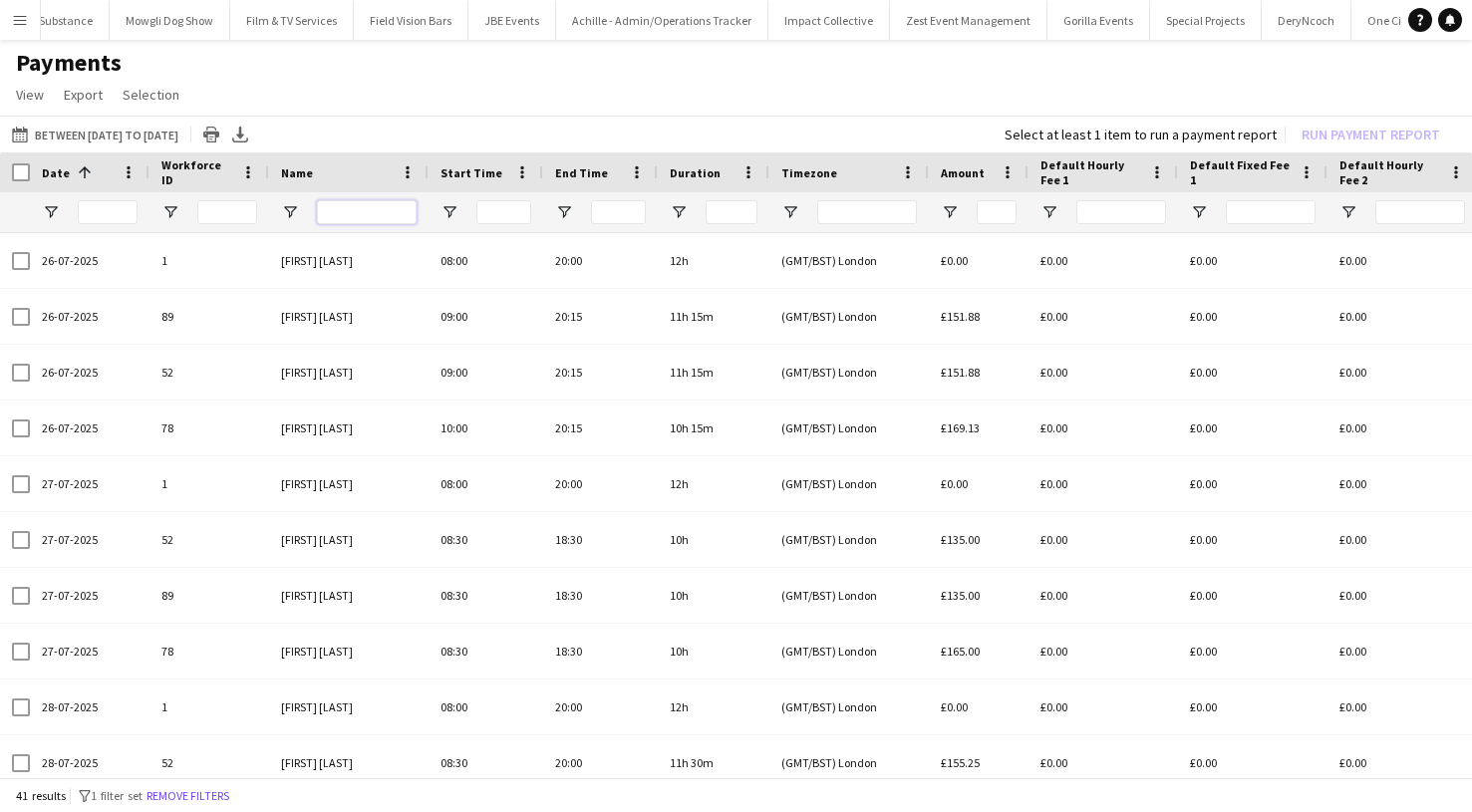 type 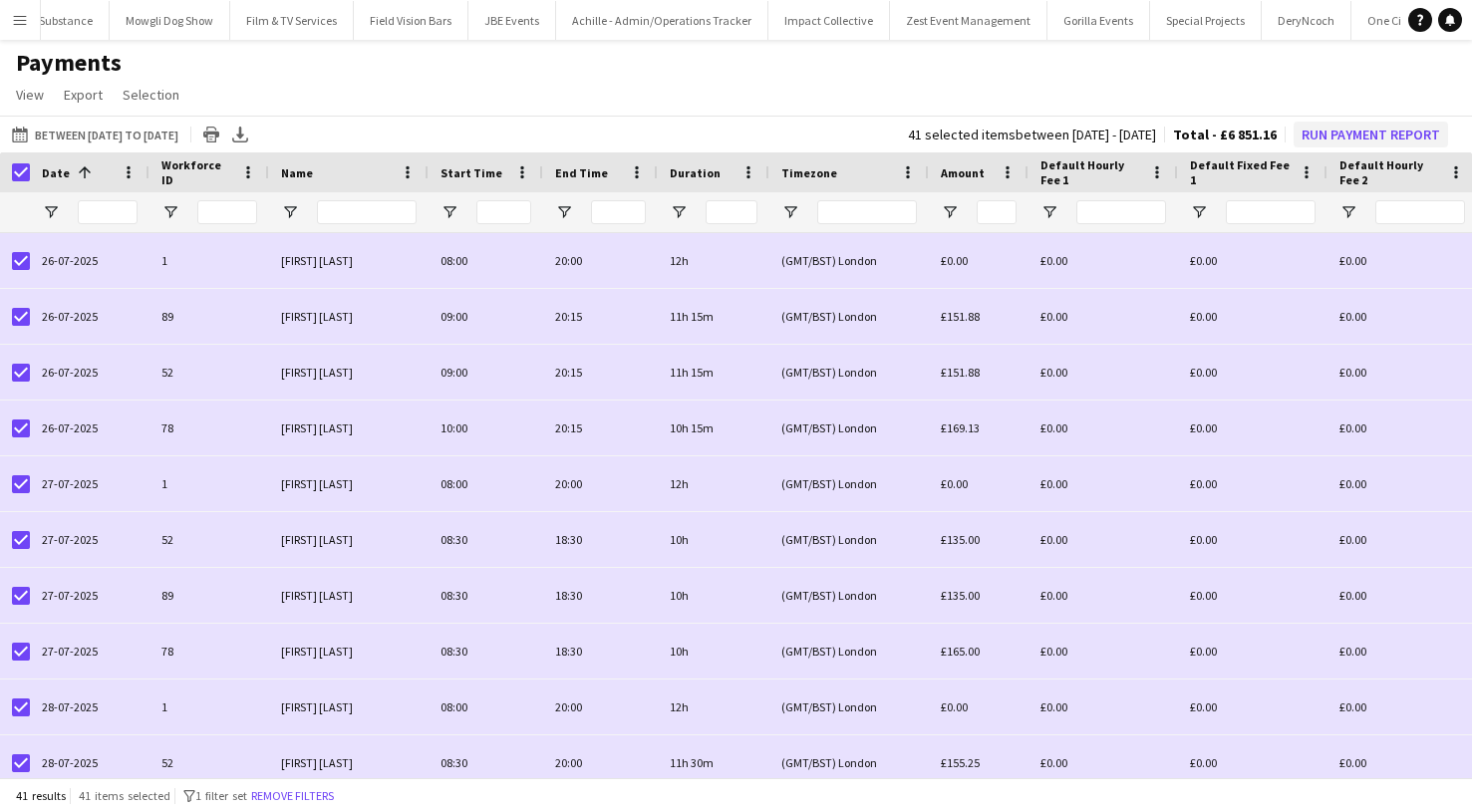 click on "Run Payment Report" 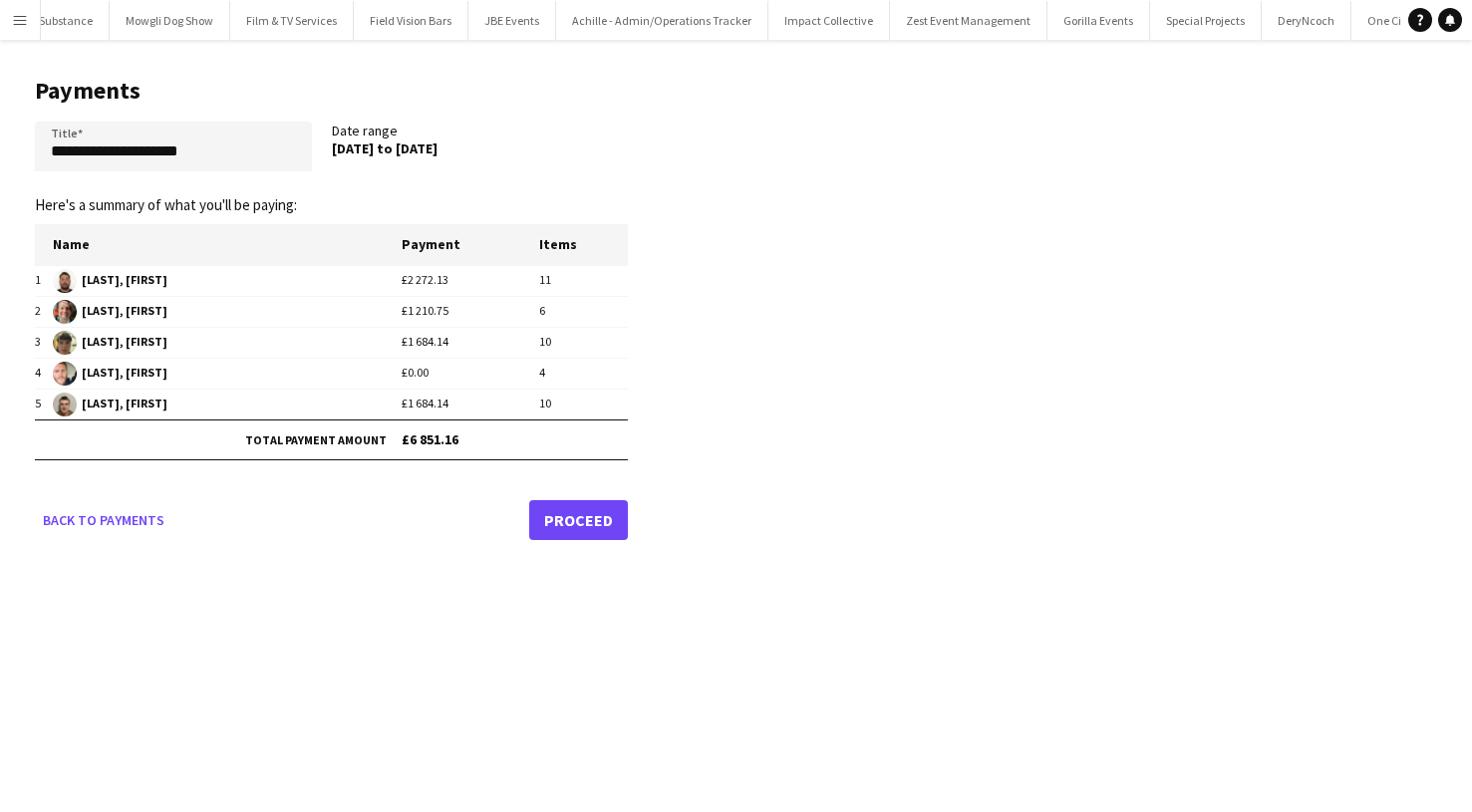 click on "Proceed" 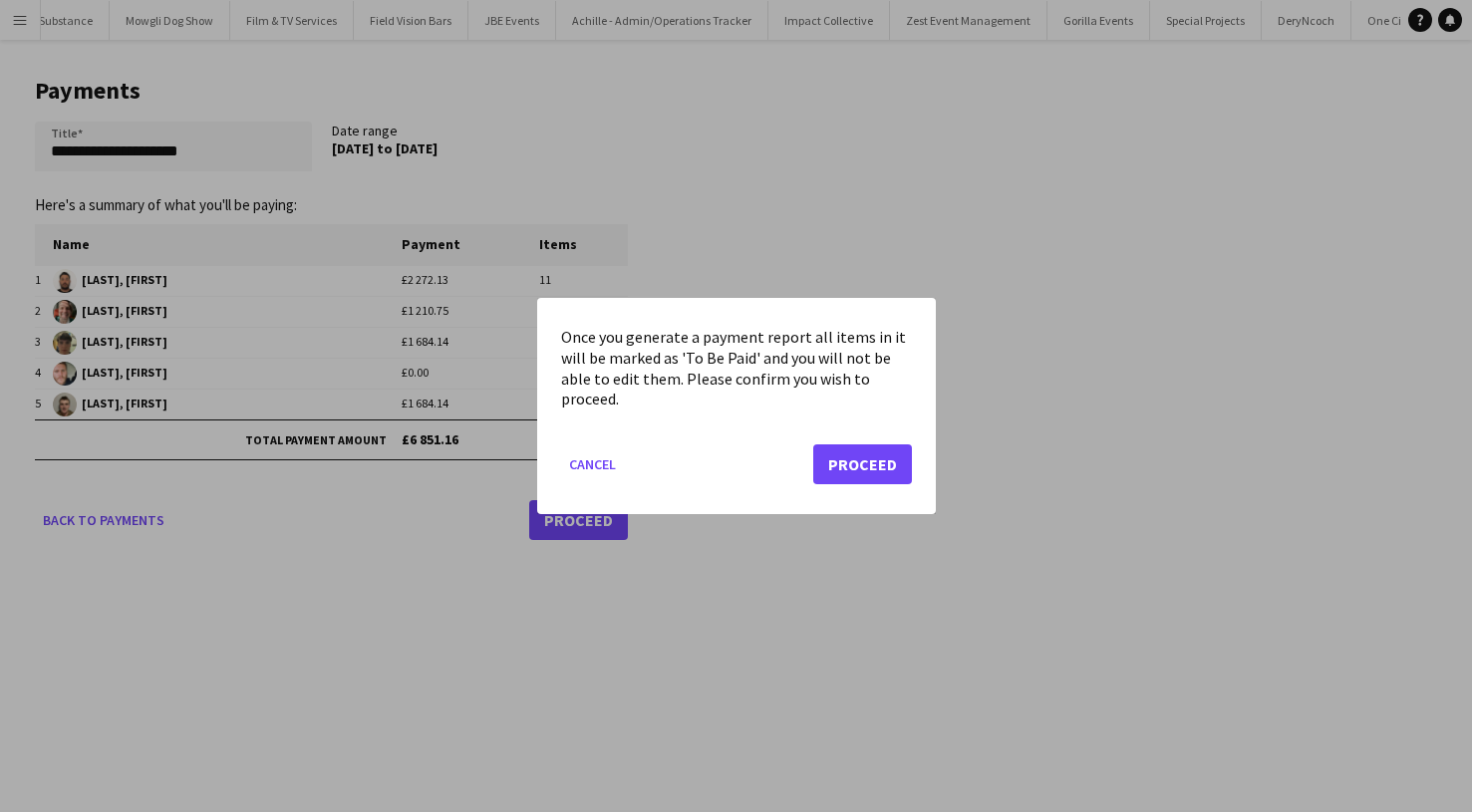 click on "Proceed" 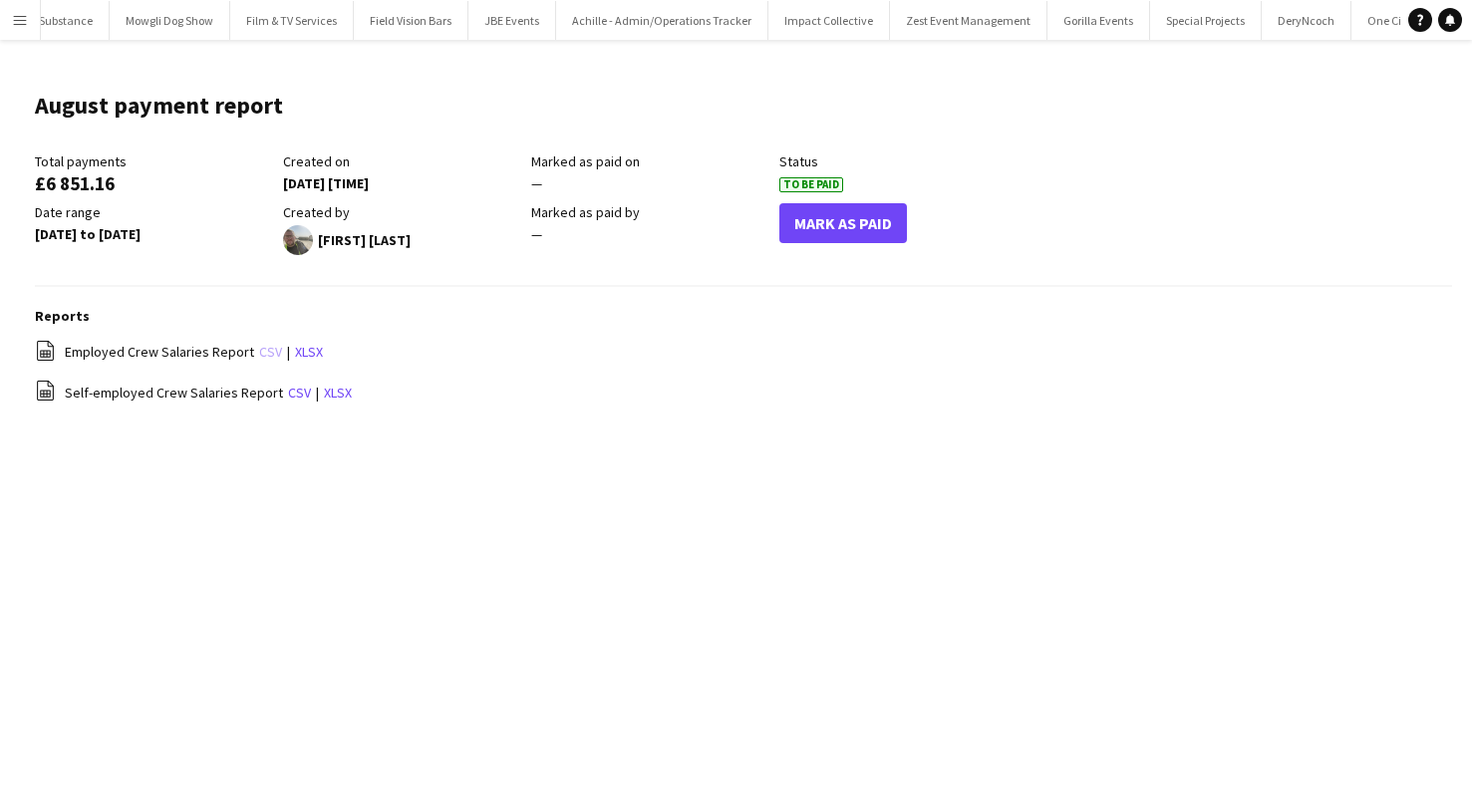 click on "csv" 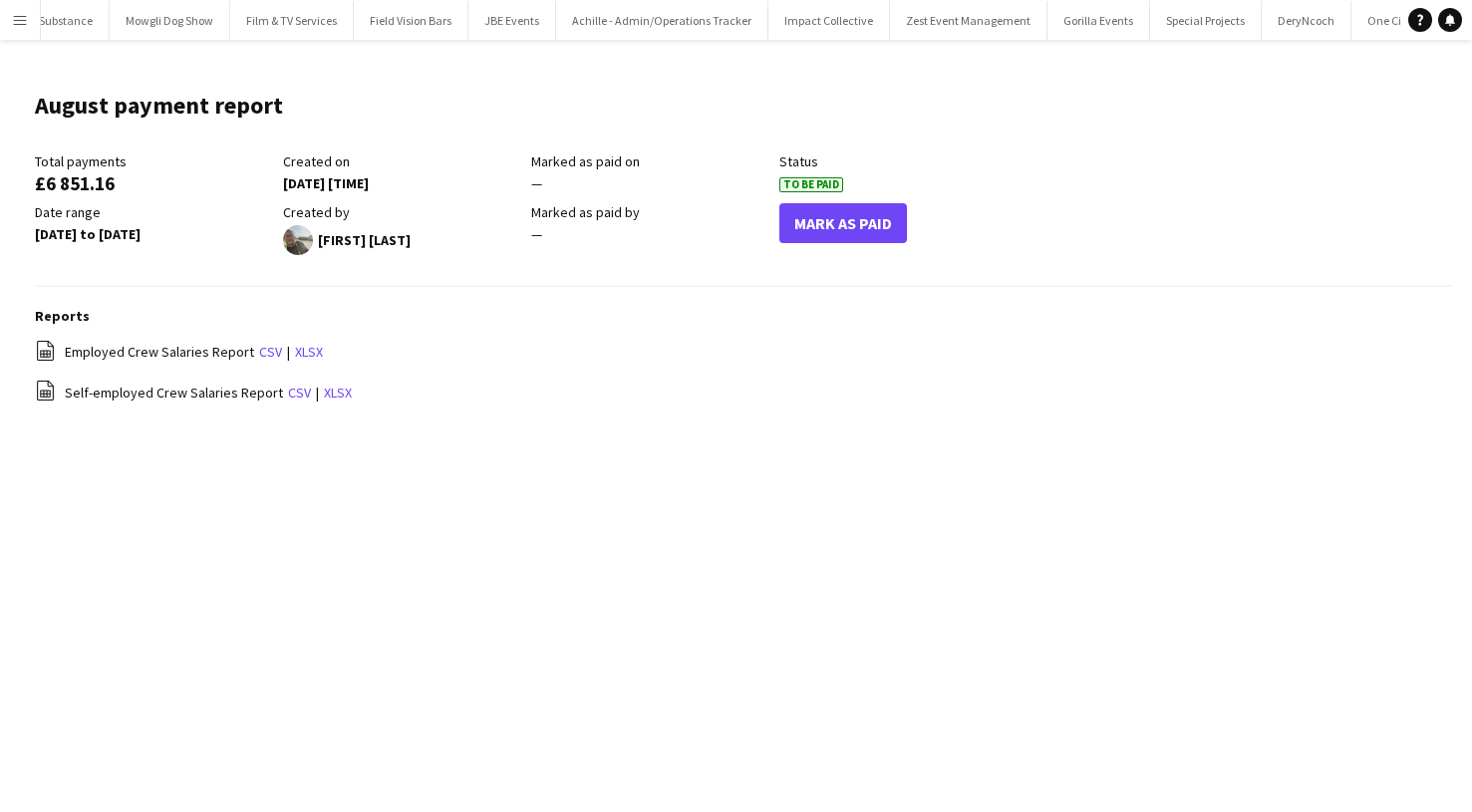 click on "csv" 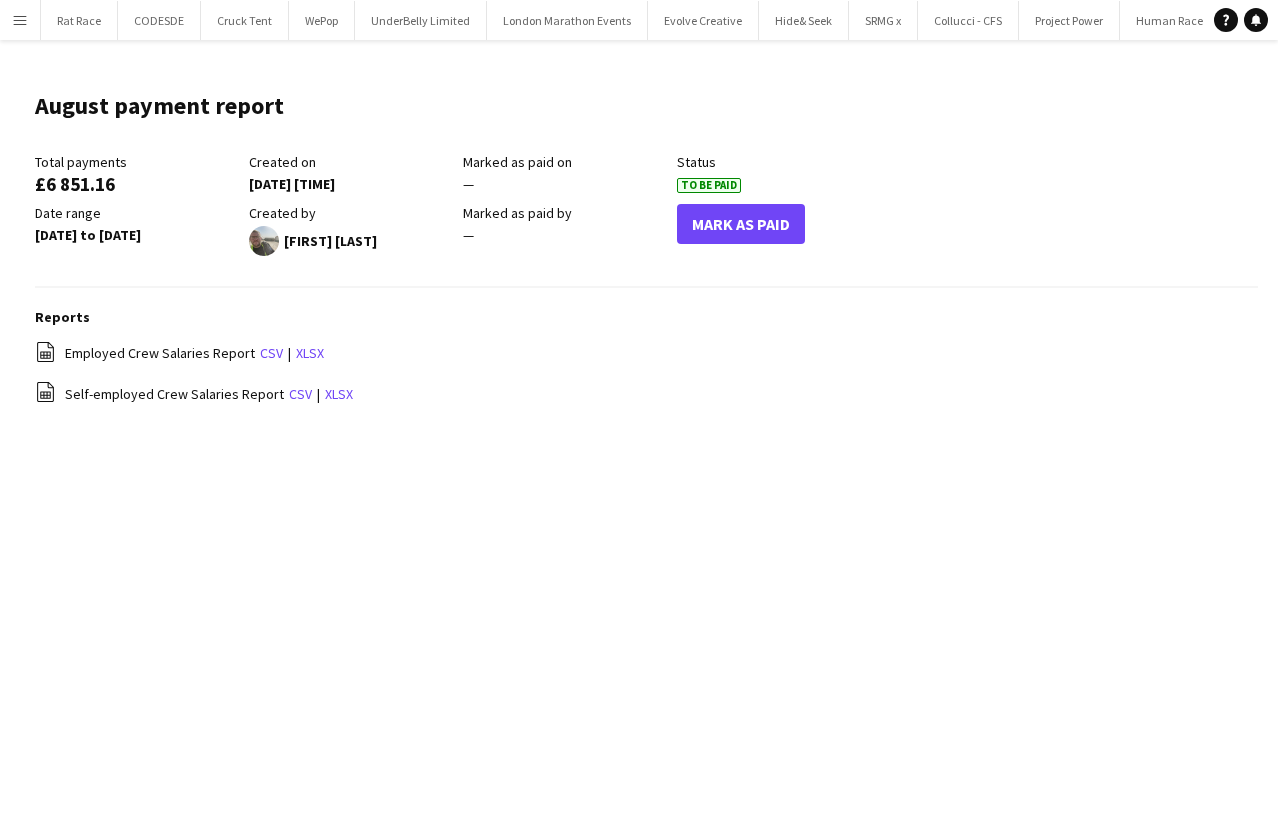 scroll, scrollTop: 0, scrollLeft: 0, axis: both 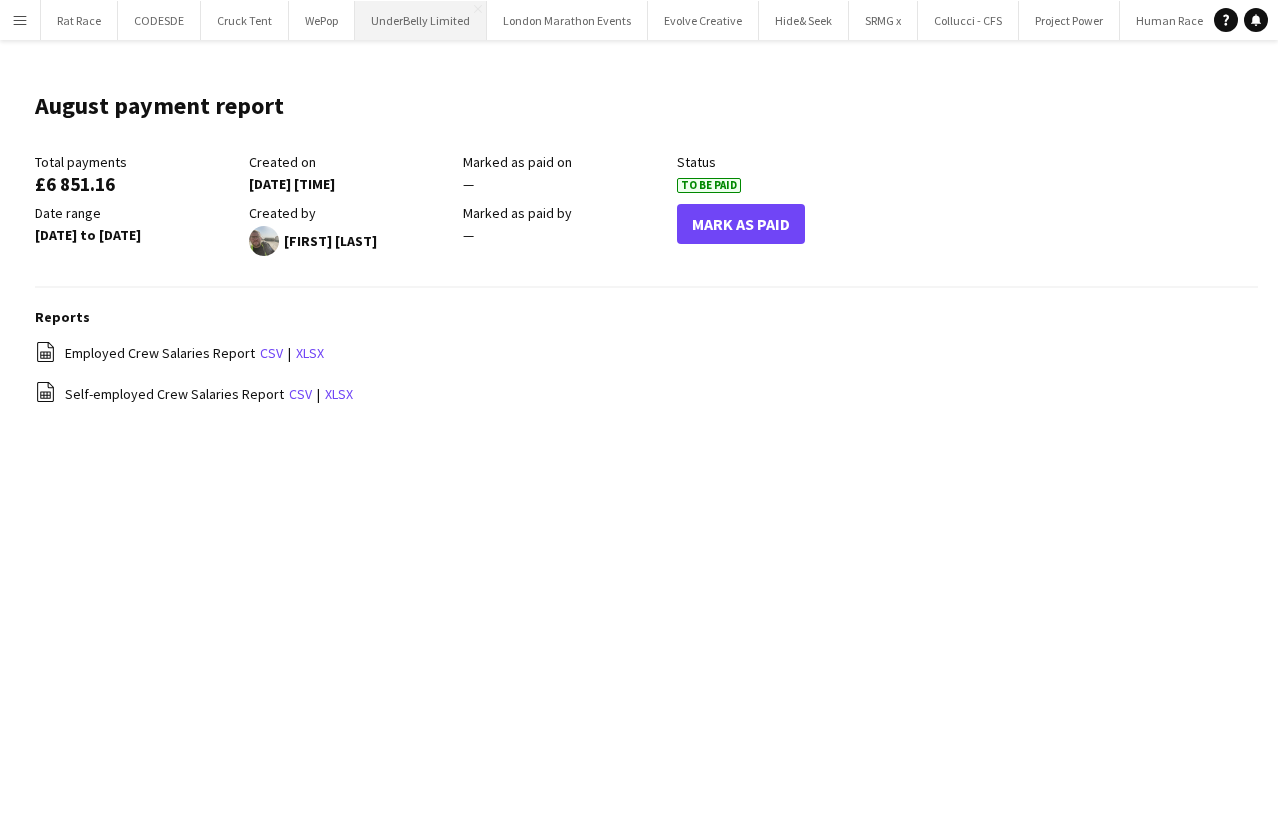 click on "UnderBelly Limited
Close" at bounding box center (421, 20) 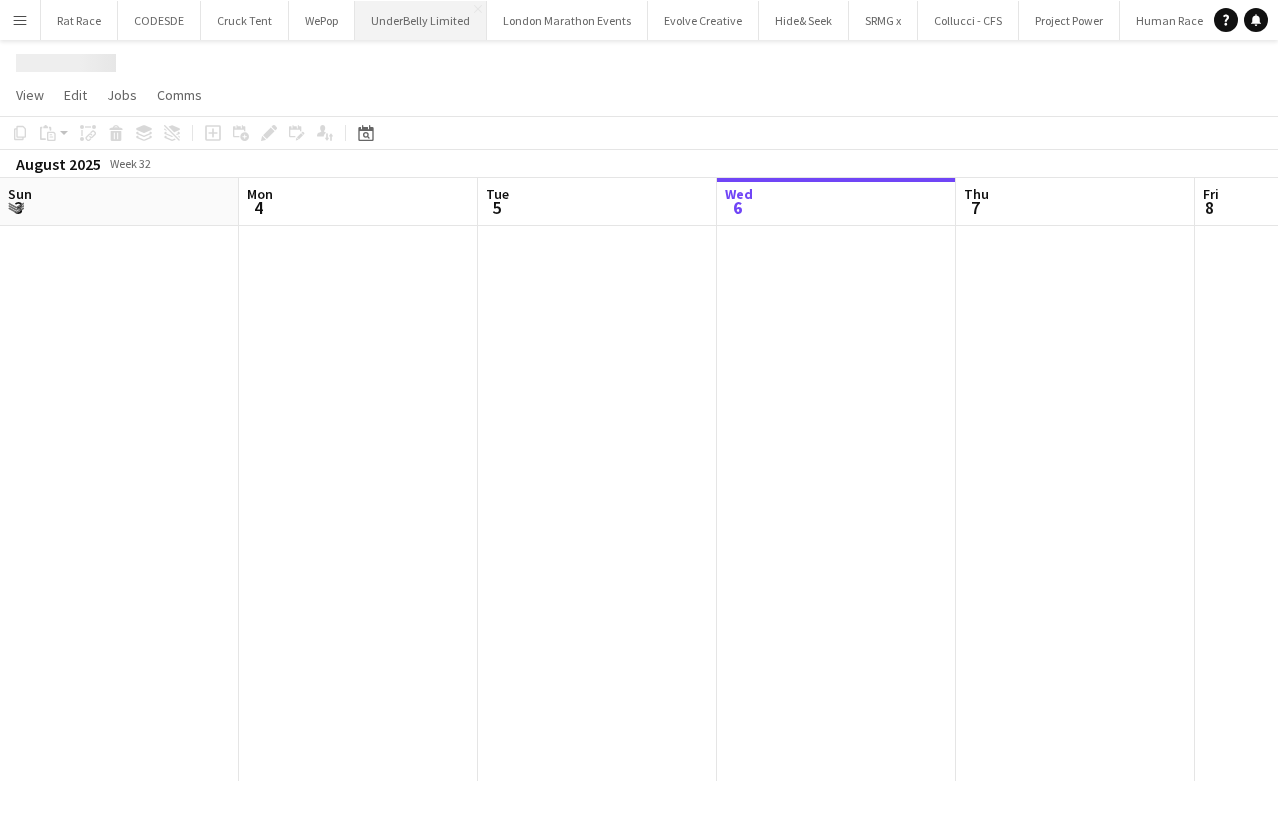 scroll, scrollTop: 0, scrollLeft: 478, axis: horizontal 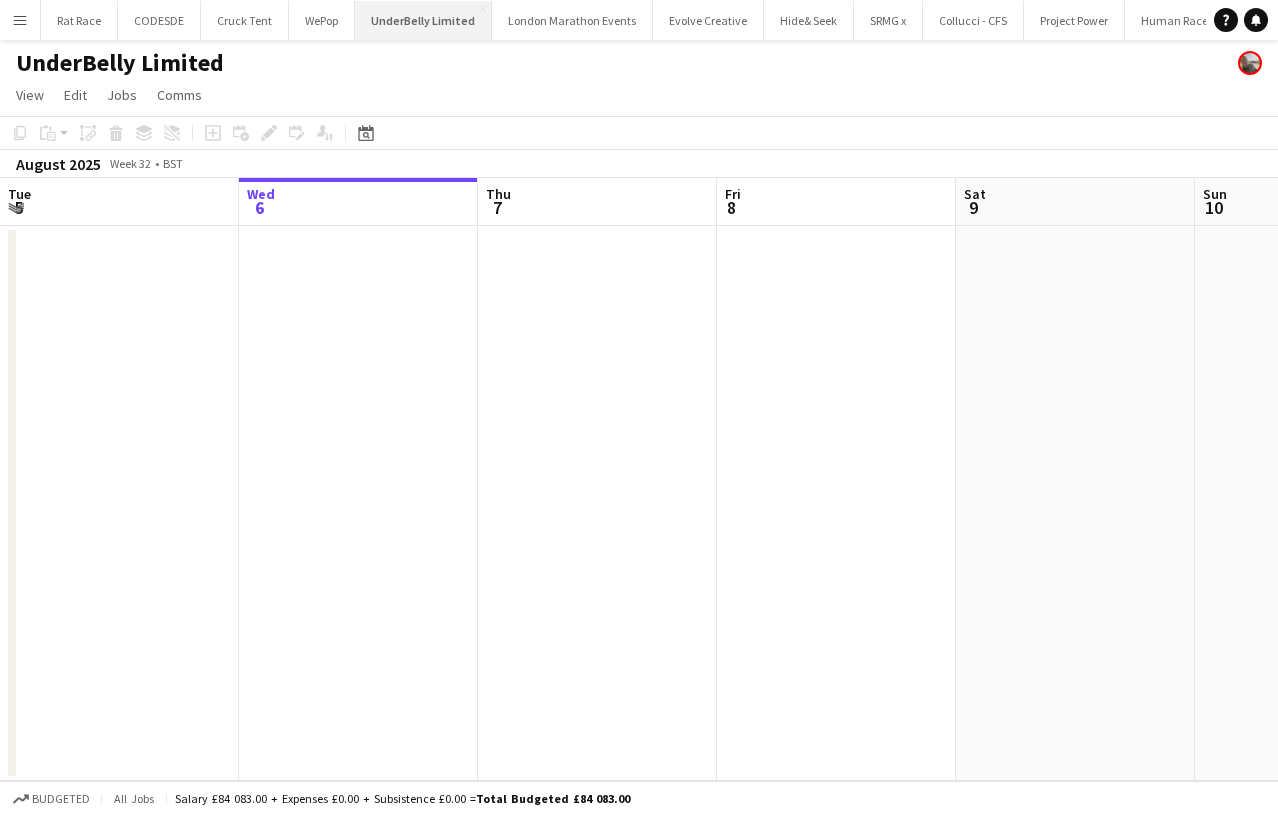 click on "UnderBelly Limited
Close" at bounding box center [423, 20] 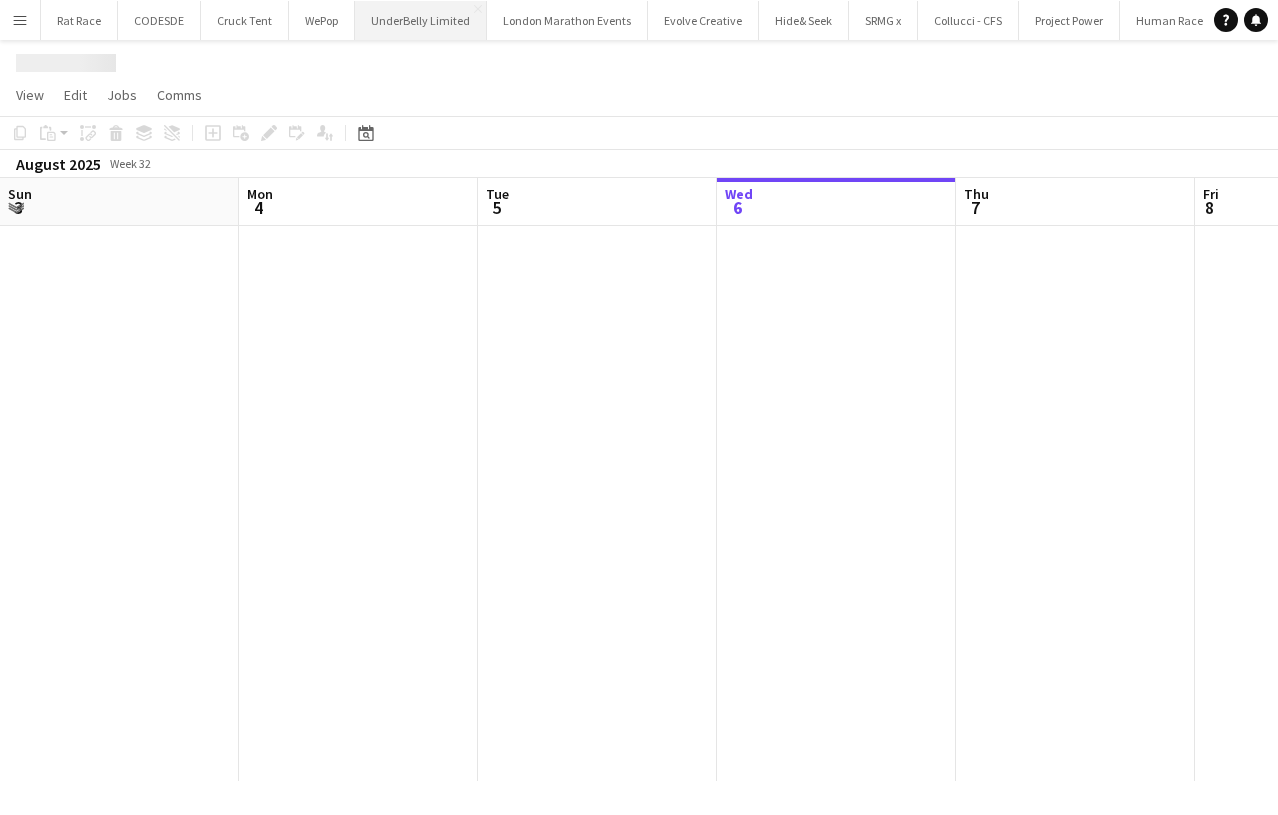 scroll, scrollTop: 0, scrollLeft: 478, axis: horizontal 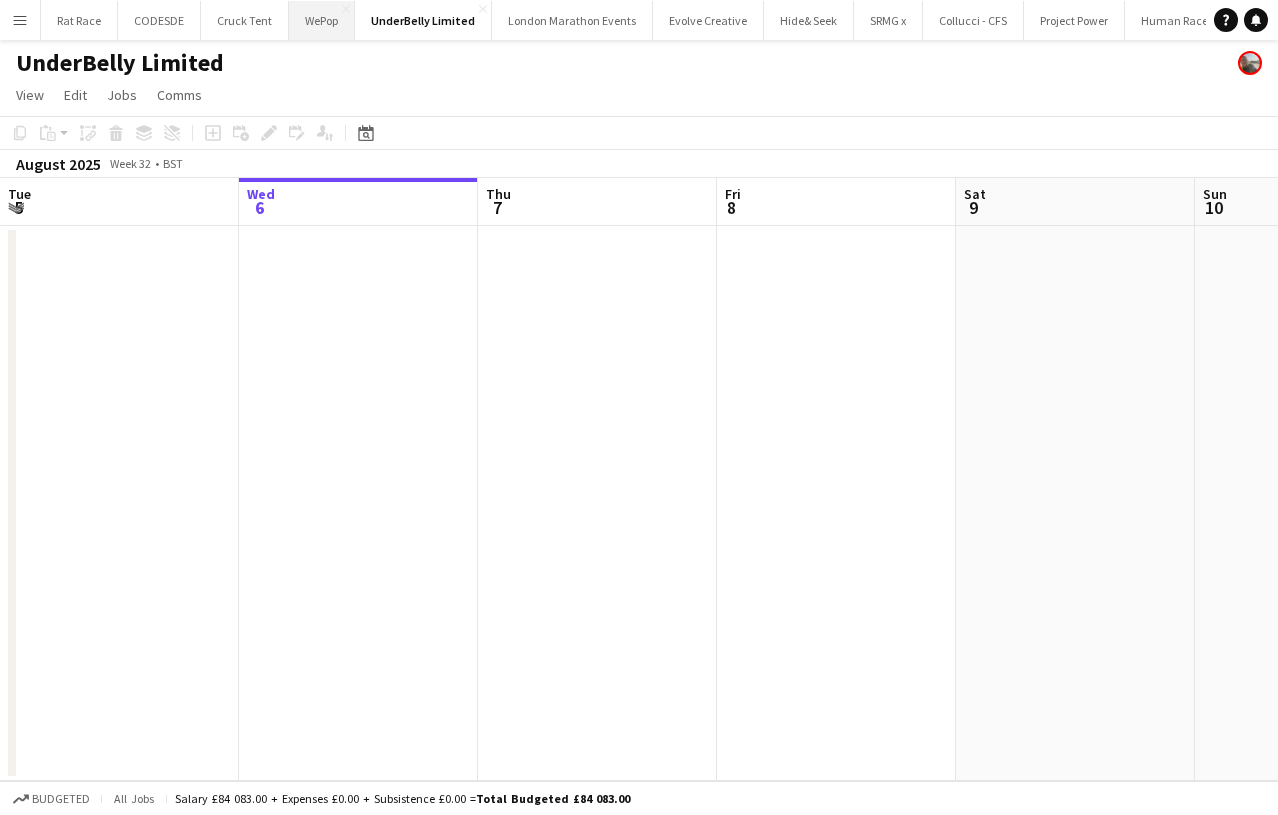 click on "WePop
Close" at bounding box center (322, 20) 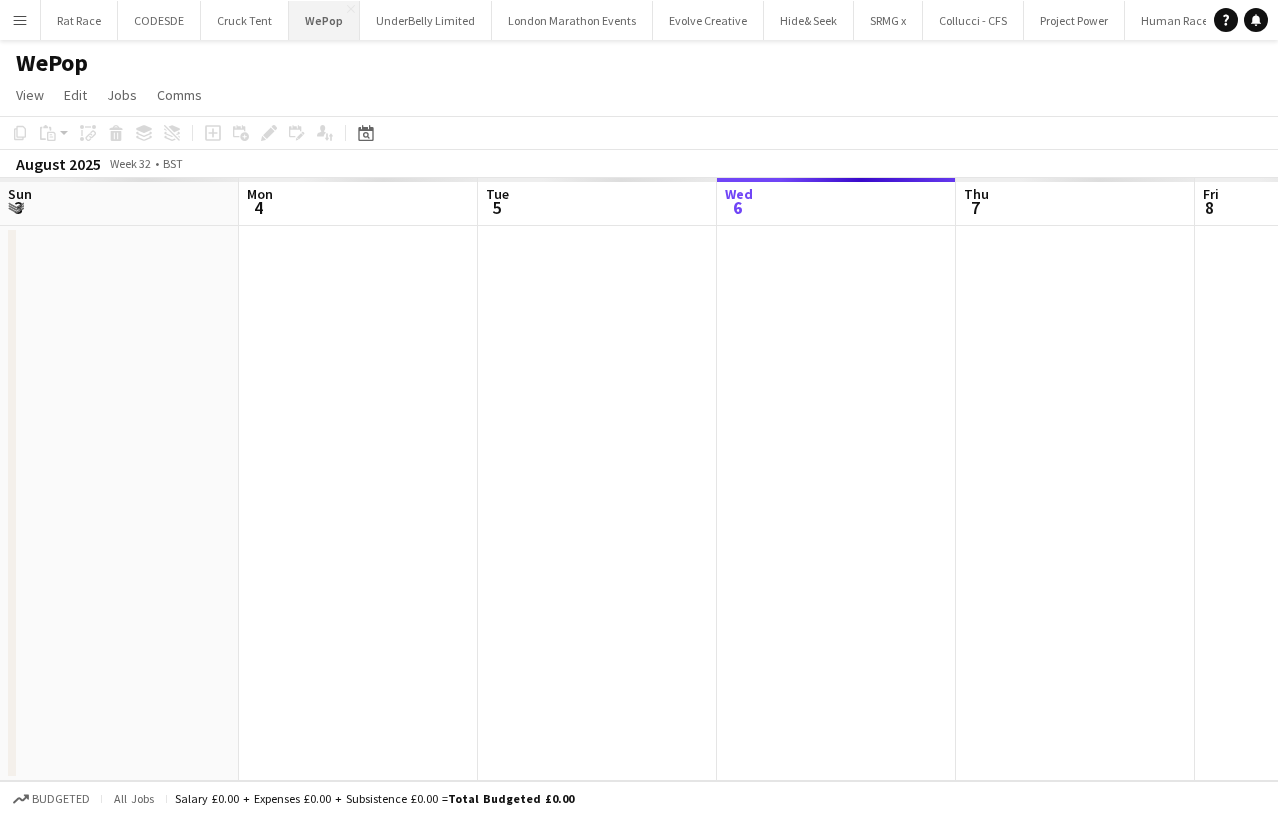 scroll, scrollTop: 0, scrollLeft: 478, axis: horizontal 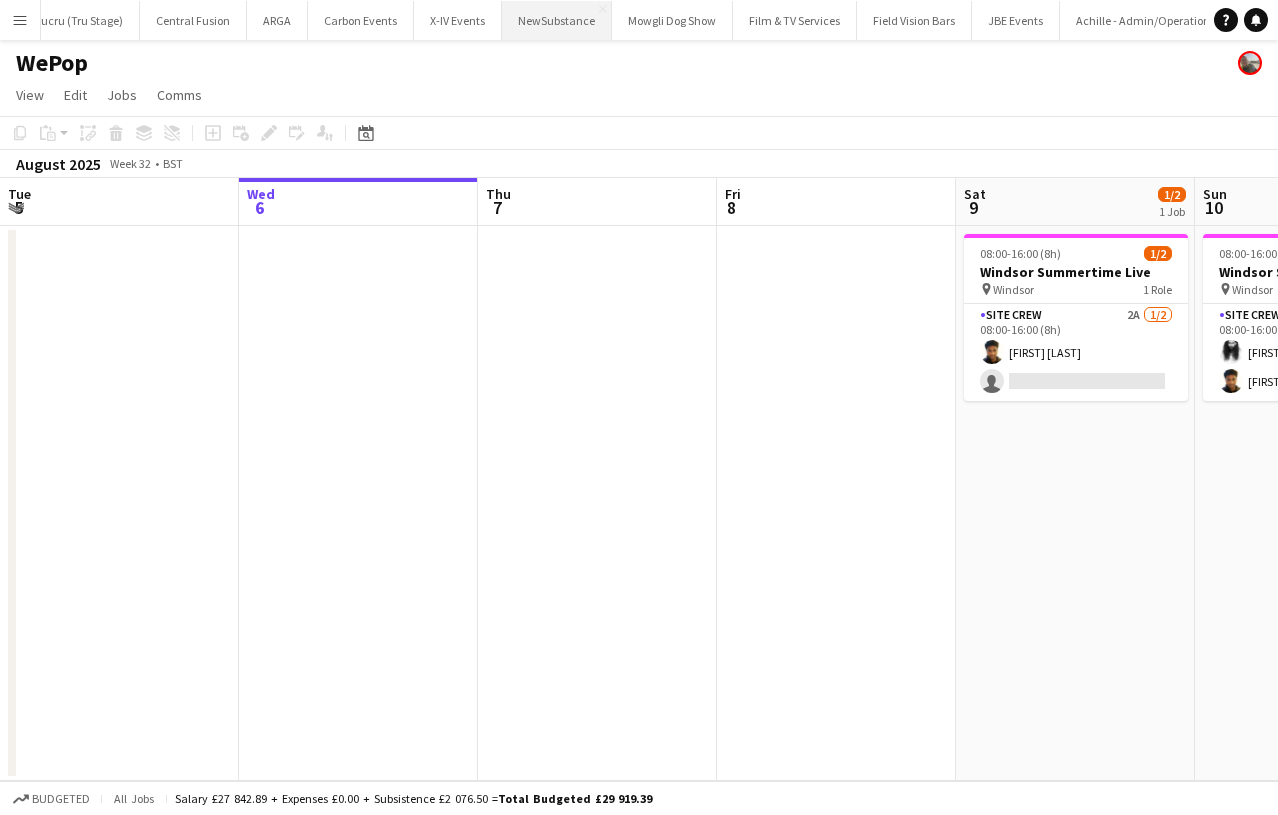 click on "Field Vision Bars
Close" at bounding box center [914, 20] 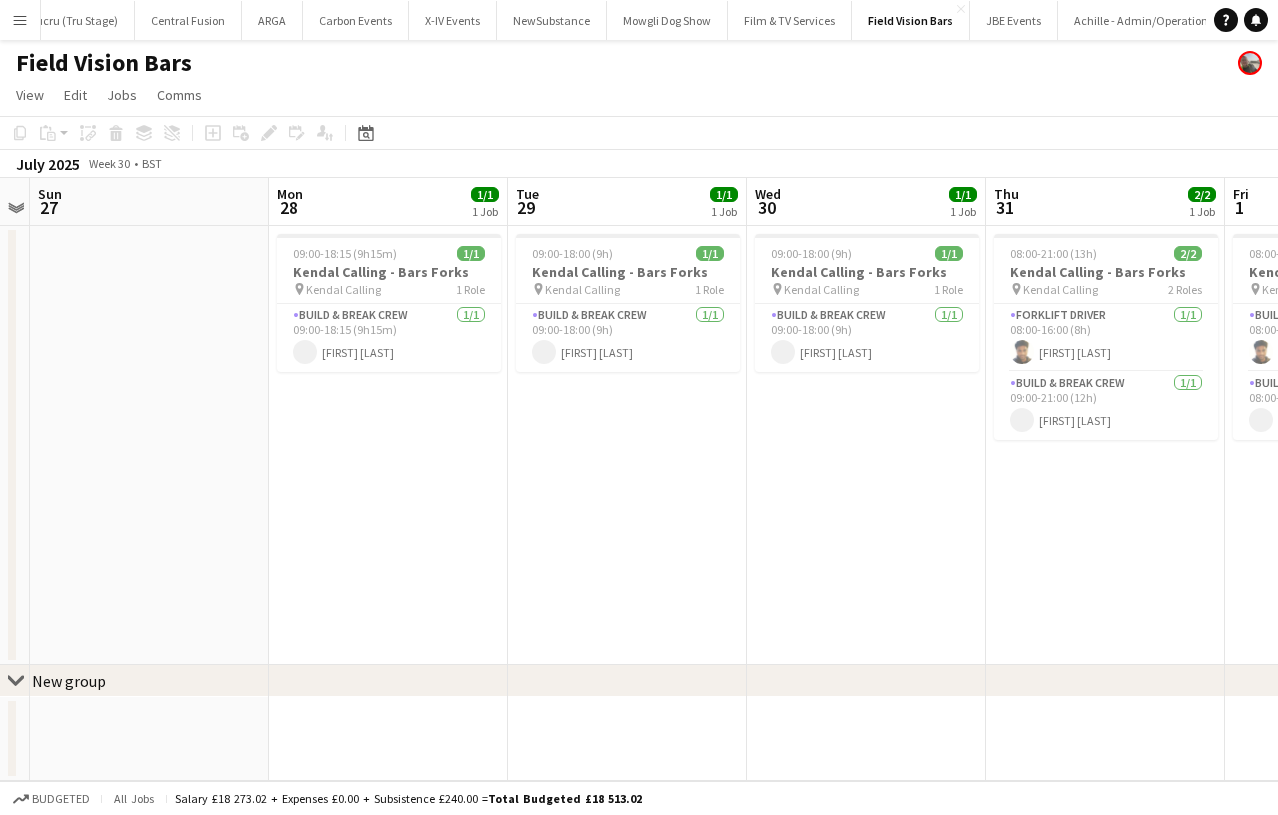 scroll, scrollTop: 0, scrollLeft: 422, axis: horizontal 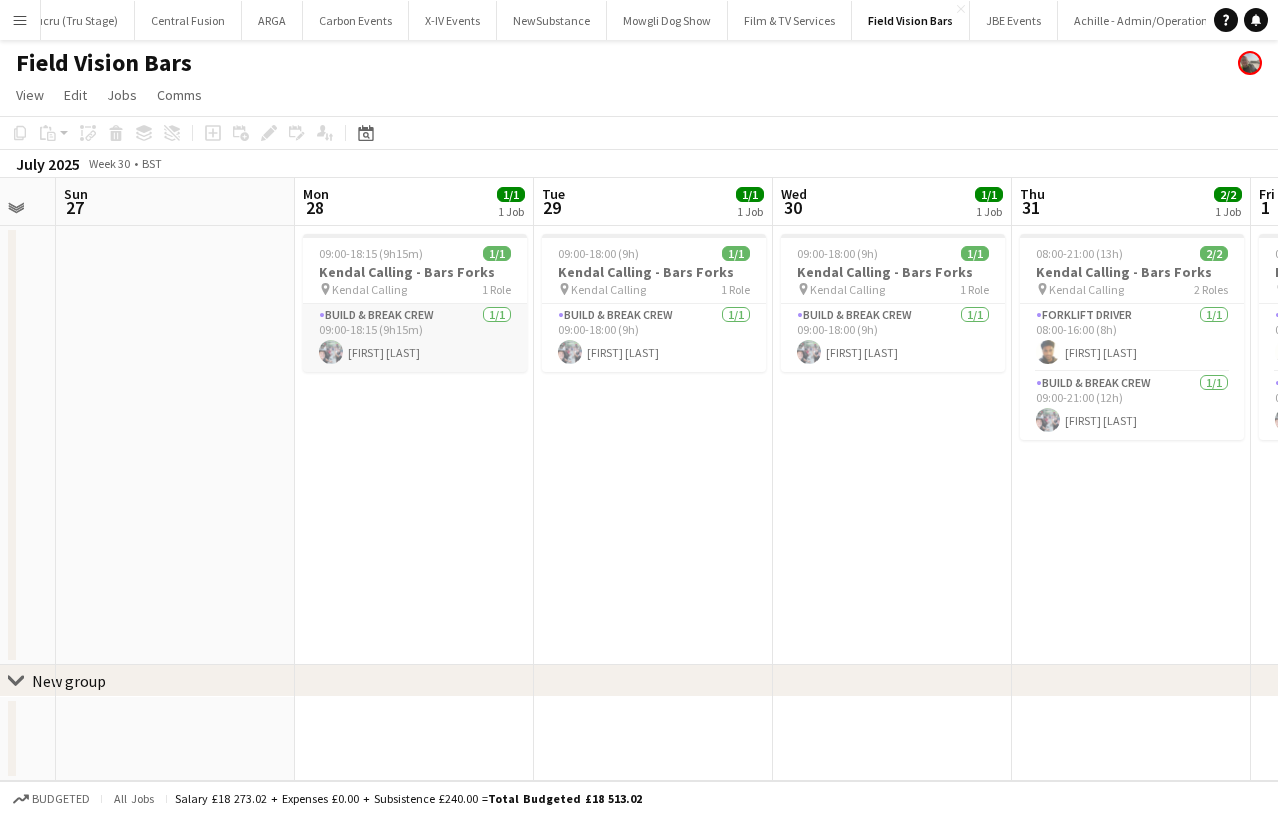click on "Build & Break Crew   1/1   09:00-18:15 (9h15m)
[FIRST] [LAST]" at bounding box center [415, 338] 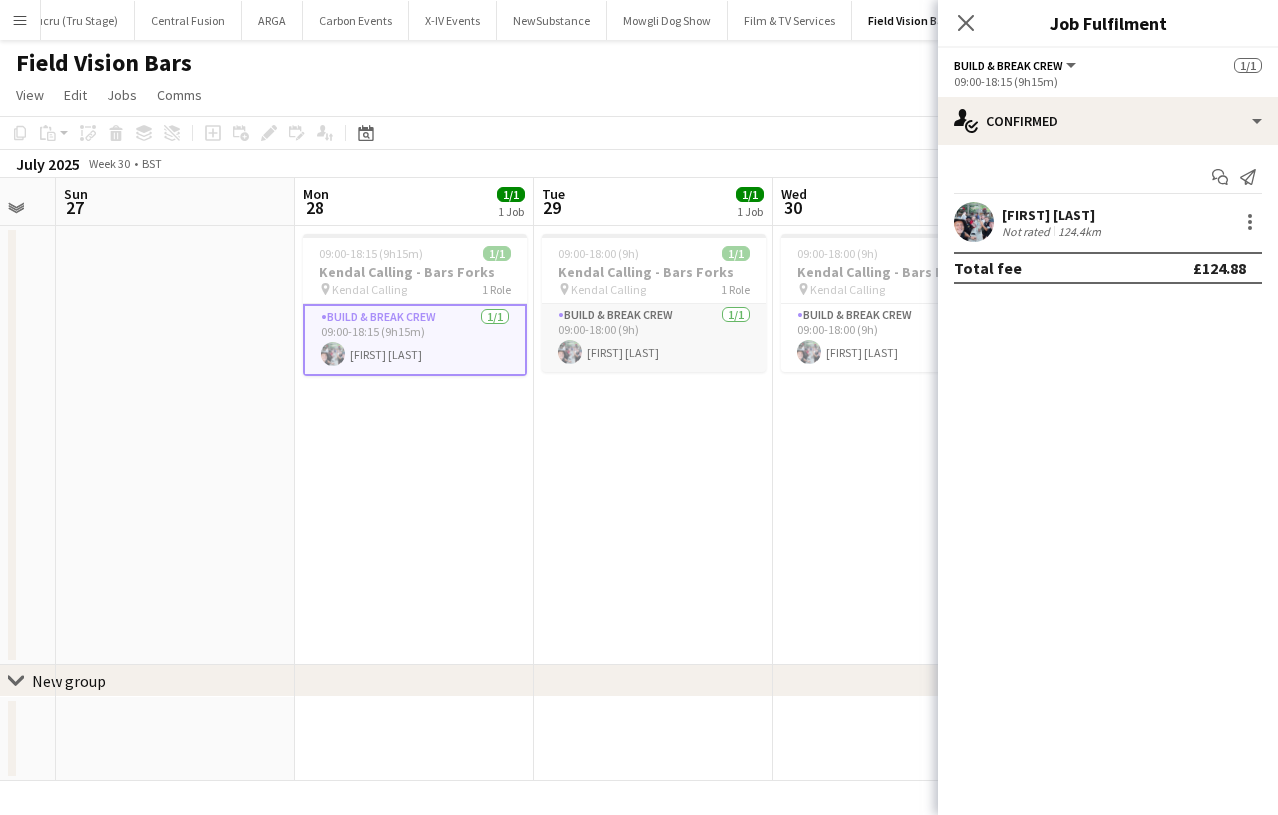 click on "Build & Break Crew   1/1   09:00-18:00 (9h)
[FIRST] [LAST]" at bounding box center (654, 338) 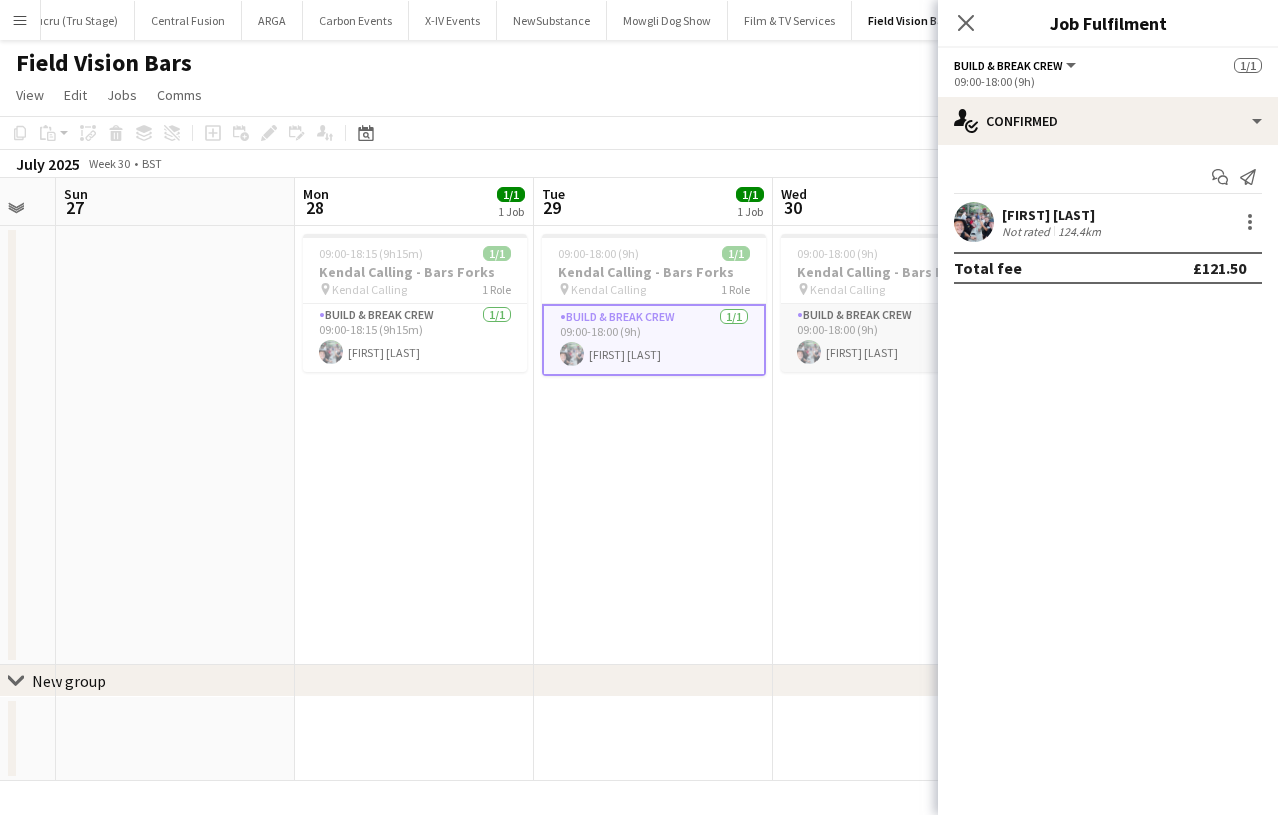 click on "Build & Break Crew   1/1   09:00-18:00 (9h)
[FIRST] [LAST]" at bounding box center [893, 338] 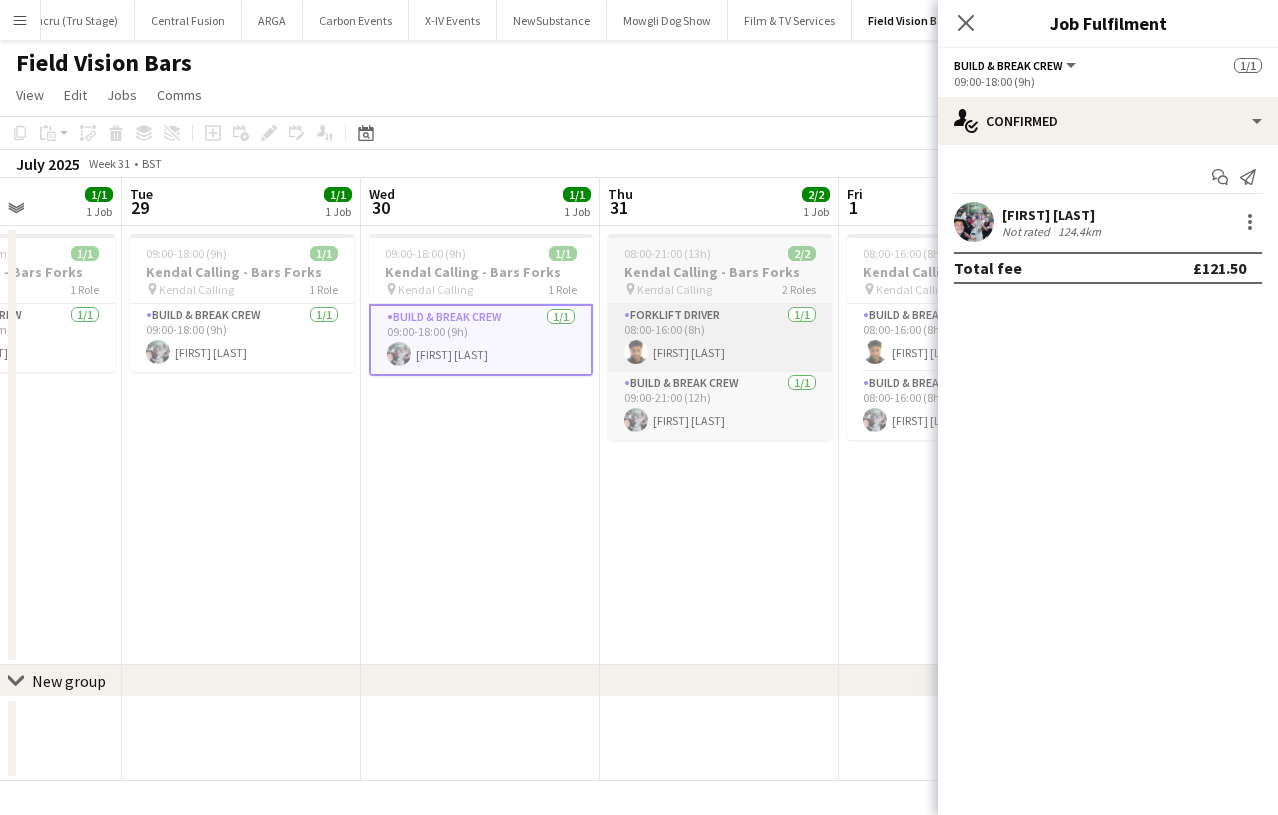 scroll, scrollTop: 0, scrollLeft: 859, axis: horizontal 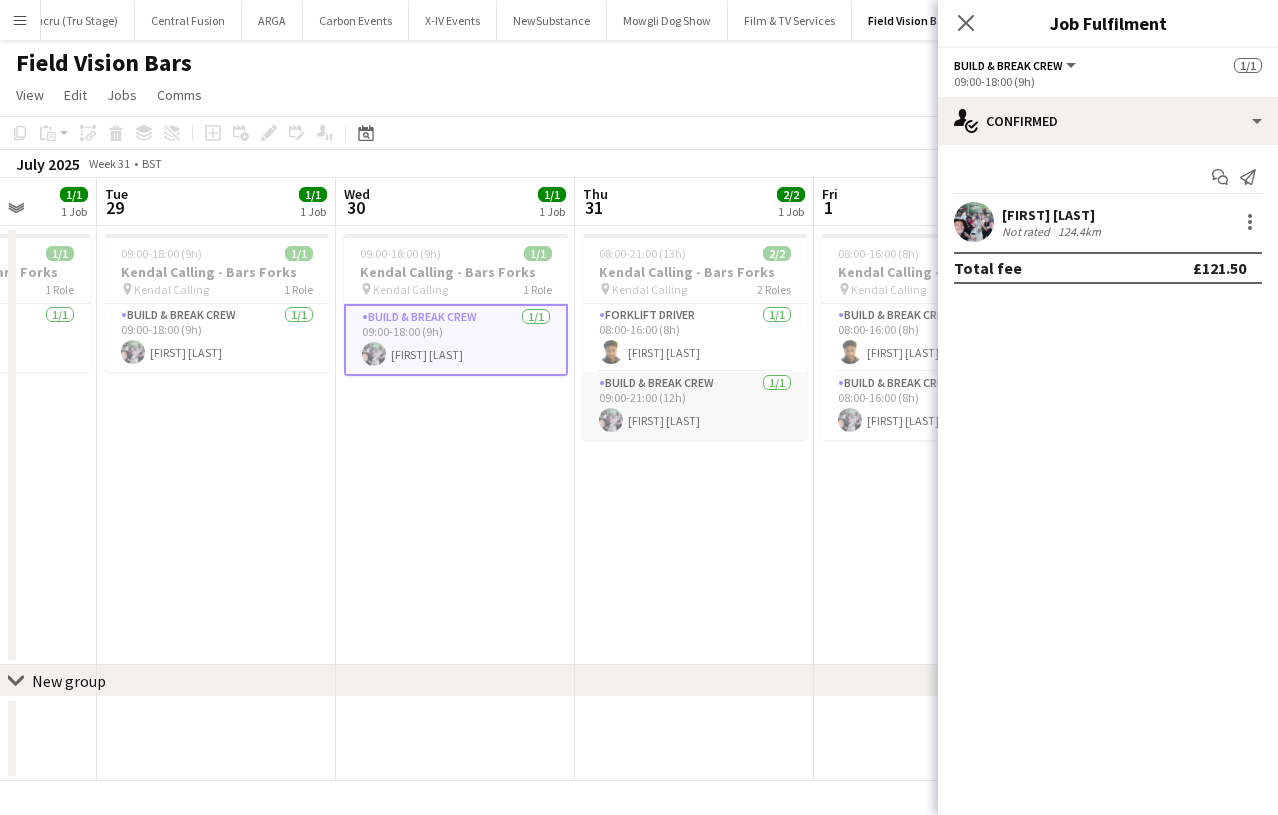 click on "Build & Break Crew   1/1   09:00-21:00 (12h)
[FIRST] [LAST]" at bounding box center [695, 406] 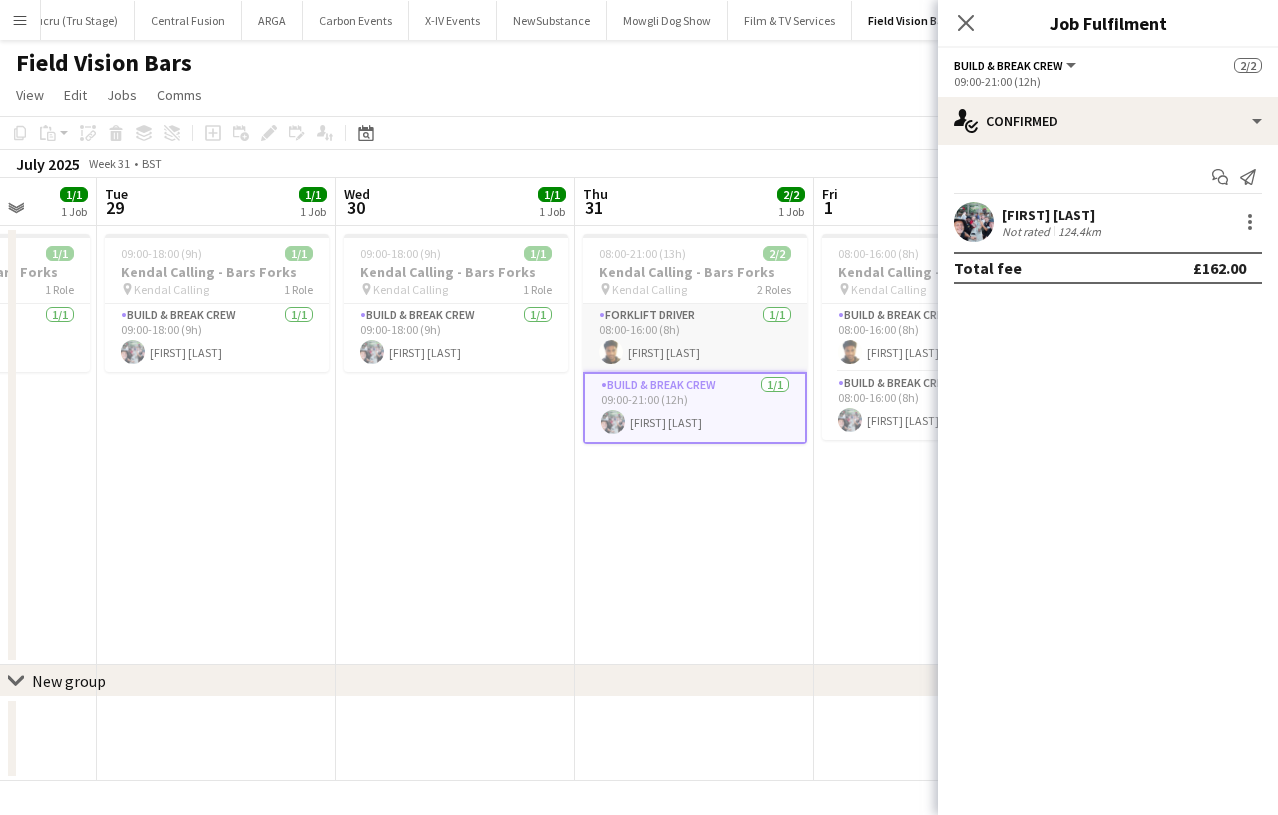 click on "Forklift Driver 1/1 08:00-16:00 (8h)
[FIRST] [LAST]" at bounding box center [695, 338] 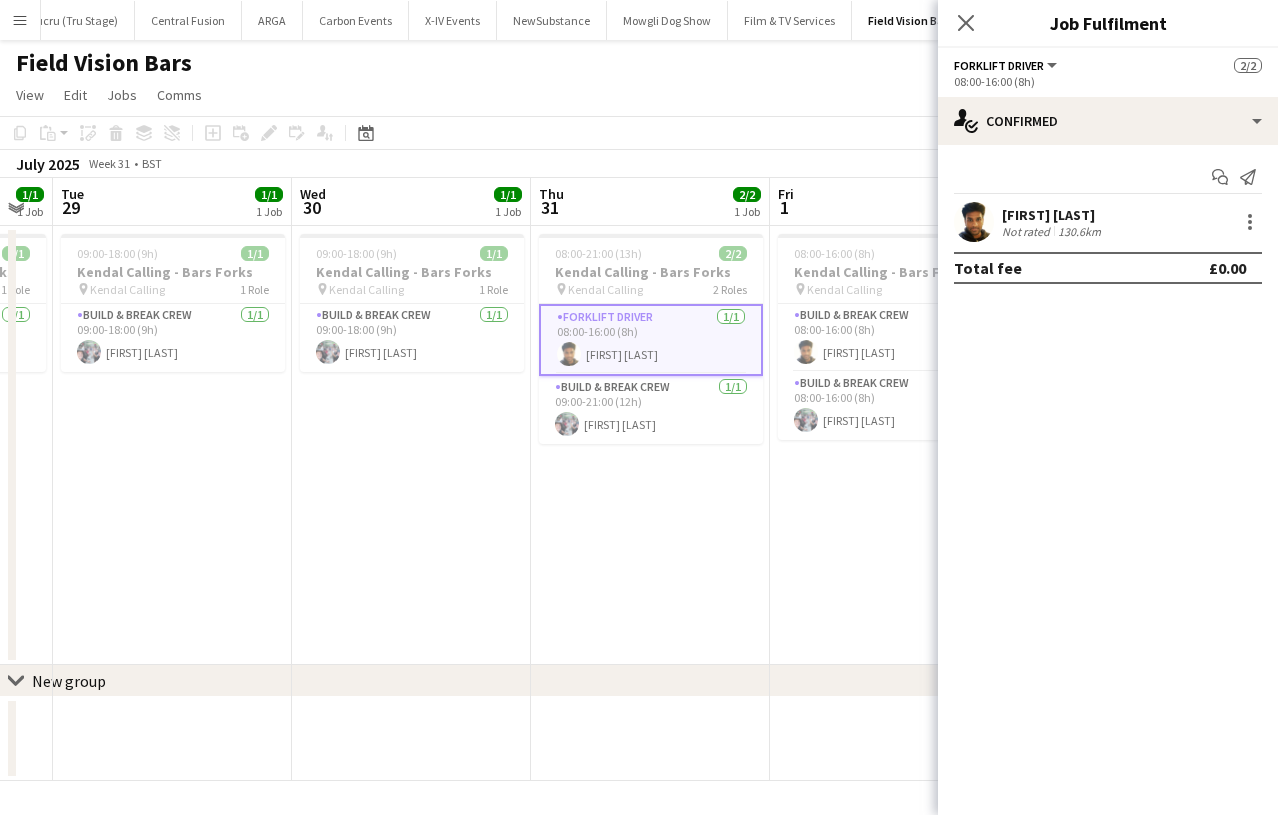scroll, scrollTop: 0, scrollLeft: 675, axis: horizontal 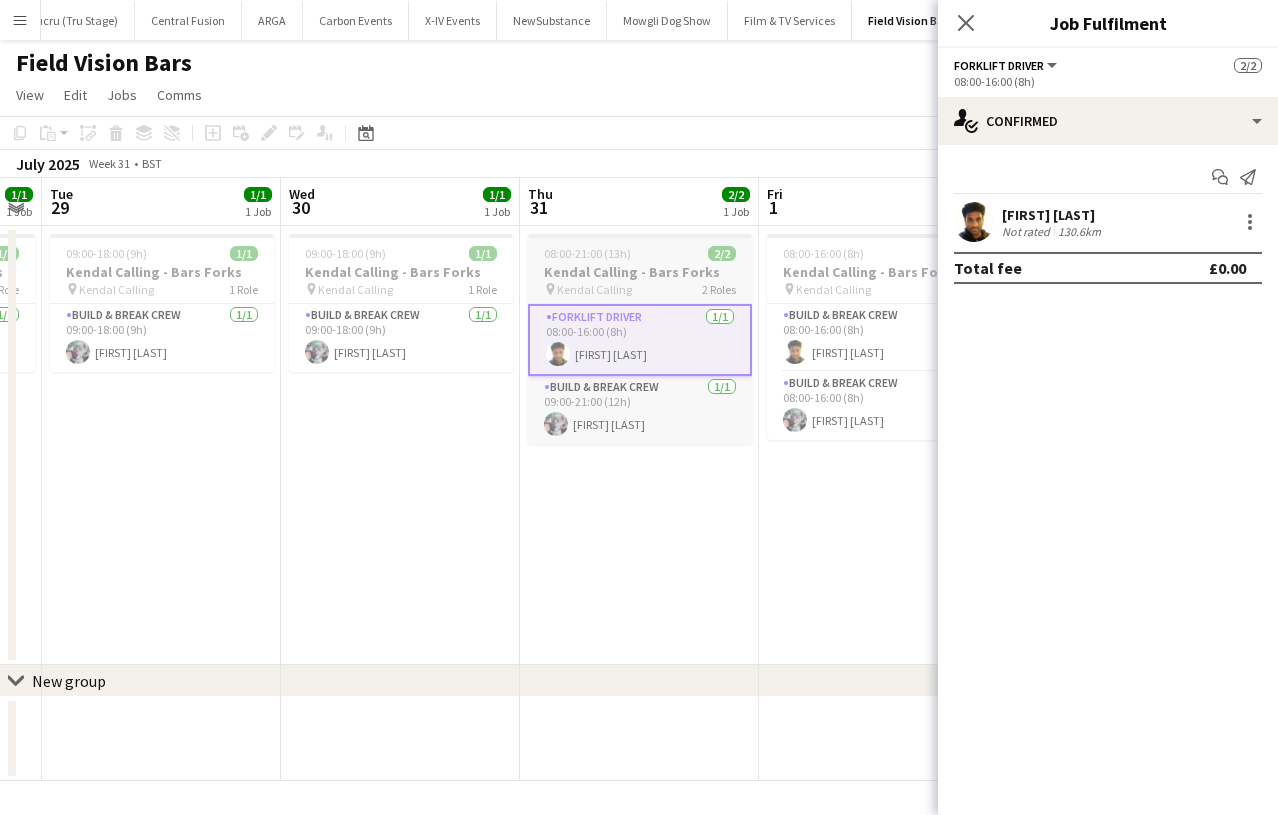click on "Kendal Calling - Bars Forks" at bounding box center [640, 272] 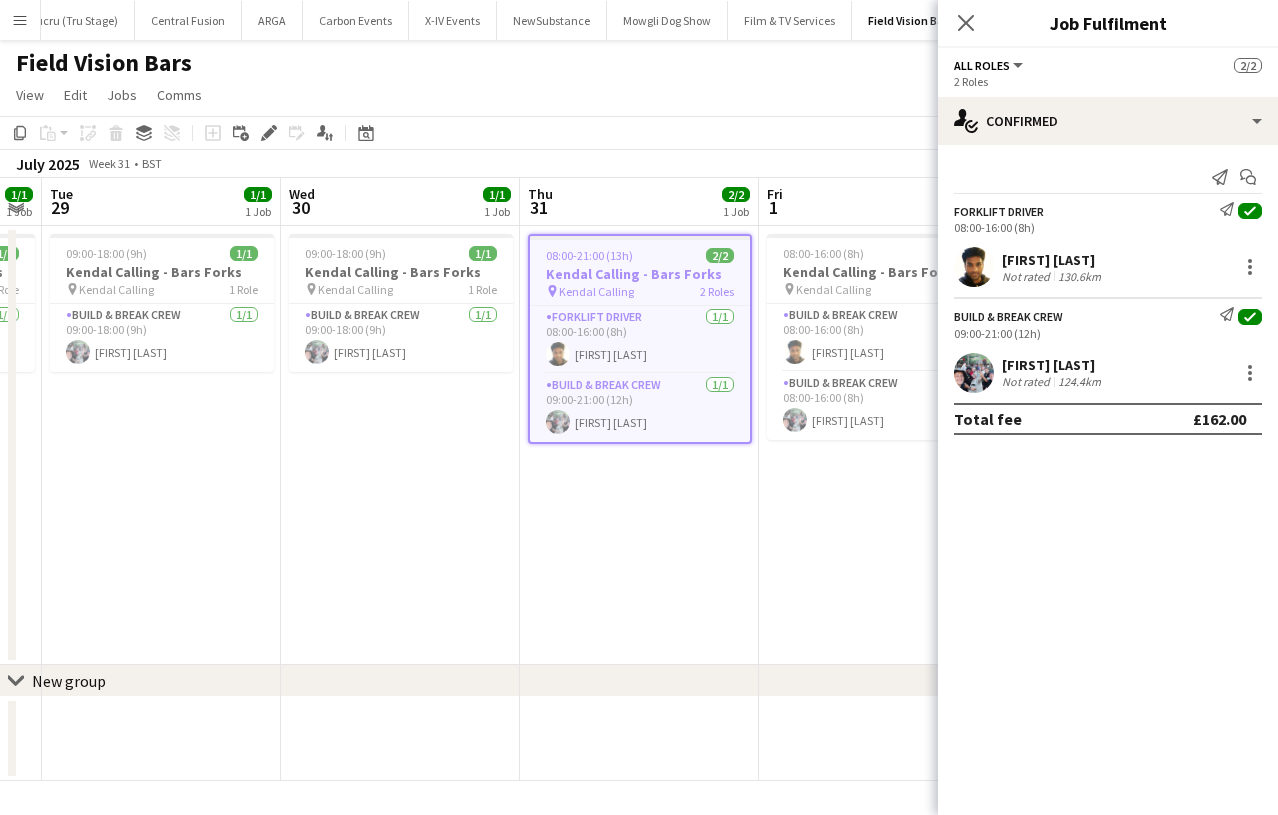 click on "08:00-21:00 (13h)    2/2   Kendal Calling - Bars Forks
pin
Kendal Calling   2 Roles   Forklift Driver   1/1   08:00-16:00 (8h)
[FIRST] [LAST]  Build & Break Crew   1/1   09:00-21:00 (12h)
[FIRST] [LAST]" at bounding box center [639, 445] 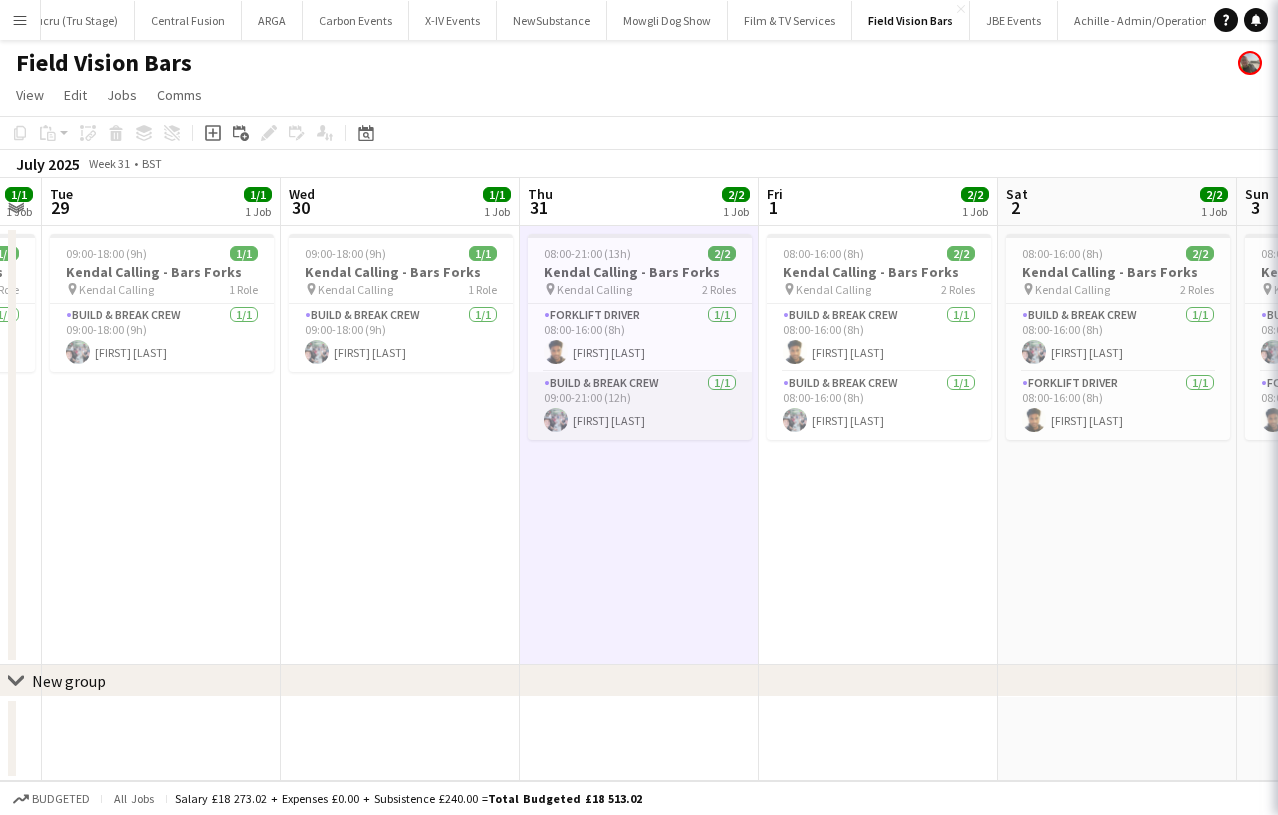 click on "Build & Break Crew   1/1   09:00-21:00 (12h)
[FIRST] [LAST]" at bounding box center [640, 406] 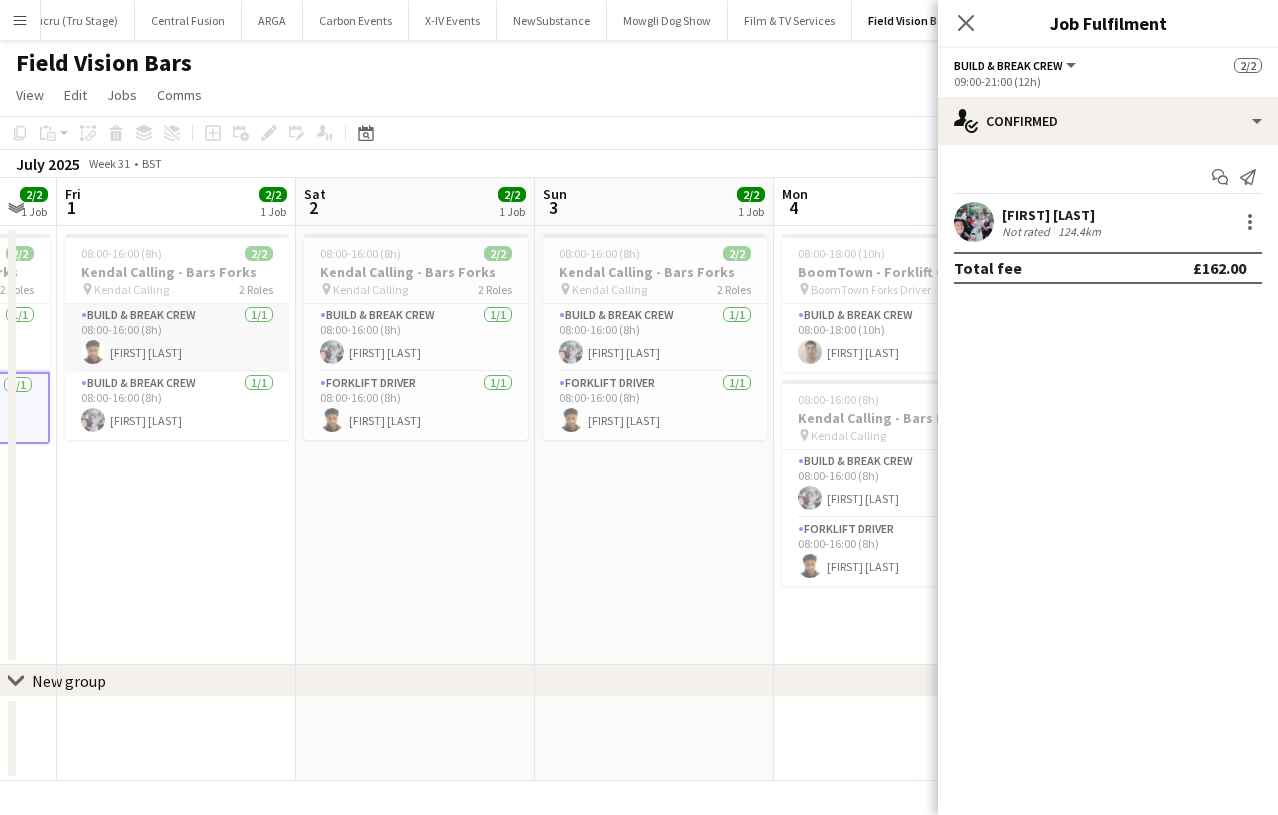 scroll, scrollTop: 0, scrollLeft: 491, axis: horizontal 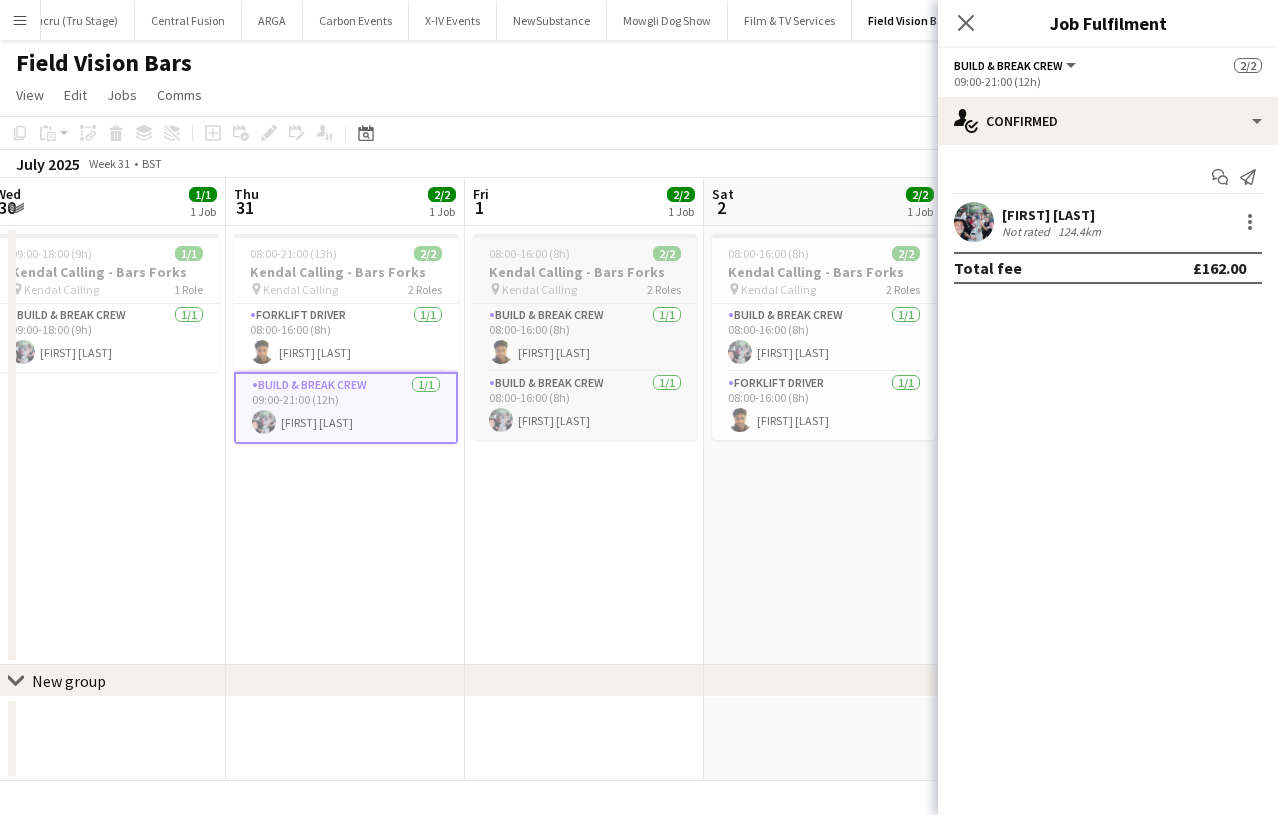 click on "pin
Kendal Calling   2 Roles" at bounding box center (585, 289) 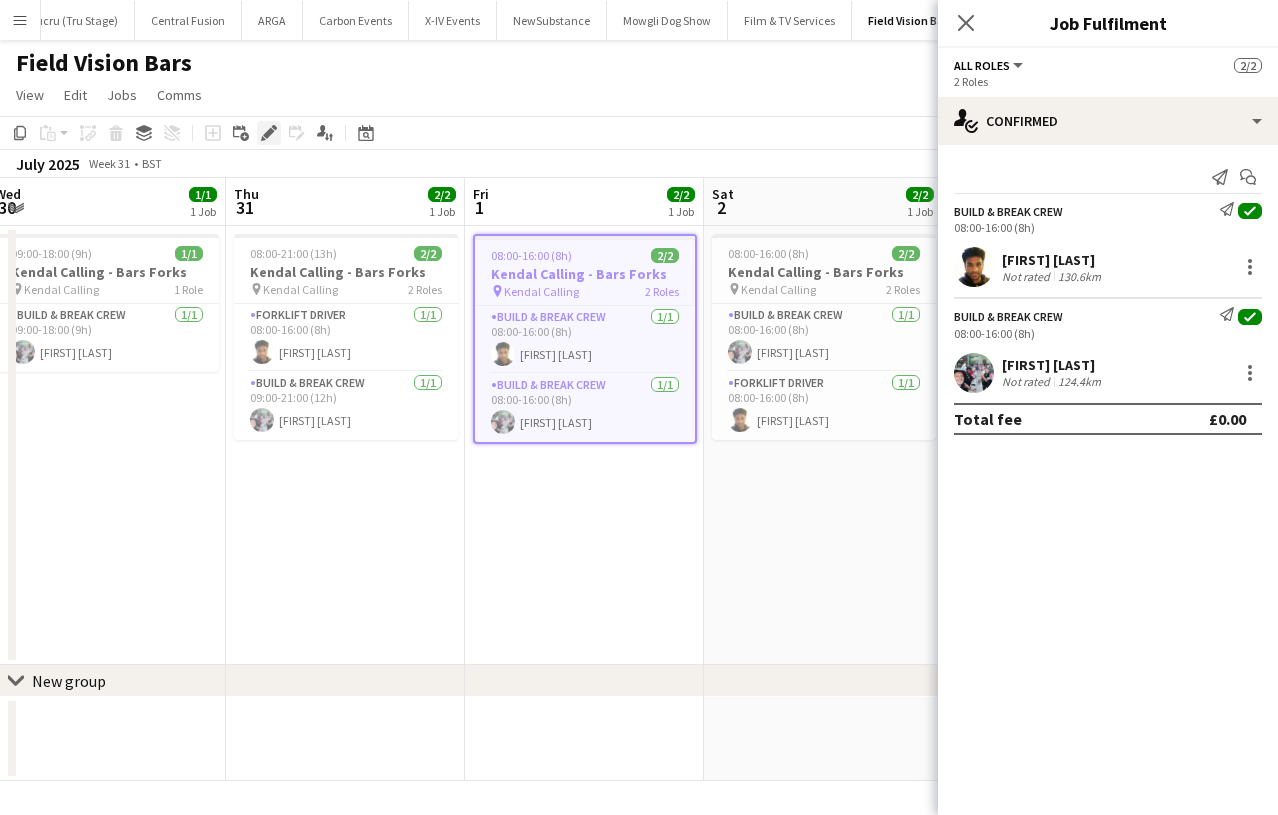click on "Edit" at bounding box center [269, 133] 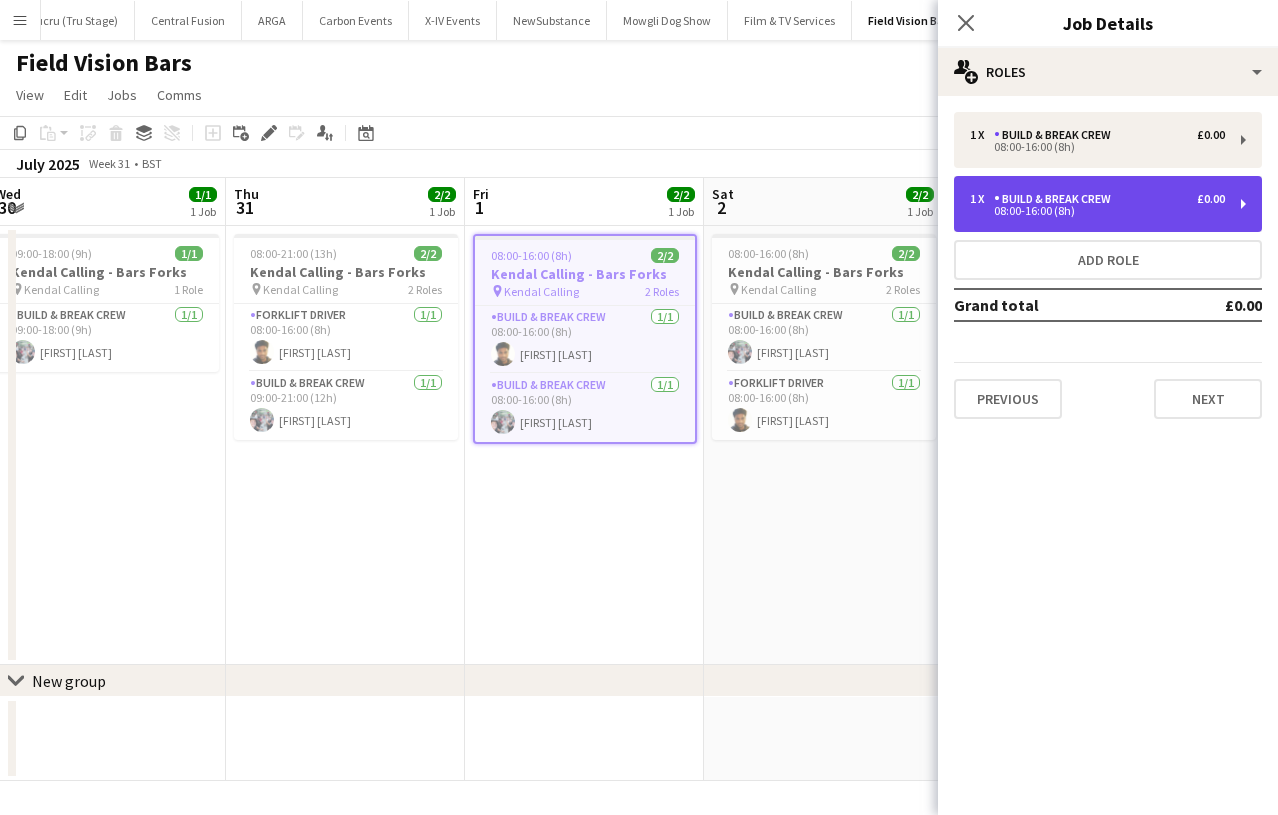 click on "Build & Break Crew" at bounding box center [1056, 199] 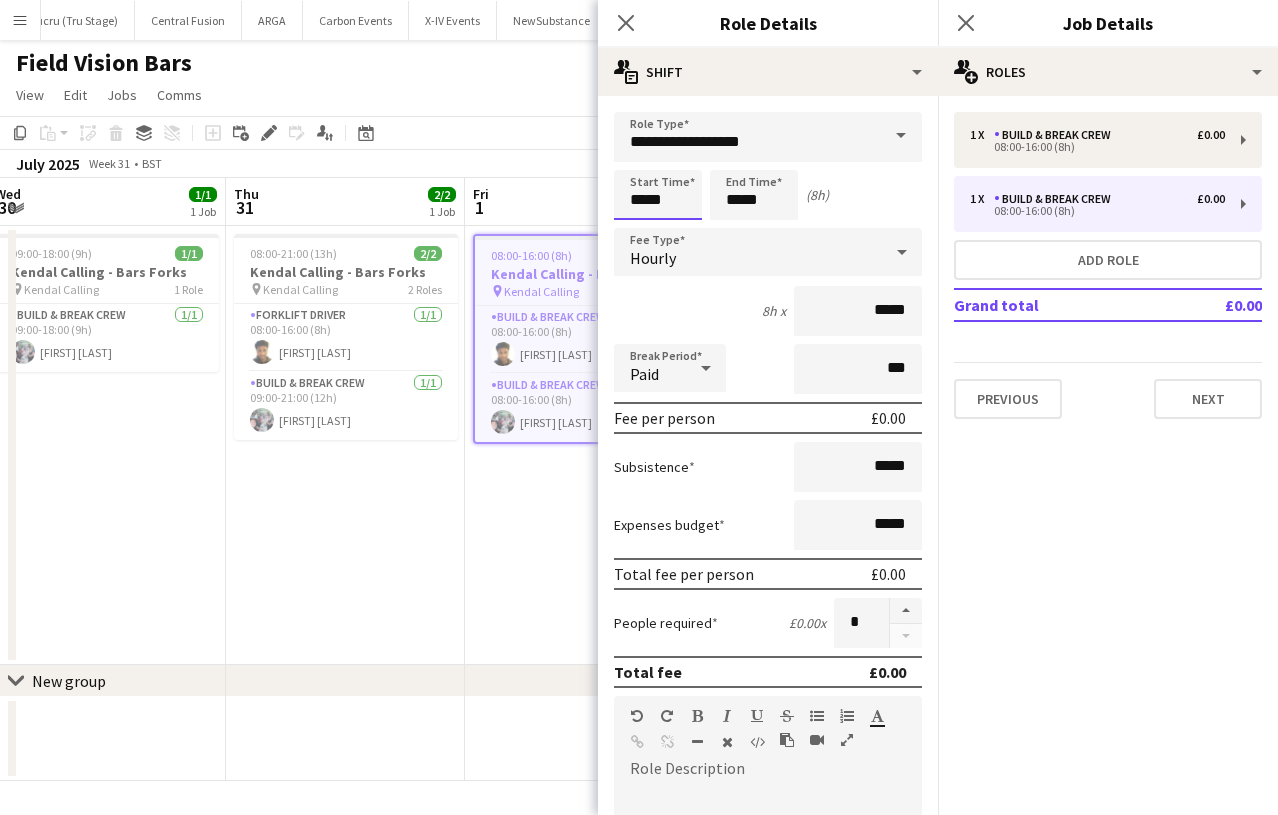 click on "Menu
Boards
Boards Boards All jobs Status
Workforce
Workforce My Workforce Recruiting
Comms
Comms
Pay
Approvals Payments Reports
Platform Settings
App settings Your settings Profiles
Training Academy
Knowledge Base
Knowledge Base
Product Updates
Product Updates Log Out Privacy Rat Race Close
CODESDE
Close
Cruck Tent
Close
WePop
Close
UnderBelly Limited
Close
London Marathon Events
Close
Evolve Creative
Close
Hide& Seek
Close
SRMG x
Close" at bounding box center [639, 407] 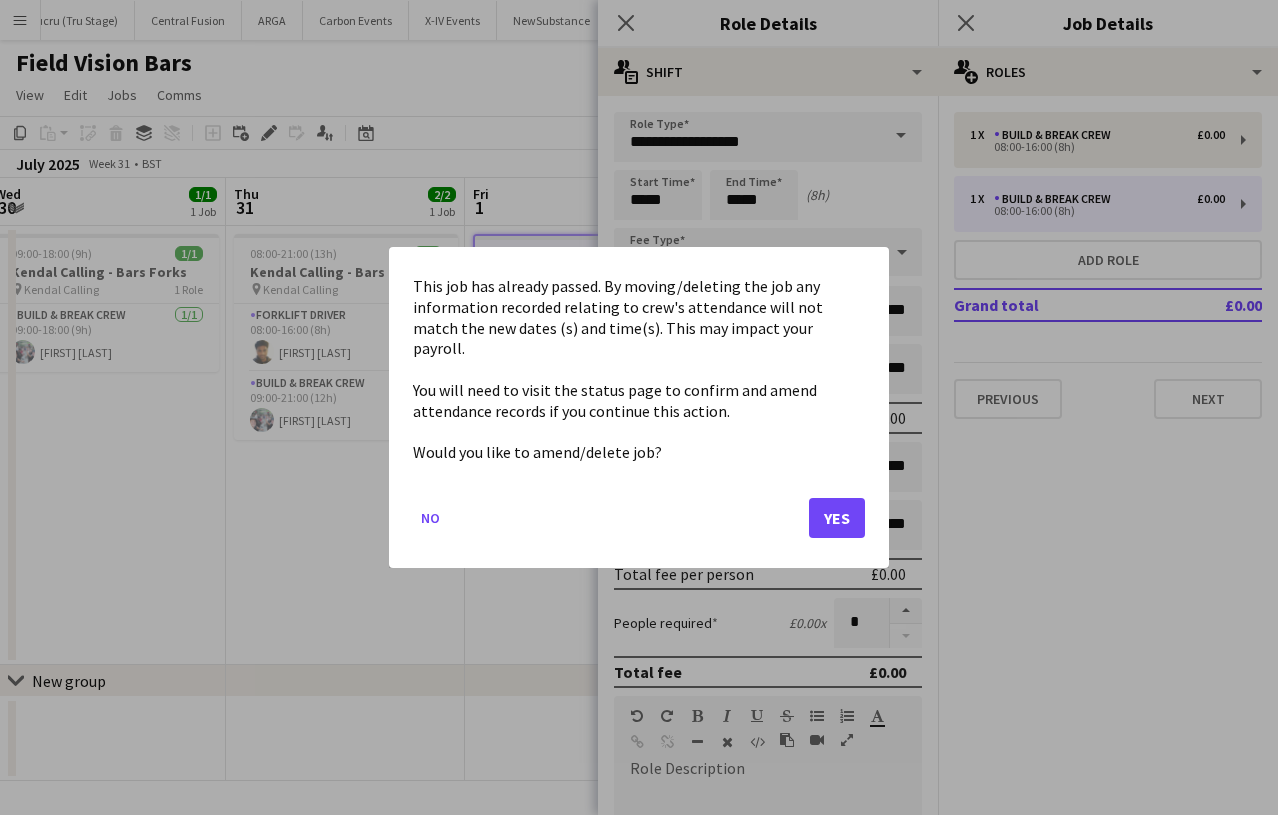 click on "Yes" 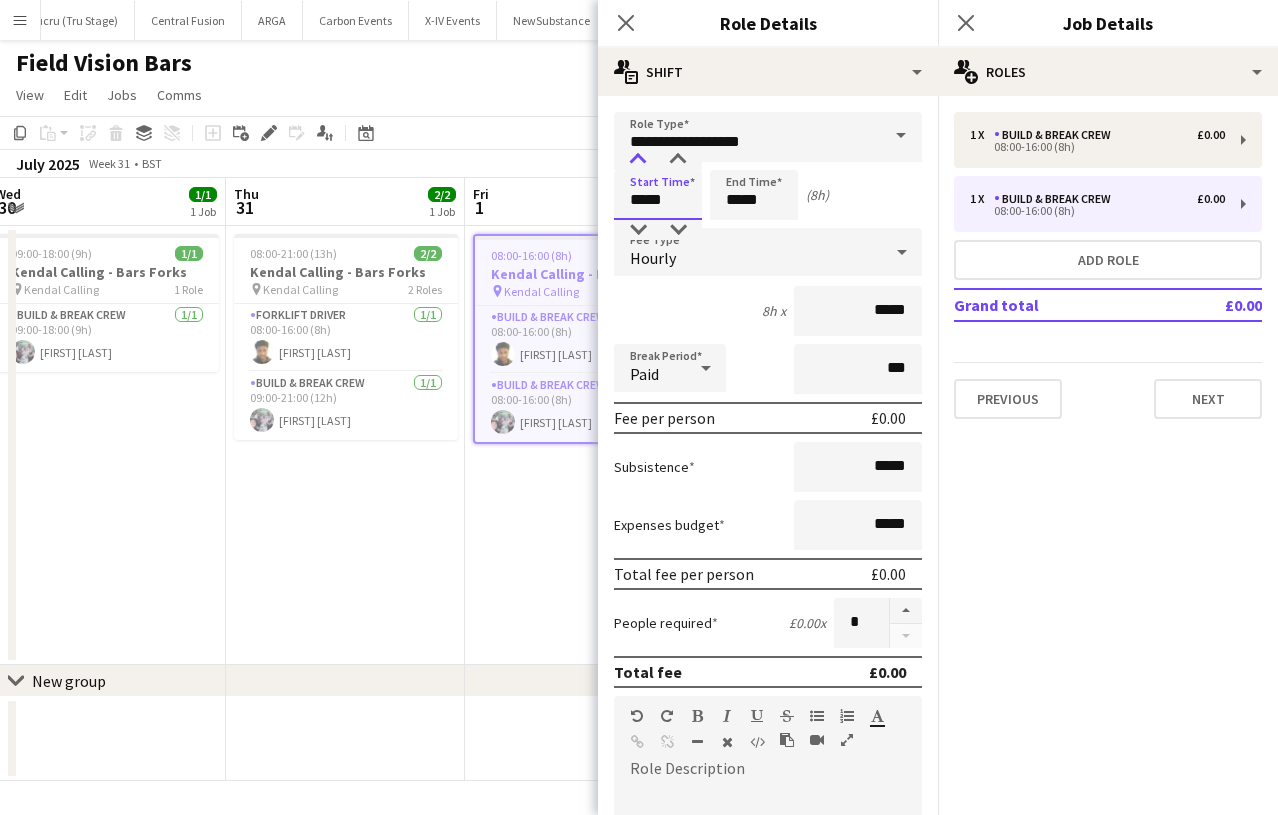 type on "*****" 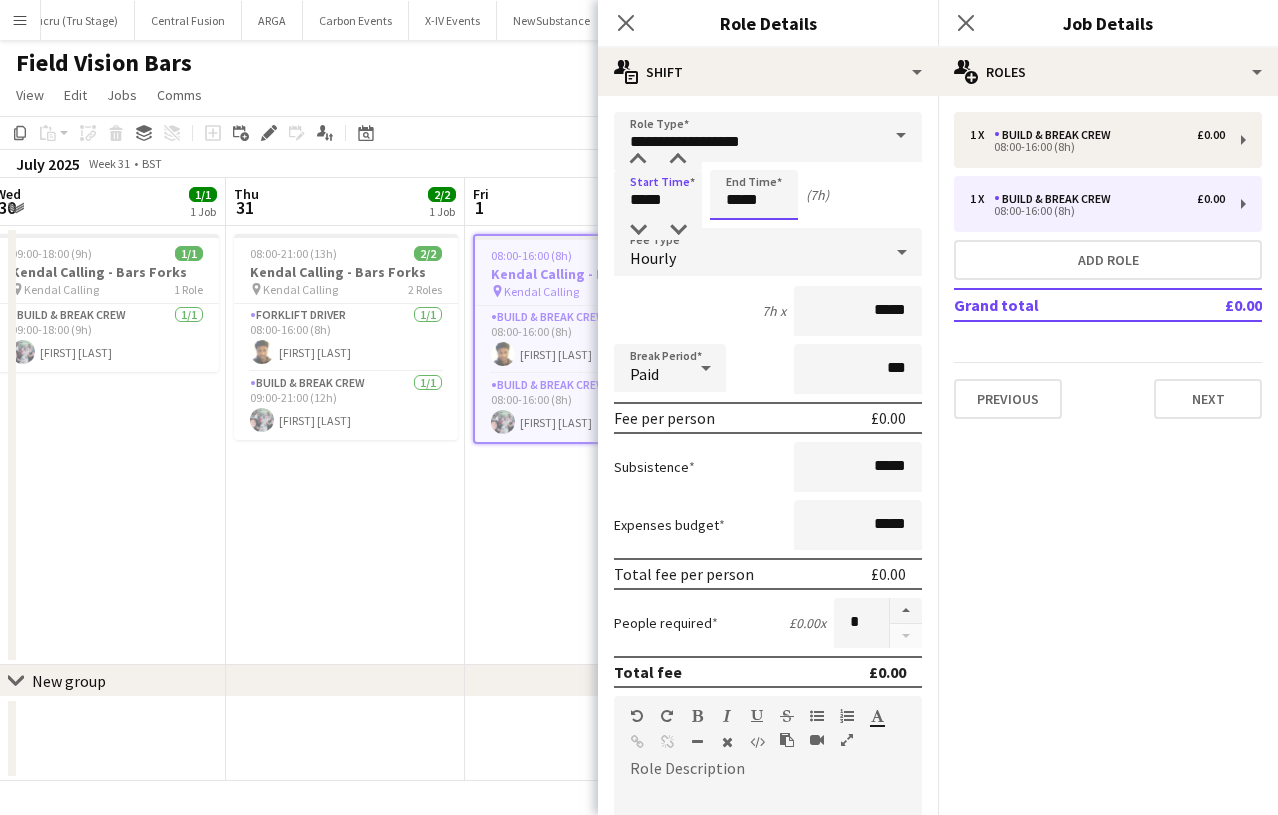 click on "*****" at bounding box center (754, 195) 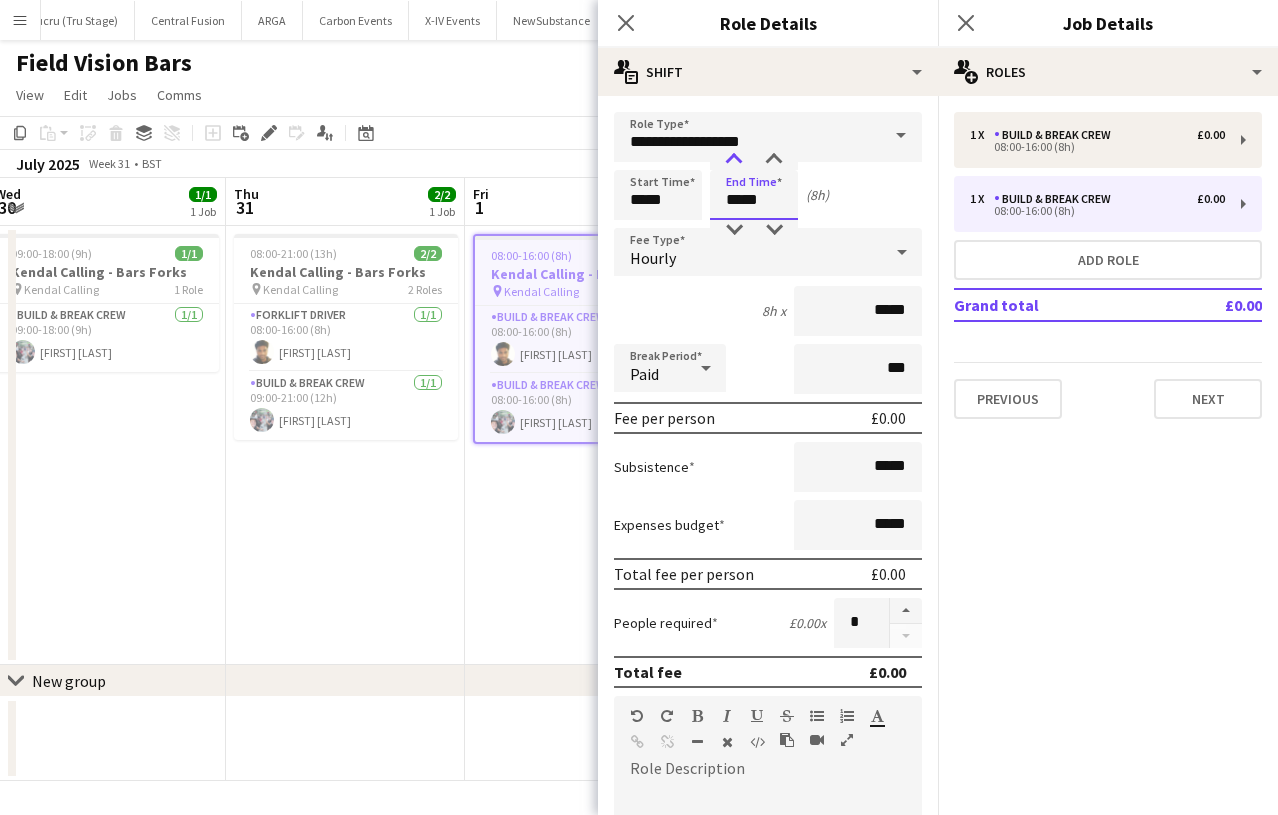 click at bounding box center (734, 160) 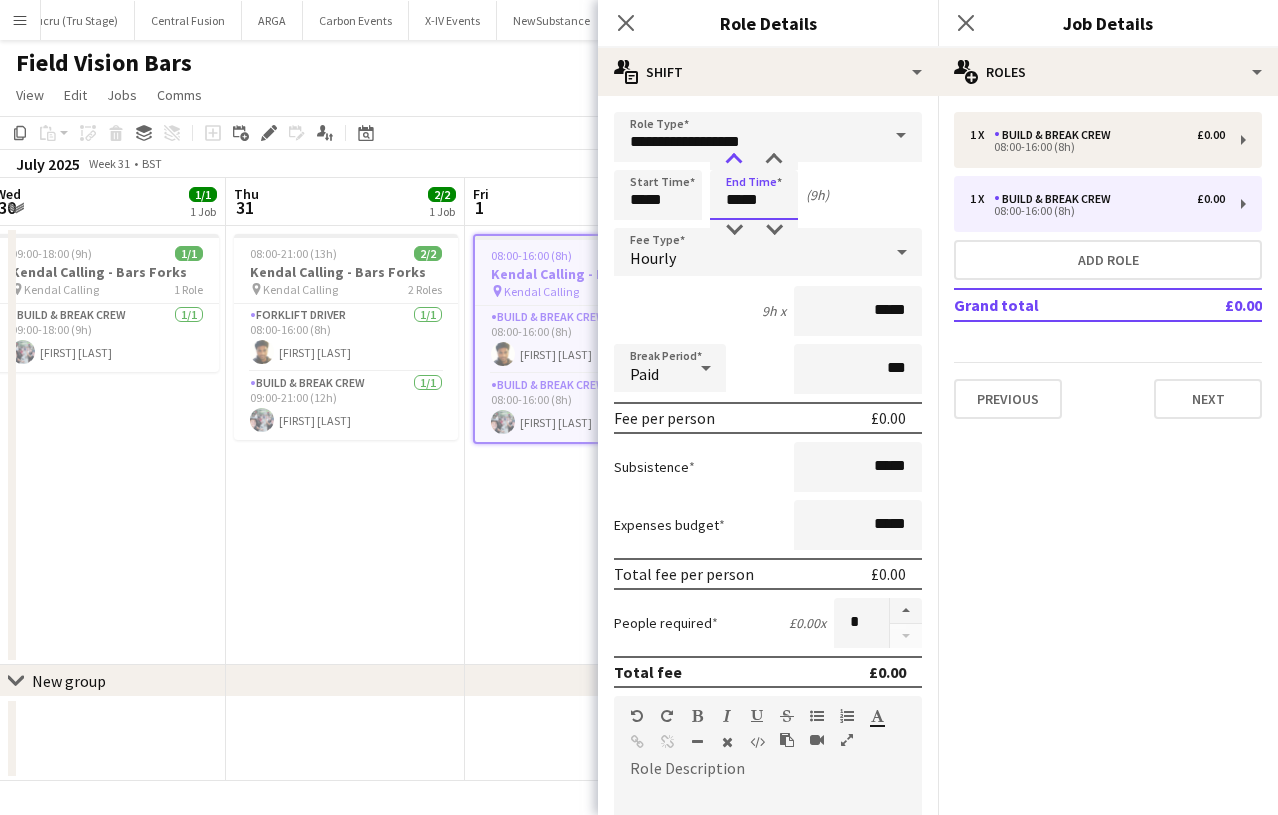 click at bounding box center (734, 160) 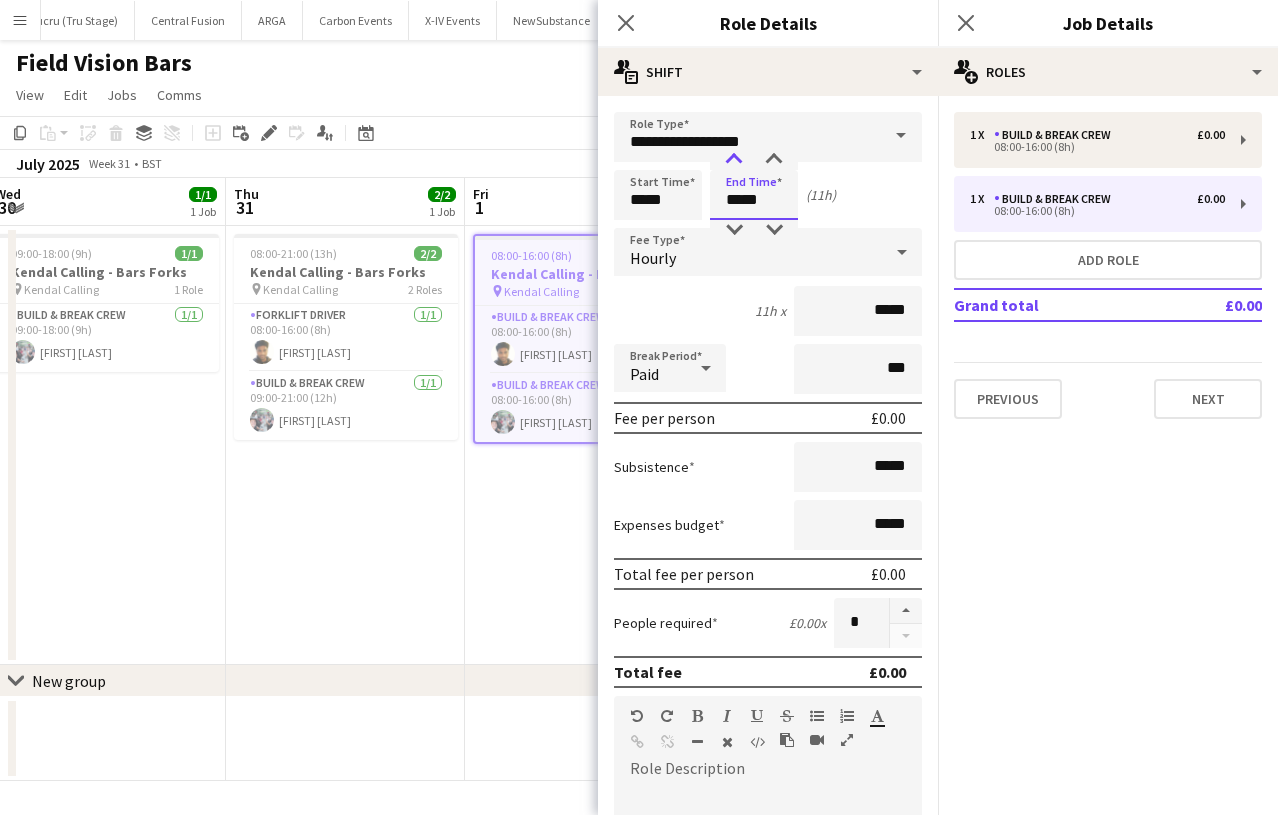 click at bounding box center (734, 160) 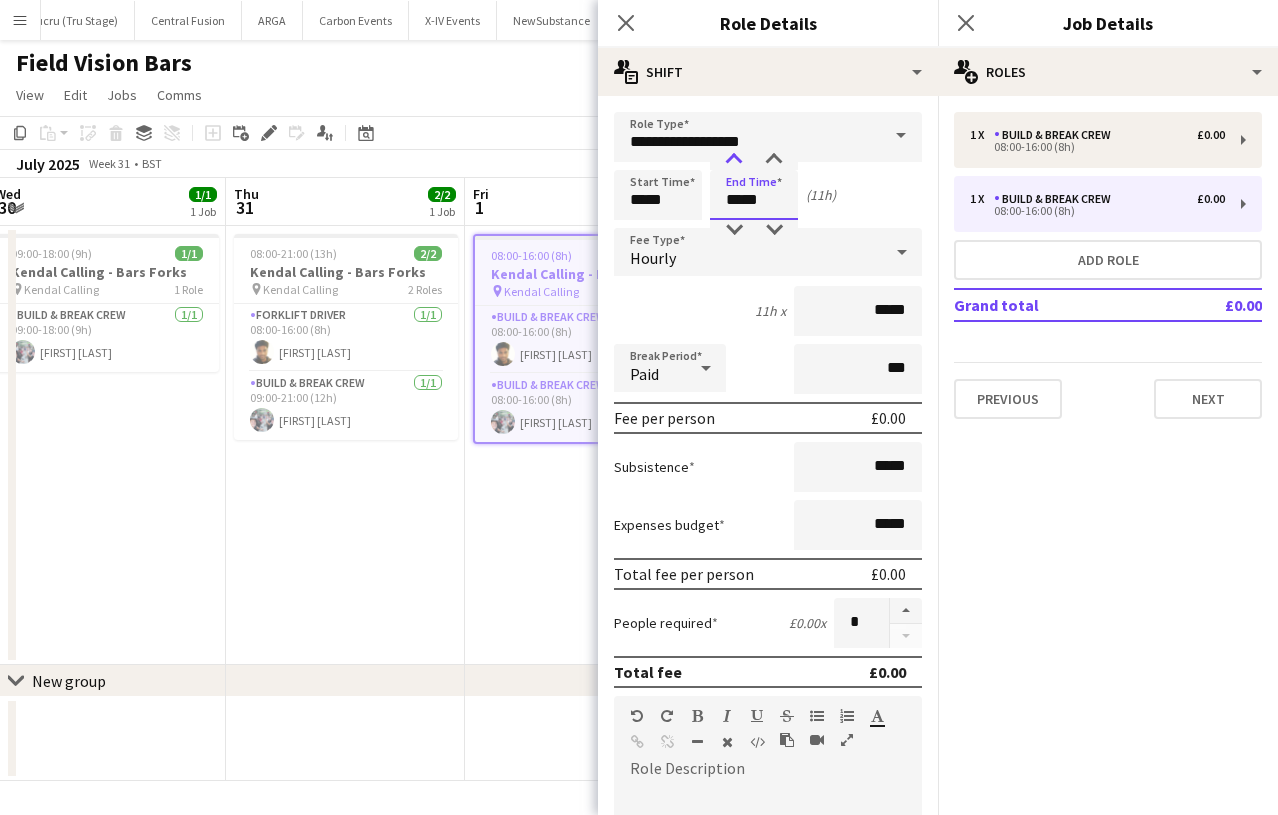 type on "*****" 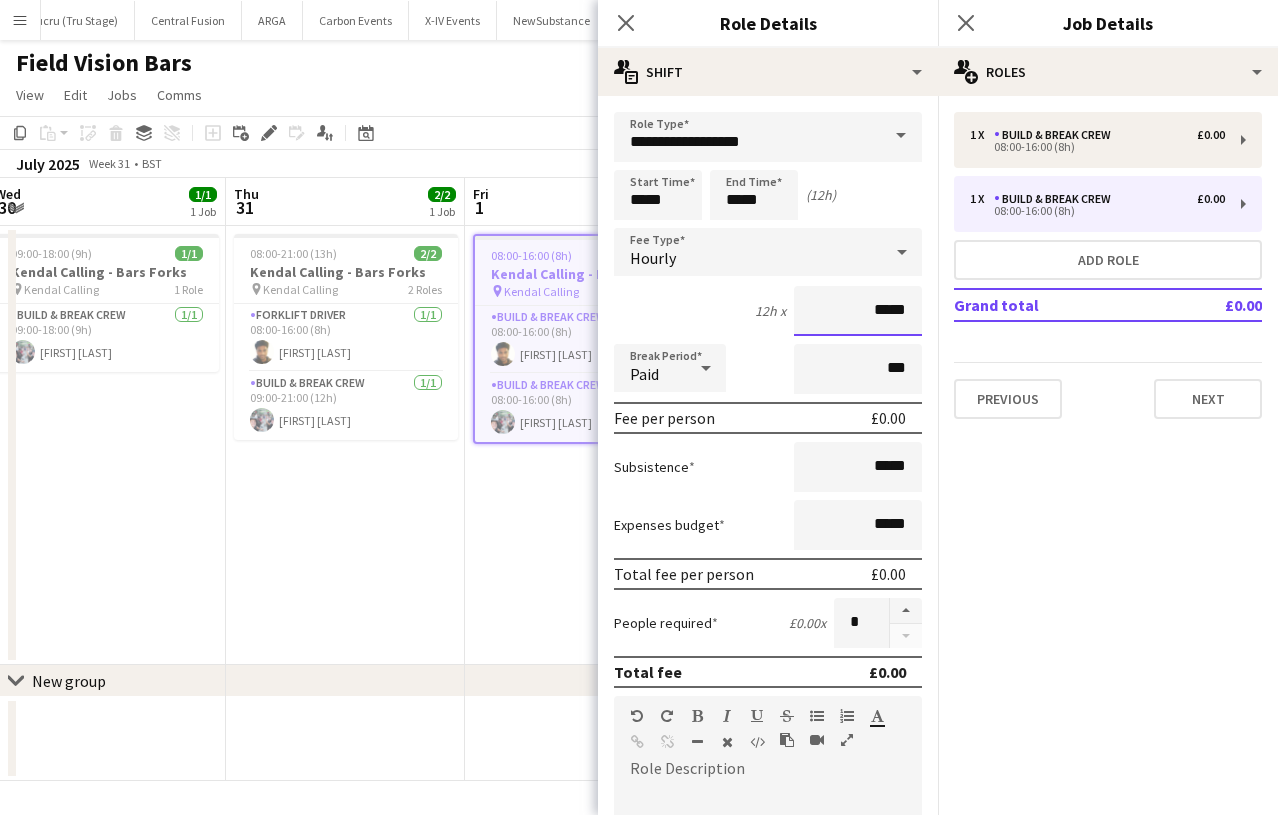 drag, startPoint x: 914, startPoint y: 308, endPoint x: 783, endPoint y: 304, distance: 131.06105 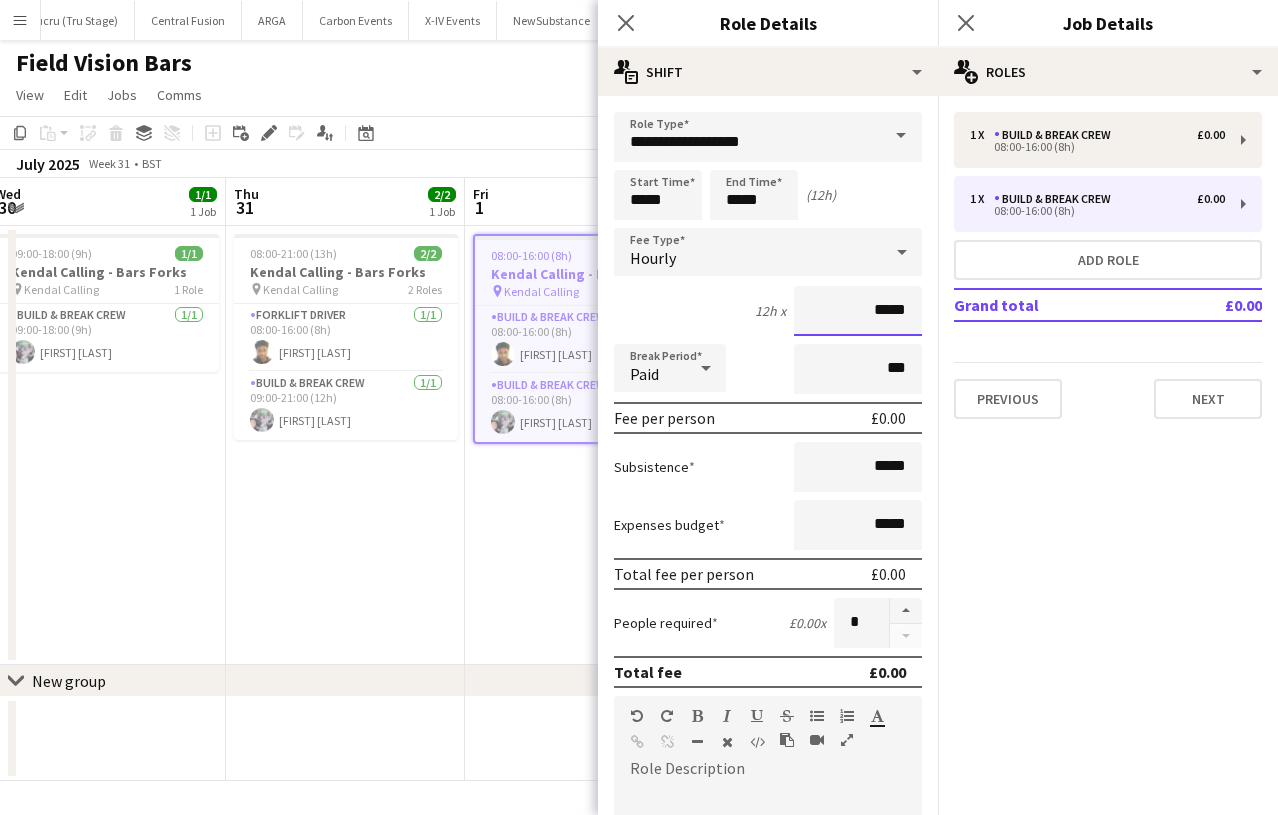 click on "12h x  *****" at bounding box center (768, 311) 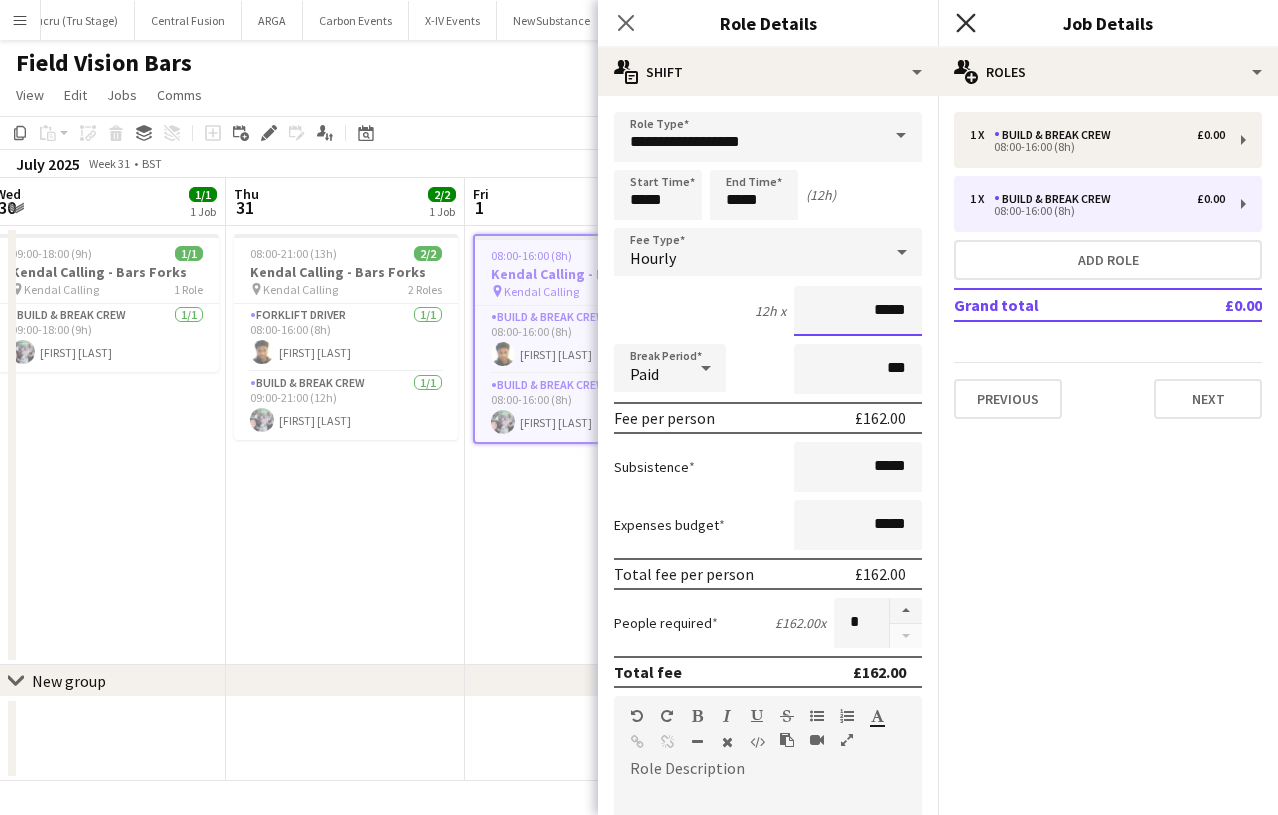 type on "*****" 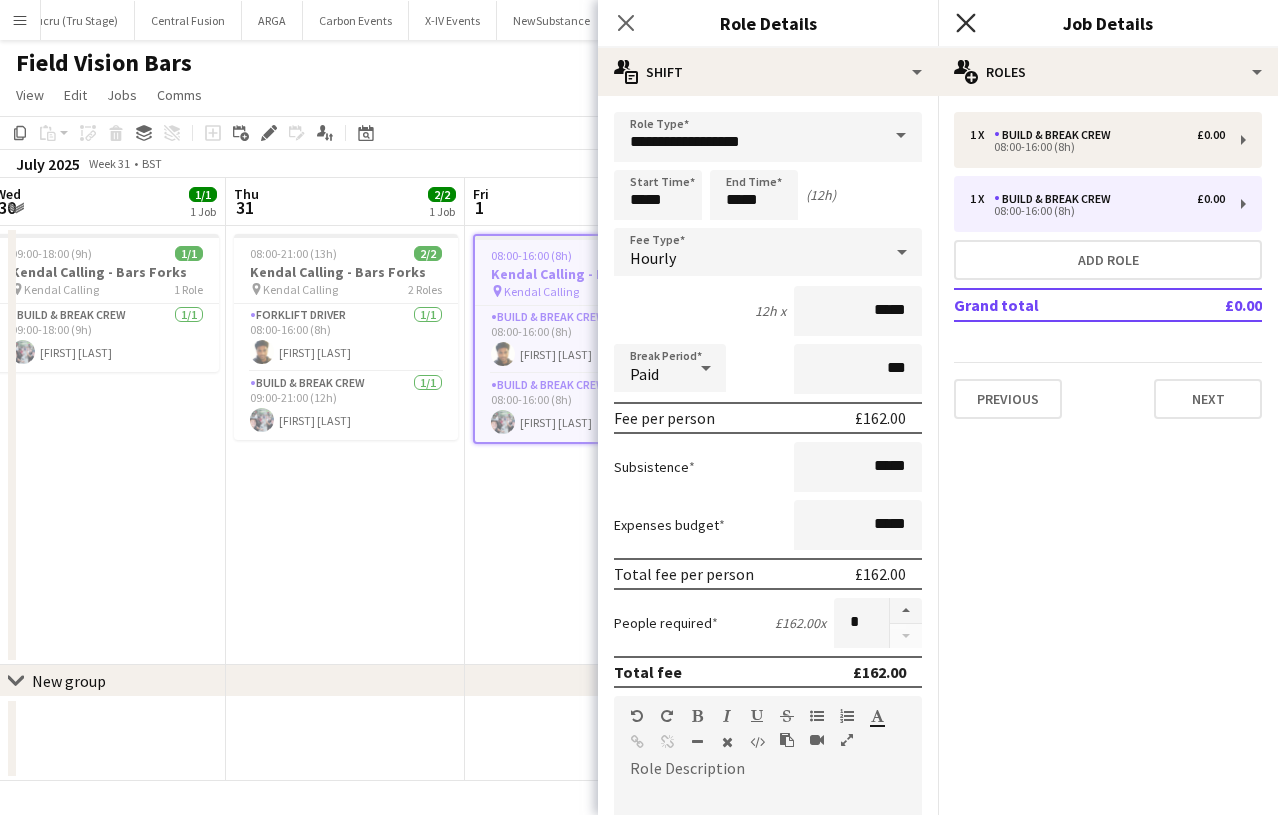 click 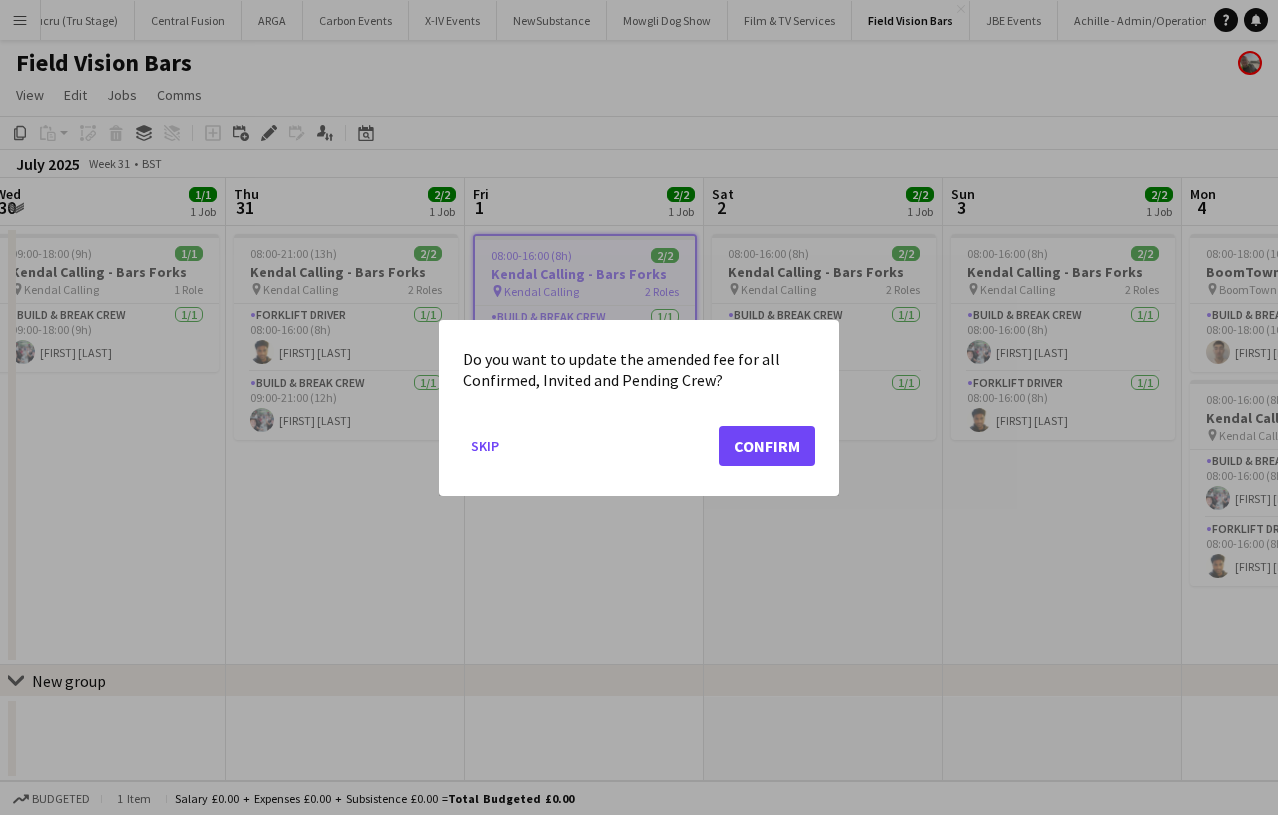 click on "Confirm" 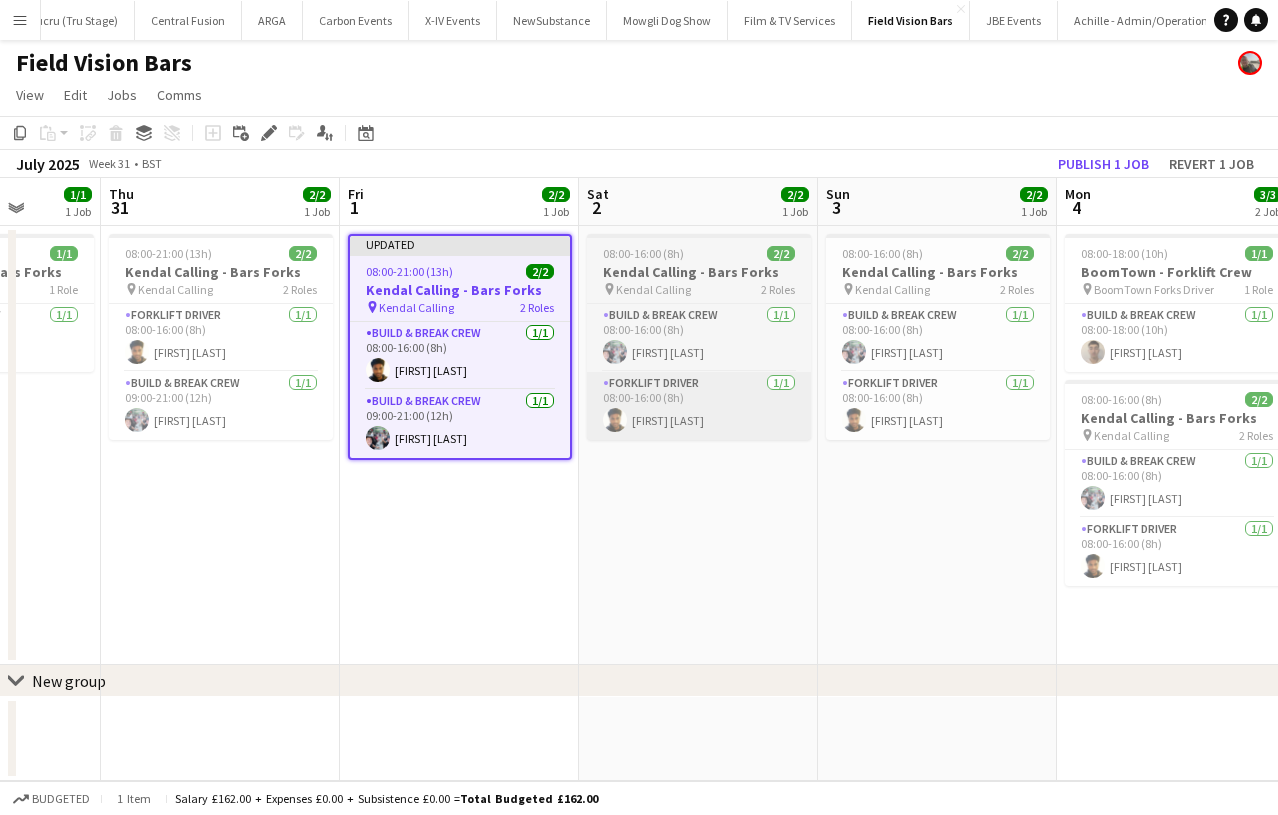 scroll, scrollTop: 0, scrollLeft: 624, axis: horizontal 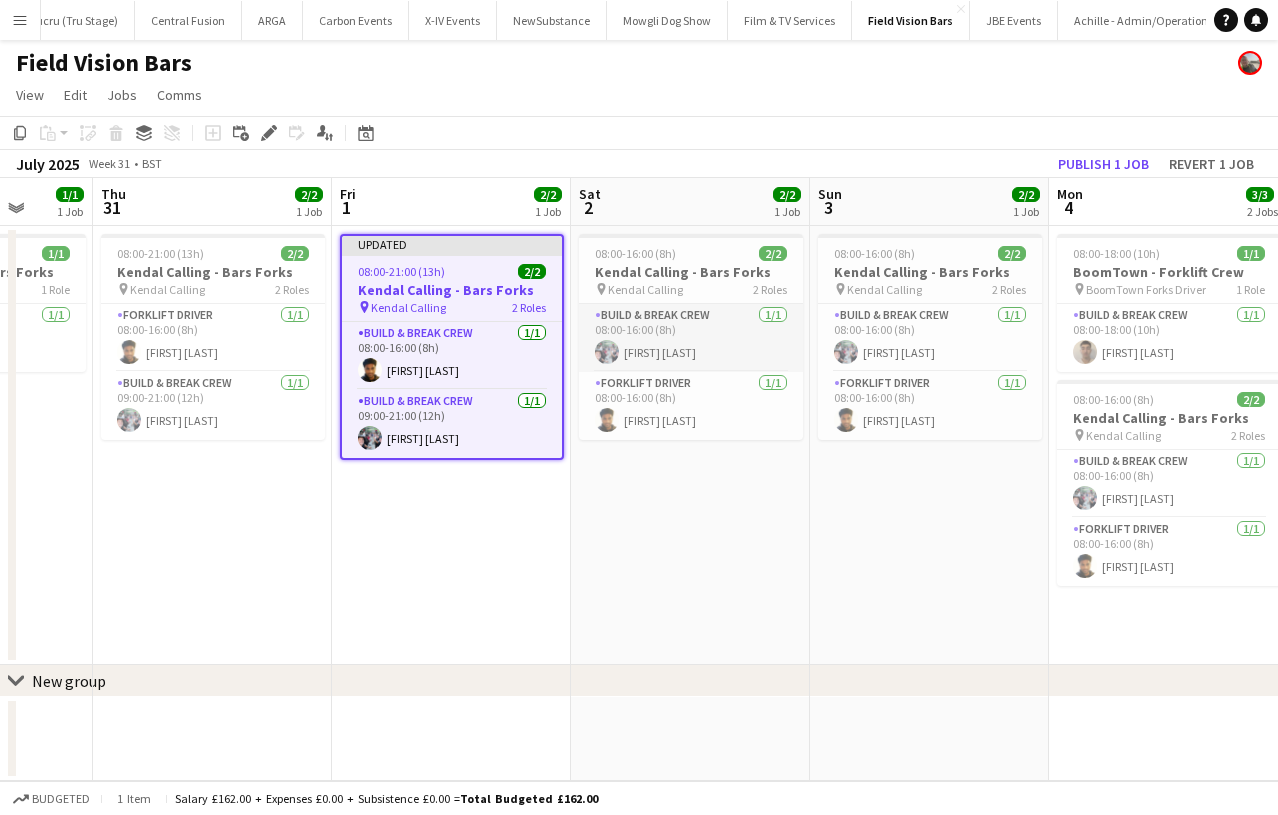 click on "Build & Break Crew   1/1   08:00-16:00 (8h)
[FIRST] [LAST]" at bounding box center [691, 338] 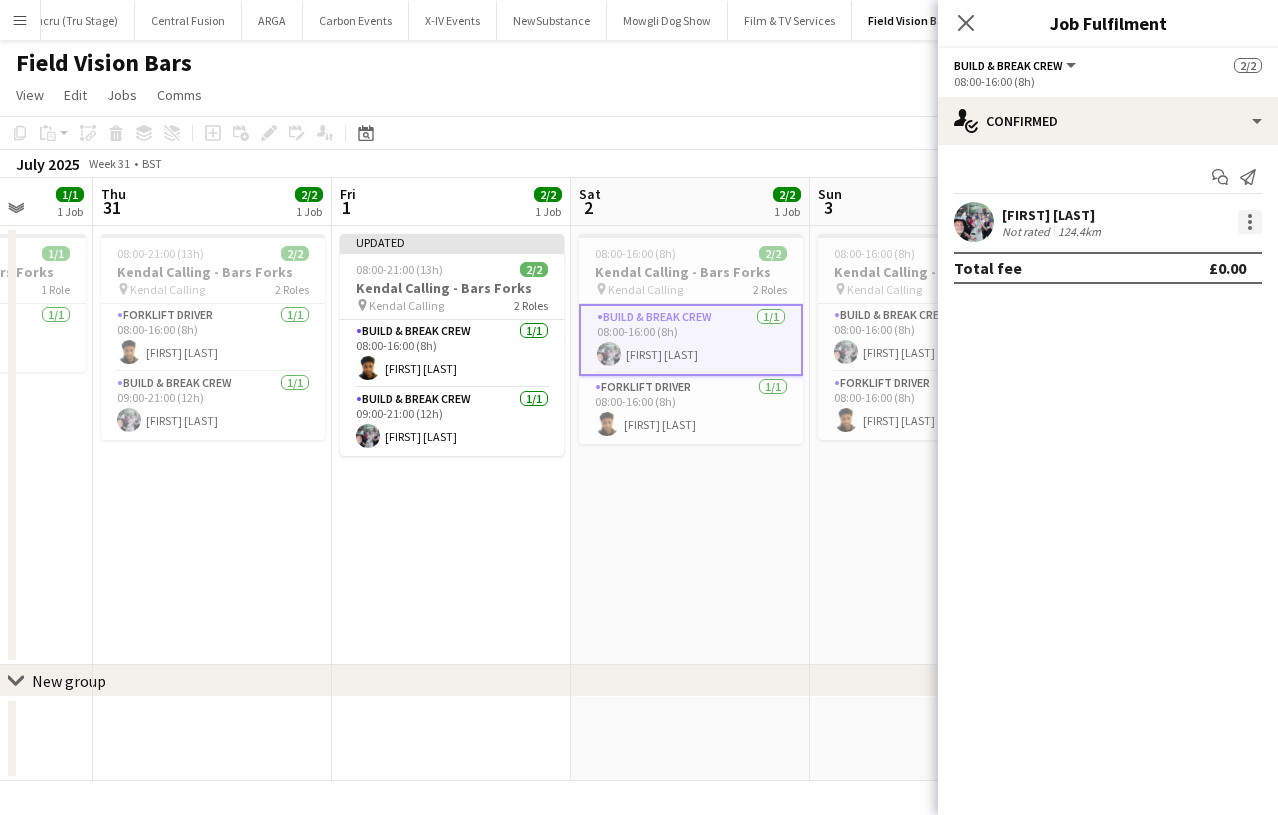 click at bounding box center (1250, 222) 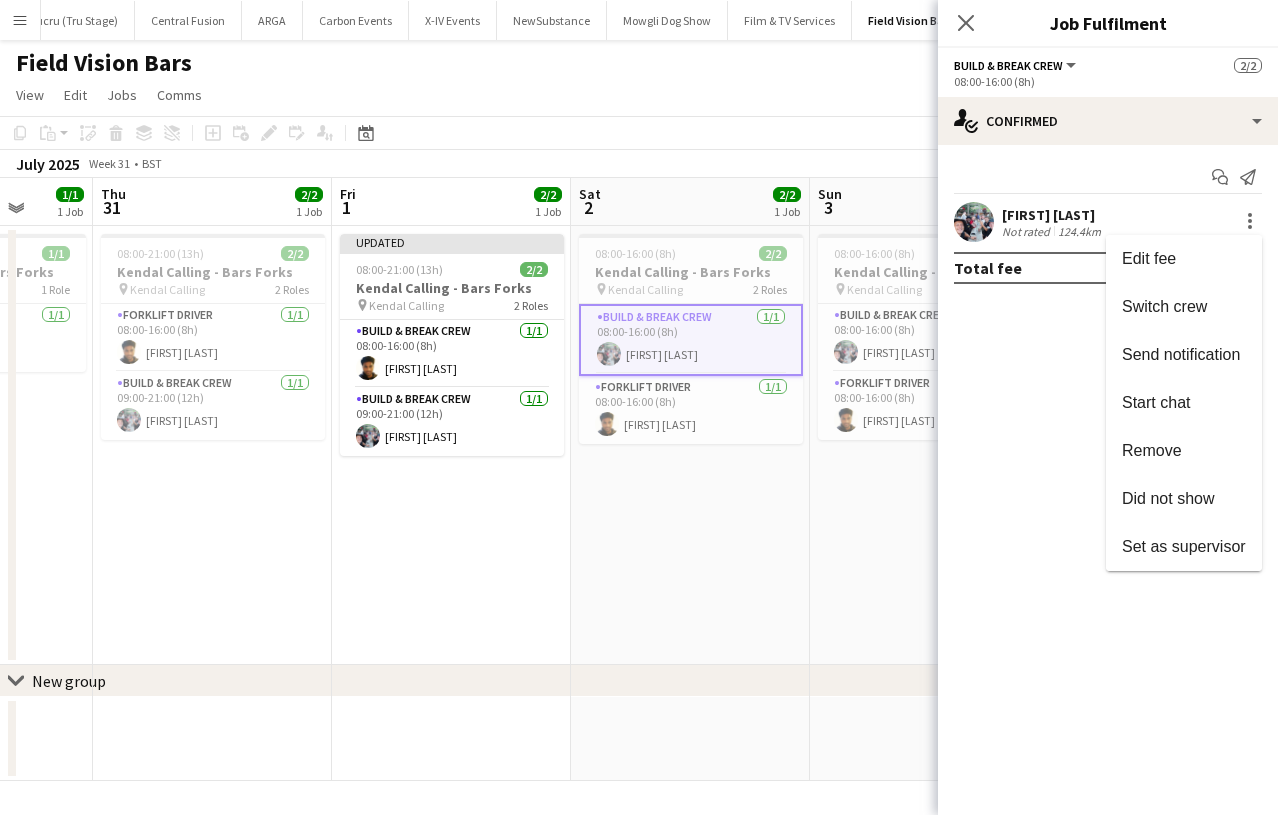 click at bounding box center [639, 407] 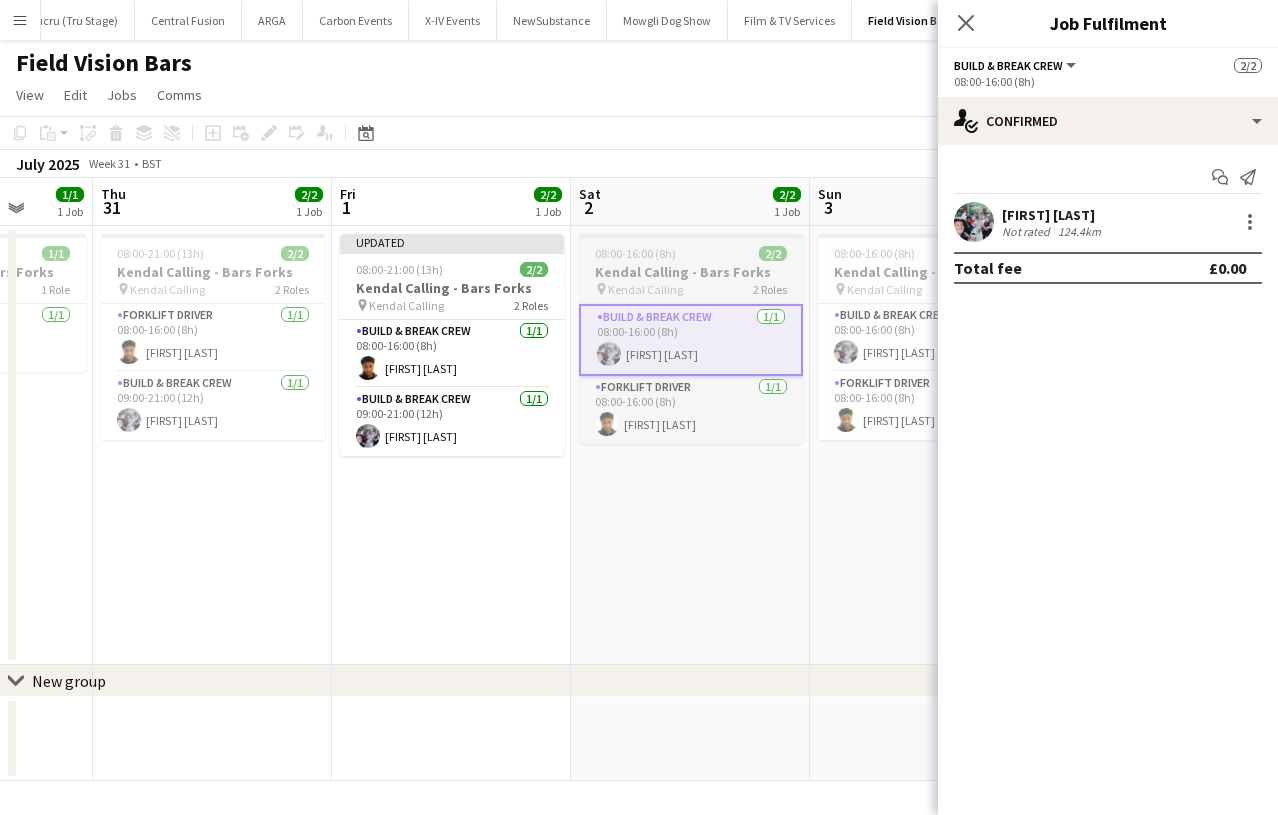 click on "Kendal Calling - Bars Forks" at bounding box center [691, 272] 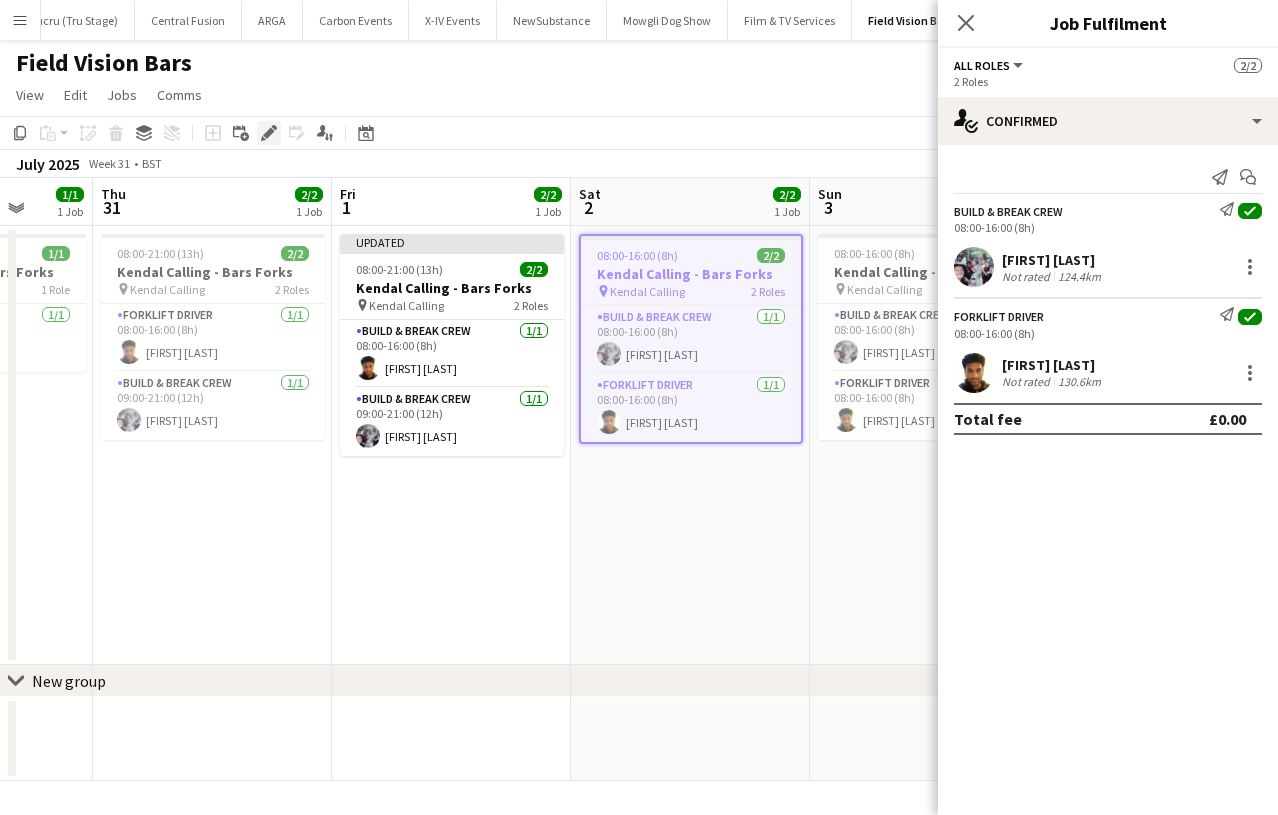 click 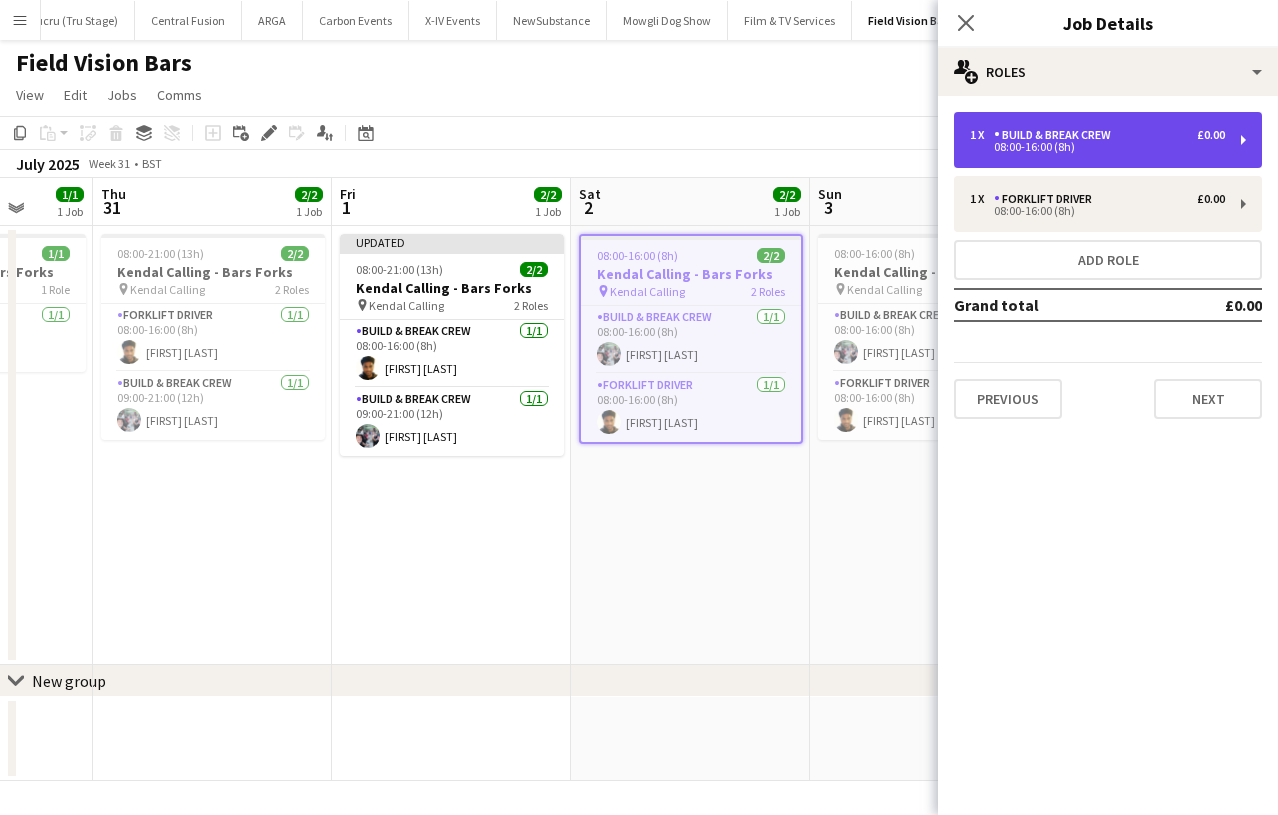 click on "08:00-16:00 (8h)" at bounding box center (1097, 147) 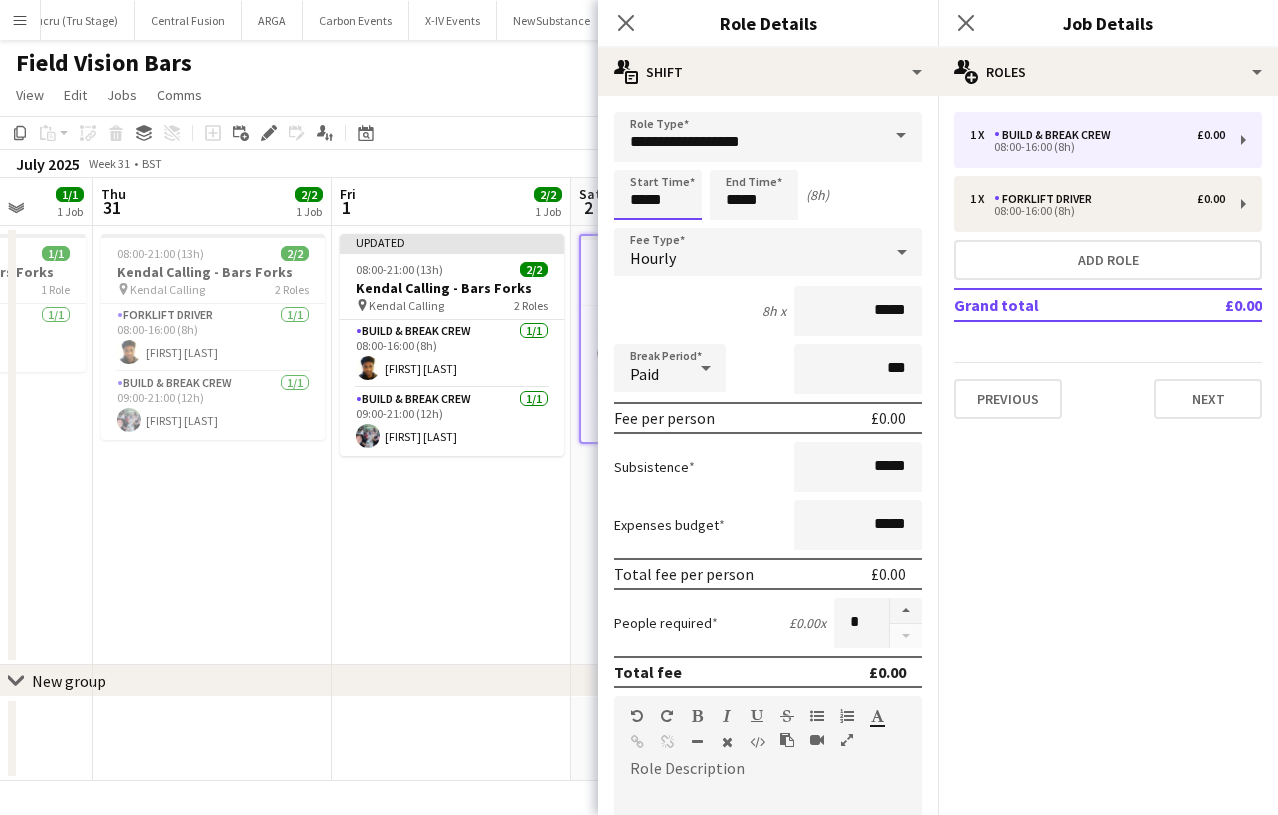 click on "Menu
Boards
Boards Boards All jobs Status
Workforce
Workforce My Workforce Recruiting
Comms
Comms
Pay
Approvals Payments Reports
Platform Settings
App settings Your settings Profiles
Training Academy
Knowledge Base
Knowledge Base
Product Updates
Product Updates Log Out Privacy Rat Race Close
CODESDE
Close
Cruck Tent
Close
WePop
Close
UnderBelly Limited
Close
London Marathon Events
Close
Evolve Creative
Close
Hide& Seek
Close
SRMG x
Close" at bounding box center (639, 407) 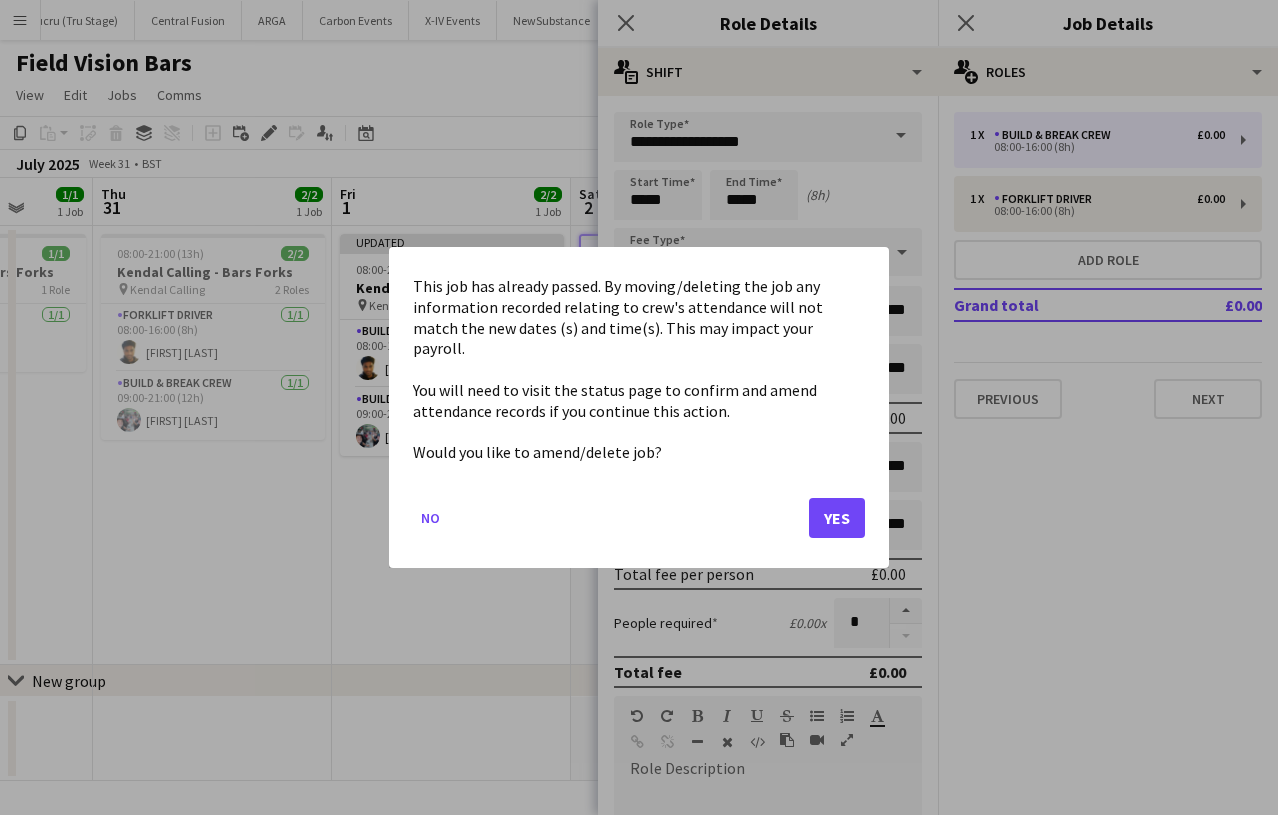 drag, startPoint x: 848, startPoint y: 508, endPoint x: 837, endPoint y: 494, distance: 17.804493 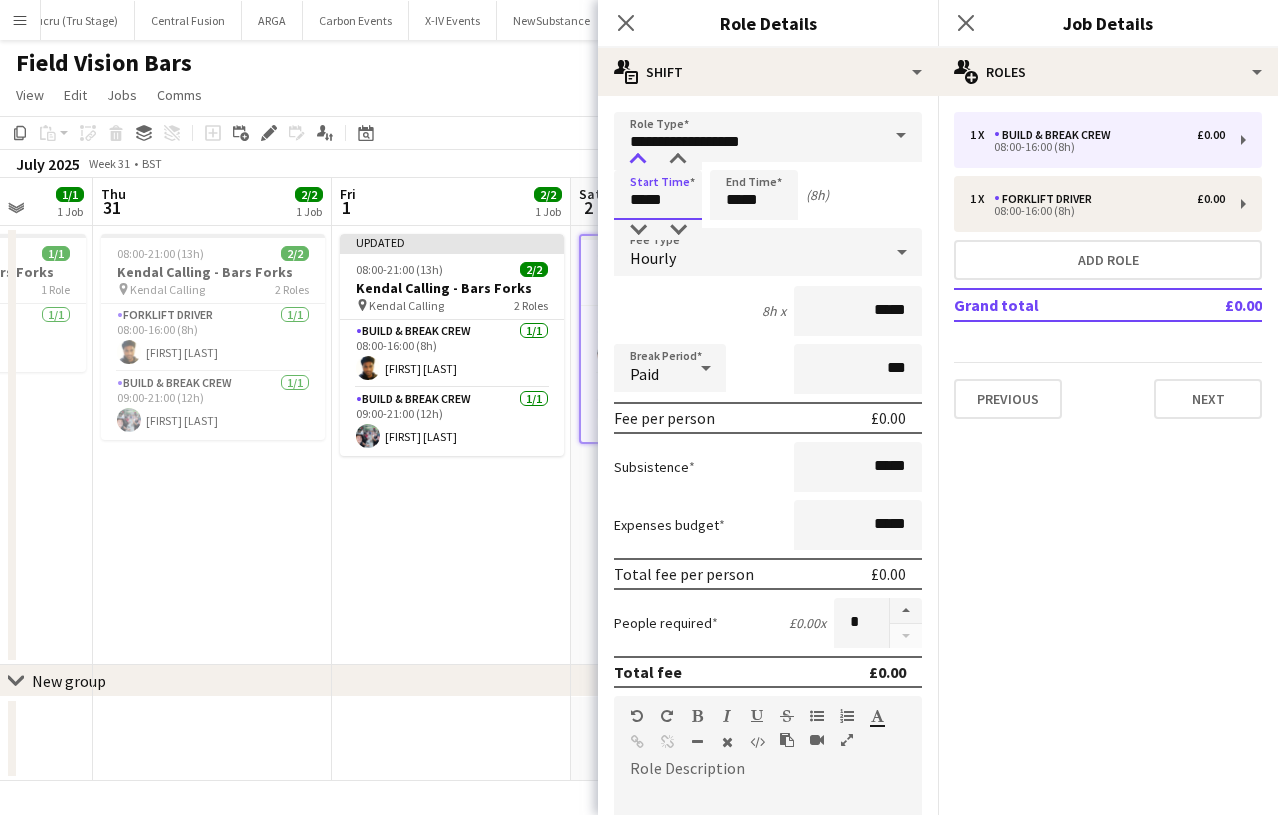 type on "*****" 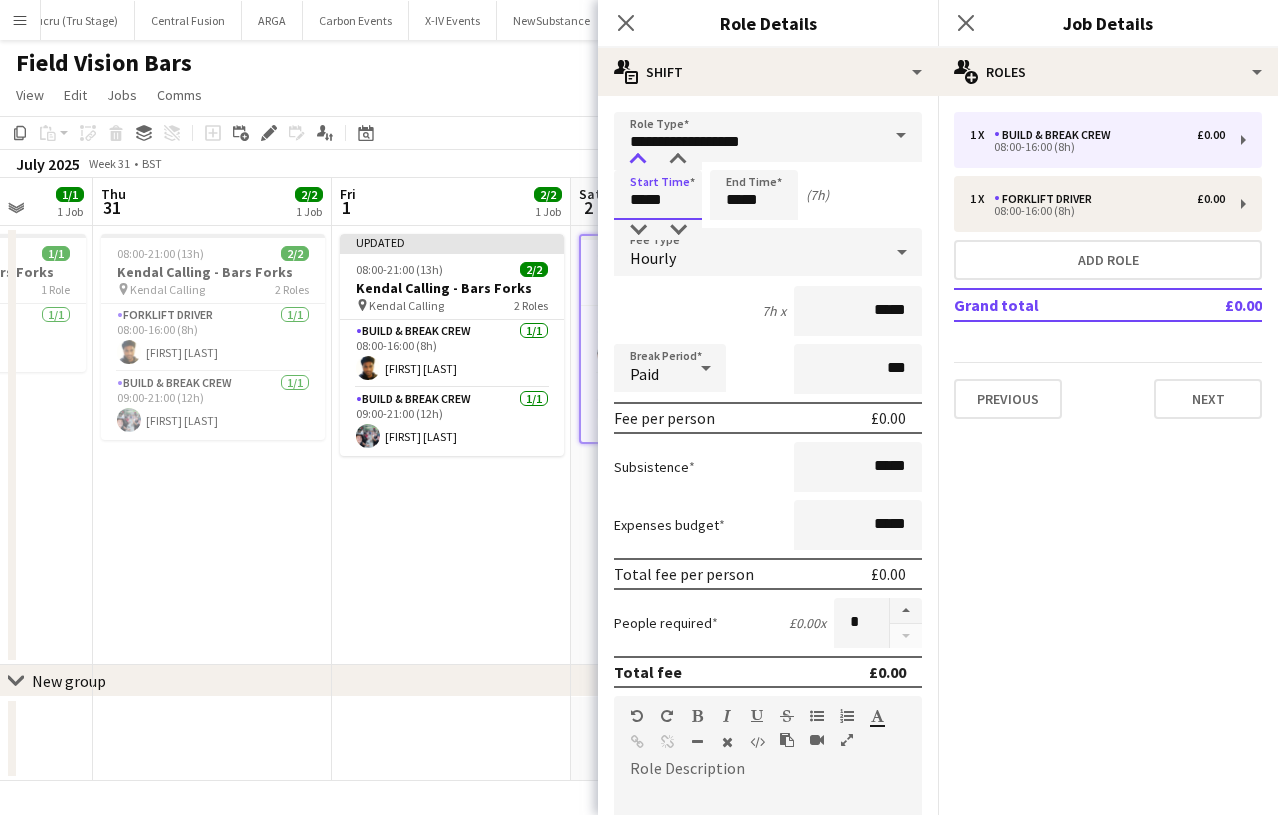 click at bounding box center [638, 160] 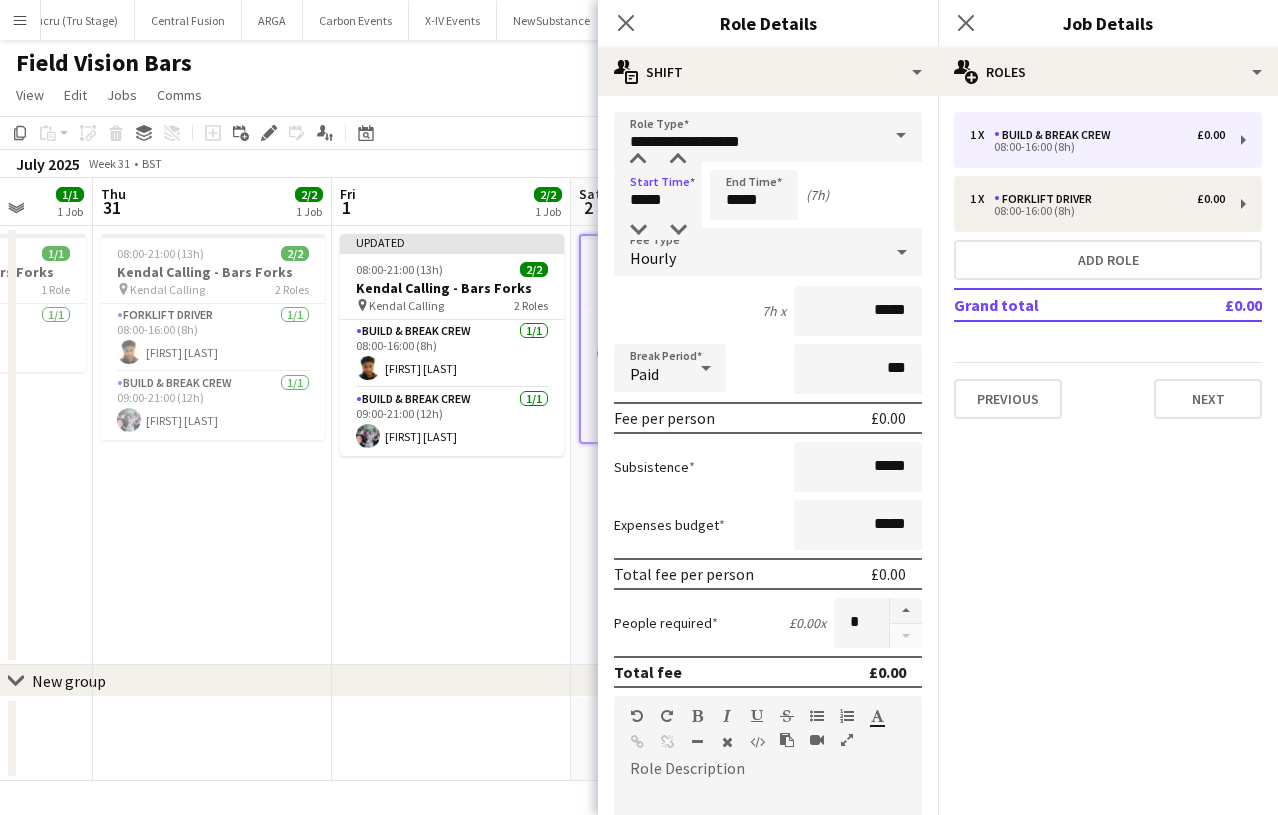 click on "**********" at bounding box center (768, 733) 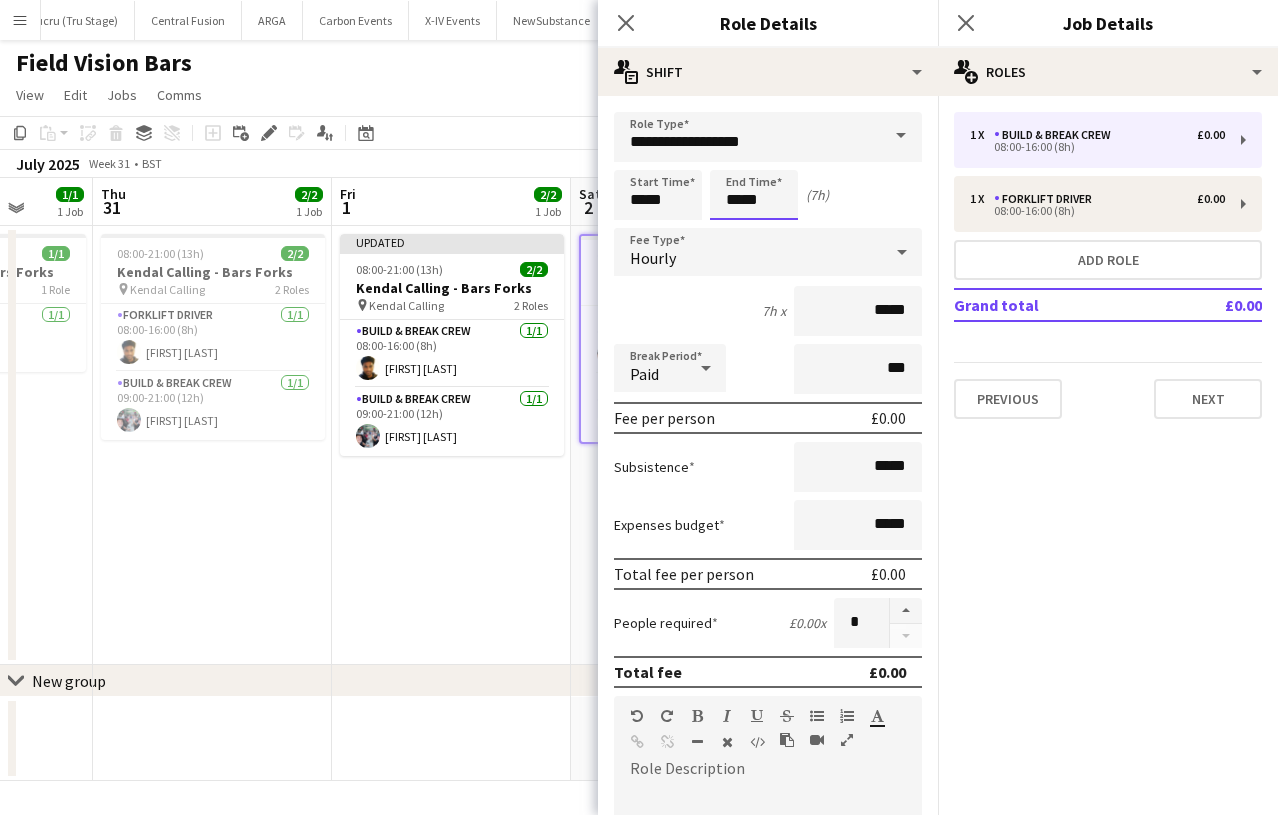 click on "*****" at bounding box center [754, 195] 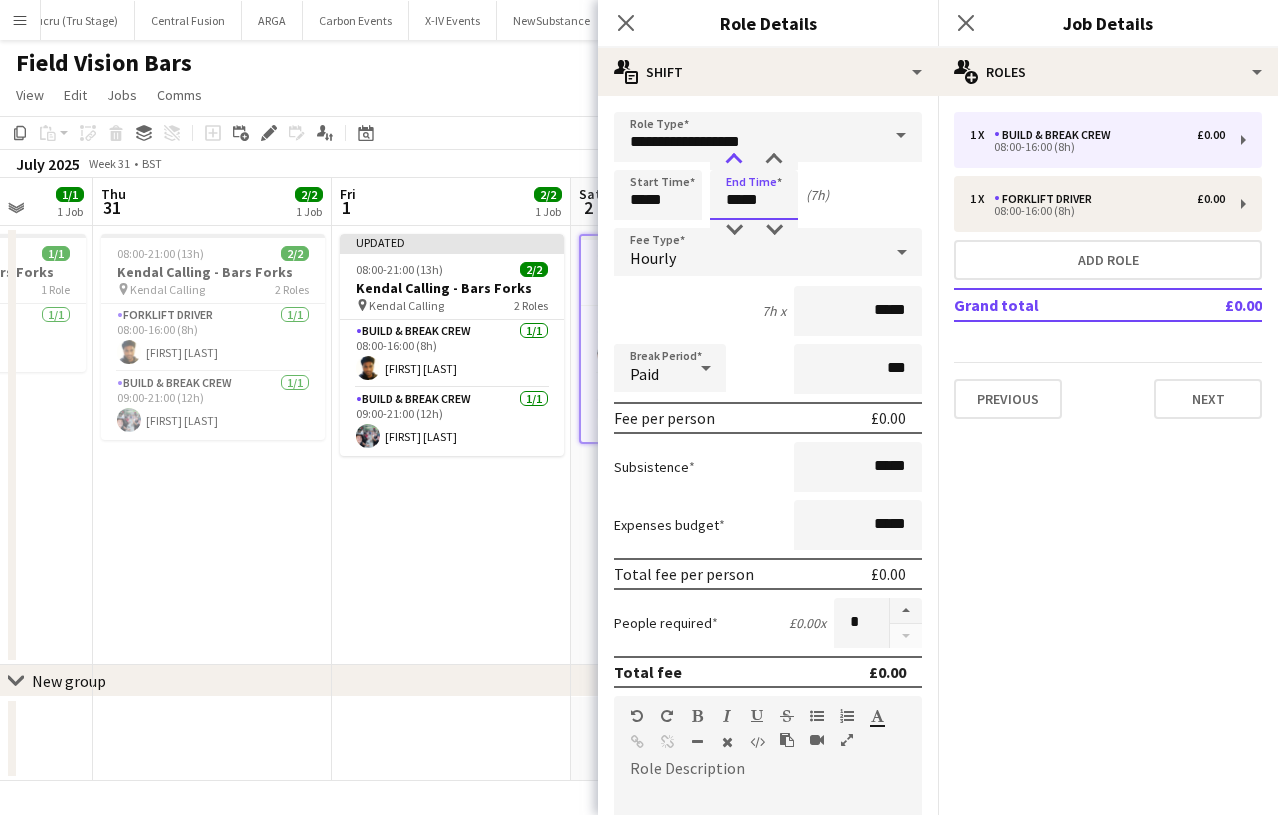 click at bounding box center [734, 160] 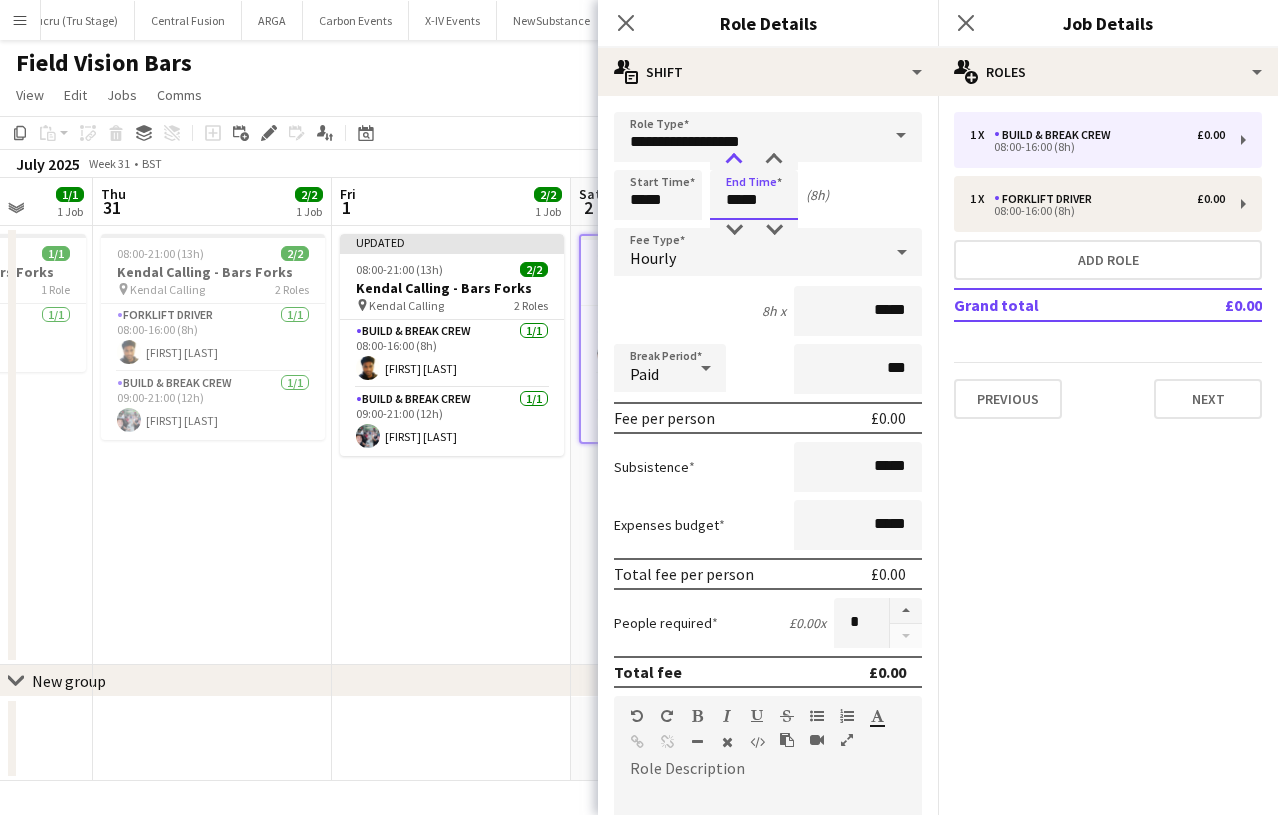 click at bounding box center (734, 160) 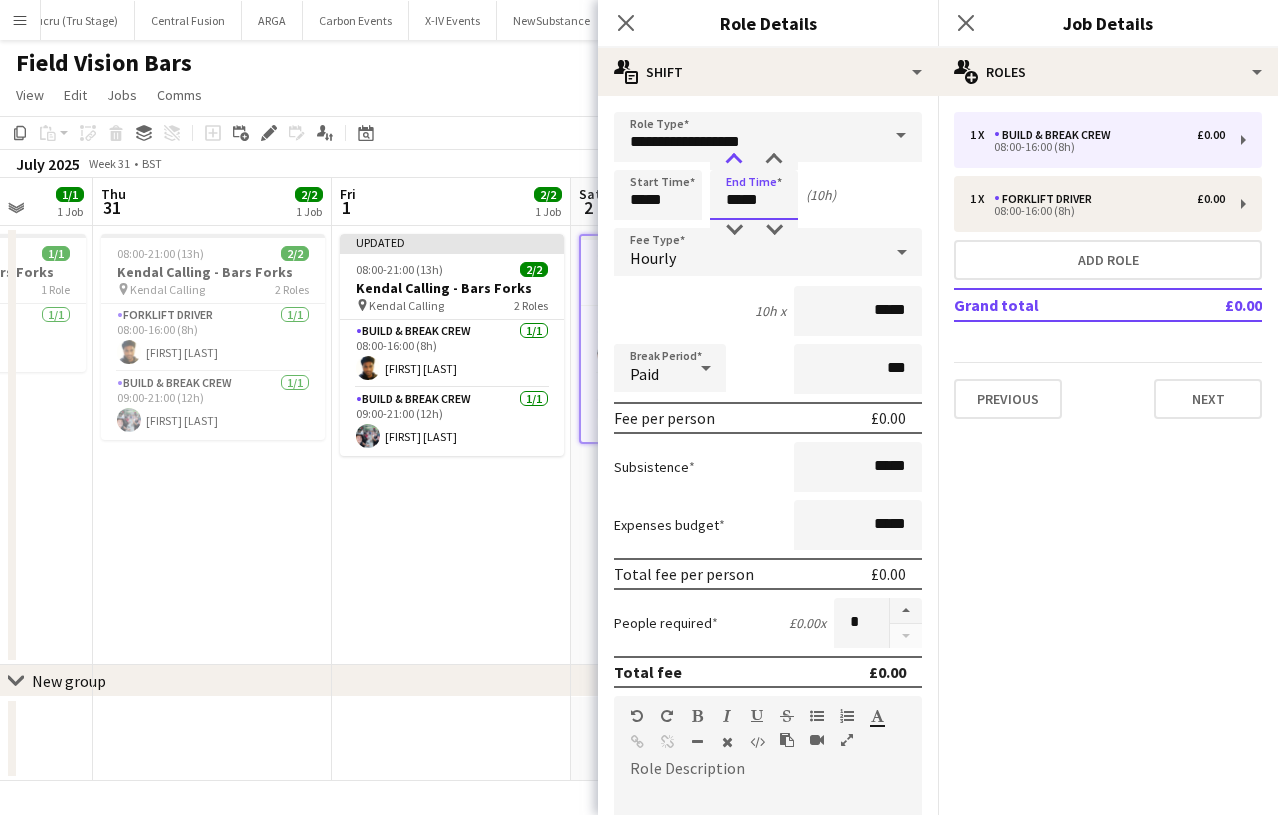 click at bounding box center (734, 160) 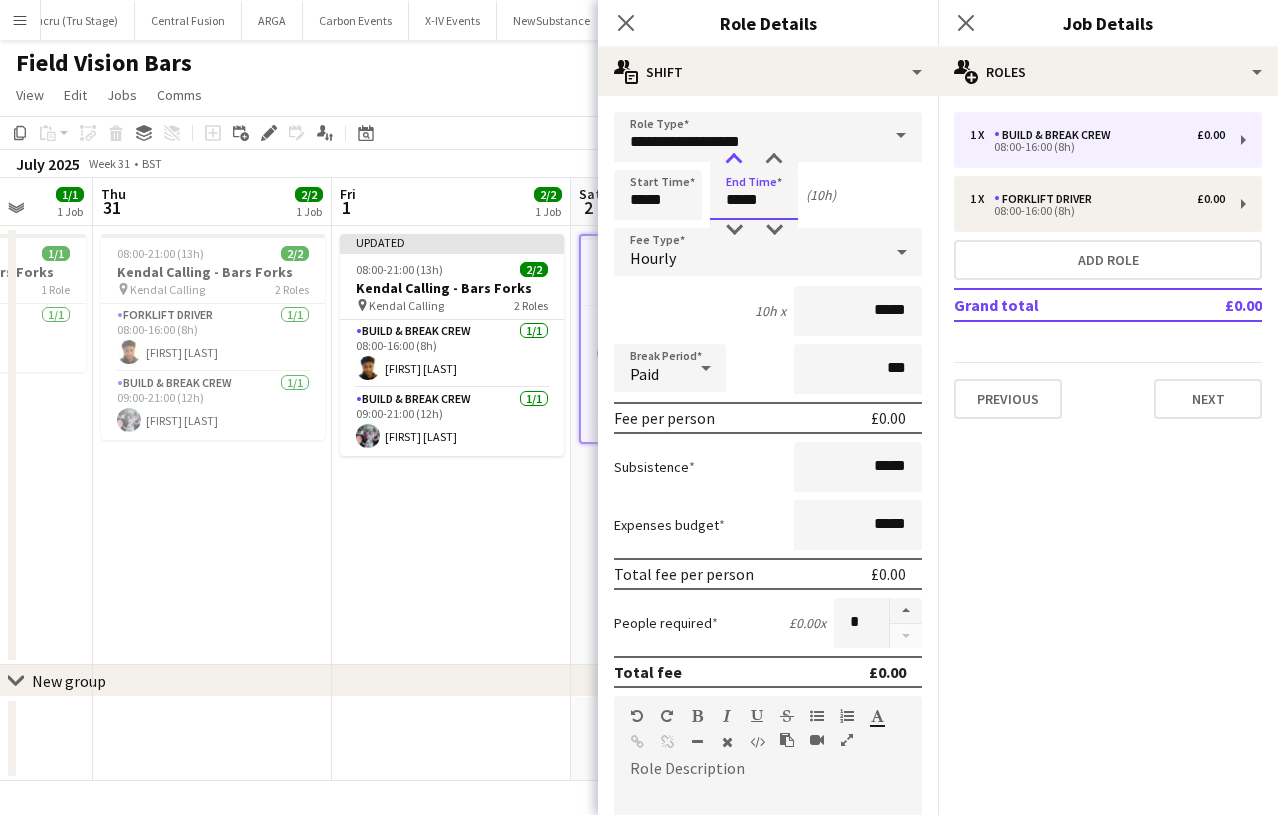 click at bounding box center (734, 160) 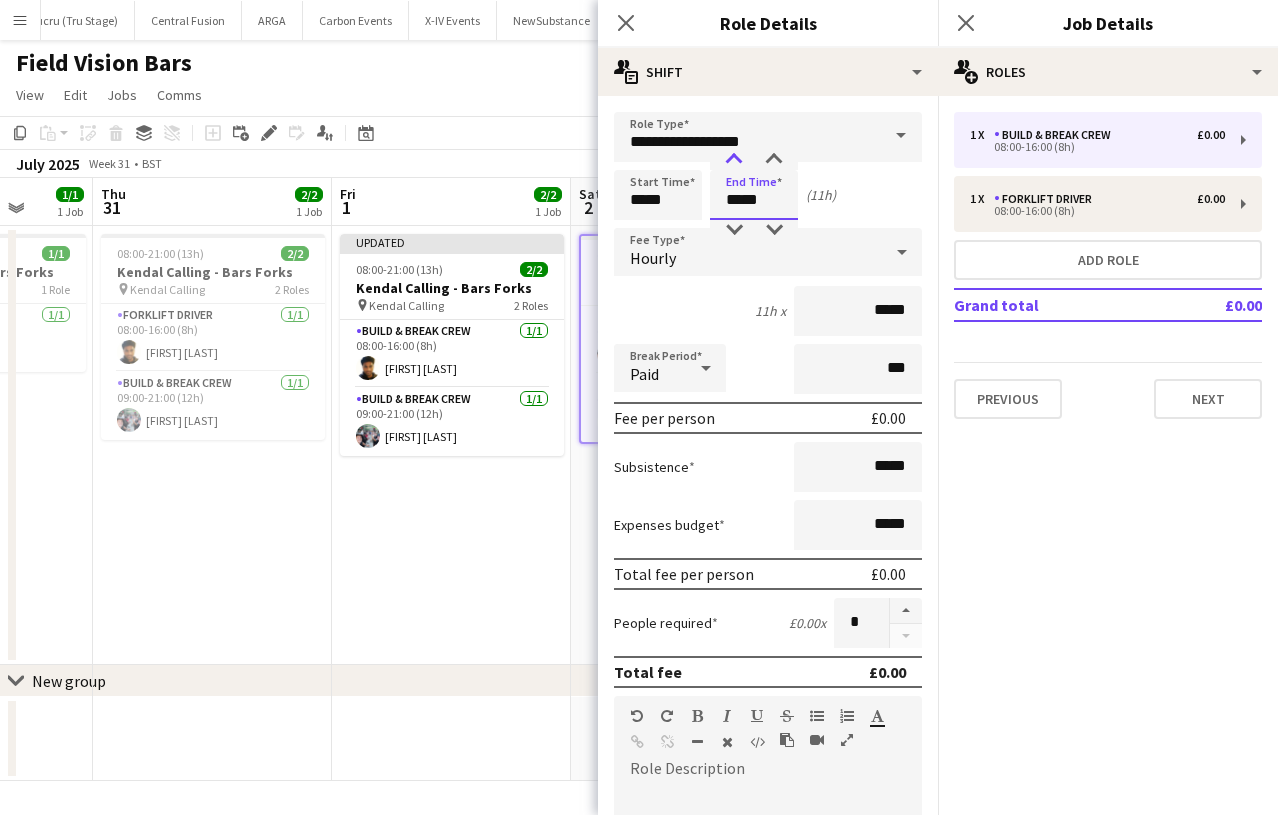 type on "*****" 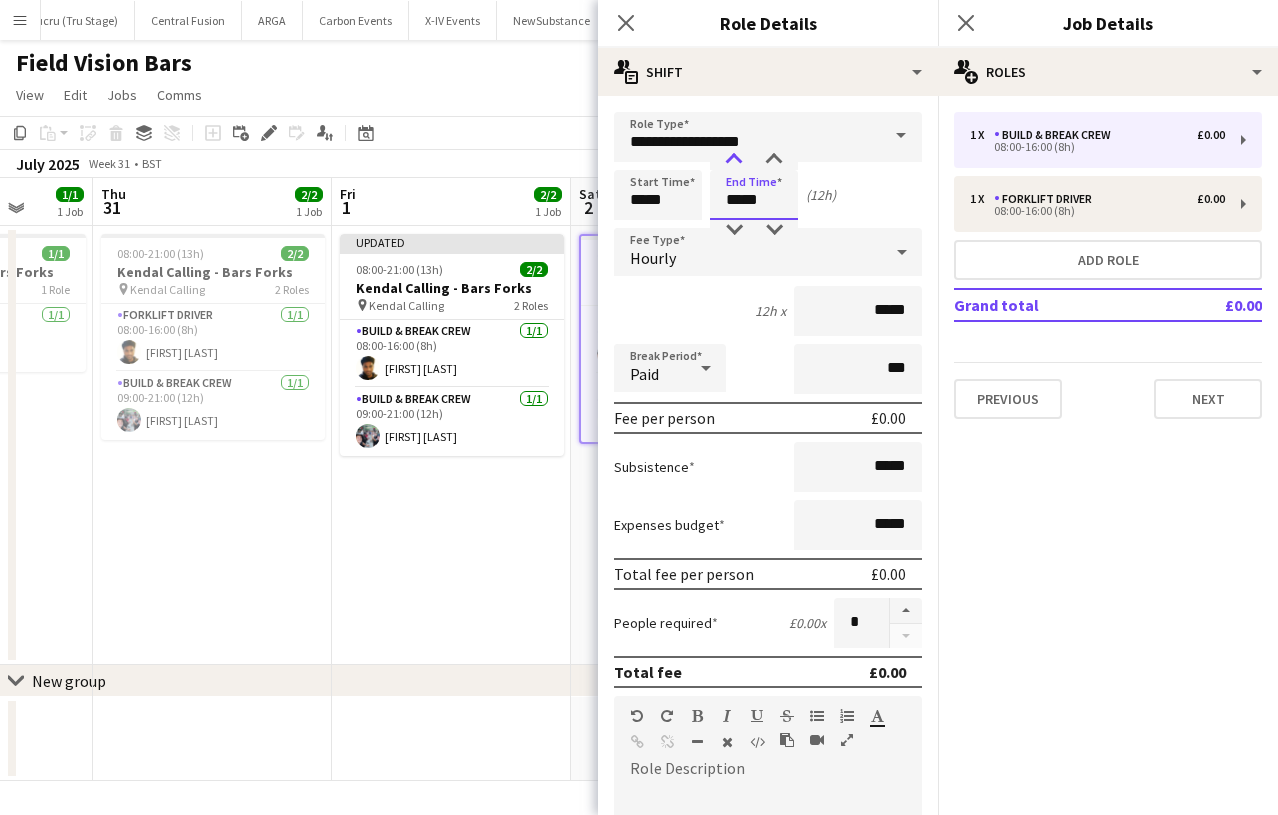 click at bounding box center (734, 160) 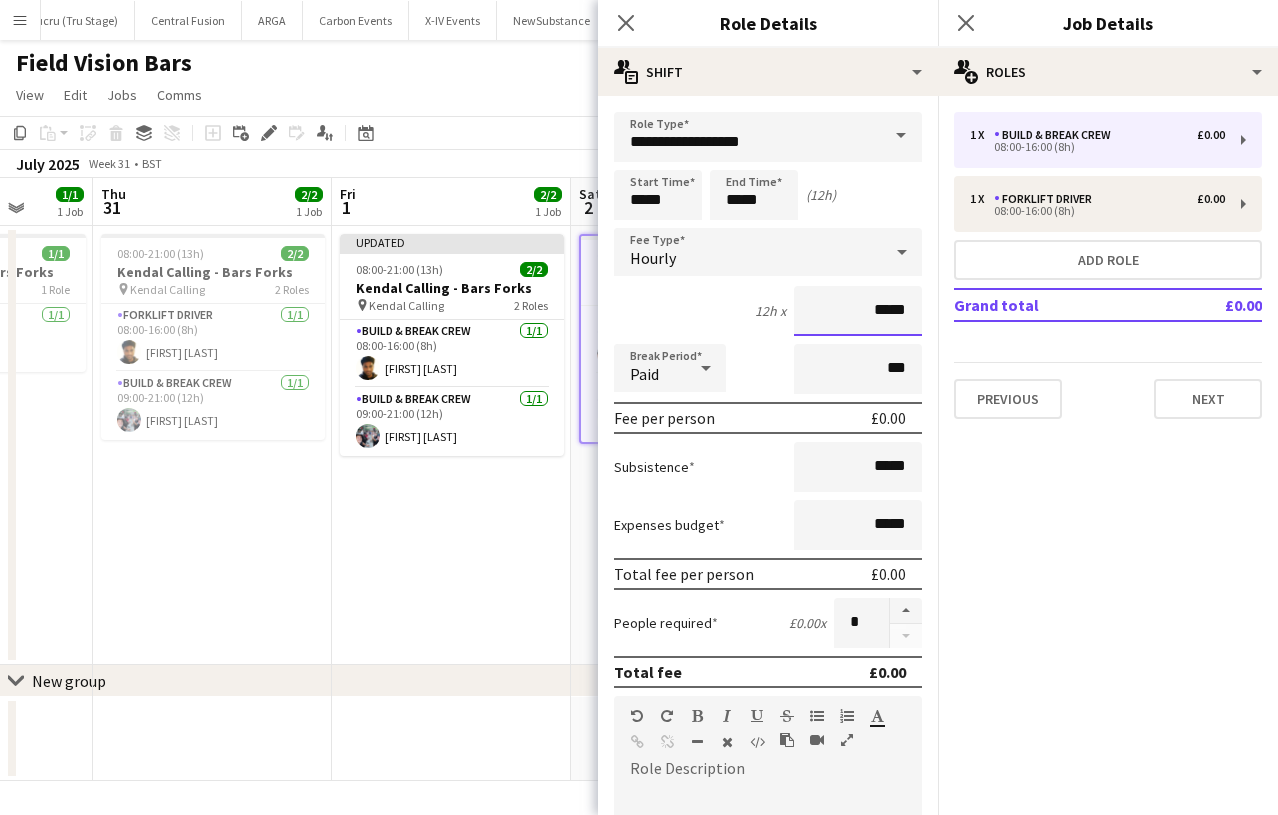 drag, startPoint x: 911, startPoint y: 310, endPoint x: 766, endPoint y: 289, distance: 146.5128 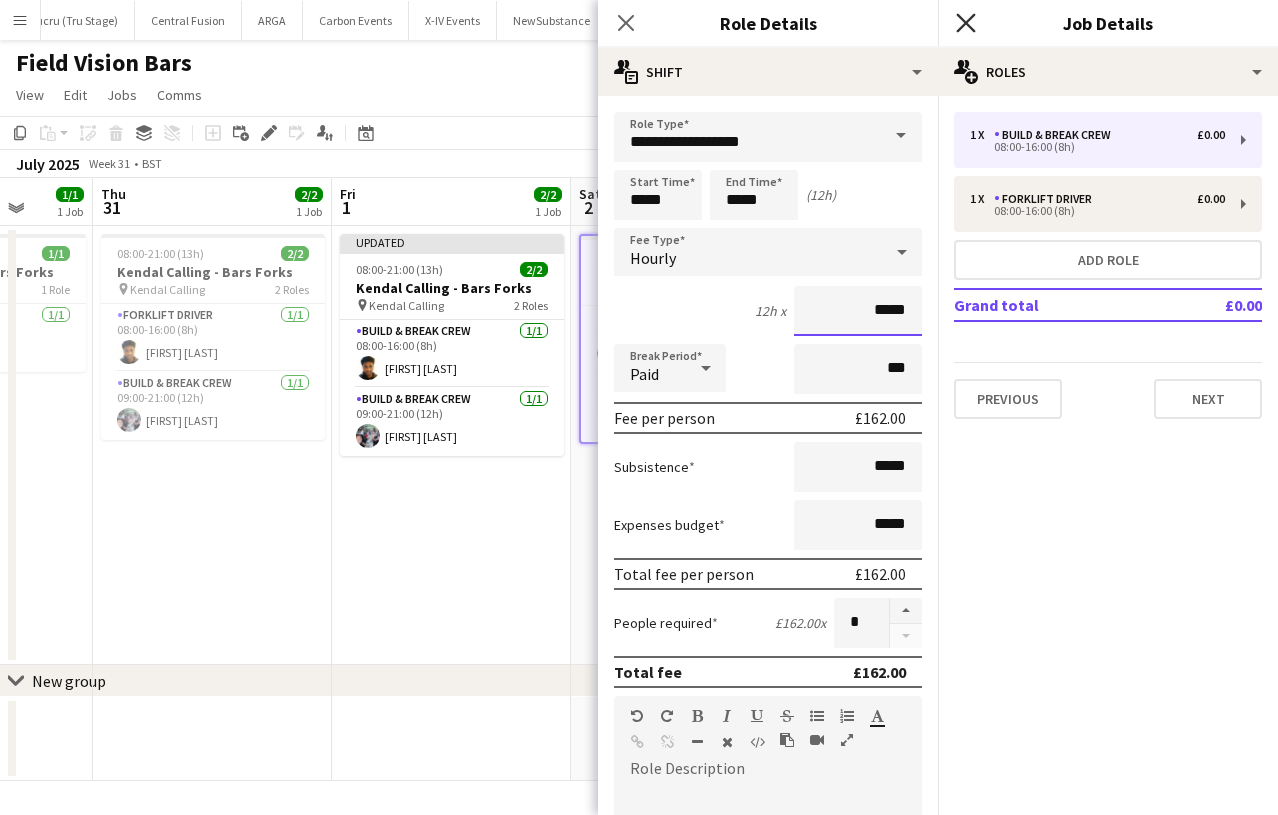 type on "*****" 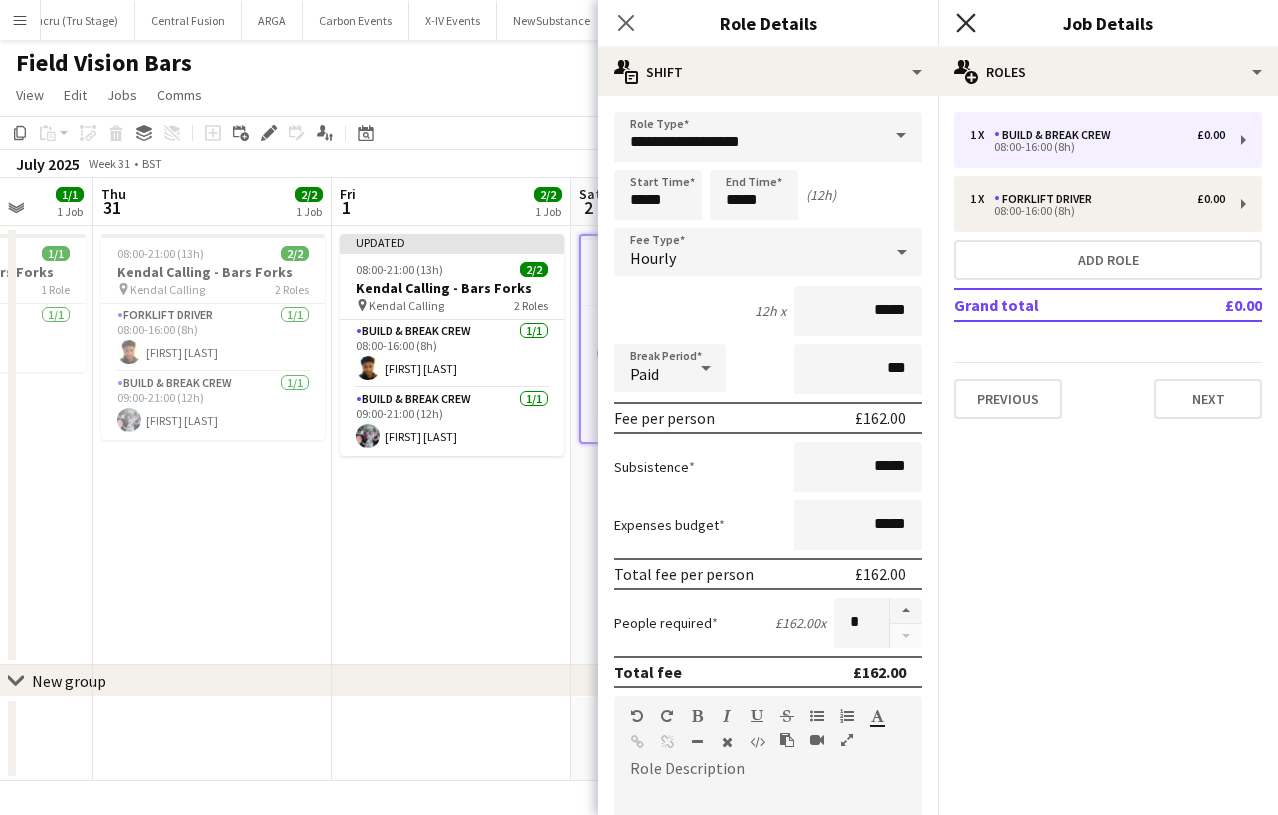 click on "Close pop-in" 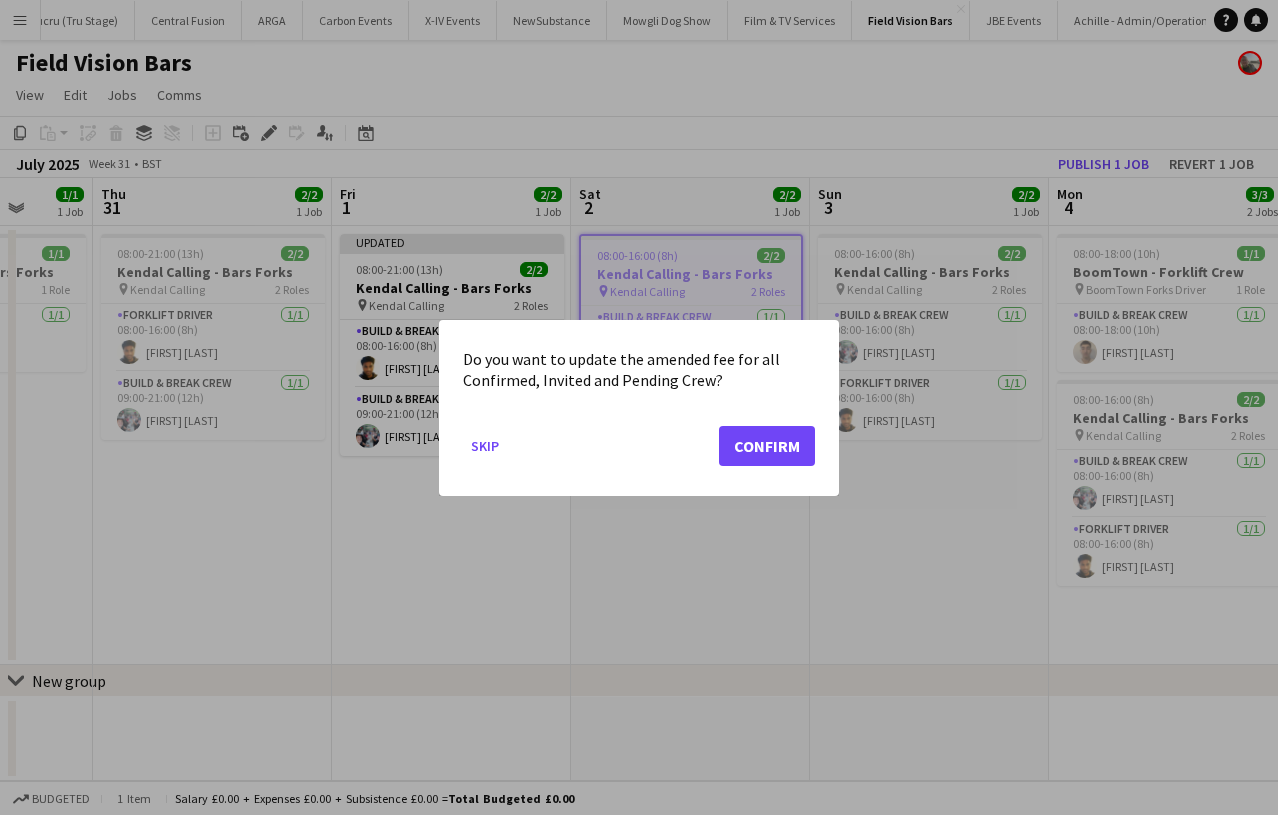 click on "Confirm" 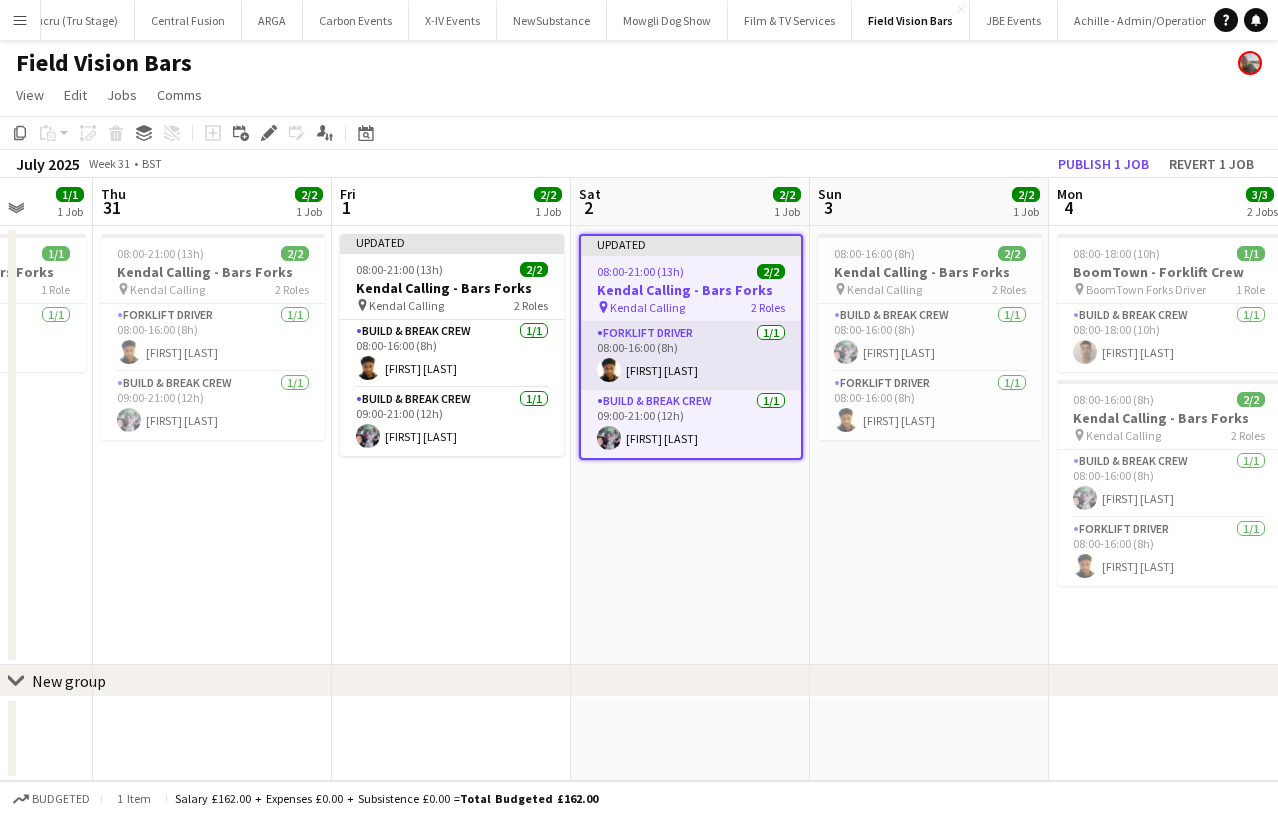 click on "Forklift Driver 1/1 08:00-16:00 (8h)
[FIRST] [LAST]" at bounding box center (691, 356) 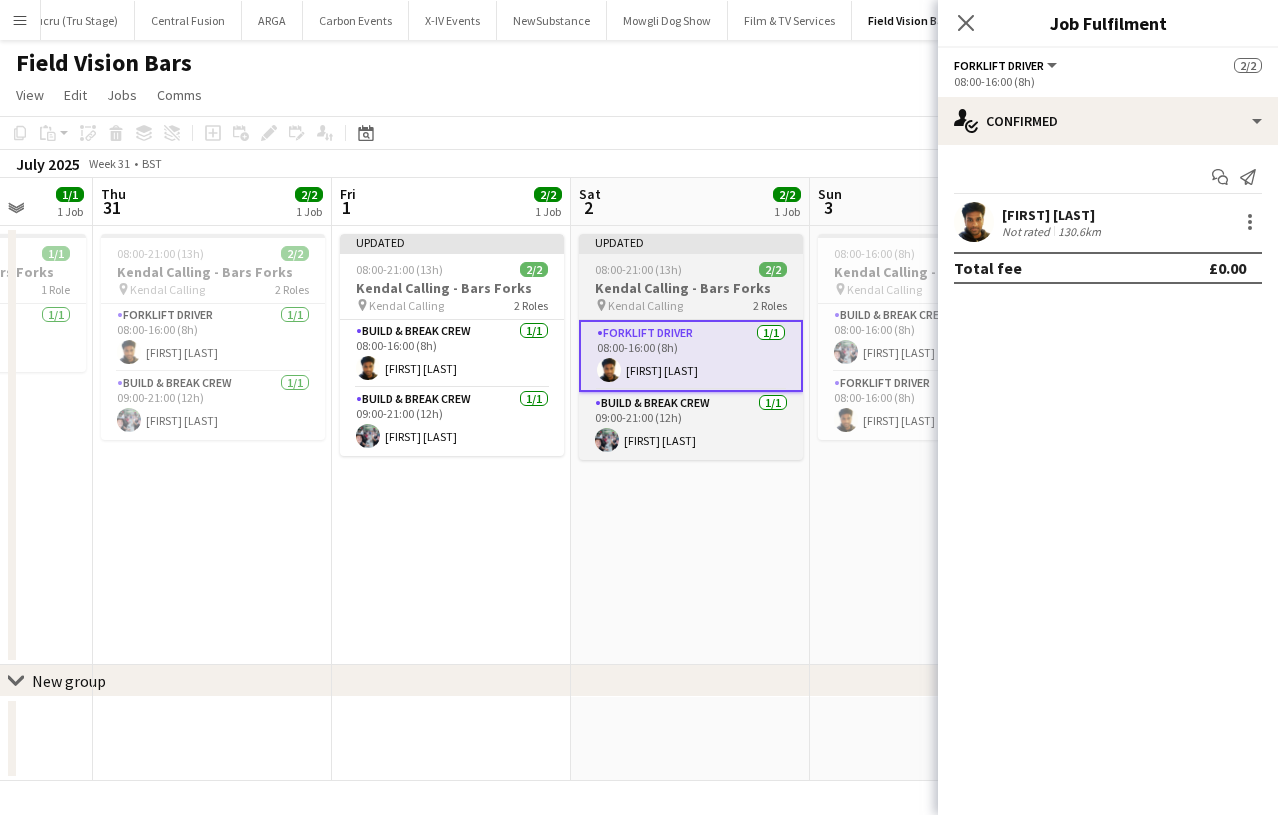 click on "Updated   08:00-21:00 (13h)    2/2   Kendal Calling - Bars Forks
pin
Kendal Calling   2 Roles   Forklift Driver   1/1   08:00-16:00 (8h)
[FIRST] [LAST]  Build & Break Crew   1/1   09:00-21:00 (12h)
[FIRST] [LAST]" at bounding box center (691, 347) 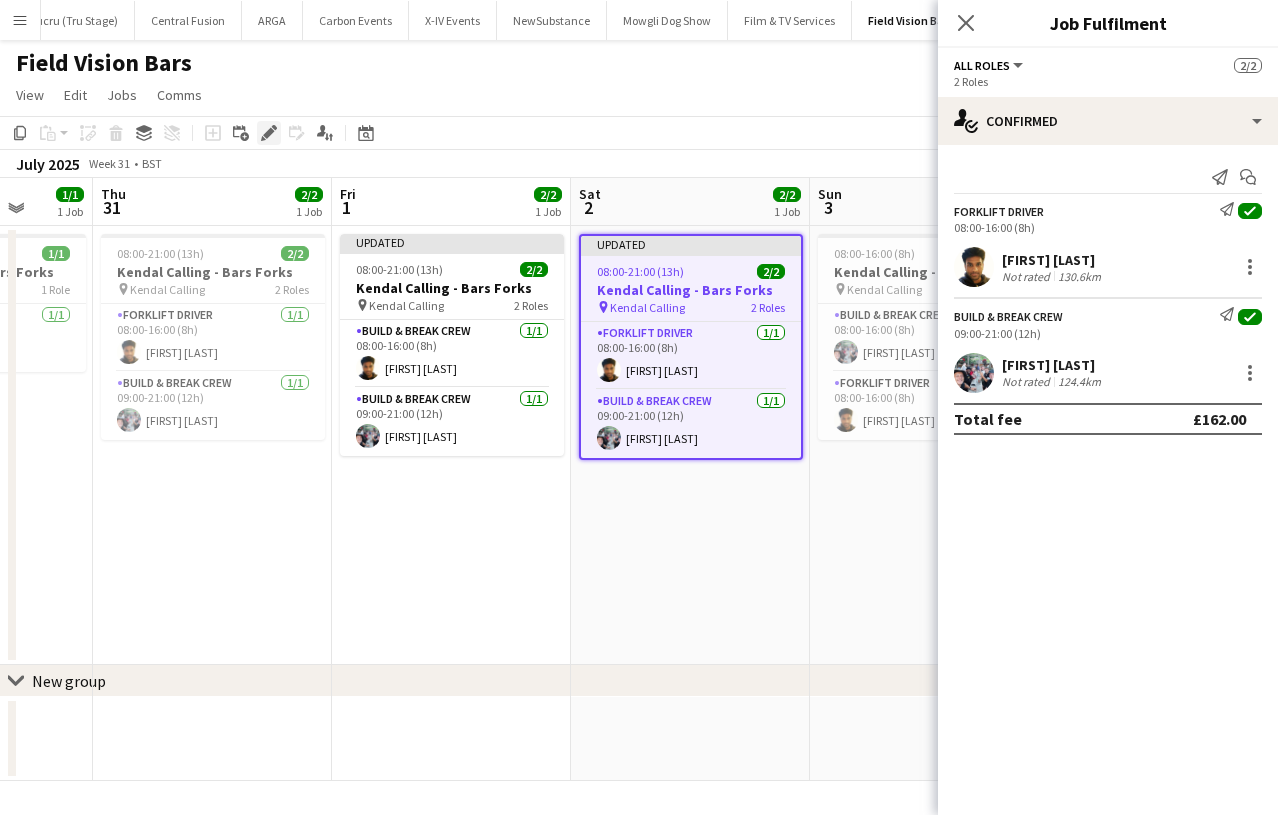 click 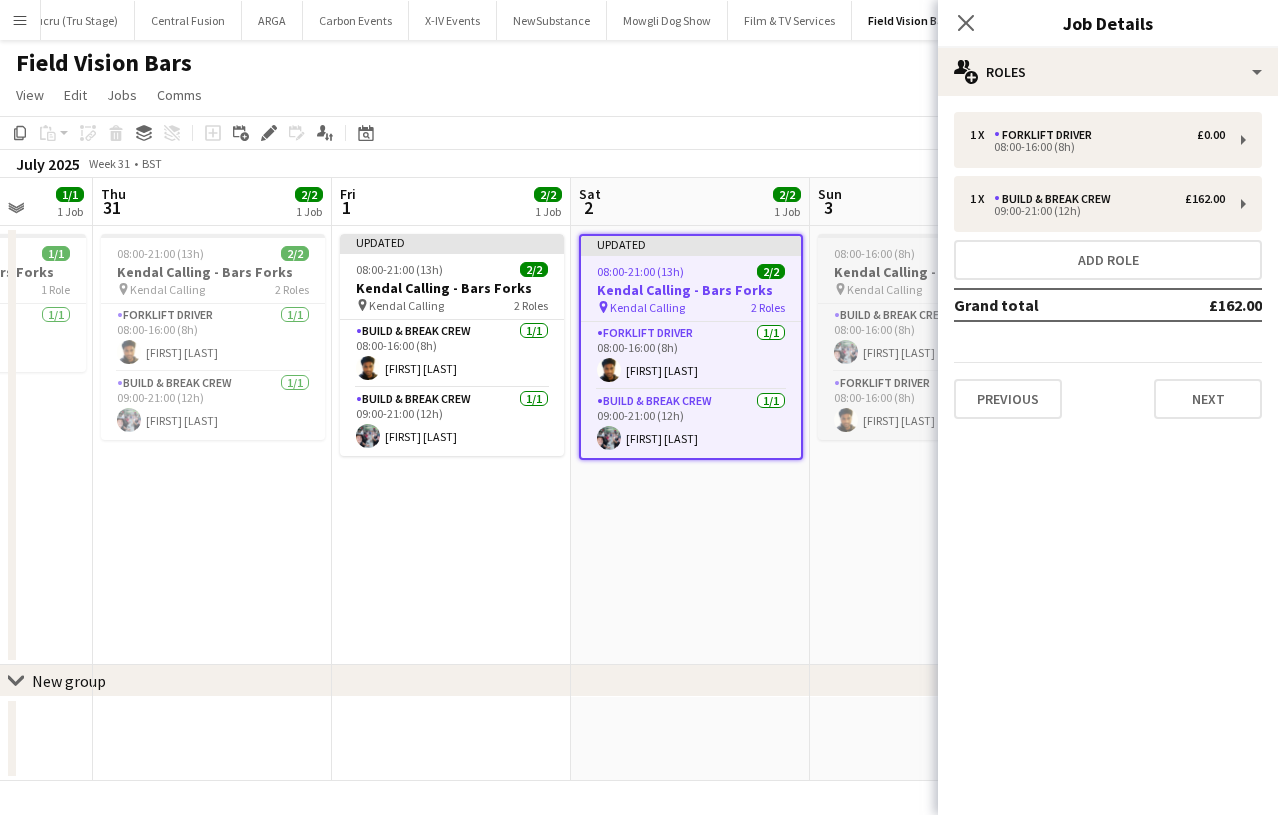 click on "Kendal Calling - Bars Forks" at bounding box center (930, 272) 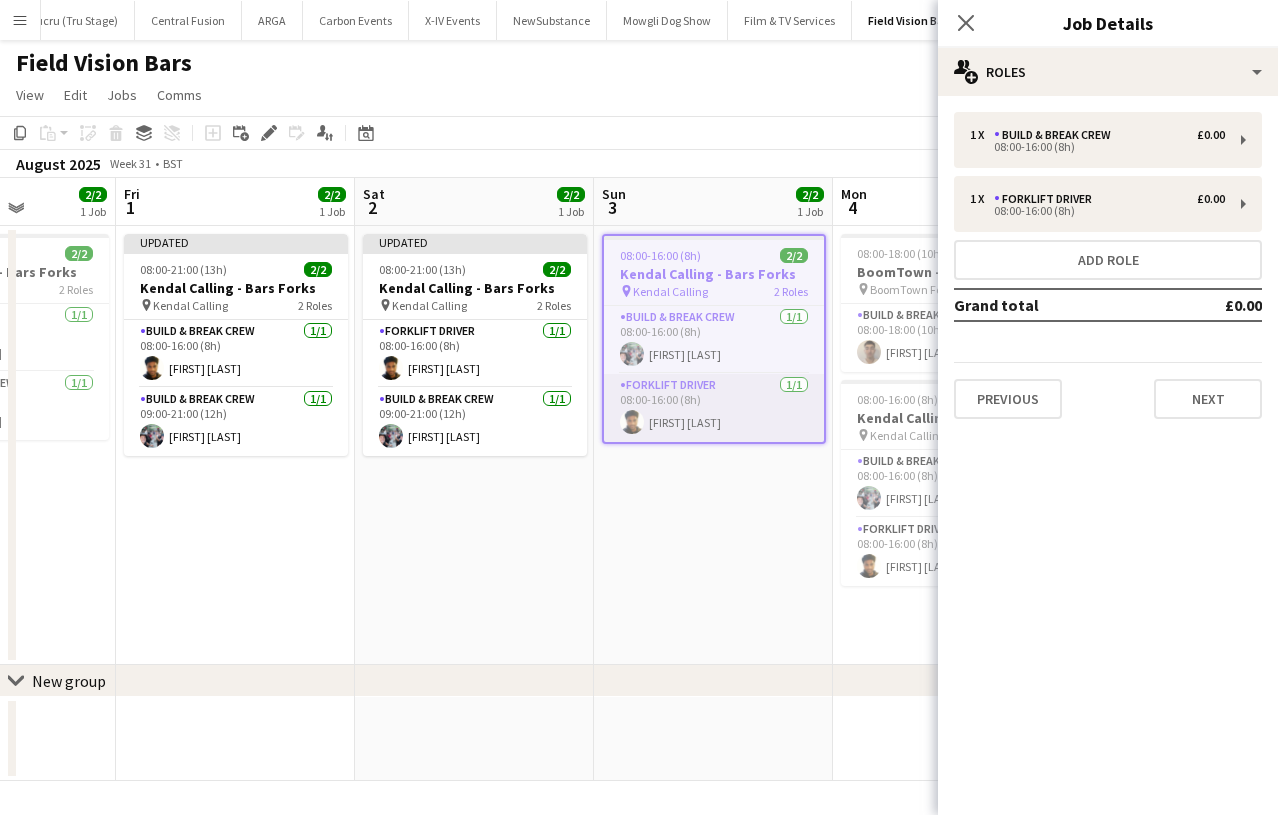 scroll, scrollTop: 0, scrollLeft: 849, axis: horizontal 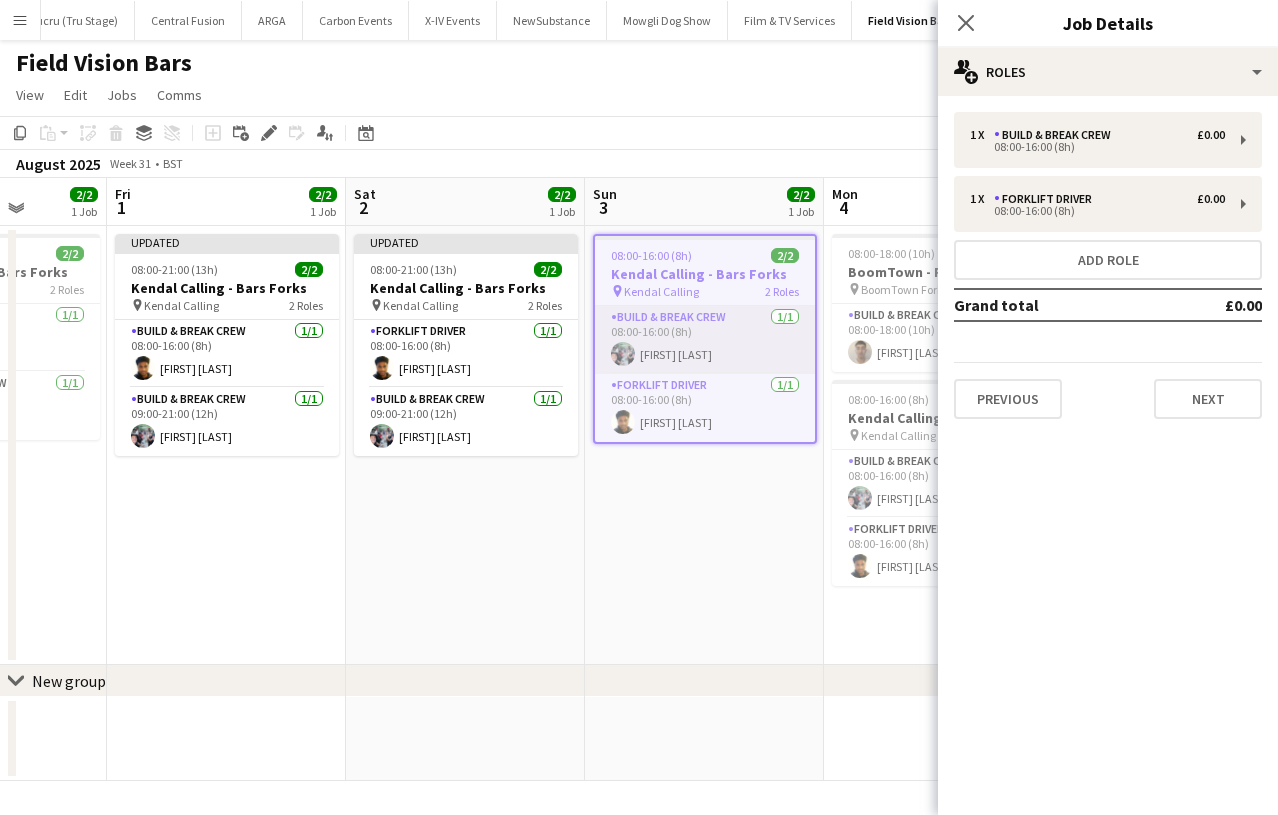 click on "Build & Break Crew   1/1   08:00-16:00 (8h)
[FIRST] [LAST]" at bounding box center (705, 340) 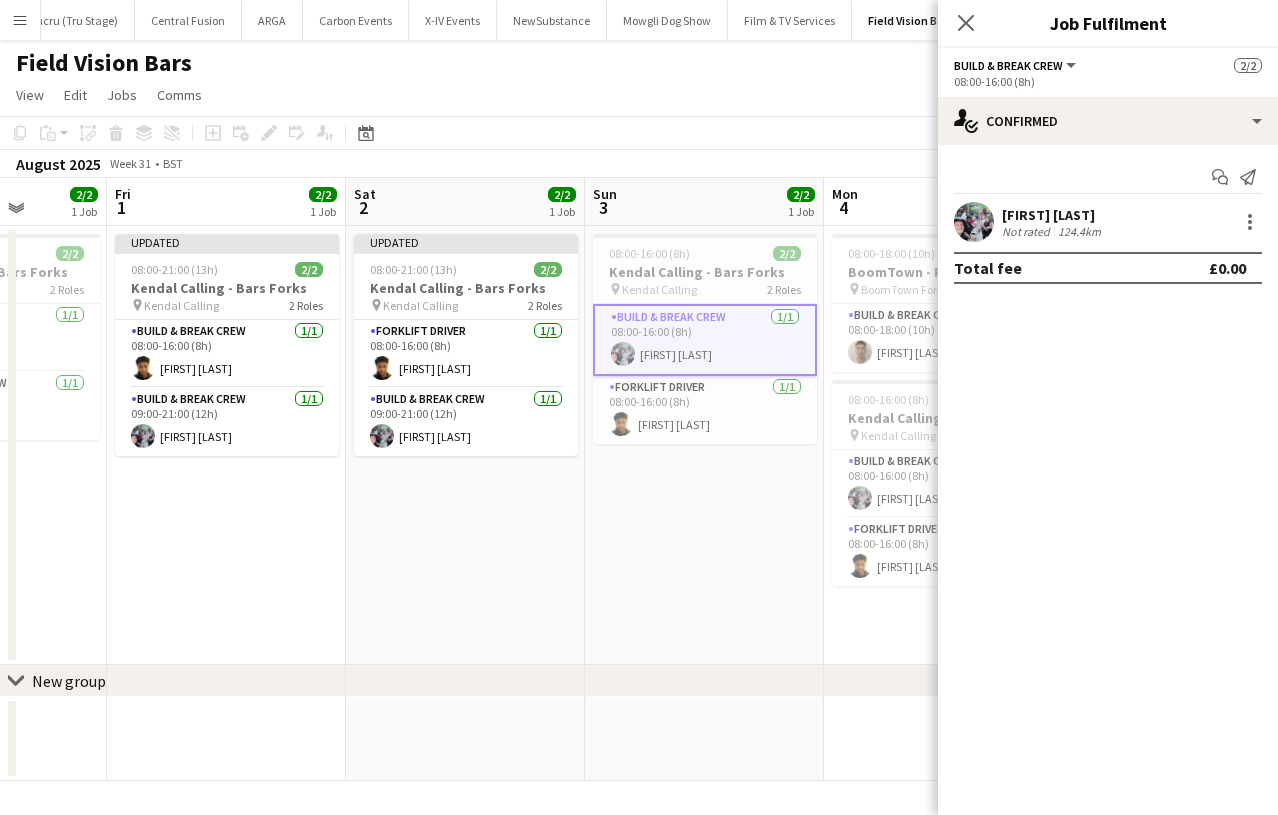 click on "Kendal Calling" at bounding box center (659, 289) 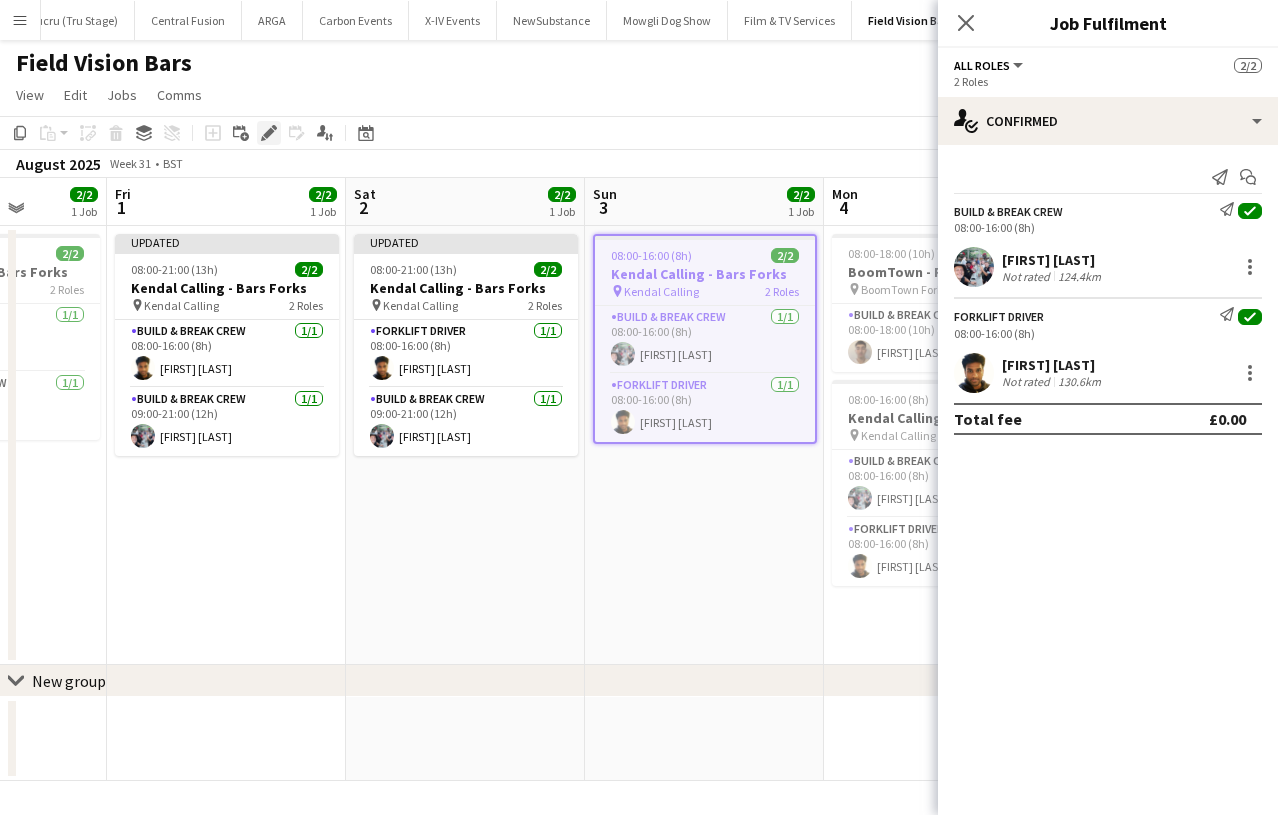 click 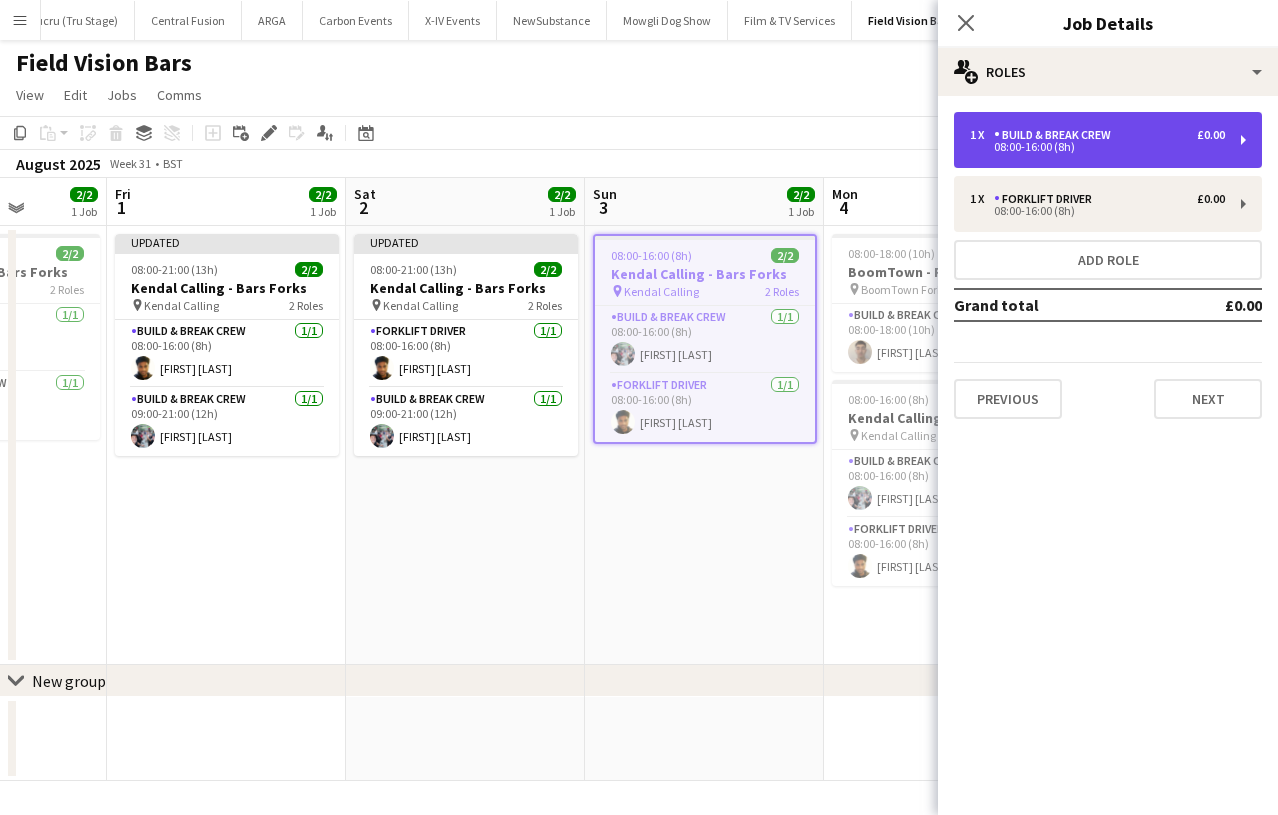 click on "1 x   Build & Break Crew   £0.00   08:00-16:00 (8h)" at bounding box center [1108, 140] 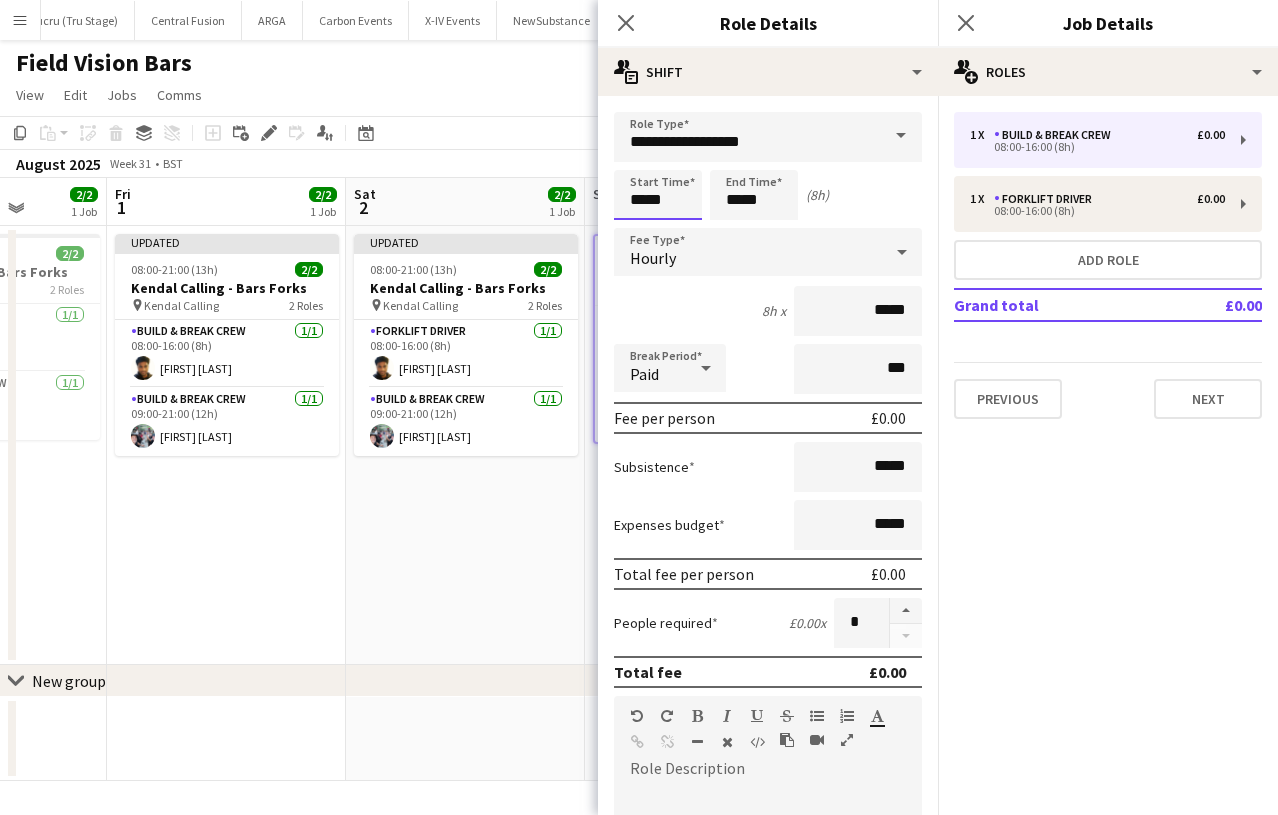 click on "Menu
Boards
Boards Boards All jobs Status
Workforce
Workforce My Workforce Recruiting
Comms
Comms
Pay
Approvals Payments Reports
Platform Settings
App settings Your settings Profiles
Training Academy
Knowledge Base
Knowledge Base
Product Updates
Product Updates Log Out Privacy Rat Race Close
CODESDE
Close
Cruck Tent
Close
WePop
Close
UnderBelly Limited
Close
London Marathon Events
Close
Evolve Creative
Close
Hide& Seek
Close
SRMG x
Close" at bounding box center (639, 407) 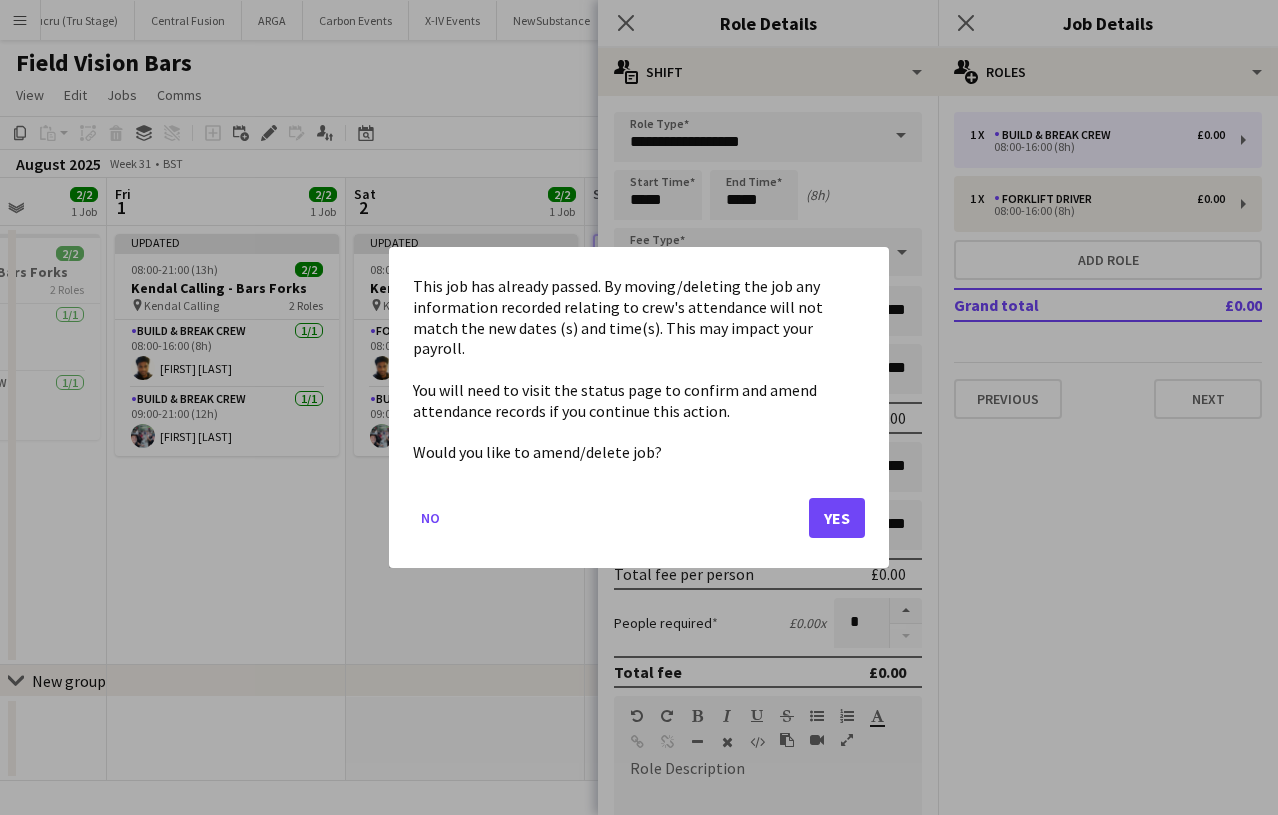 click on "Yes" 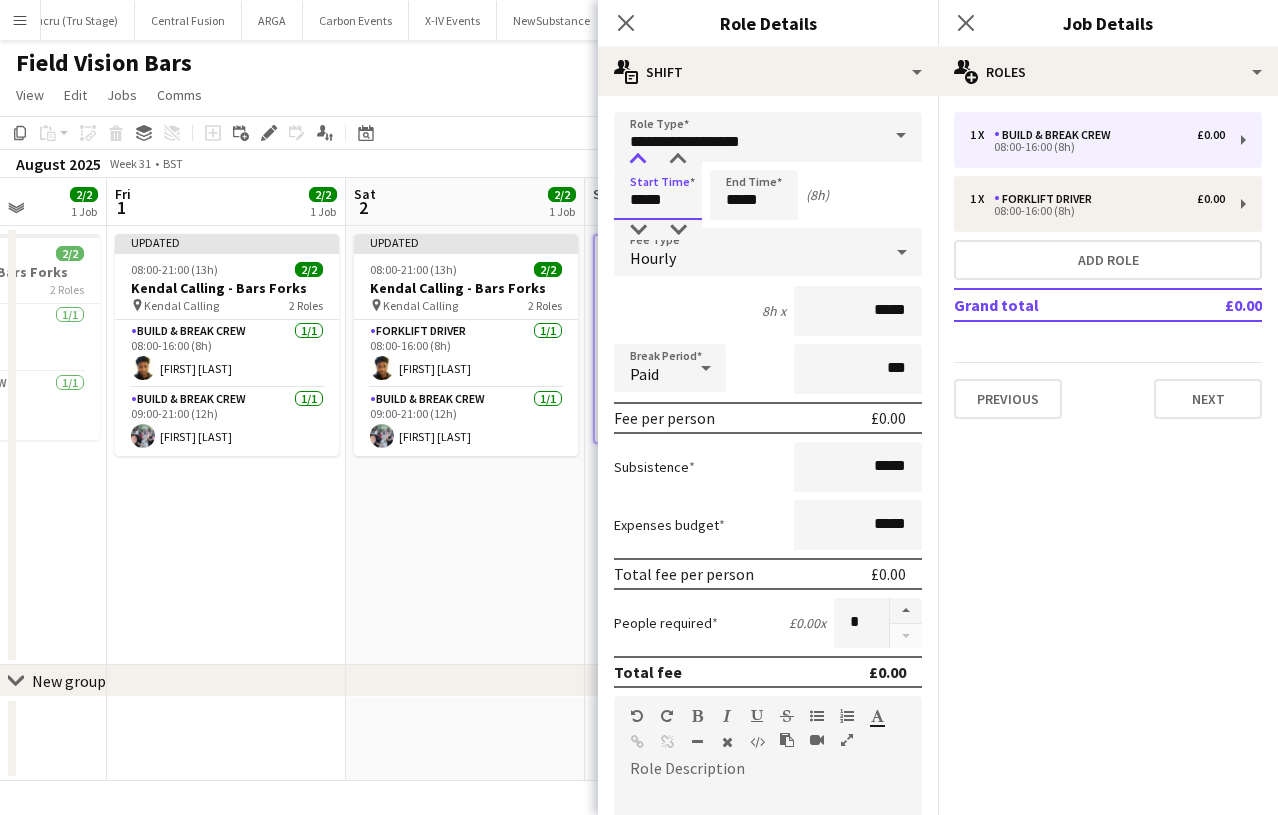 type on "*****" 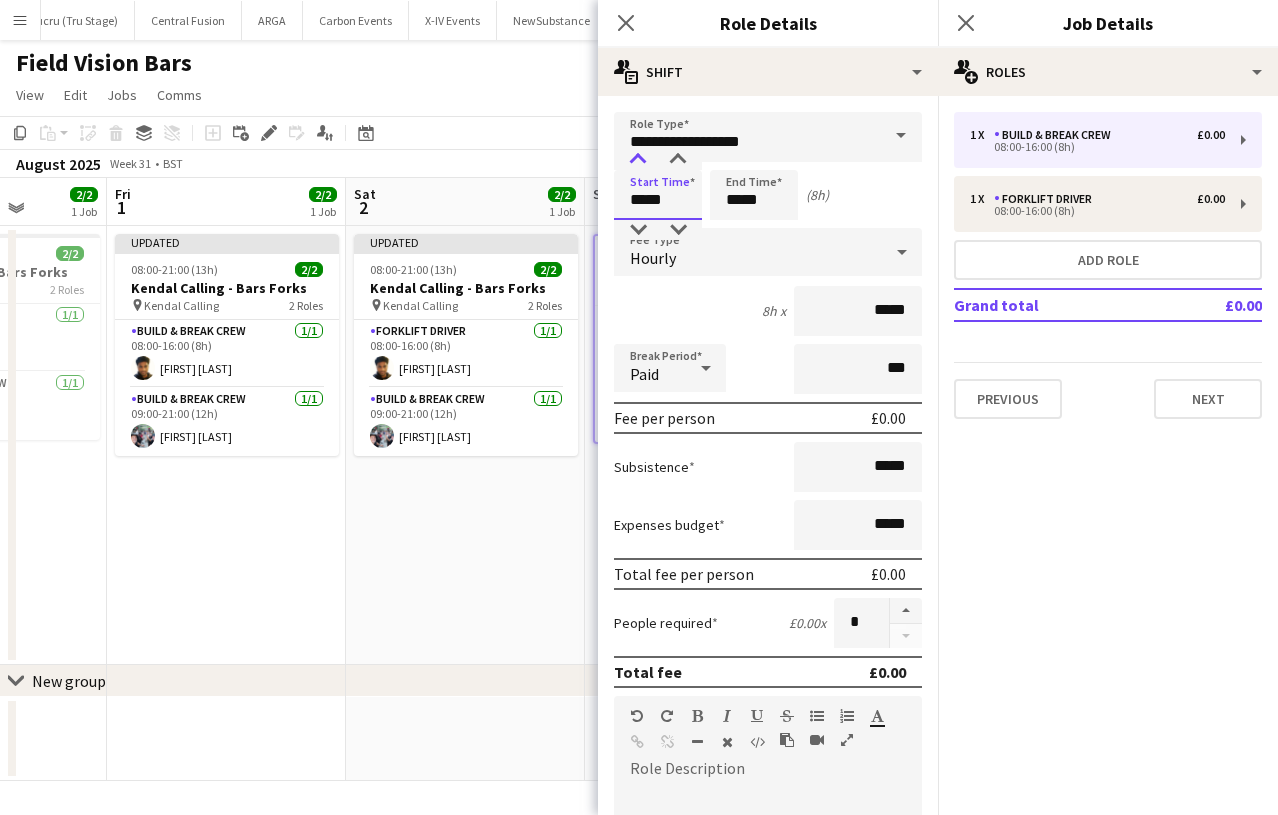 click at bounding box center (638, 160) 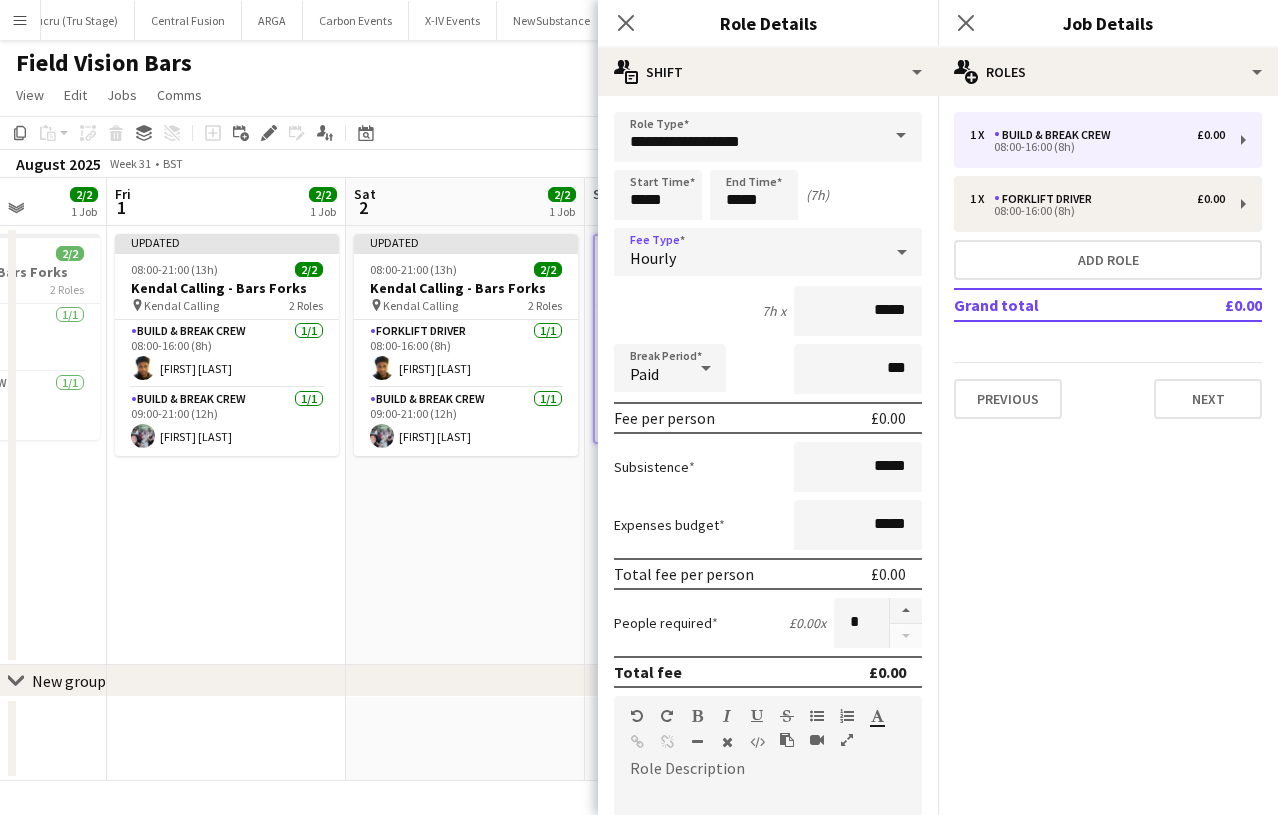click on "Hourly" at bounding box center [748, 252] 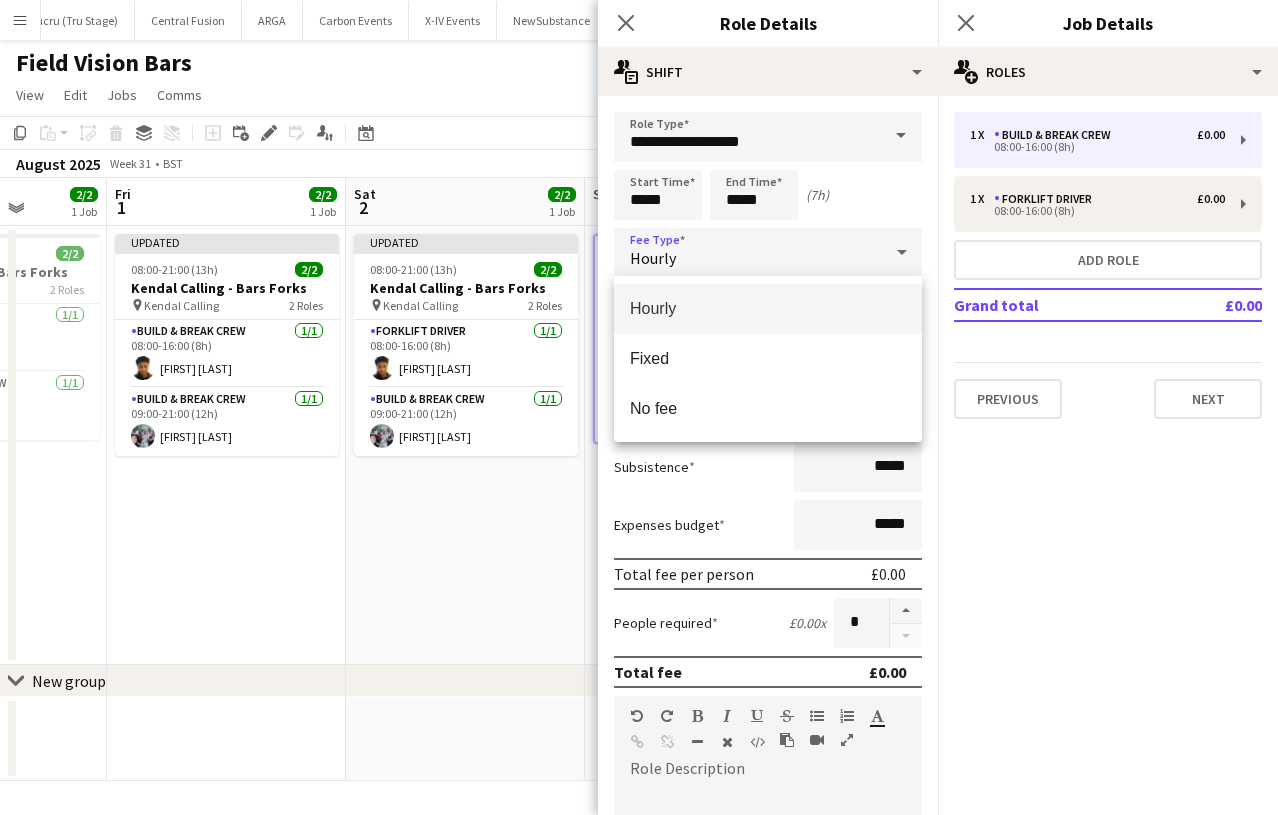 click at bounding box center [639, 407] 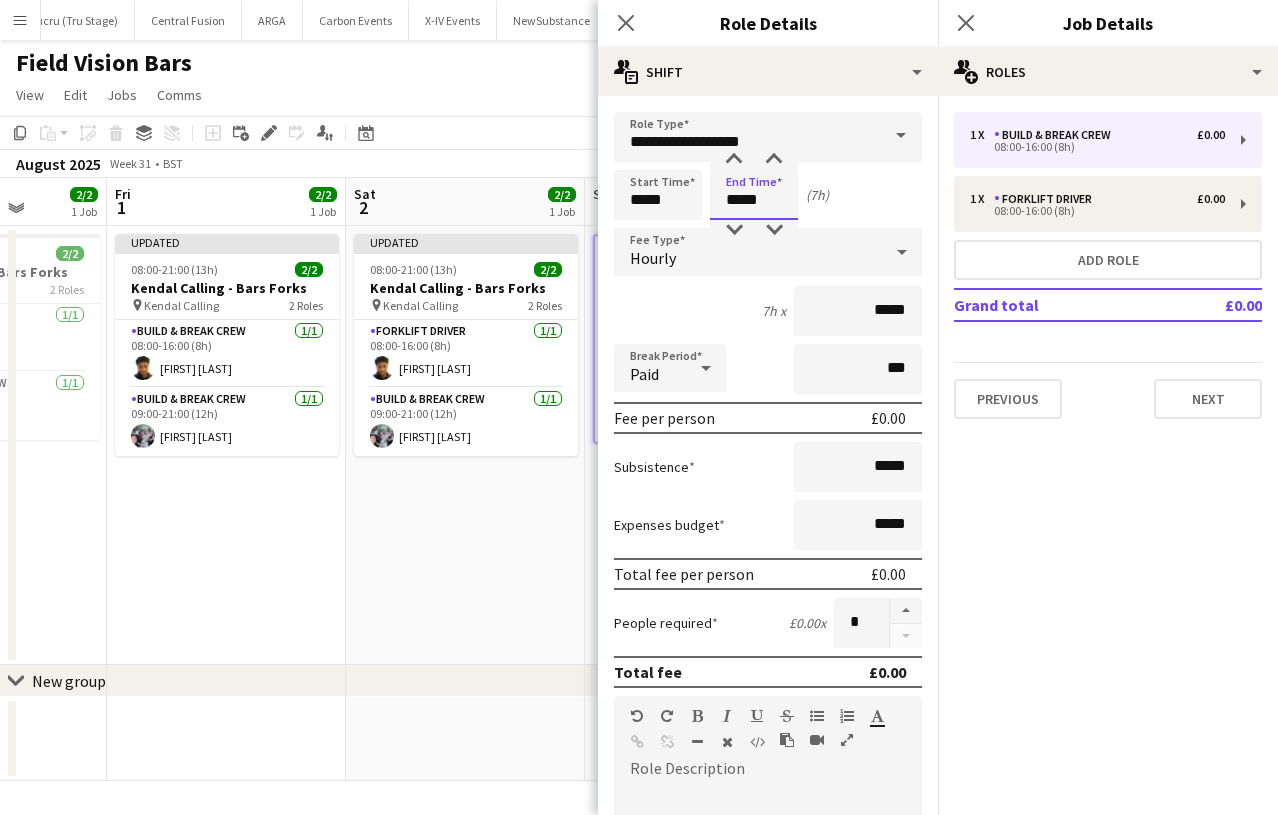 click on "*****" at bounding box center (754, 195) 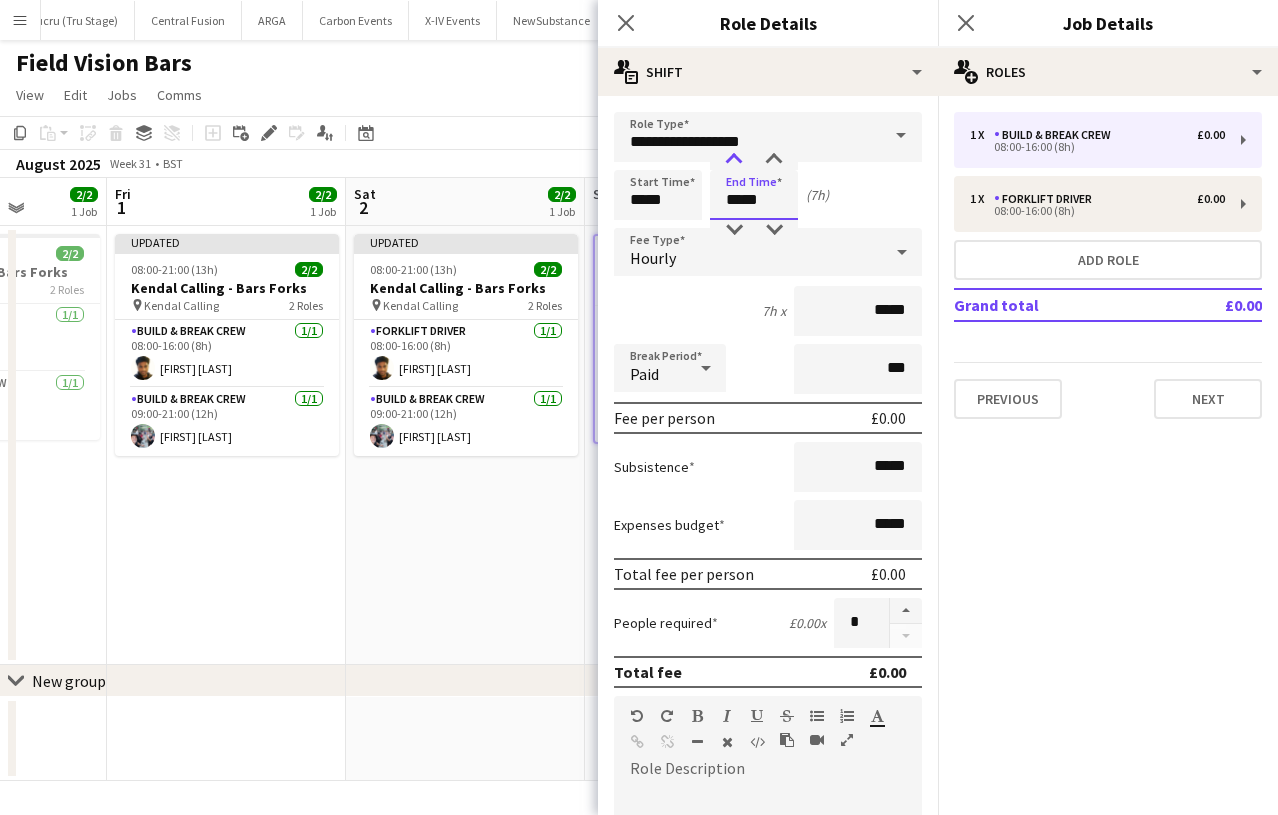 click at bounding box center [734, 160] 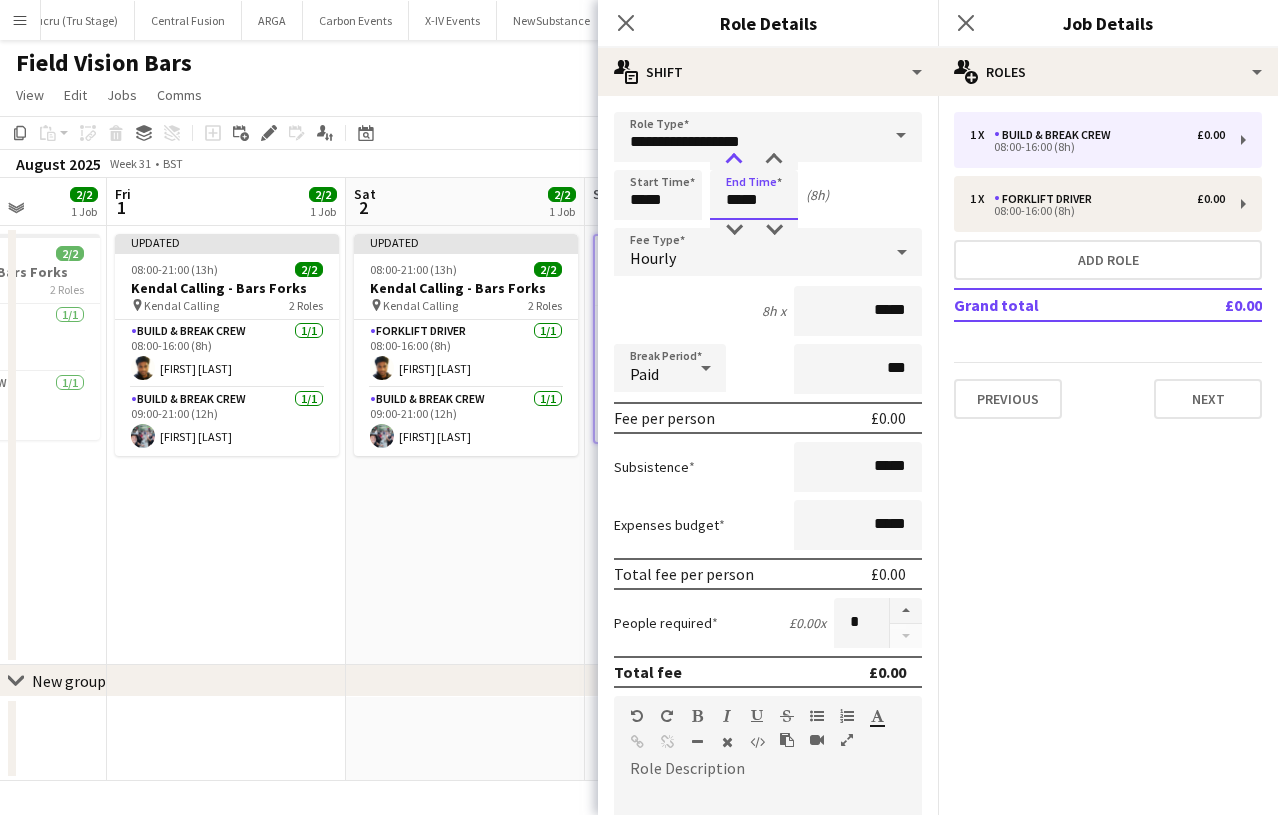 click at bounding box center (734, 160) 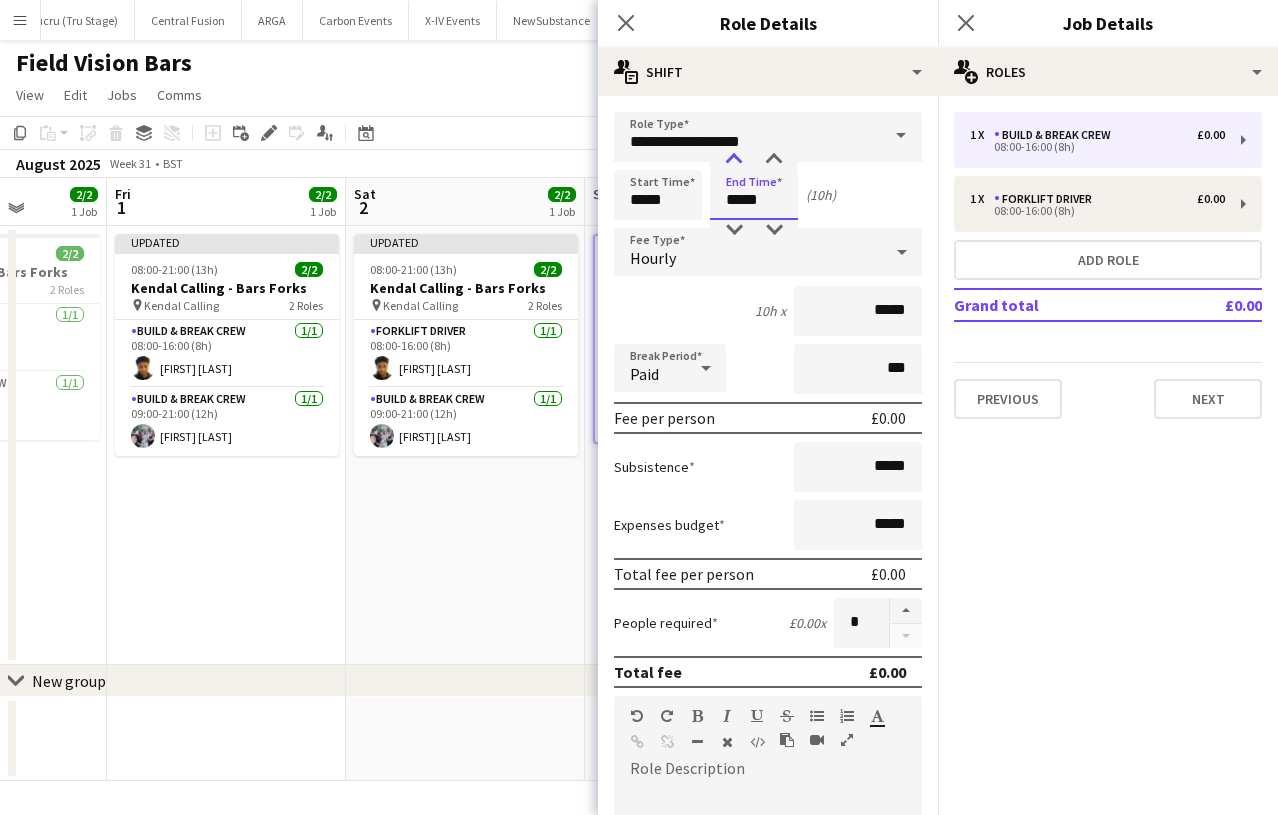 click at bounding box center [734, 160] 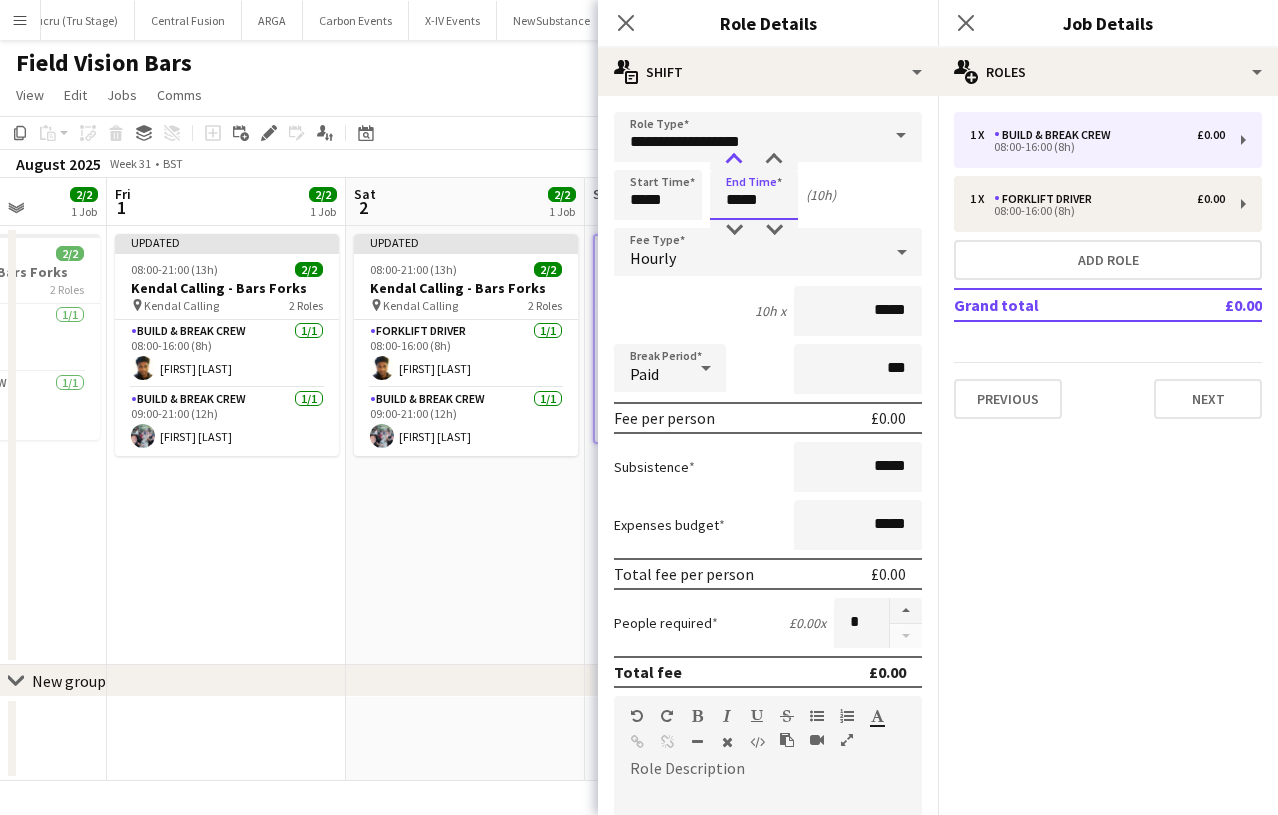 click at bounding box center (734, 160) 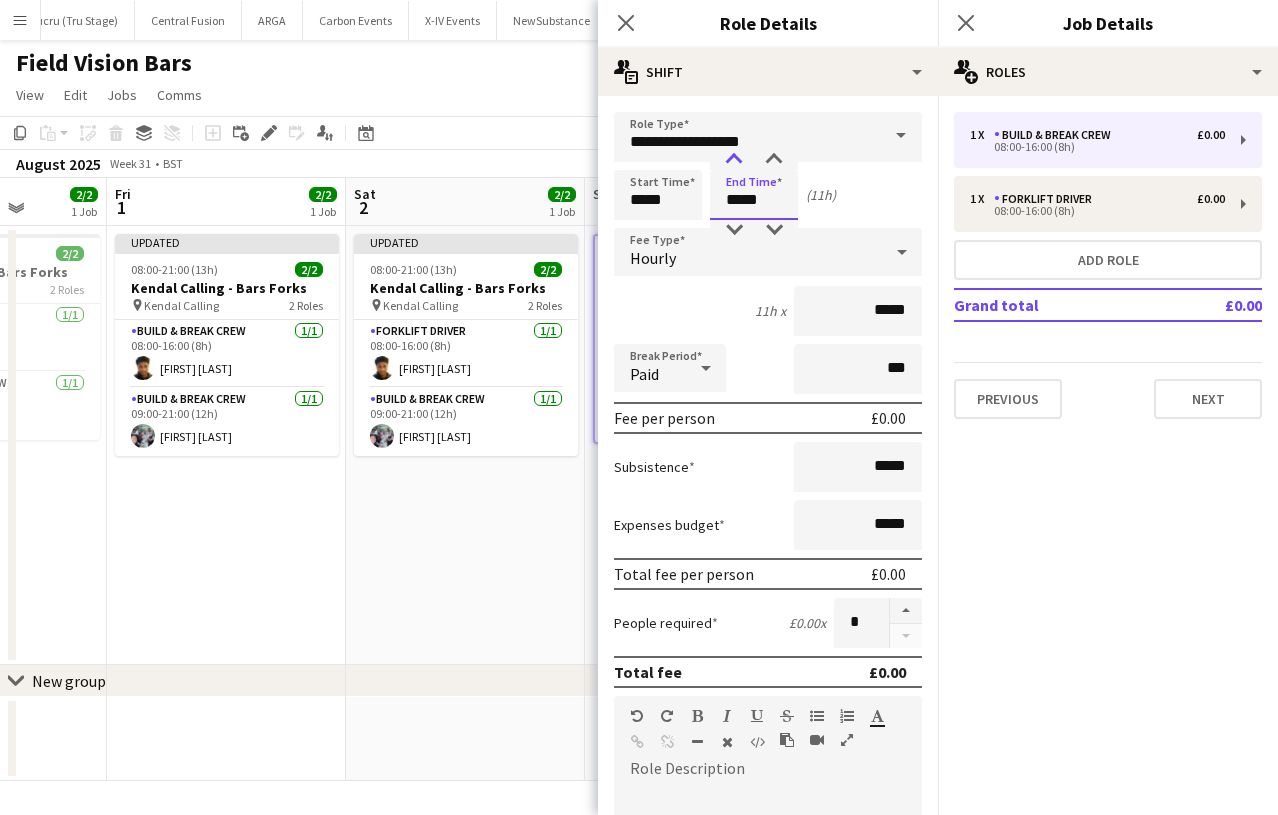 type on "*****" 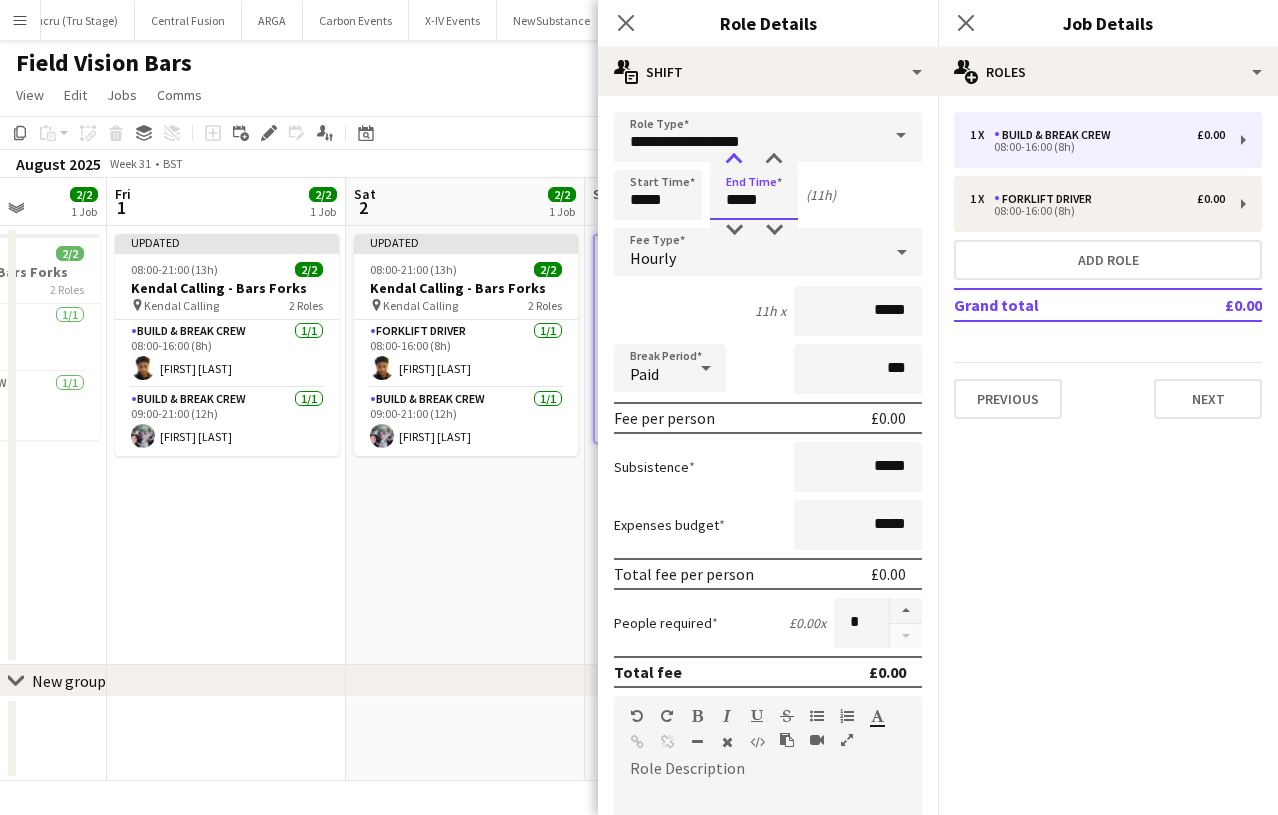 click at bounding box center [734, 160] 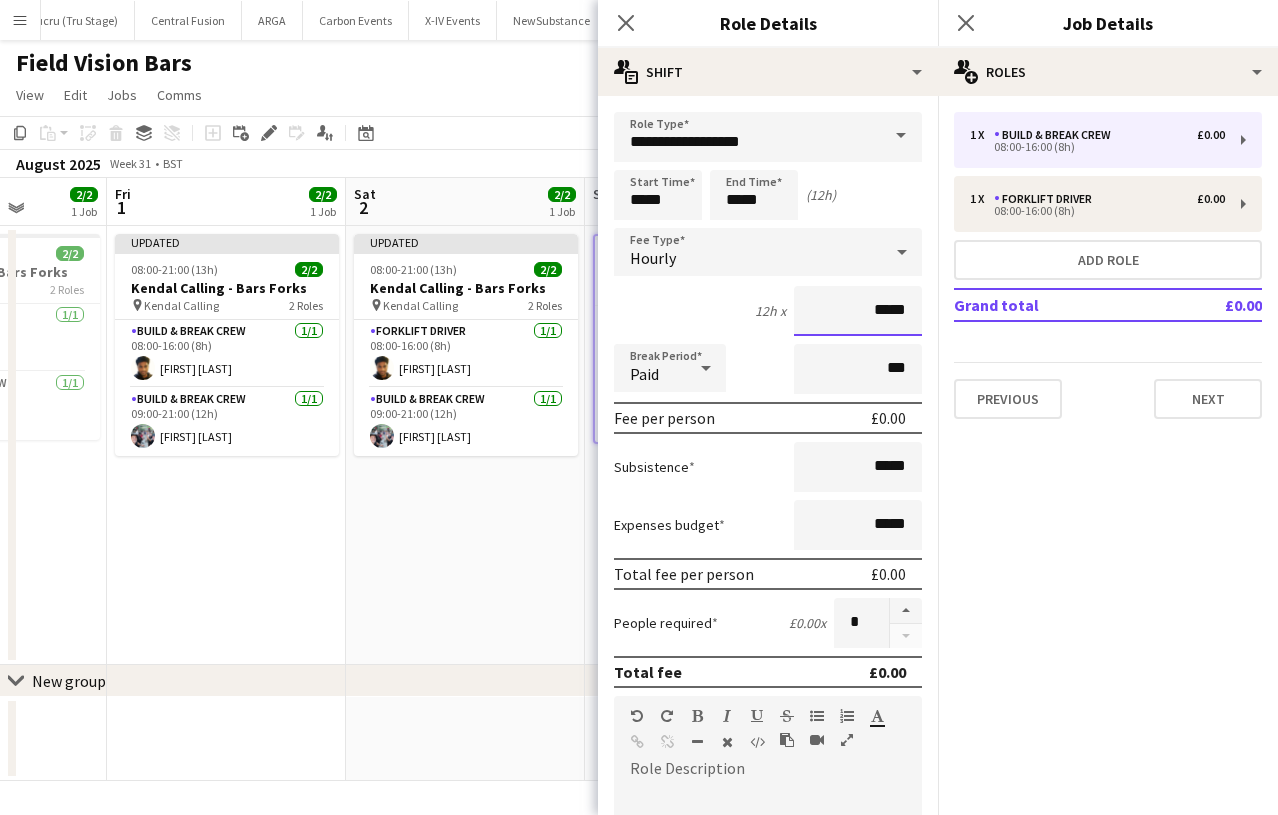 drag, startPoint x: 907, startPoint y: 318, endPoint x: 756, endPoint y: 311, distance: 151.16217 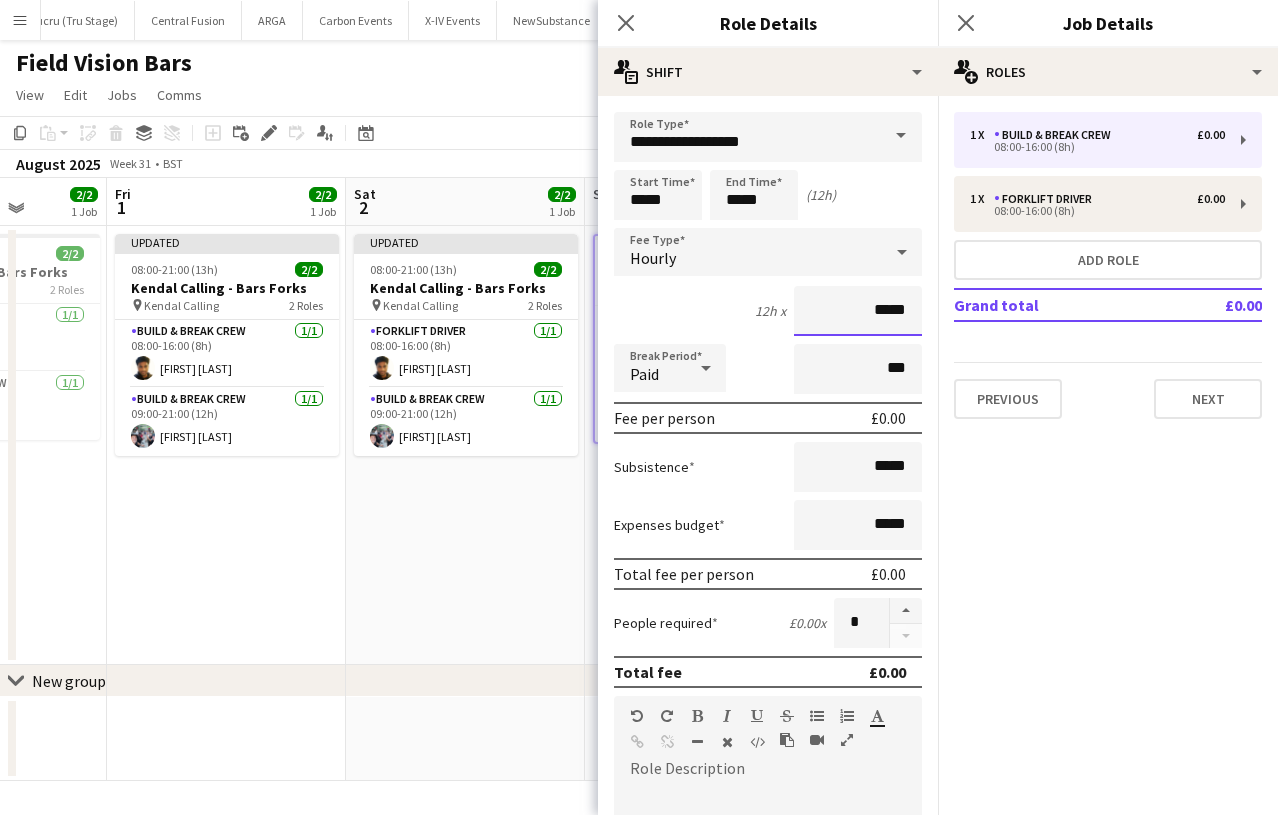click on "12h x  *****" at bounding box center [768, 311] 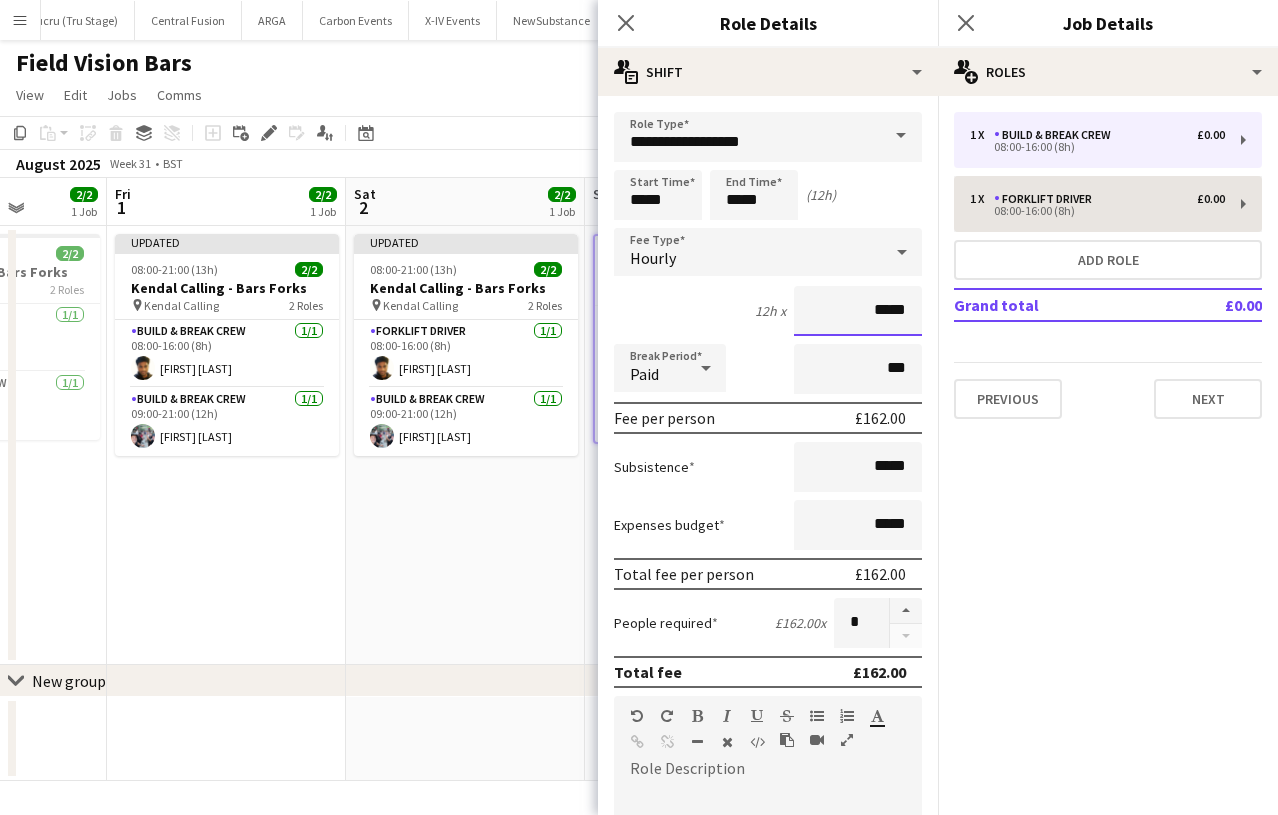 type on "*****" 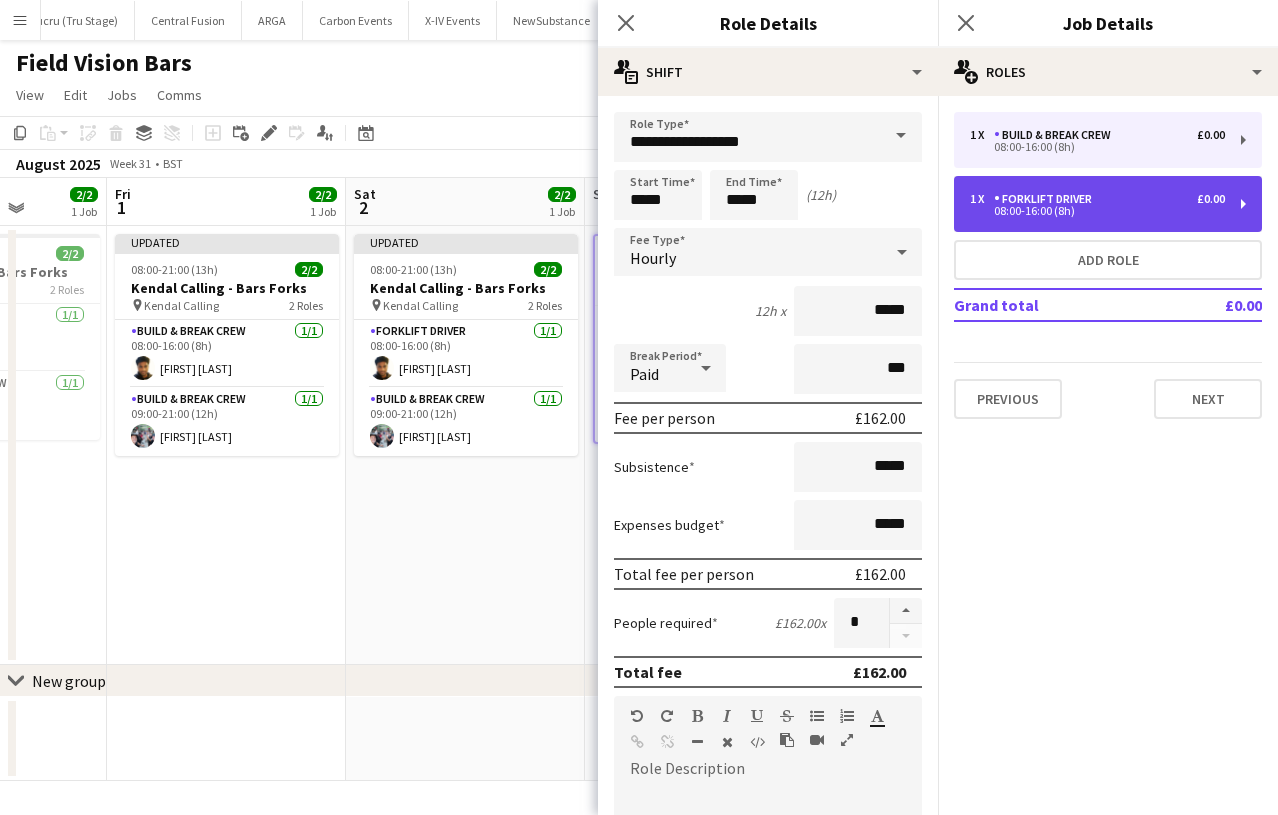 click on "08:00-16:00 (8h)" at bounding box center [1097, 211] 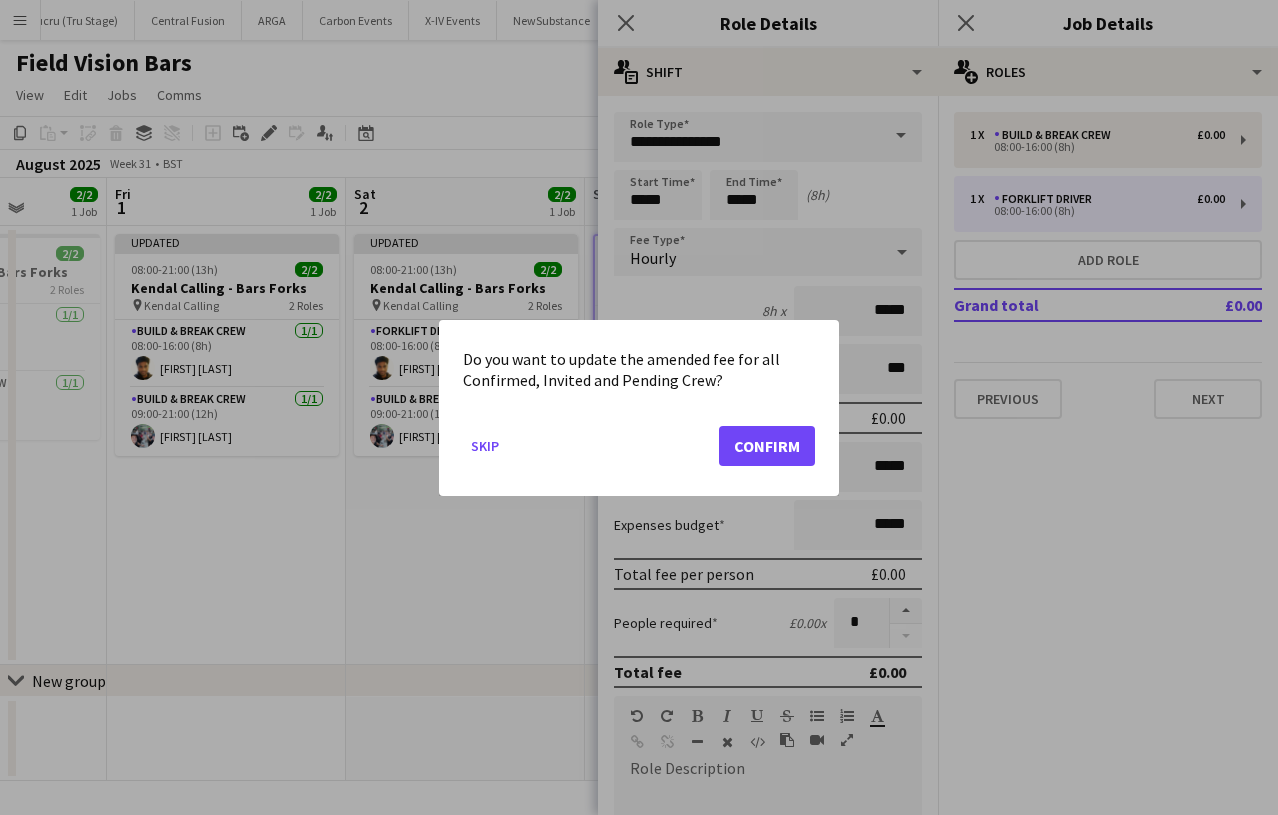 click on "Confirm" 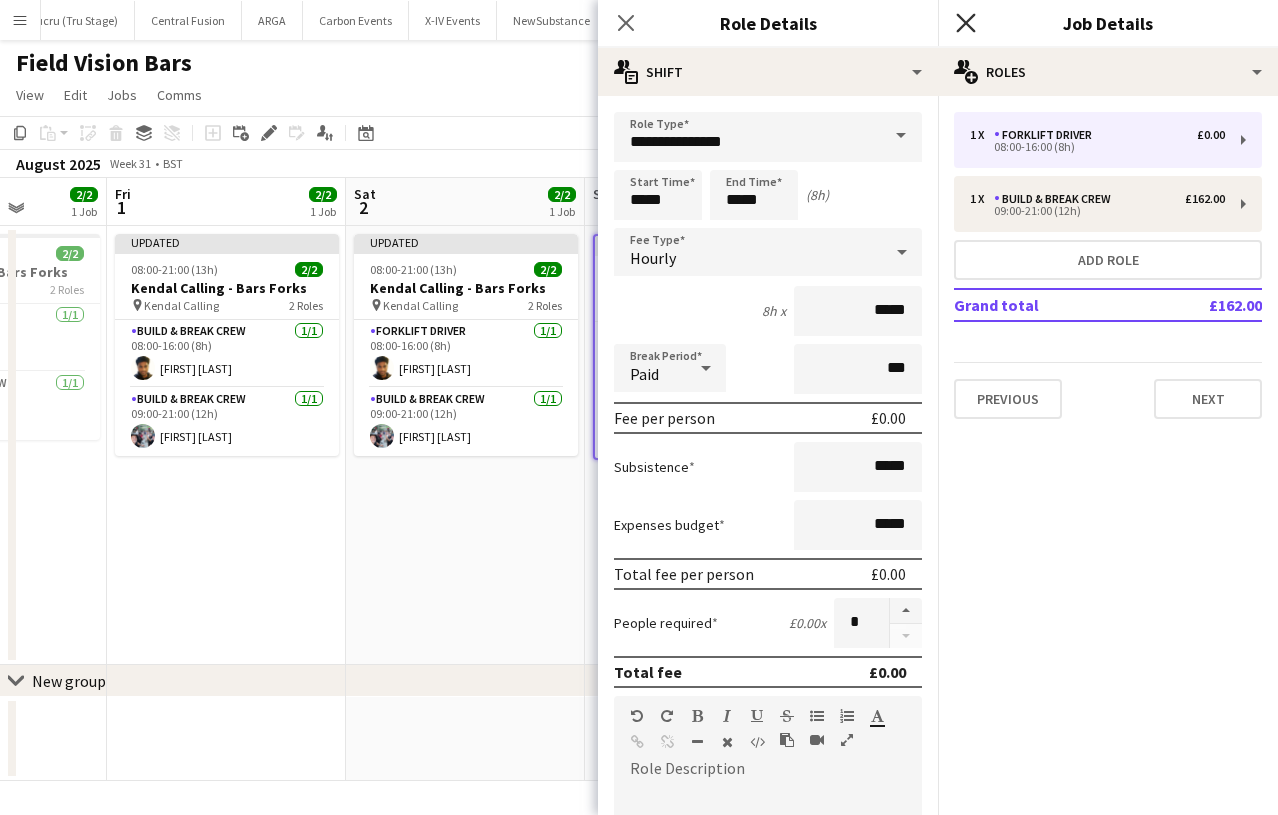 click on "Close pop-in" 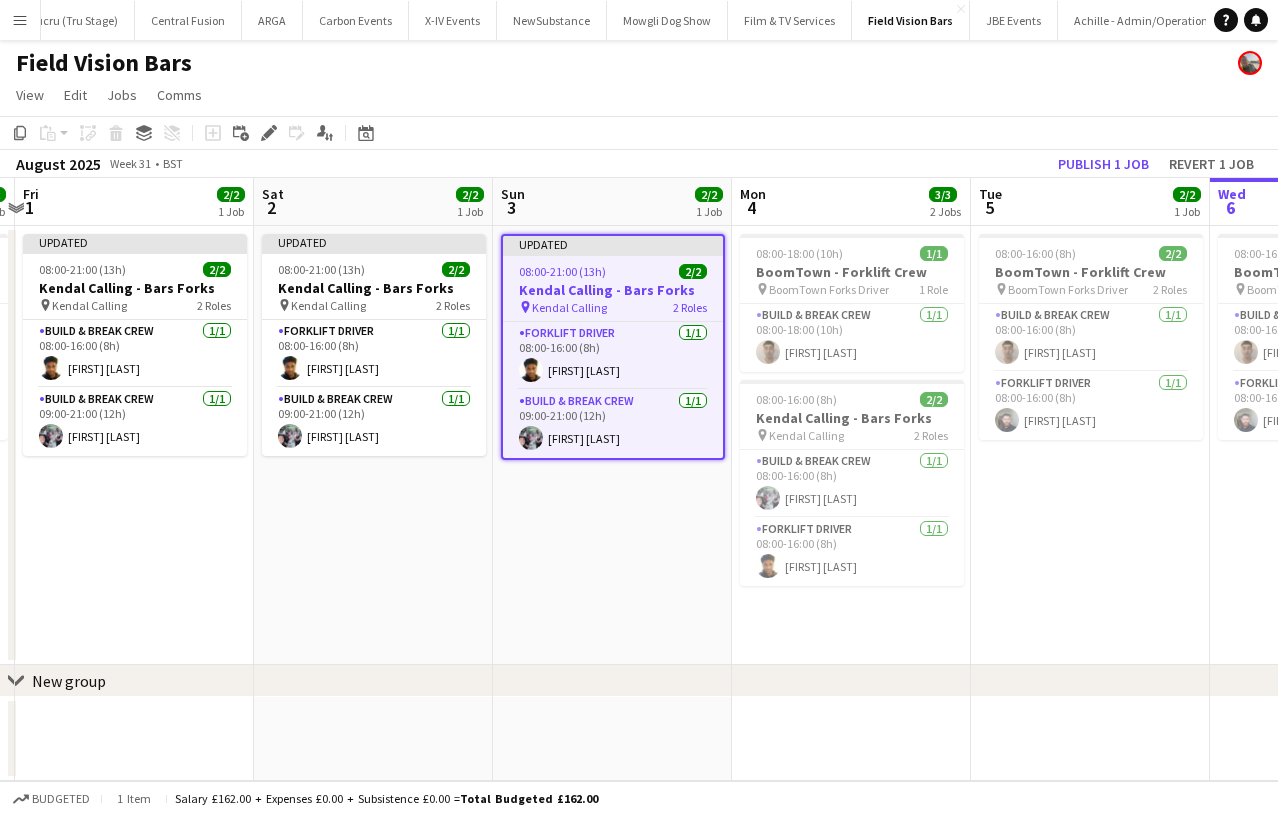 scroll, scrollTop: 0, scrollLeft: 716, axis: horizontal 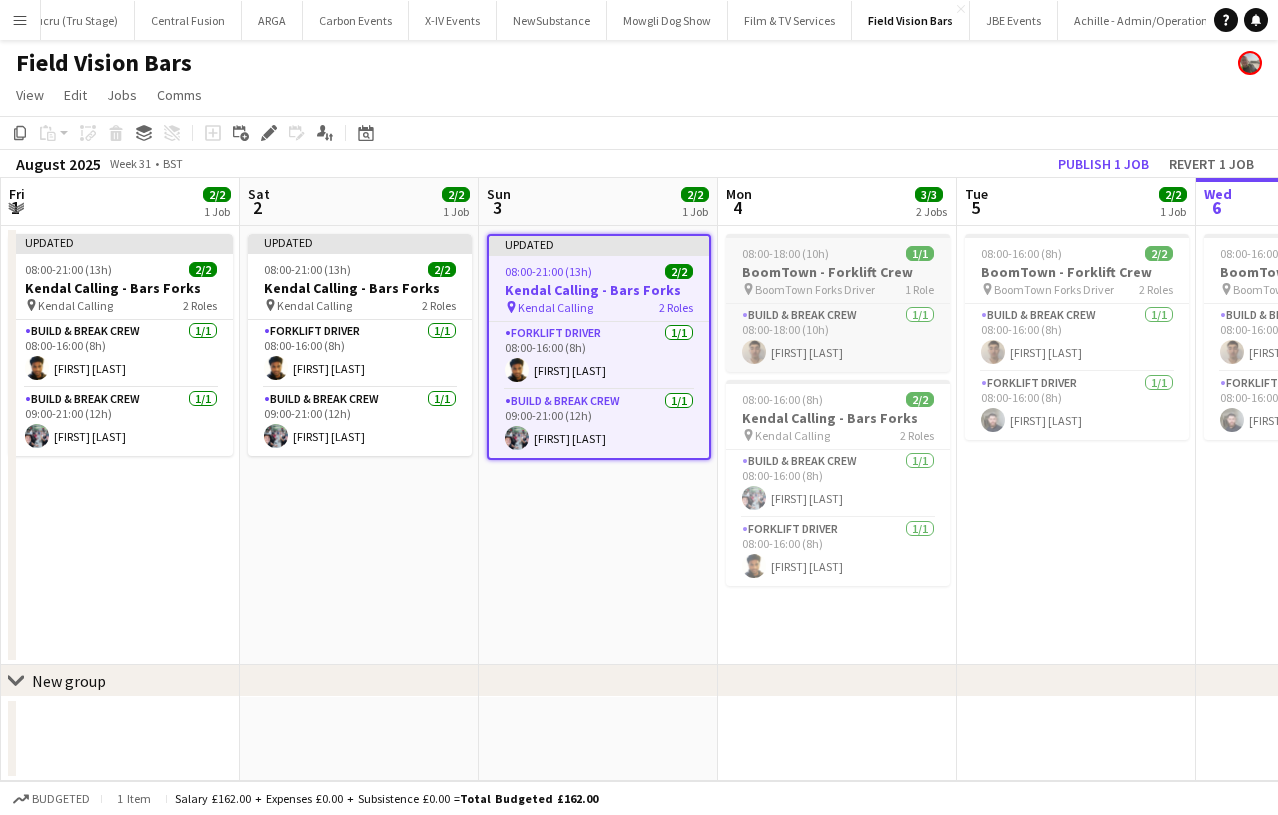 click on "BoomTown - Forklift Crew" at bounding box center [838, 272] 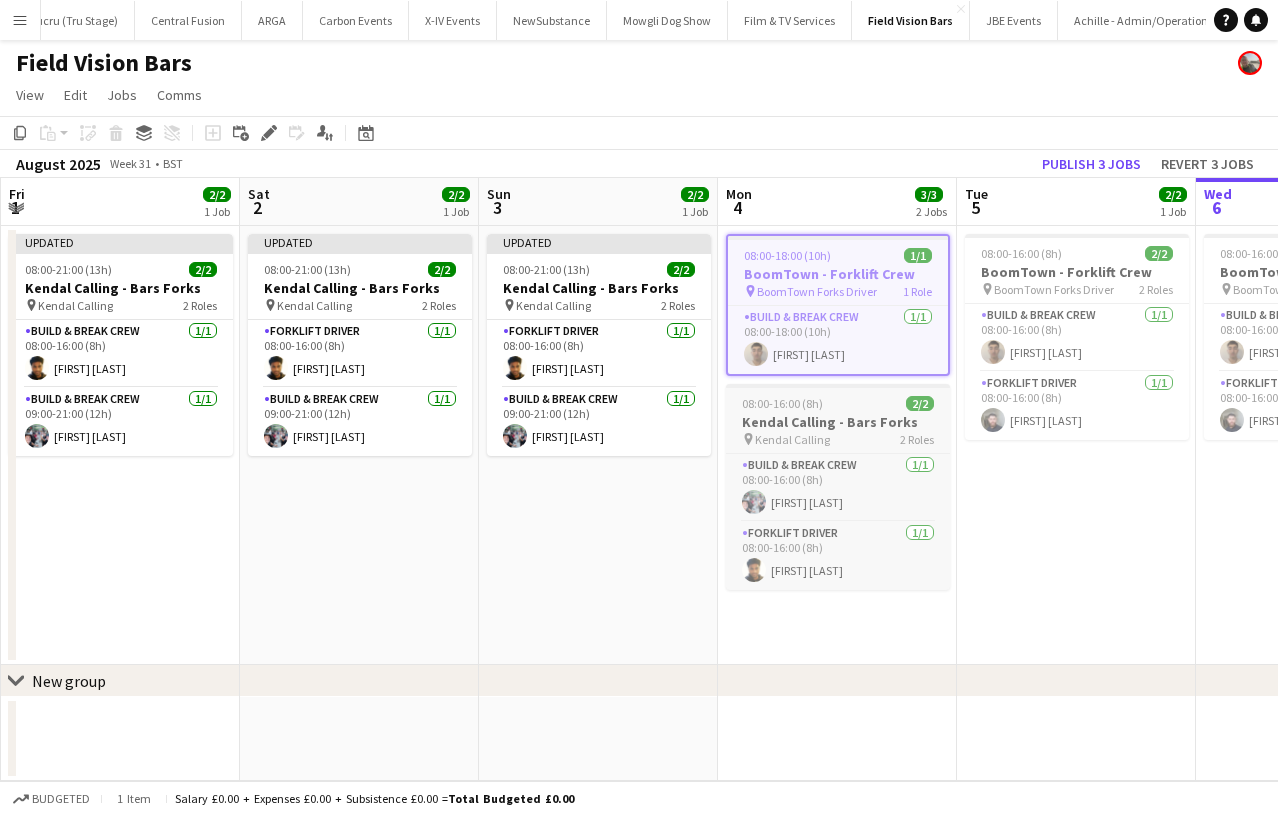 click on "Kendal Calling - Bars Forks" at bounding box center [838, 422] 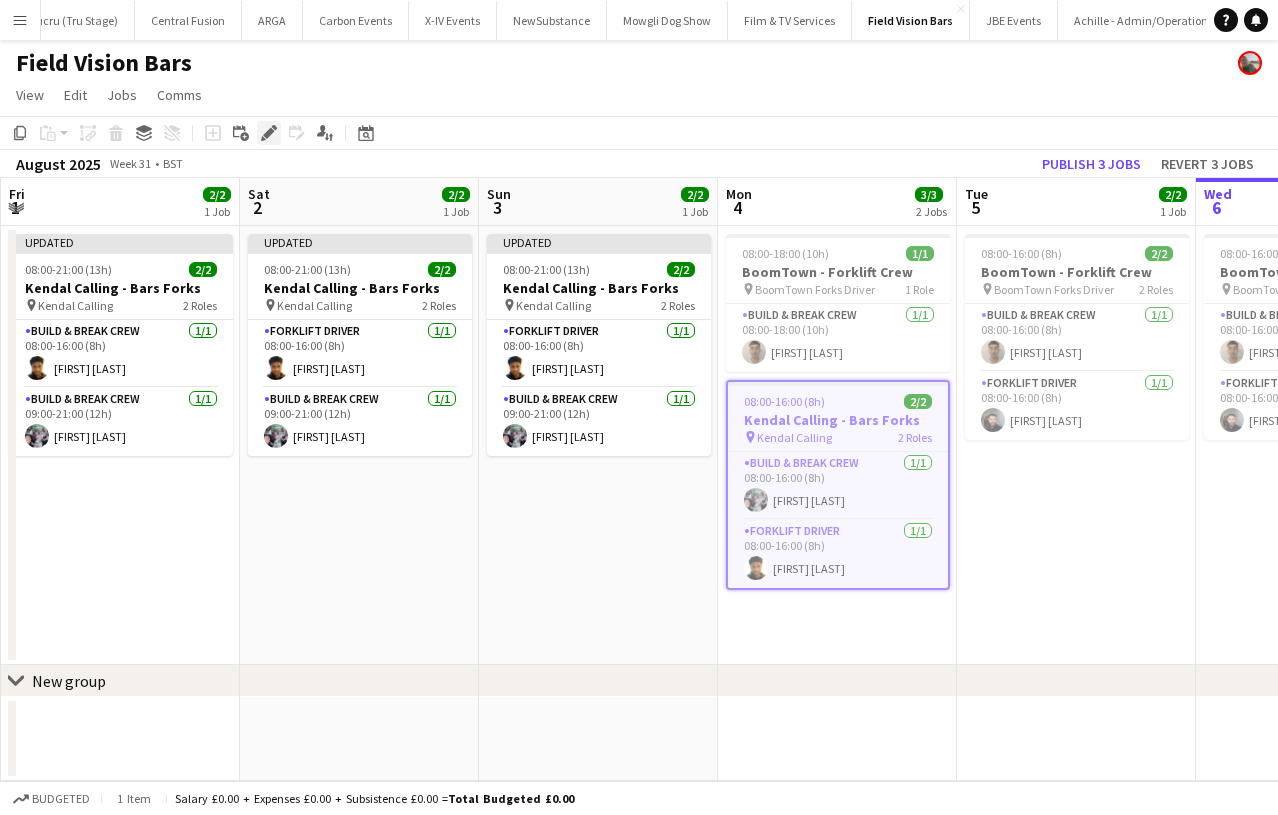 click on "Edit" at bounding box center [269, 133] 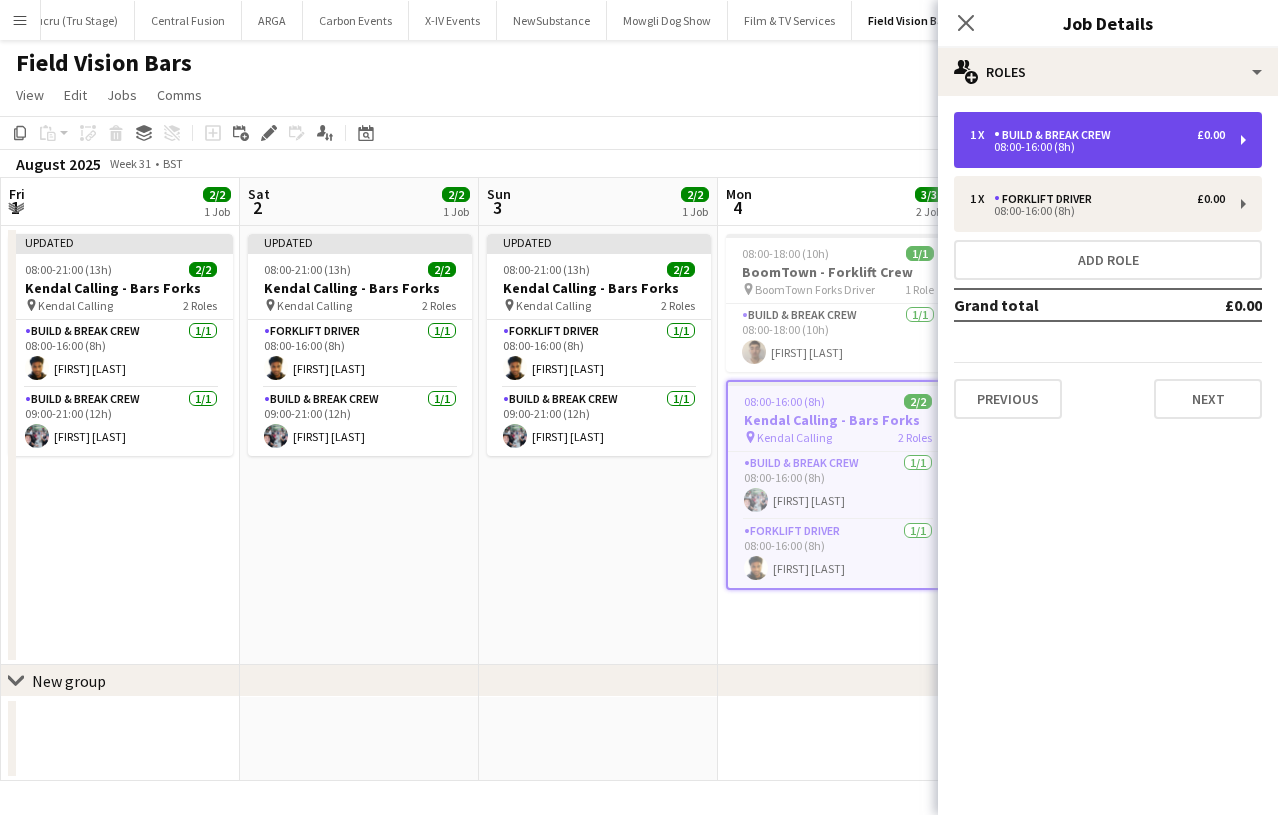 click on "1 x   Build & Break Crew   £0.00   08:00-16:00 (8h)" at bounding box center (1108, 140) 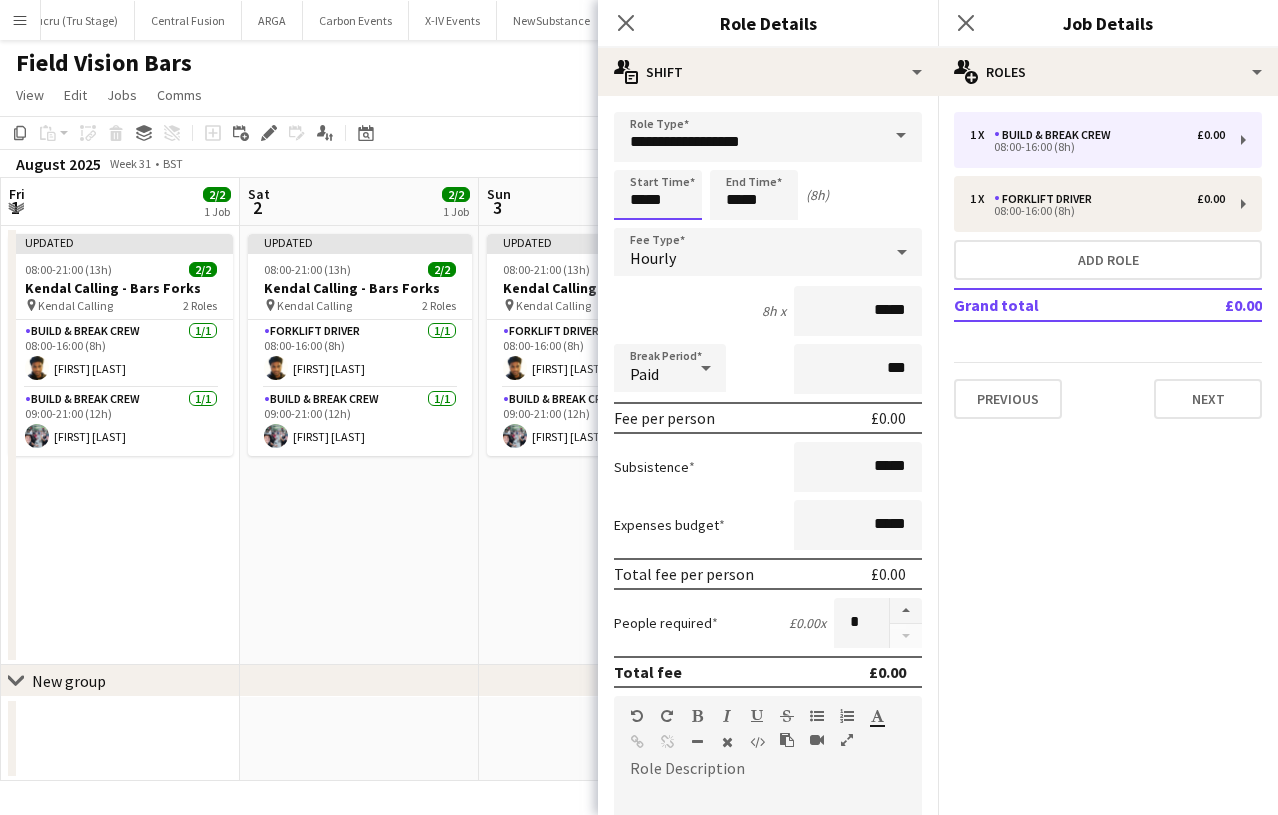 click on "Menu
Boards
Boards Boards All jobs Status
Workforce
Workforce My Workforce Recruiting
Comms
Comms
Pay
Approvals Payments Reports
Platform Settings
App settings Your settings Profiles
Training Academy
Knowledge Base
Knowledge Base
Product Updates
Product Updates Log Out Privacy Rat Race Close
CODESDE
Close
Cruck Tent
Close
WePop
Close
UnderBelly Limited
Close
London Marathon Events
Close
Evolve Creative
Close
Hide& Seek
Close
SRMG x
Close" at bounding box center (639, 407) 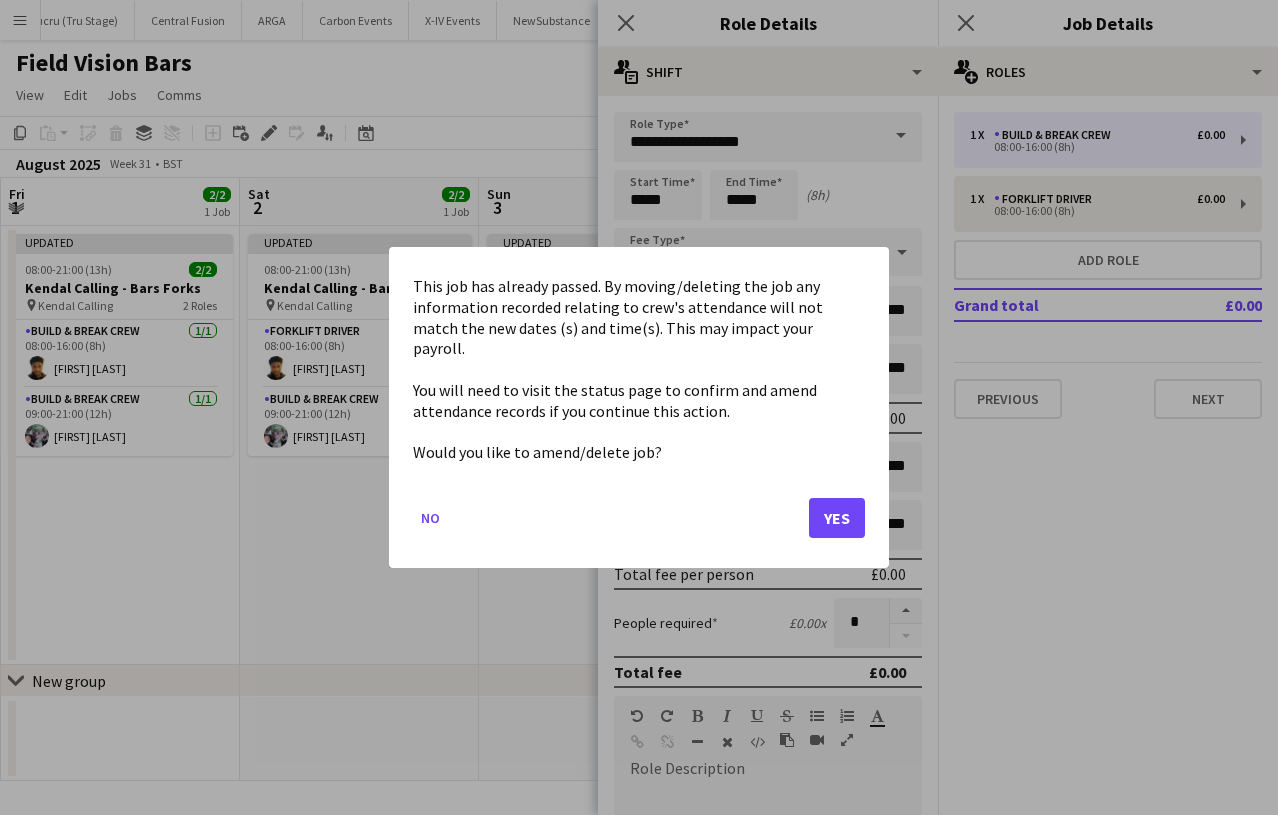 click on "Yes" 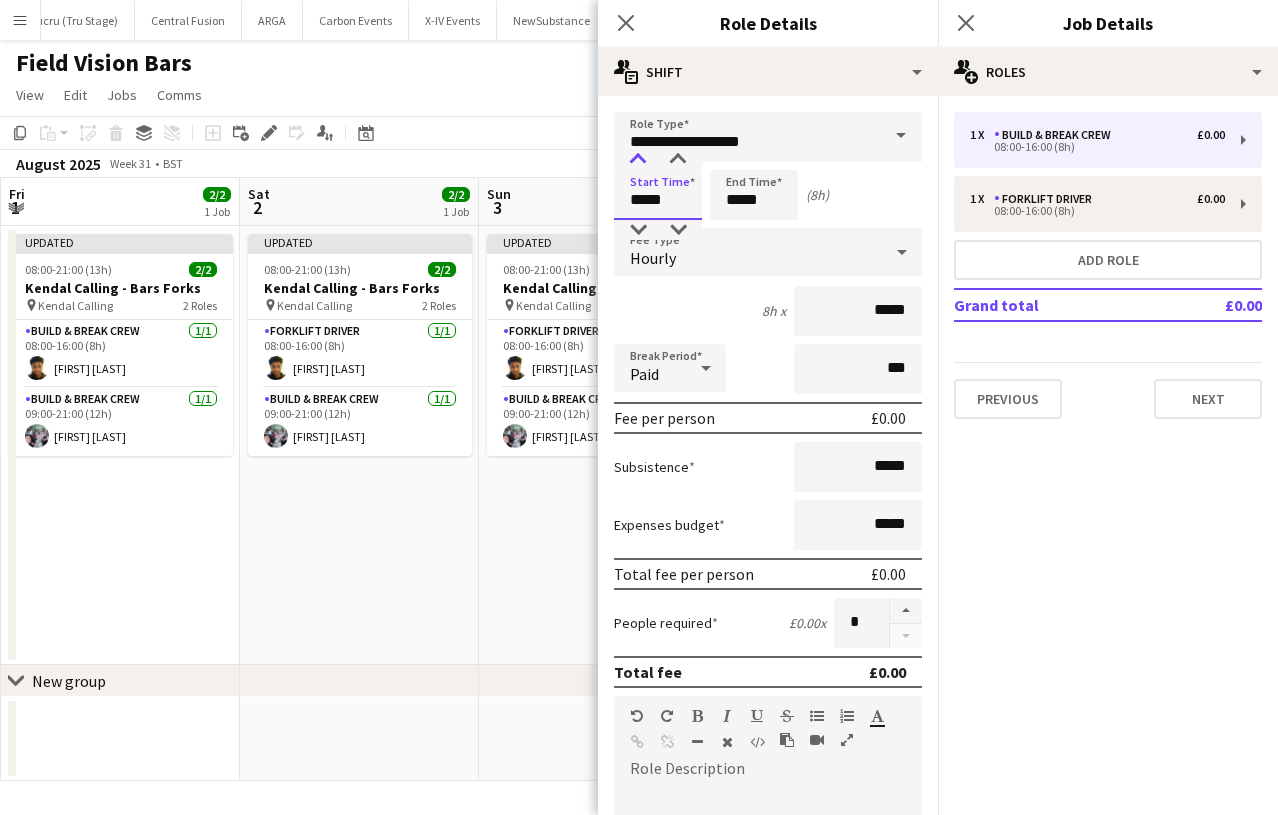 type on "*****" 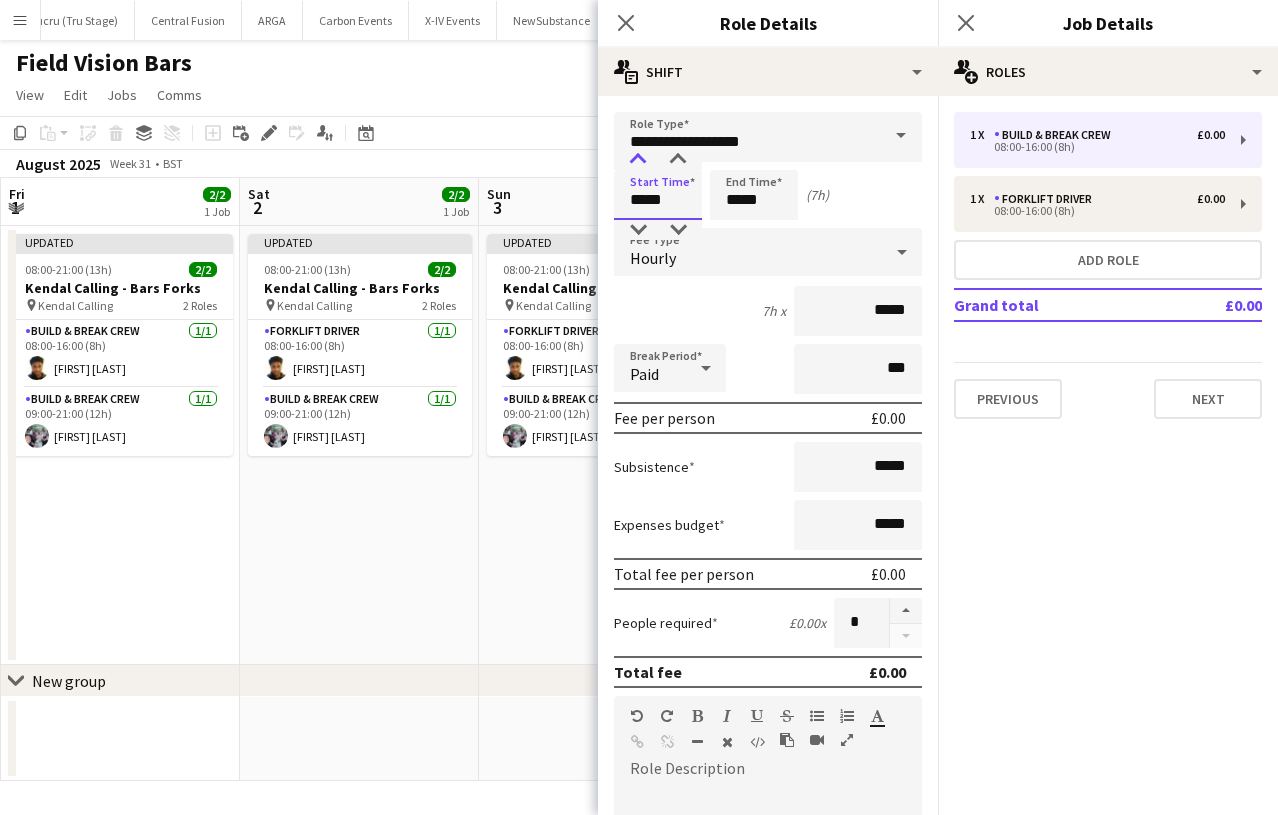 click at bounding box center [638, 160] 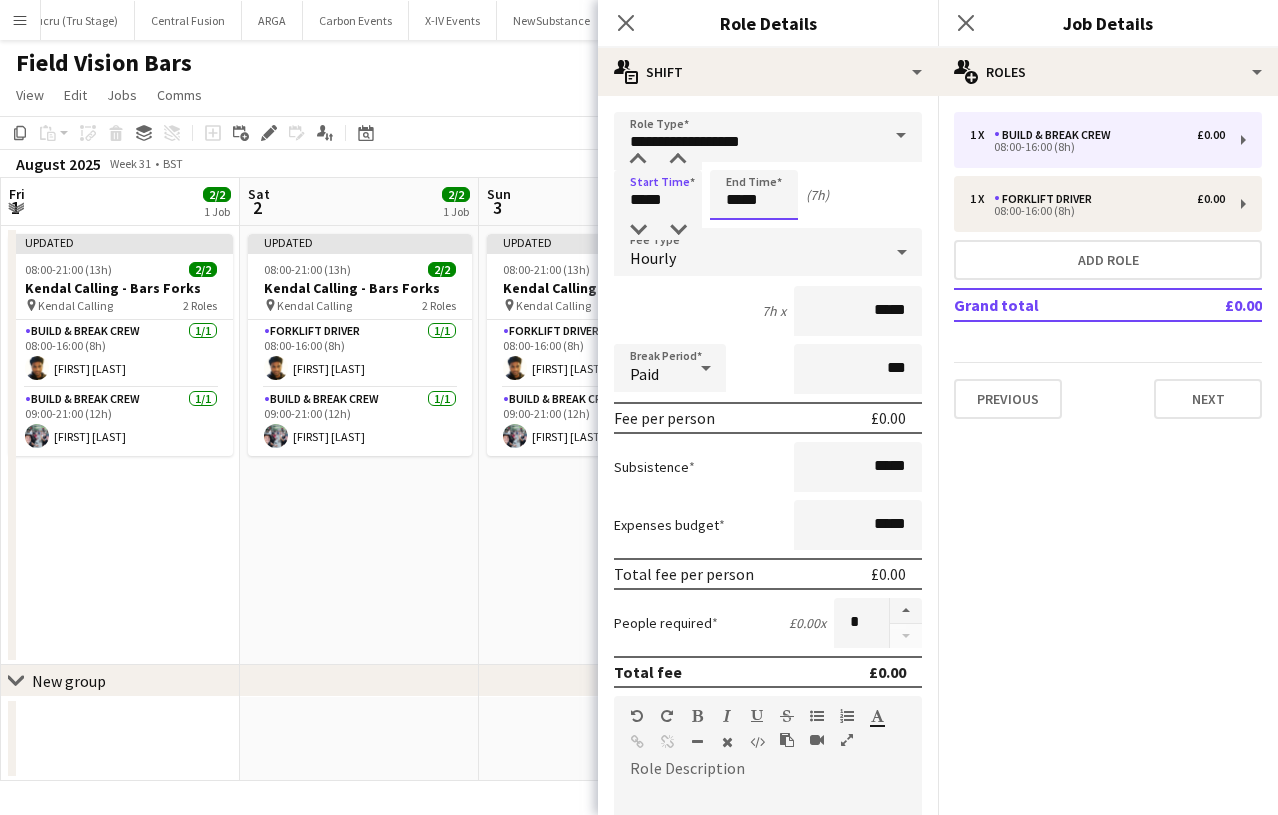 click on "*****" at bounding box center (754, 195) 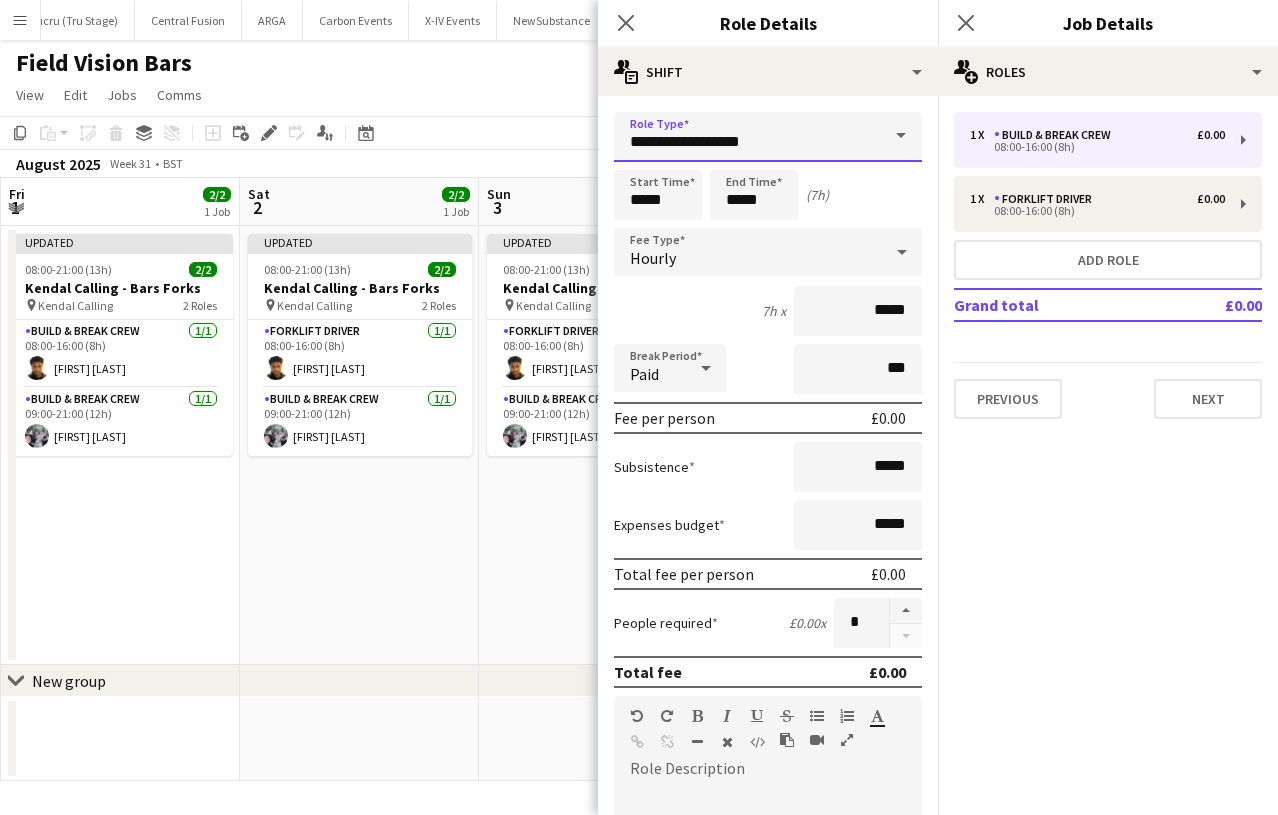 click on "**********" at bounding box center [768, 137] 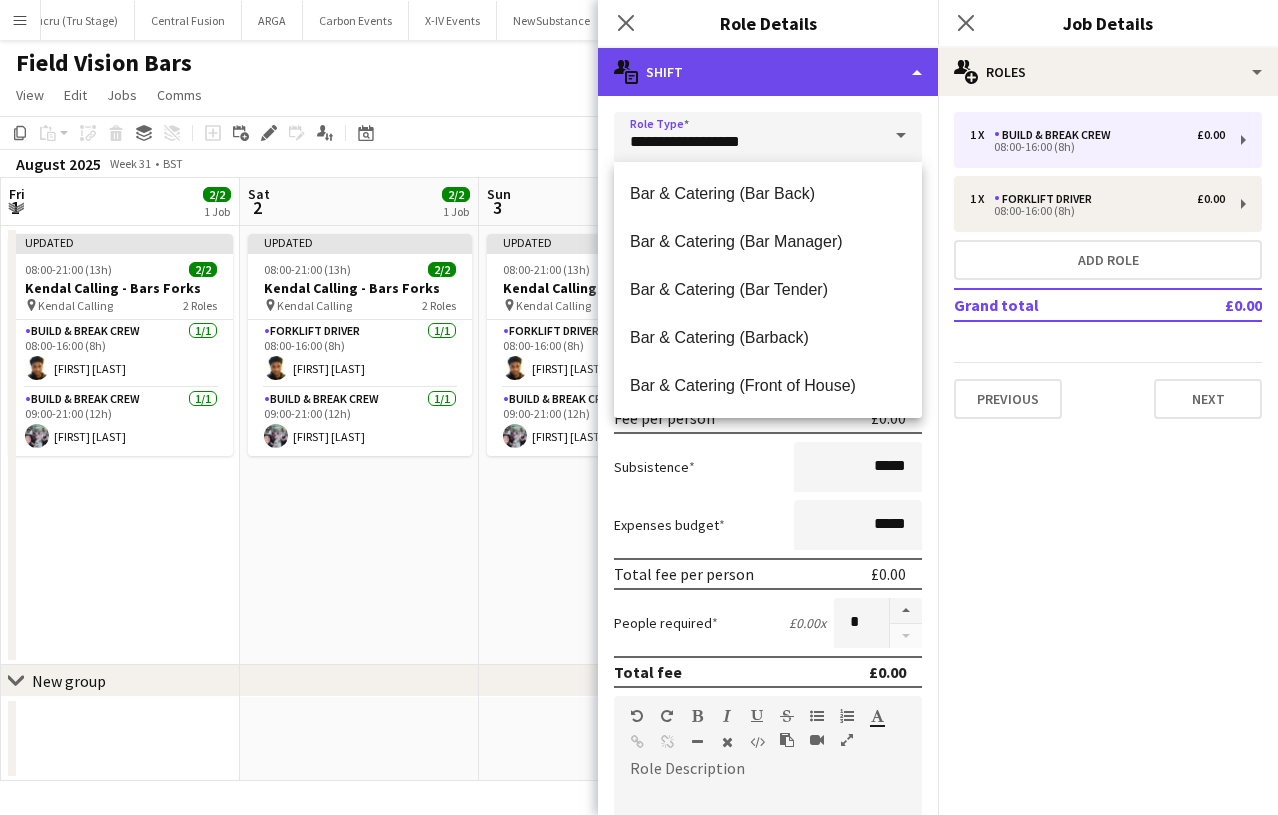 click on "multiple-actions-text
Shift" 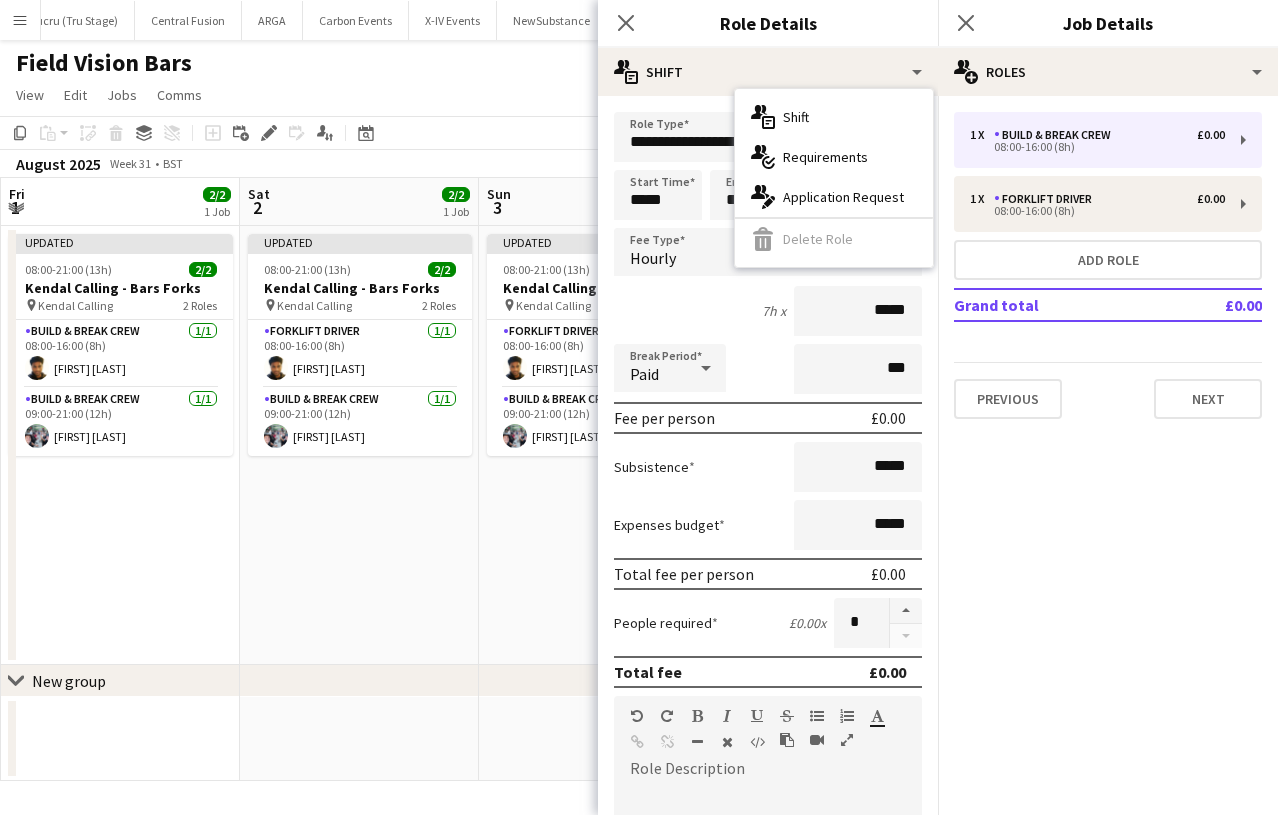 click on "7h x  *****" at bounding box center [768, 311] 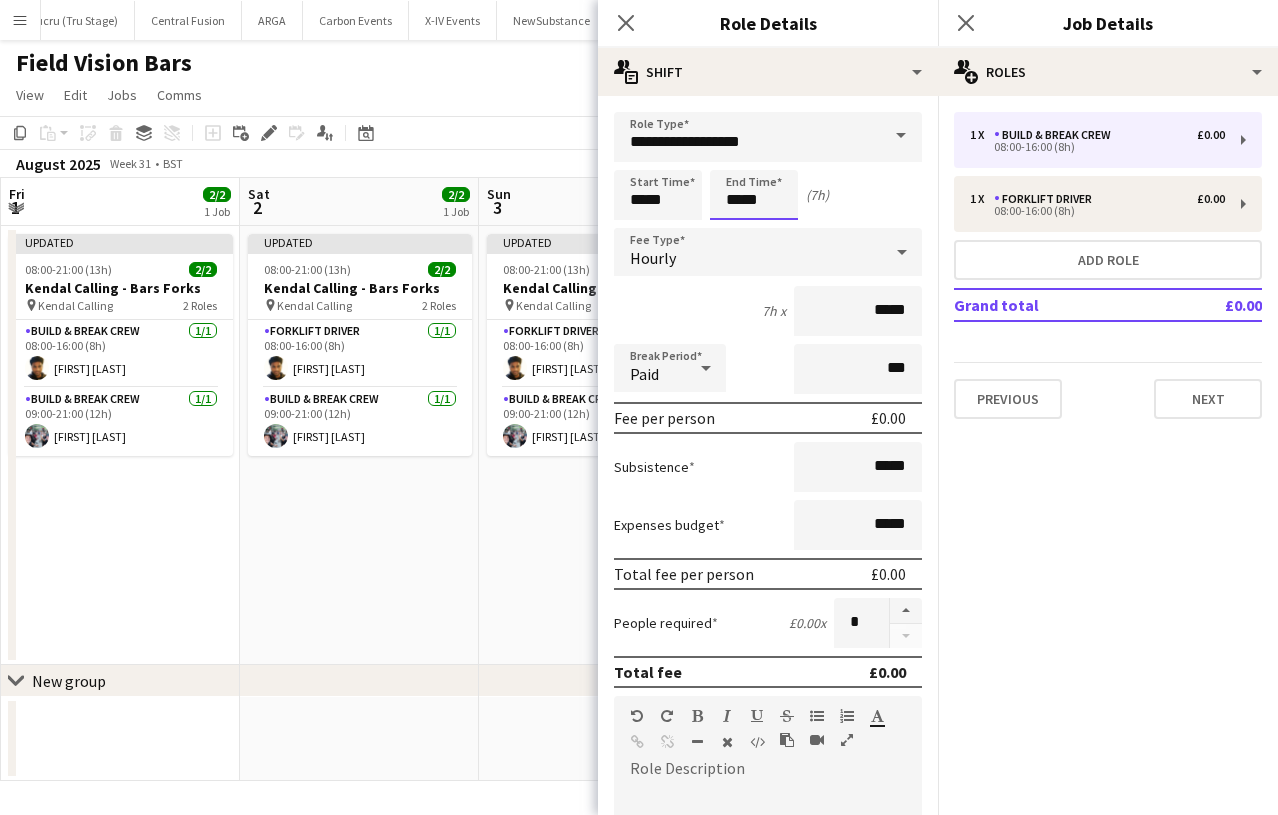 click on "*****" at bounding box center [754, 195] 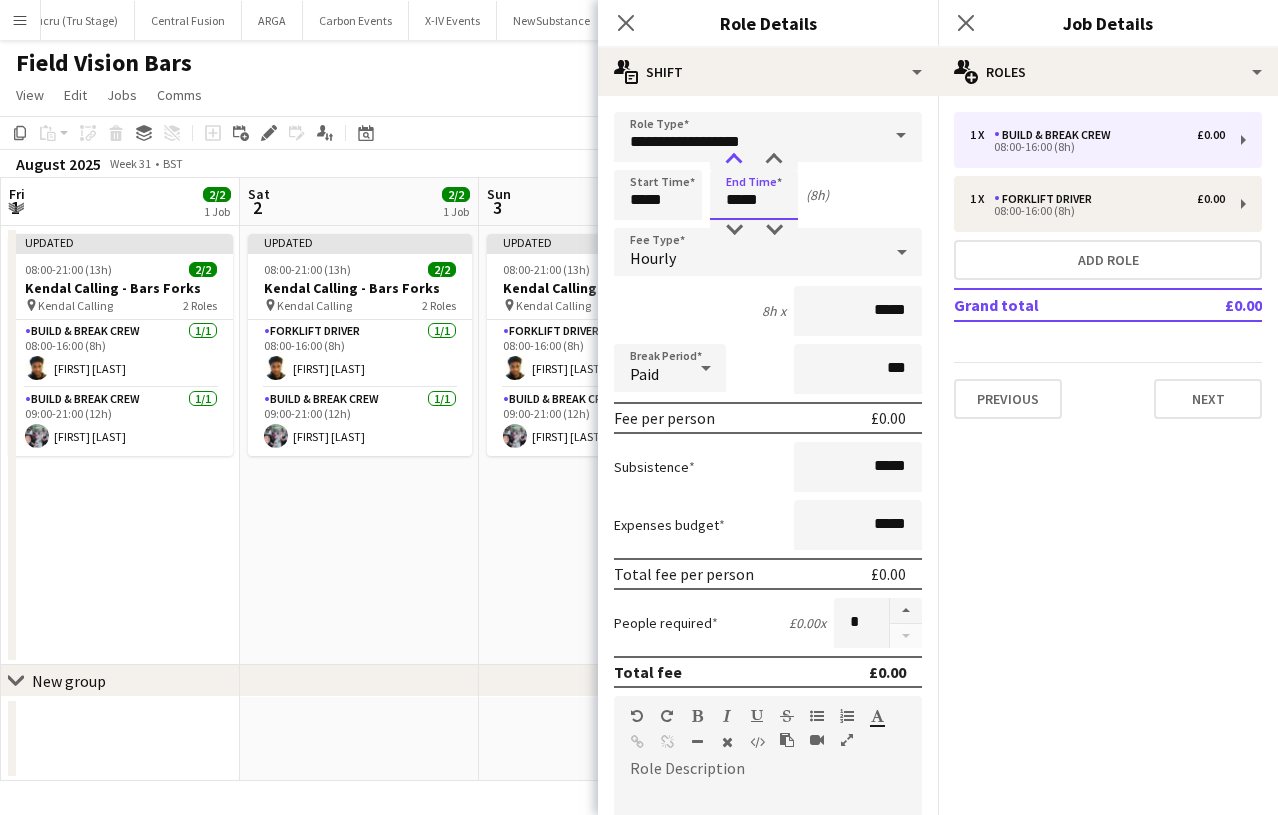 click at bounding box center (734, 160) 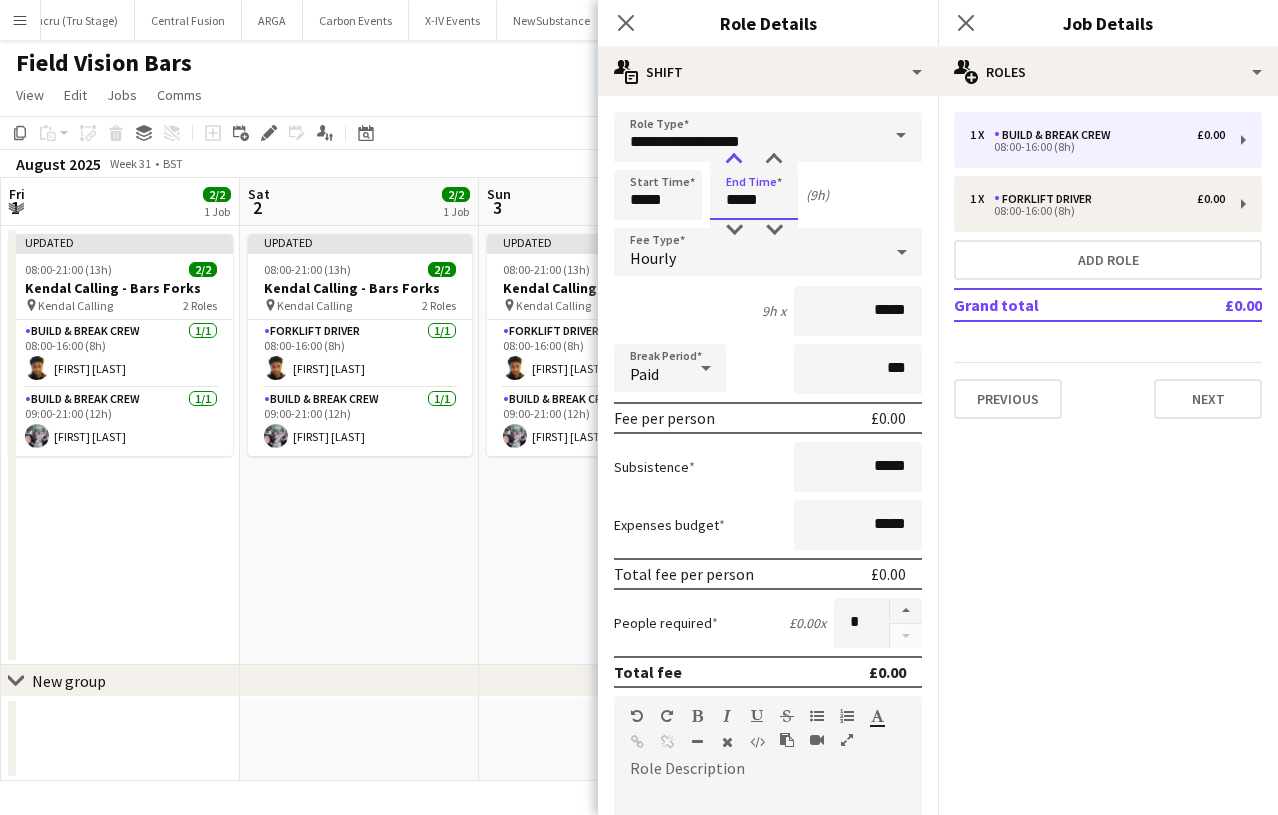 click at bounding box center [734, 160] 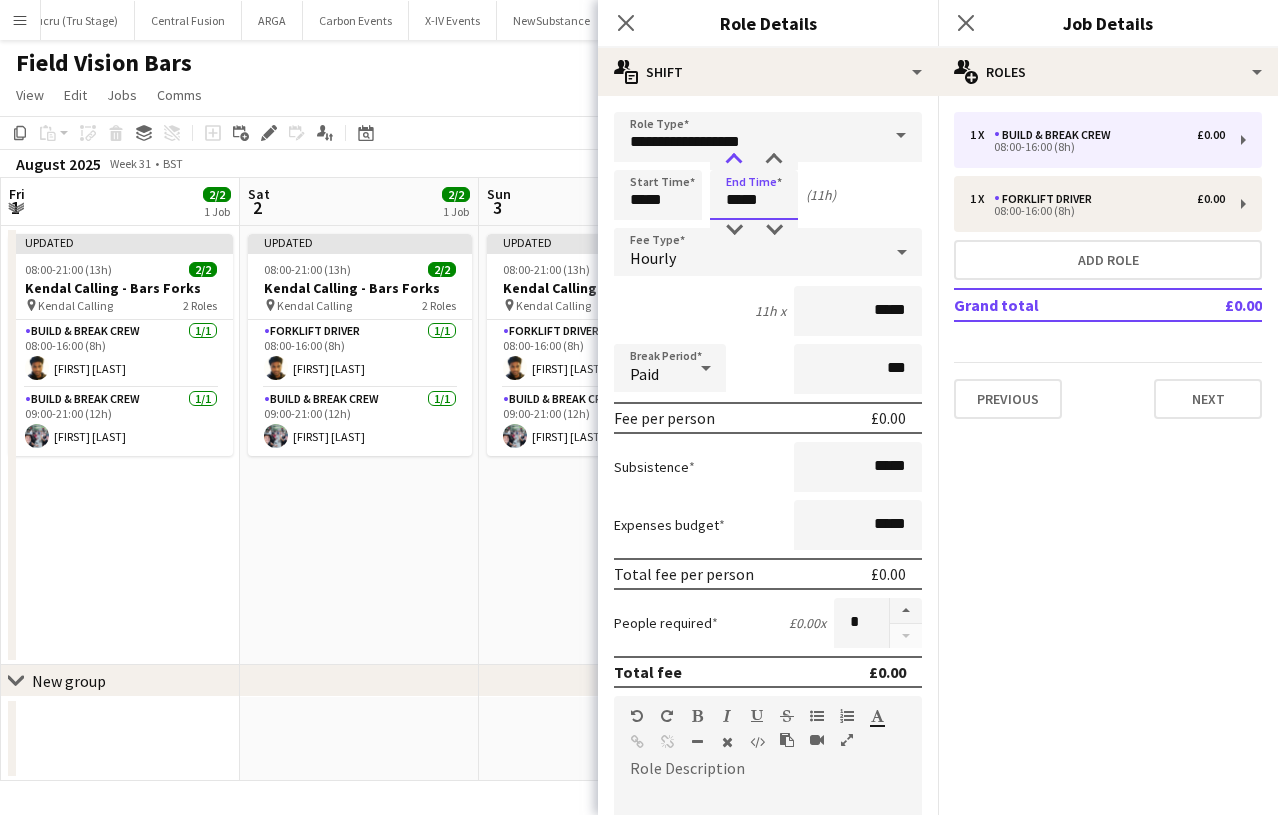 click at bounding box center [734, 160] 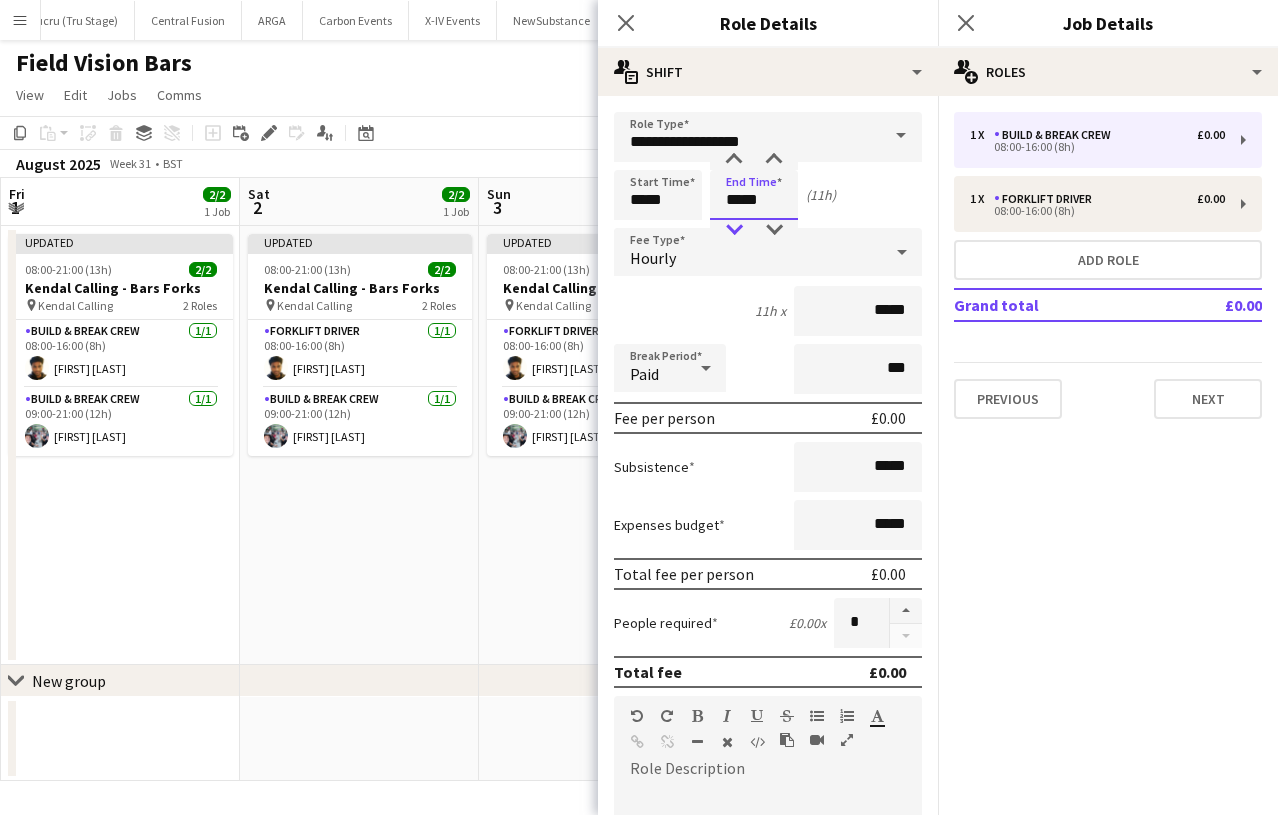 type on "*****" 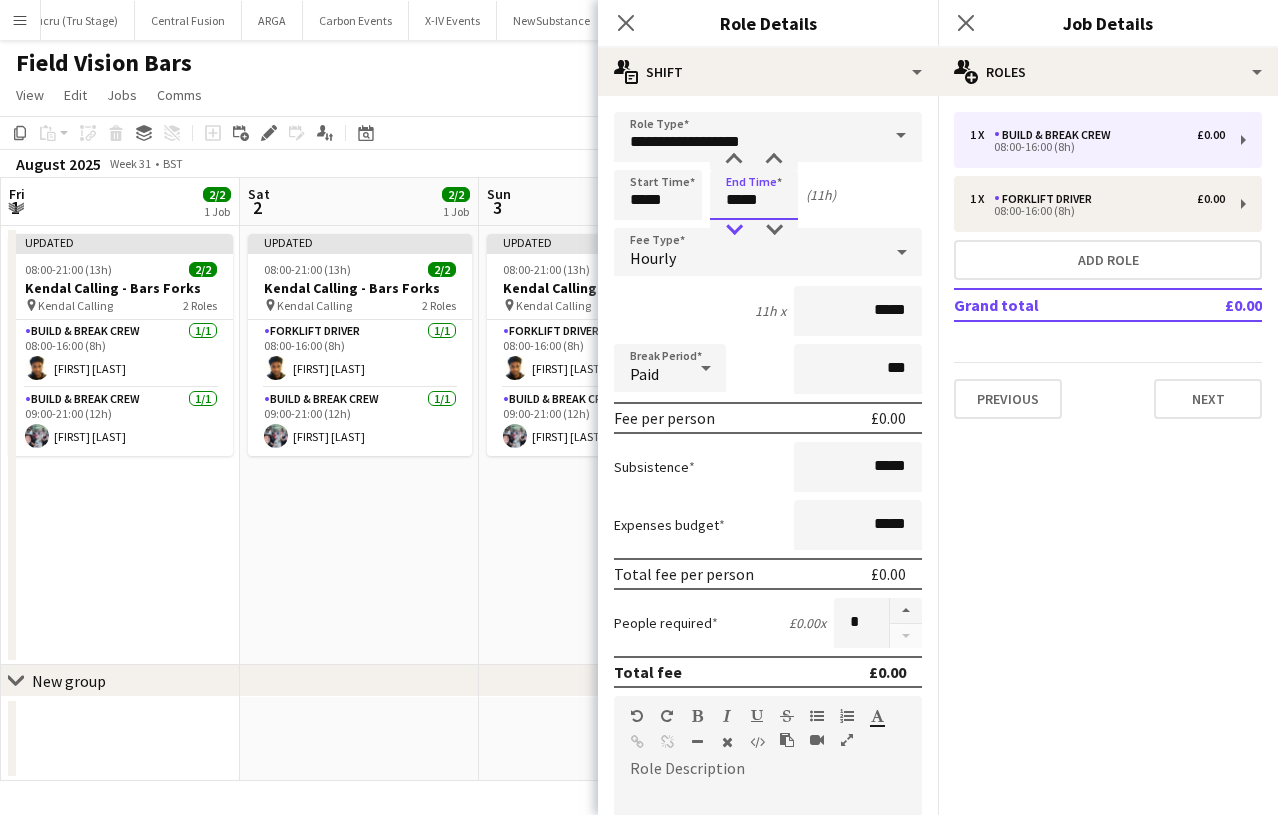 click at bounding box center (734, 230) 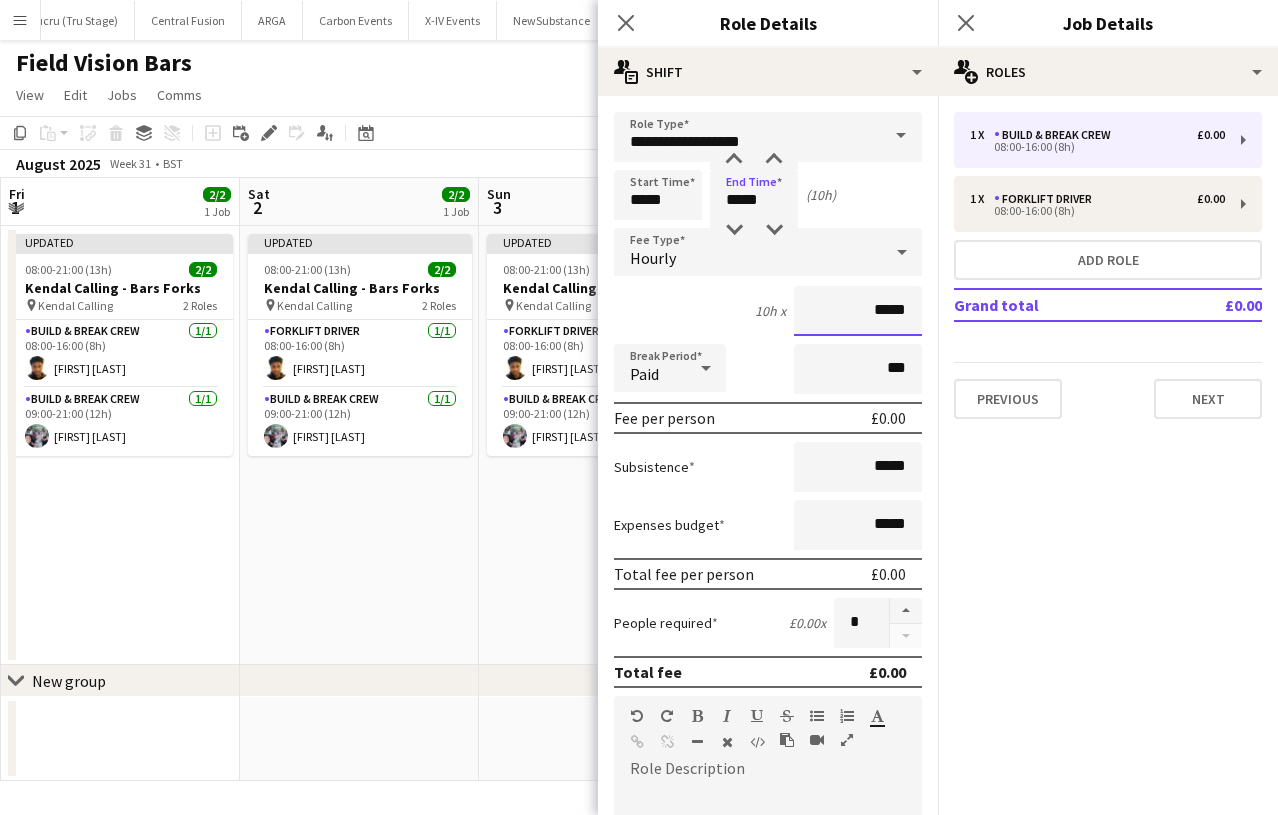 drag, startPoint x: 911, startPoint y: 316, endPoint x: 732, endPoint y: 316, distance: 179 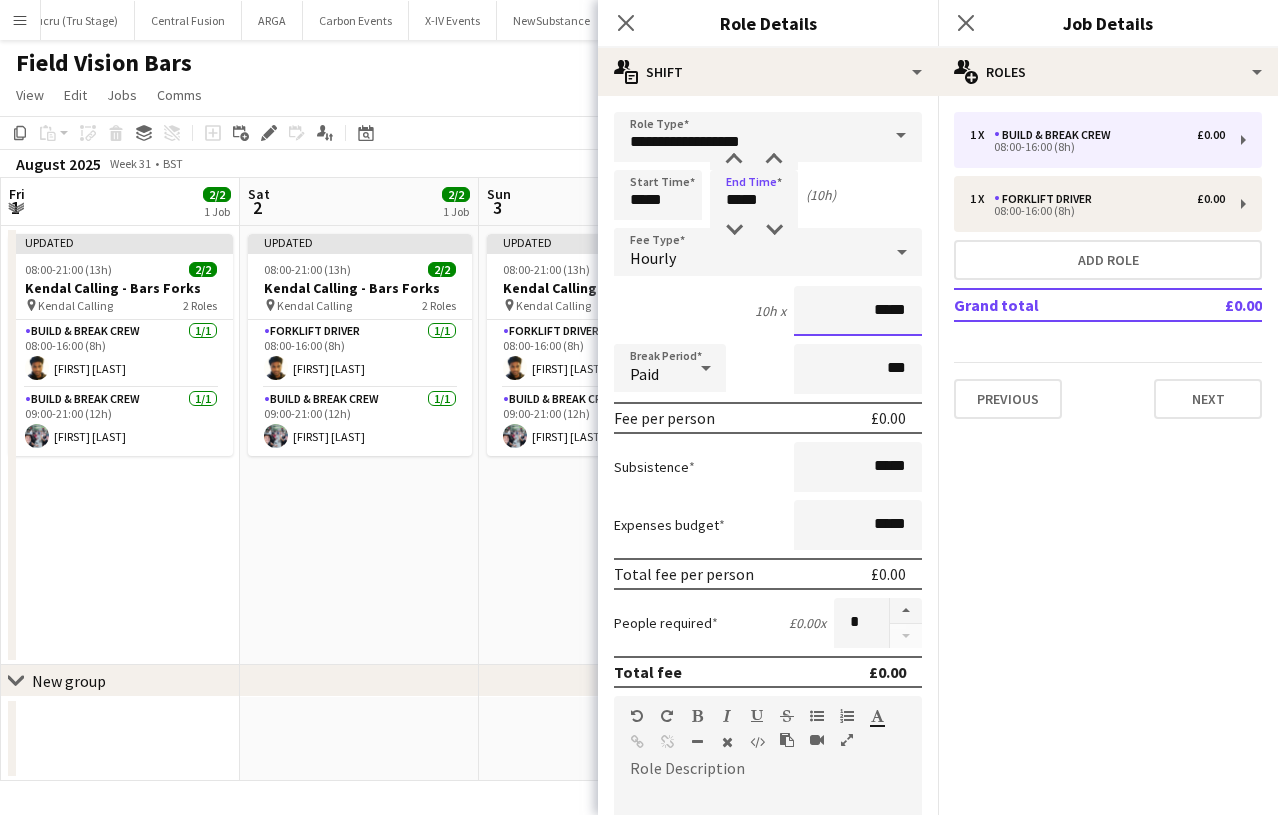 click on "10h x  *****" at bounding box center [768, 311] 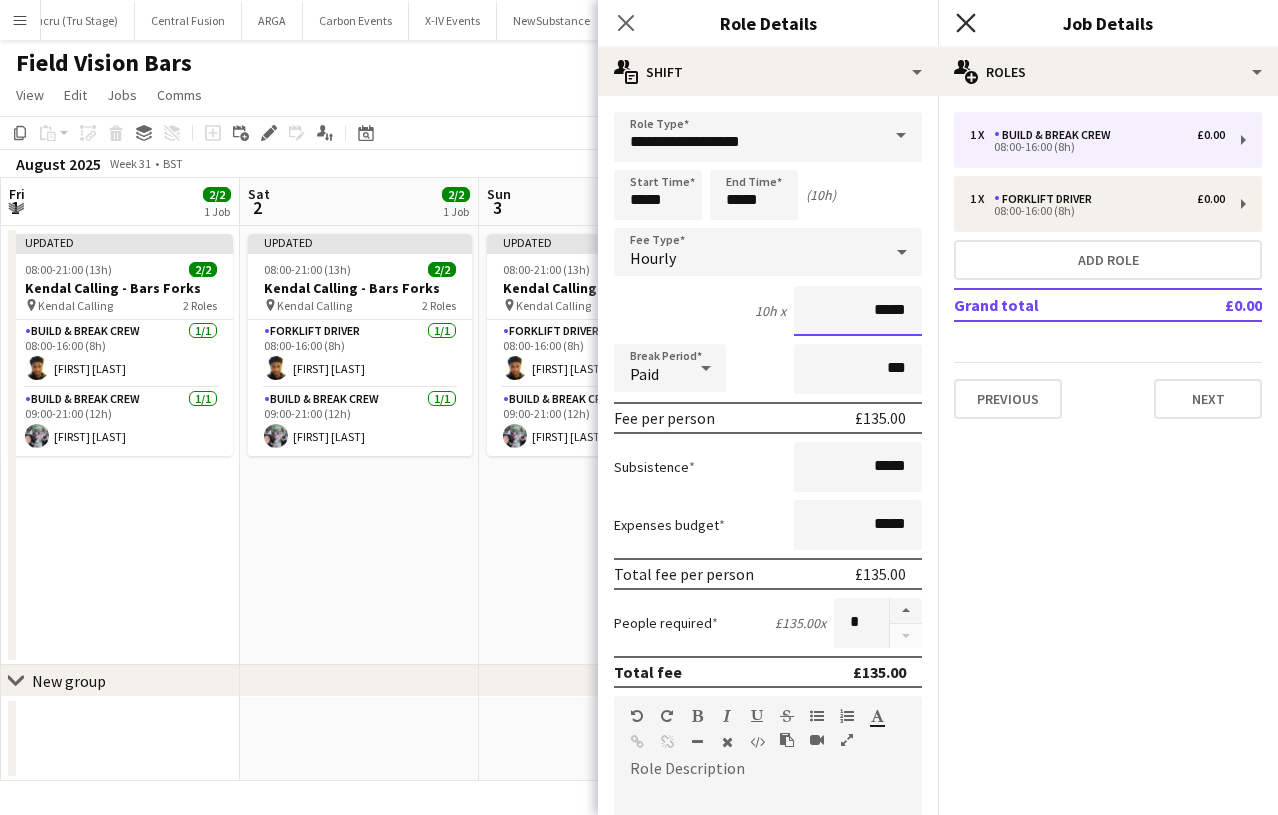 type on "*****" 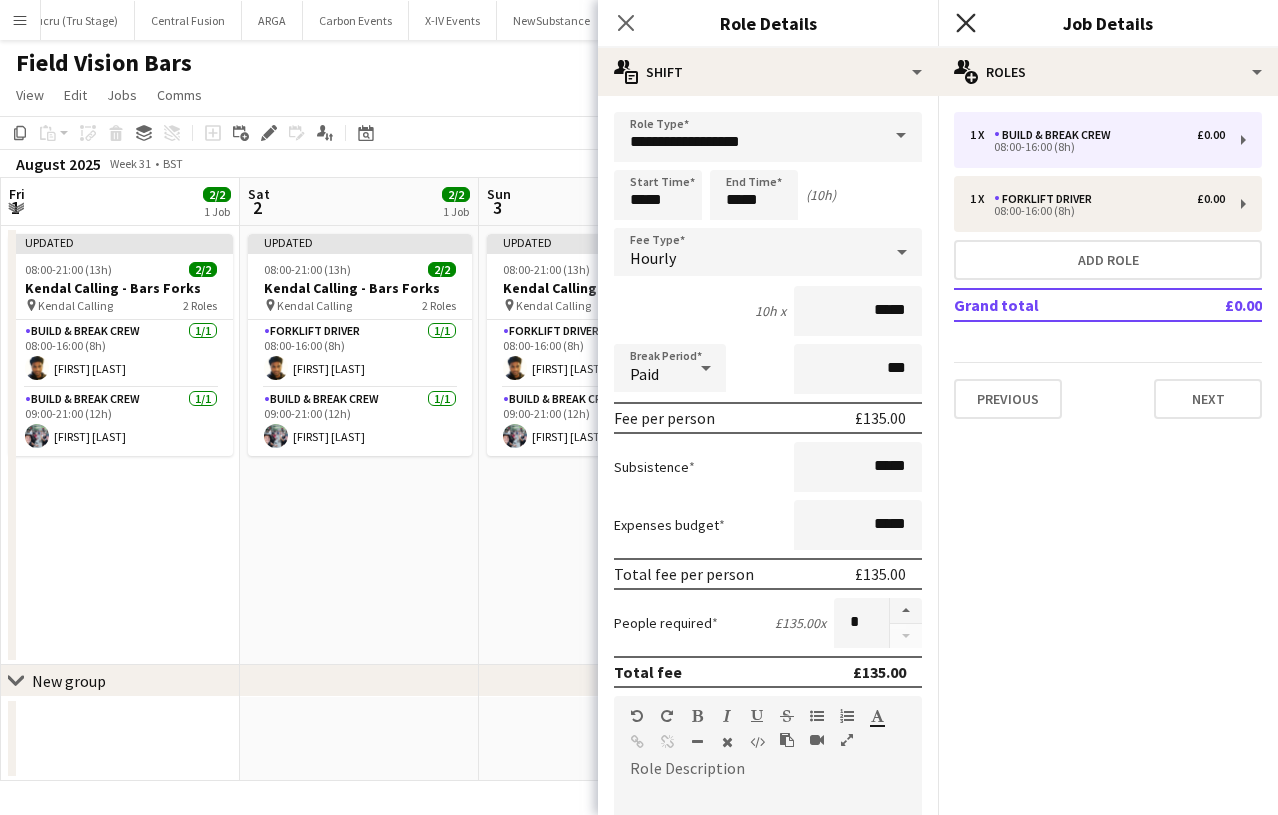 click on "Close pop-in" 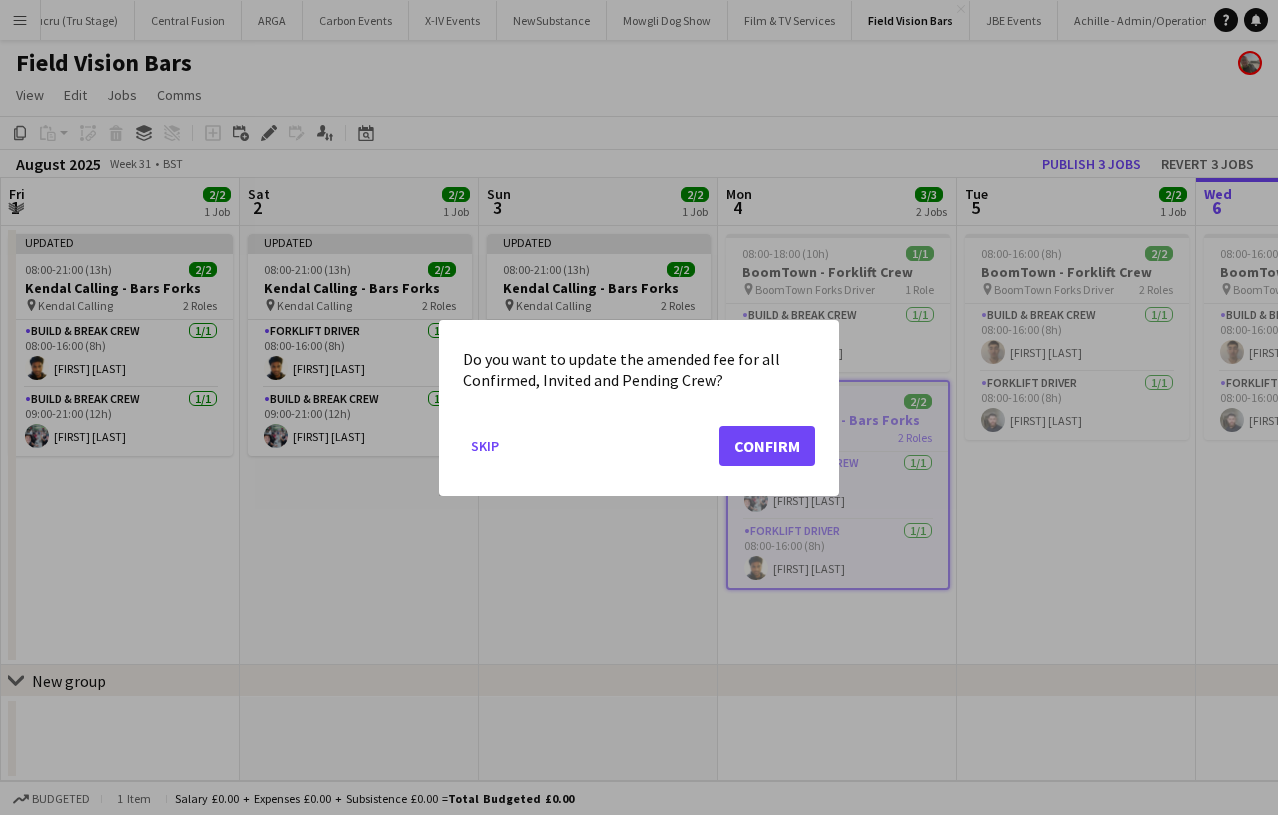 click on "Confirm" 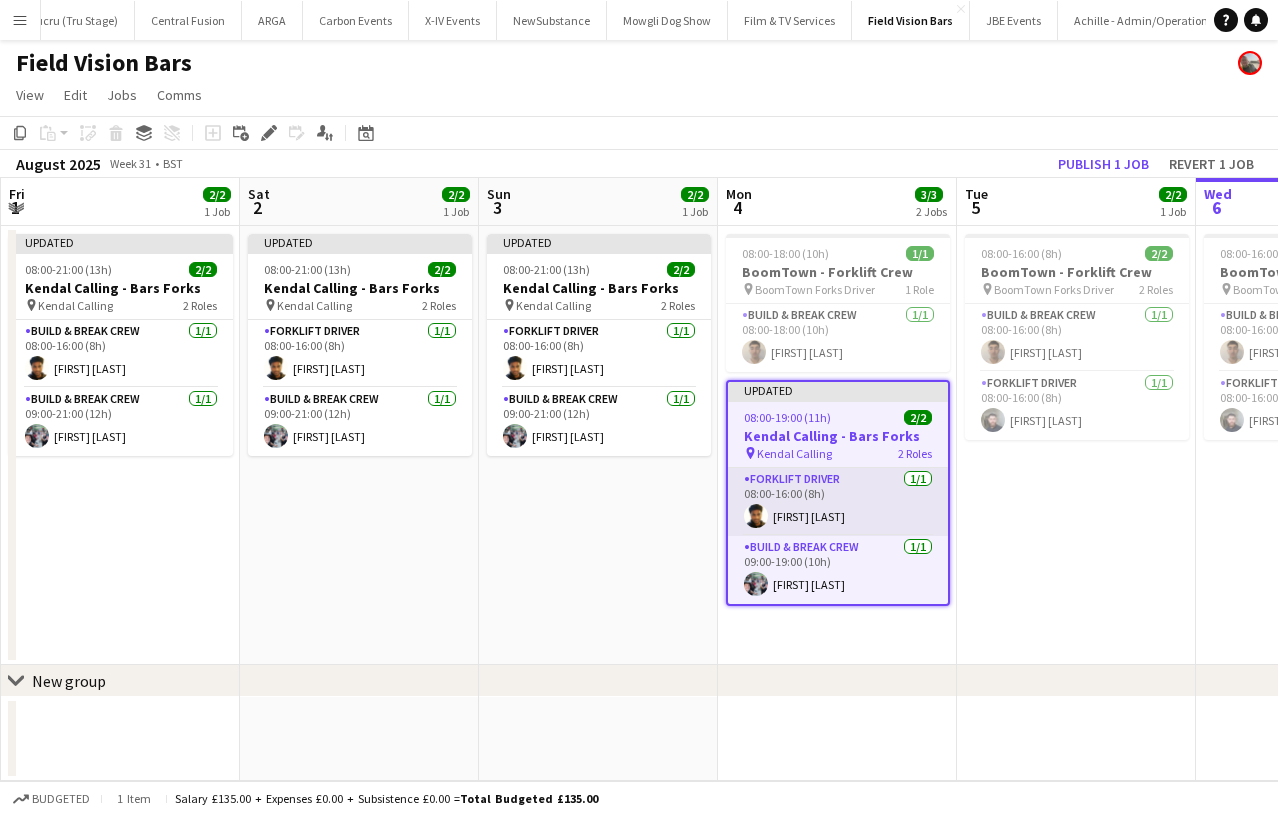 click on "Forklift Driver 1/1 08:00-16:00 (8h)
[FIRST] [LAST]" at bounding box center (838, 502) 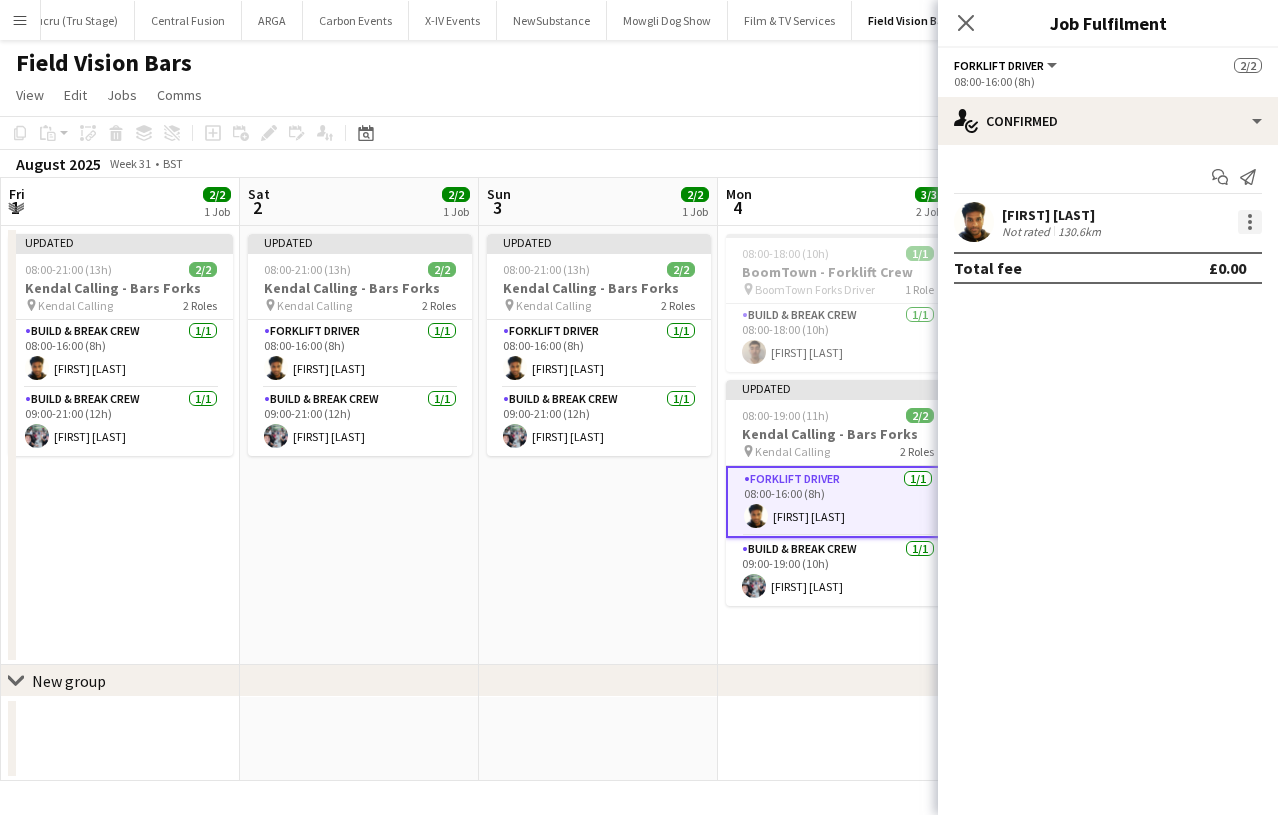 click at bounding box center (1250, 222) 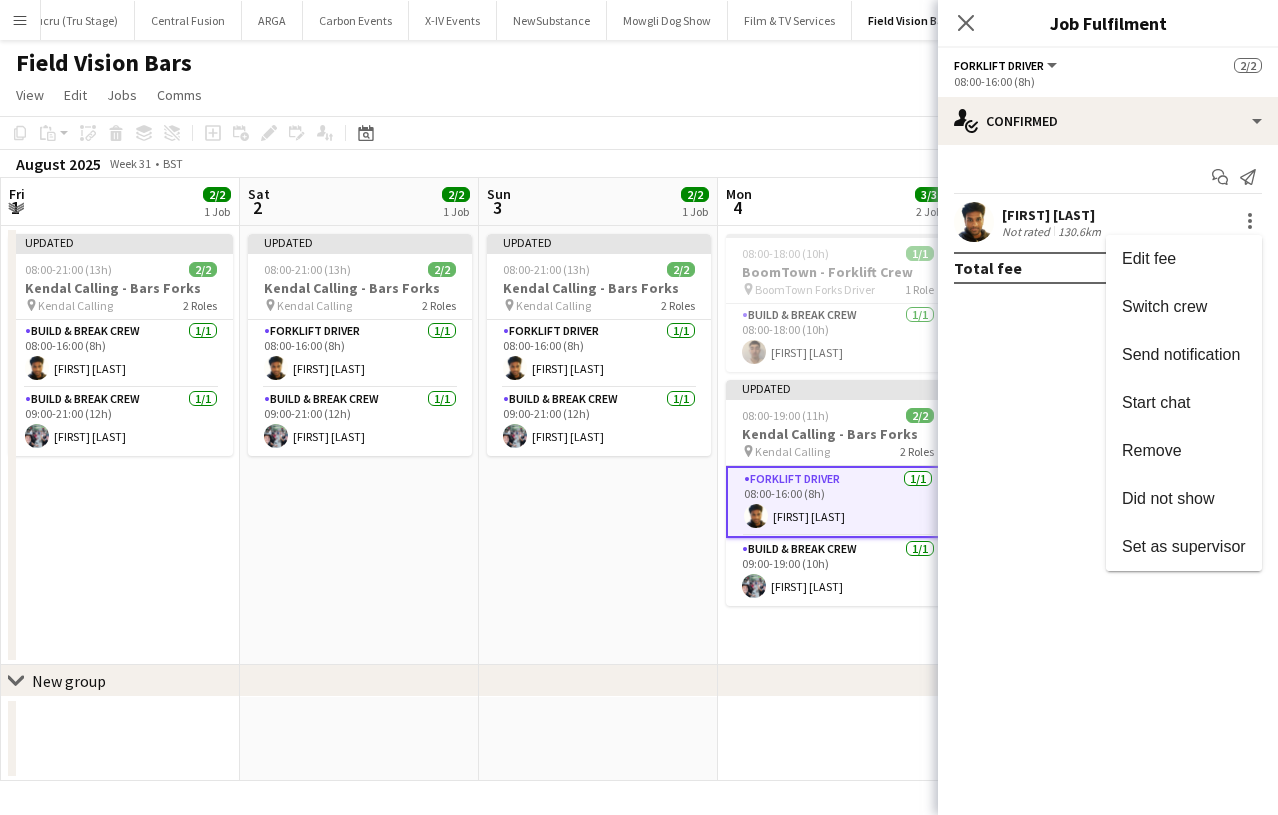 click on "Remove" at bounding box center (1152, 450) 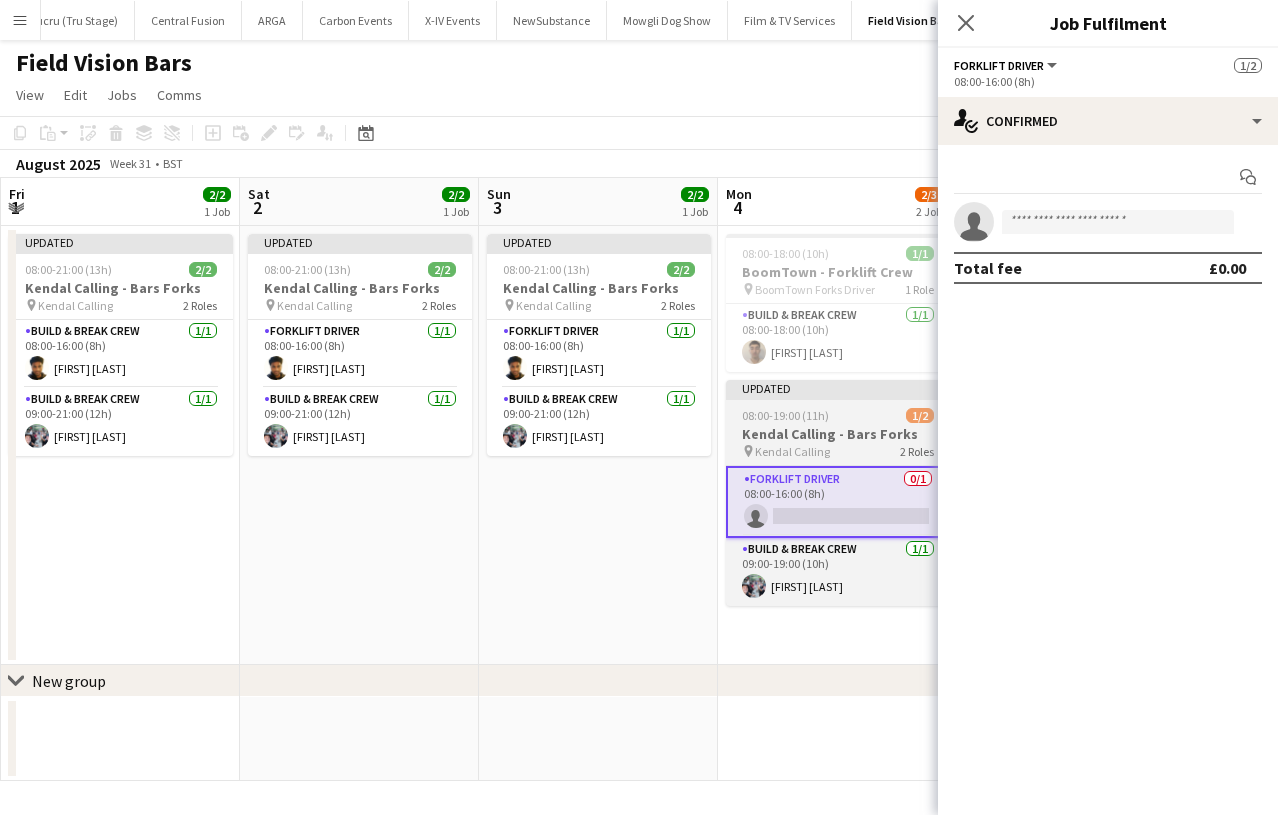 click on "Kendal Calling - Bars Forks" at bounding box center (838, 434) 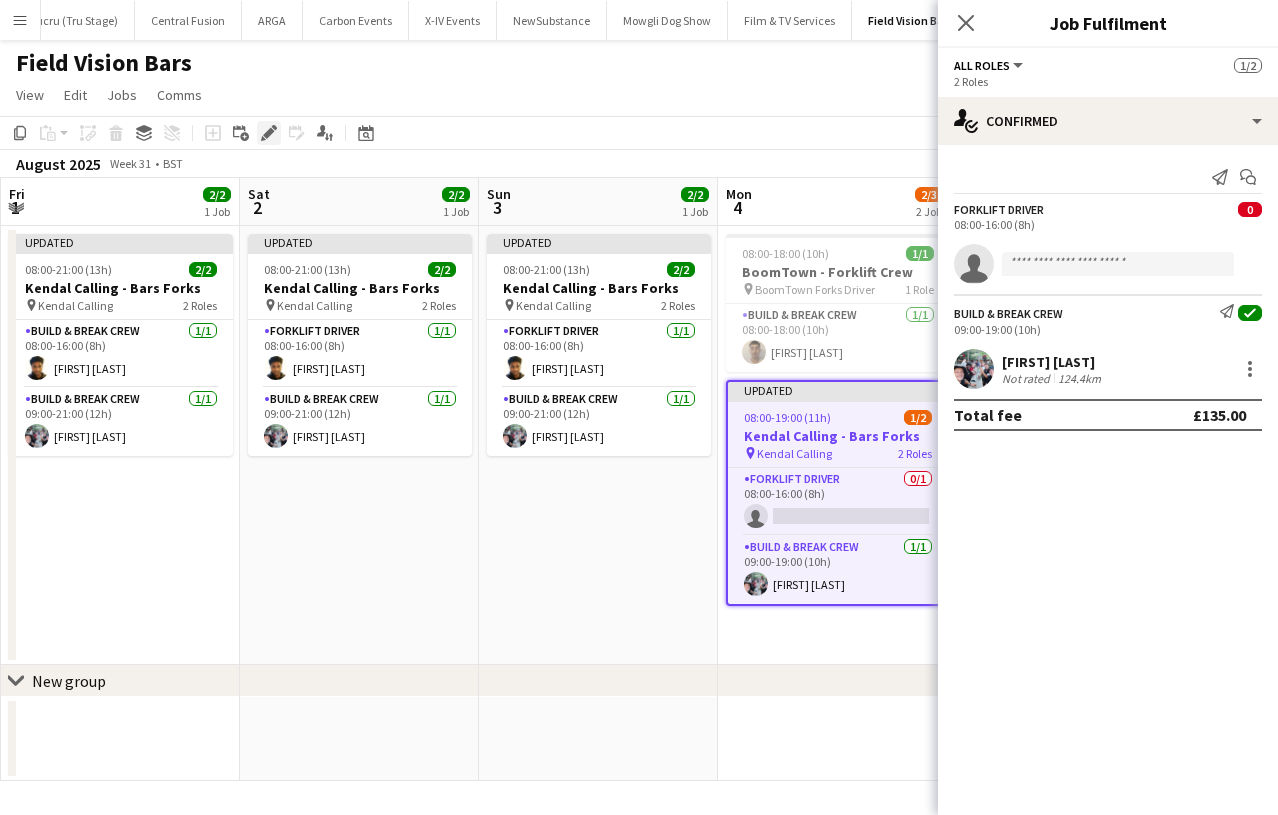 click on "Edit" at bounding box center [269, 133] 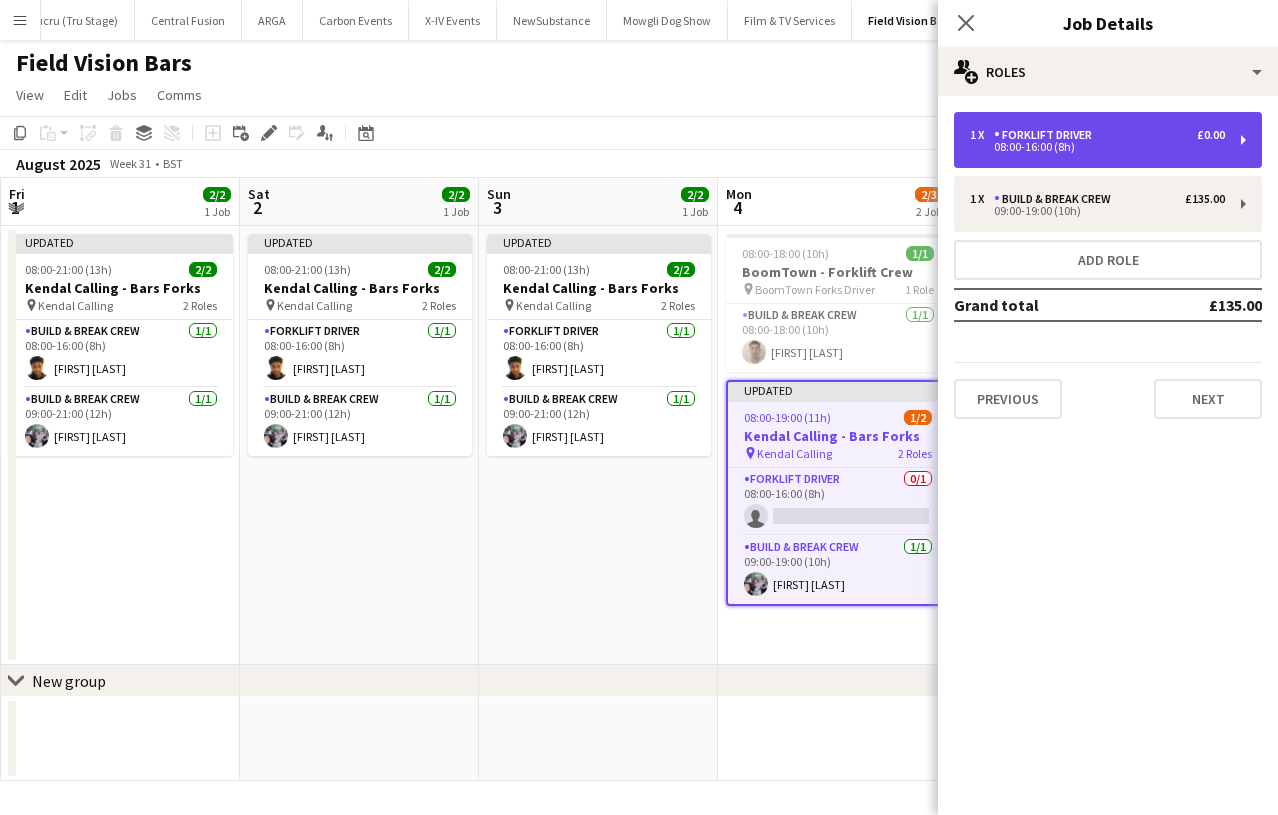 click on "08:00-16:00 (8h)" at bounding box center (1097, 147) 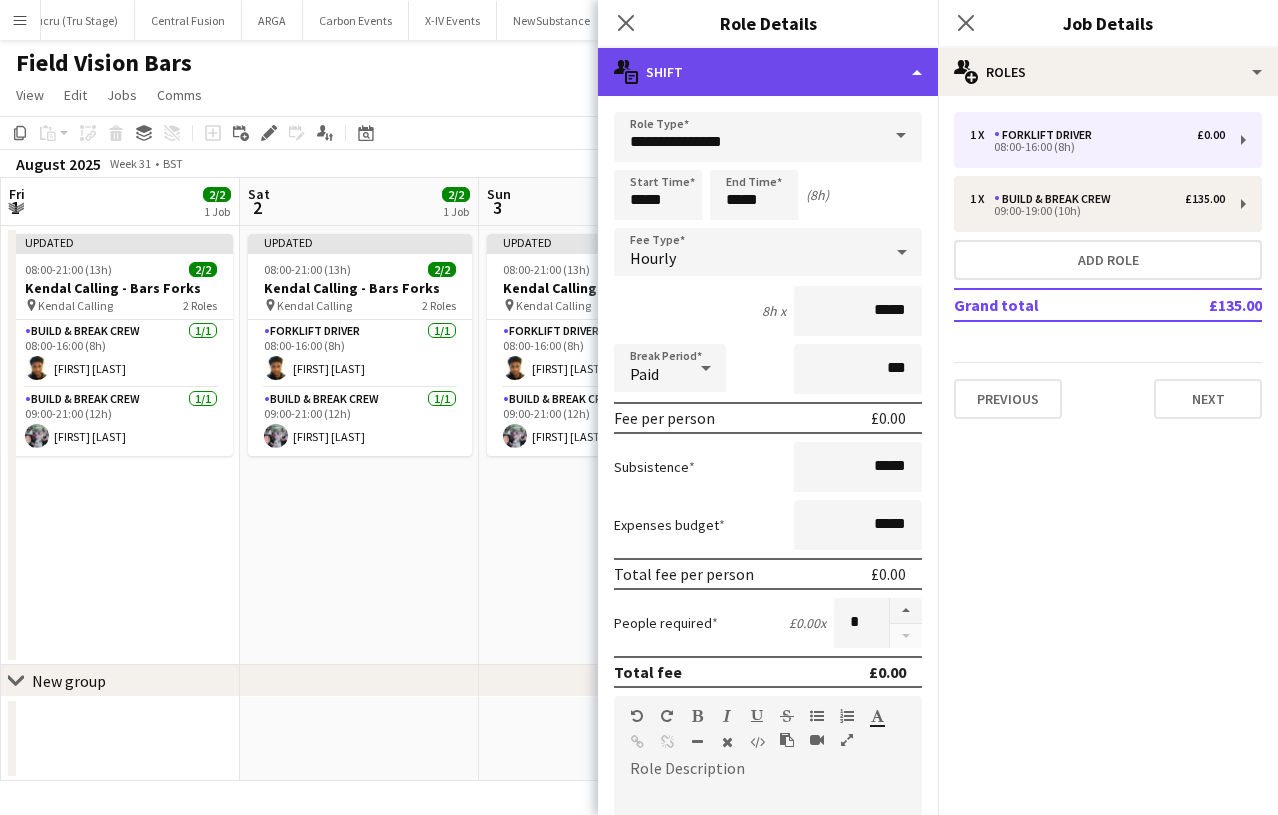 click on "multiple-actions-text
Shift" 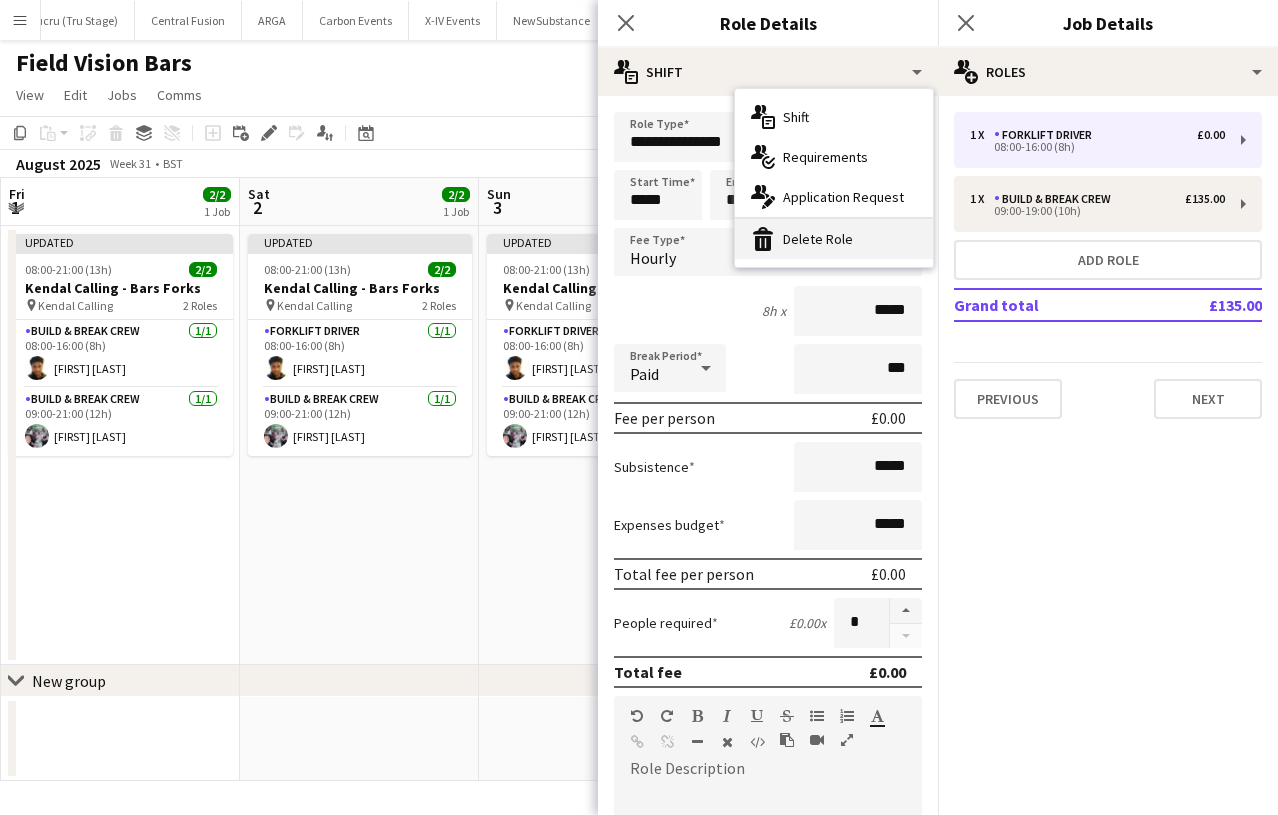 click on "bin-2
Delete Role" at bounding box center [834, 239] 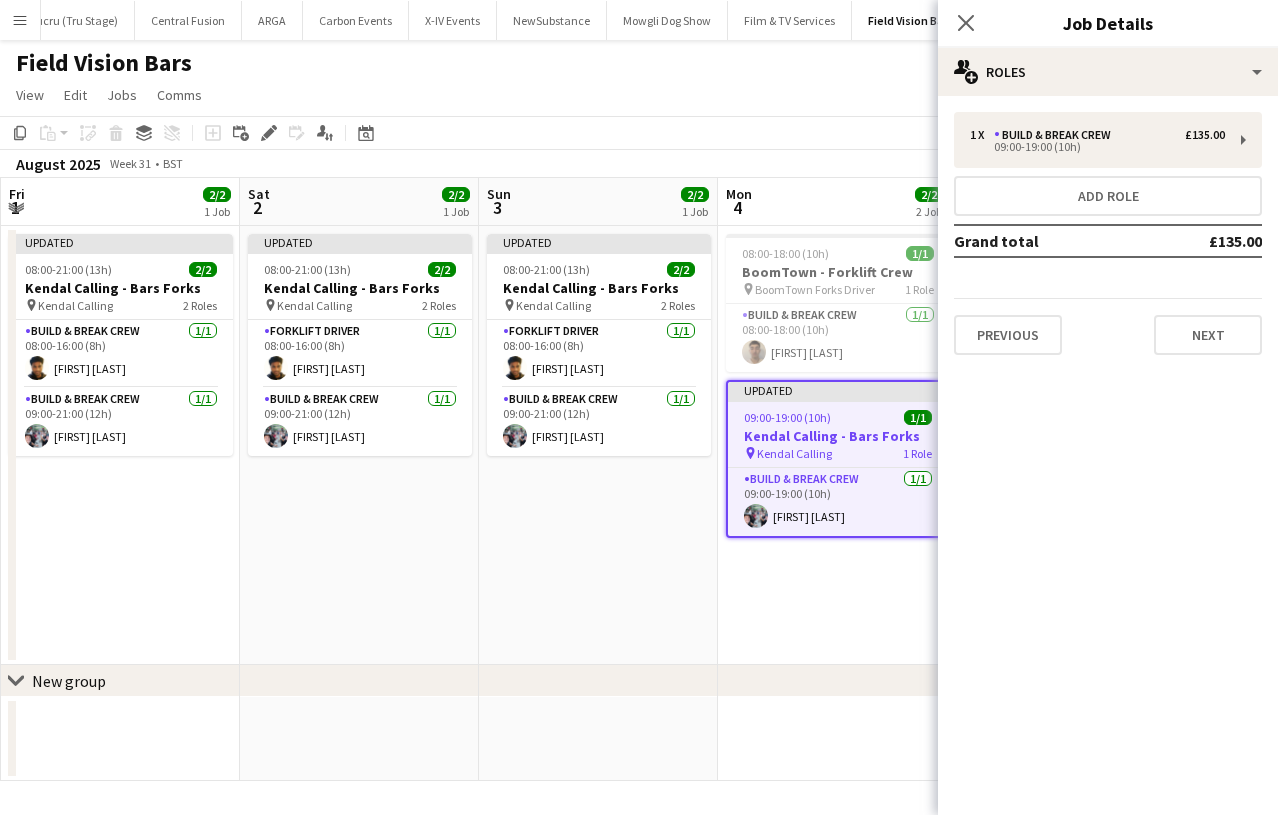 click on "Close pop-in" 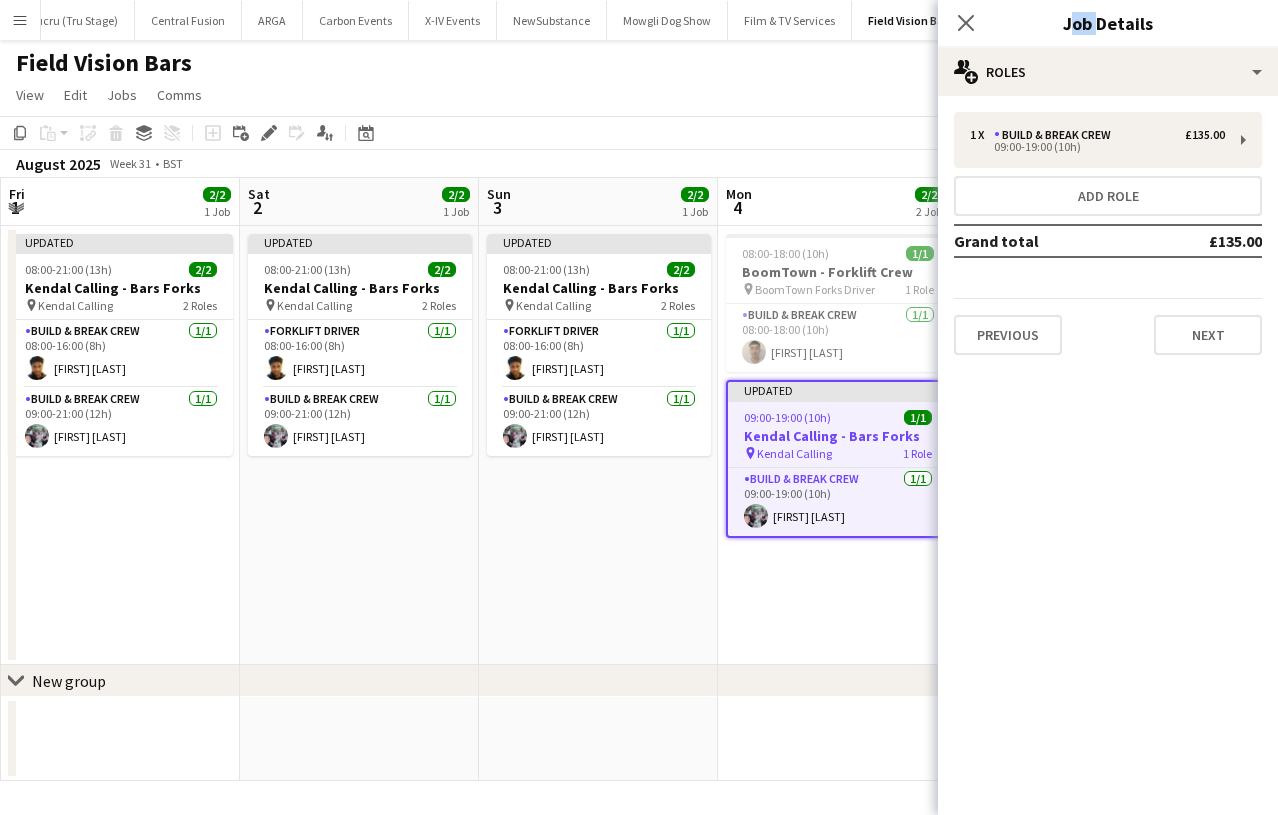 click on "Close pop-in" 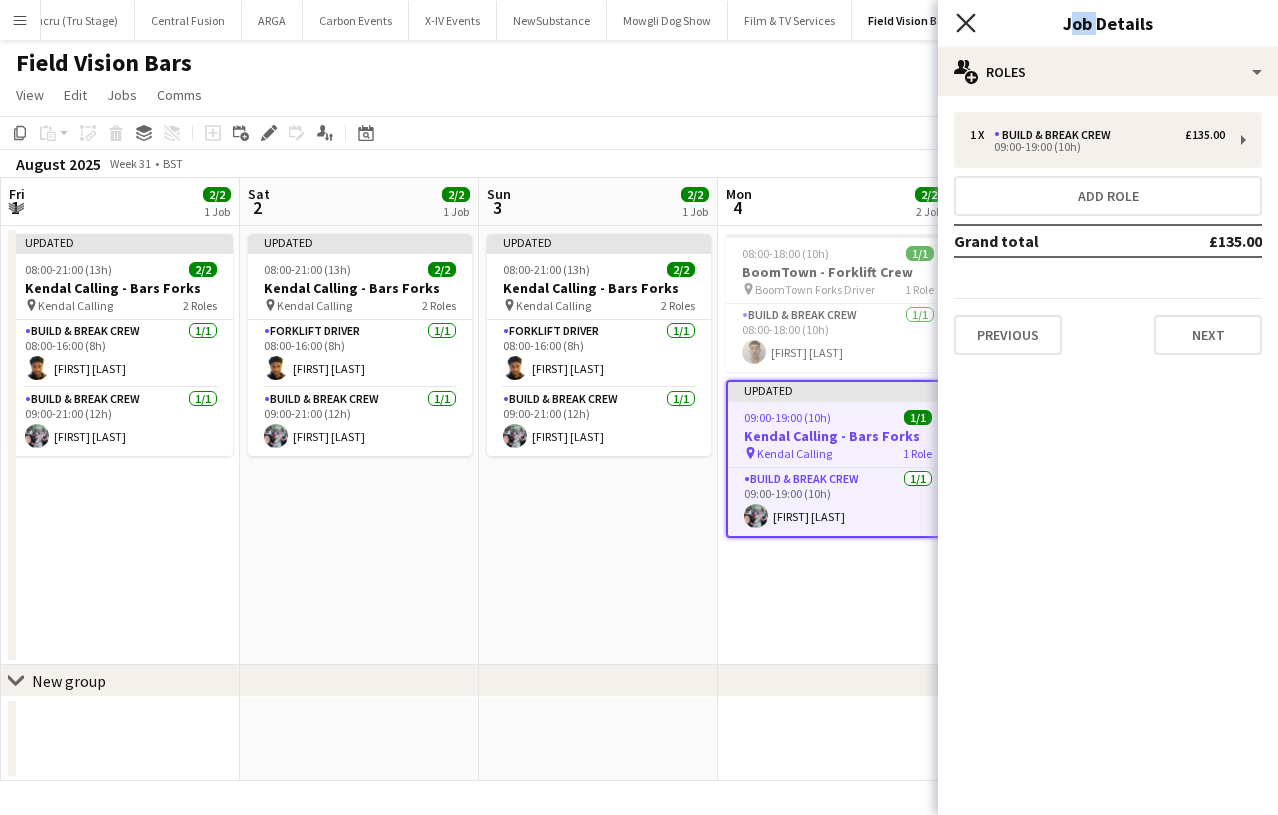 click on "Close pop-in" 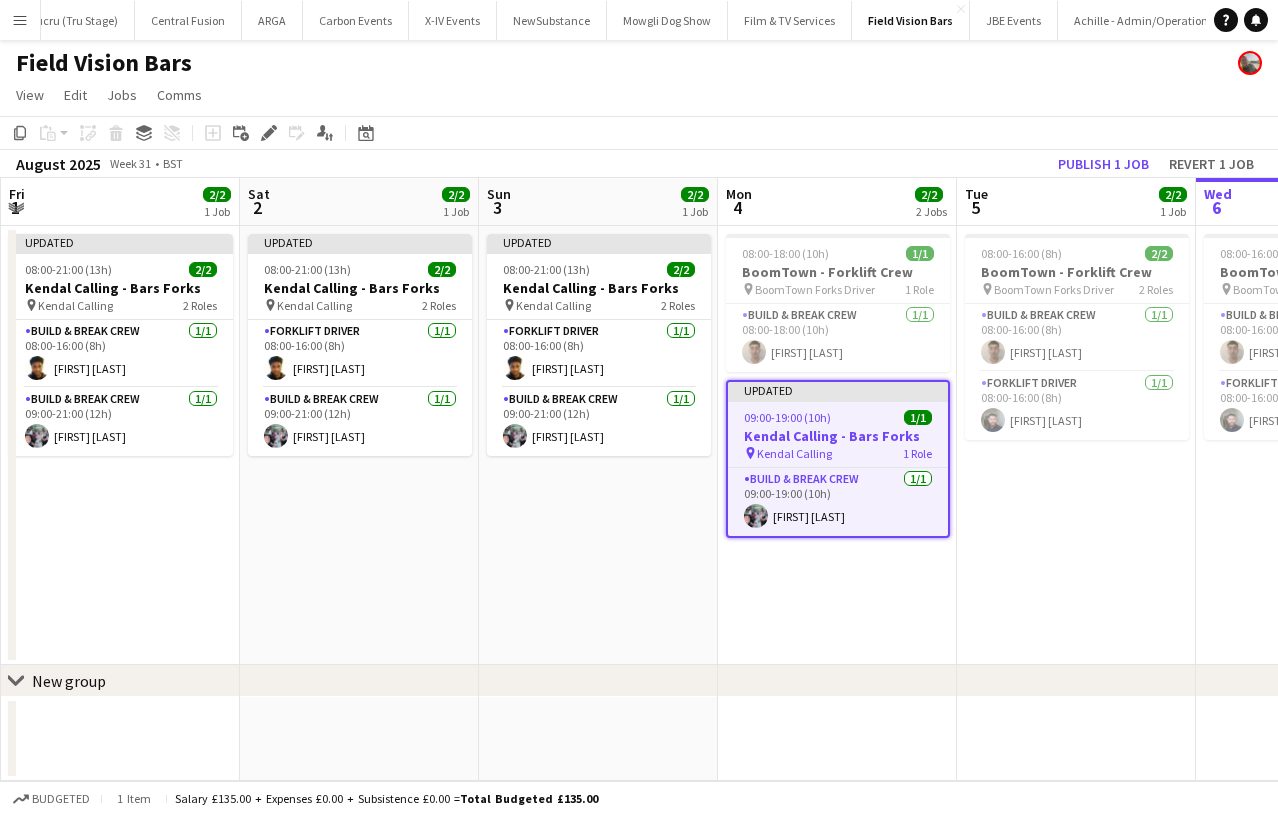 click on "View  Day view expanded Day view collapsed Month view Date picker Jump to today Expand Linked Jobs Collapse Linked Jobs  Edit  Copy
Command
C  Paste  Without Crew
Command
V With Crew
Command
Shift
V Paste as linked job  Group  Group Ungroup  Jobs  New Job Edit Job Delete Job New Linked Job Edit Linked Jobs Job fulfilment Promote Role Copy Role URL  Comms  Notify confirmed crew Create chat" 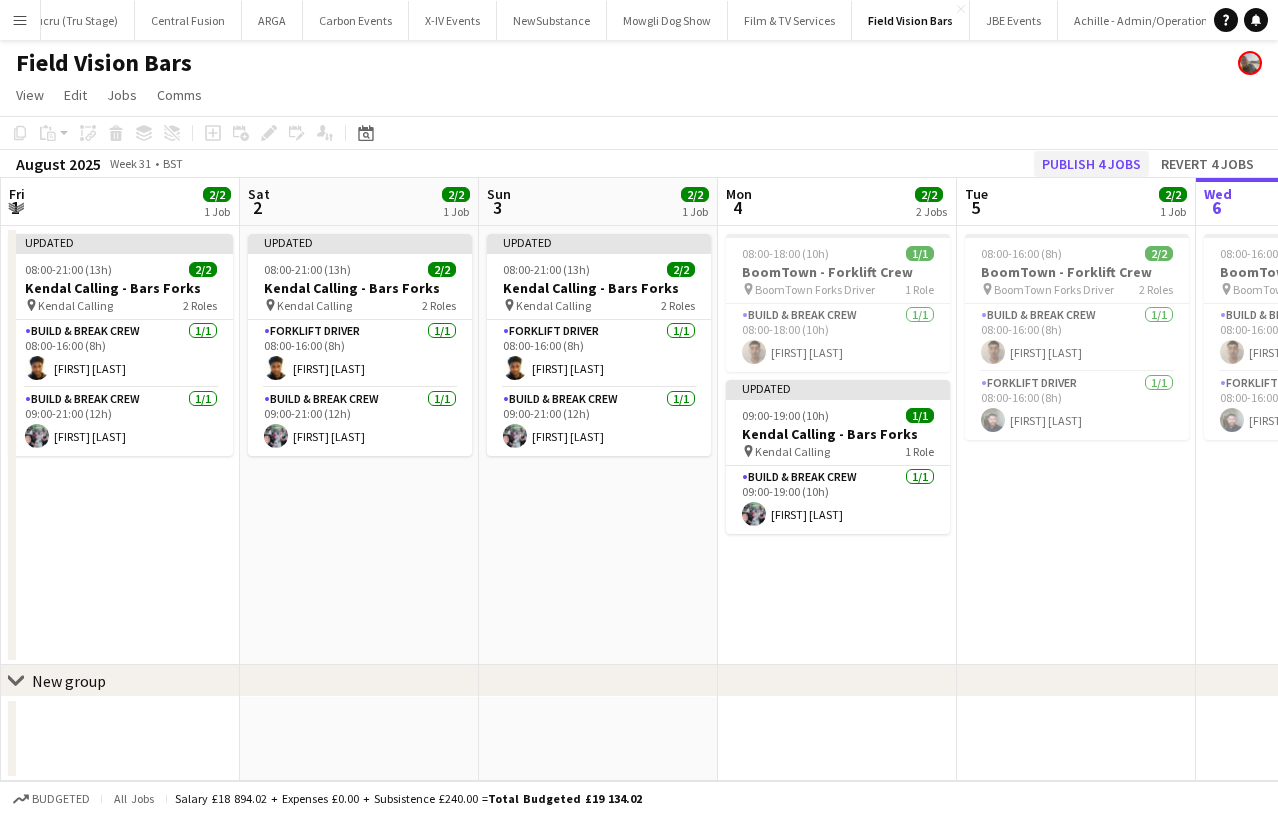 click on "Publish 4 jobs" 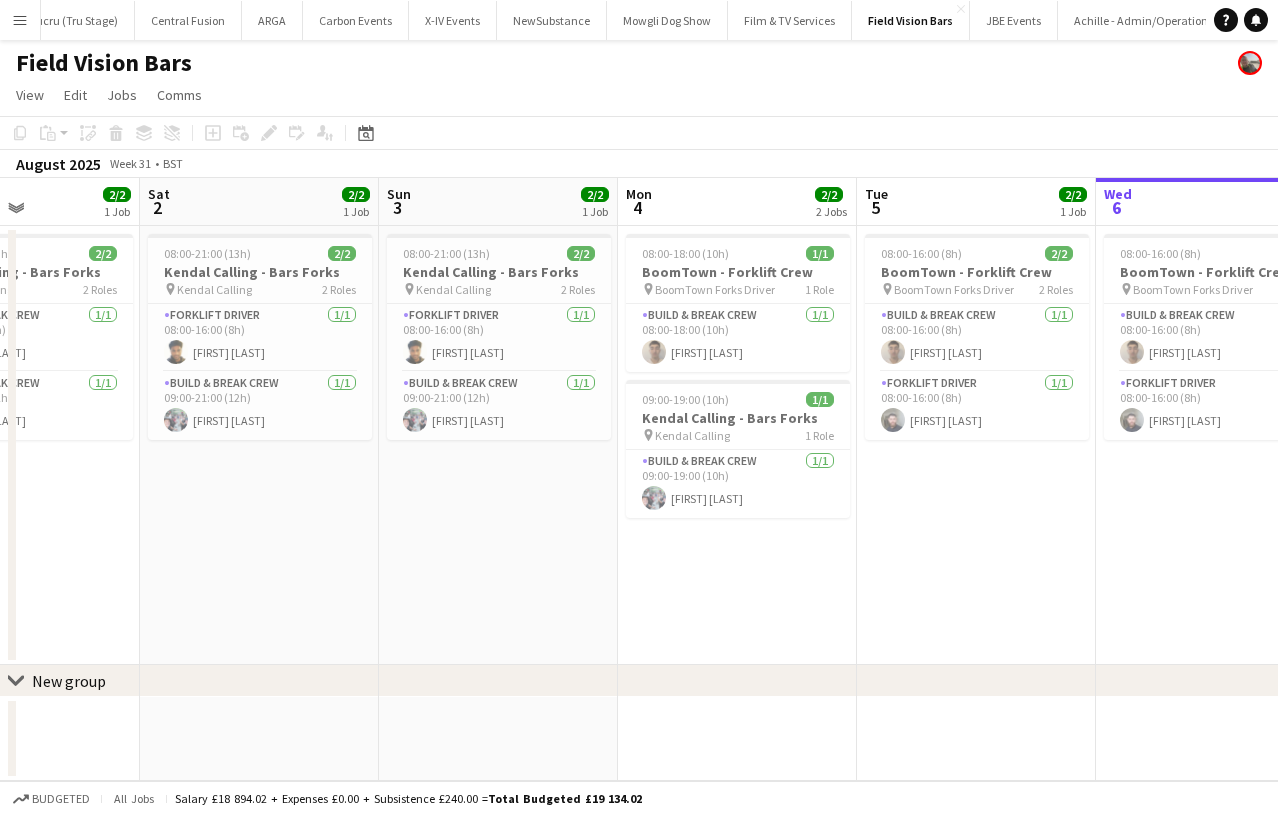 scroll, scrollTop: 0, scrollLeft: 851, axis: horizontal 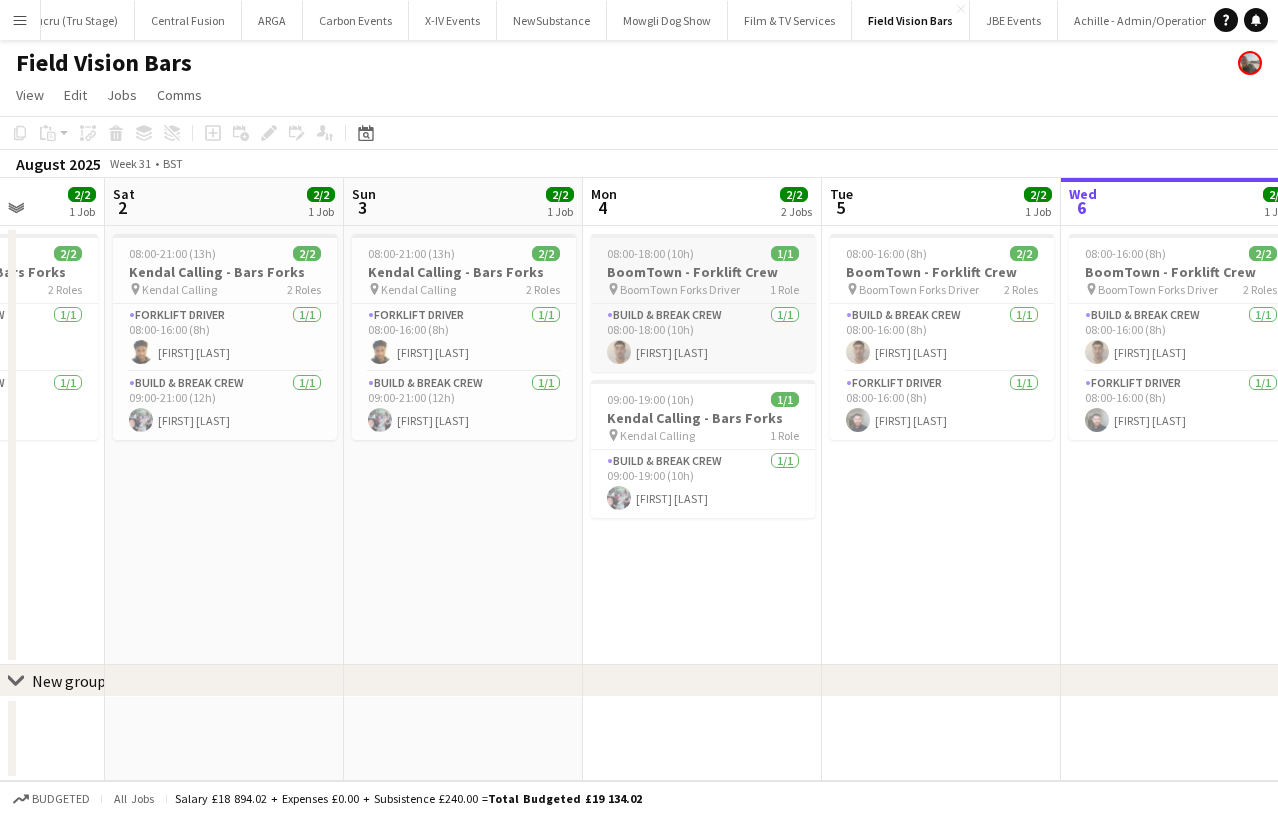 click on "BoomTown - Forklift Crew" at bounding box center (703, 272) 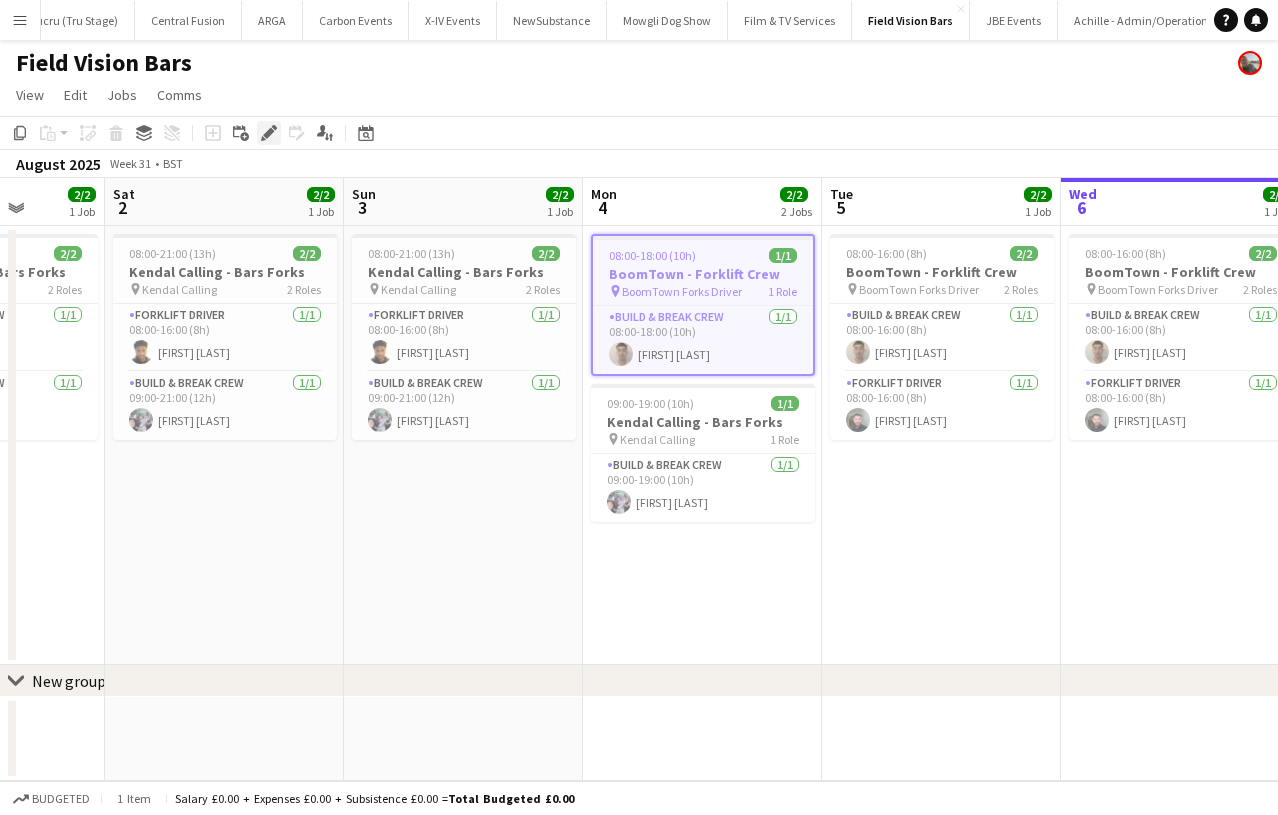 click on "Edit" at bounding box center [269, 133] 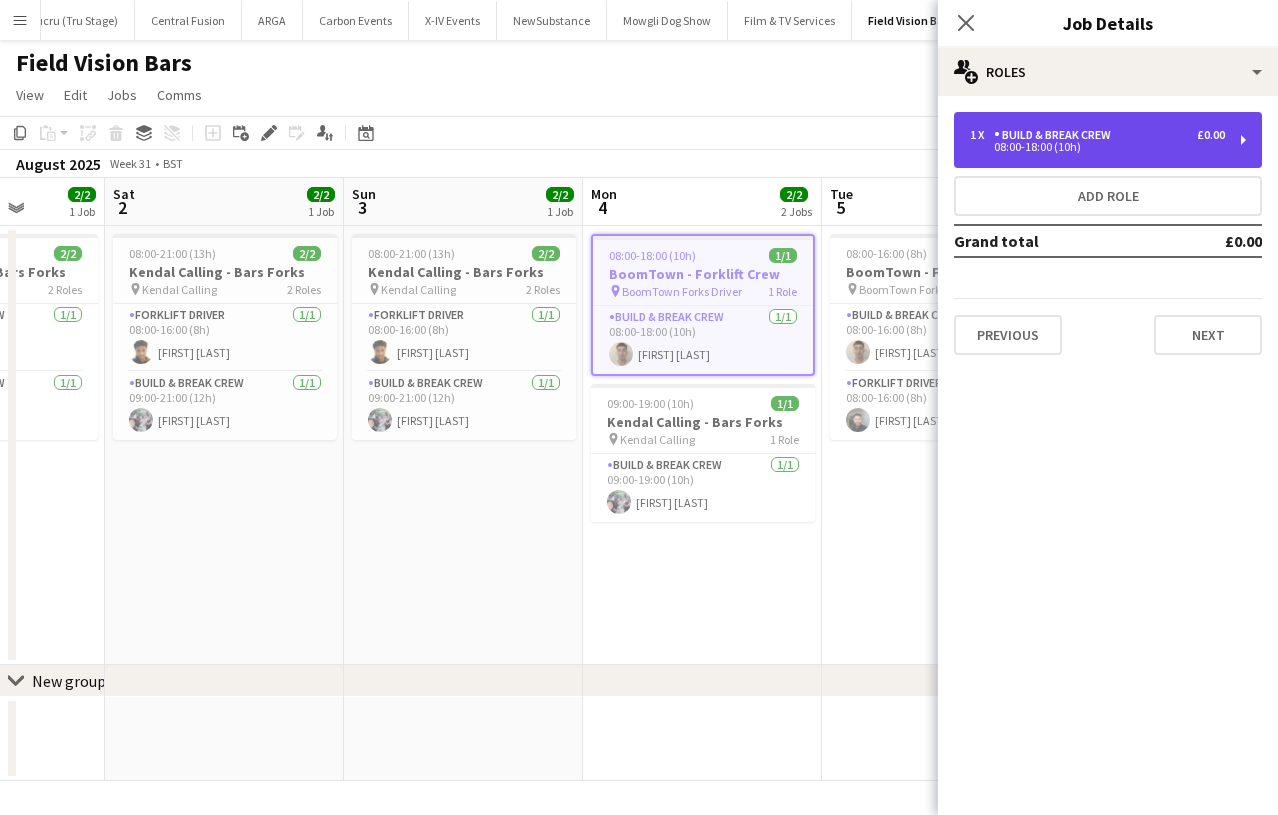 click on "08:00-18:00 (10h)" at bounding box center (1097, 147) 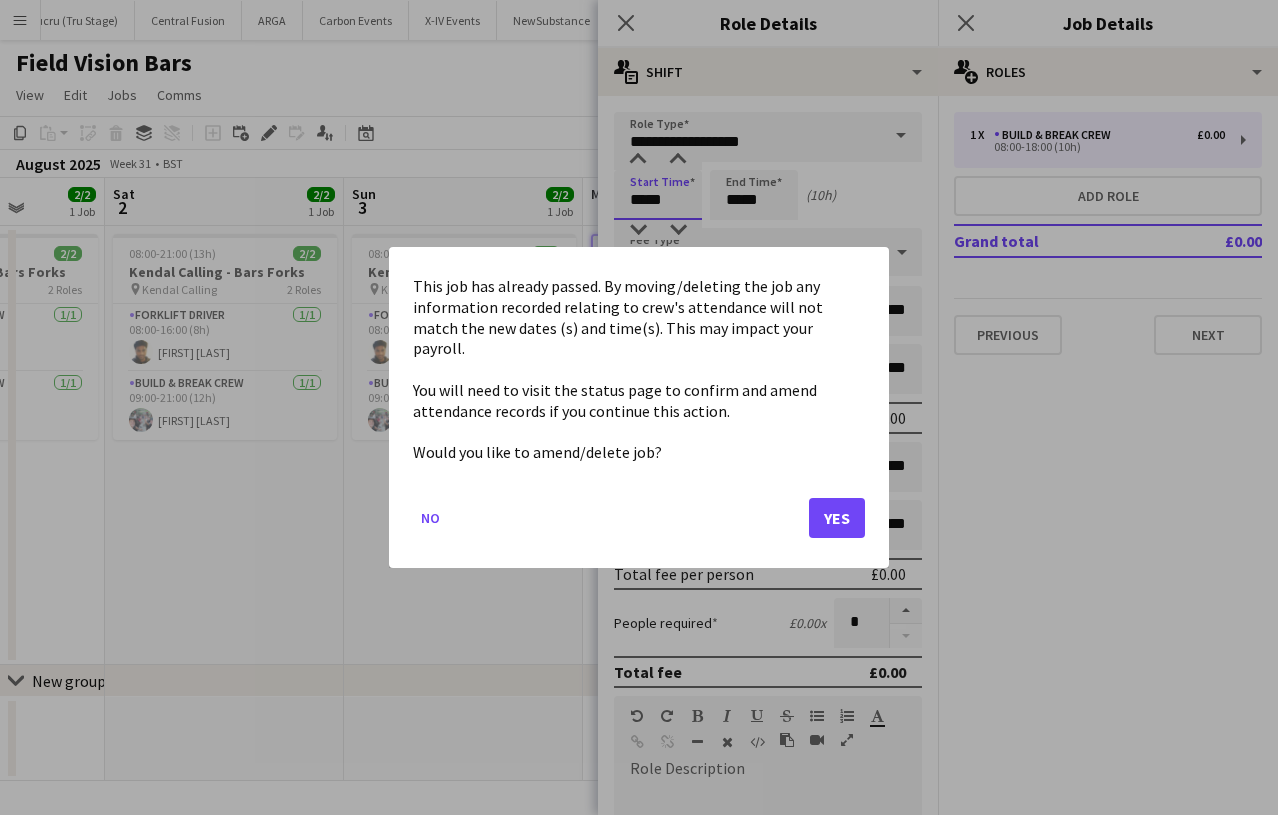 click on "Menu
Boards
Boards Boards All jobs Status
Workforce
Workforce My Workforce Recruiting
Comms
Comms
Pay
Approvals Payments Reports
Platform Settings
App settings Your settings Profiles
Training Academy
Knowledge Base
Knowledge Base
Product Updates
Product Updates Log Out Privacy Rat Race Close
CODESDE
Close
Cruck Tent
Close
WePop
Close
UnderBelly Limited
Close
London Marathon Events
Close
Evolve Creative
Close
Hide& Seek
Close
SRMG x
Close" at bounding box center (639, 407) 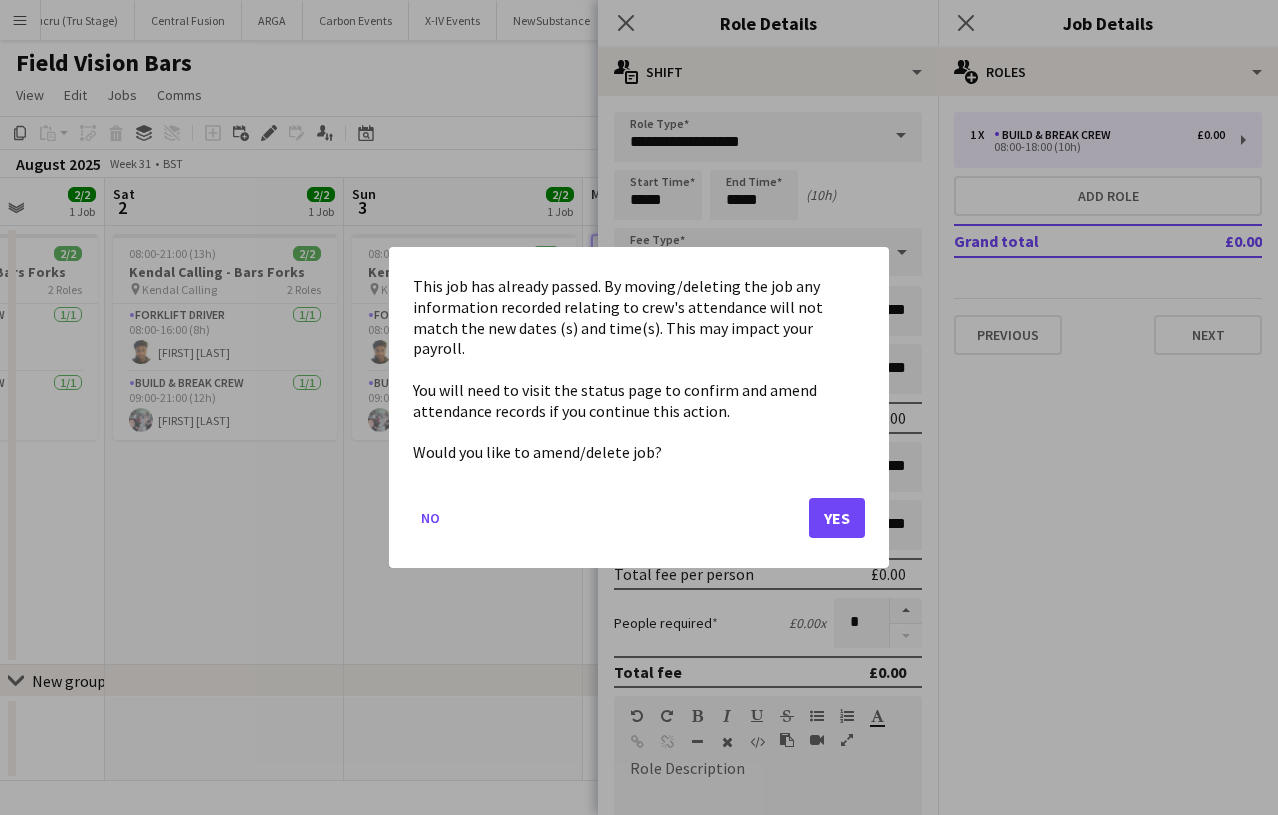 click on "Yes" 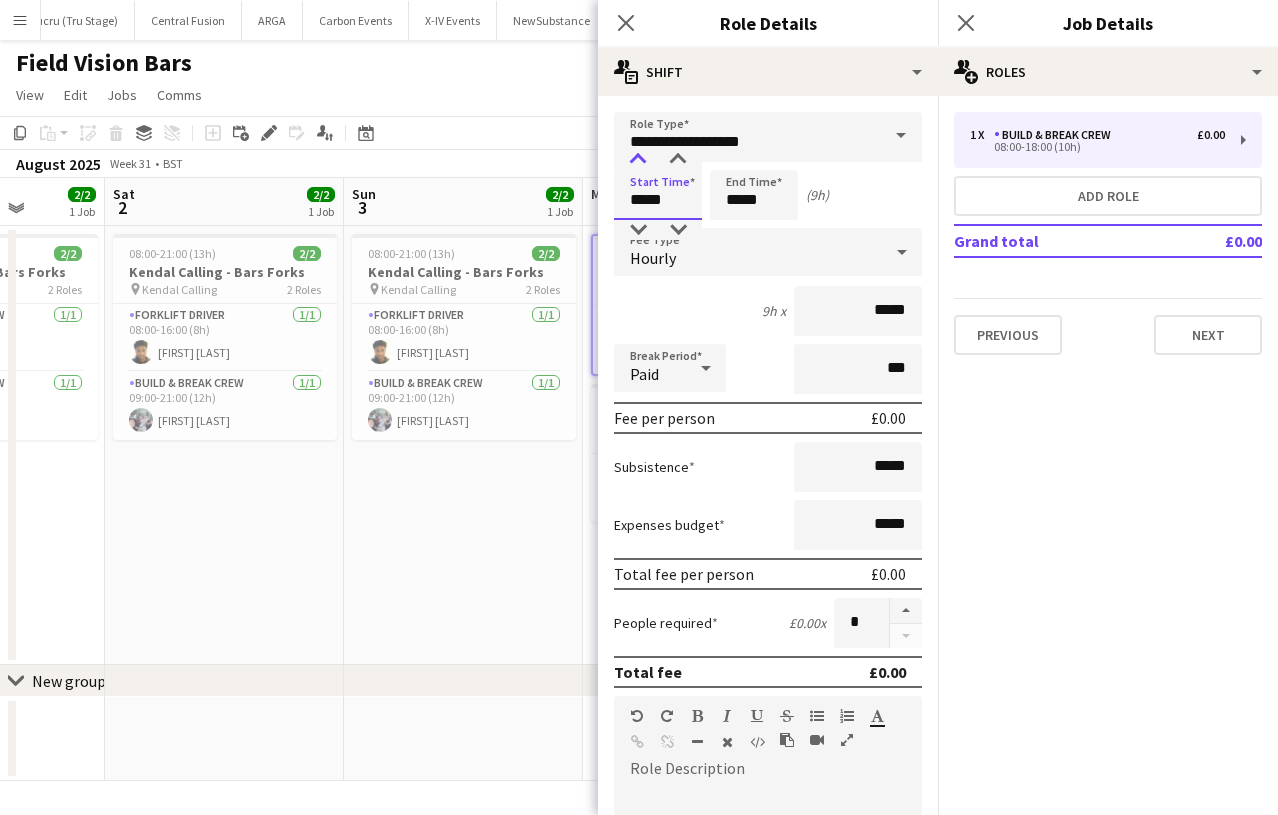 click at bounding box center [638, 160] 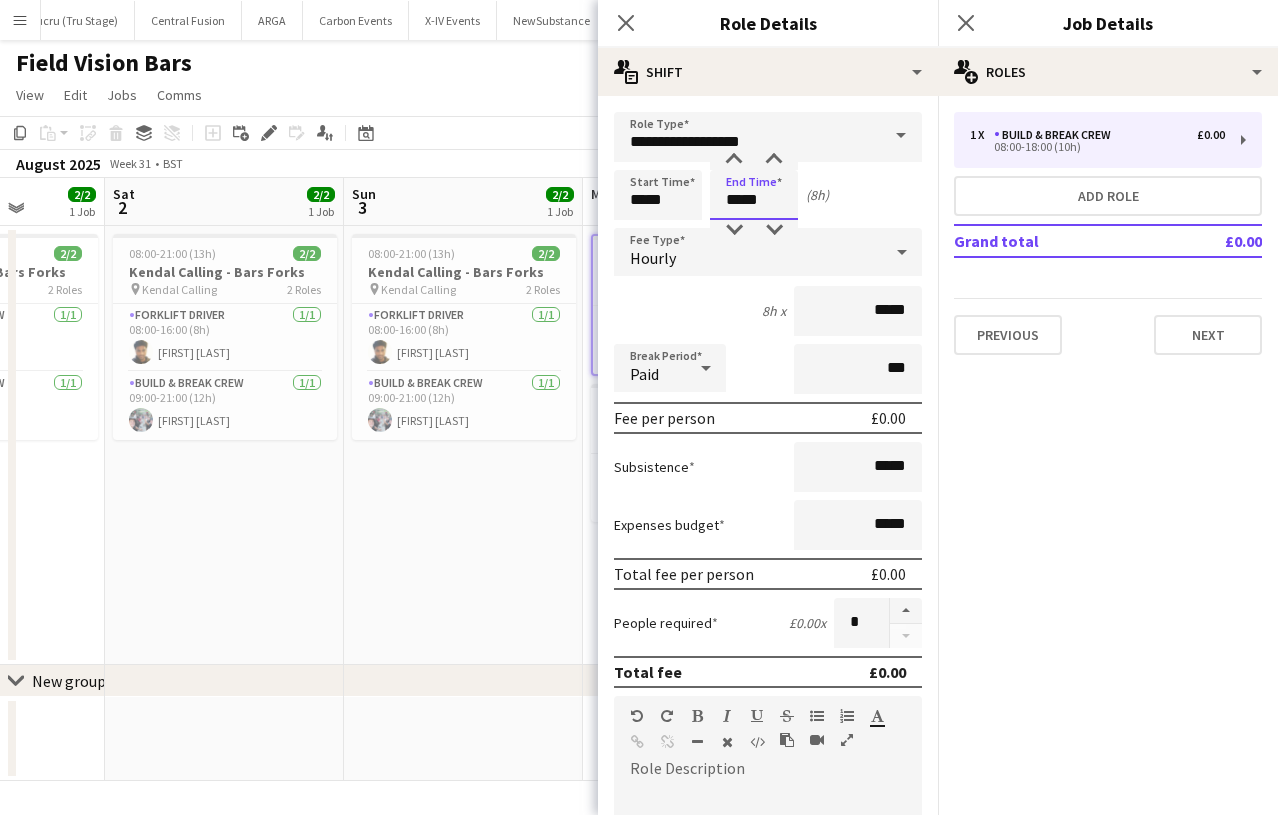 click on "*****" at bounding box center [754, 195] 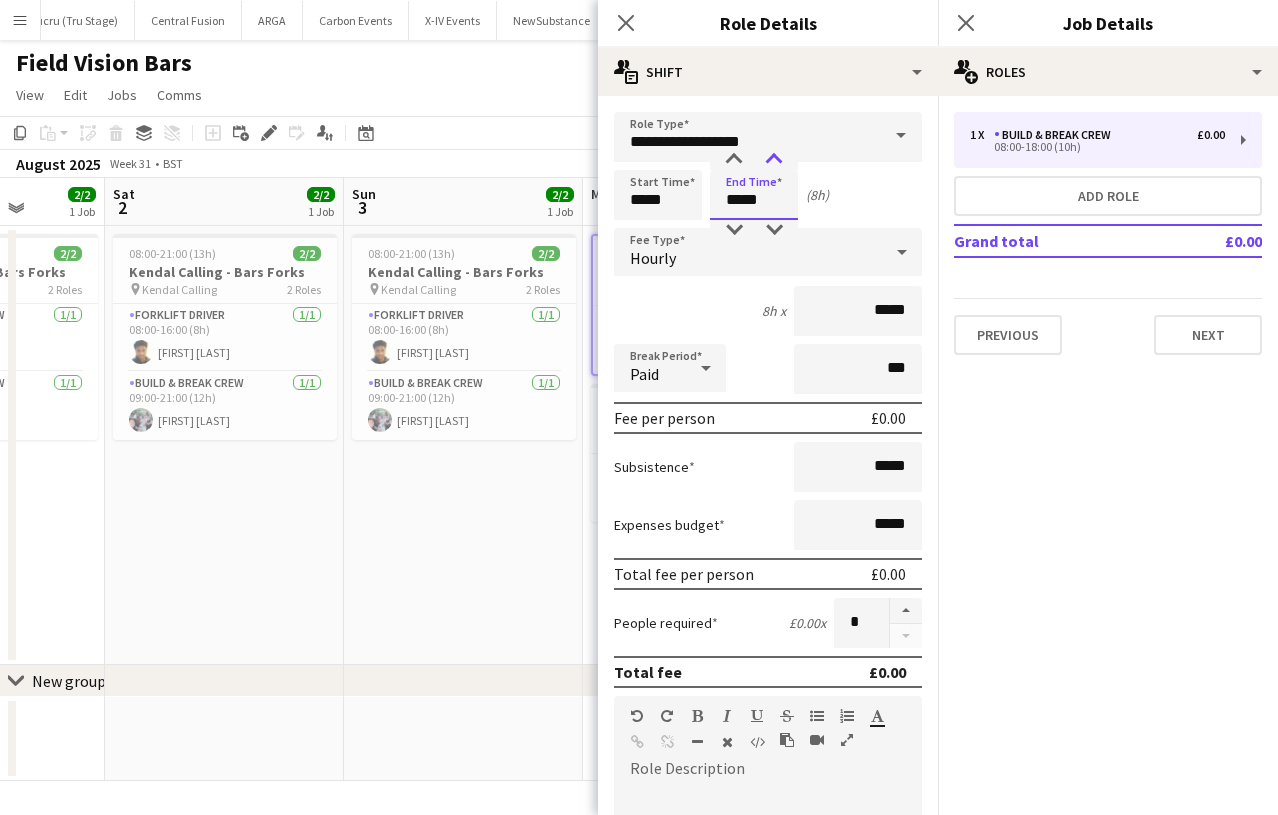 click at bounding box center (774, 160) 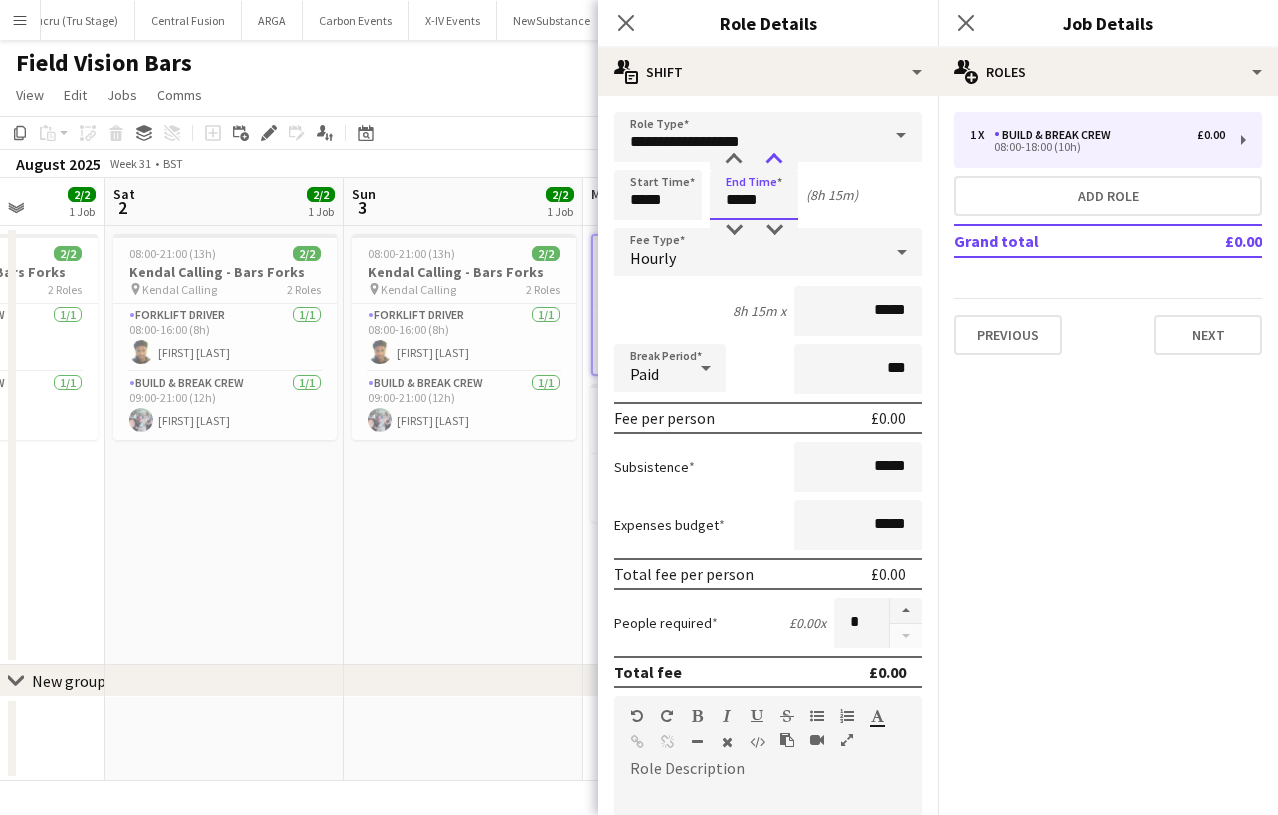 type on "*****" 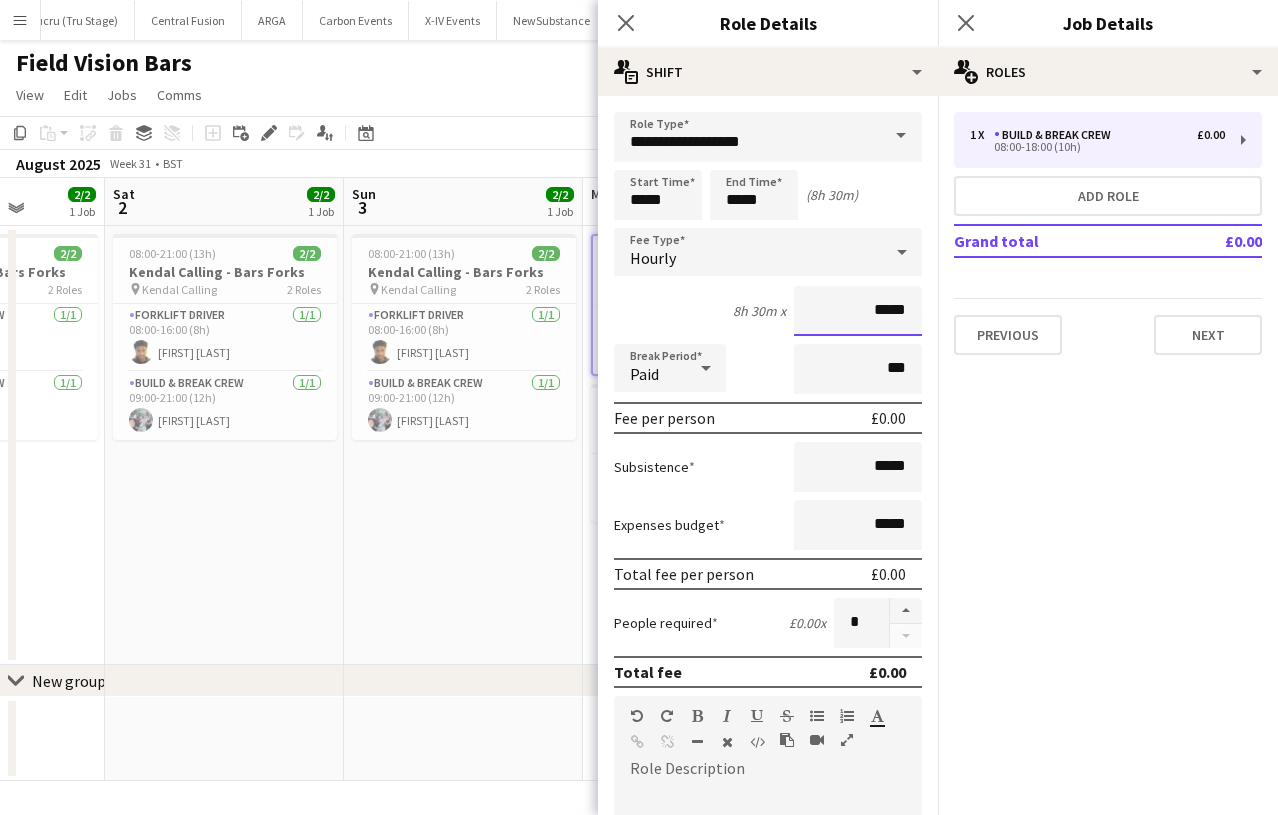 drag, startPoint x: 920, startPoint y: 312, endPoint x: 787, endPoint y: 284, distance: 135.91542 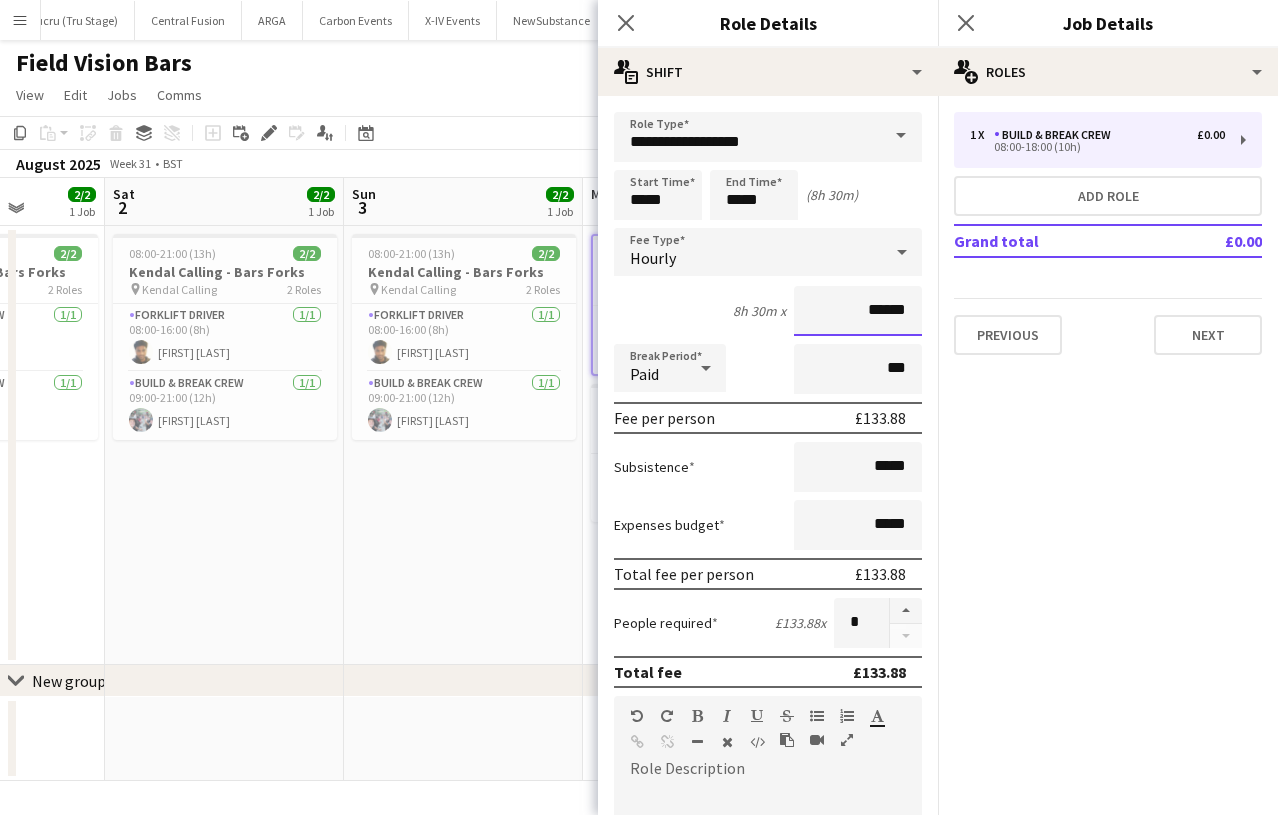 type on "******" 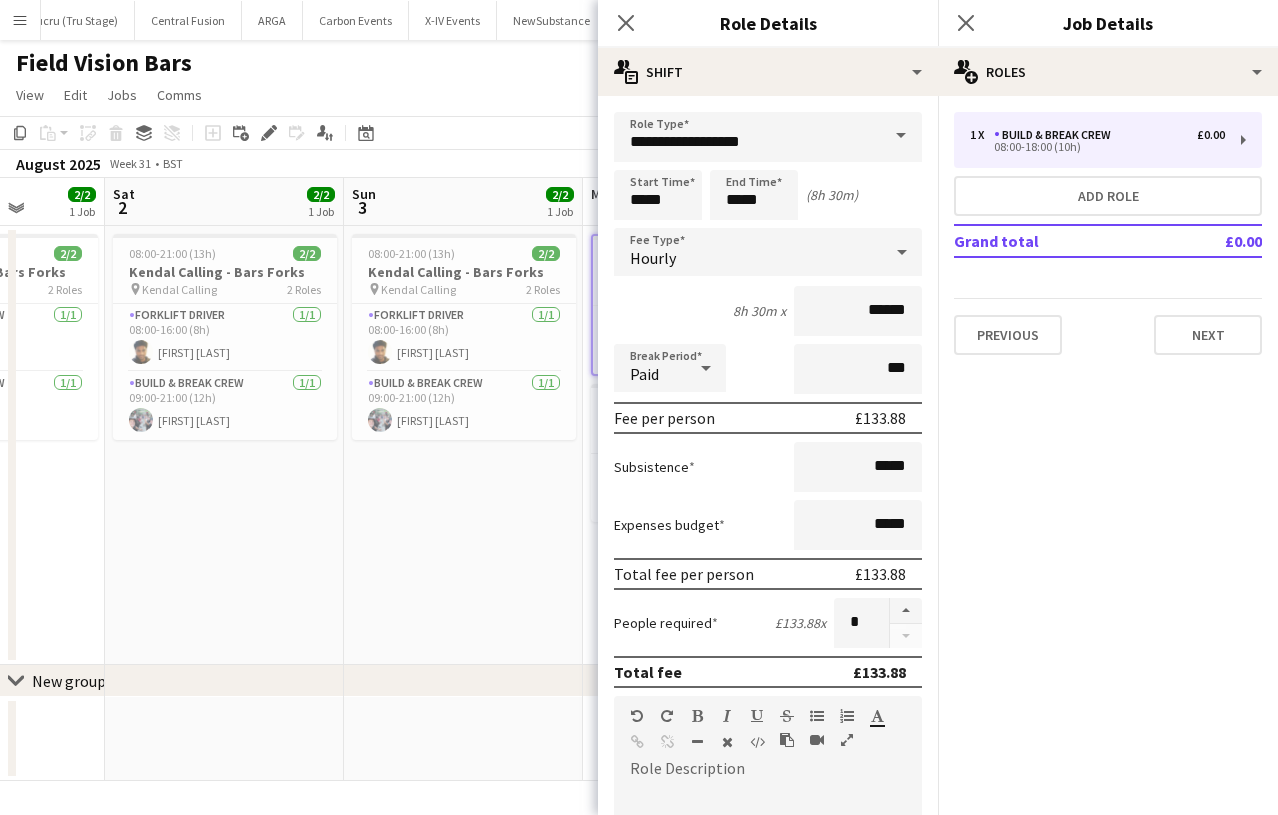 click on "Close pop-in" 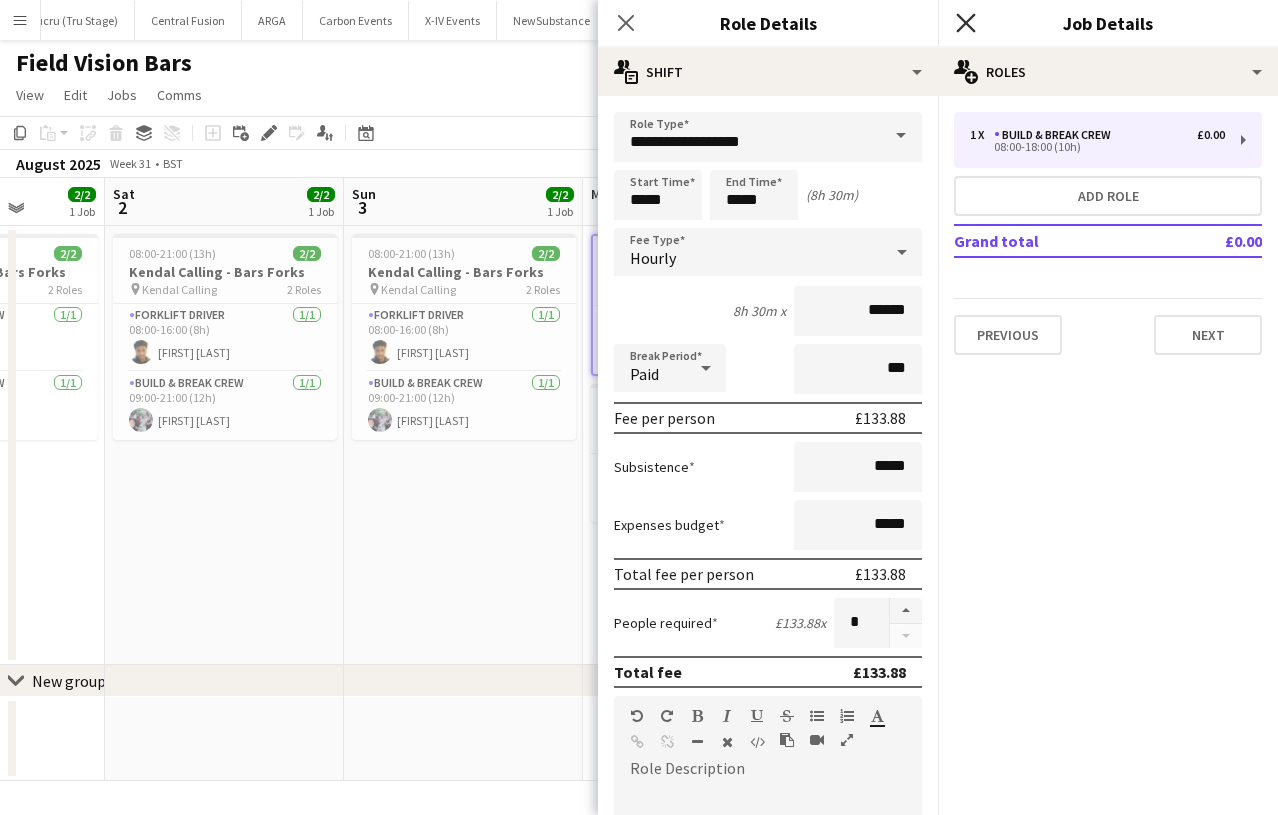 click on "Close pop-in" 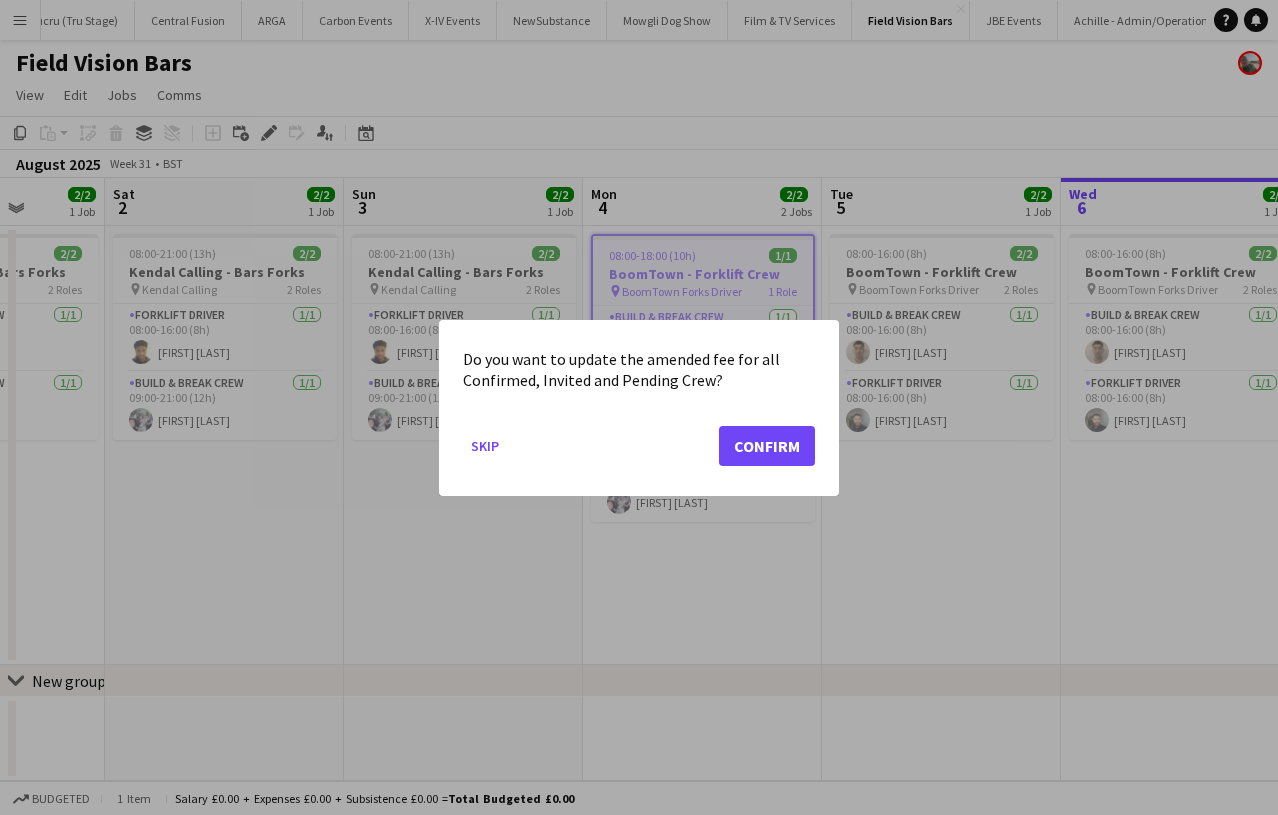 click on "Confirm" 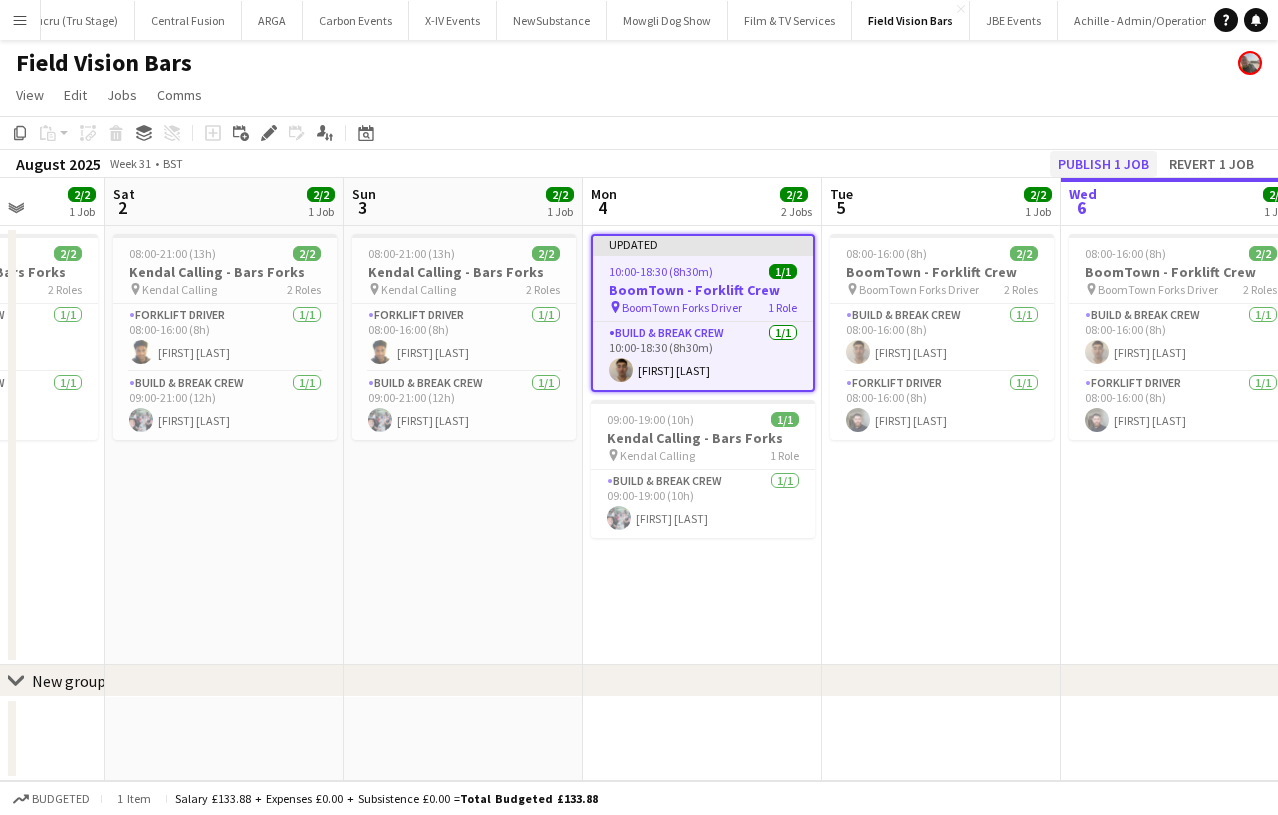 click on "Publish 1 job" 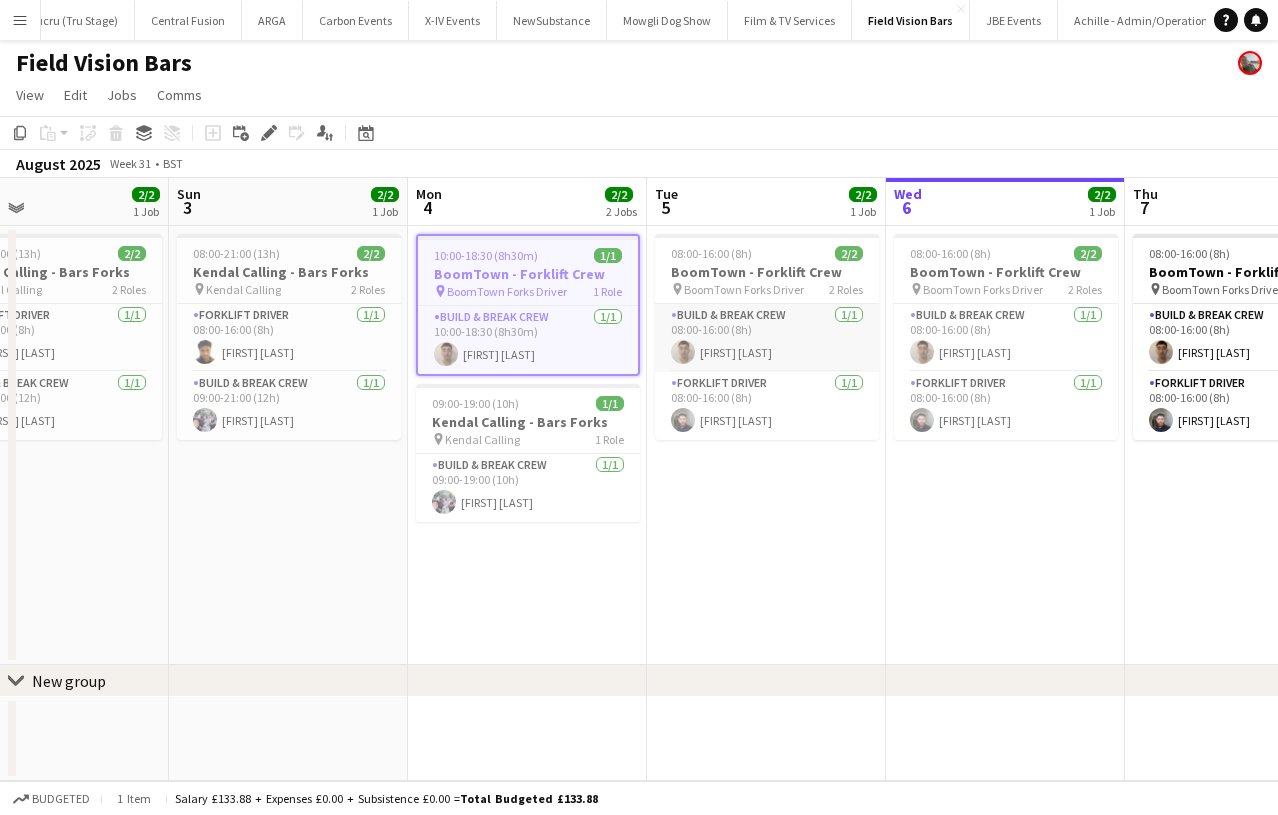 scroll, scrollTop: 0, scrollLeft: 569, axis: horizontal 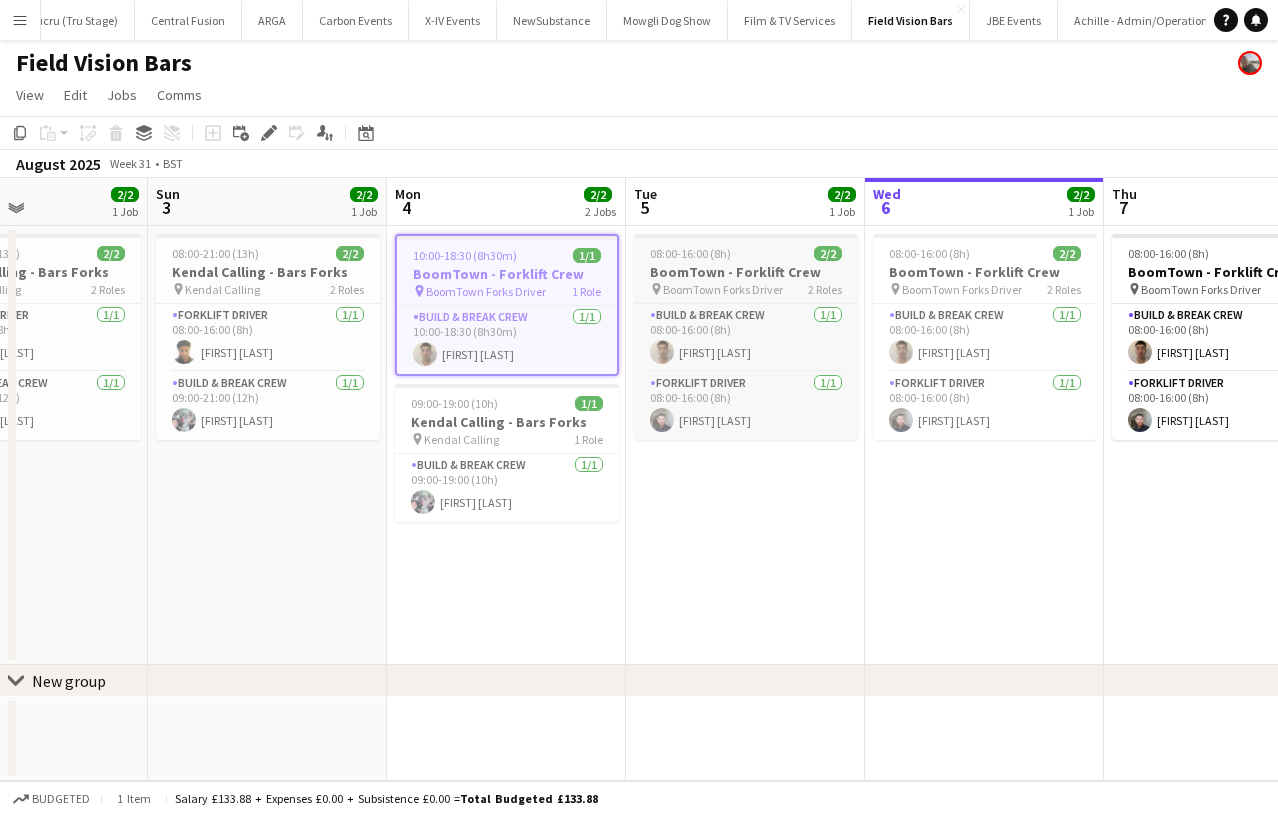 click on "08:00-16:00 (8h)    2/2   BoomTown - Forklift Crew
pin
BoomTown Forks Driver   2 Roles   Build & Break Crew   1/1   08:00-16:00 (8h)
[FIRST] [LAST]  Forklift Driver   1/1   08:00-16:00 (8h)
[FIRST] [LAST]" at bounding box center [746, 337] 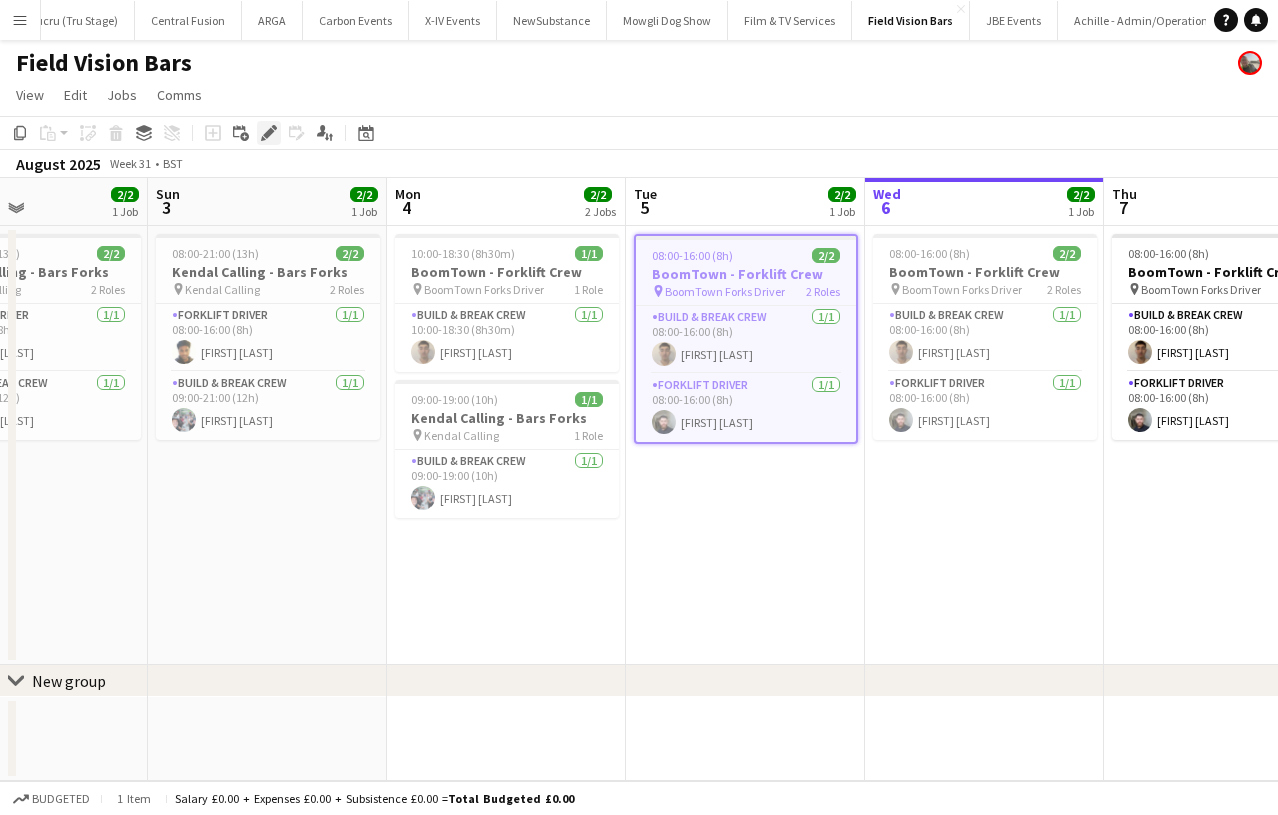 click 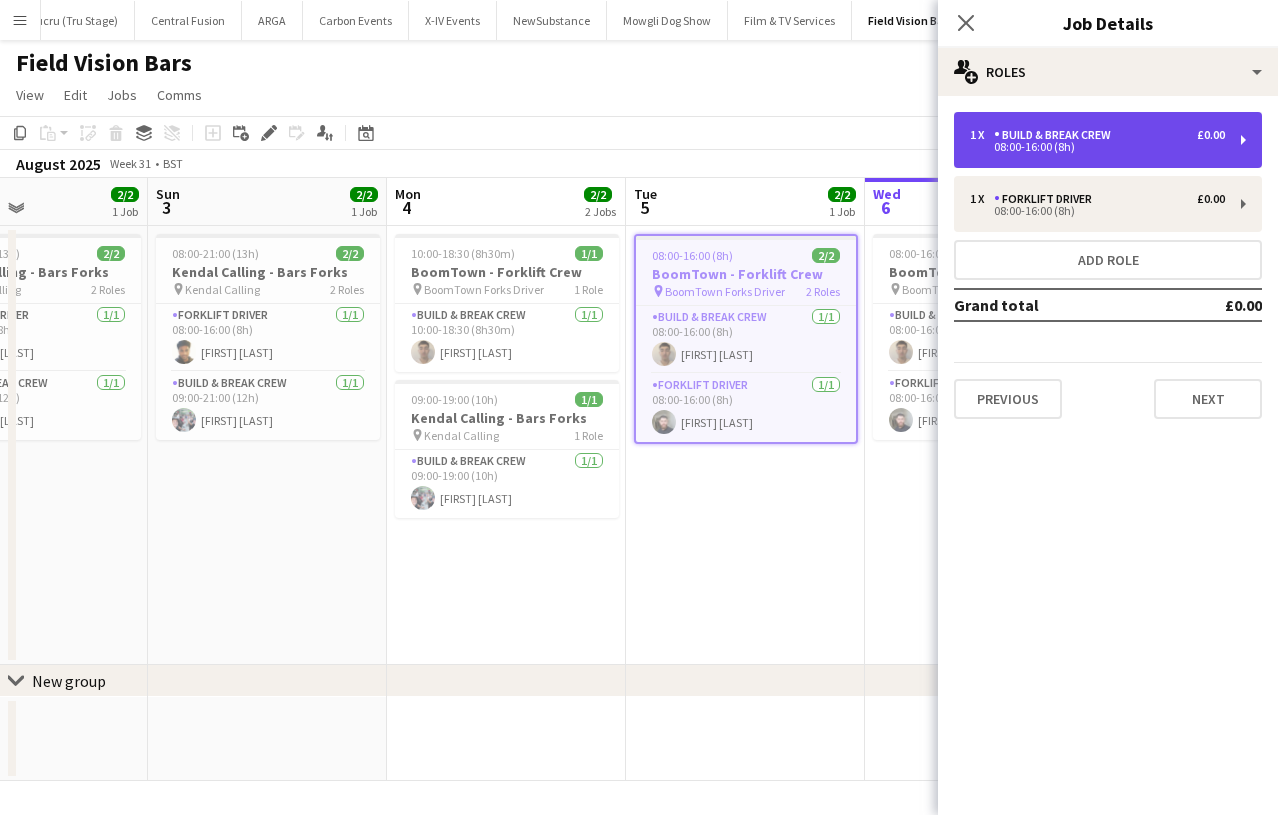 click on "1 x   Build & Break Crew   £0.00   08:00-16:00 (8h)" at bounding box center [1108, 140] 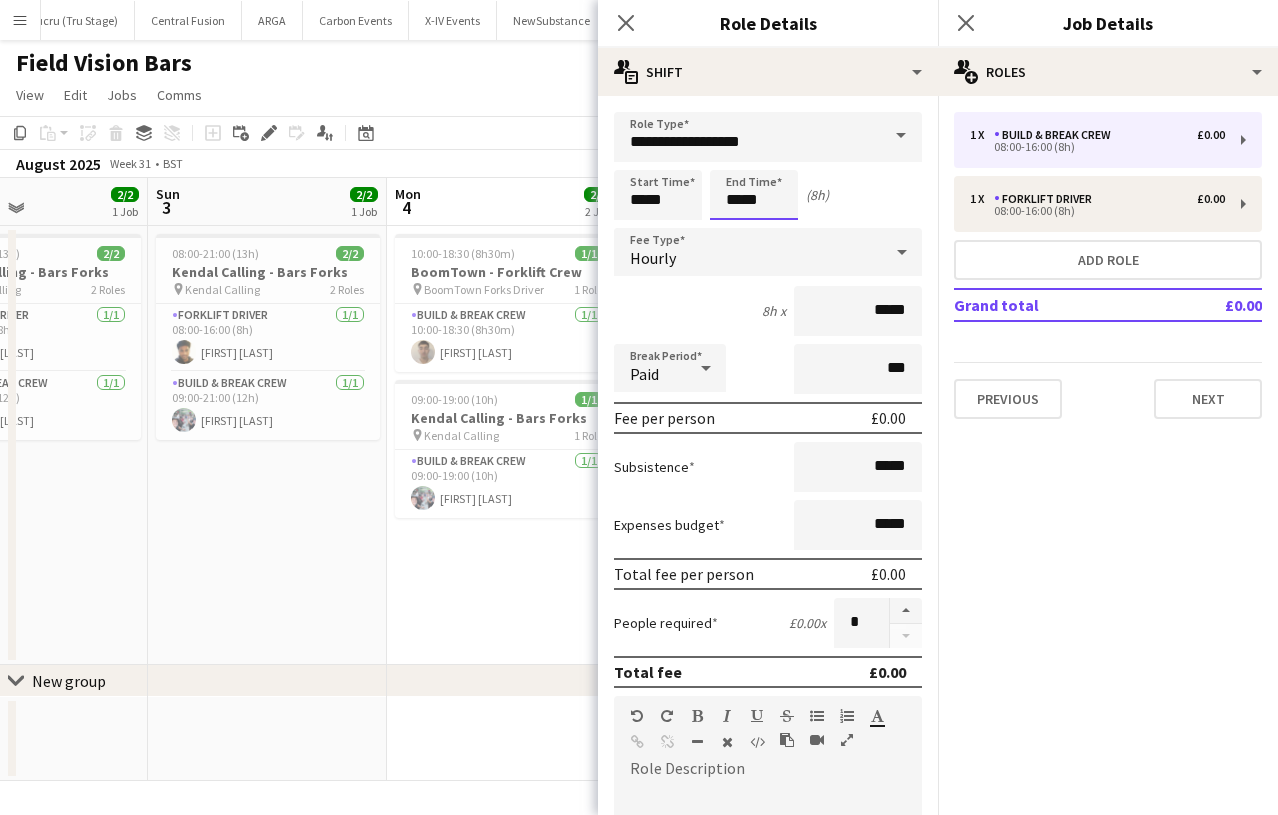 click on "Menu
Boards
Boards Boards All jobs Status
Workforce
Workforce My Workforce Recruiting
Comms
Comms
Pay
Approvals Payments Reports
Platform Settings
App settings Your settings Profiles
Training Academy
Knowledge Base
Knowledge Base
Product Updates
Product Updates Log Out Privacy Rat Race Close
CODESDE
Close
Cruck Tent
Close
WePop
Close
UnderBelly Limited
Close
London Marathon Events
Close
Evolve Creative
Close
Hide& Seek
Close
SRMG x
Close" at bounding box center [639, 407] 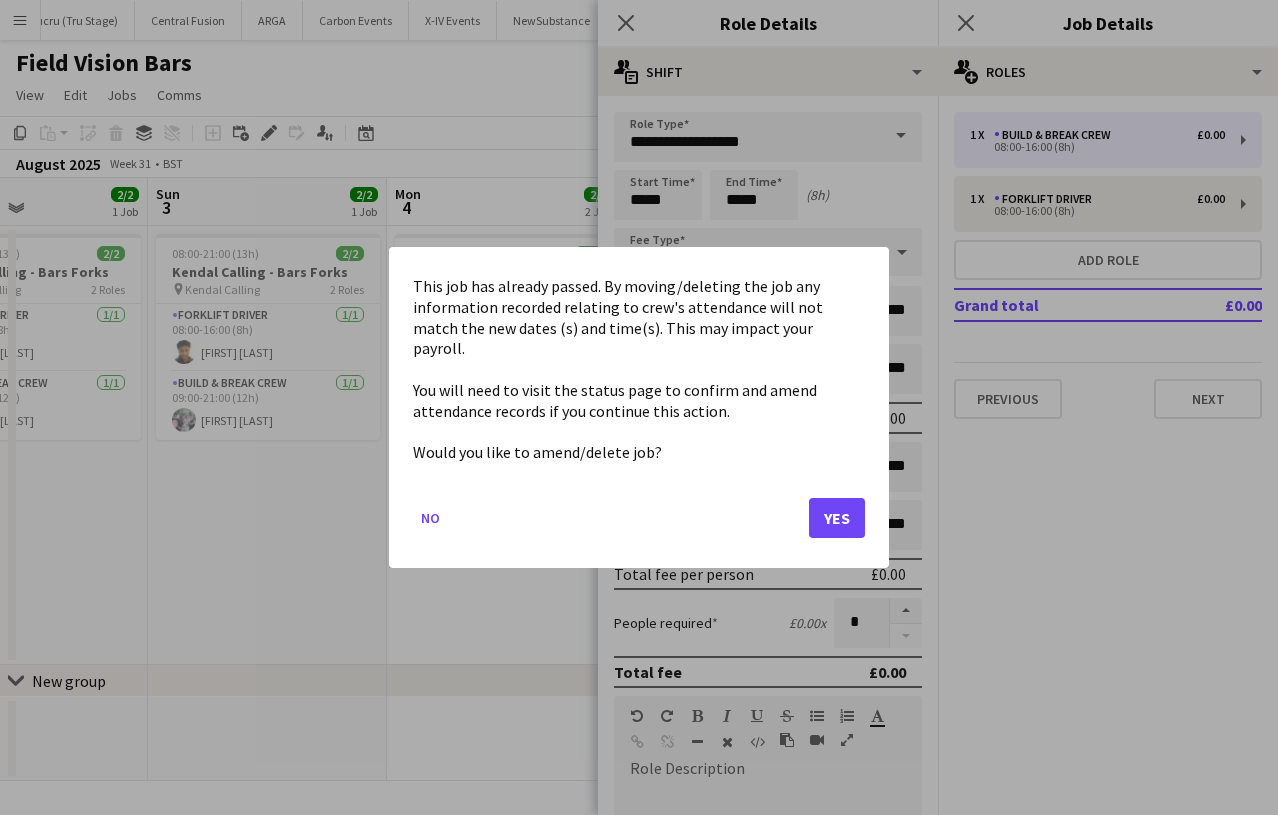 click on "Yes" 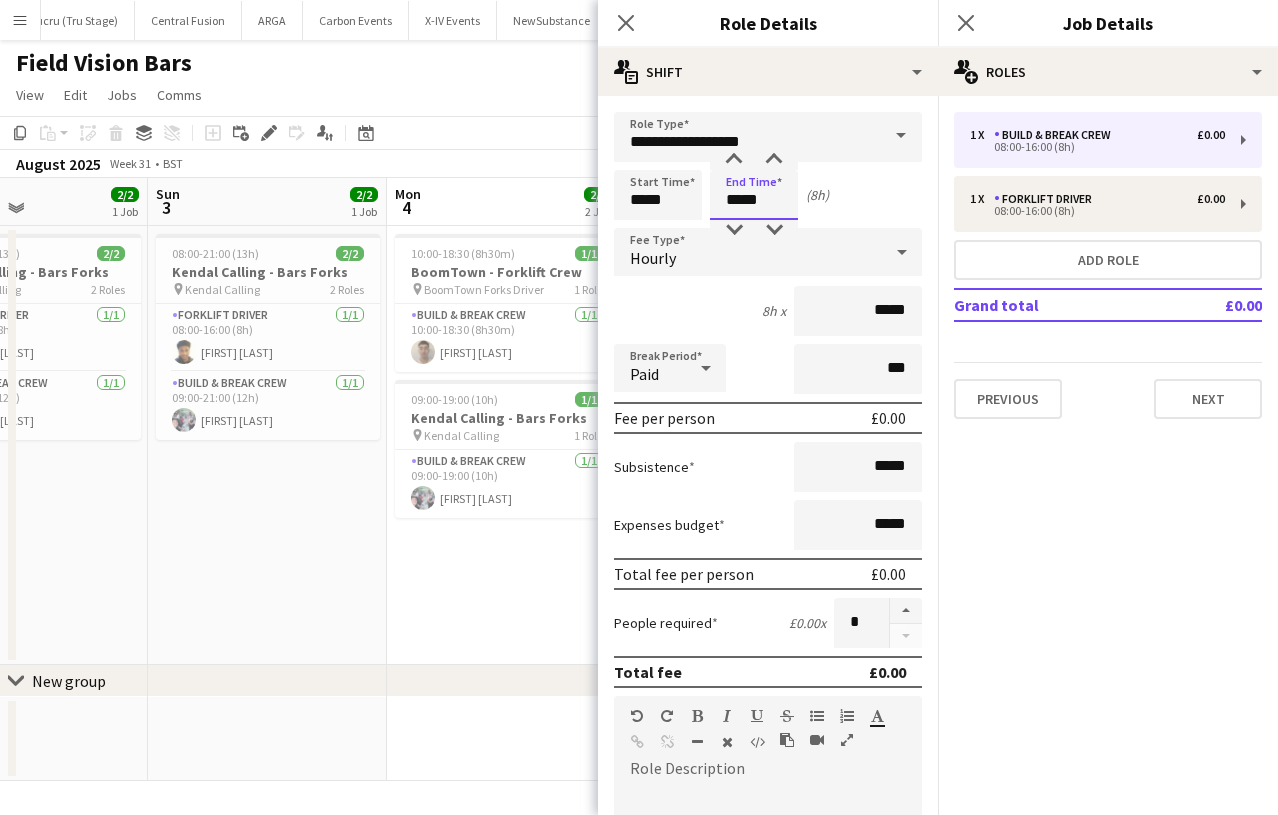 click on "*****" at bounding box center [754, 195] 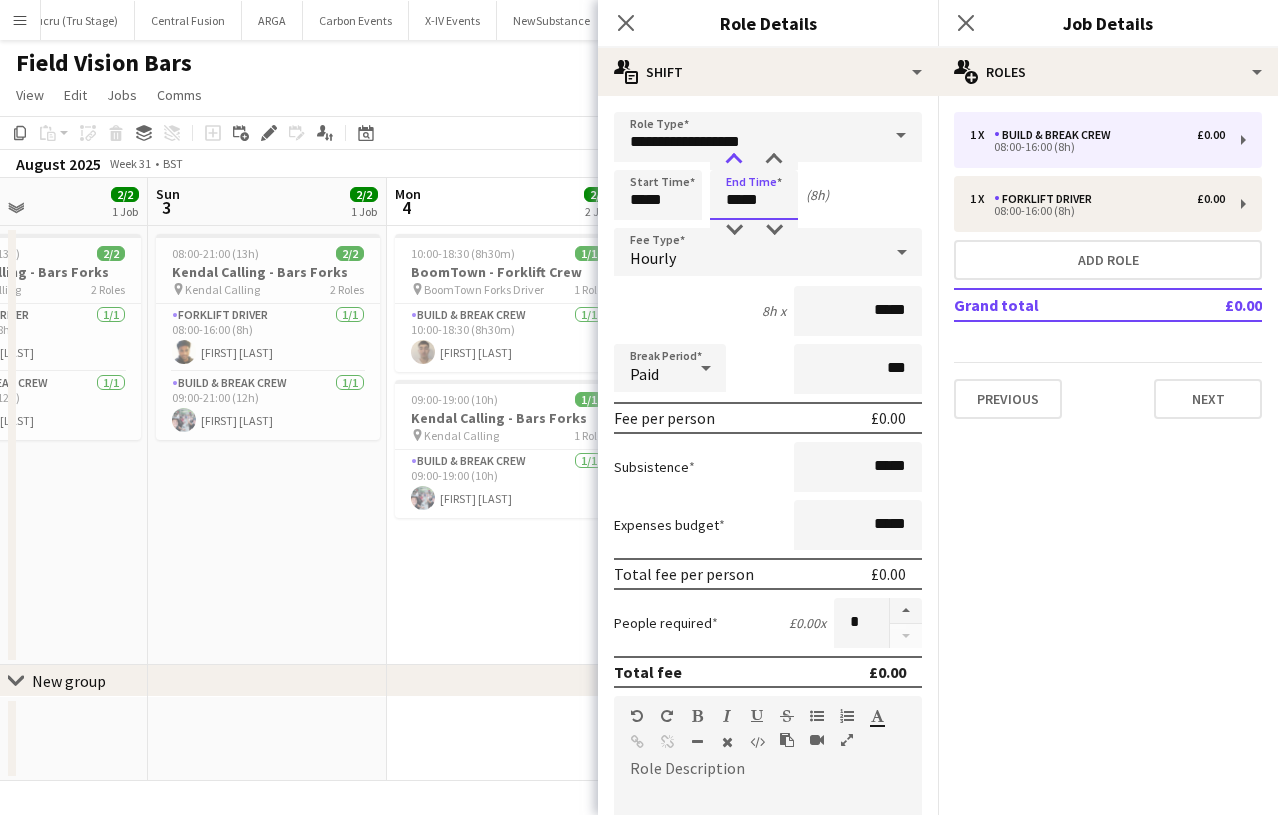 click at bounding box center [734, 160] 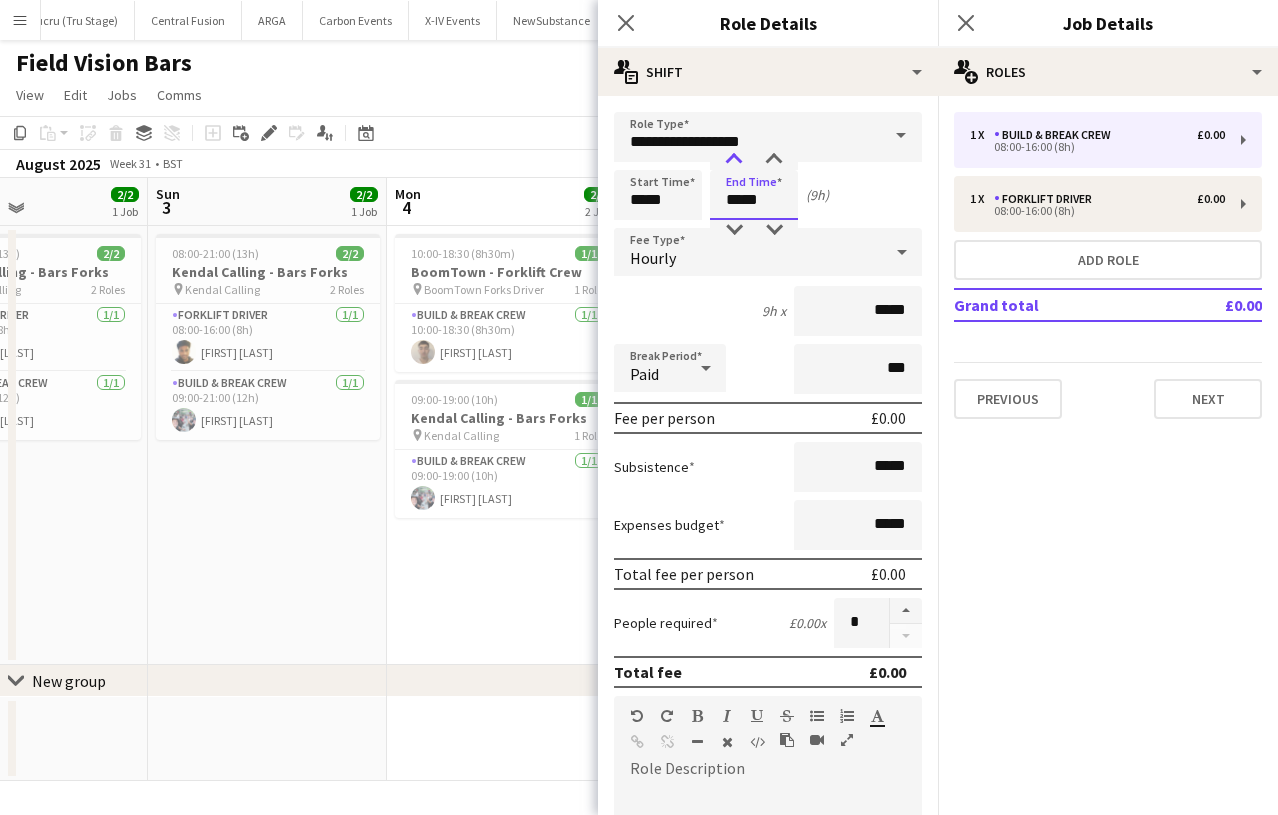 click at bounding box center (734, 160) 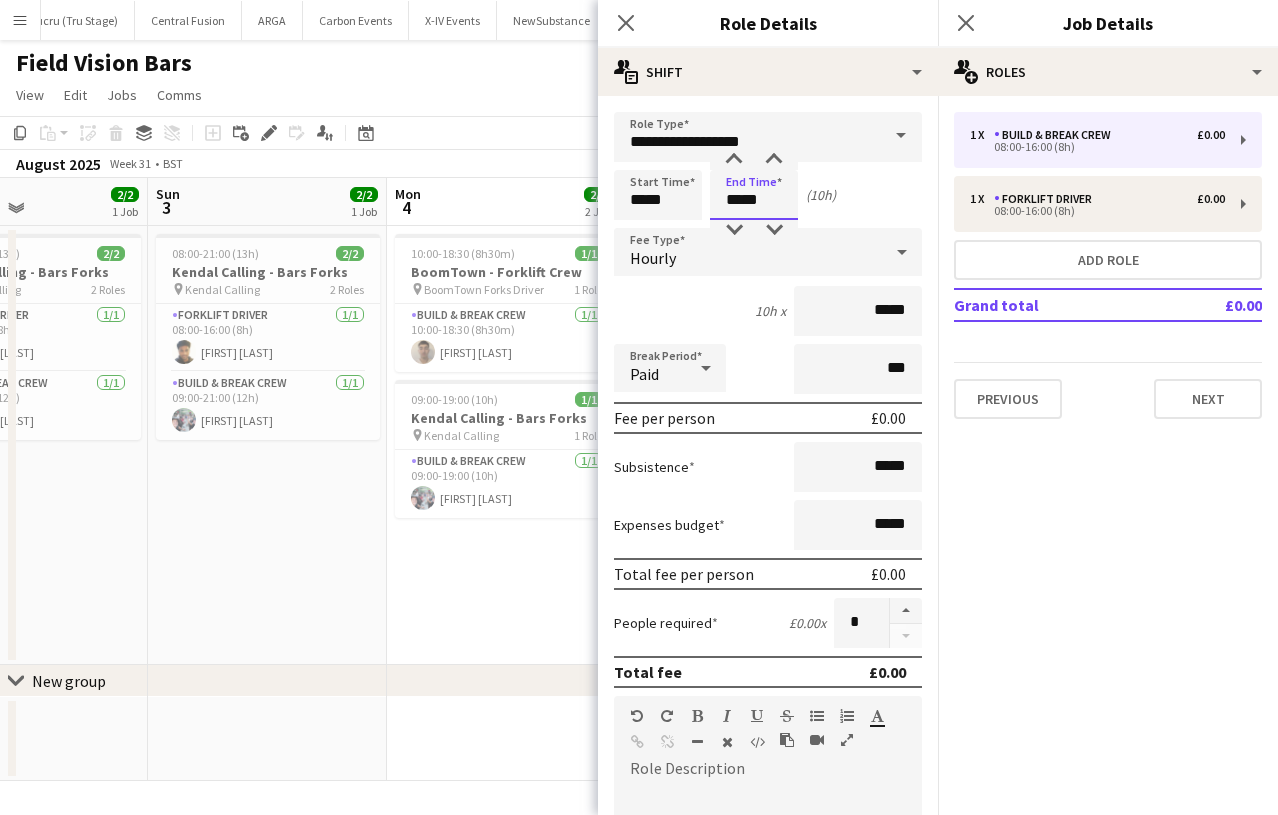 click on "*****" at bounding box center [754, 195] 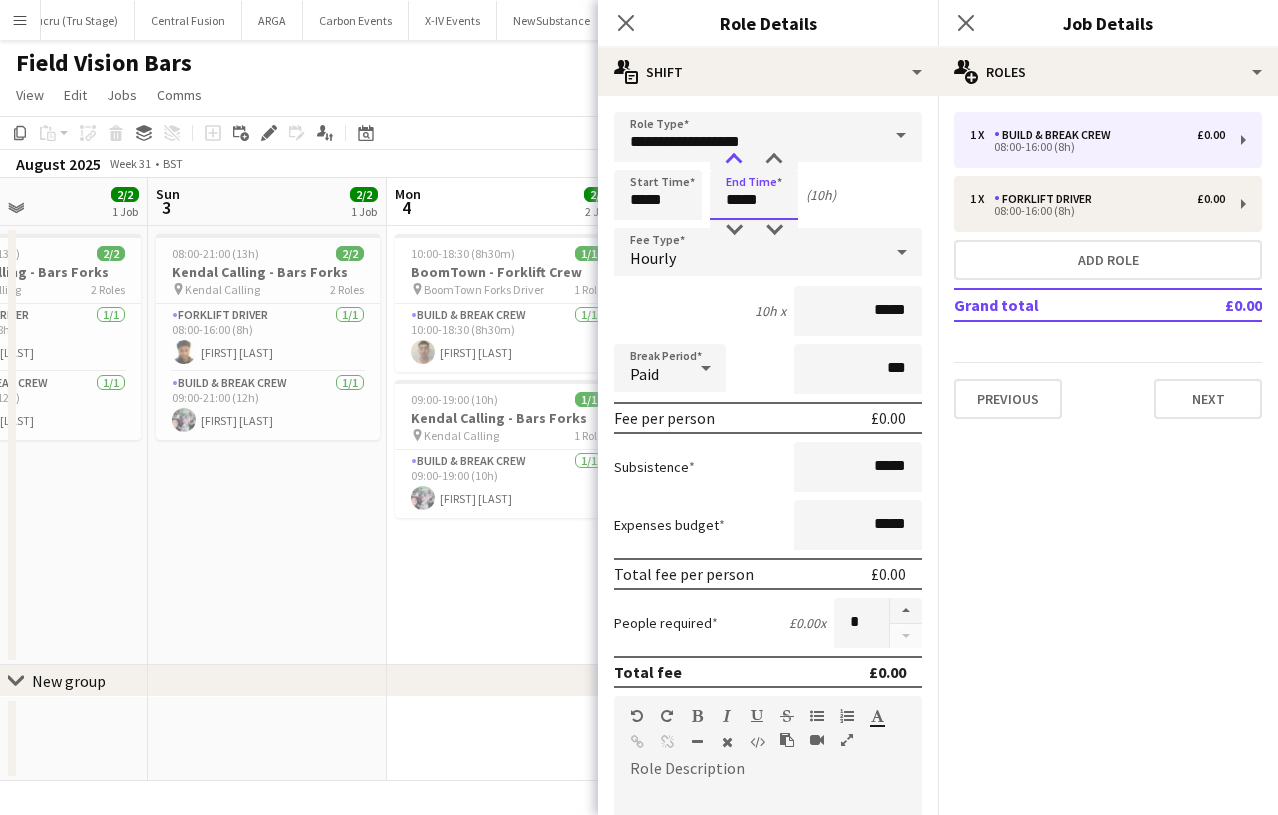 click at bounding box center [734, 160] 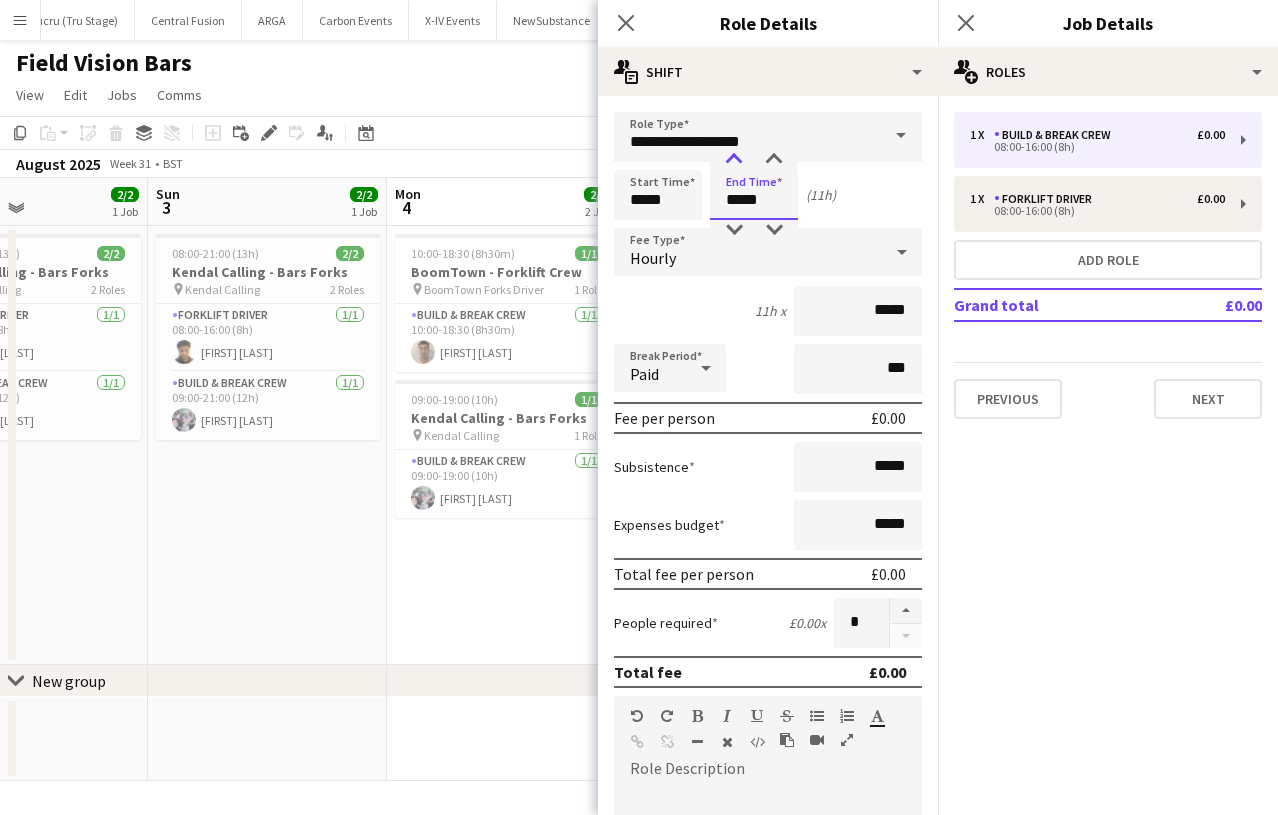 click at bounding box center [734, 160] 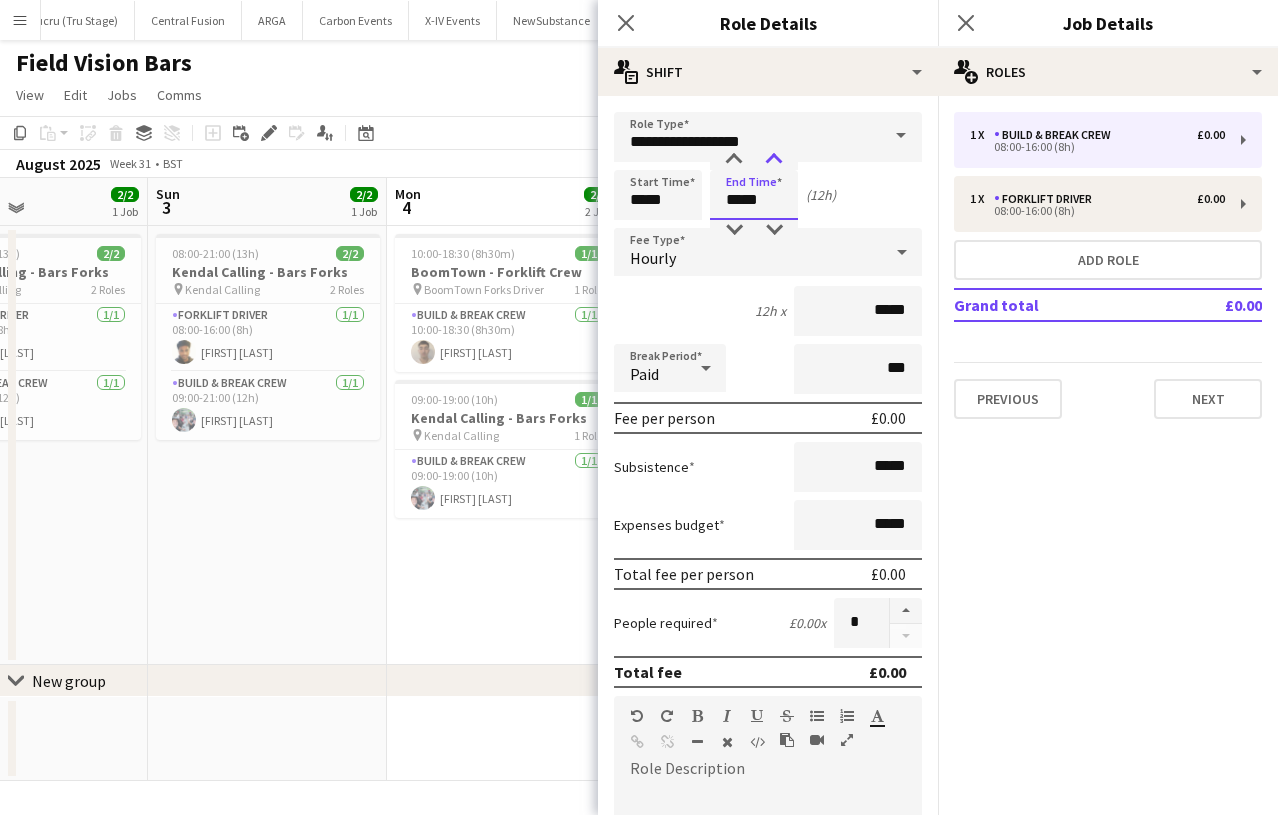 type on "*****" 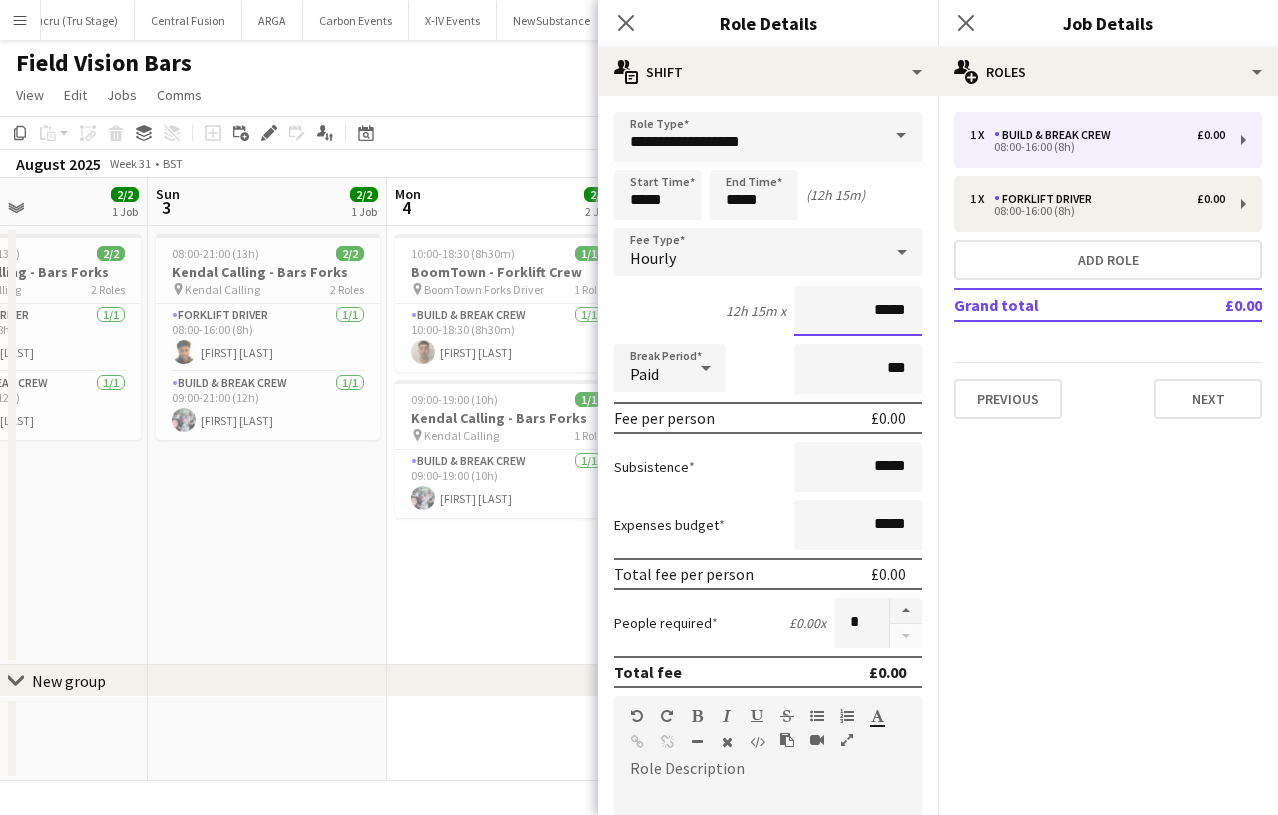 drag, startPoint x: 917, startPoint y: 313, endPoint x: 785, endPoint y: 289, distance: 134.16408 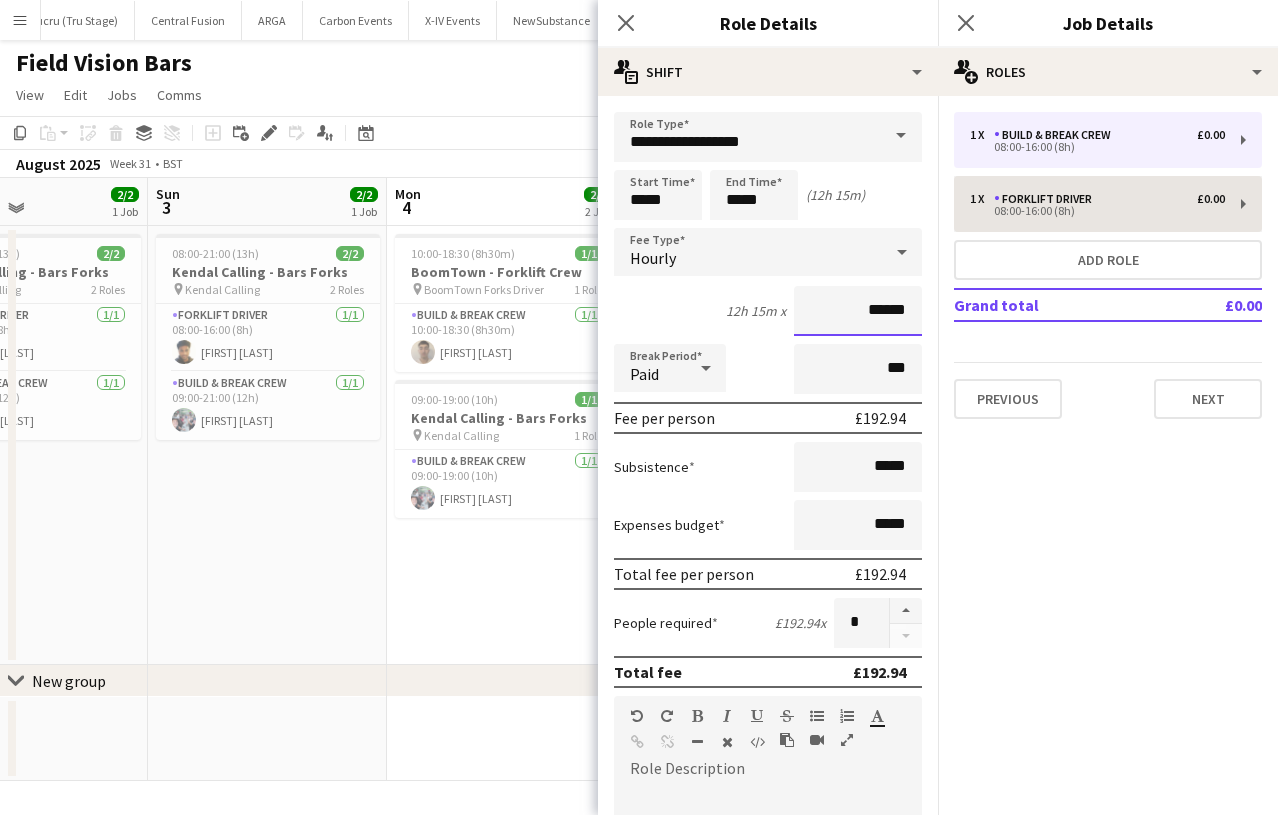 type on "******" 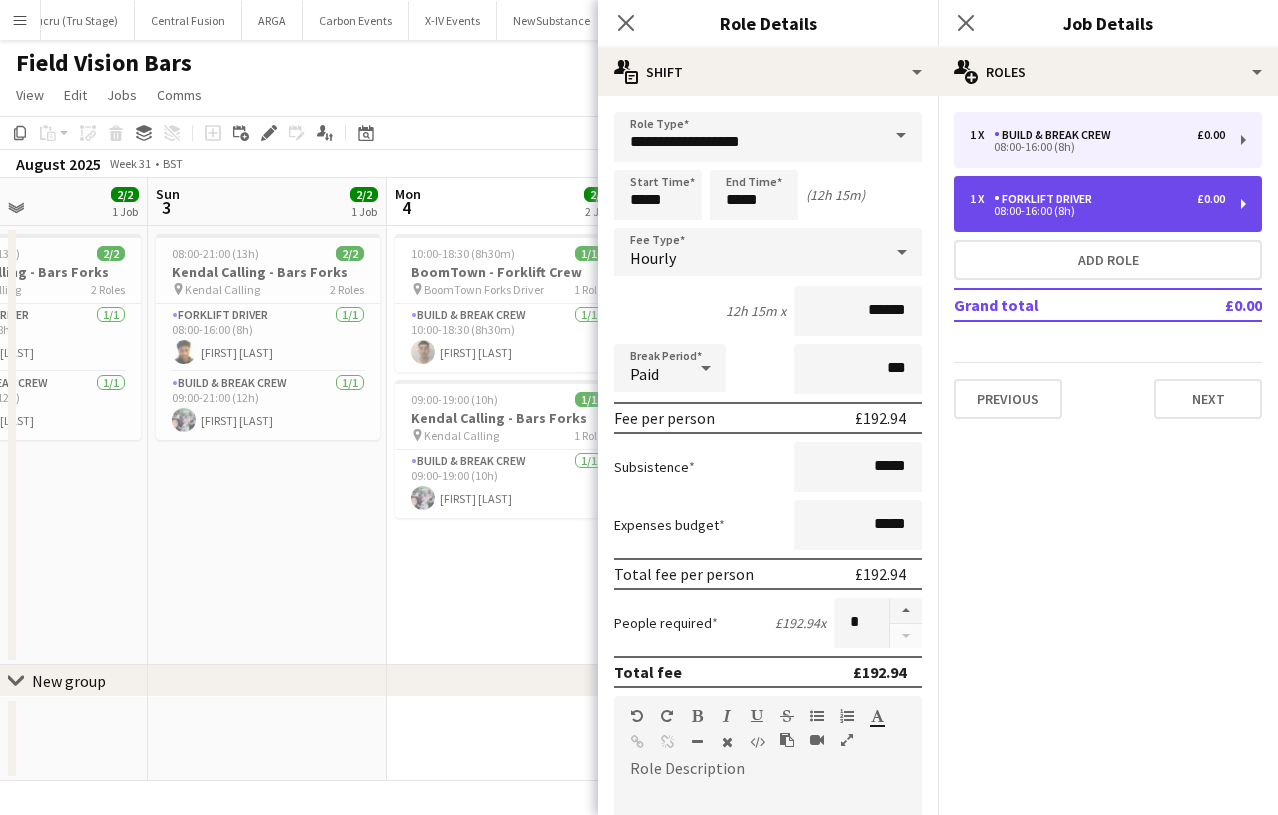 click on "08:00-16:00 (8h)" at bounding box center (1097, 211) 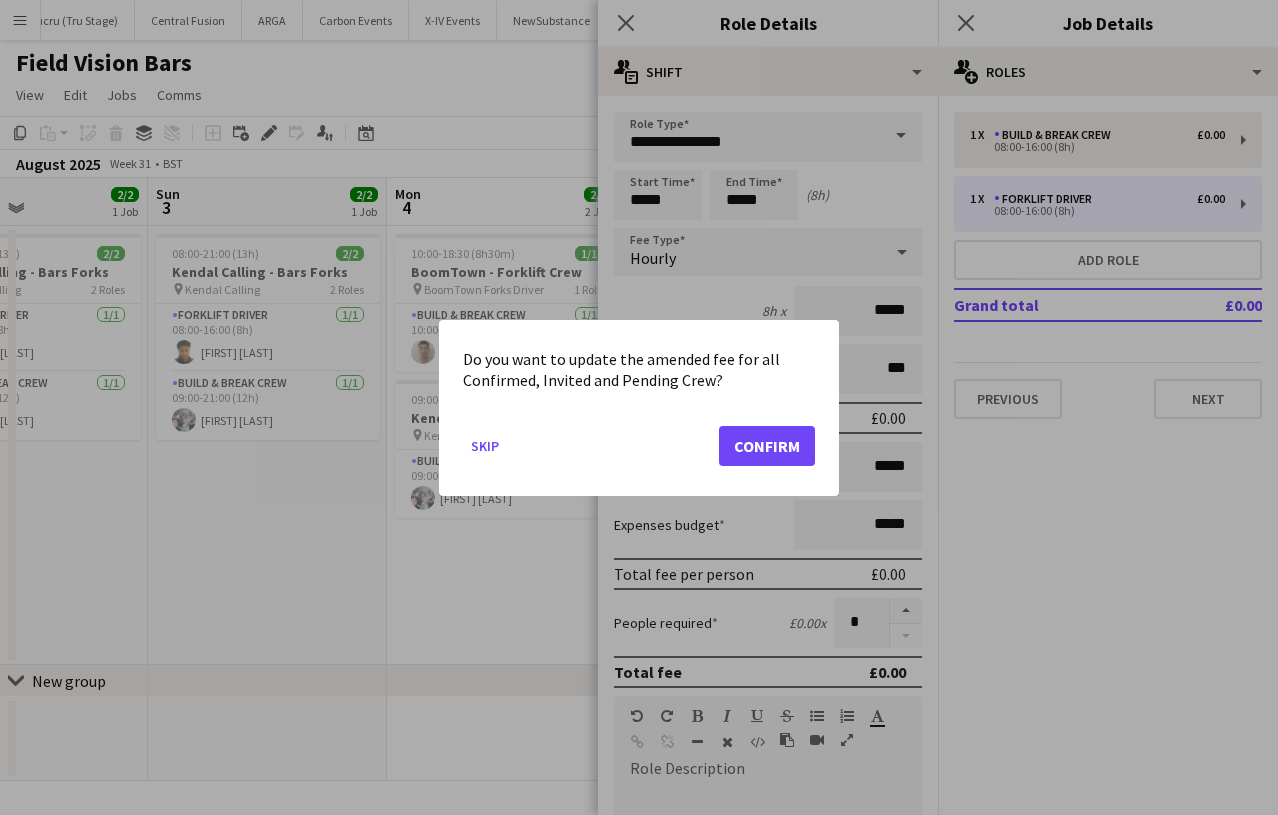 click on "Confirm" 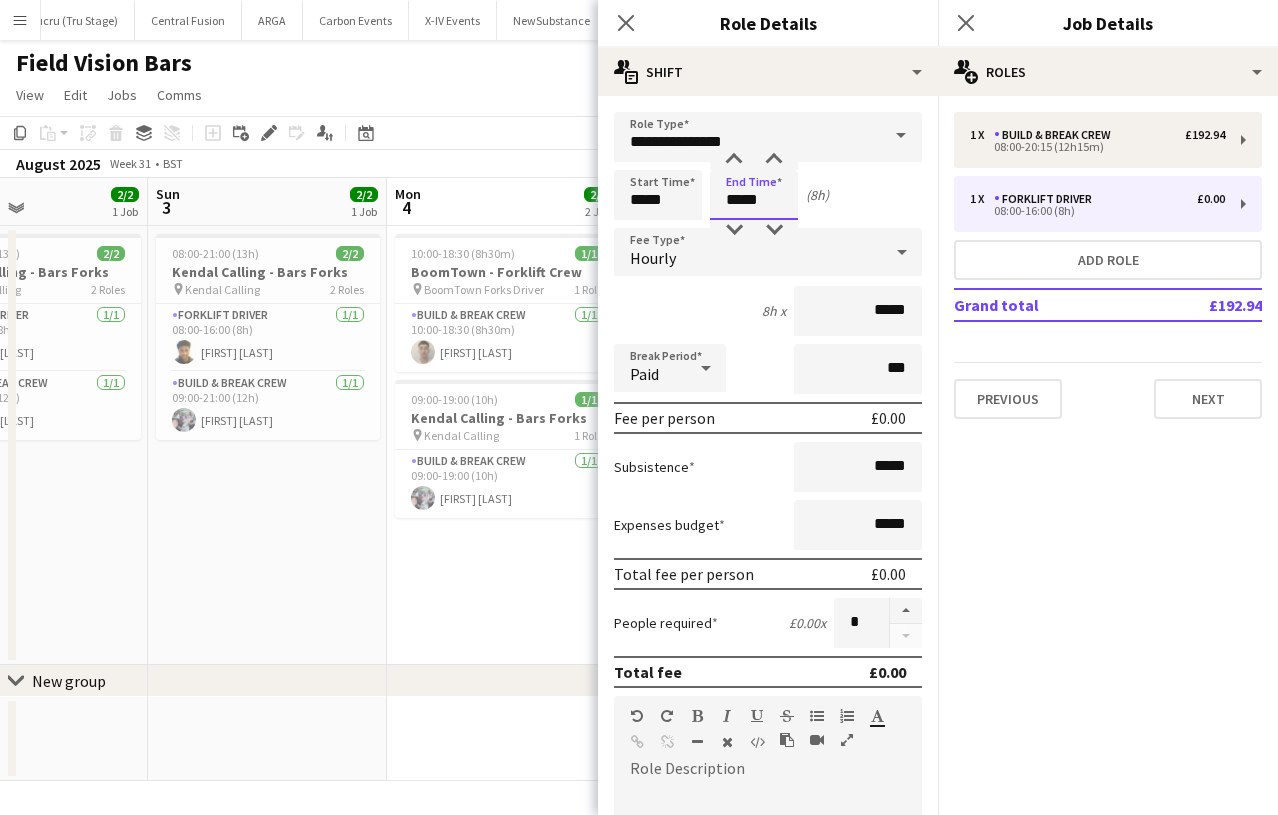 click on "*****" at bounding box center (754, 195) 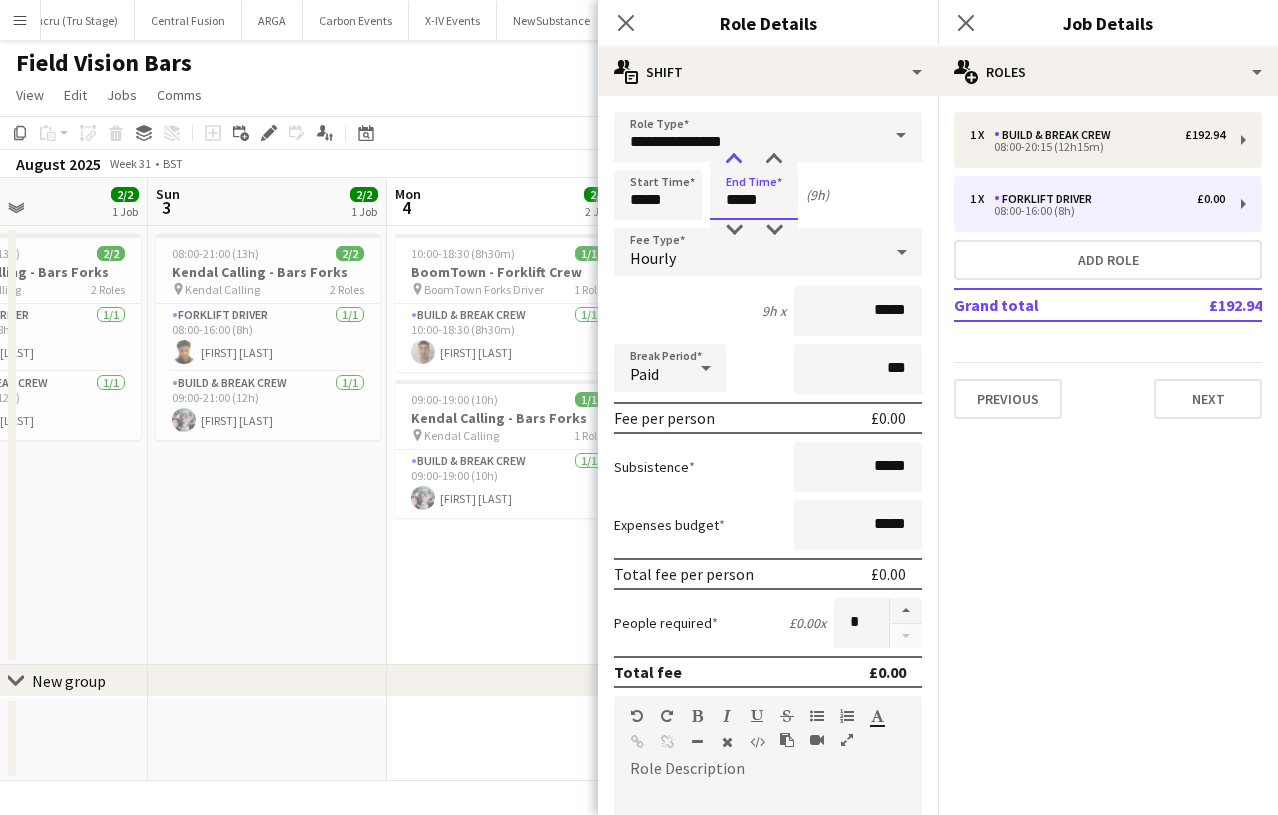 click at bounding box center (734, 160) 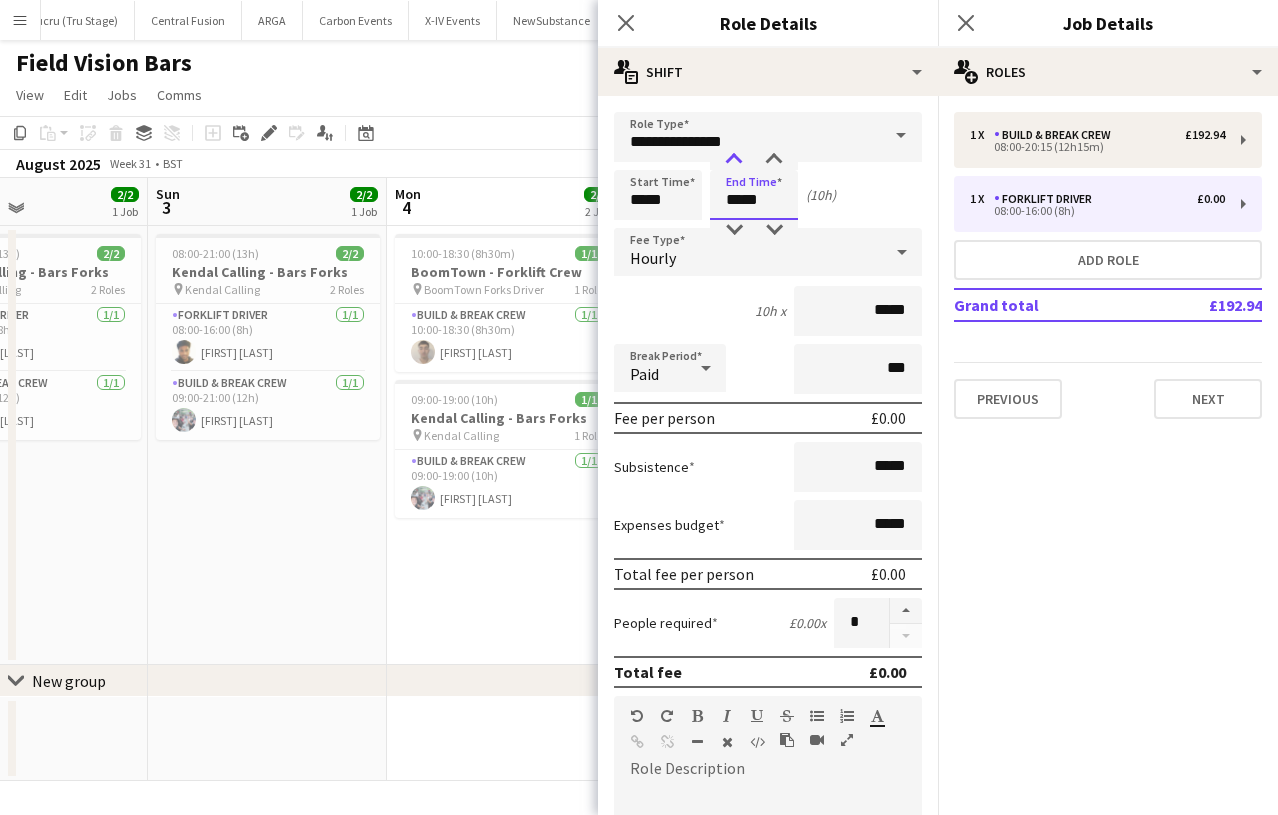 click at bounding box center (734, 160) 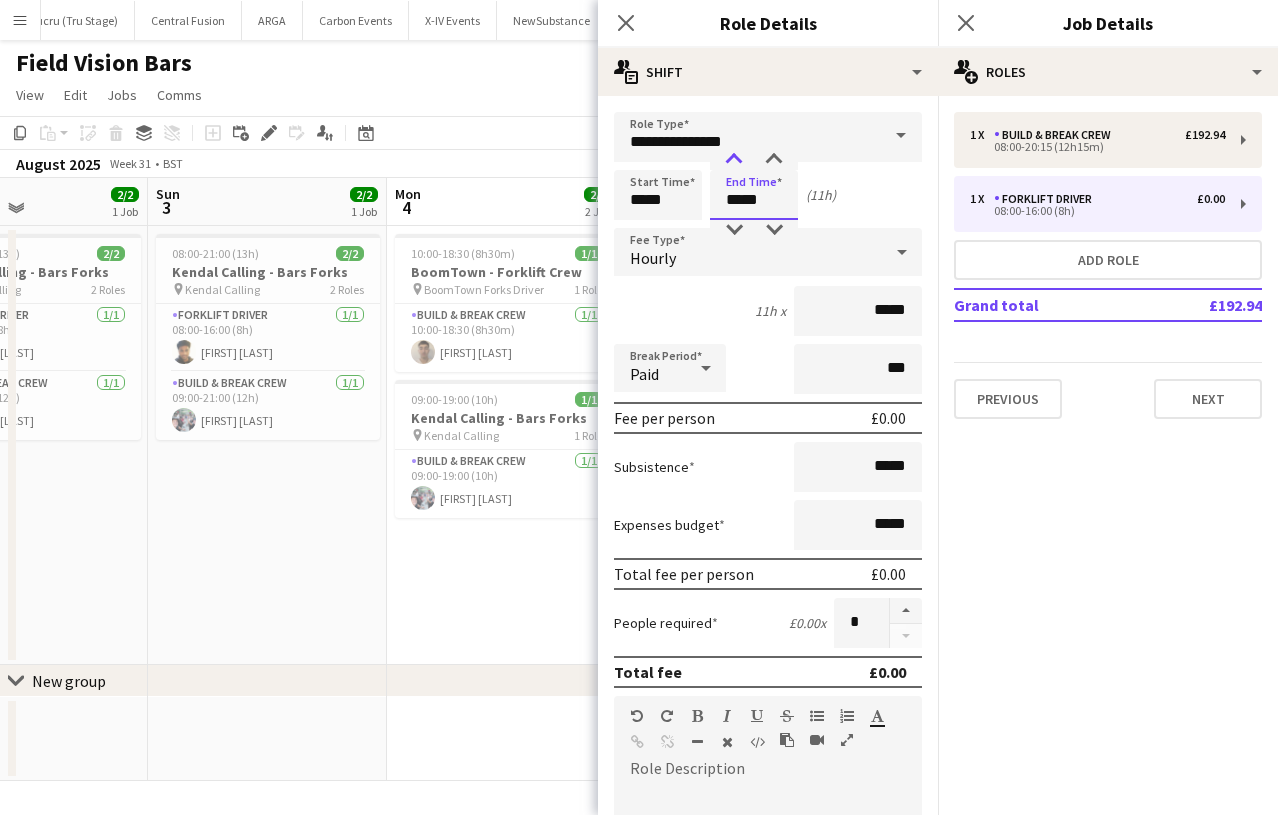 click at bounding box center [734, 160] 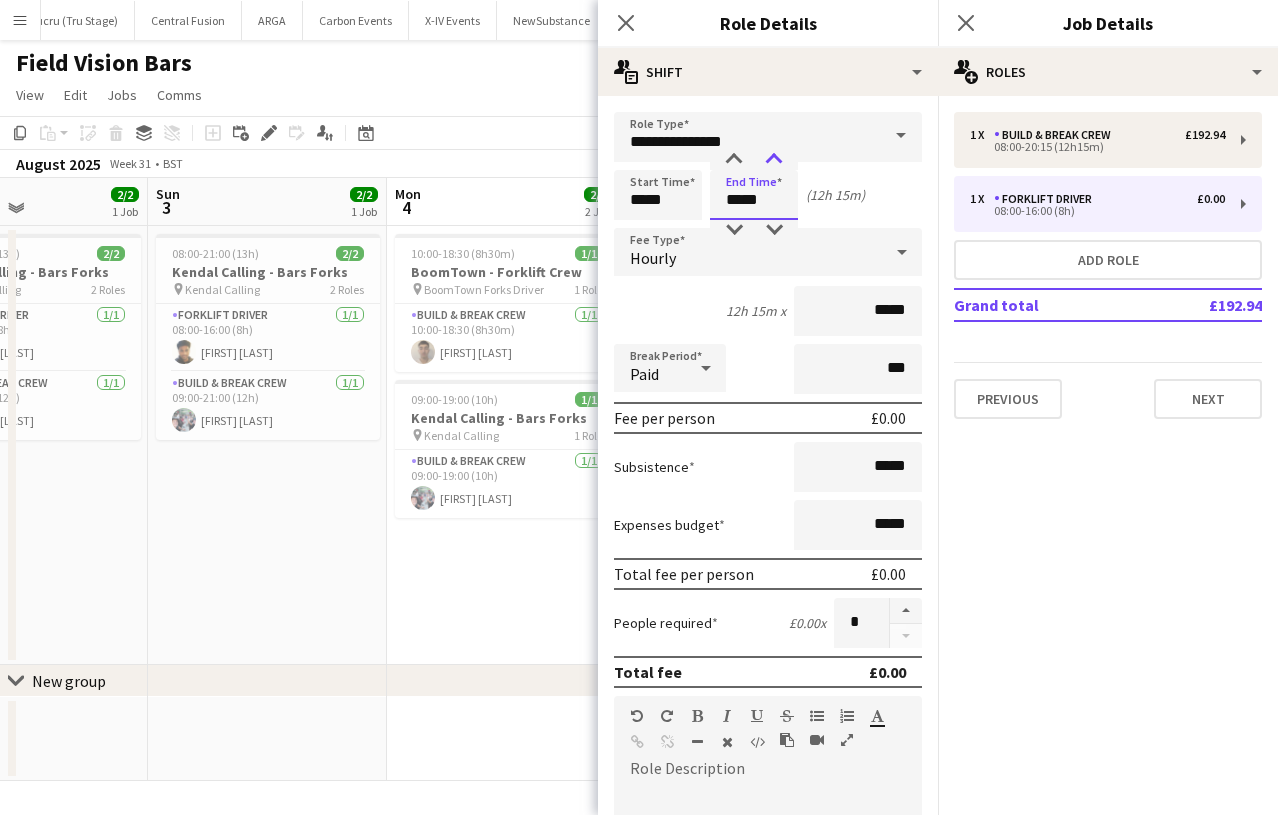 click at bounding box center (774, 160) 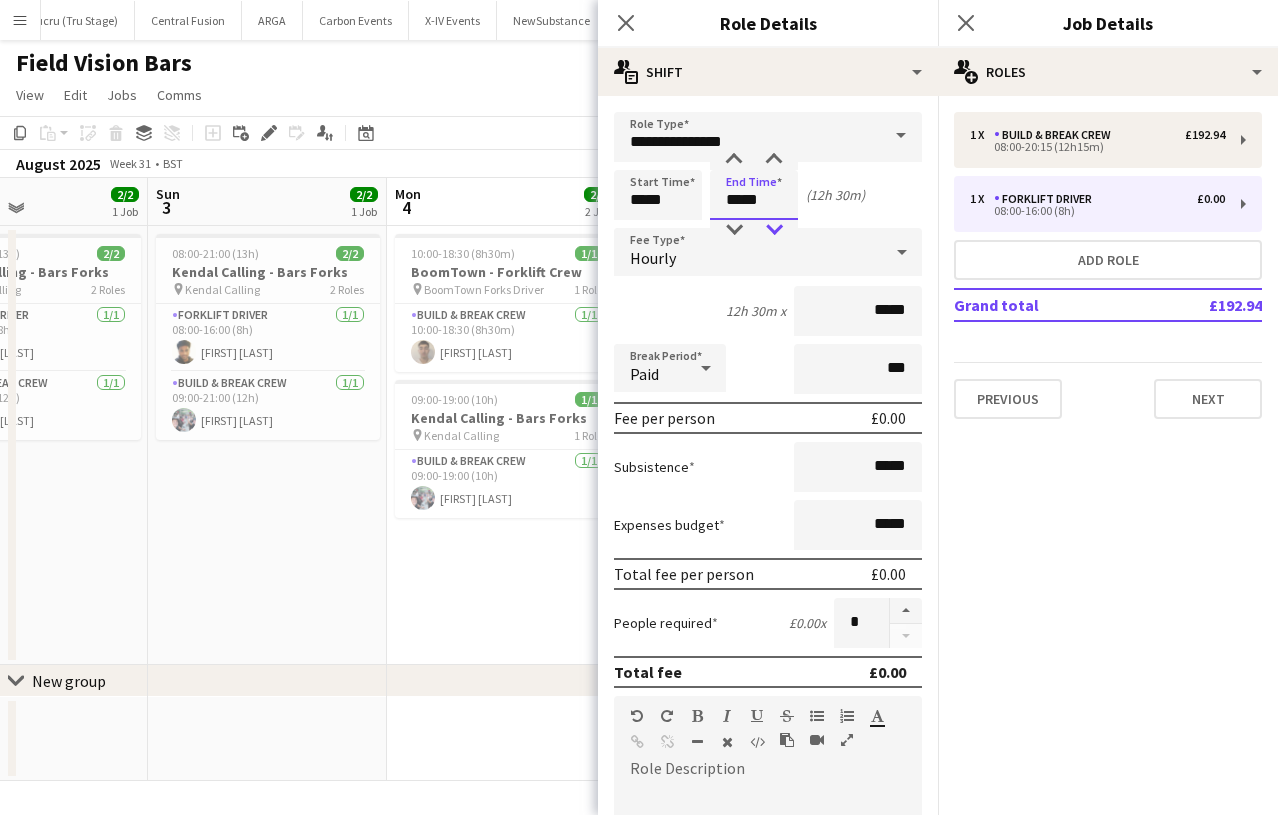 type on "*****" 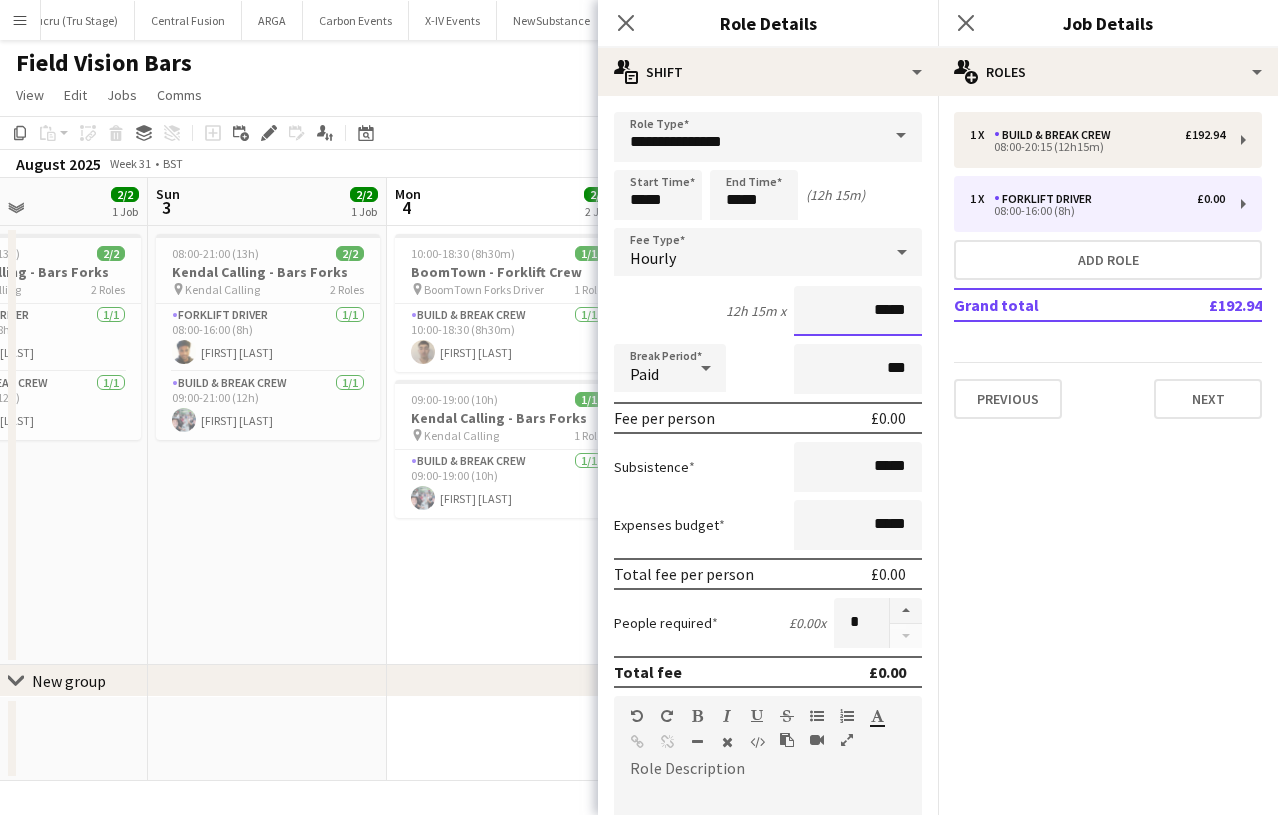 drag, startPoint x: 911, startPoint y: 320, endPoint x: 765, endPoint y: 271, distance: 154.00325 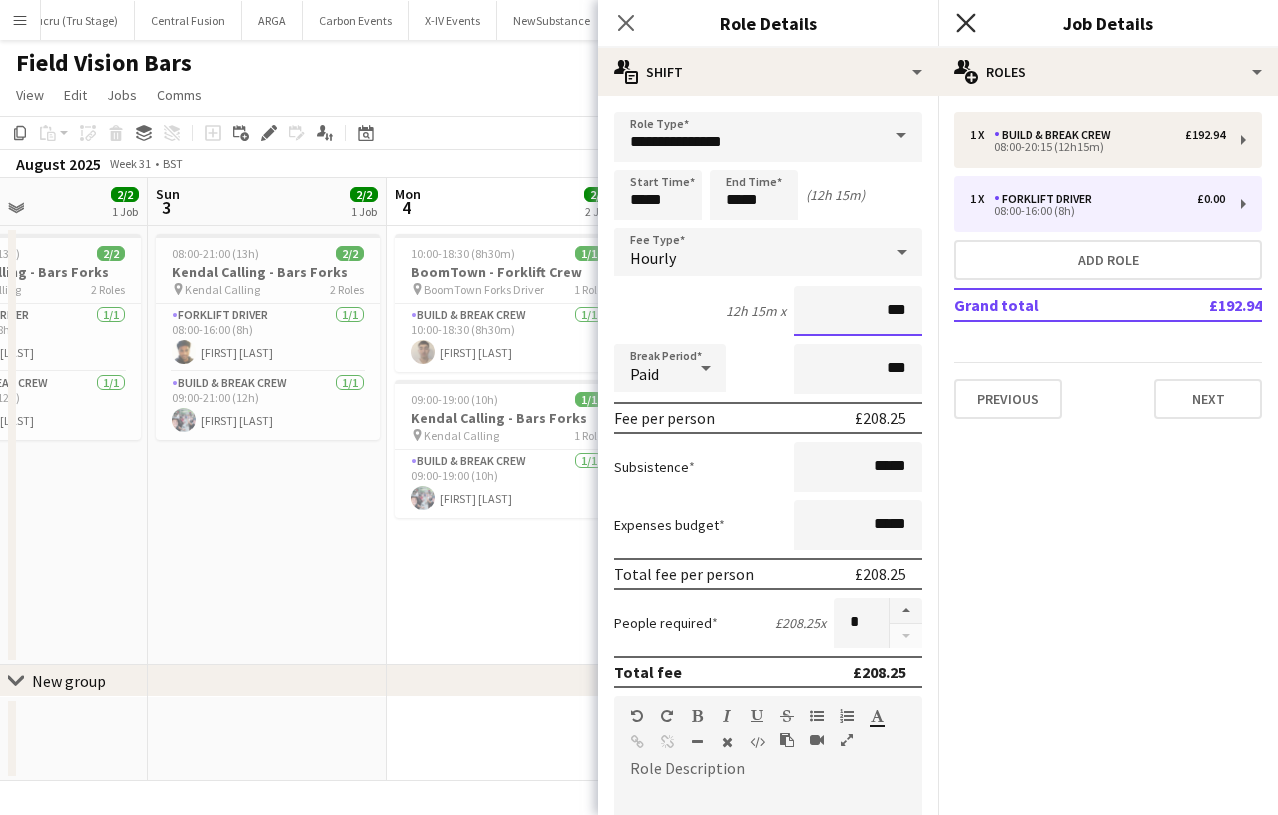 type on "***" 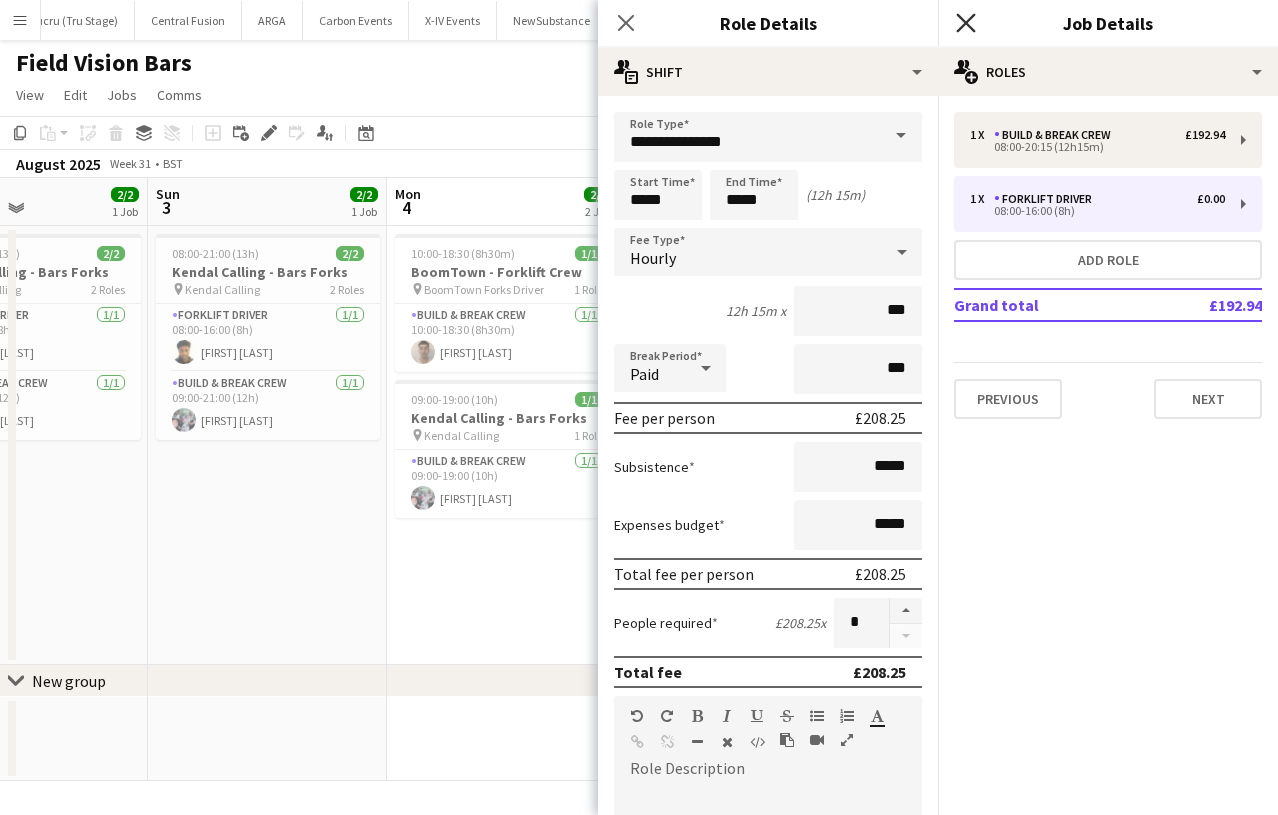 click 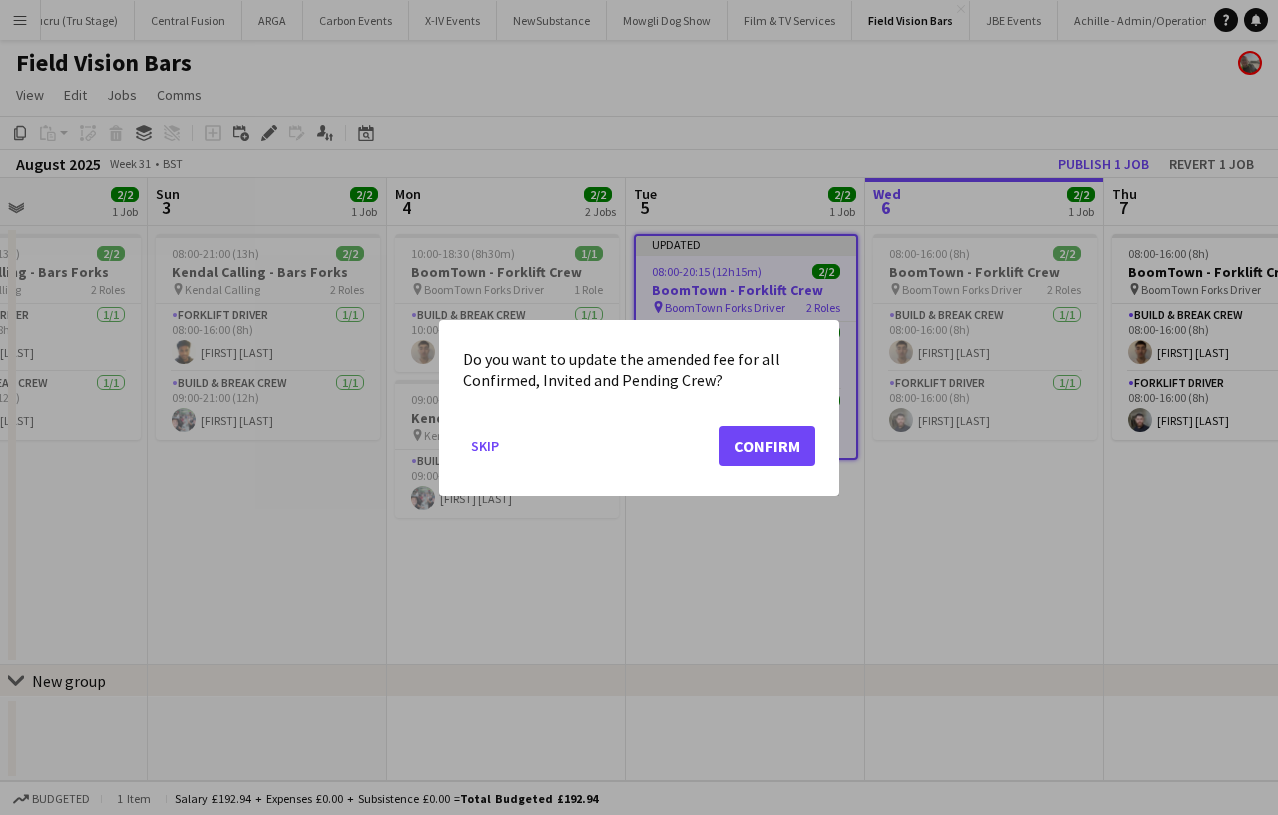 click on "Confirm" 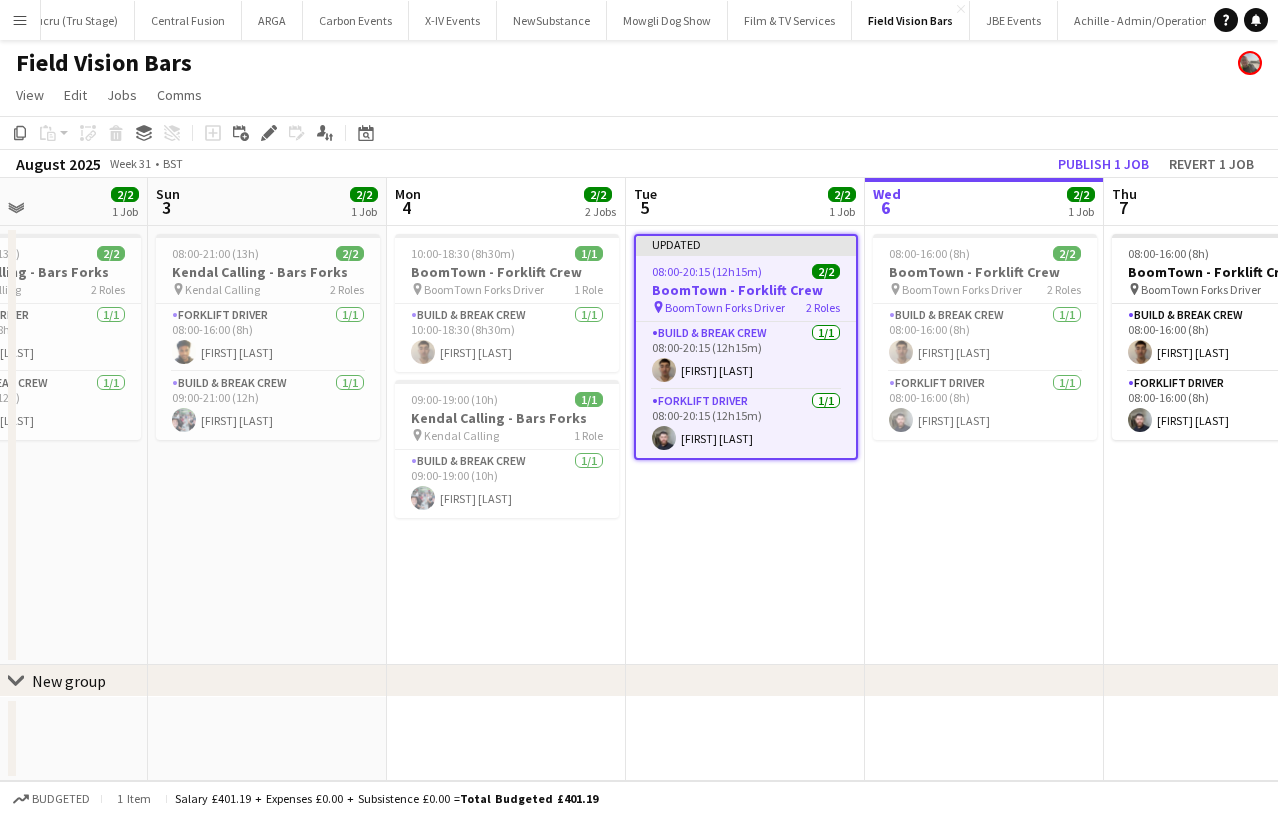 click on "Publish 1 job" 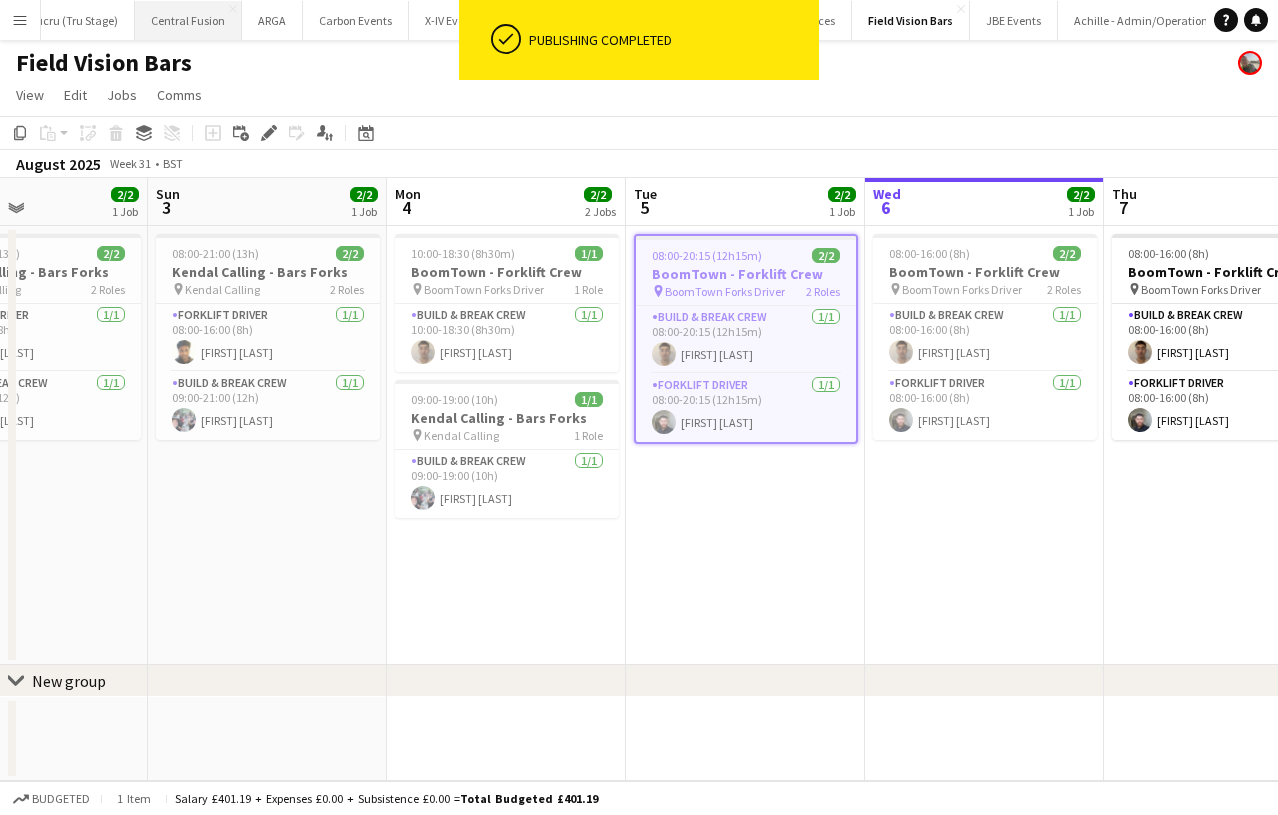 click on "Central Fusion
Close" at bounding box center (188, 20) 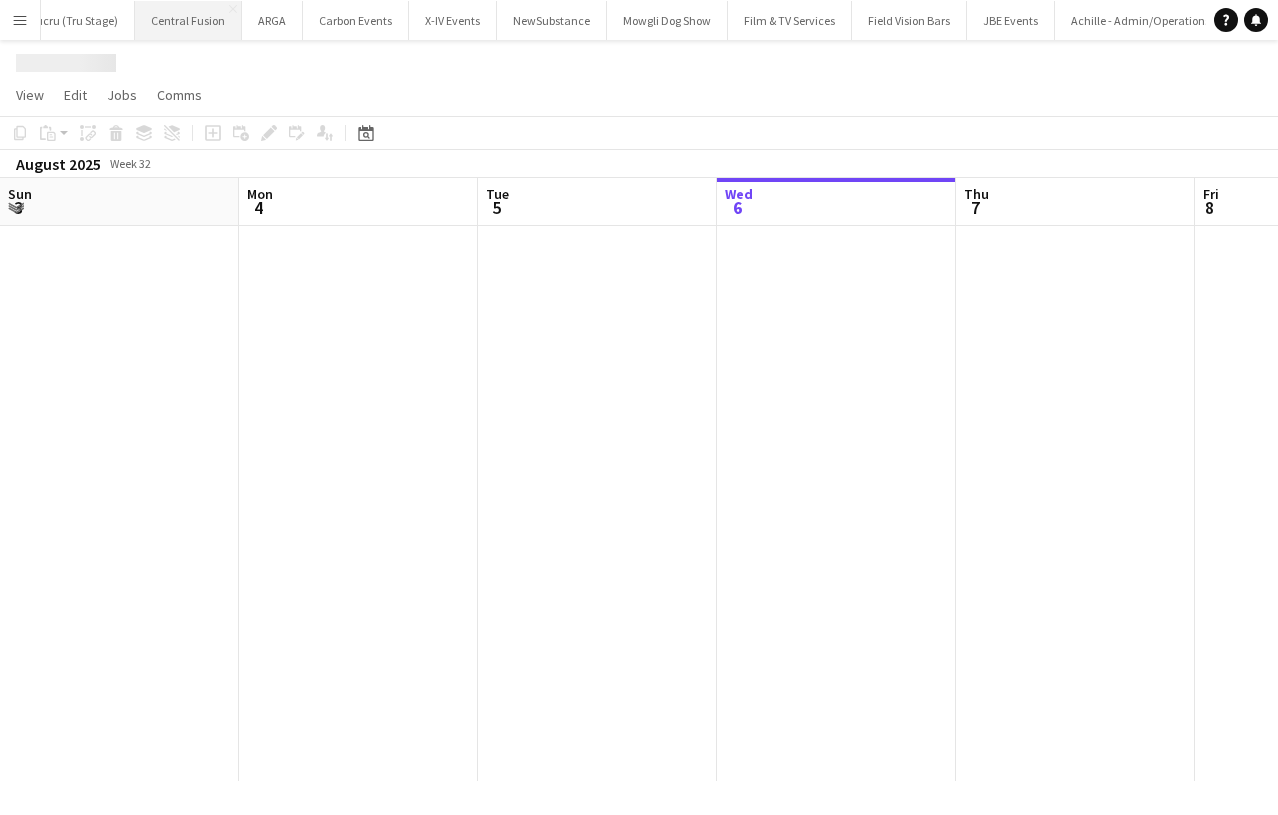 scroll, scrollTop: 0, scrollLeft: 478, axis: horizontal 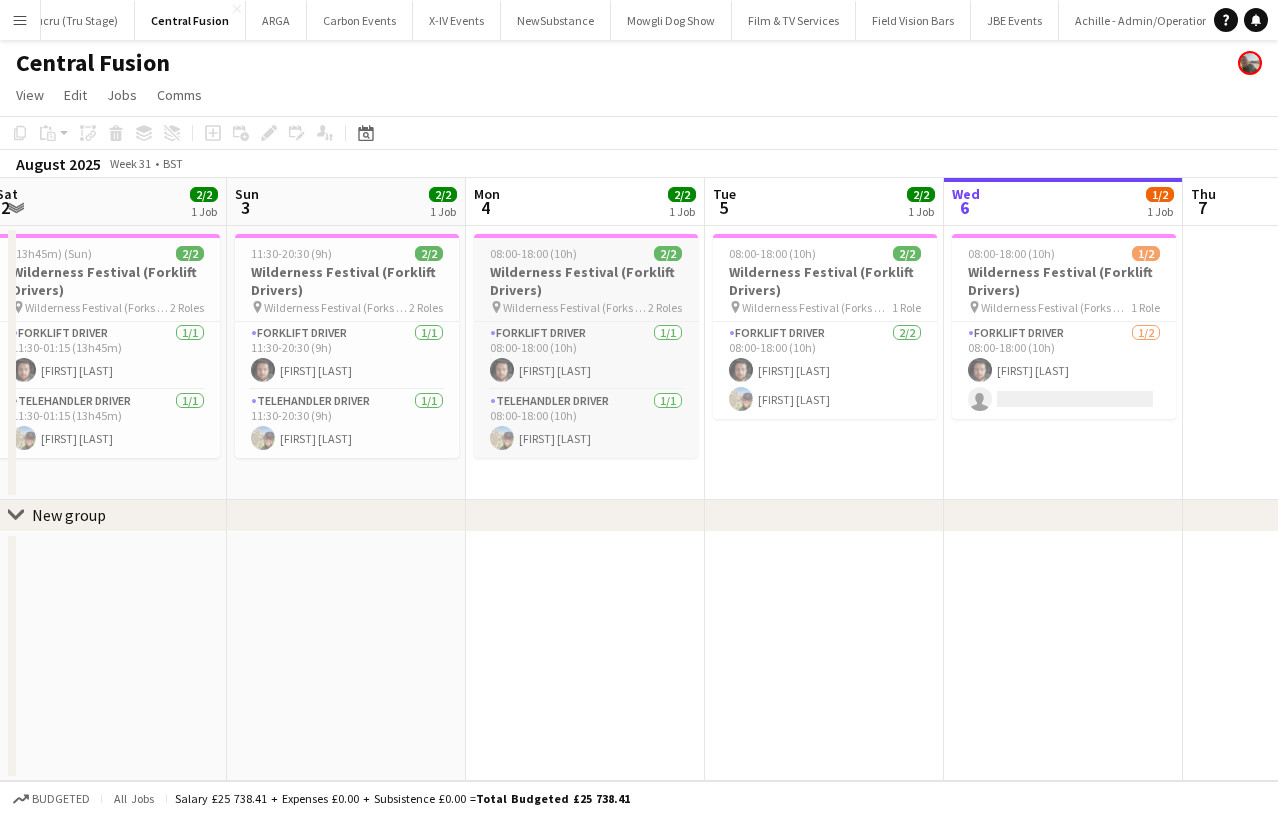 click on "Wilderness Festival (Forklift Drivers)" at bounding box center [586, 281] 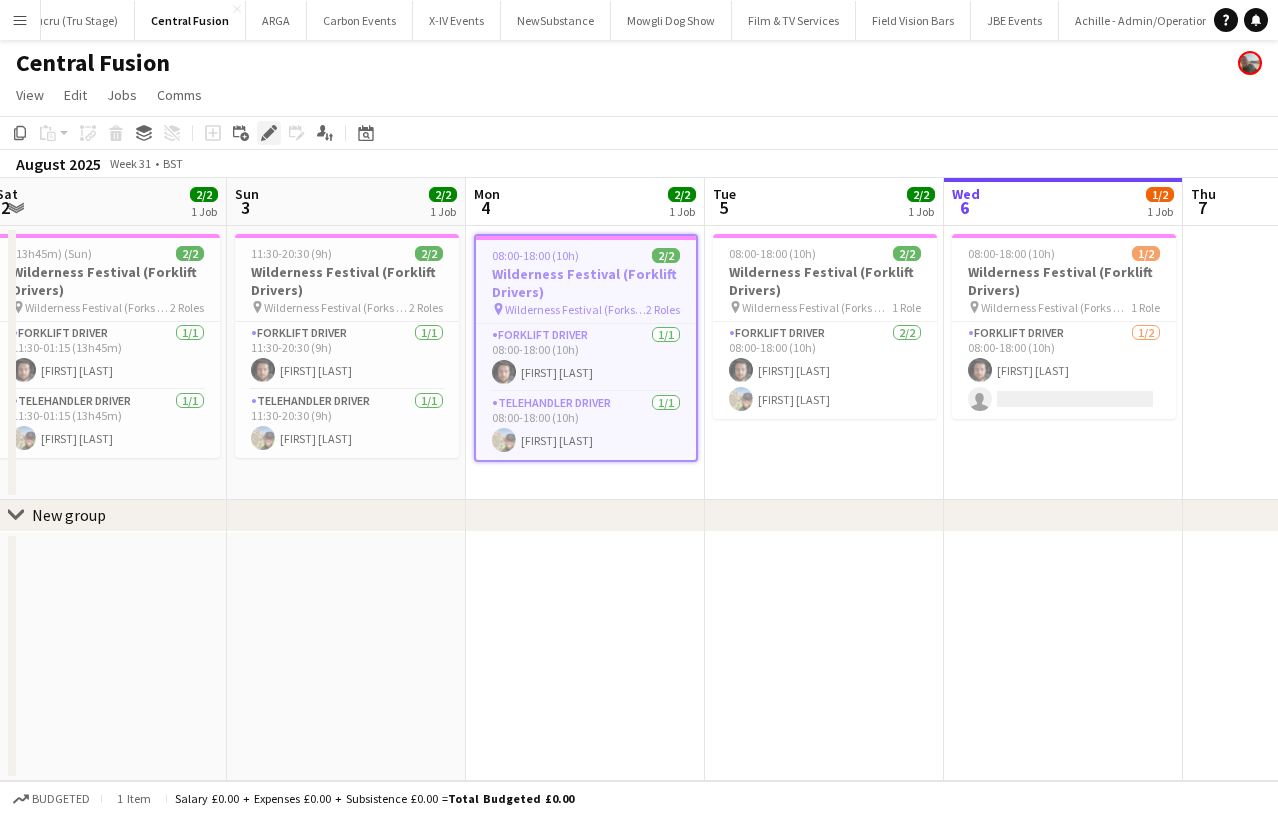 click on "Edit" 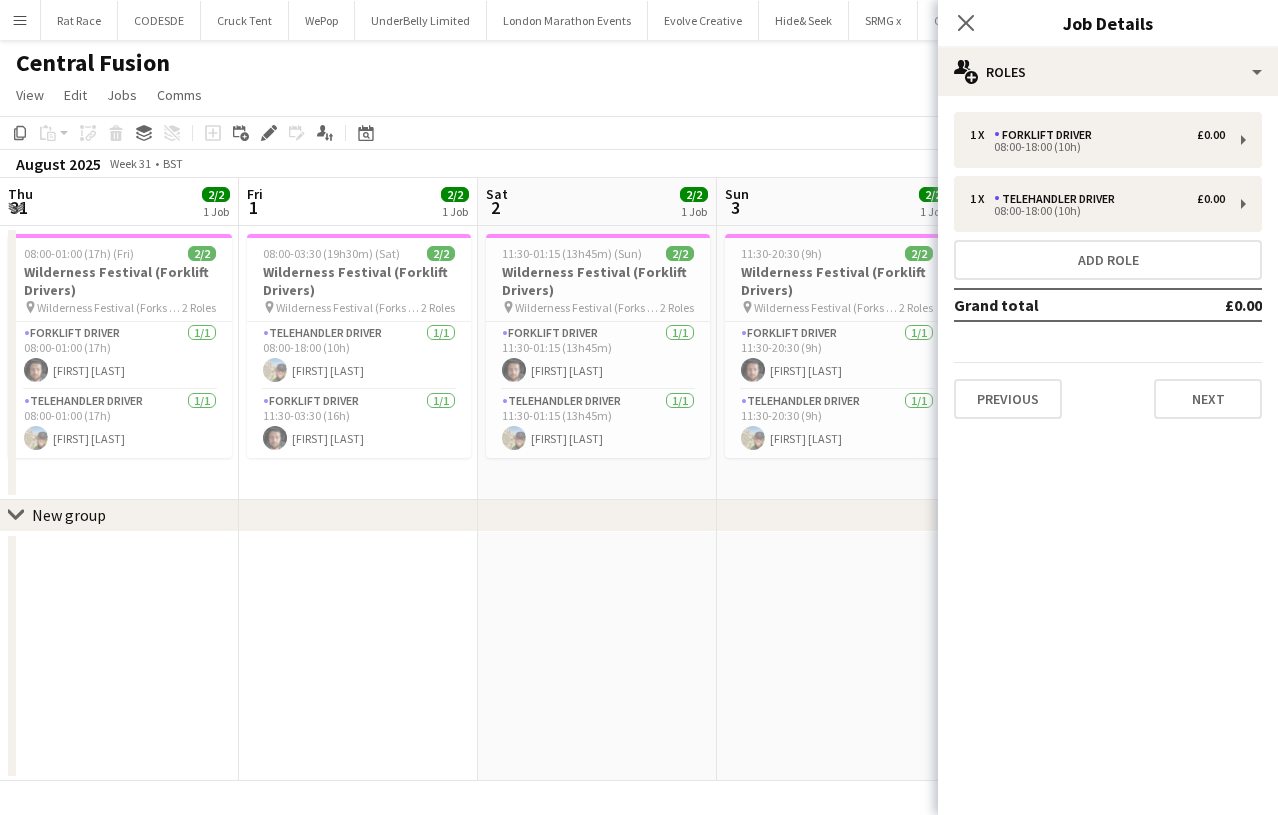 scroll, scrollTop: 0, scrollLeft: 0, axis: both 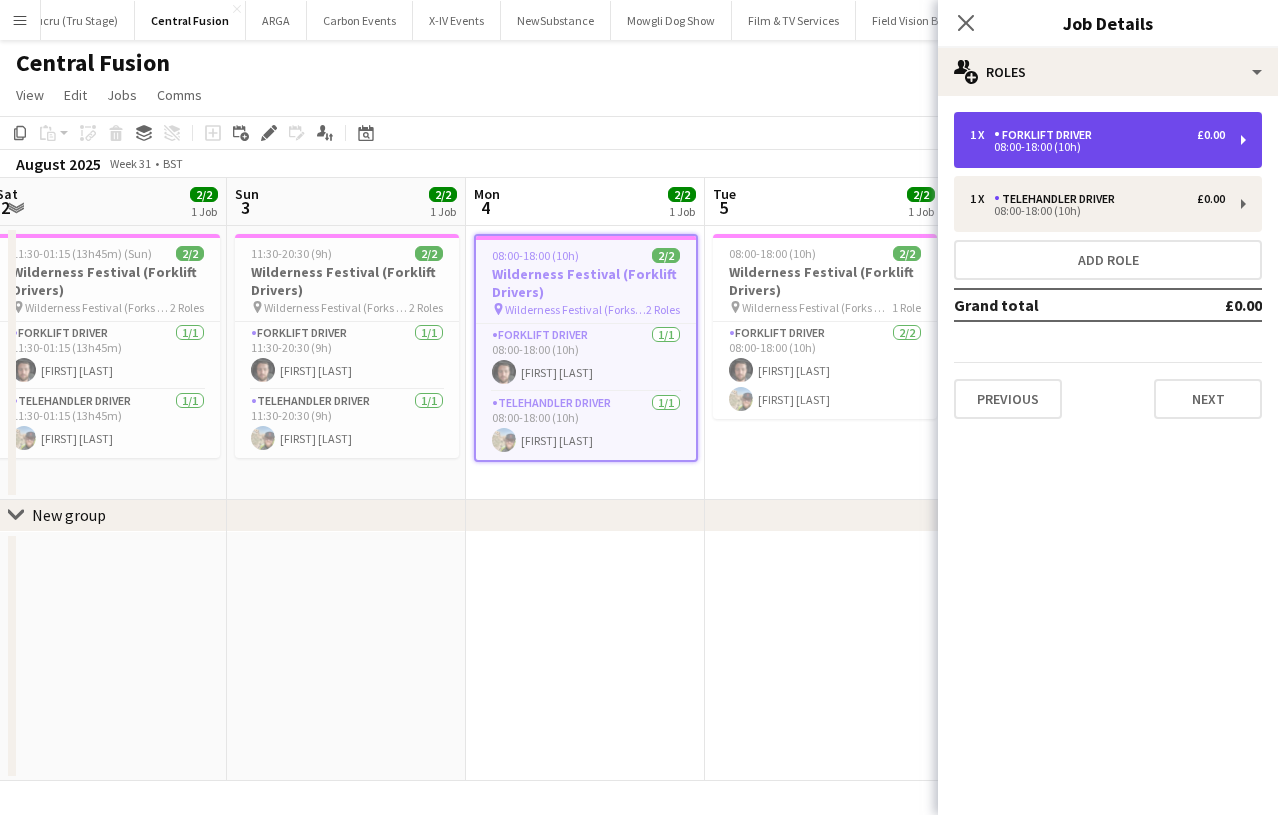 click on "08:00-18:00 (10h)" at bounding box center (1097, 147) 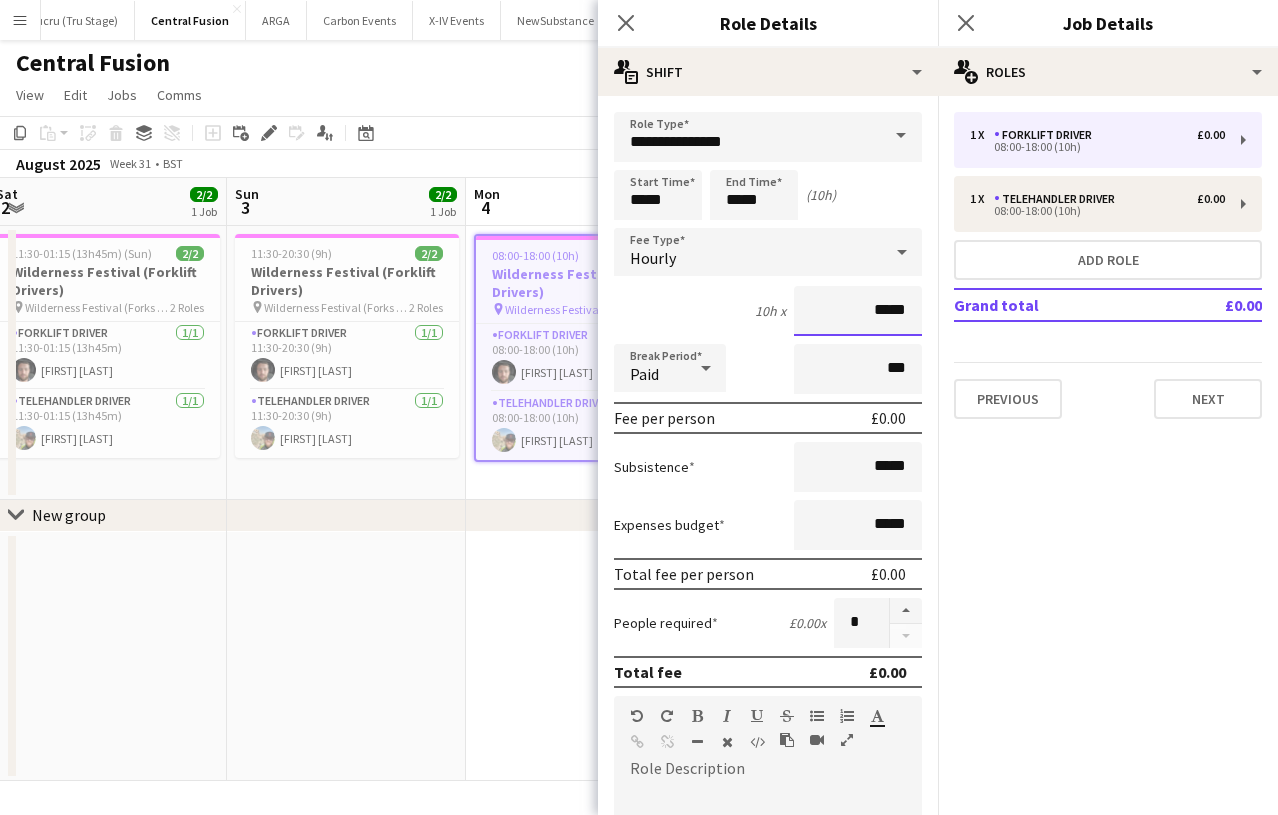 drag, startPoint x: 916, startPoint y: 318, endPoint x: 708, endPoint y: 259, distance: 216.20592 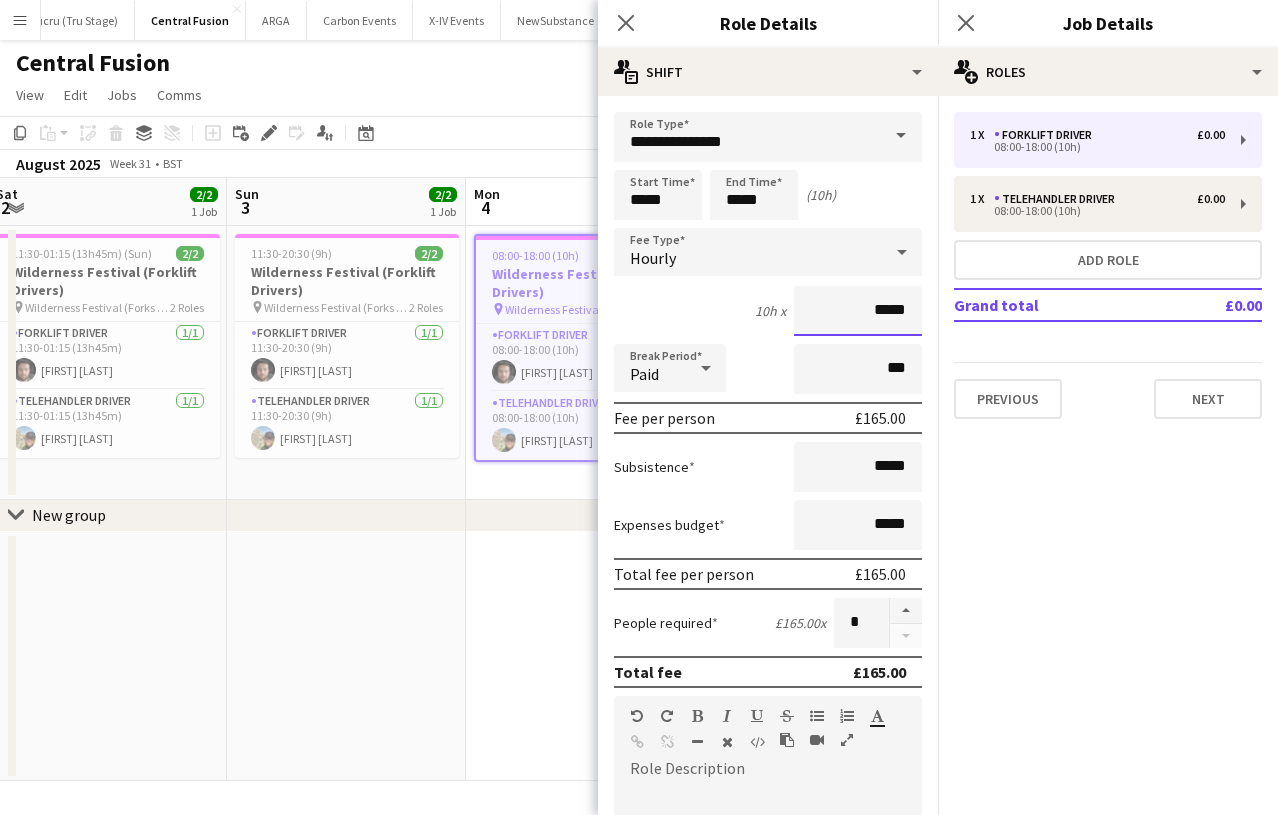 type on "*****" 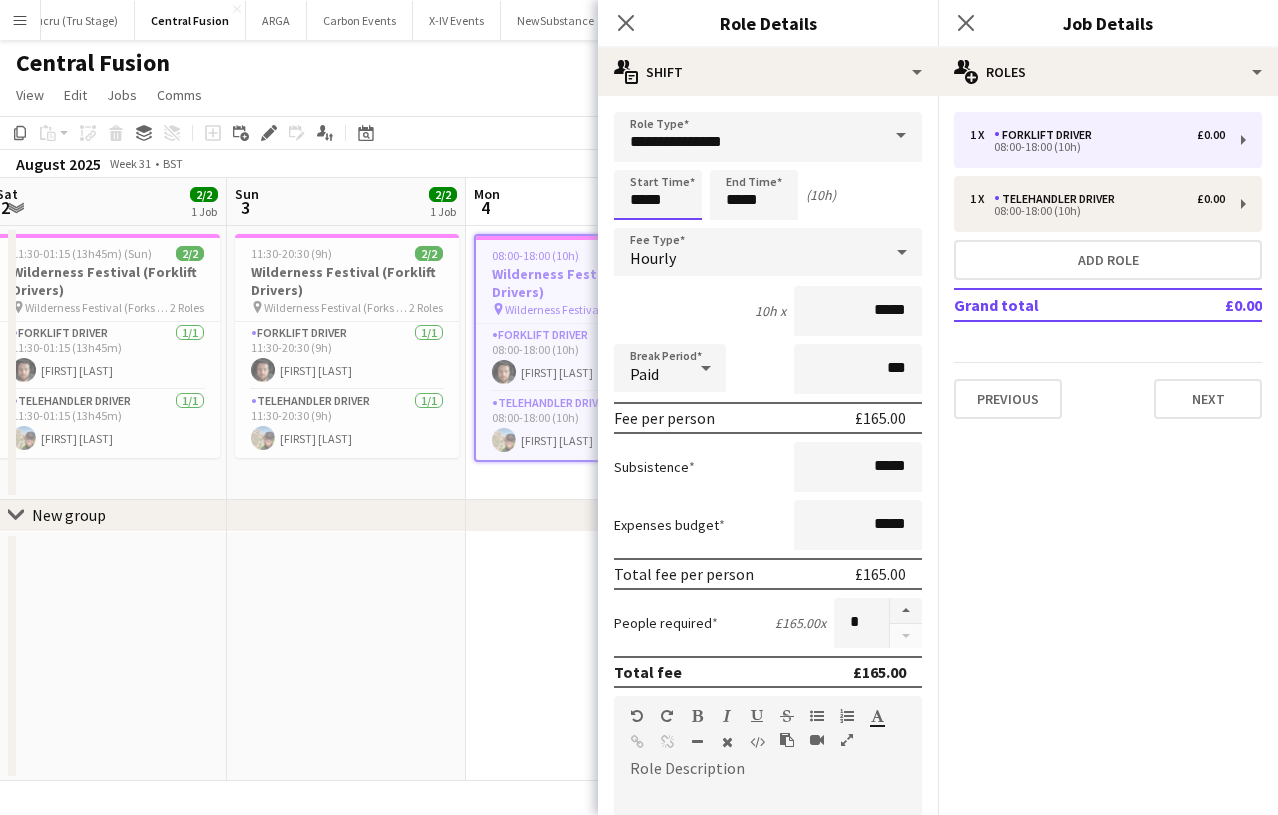 click on "Menu
Boards
Boards   Boards   All jobs   Status
Workforce
Workforce   My Workforce   Recruiting
Comms
Comms
Pay
Pay   Approvals   Payments   Reports
Platform Settings
Platform Settings   App settings   Your settings   Profiles
Training Academy
Training Academy
Knowledge Base
Knowledge Base
Product Updates
Product Updates   Log Out   Privacy   Rat Race
Close
CODESDE
Close
Cruck Tent
Close
WePop
Close
UnderBelly Limited
Close
London Marathon Events
Close
Evolve Creative
Close
Hide& Seek
Close
SRMG x
Close
Close" at bounding box center (639, 407) 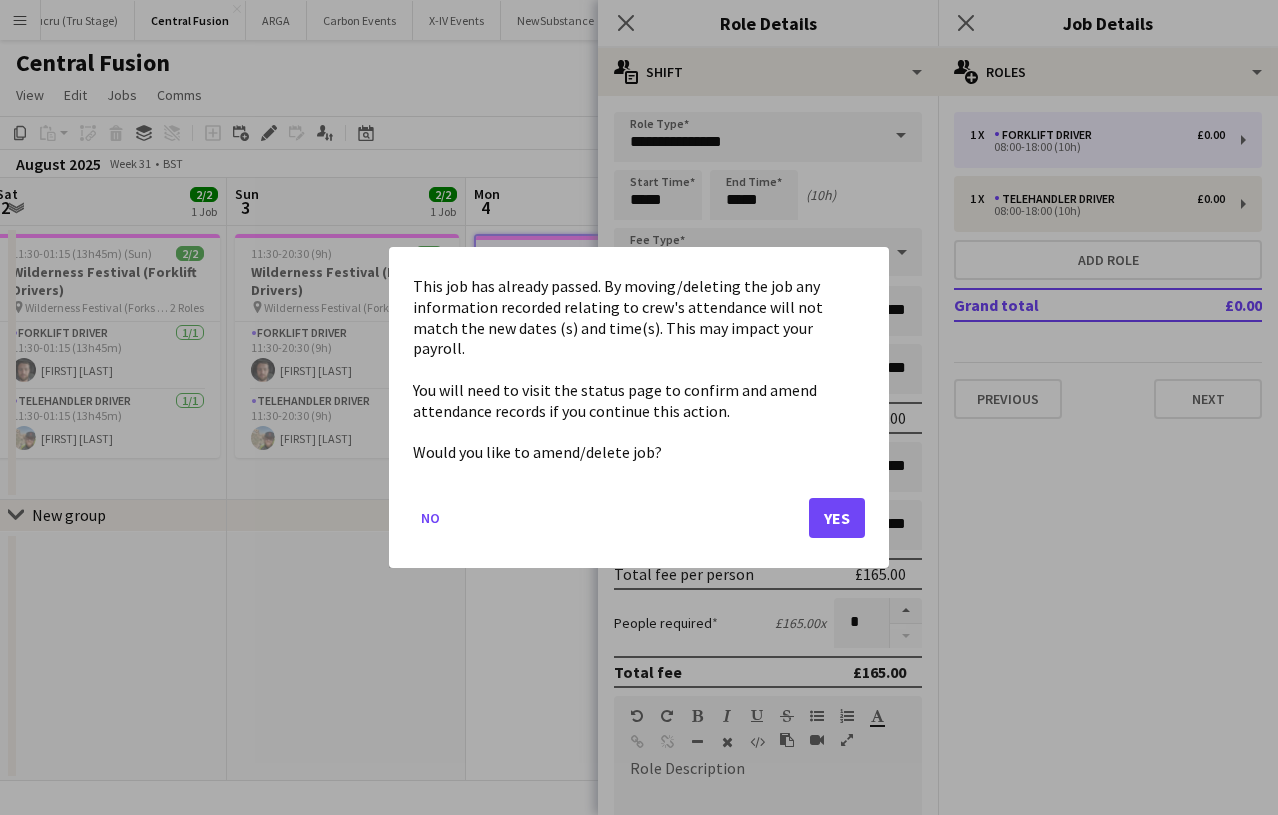 click on "Yes" 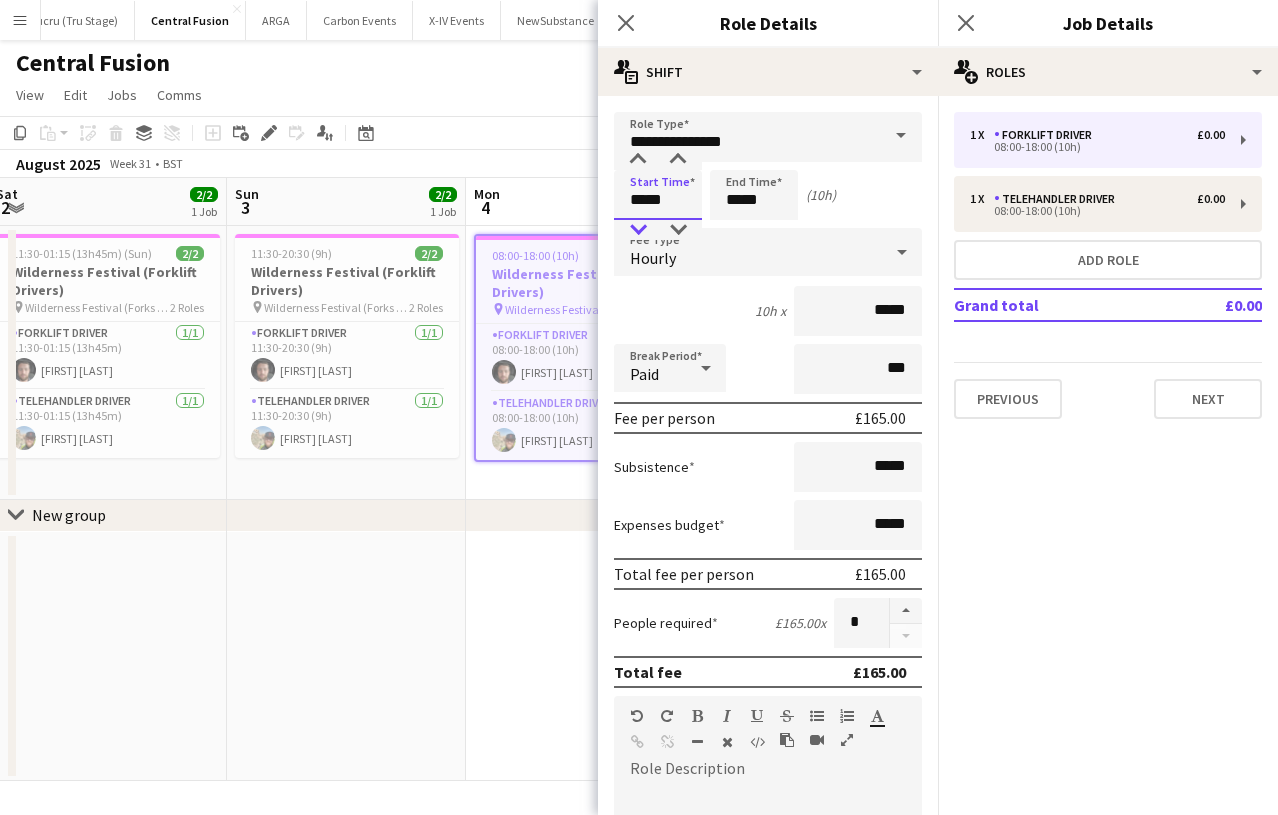 click at bounding box center [638, 230] 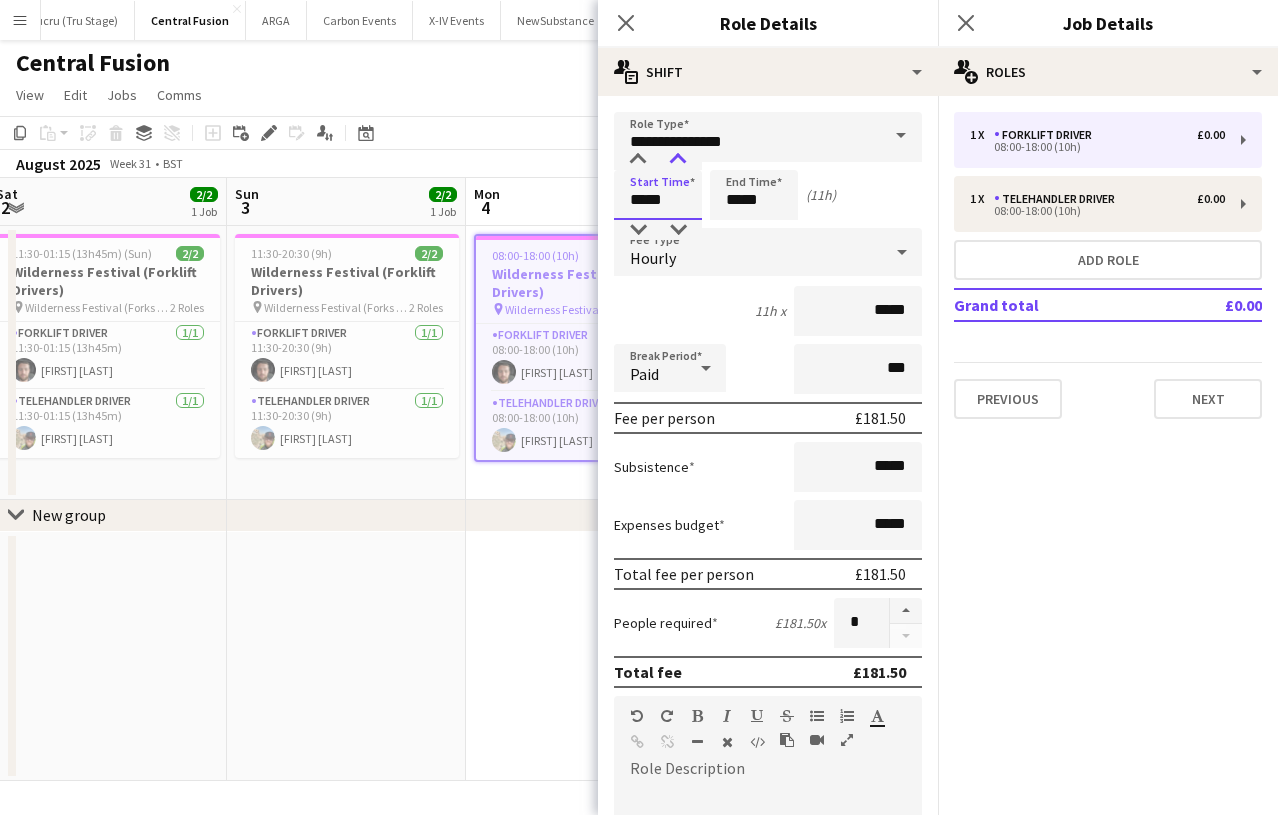 click at bounding box center [678, 160] 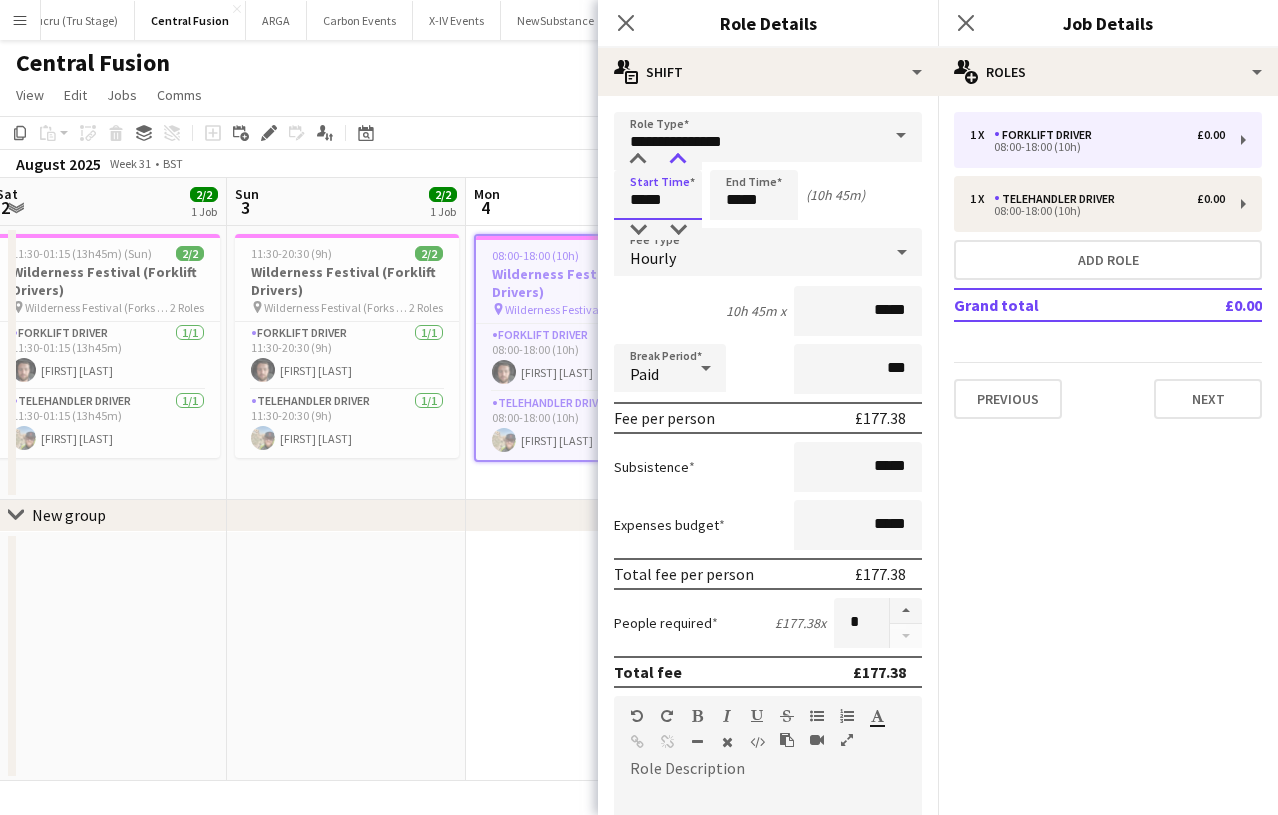 type on "*****" 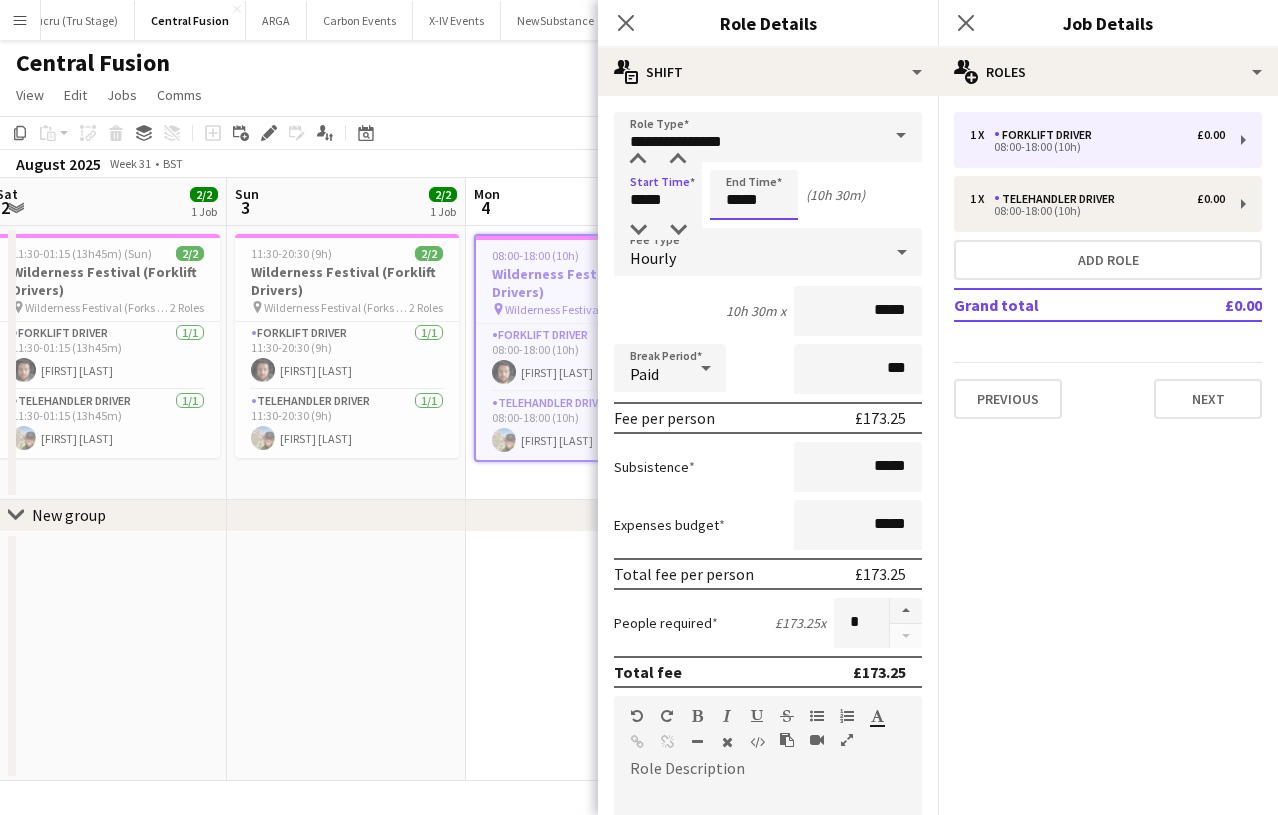 click on "*****" at bounding box center (754, 195) 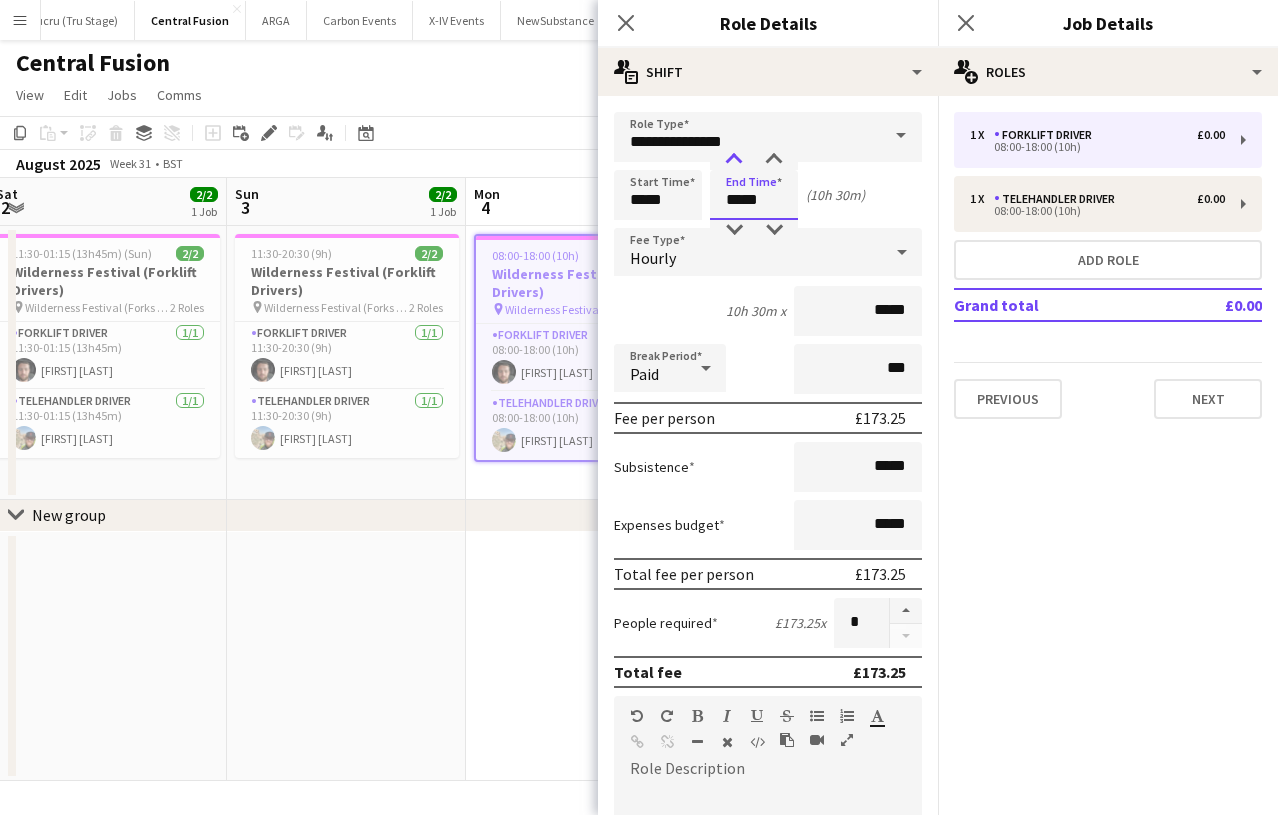 click at bounding box center [734, 160] 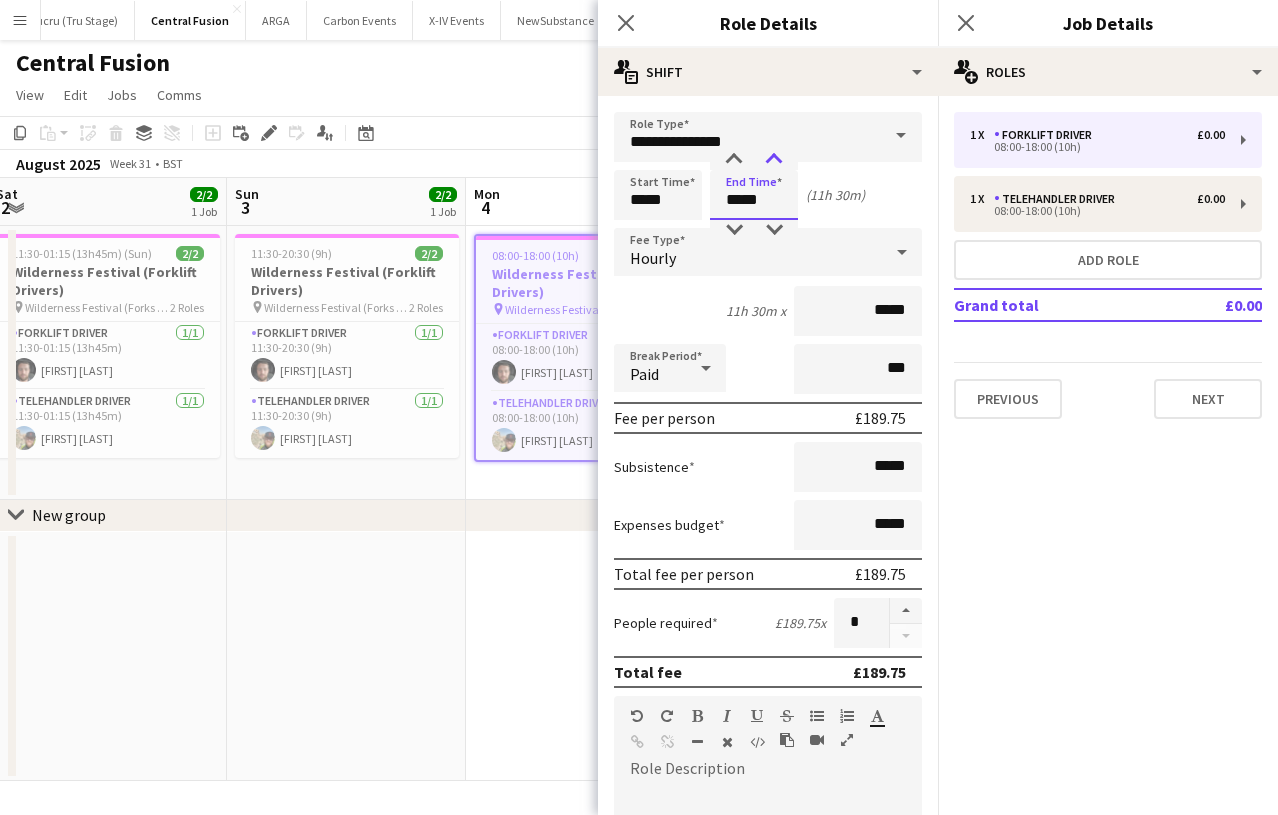 click at bounding box center [774, 160] 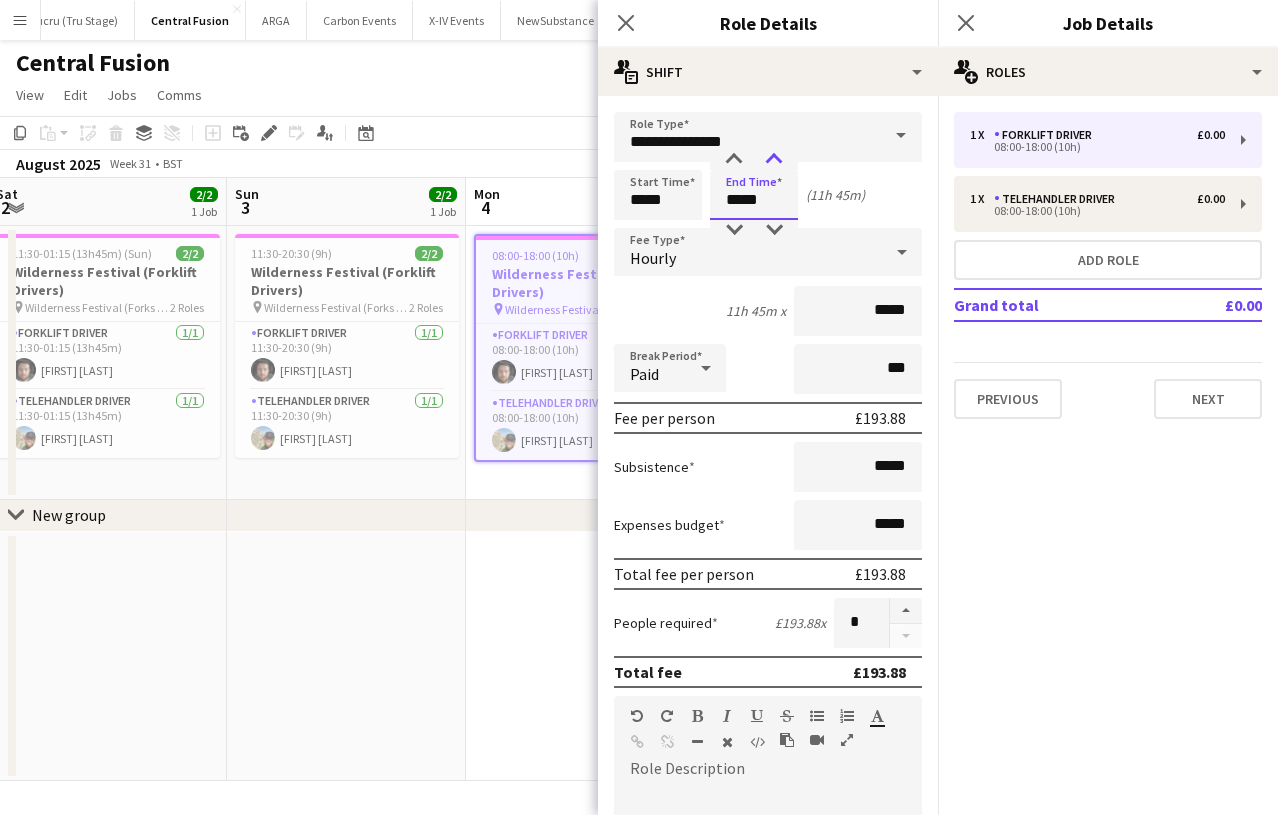 type on "*****" 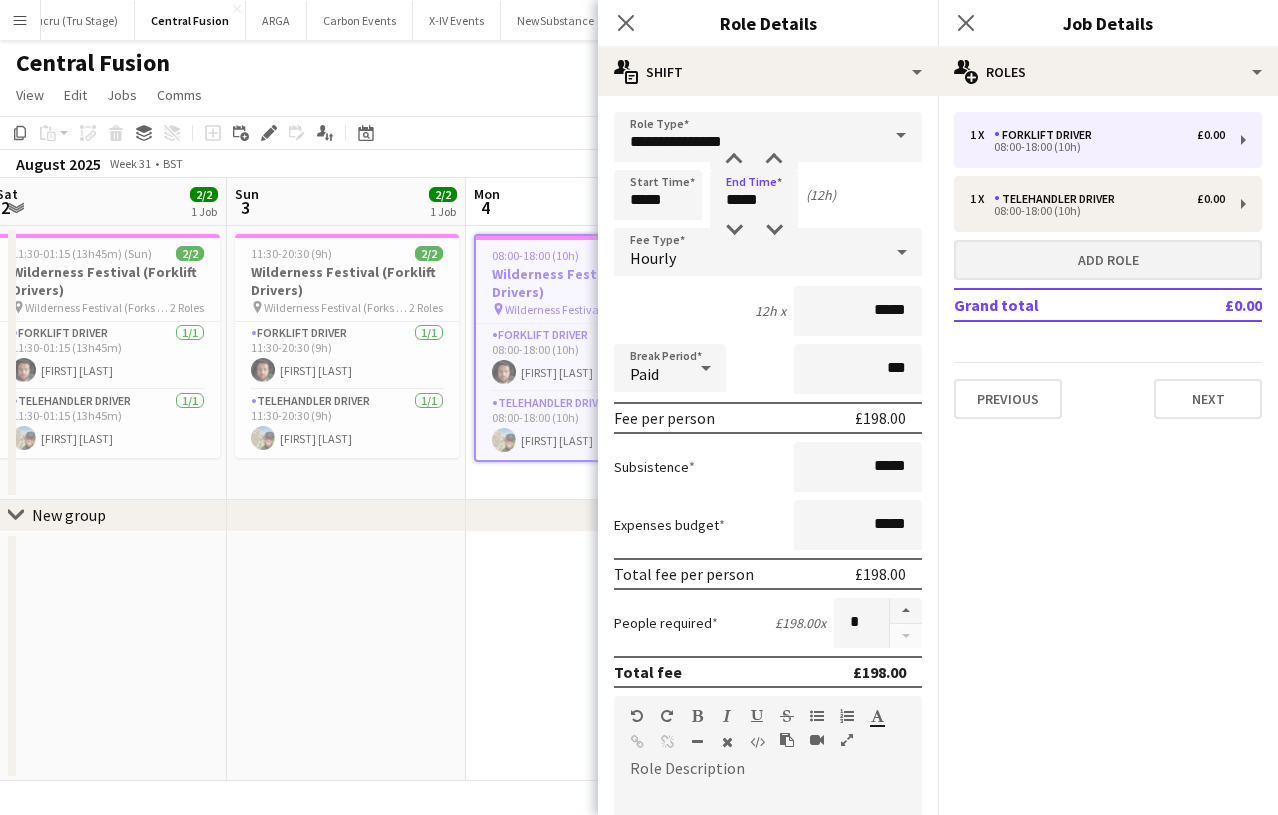 click on "Add role" at bounding box center [1108, 260] 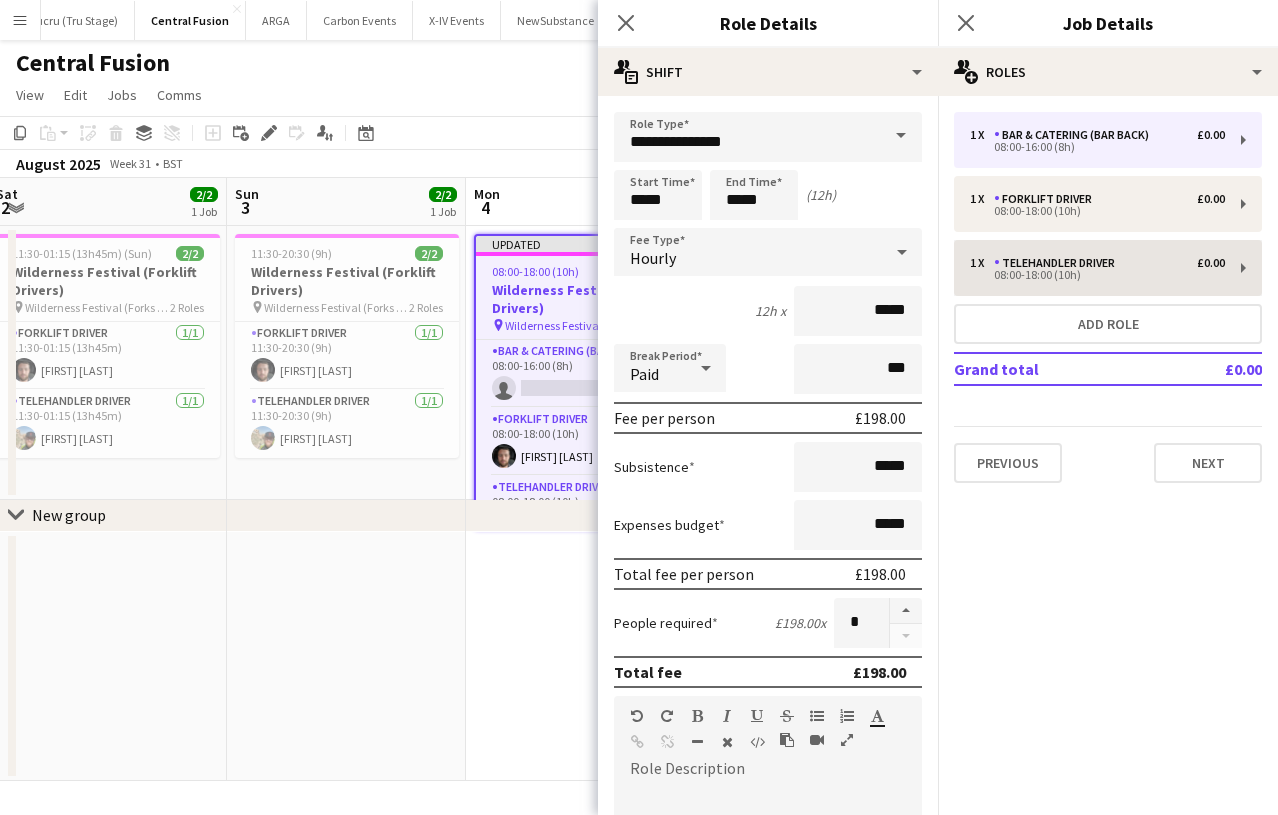 type on "**********" 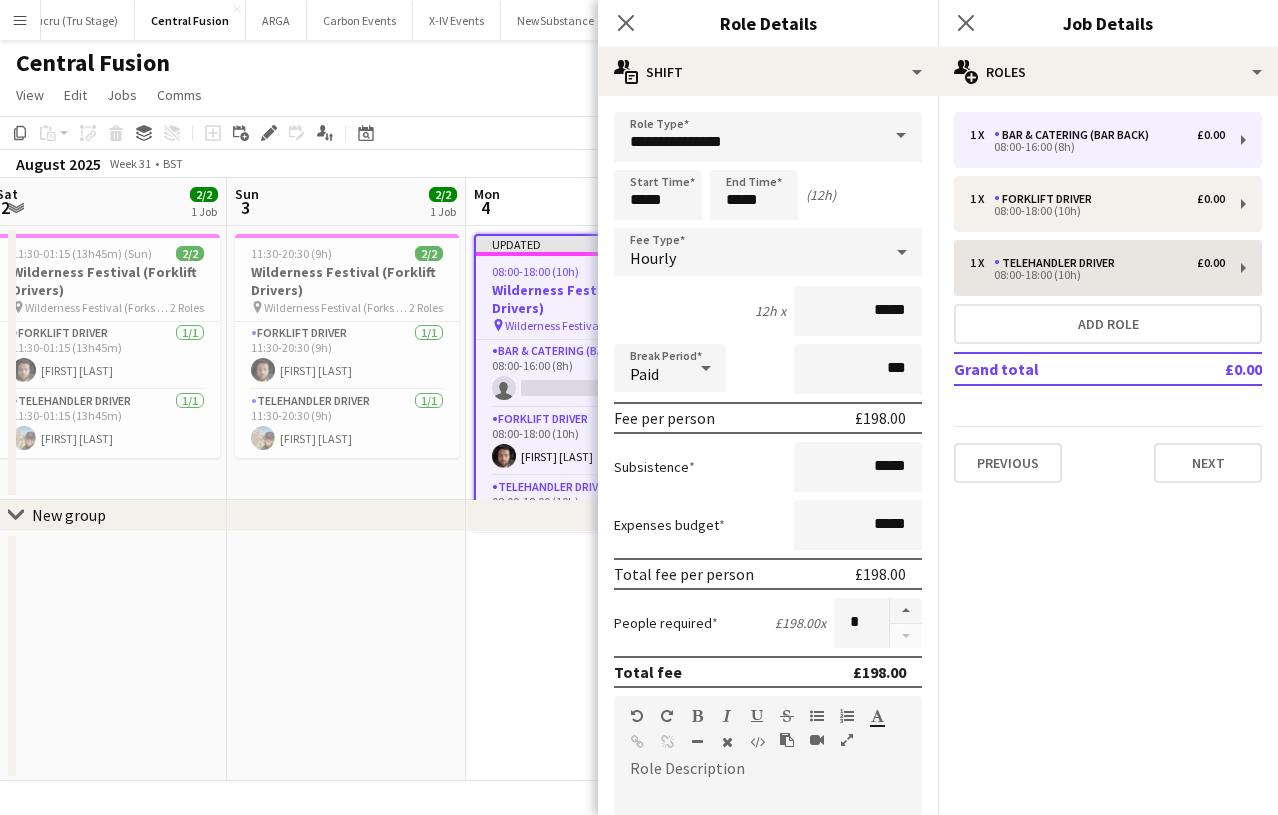 type on "*****" 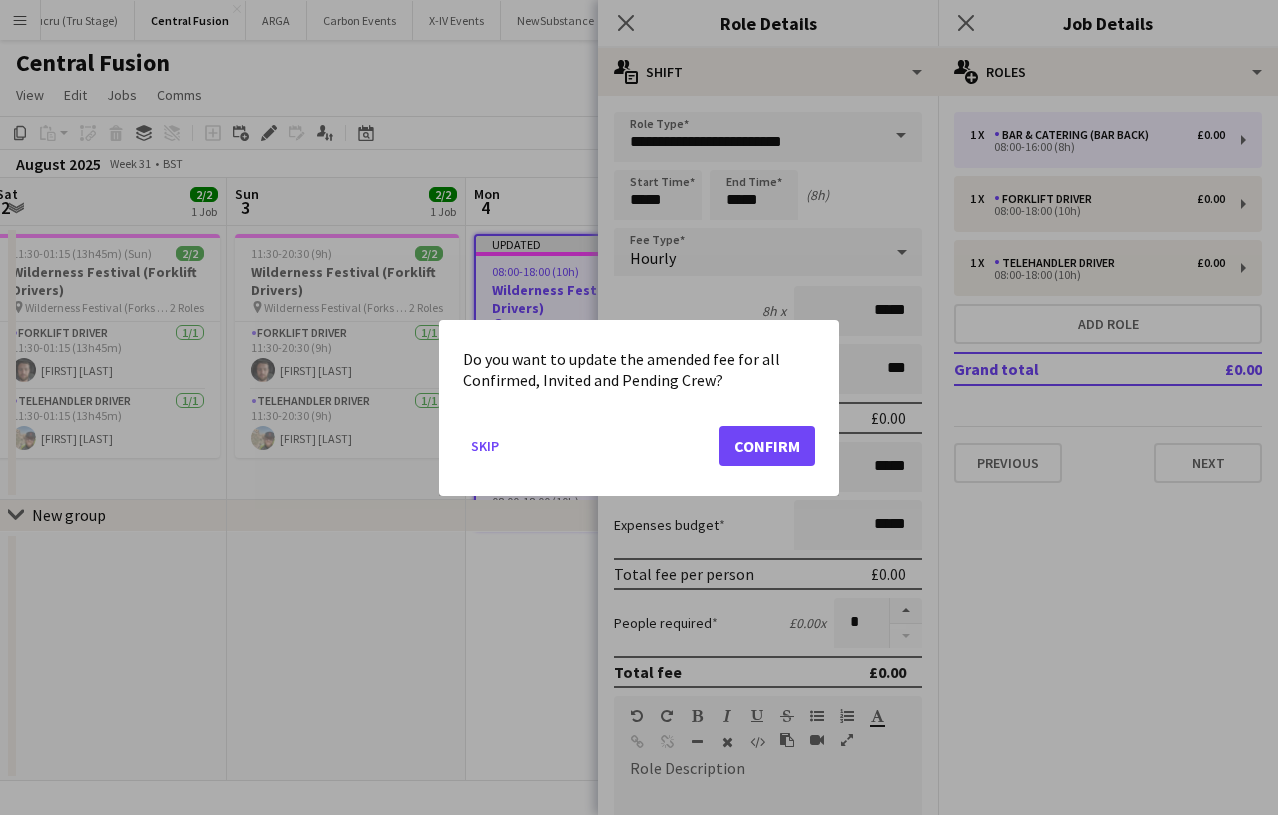 click on "Confirm" 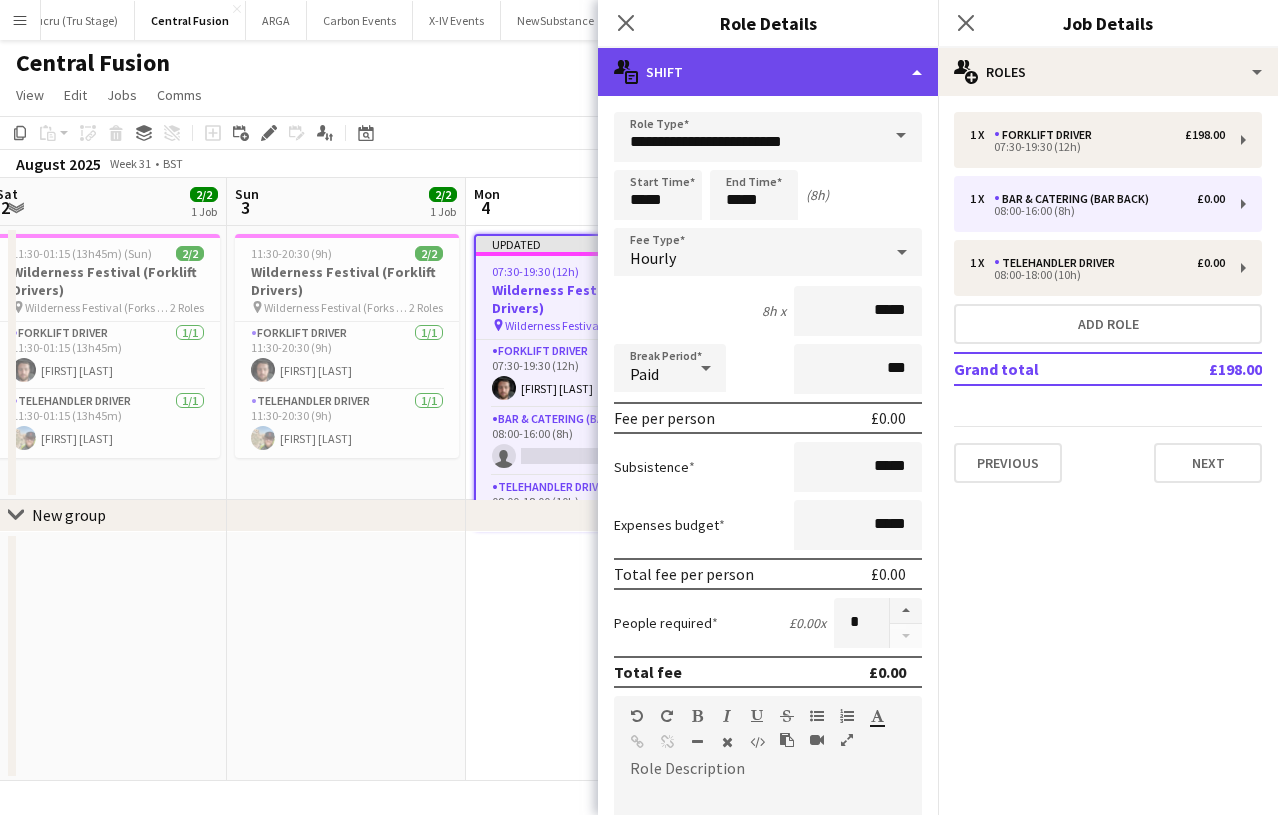 click on "multiple-actions-text
Shift" 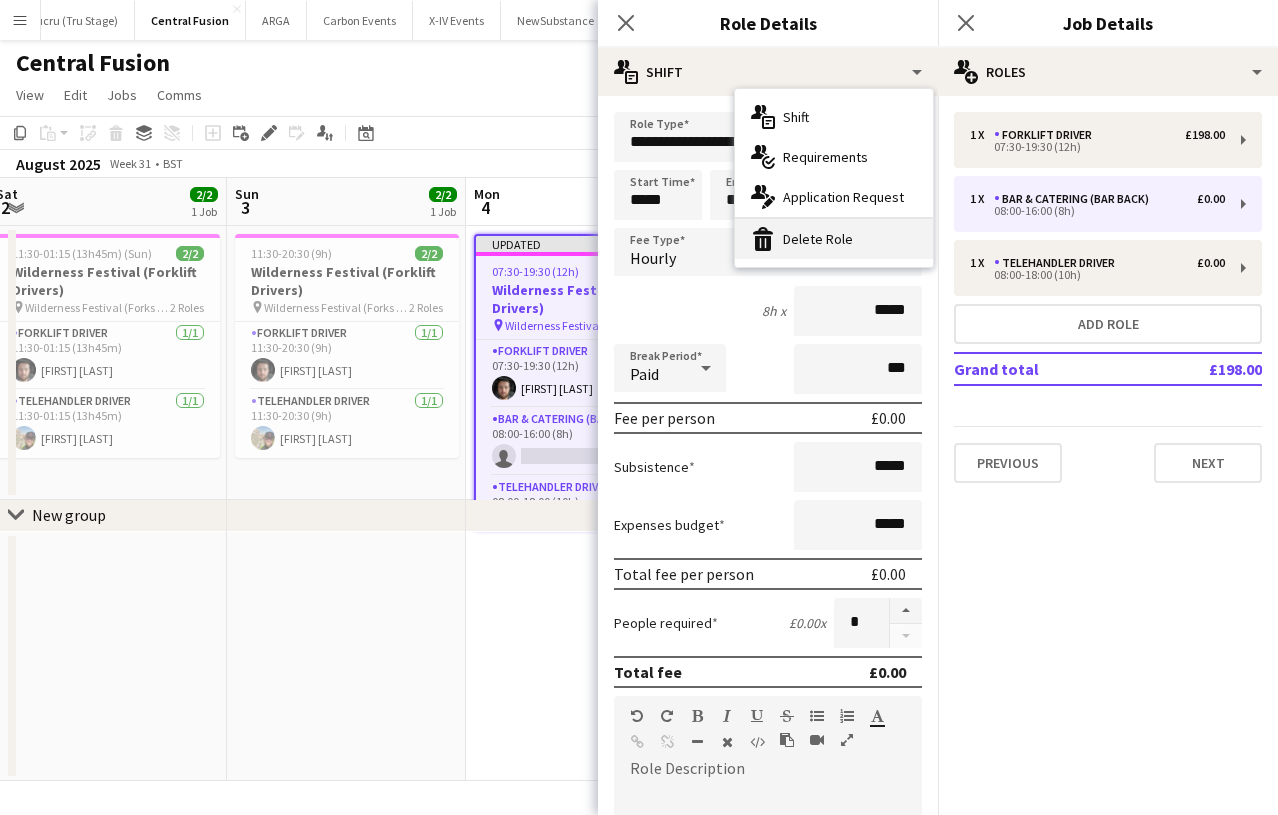 click on "bin-2
Delete Role" at bounding box center (834, 239) 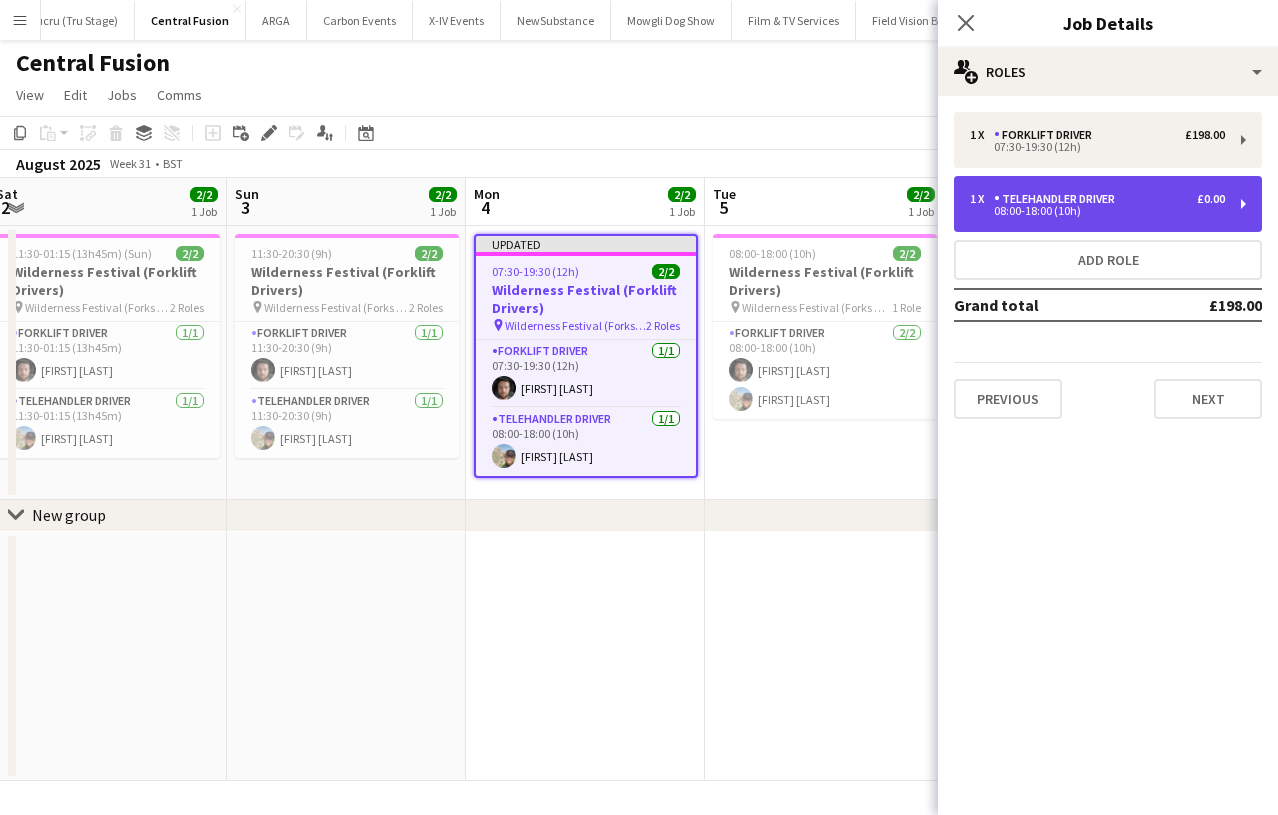 click on "Telehandler Driver" at bounding box center [1058, 199] 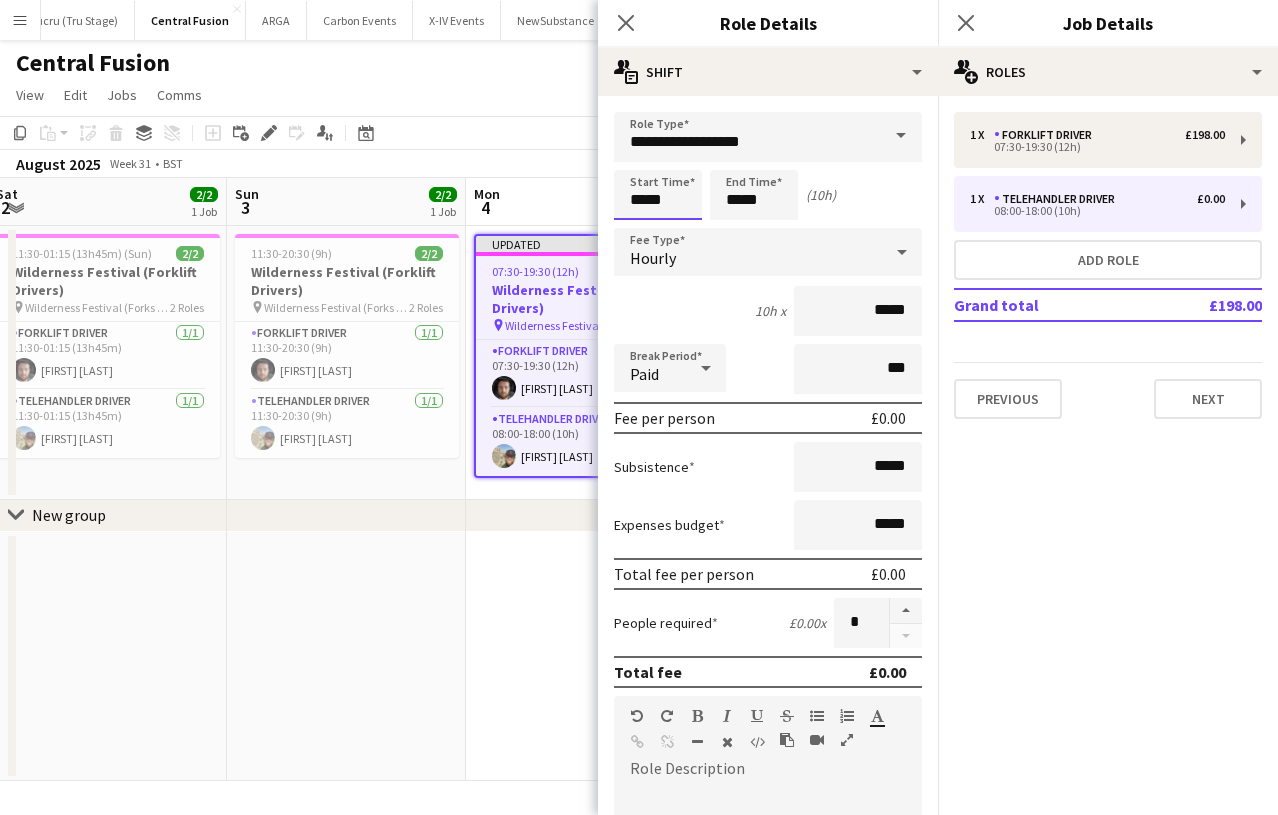 click on "Menu
Boards
Boards Boards All jobs Status
Workforce
Workforce My Workforce Recruiting
Comms
Comms
Pay
Approvals Payments Reports
Platform Settings
App settings Your settings Profiles
Training Academy
Knowledge Base
Knowledge Base
Product Updates
Product Updates Log Out Privacy Rat Race Close
CODESDE
Close
Cruck Tent
Close
WePop
Close
UnderBelly Limited
Close
London Marathon Events
Close
Evolve Creative
Close
Hide& Seek
Close
SRMG x
Close" at bounding box center [639, 407] 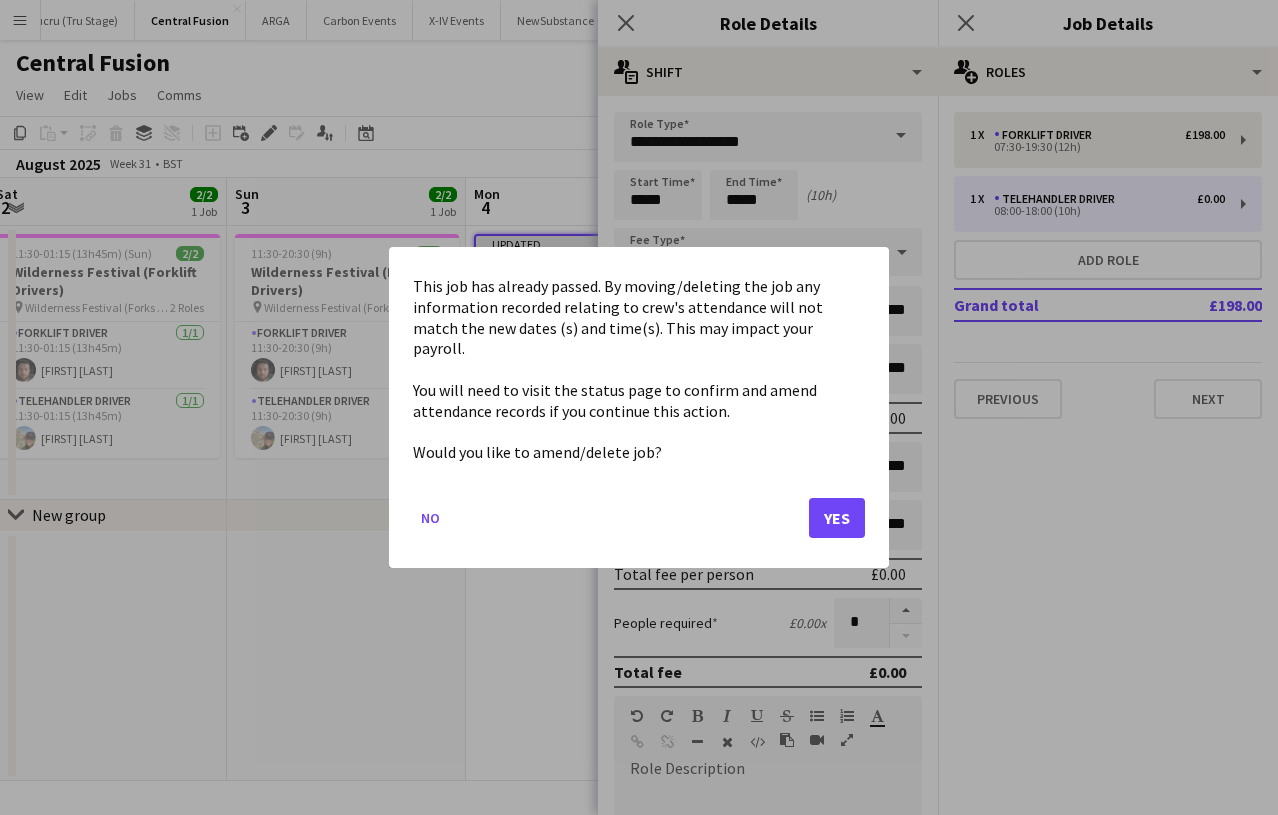 click on "No   Yes" 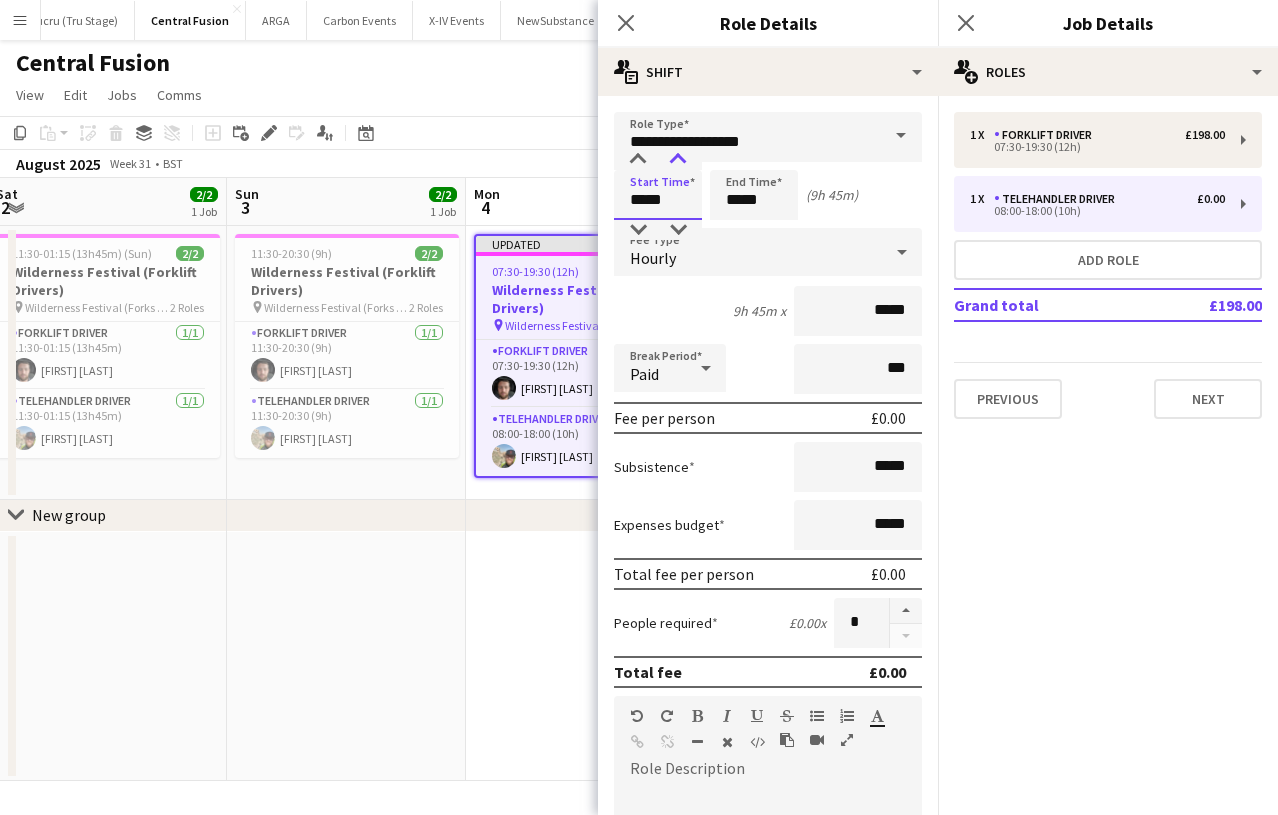 click at bounding box center (678, 160) 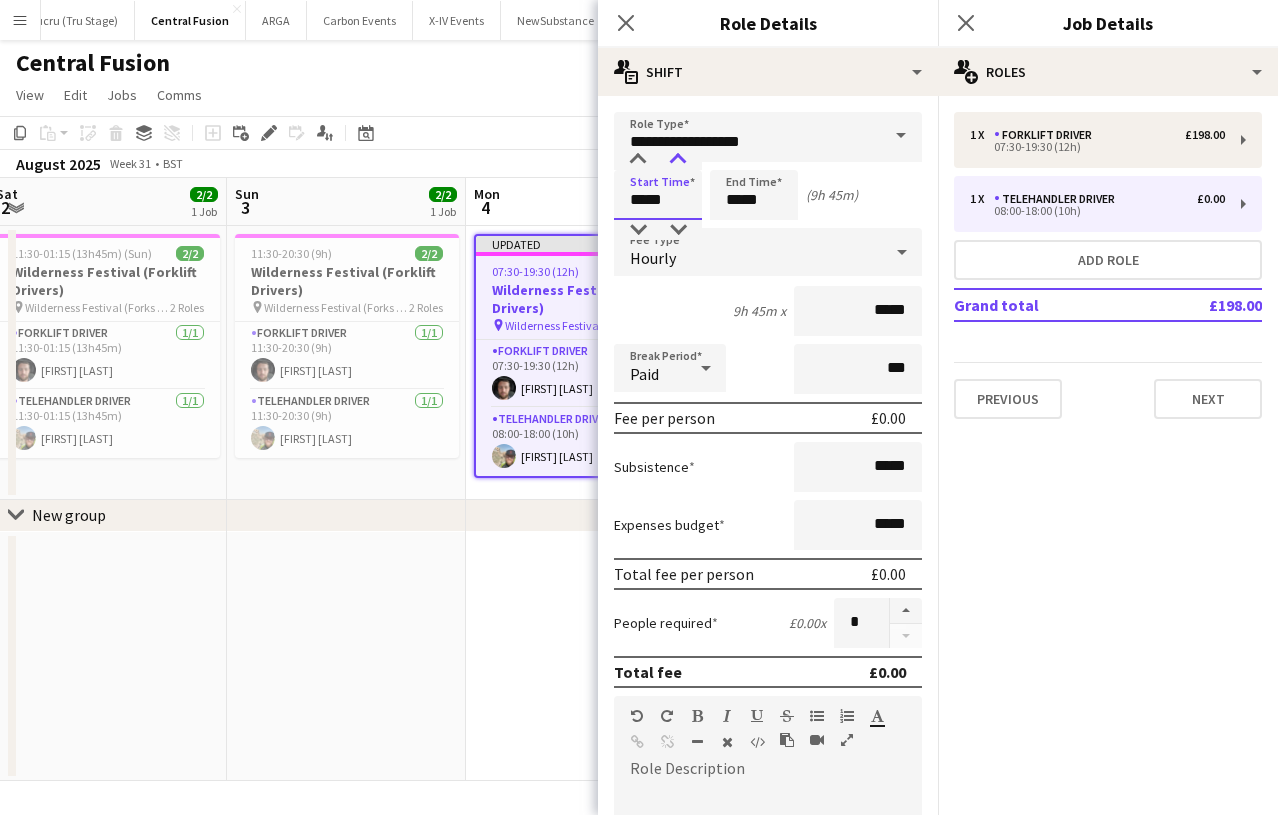 type on "*****" 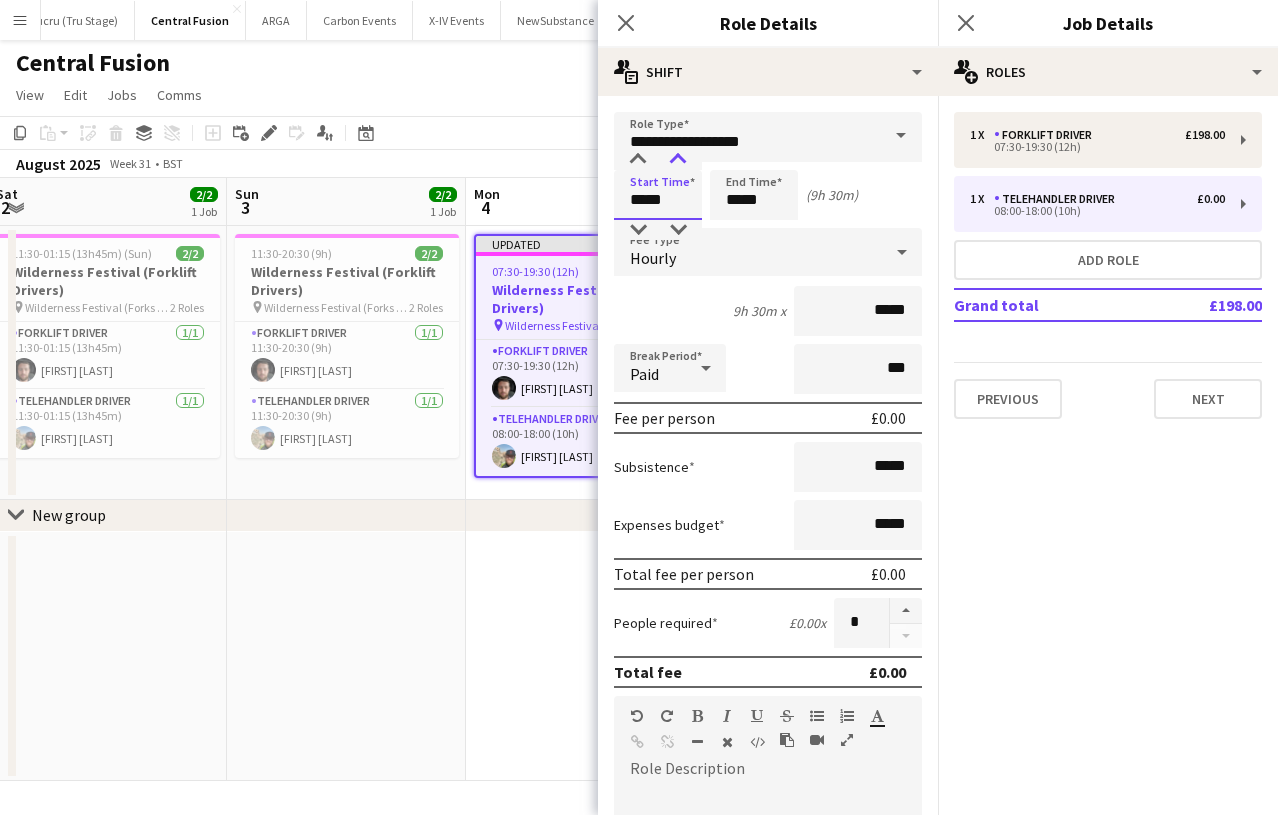 click at bounding box center [678, 160] 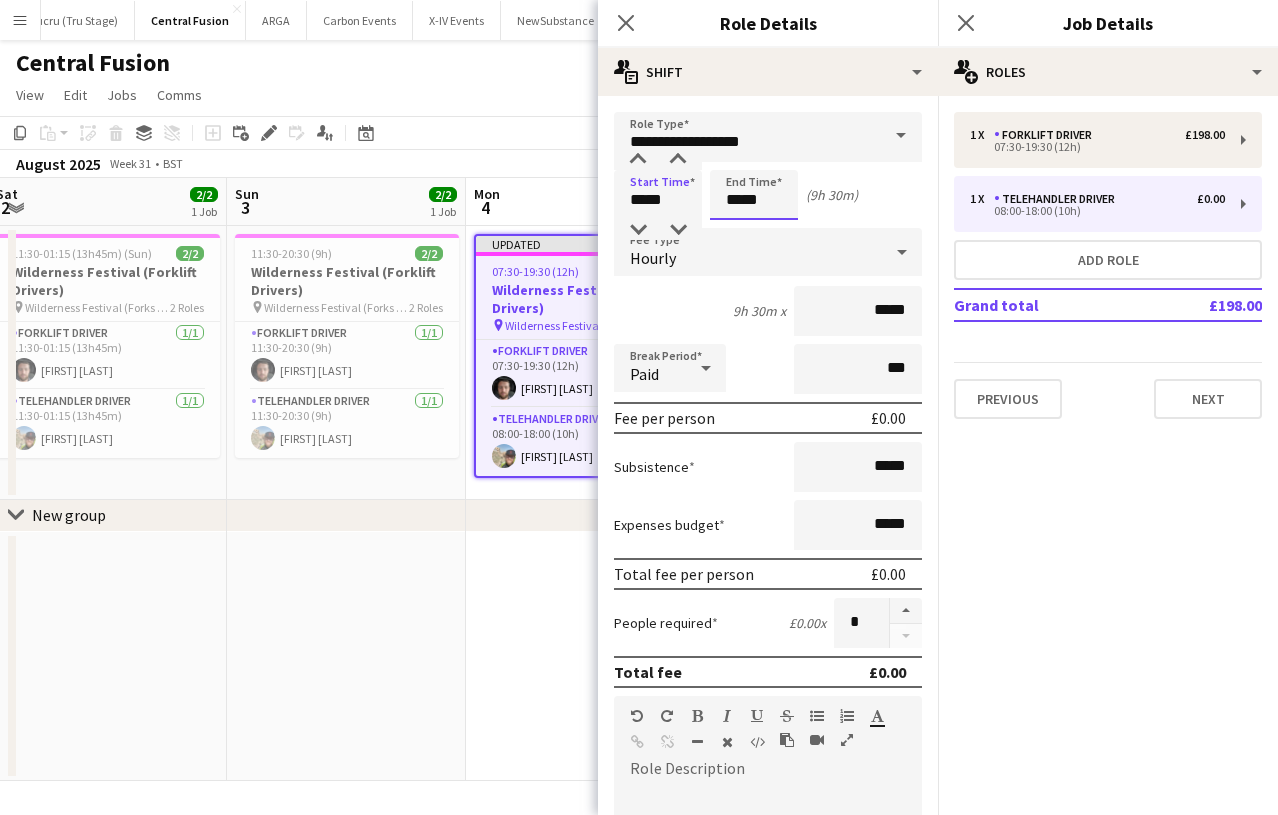 click on "*****" at bounding box center [754, 195] 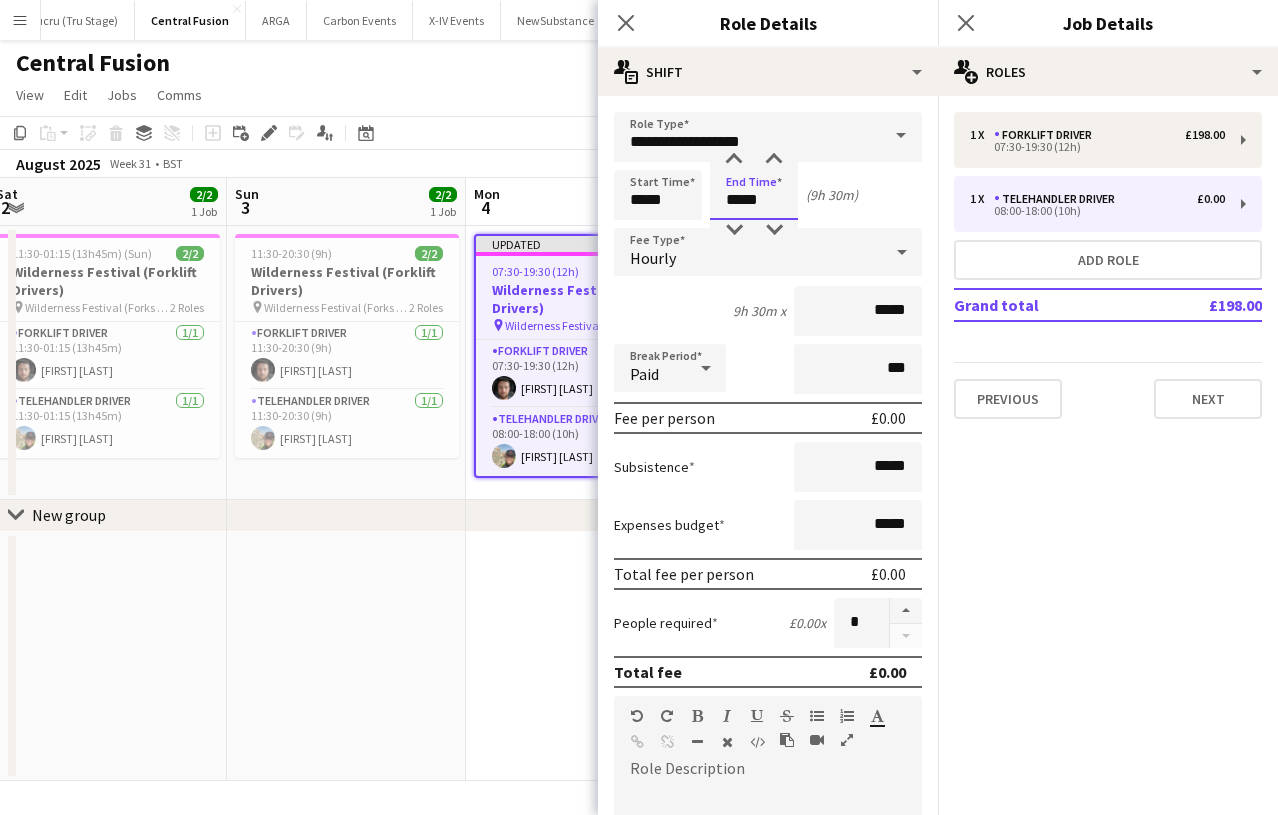 click on "*****" at bounding box center (754, 195) 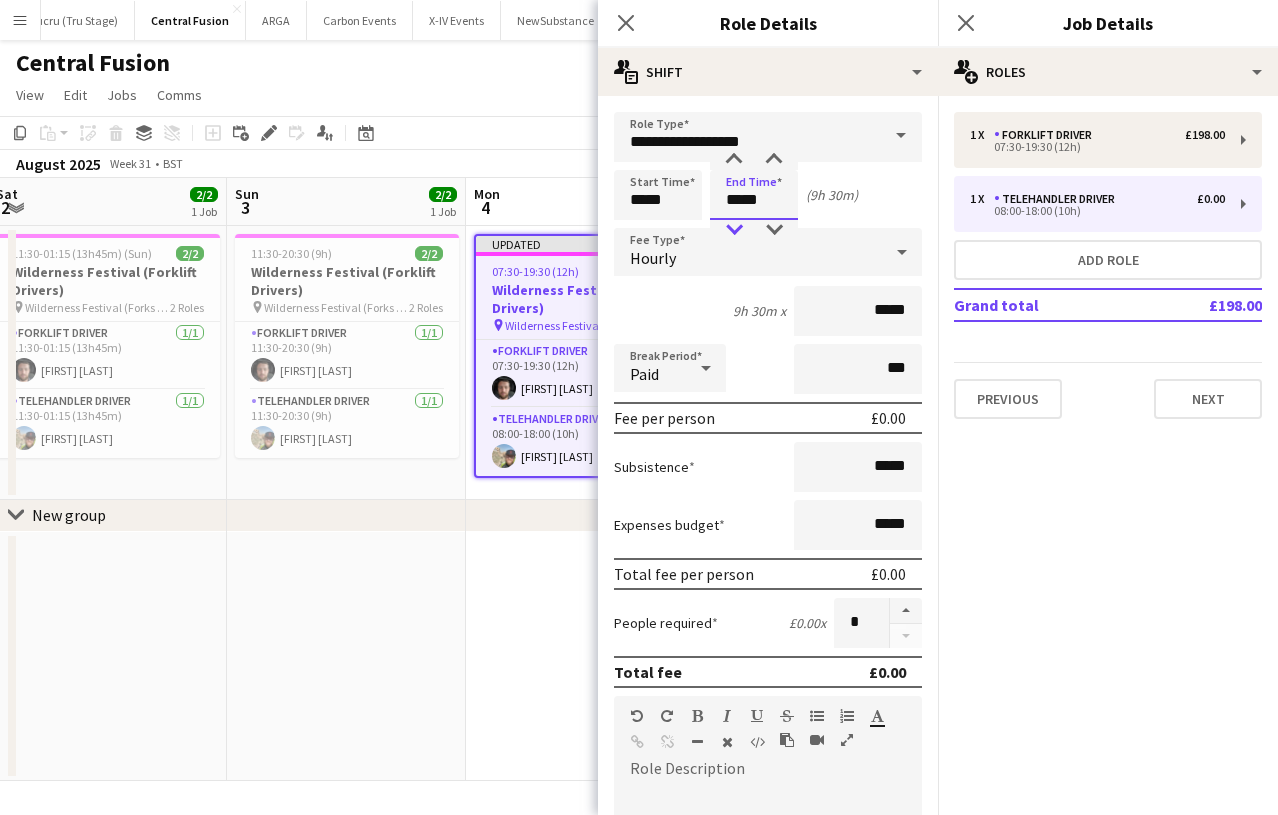 click at bounding box center (734, 230) 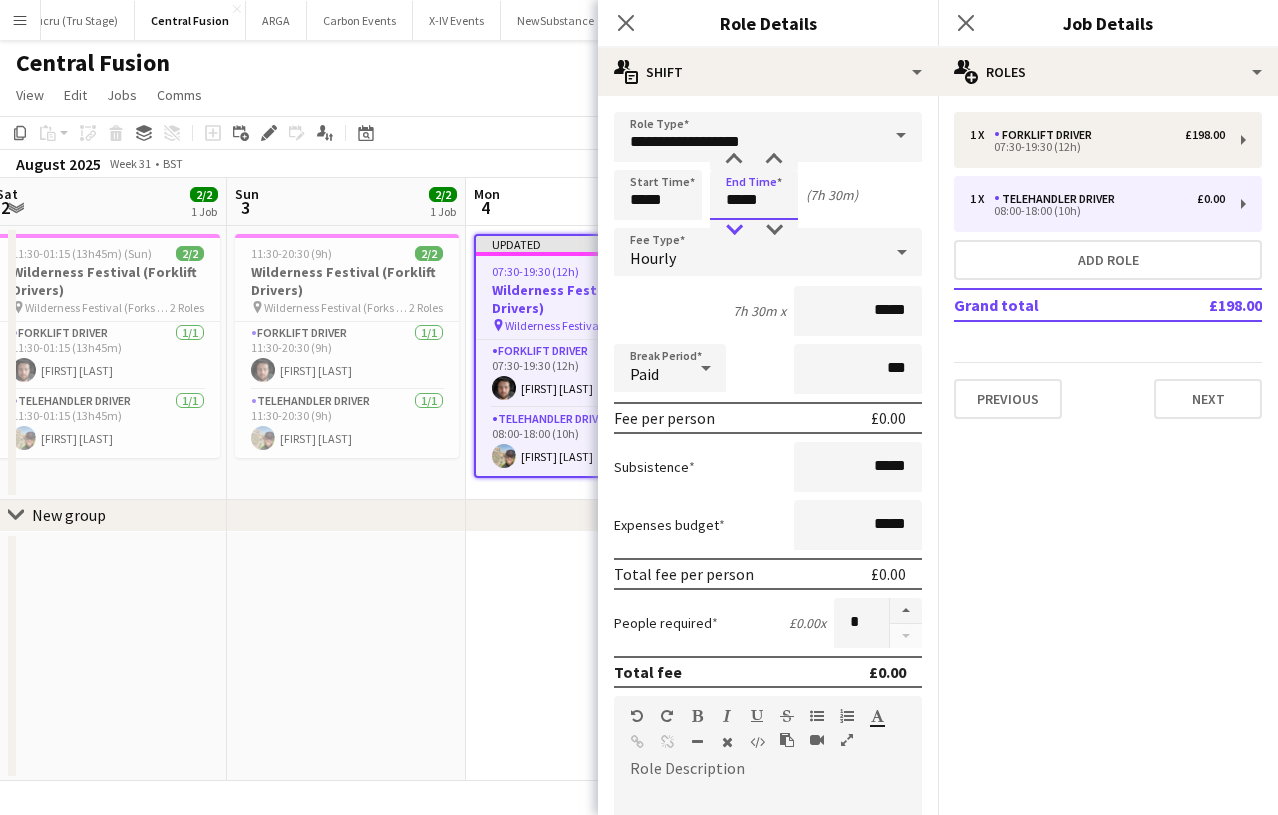 click at bounding box center (734, 230) 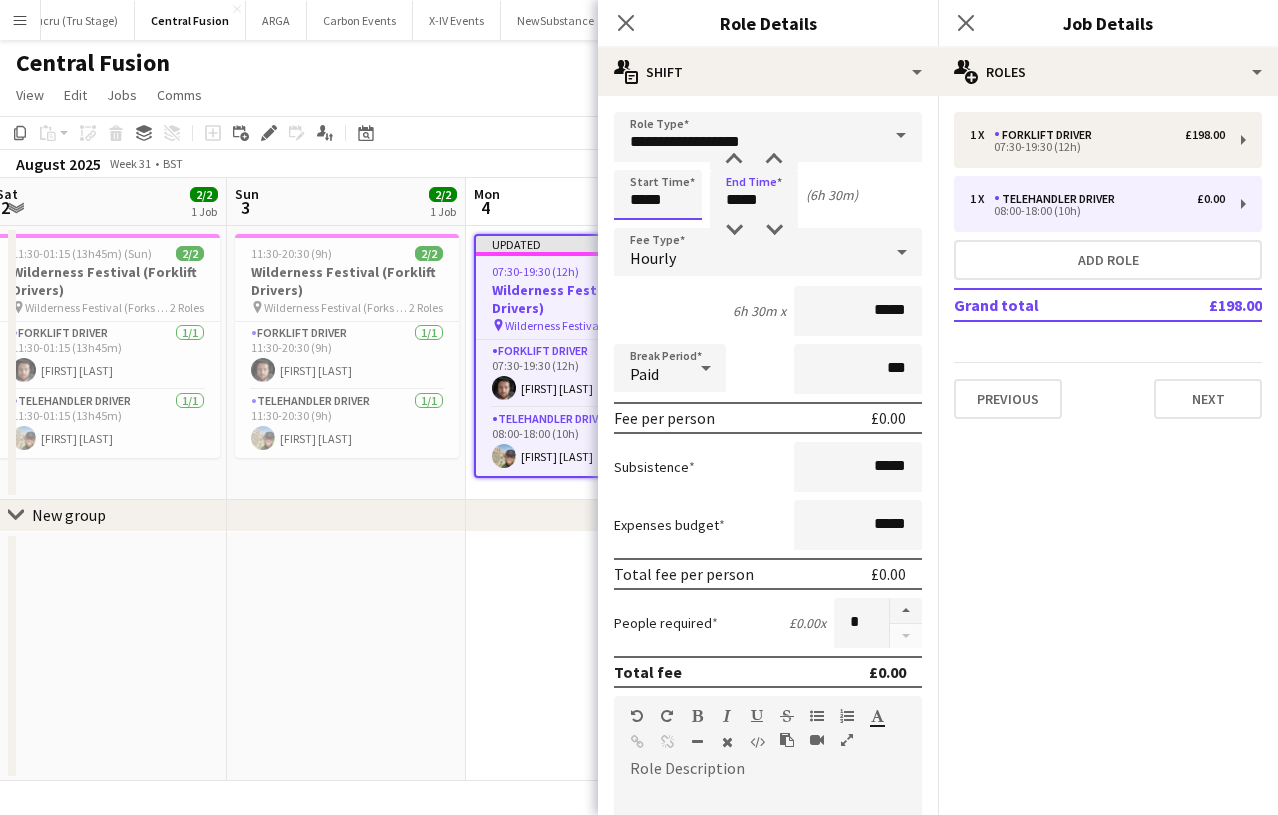 click on "*****" at bounding box center (658, 195) 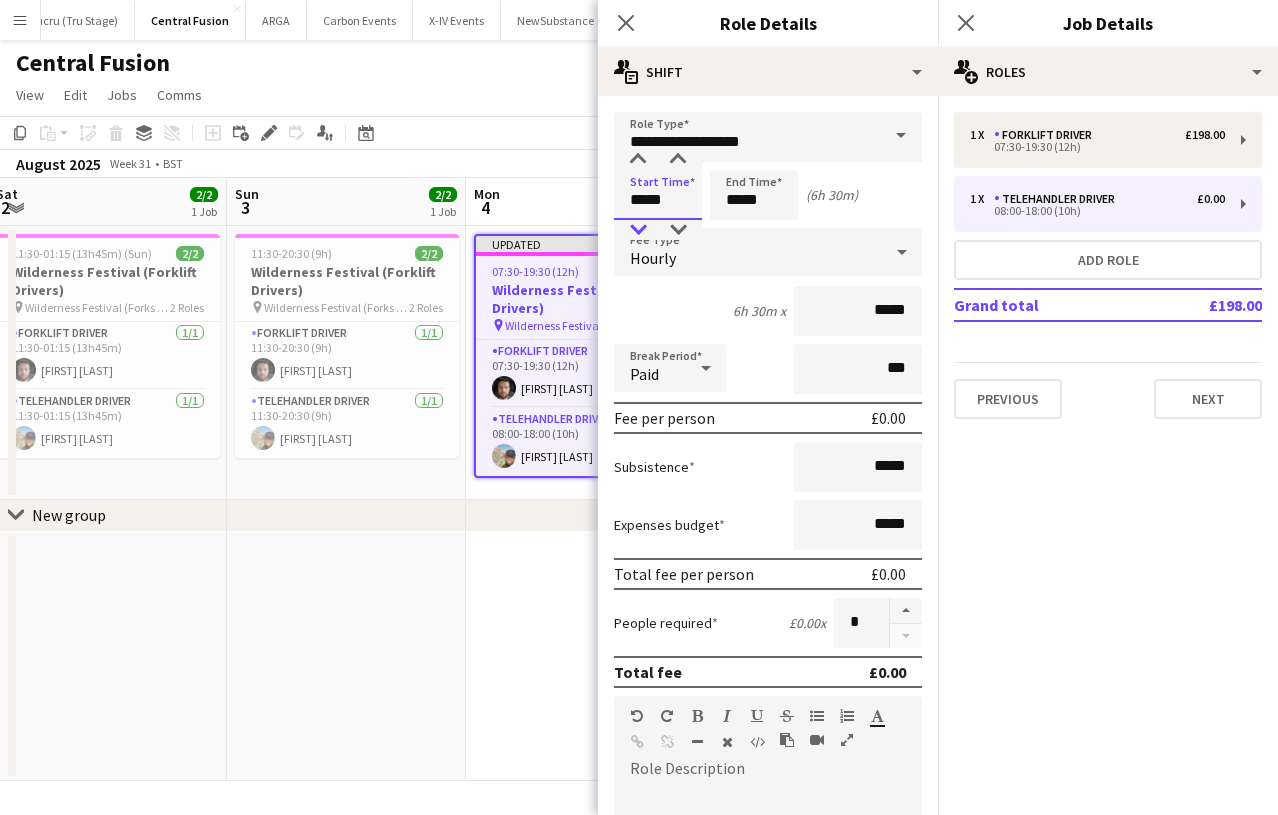 type on "*****" 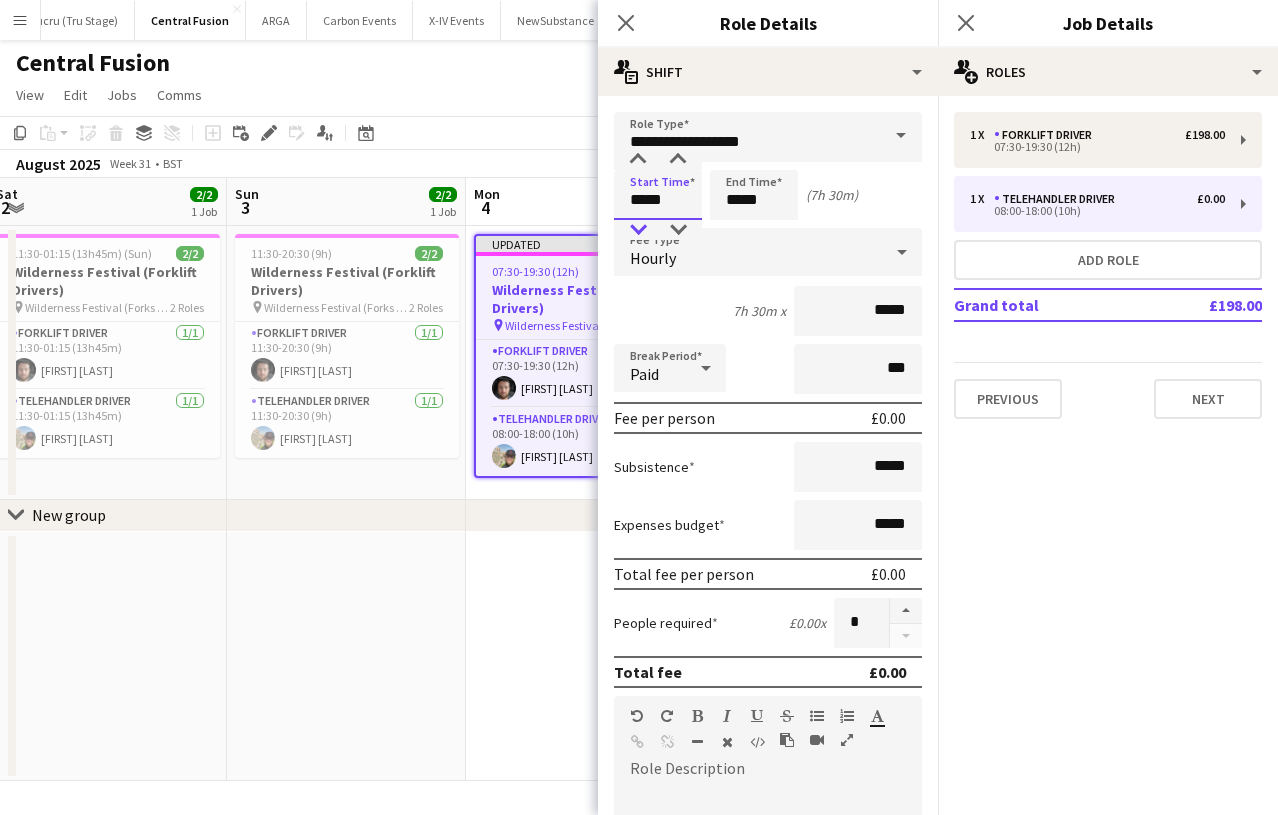 click at bounding box center [638, 230] 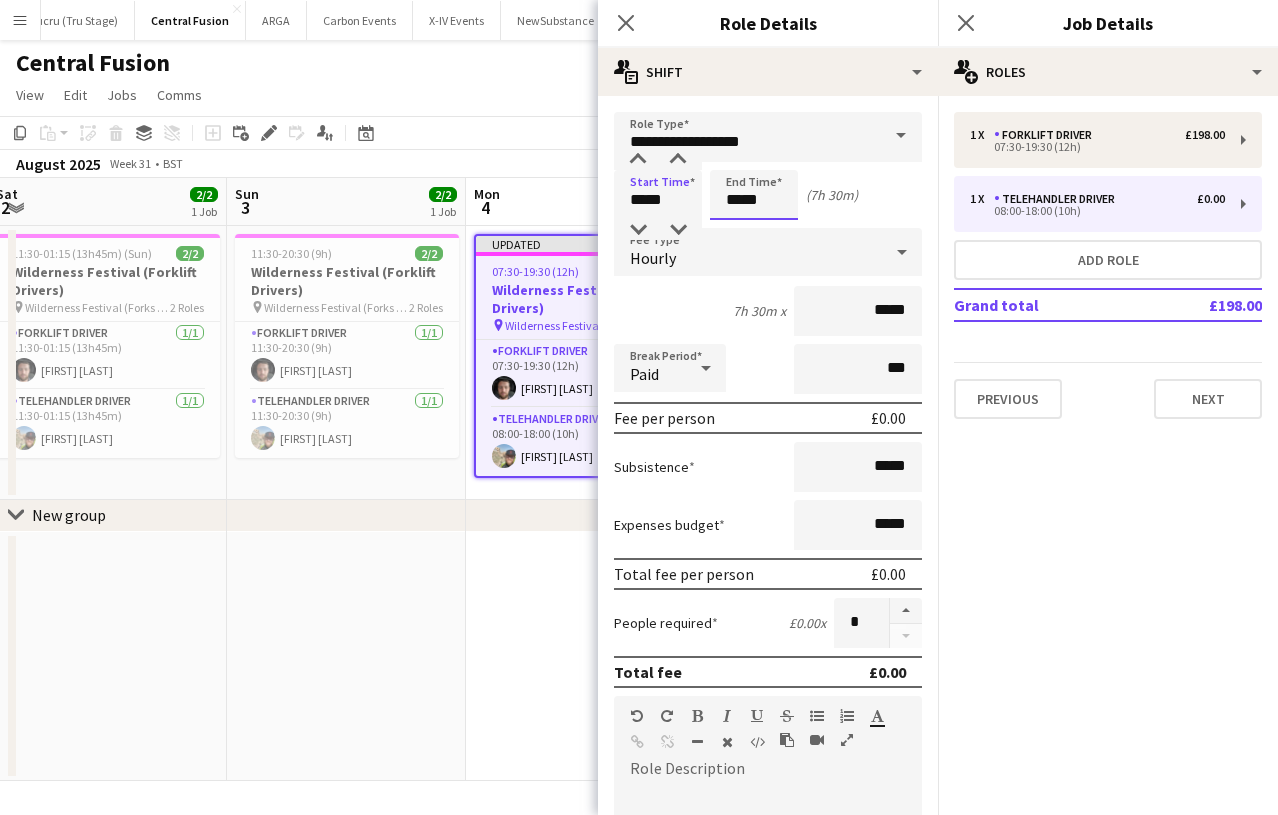 click on "*****" at bounding box center [754, 195] 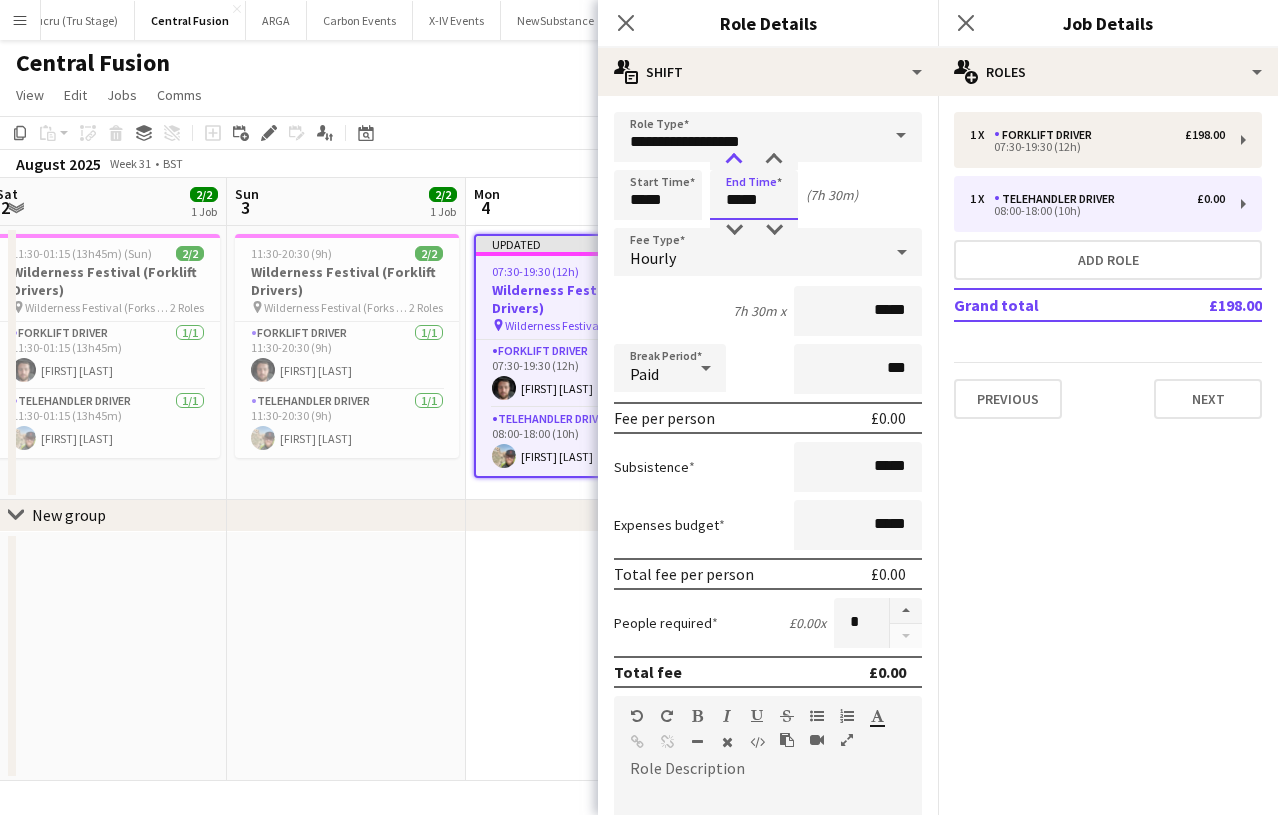 click at bounding box center (734, 160) 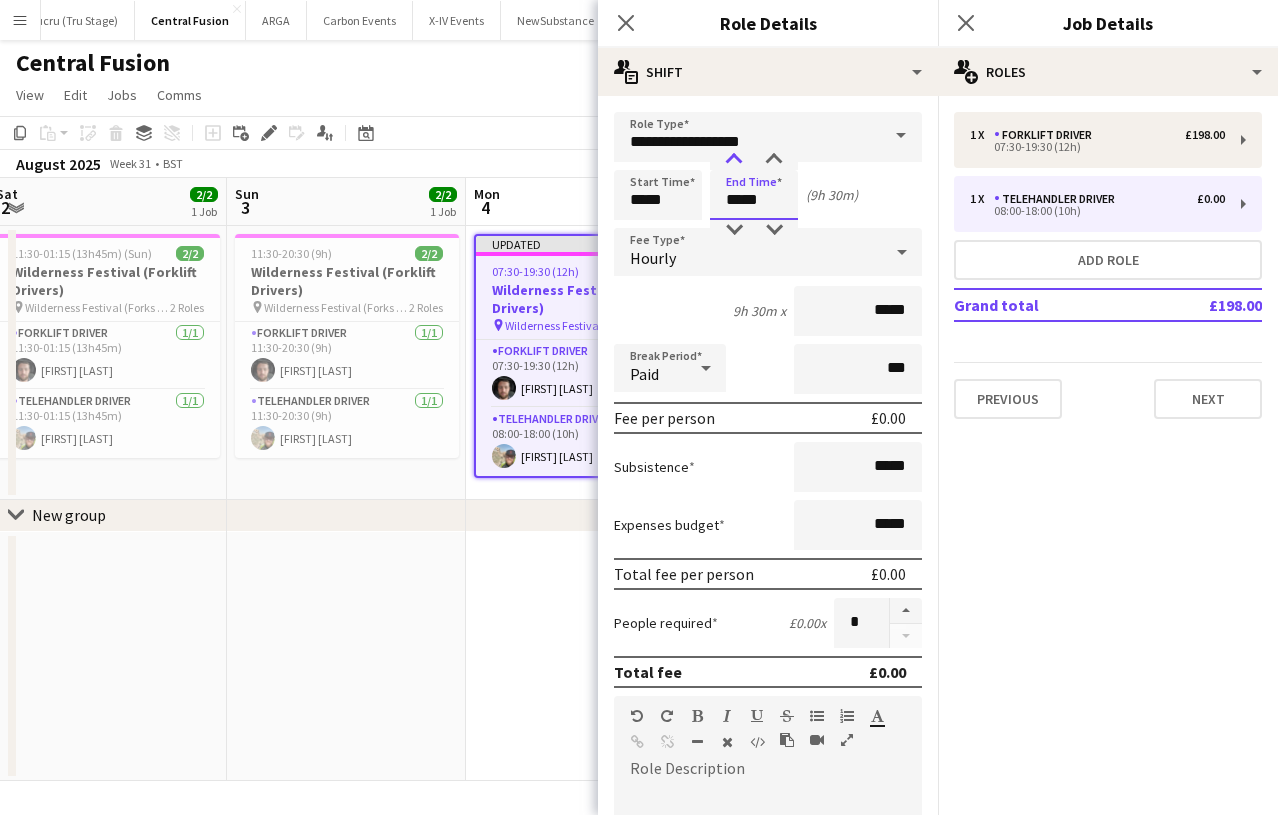 click at bounding box center [734, 160] 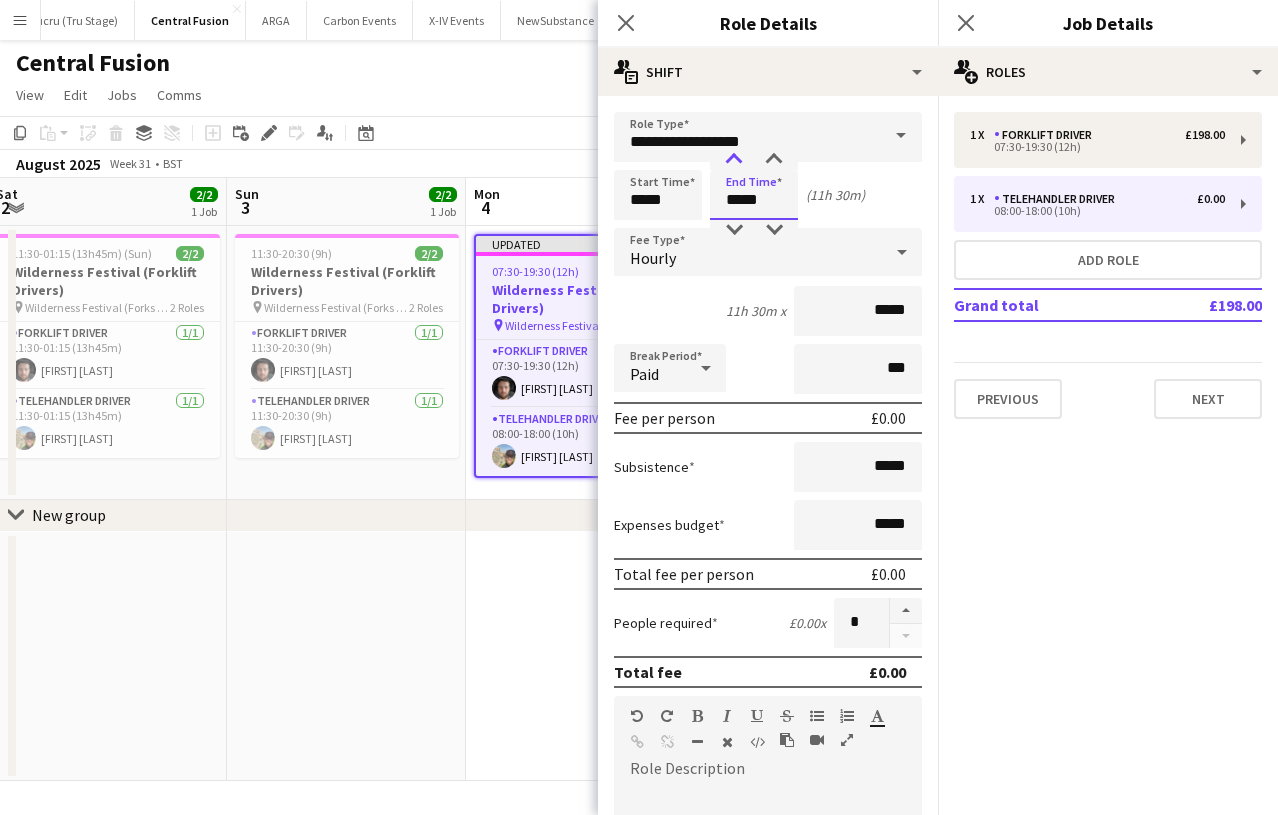 click at bounding box center (734, 160) 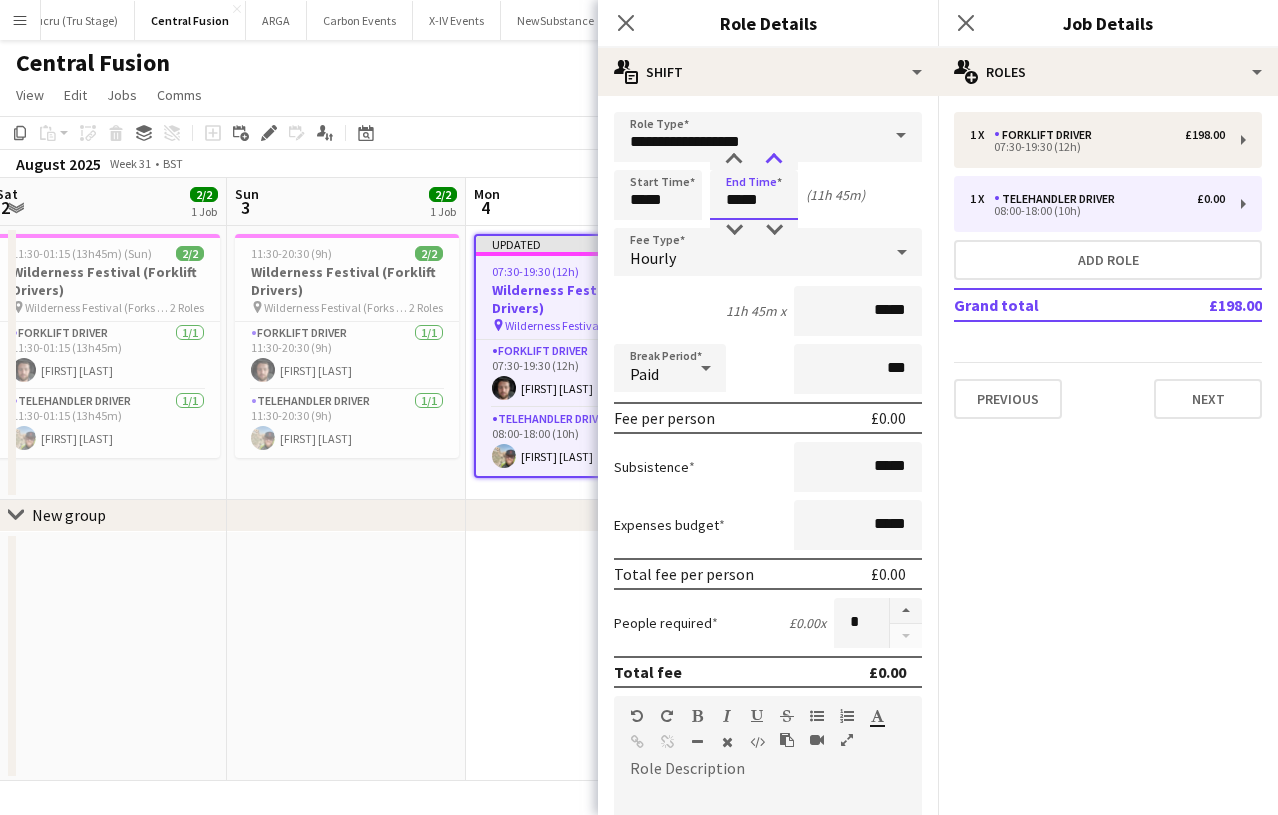 click at bounding box center [774, 160] 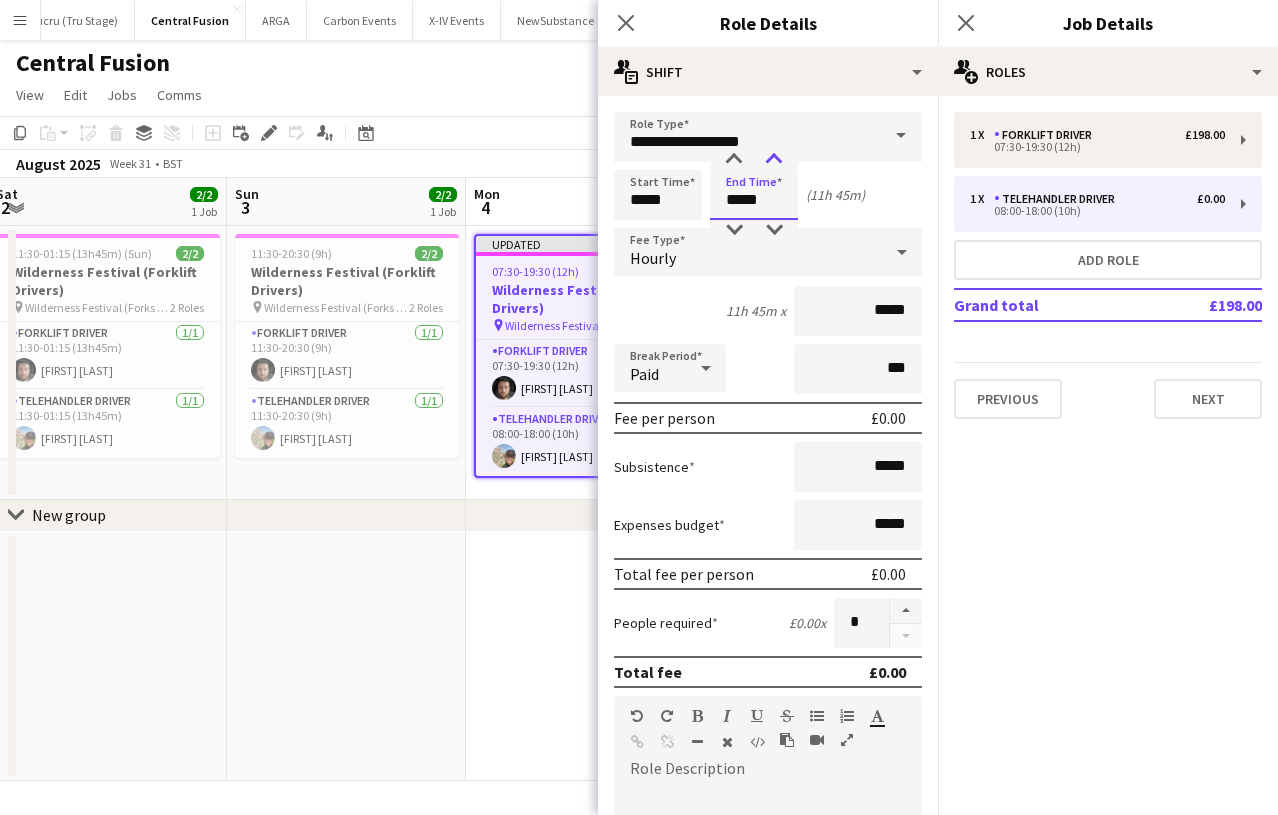 type on "*****" 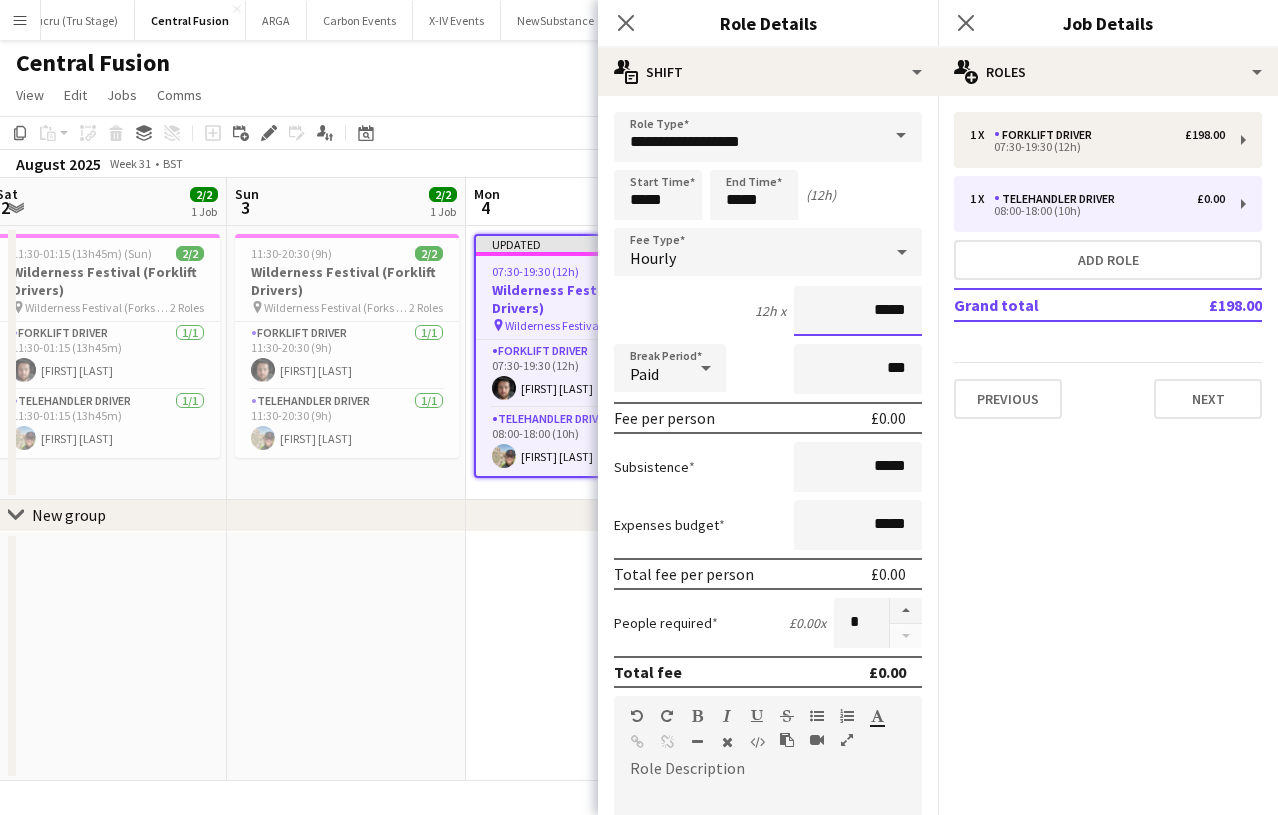 drag, startPoint x: 910, startPoint y: 318, endPoint x: 674, endPoint y: 270, distance: 240.8319 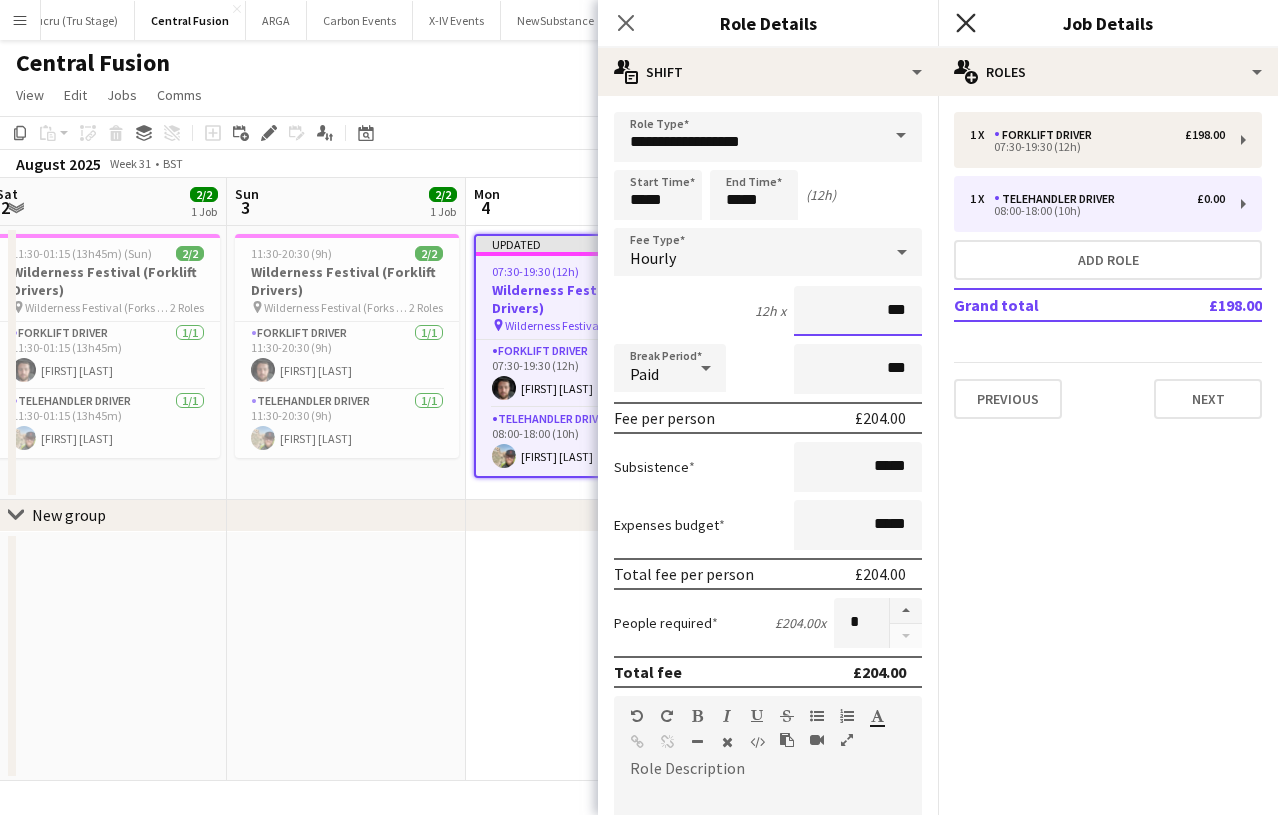 type on "***" 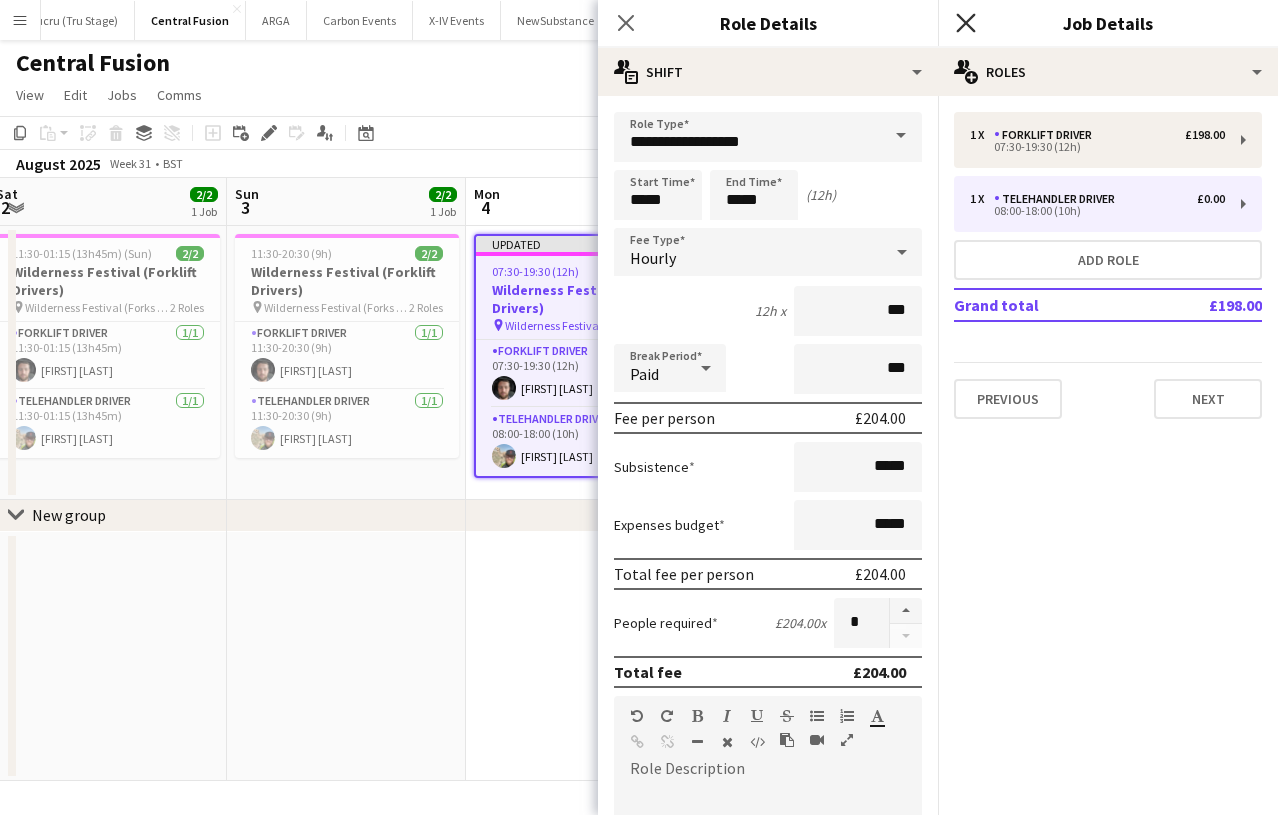 click 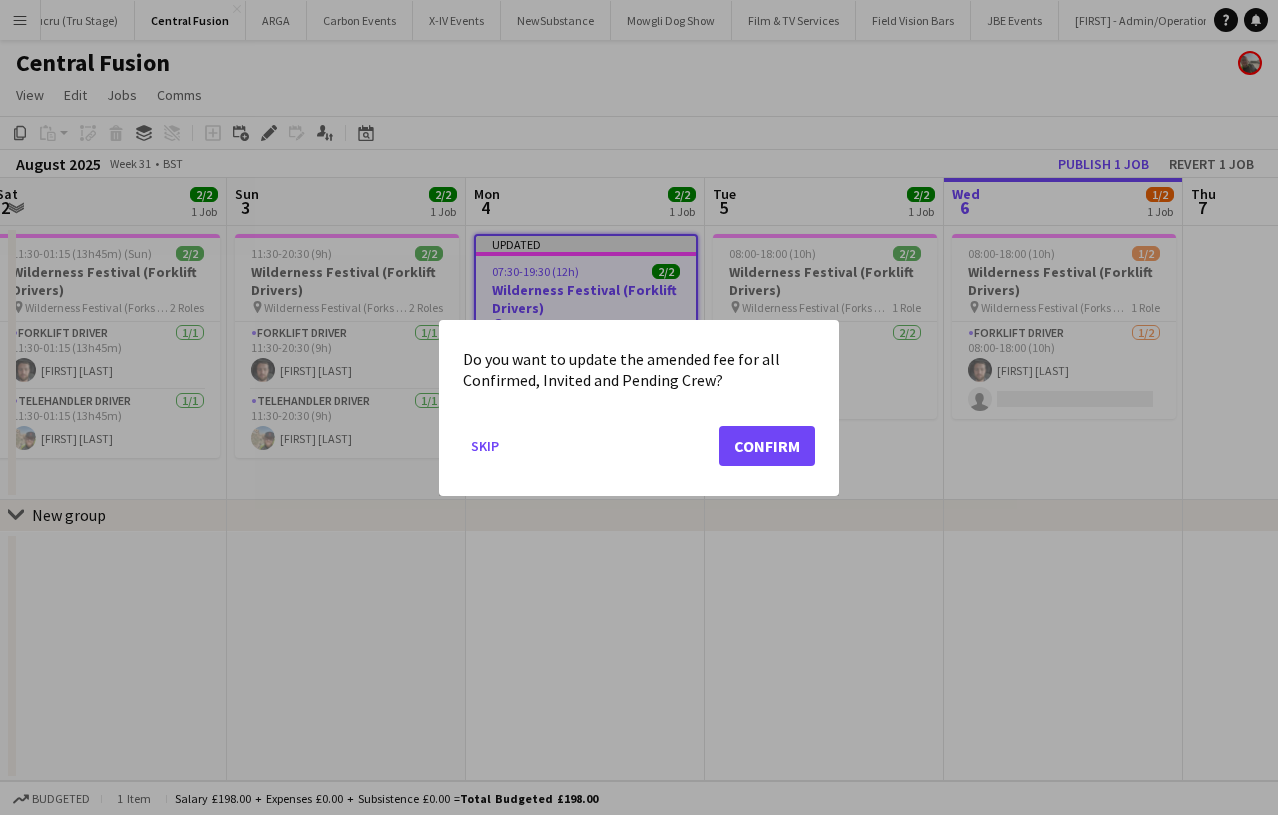 click on "Confirm" 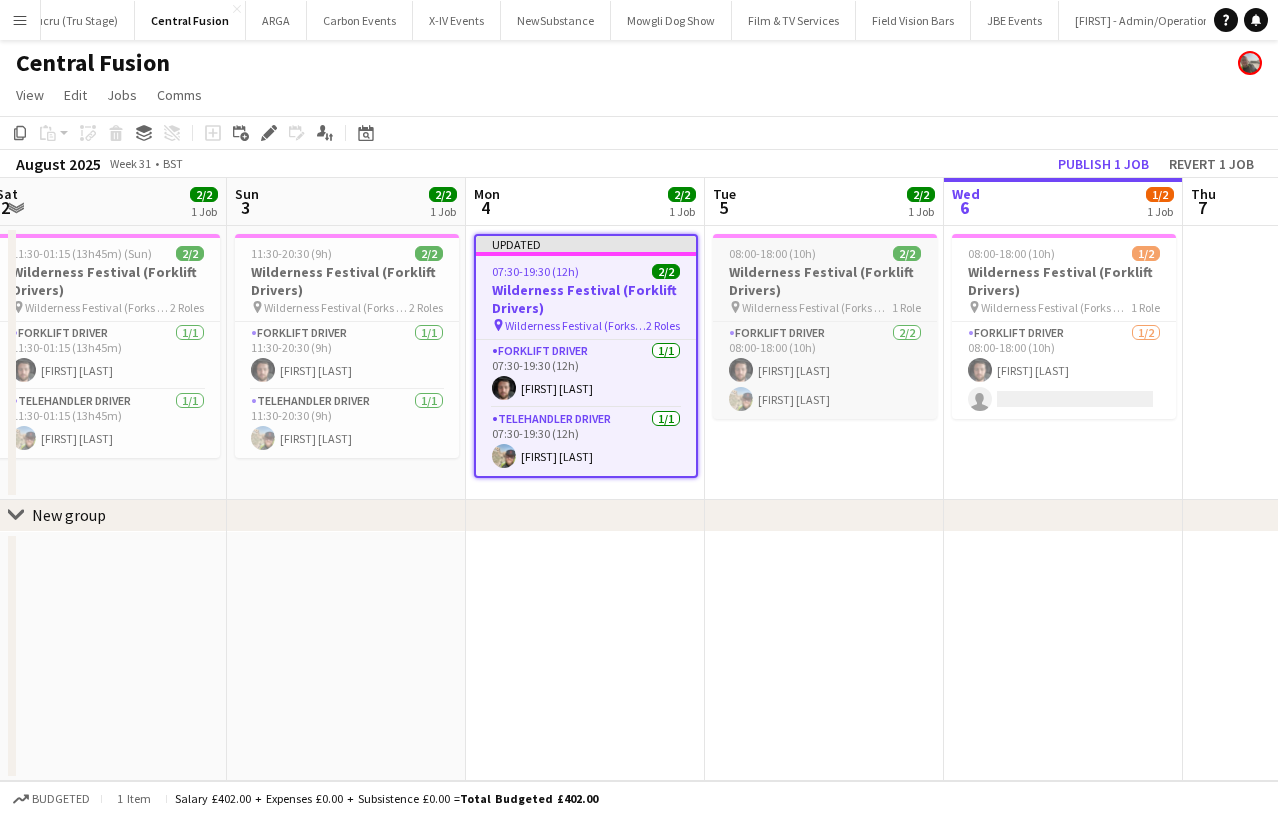 click on "08:00-18:00 (10h)    2/2   Wilderness Festival (Forklift Drivers)
pin
Wilderness Festival (Forks WS)   1 Role   Forklift Driver   2/2   08:00-18:00 (10h)
Tim Andrew Dom Andrew" at bounding box center [825, 326] 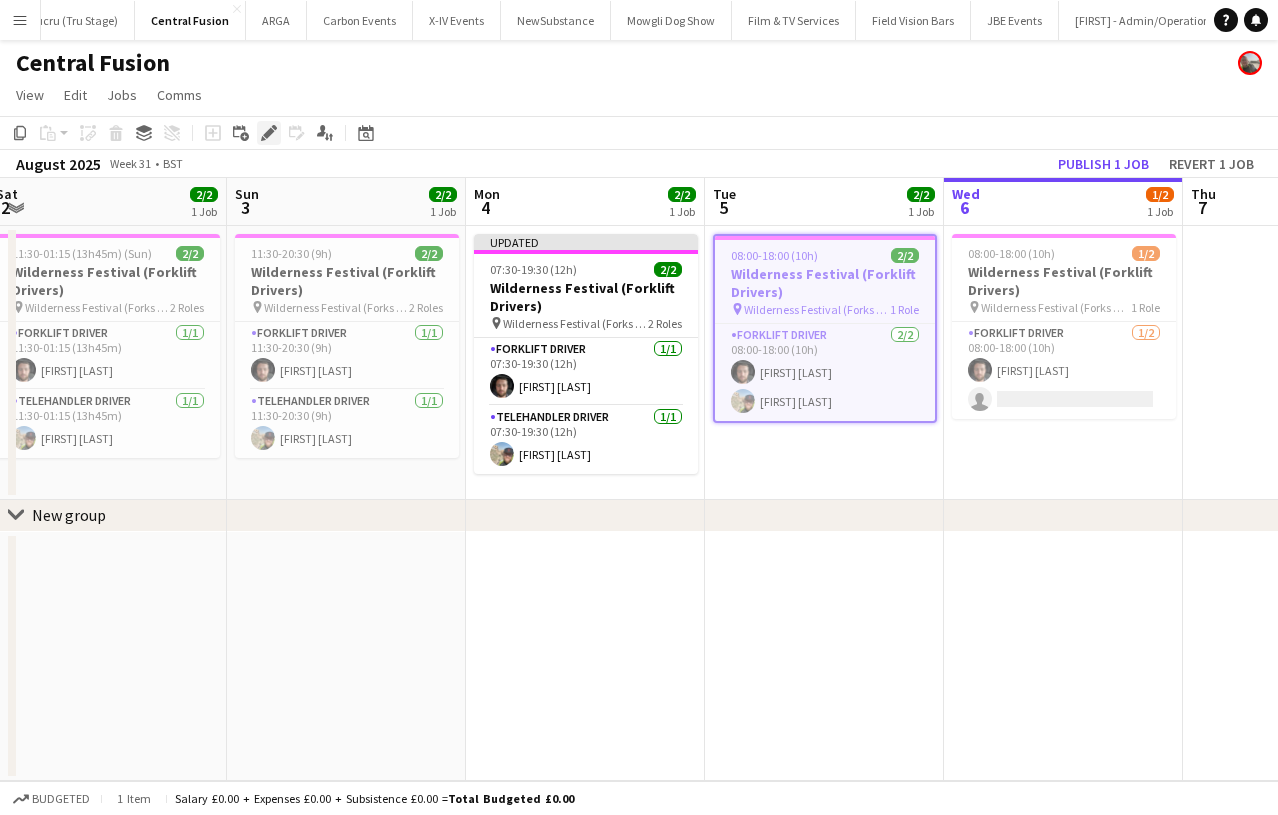 click on "Edit" 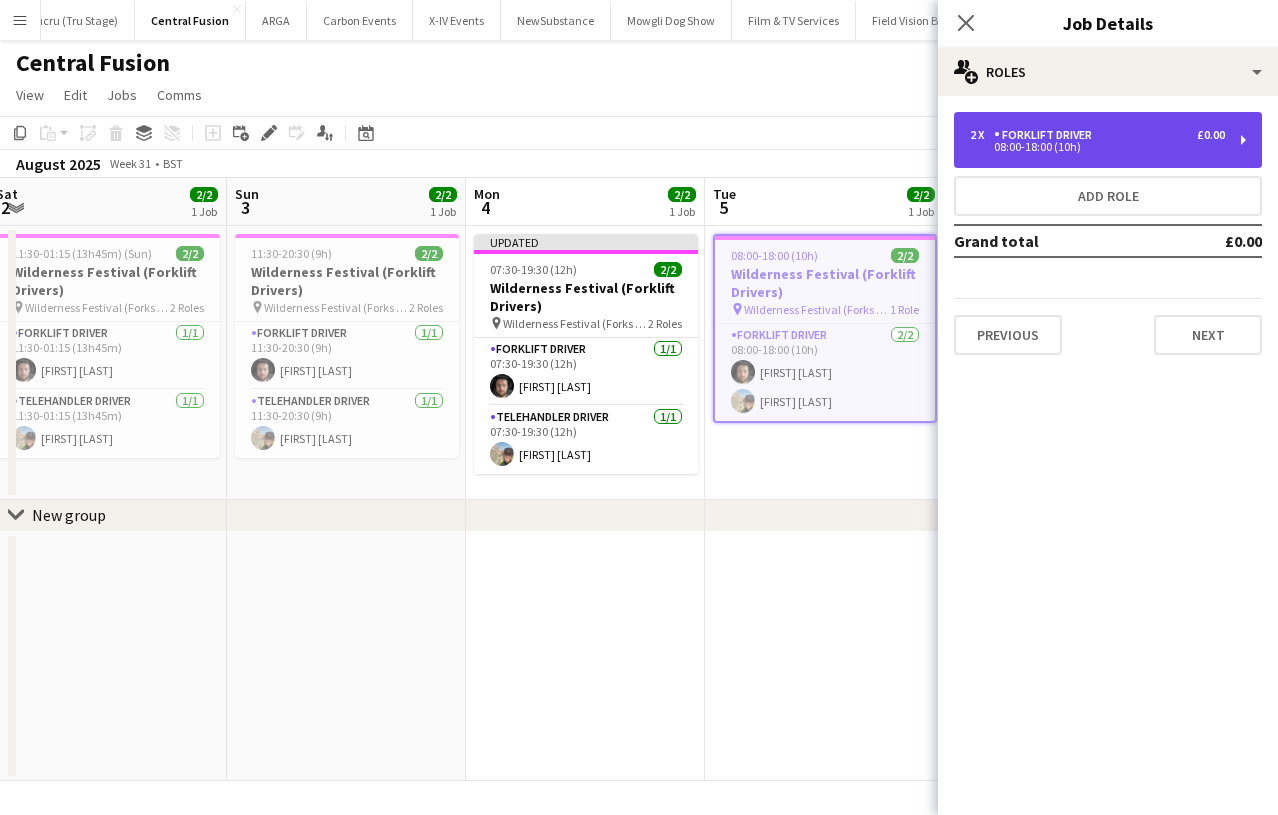 click on "08:00-18:00 (10h)" at bounding box center (1097, 147) 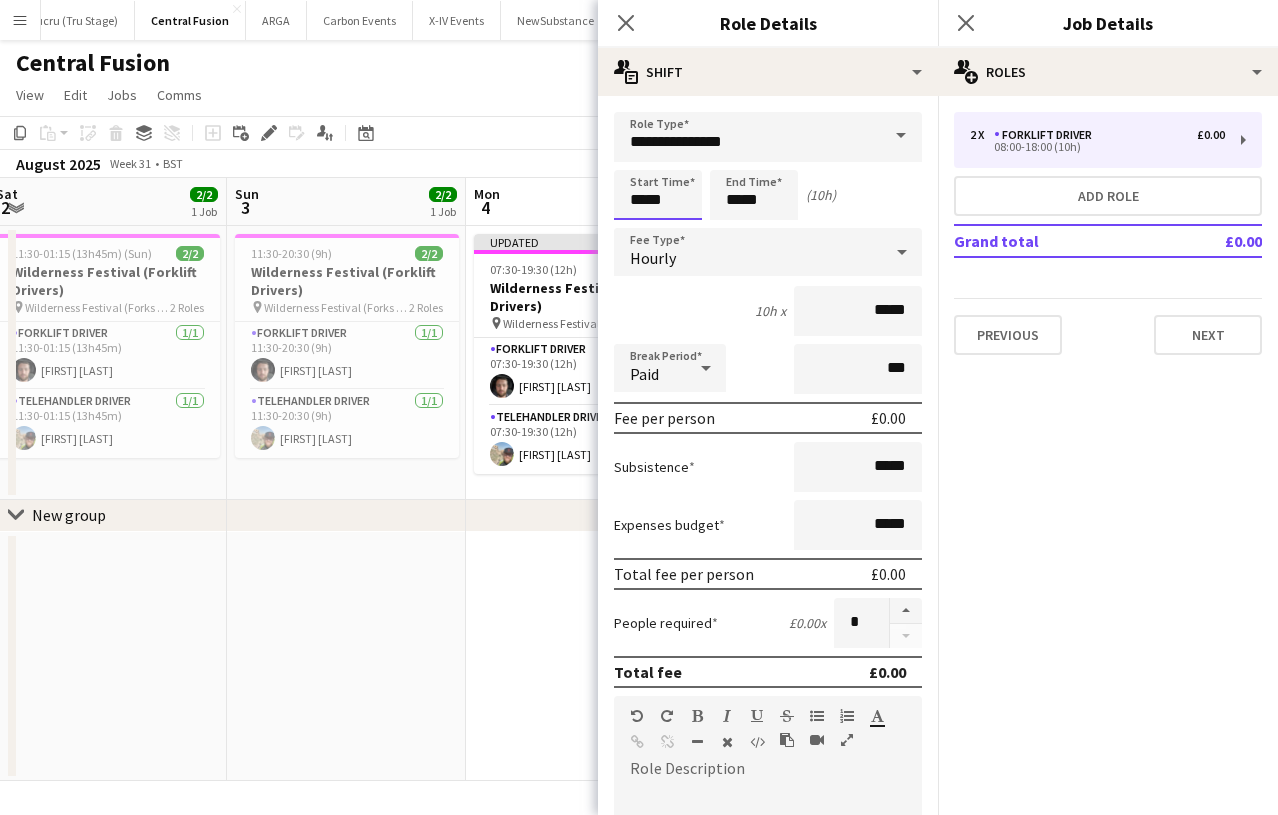 click on "Menu
Boards
Boards Boards All jobs Status
Workforce
Workforce My Workforce Recruiting
Comms
Comms
Pay
Approvals Payments Reports
Platform Settings
App settings Your settings Profiles
Training Academy
Knowledge Base
Knowledge Base
Product Updates
Product Updates Log Out Privacy Rat Race Close
CODESDE
Close
Cruck Tent
Close
WePop
Close
UnderBelly Limited
Close
London Marathon Events
Close
Evolve Creative
Close
Hide& Seek
Close
SRMG x
Close" at bounding box center (639, 407) 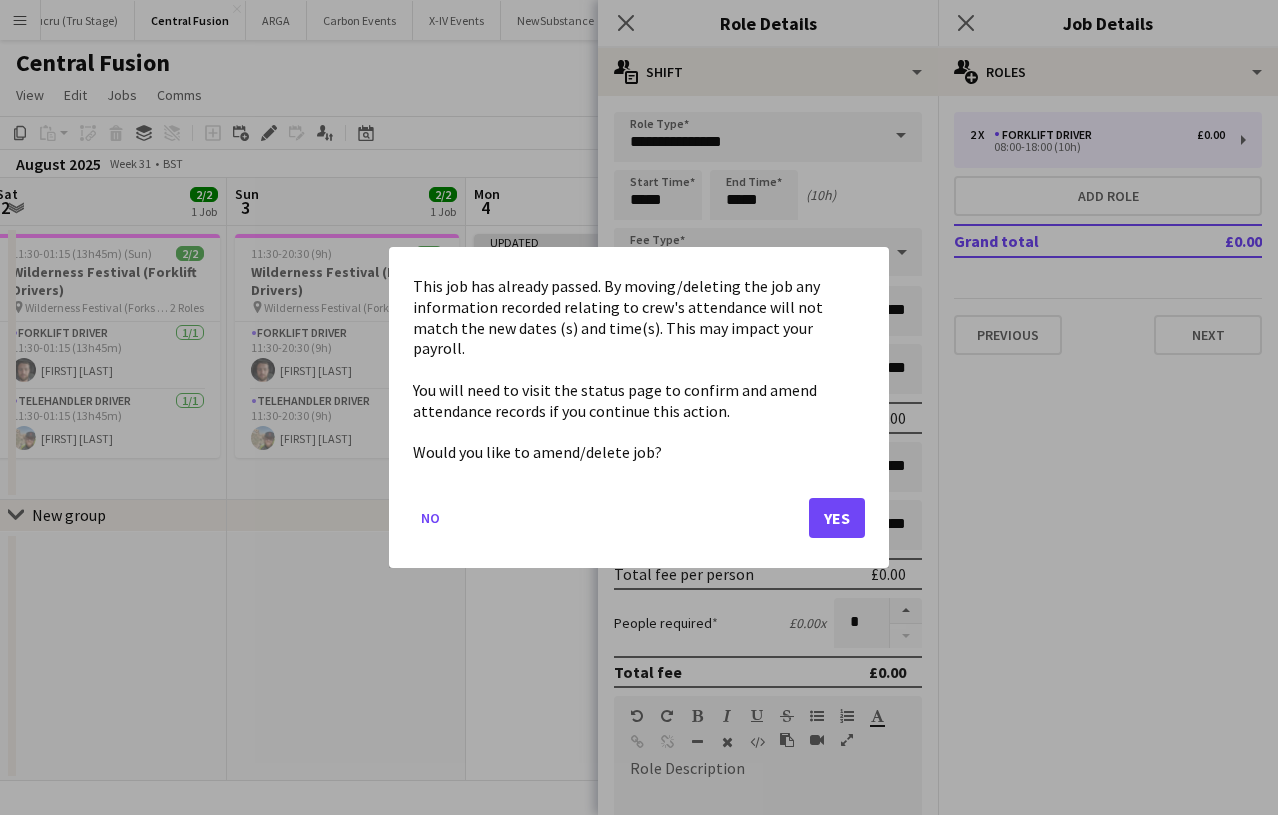click on "Yes" 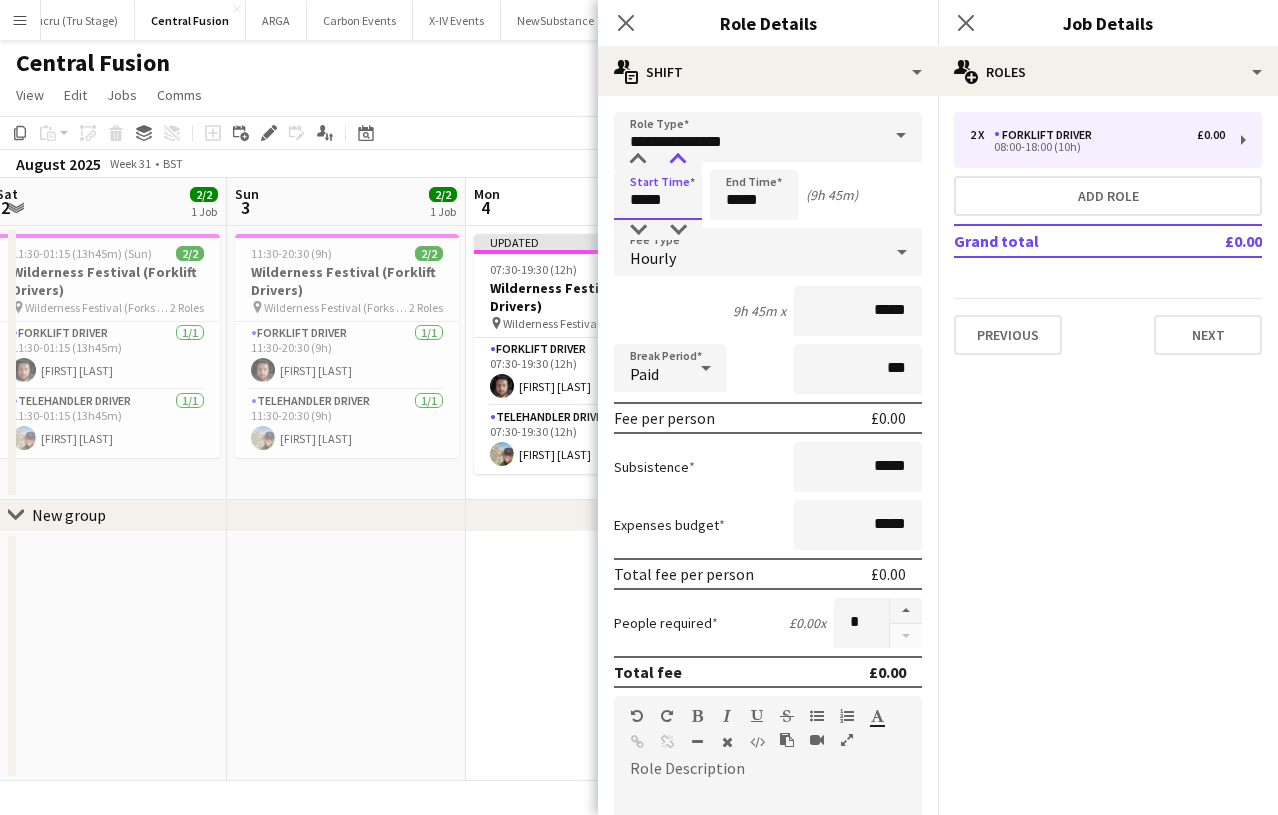 click at bounding box center [678, 160] 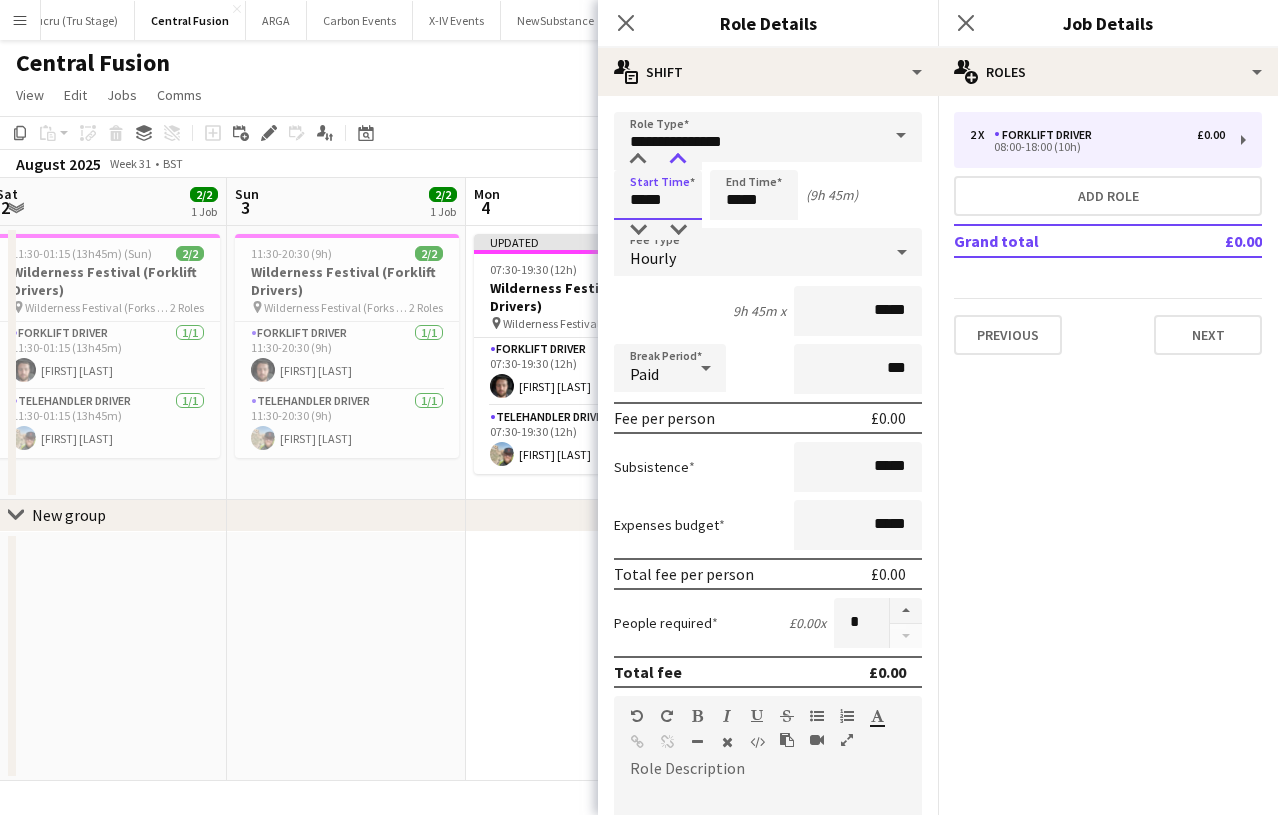 type on "*****" 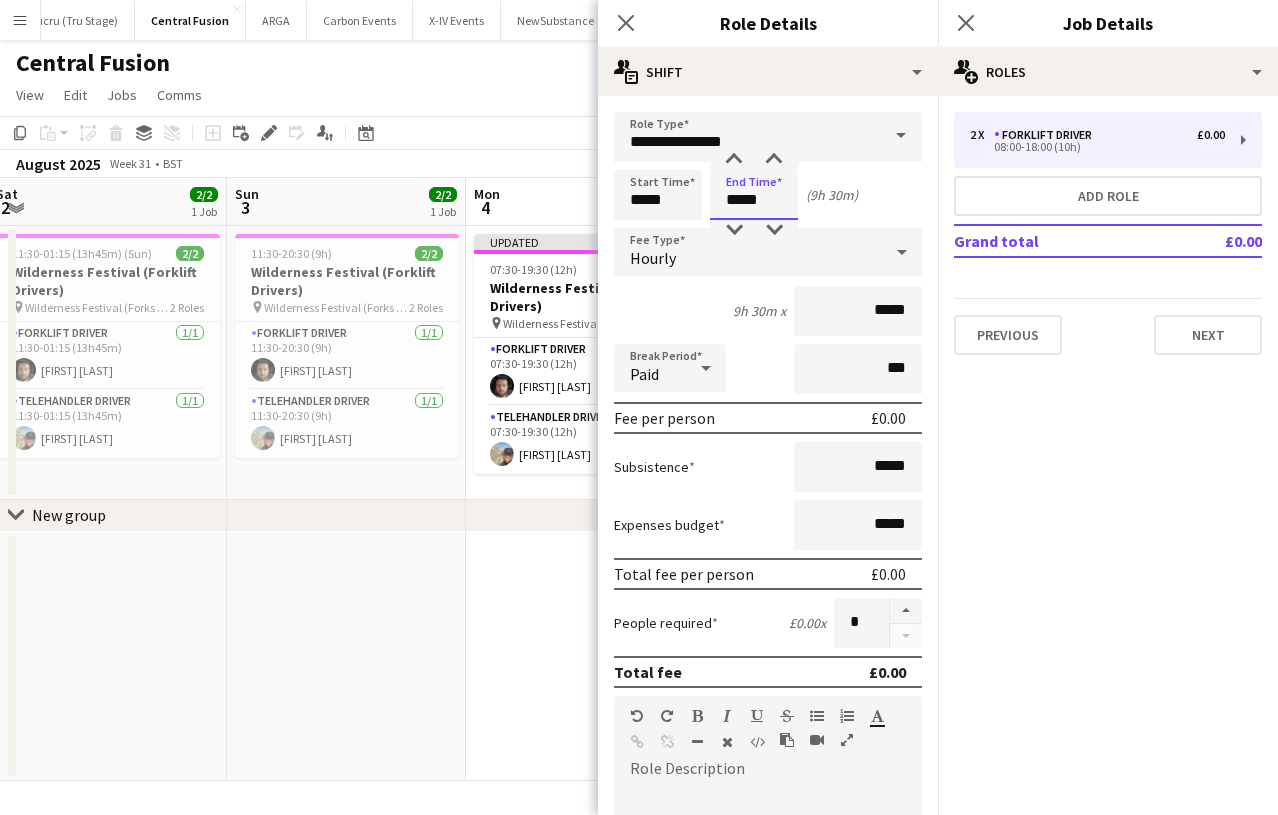 click on "*****" at bounding box center (754, 195) 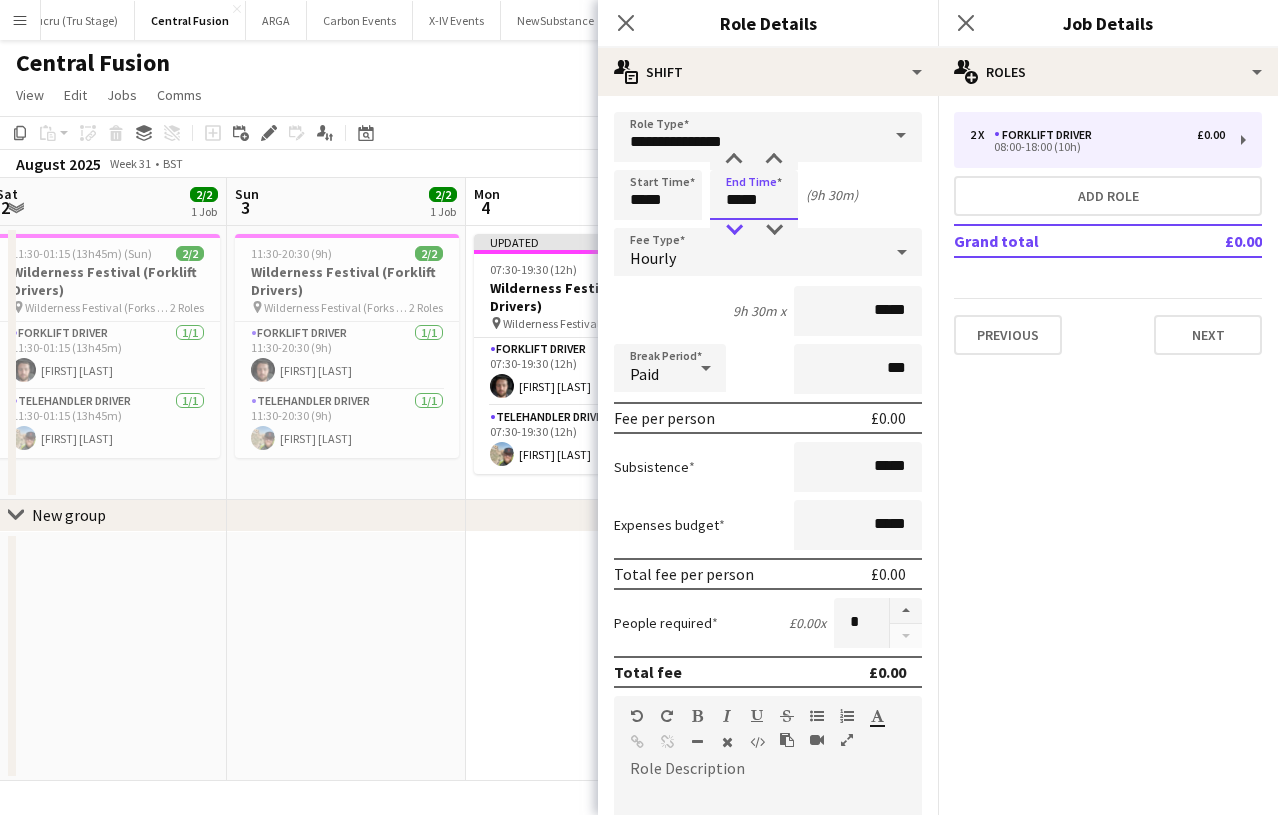 click at bounding box center [734, 230] 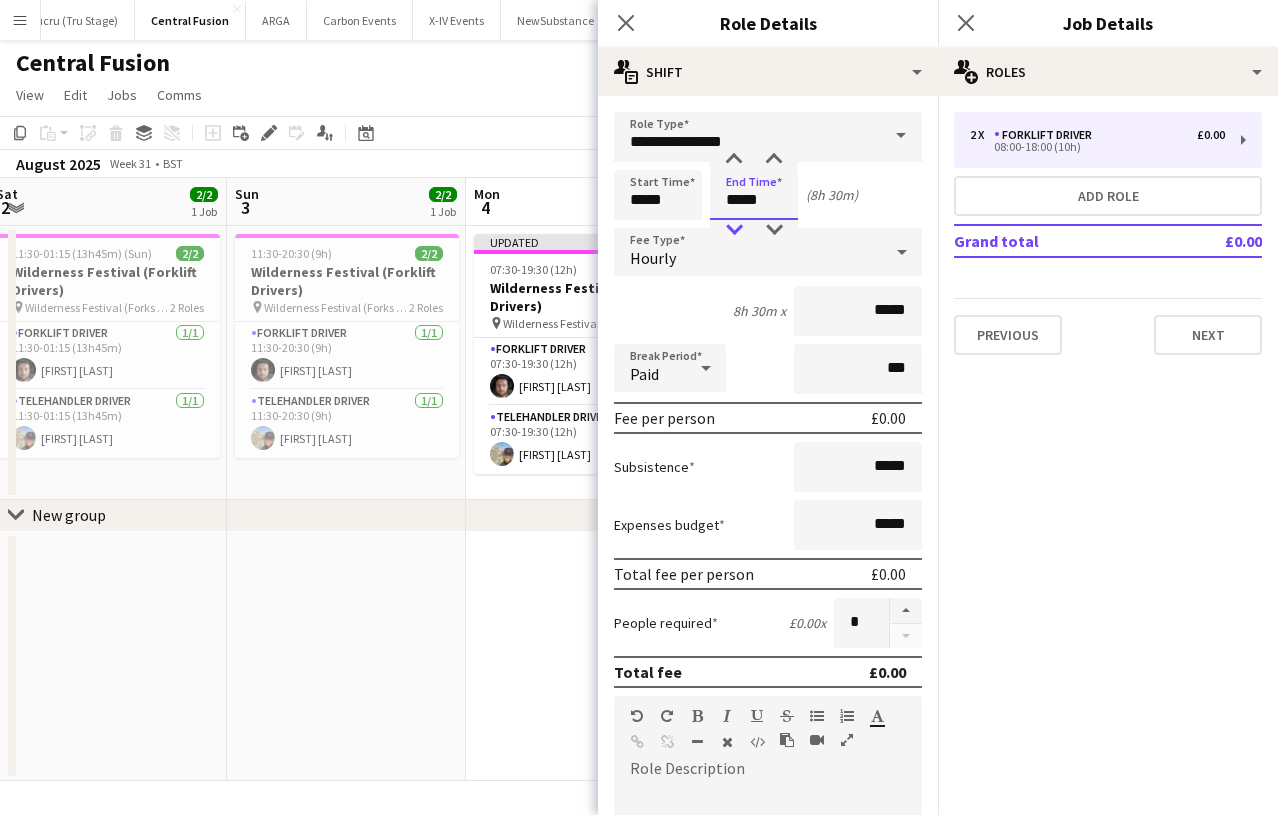 click at bounding box center (734, 230) 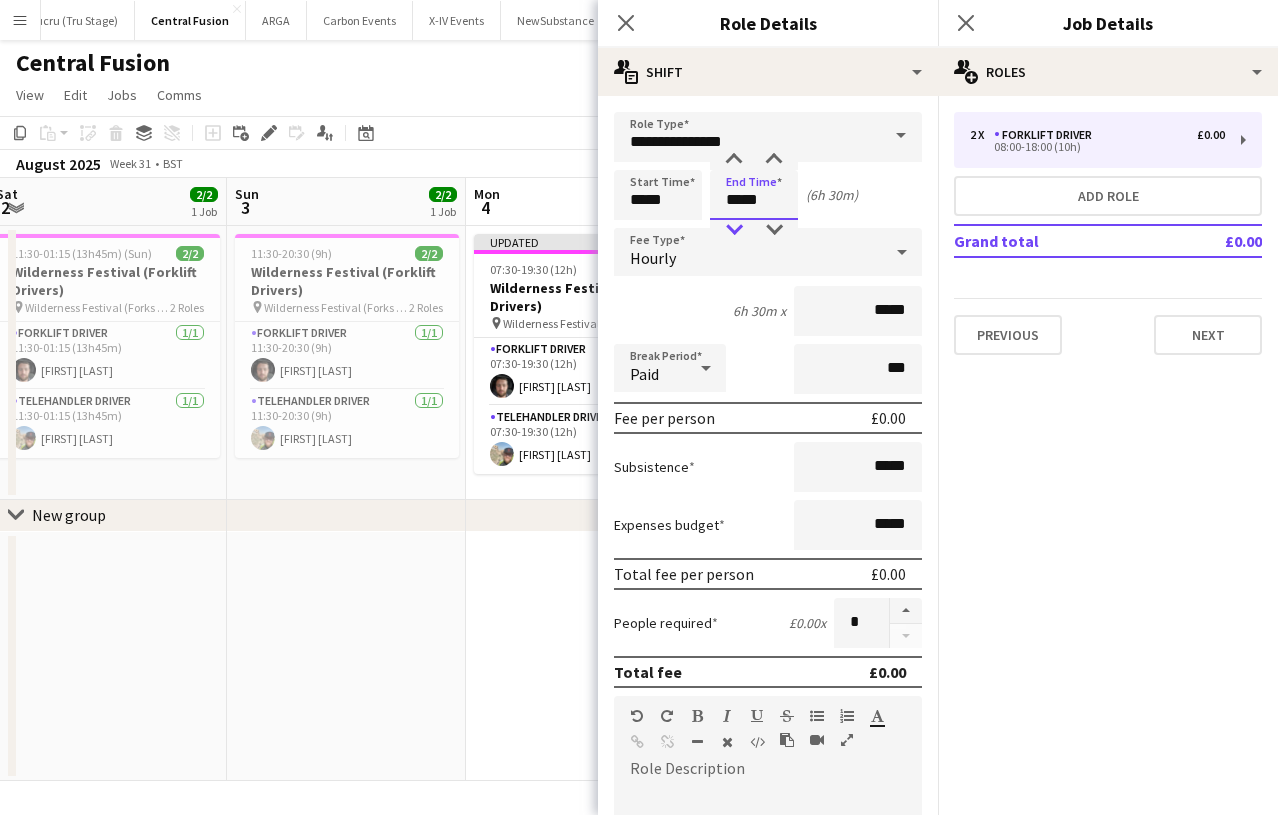 click at bounding box center [734, 230] 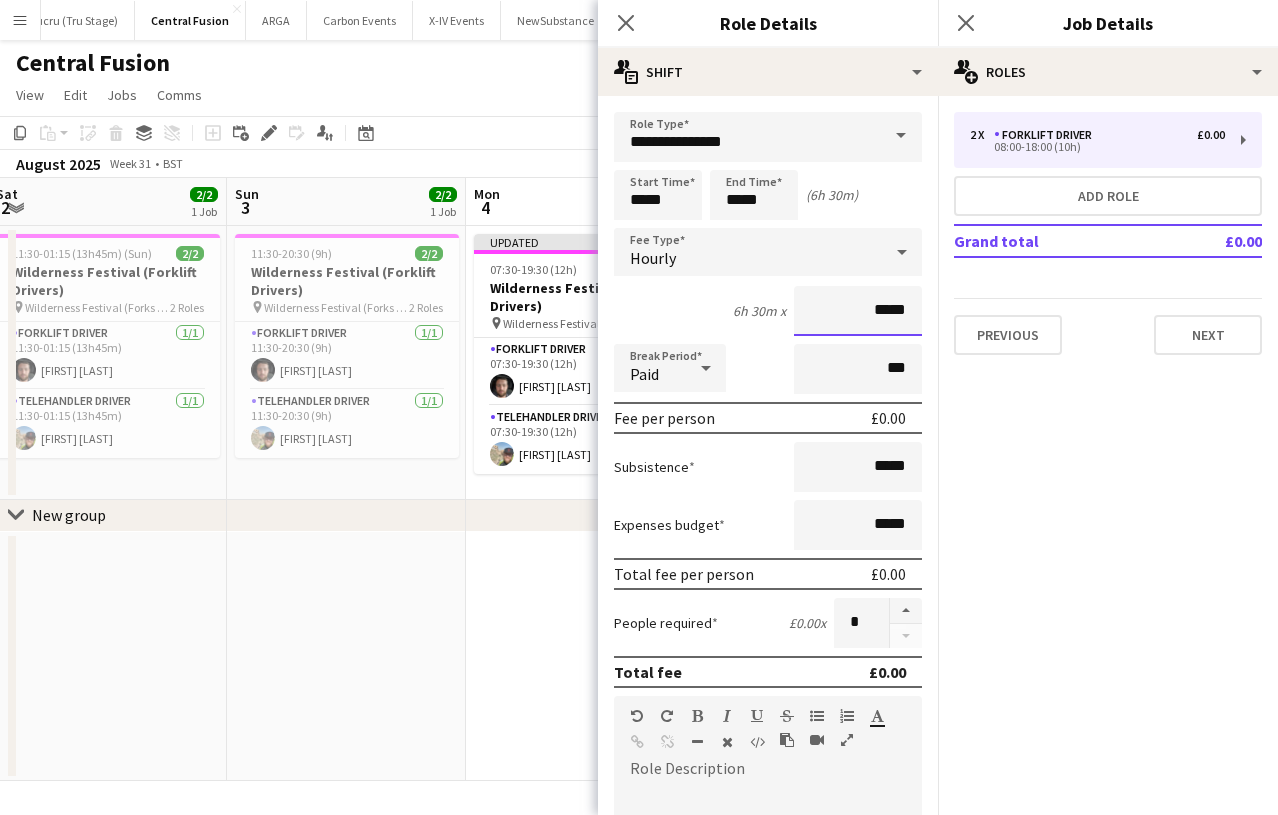 drag, startPoint x: 904, startPoint y: 318, endPoint x: 789, endPoint y: 260, distance: 128.7983 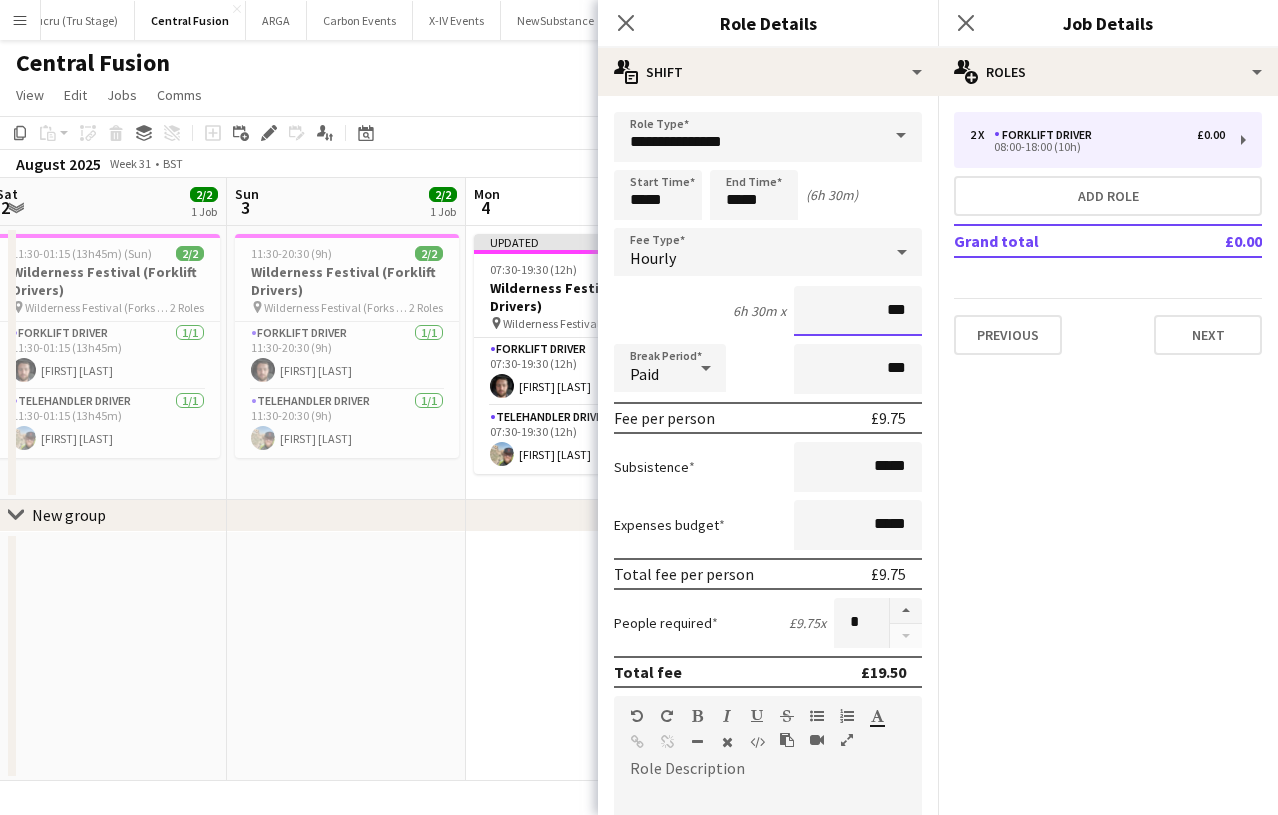 type on "**" 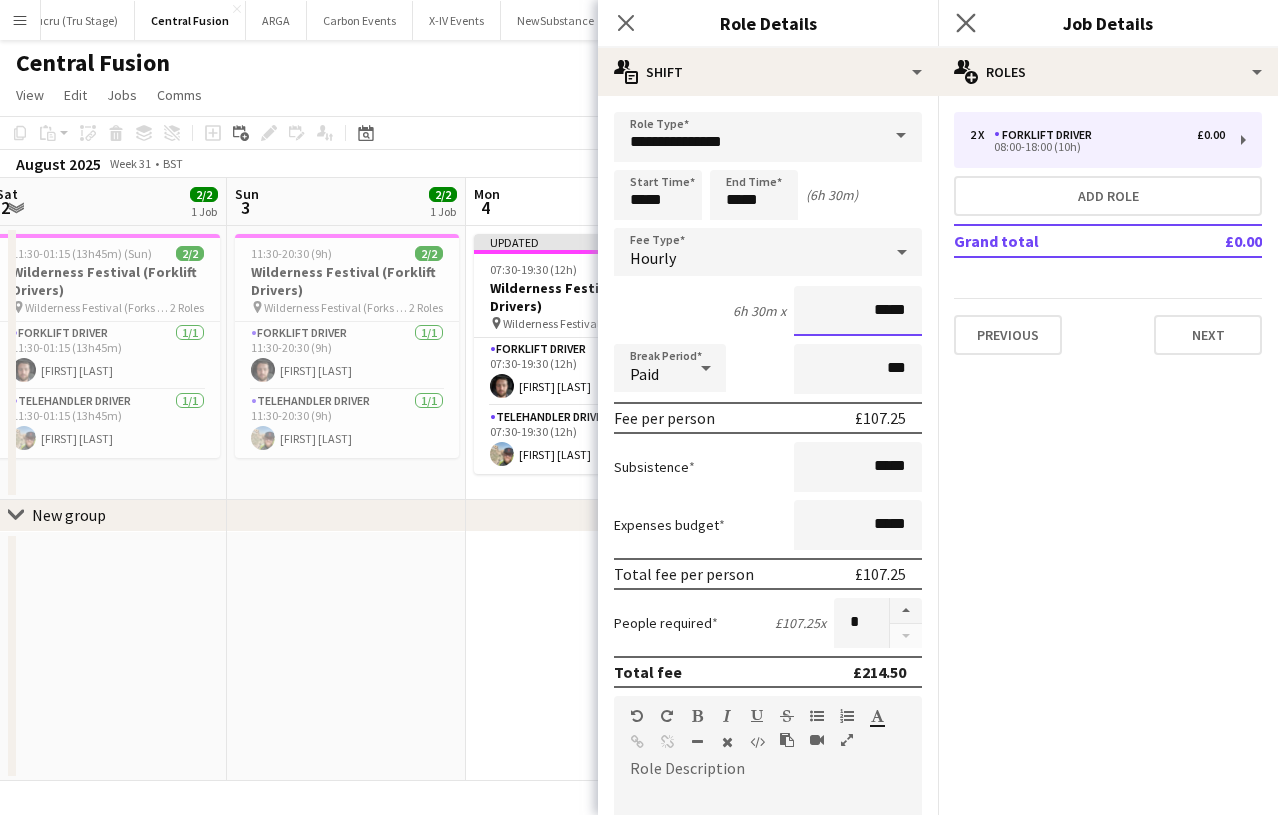 type on "*****" 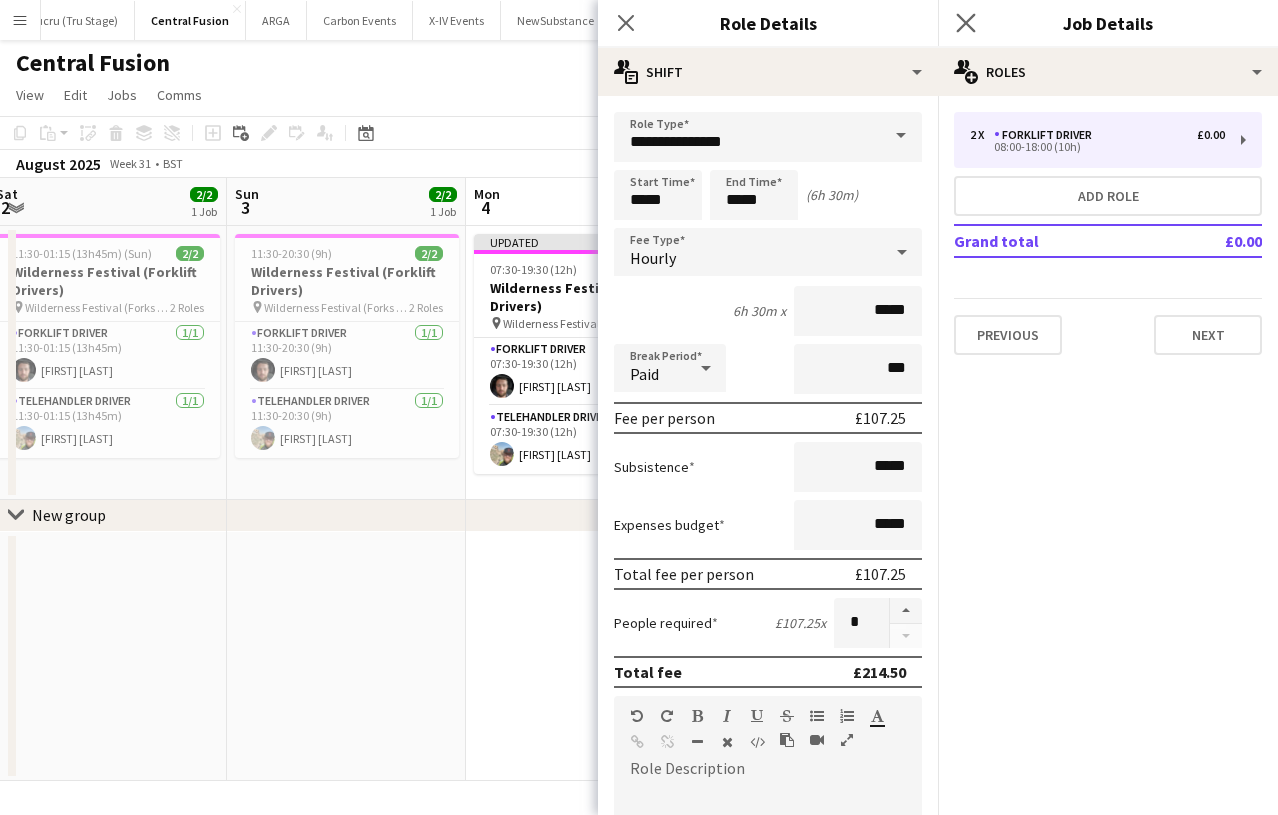 click on "Close pop-in" 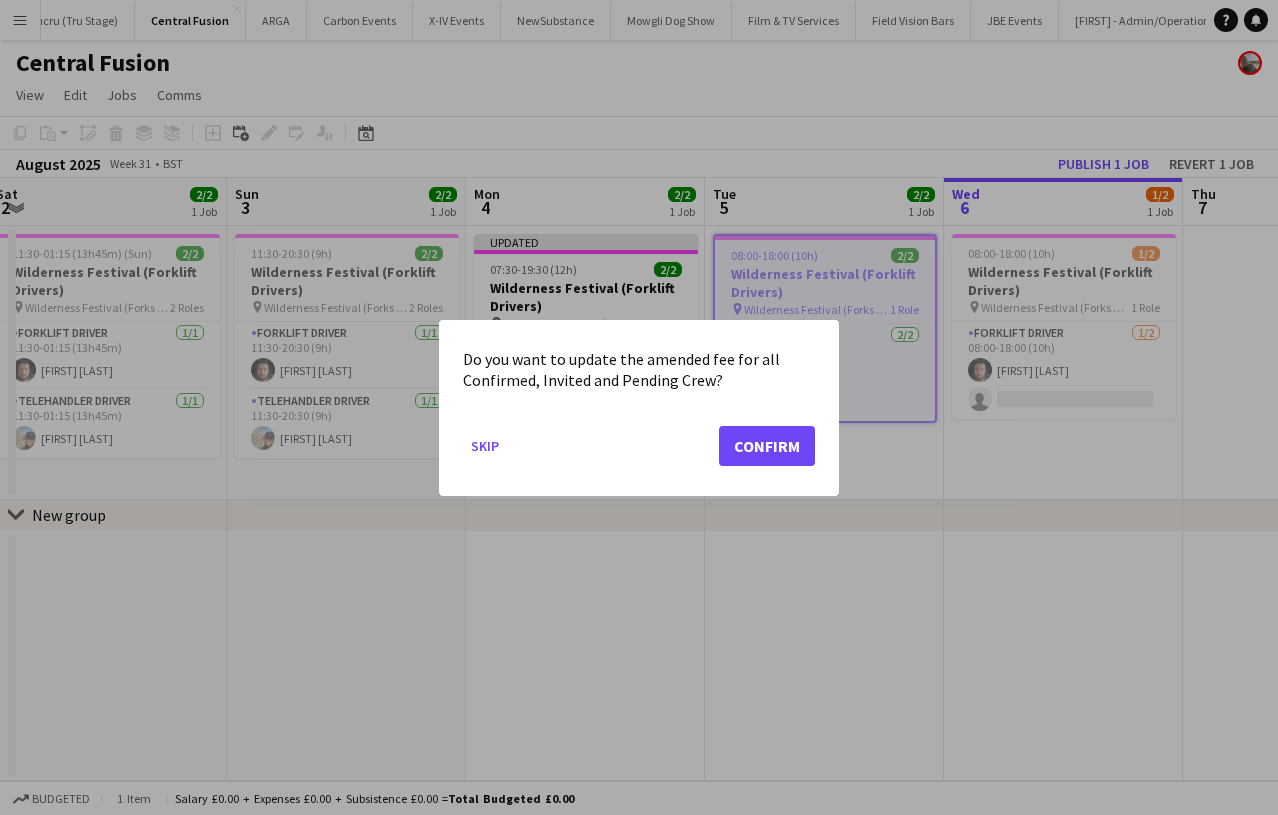 click on "Confirm" 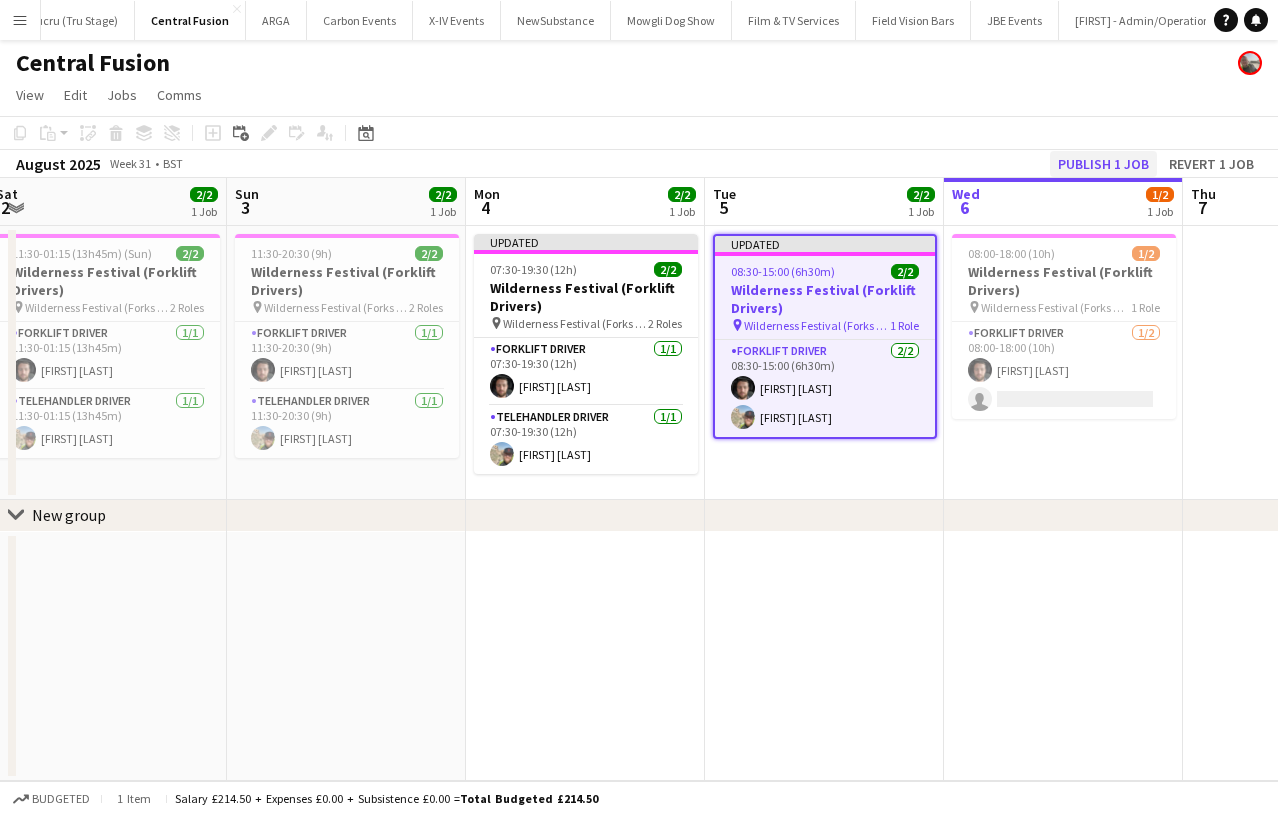 click on "Publish 1 job" 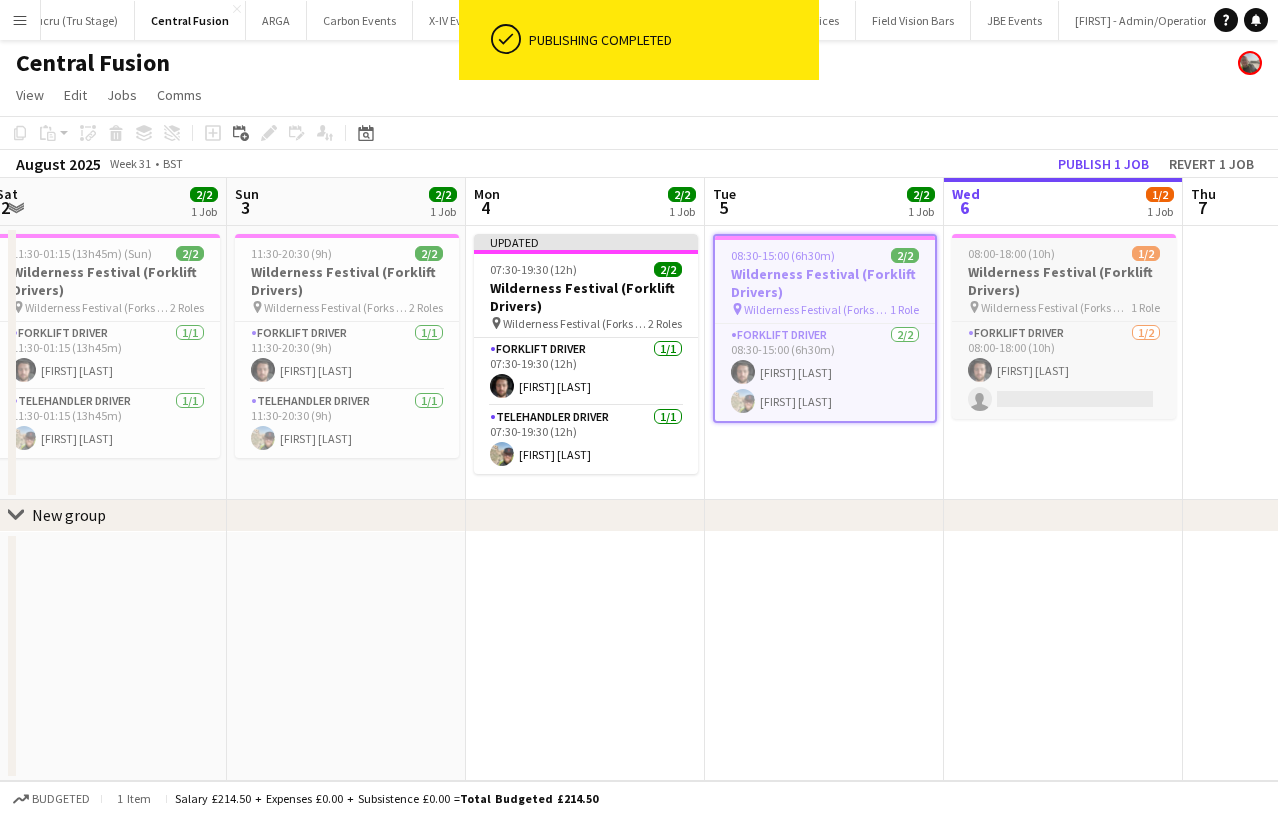 click on "Wilderness Festival (Forklift Drivers)" at bounding box center [1064, 281] 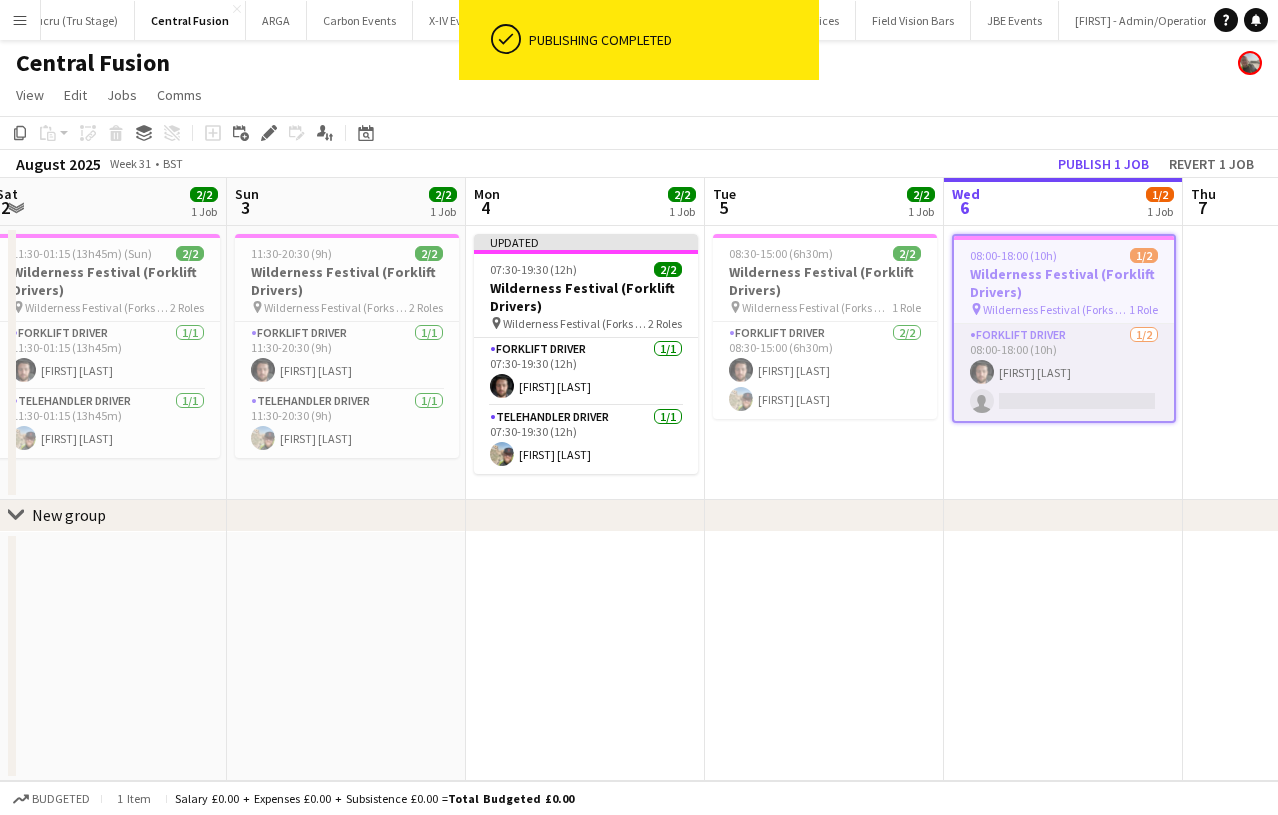 click at bounding box center [982, 372] 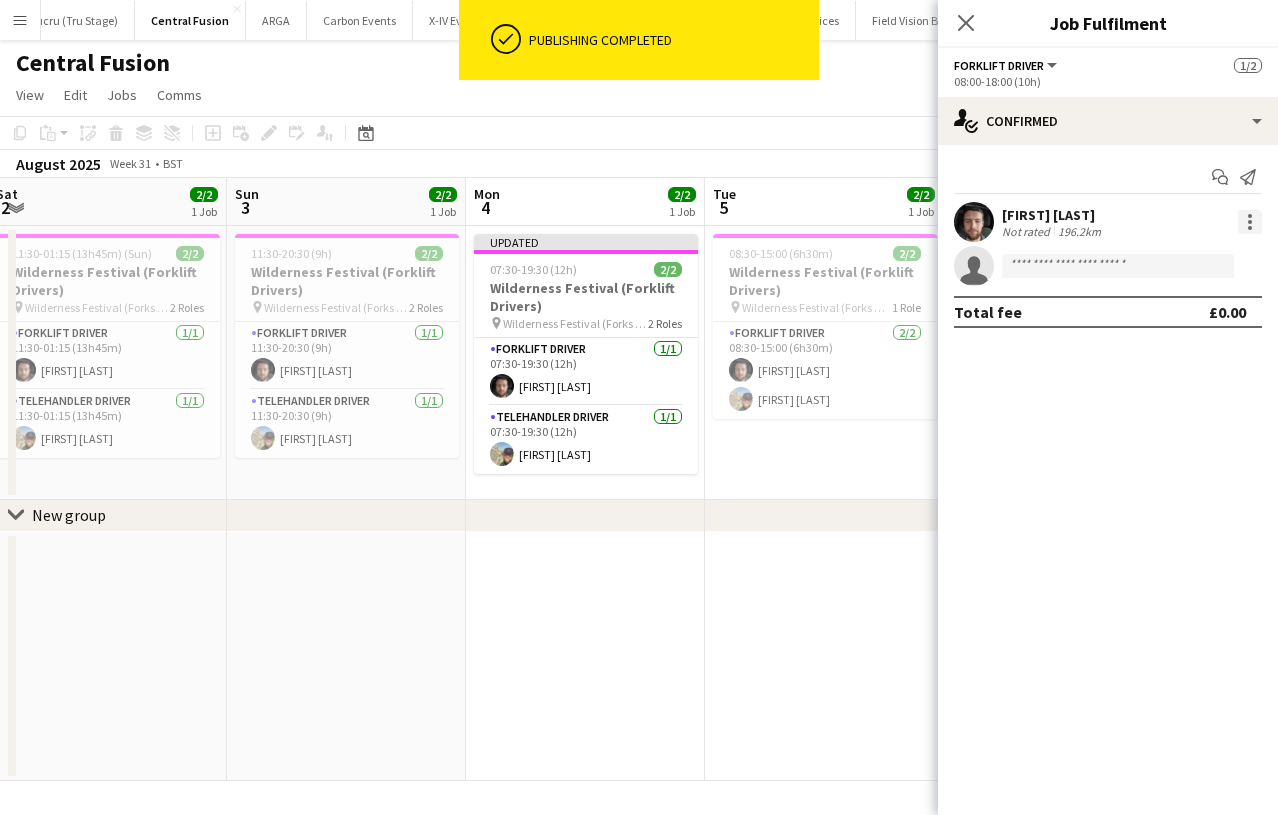 click at bounding box center (1250, 222) 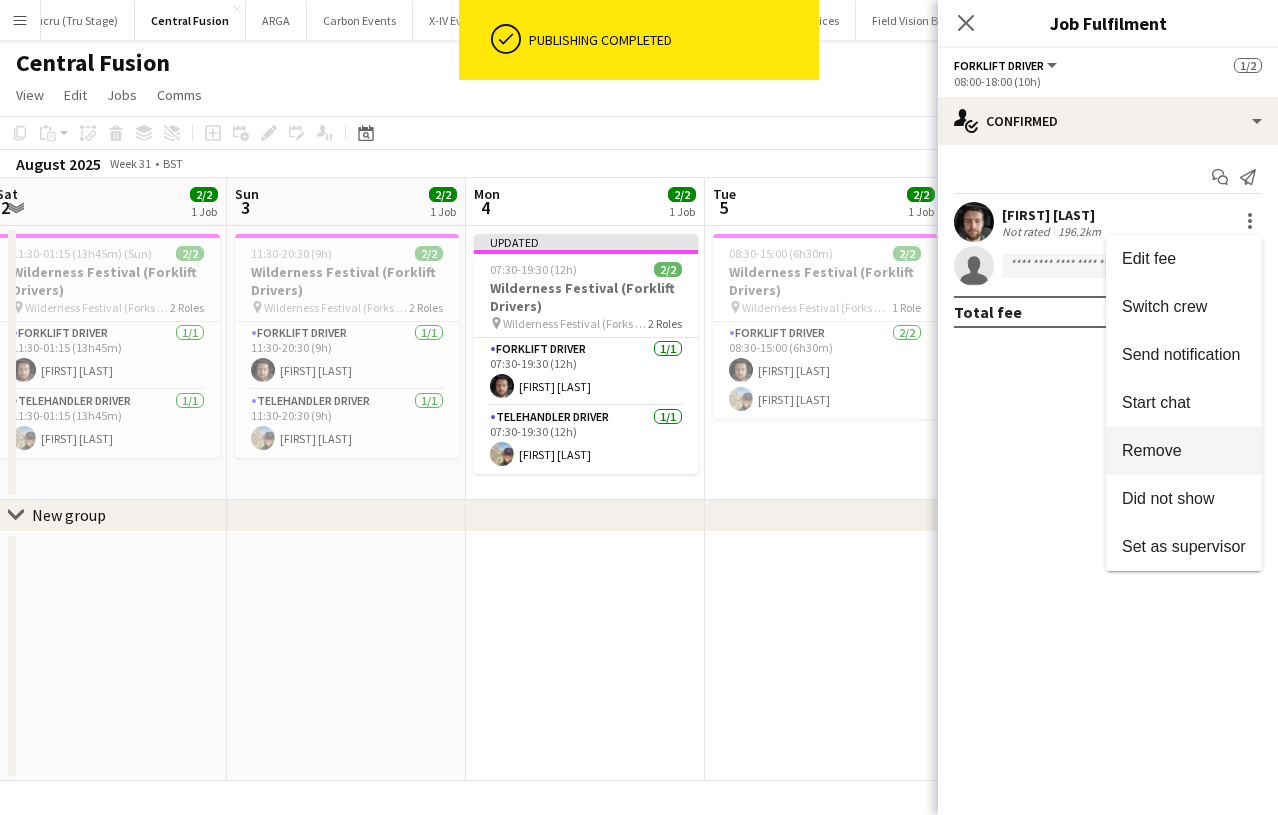 click on "Remove" at bounding box center (1184, 451) 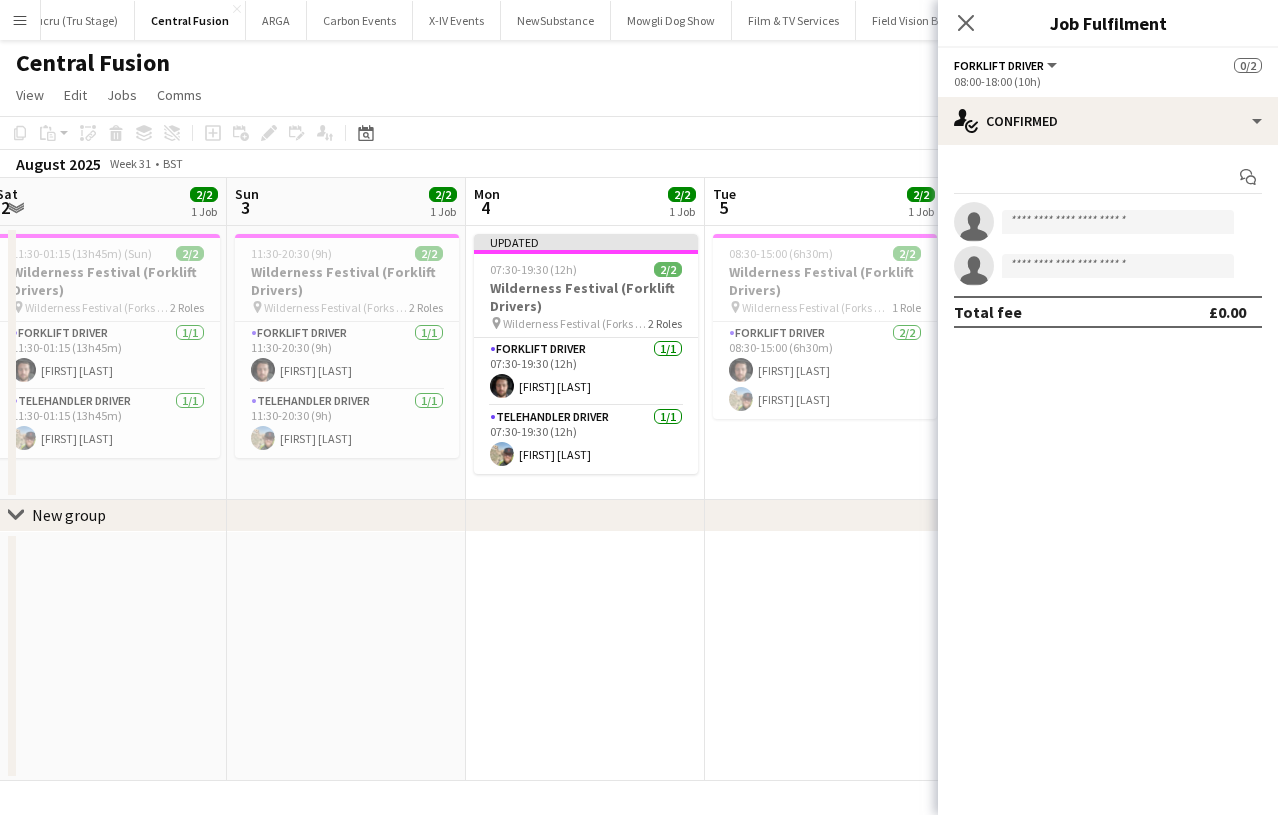 click on "Close pop-in" 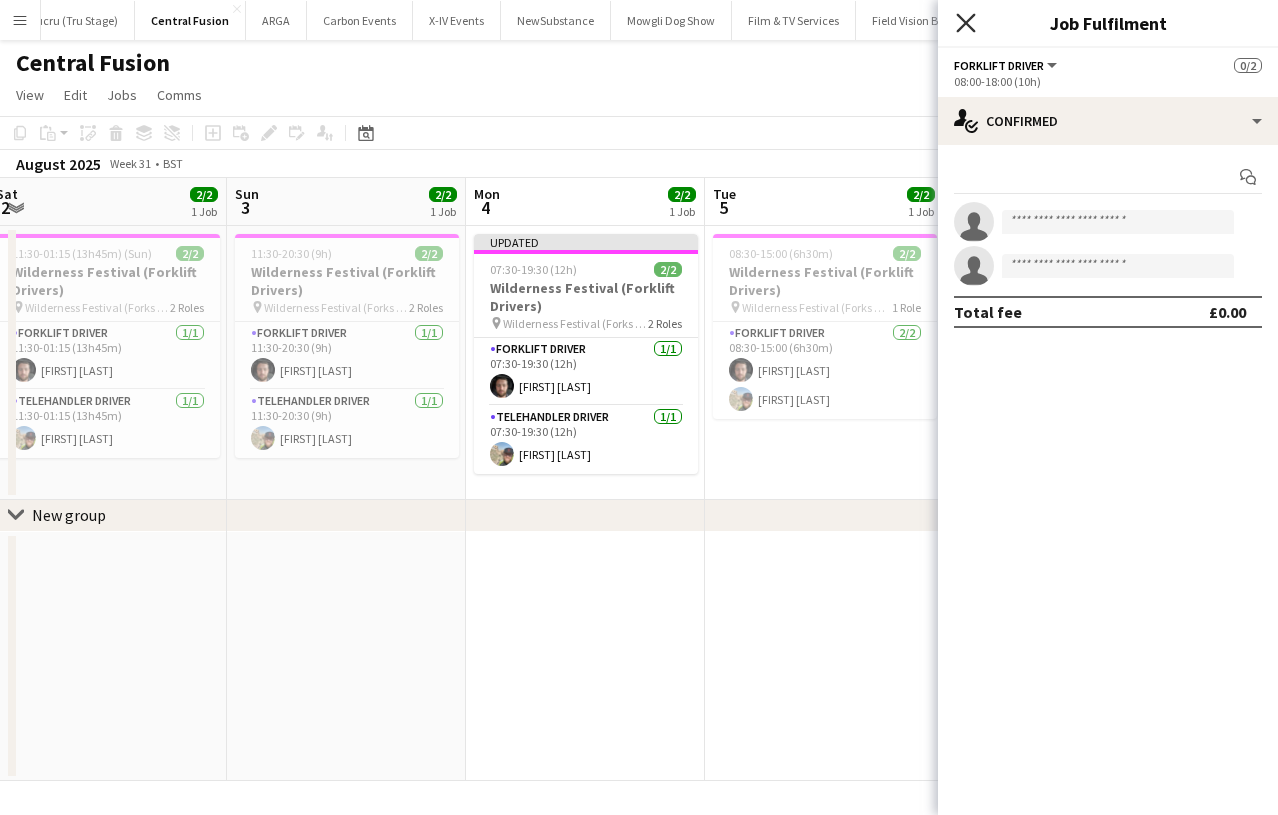 click 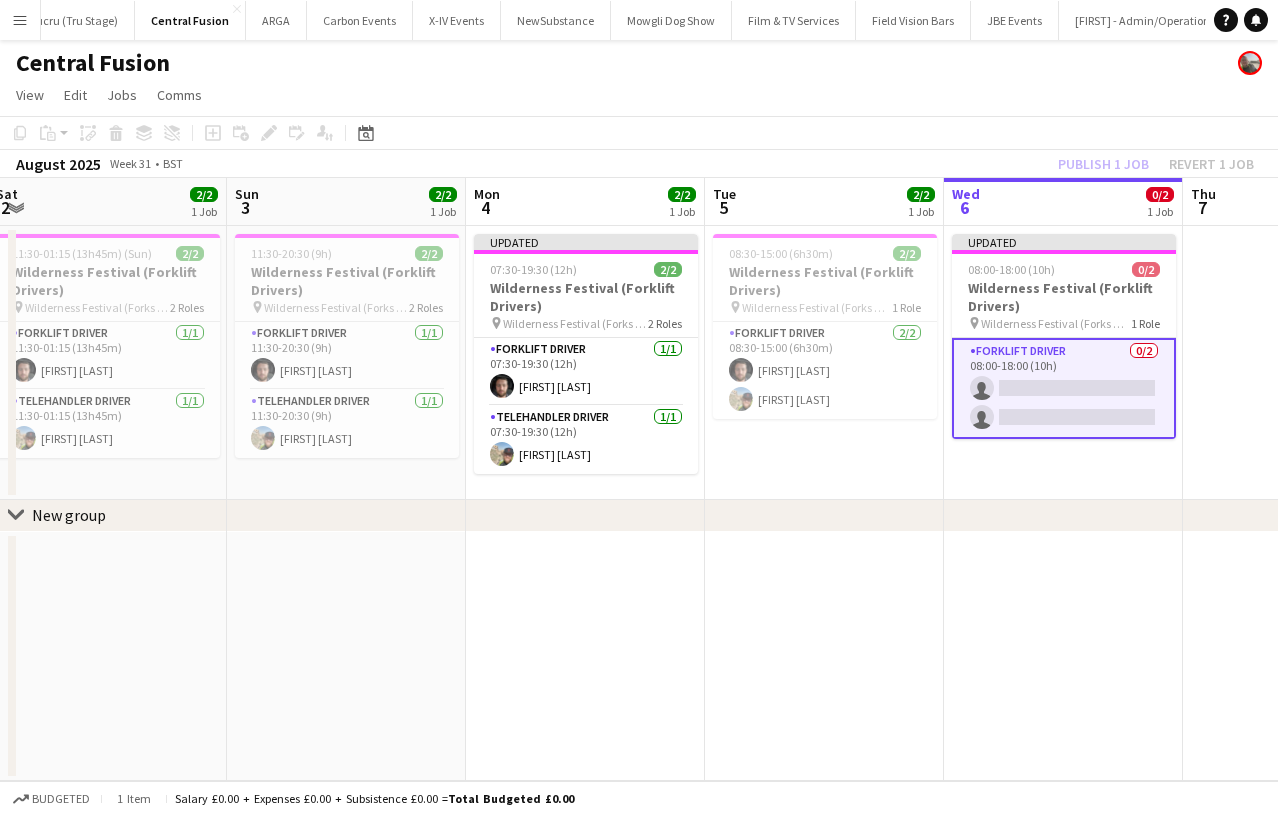 click on "Publish 1 job   Revert 1 job" 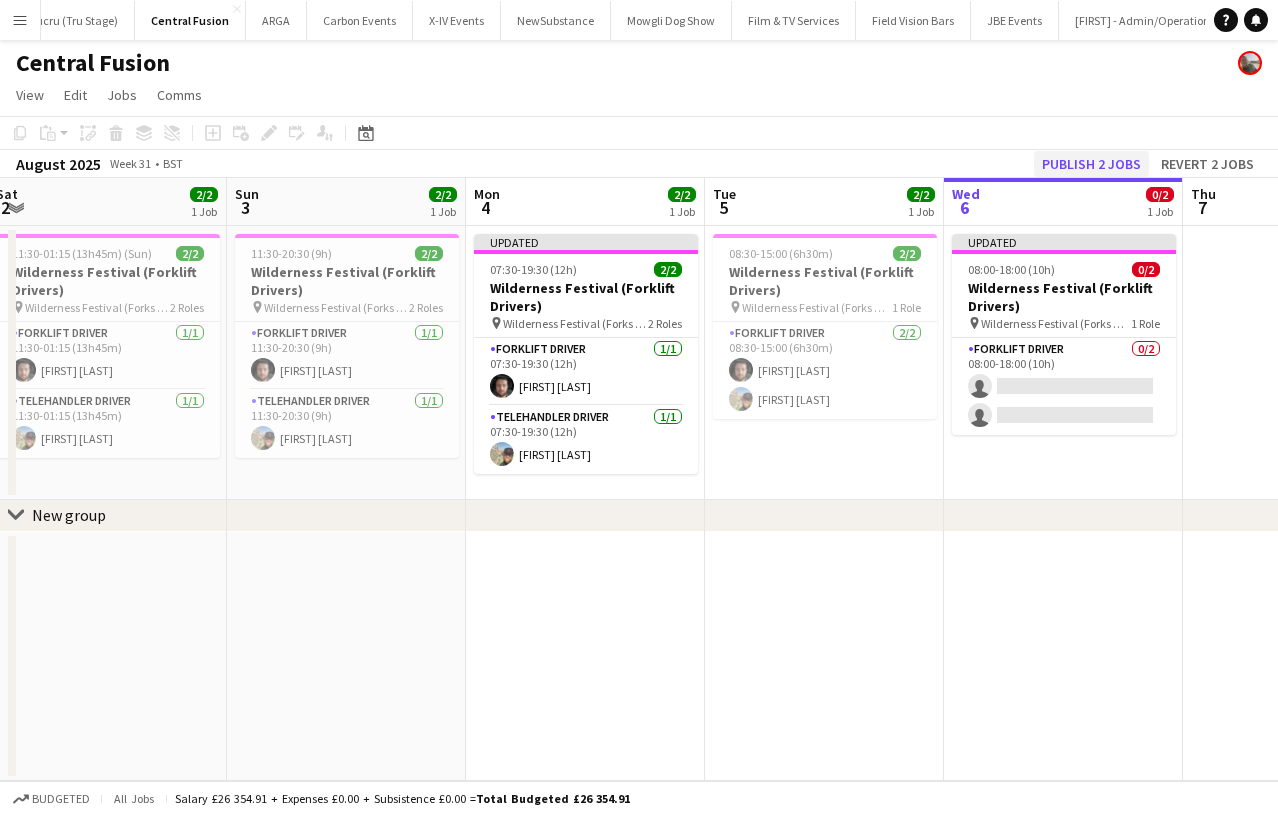 click on "Publish 2 jobs" 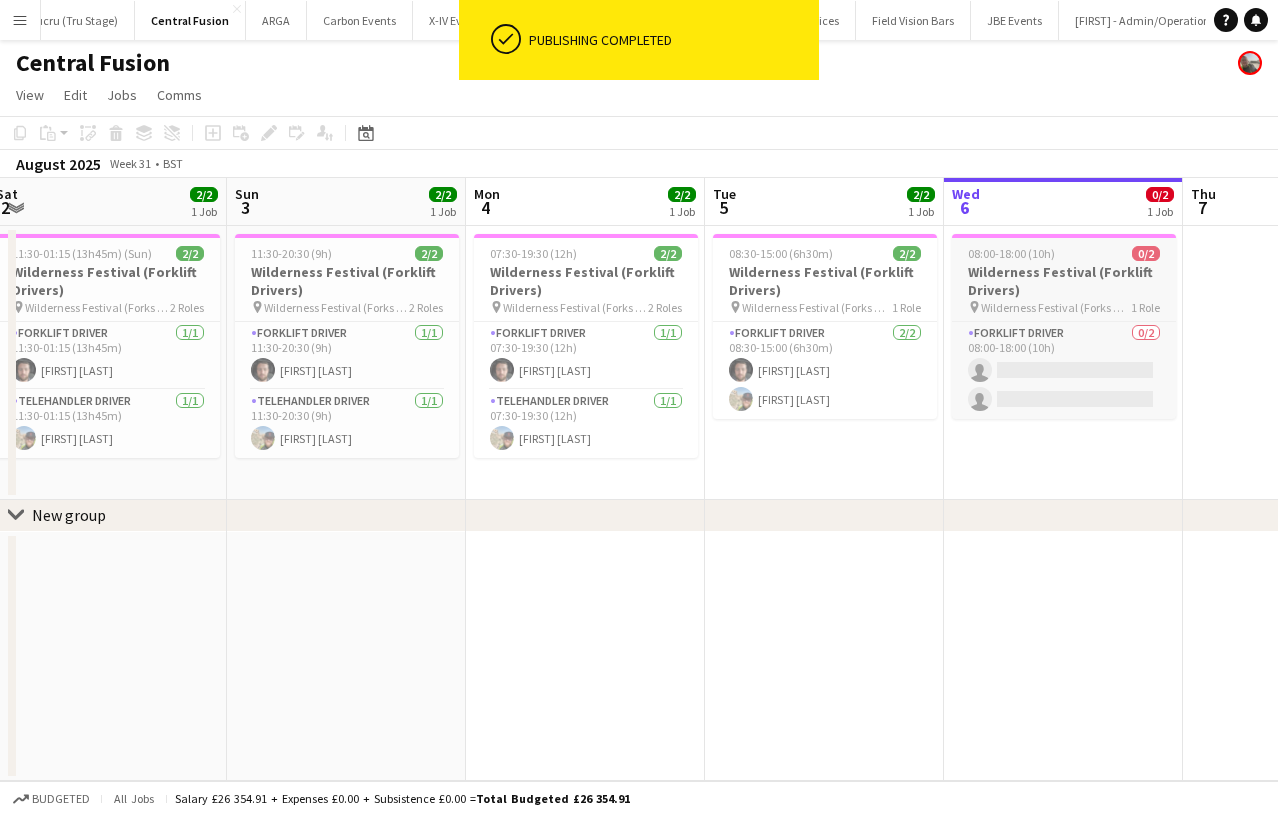 click on "Wilderness Festival (Forklift Drivers)" at bounding box center (1064, 281) 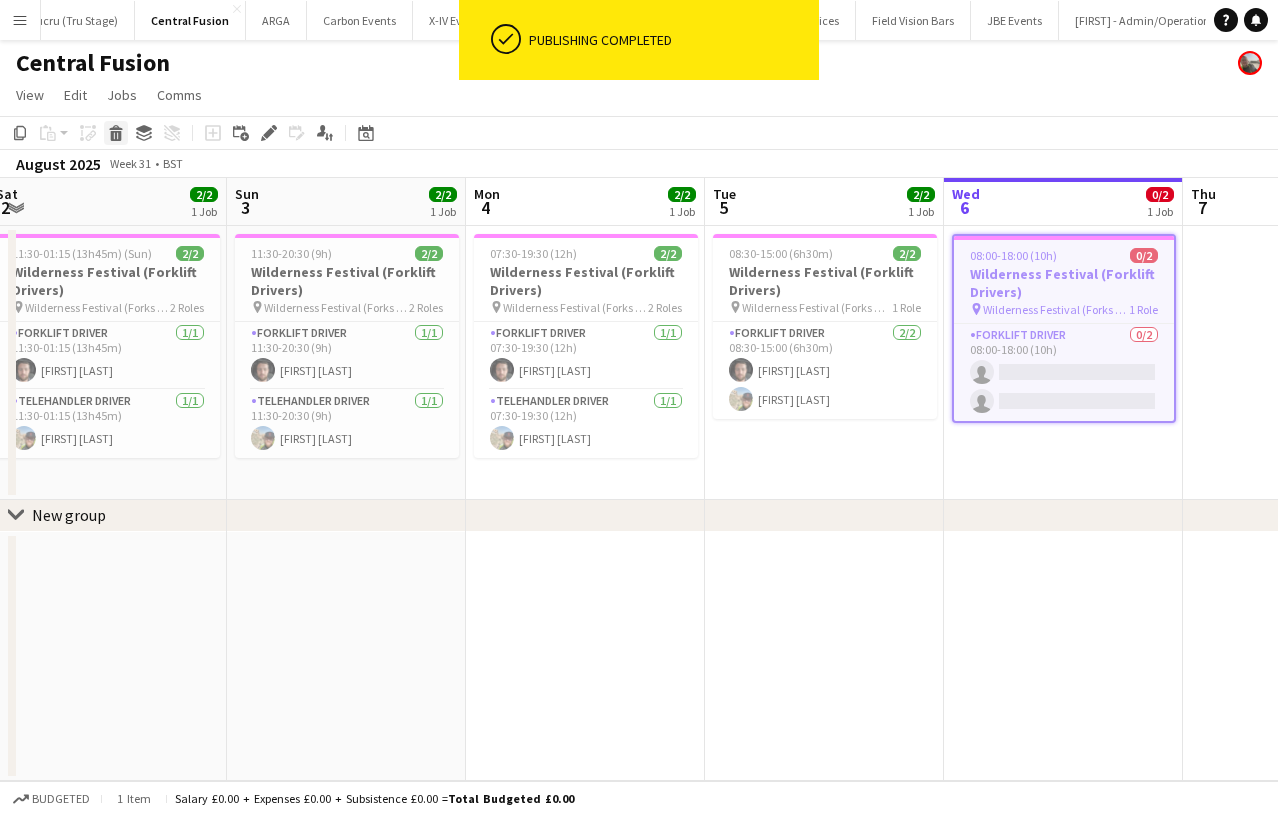 click on "Delete" at bounding box center (116, 133) 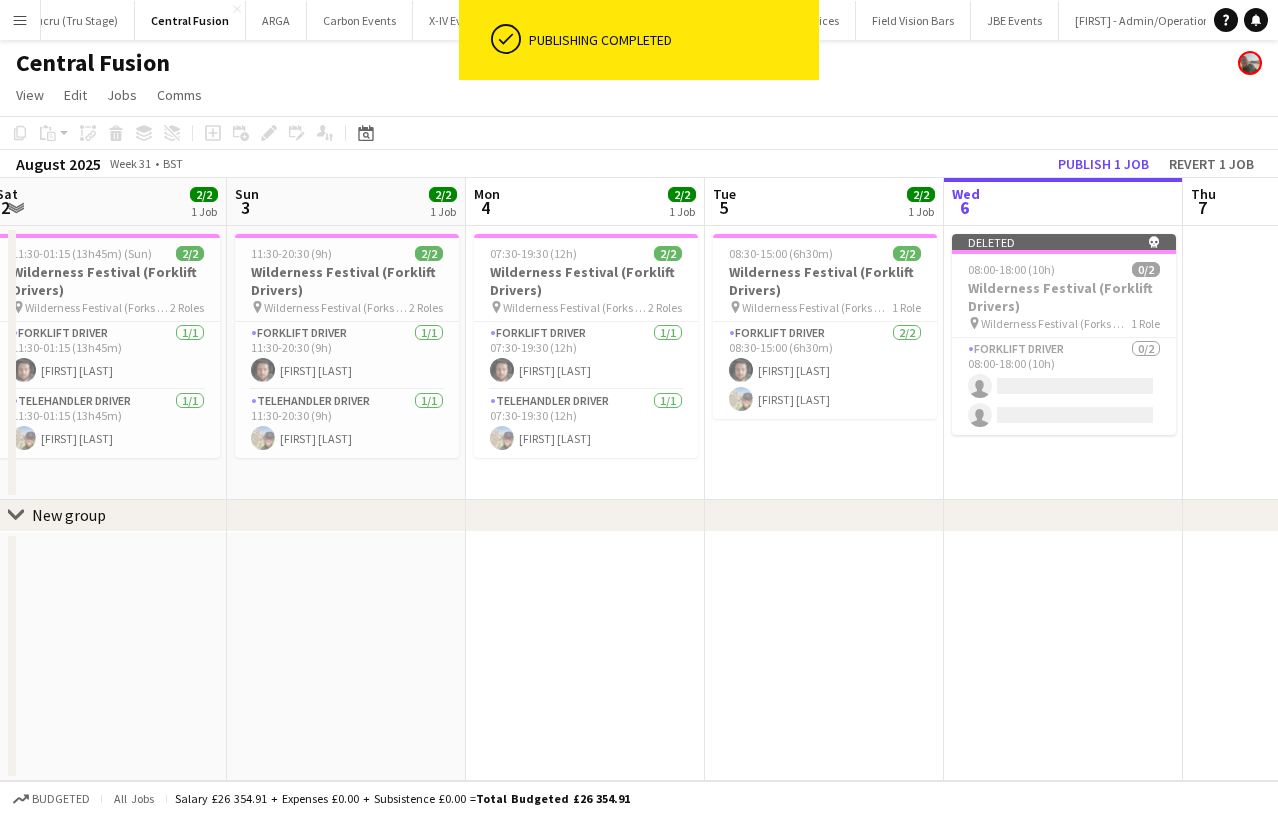 click on "Copy
Paste
Paste
Command
V Paste with crew
Command
Shift
V
Paste linked Job
Delete
Group
Ungroup
Add job
Add linked Job
Edit
Edit linked Job
Applicants
Date picker
AUG 2025 AUG 2025 Monday M Tuesday T Wednesday W Thursday T Friday F Saturday S Sunday S  AUG   1   2   3   4   5   6   7   8   9   10   11   12   13   14   15   16   17   18   19   20   21   22   23   24   25" 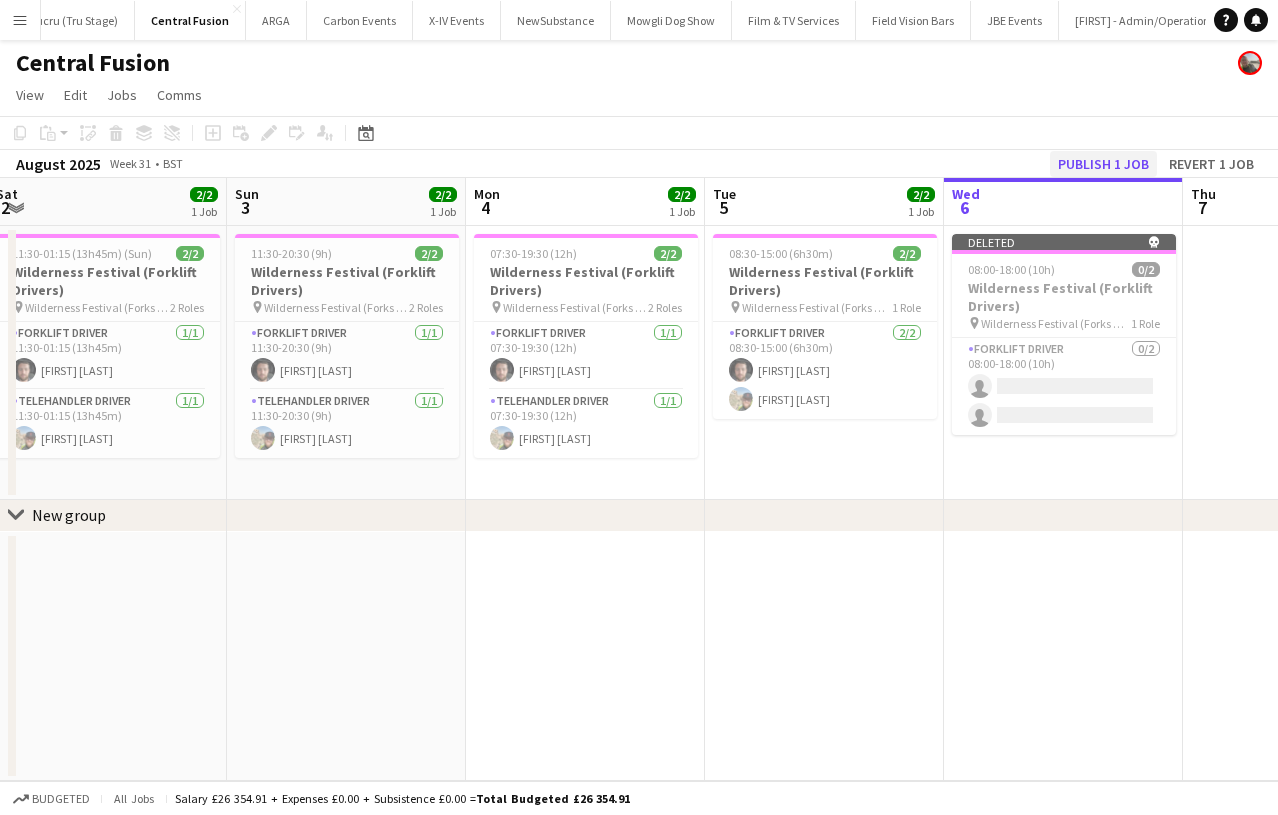 click on "Publish 1 job" 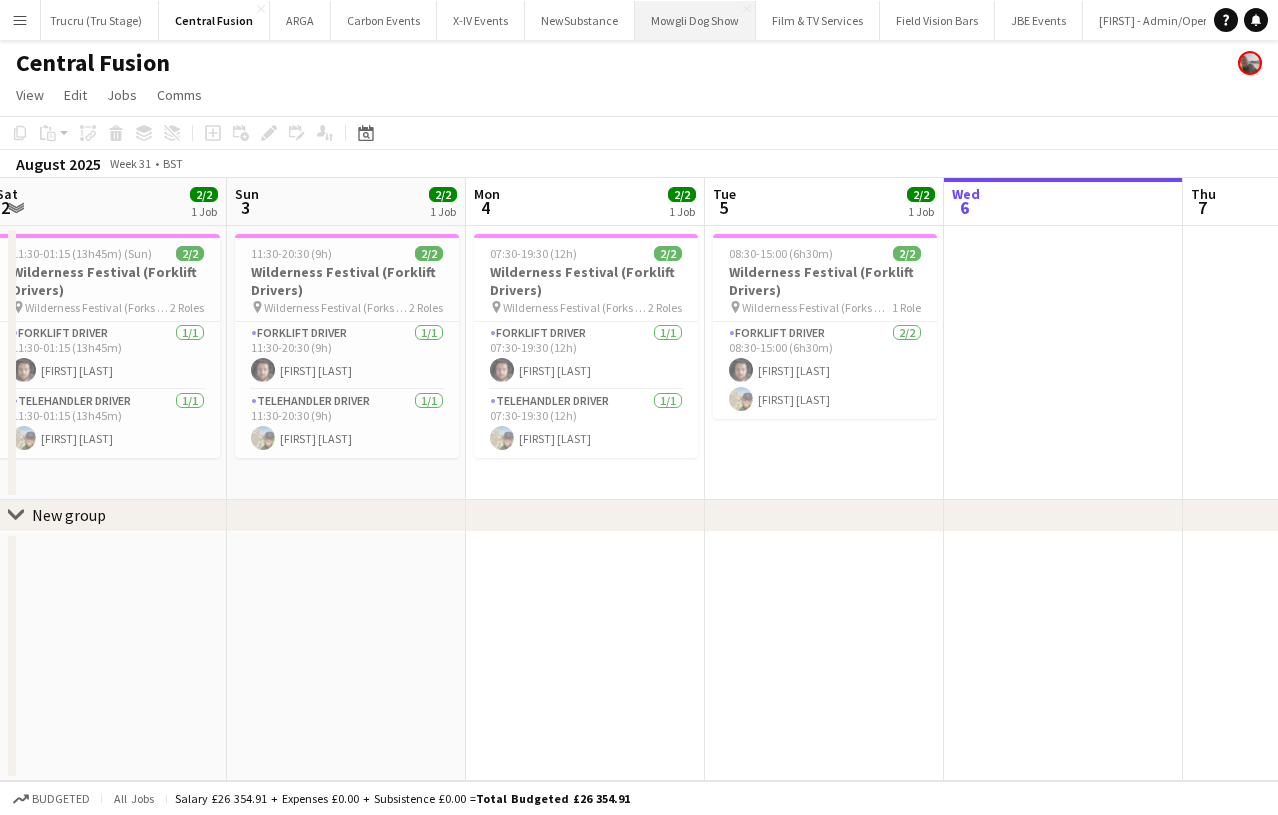 scroll, scrollTop: 0, scrollLeft: 1185, axis: horizontal 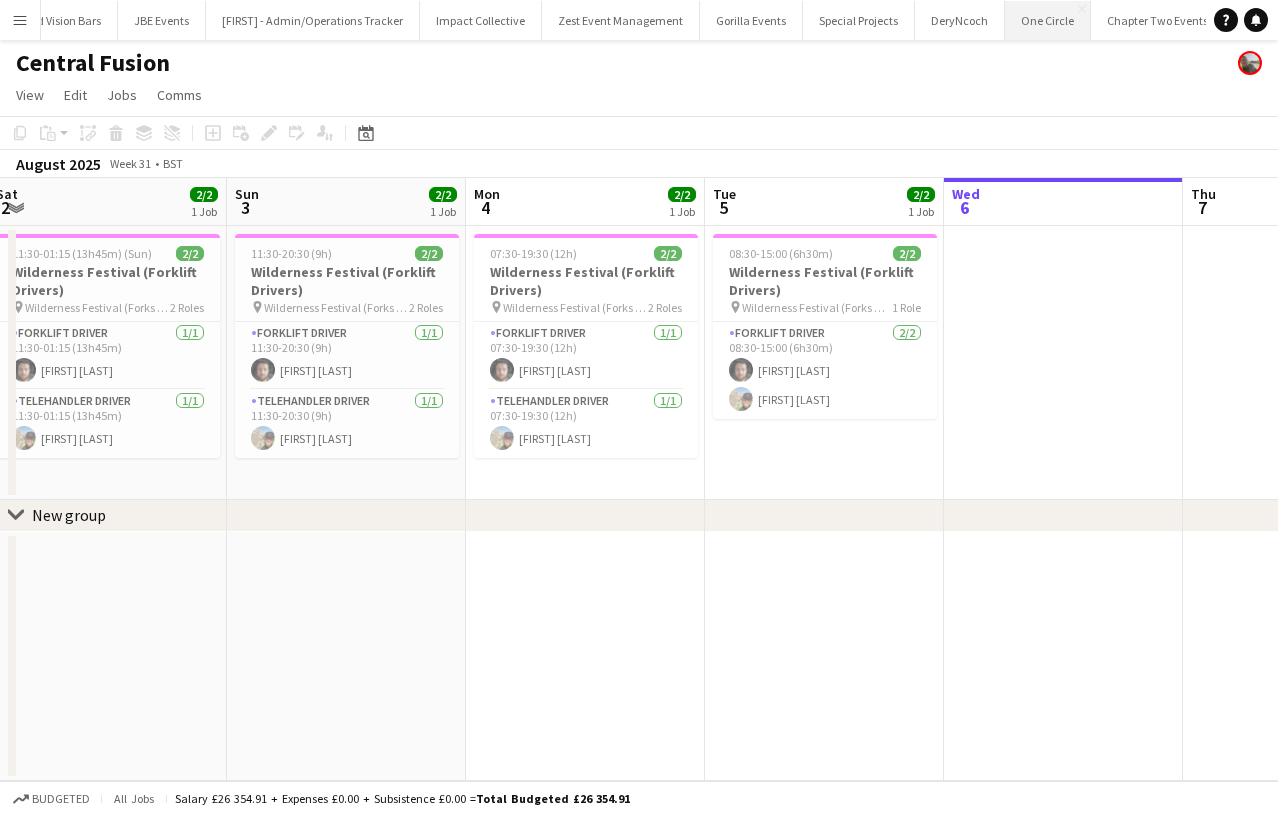 click on "One Circle
Close" at bounding box center [1048, 20] 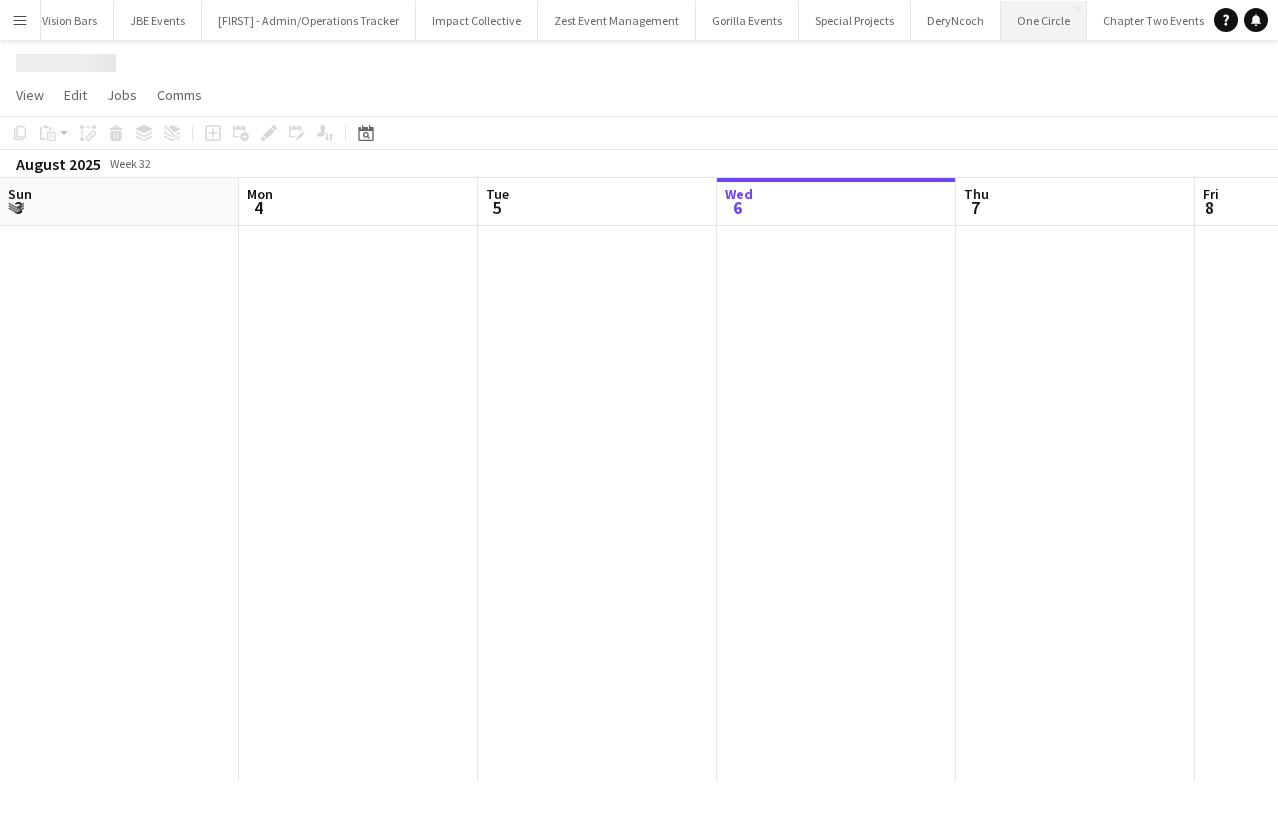 scroll, scrollTop: 0, scrollLeft: 2061, axis: horizontal 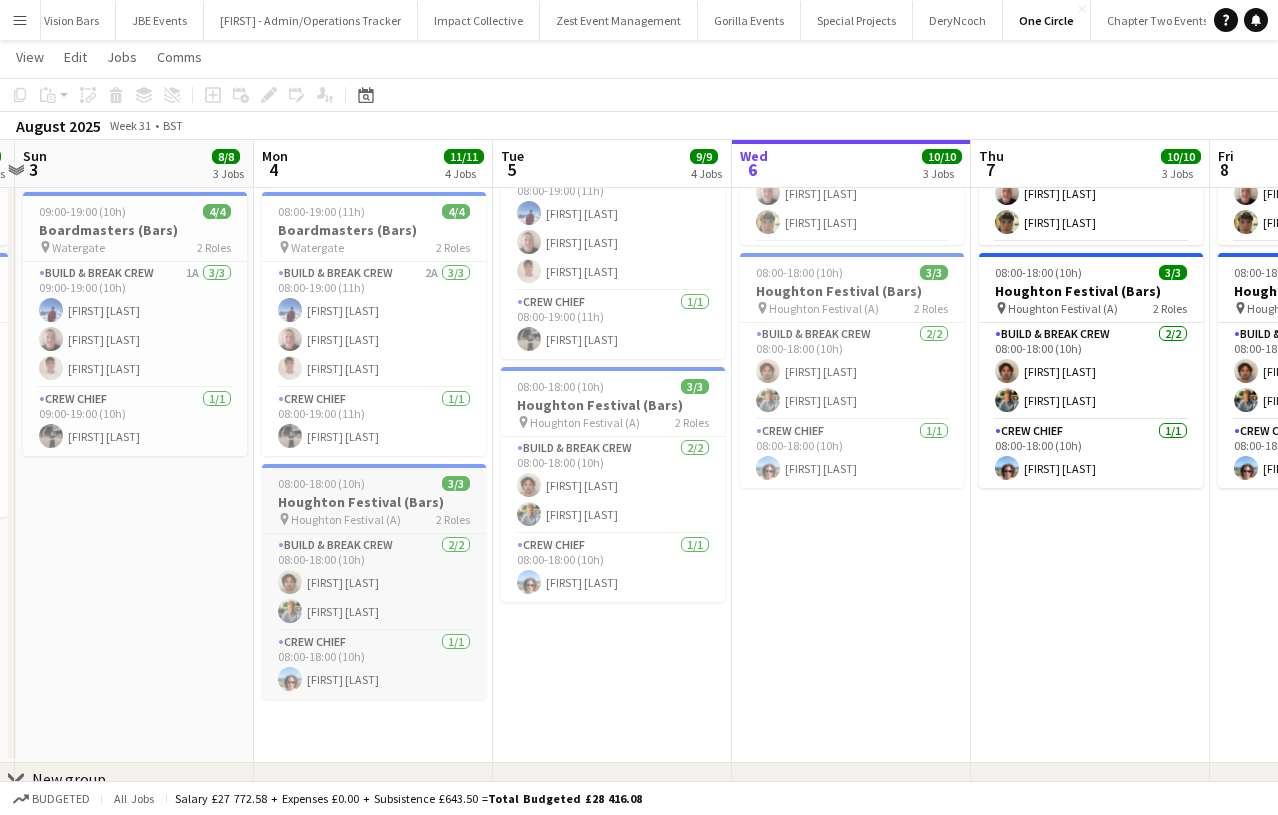 click on "Houghton Festival (Bars)" at bounding box center [374, 502] 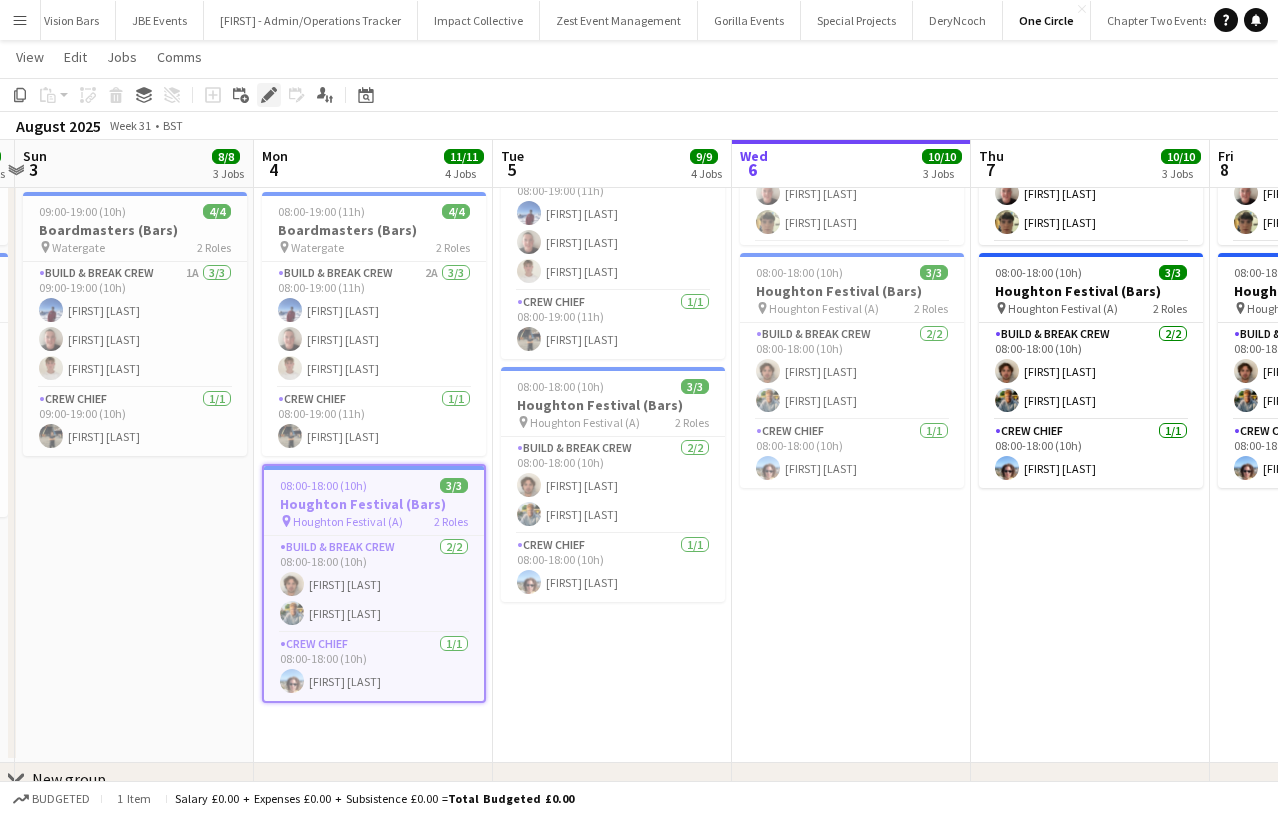 click on "Edit" 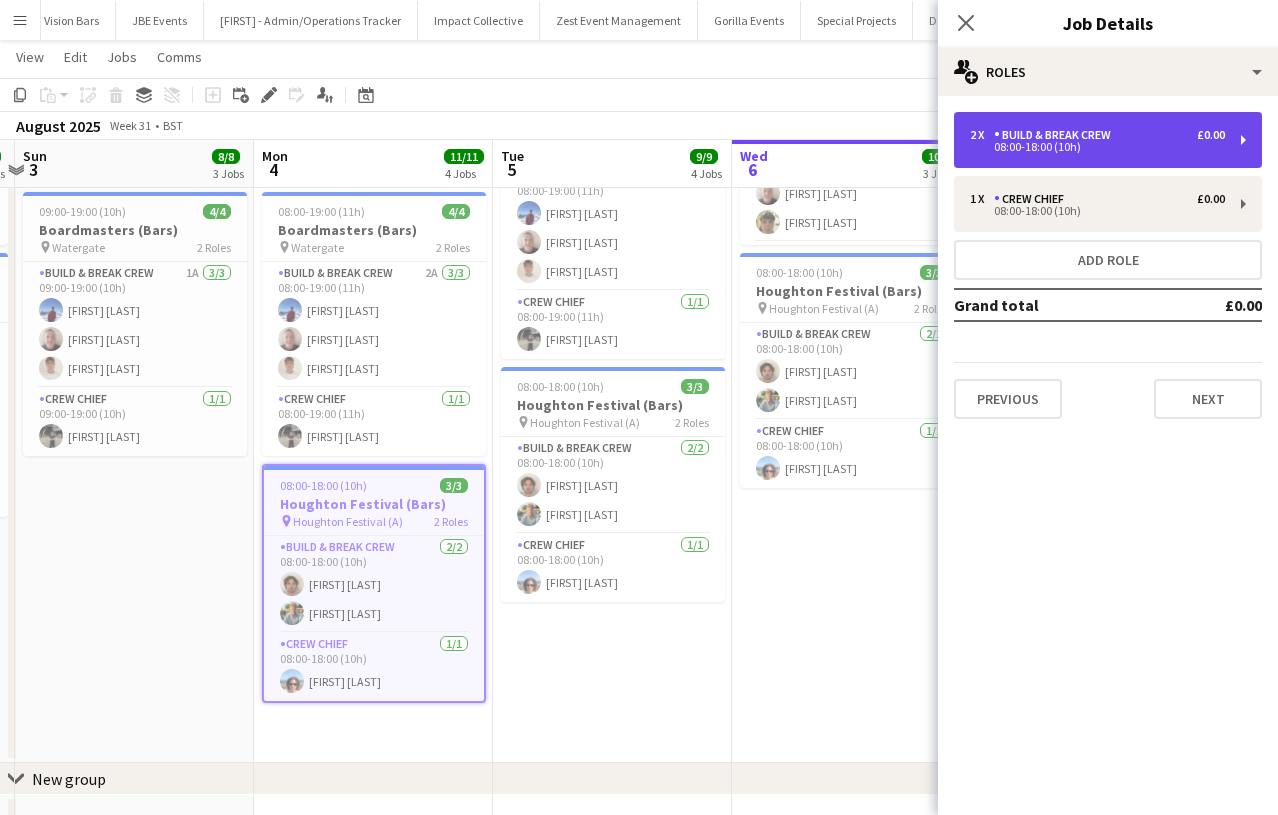 click on "Build & Break Crew" at bounding box center [1056, 135] 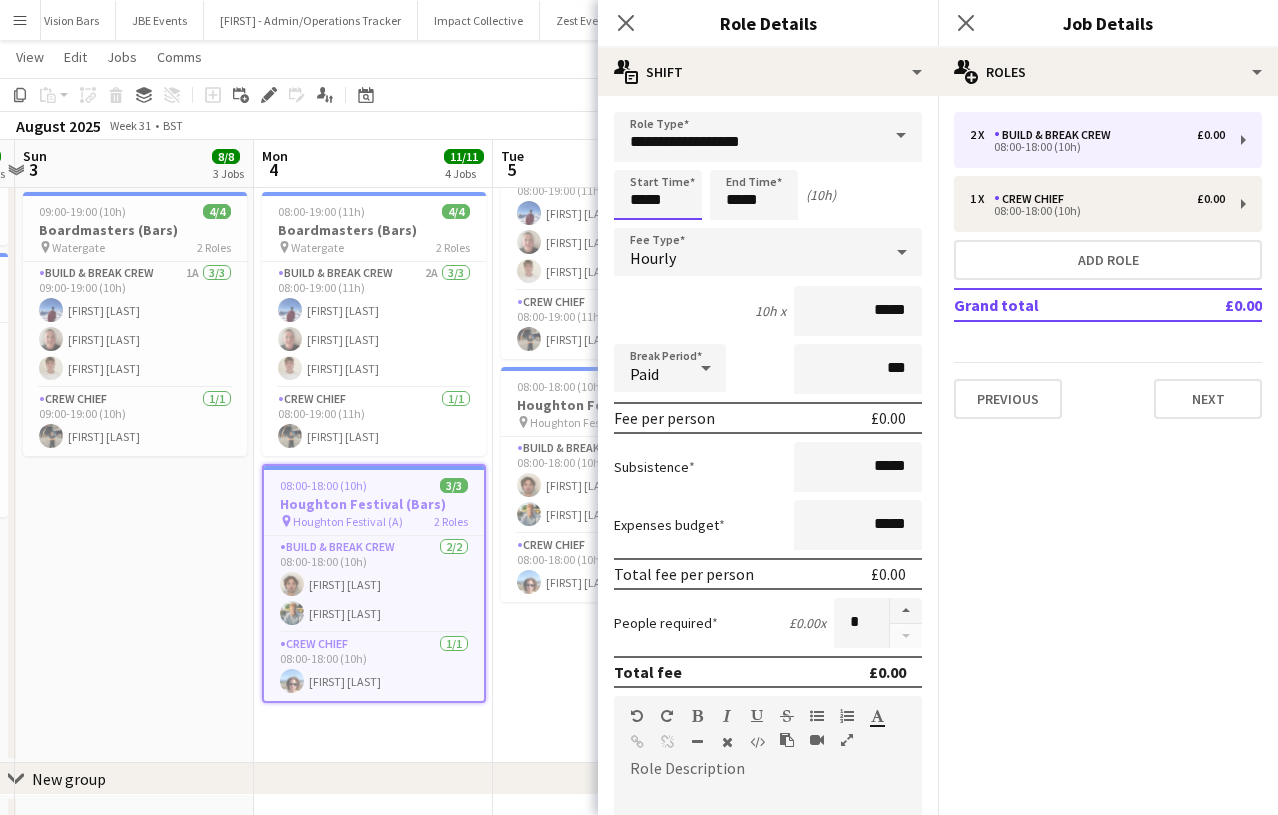 click on "Menu
Boards
Boards Boards All jobs Status
Workforce
Workforce My Workforce Recruiting
Comms
Comms
Pay
Approvals Payments Reports
Platform Settings
App settings Your settings Profiles
Training Academy
Knowledge Base
Knowledge Base
Product Updates
Product Updates Log Out Privacy Rat Race Close
CODESDE
Close
Cruck Tent
Close
WePop
Close
UnderBelly Limited
Close
London Marathon Events
Close
Evolve Creative
Close
Hide& Seek
Close
SRMG x
Close" at bounding box center (639, 267) 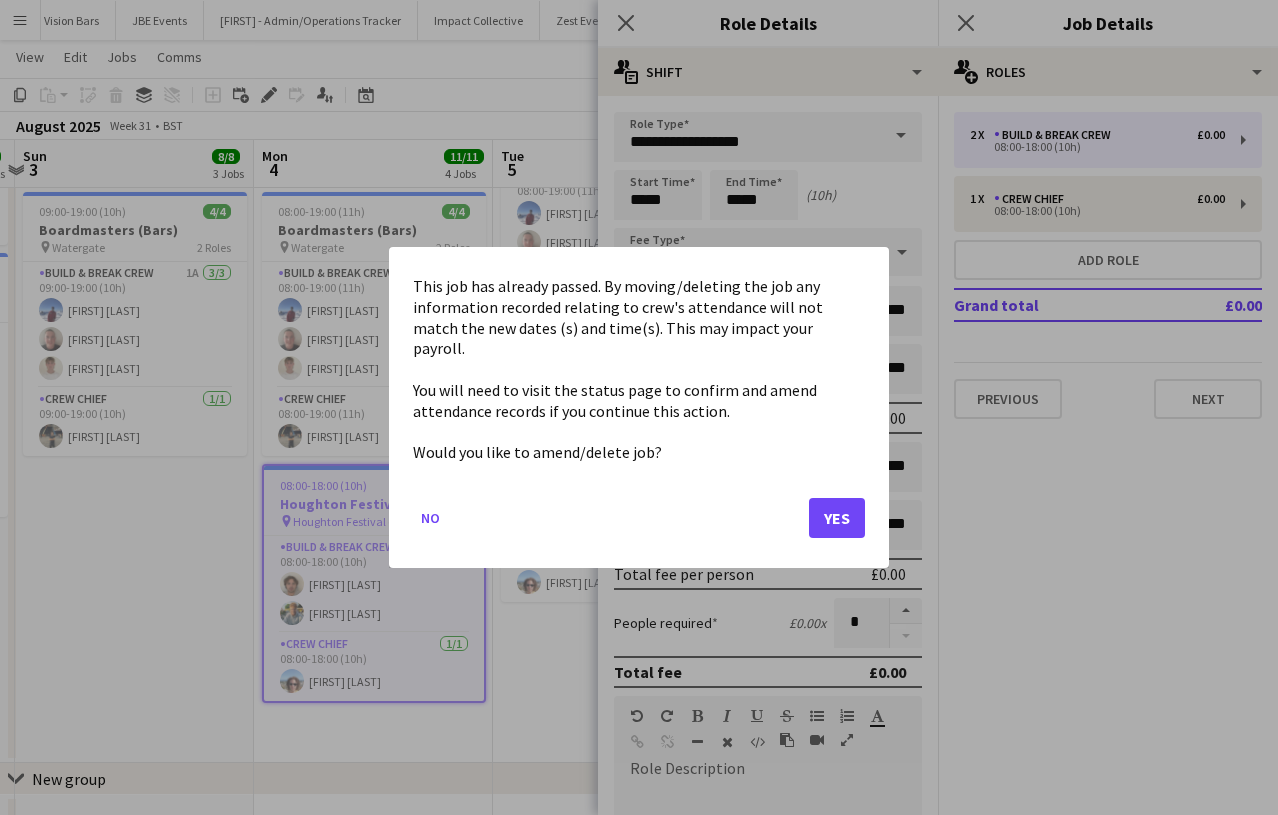 click on "Yes" 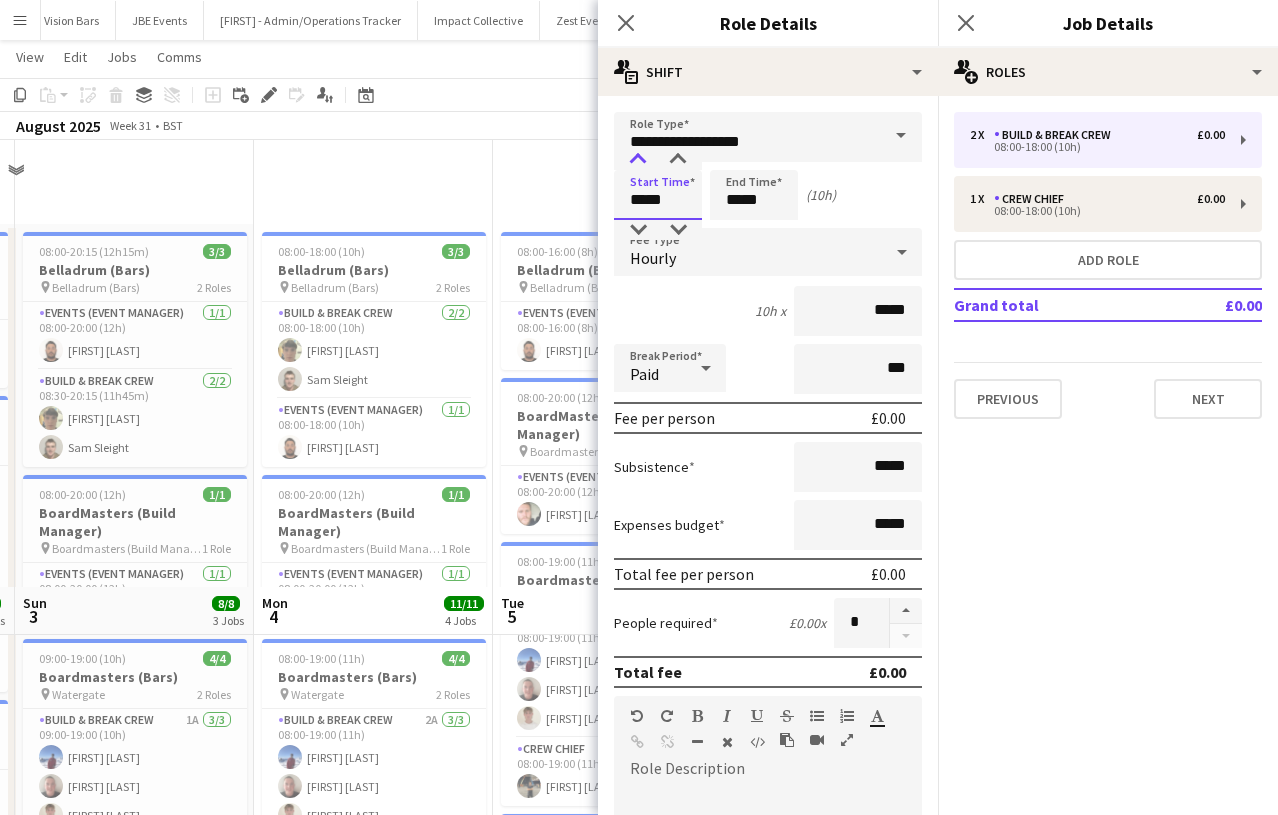 scroll, scrollTop: 447, scrollLeft: 0, axis: vertical 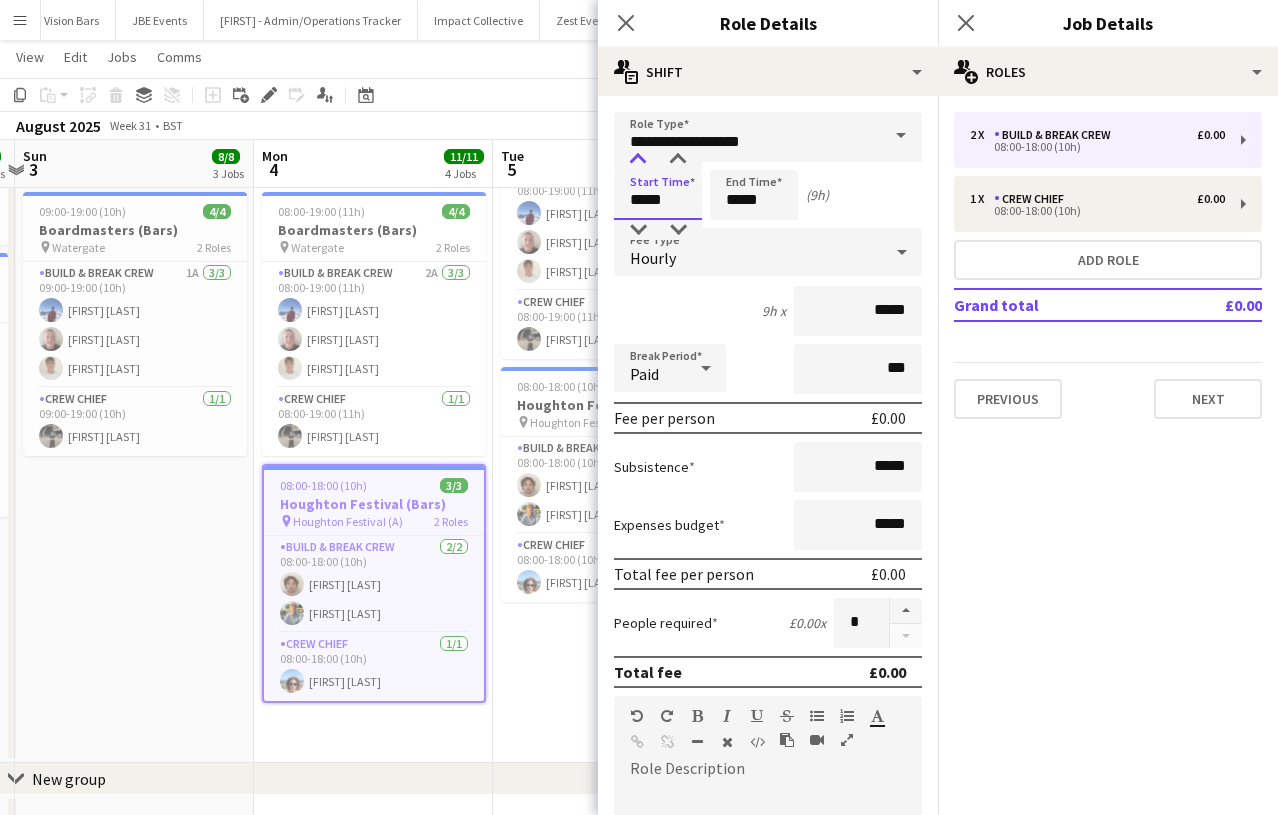 click at bounding box center (638, 160) 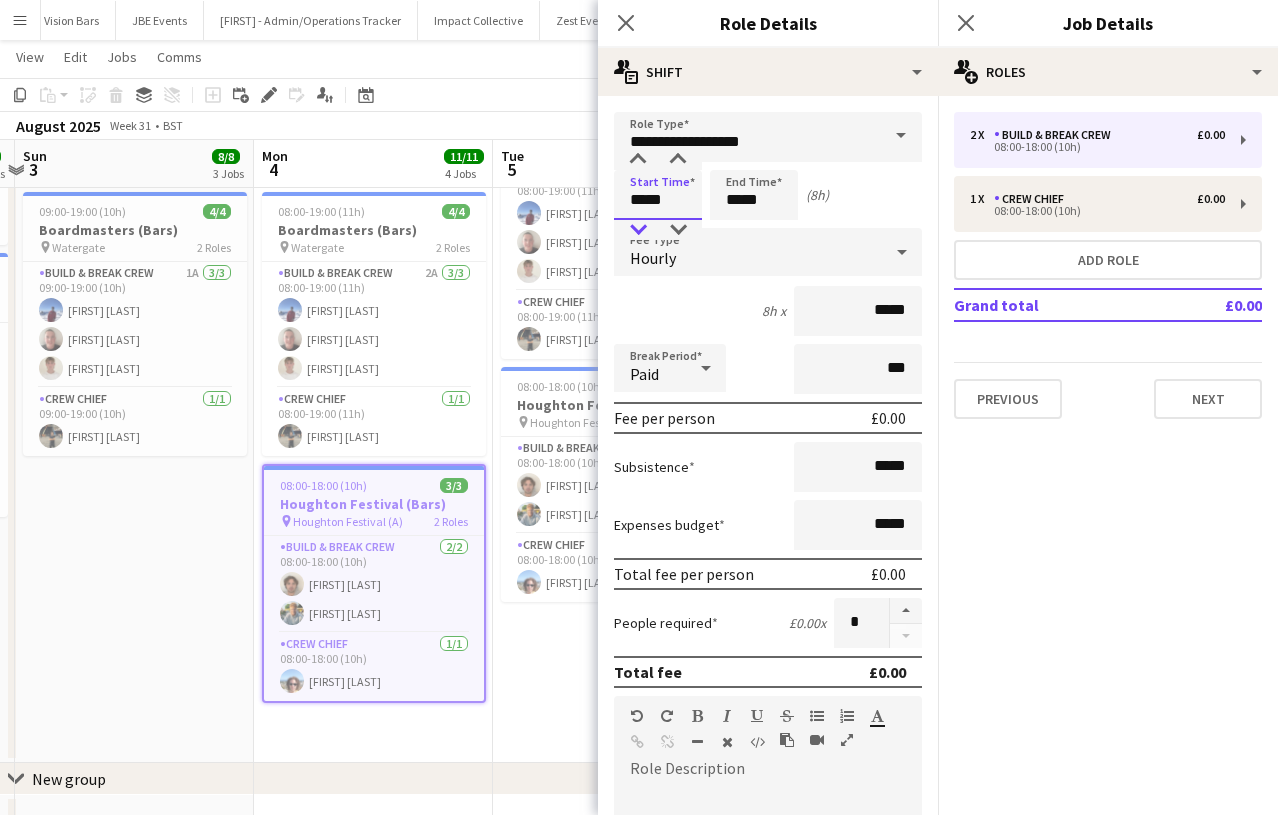 click at bounding box center [638, 230] 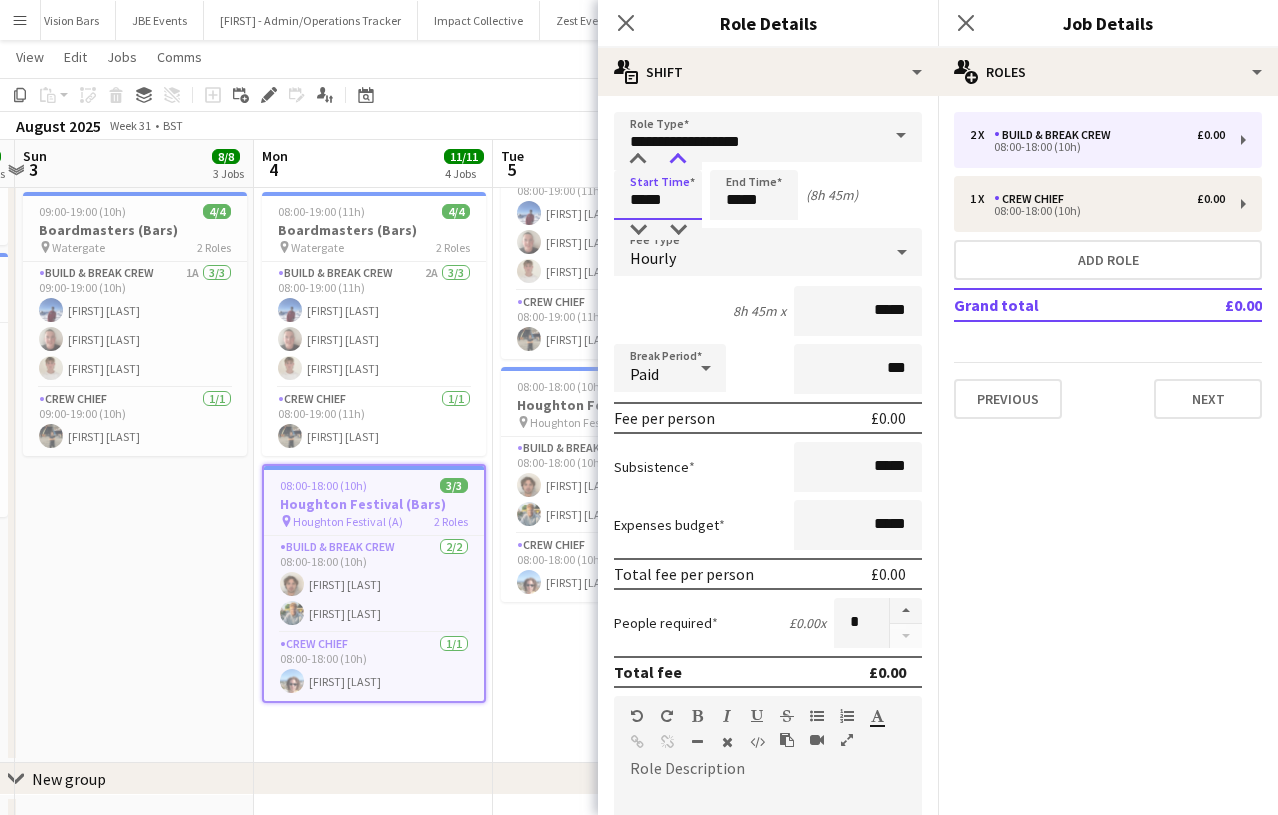 click at bounding box center [678, 160] 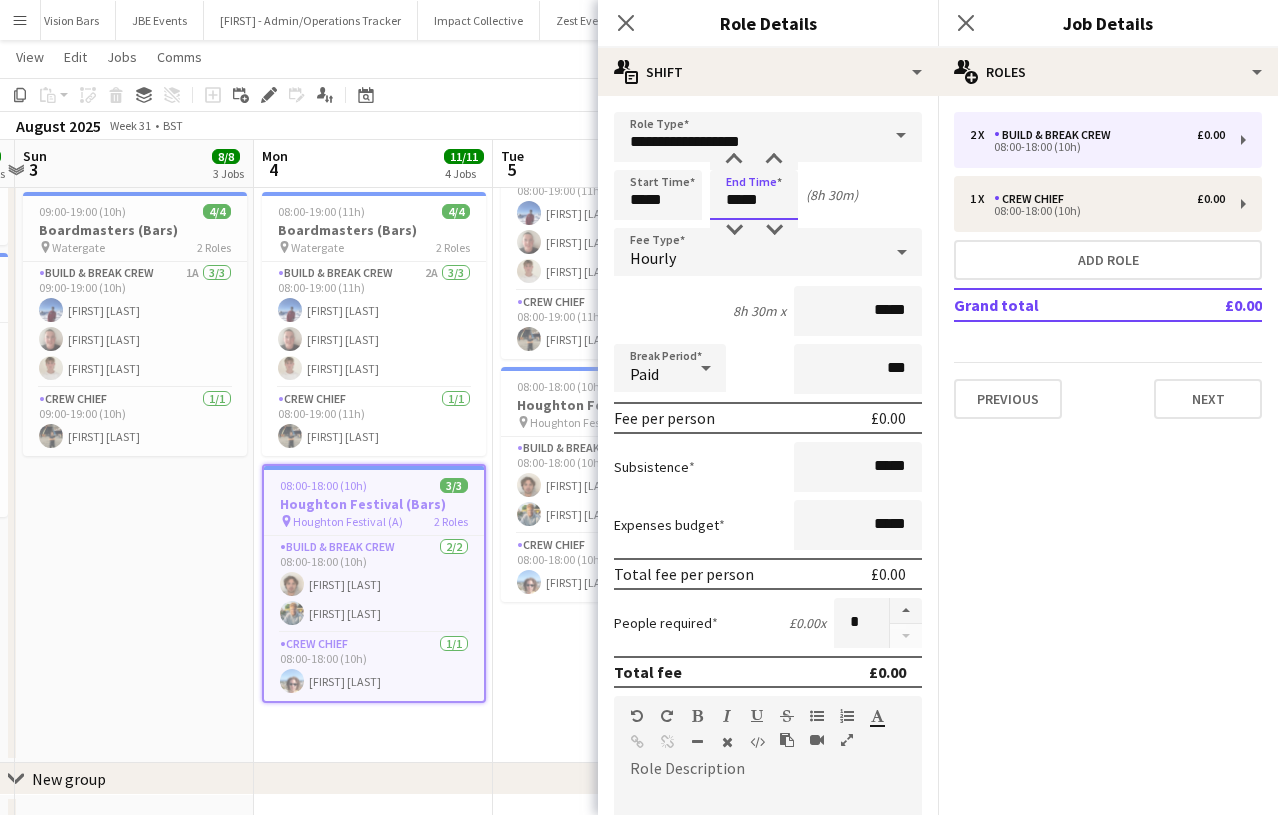 click on "*****" at bounding box center (754, 195) 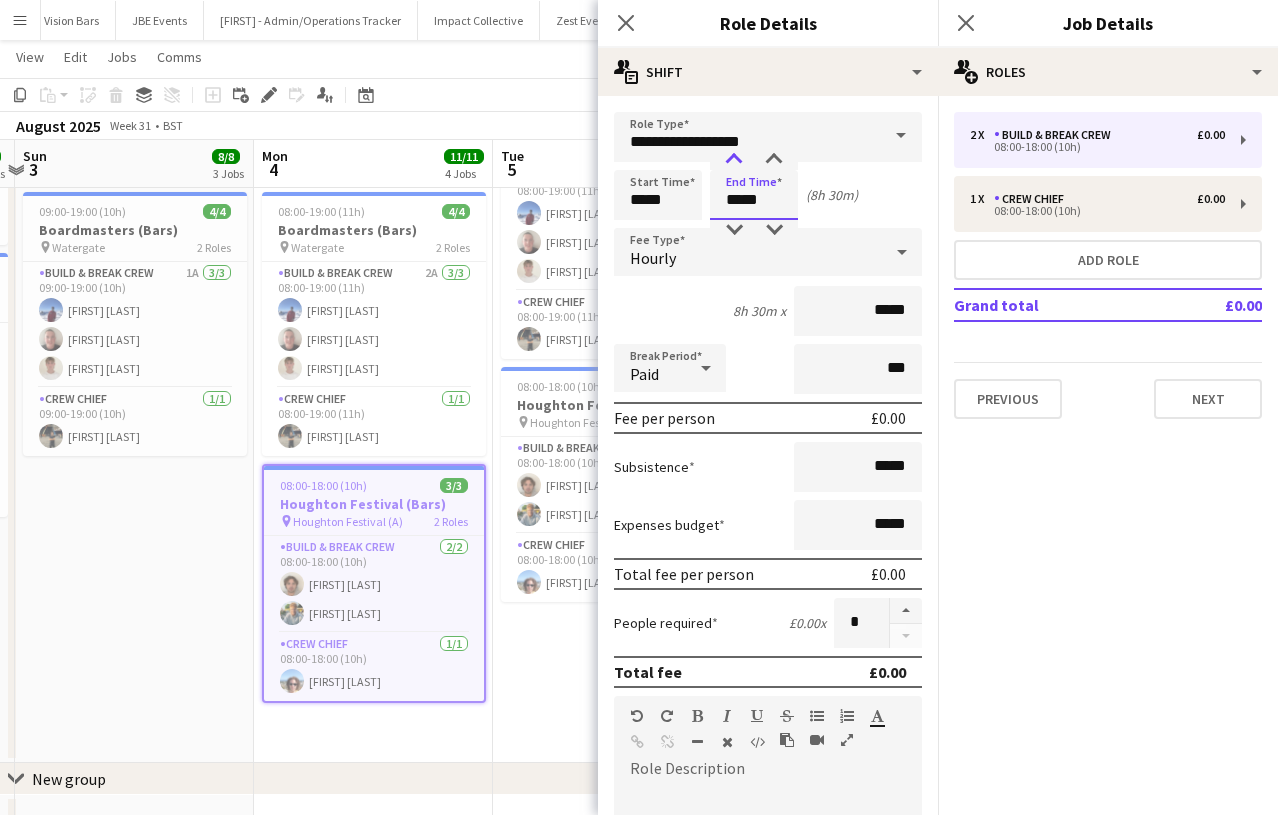 click at bounding box center (734, 160) 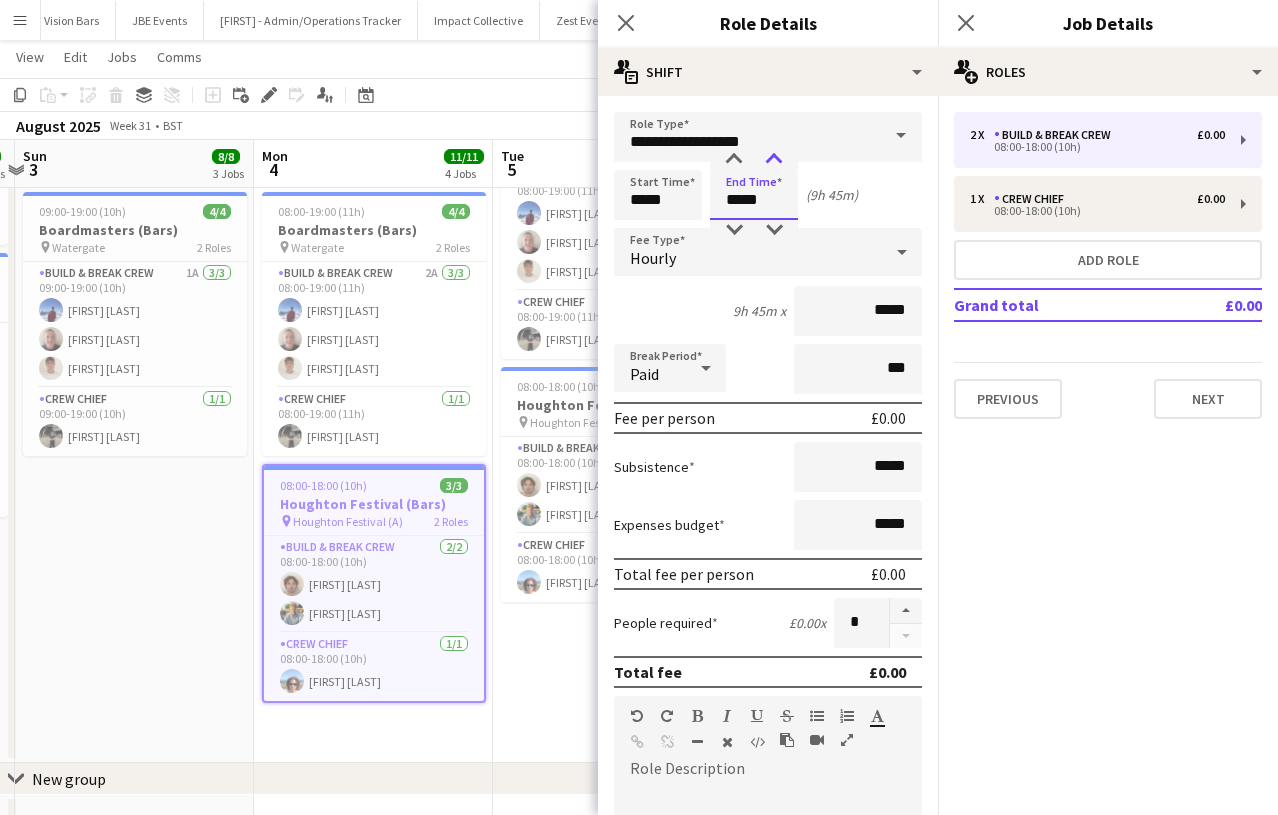 click at bounding box center (774, 160) 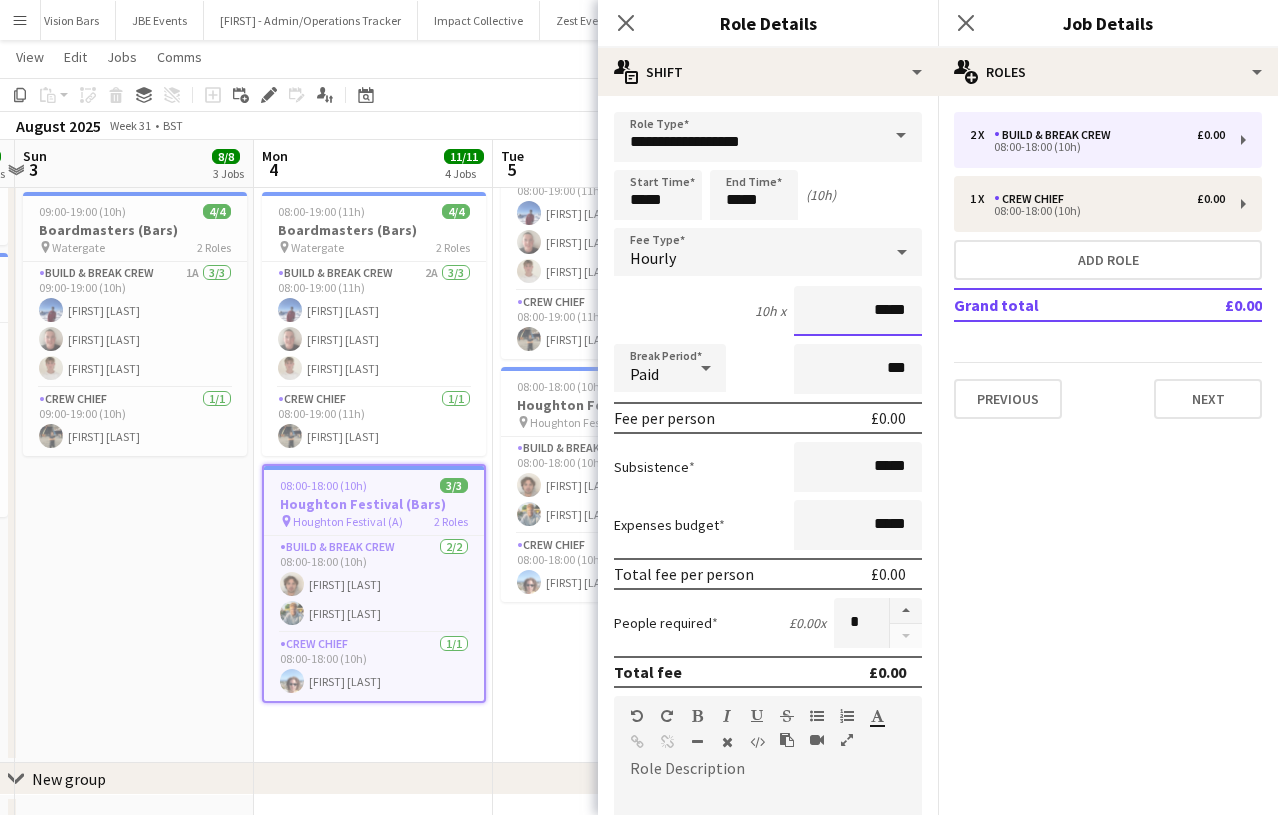 drag, startPoint x: 911, startPoint y: 321, endPoint x: 749, endPoint y: 323, distance: 162.01234 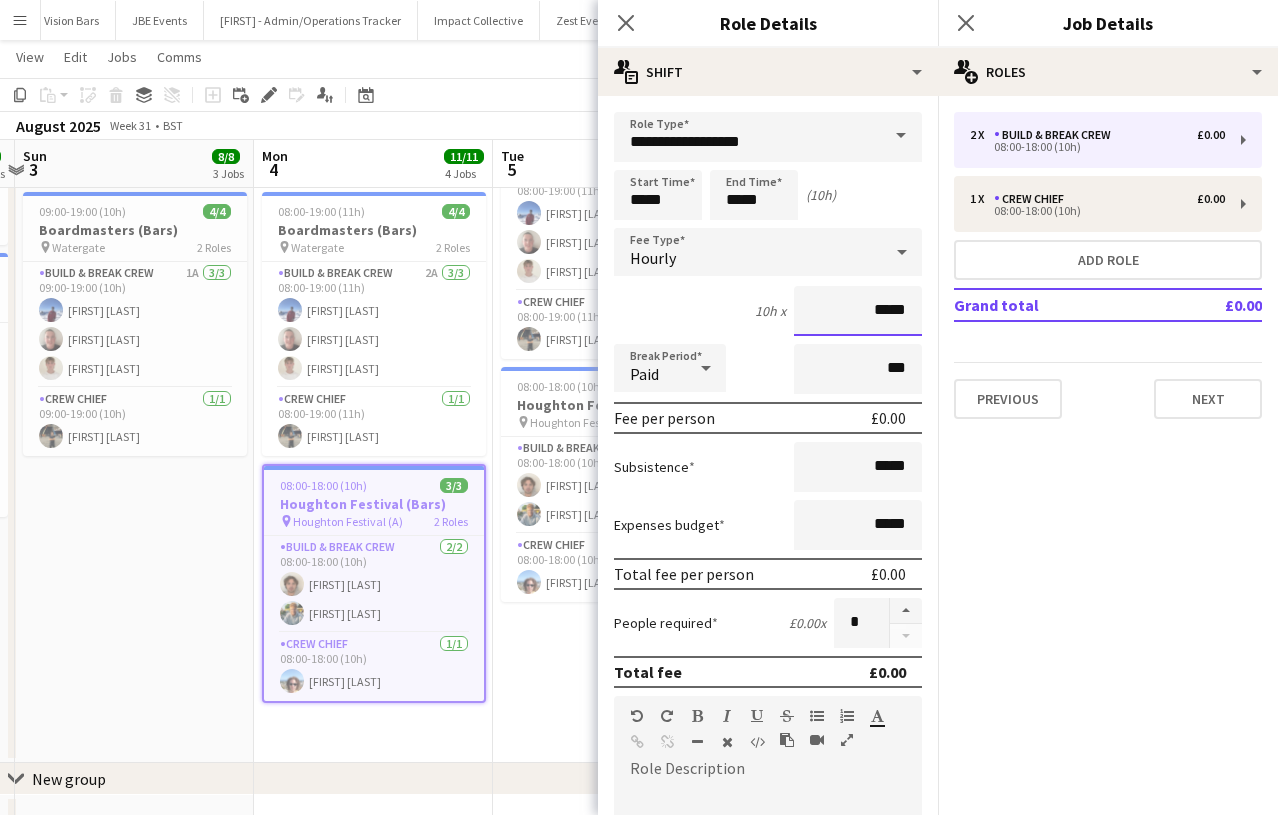click on "10h x  *****" at bounding box center [768, 311] 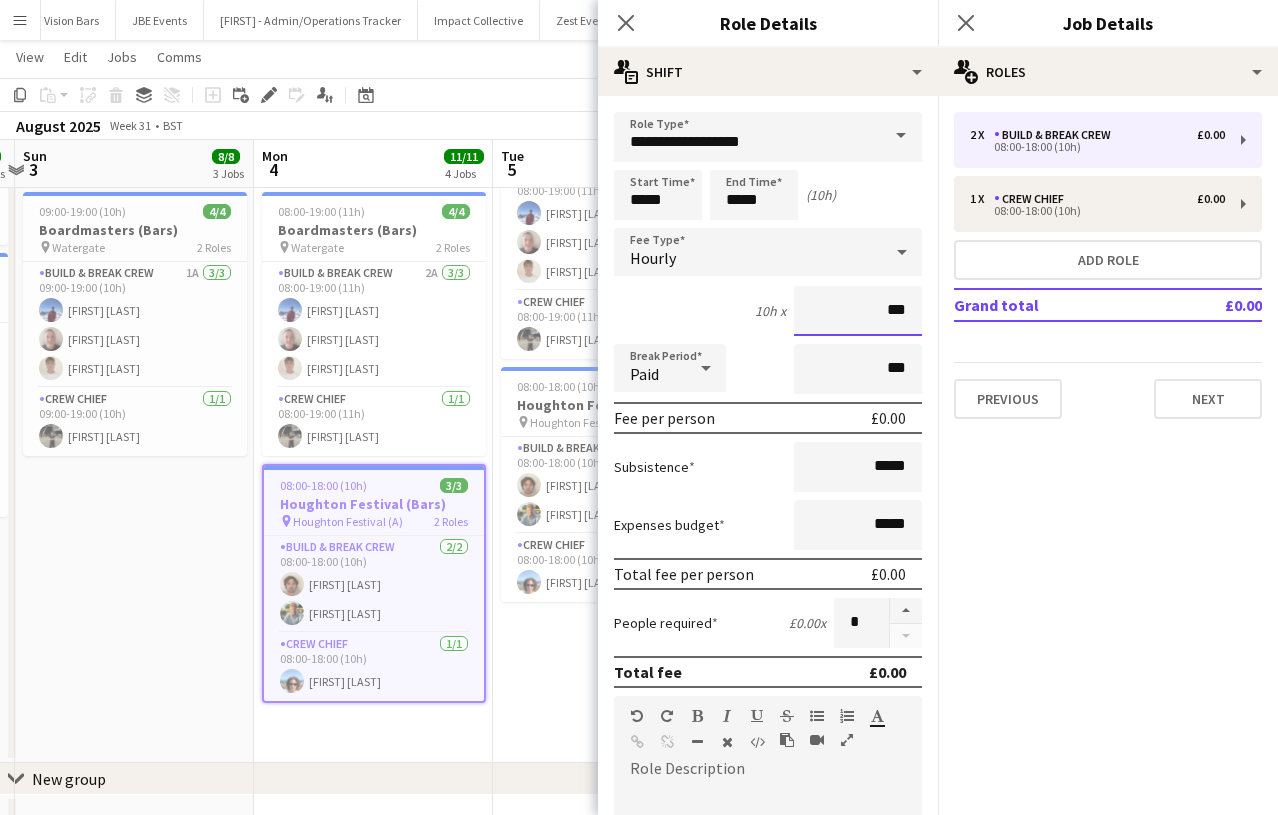 type on "**" 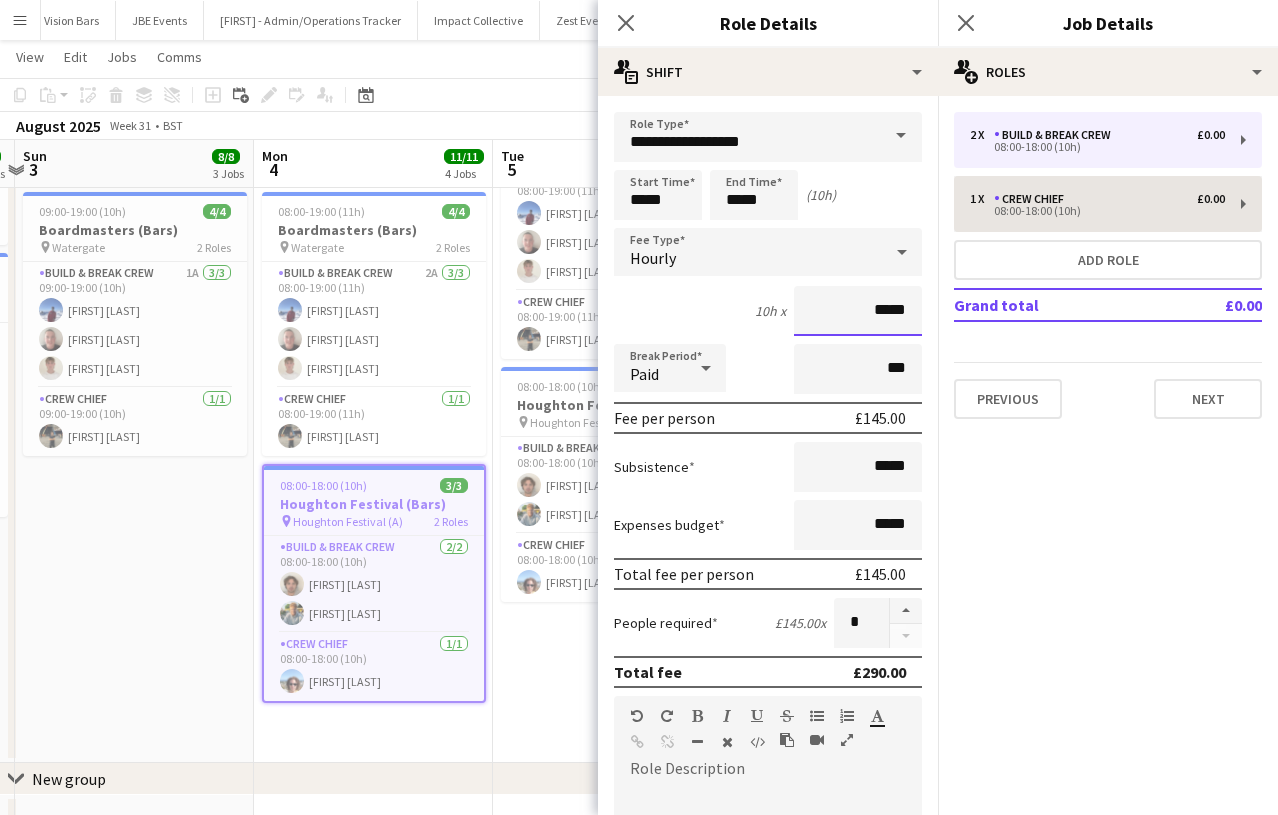 type on "*****" 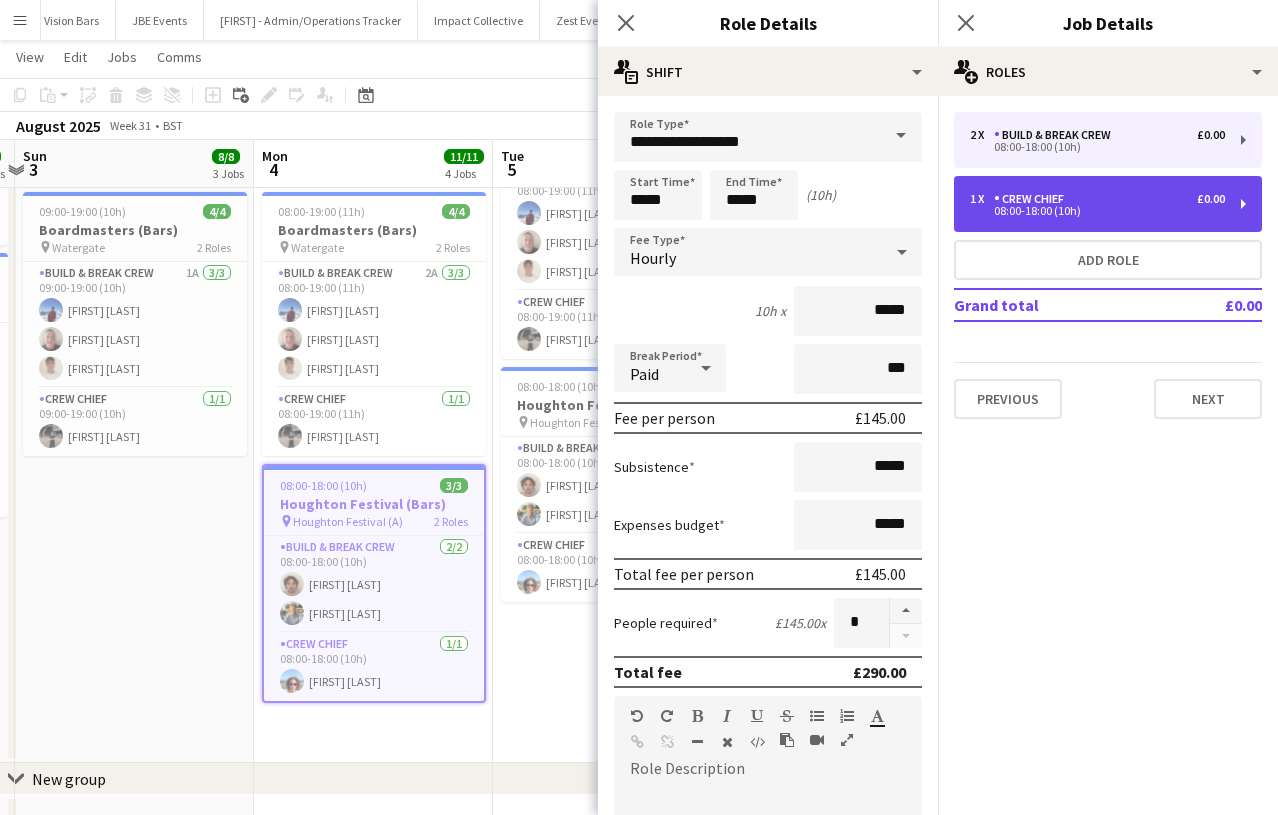 click on "08:00-18:00 (10h)" at bounding box center (1097, 211) 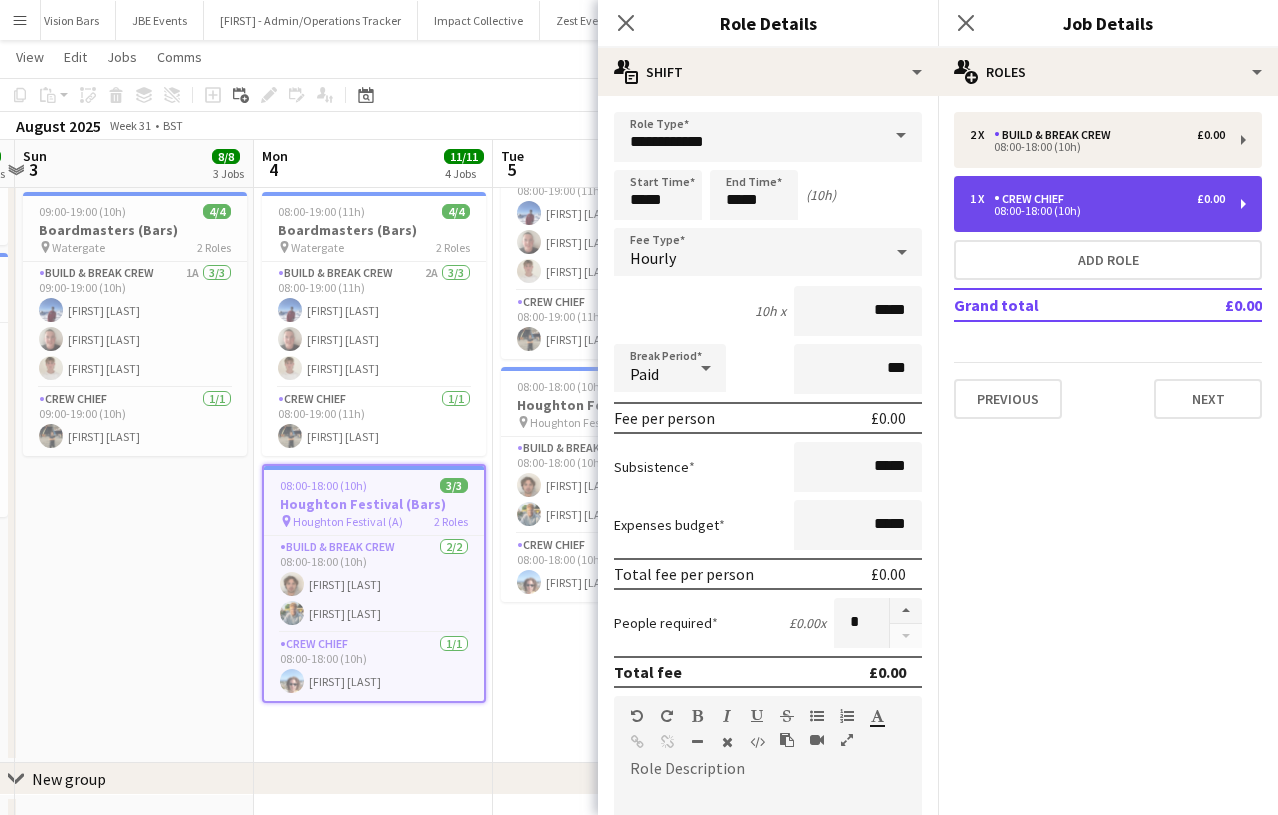 scroll, scrollTop: 0, scrollLeft: 0, axis: both 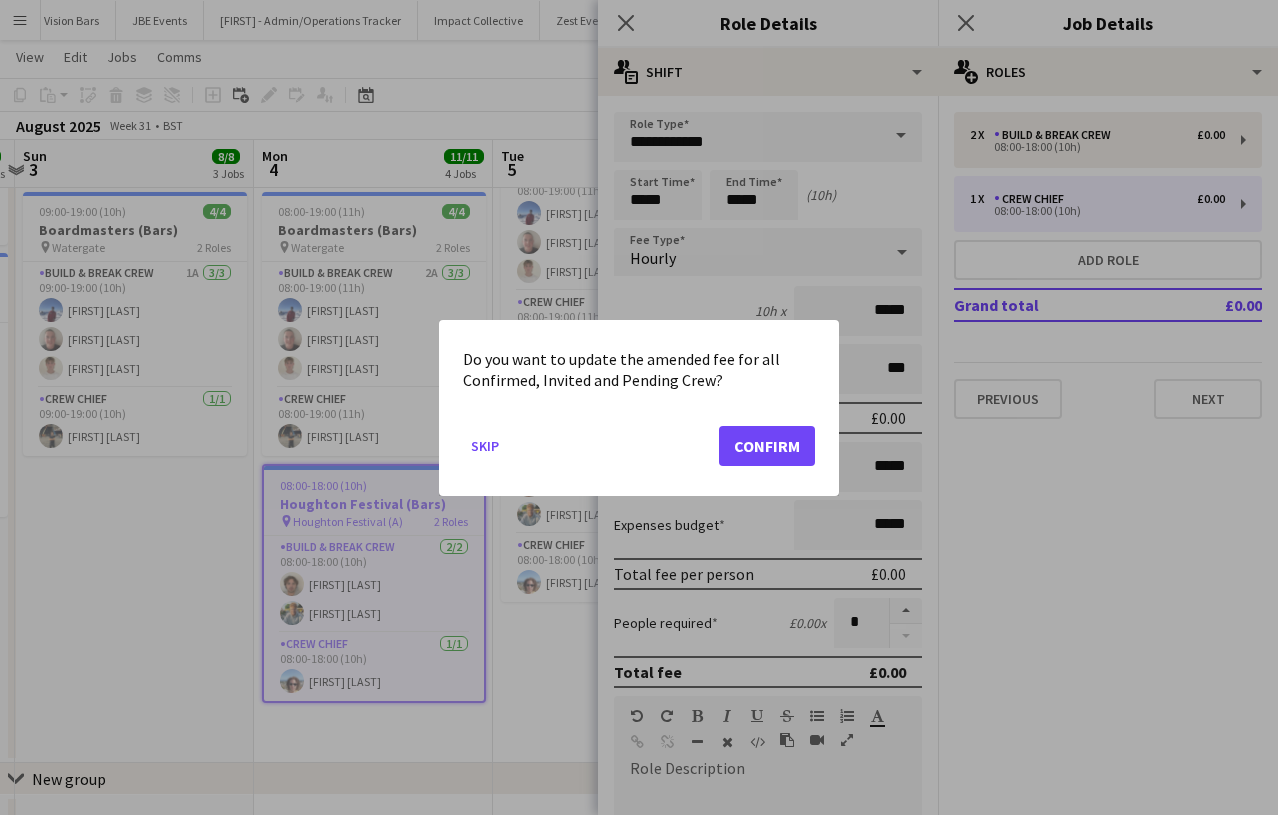 click on "Skip   Confirm" 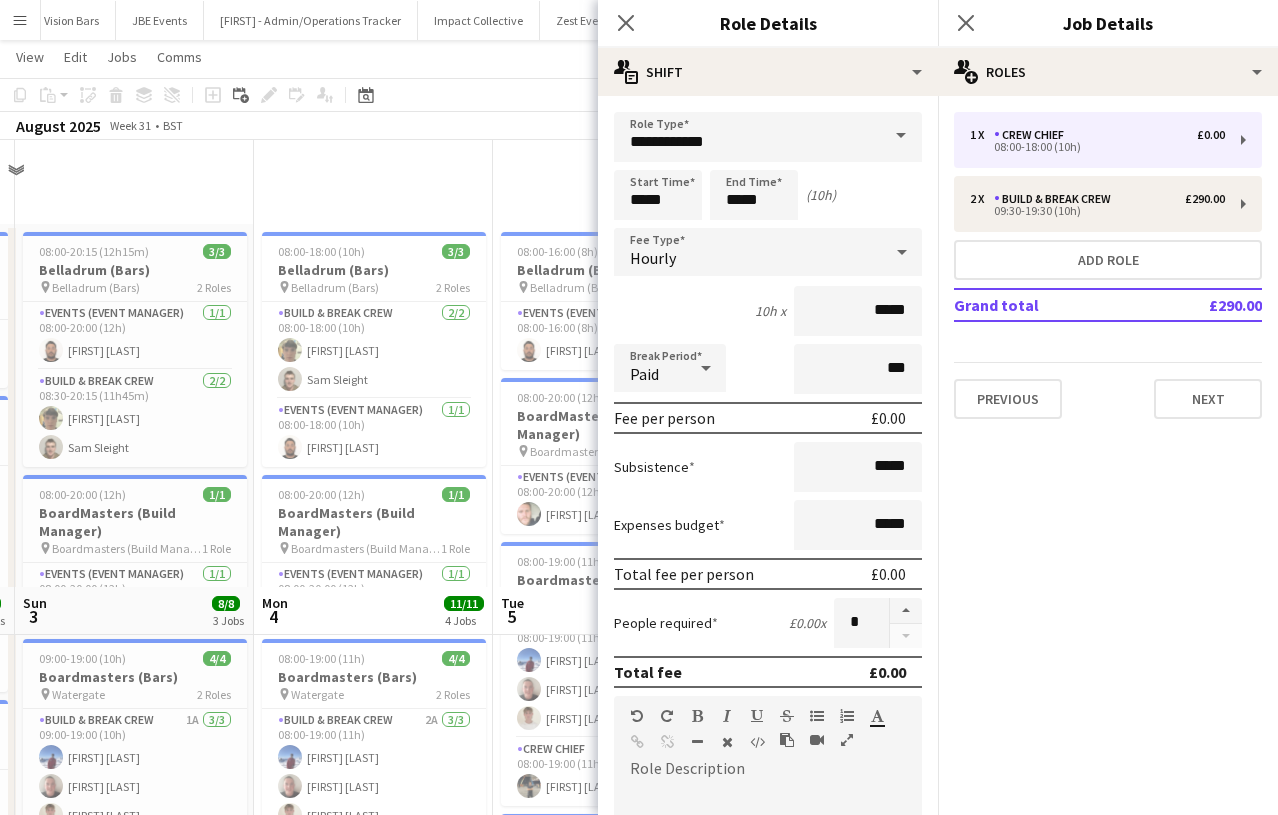 scroll, scrollTop: 447, scrollLeft: 0, axis: vertical 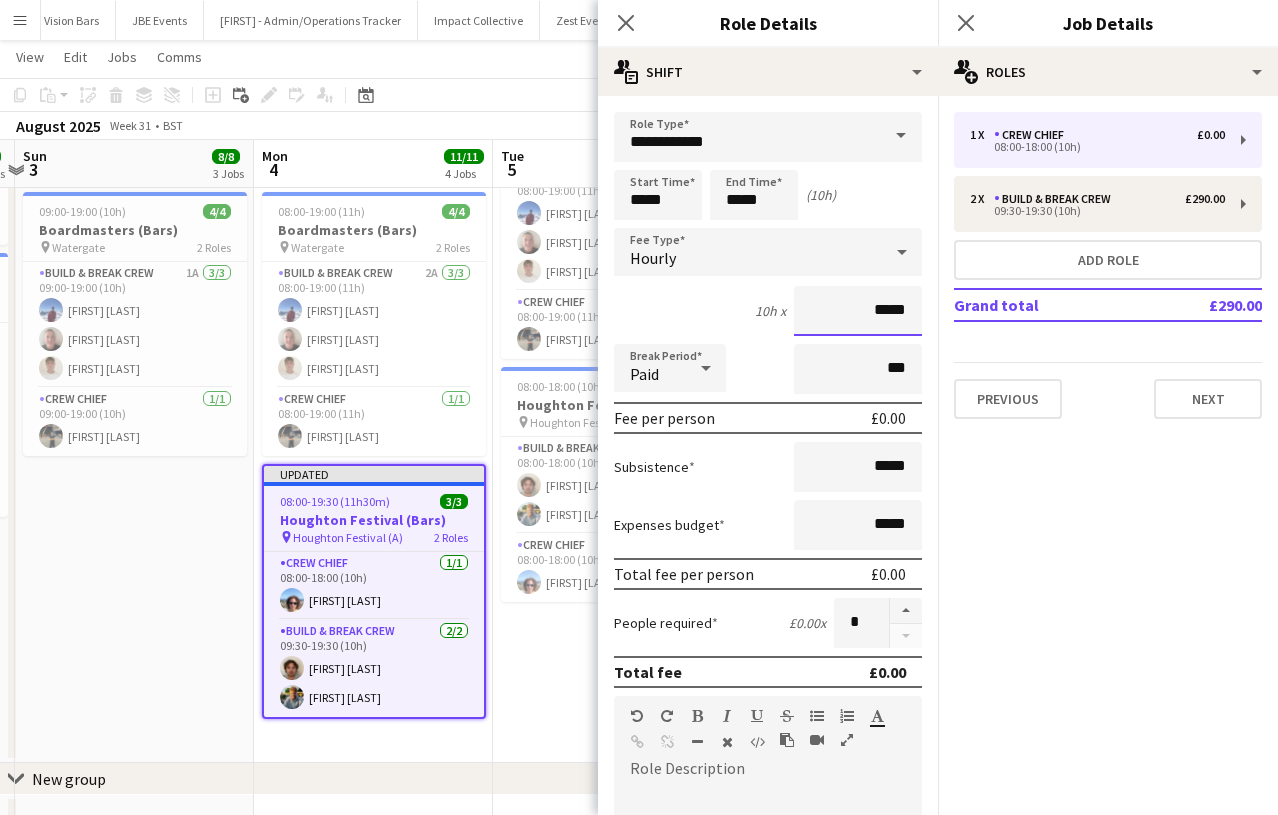 click on "*****" at bounding box center [858, 311] 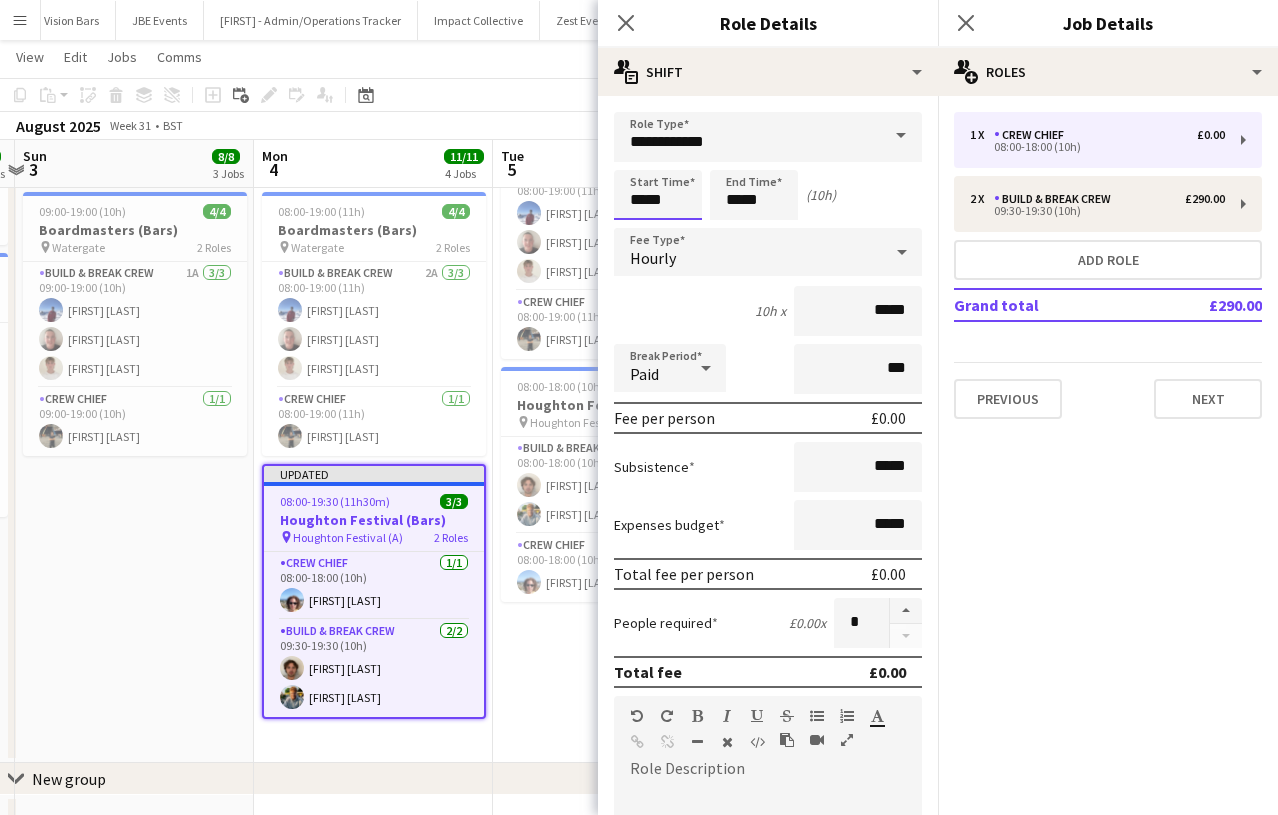 click on "*****" at bounding box center (658, 195) 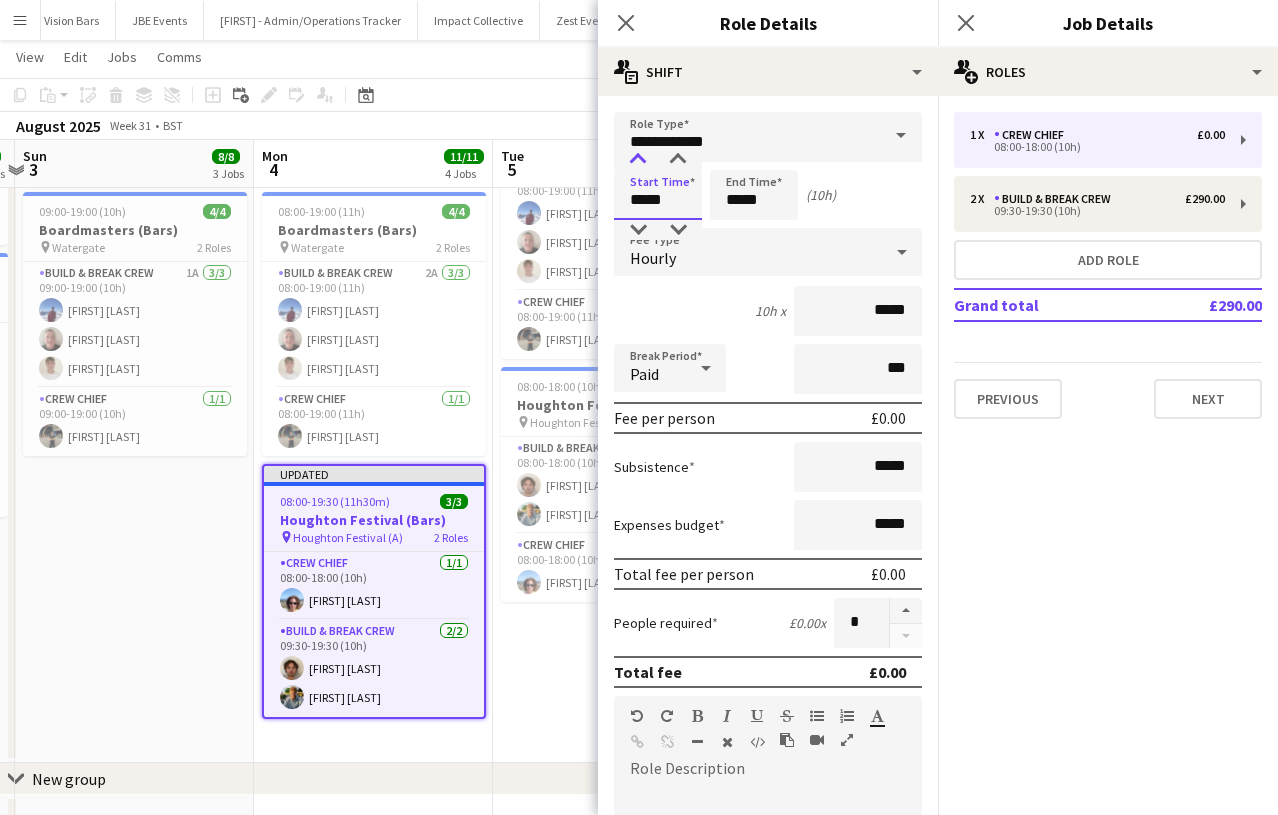 click at bounding box center (638, 160) 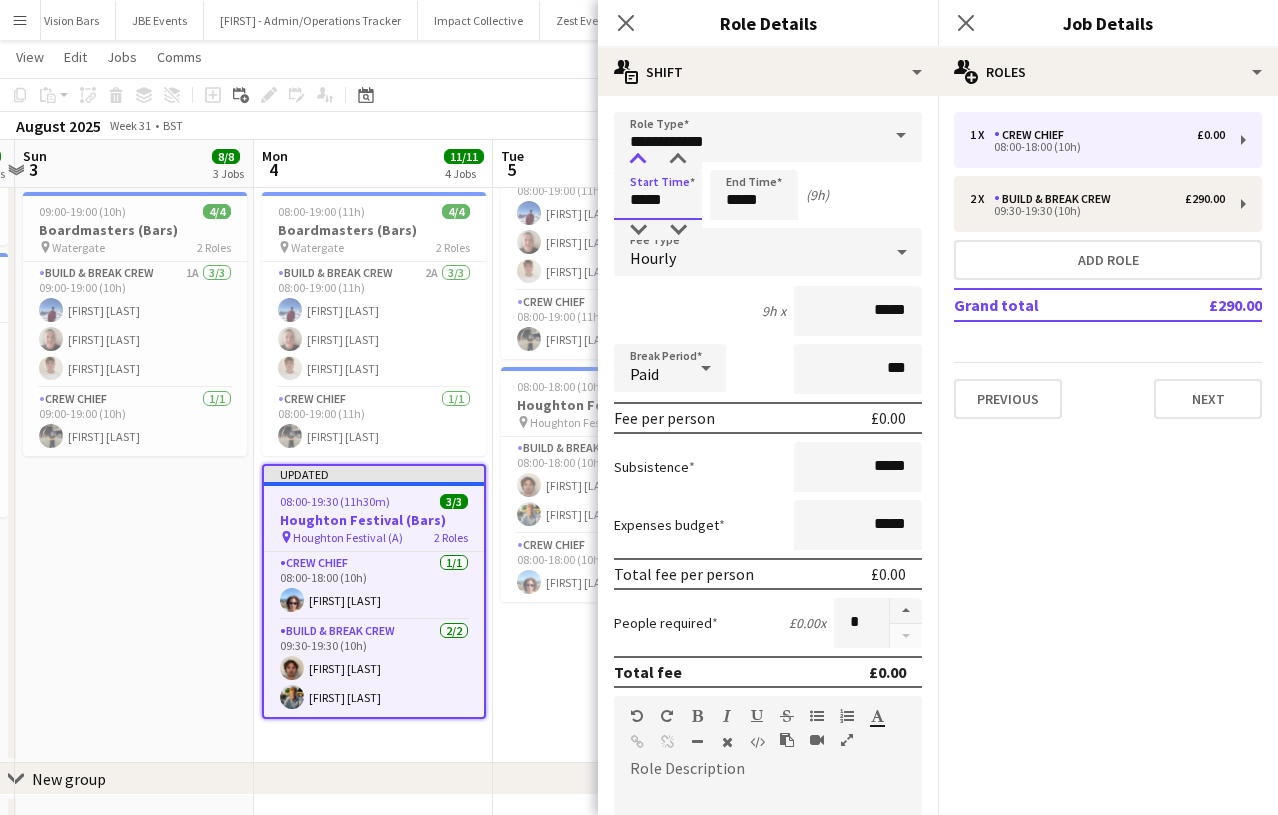 click at bounding box center (638, 160) 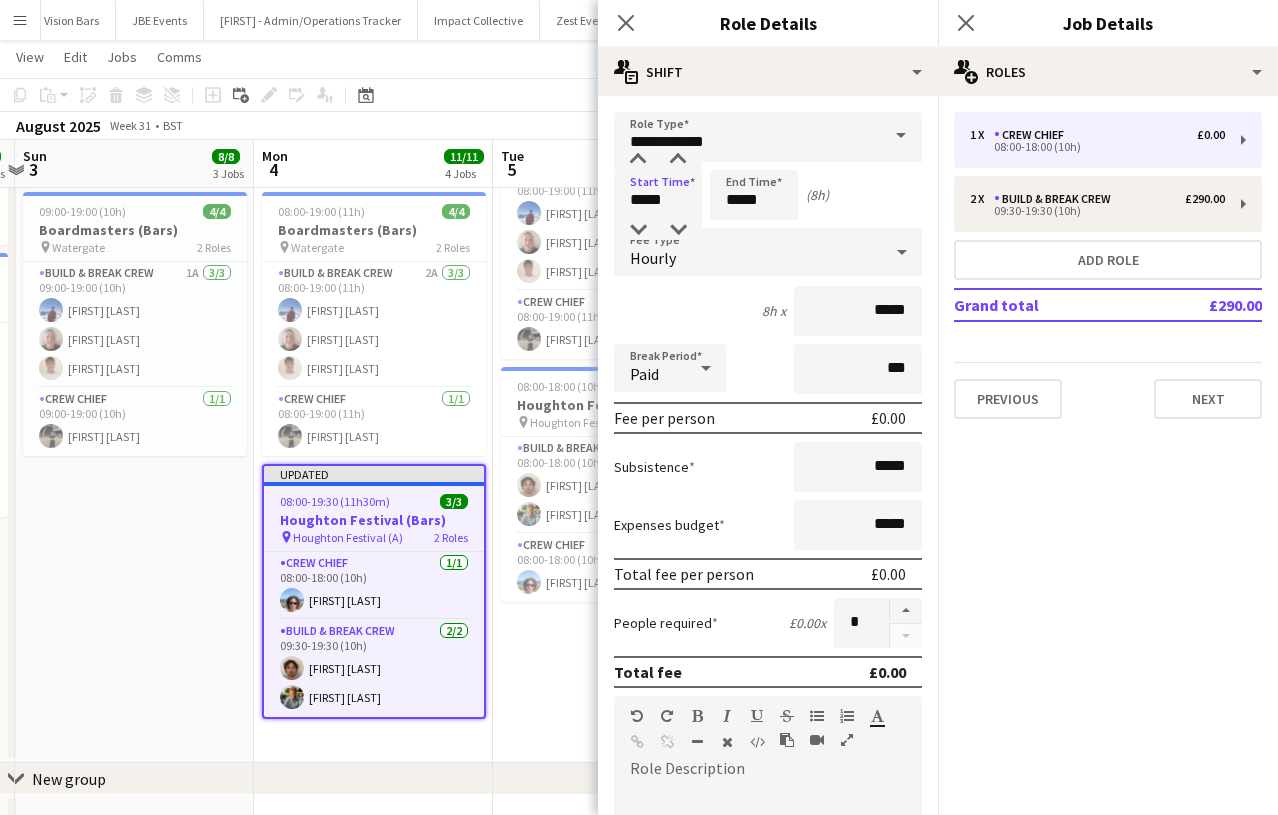 click on "Hourly" at bounding box center [748, 252] 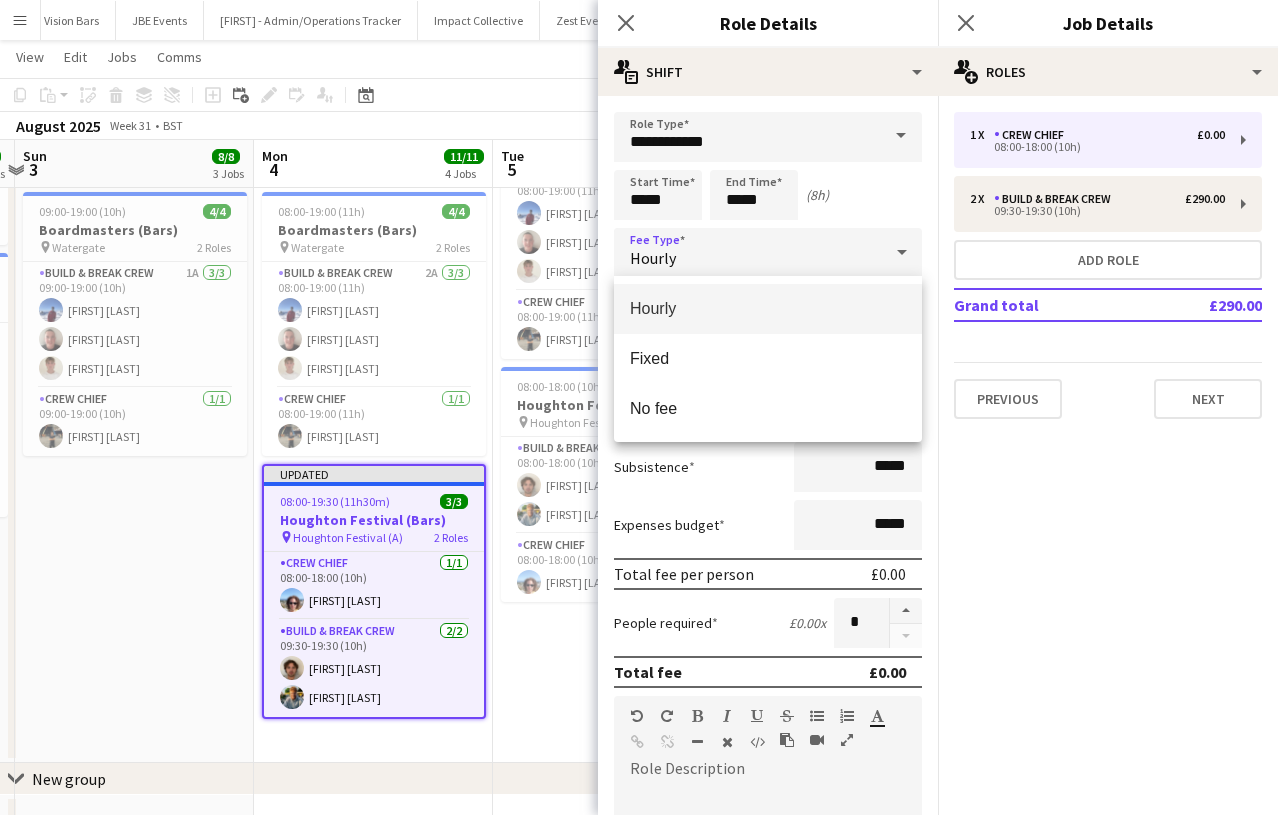 click at bounding box center (639, 407) 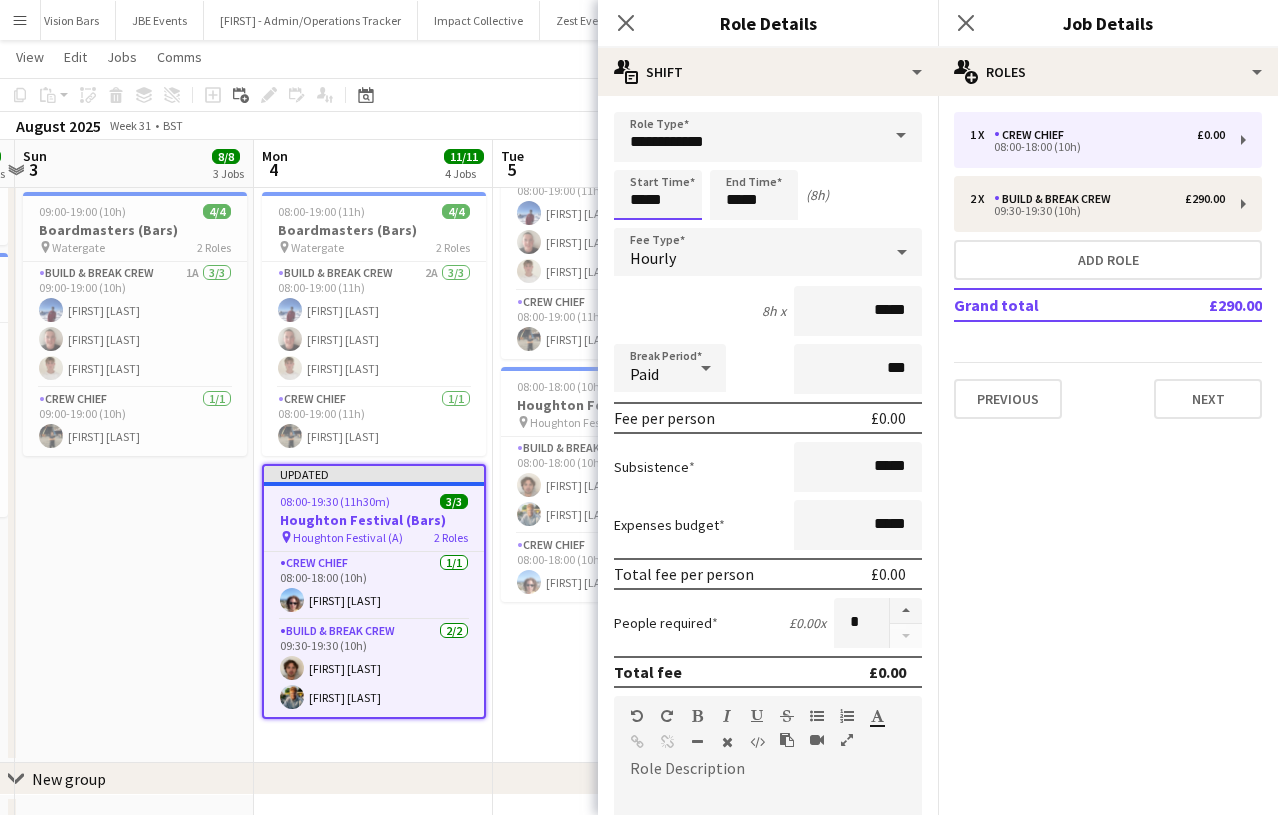 click on "*****" at bounding box center (658, 195) 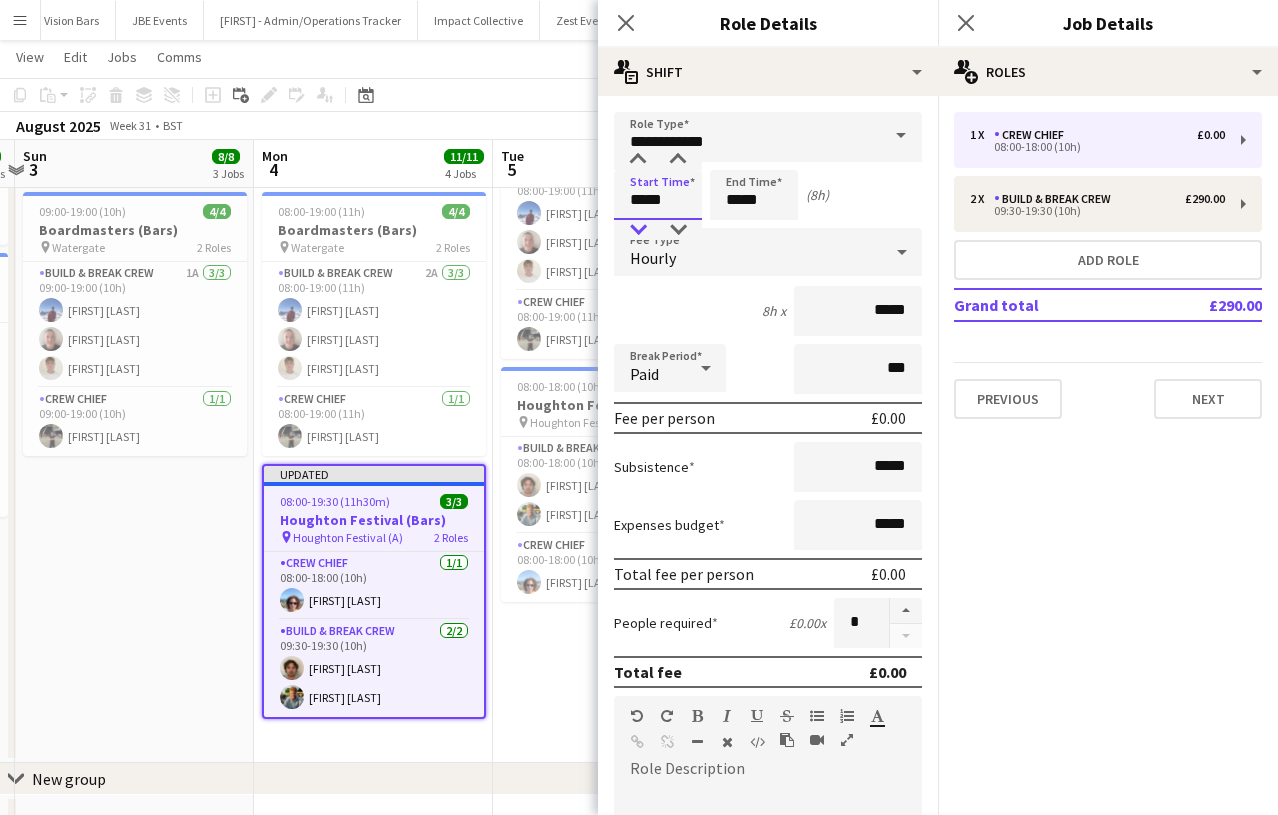 click at bounding box center (638, 230) 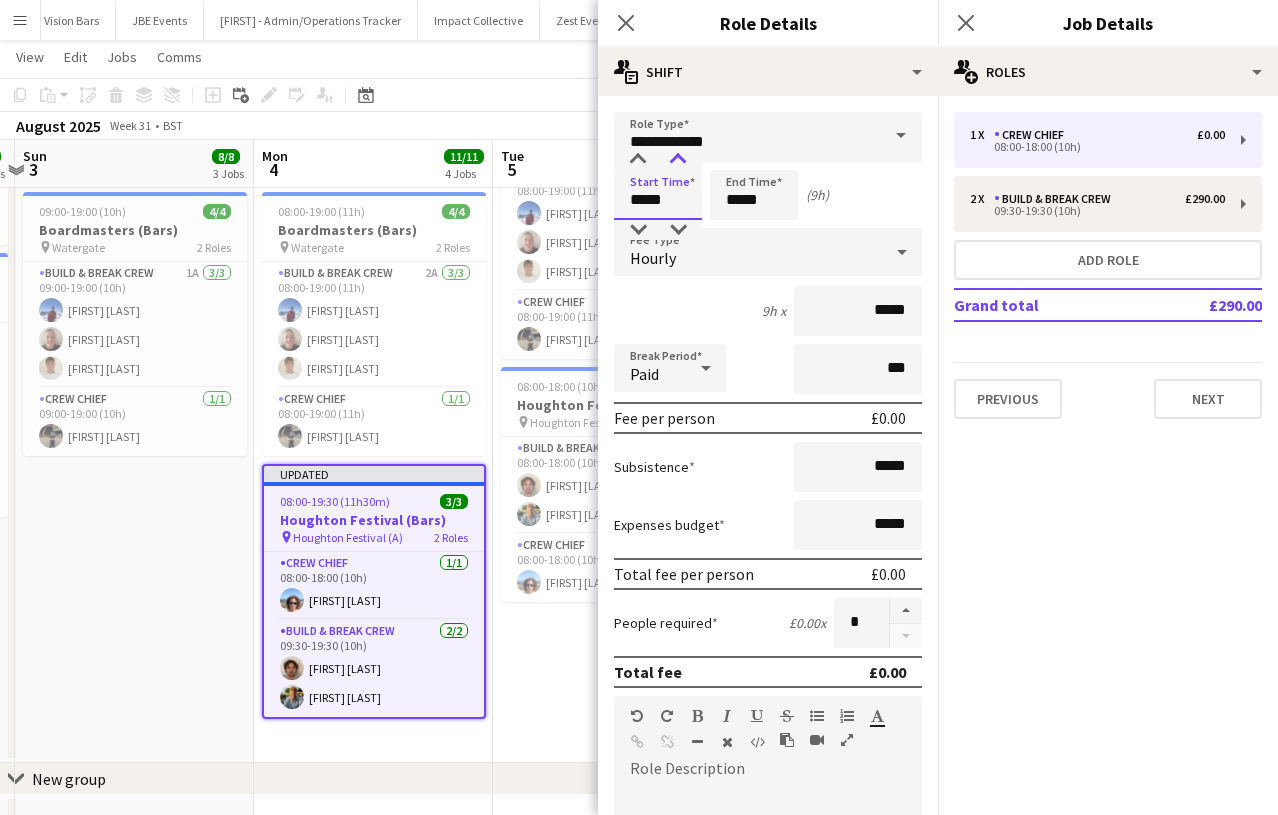 click at bounding box center (678, 160) 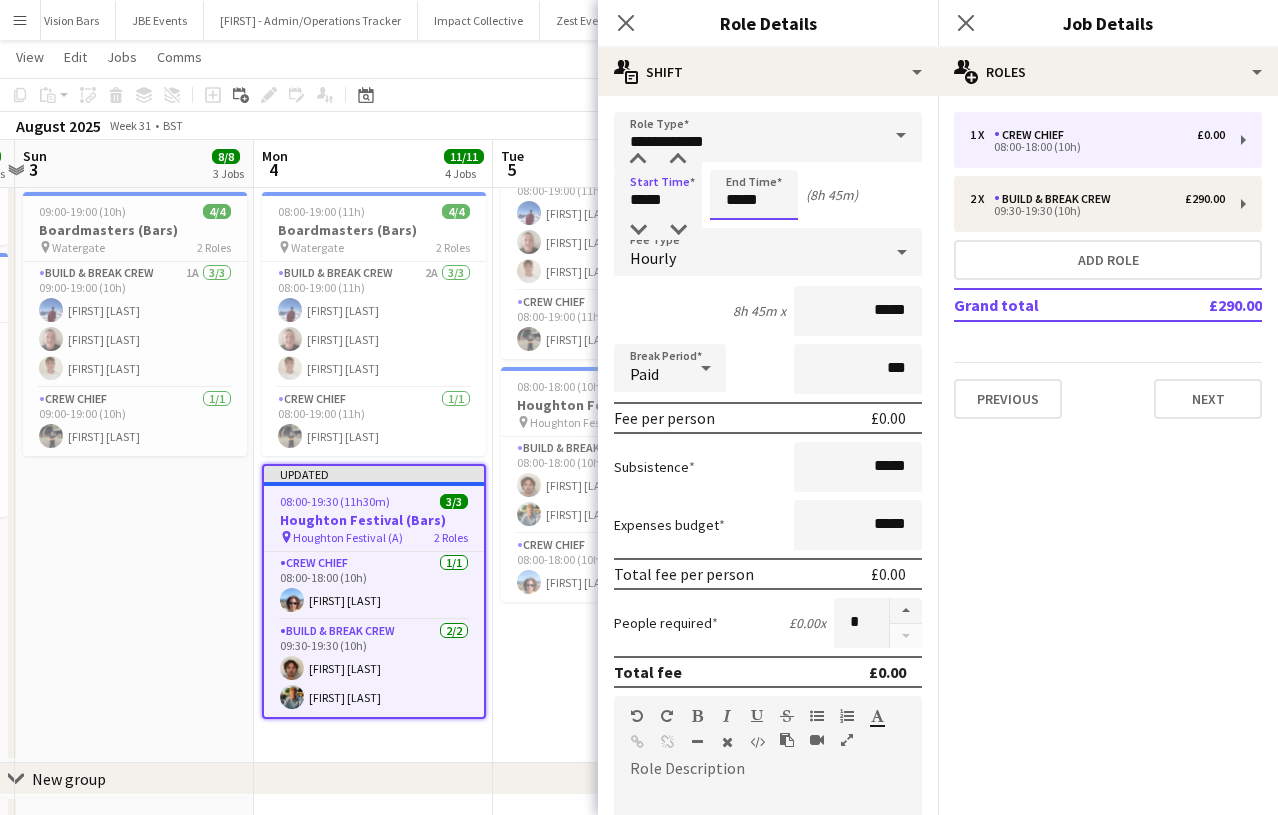 click on "*****" at bounding box center (754, 195) 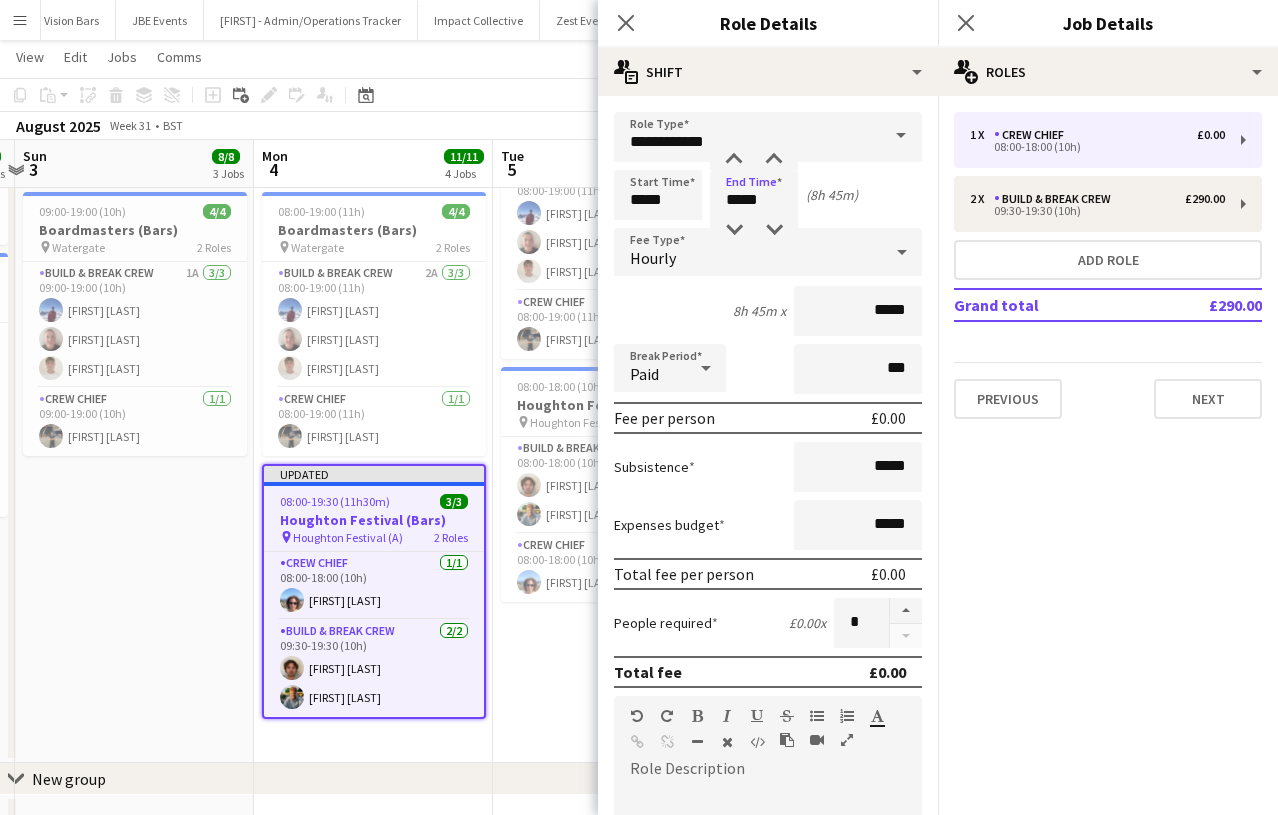click on "**********" at bounding box center (768, 733) 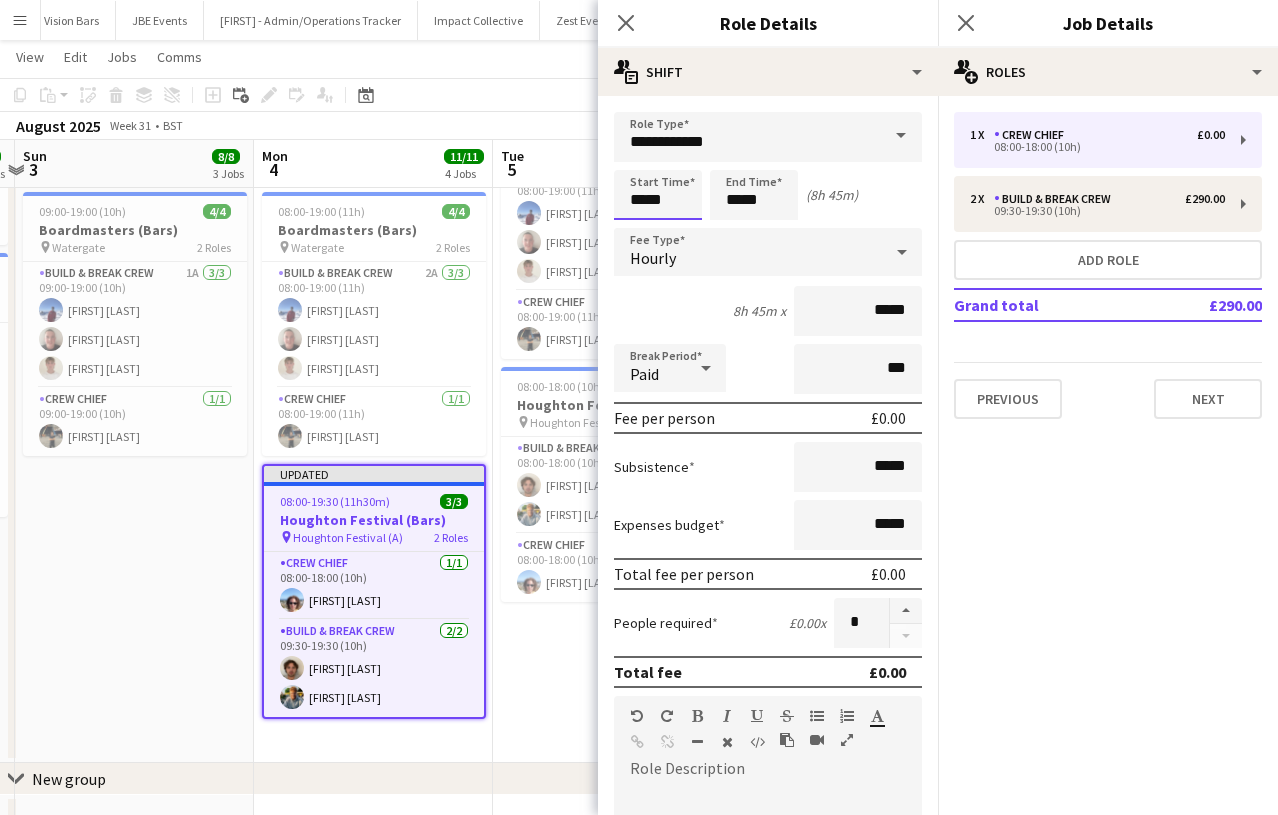 click on "*****" at bounding box center (658, 195) 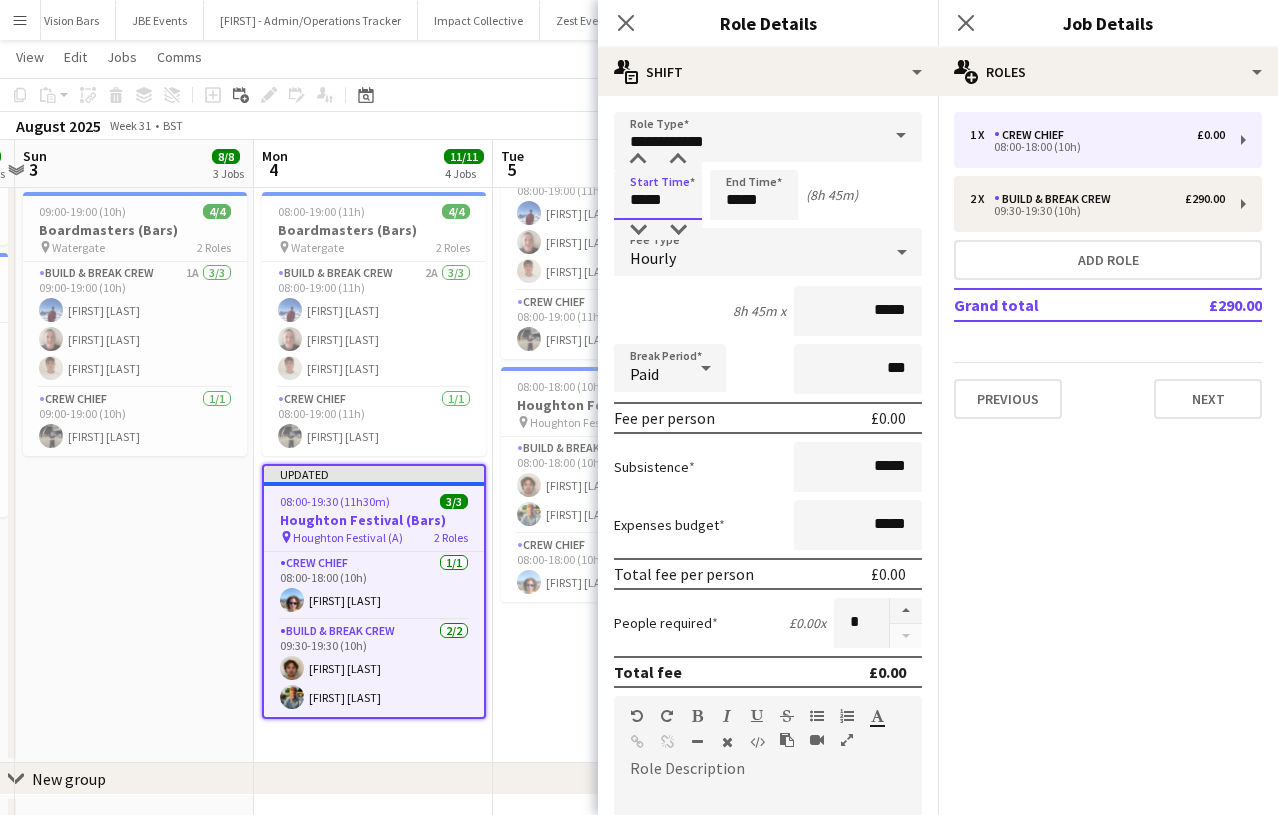 click on "*****" at bounding box center (658, 195) 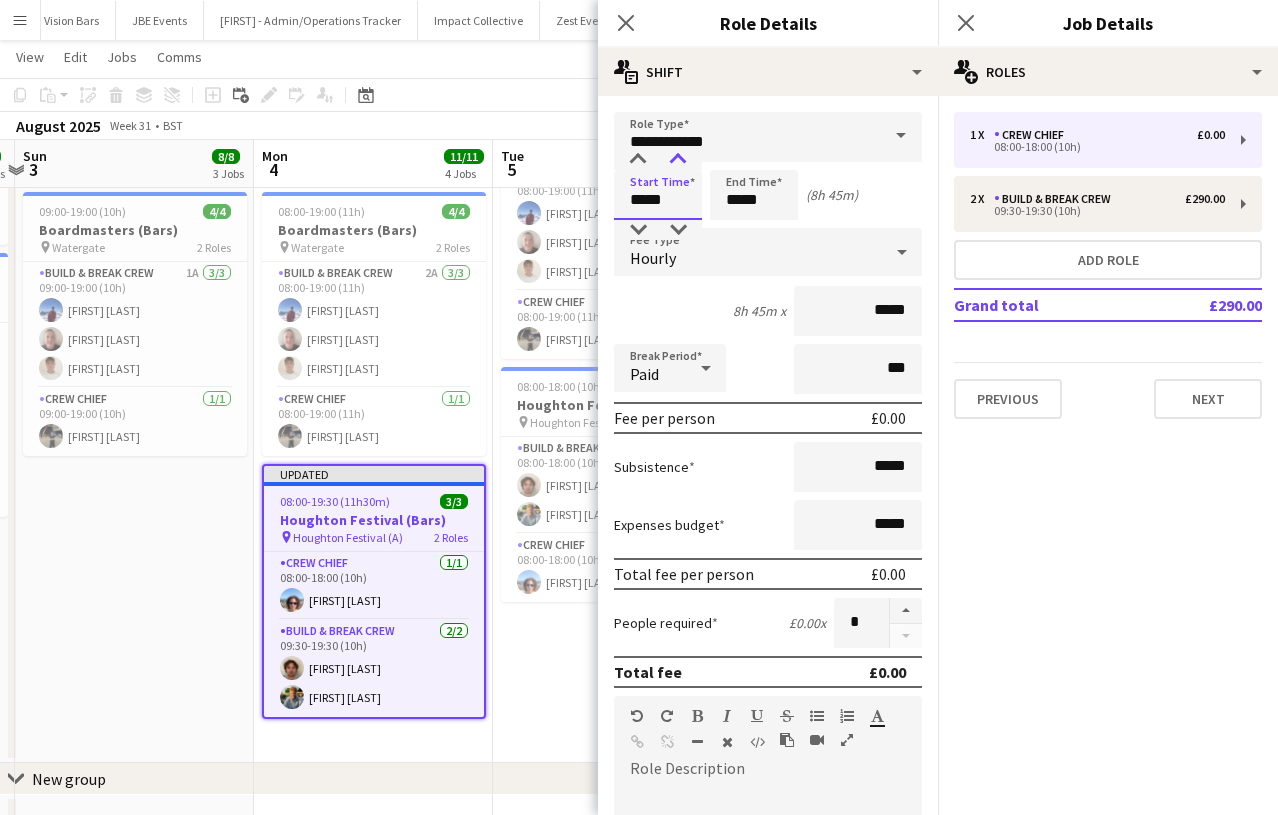 type on "*****" 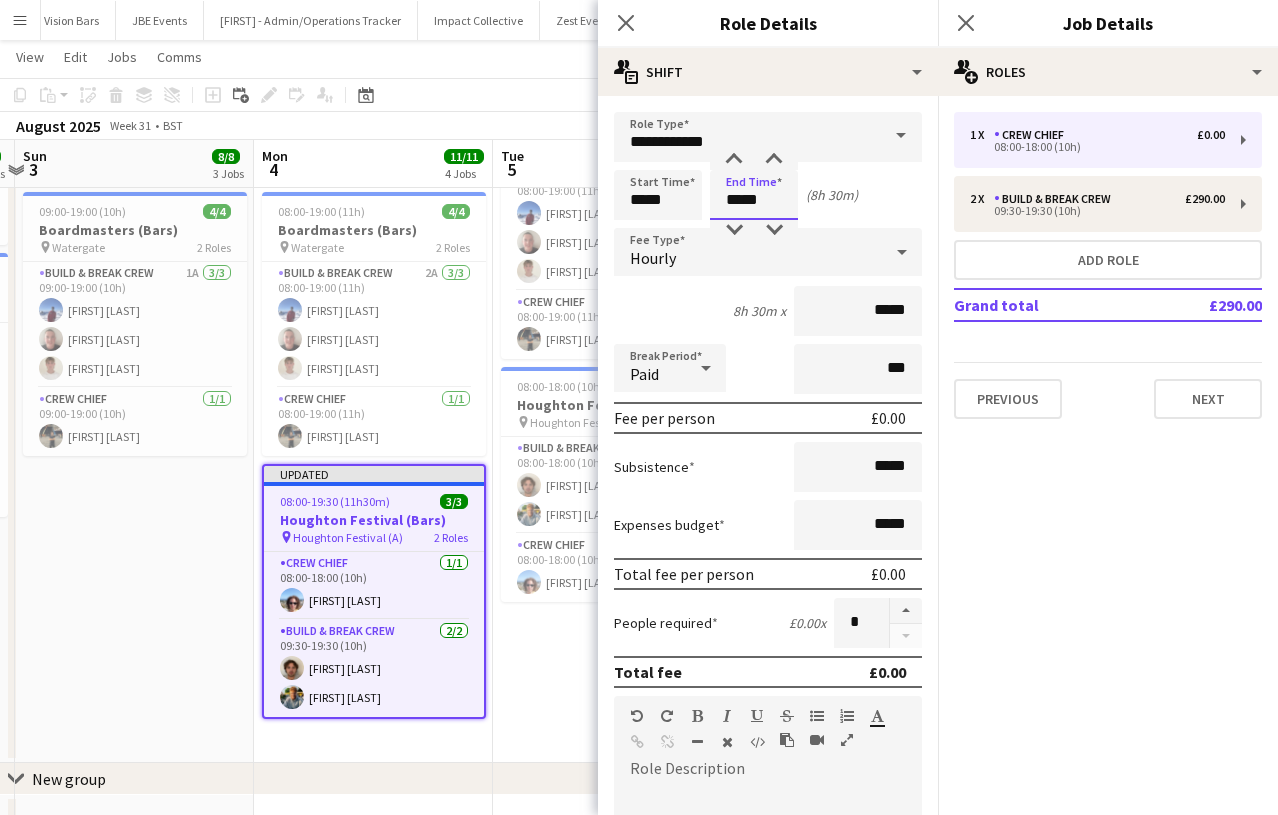 click on "*****" at bounding box center (754, 195) 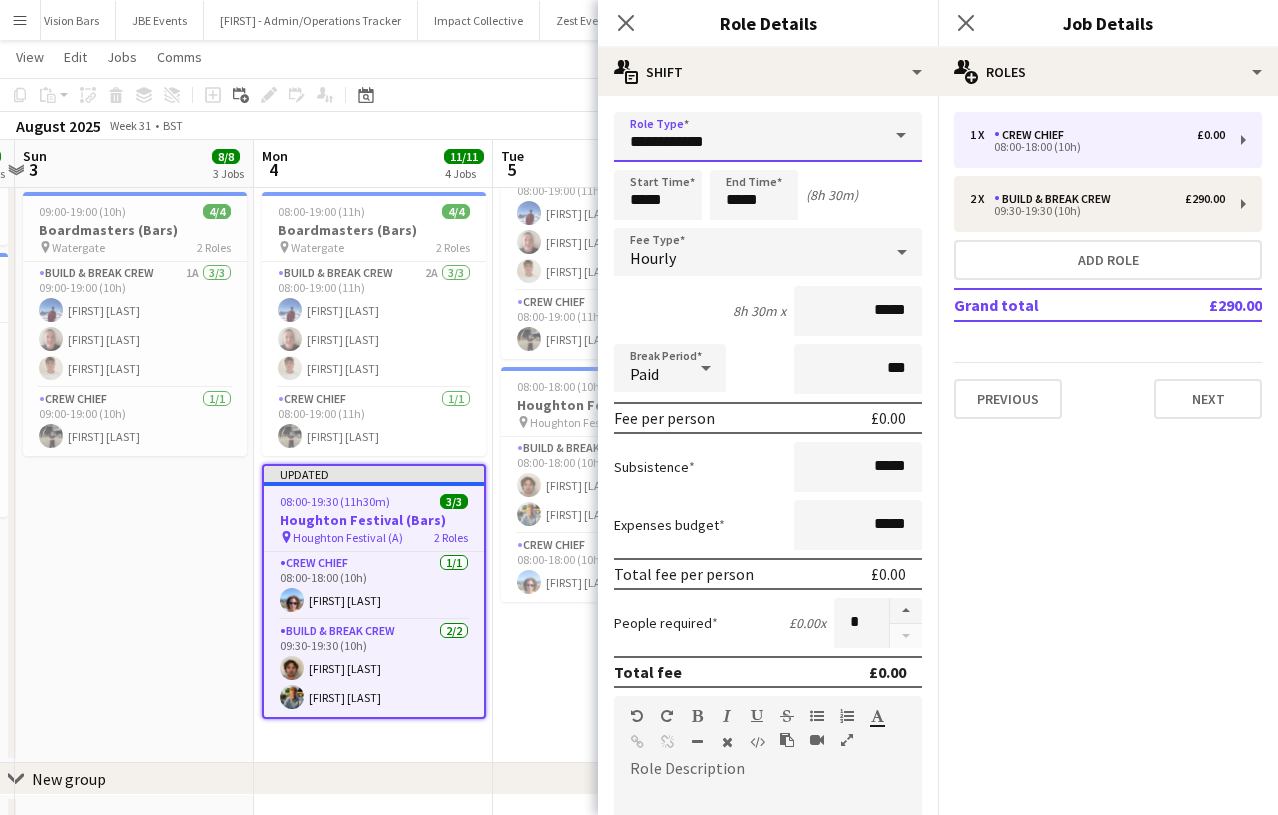 click on "**********" at bounding box center [768, 137] 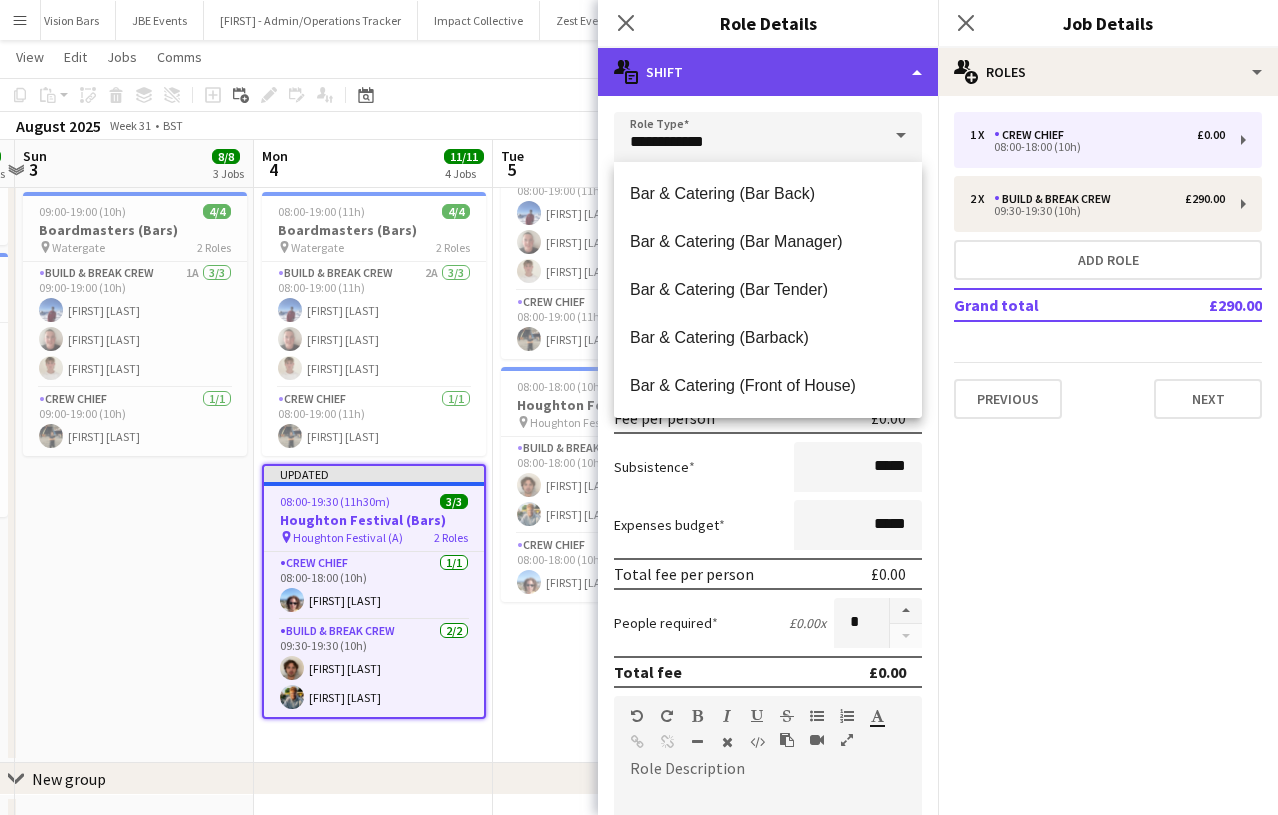 click on "multiple-actions-text
Shift" 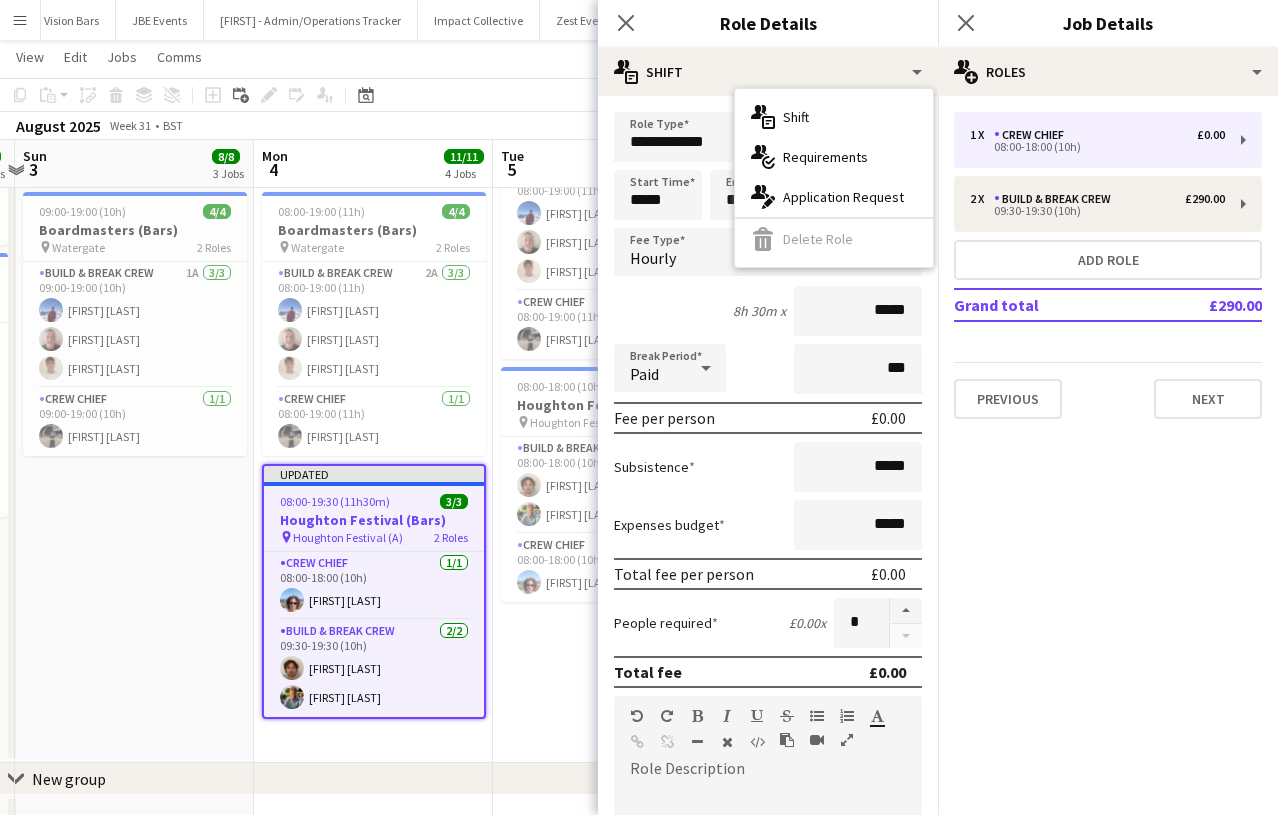 click on "**********" at bounding box center [768, 733] 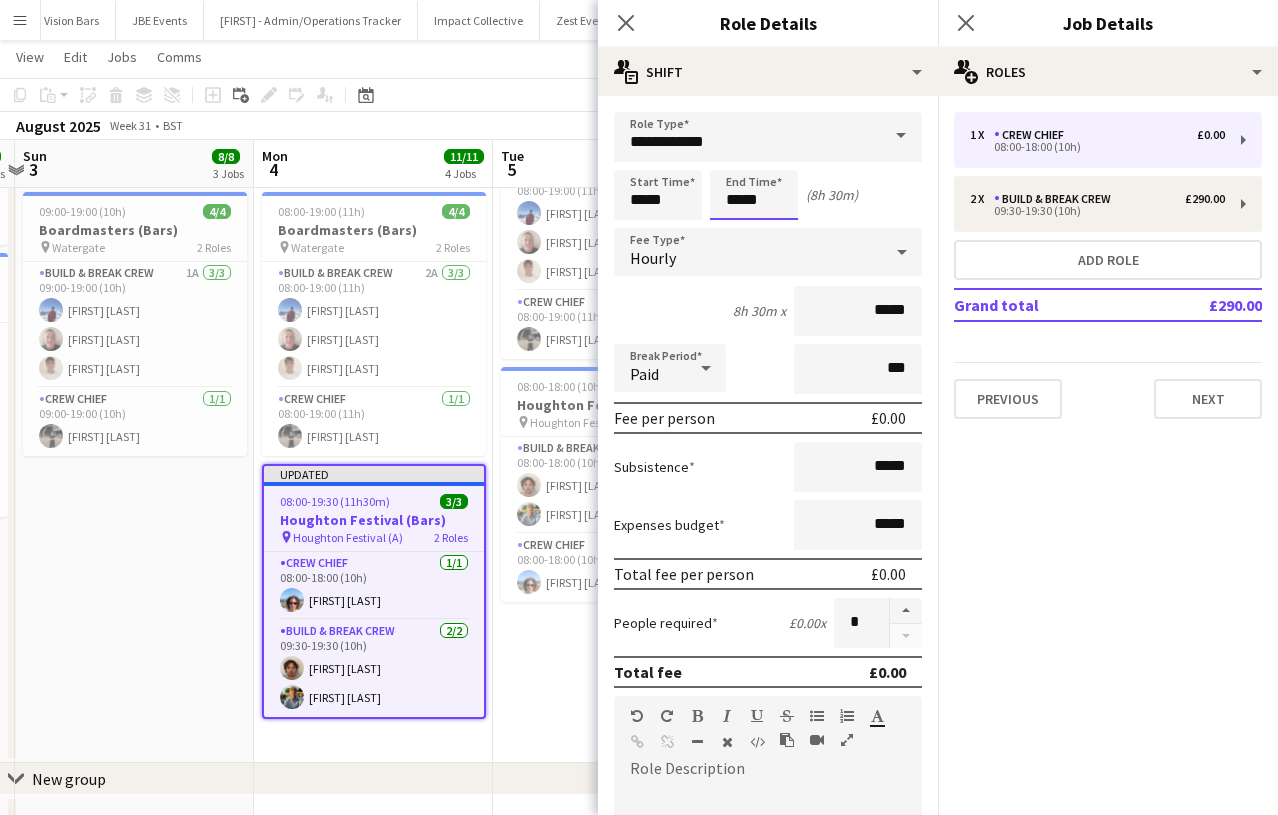 click on "*****" at bounding box center [754, 195] 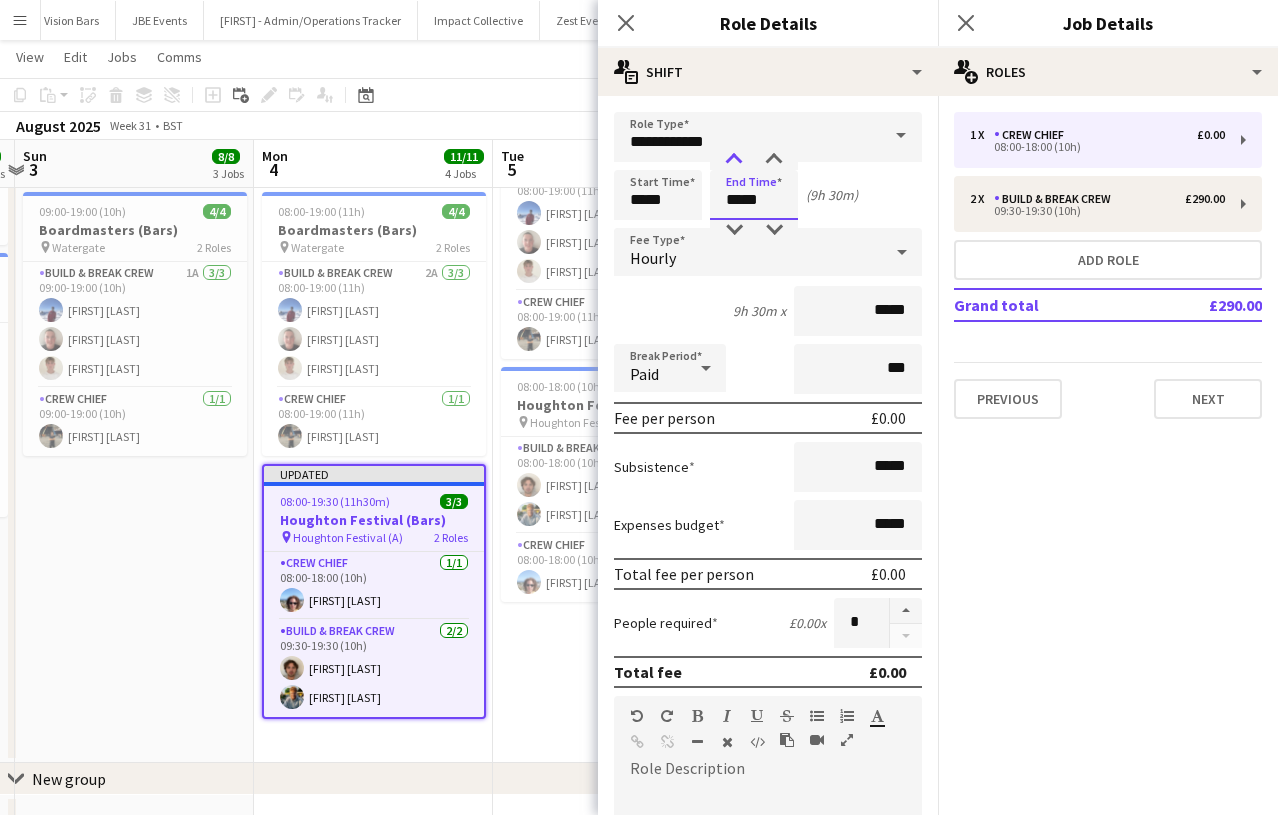 click at bounding box center [734, 160] 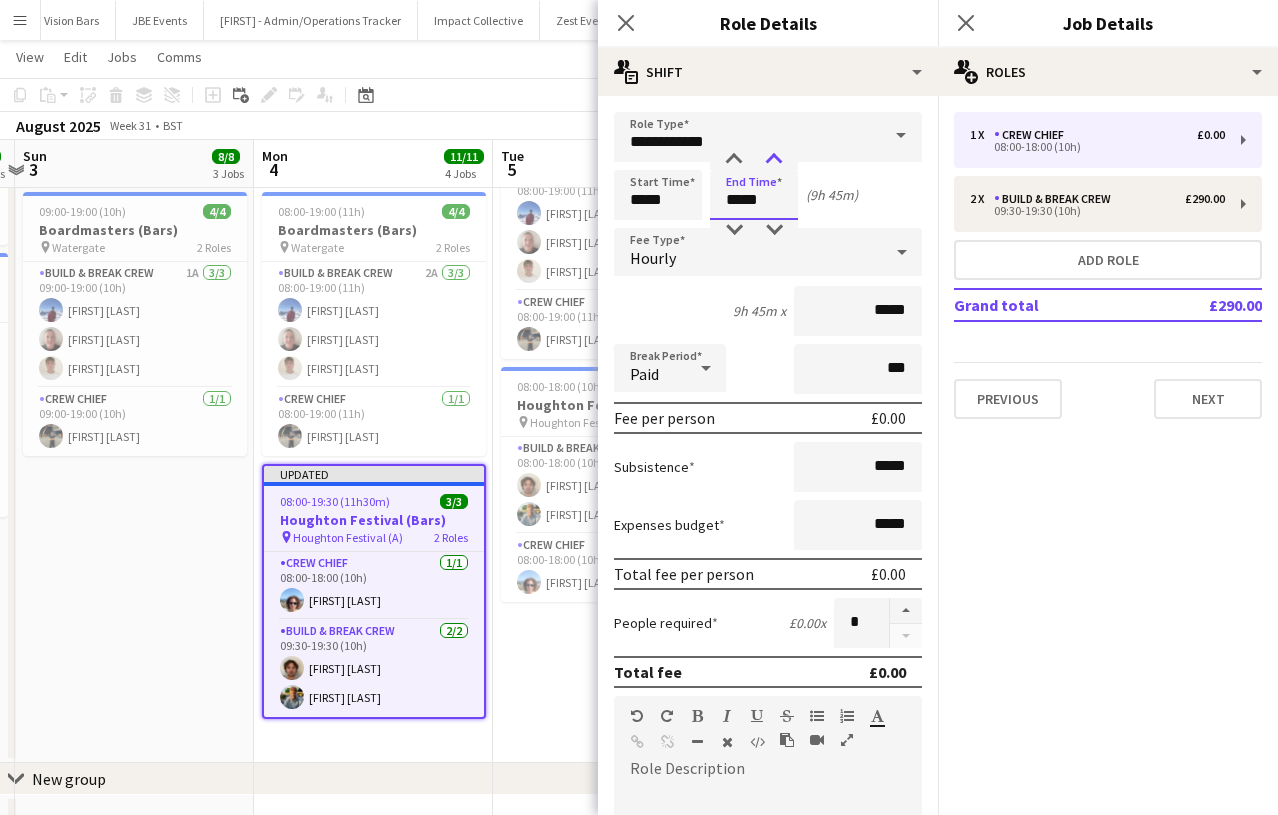 click at bounding box center [774, 160] 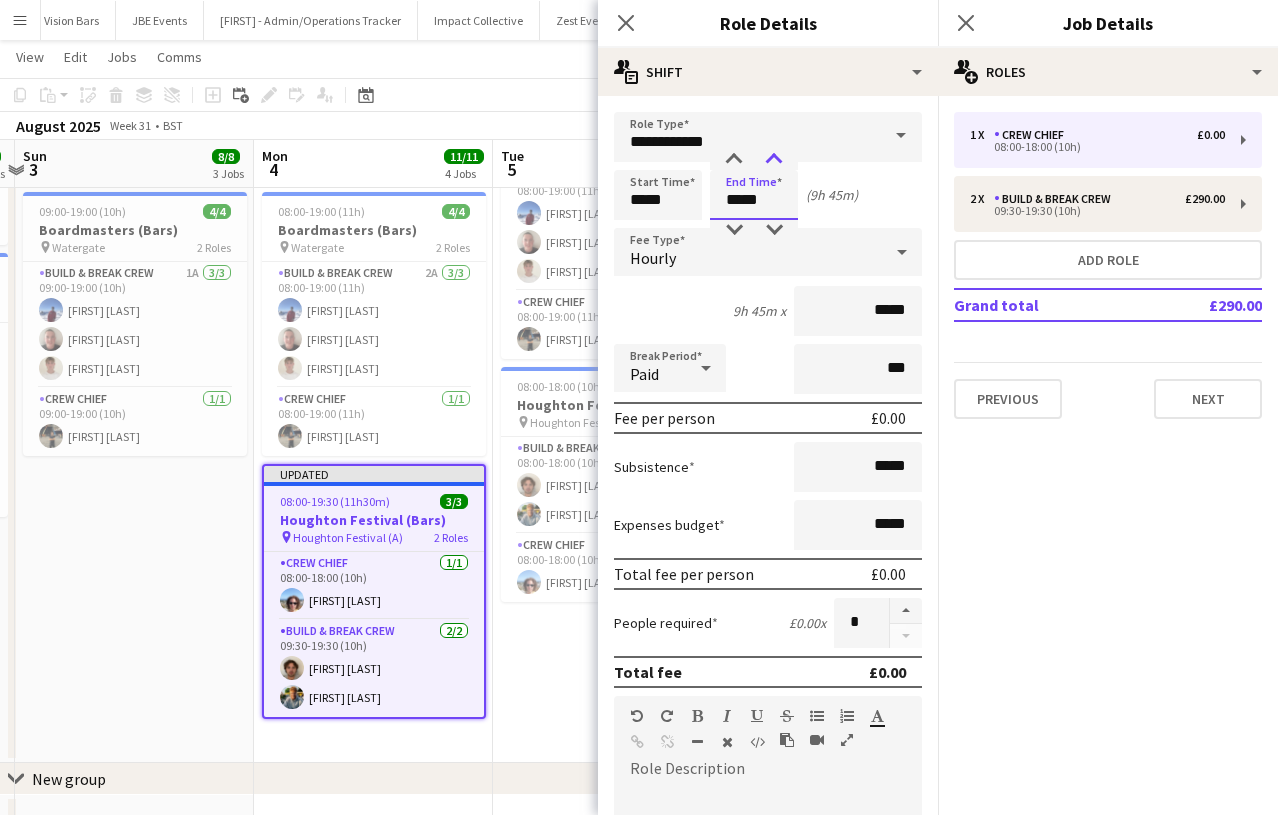 type on "*****" 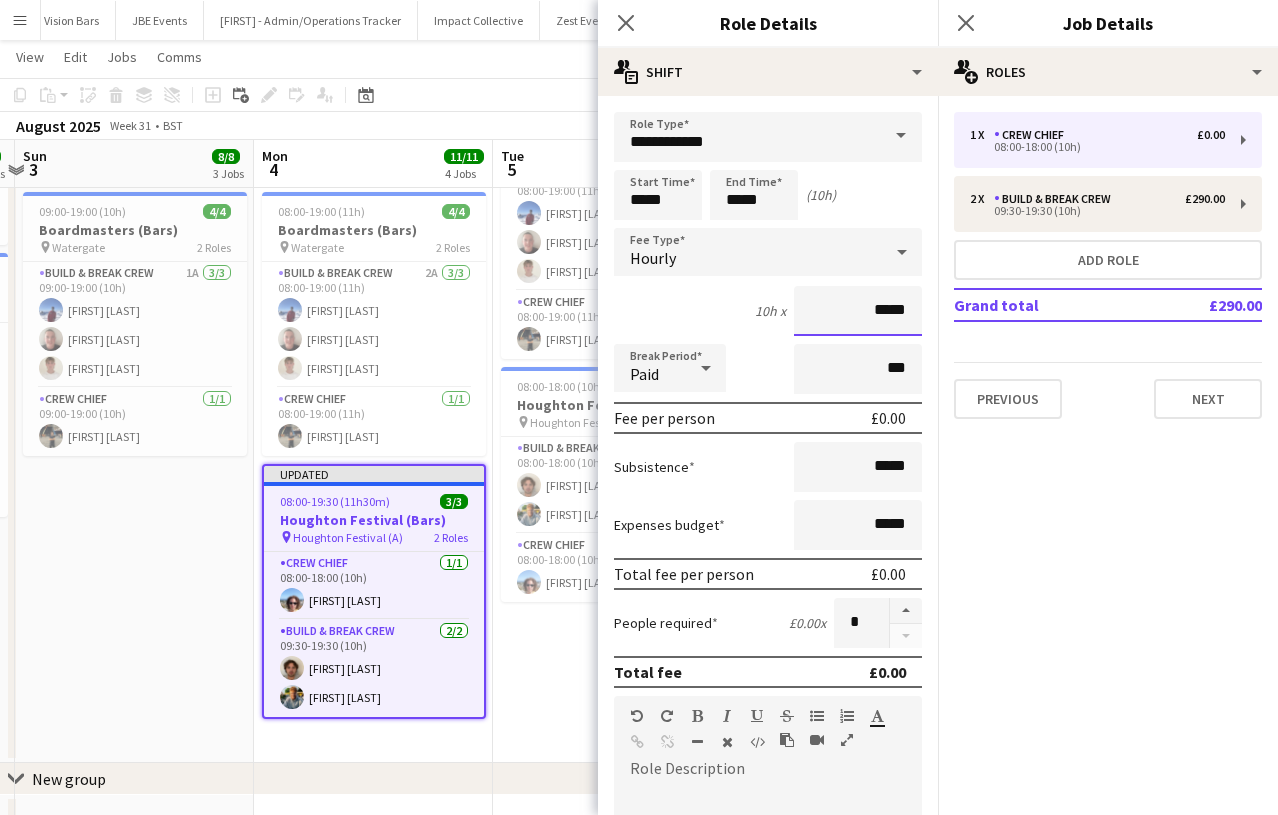 drag, startPoint x: 907, startPoint y: 316, endPoint x: 725, endPoint y: 305, distance: 182.3321 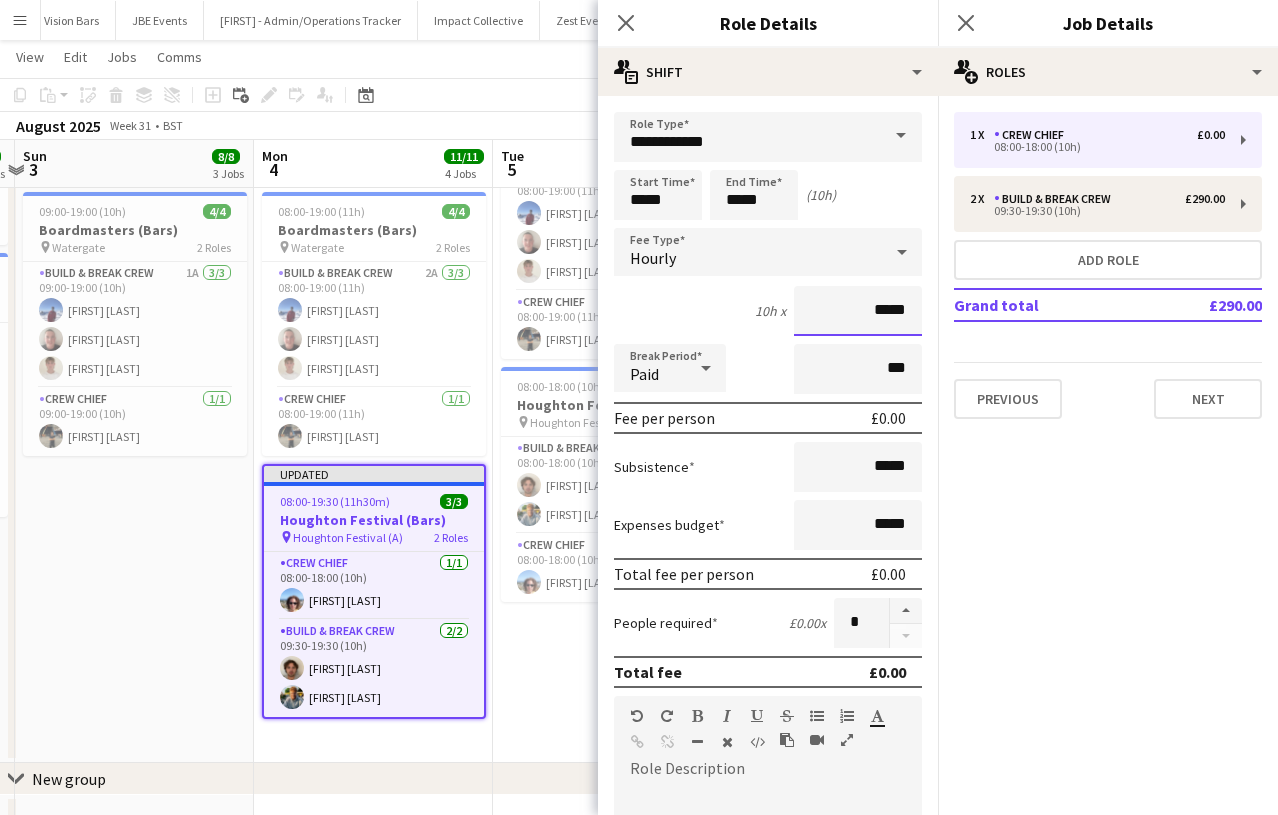 click on "10h x  *****" at bounding box center [768, 311] 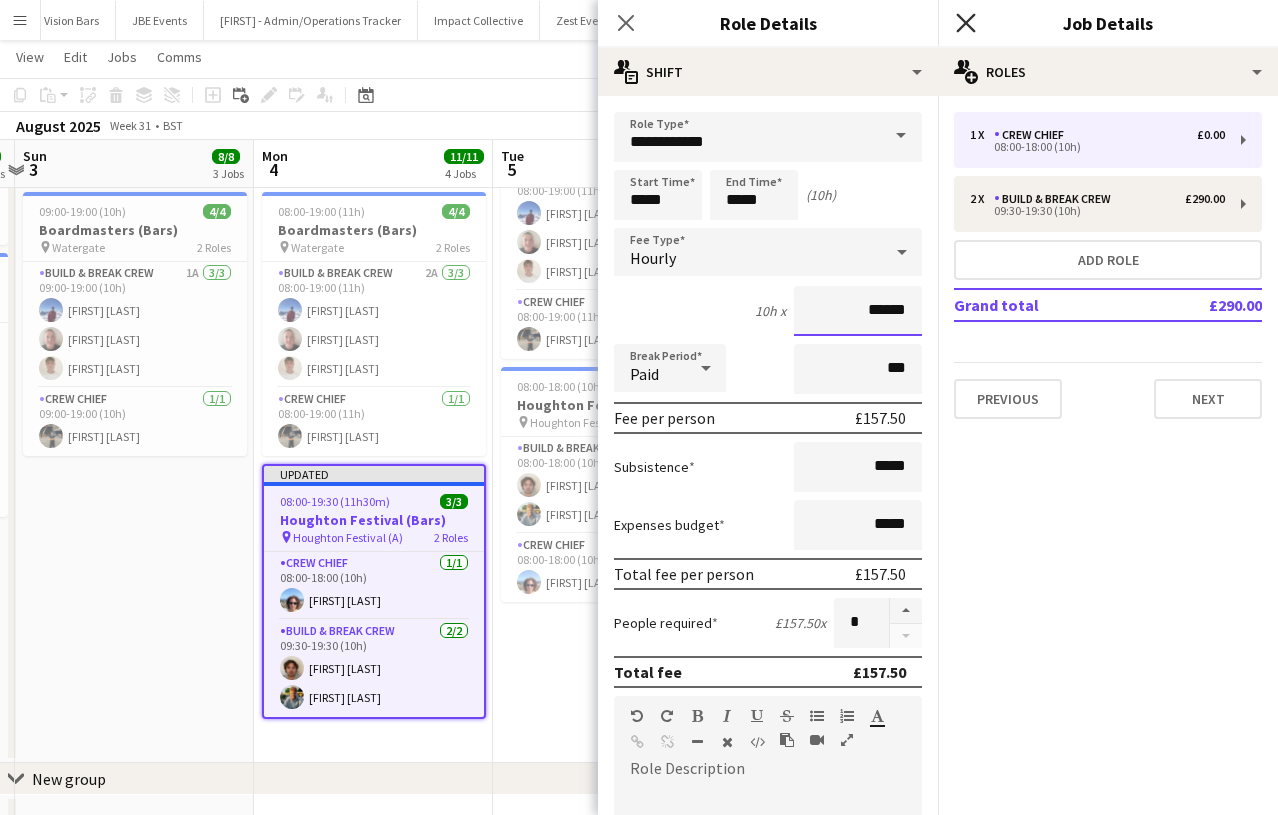type on "******" 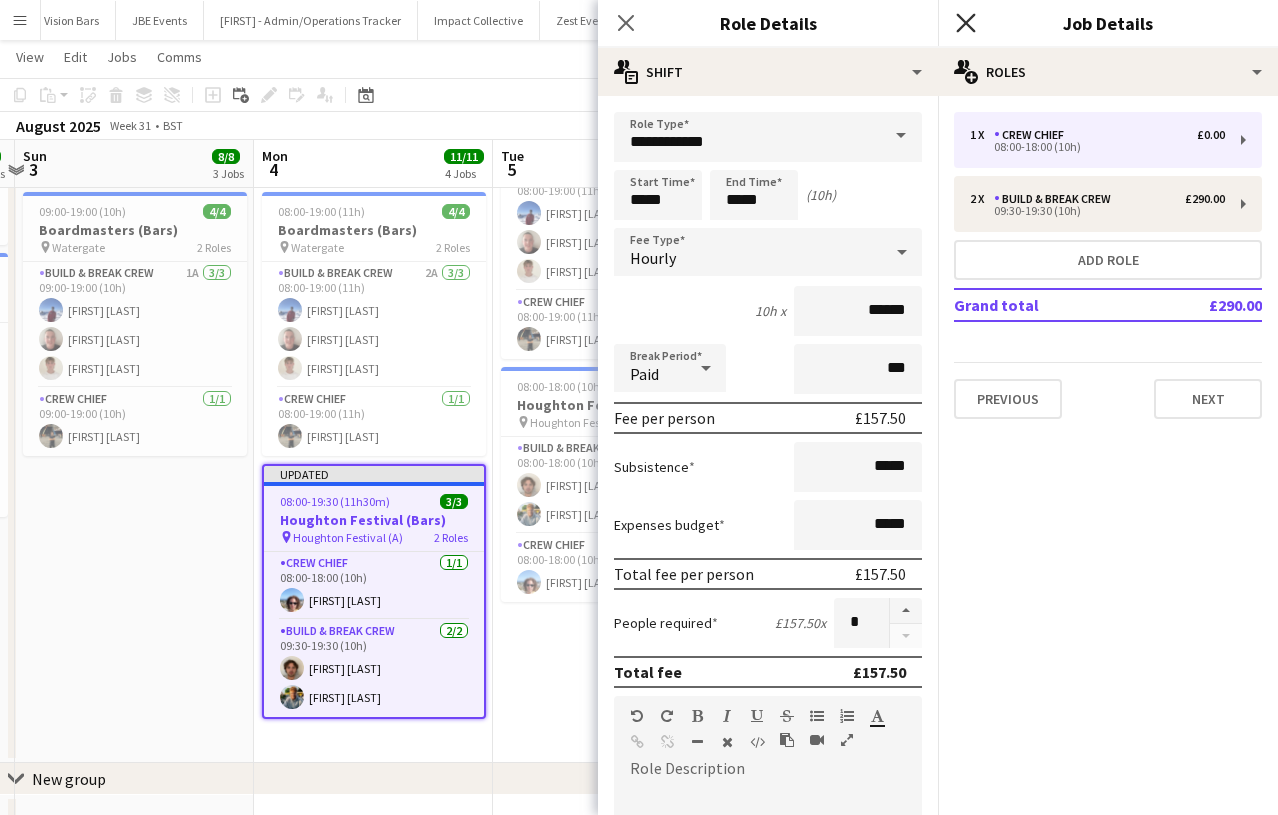 click on "Close pop-in" 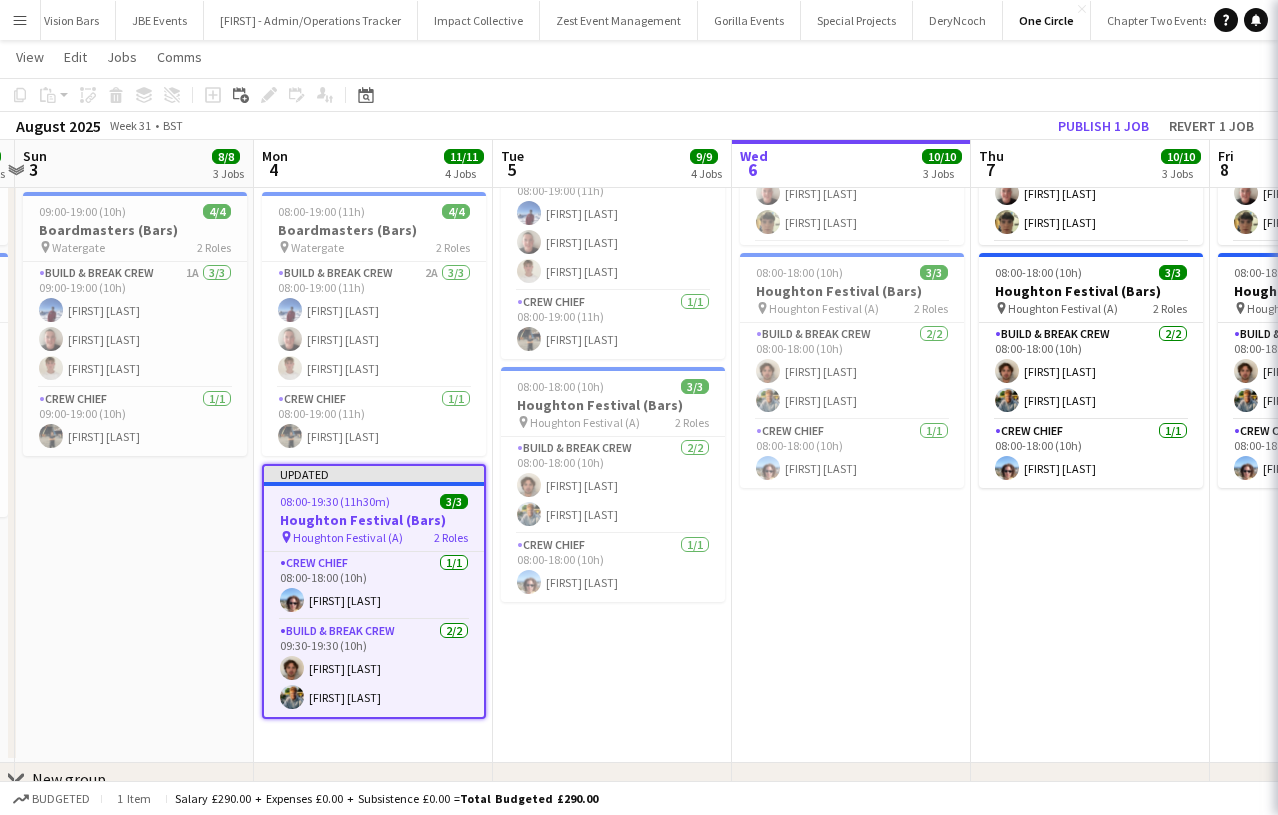scroll, scrollTop: 0, scrollLeft: 0, axis: both 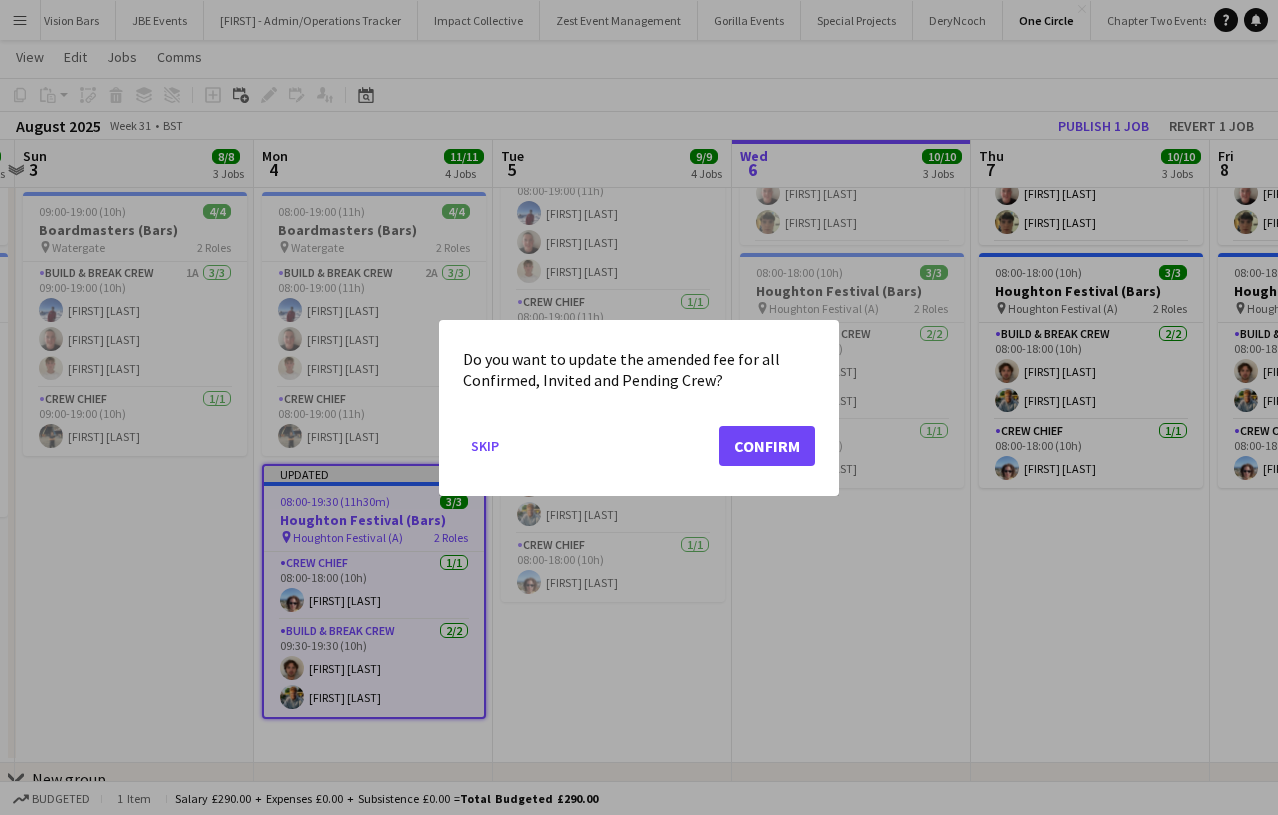 click on "Confirm" 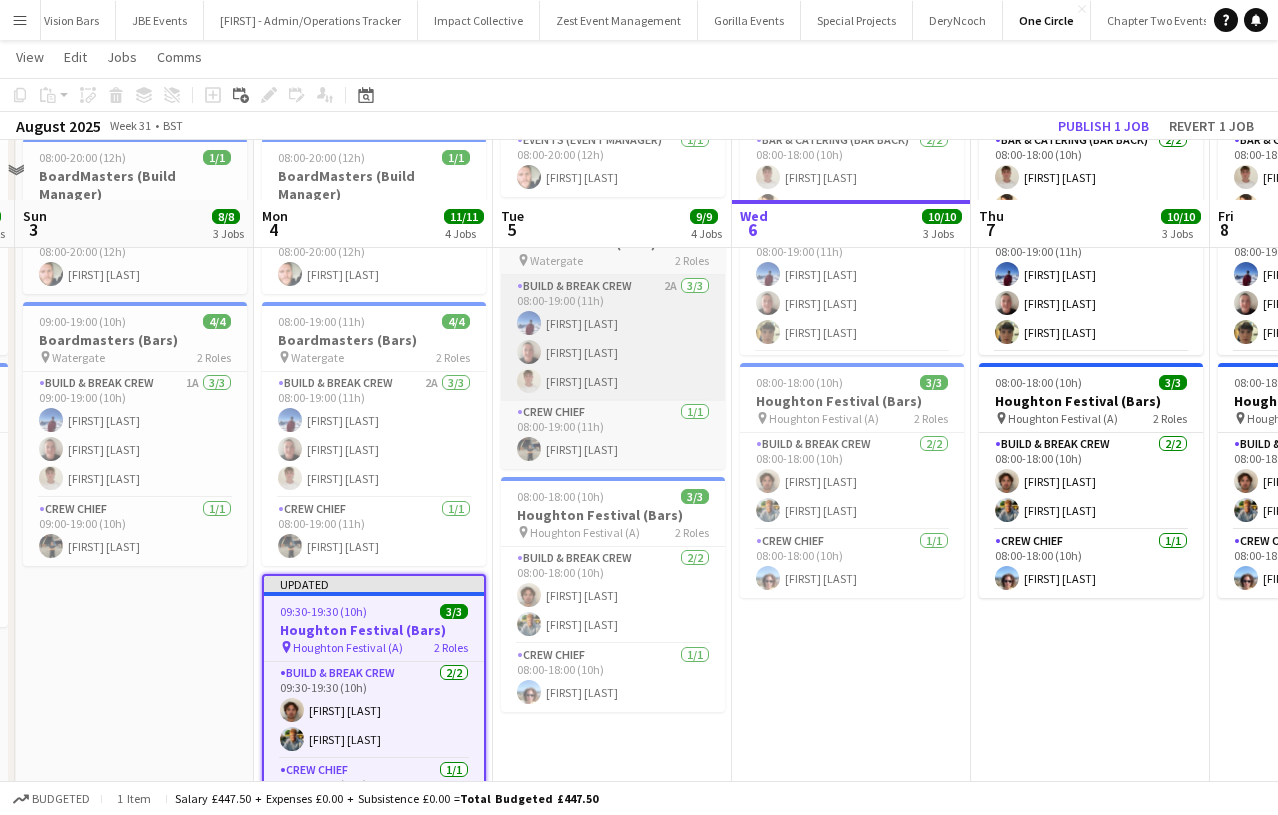 scroll, scrollTop: 305, scrollLeft: 0, axis: vertical 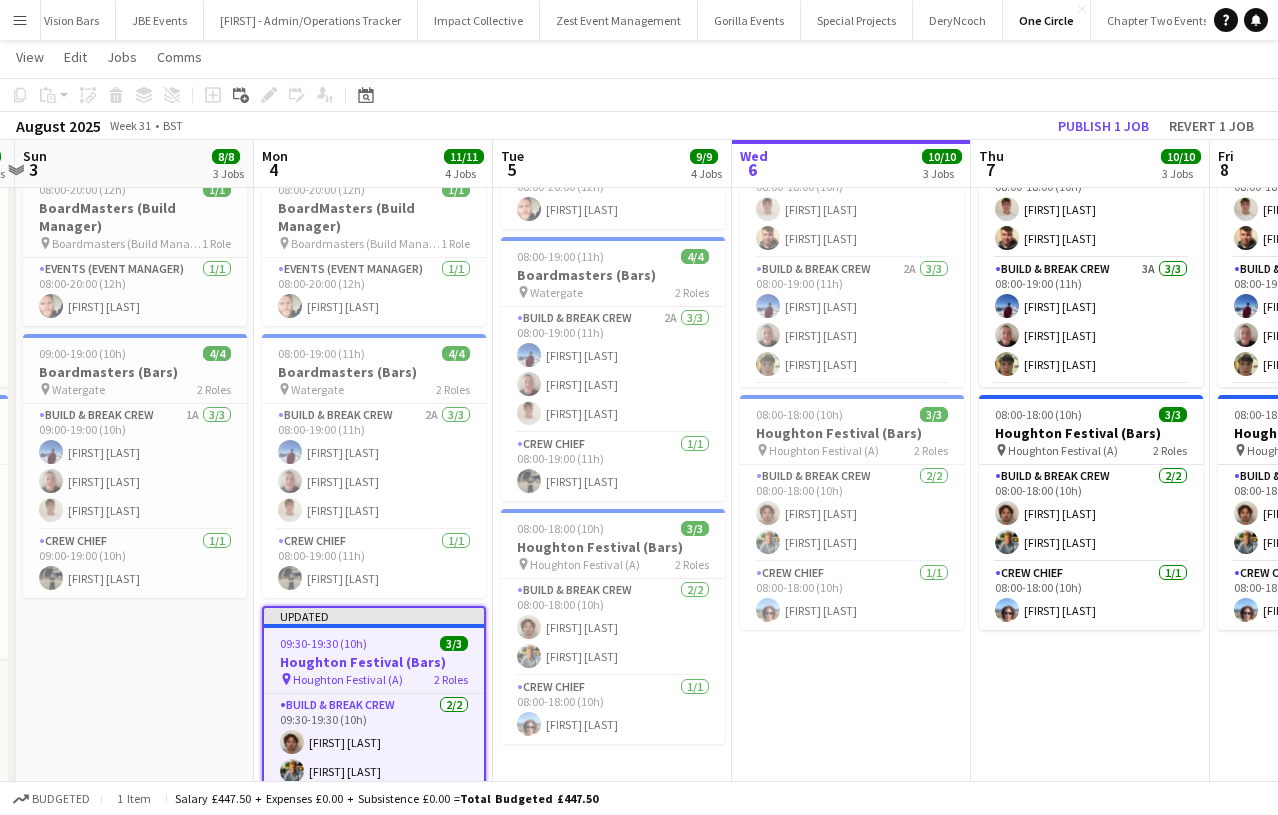 click on "08:00-16:00 (8h)    1/1   Belladrum (Bars)
pin
Belladrum (Bars)   1 Role   Events (Event Manager)   1/1   08:00-16:00 (8h)
Chris Barron     08:00-20:00 (12h)    1/1   BoardMasters (Build Manager)
pin
Boardmasters (Build Manager)   1 Role   Events (Event Manager)   1/1   08:00-20:00 (12h)
Jordan Curtis     08:00-19:00 (11h)    4/4   Boardmasters (Bars)
pin
Watergate   2 Roles   Build & Break Crew   2A   3/3   08:00-19:00 (11h)
Victor Ramambason Callum Wall Frederick Bell  Crew Chief     1/1   08:00-19:00 (11h)
Achille Ramambason     08:00-18:00 (10h)    3/3   Houghton Festival (Bars)
pin
Houghton Festival (A)   2 Roles   Build & Break Crew   2/2   08:00-18:00 (10h)
Ben Heighway Gareth Rothwell  Crew Chief     1/1   08:00-18:00 (10h)
David Chesters" at bounding box center (612, 412) 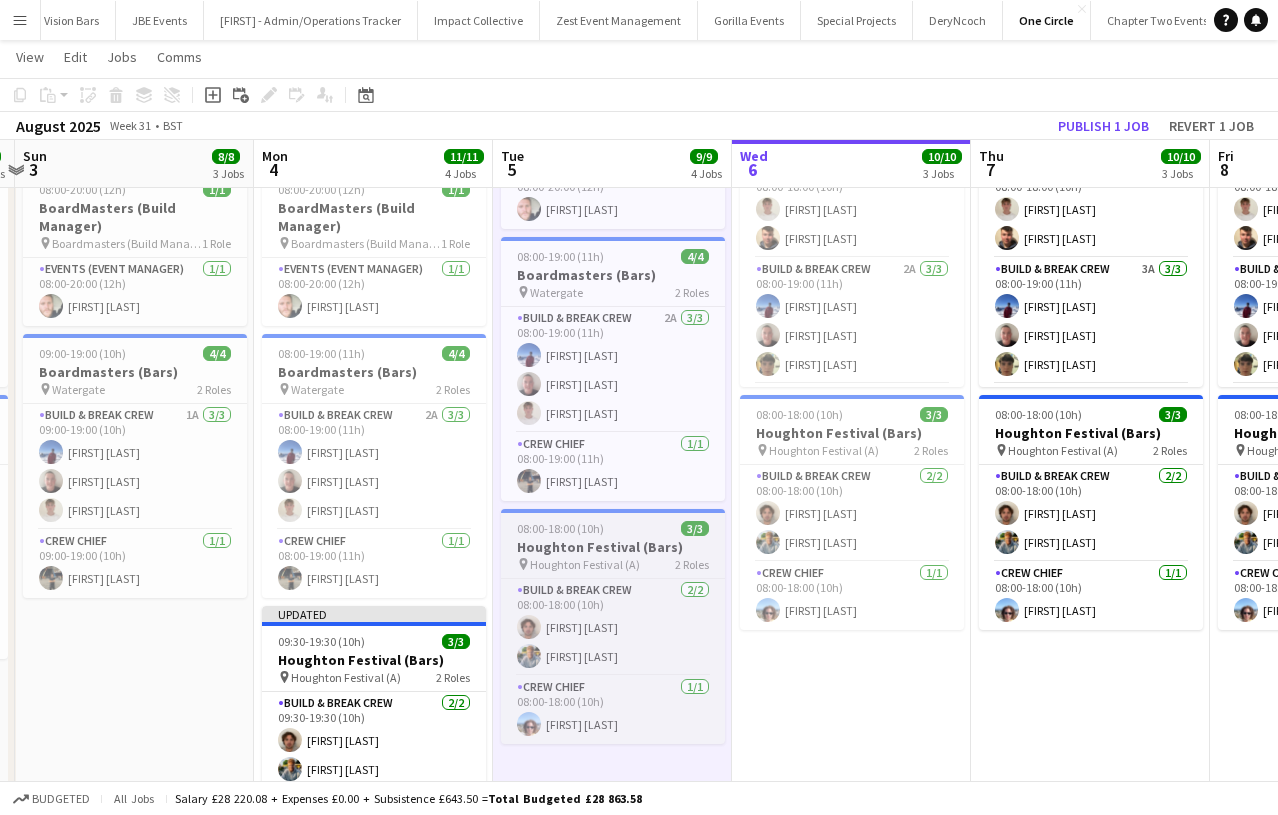 click on "Houghton Festival (Bars)" at bounding box center [613, 547] 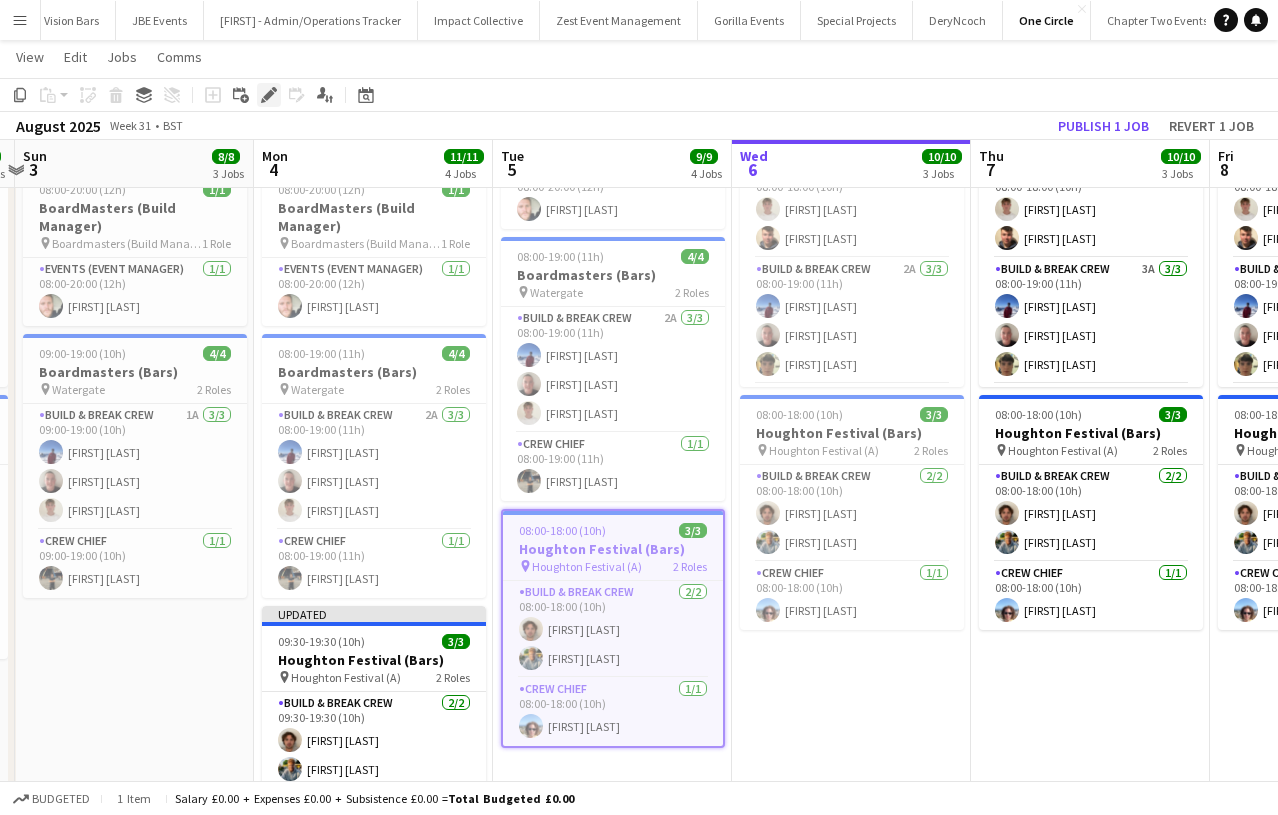 click 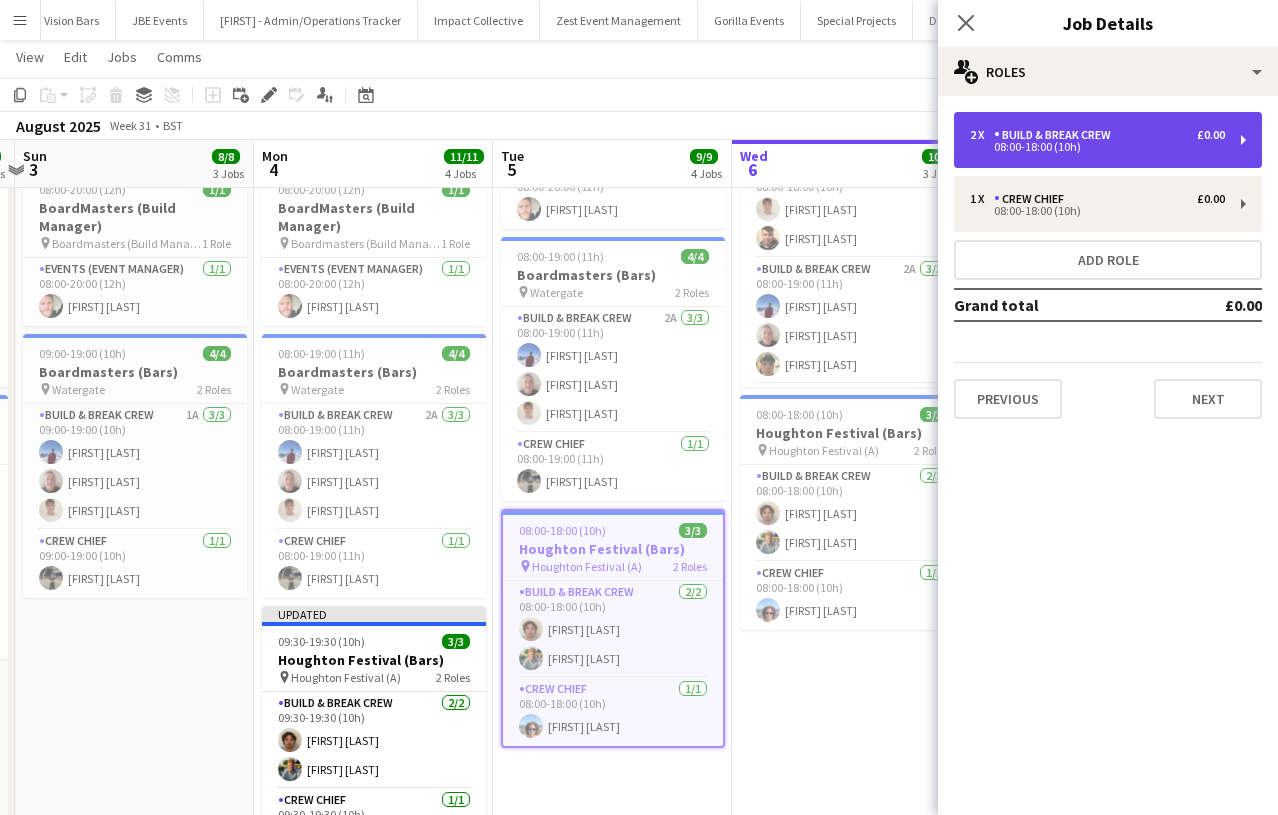 click on "2 x   Build & Break Crew   £0.00   08:00-18:00 (10h)" at bounding box center (1108, 140) 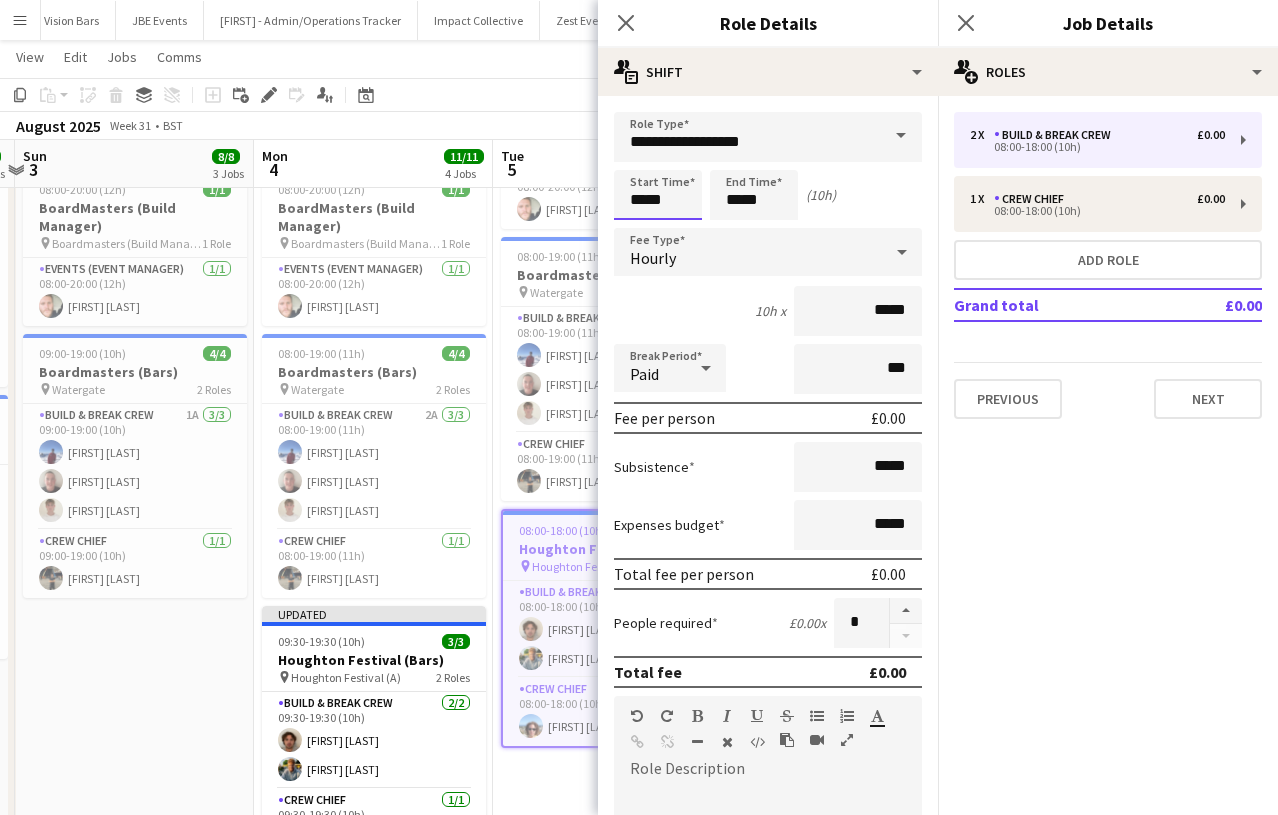 click on "Menu
Boards
Boards Boards All jobs Status
Workforce
Workforce My Workforce Recruiting
Comms
Comms
Pay
Approvals Payments Reports
Platform Settings
App settings Your settings Profiles
Training Academy
Knowledge Base
Knowledge Base
Product Updates
Product Updates Log Out Privacy Rat Race Close
CODESDE
Close
Cruck Tent
Close
WePop
Close
UnderBelly Limited
Close
London Marathon Events
Close
Evolve Creative
Close
Hide& Seek
Close
SRMG x
Close" at bounding box center [639, 409] 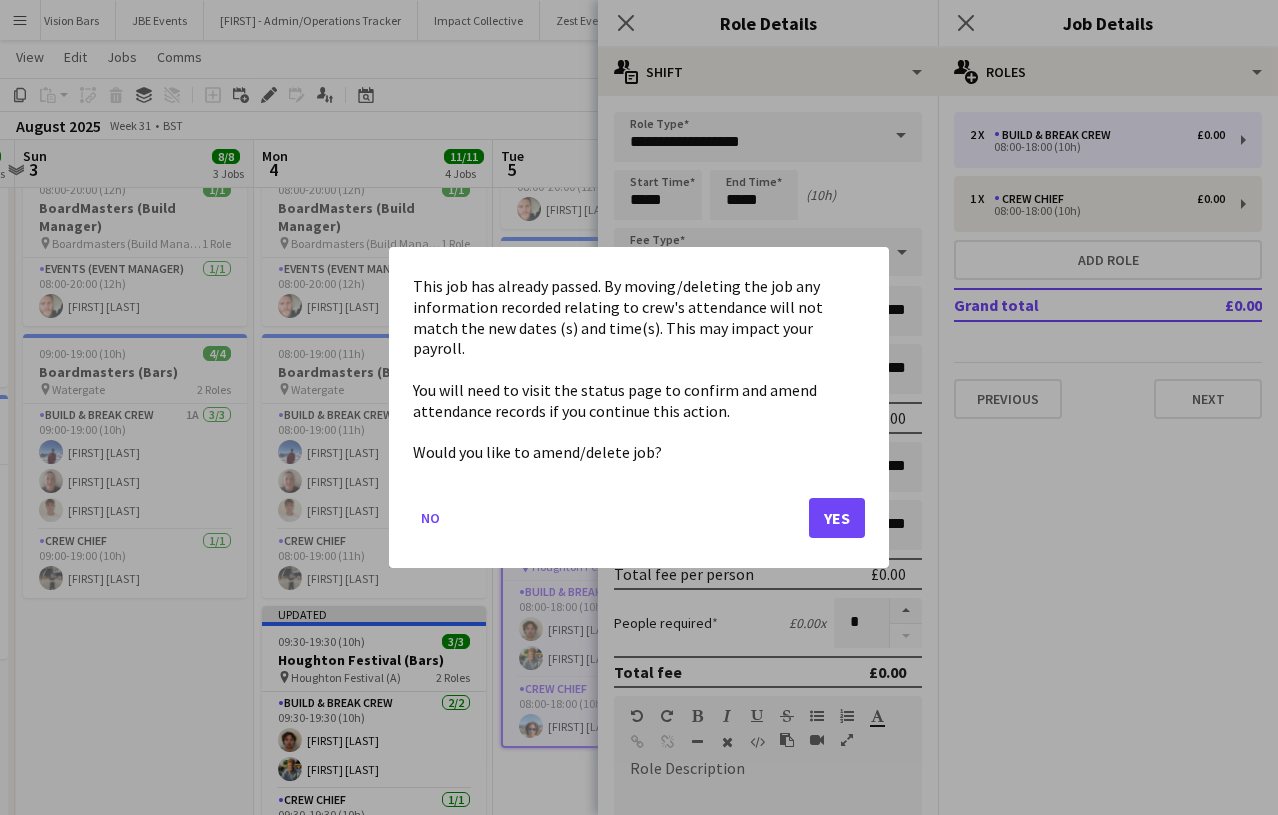 click on "Yes" 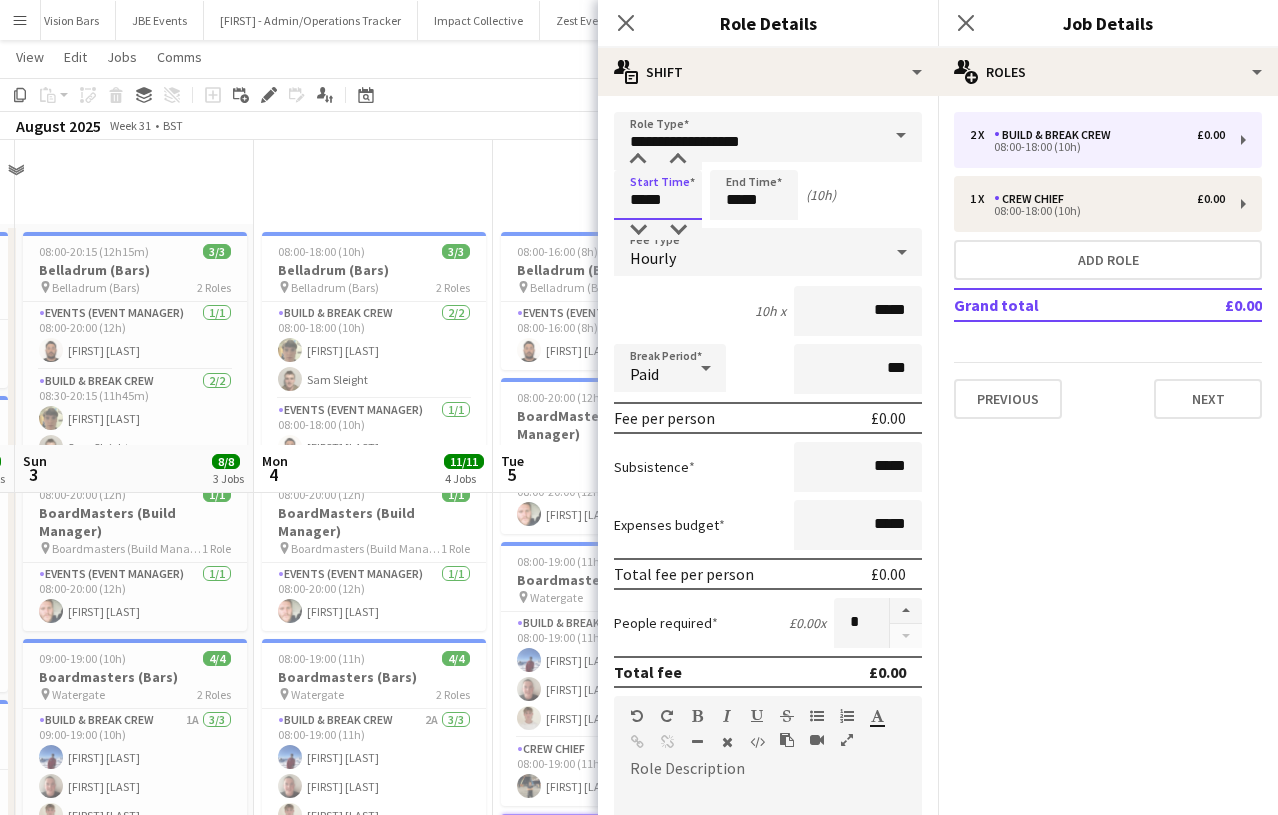 scroll, scrollTop: 305, scrollLeft: 0, axis: vertical 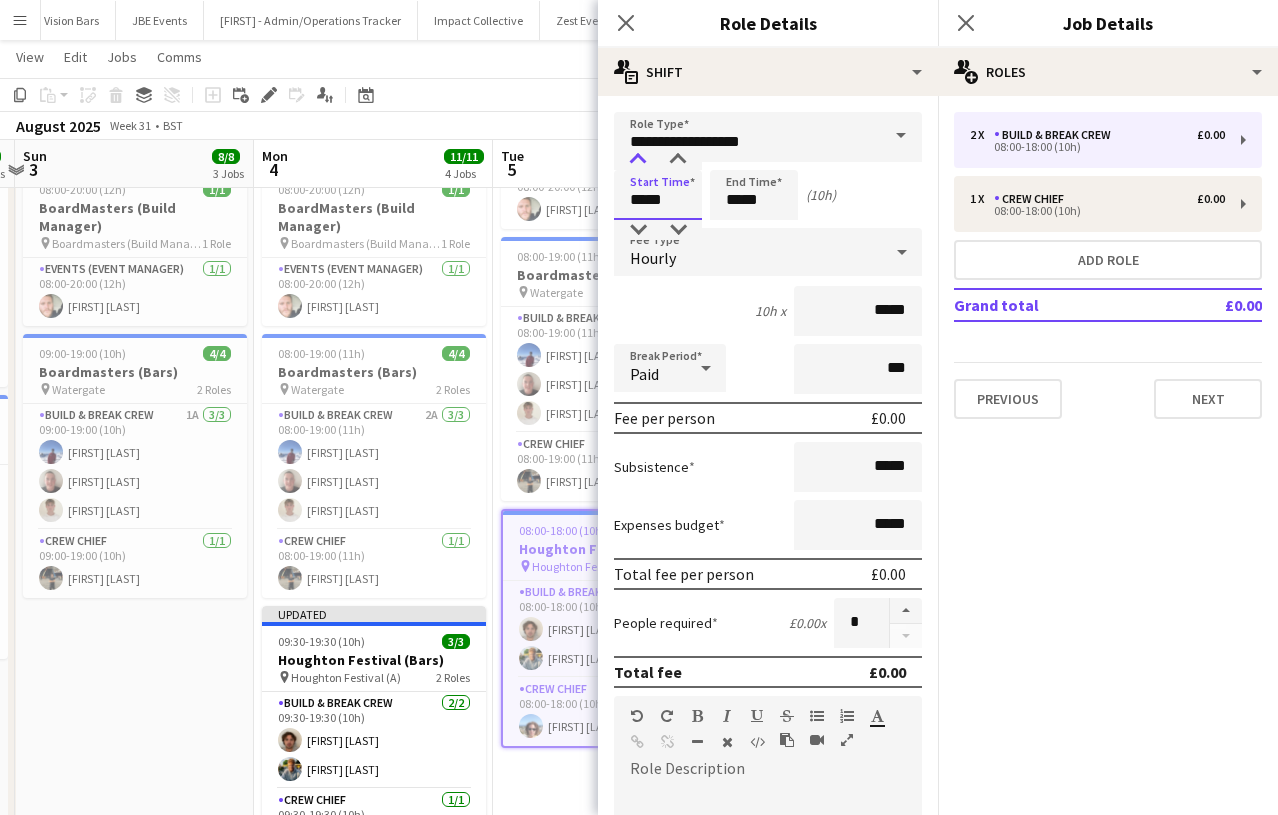 click at bounding box center (638, 160) 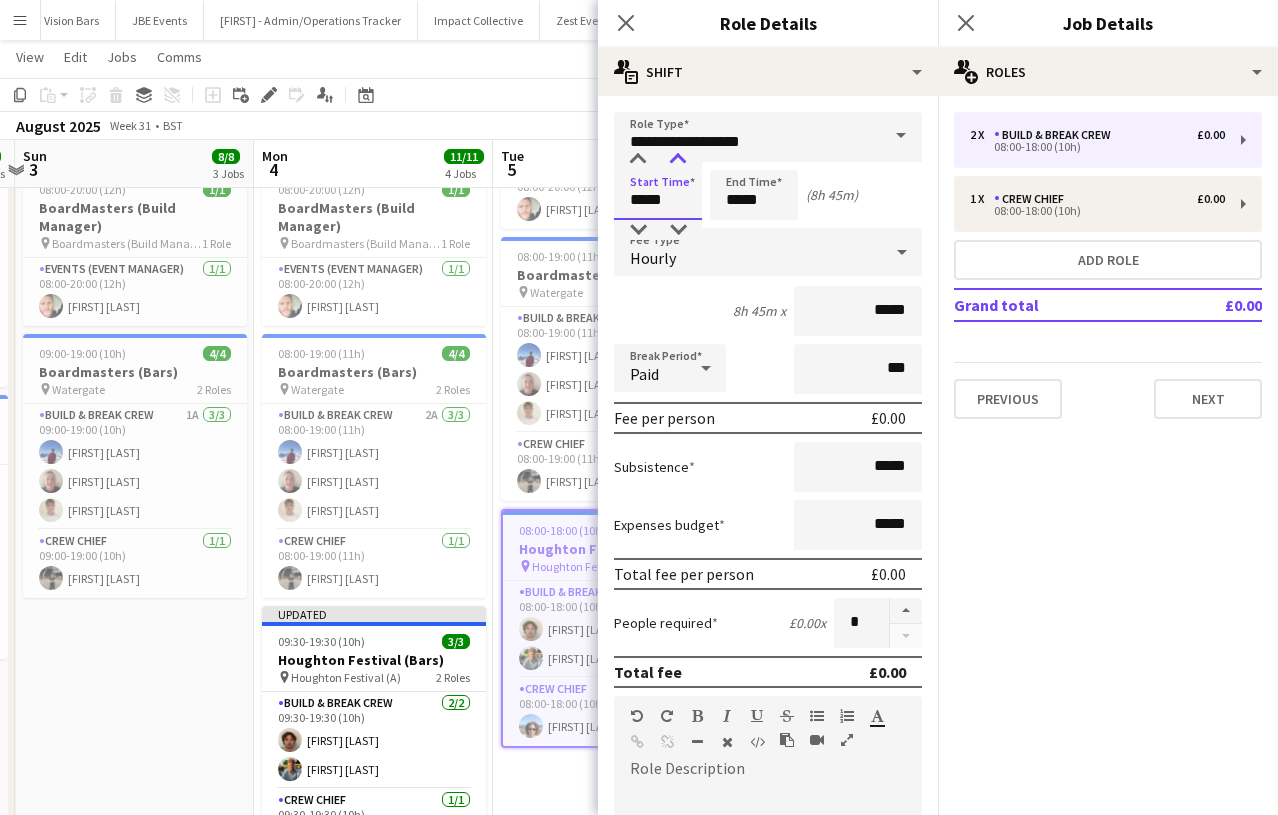 click at bounding box center [678, 160] 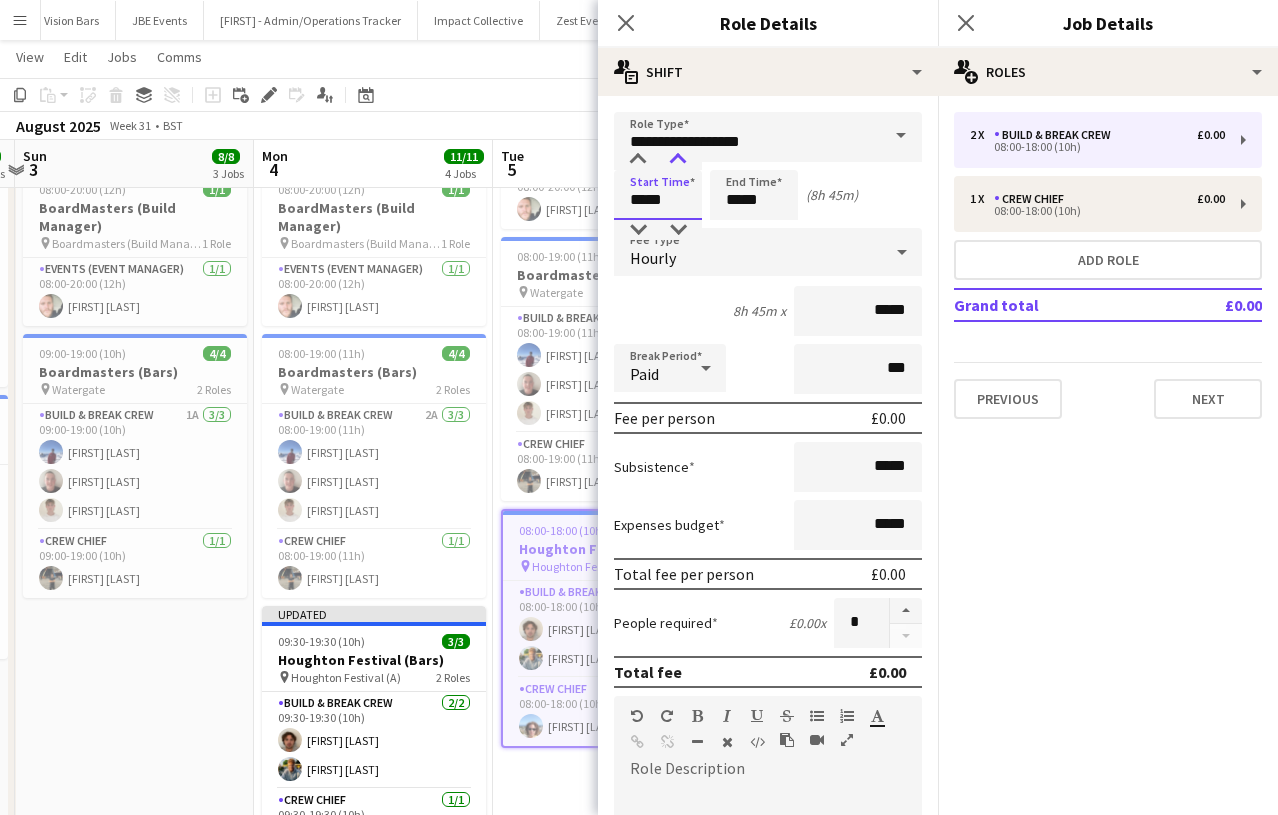type on "*****" 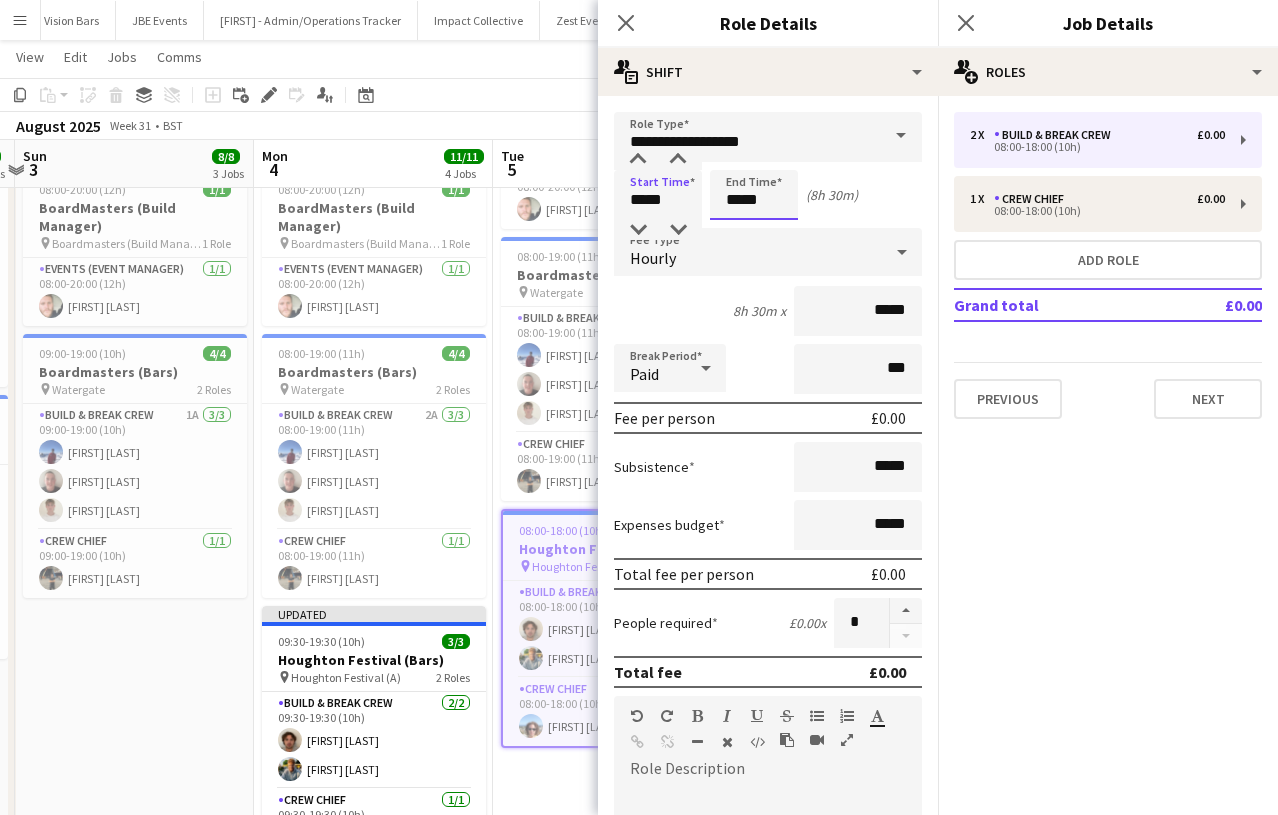 click on "*****" at bounding box center (754, 195) 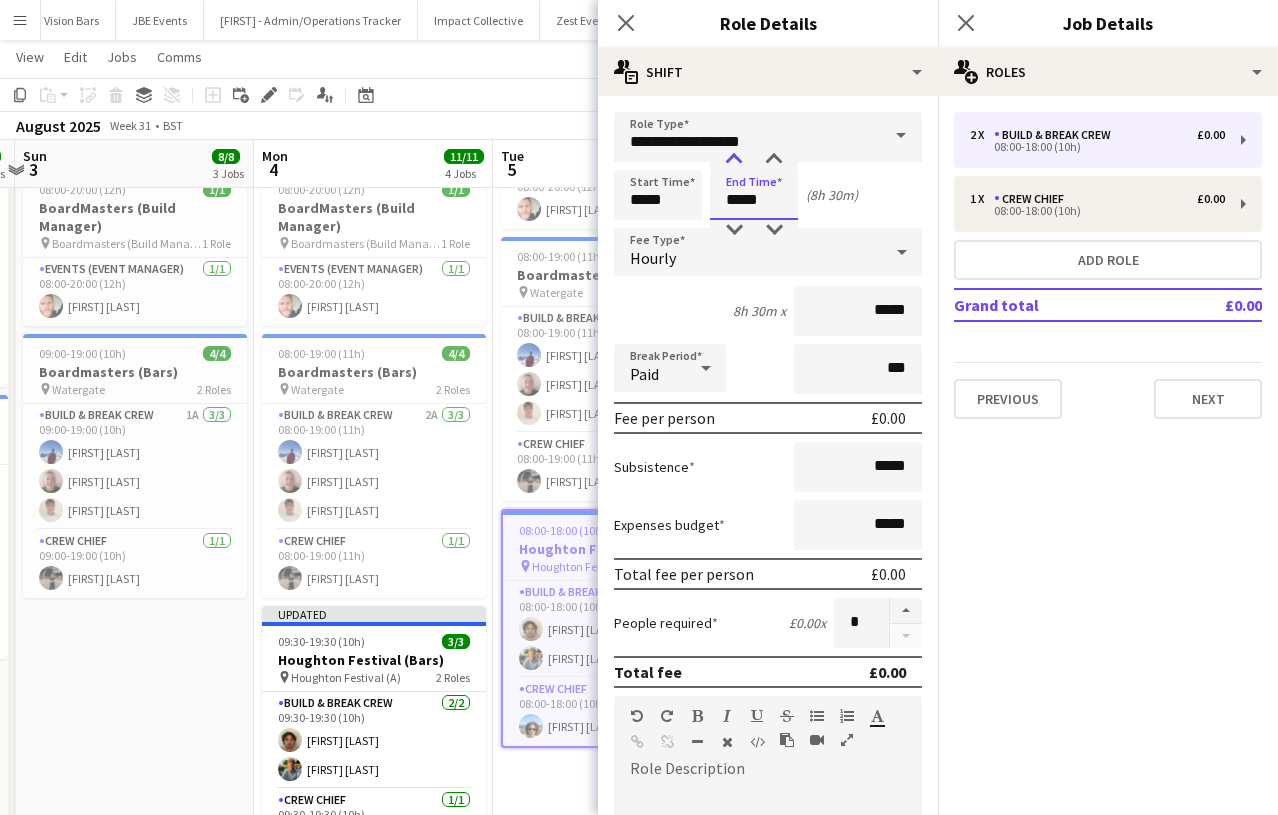 click at bounding box center (734, 160) 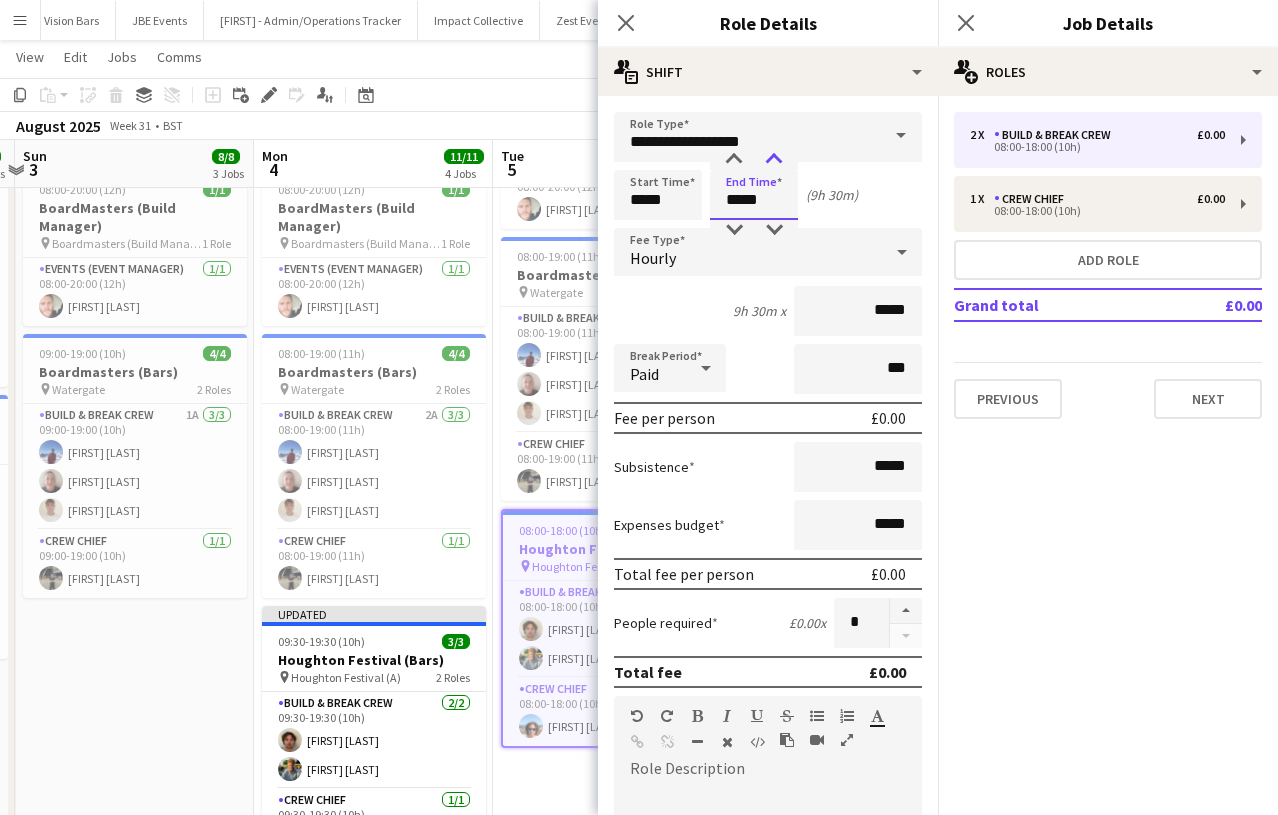 click at bounding box center [774, 160] 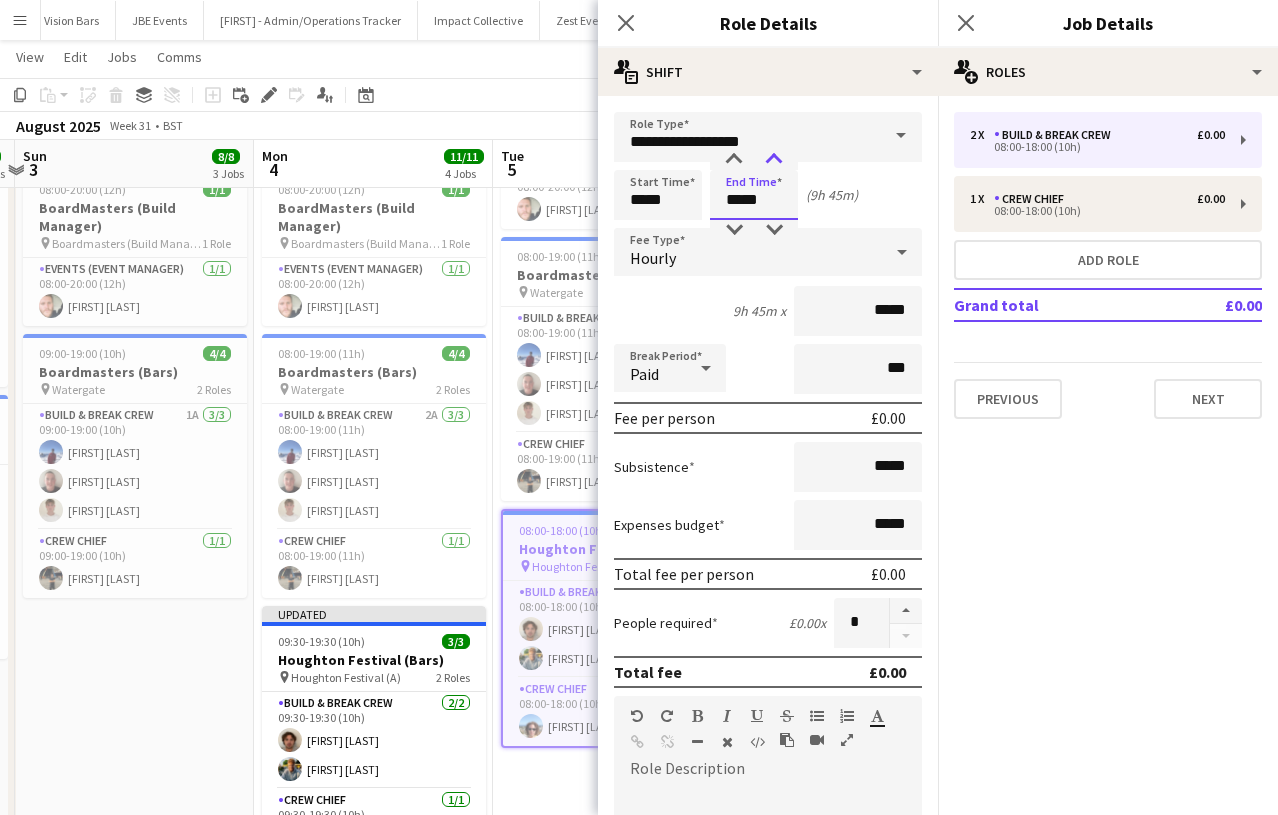 type on "*****" 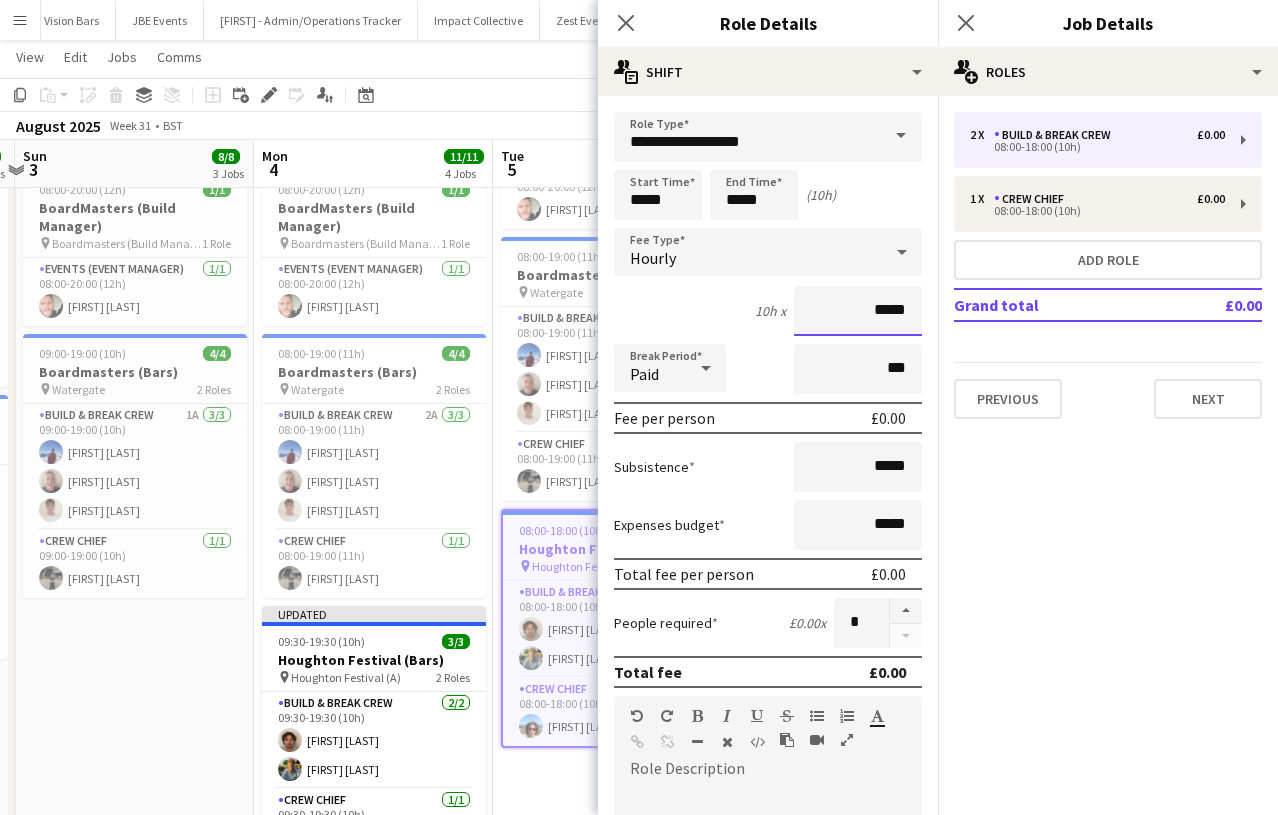 drag, startPoint x: 914, startPoint y: 311, endPoint x: 765, endPoint y: 258, distance: 158.14551 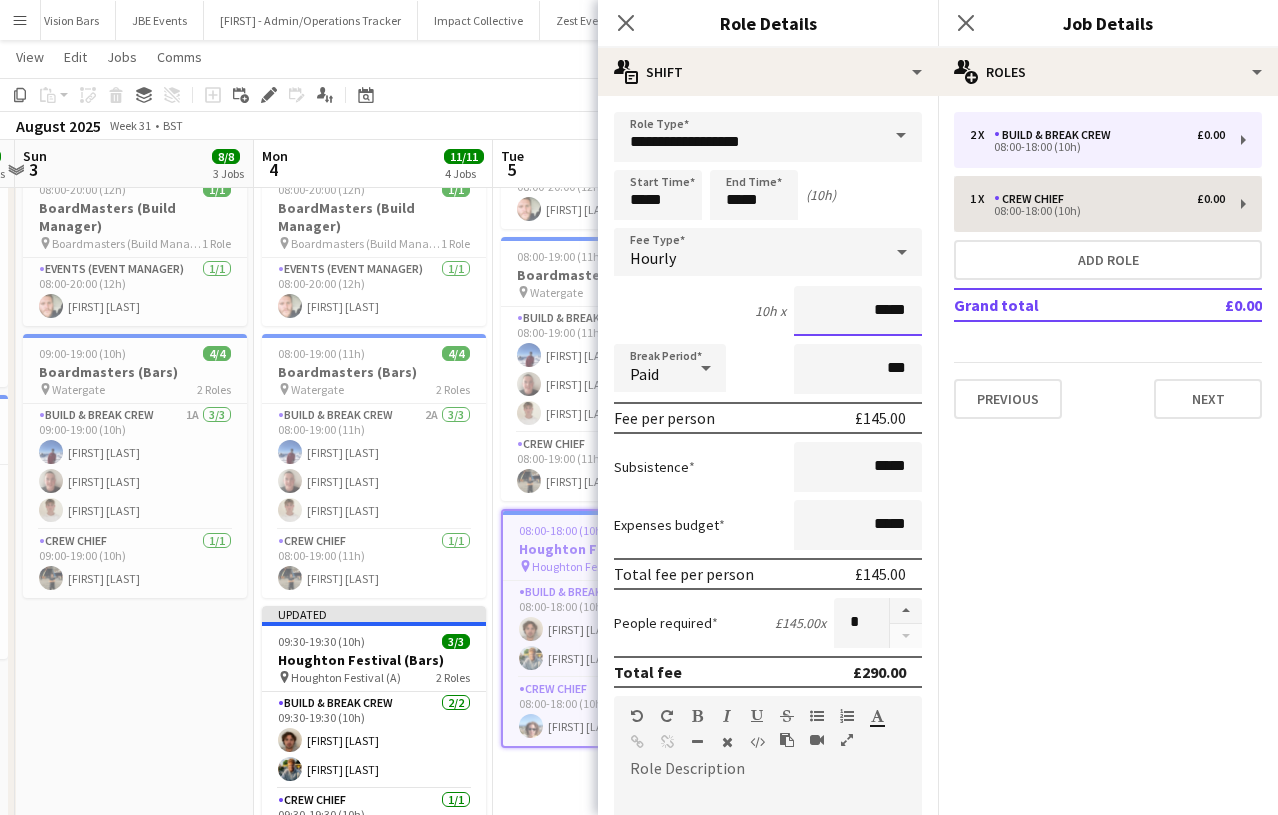 type on "*****" 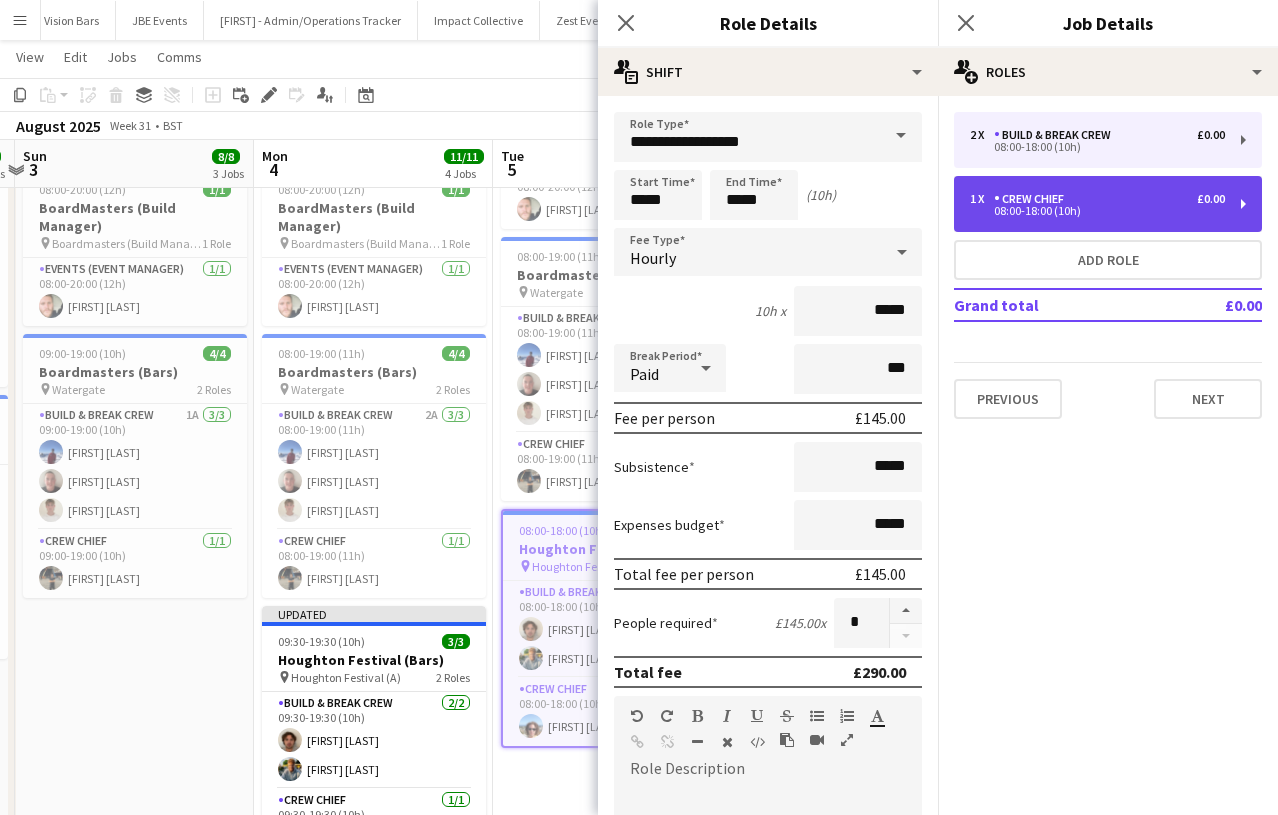 click on "1 x   Crew Chief     £0.00   08:00-18:00 (10h)" at bounding box center [1108, 204] 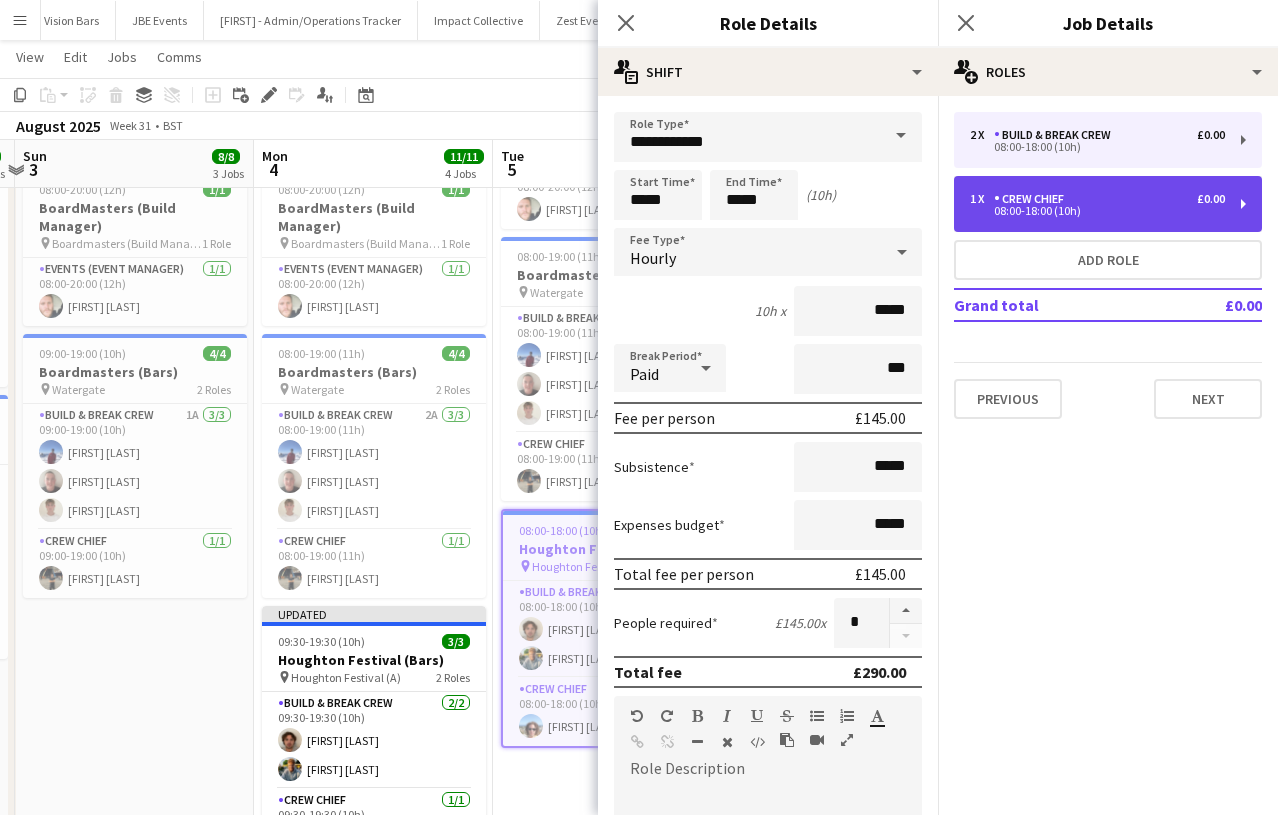 scroll, scrollTop: 0, scrollLeft: 0, axis: both 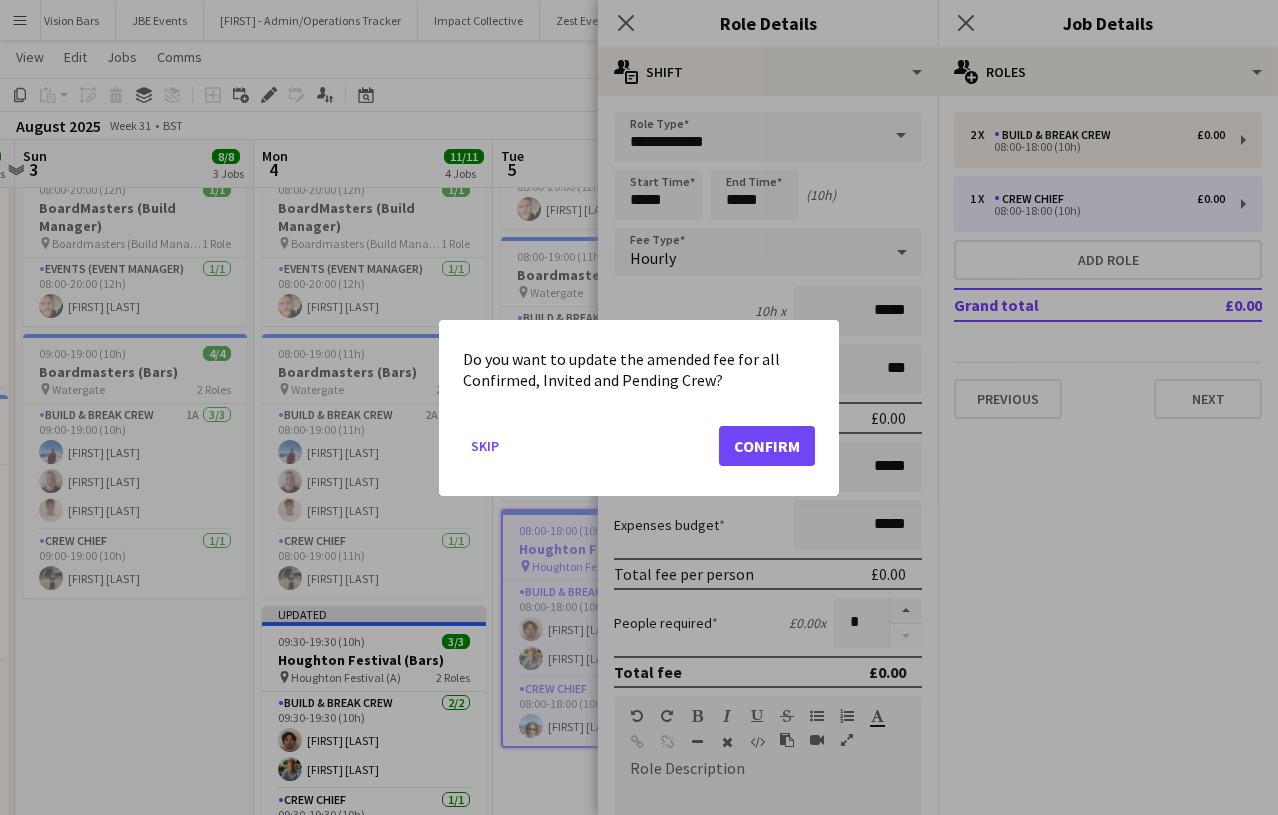 click on "Confirm" 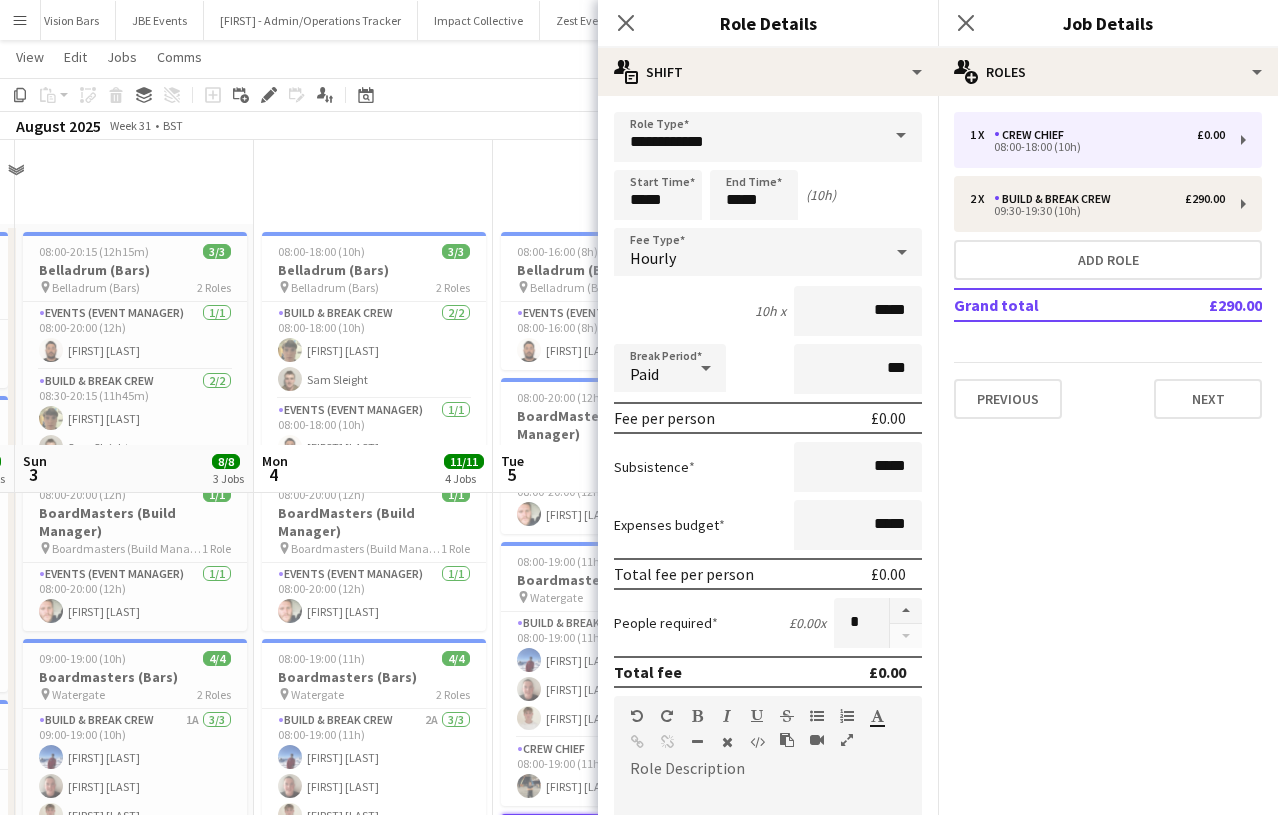 scroll, scrollTop: 305, scrollLeft: 0, axis: vertical 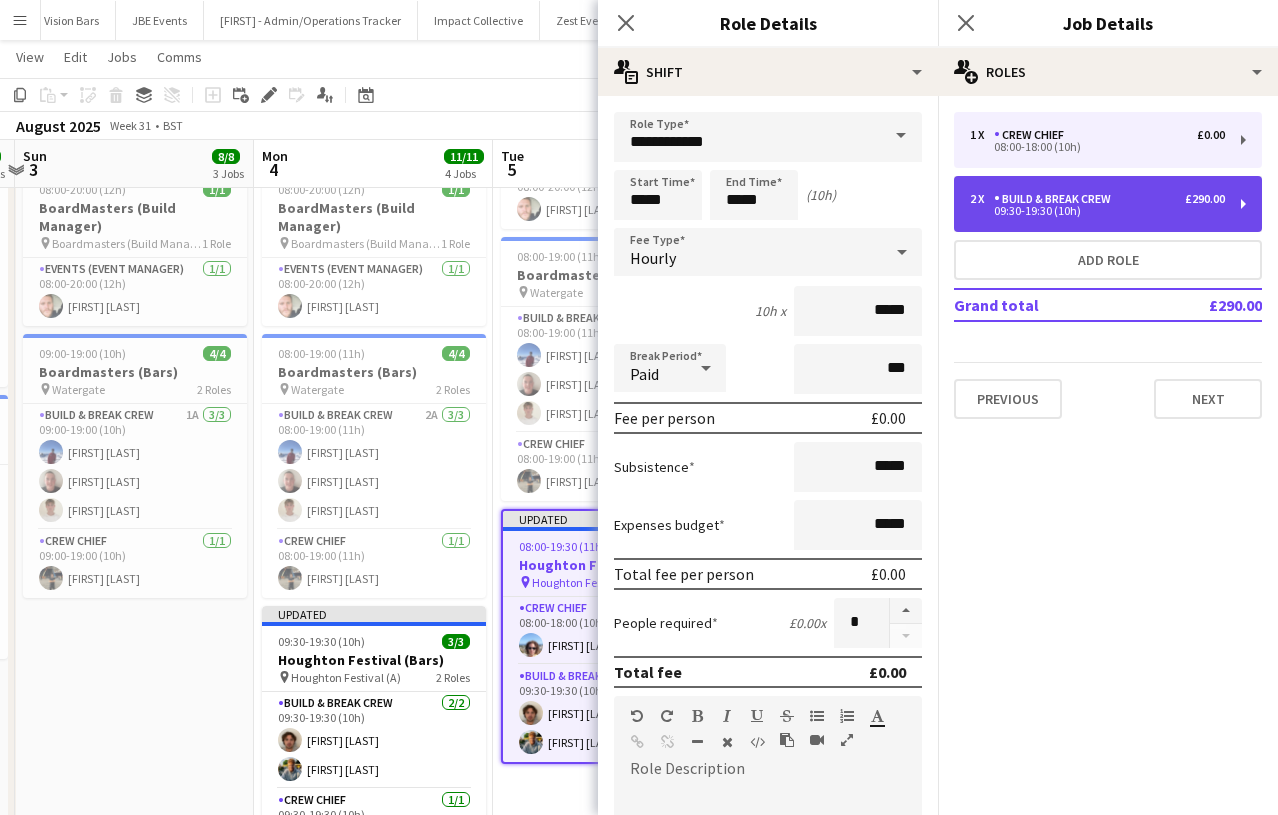 click on "09:30-19:30 (10h)" at bounding box center (1097, 211) 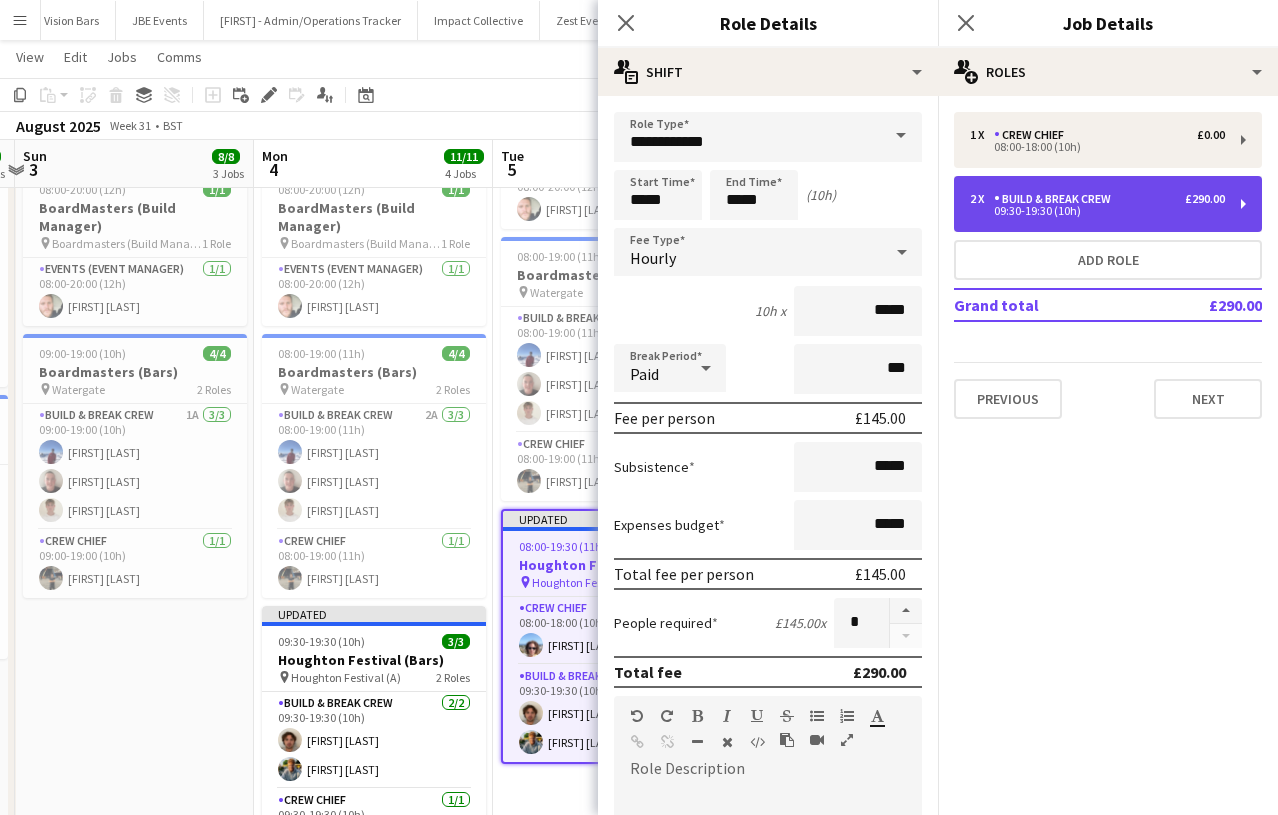 type on "**********" 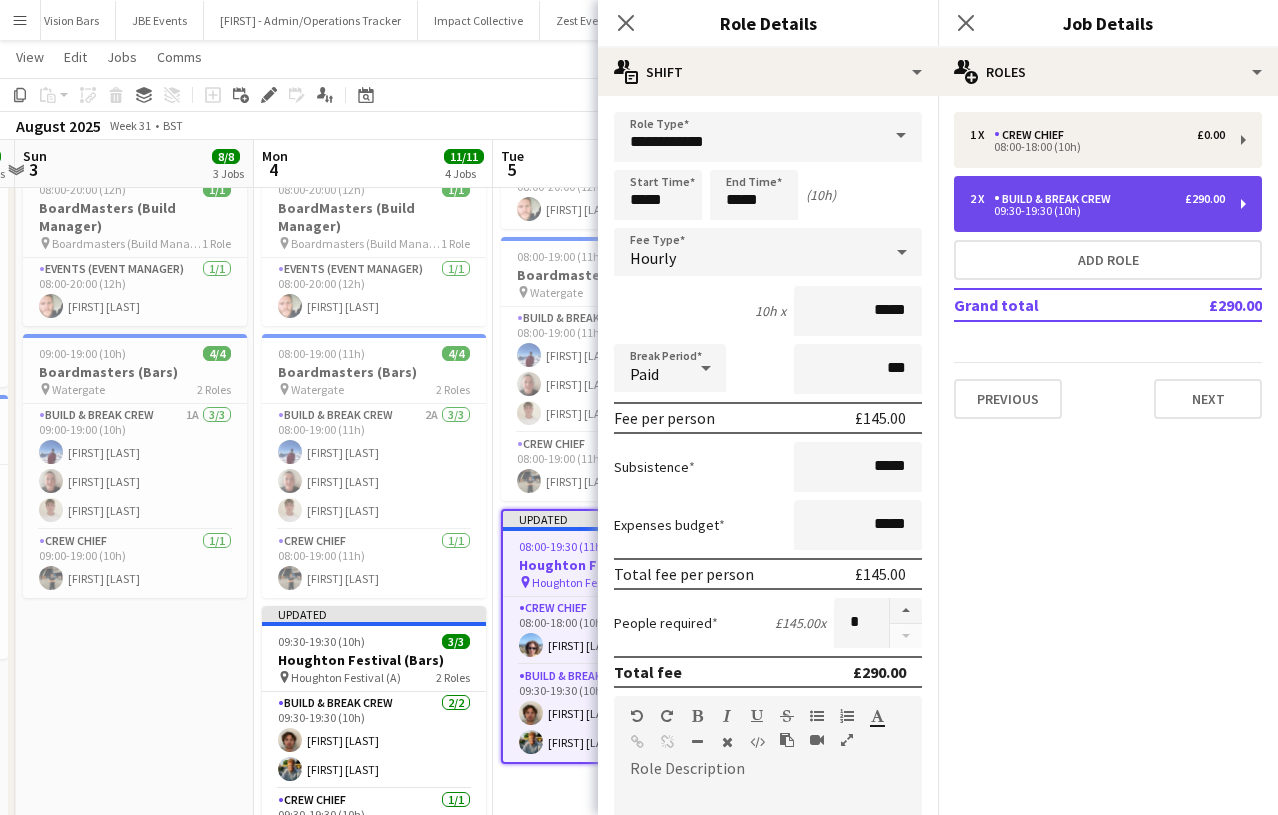 type on "*****" 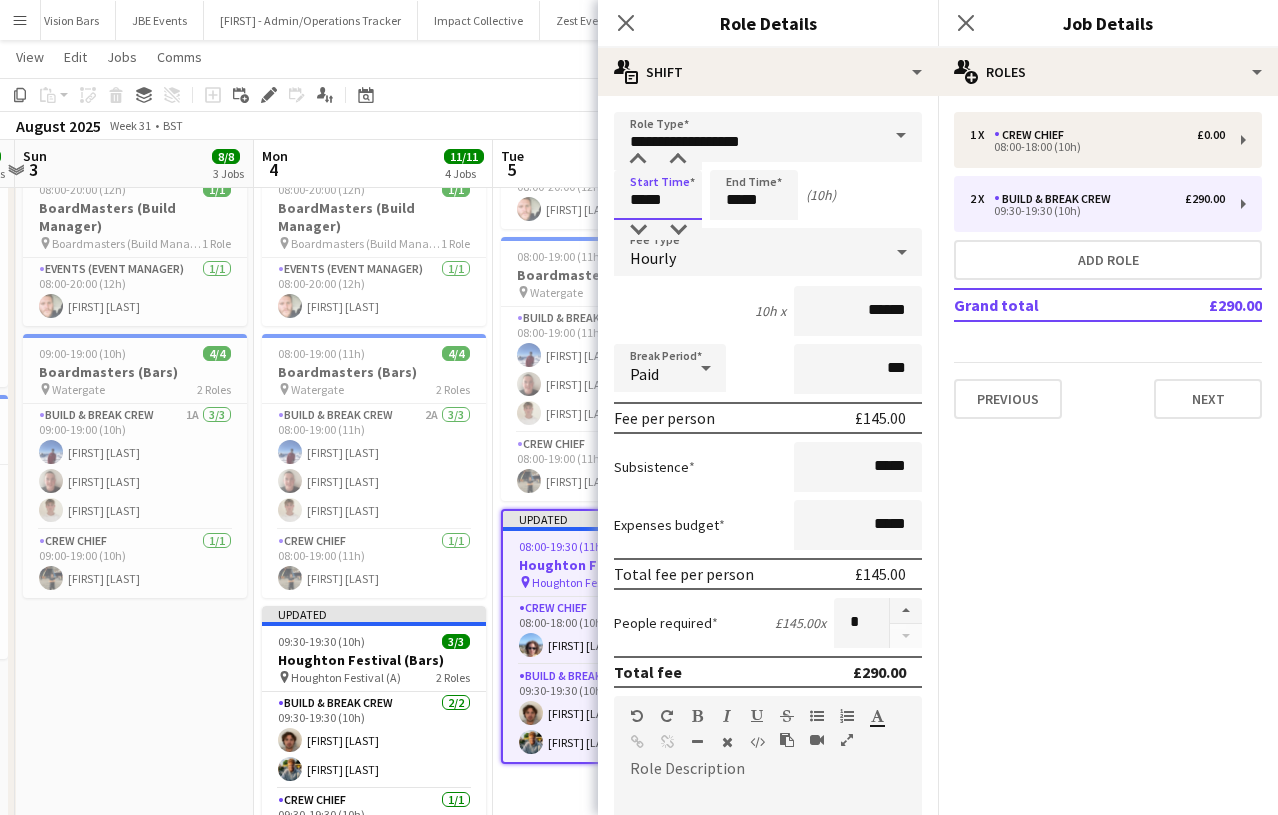 click on "*****" at bounding box center [658, 195] 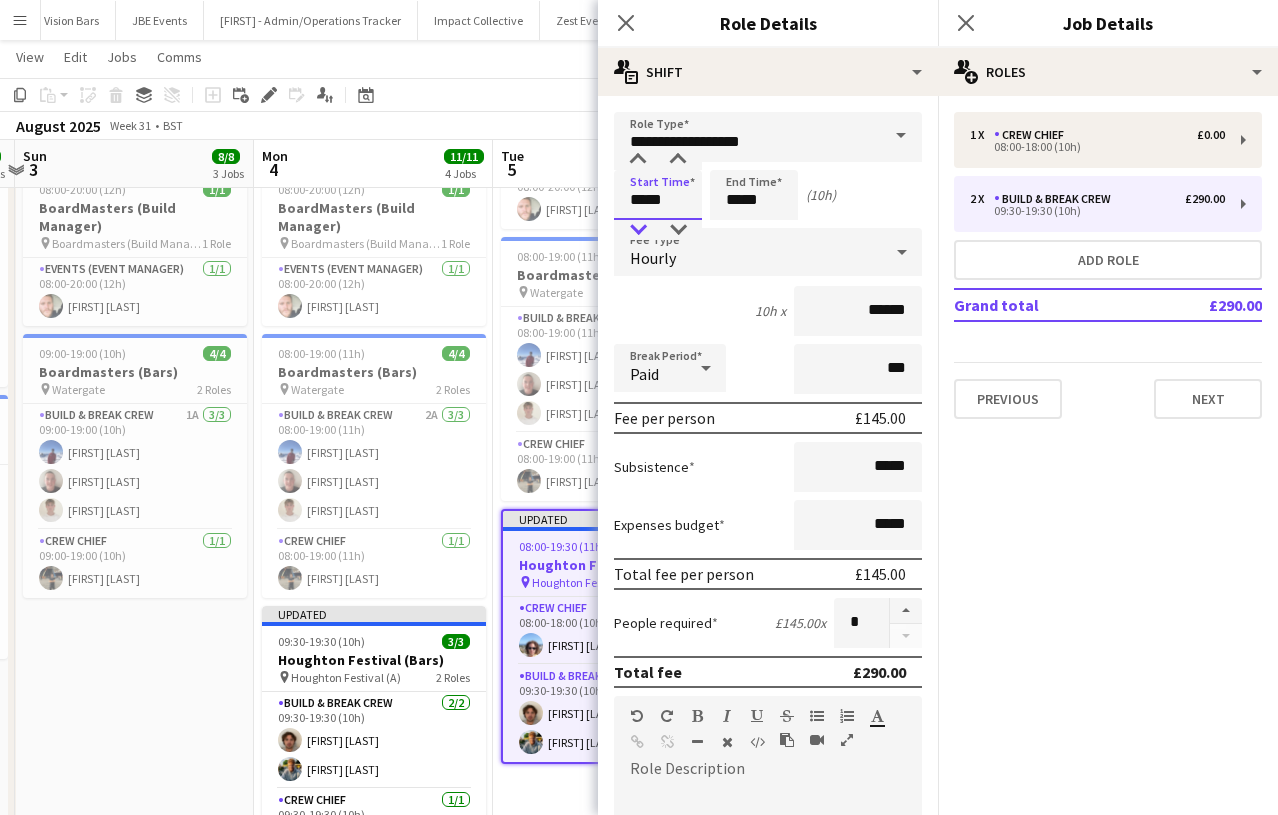 type on "*****" 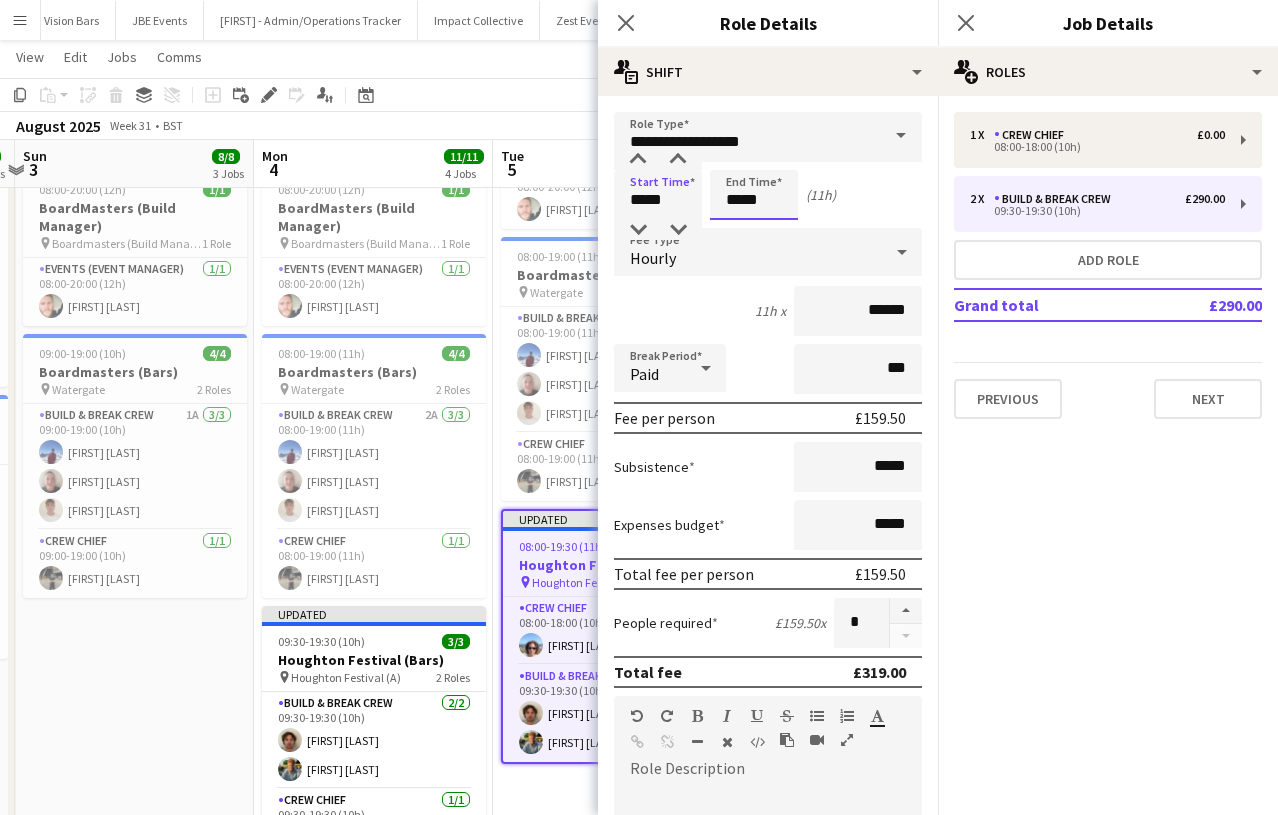 click on "*****" at bounding box center (754, 195) 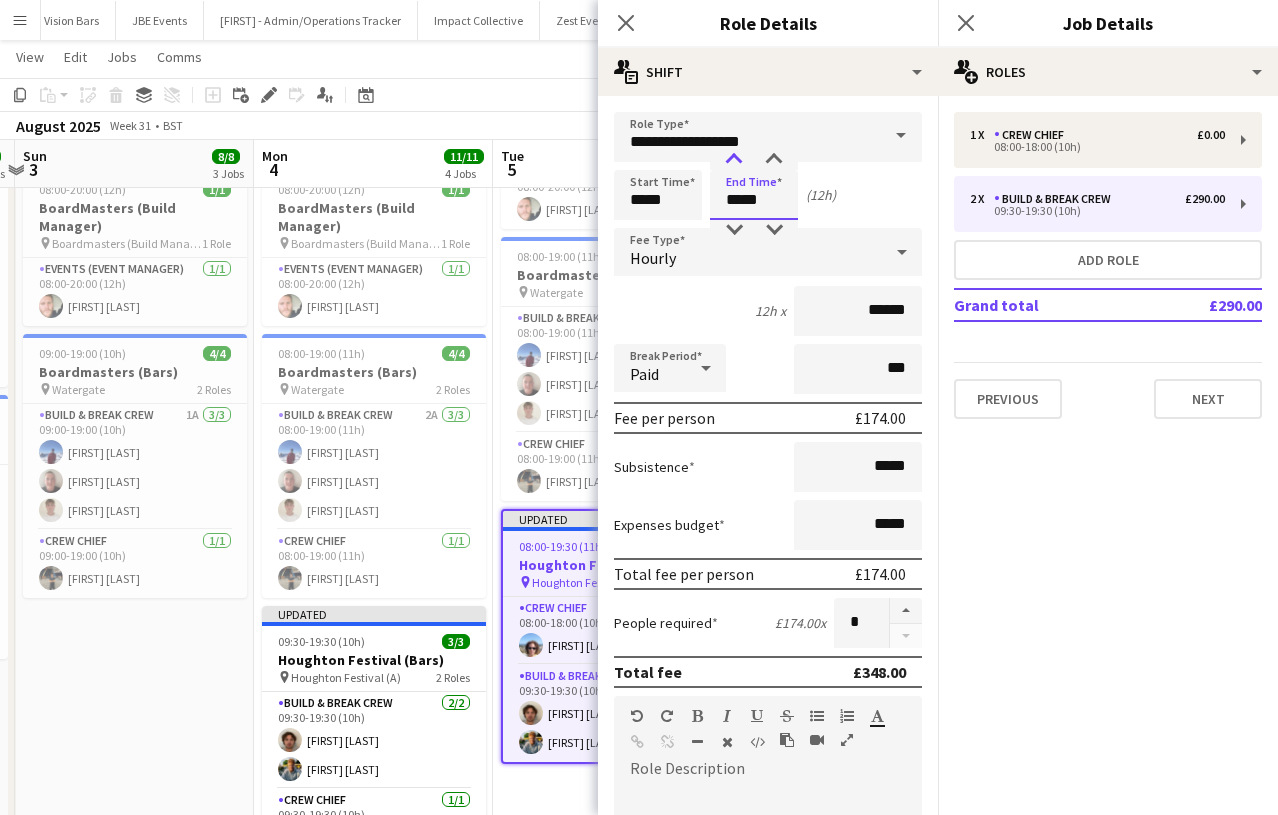 click at bounding box center (734, 160) 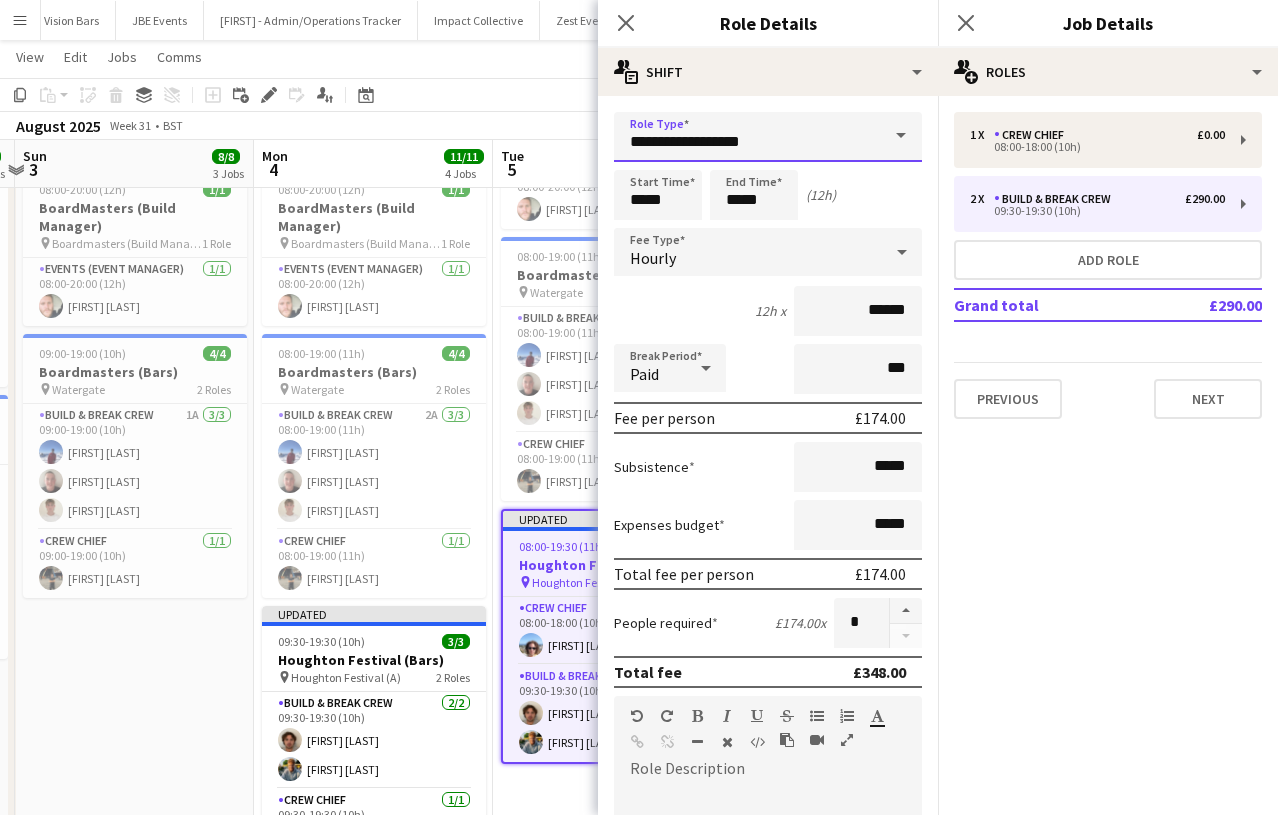 click on "**********" at bounding box center (768, 137) 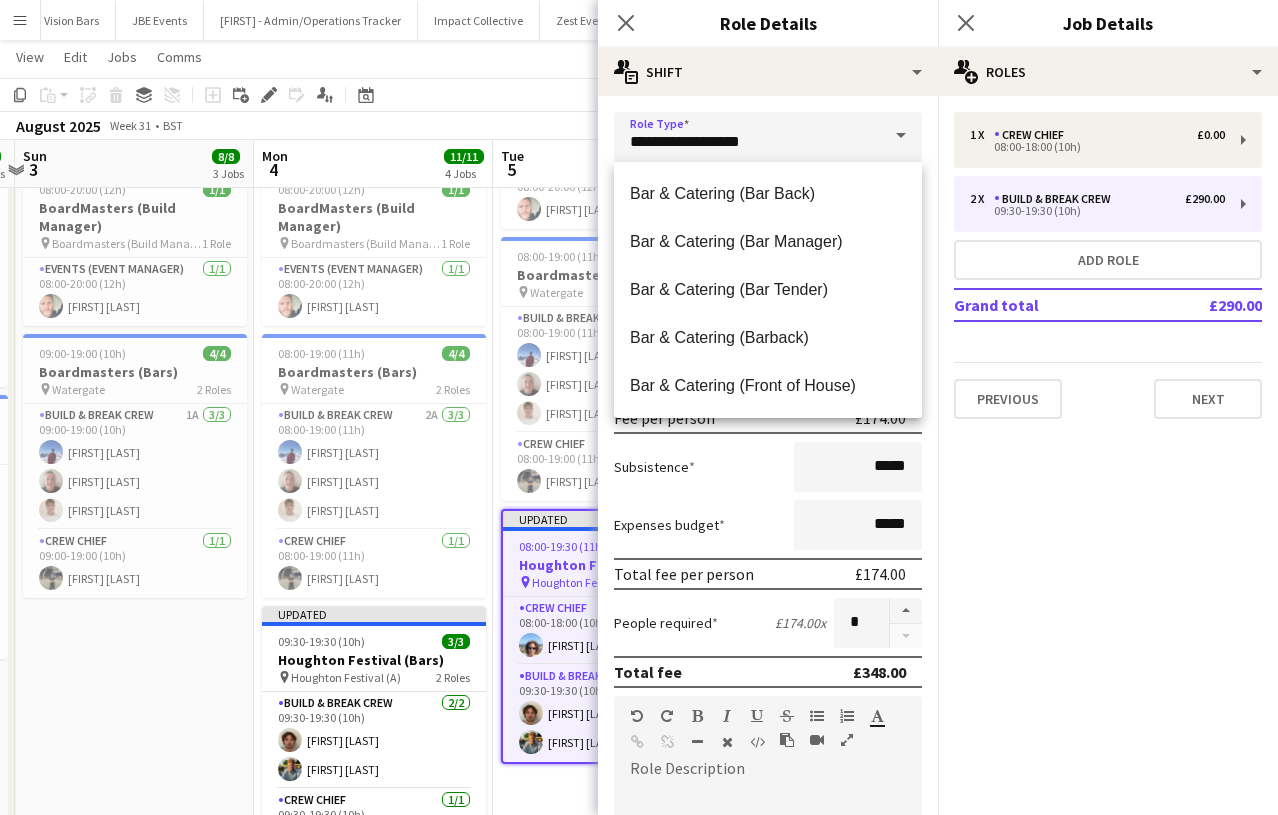 click on "**********" at bounding box center [768, 725] 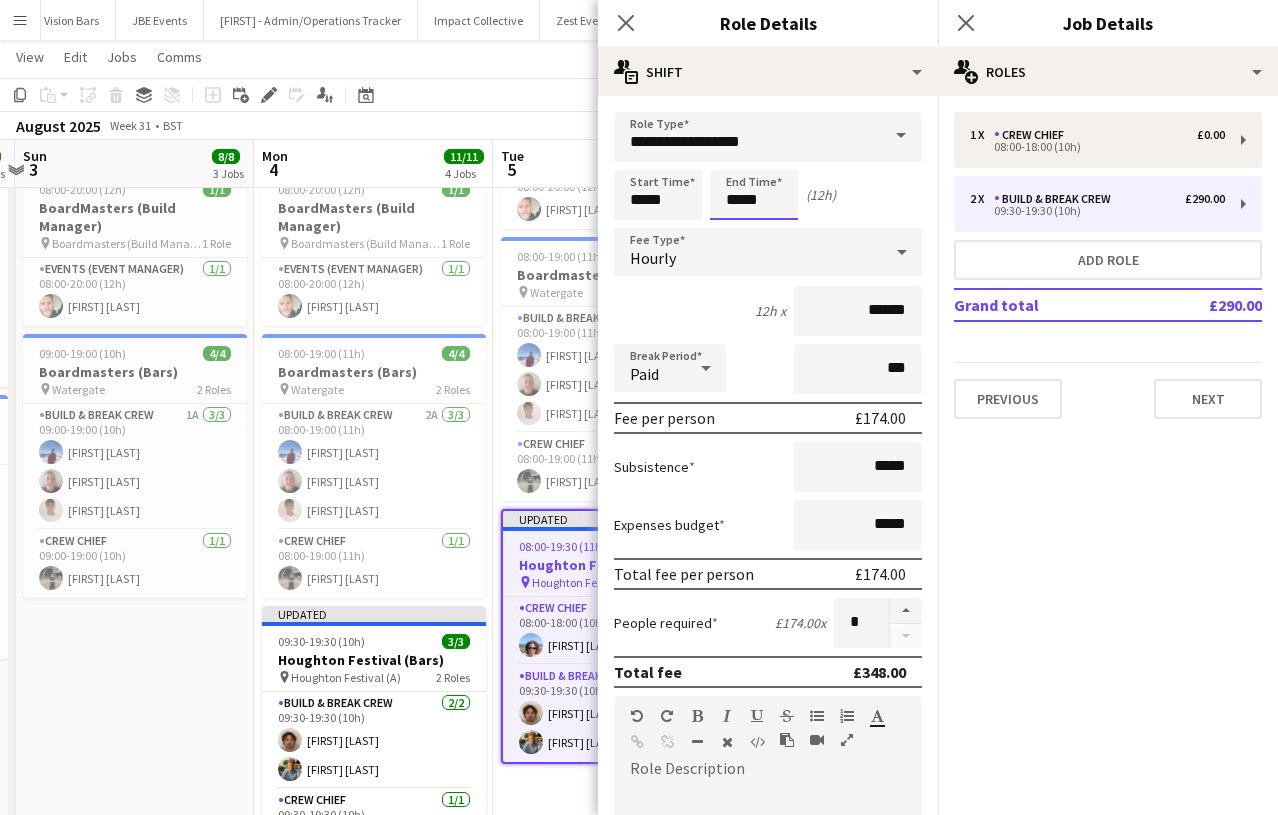 click on "*****" at bounding box center (754, 195) 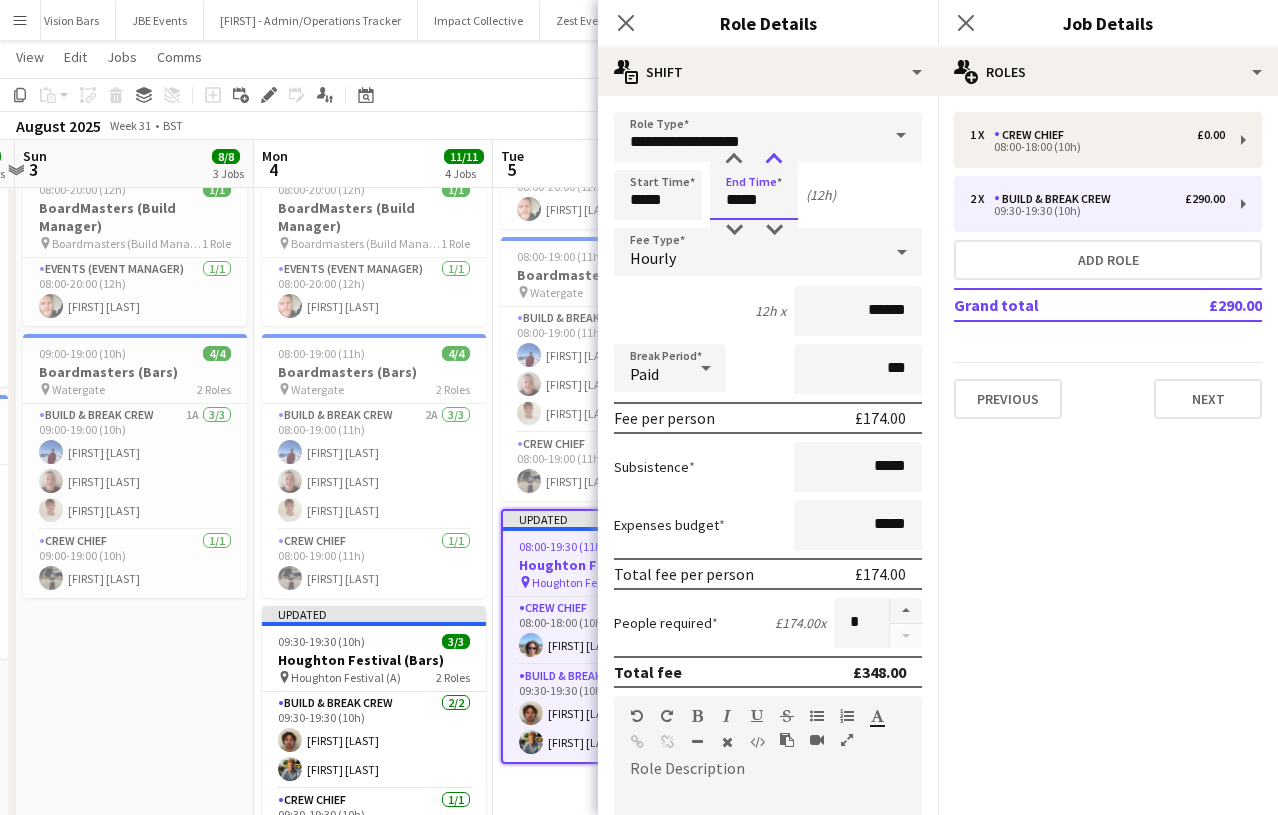 click at bounding box center [774, 160] 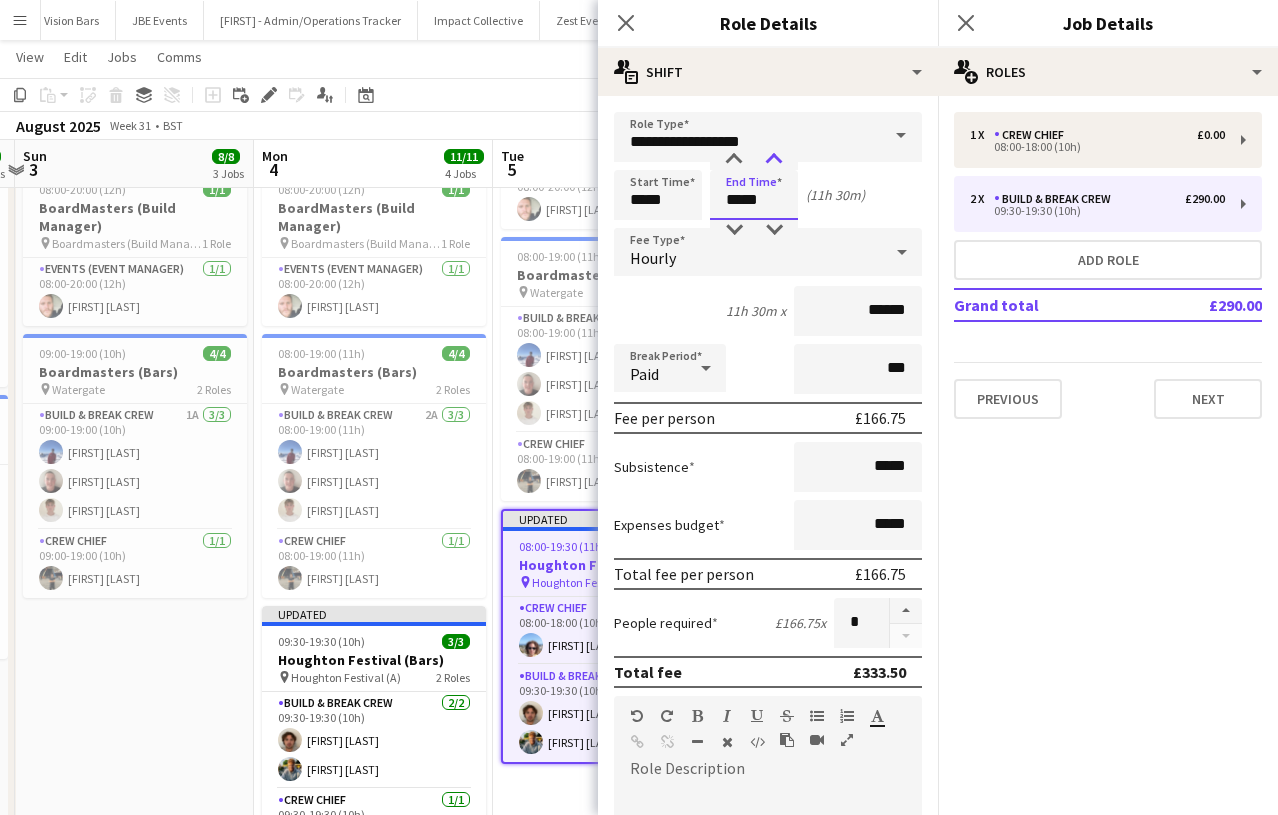click at bounding box center [774, 160] 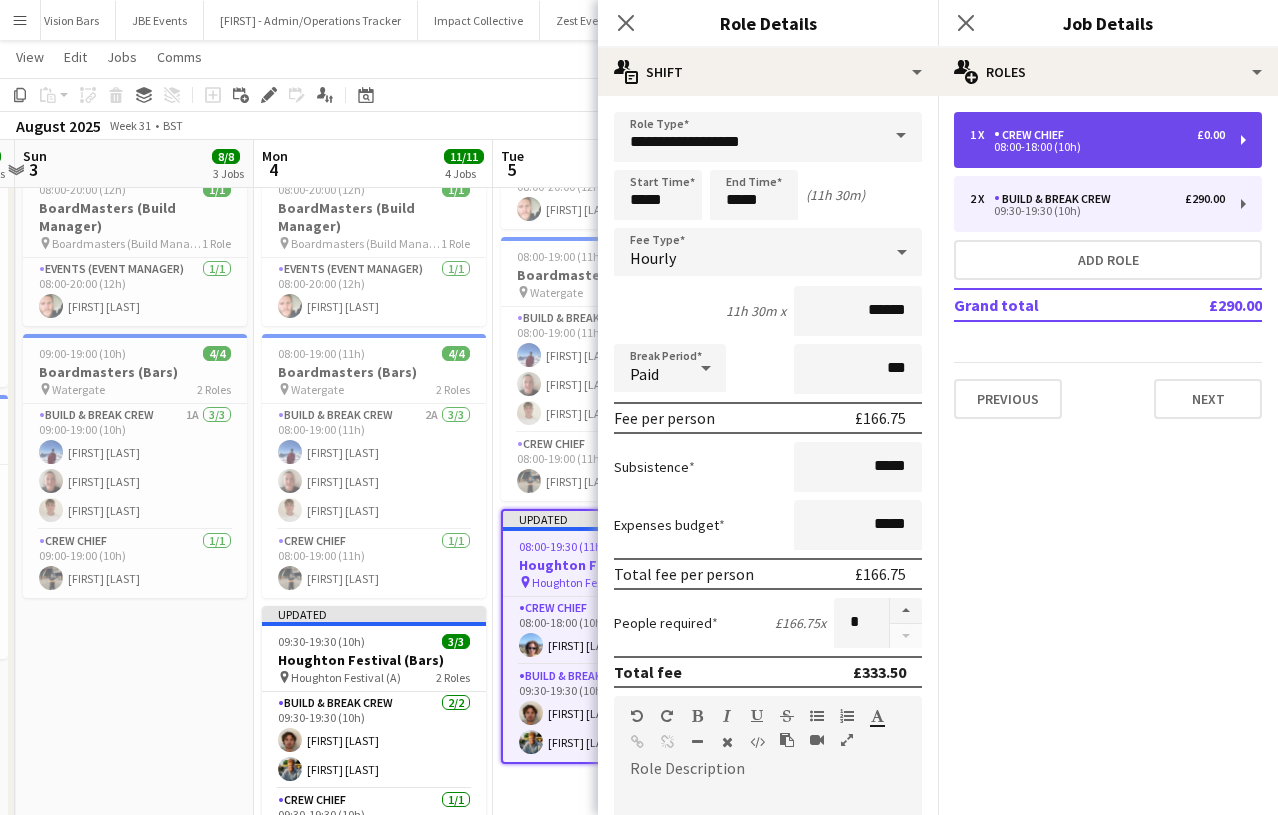 click on "08:00-18:00 (10h)" at bounding box center [1097, 147] 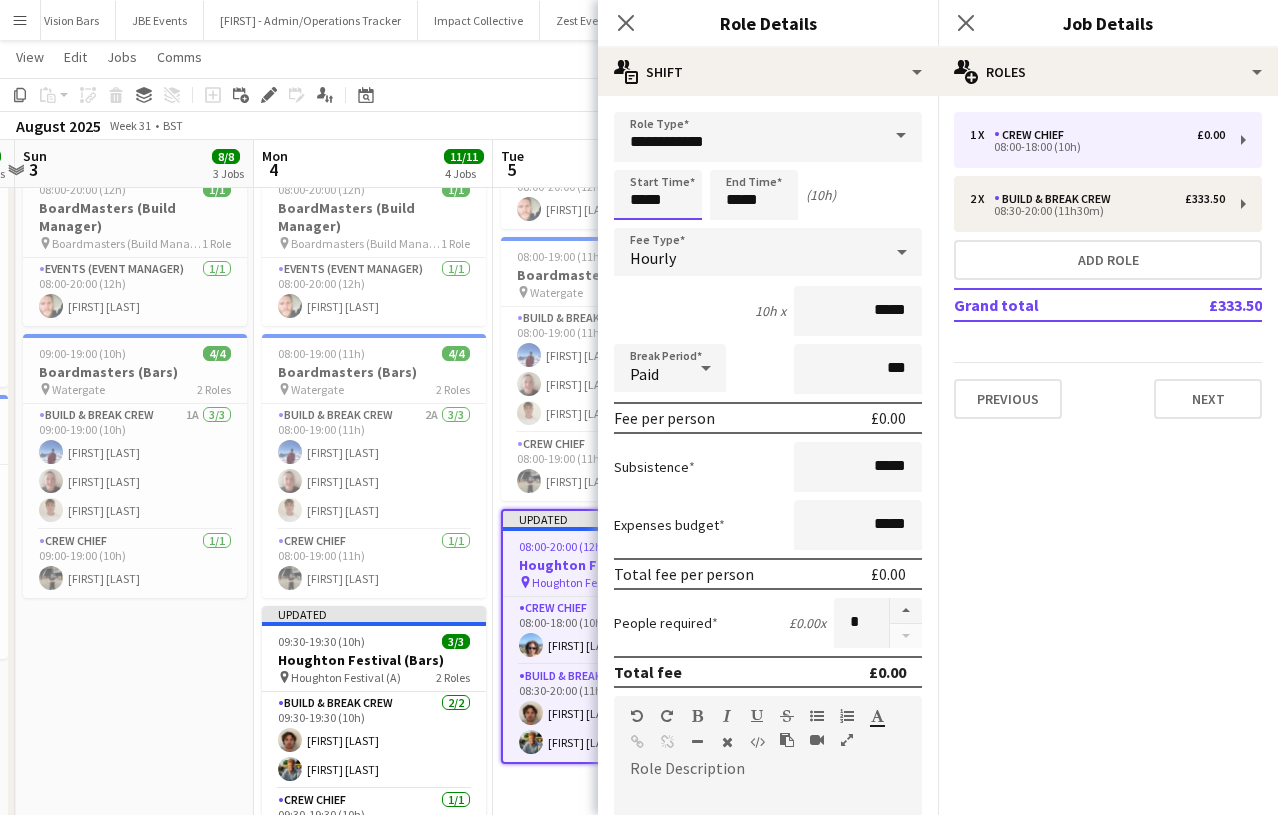 click on "*****" at bounding box center [658, 195] 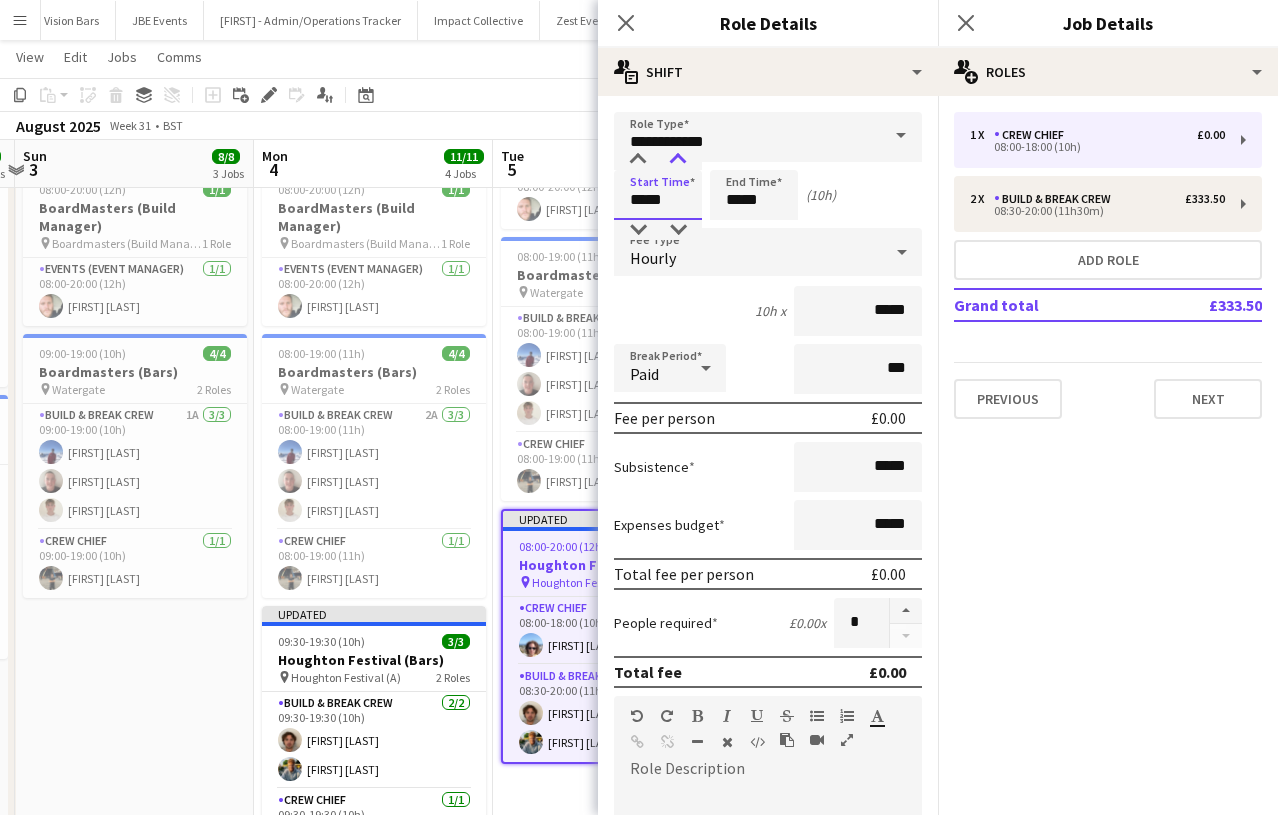 click at bounding box center (678, 160) 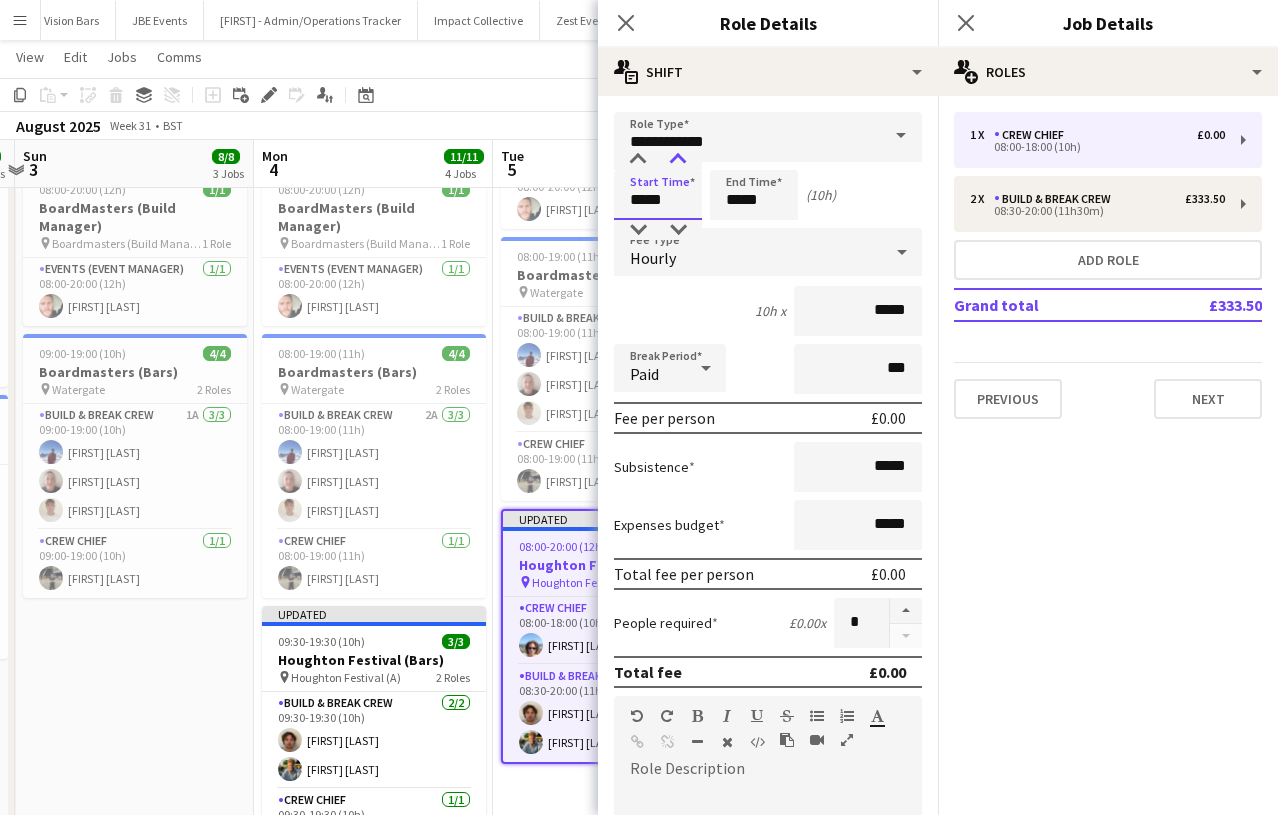 type on "*****" 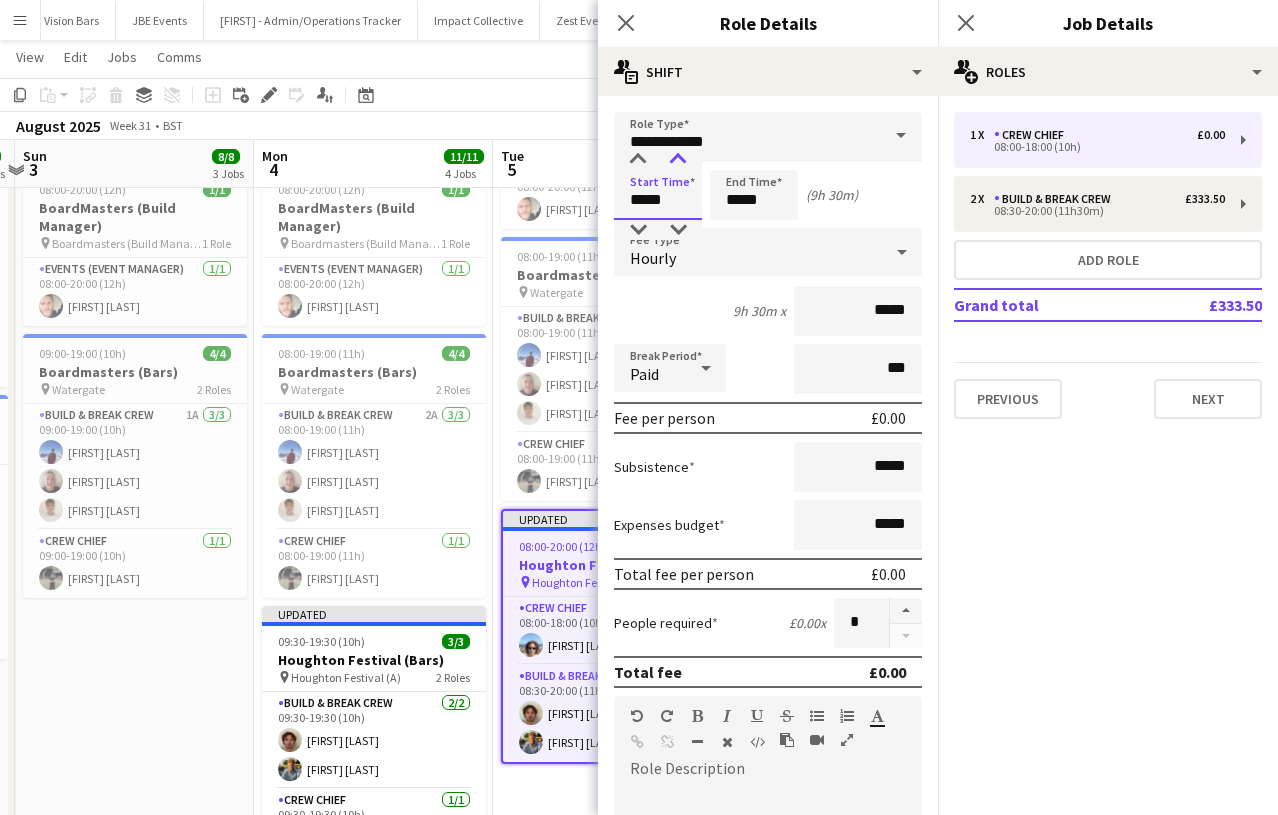 click at bounding box center [678, 160] 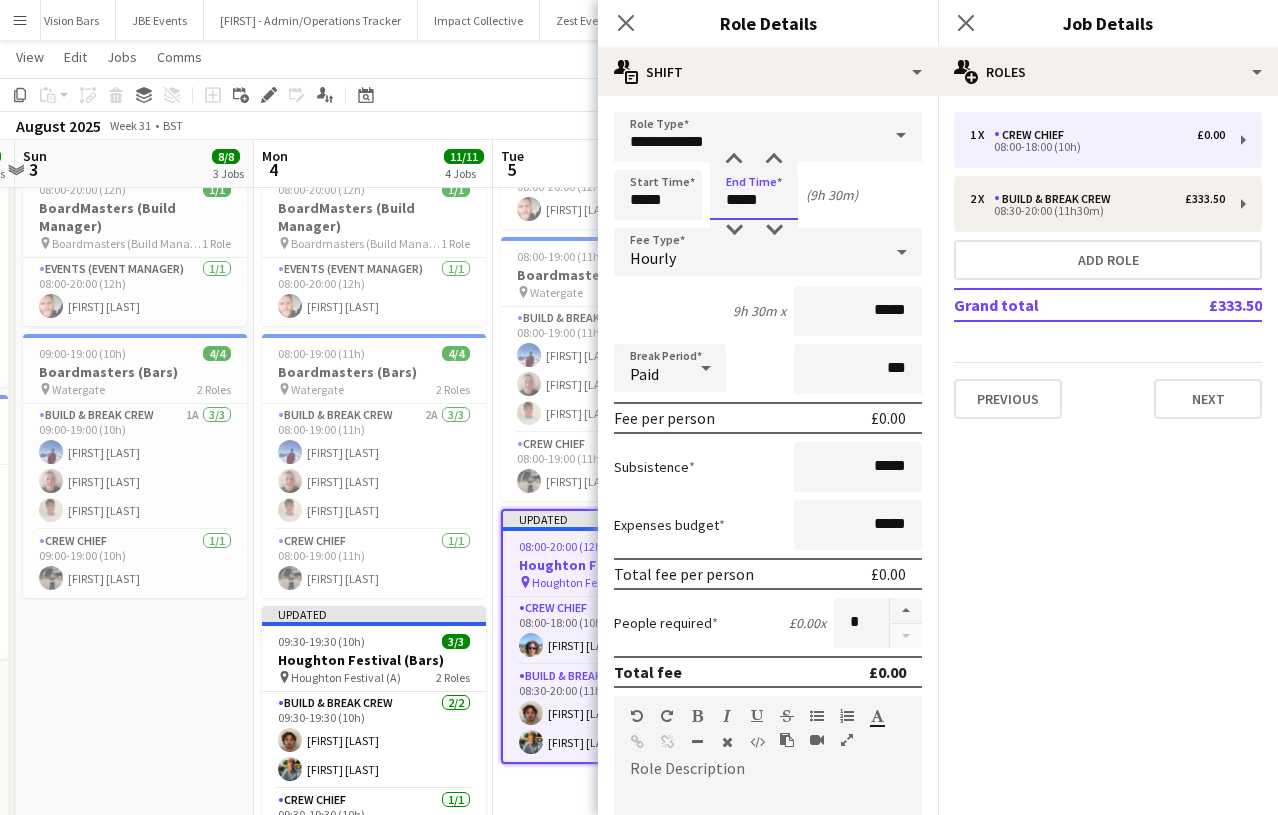 click on "*****" at bounding box center (754, 195) 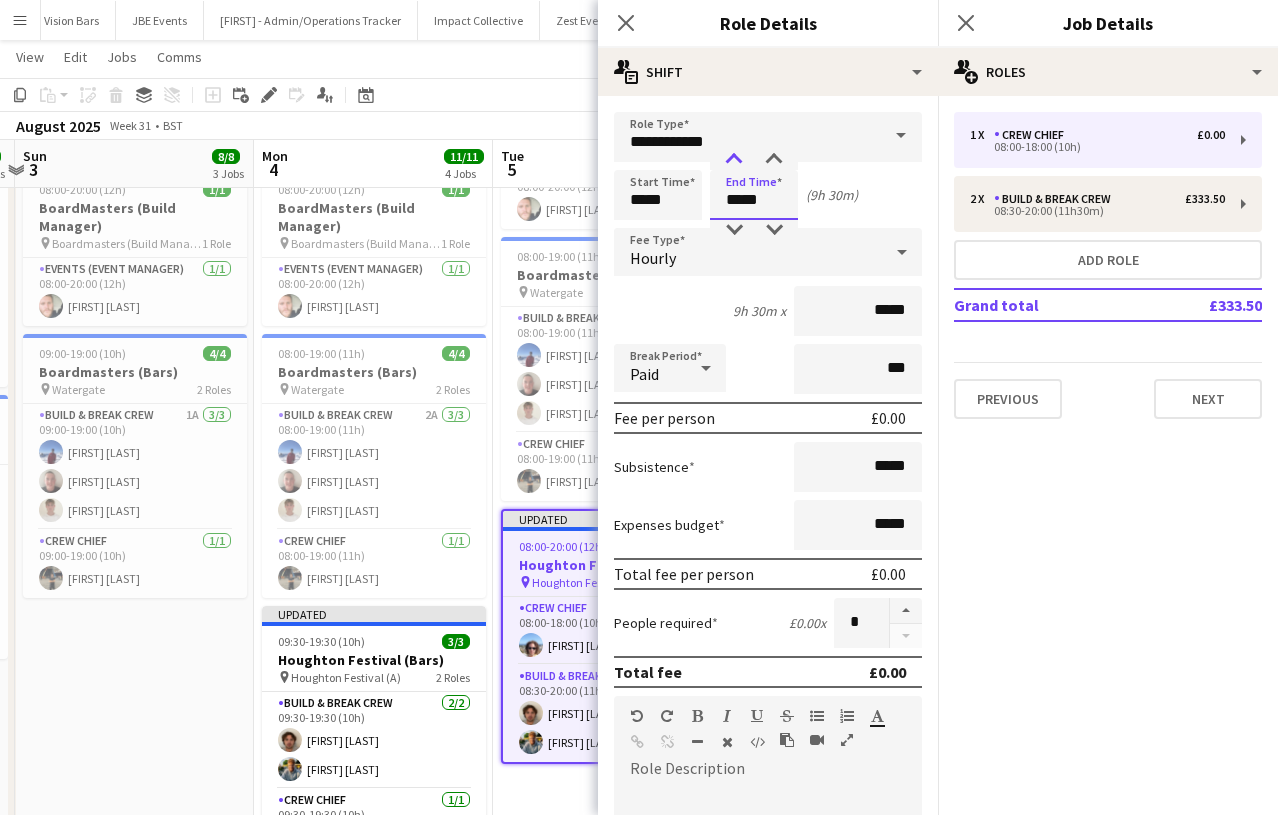 click at bounding box center [734, 160] 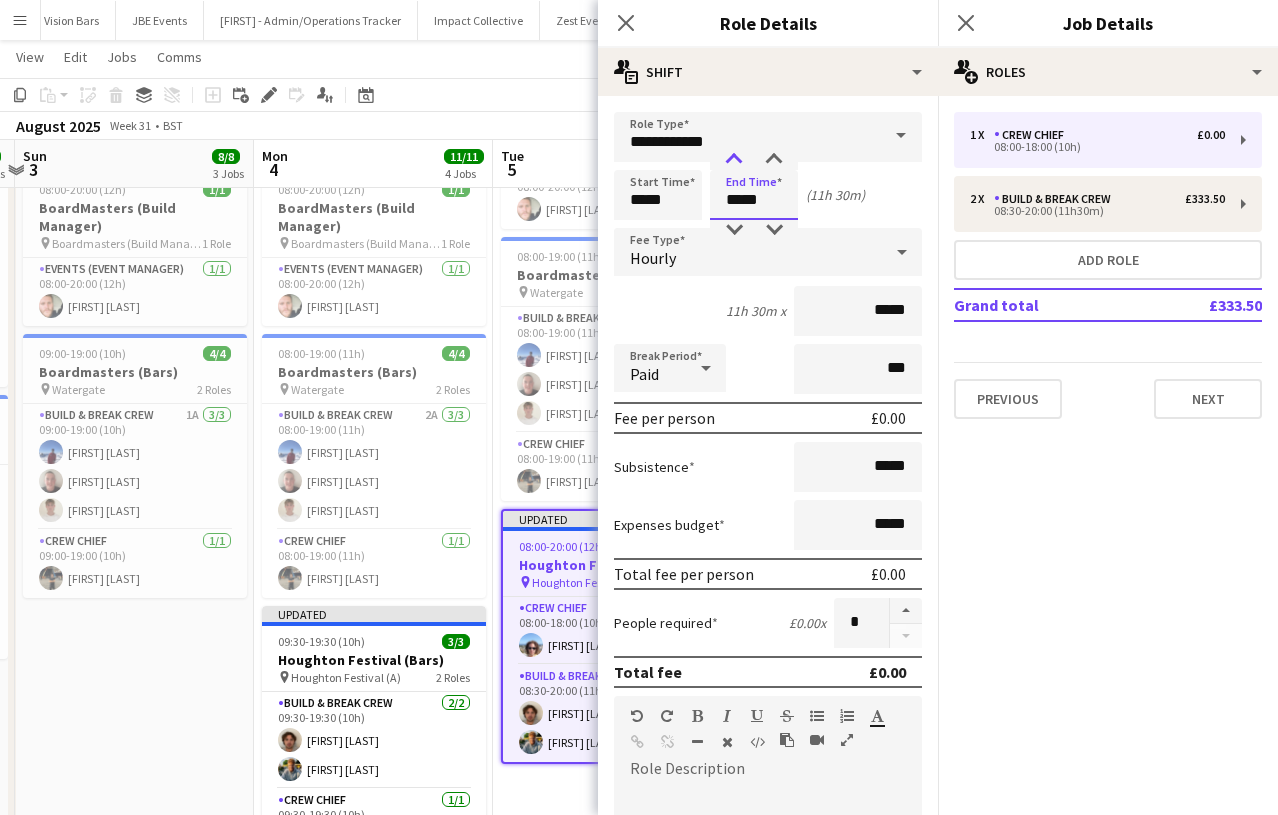 click at bounding box center [734, 160] 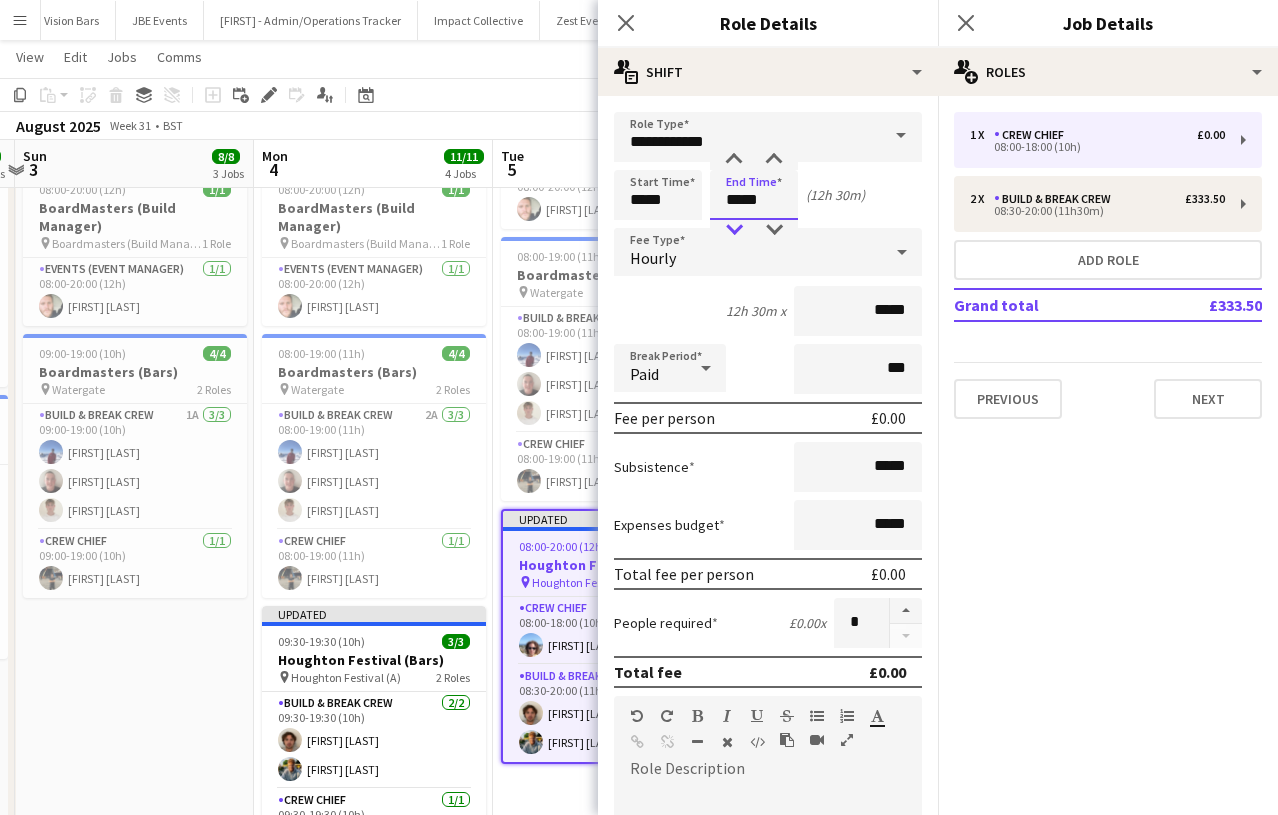 type on "*****" 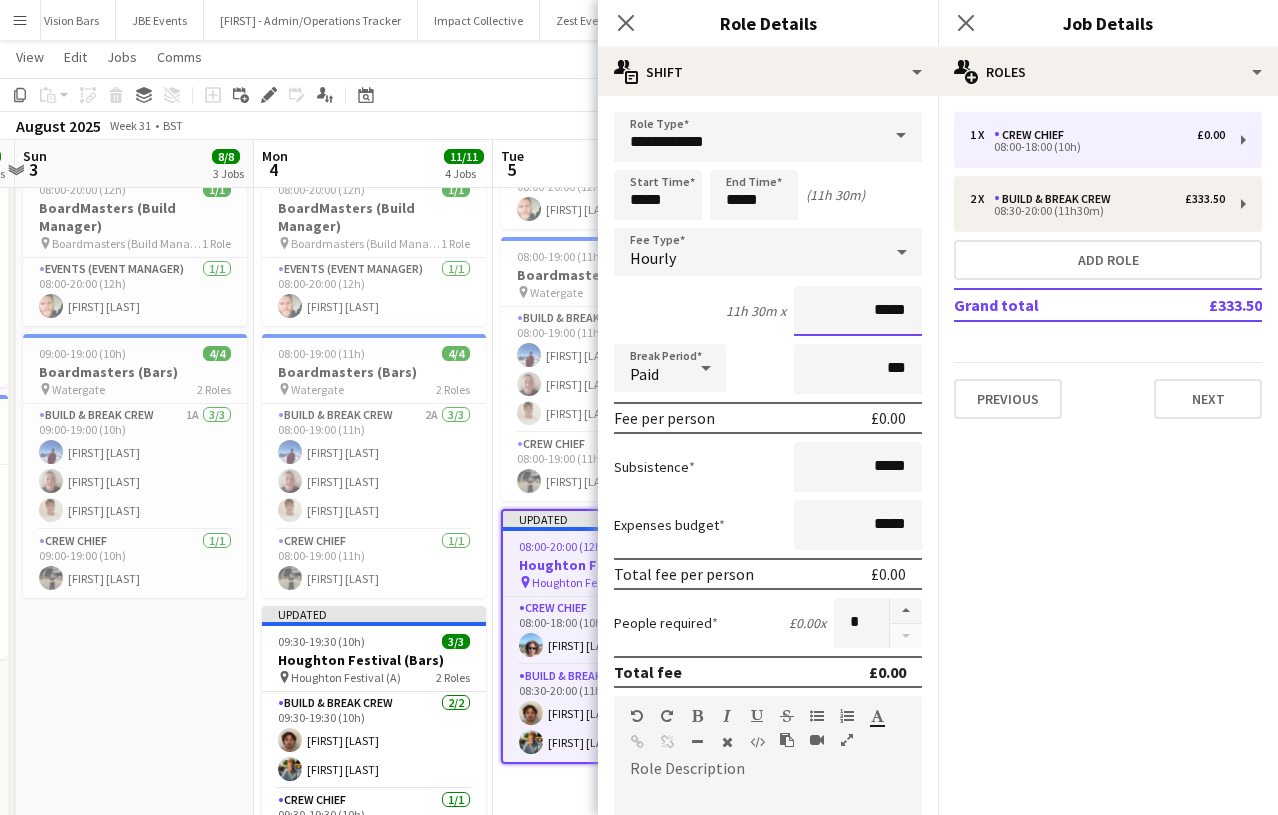 drag, startPoint x: 910, startPoint y: 312, endPoint x: 831, endPoint y: 293, distance: 81.25269 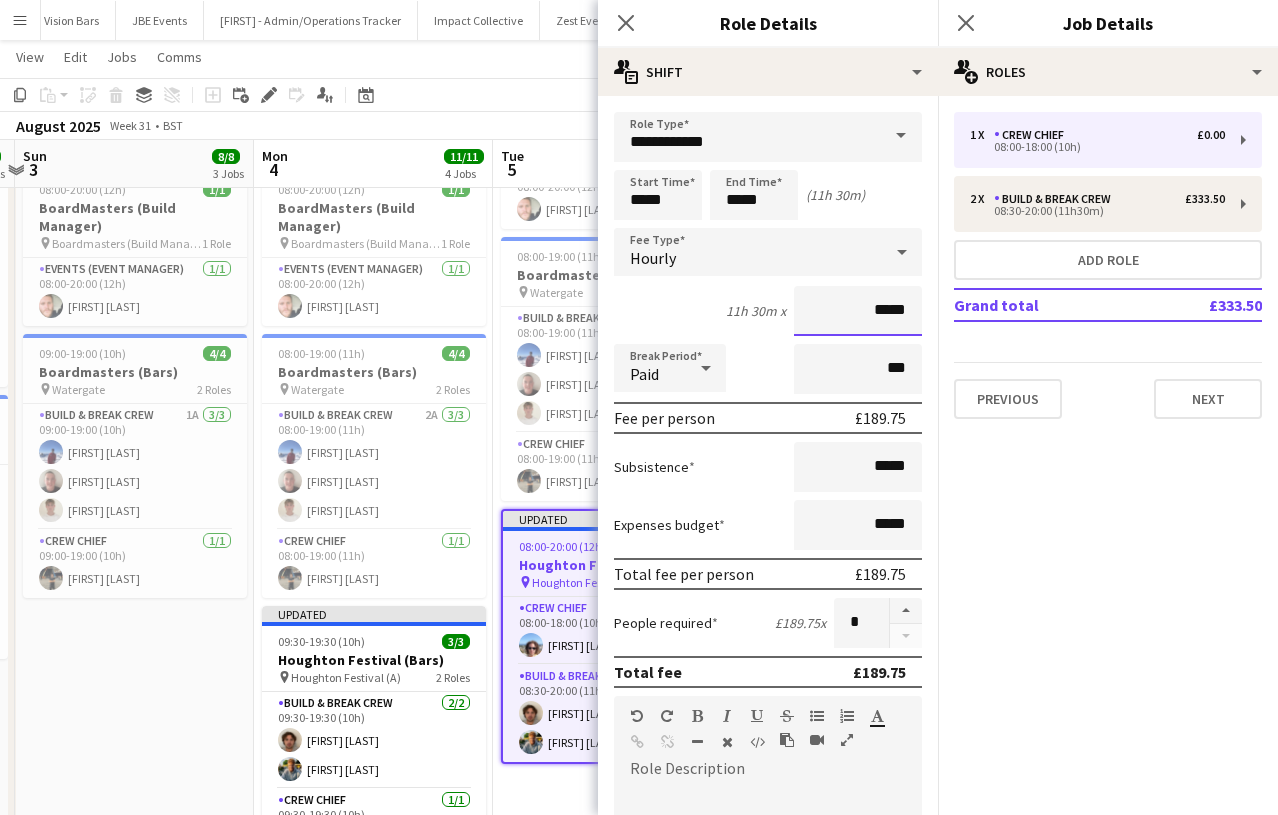 type on "*****" 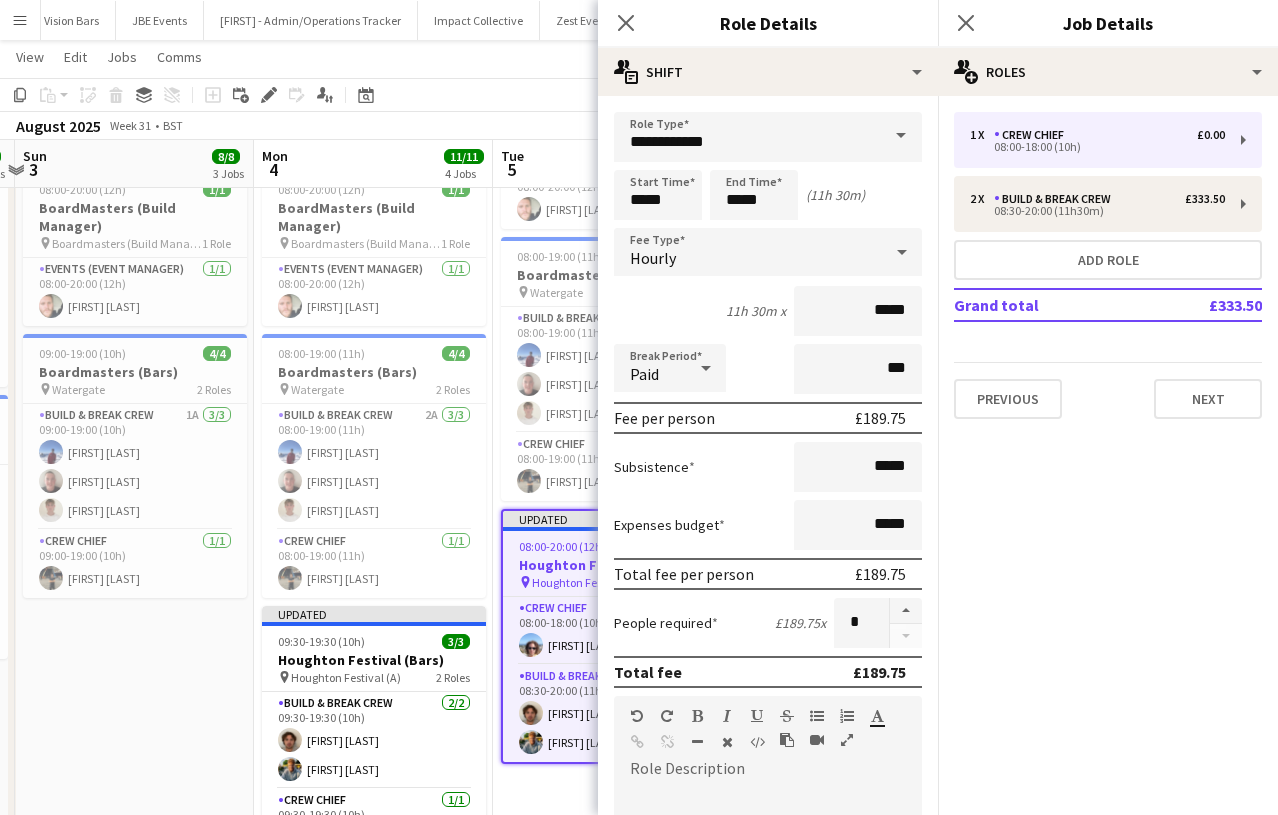 click on "Close pop-in" 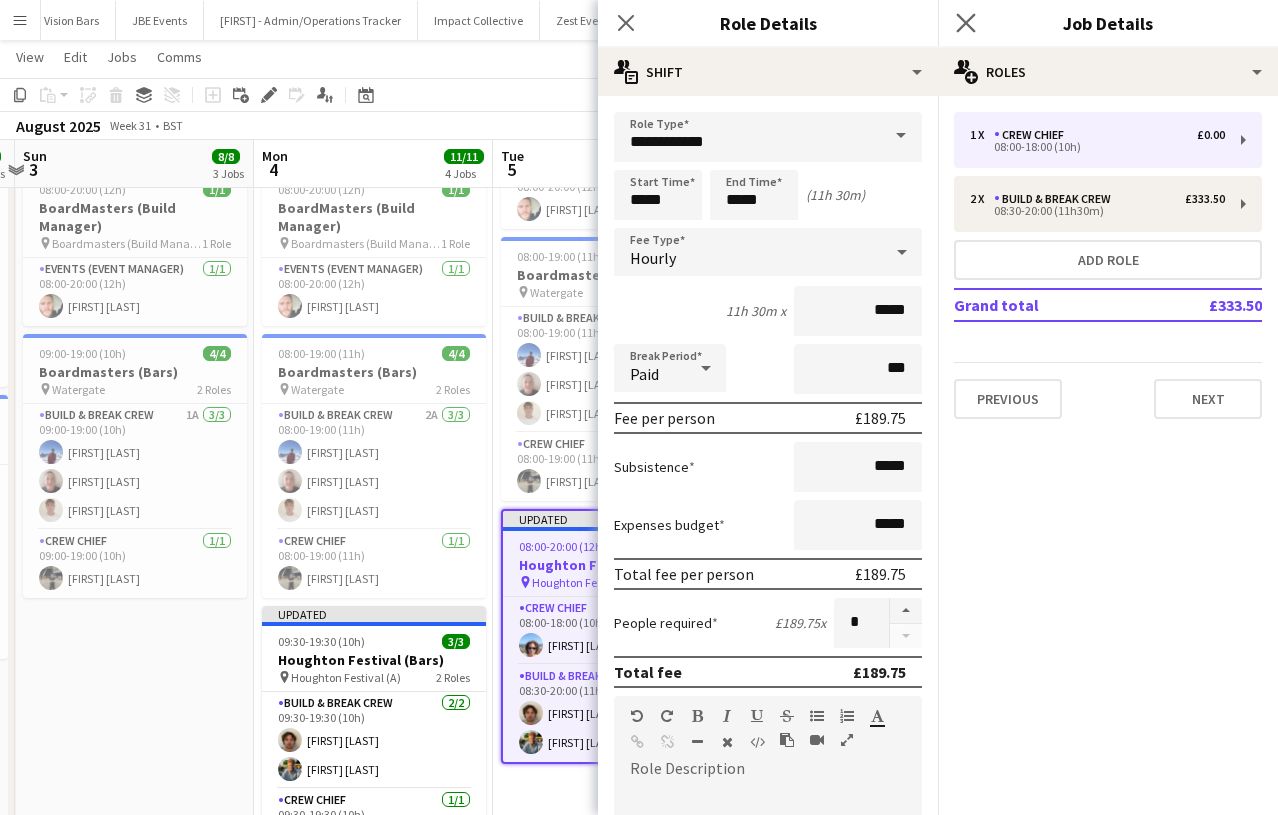 click on "Close pop-in" 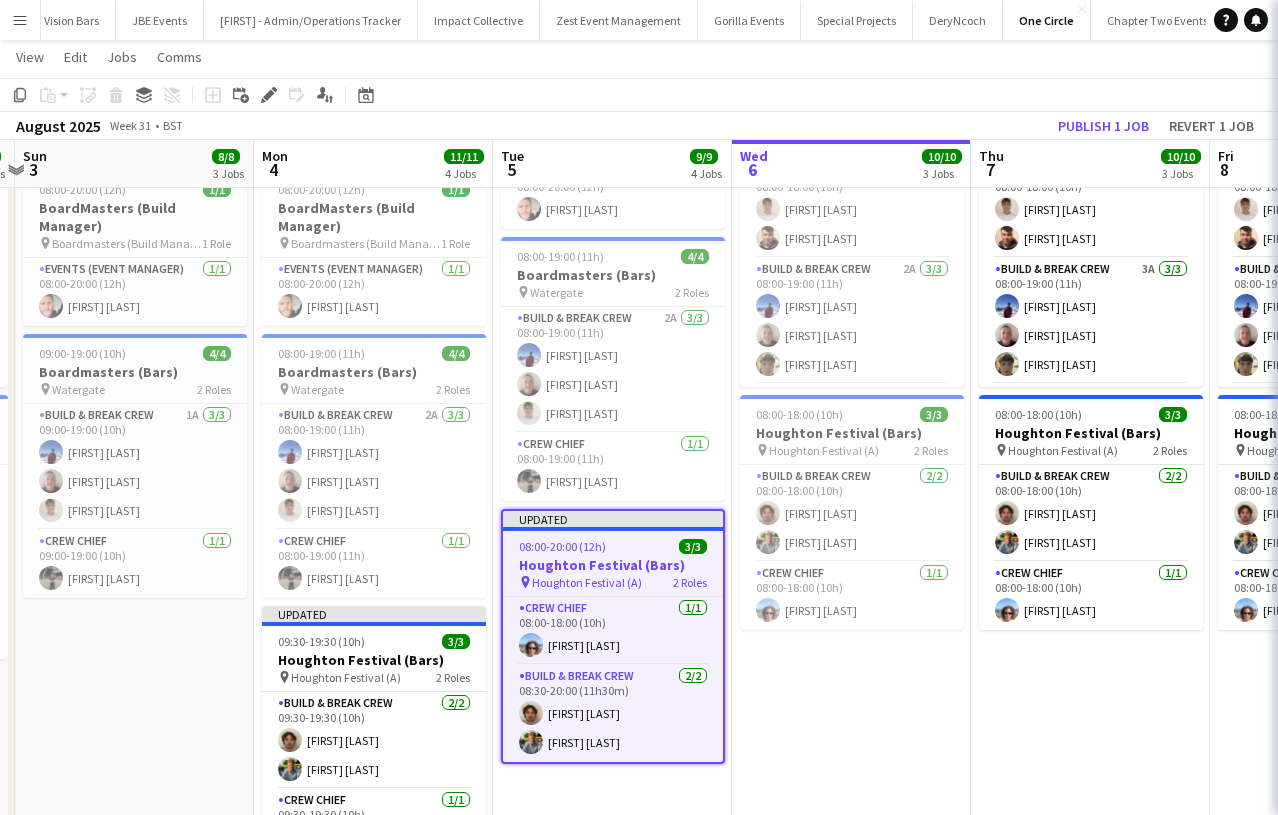 scroll, scrollTop: 0, scrollLeft: 0, axis: both 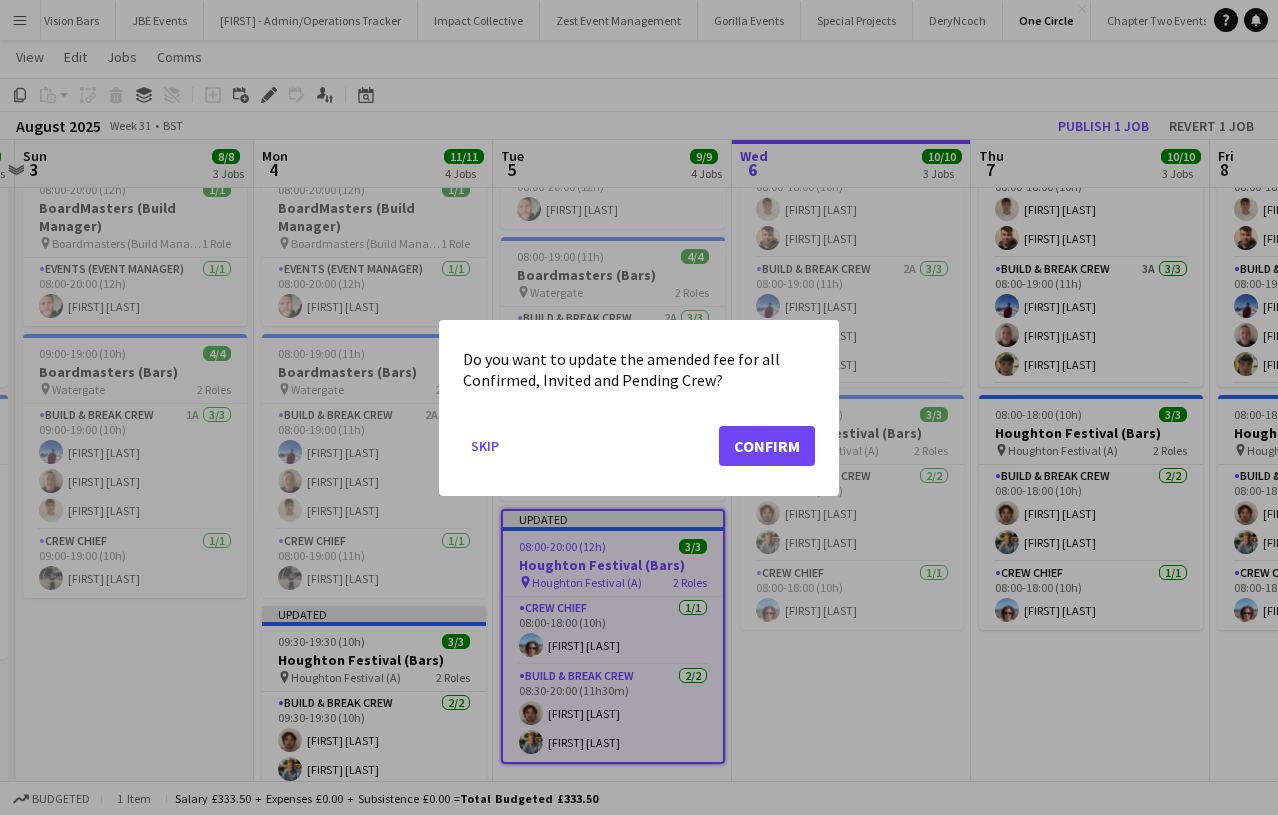 click on "Confirm" 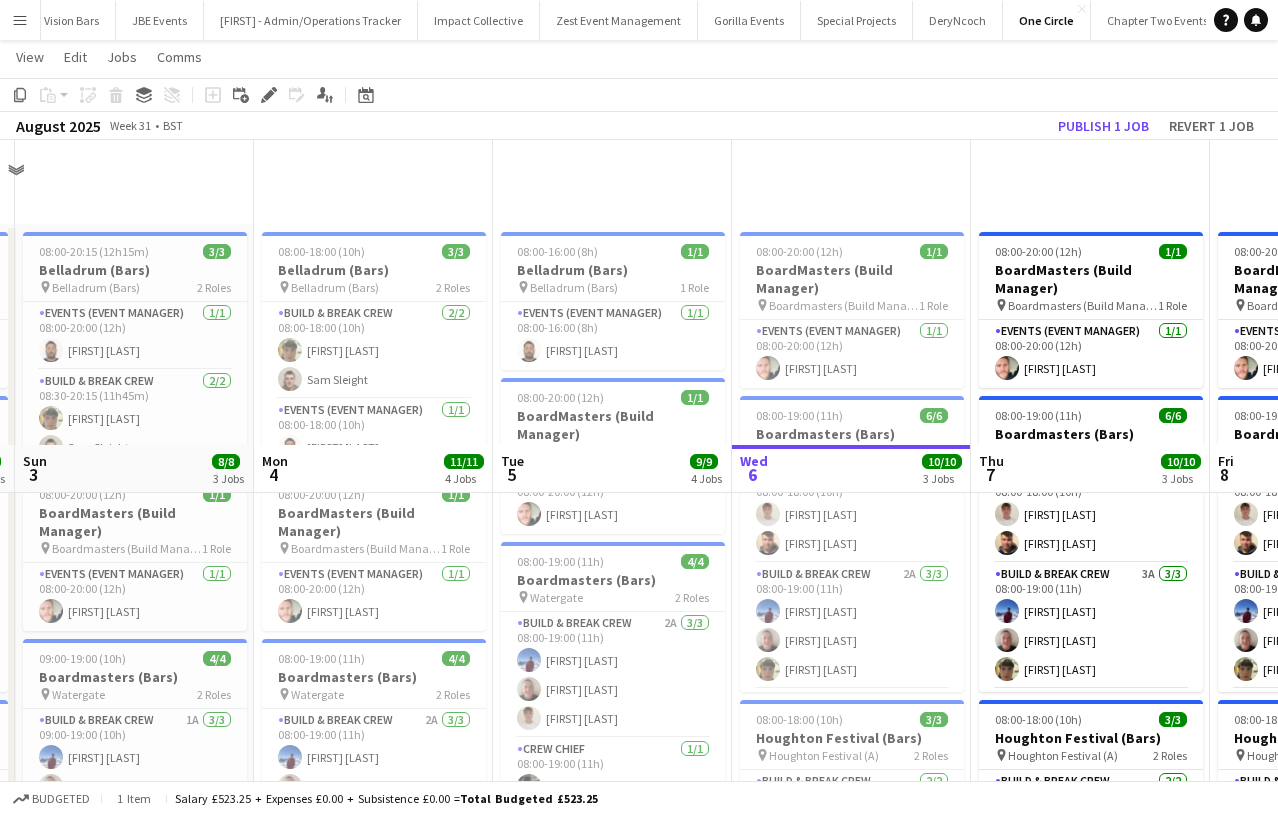 scroll, scrollTop: 305, scrollLeft: 0, axis: vertical 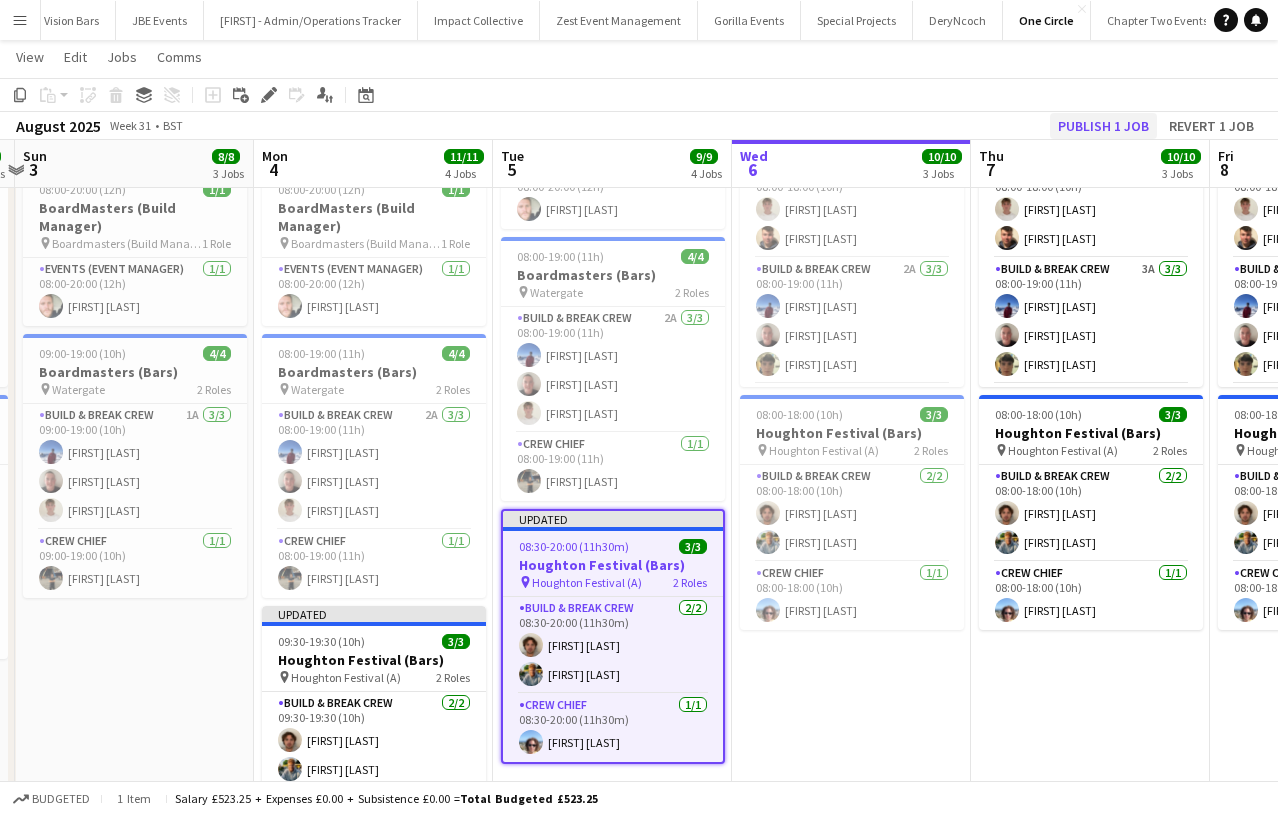 click on "Publish 1 job" 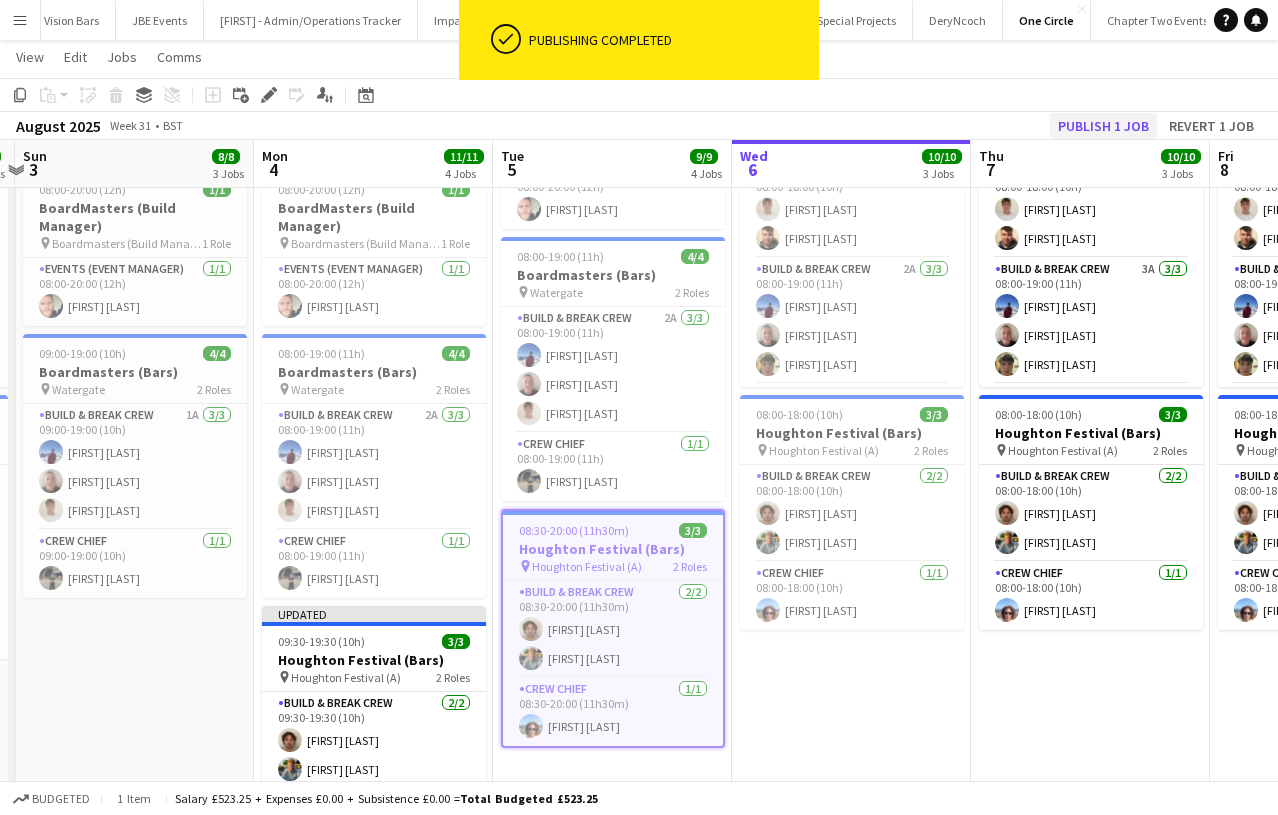 click on "Publish 1 job" 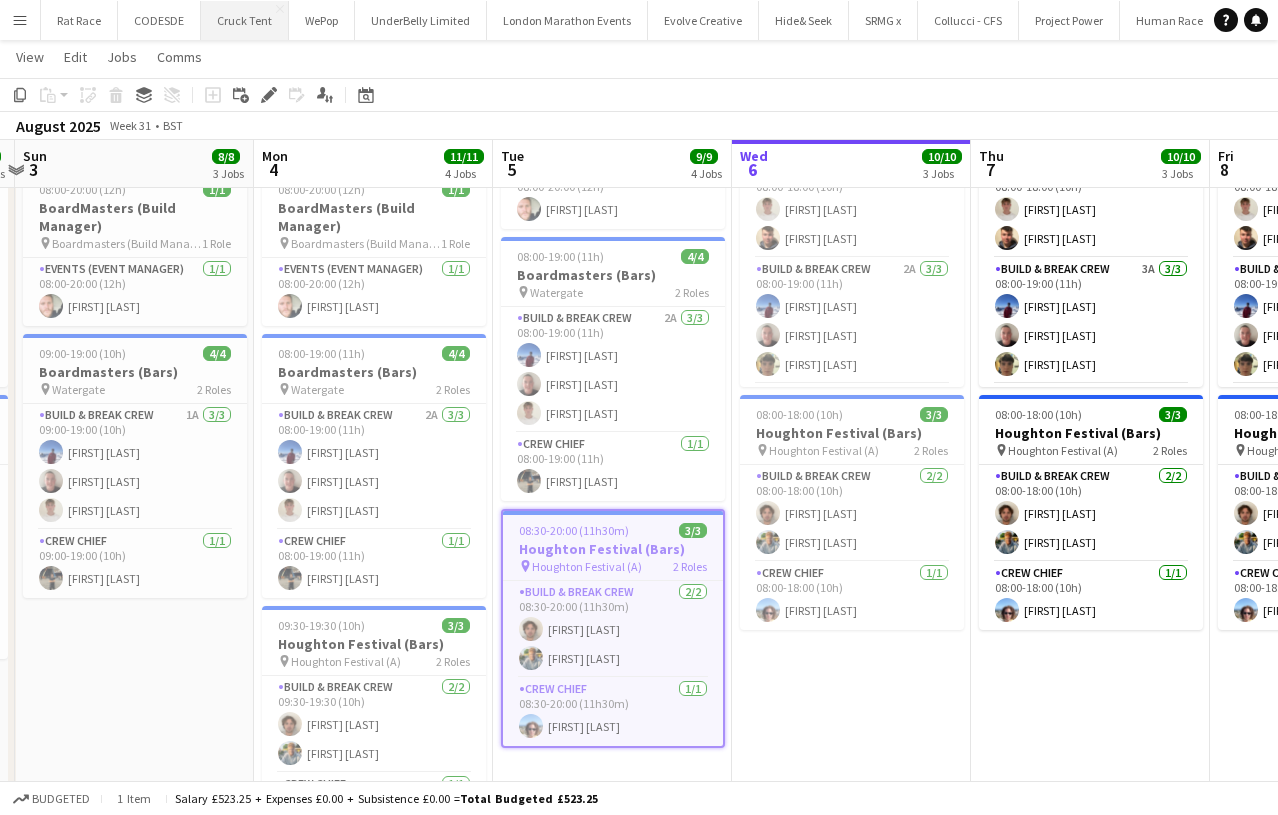 scroll, scrollTop: 0, scrollLeft: 0, axis: both 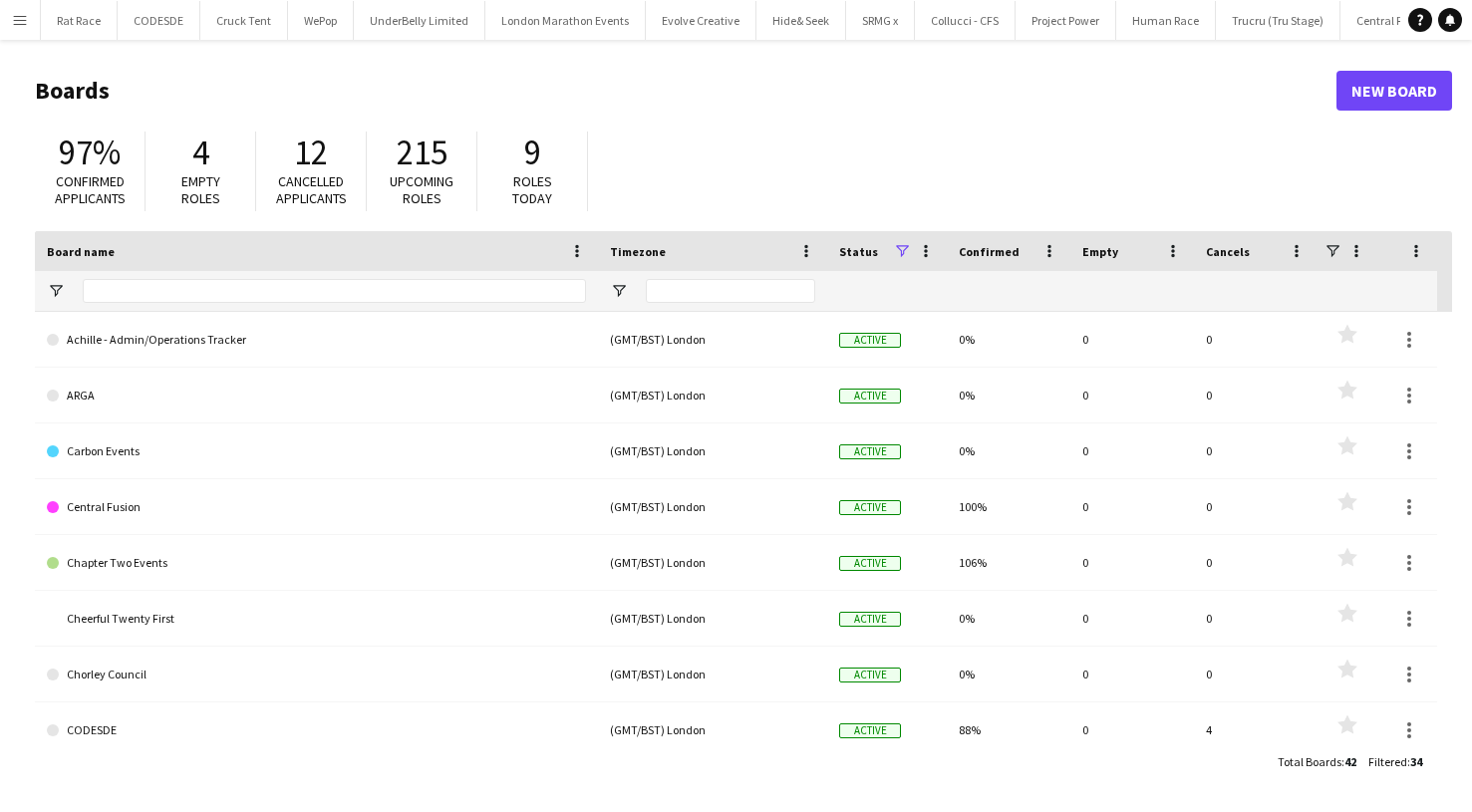 click on "Menu" at bounding box center [20, 20] 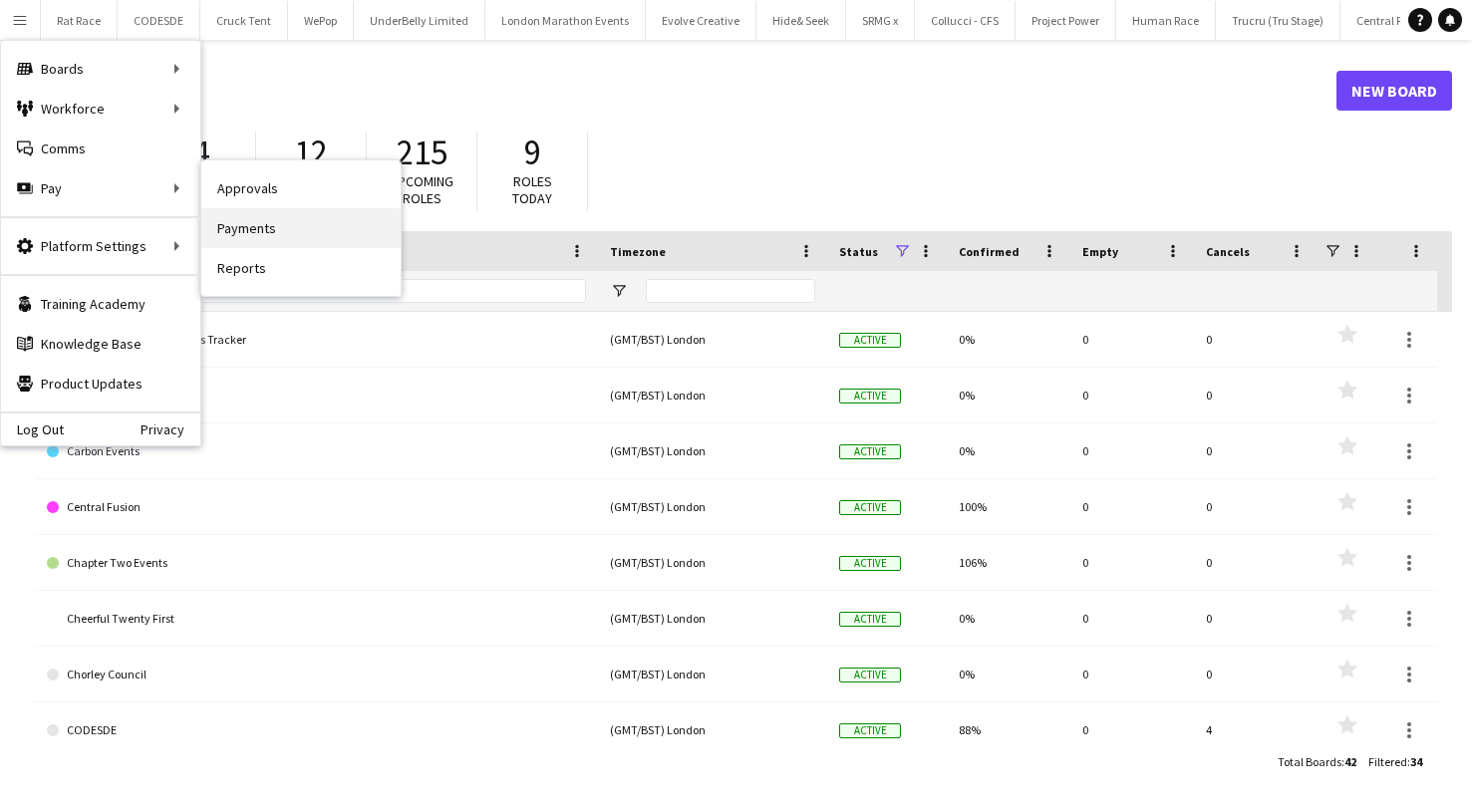 click on "Payments" at bounding box center [301, 228] 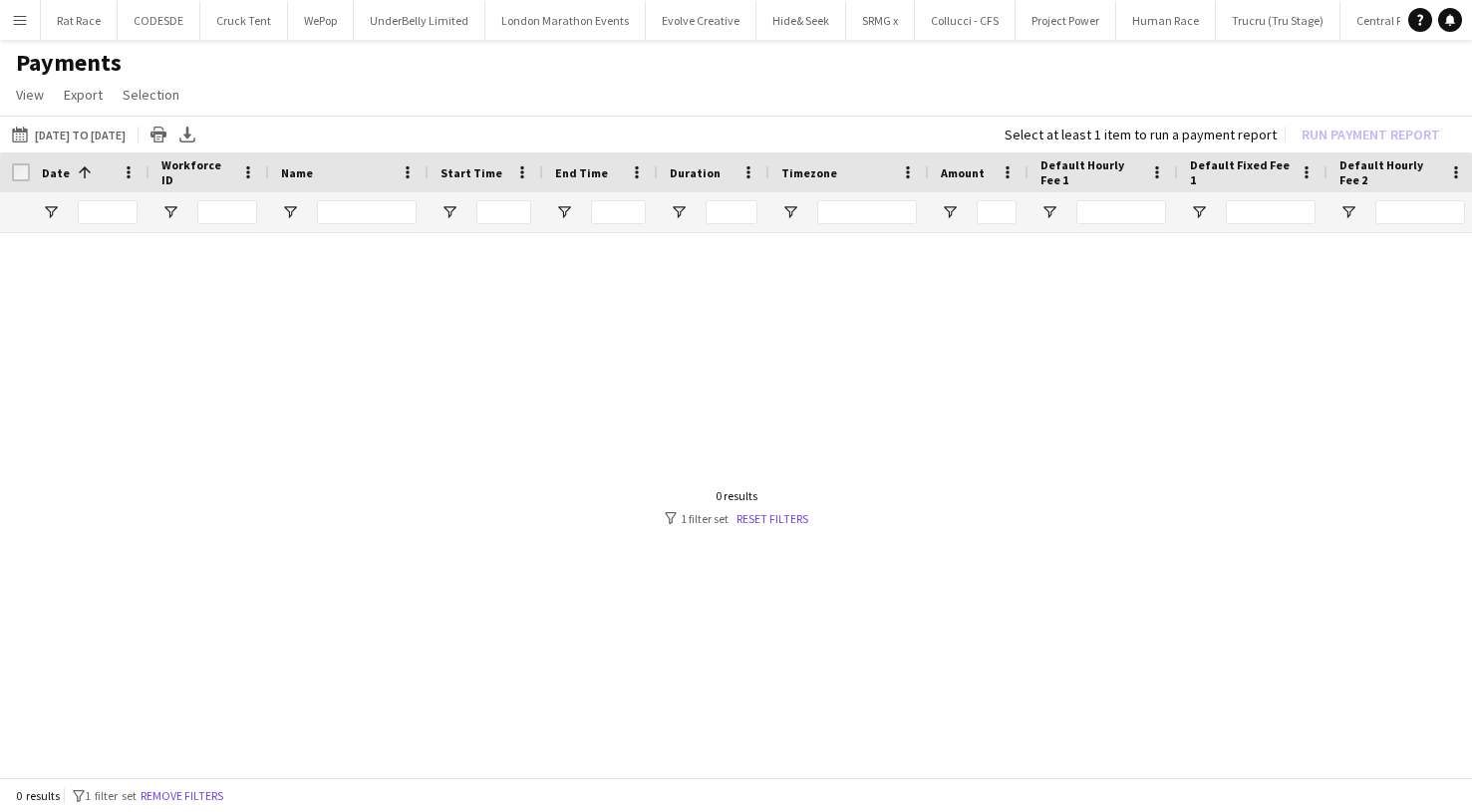 scroll, scrollTop: 0, scrollLeft: 751, axis: horizontal 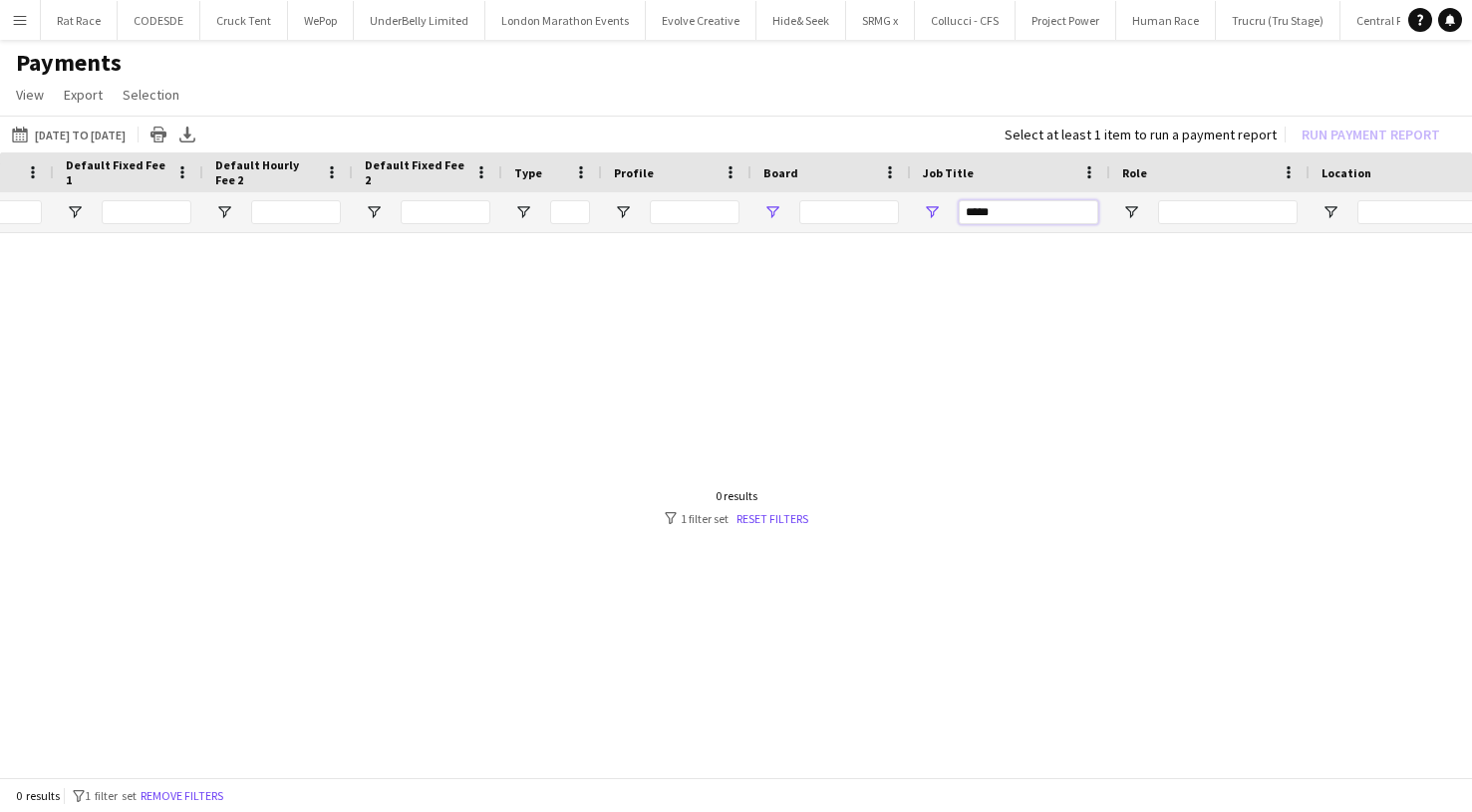 drag, startPoint x: 1003, startPoint y: 217, endPoint x: 766, endPoint y: 213, distance: 237.03375 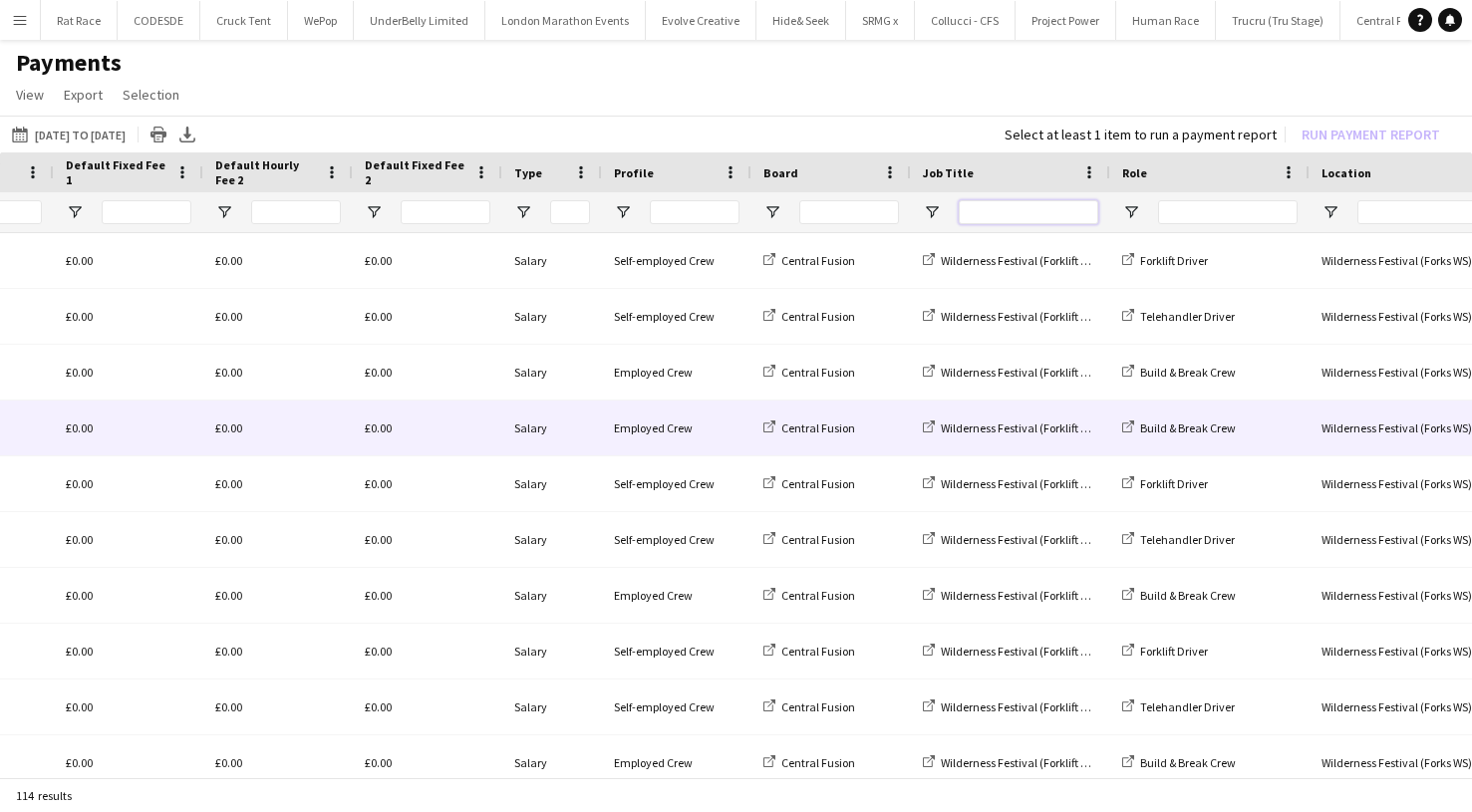 scroll, scrollTop: 0, scrollLeft: 1091, axis: horizontal 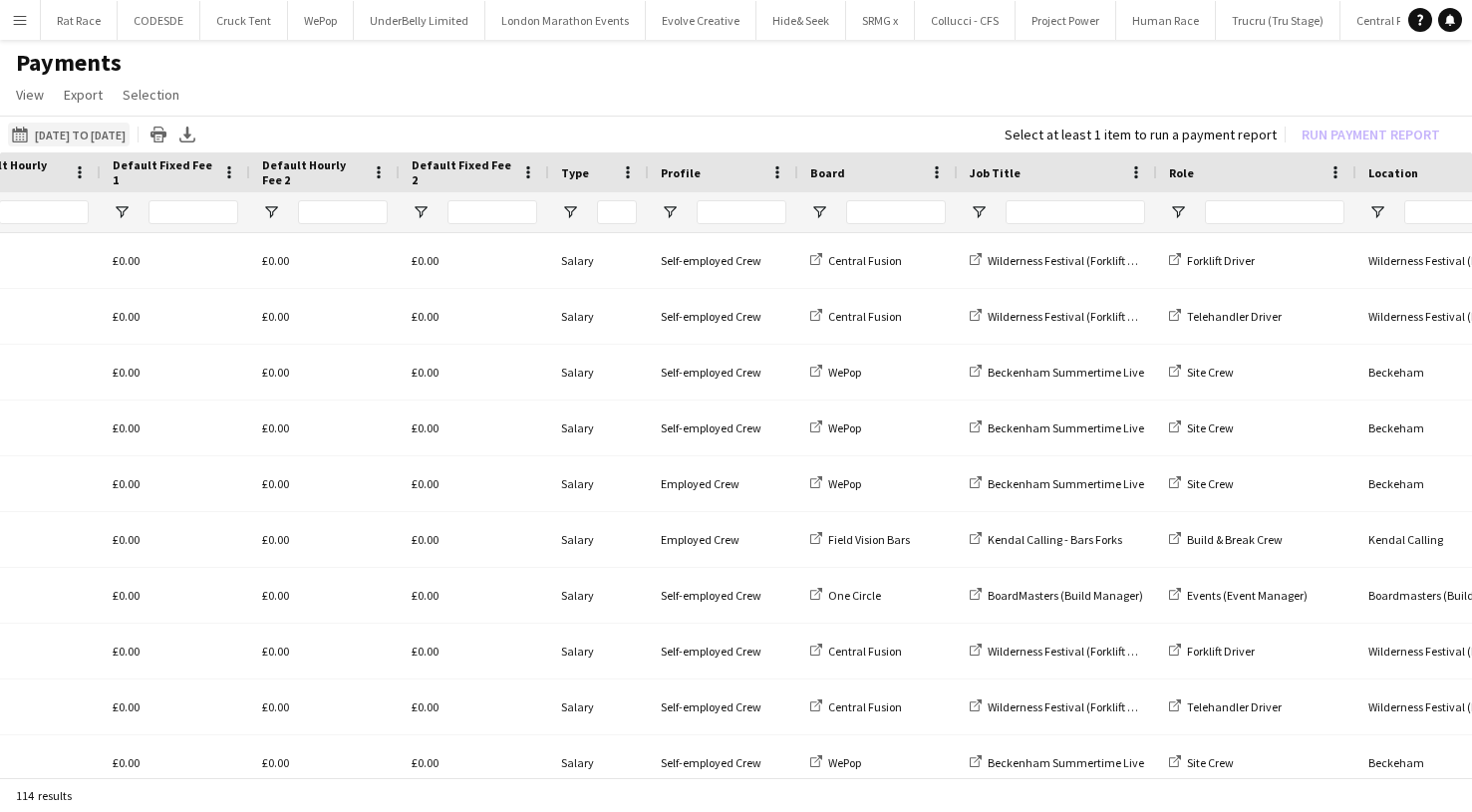 click on "01-07-2025 to 06-08-2025
01-07-2025 to 06-08-2025" 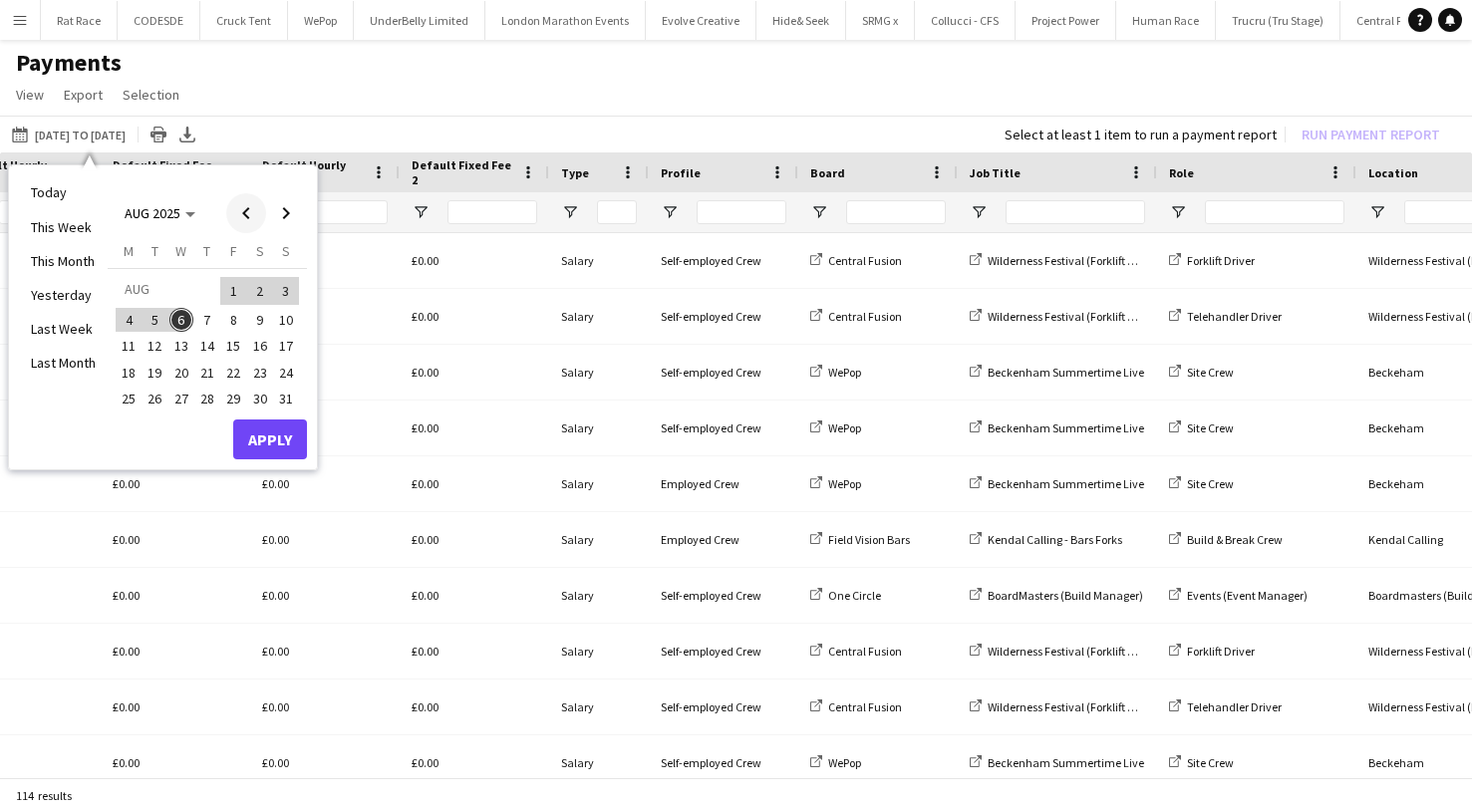 click at bounding box center [246, 213] 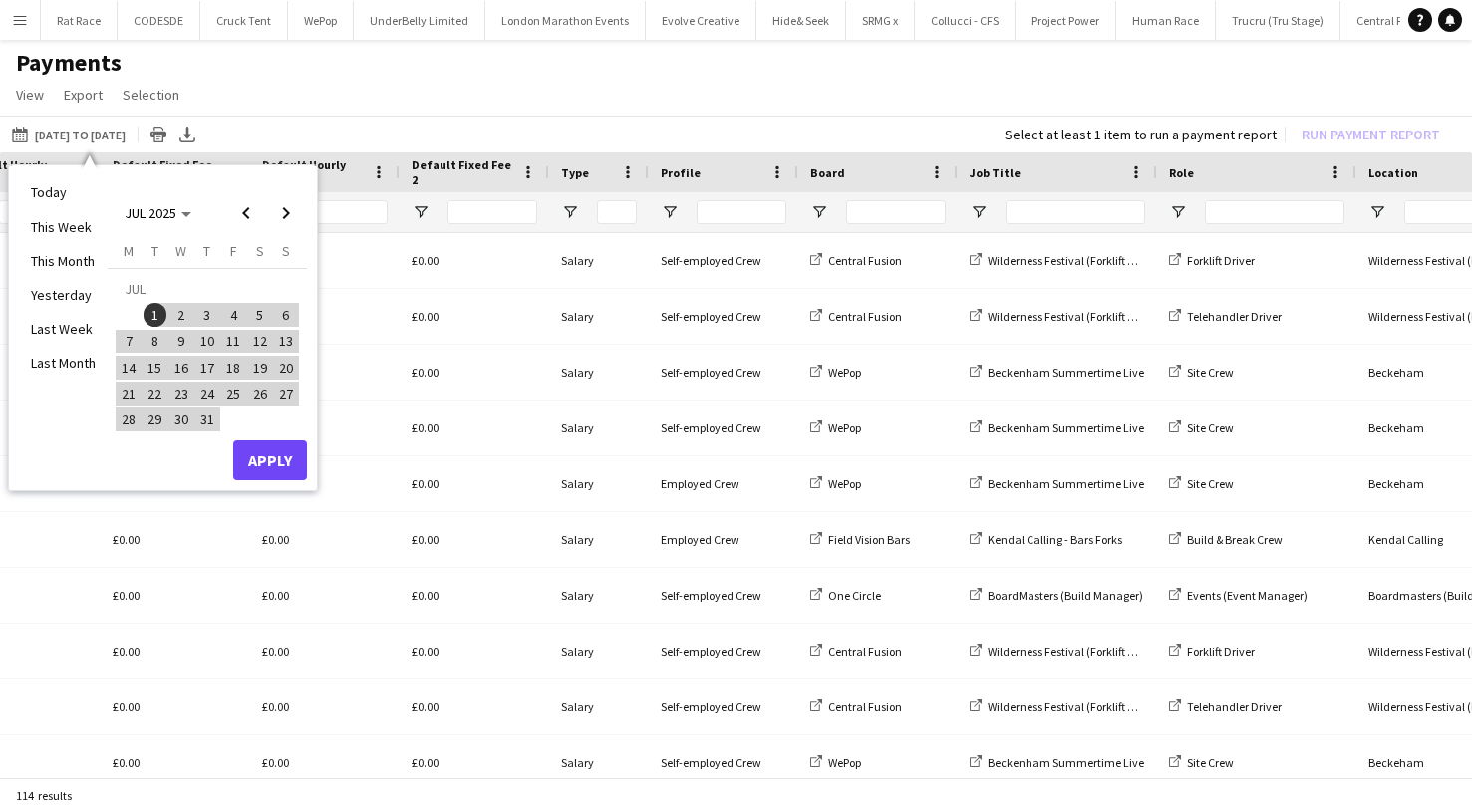 click on "1" at bounding box center [155, 315] 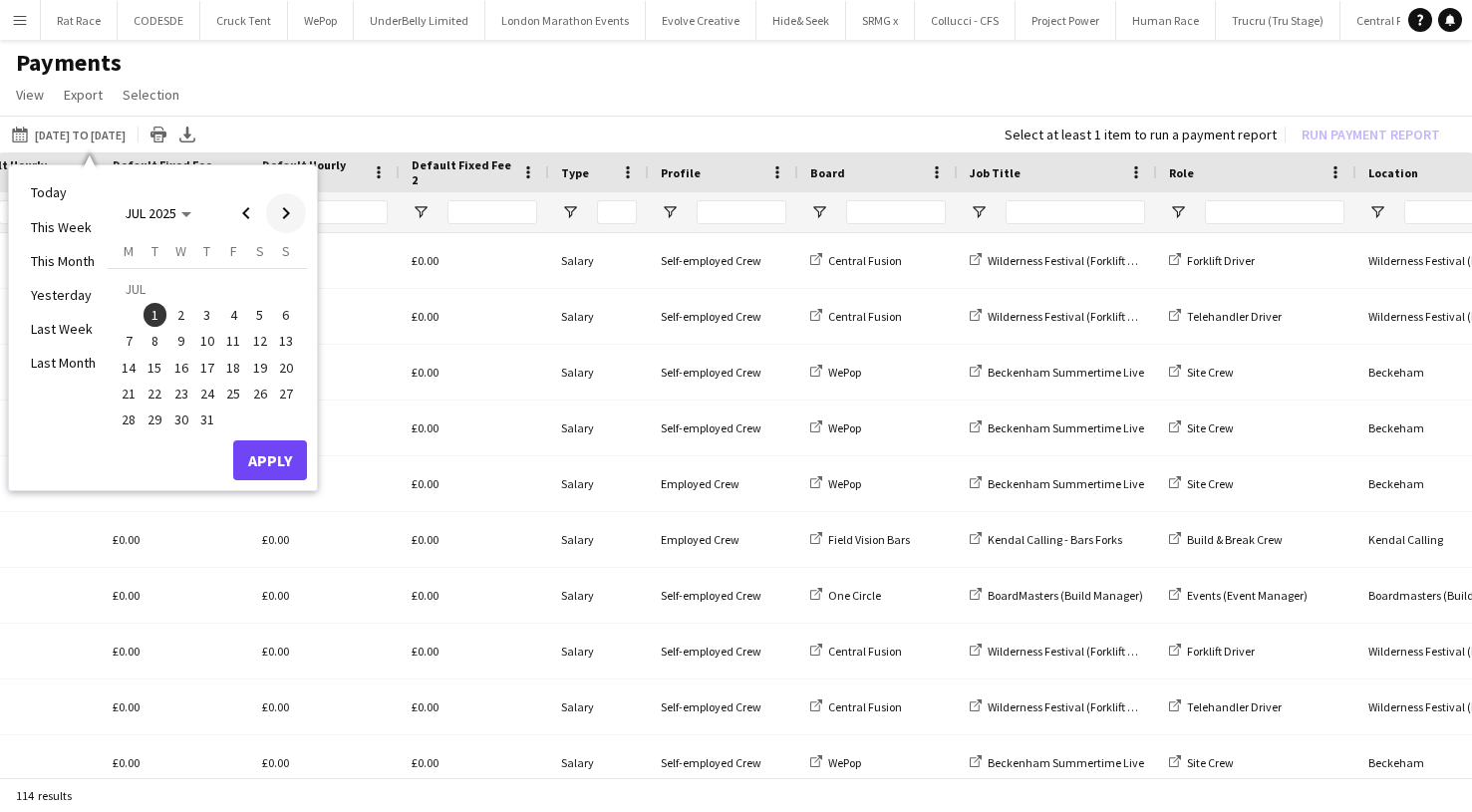 click at bounding box center (286, 213) 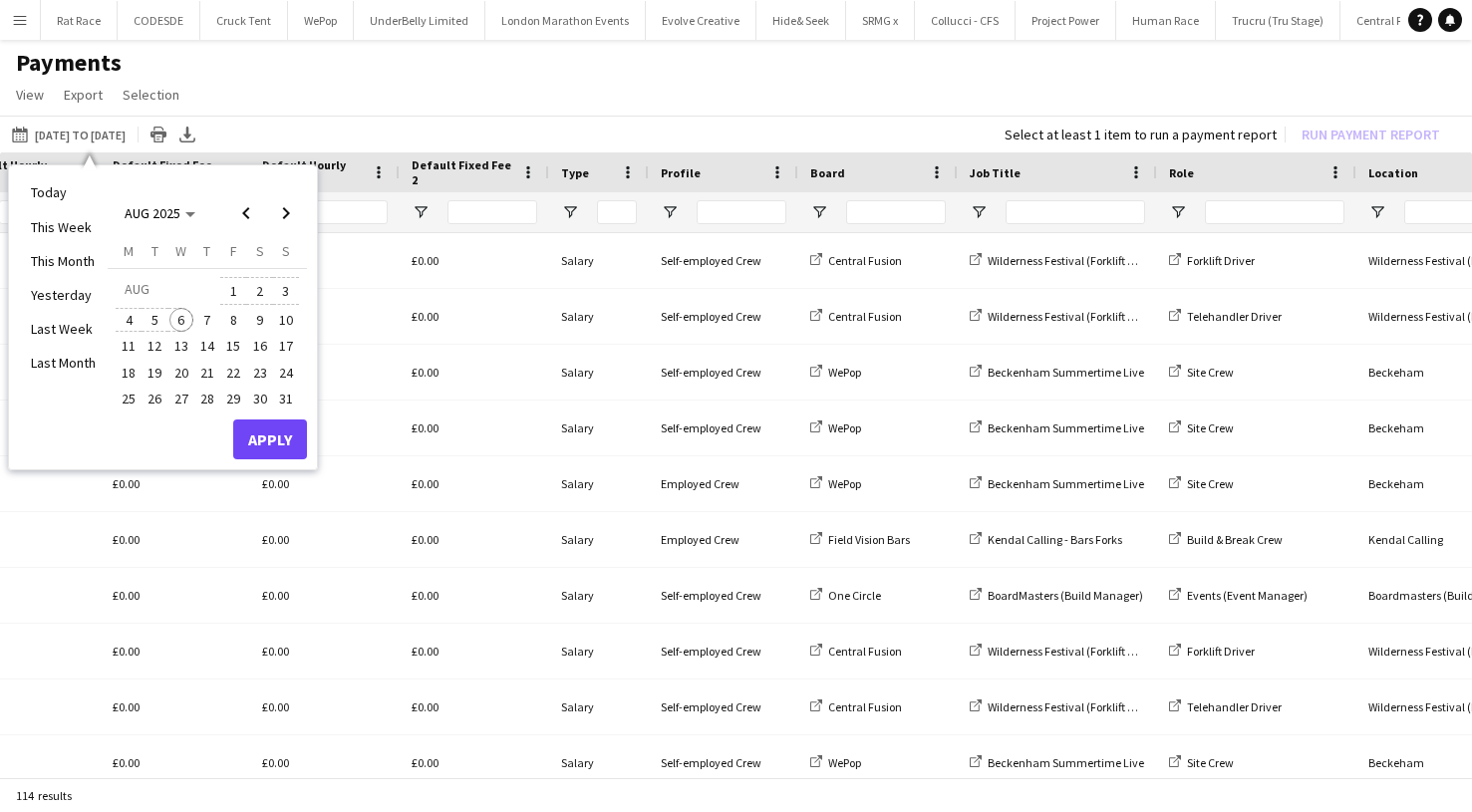 click on "6" at bounding box center (181, 320) 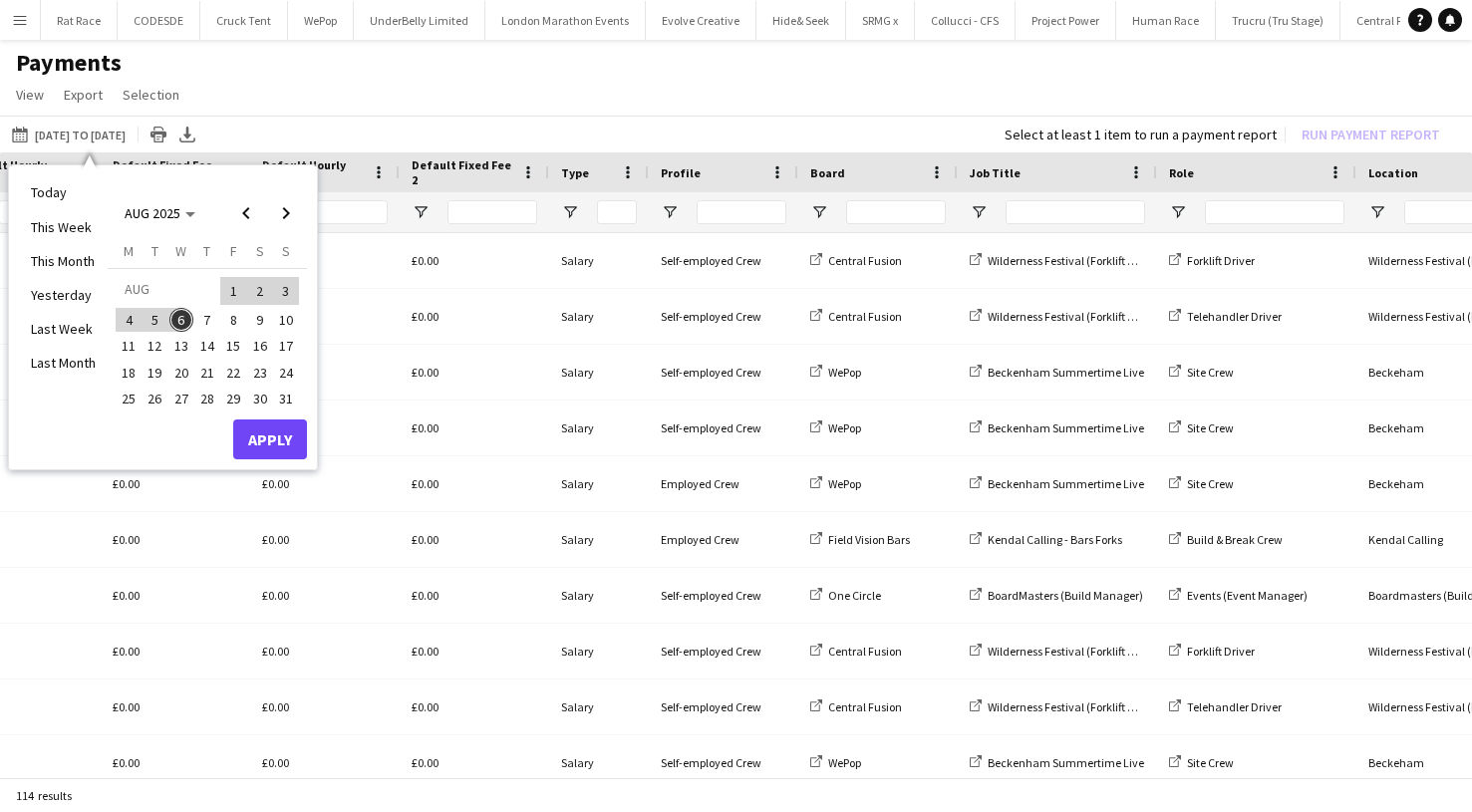 click on "Apply" at bounding box center [270, 439] 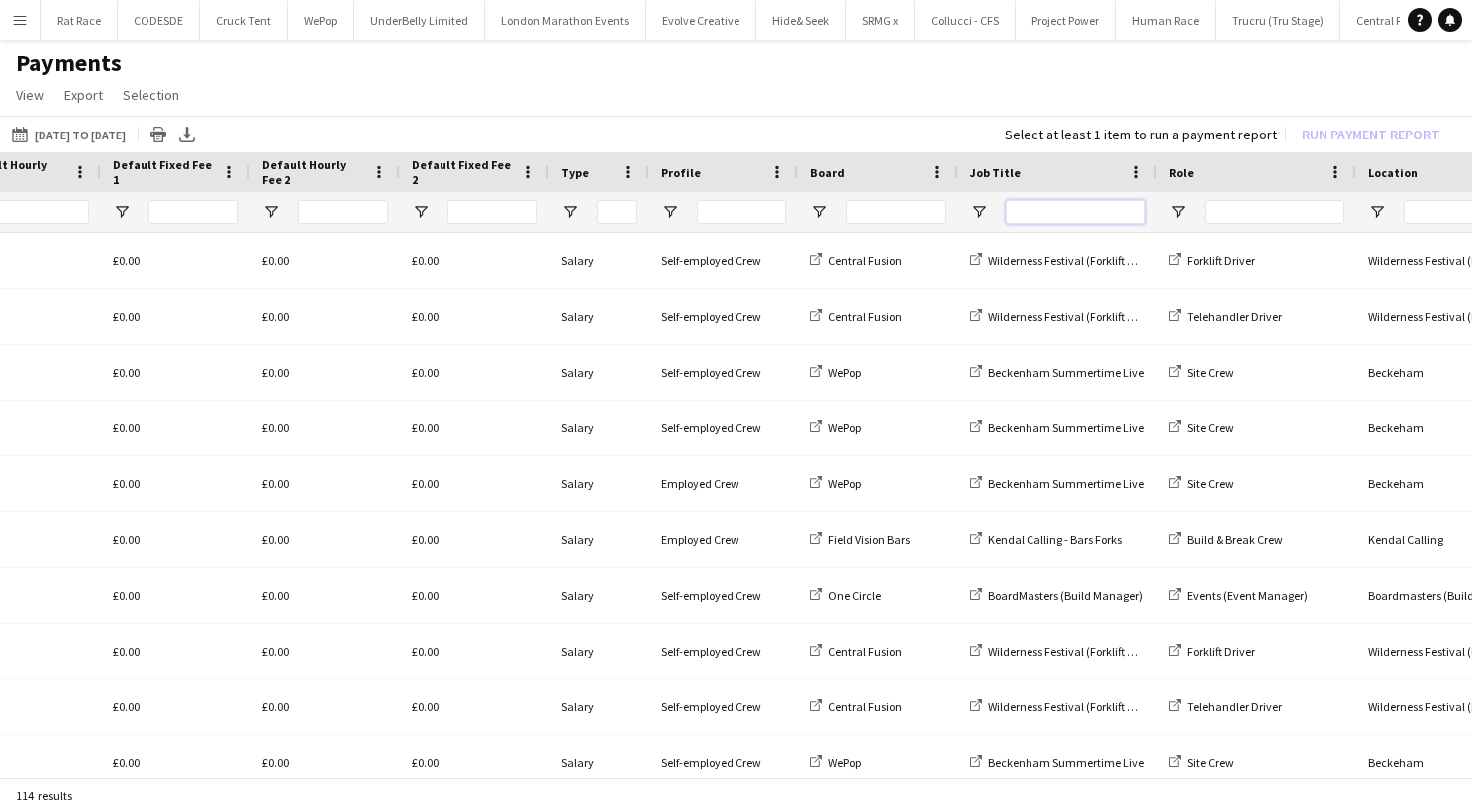 click at bounding box center (1075, 212) 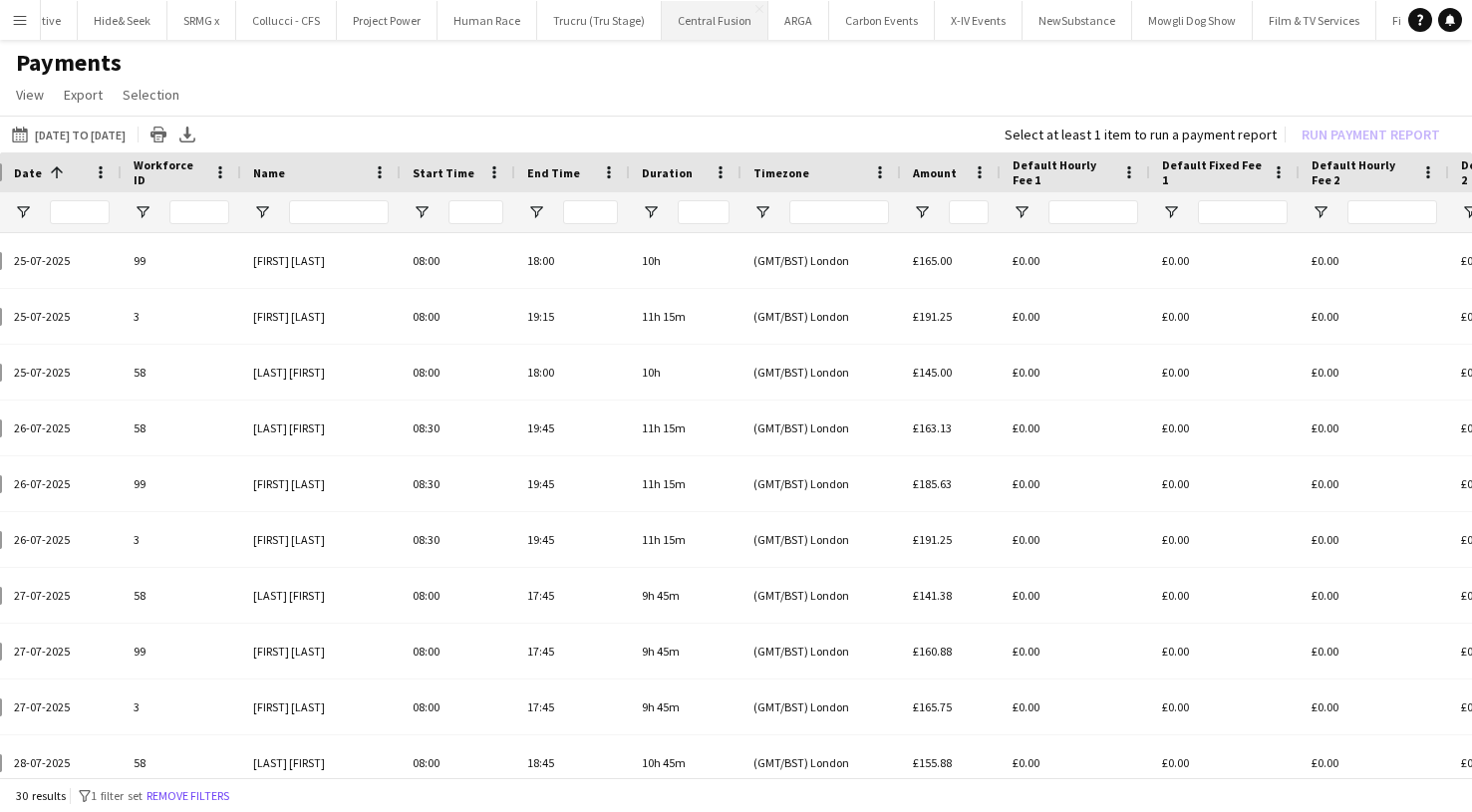 type on "******" 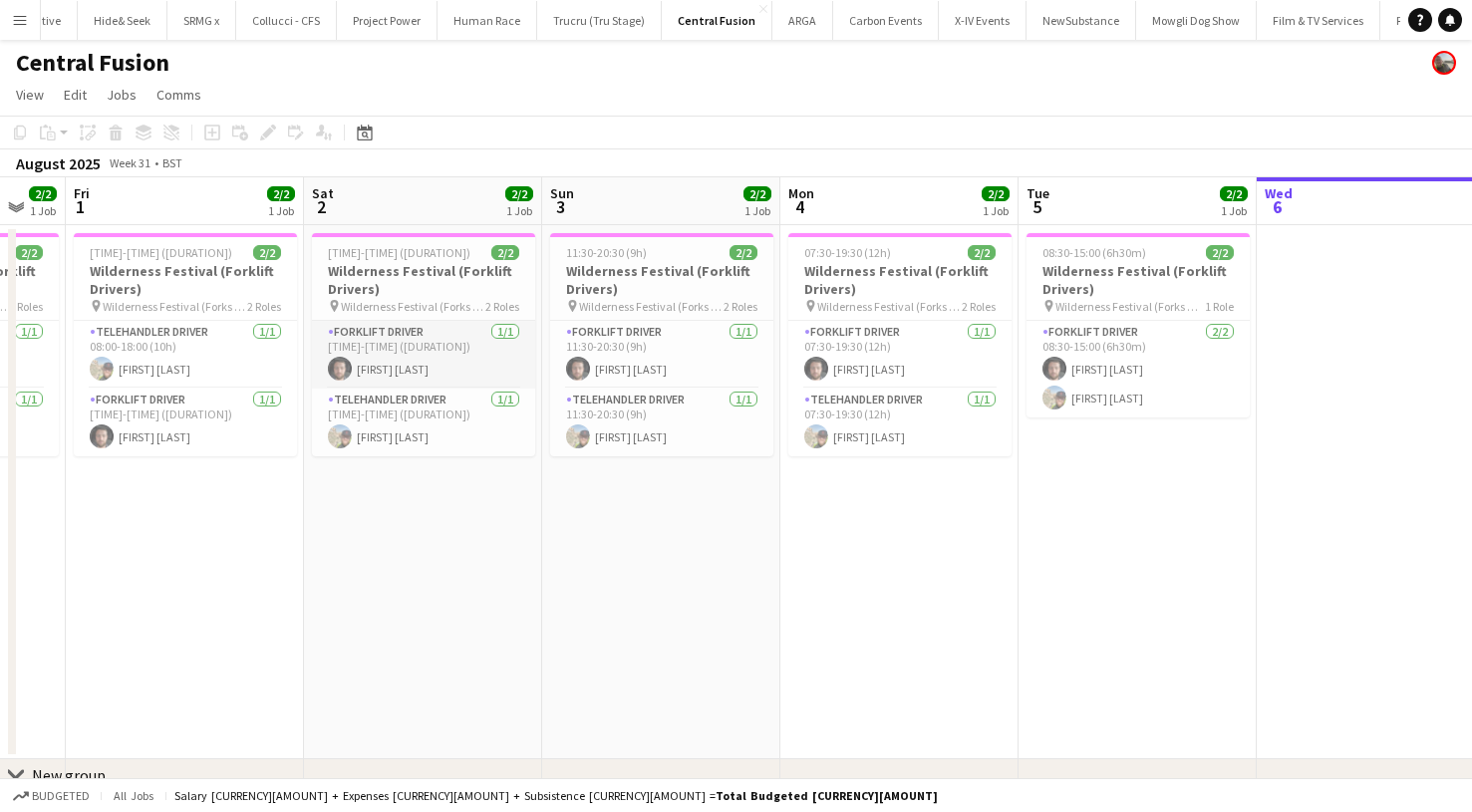 click on "Forklift Driver   1/1   11:30-01:15 (13h45m)
Tim Andrew" at bounding box center [424, 355] 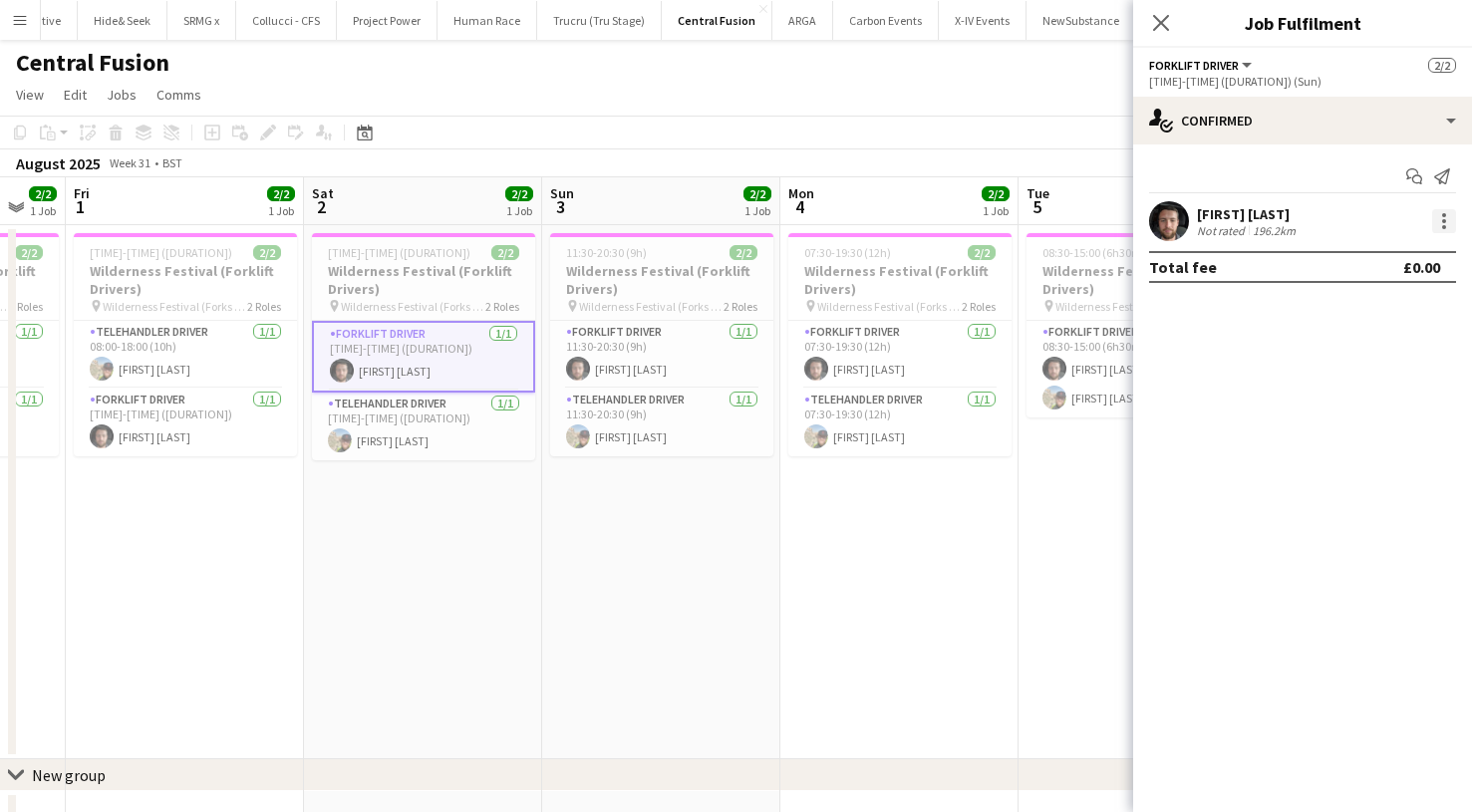 click at bounding box center [1444, 221] 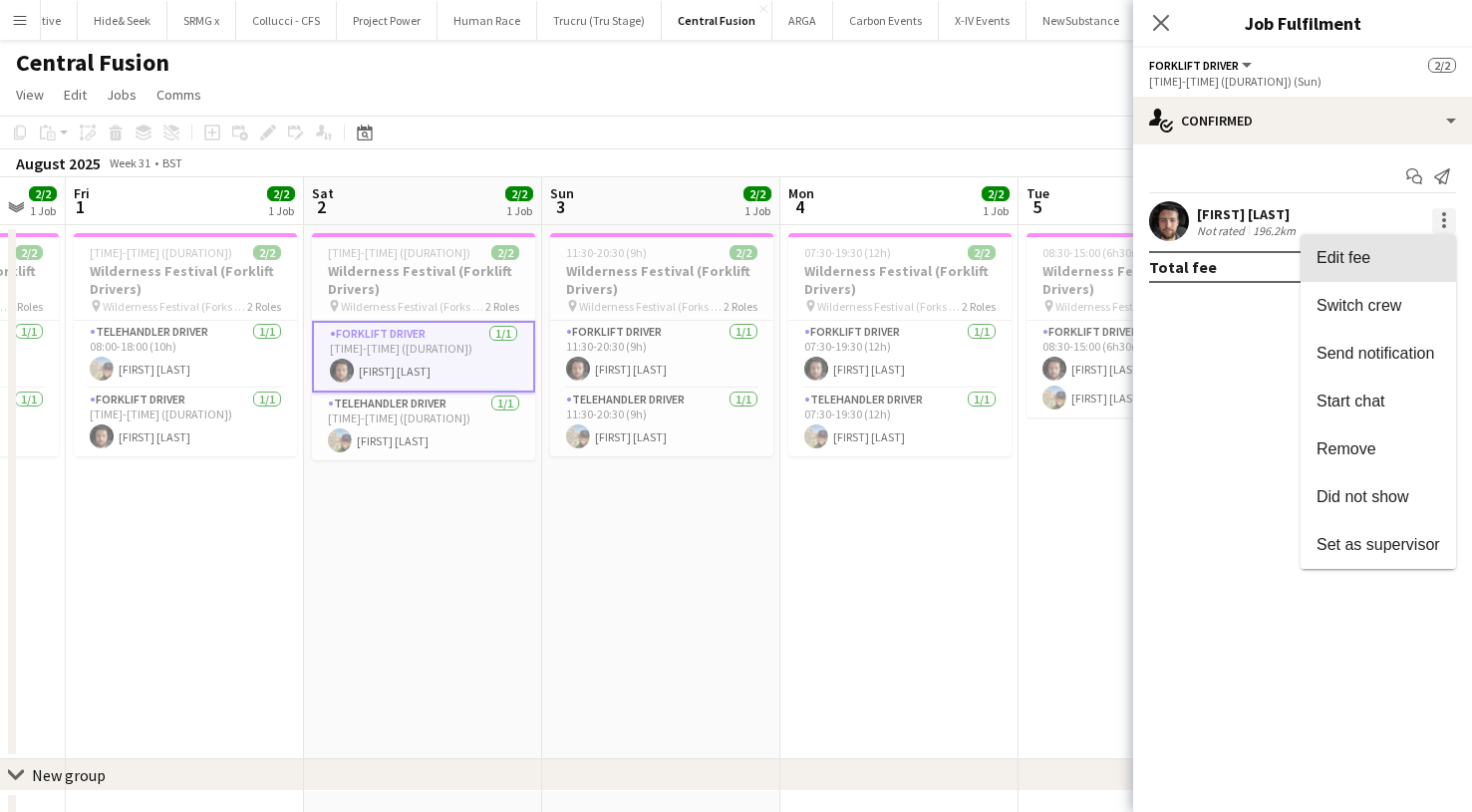 click on "Edit fee" at bounding box center (1378, 258) 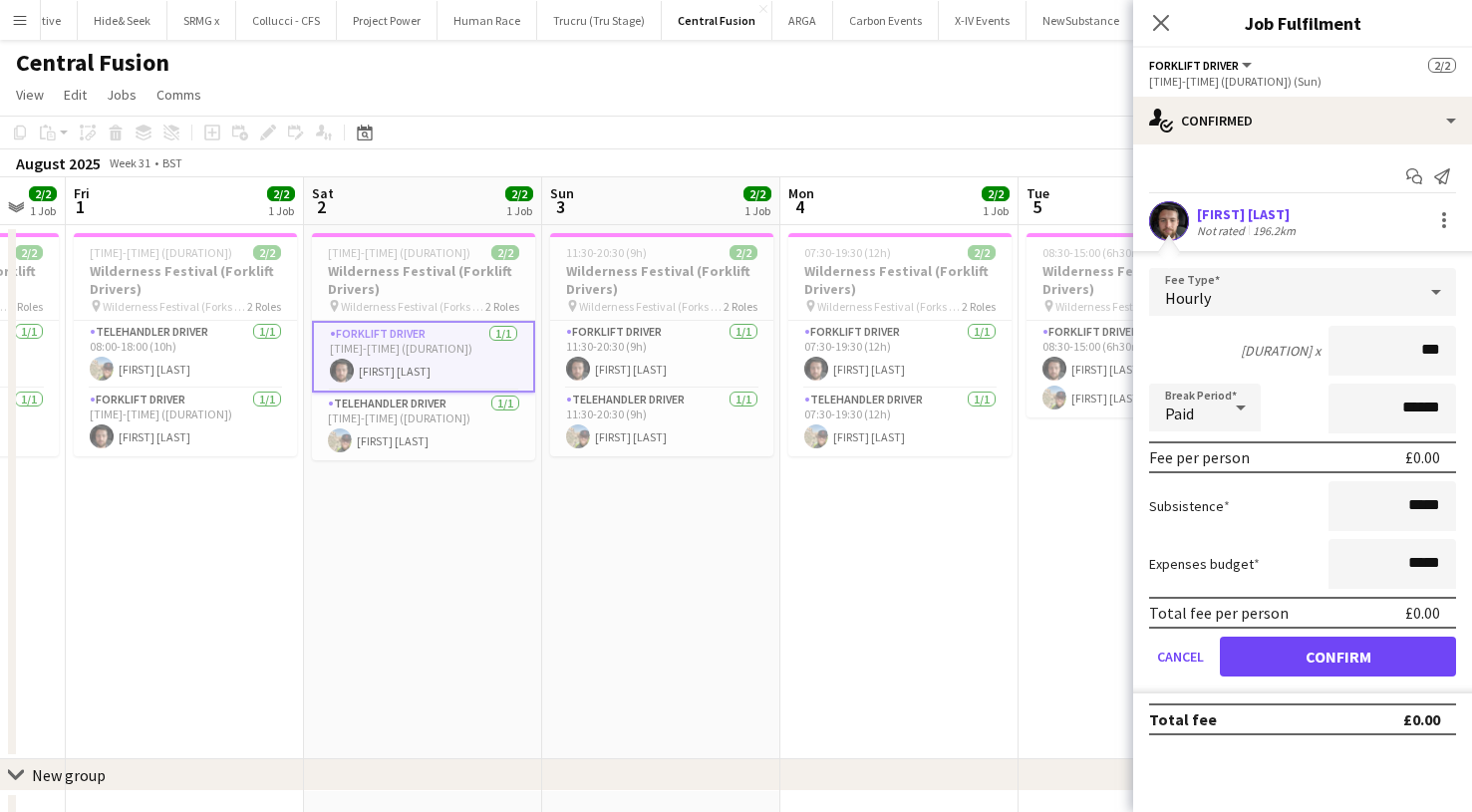 type on "**" 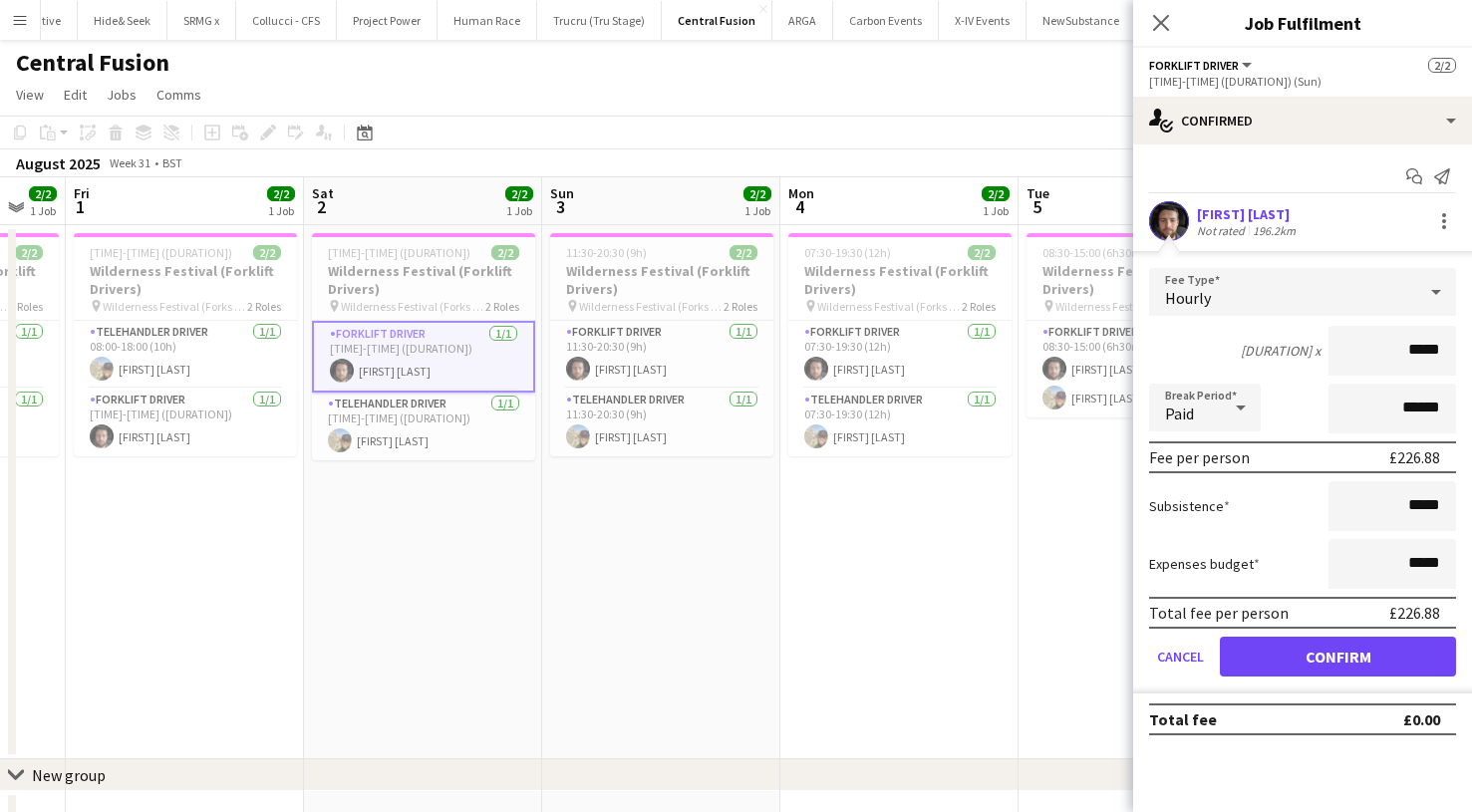 type on "*****" 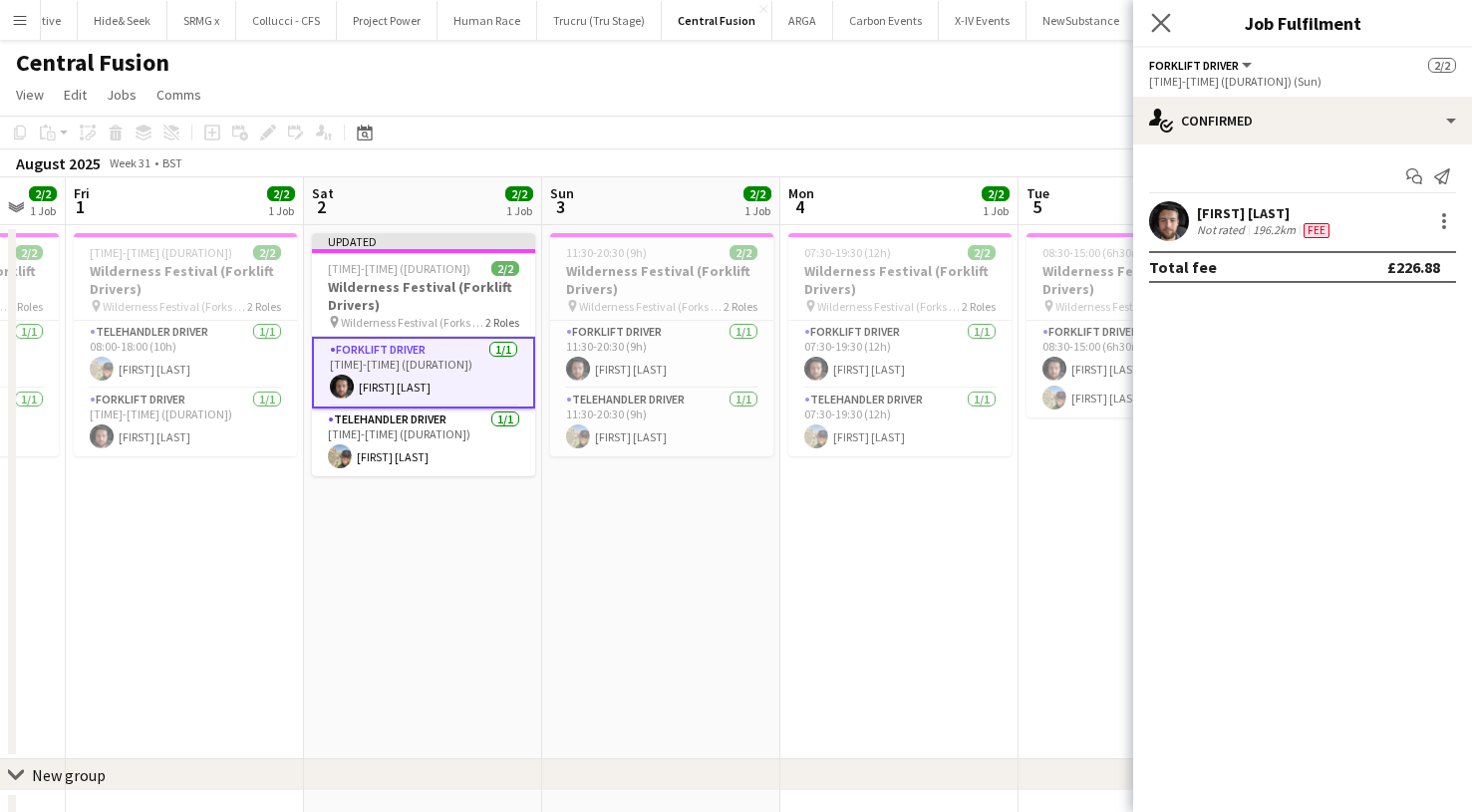 click on "Close pop-in" 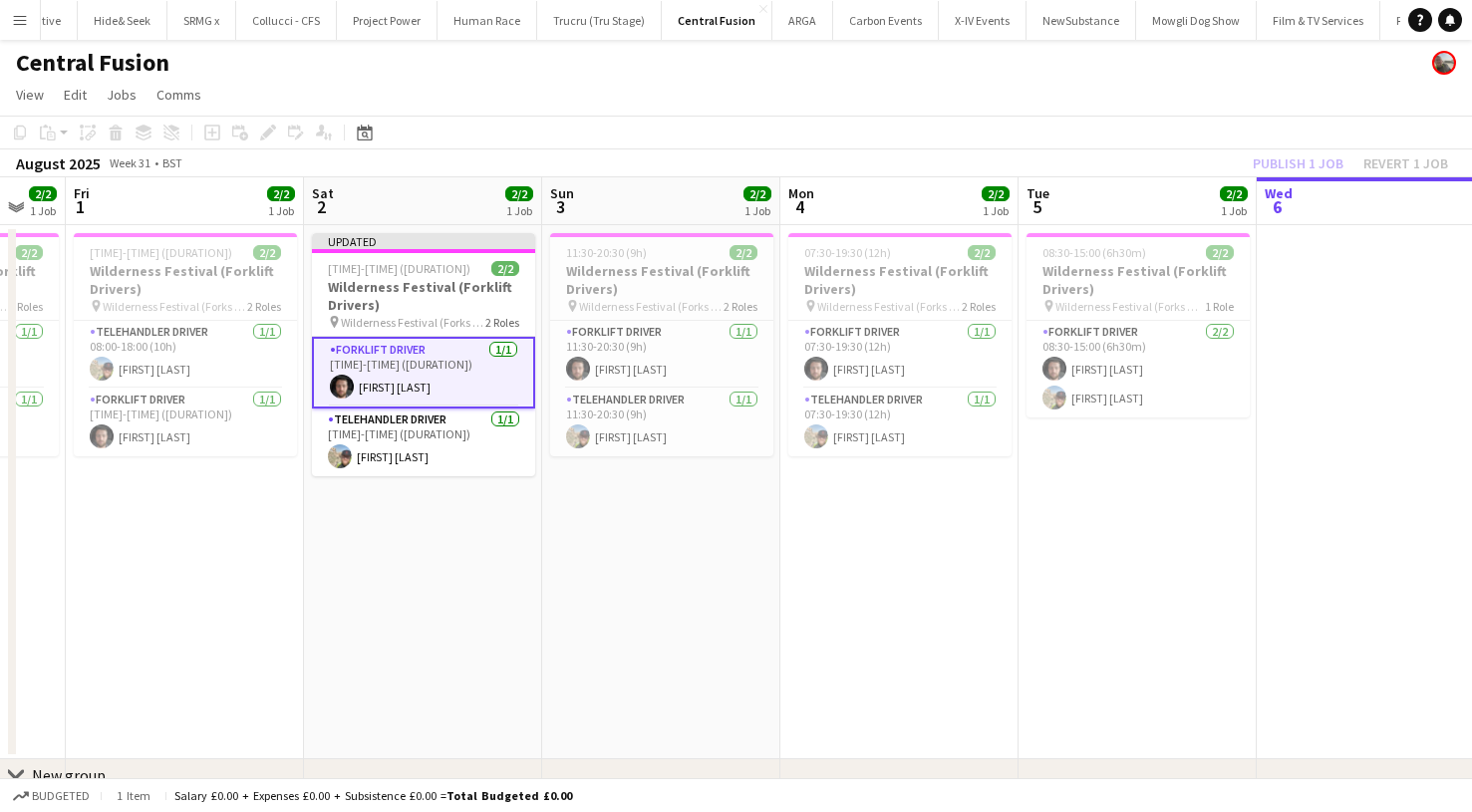 click on "Publish 1 job   Revert 1 job" 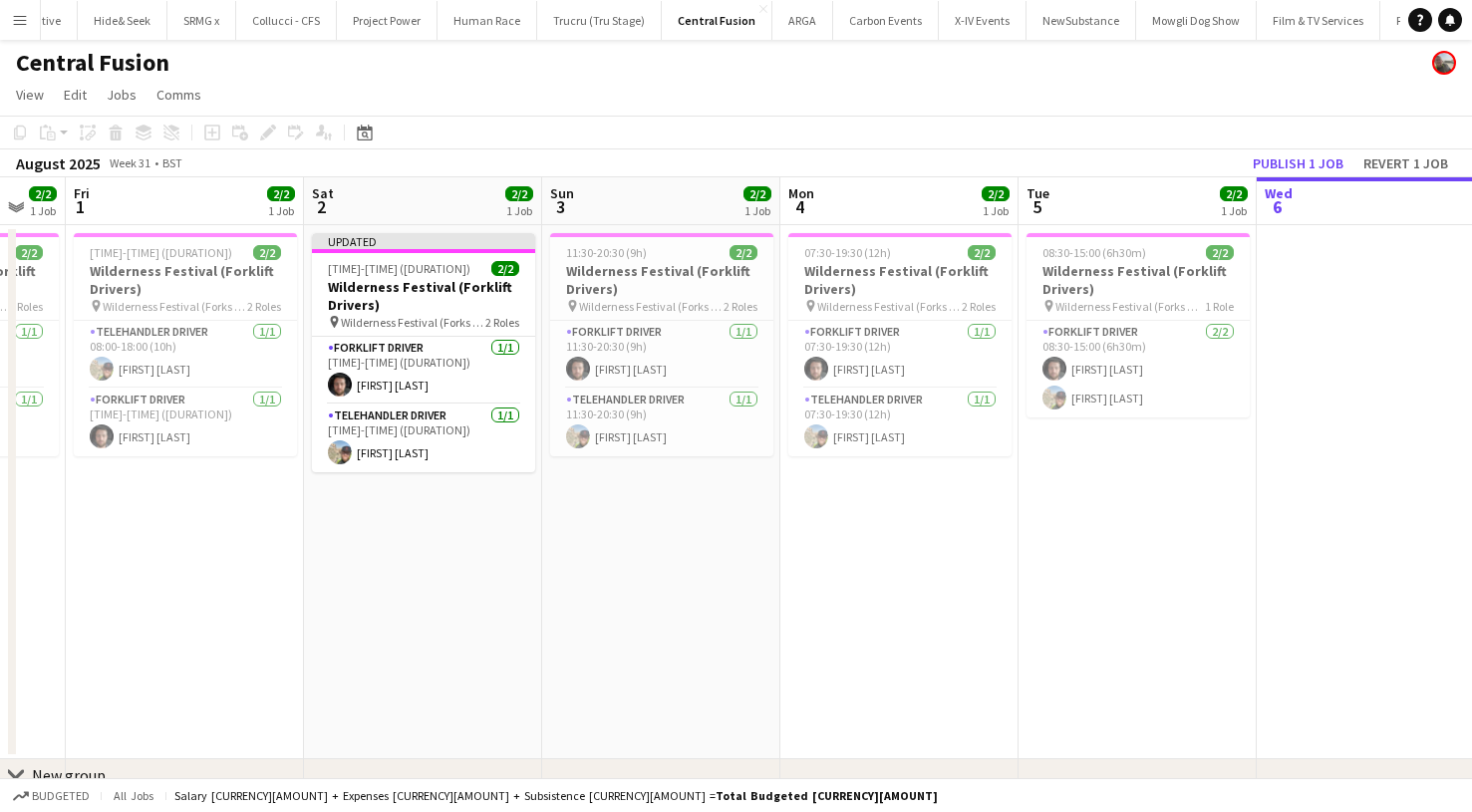click on "Publish 1 job" 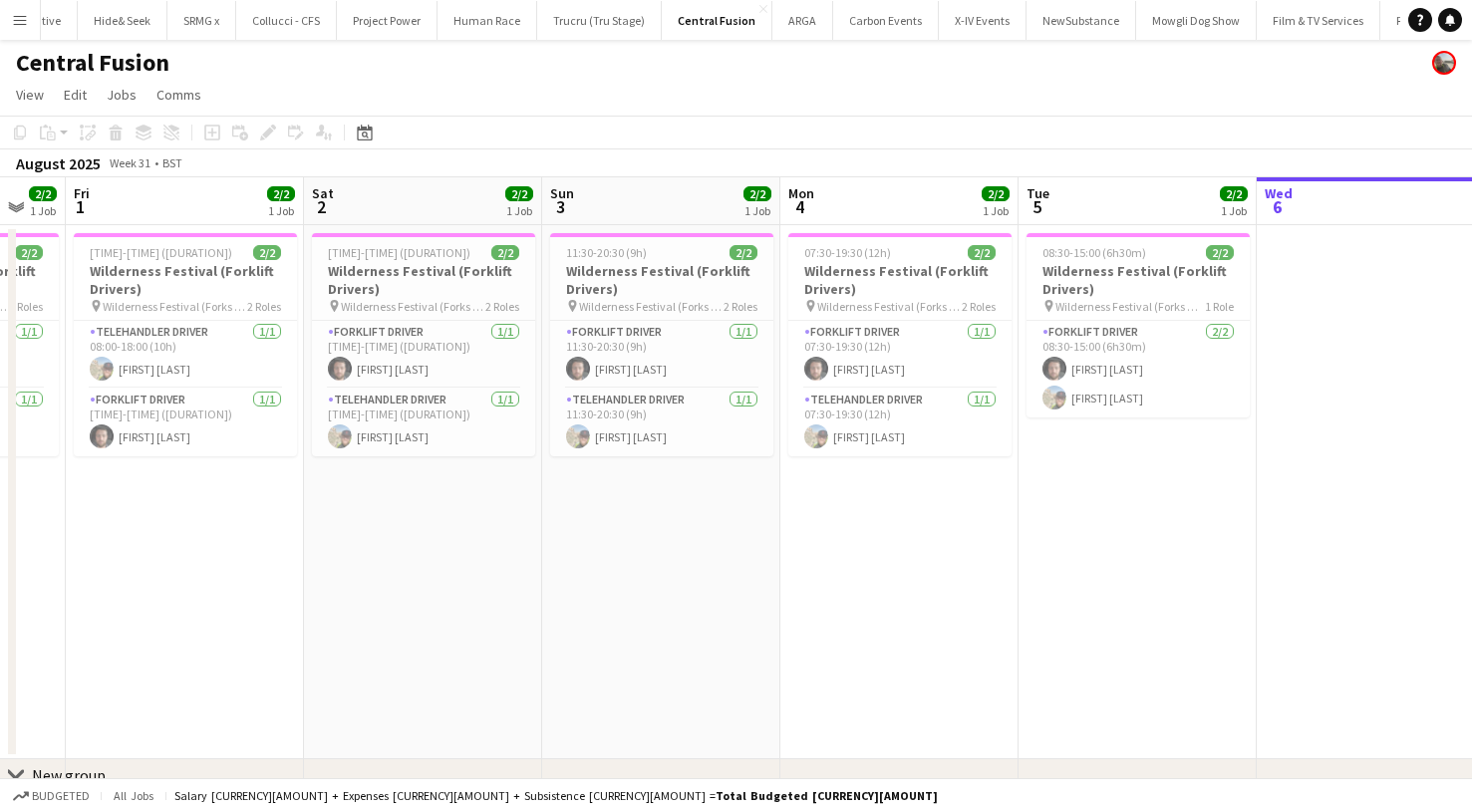 click on "Menu" at bounding box center [20, 20] 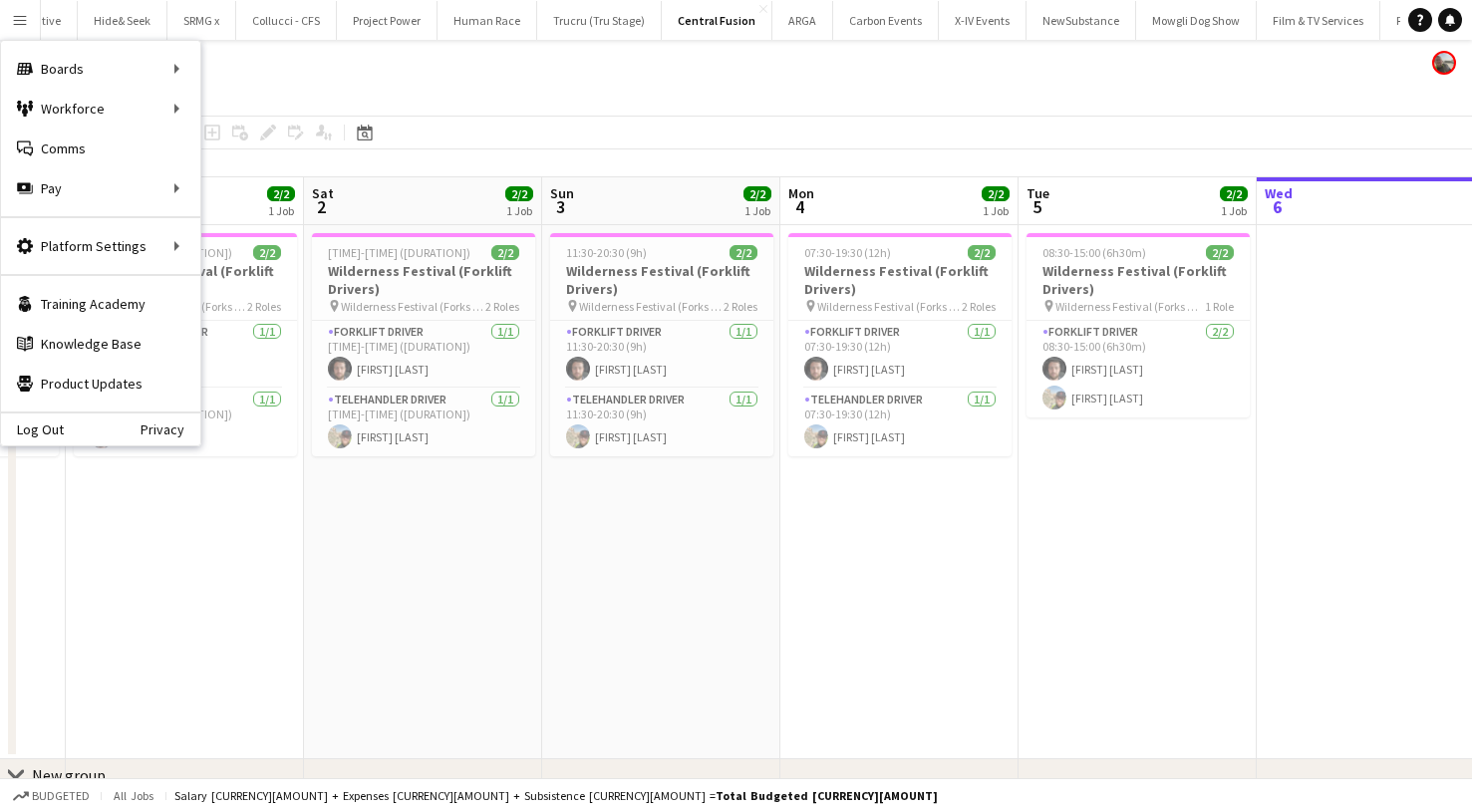 click on "Fri   1   2/2   1 Job" at bounding box center [184, 201] 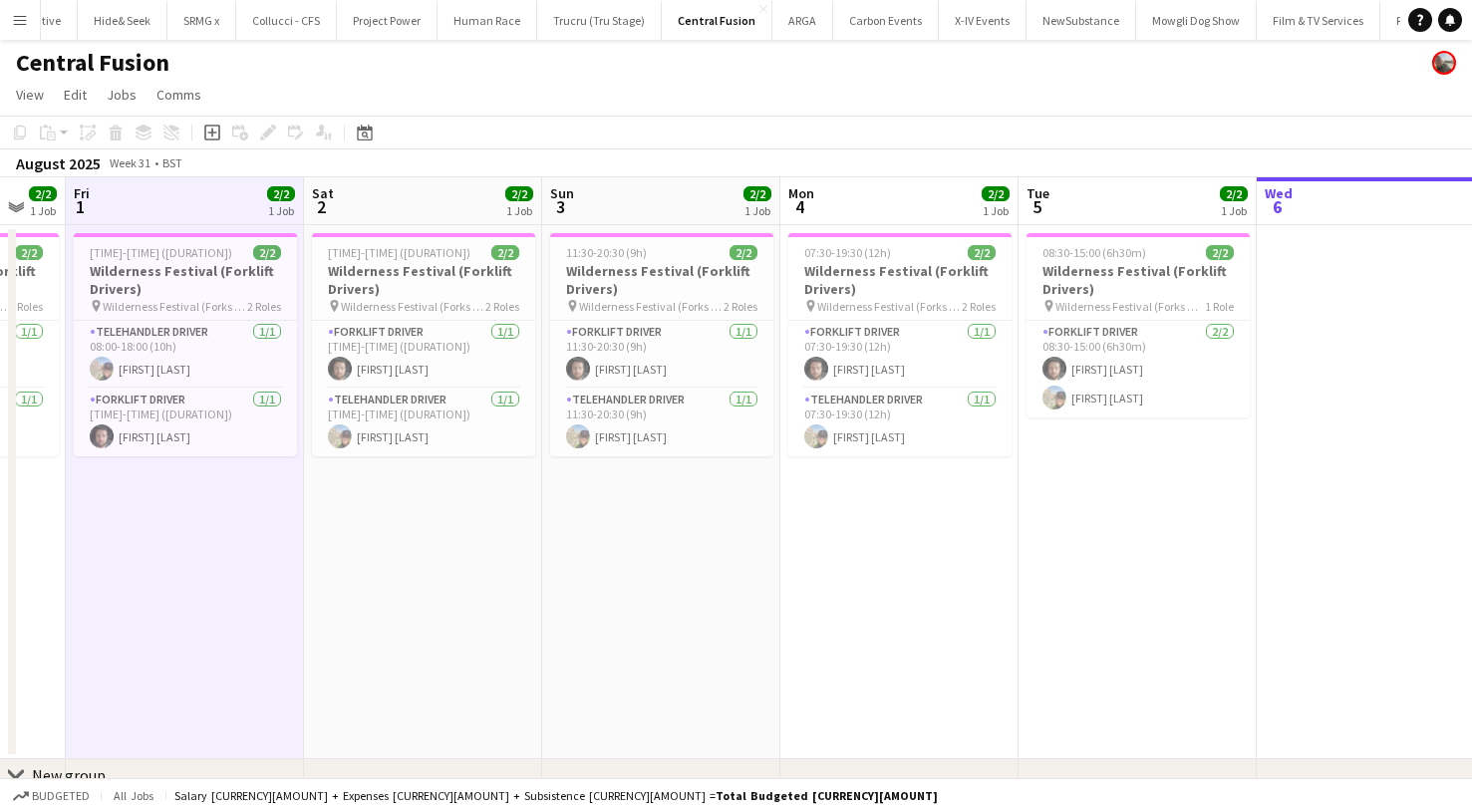 click on "Menu" at bounding box center [20, 20] 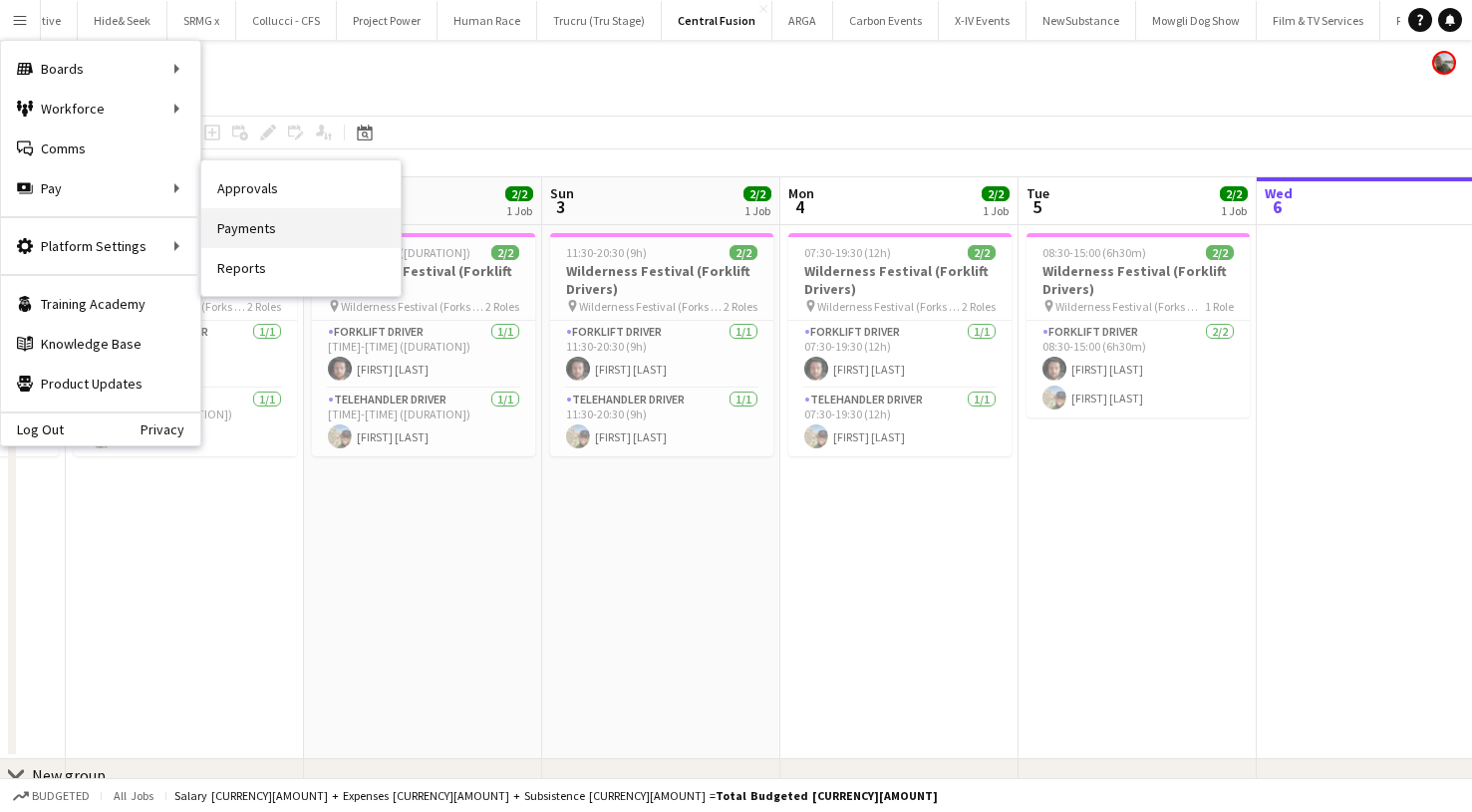 click on "Payments" at bounding box center (301, 228) 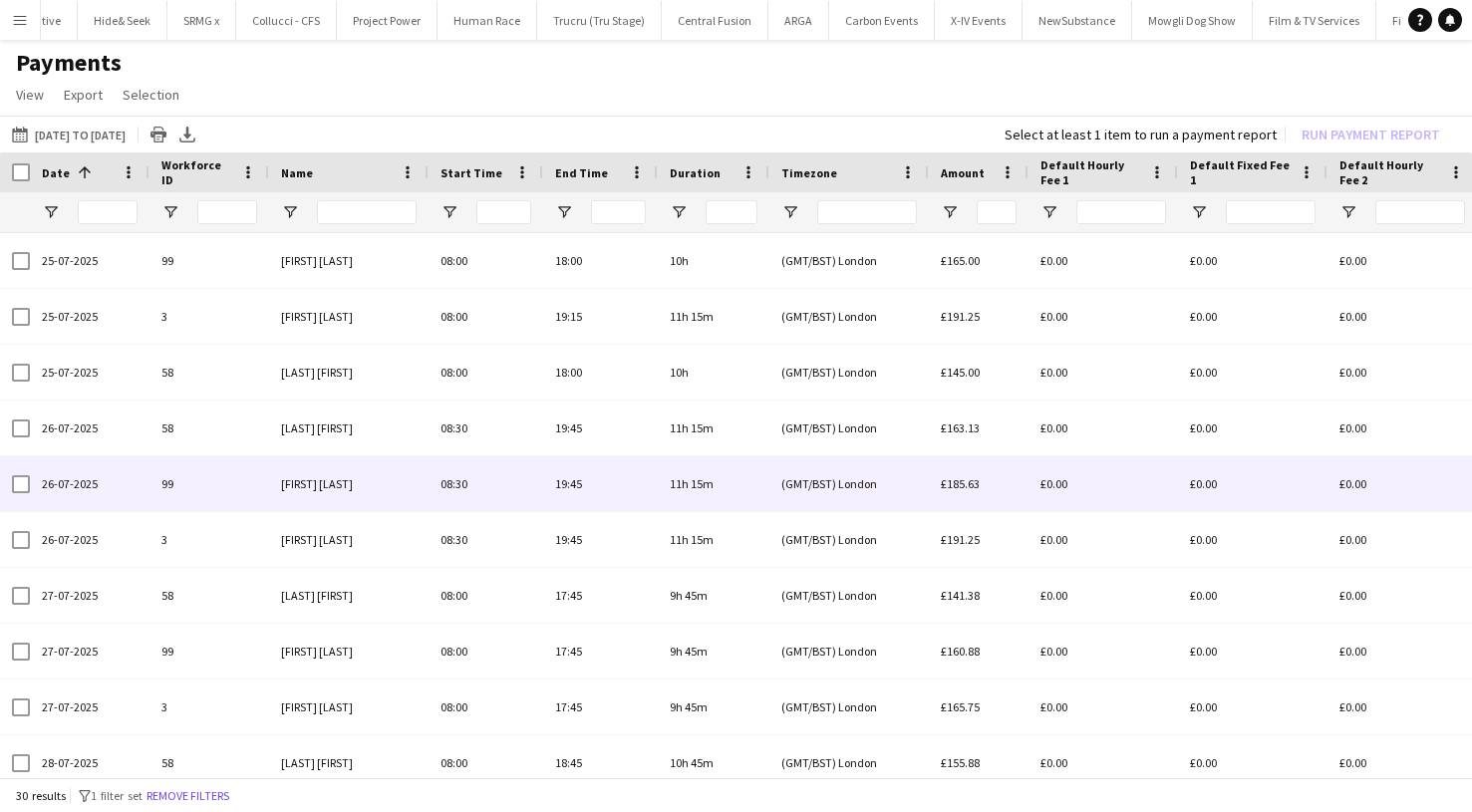 scroll, scrollTop: 0, scrollLeft: 32, axis: horizontal 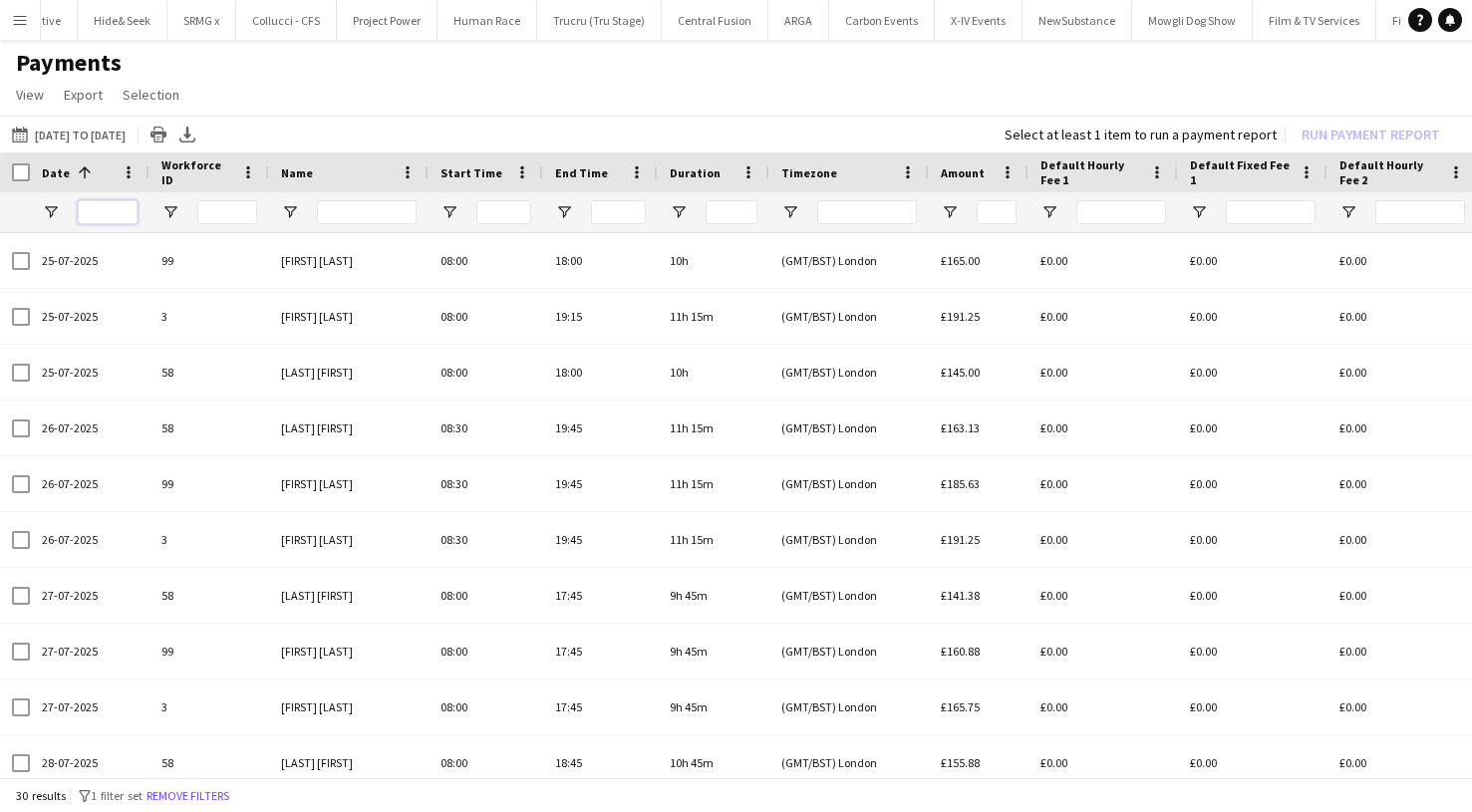 click at bounding box center [108, 212] 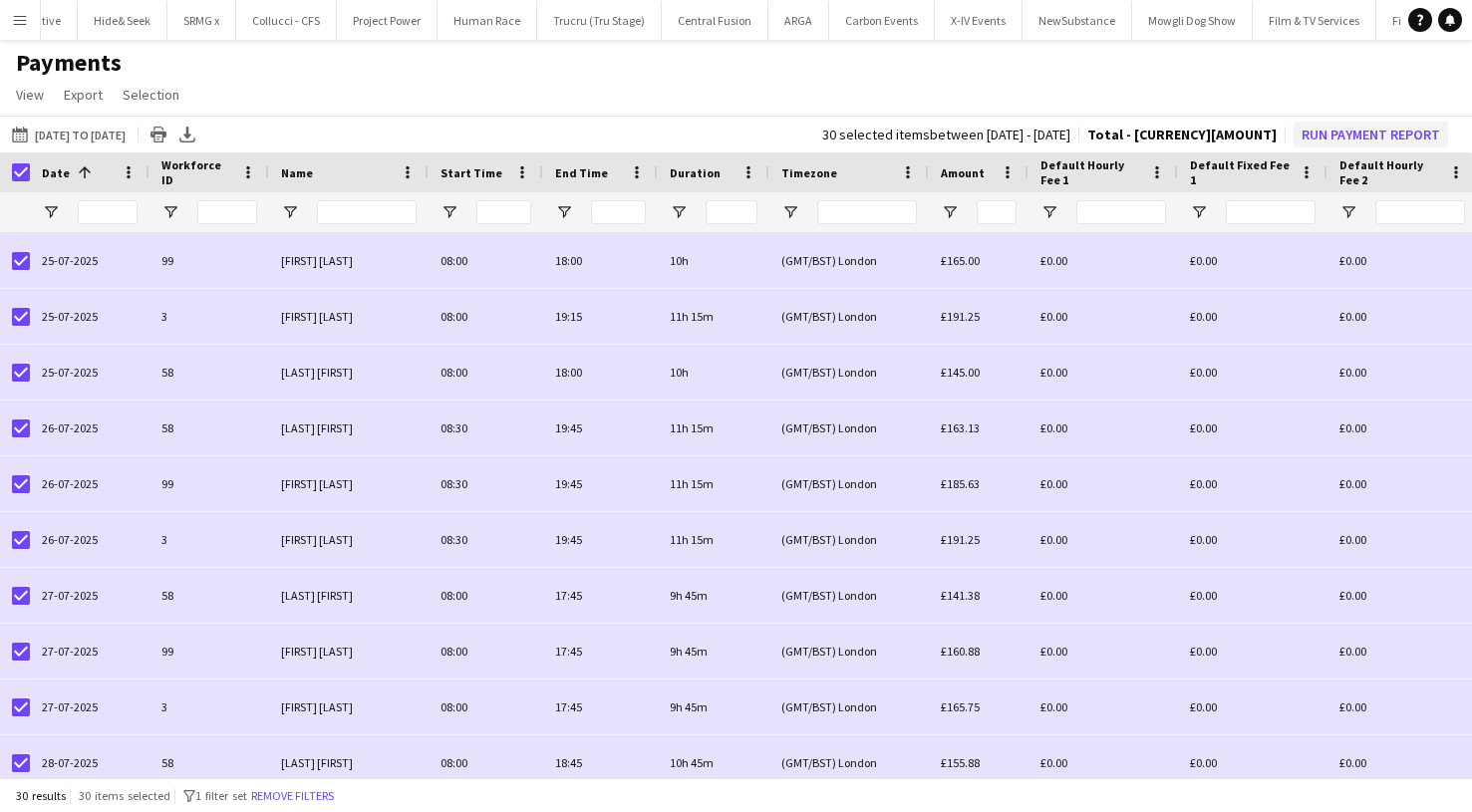 click on "Run Payment Report" 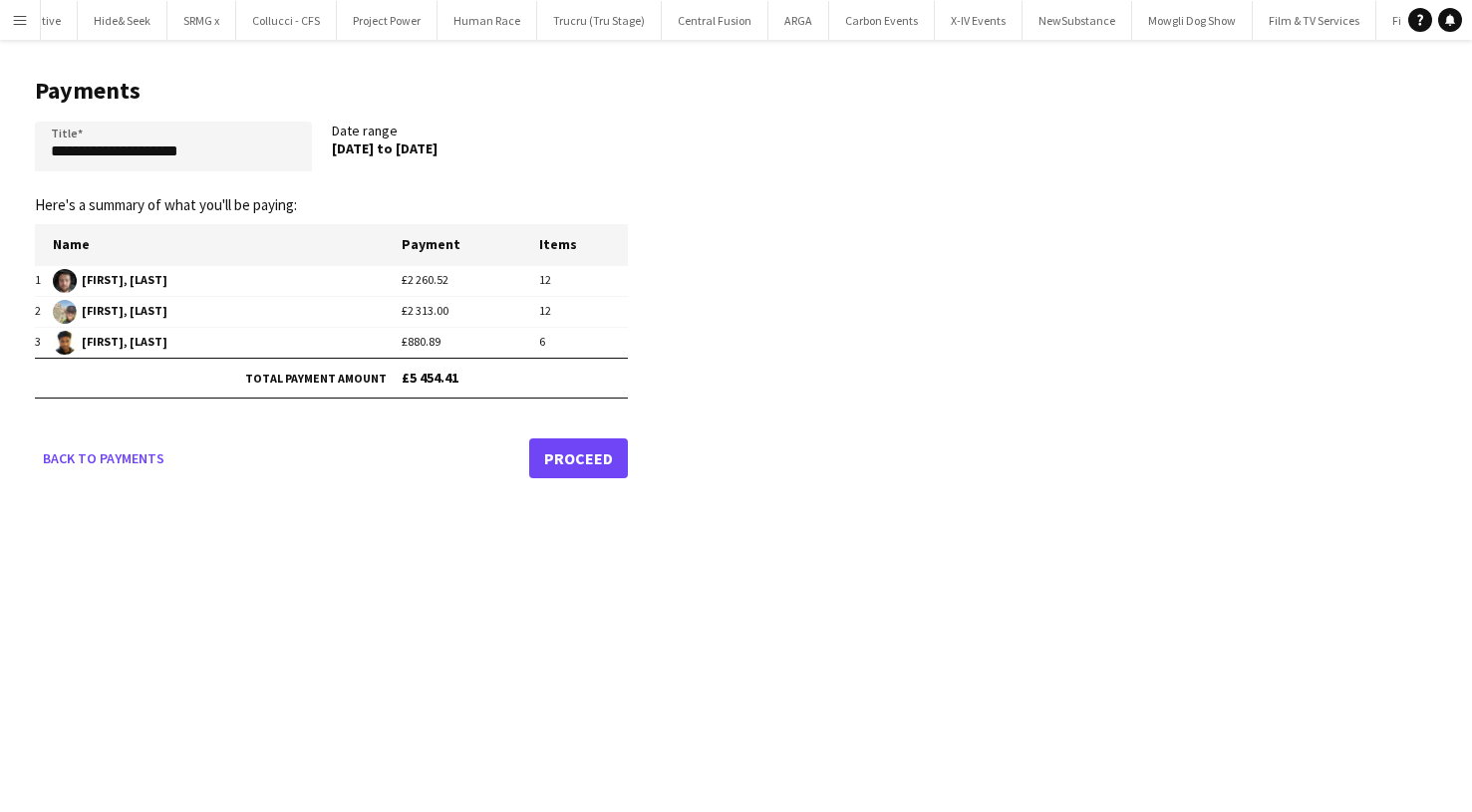 click on "Proceed" 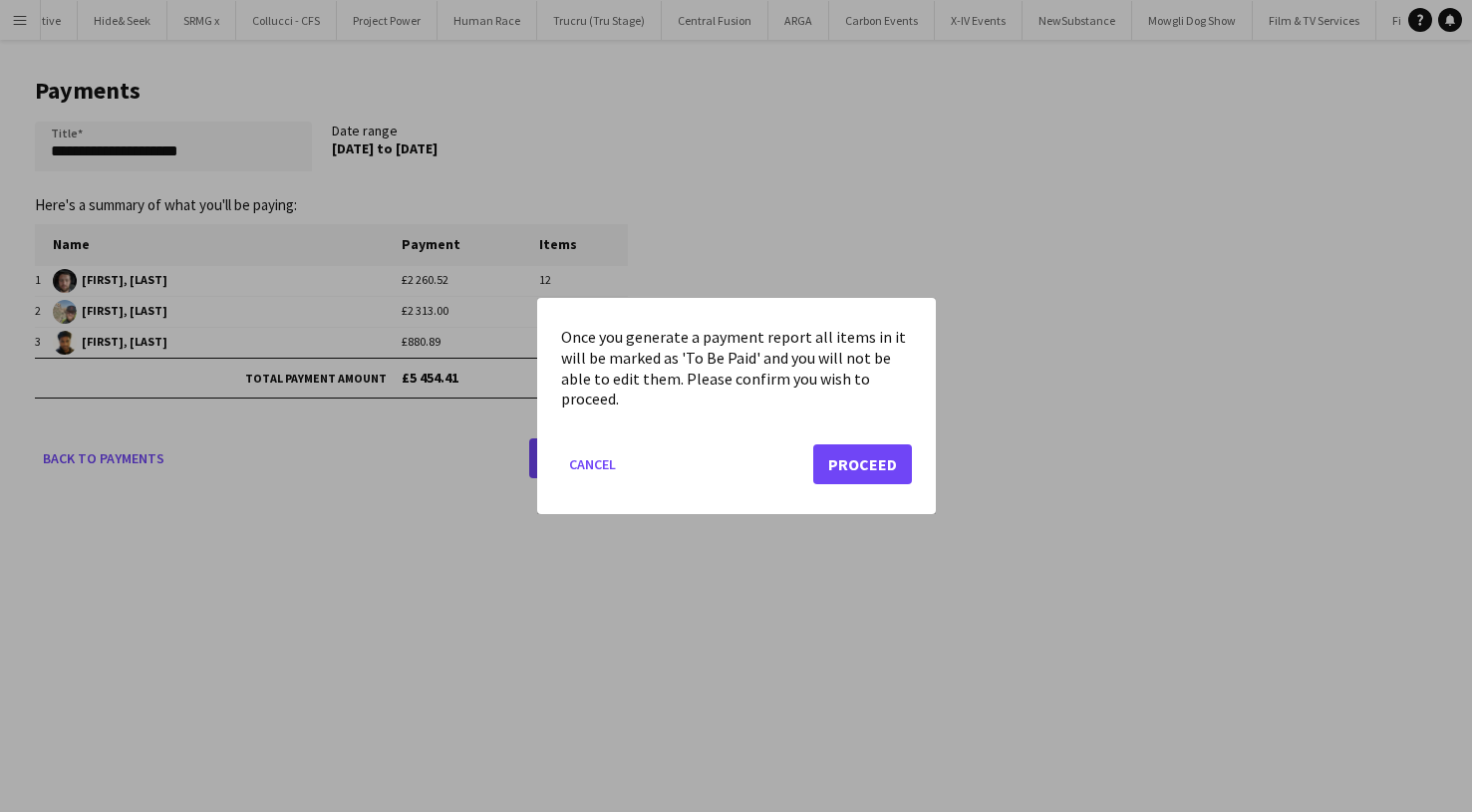 click on "Cancel   Proceed" 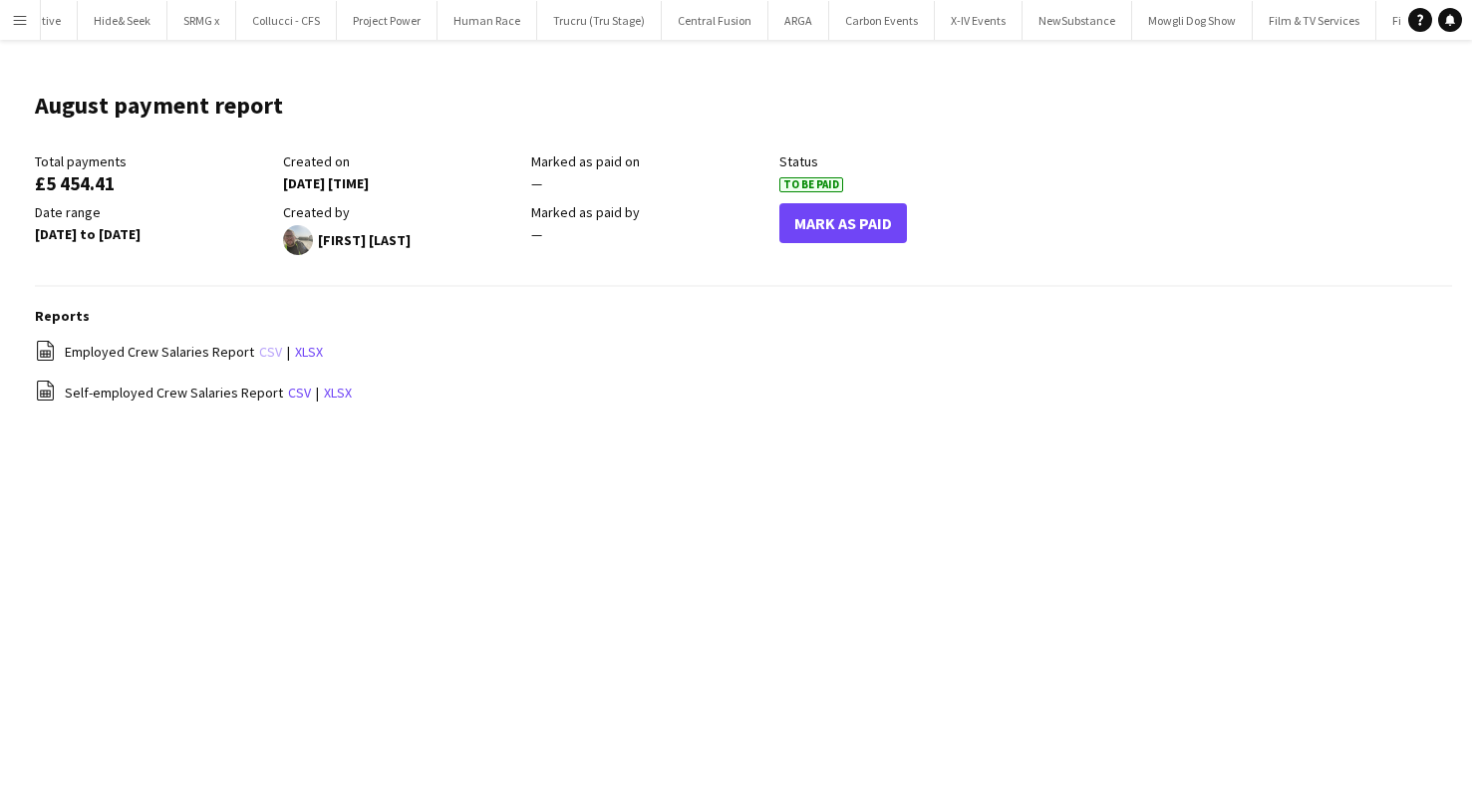 click on "csv" 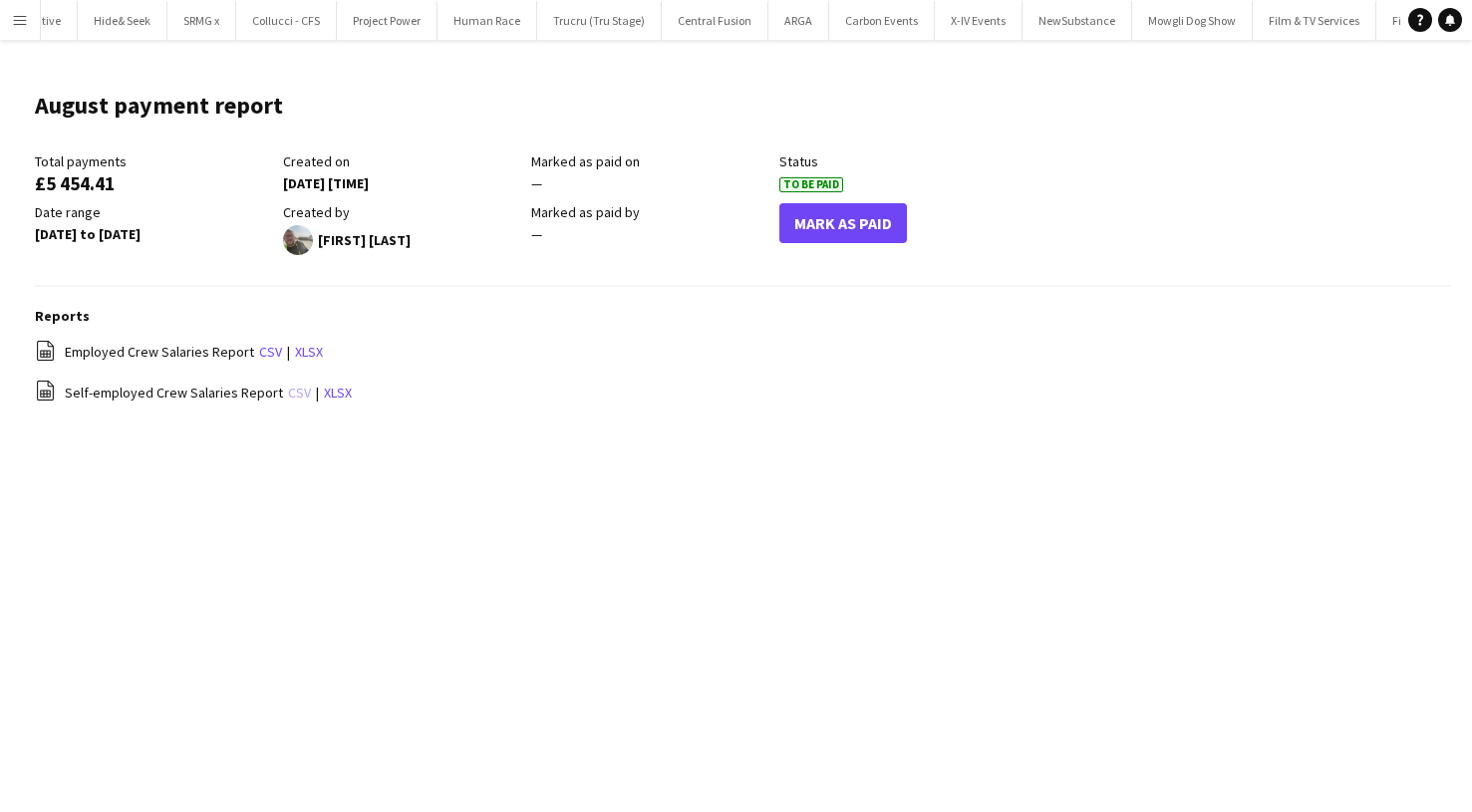 click on "csv" 